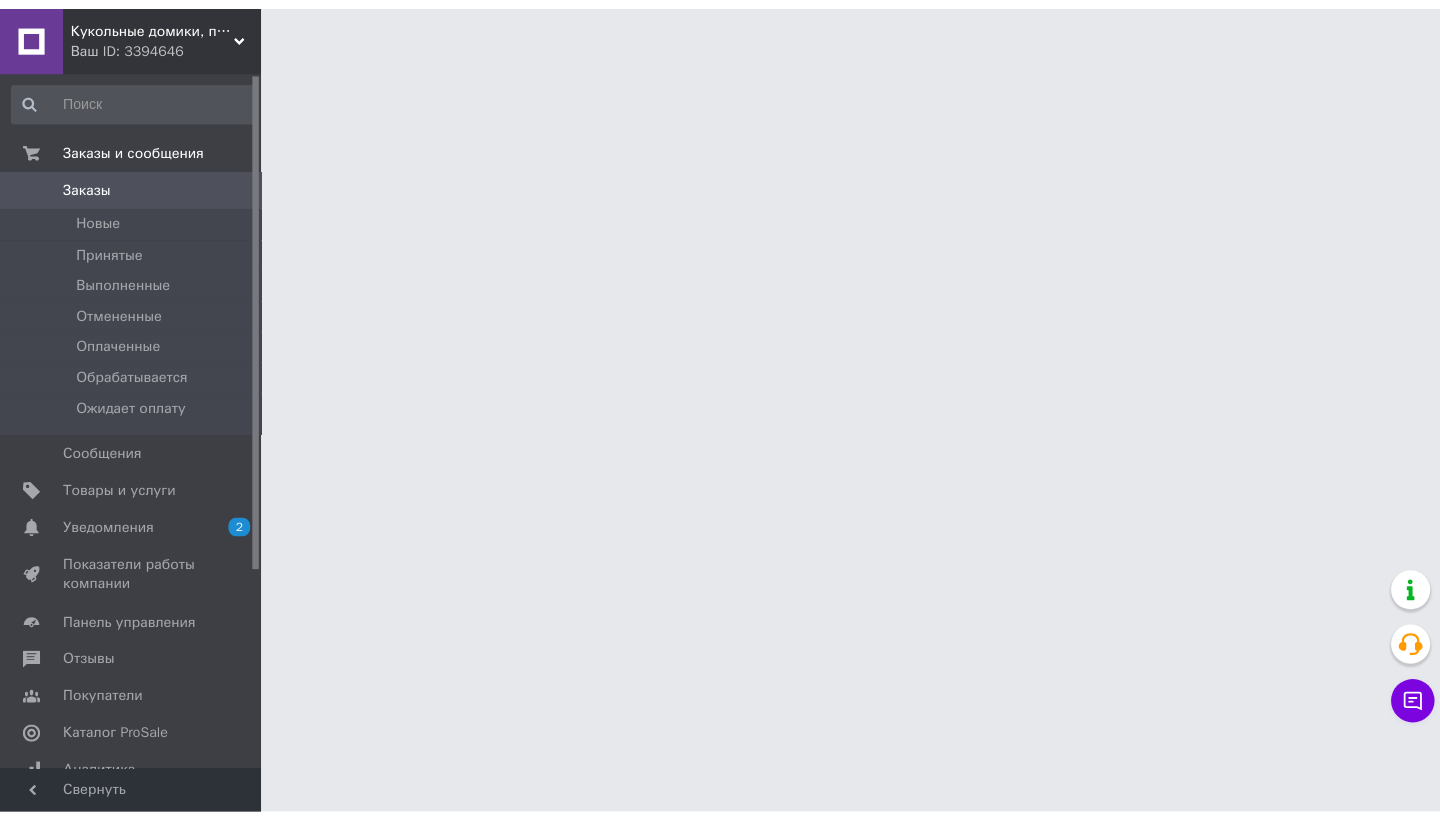 scroll, scrollTop: 0, scrollLeft: 0, axis: both 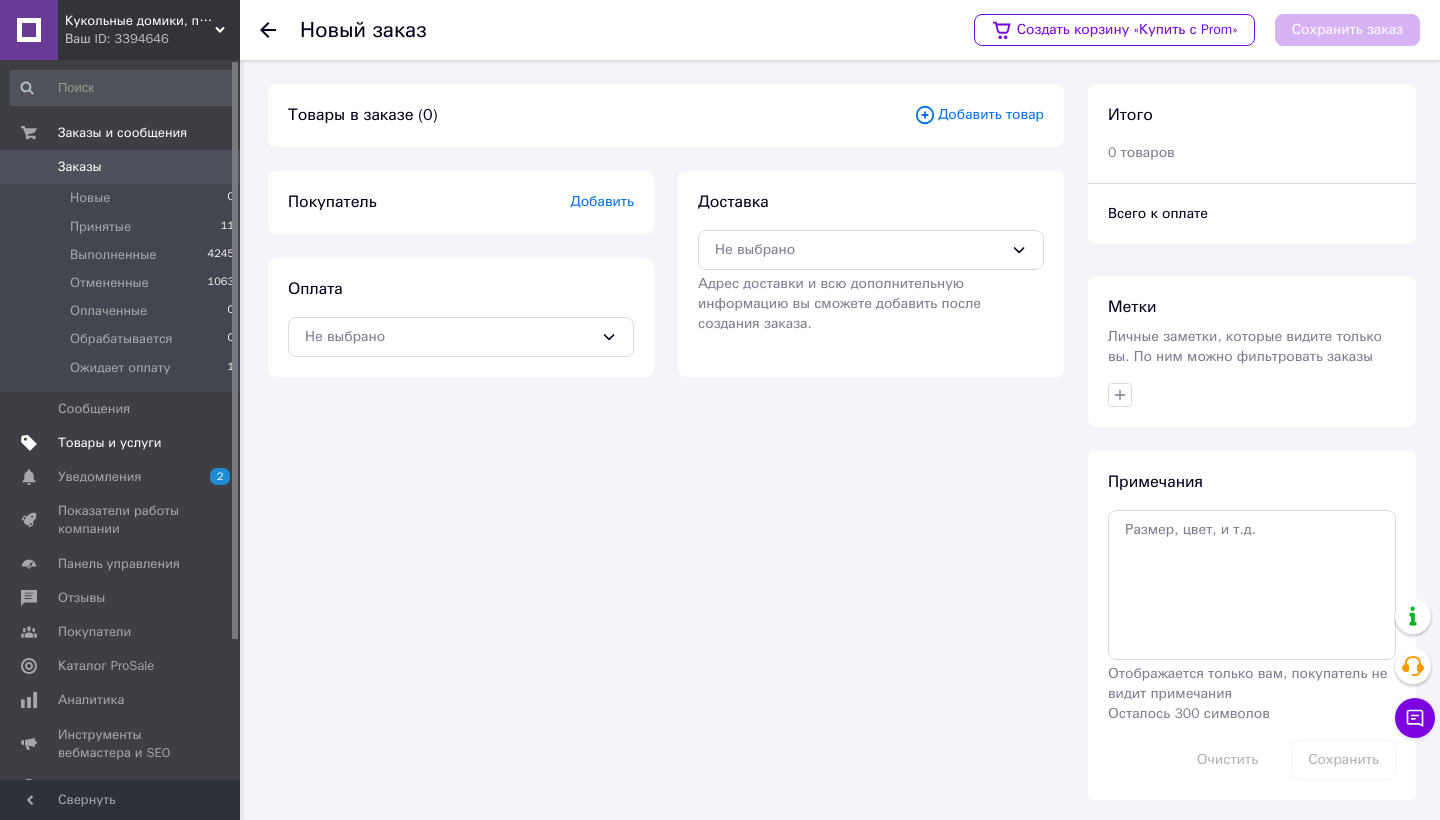 click on "Товары и услуги" at bounding box center (123, 443) 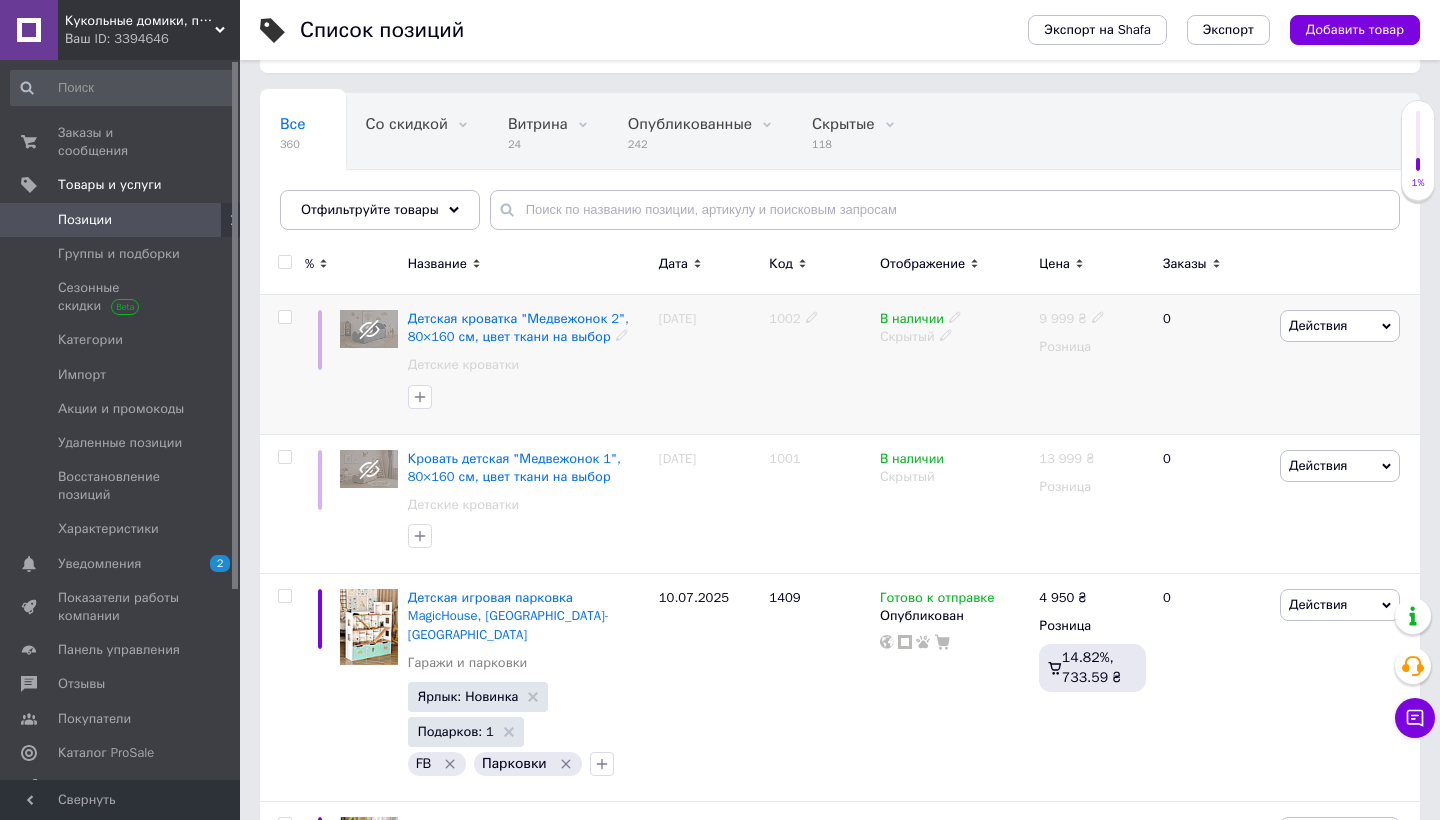 scroll, scrollTop: 147, scrollLeft: 0, axis: vertical 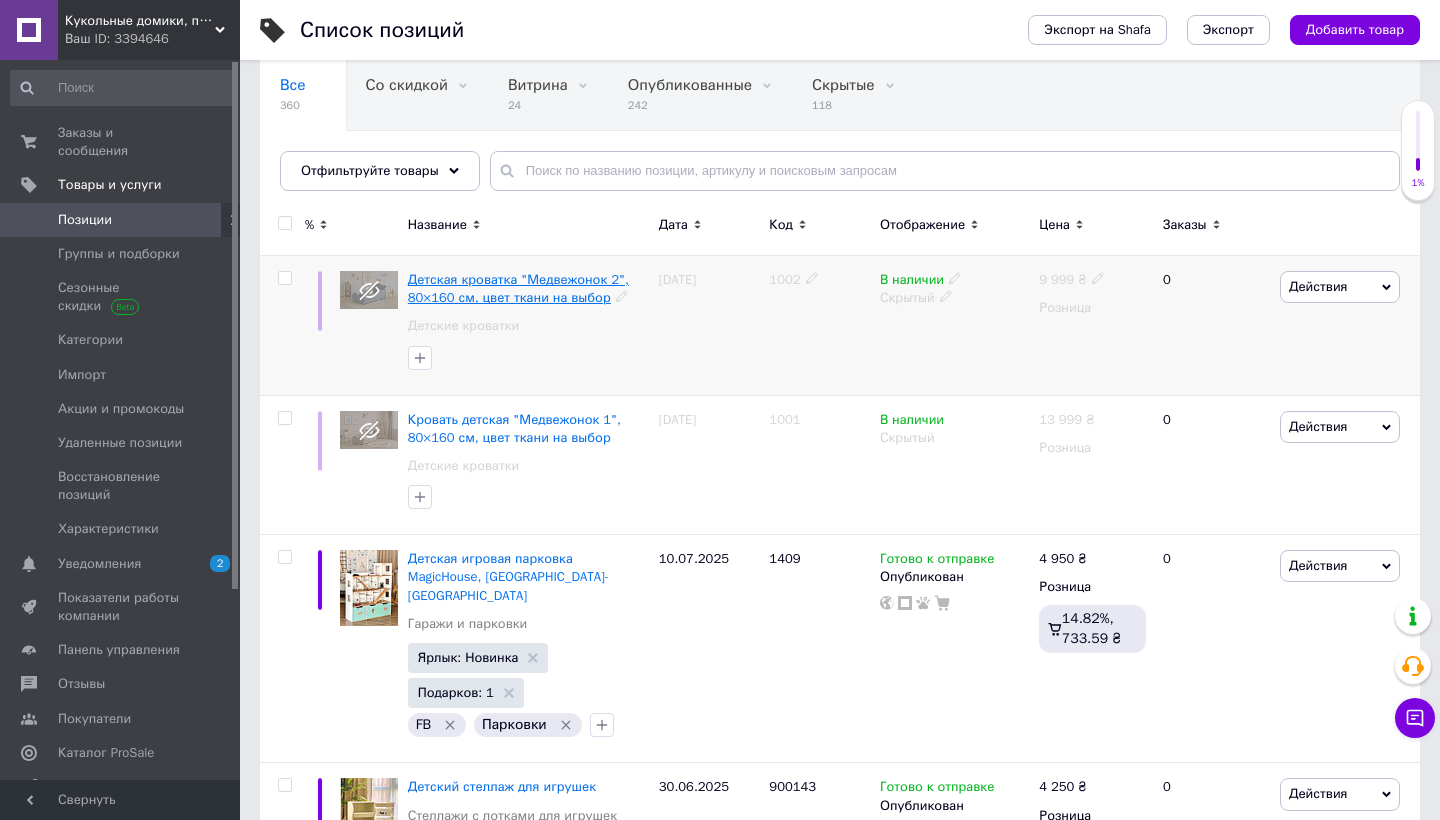 click on "Детская кроватка "Медвежонок 2", 80×160 см, цвет ткани на выбор" at bounding box center (518, 288) 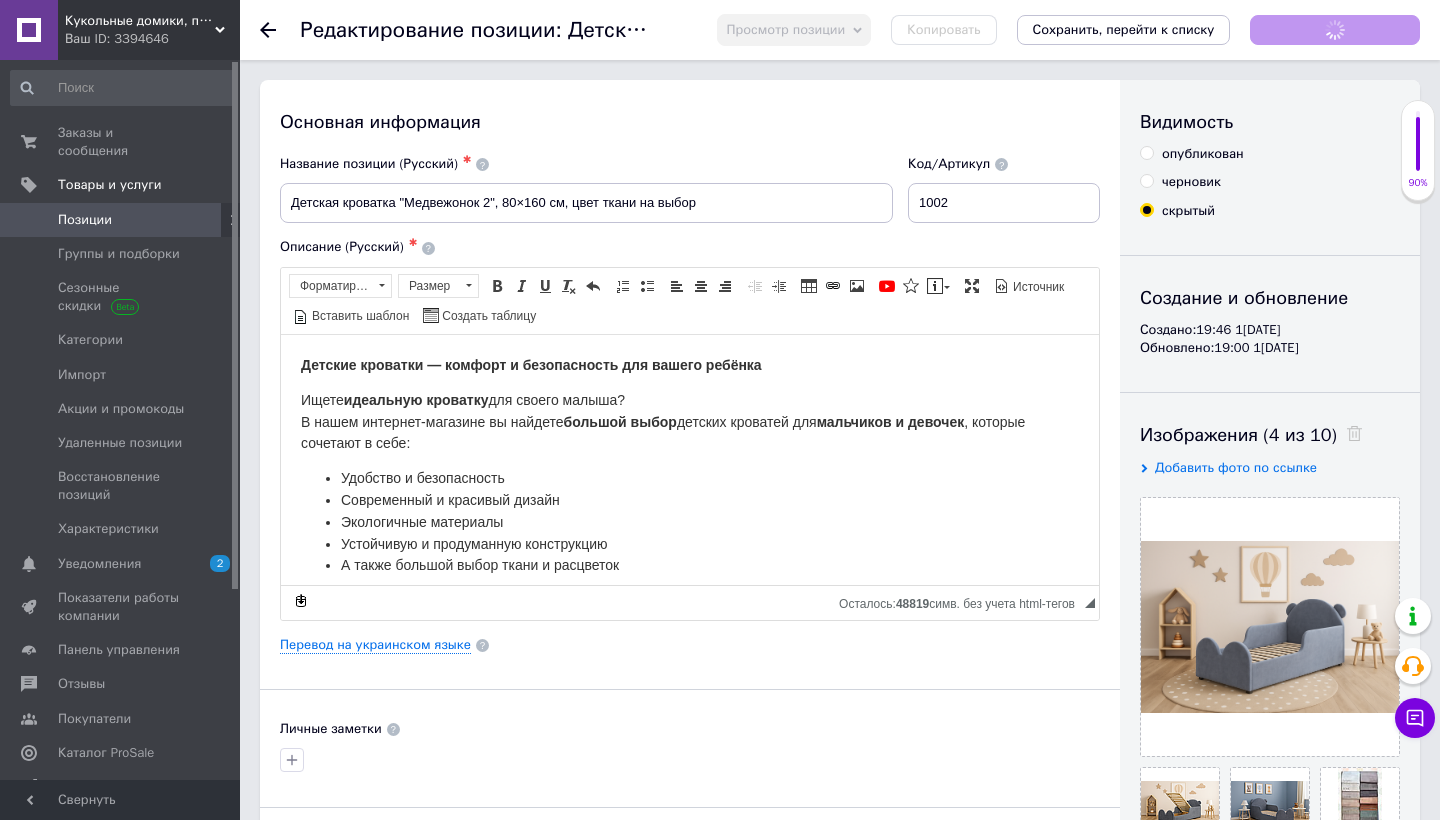 scroll, scrollTop: 0, scrollLeft: 0, axis: both 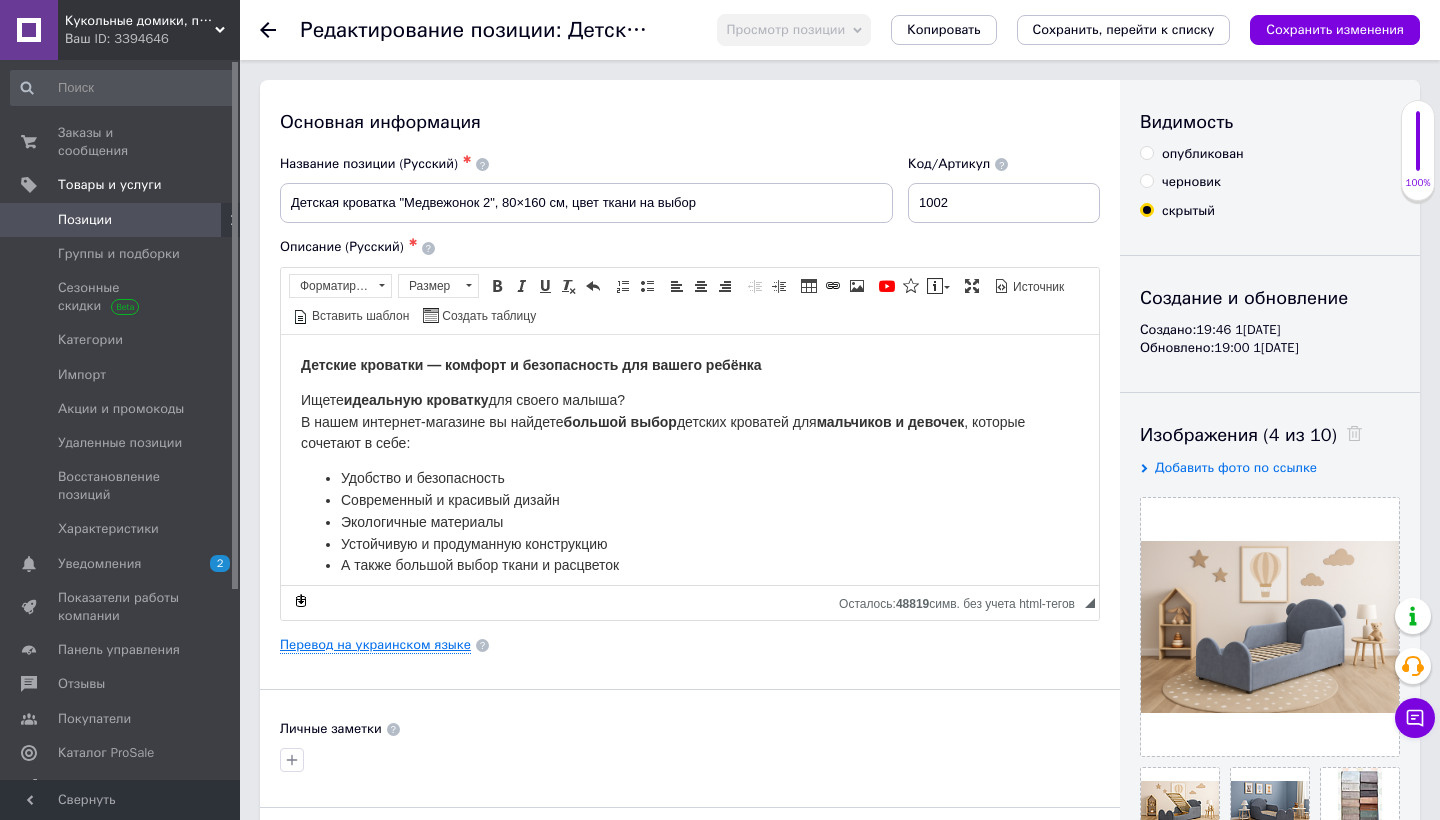 click on "Перевод на украинском языке" at bounding box center [375, 645] 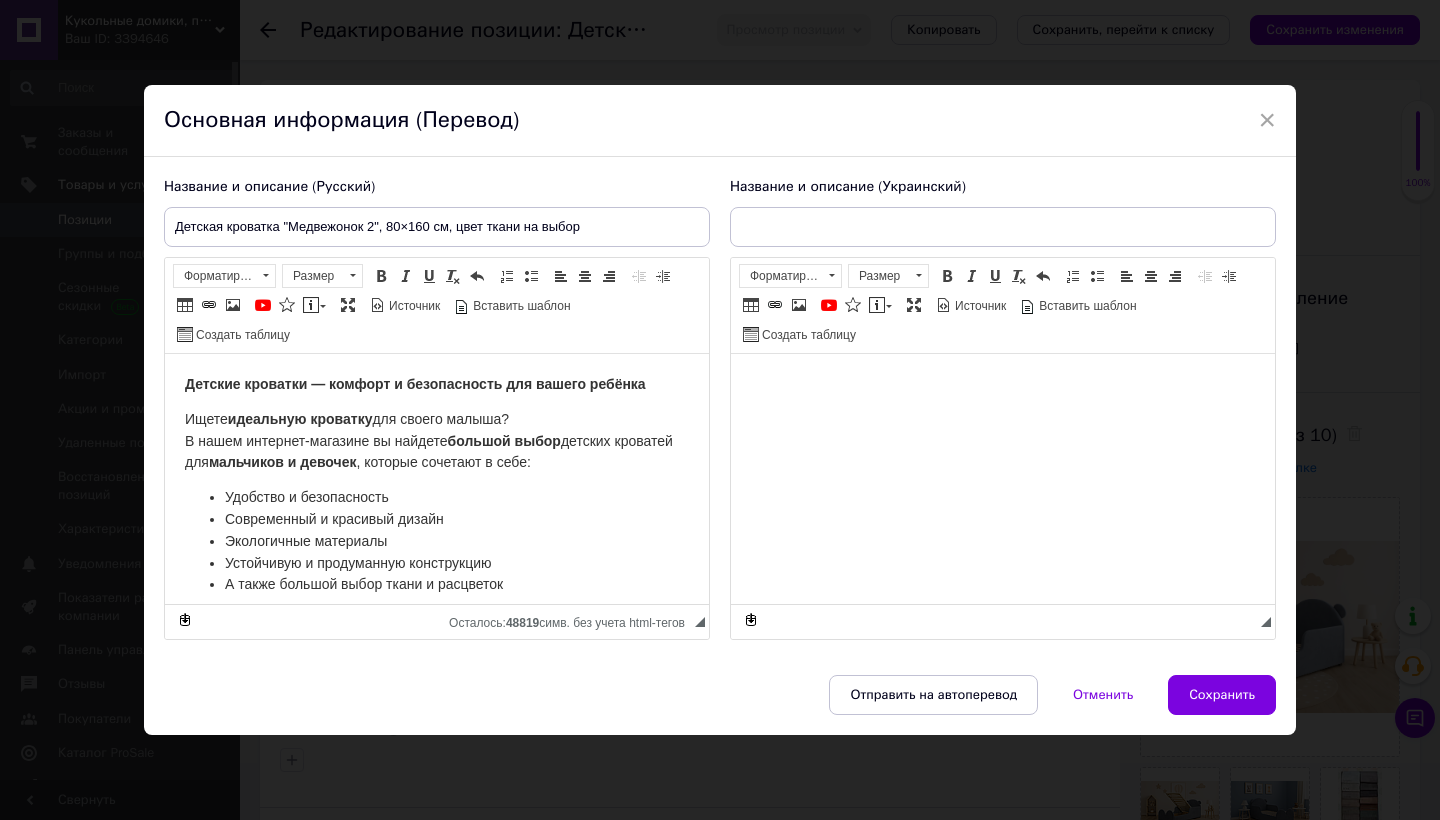 scroll, scrollTop: 0, scrollLeft: 0, axis: both 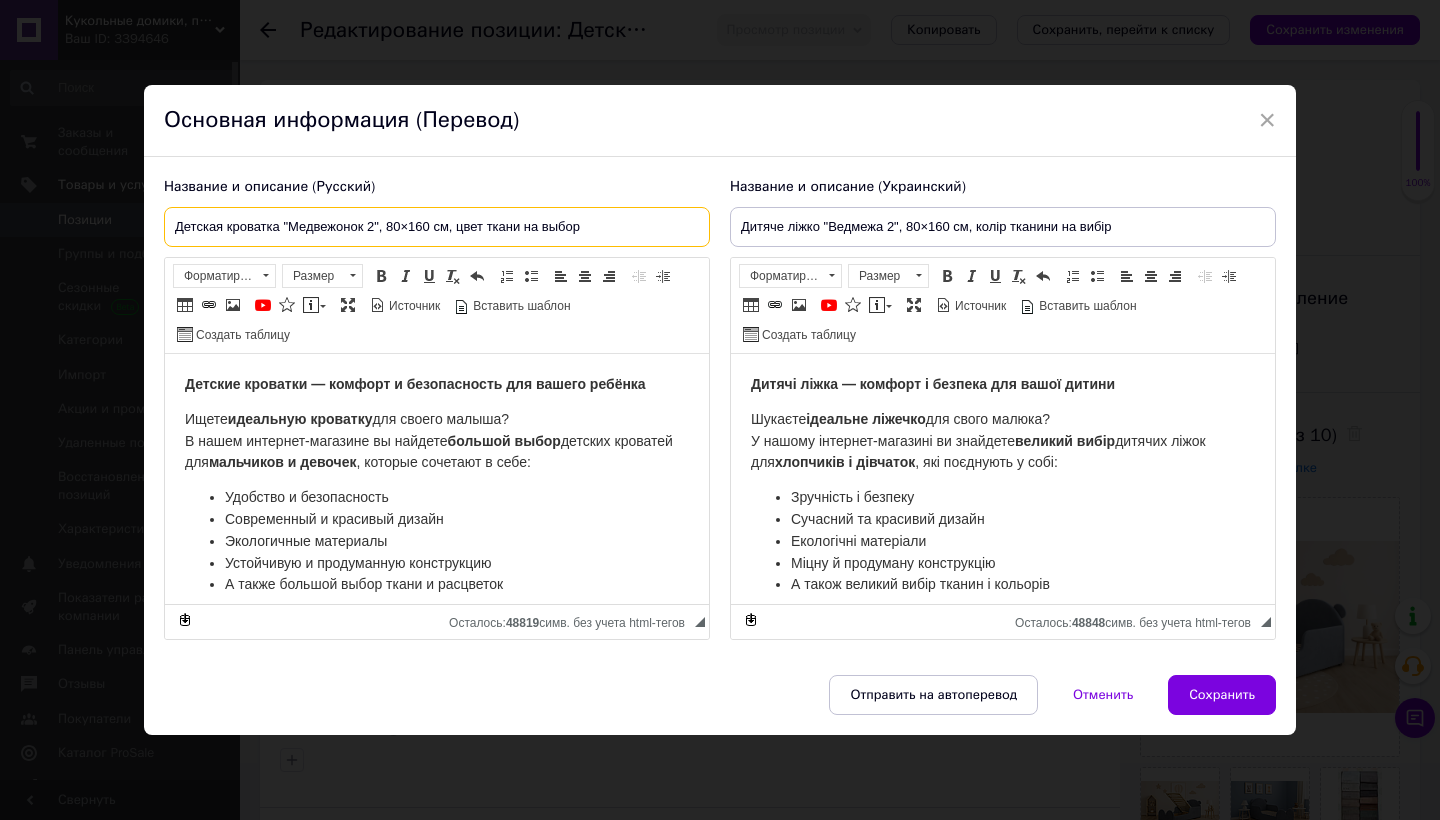 click on "Детская кроватка "Медвежонок 2", 80×160 см, цвет ткани на выбор" at bounding box center [437, 227] 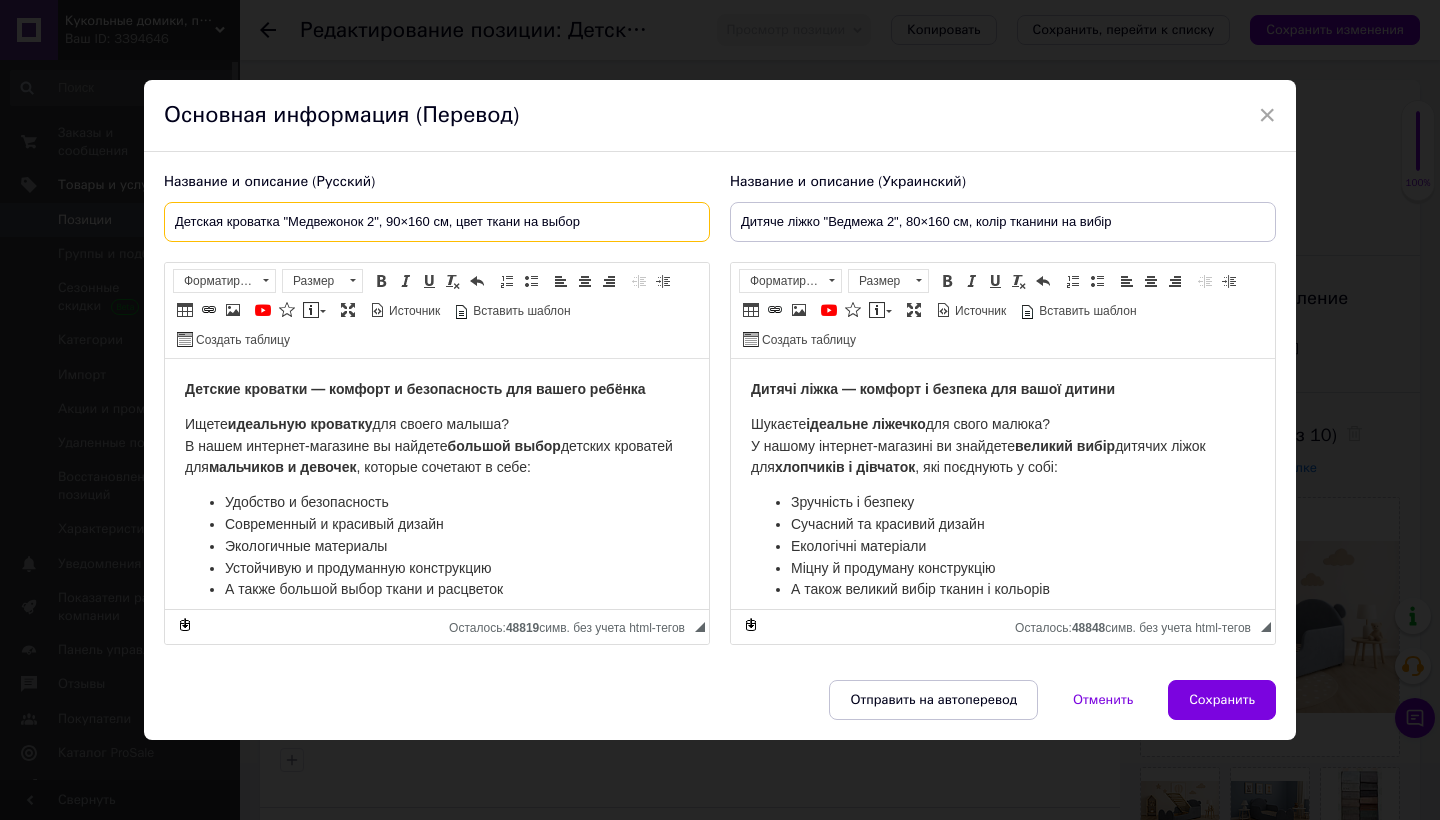 type on "Детская кроватка "Медвежонок 2", 90×160 см, цвет ткани на выбор" 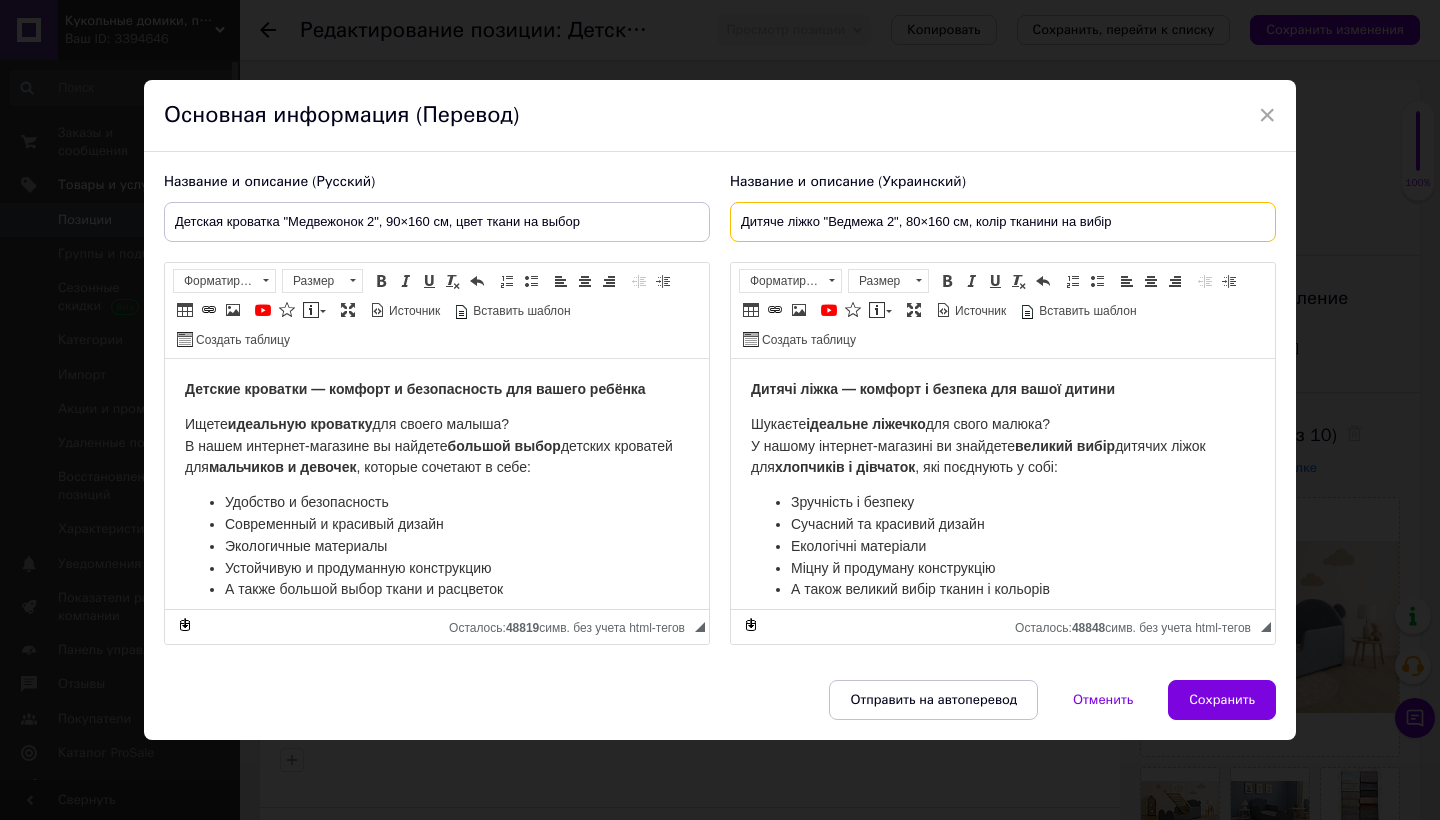 click on "Дитяче ліжко "Ведмежа 2", 80×160 см, колір тканини на вибір" at bounding box center (1003, 222) 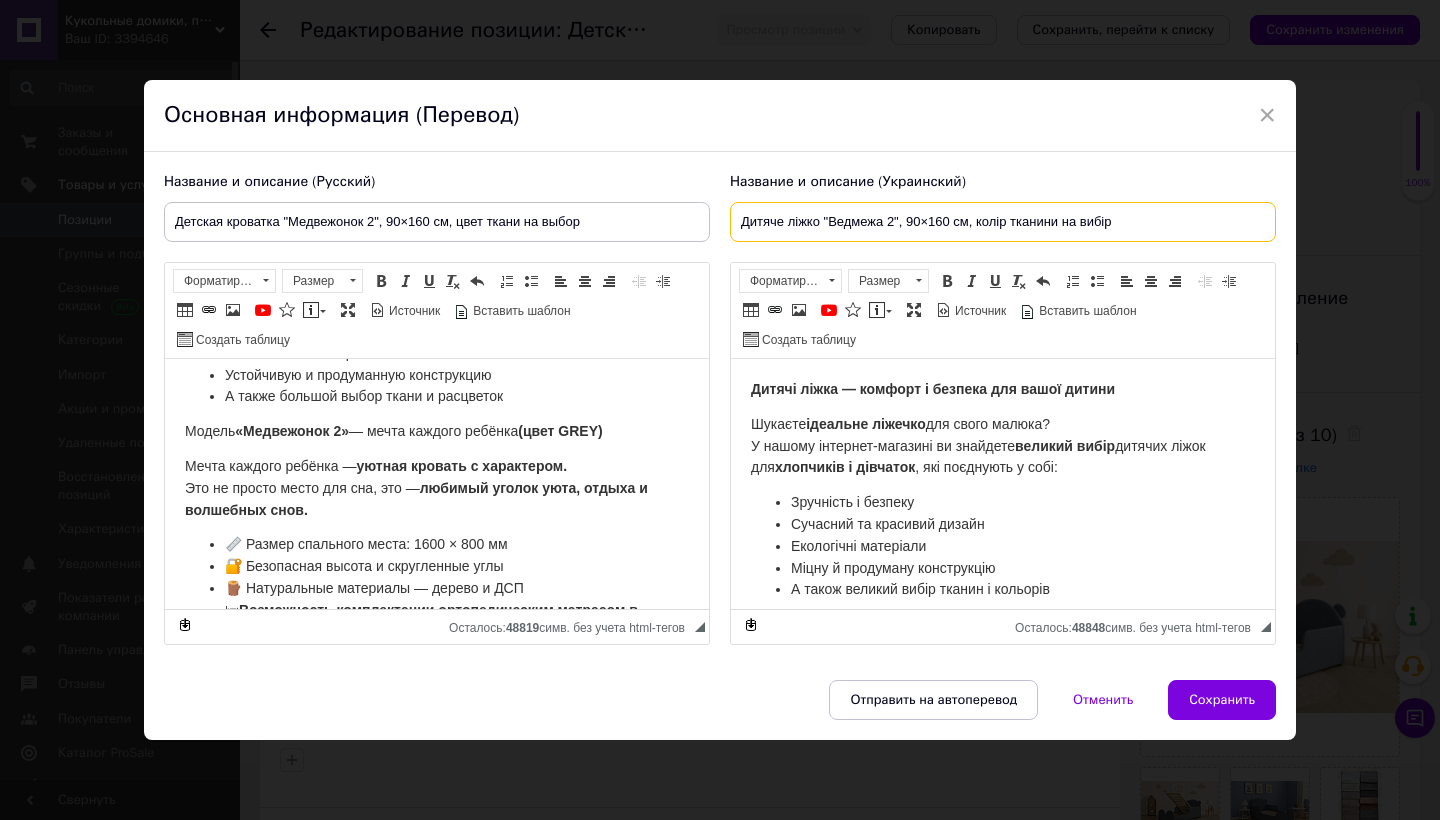 scroll, scrollTop: 216, scrollLeft: 0, axis: vertical 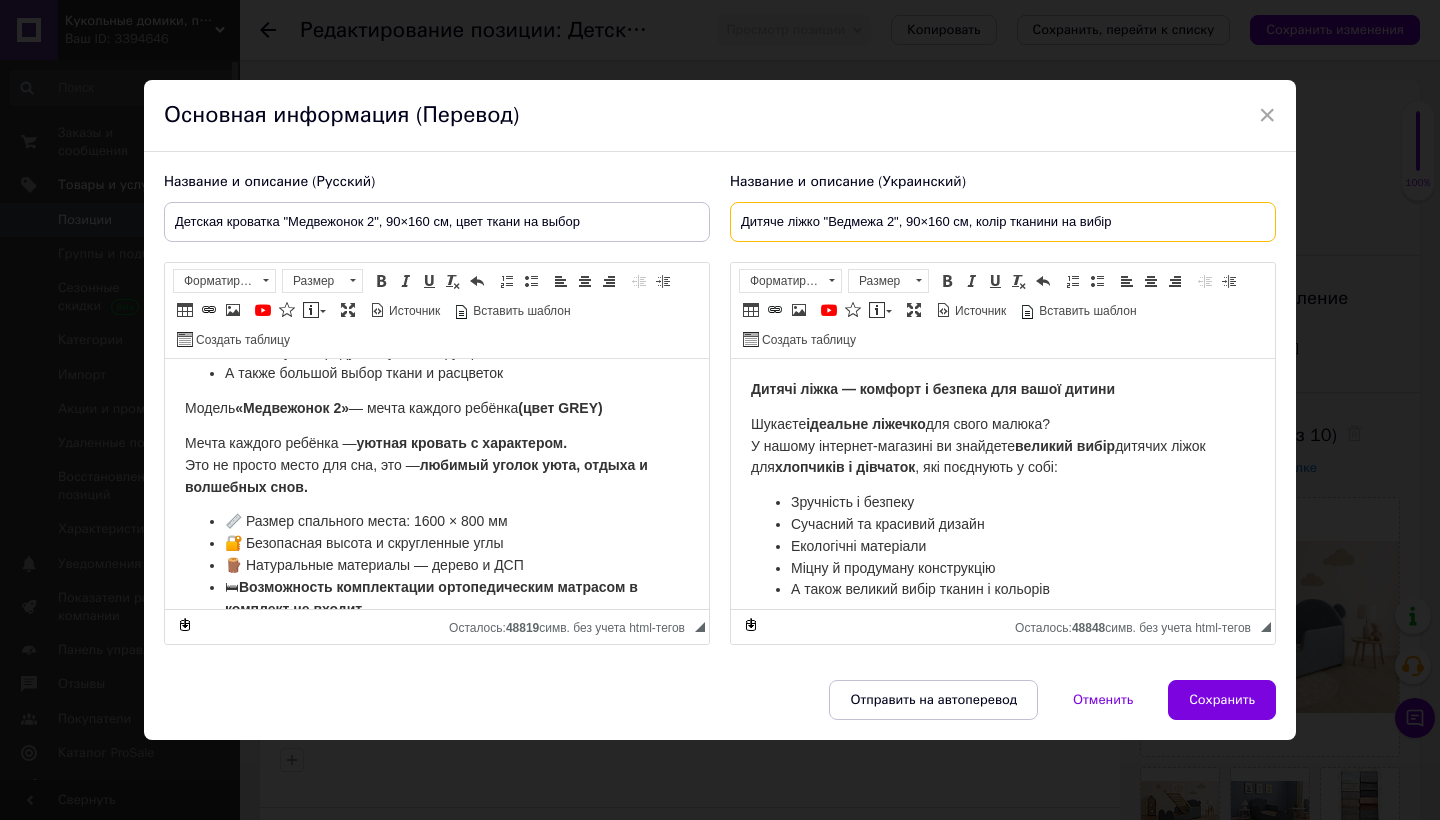type on "Дитяче ліжко "Ведмежа 2", 90×160 см, колір тканини на вибір" 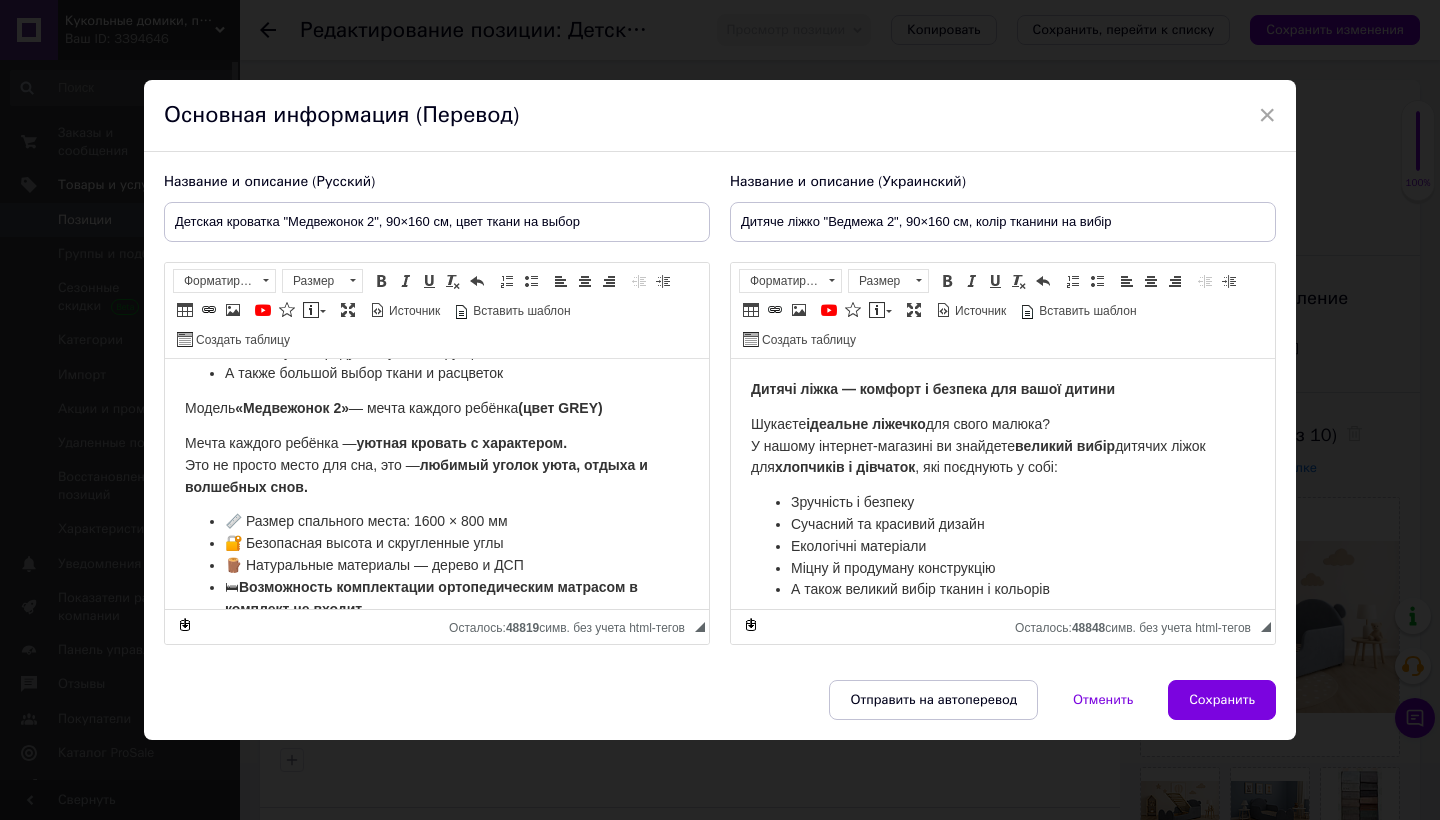 click on "📏 Размер спального места: 1600 × 800 мм" at bounding box center [366, 520] 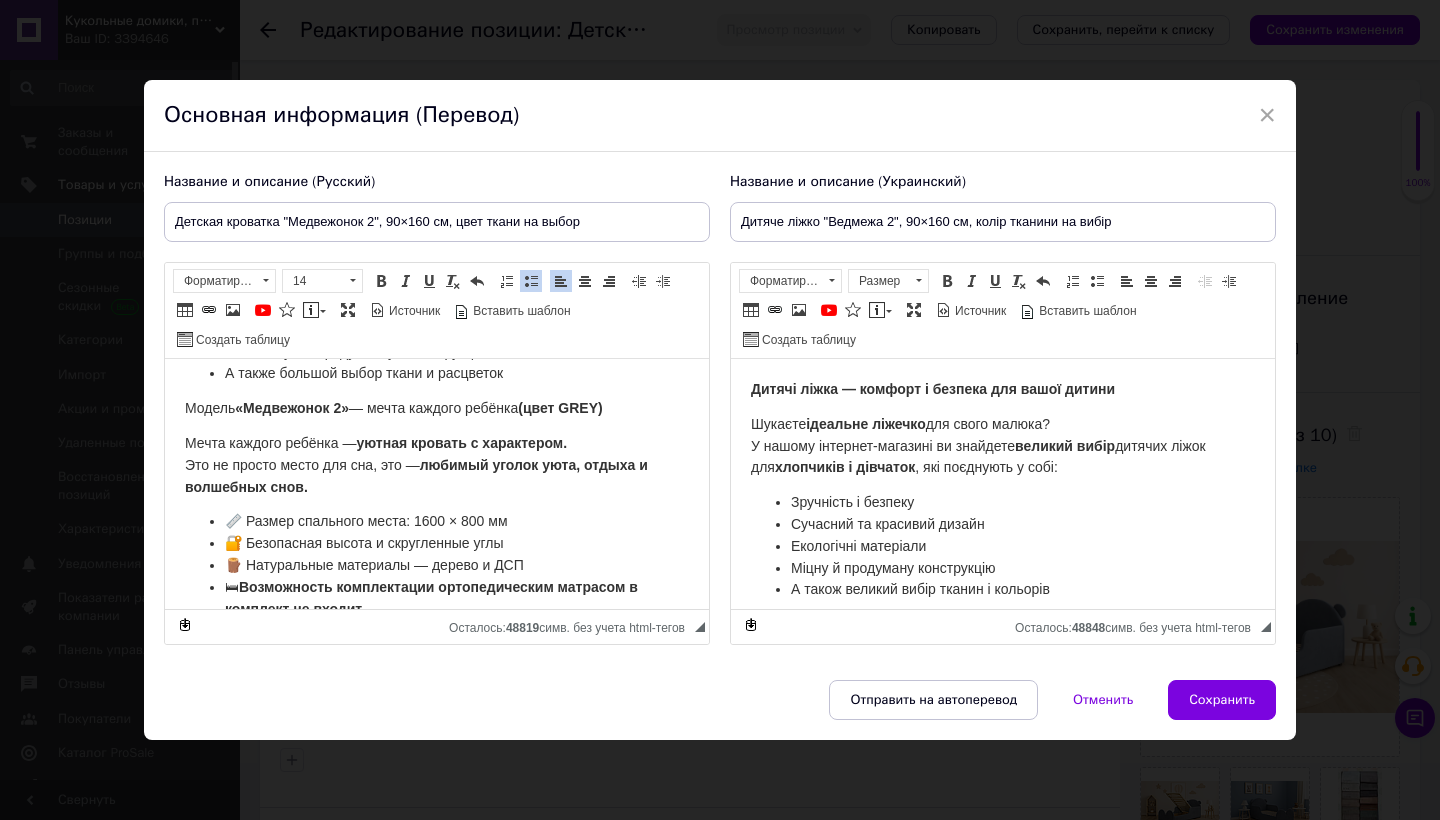 type 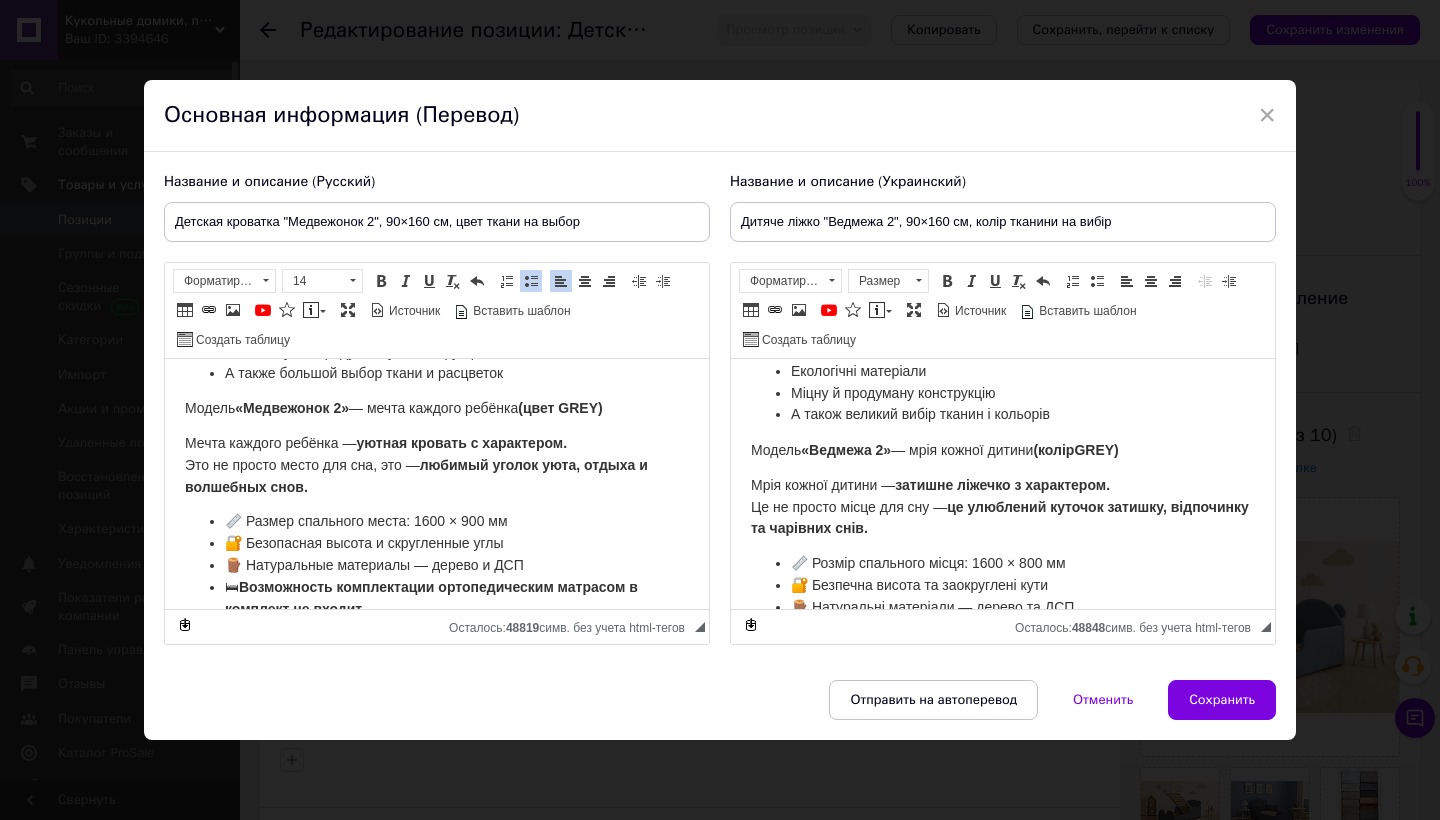 scroll, scrollTop: 179, scrollLeft: 0, axis: vertical 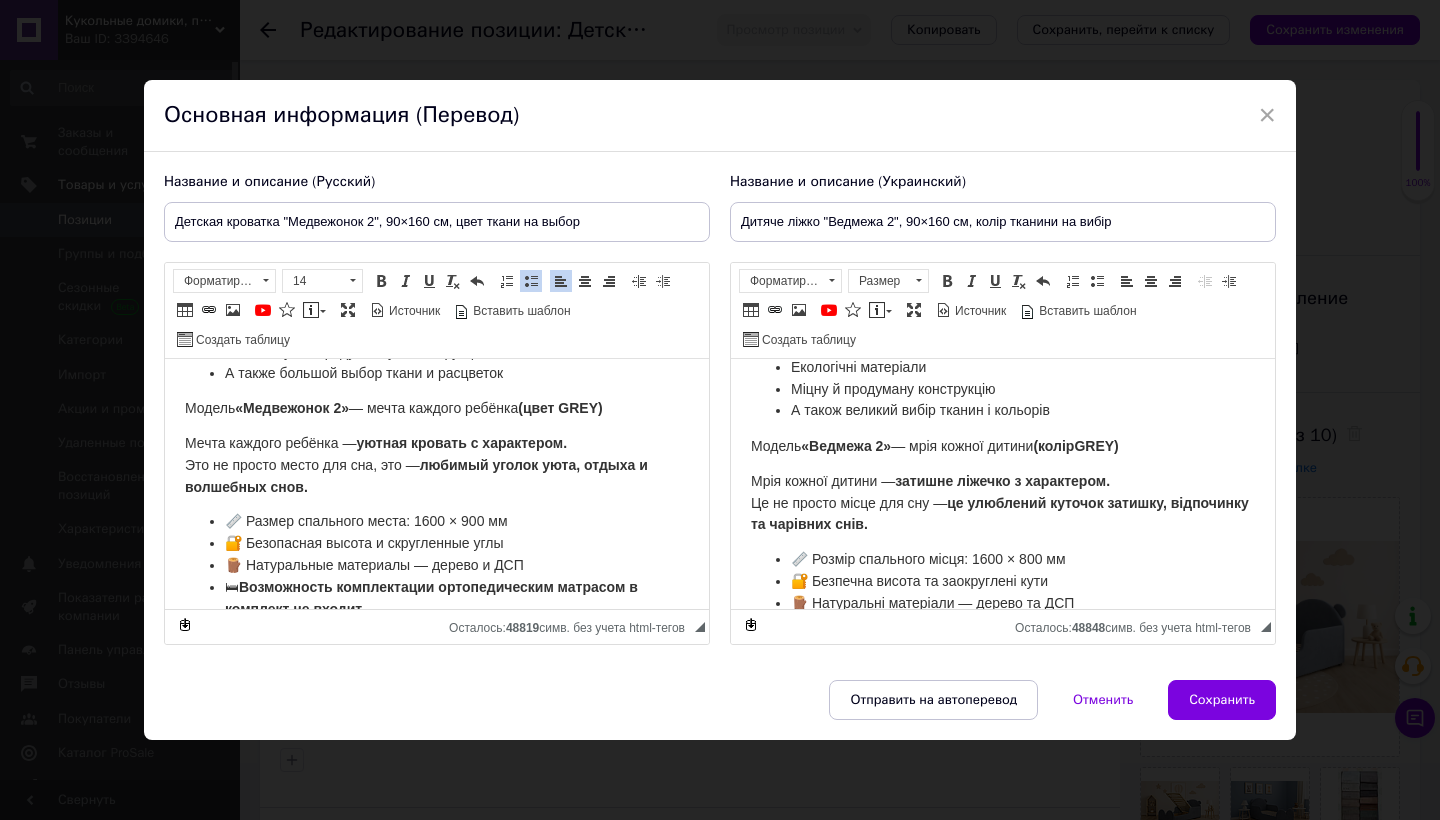 click on "📏 Розмір спального місця: 1600 × 800 мм" at bounding box center [928, 558] 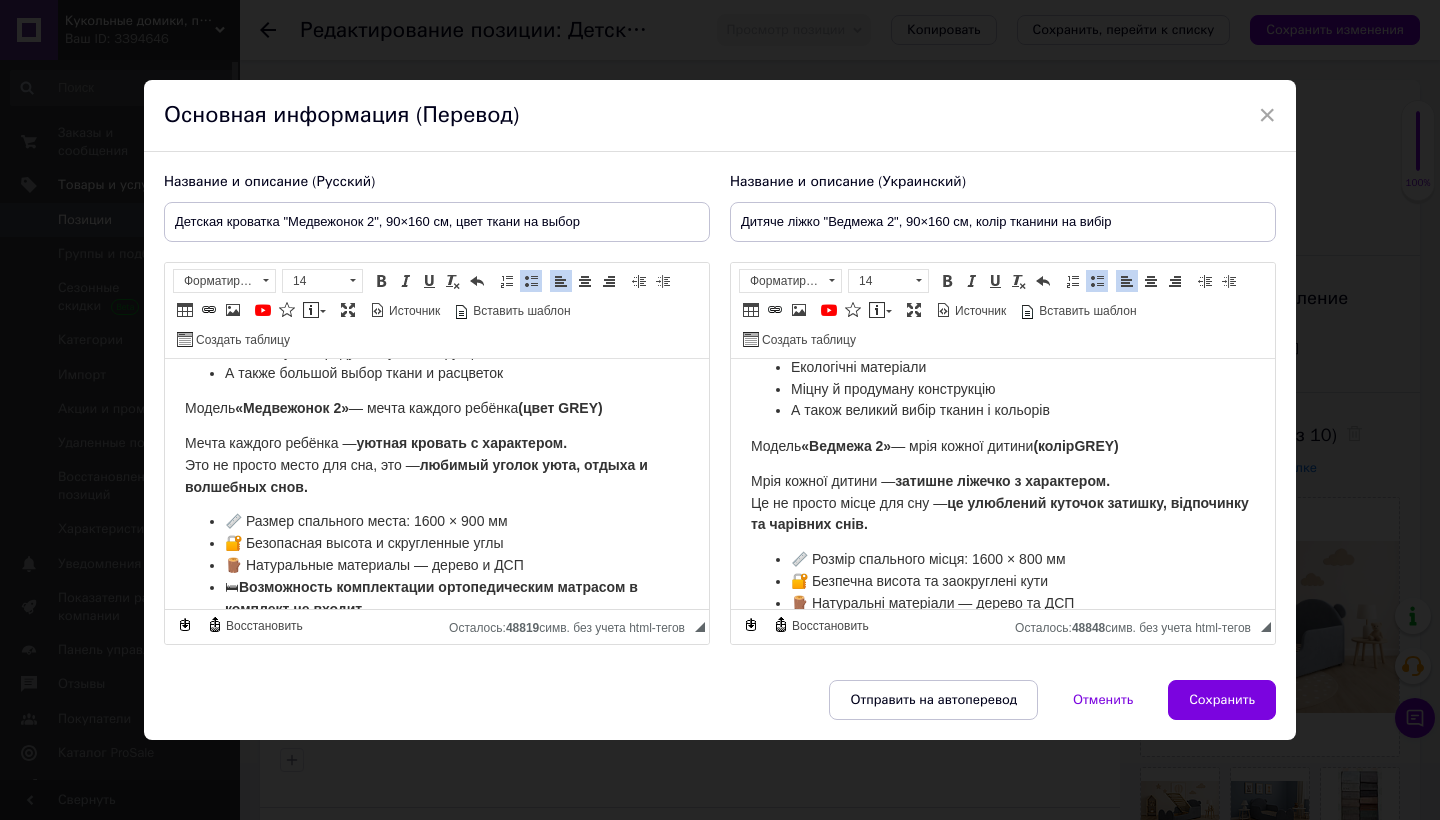 type 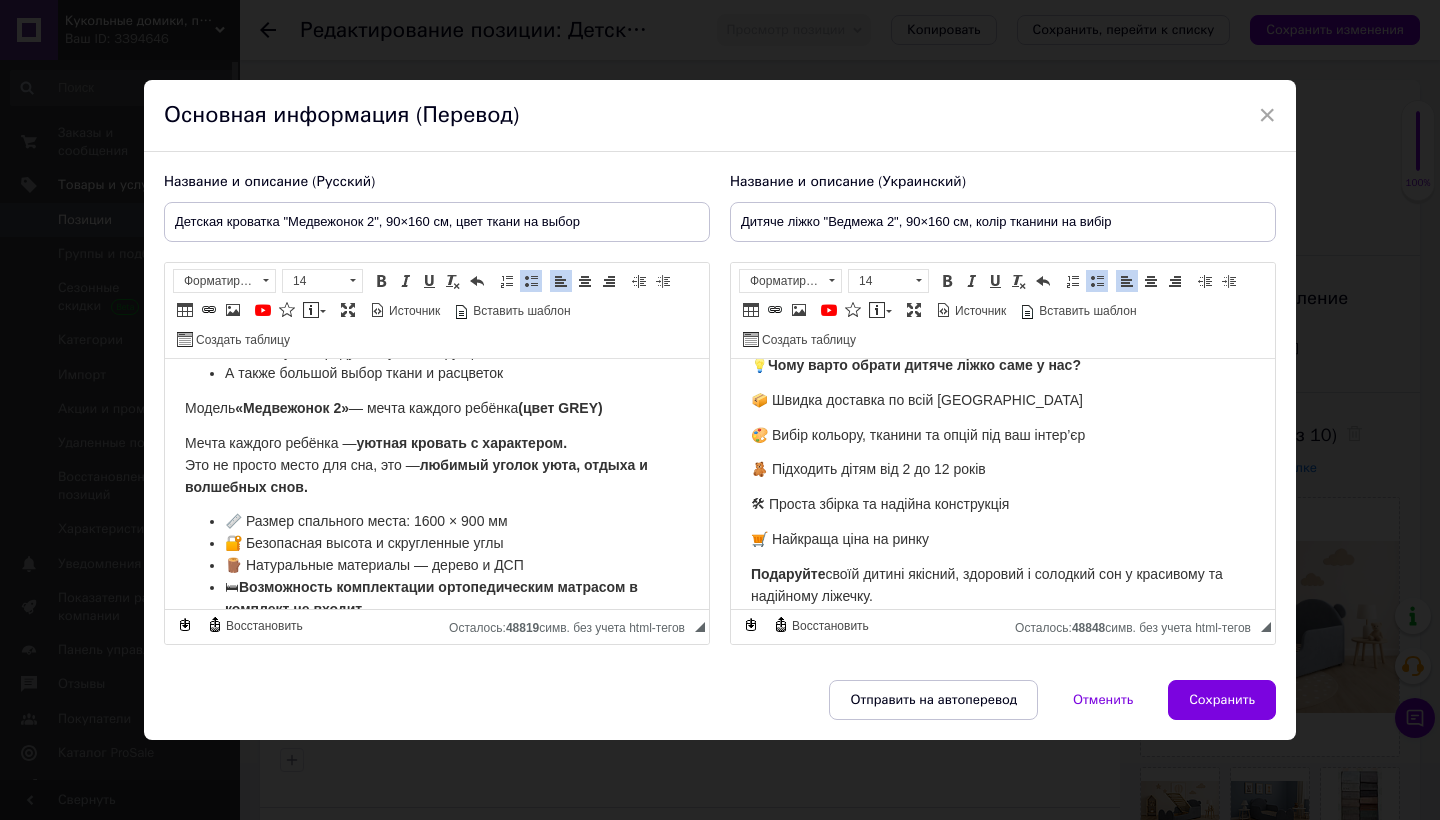 scroll, scrollTop: 528, scrollLeft: 0, axis: vertical 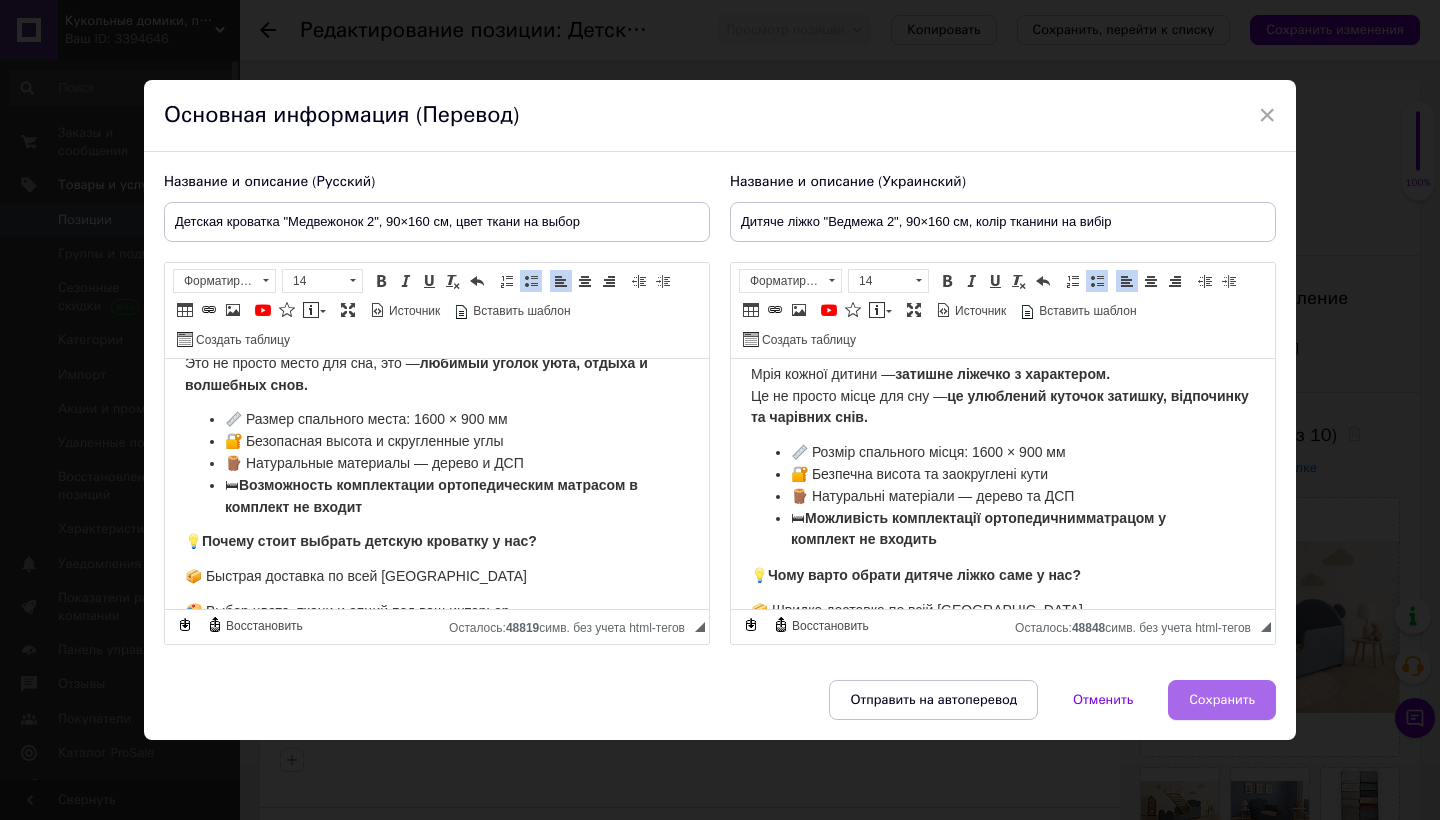 click on "Сохранить" at bounding box center (1222, 700) 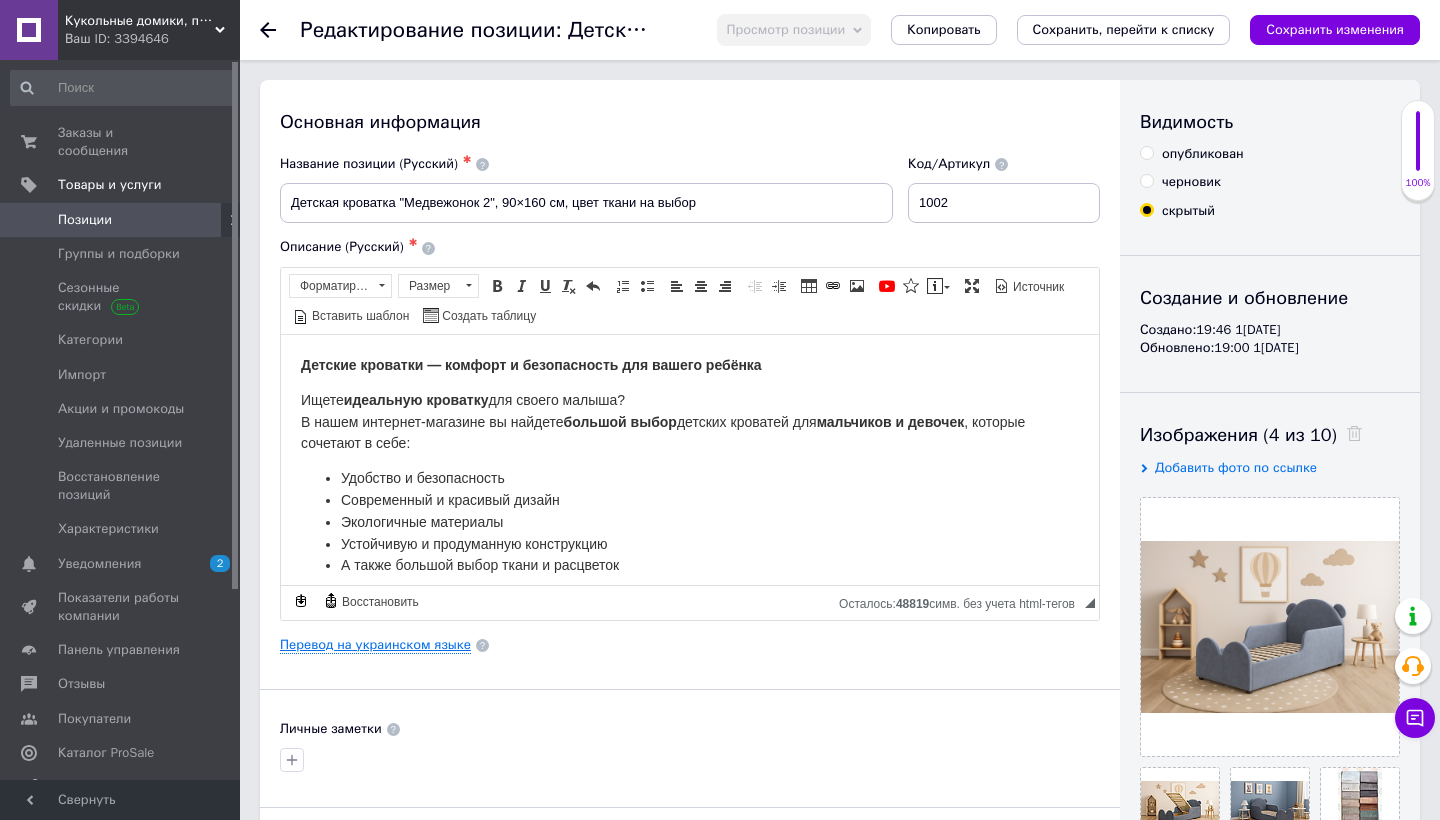click on "Перевод на украинском языке" at bounding box center [375, 645] 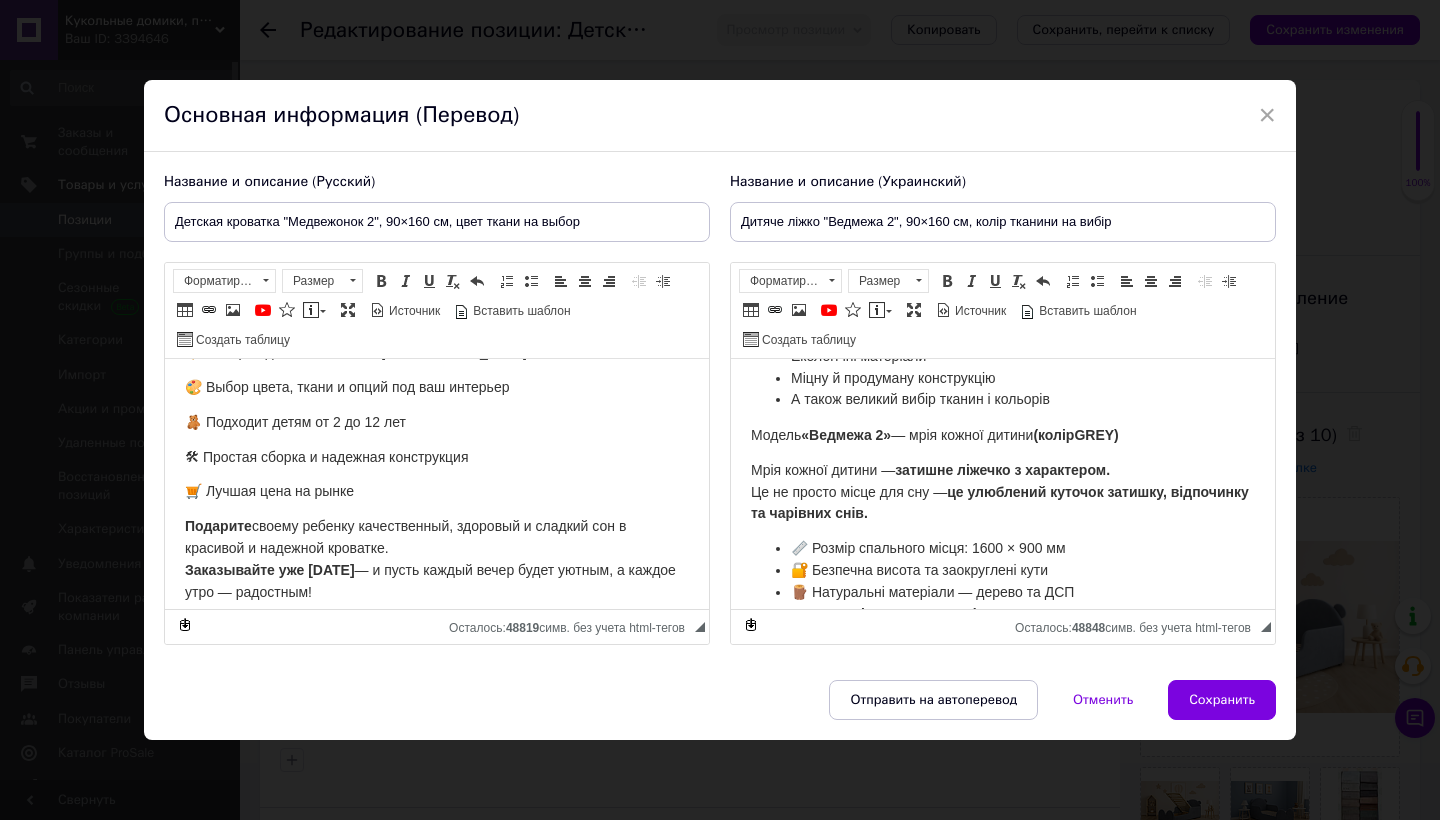scroll, scrollTop: 541, scrollLeft: 0, axis: vertical 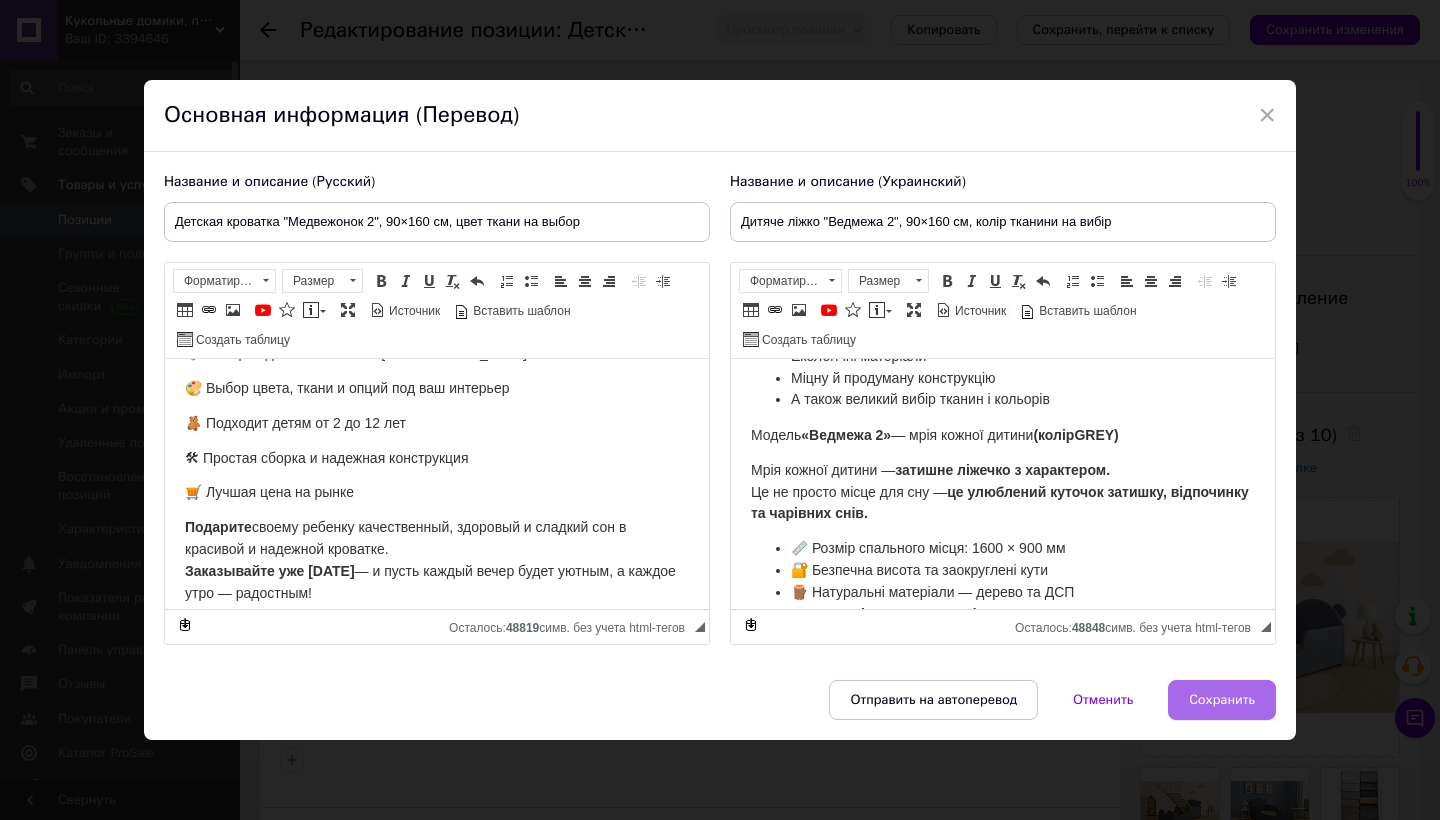 click on "Сохранить" at bounding box center [1222, 700] 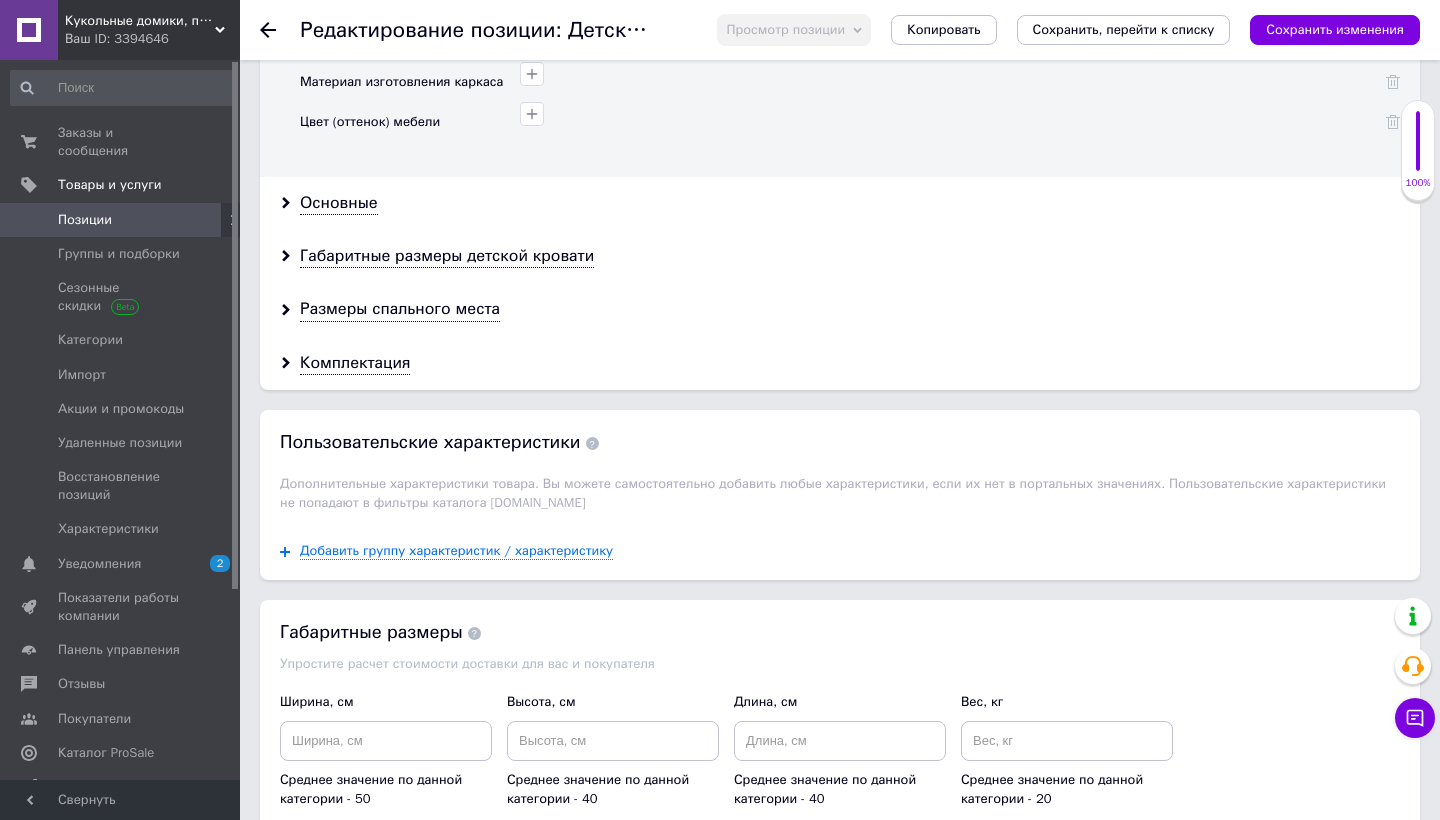 scroll, scrollTop: 1909, scrollLeft: 0, axis: vertical 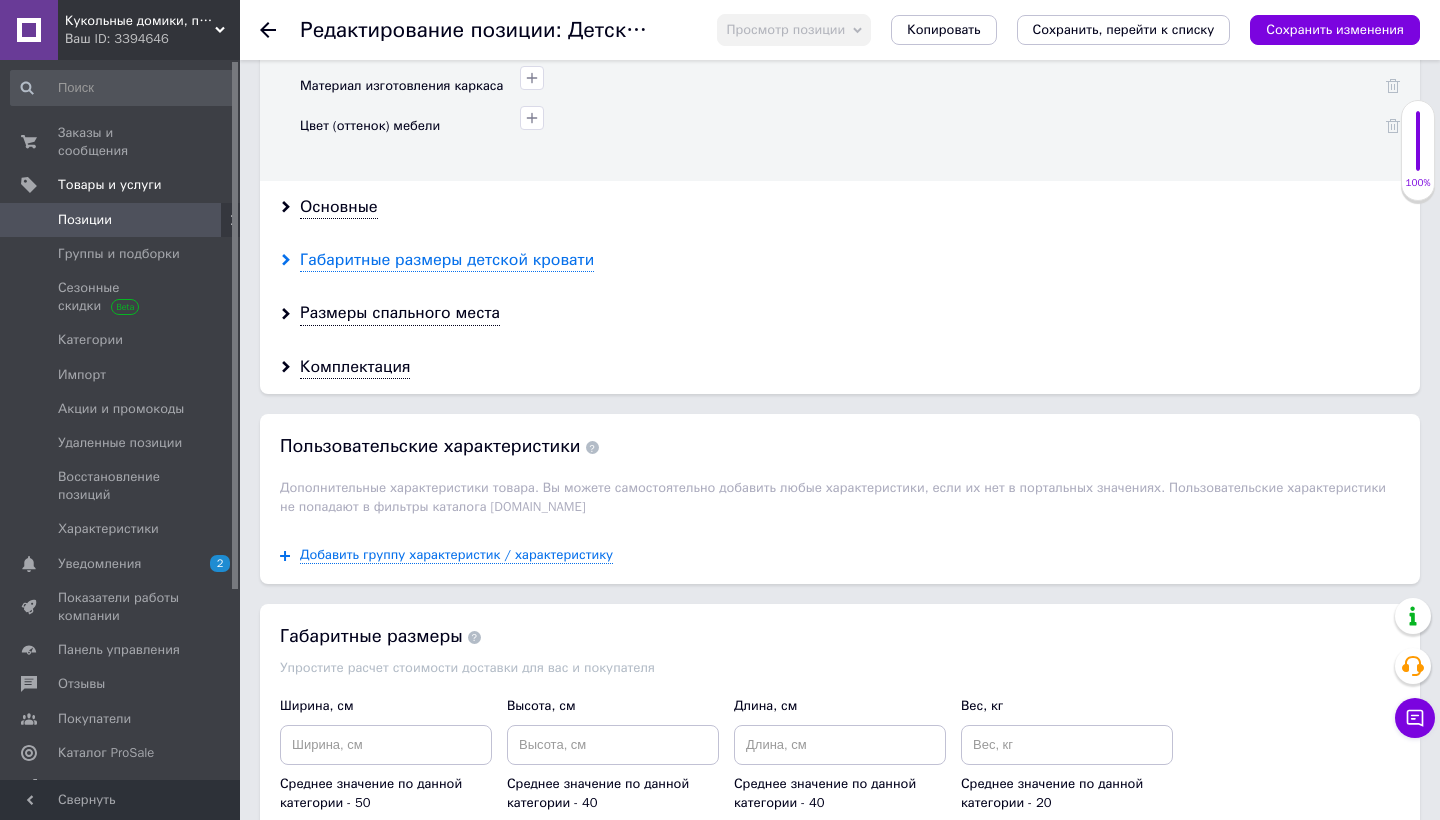 click on "Габаритные размеры детской кровати" at bounding box center (447, 260) 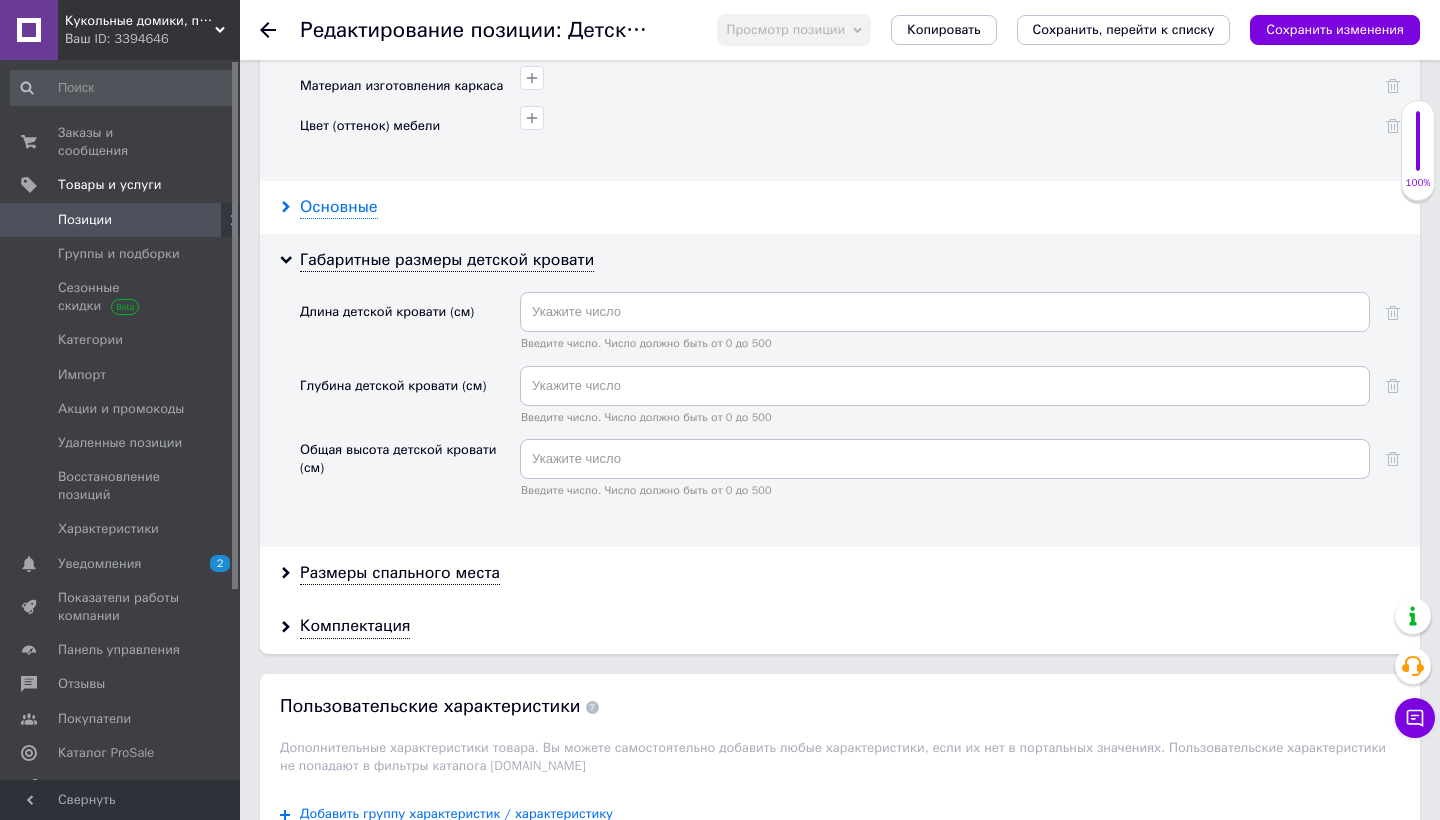 click on "Основные" at bounding box center [339, 207] 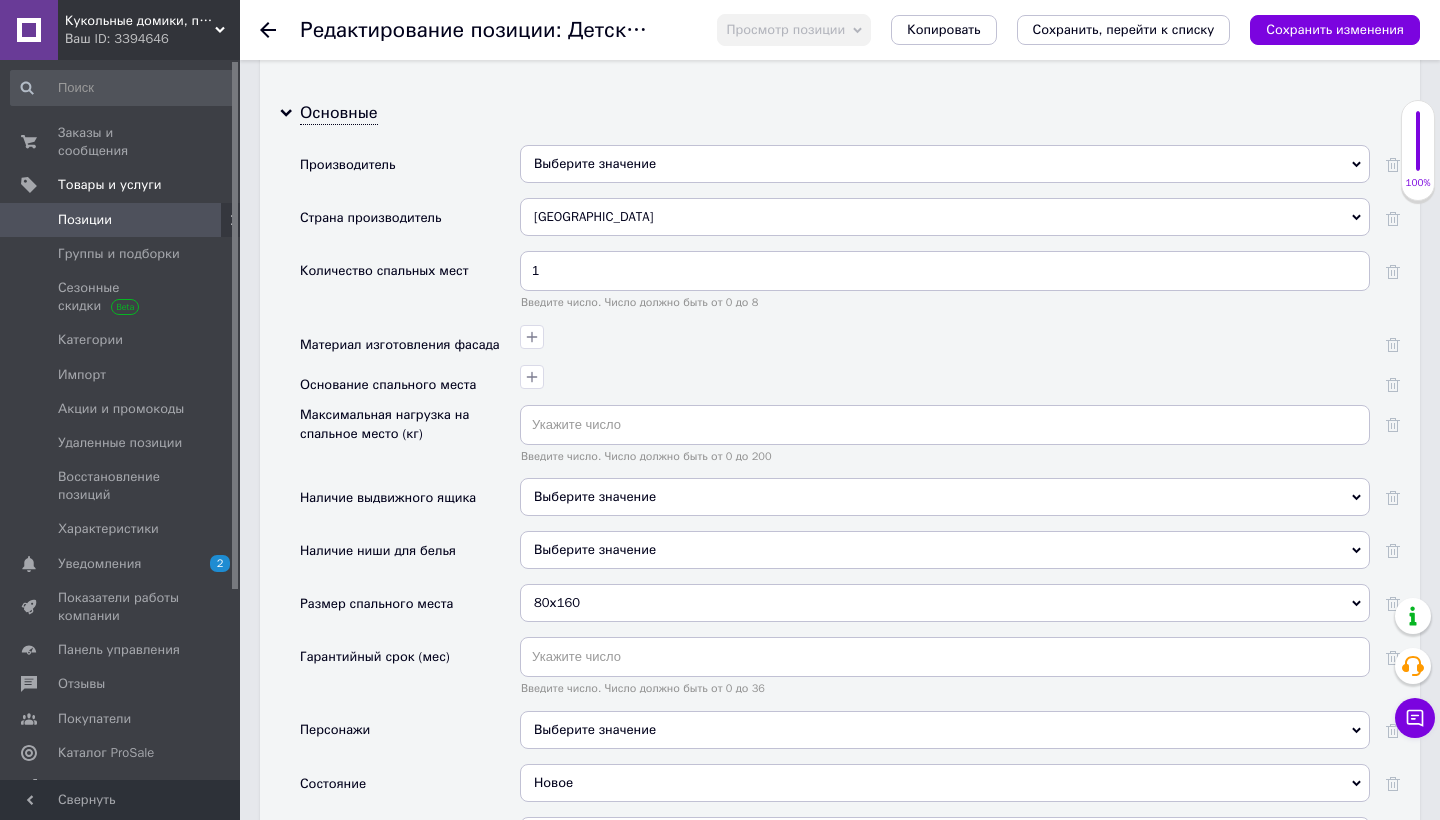 scroll, scrollTop: 2013, scrollLeft: 0, axis: vertical 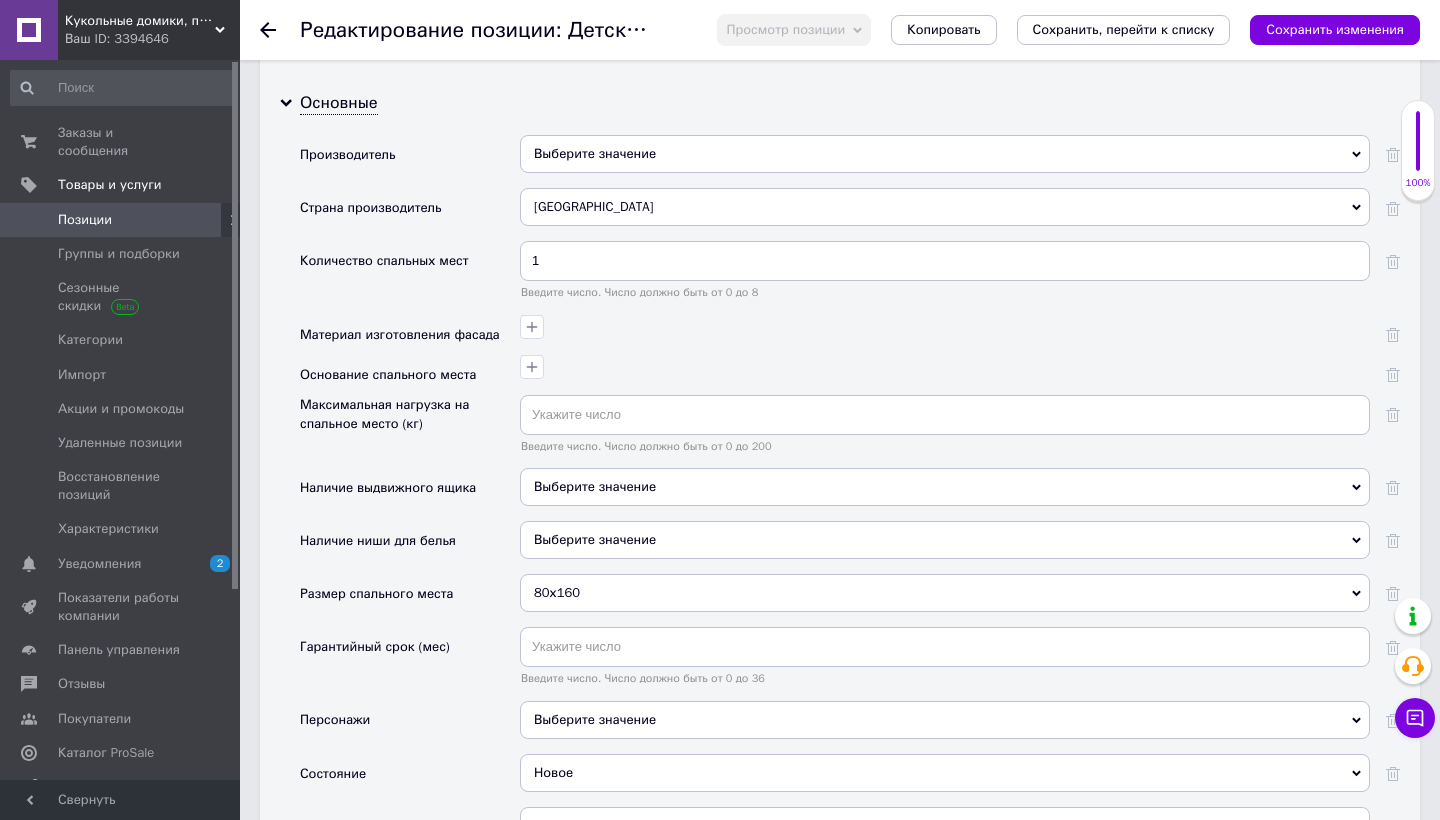 click on "80х160" at bounding box center [945, 593] 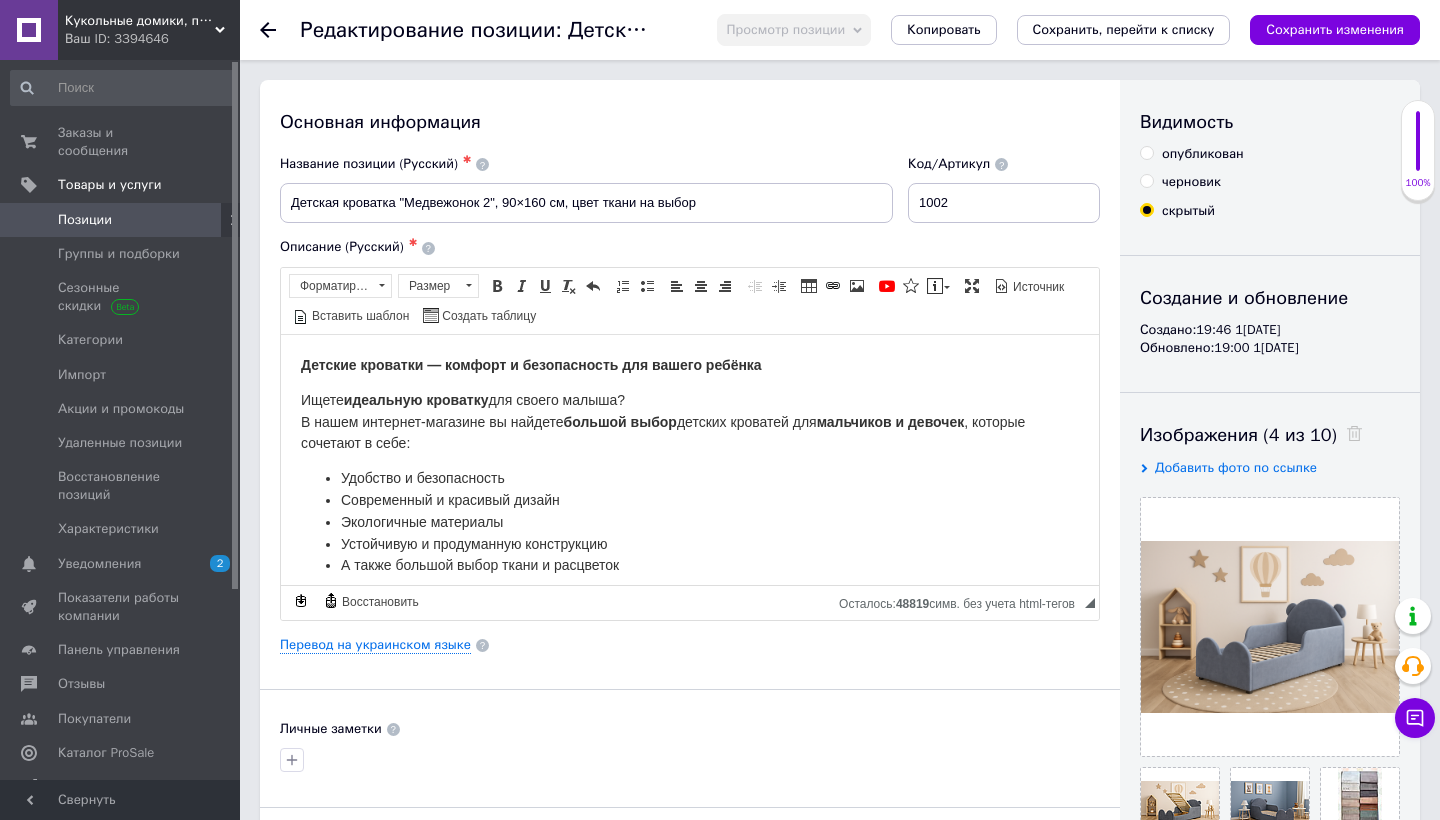 scroll, scrollTop: 0, scrollLeft: 0, axis: both 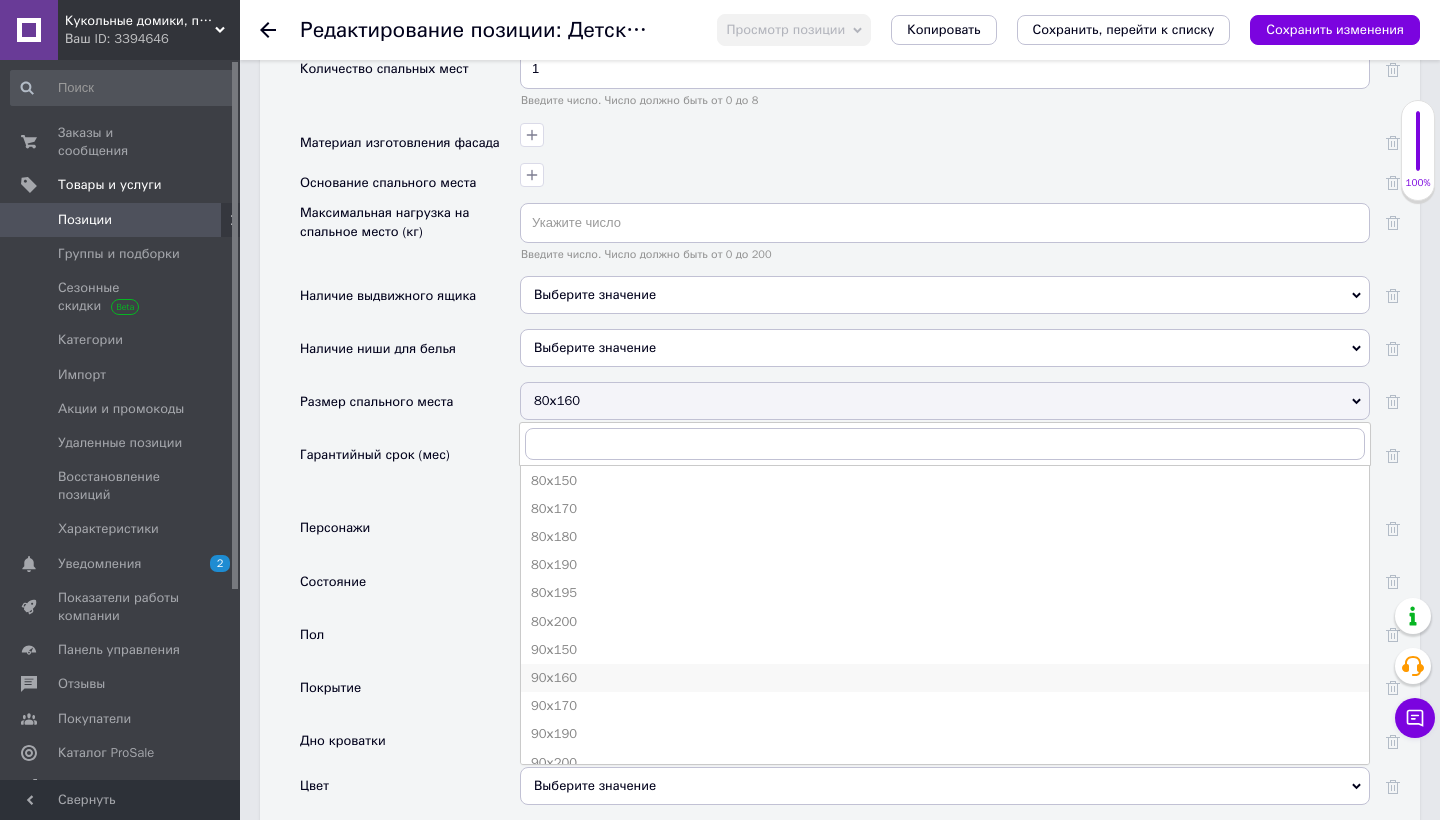 click on "90х160" at bounding box center (945, 678) 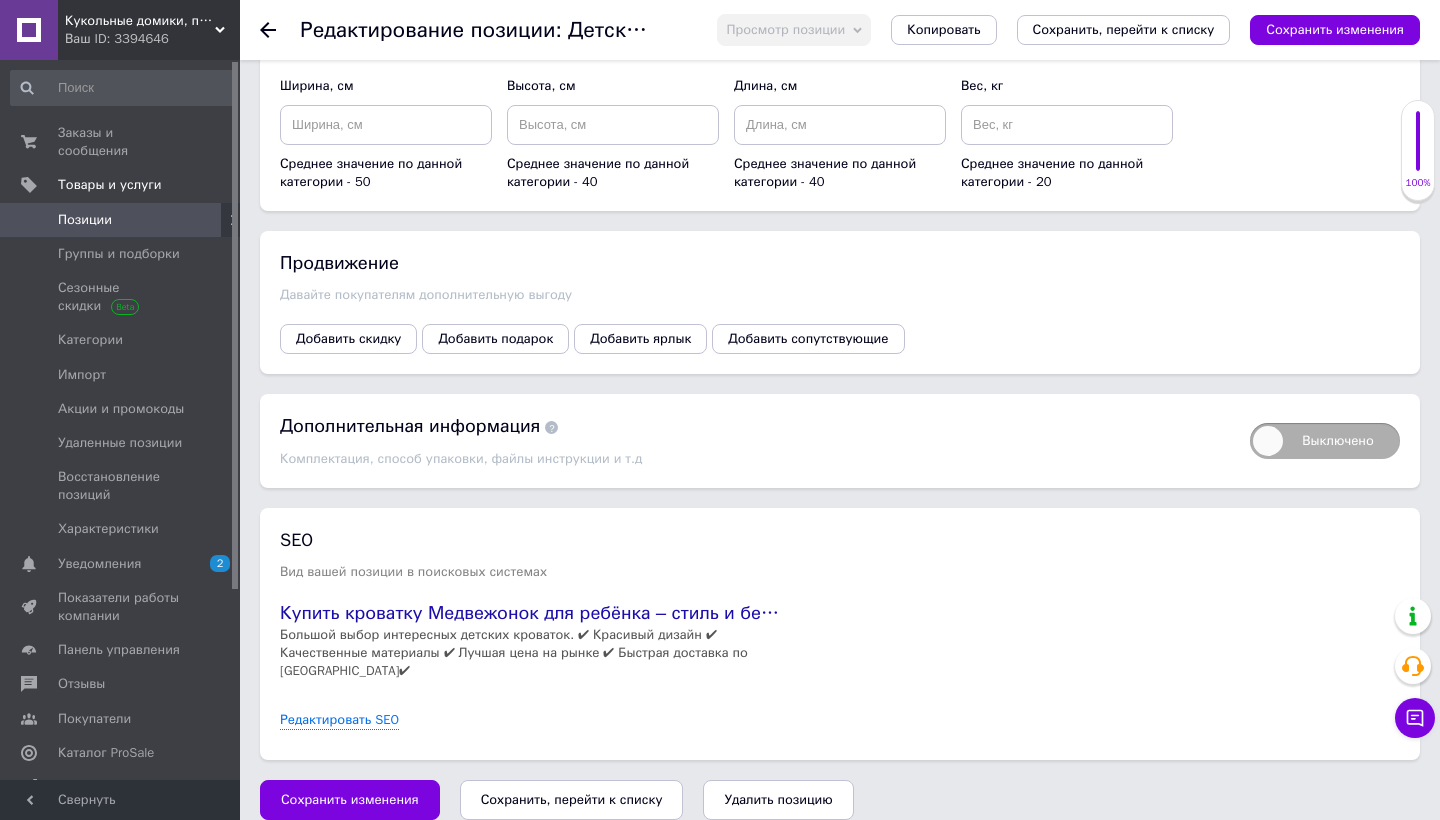 scroll, scrollTop: 3790, scrollLeft: 0, axis: vertical 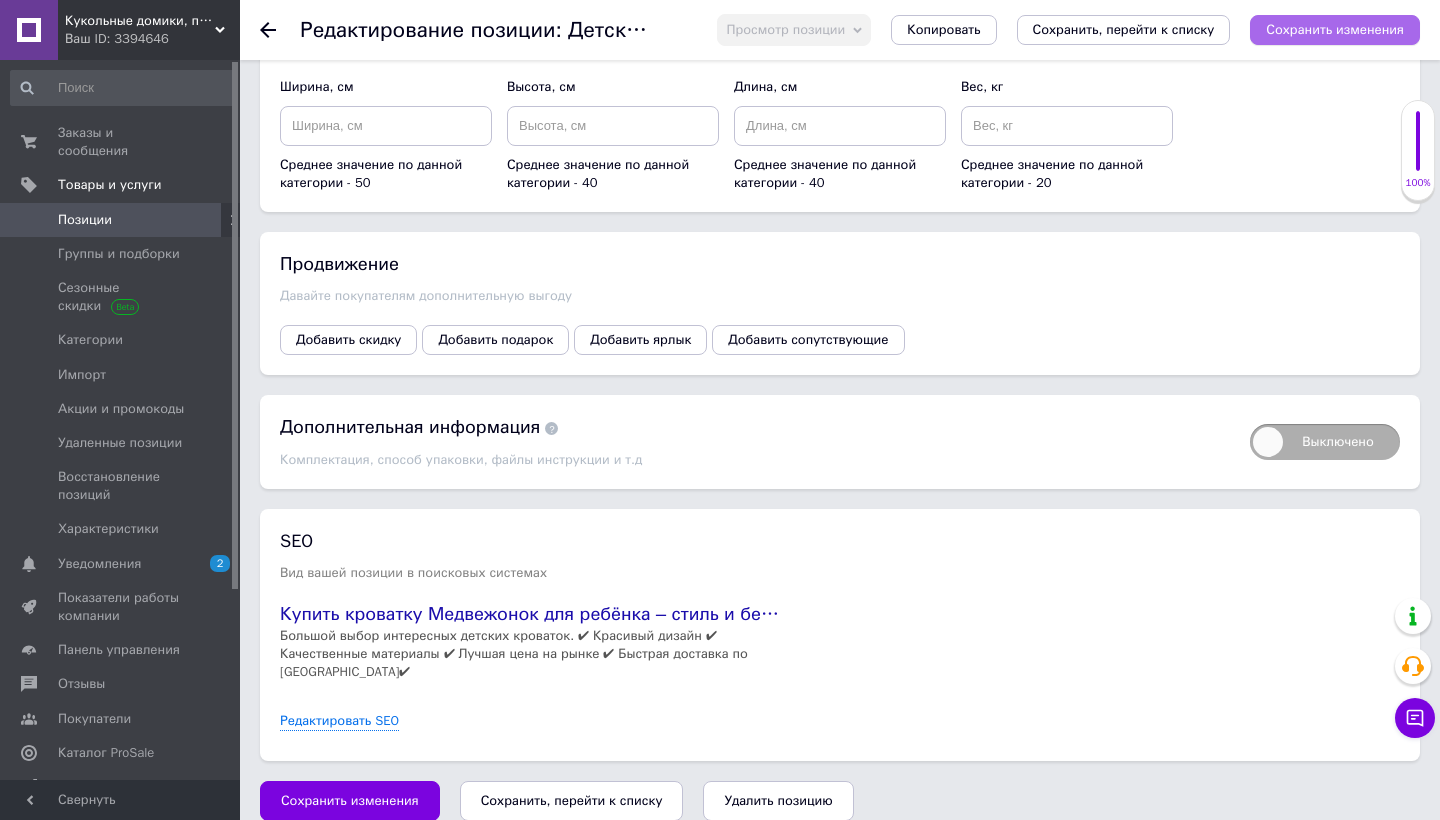 click on "Сохранить изменения" at bounding box center (1335, 30) 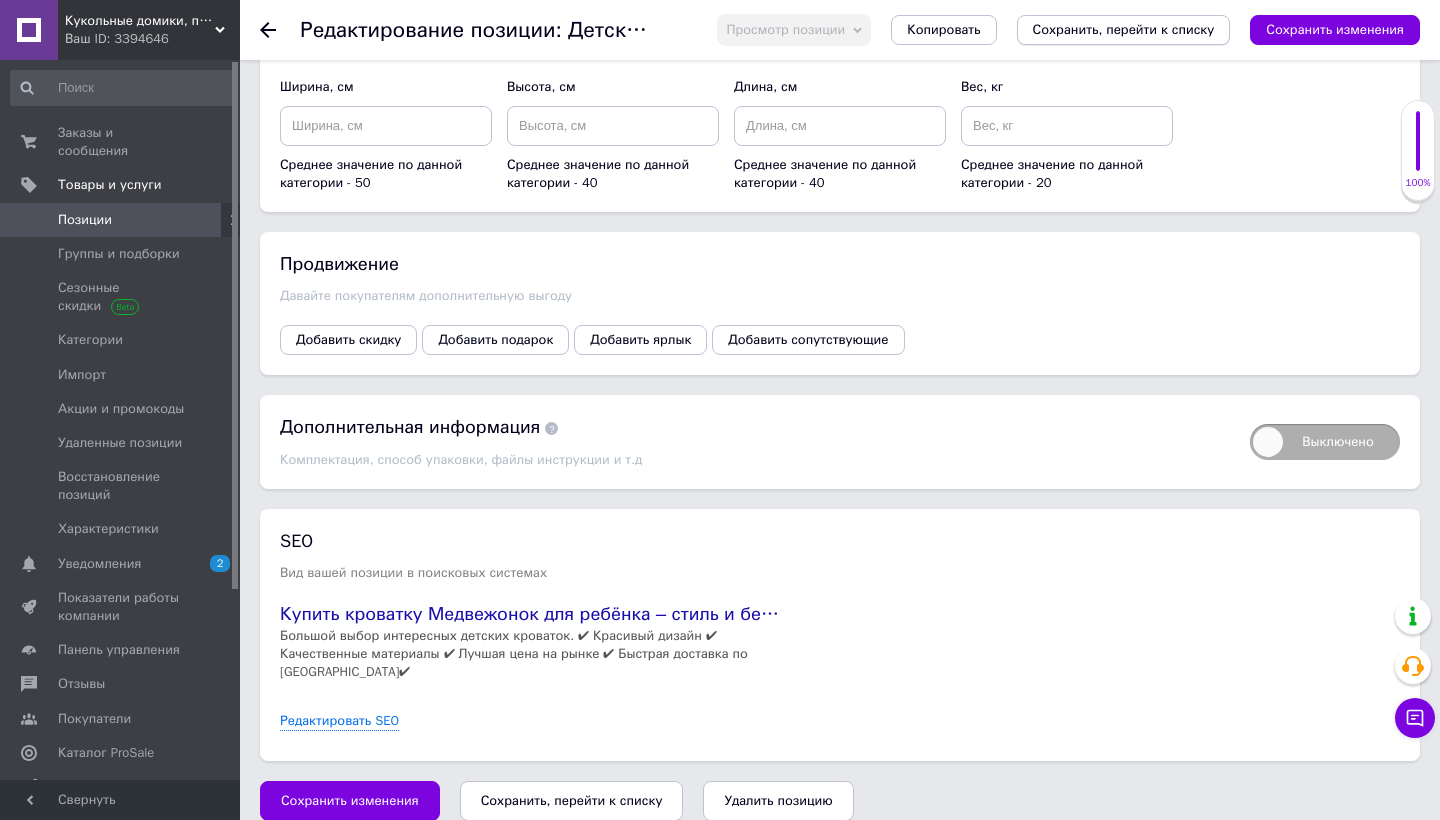 click on "Сохранить, перейти к списку" at bounding box center (1124, 30) 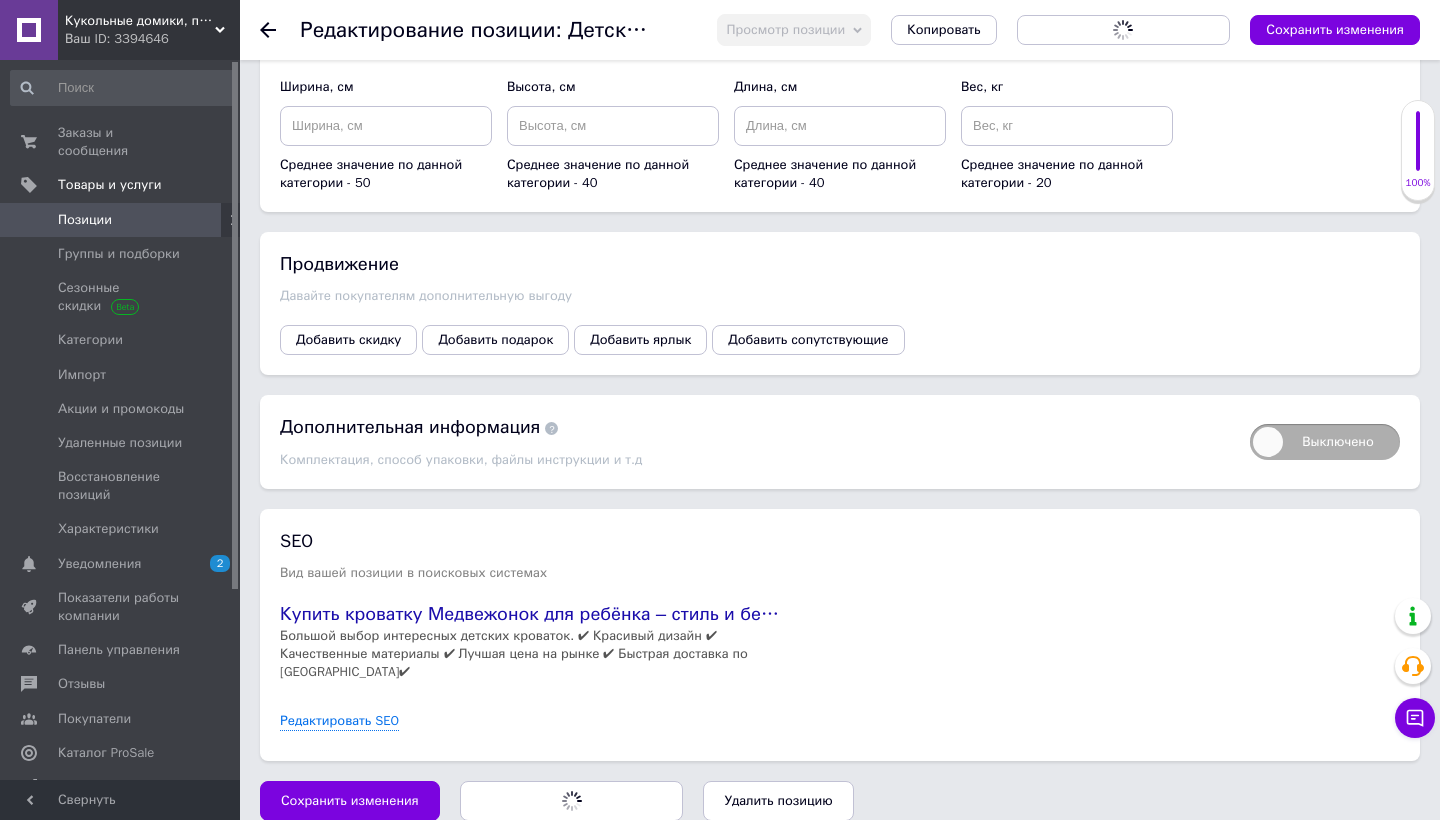 scroll, scrollTop: 0, scrollLeft: 0, axis: both 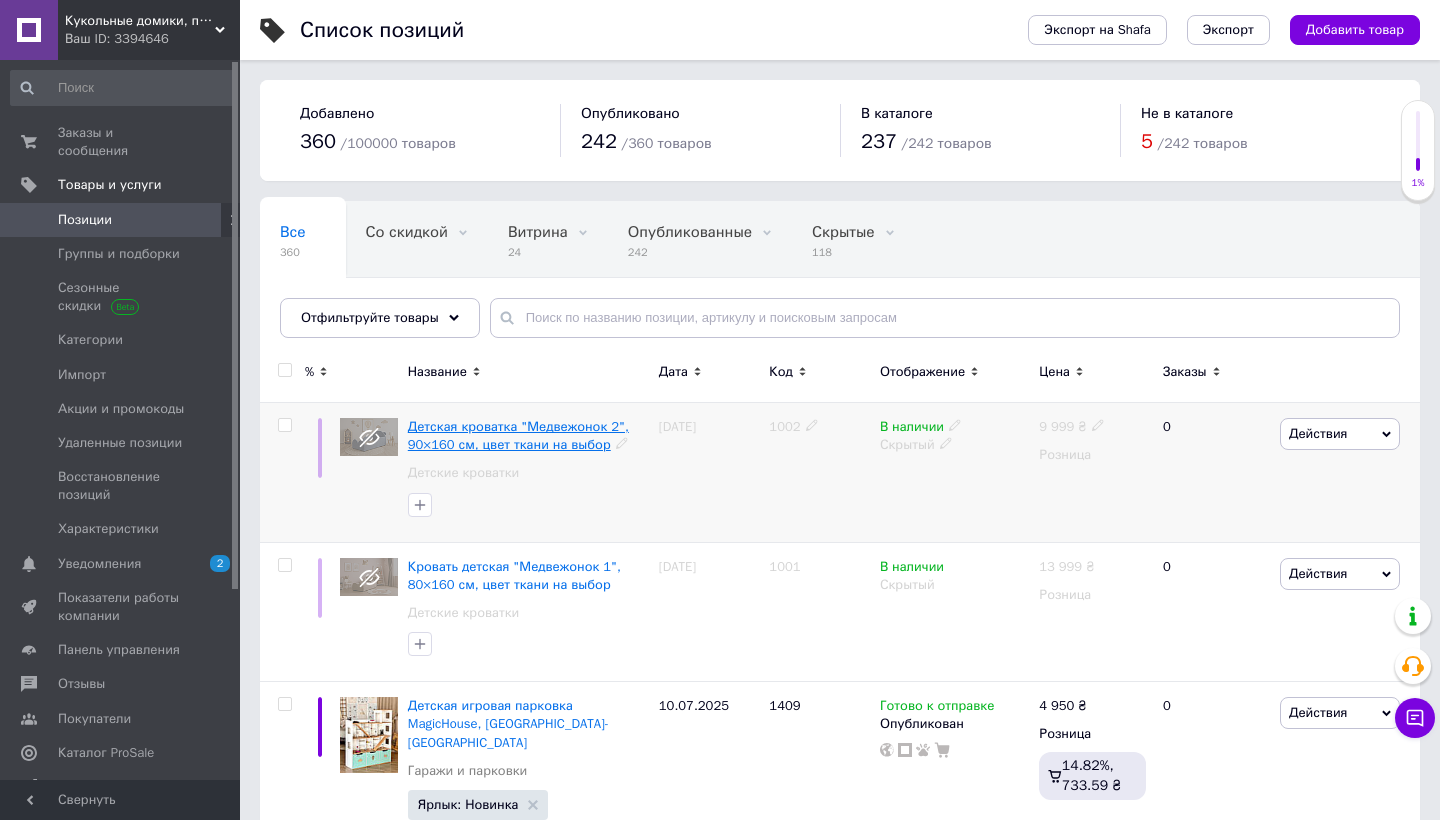 click on "Детская кроватка "Медвежонок 2", 90×160 см, цвет ткани на выбор" at bounding box center [518, 435] 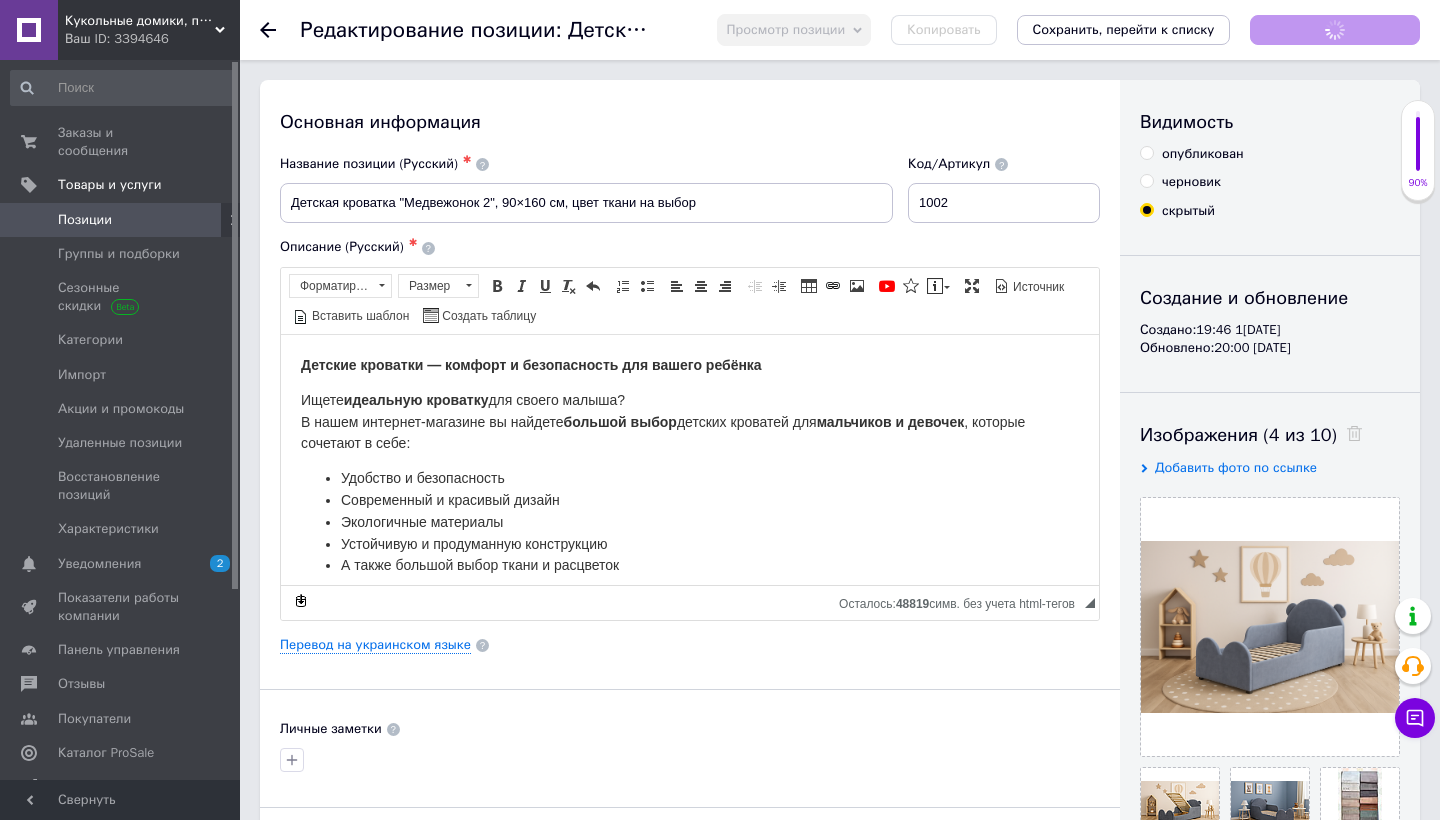 scroll, scrollTop: 0, scrollLeft: 0, axis: both 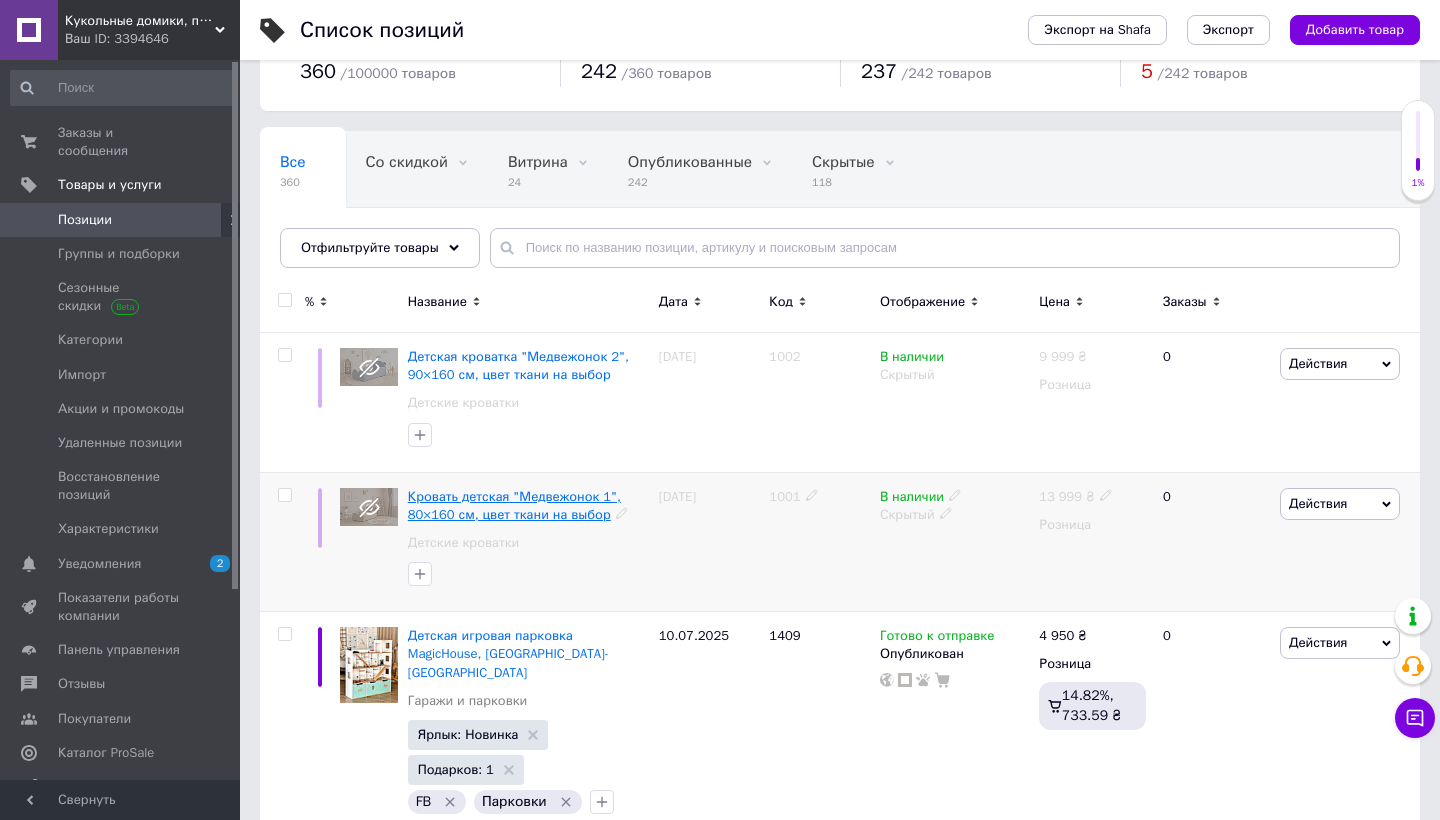 click on "Кровать детская "Медвежонок 1", 80×160 см, цвет ткани на выбор" at bounding box center (514, 505) 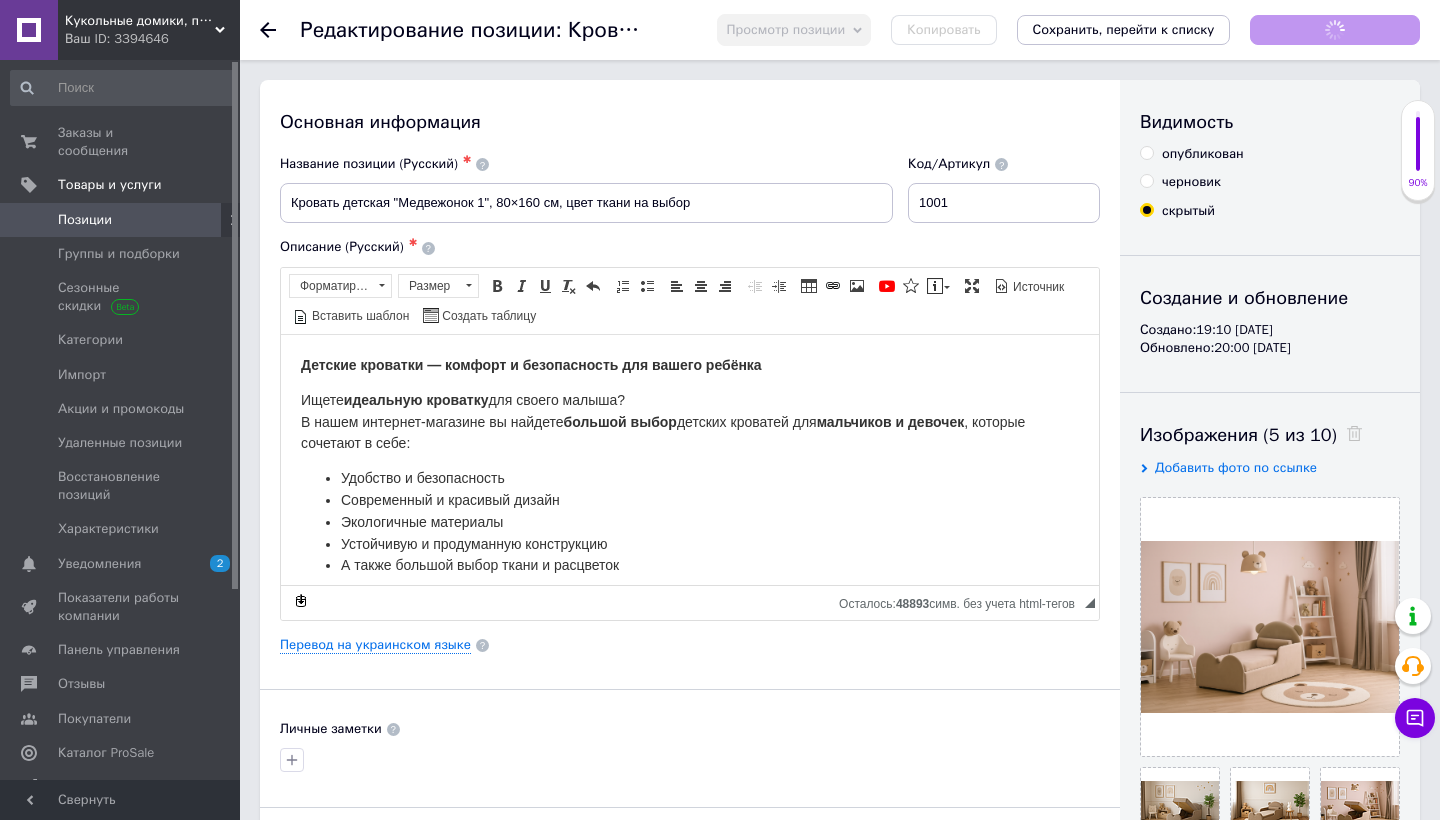 scroll, scrollTop: 0, scrollLeft: 0, axis: both 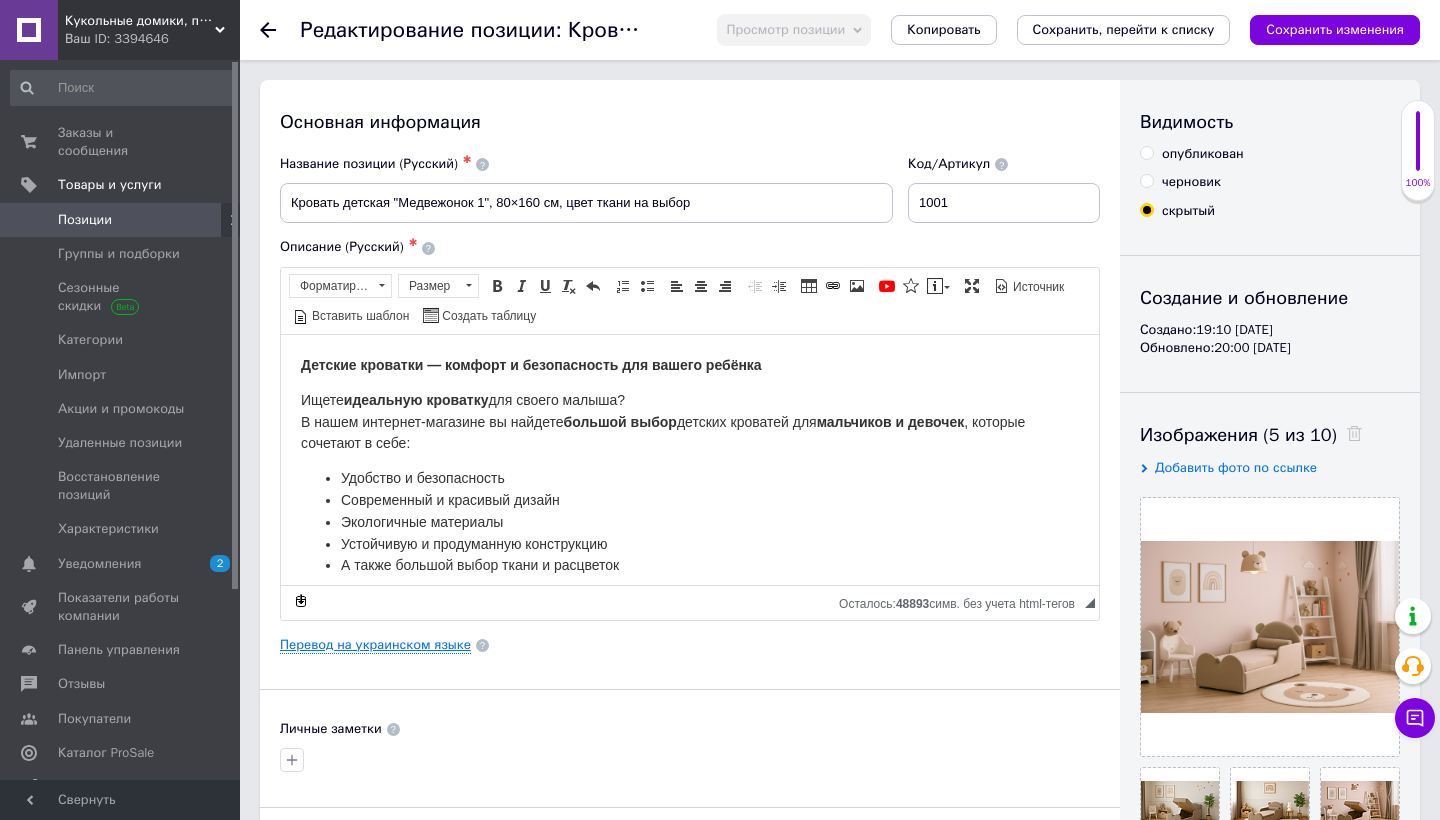 click on "Перевод на украинском языке" at bounding box center [375, 645] 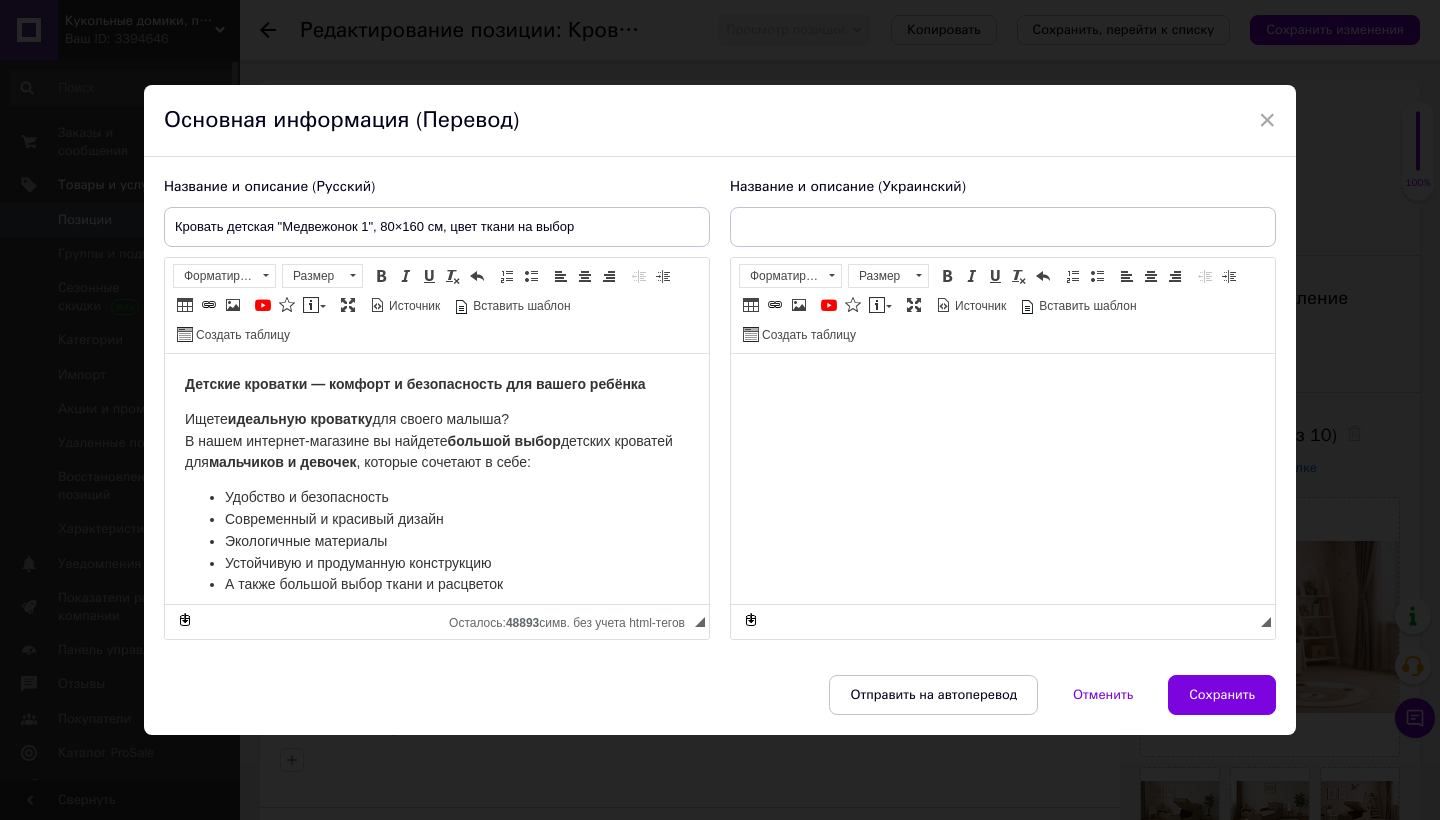 scroll, scrollTop: 0, scrollLeft: 0, axis: both 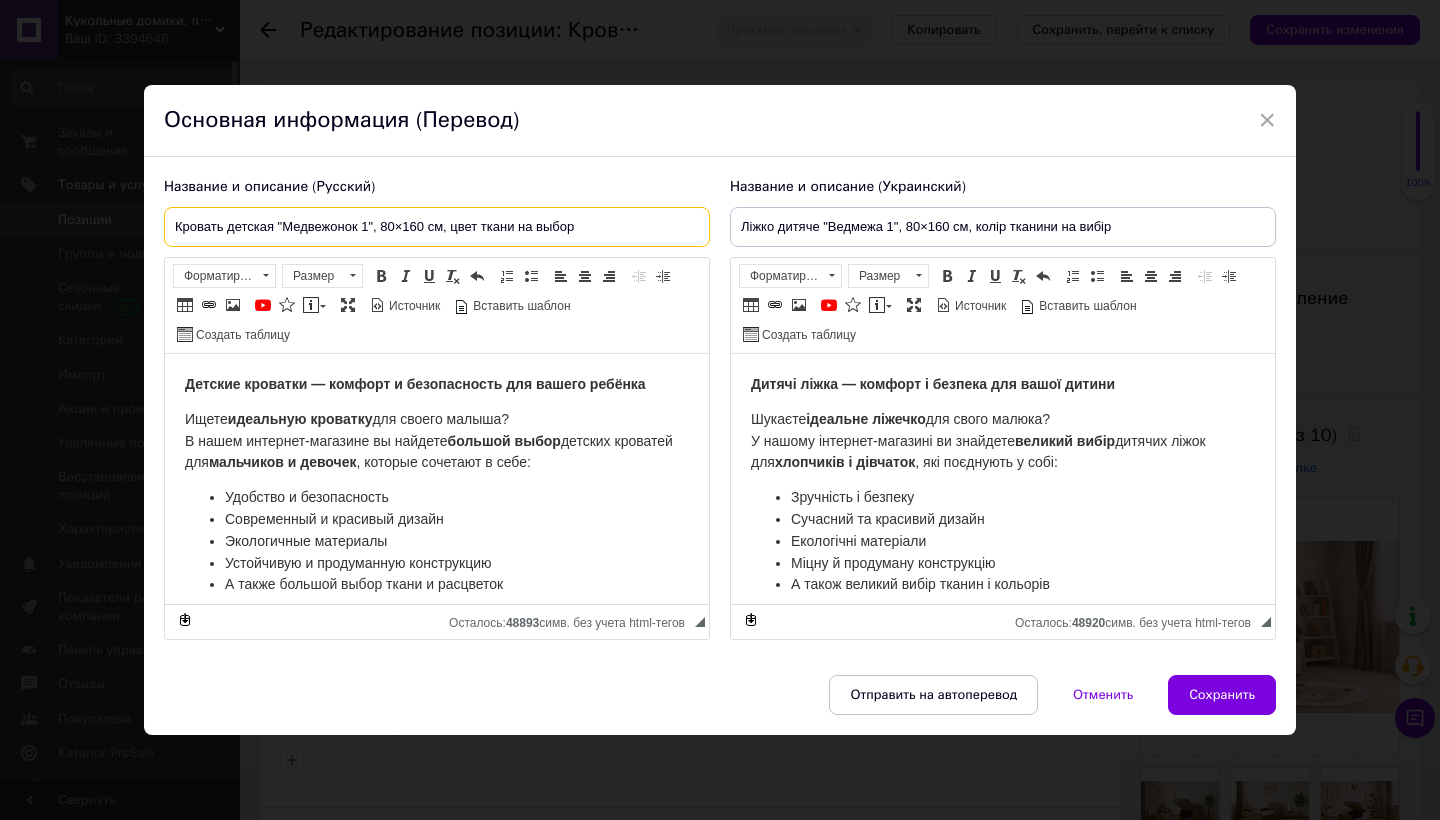 click on "Кровать детская "Медвежонок 1", 80×160 см, цвет ткани на выбор" at bounding box center [437, 227] 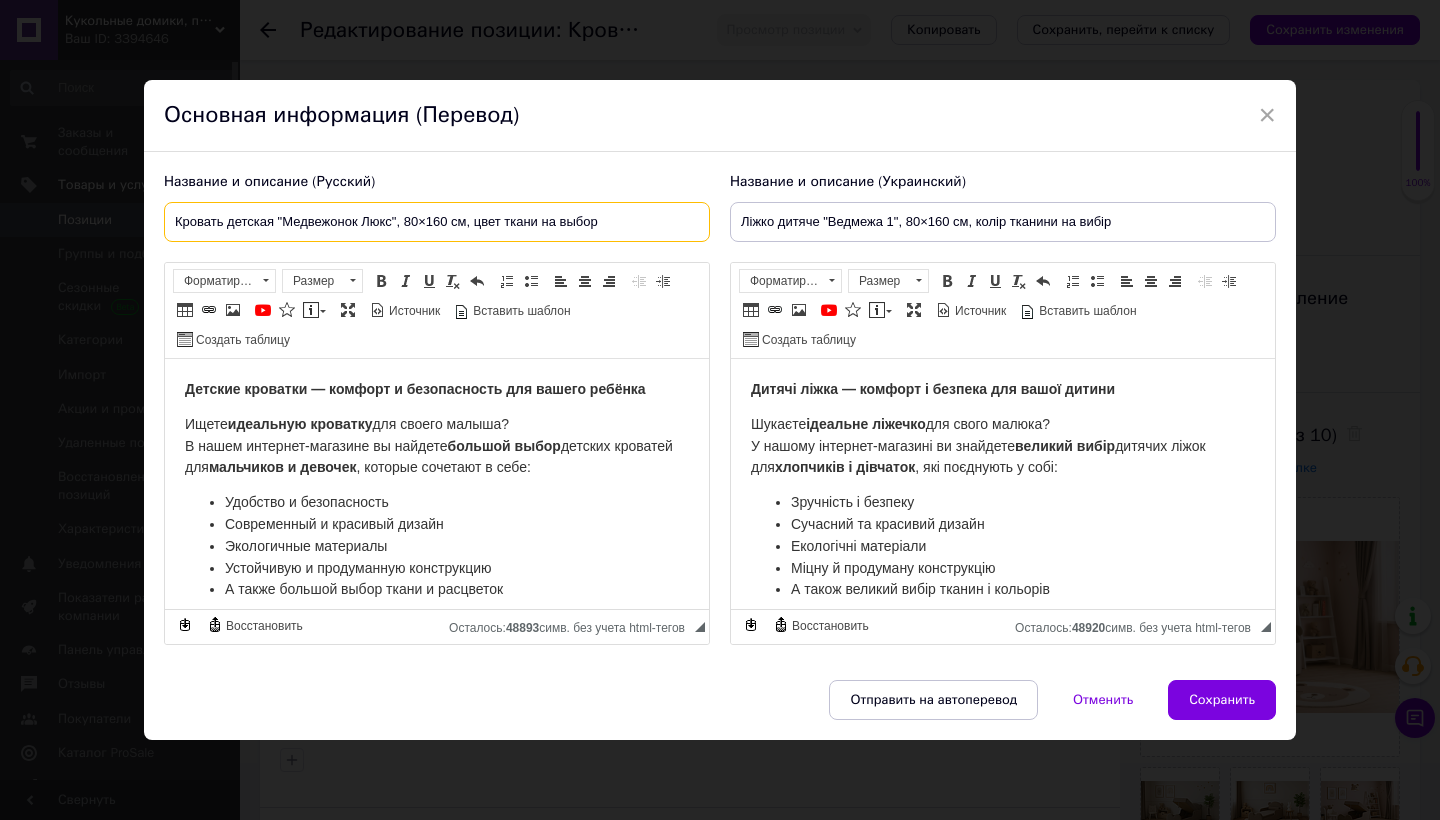 type on "Кровать детская "Медвежонок Люкс", 80×160 см, цвет ткани на выбор" 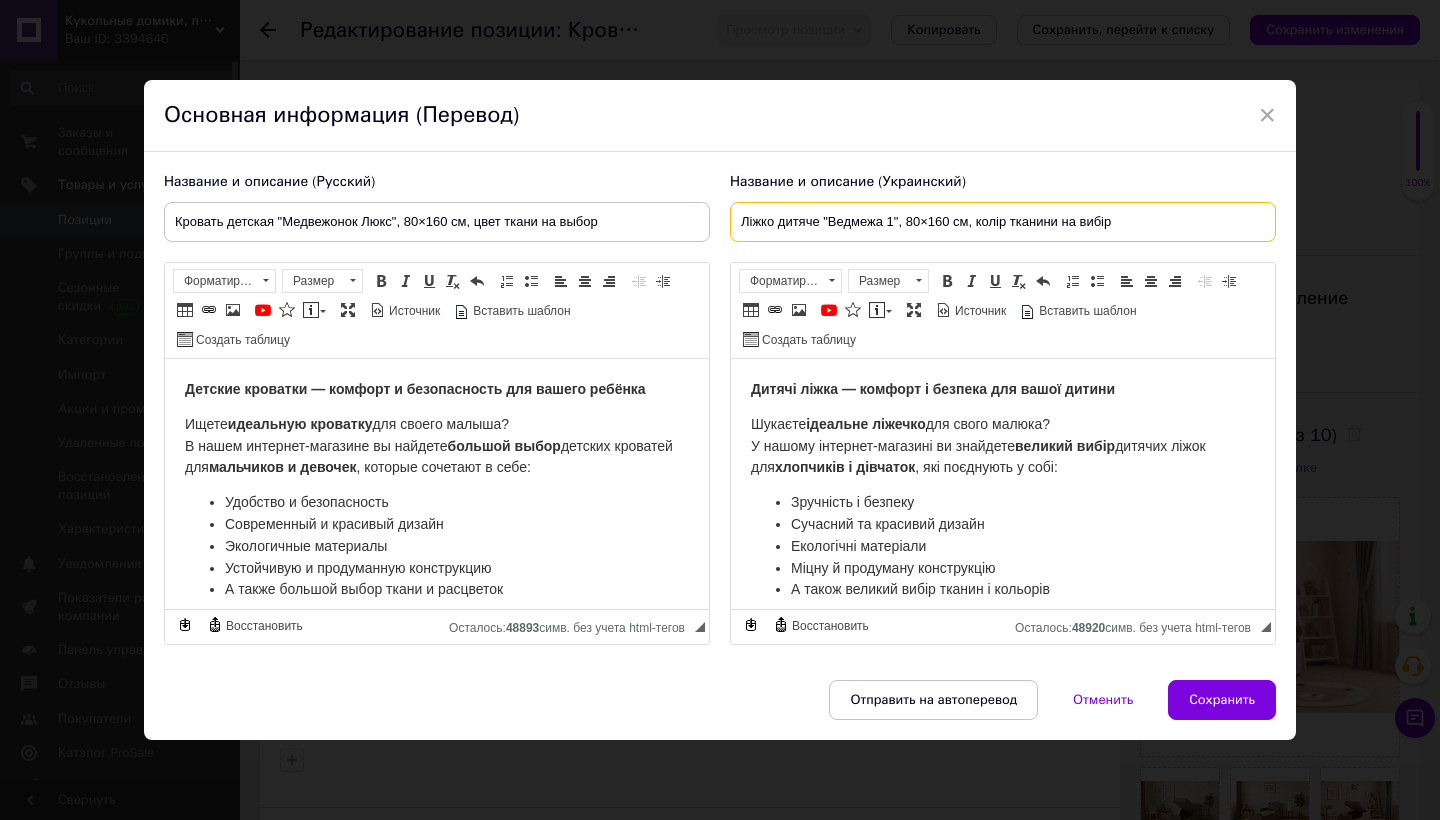 click on "Ліжко дитяче "Ведмежа 1", 80×160 см, колір тканини на вибір" at bounding box center (1003, 222) 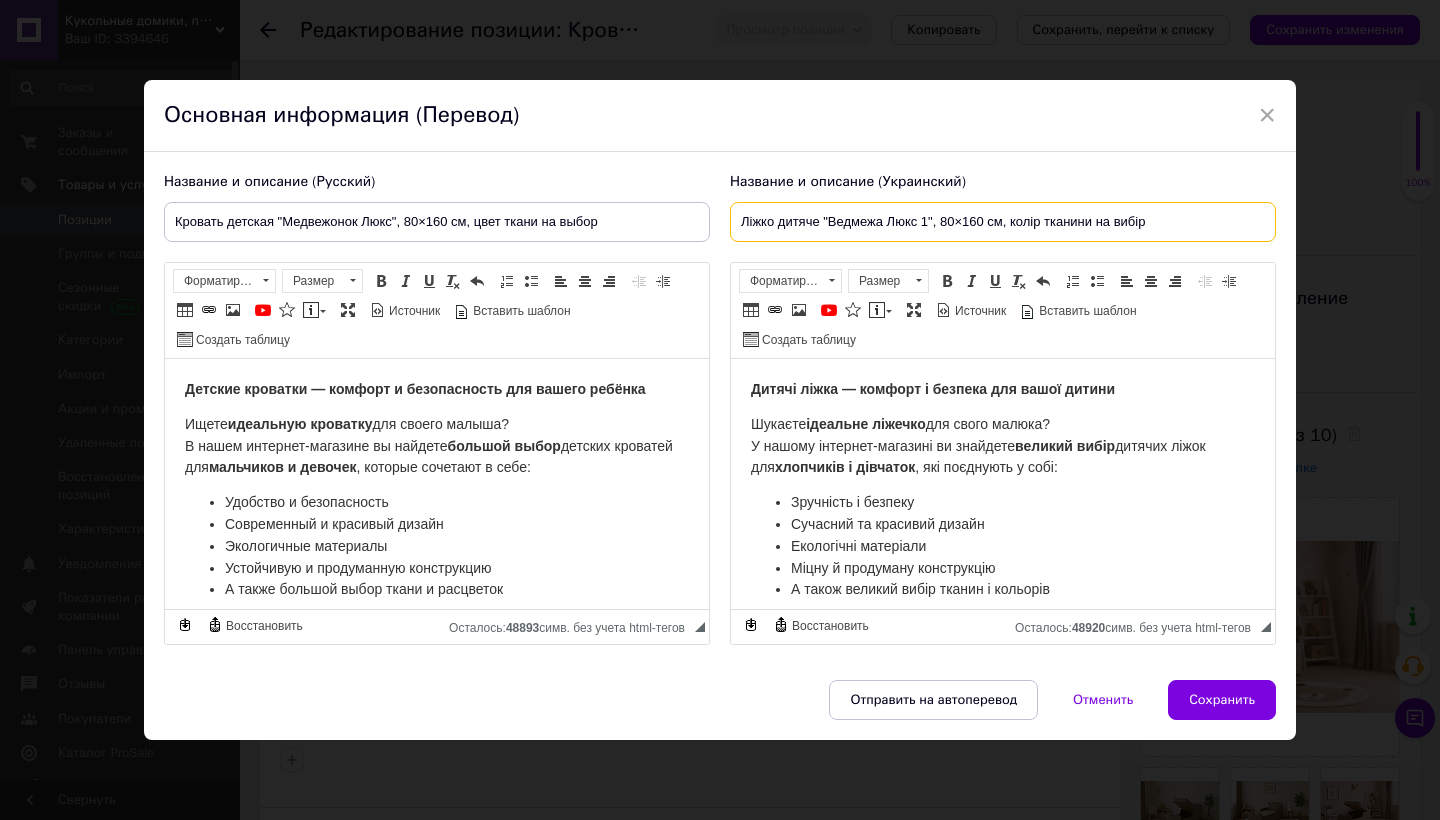 click on "Ліжко дитяче "Ведмежа Люкс 1", 80×160 см, колір тканини на вибір" at bounding box center [1003, 222] 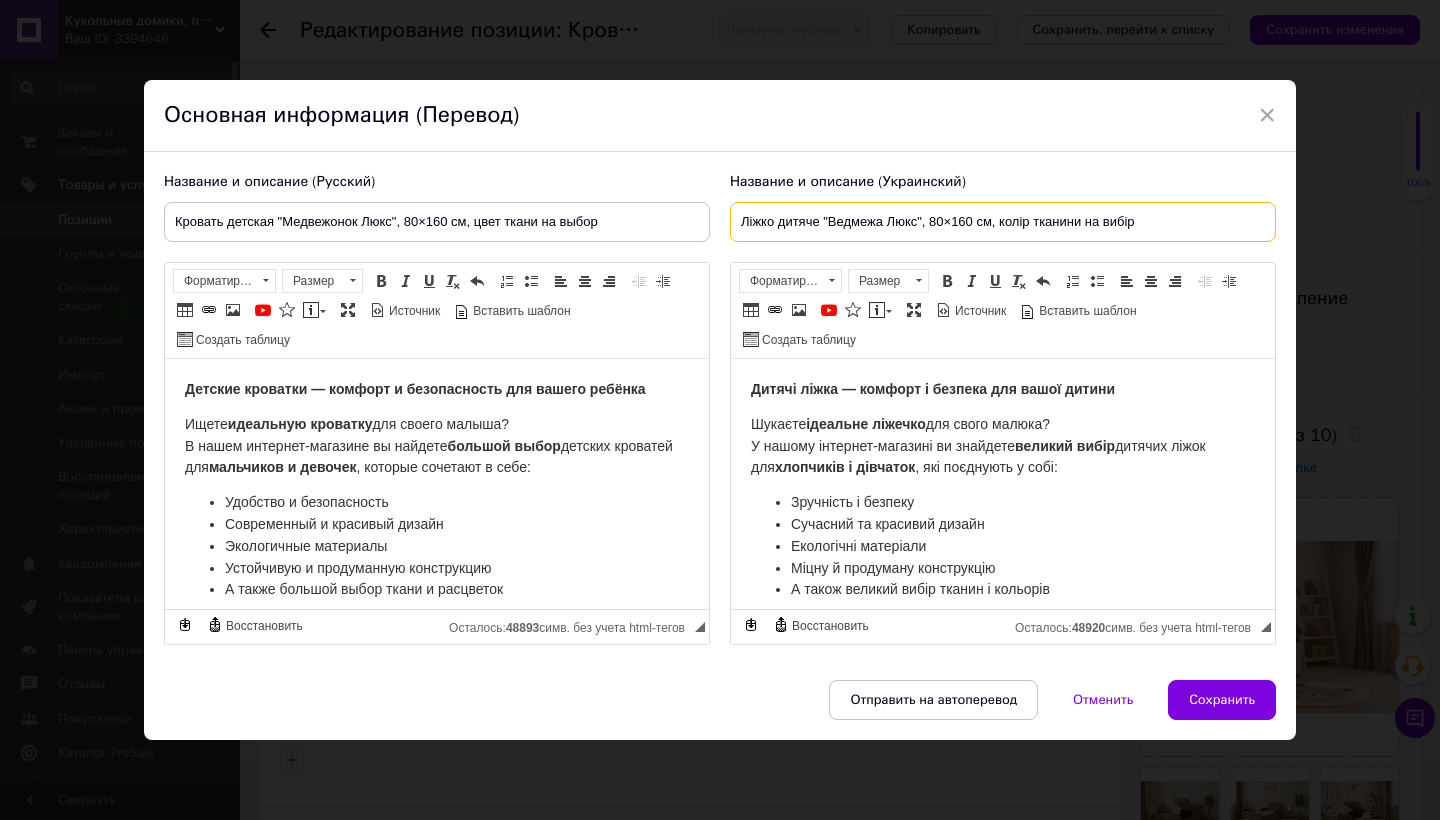 click on "Ліжко дитяче "Ведмежа Люкс", 80×160 см, колір тканини на вибір" at bounding box center [1003, 222] 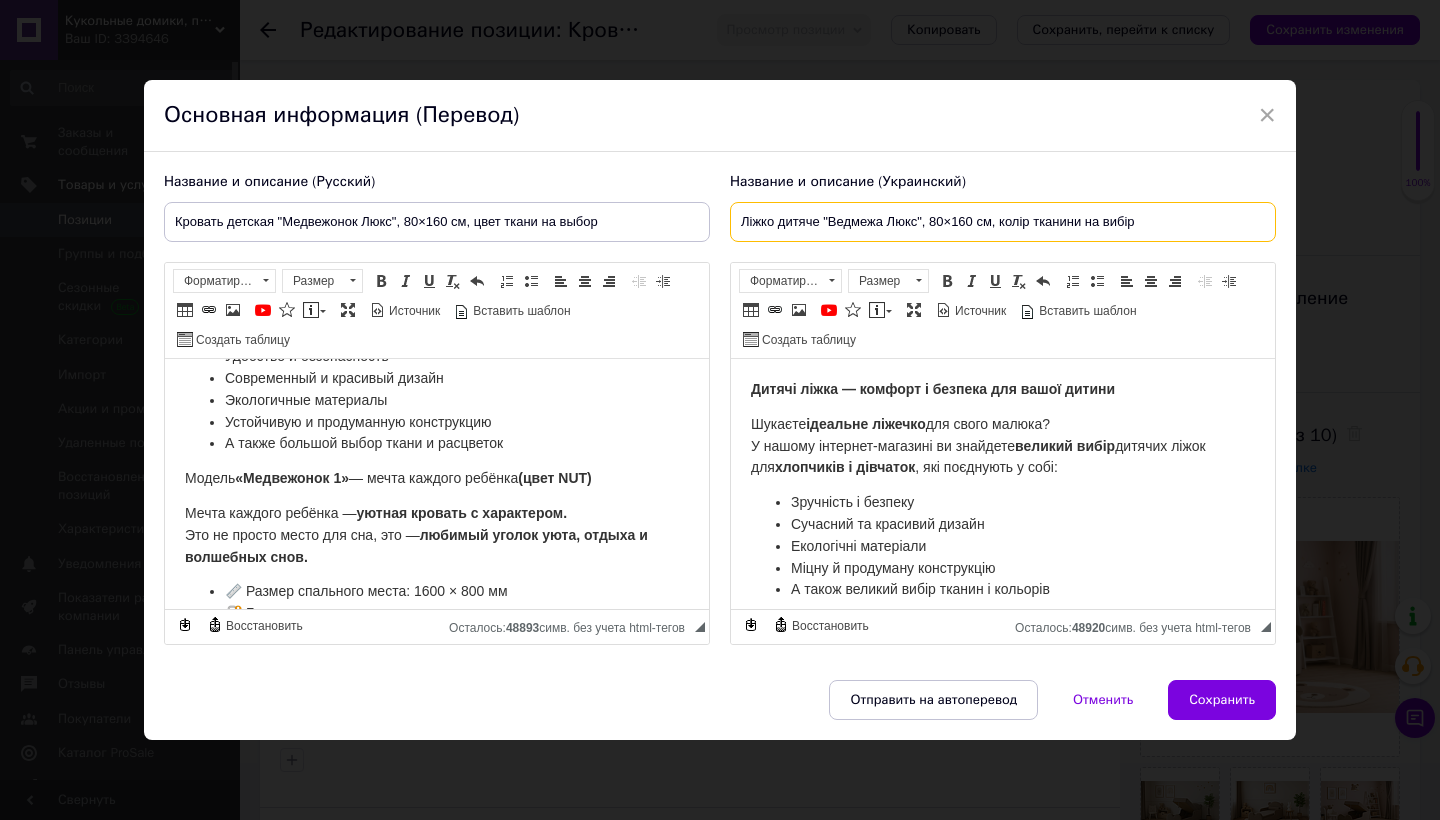 scroll, scrollTop: 144, scrollLeft: 0, axis: vertical 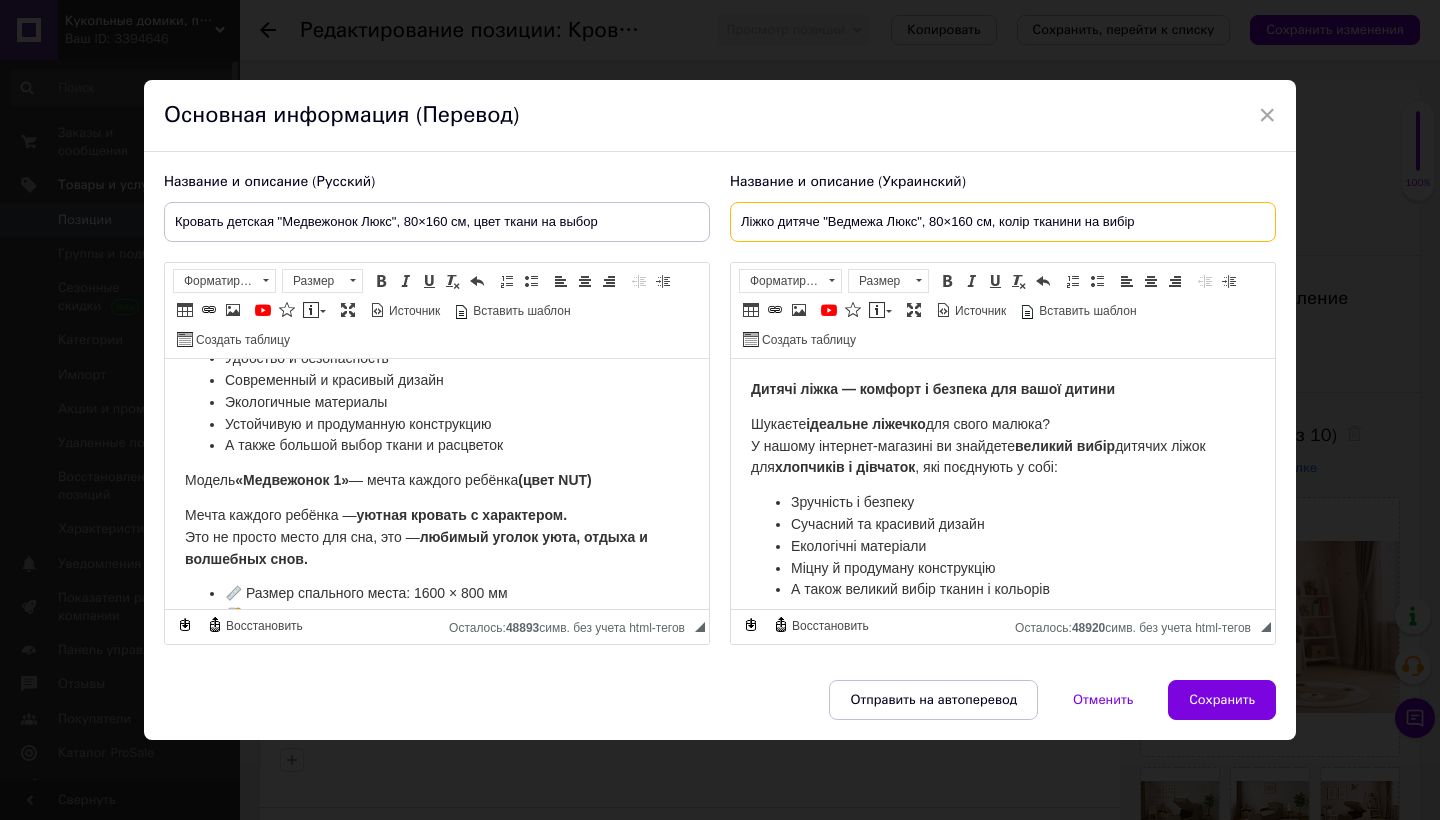 type on "Ліжко дитяче "Ведмежа Люкс", 80×160 см, колір тканини на вибір" 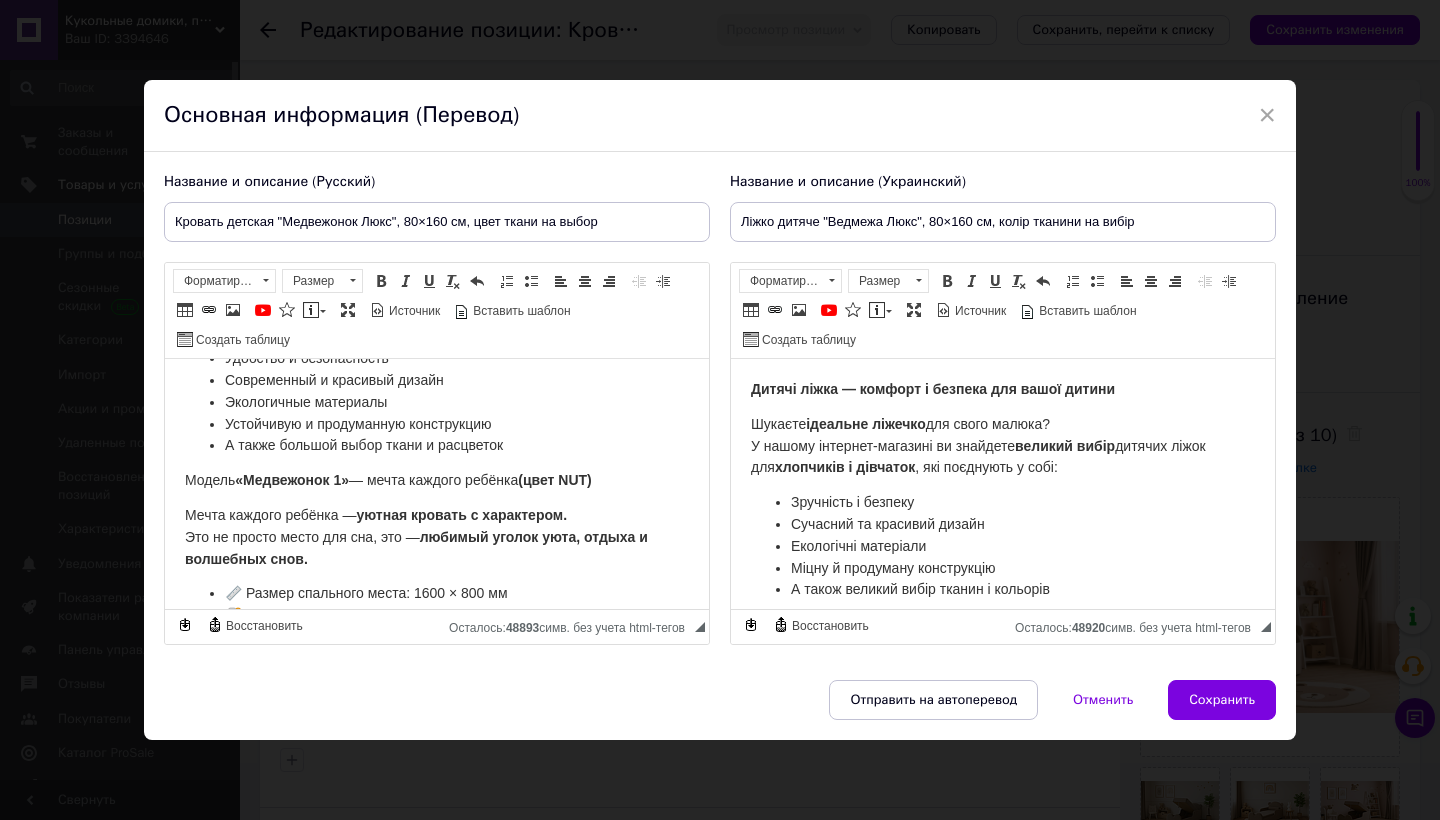 click on "«Медвежонок 1»" at bounding box center (292, 479) 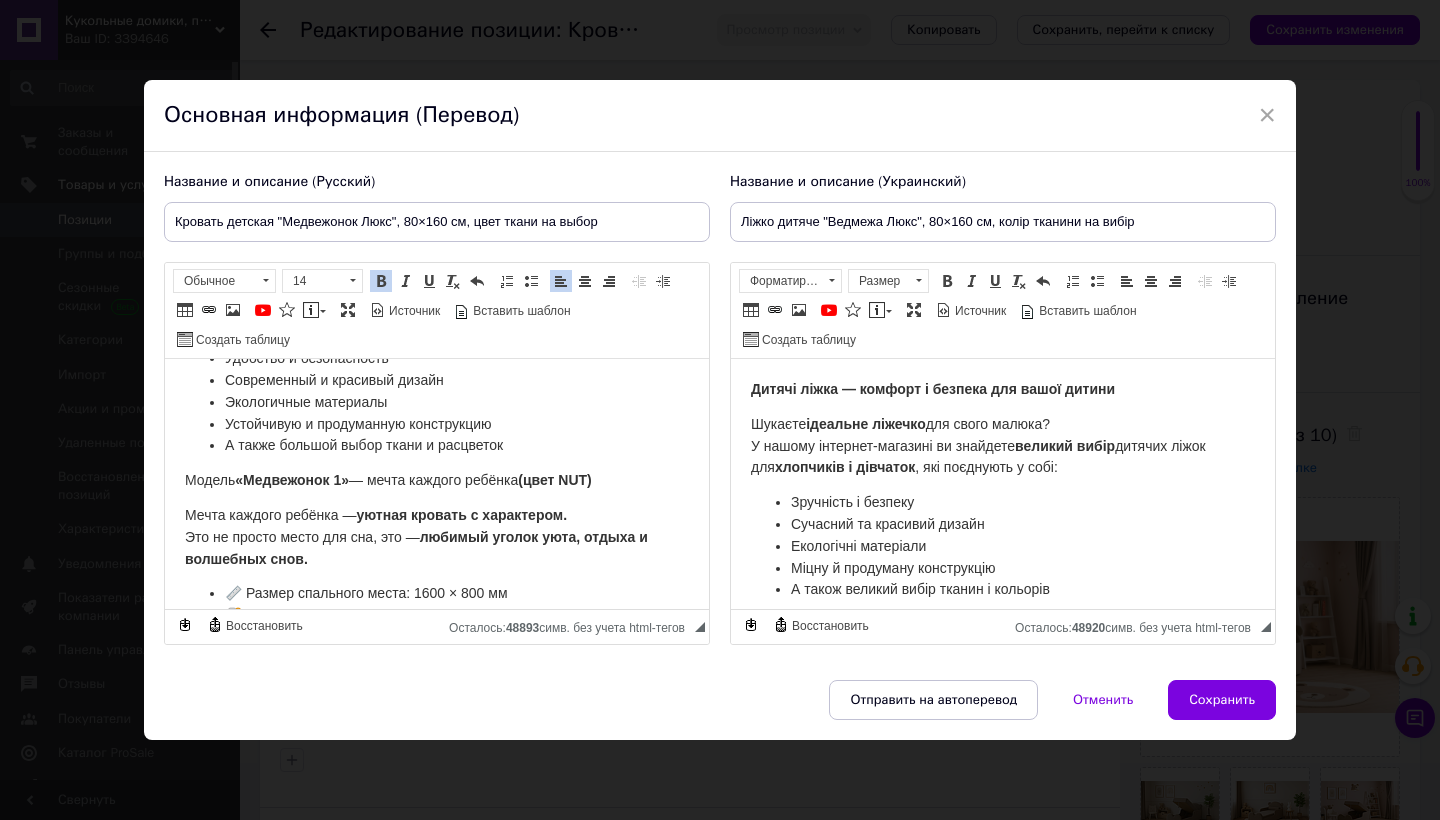 type 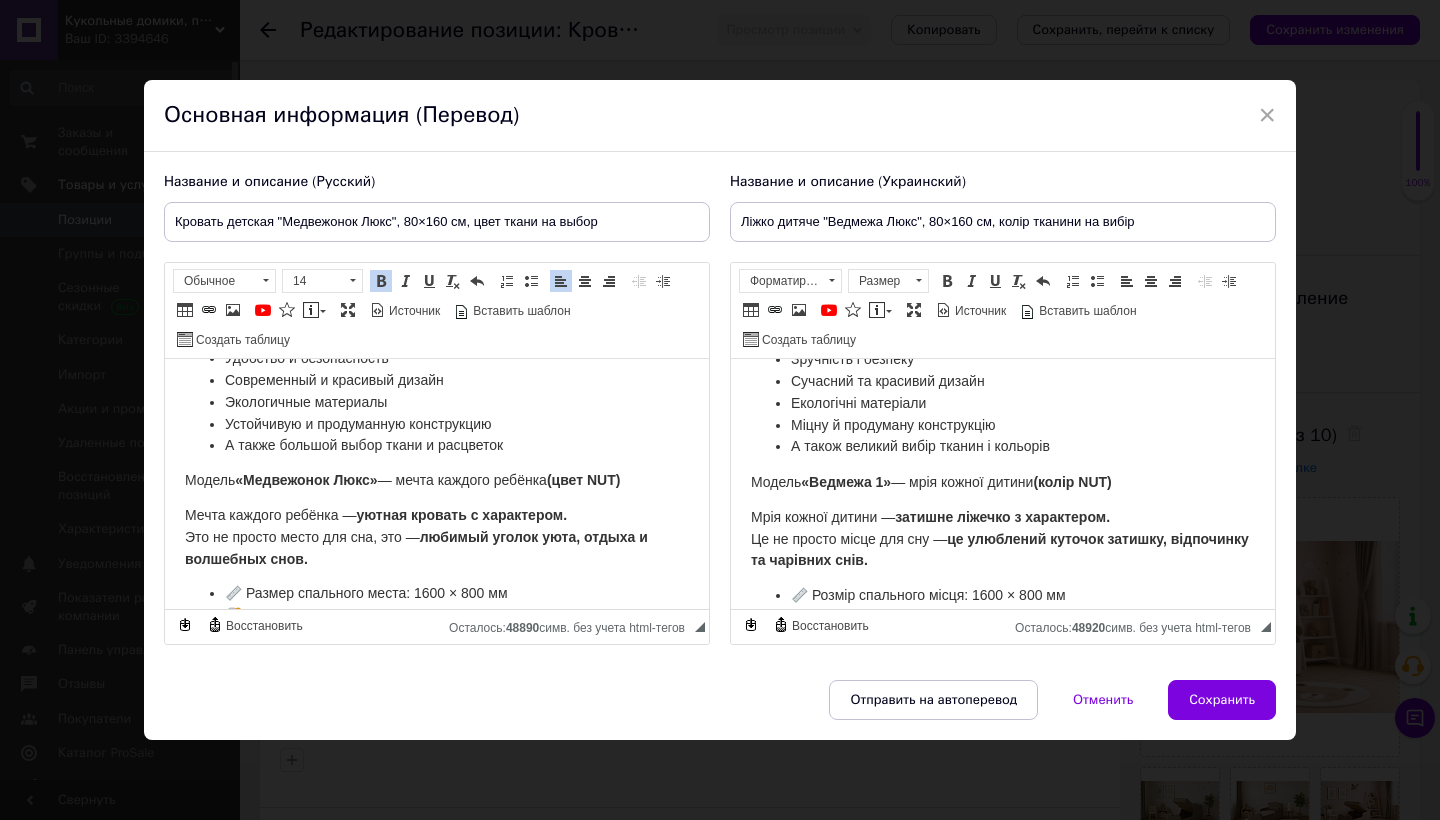 scroll, scrollTop: 149, scrollLeft: 0, axis: vertical 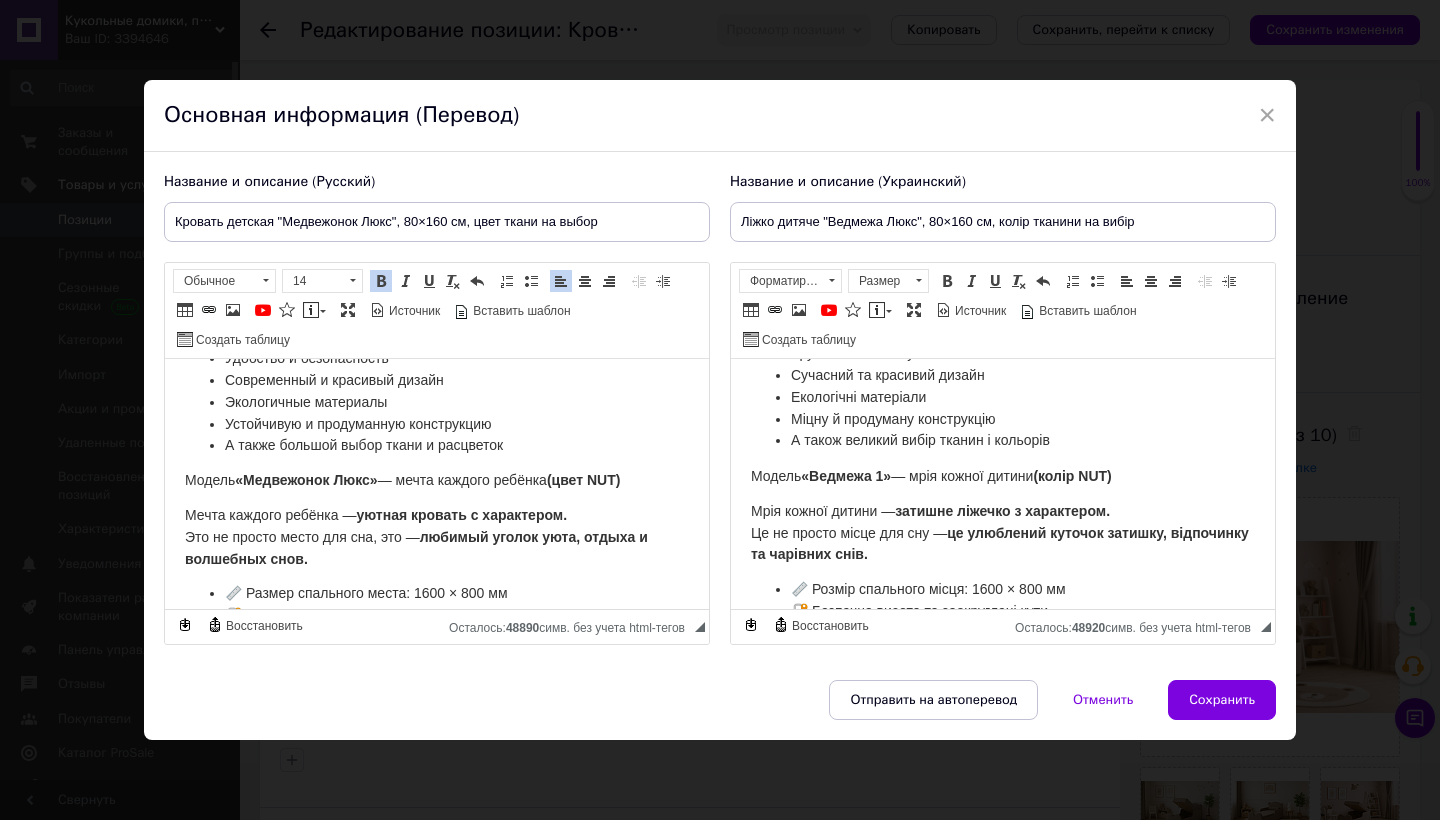 click on "«Ведмежа 1»" at bounding box center (846, 475) 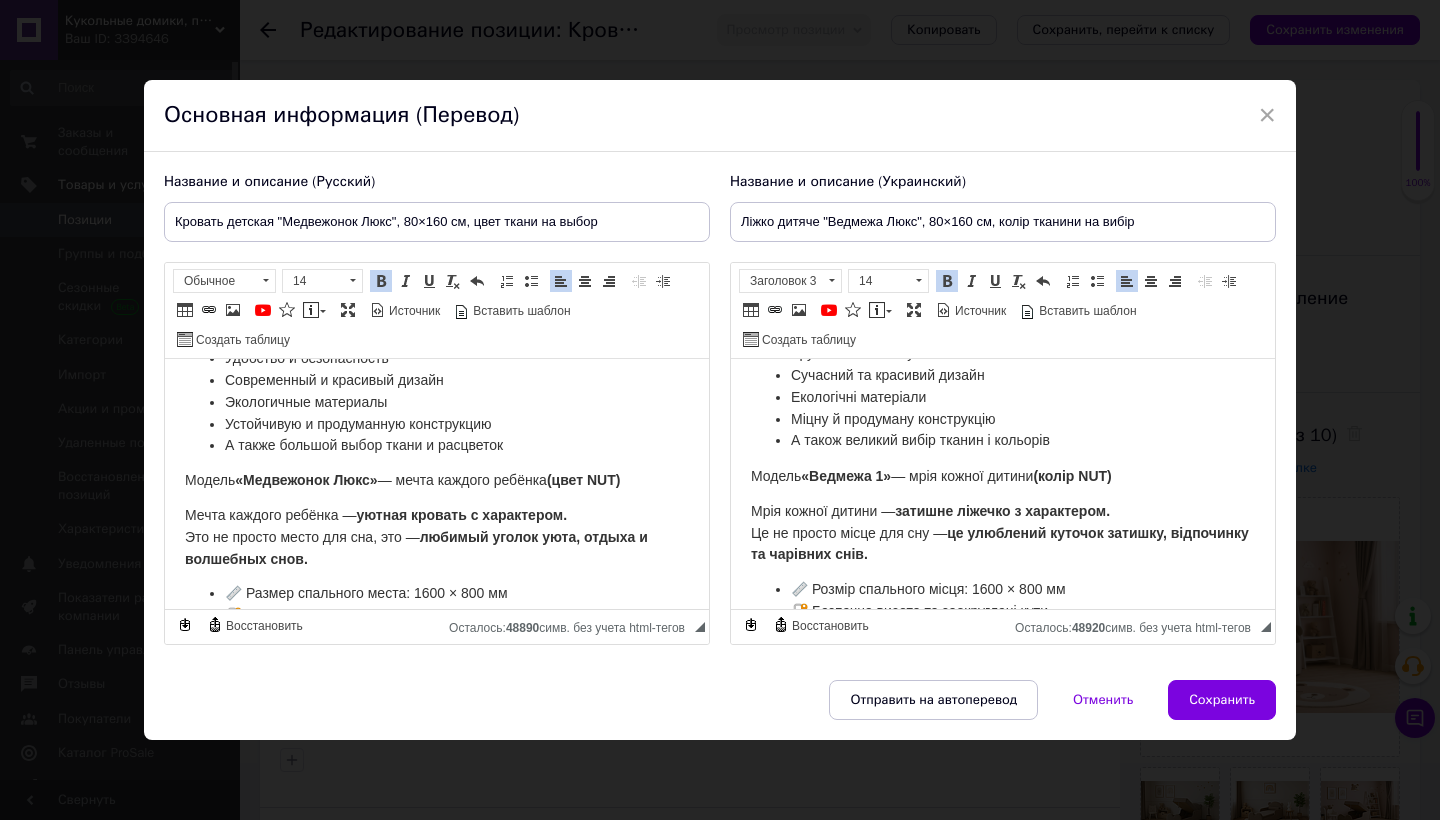 type 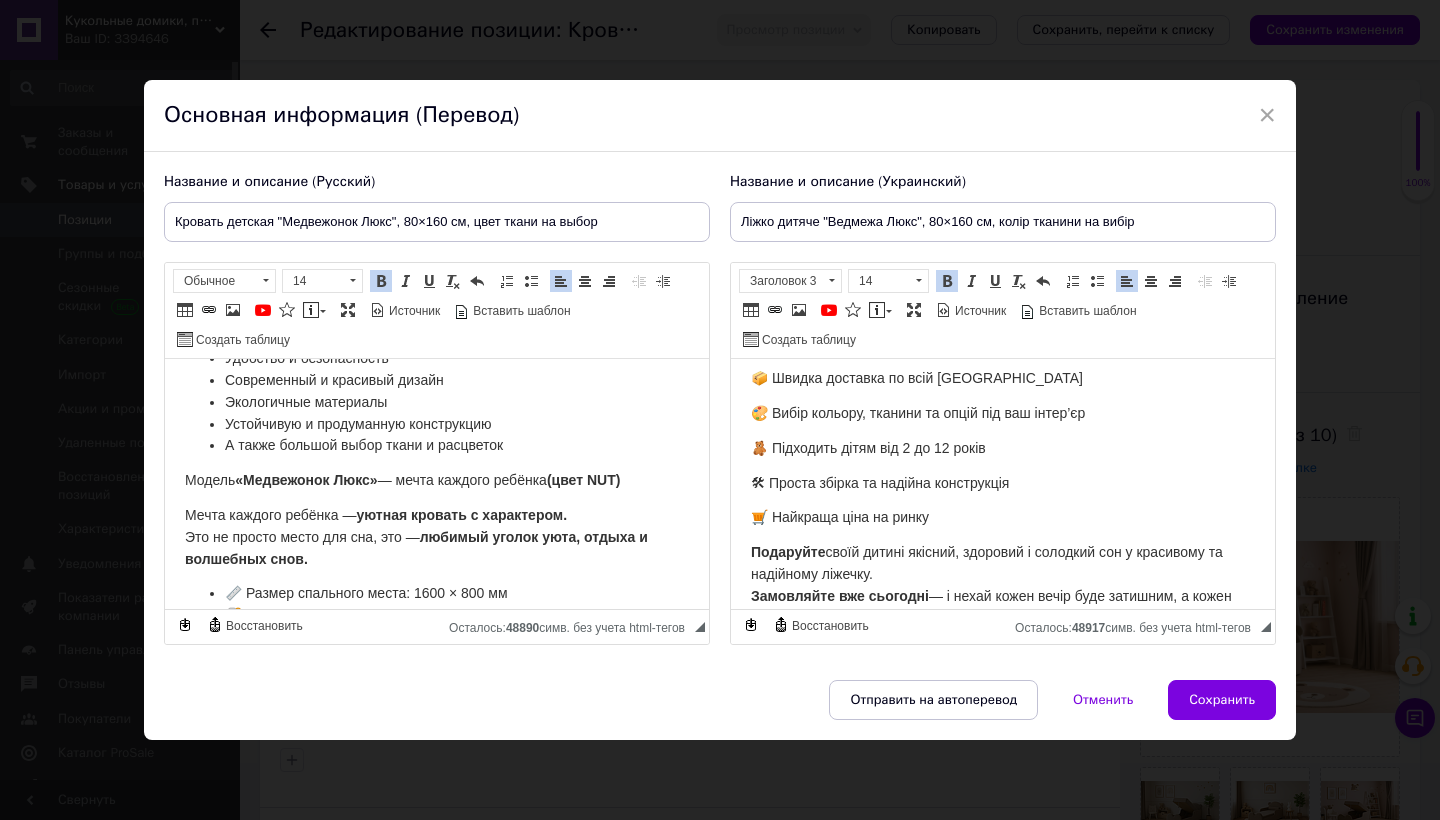 scroll, scrollTop: 476, scrollLeft: 0, axis: vertical 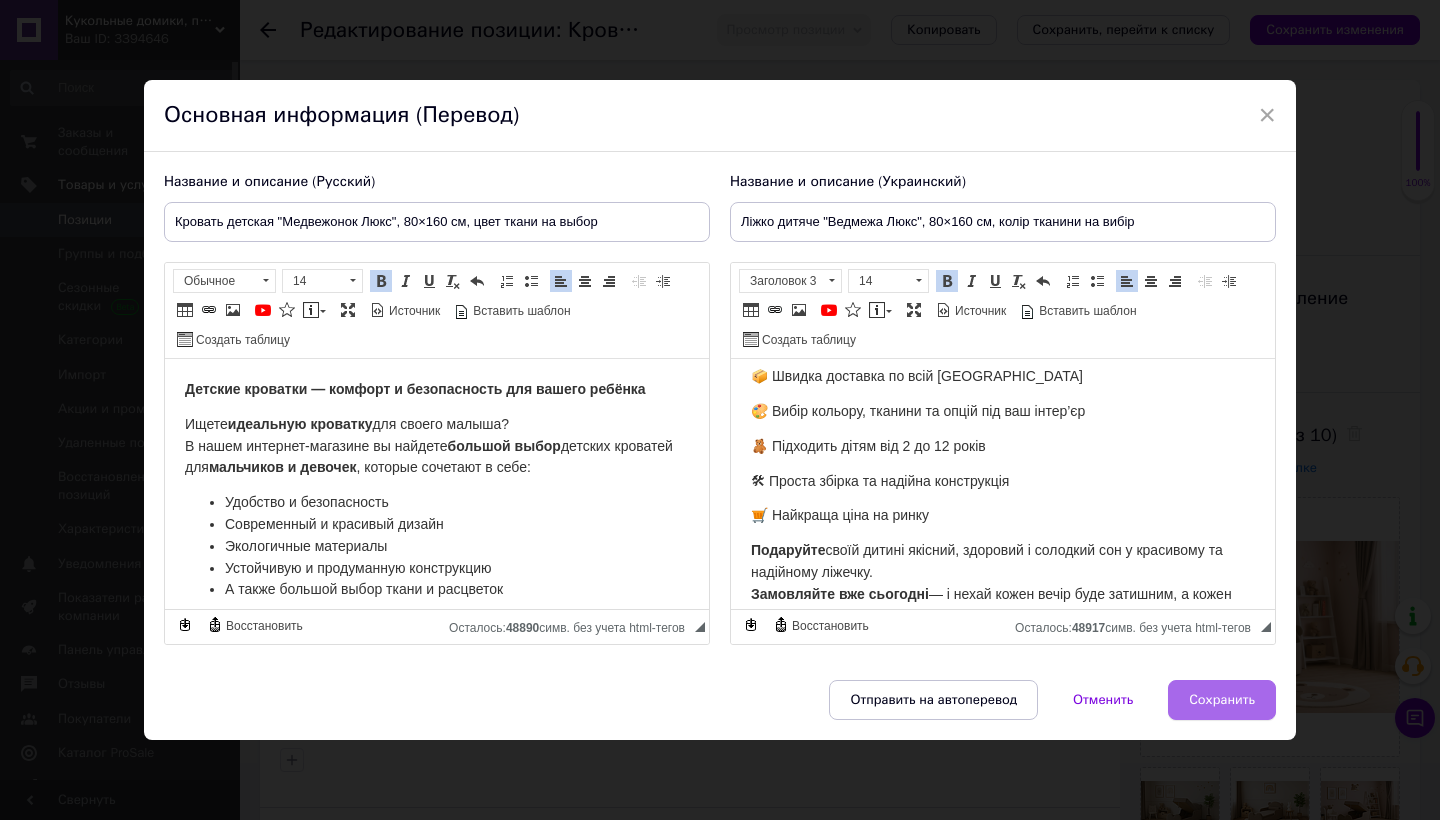 click on "Сохранить" at bounding box center [1222, 700] 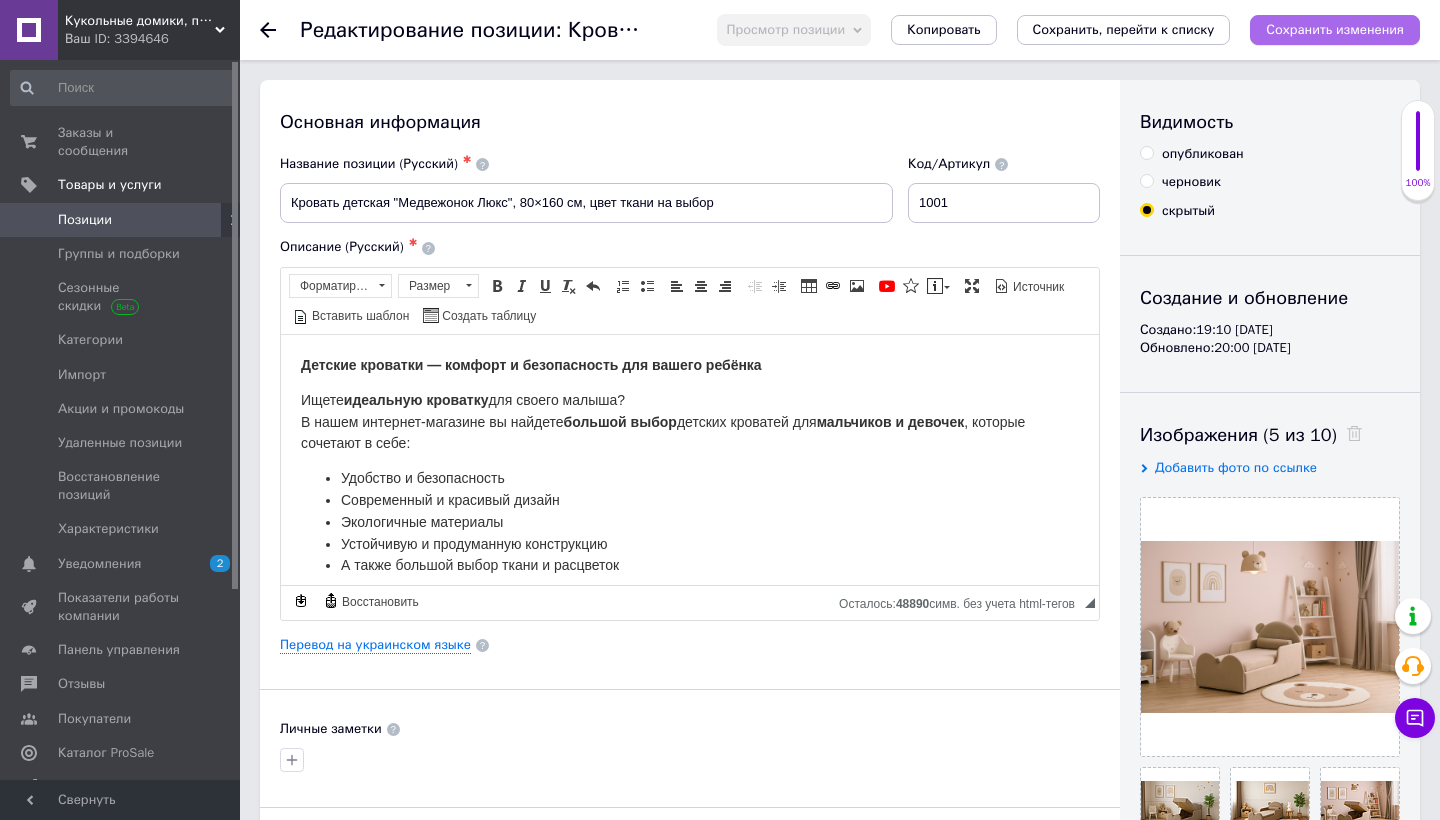 click on "Сохранить изменения" at bounding box center (1335, 29) 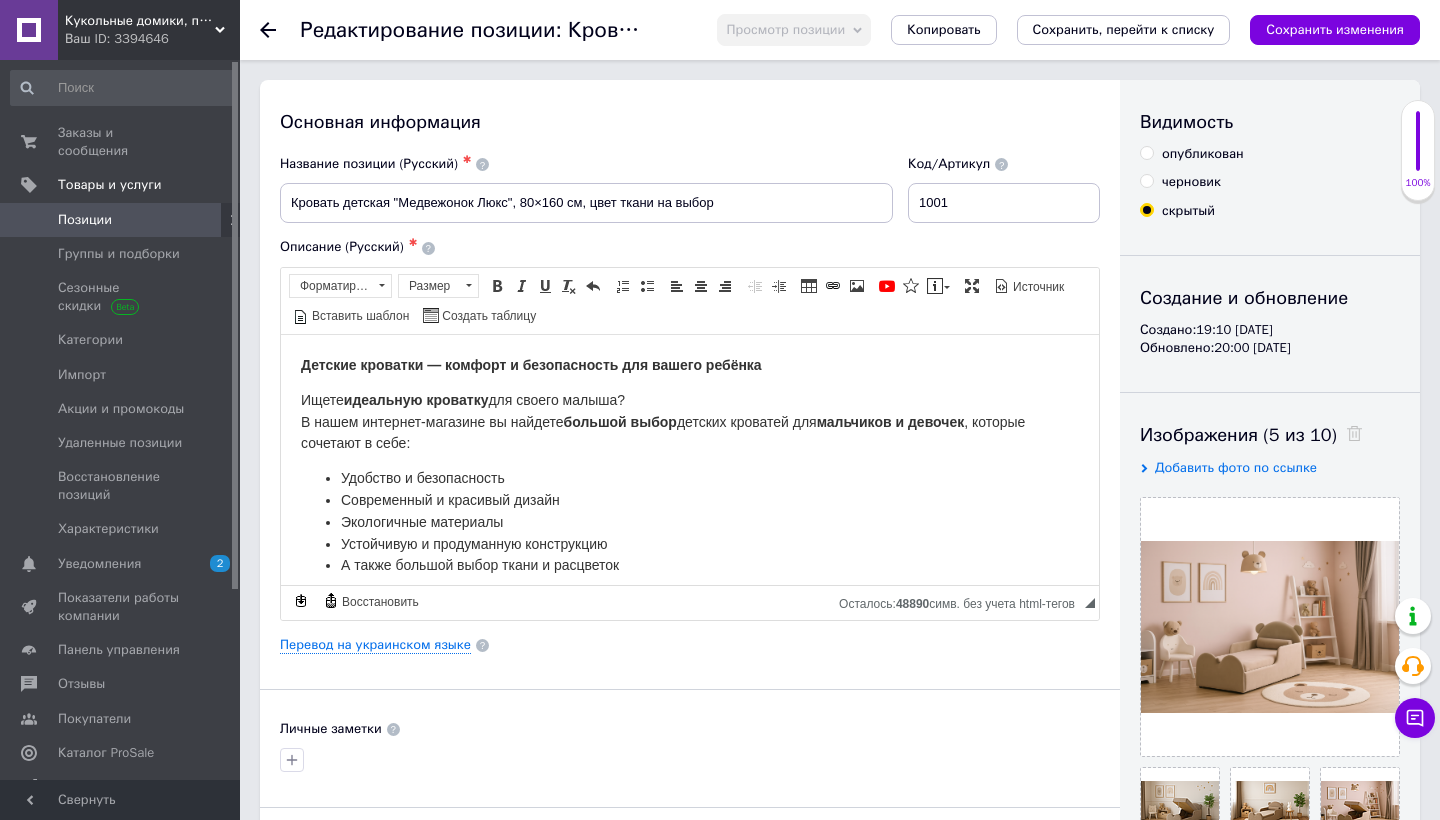 scroll, scrollTop: 0, scrollLeft: 0, axis: both 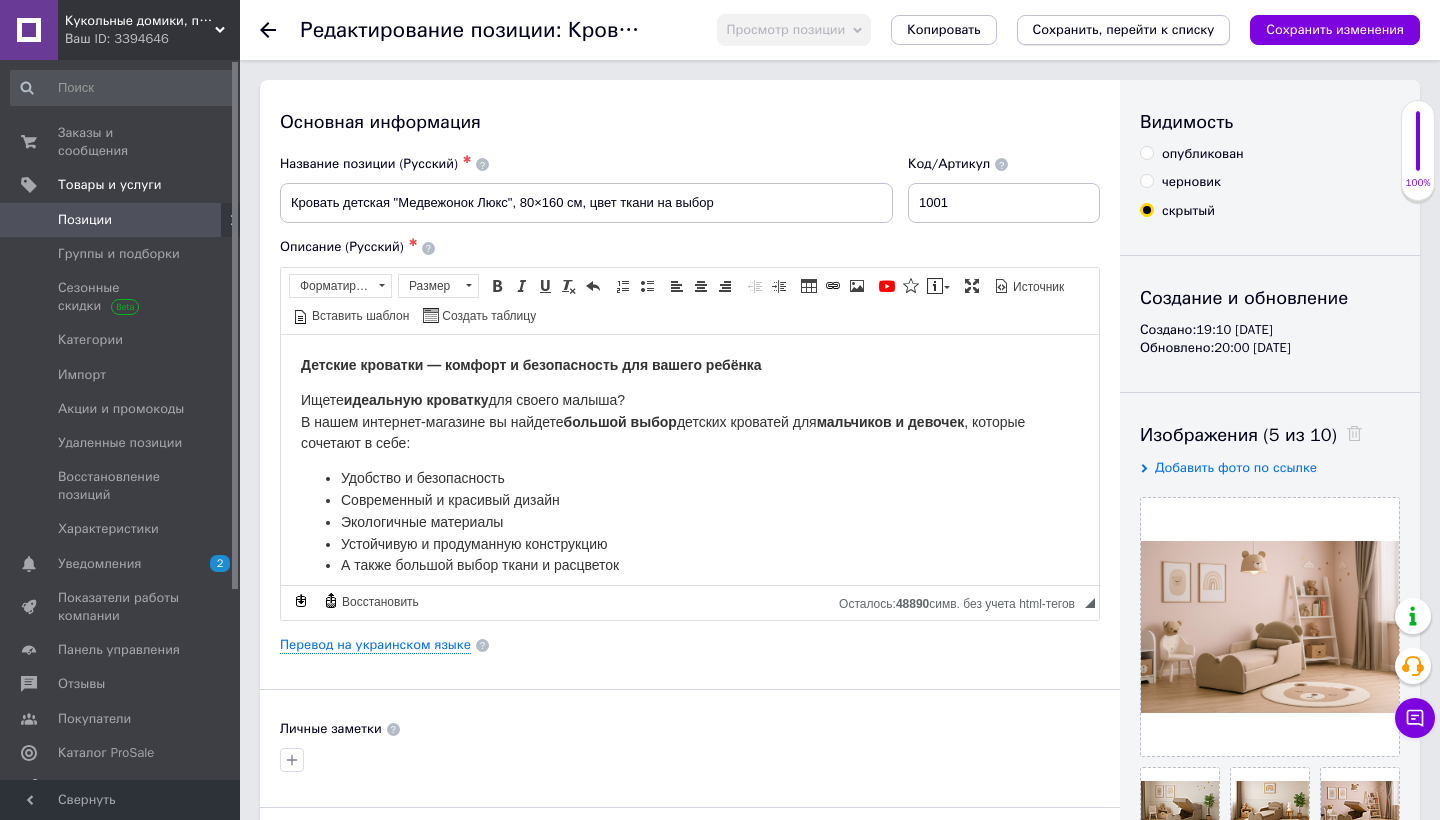 click on "Сохранить, перейти к списку" at bounding box center [1124, 29] 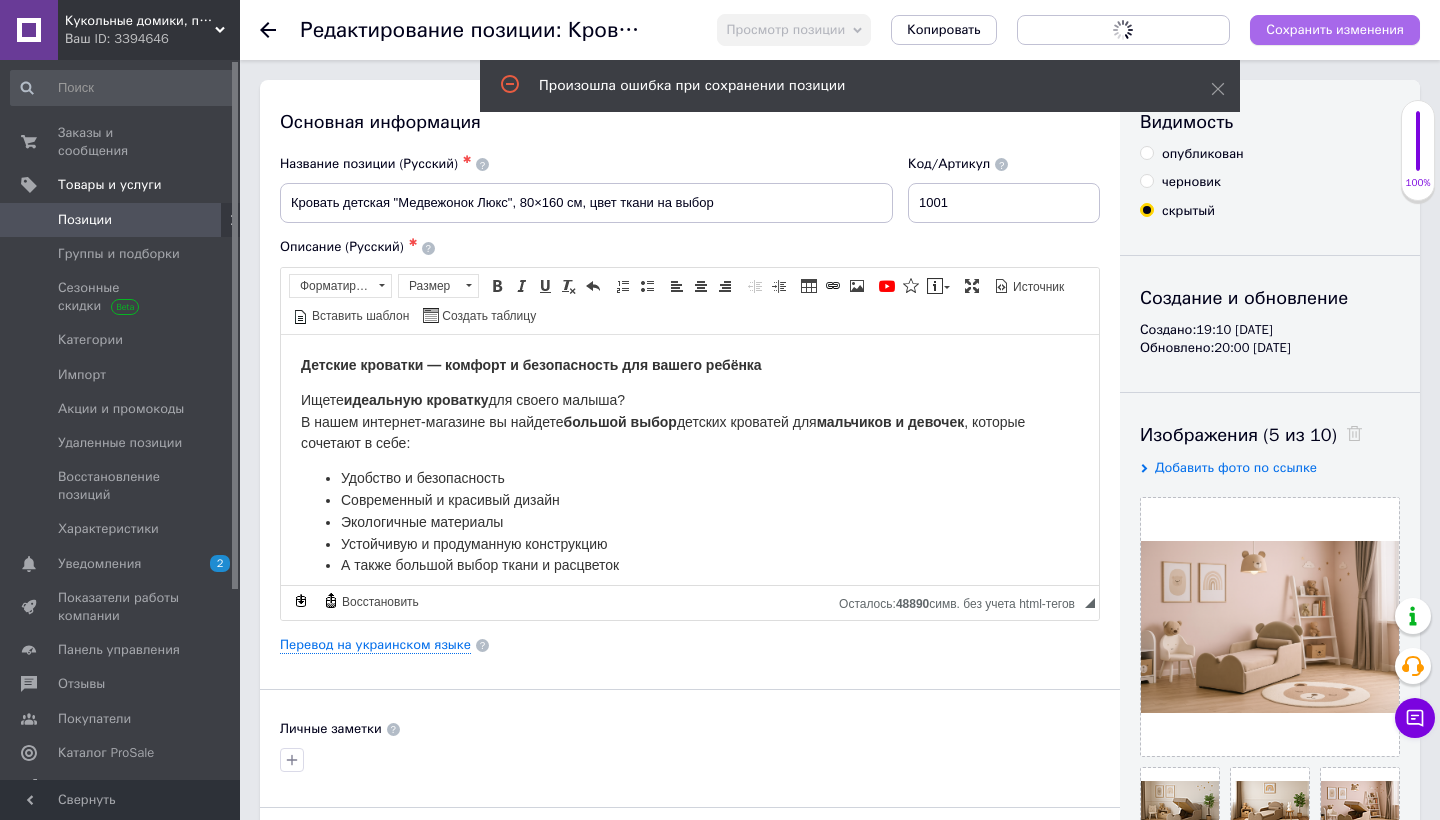 click on "Сохранить изменения" at bounding box center [1335, 29] 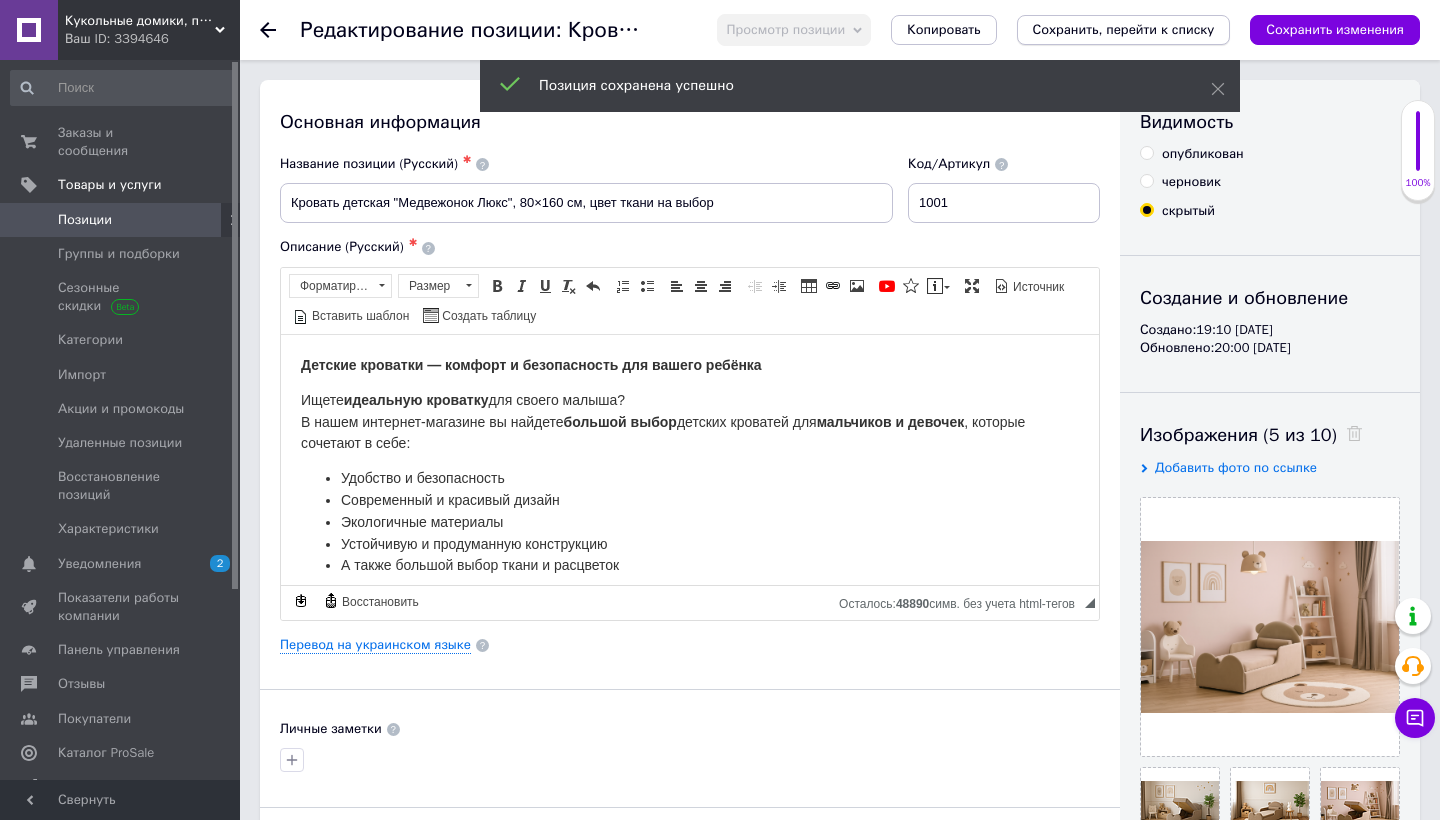 click on "Сохранить, перейти к списку" at bounding box center (1124, 29) 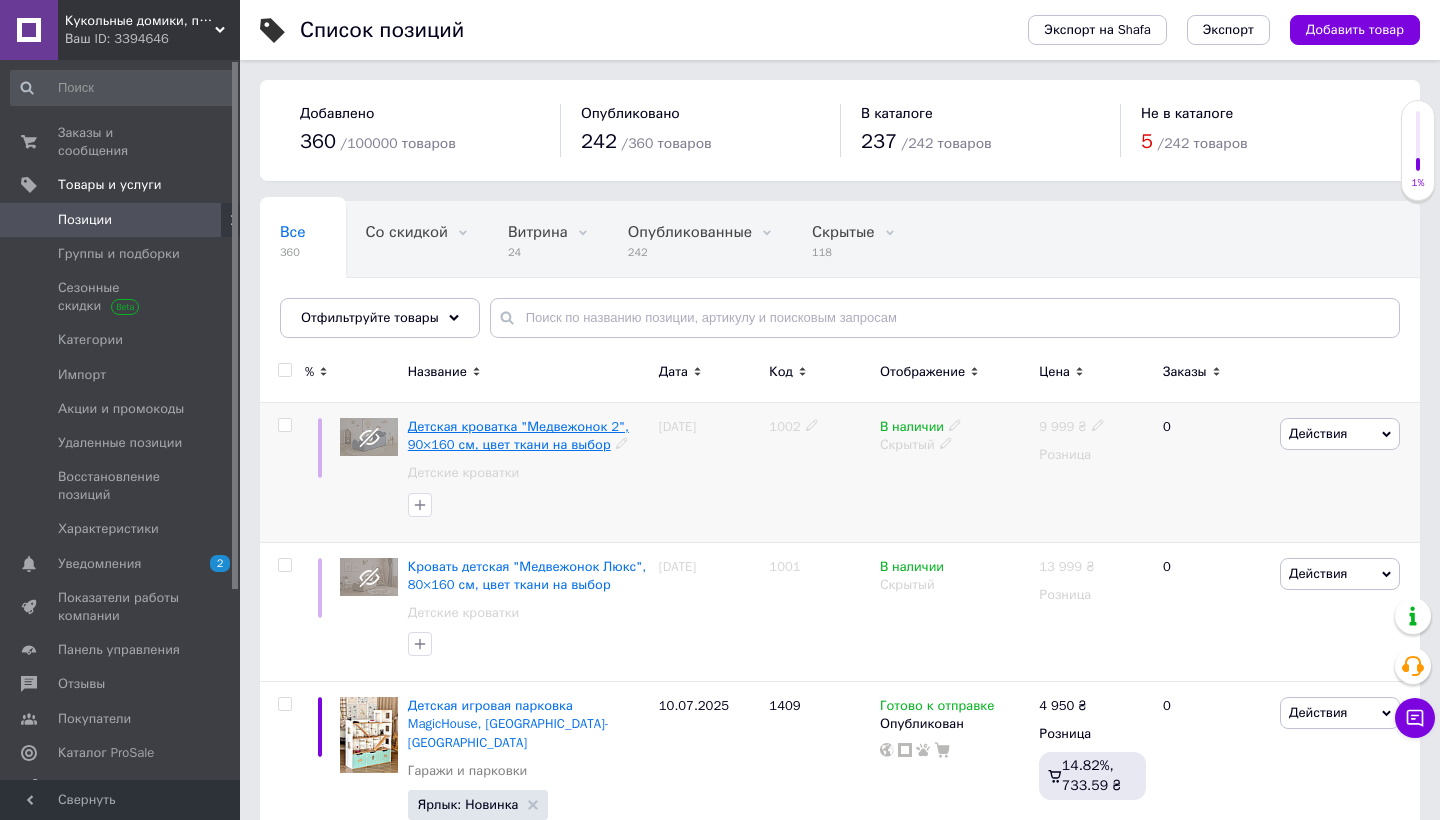 click on "Детская кроватка "Медвежонок 2", 90×160 см, цвет ткани на выбор" at bounding box center (518, 435) 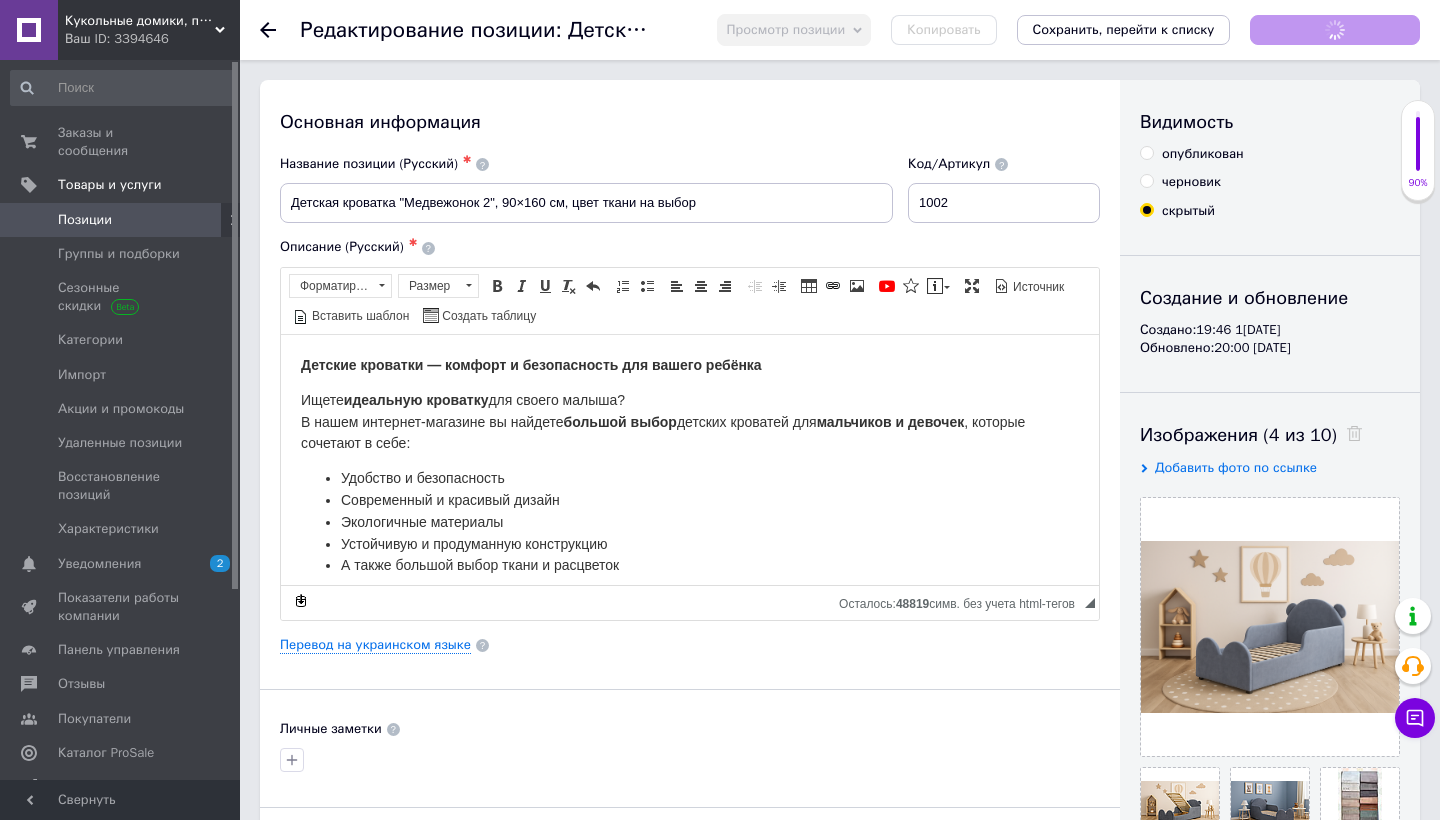 scroll, scrollTop: 0, scrollLeft: 0, axis: both 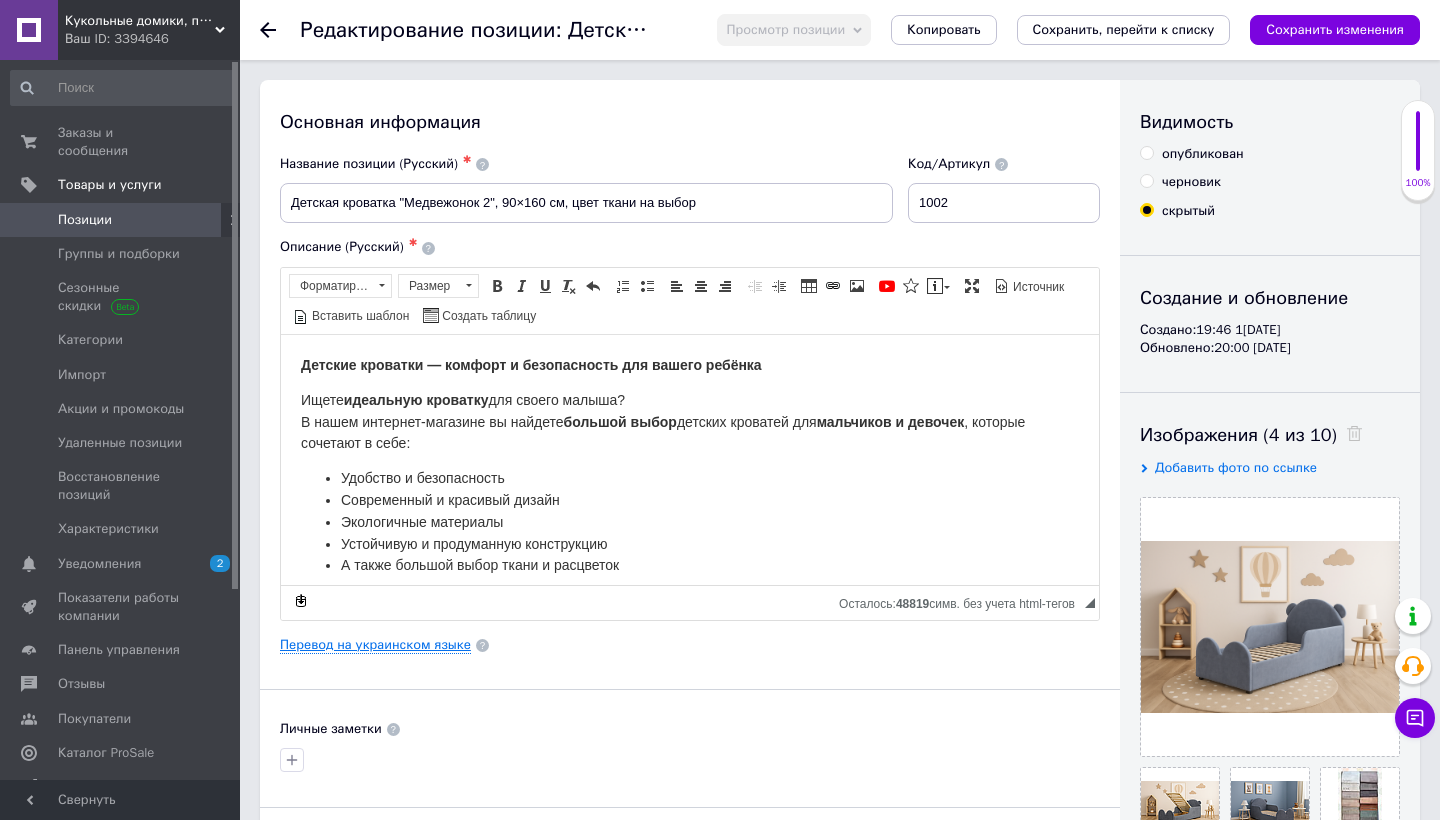 click on "Перевод на украинском языке" at bounding box center (375, 645) 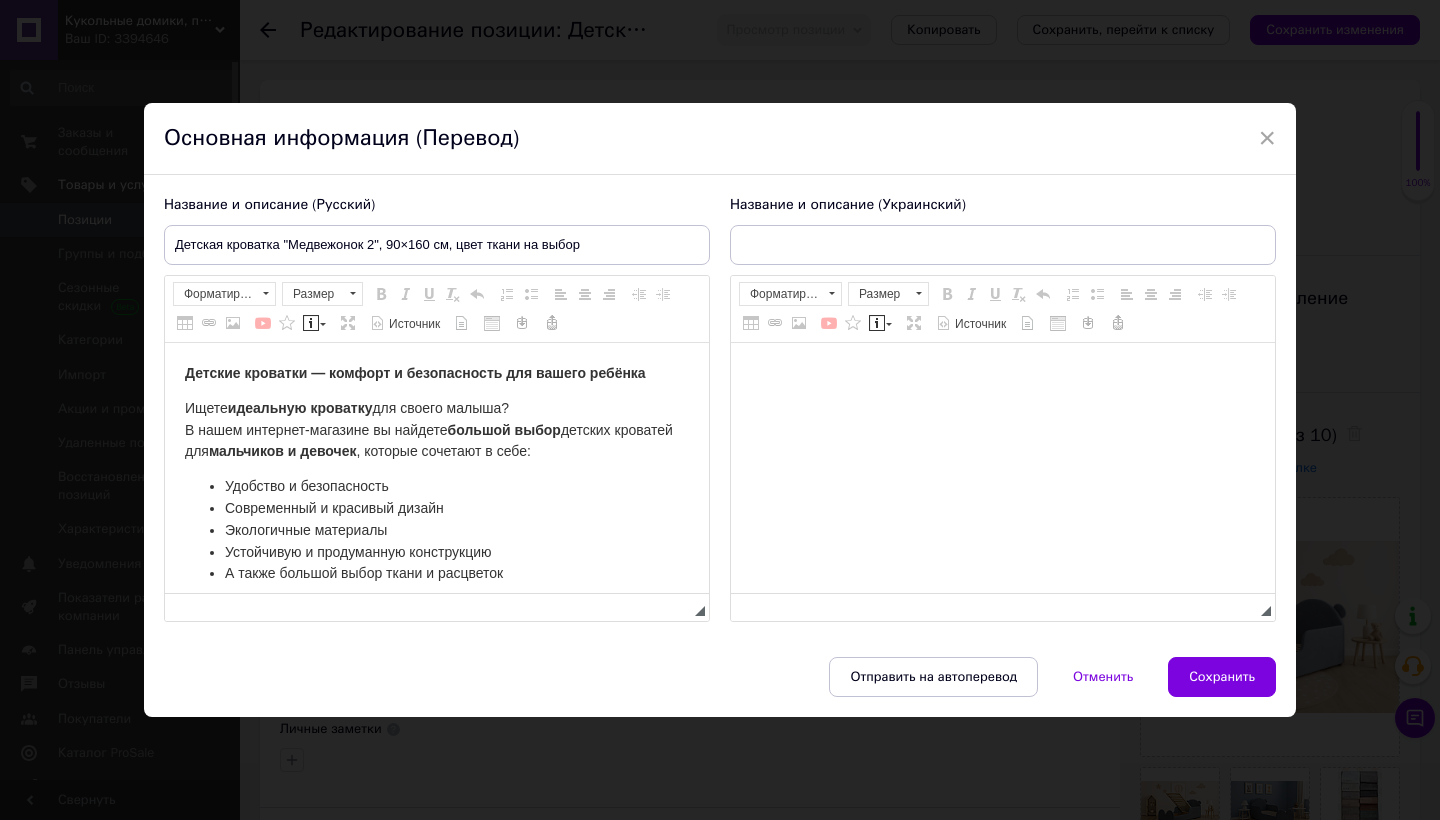 scroll, scrollTop: 0, scrollLeft: 0, axis: both 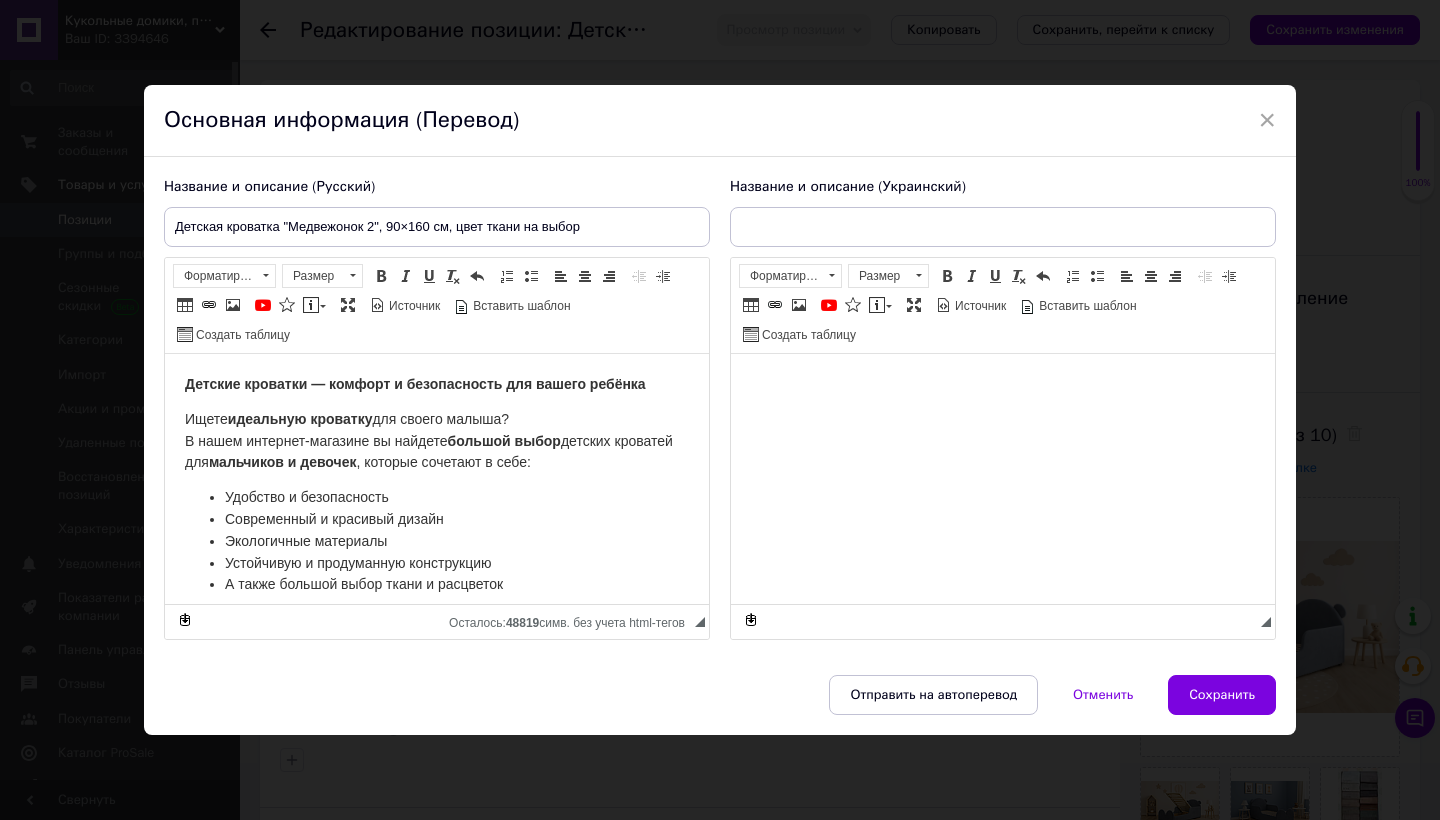 type on "Дитяче ліжко "Ведмежа 2", 90×160 см, колір тканини на вибір" 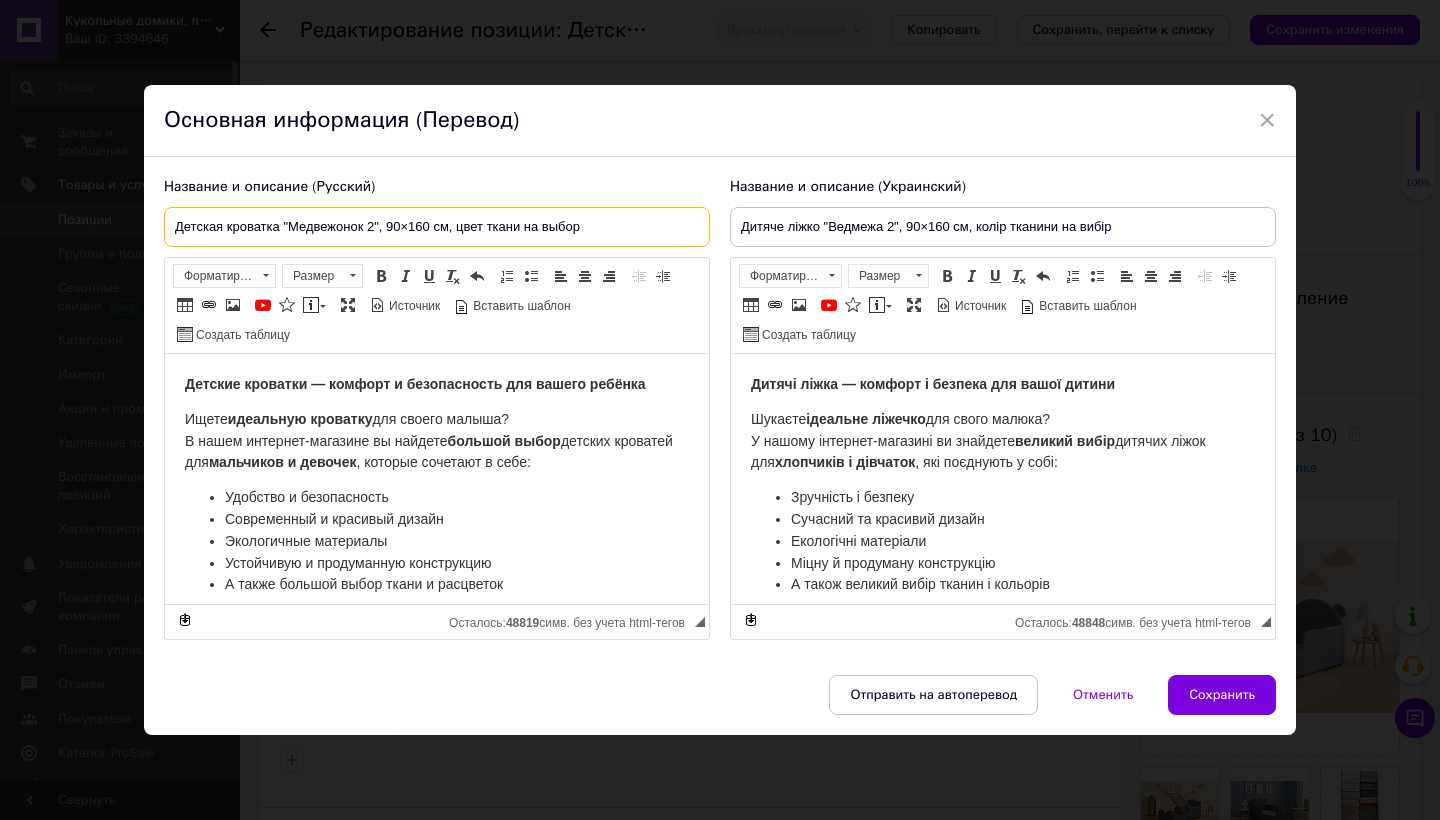 click on "Детская кроватка "Медвежонок 2", 90×160 см, цвет ткани на выбор" at bounding box center (437, 227) 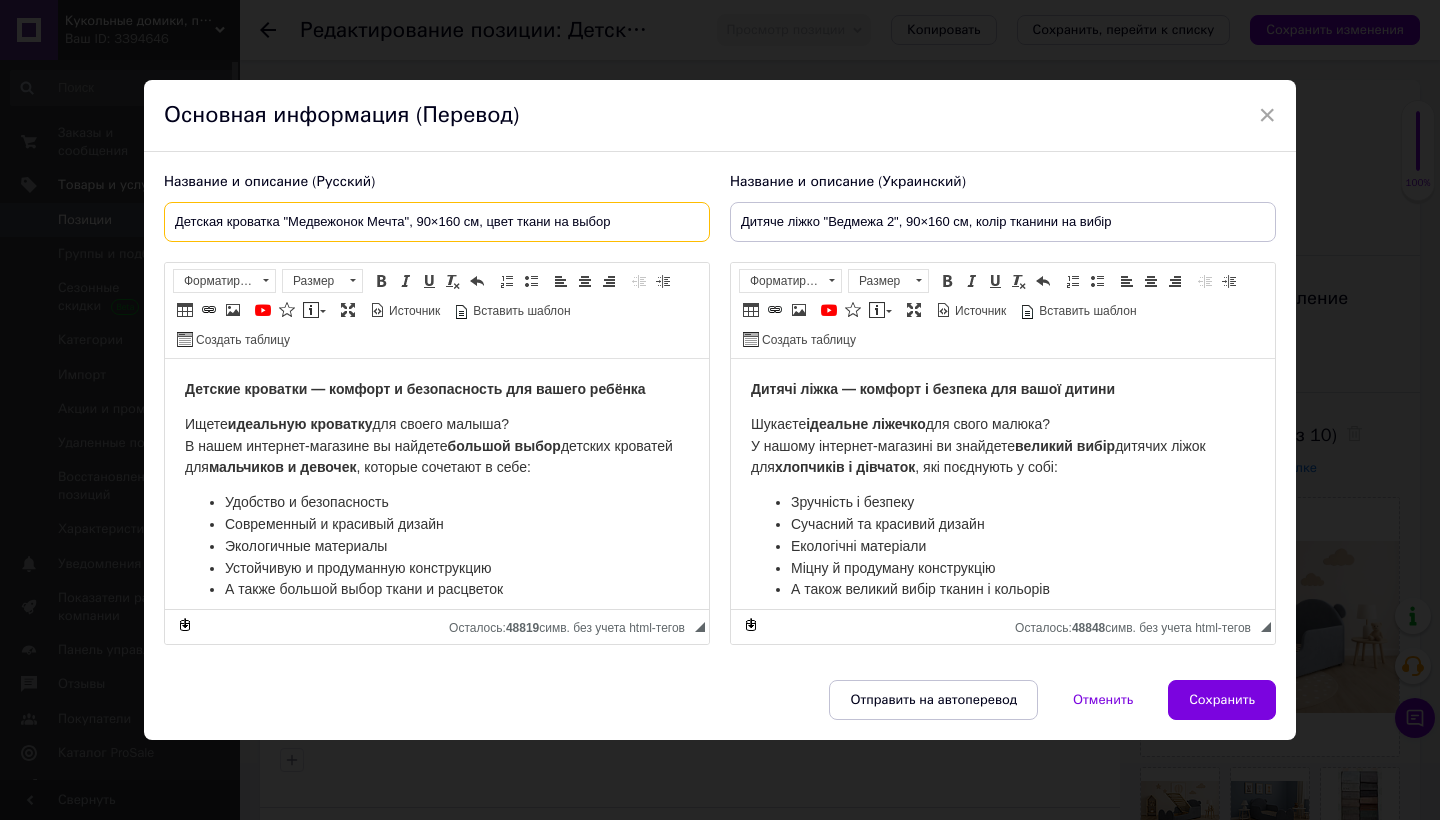 type on "Детская кроватка "Медвежонок Мечта", 90×160 см, цвет ткани на выбор" 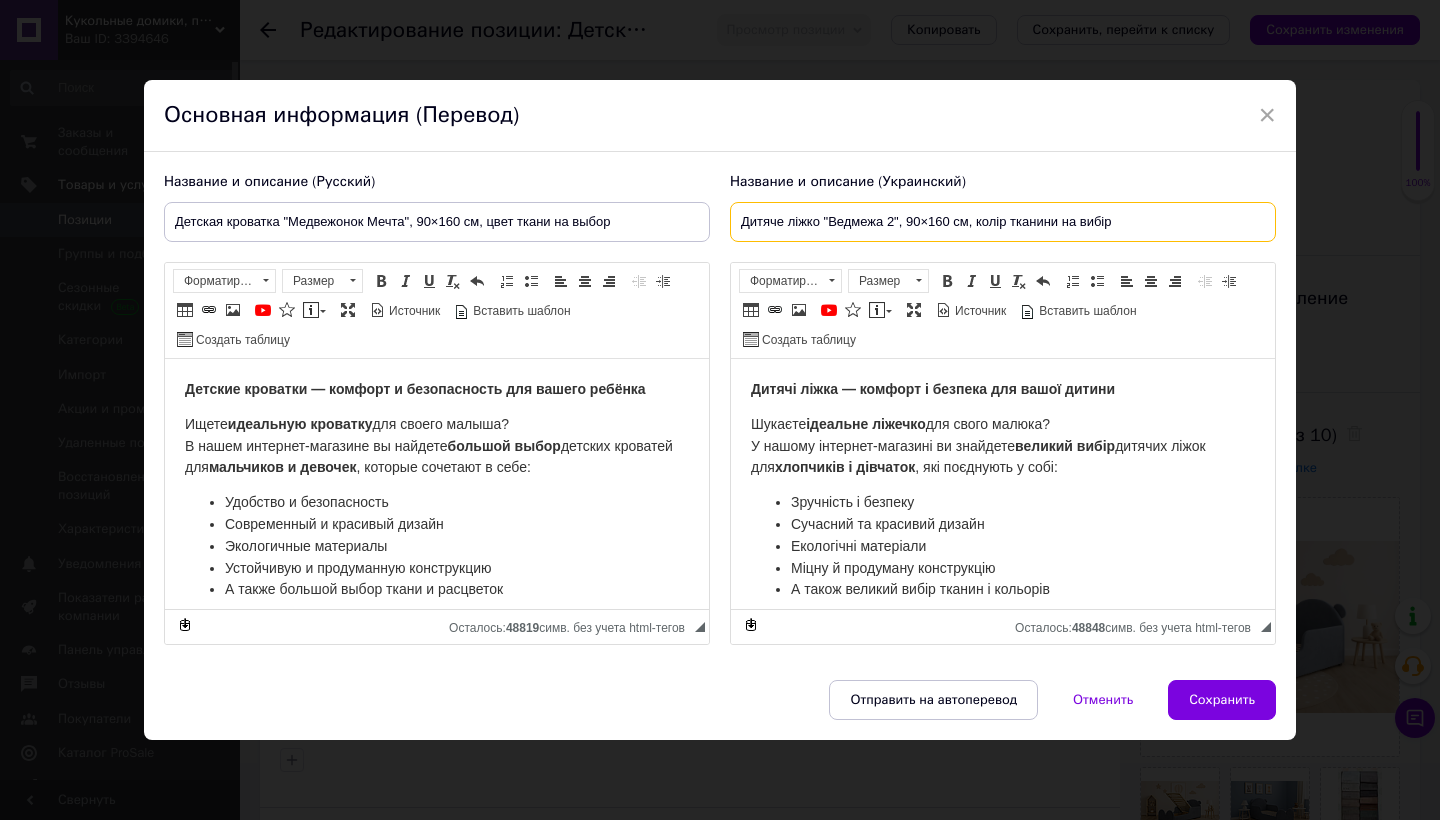 click on "Дитяче ліжко "Ведмежа 2", 90×160 см, колір тканини на вибір" at bounding box center (1003, 222) 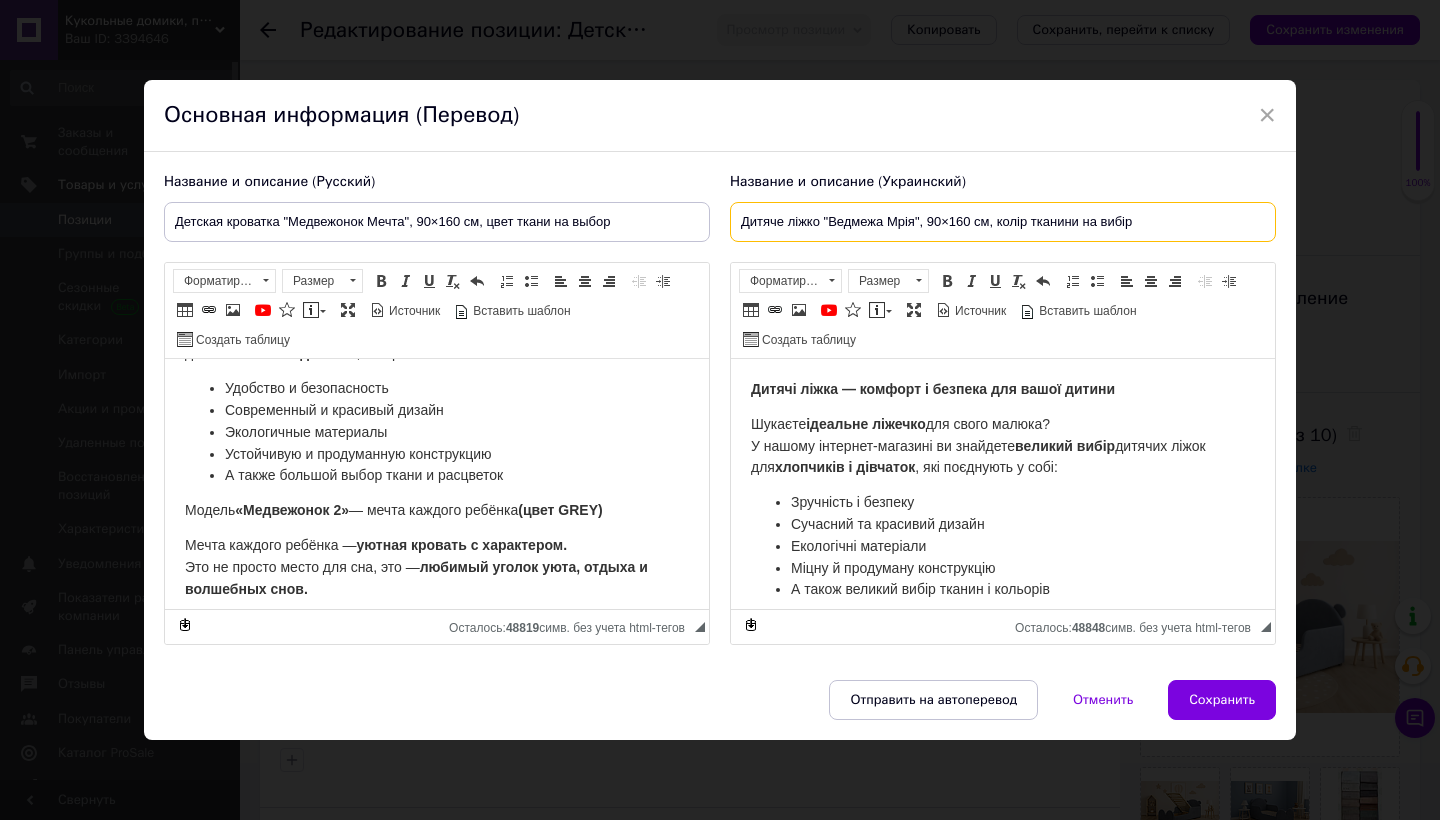 scroll, scrollTop: 116, scrollLeft: 0, axis: vertical 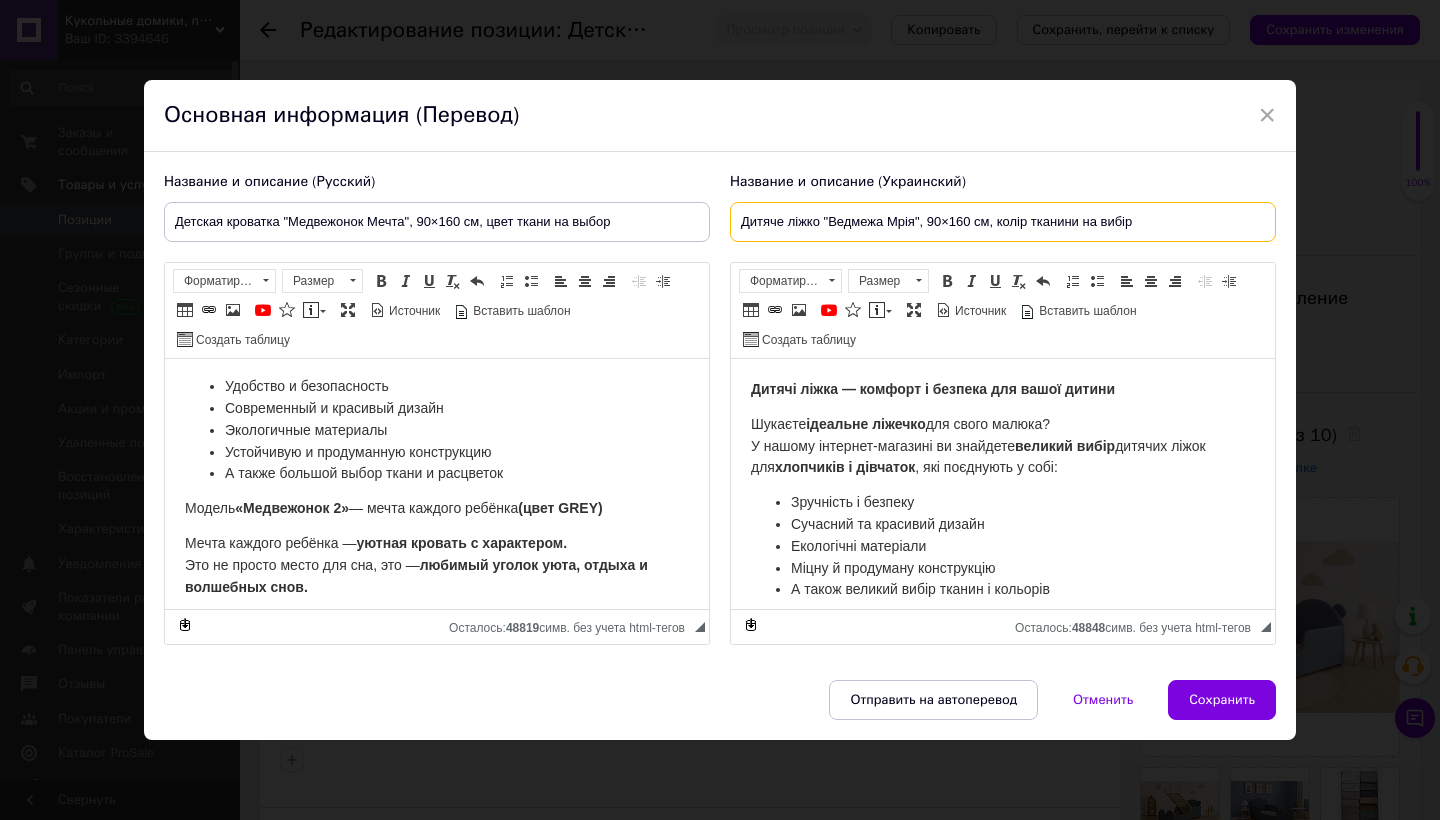 type on "Дитяче ліжко "Ведмежа Мрія", 90×160 см, колір тканини на вибір" 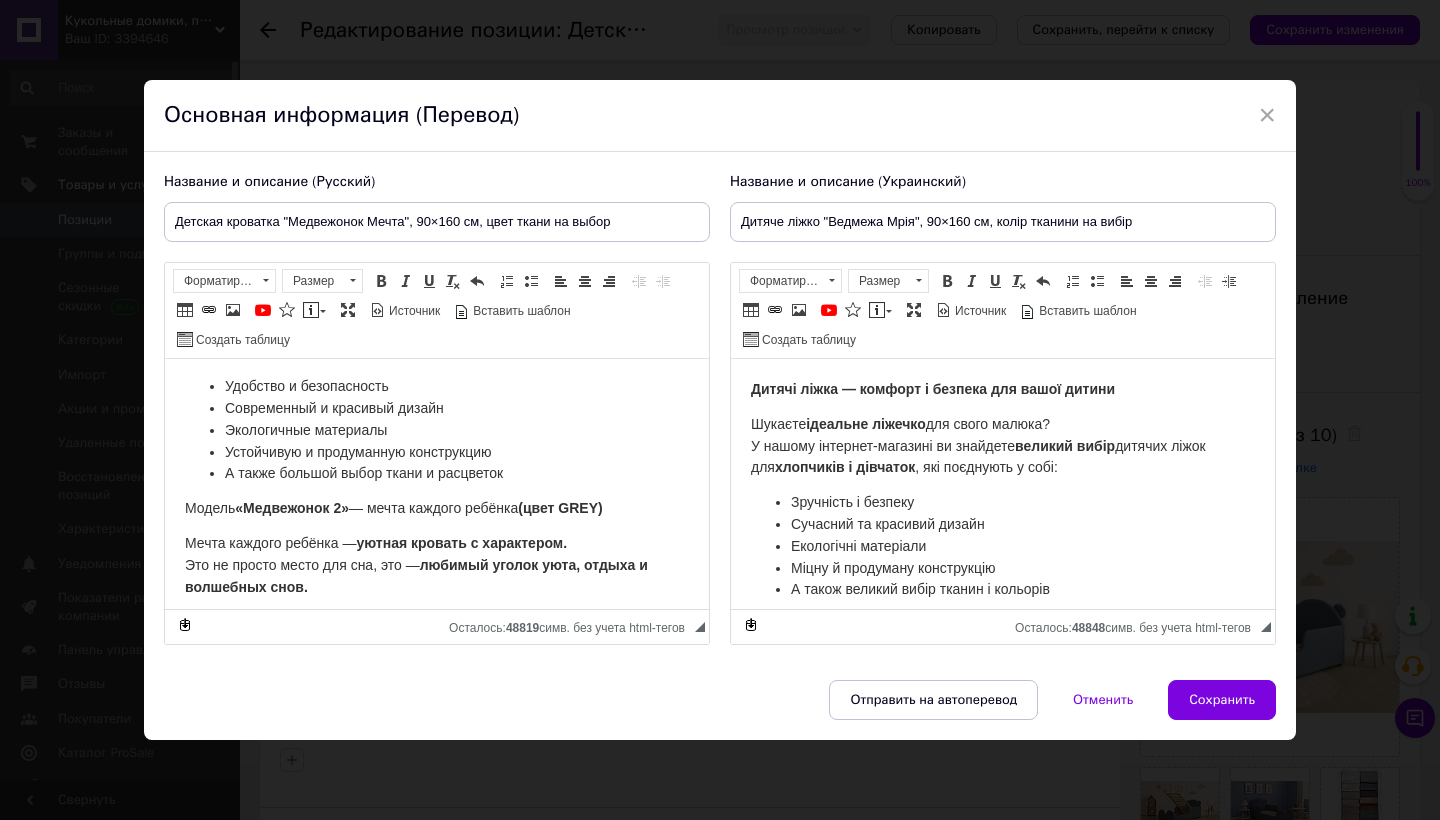 click on "«Медвежонок 2»" at bounding box center [292, 507] 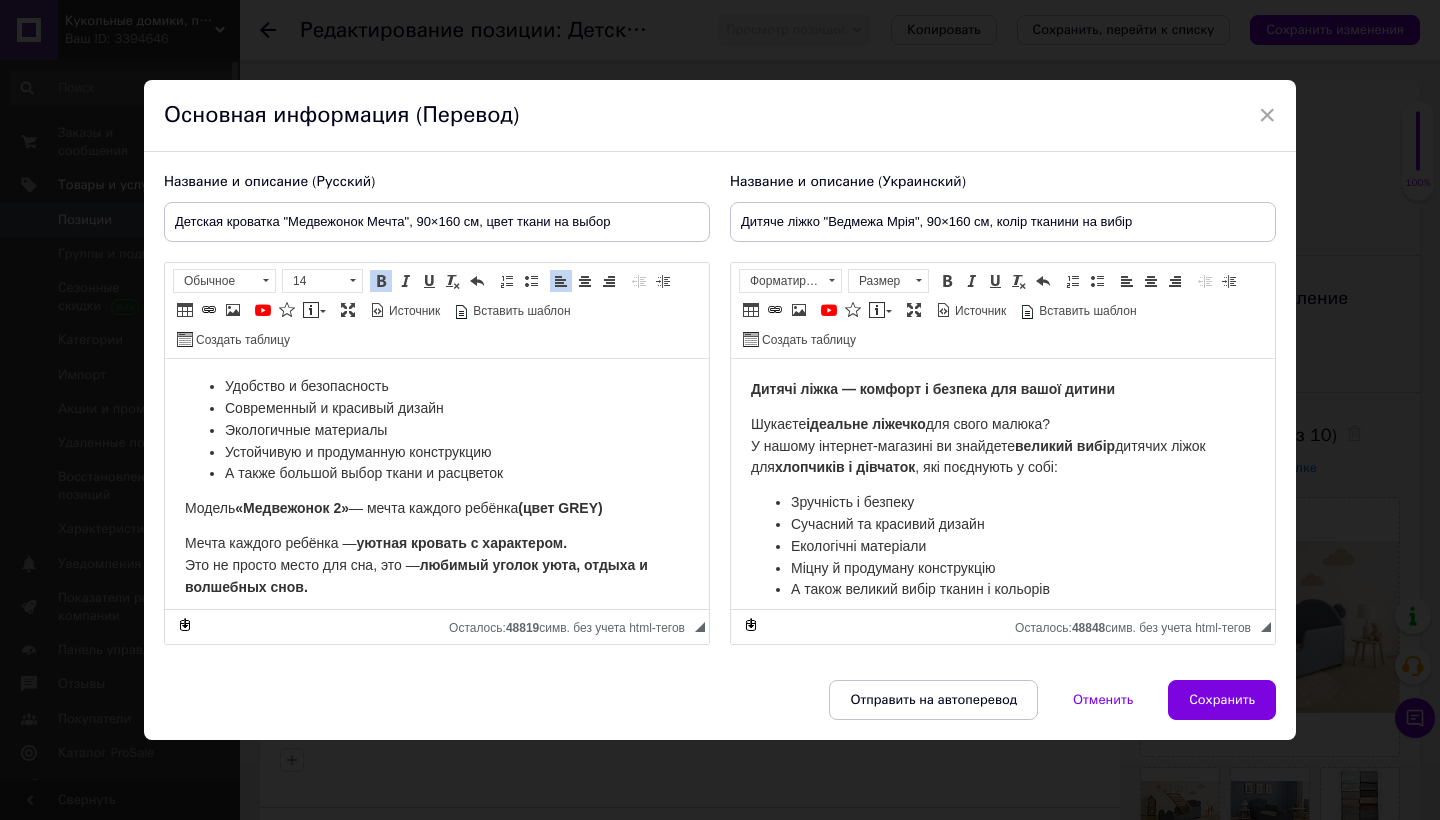 type 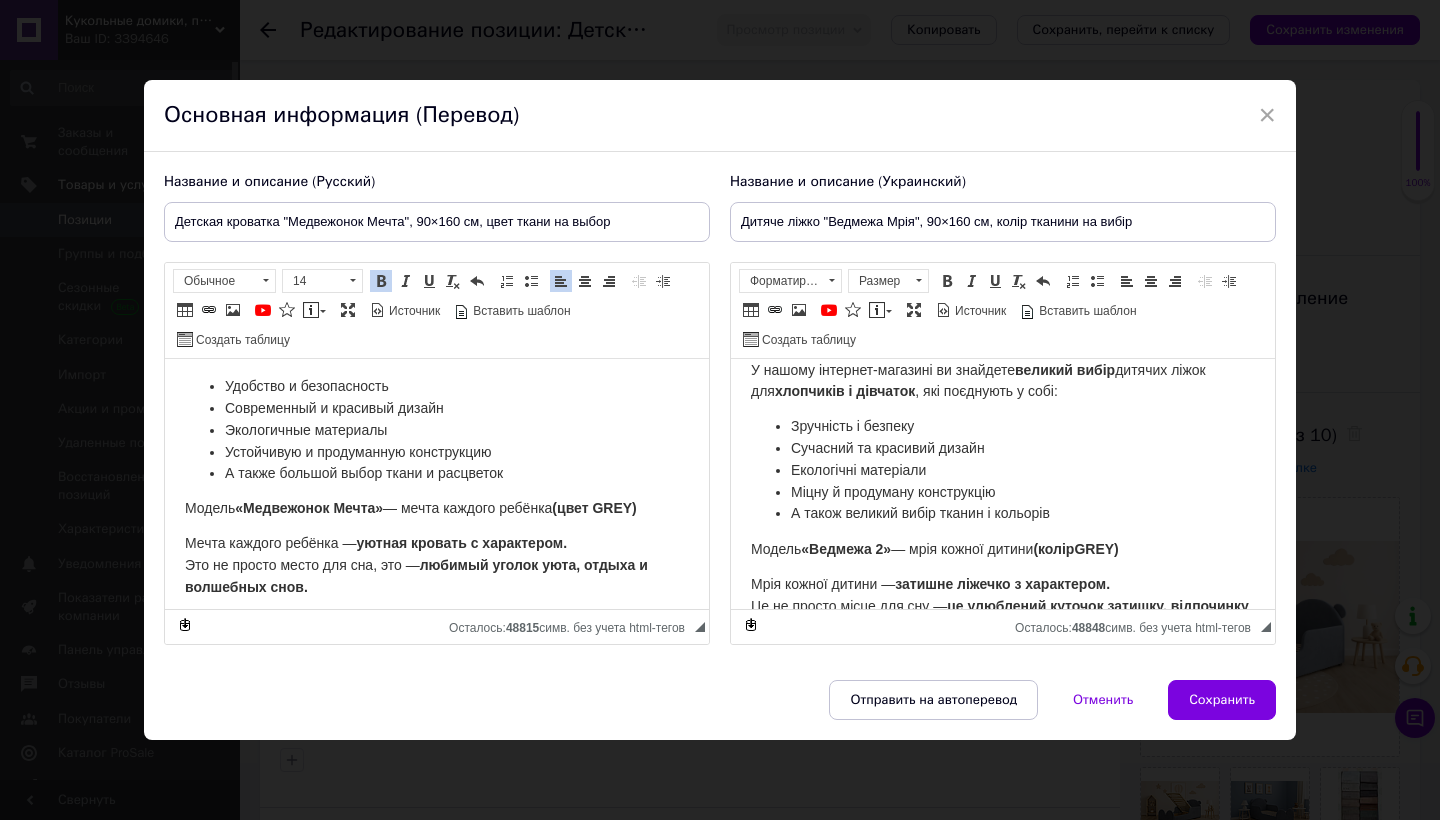 scroll, scrollTop: 99, scrollLeft: 0, axis: vertical 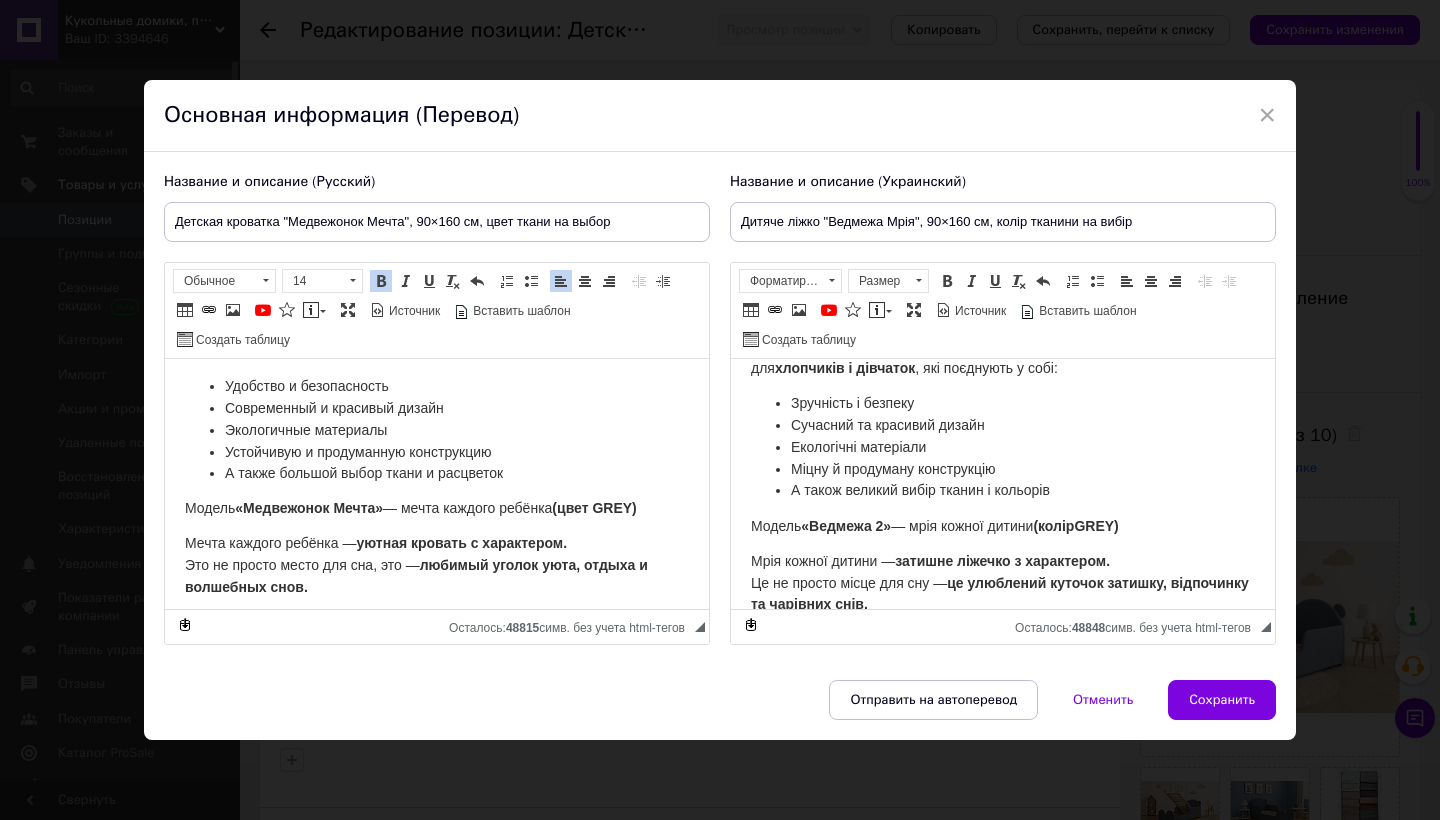 click on "«Ведмежа 2»" at bounding box center [846, 525] 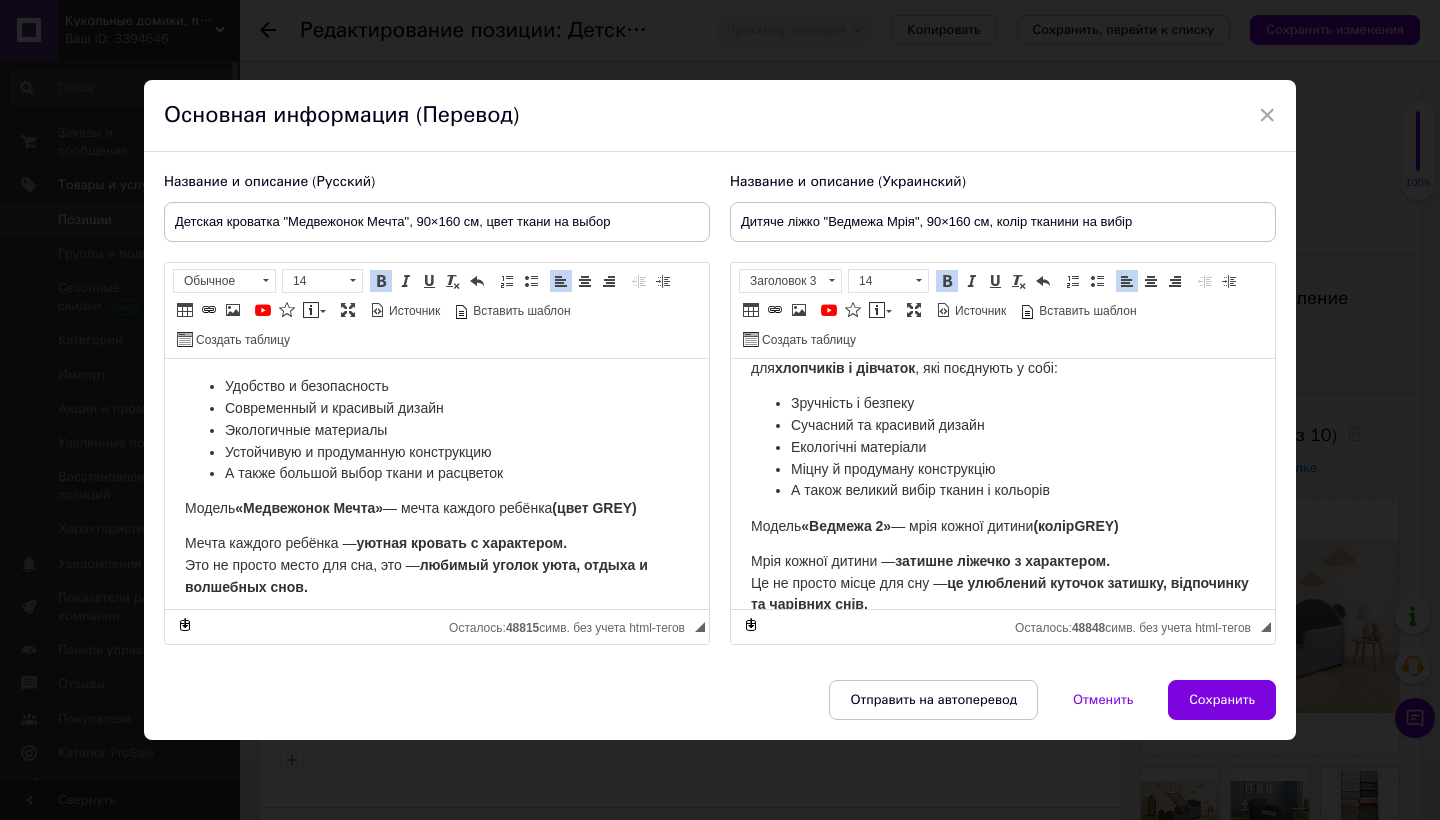 type 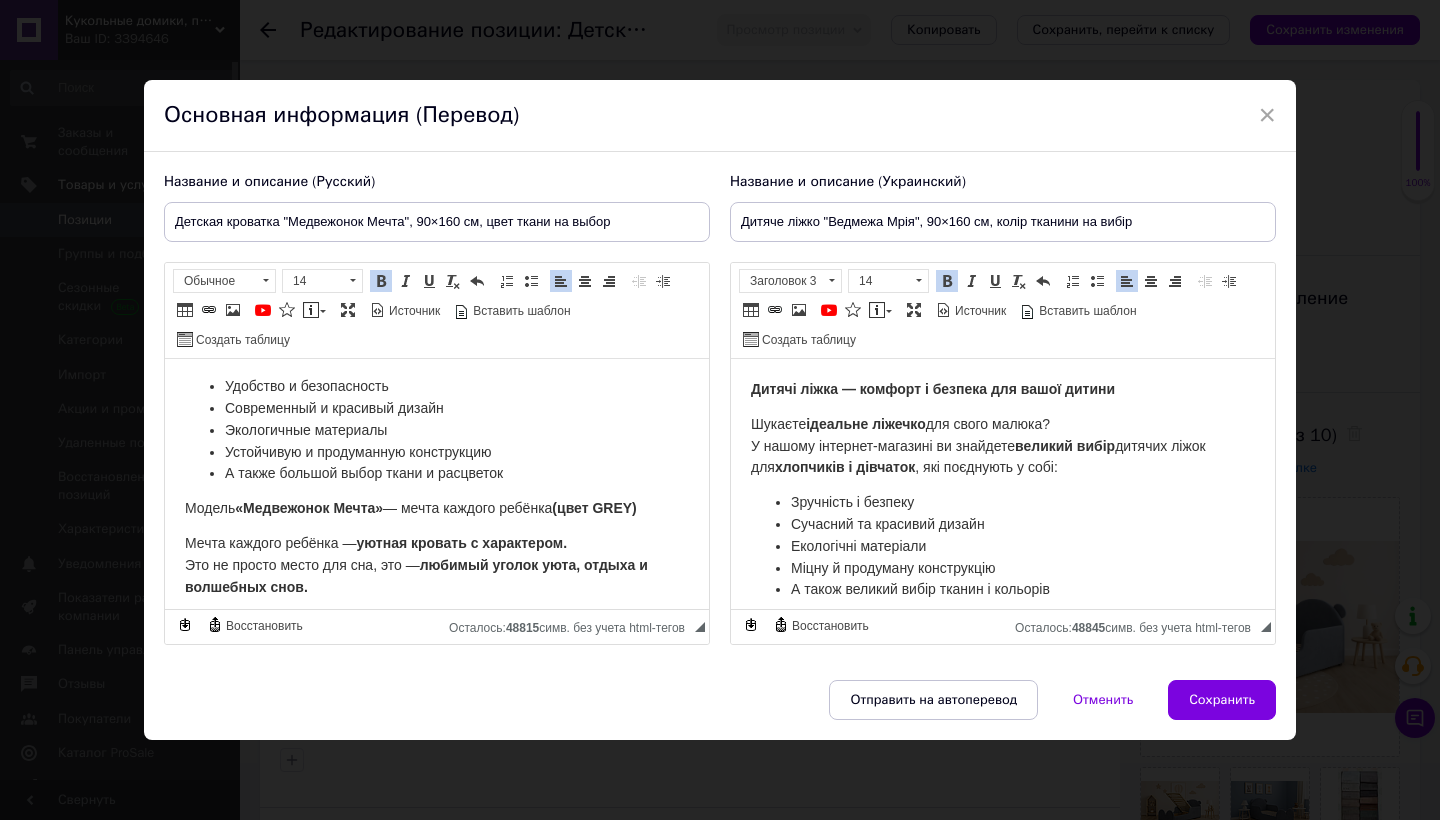 scroll, scrollTop: 0, scrollLeft: 0, axis: both 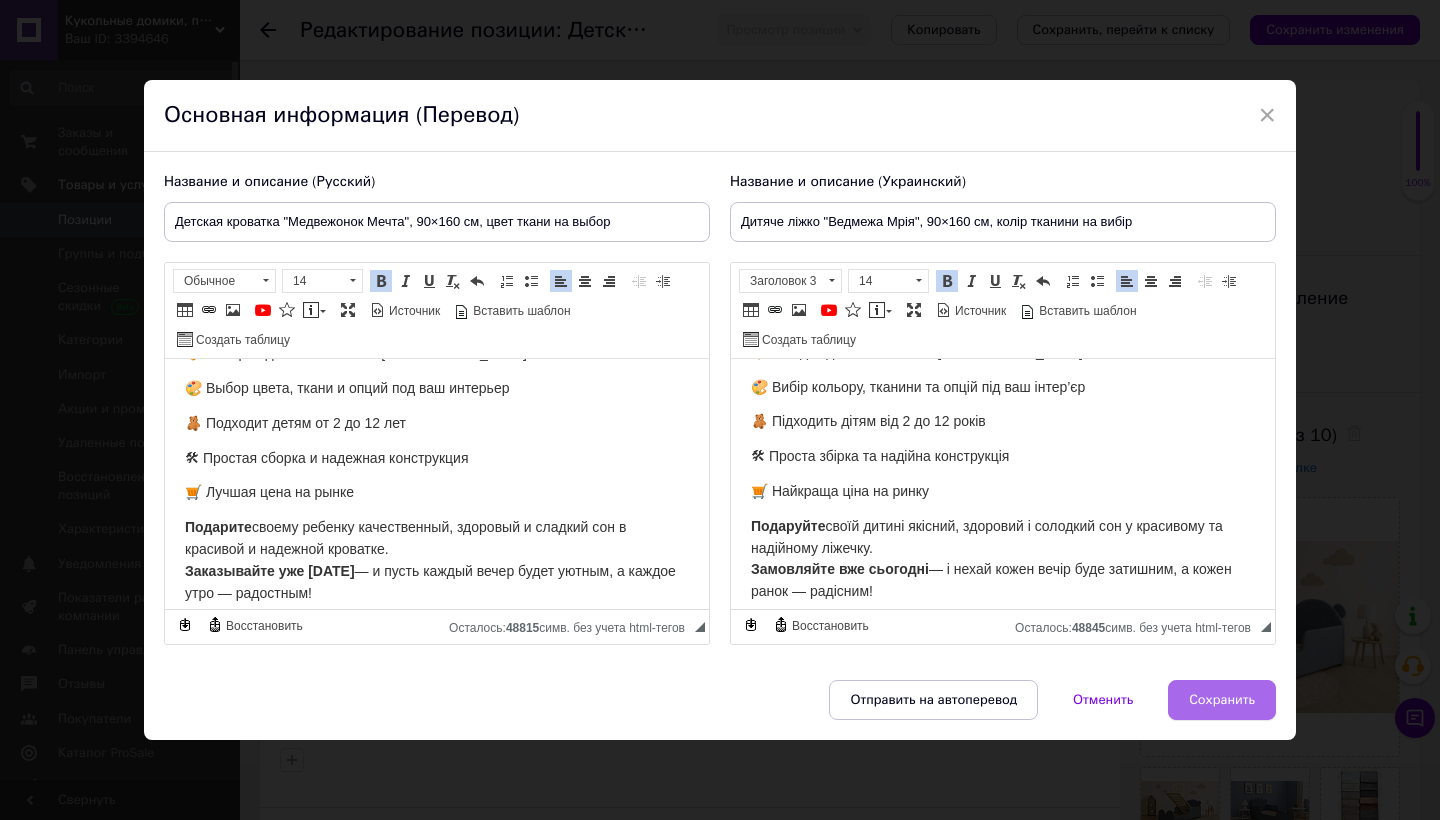 click on "Сохранить" at bounding box center (1222, 700) 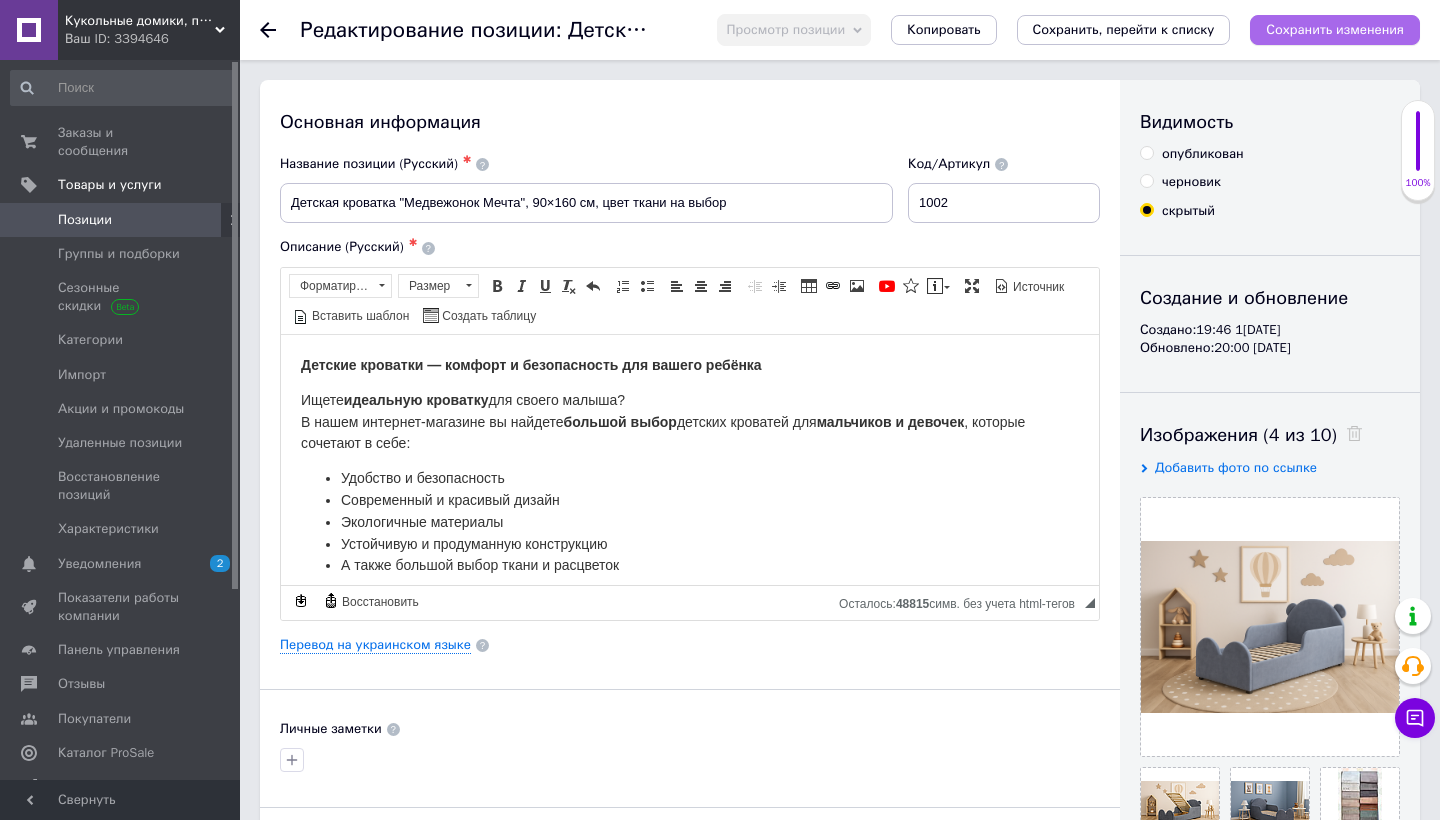 click on "Сохранить изменения" at bounding box center [1335, 29] 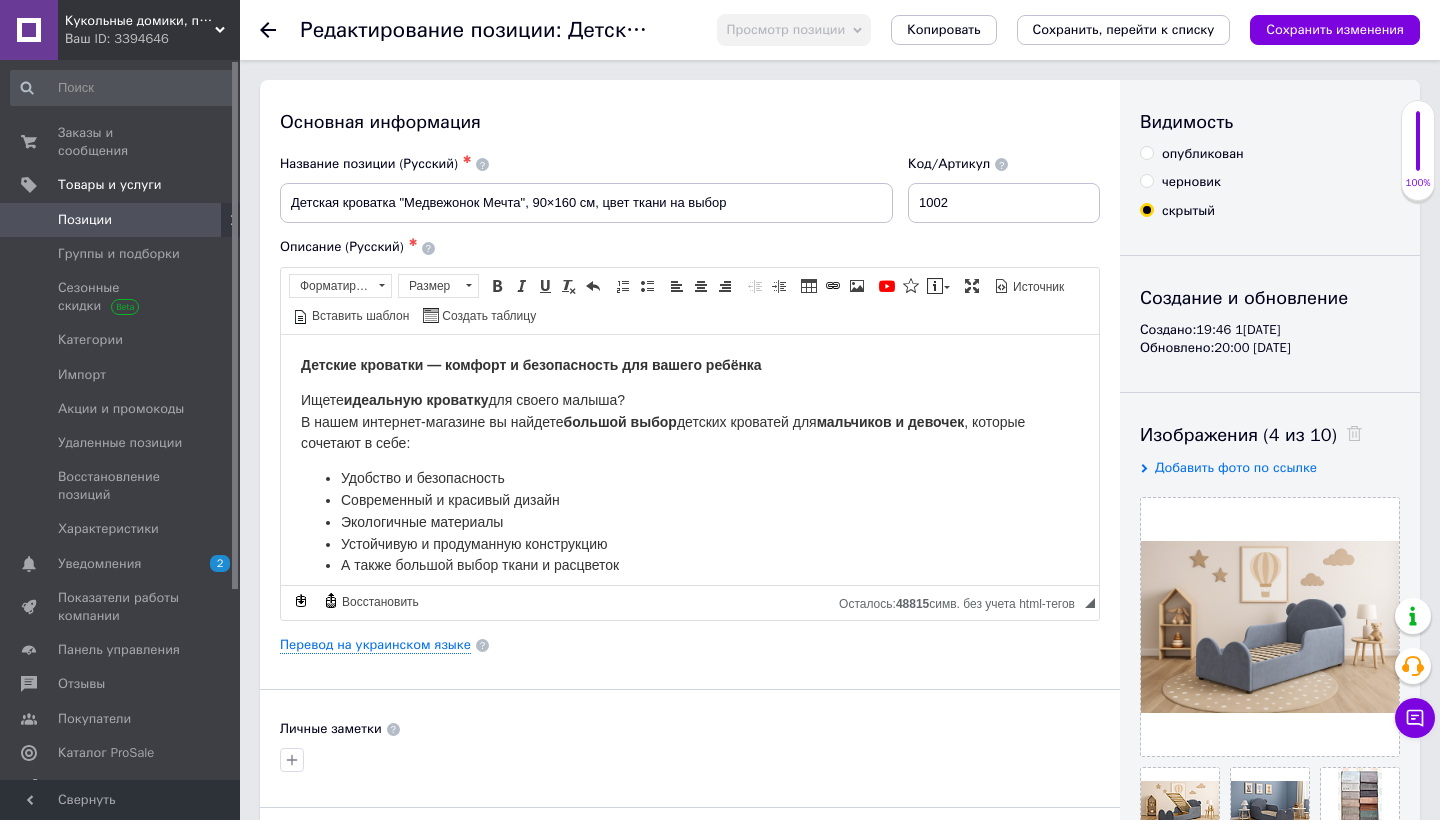scroll, scrollTop: 0, scrollLeft: 0, axis: both 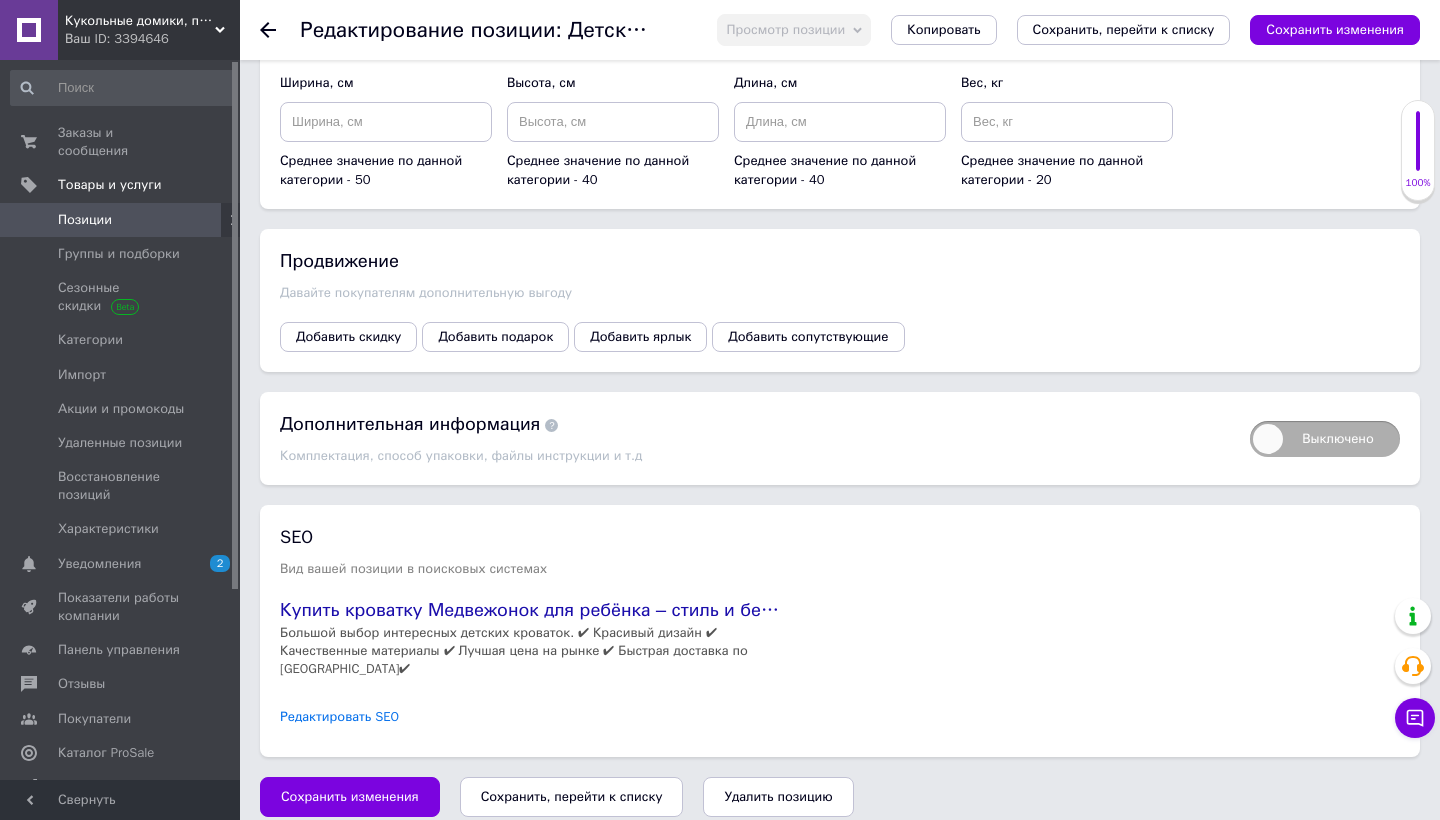 click on "Редактировать SEO" at bounding box center [339, 717] 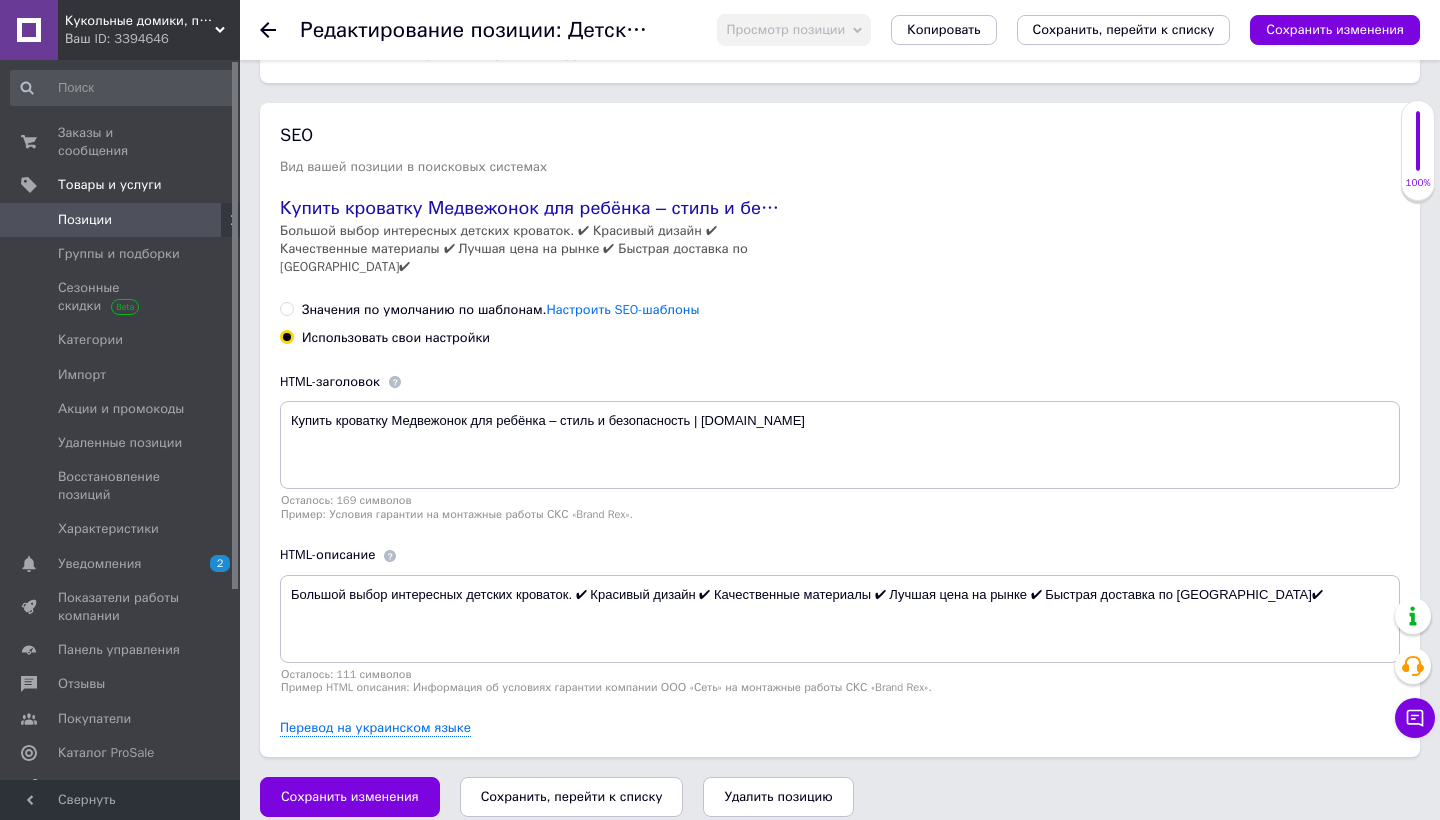 scroll, scrollTop: 2933, scrollLeft: 0, axis: vertical 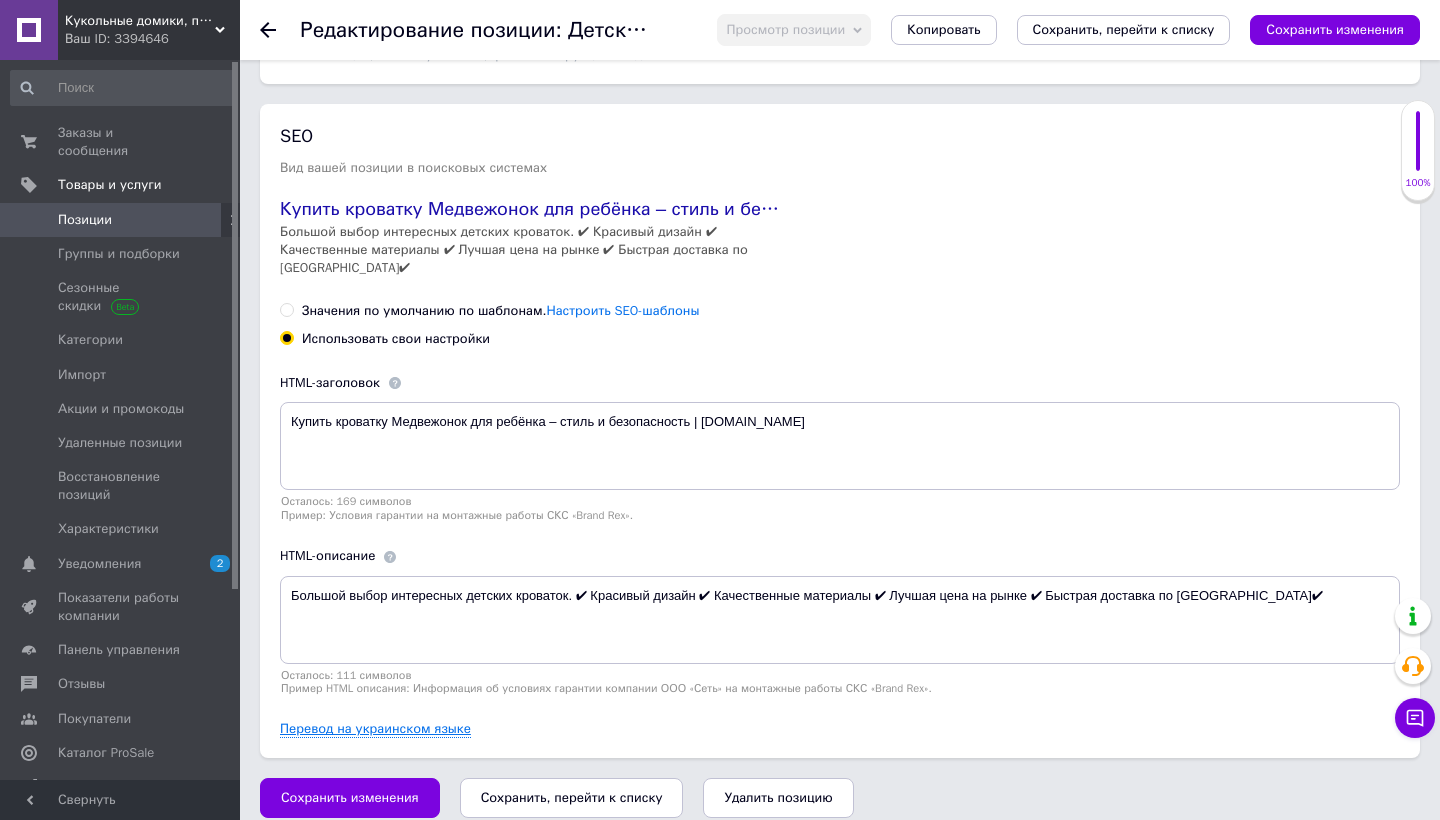 click on "Перевод на украинском языке" at bounding box center (375, 729) 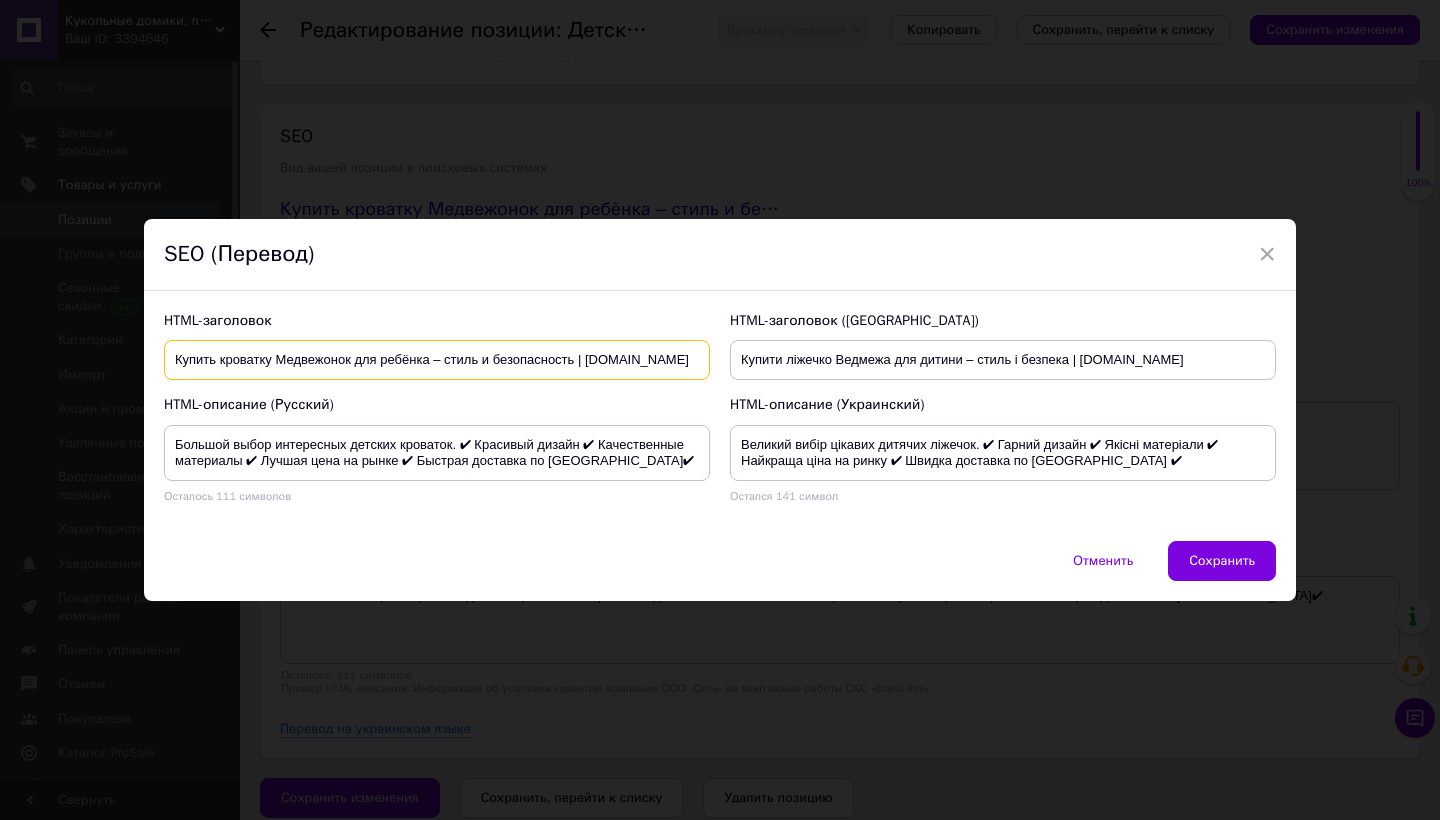 click on "Купить кроватку Медвежонок для ребёнка – стиль и безопасность | [DOMAIN_NAME]" at bounding box center [437, 360] 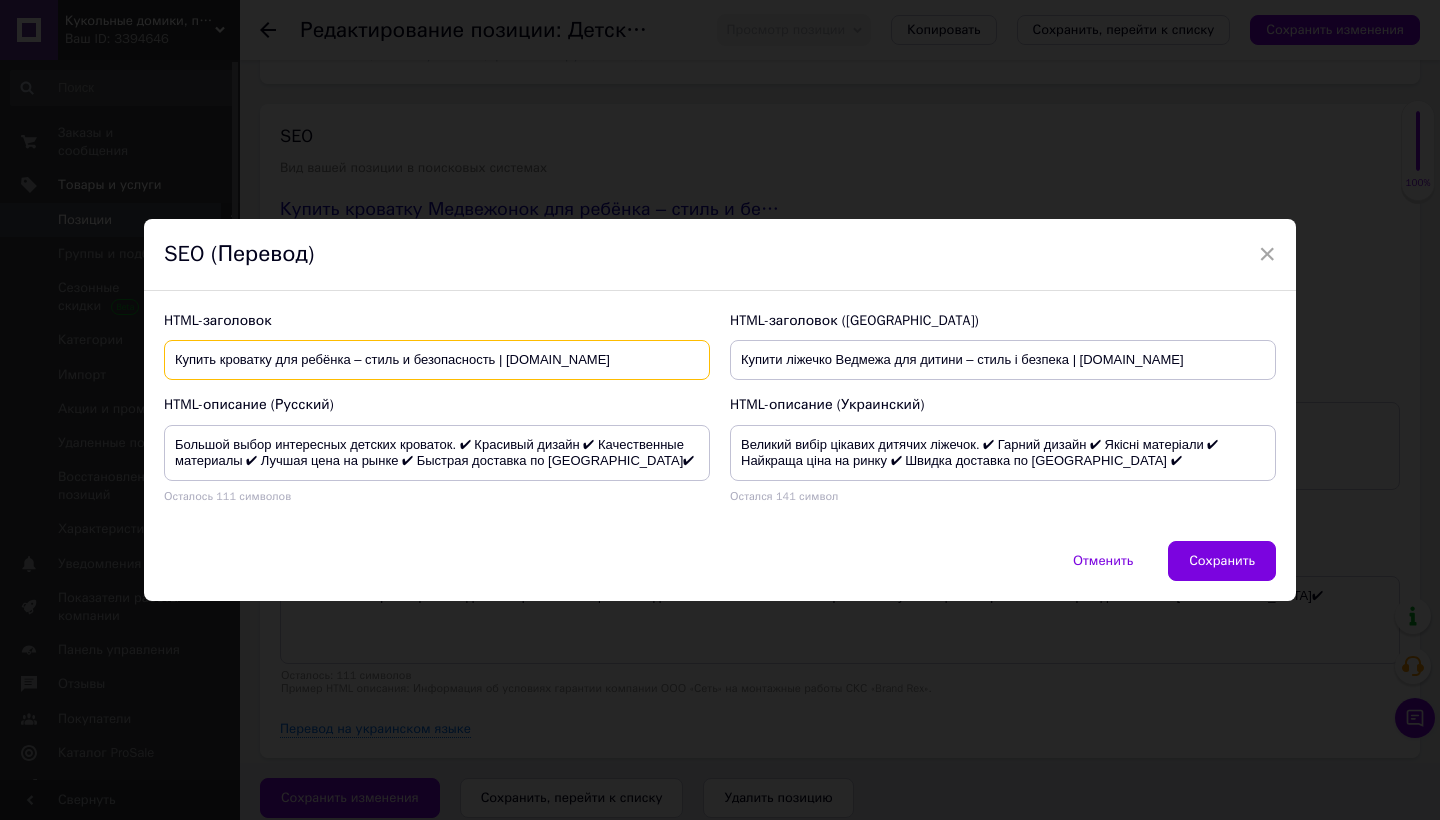 type on "Купить кроватку для ребёнка – стиль и безопасность | [DOMAIN_NAME]" 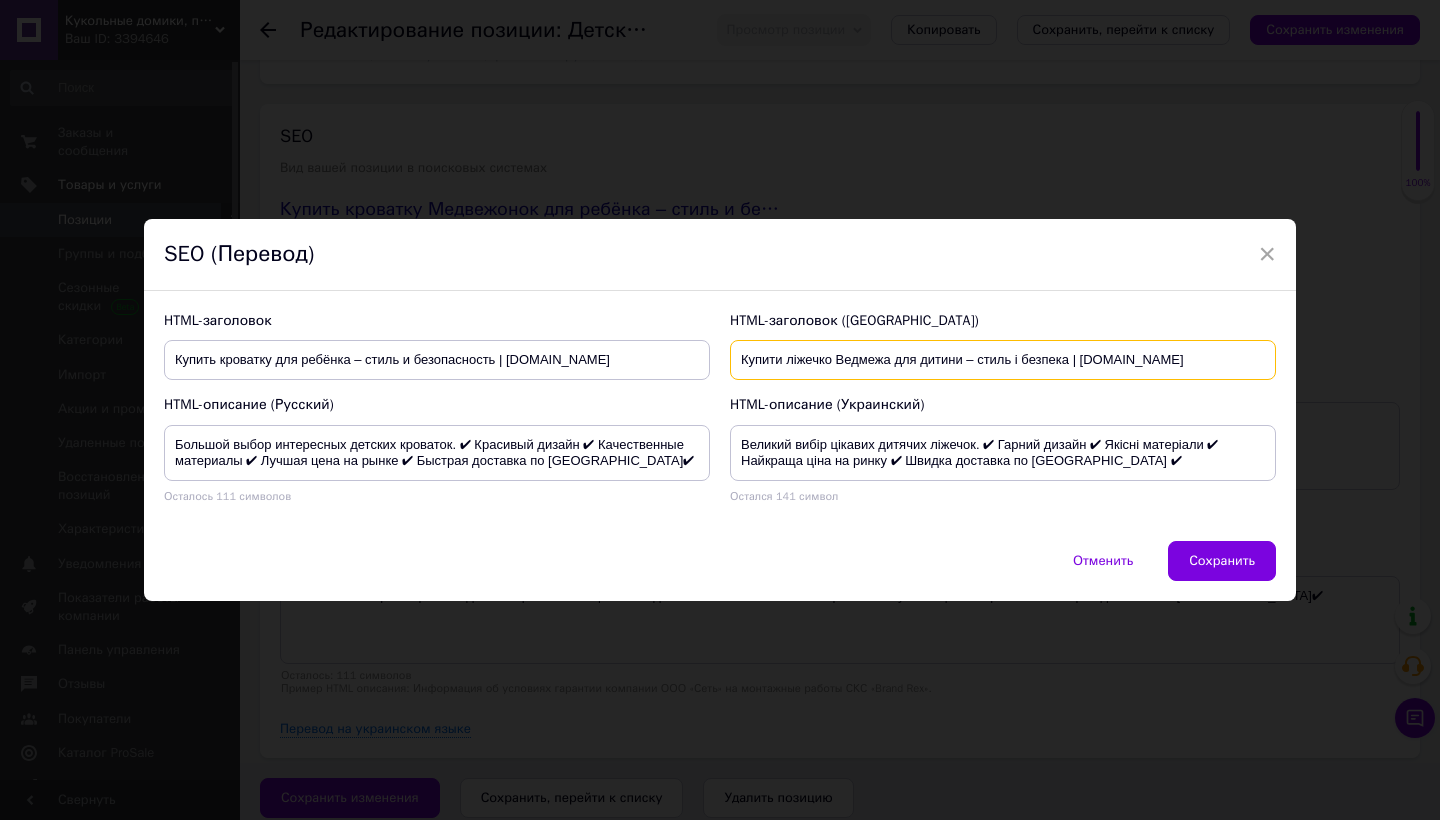 click on "Купити ліжечко Ведмежа для дитини – стиль і безпека | [DOMAIN_NAME]" at bounding box center (1003, 360) 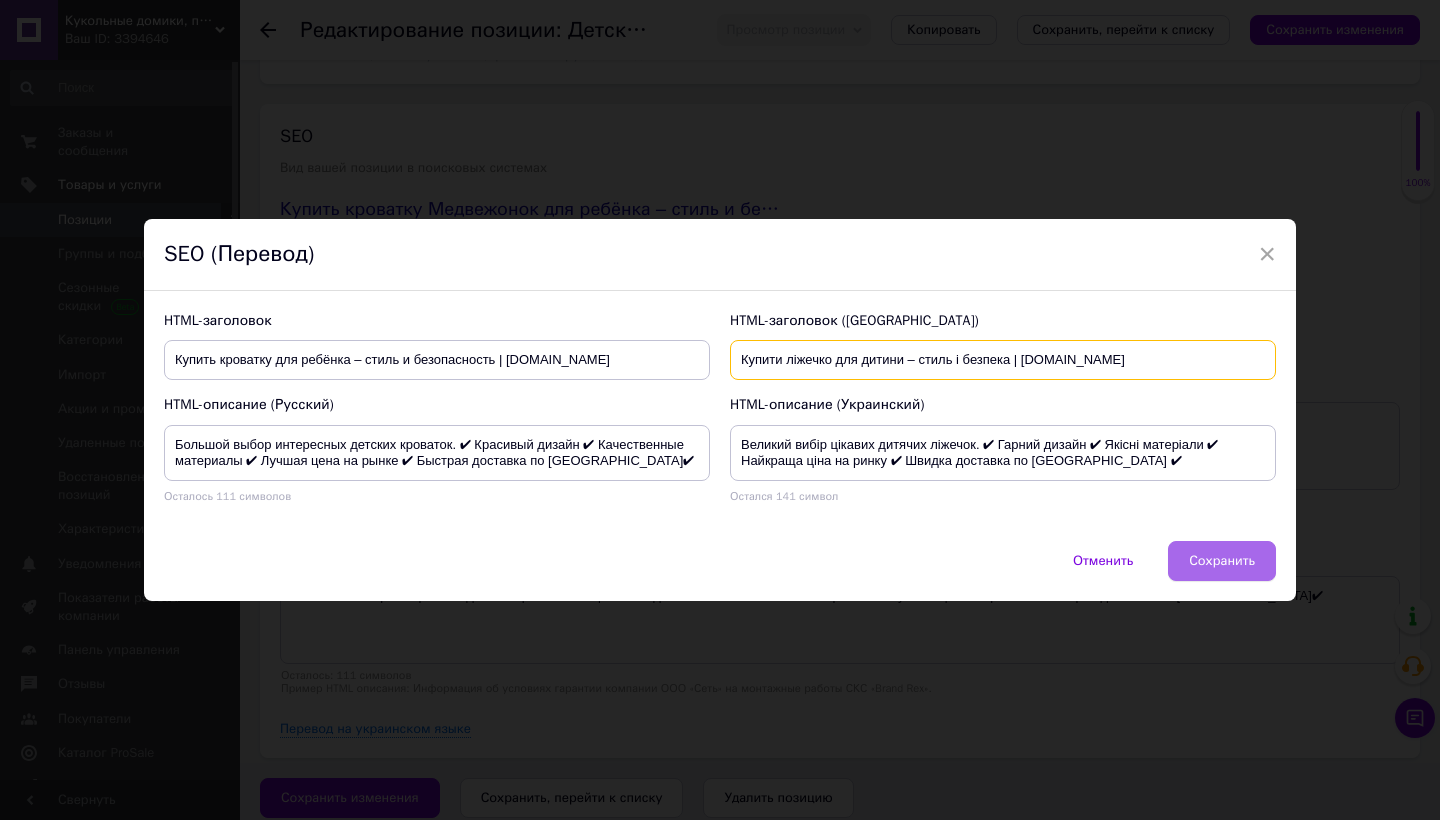 type on "Купити ліжечко для дитини – стиль і безпека | [DOMAIN_NAME]" 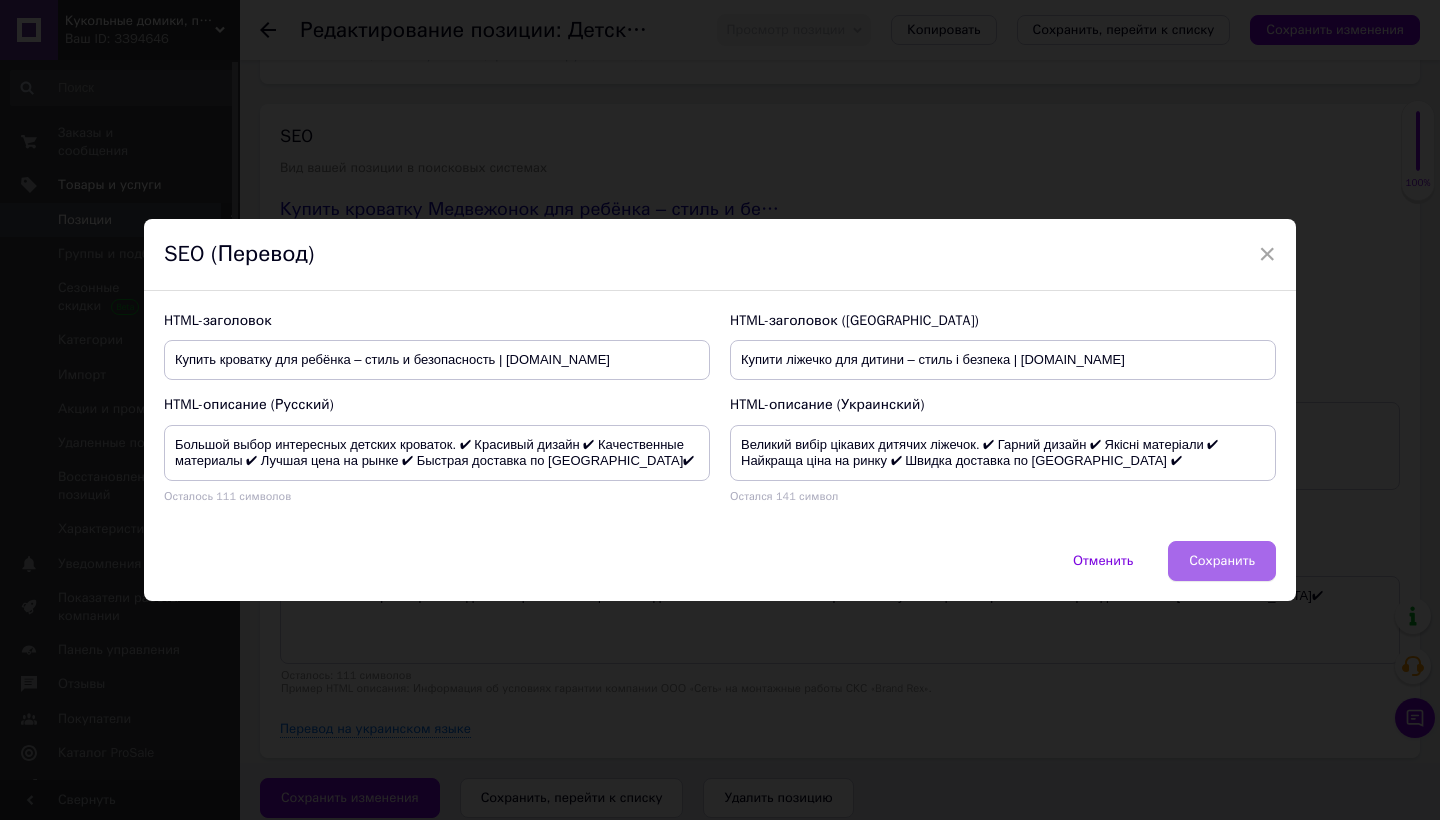 click on "Сохранить" at bounding box center [1222, 561] 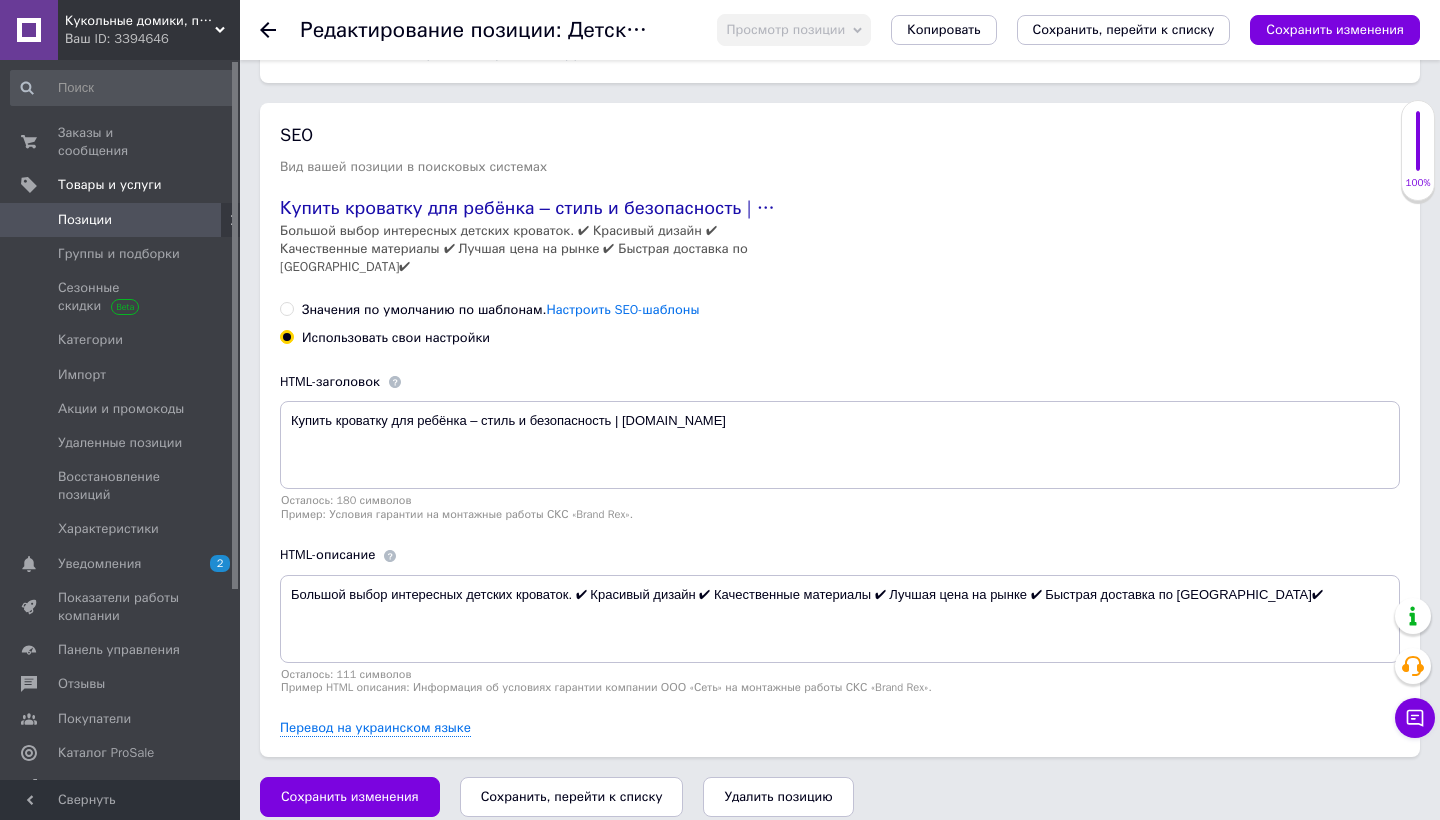 scroll, scrollTop: 2933, scrollLeft: 0, axis: vertical 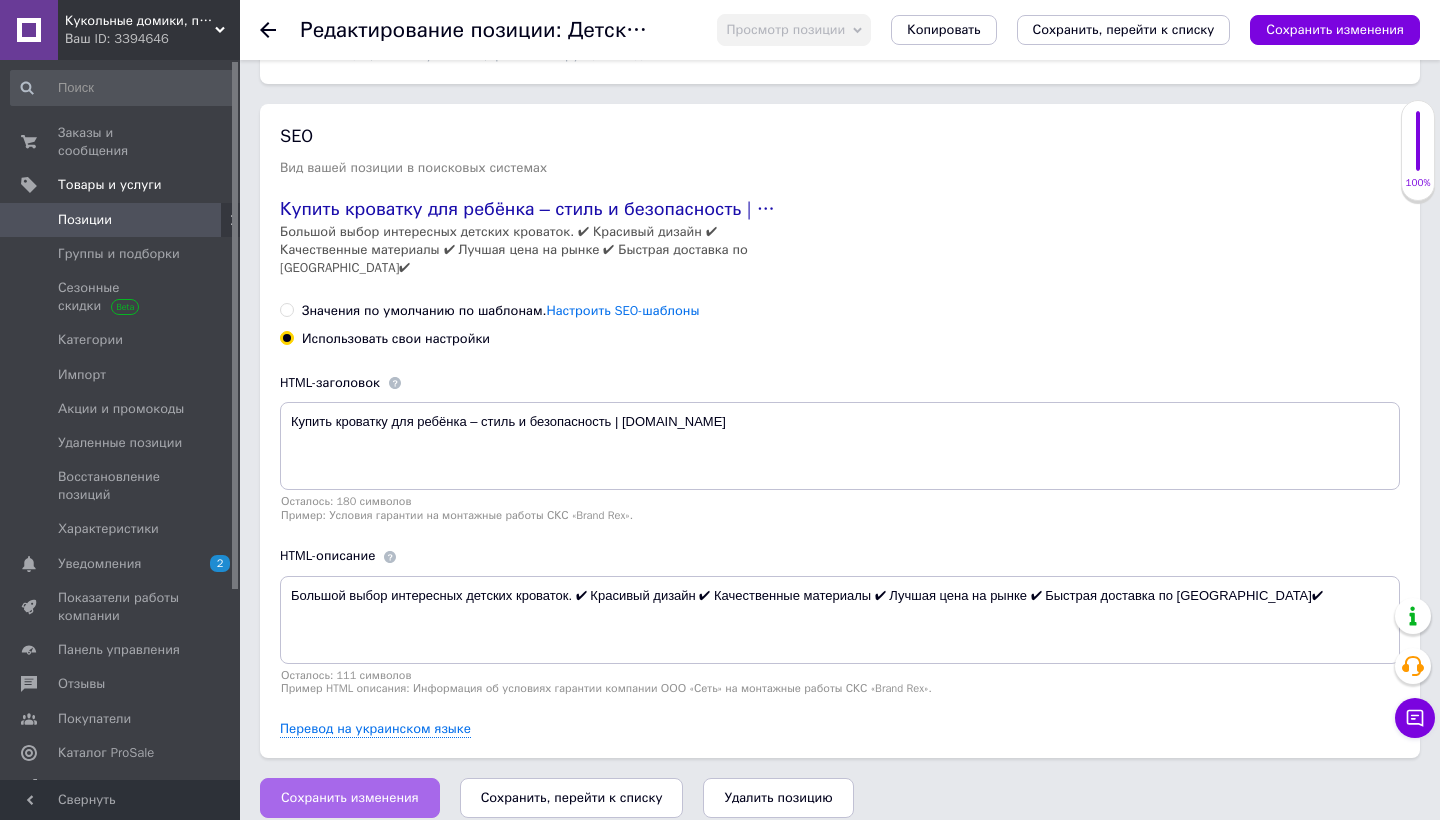 click on "Сохранить изменения" at bounding box center (350, 798) 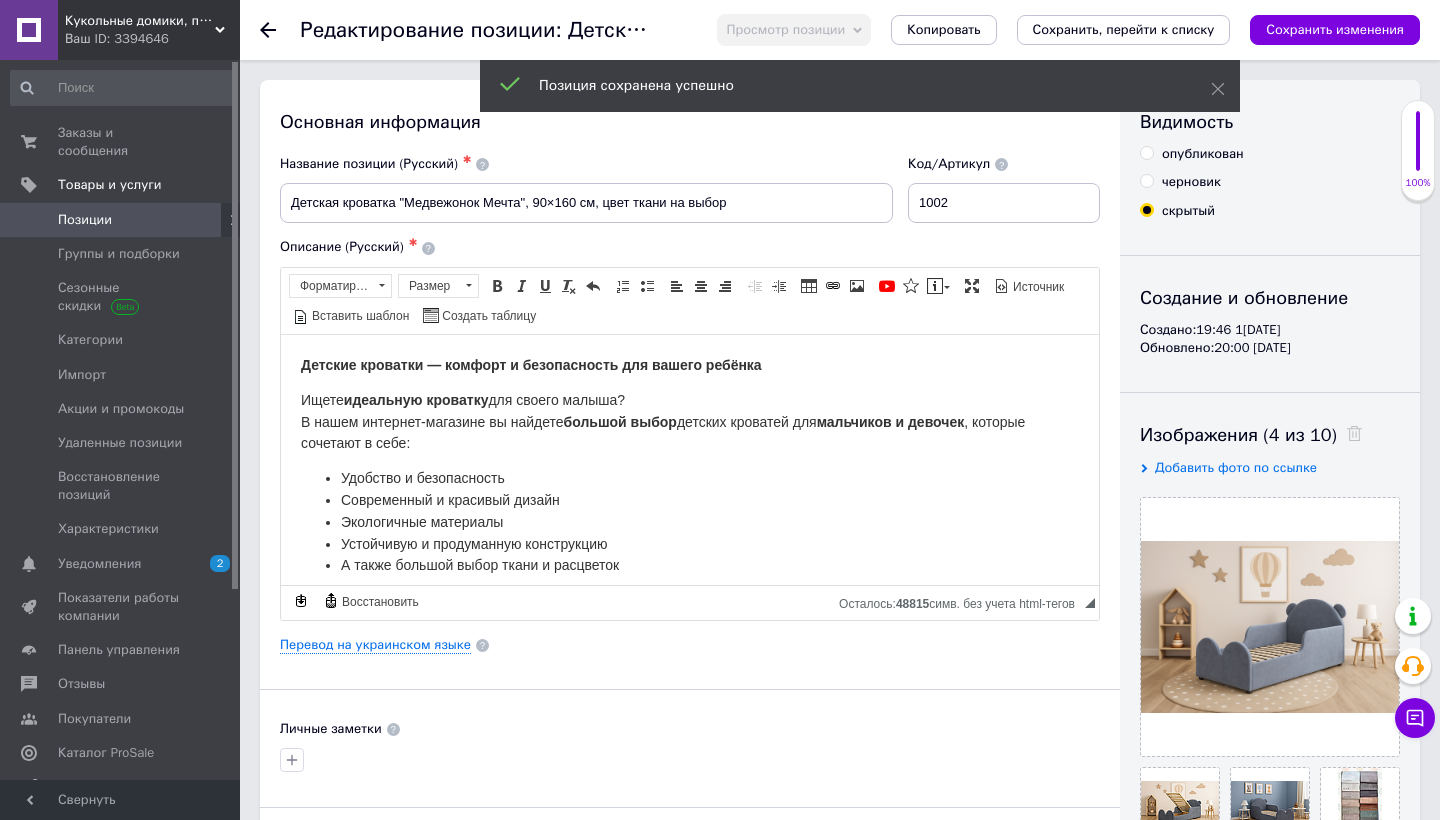 scroll, scrollTop: 0, scrollLeft: 0, axis: both 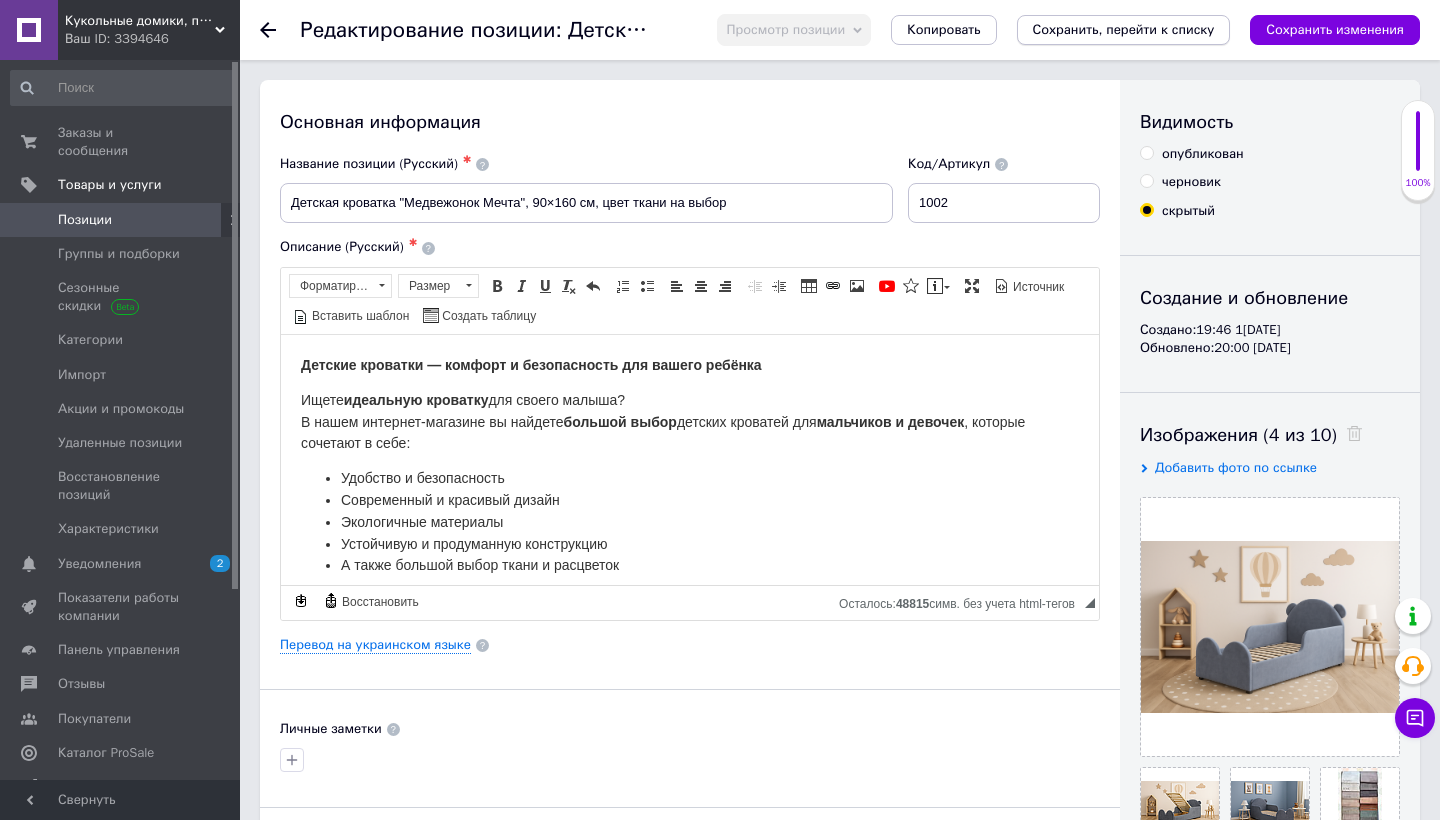 click on "Сохранить, перейти к списку" at bounding box center [1124, 30] 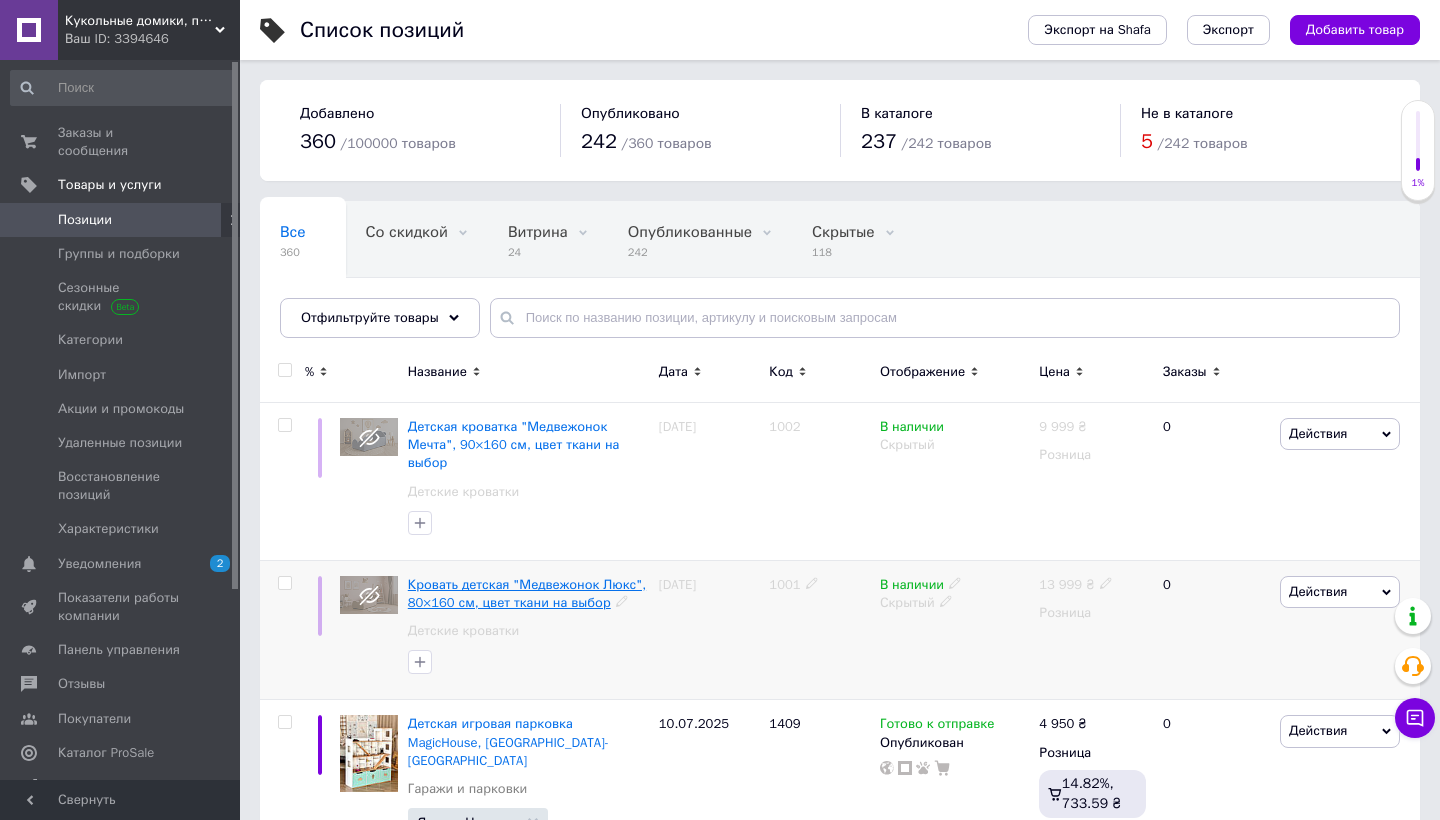 click on "Кровать детская "Медвежонок Люкс", 80×160 см, цвет ткани на выбор" at bounding box center (527, 593) 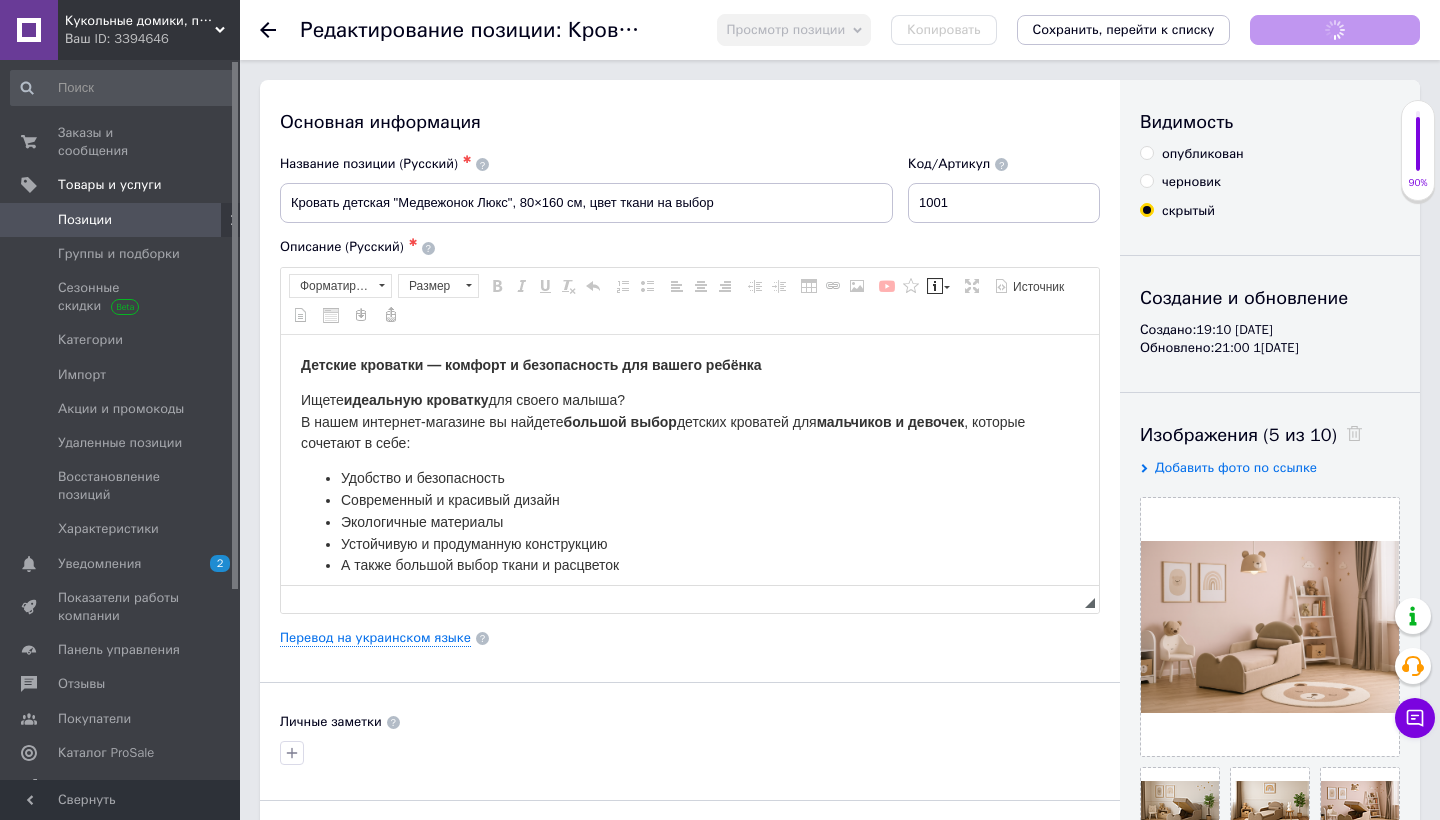 scroll, scrollTop: 0, scrollLeft: 0, axis: both 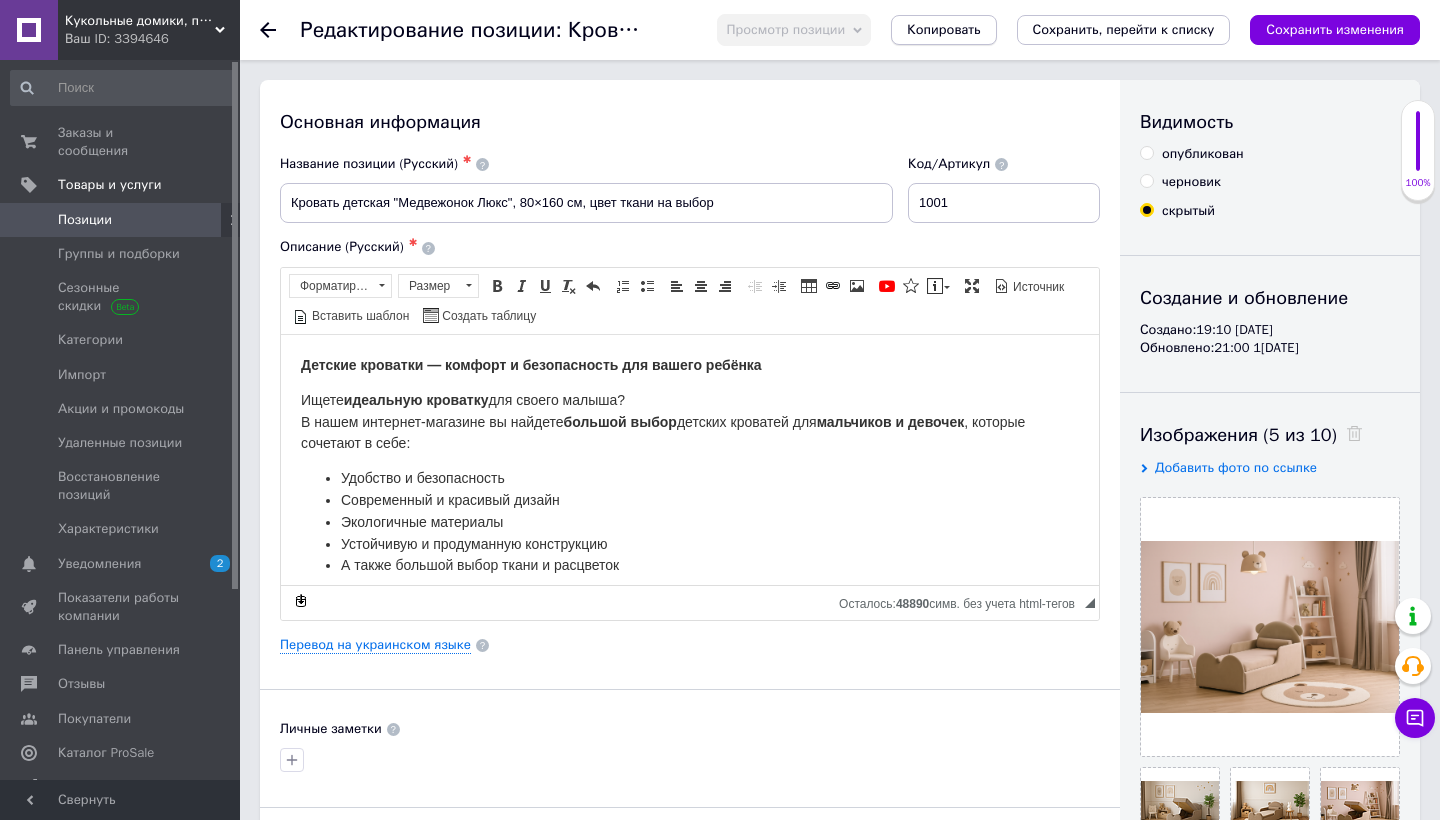 click on "Копировать" at bounding box center [943, 30] 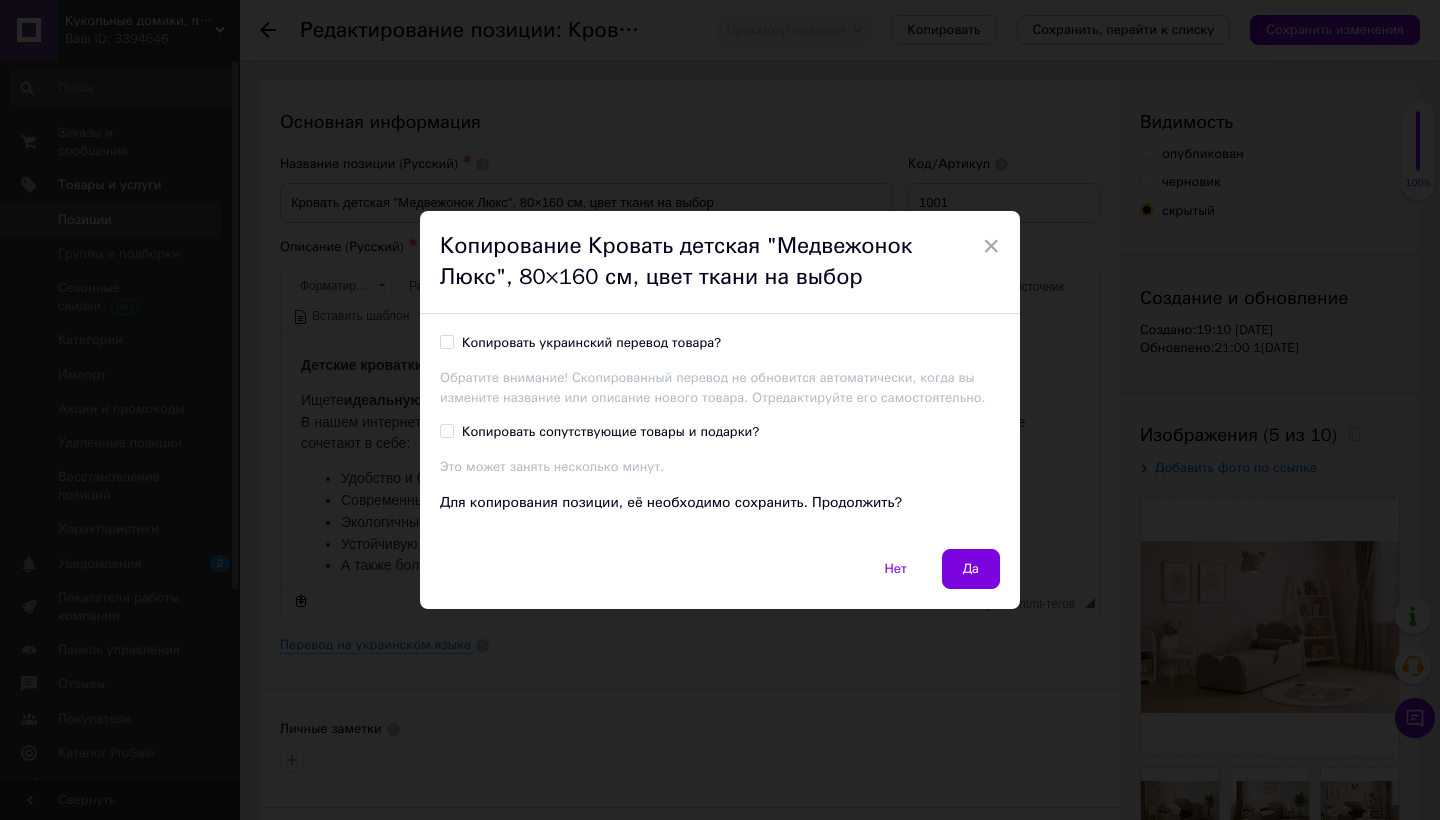click on "Копировать украинский перевод товара?" at bounding box center [446, 341] 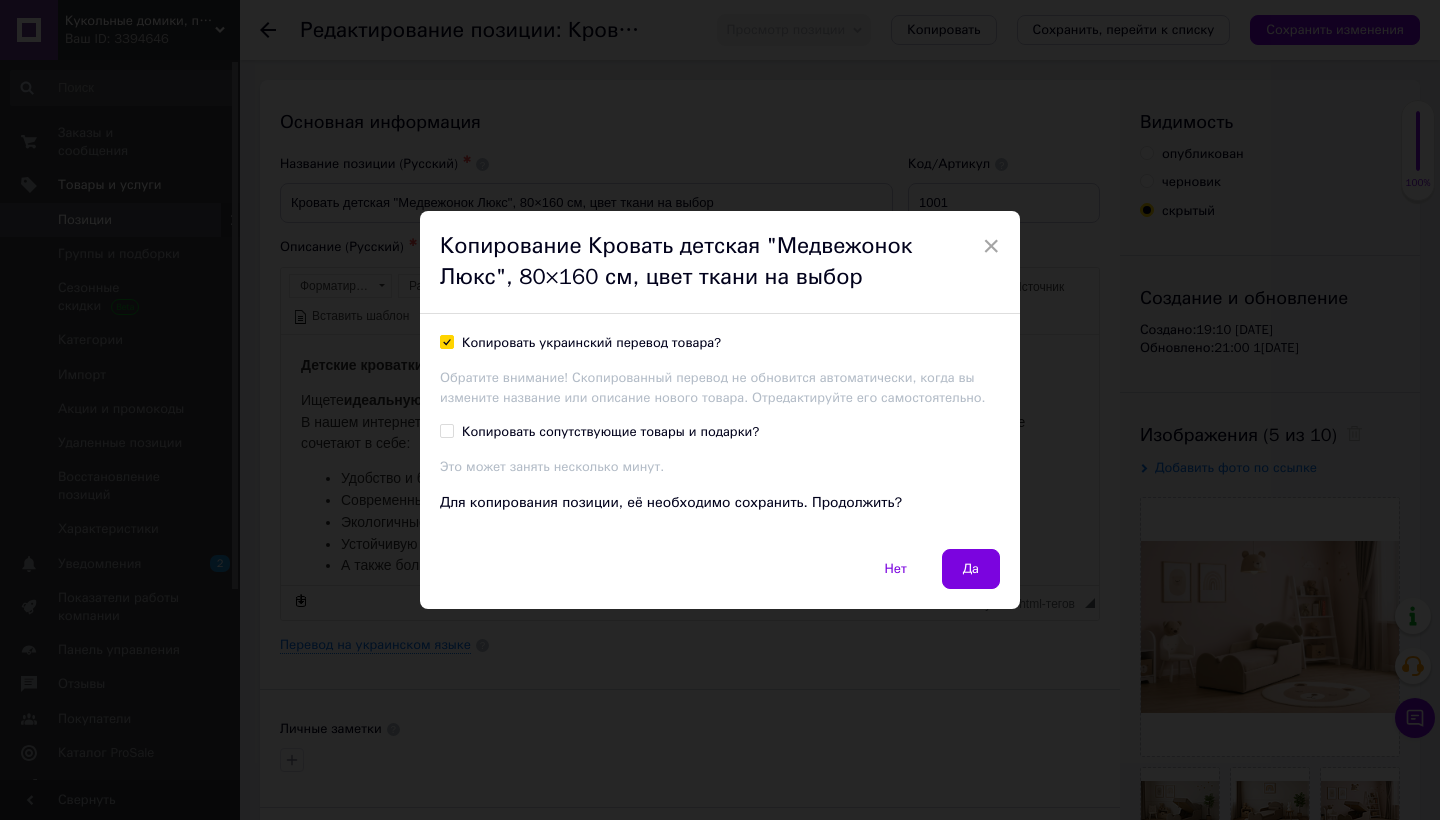 checkbox on "true" 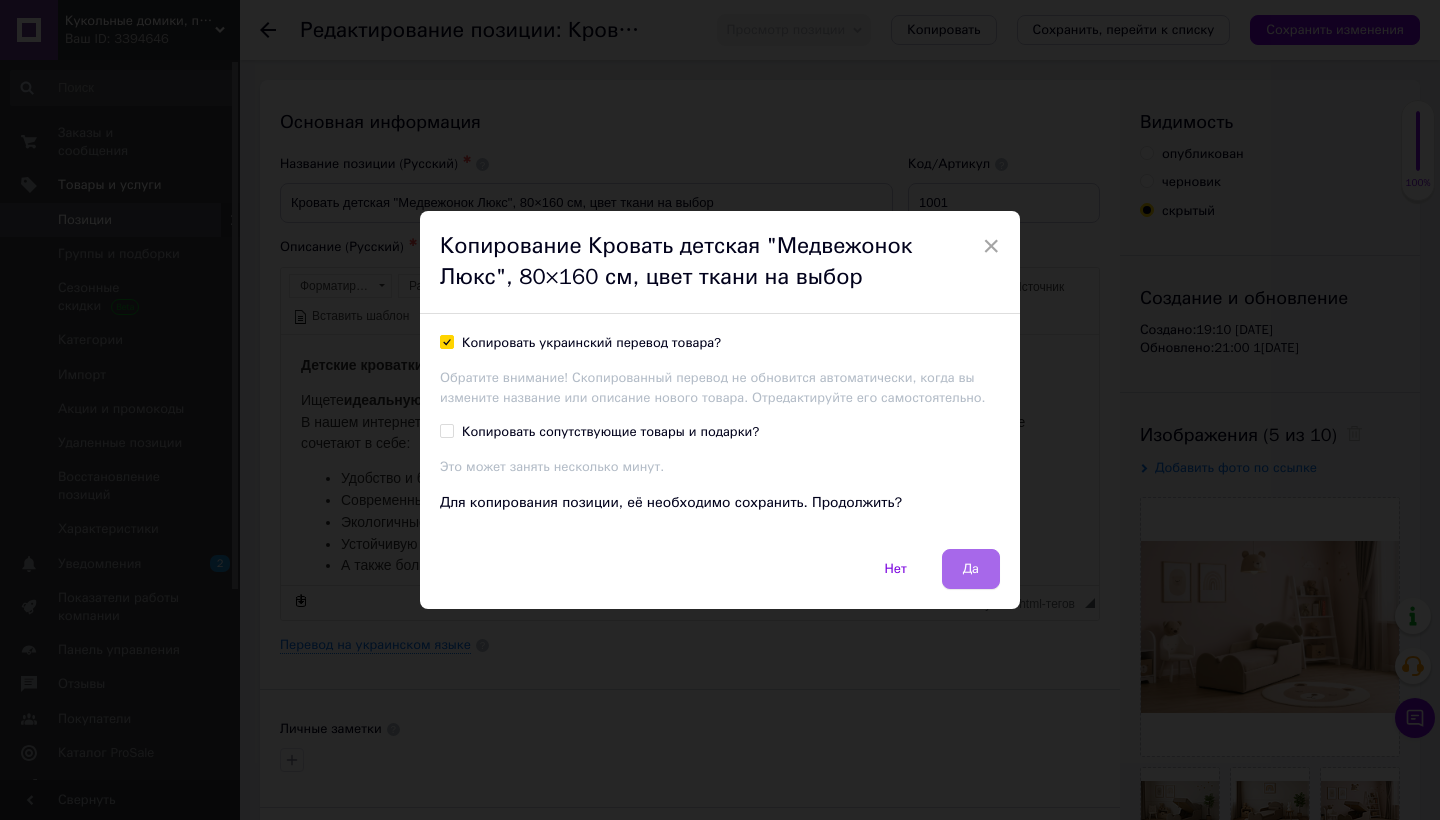 click on "Да" at bounding box center [971, 569] 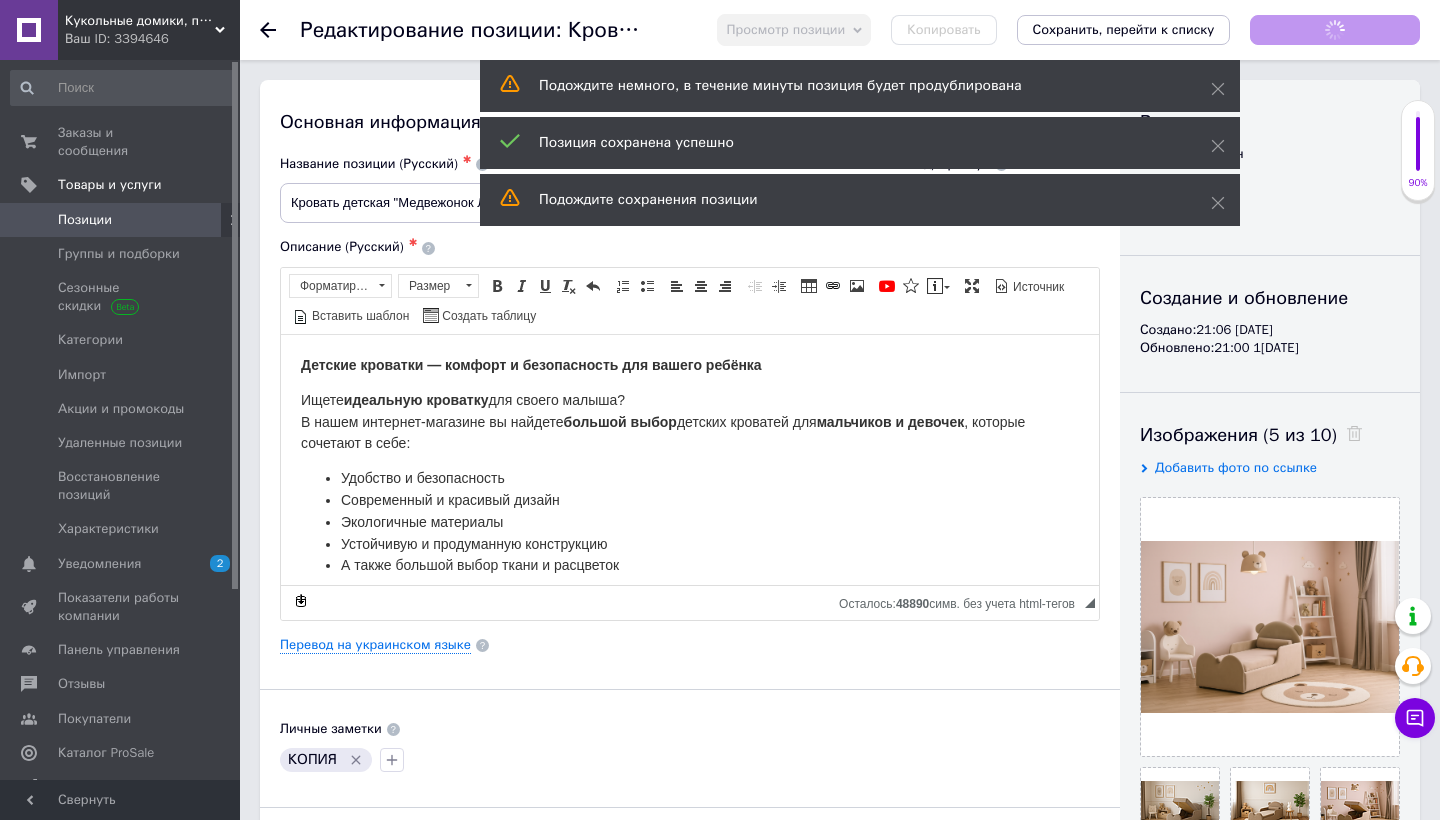 scroll, scrollTop: 0, scrollLeft: 0, axis: both 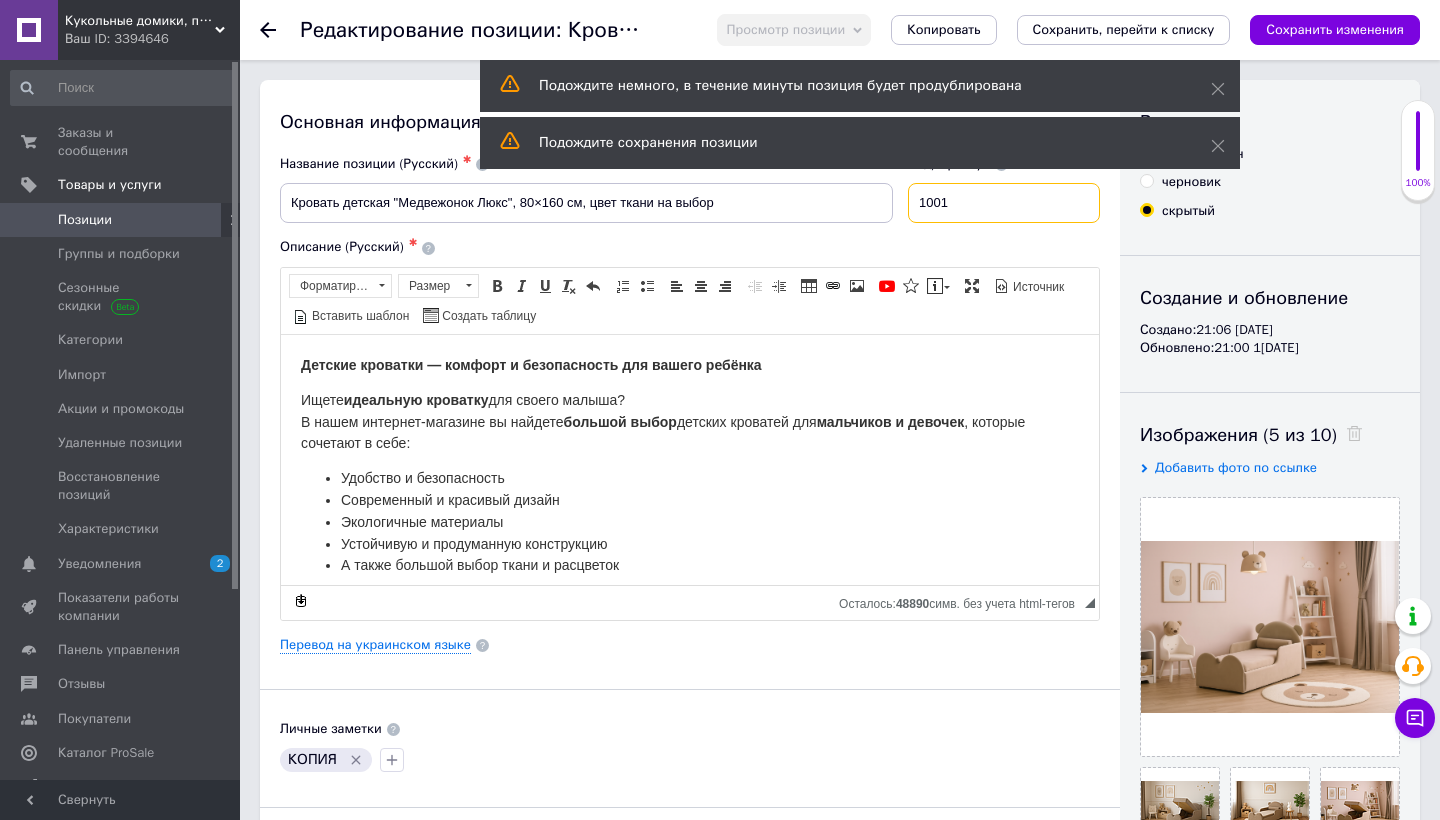 click on "1001" at bounding box center (1004, 203) 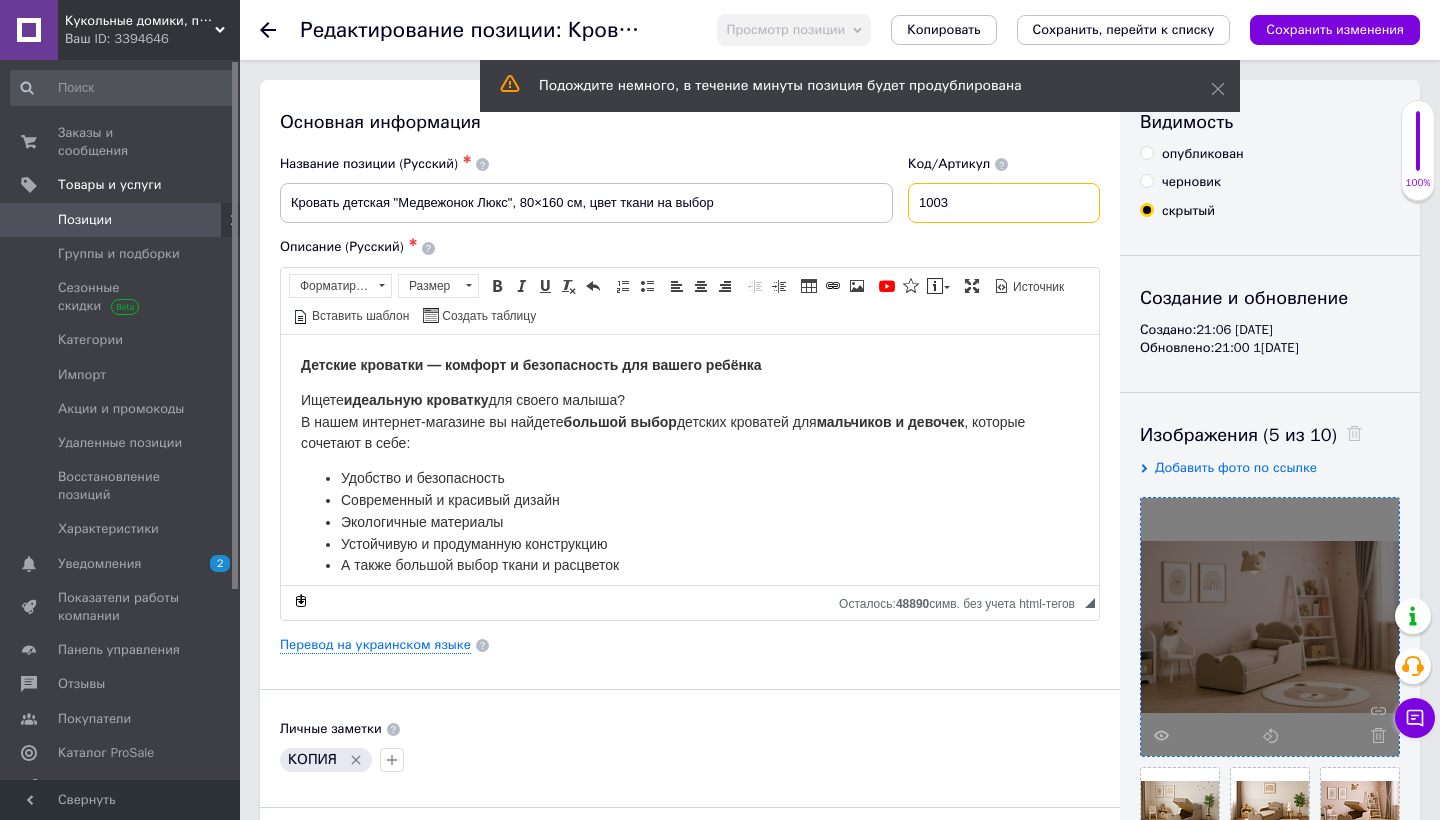 scroll, scrollTop: 120, scrollLeft: 0, axis: vertical 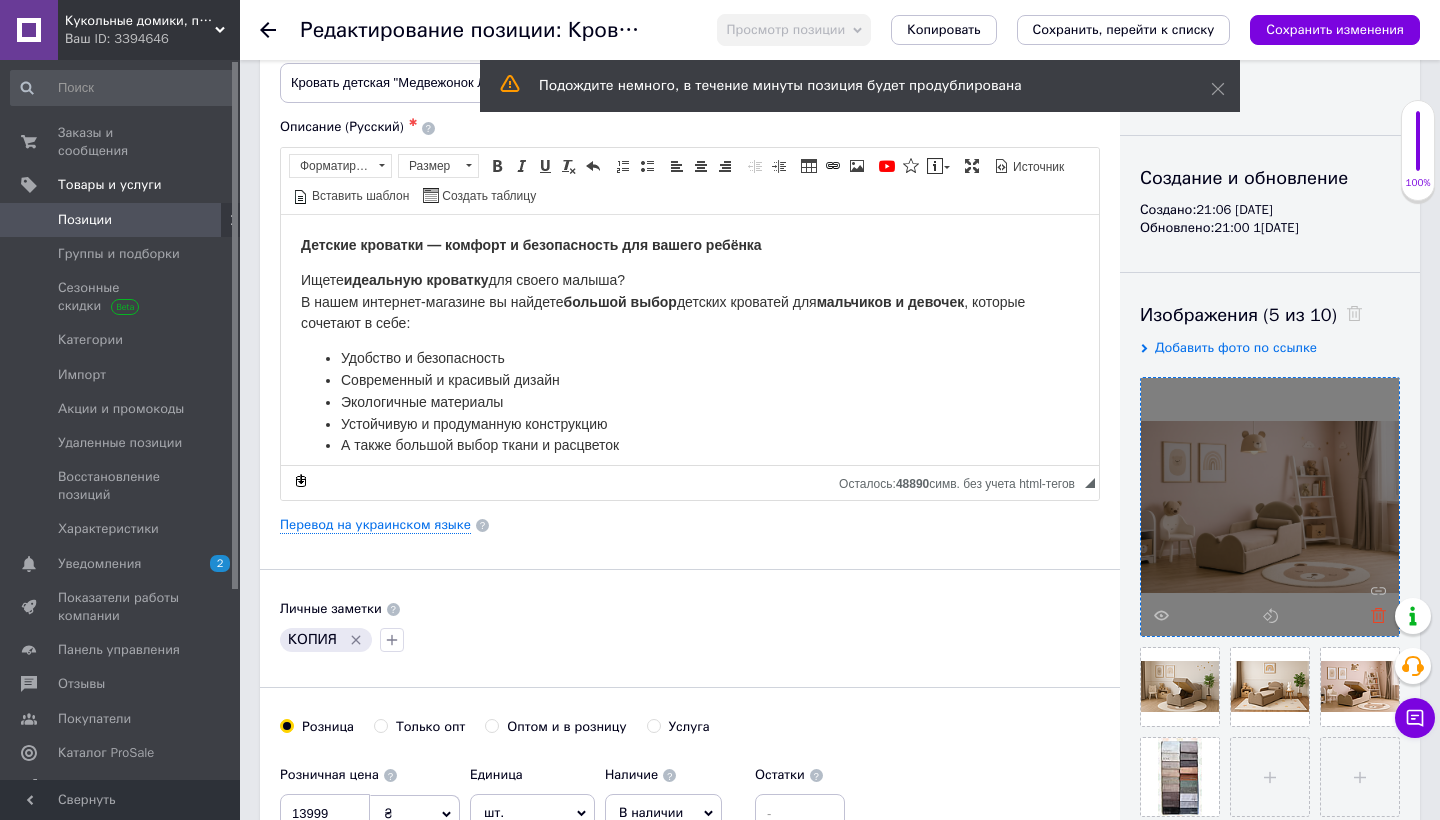 type on "1003" 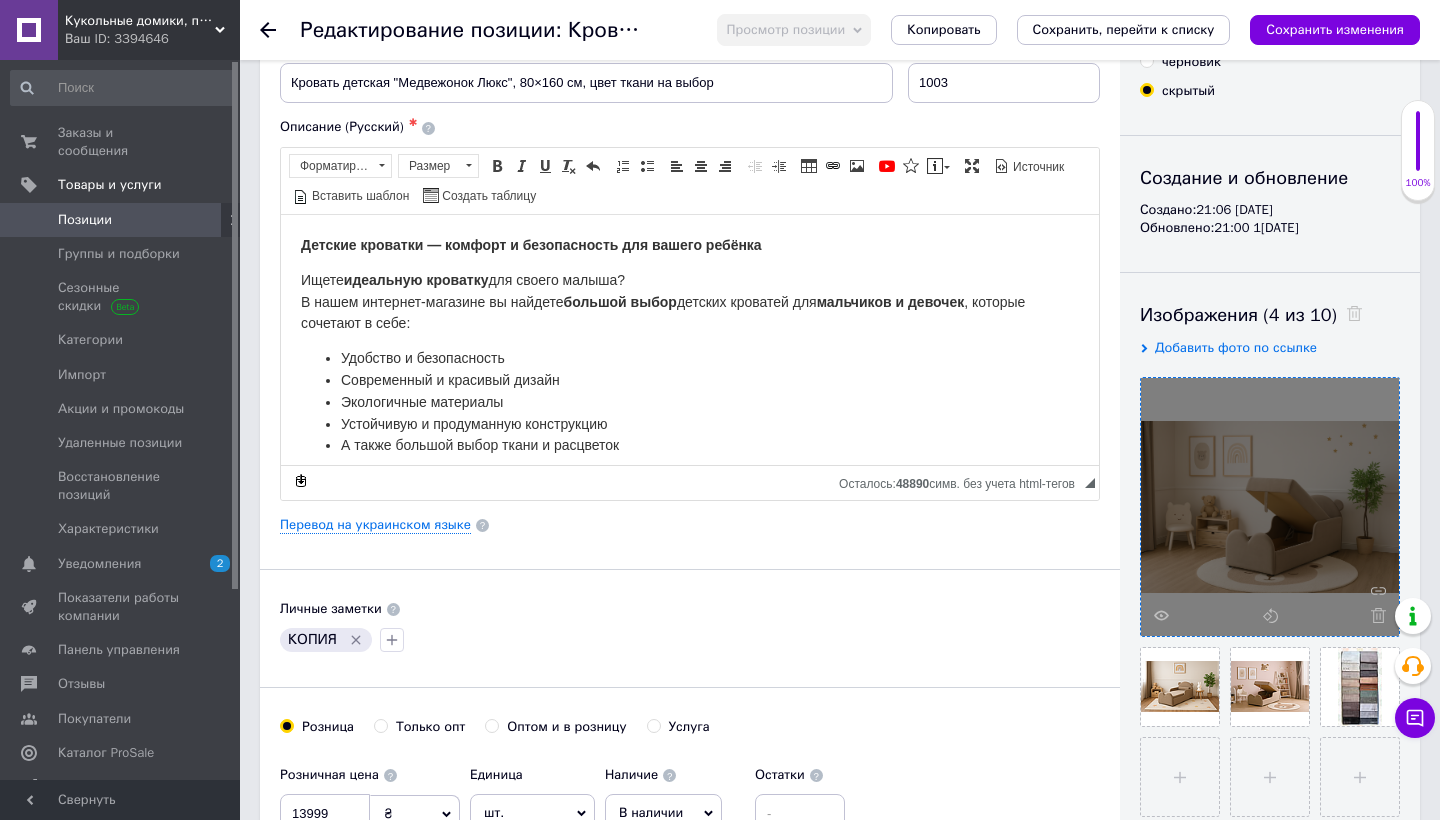click 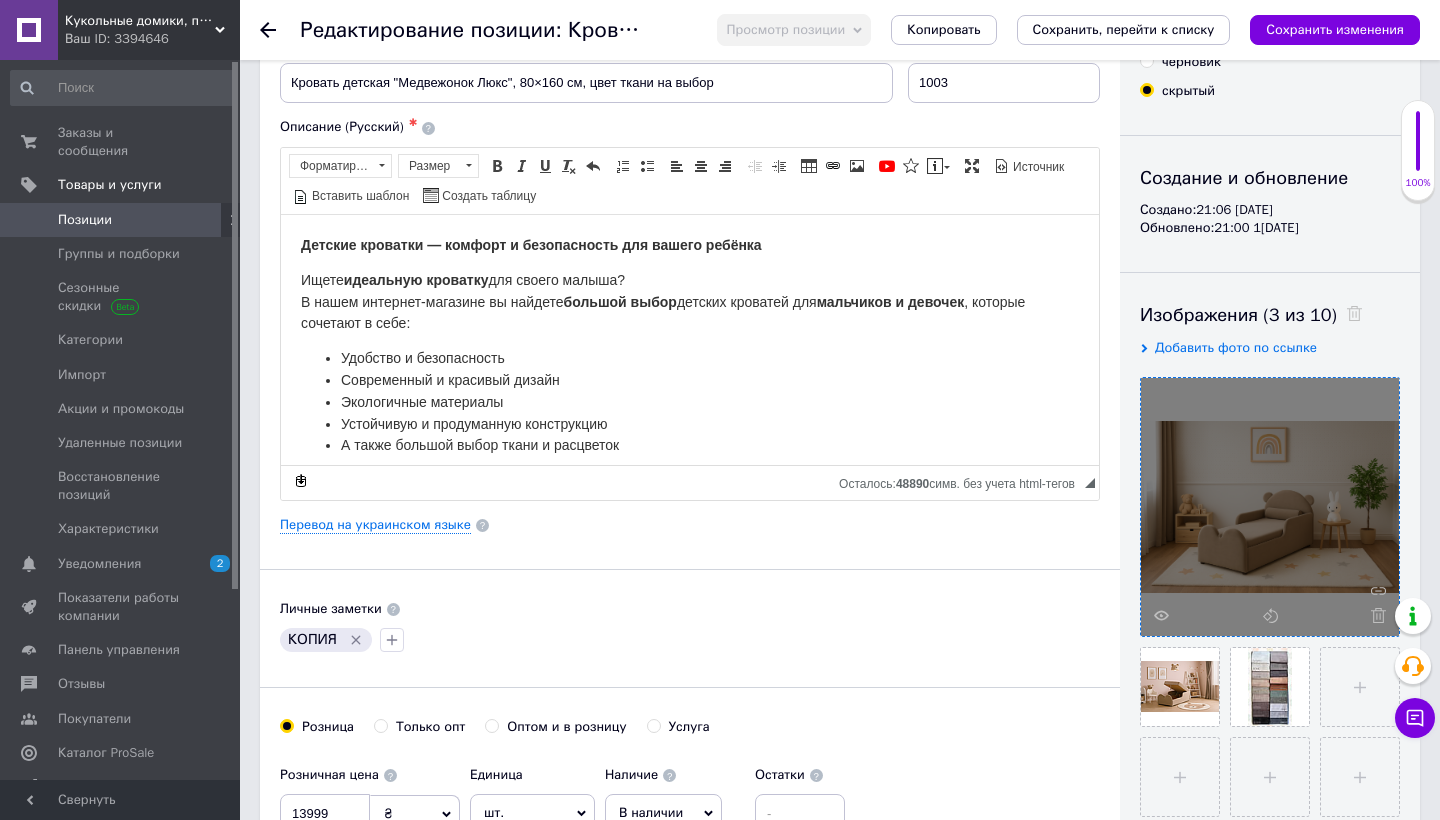 click 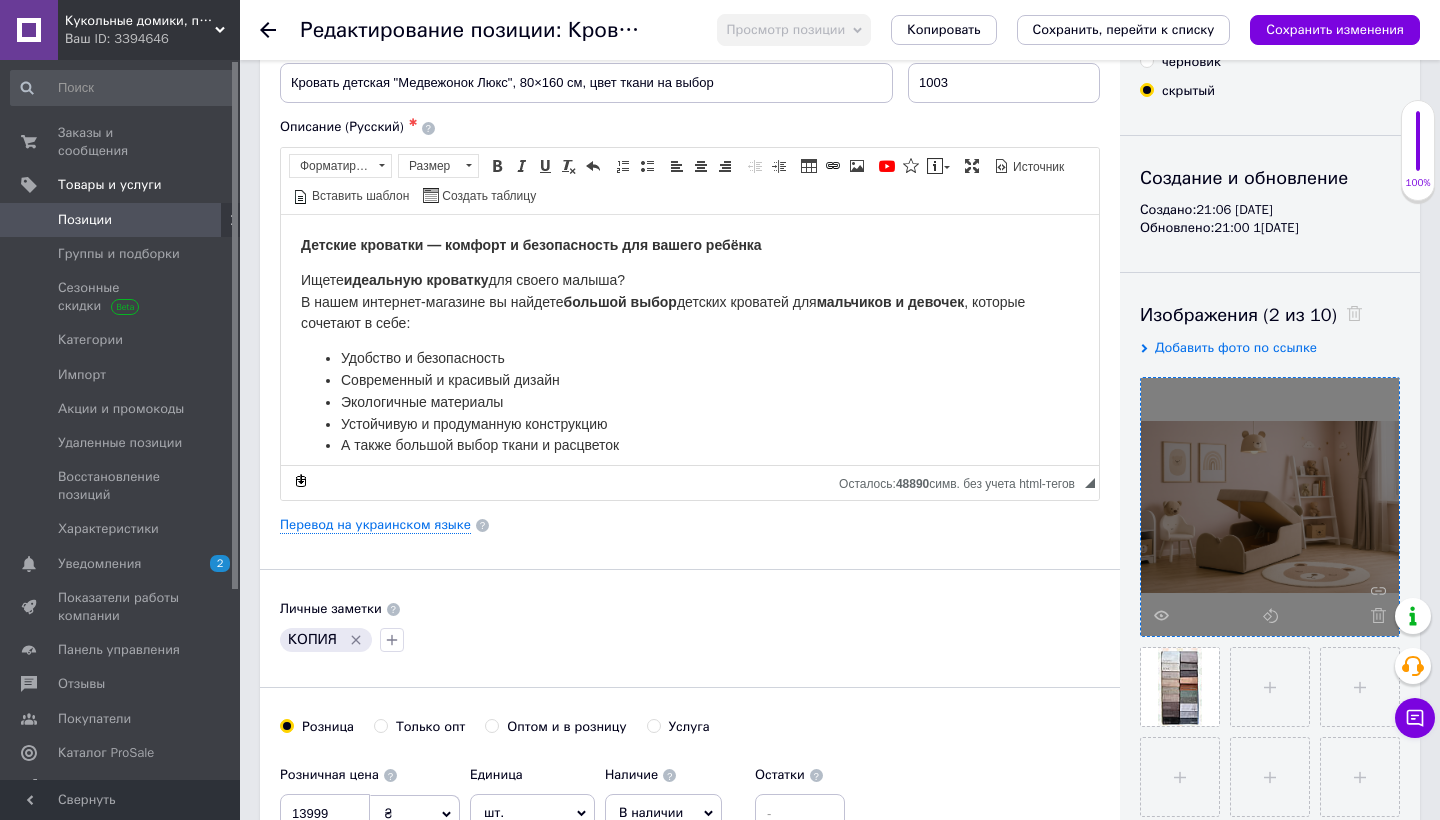 click 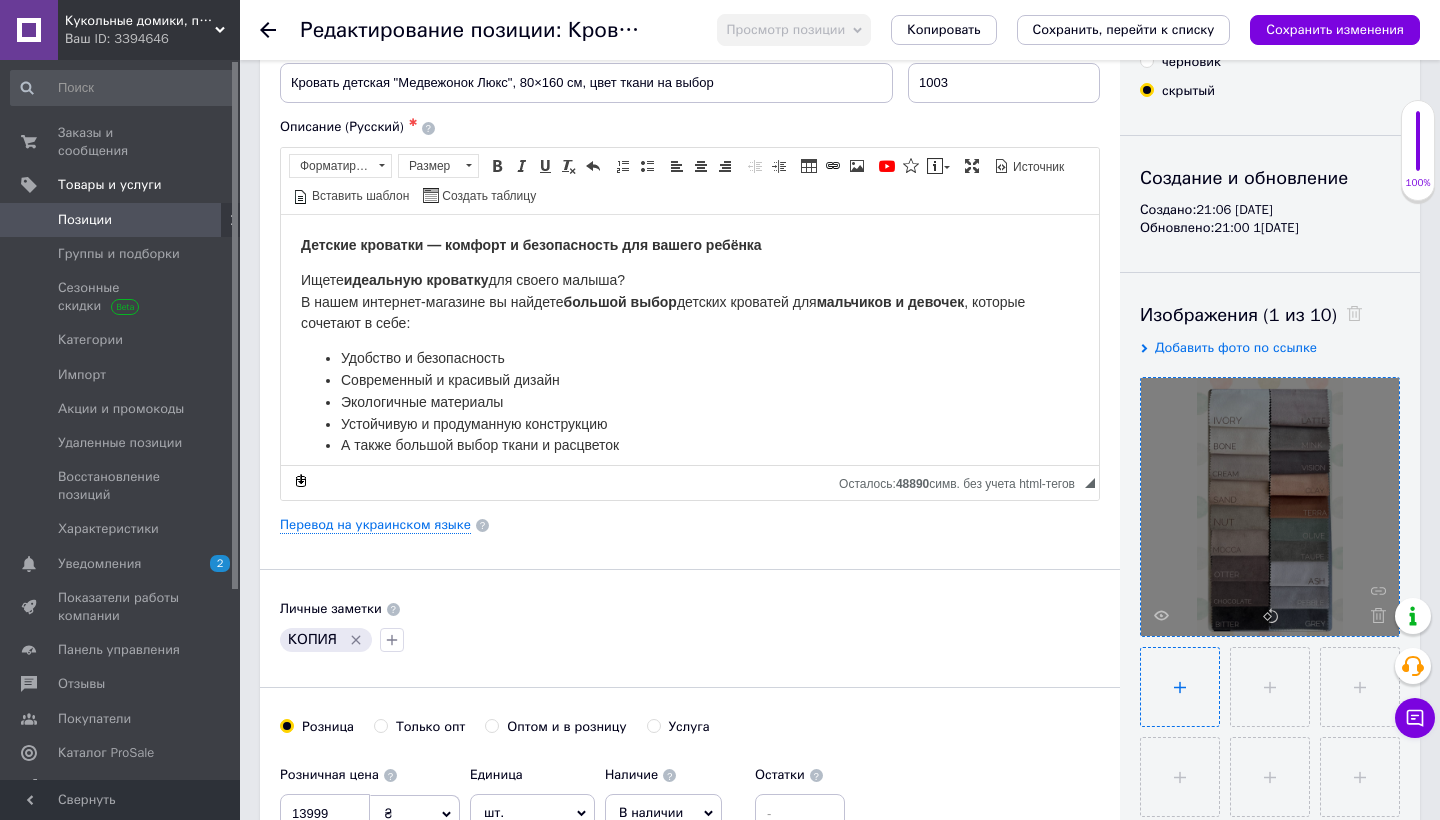 click at bounding box center (1180, 687) 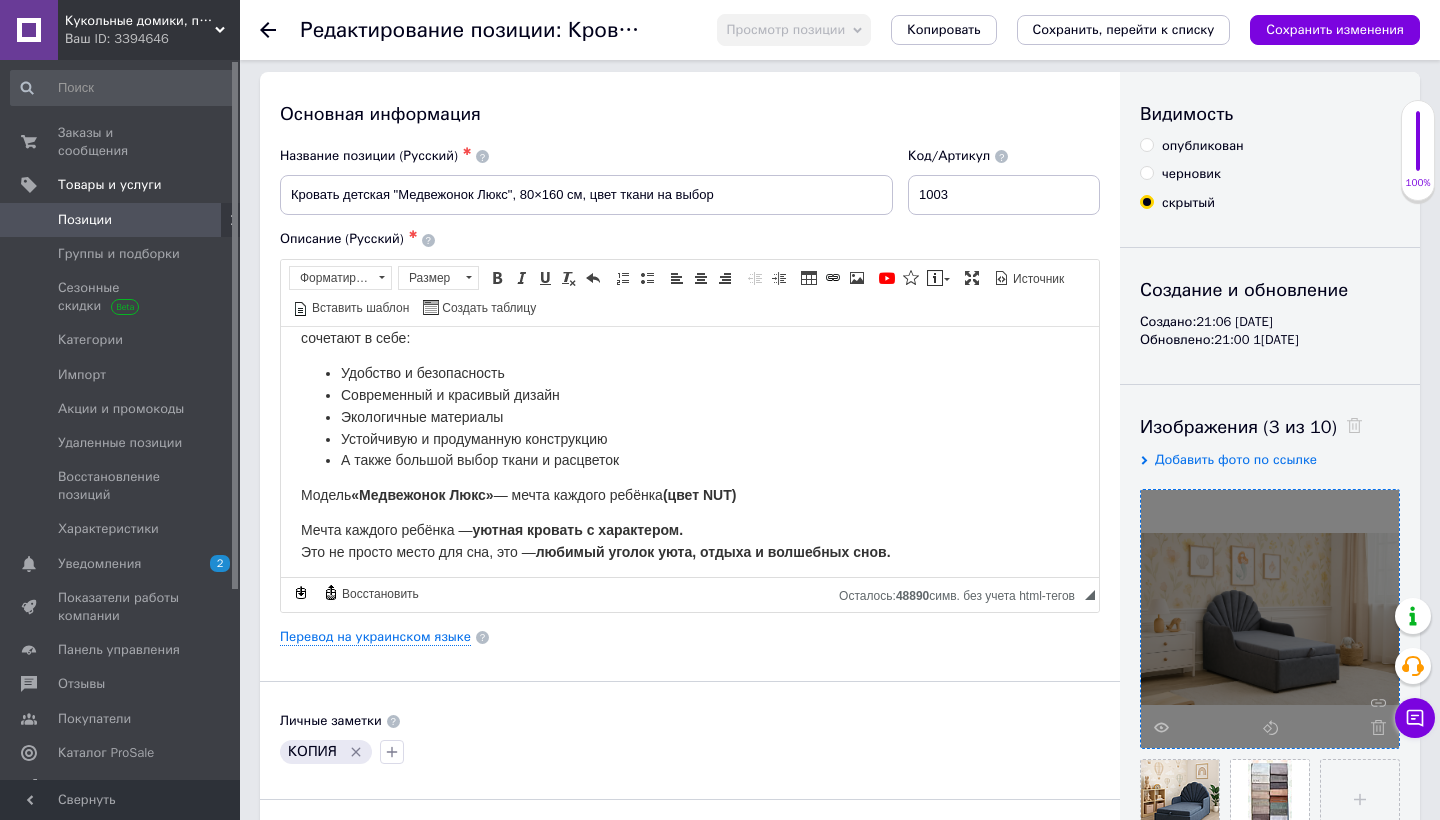 scroll, scrollTop: 0, scrollLeft: 0, axis: both 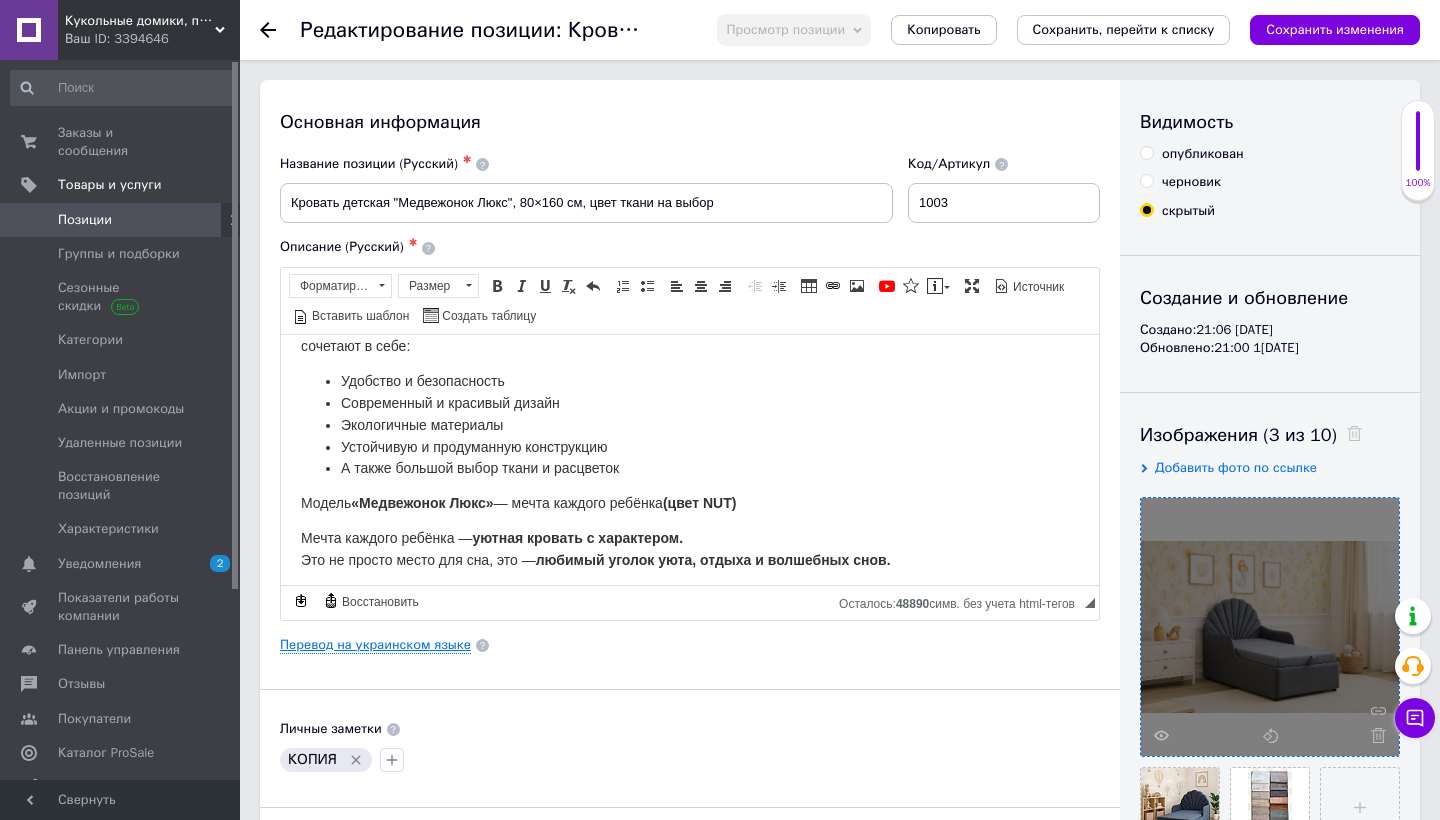 click on "Перевод на украинском языке" at bounding box center [375, 645] 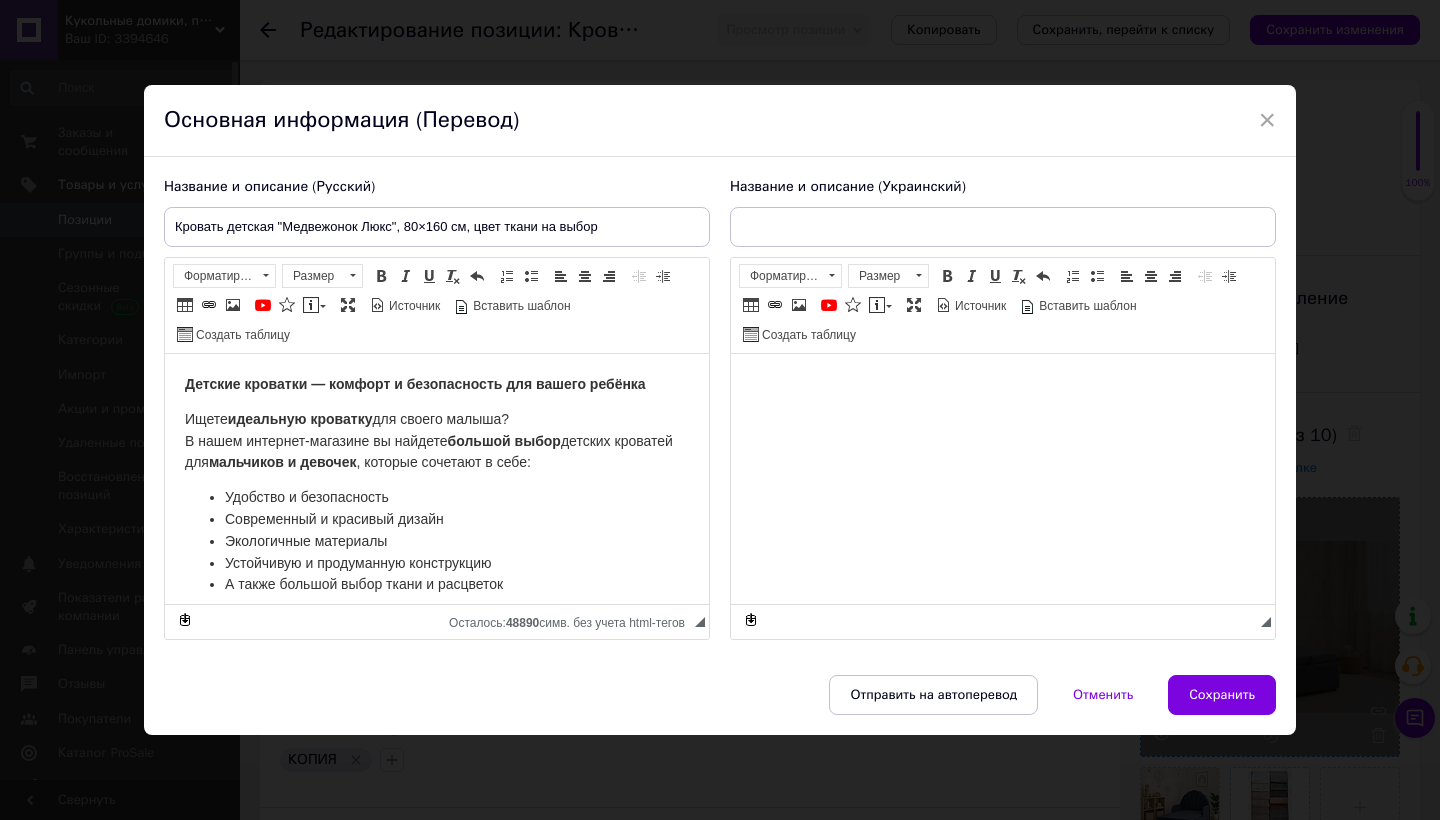 scroll, scrollTop: 0, scrollLeft: 0, axis: both 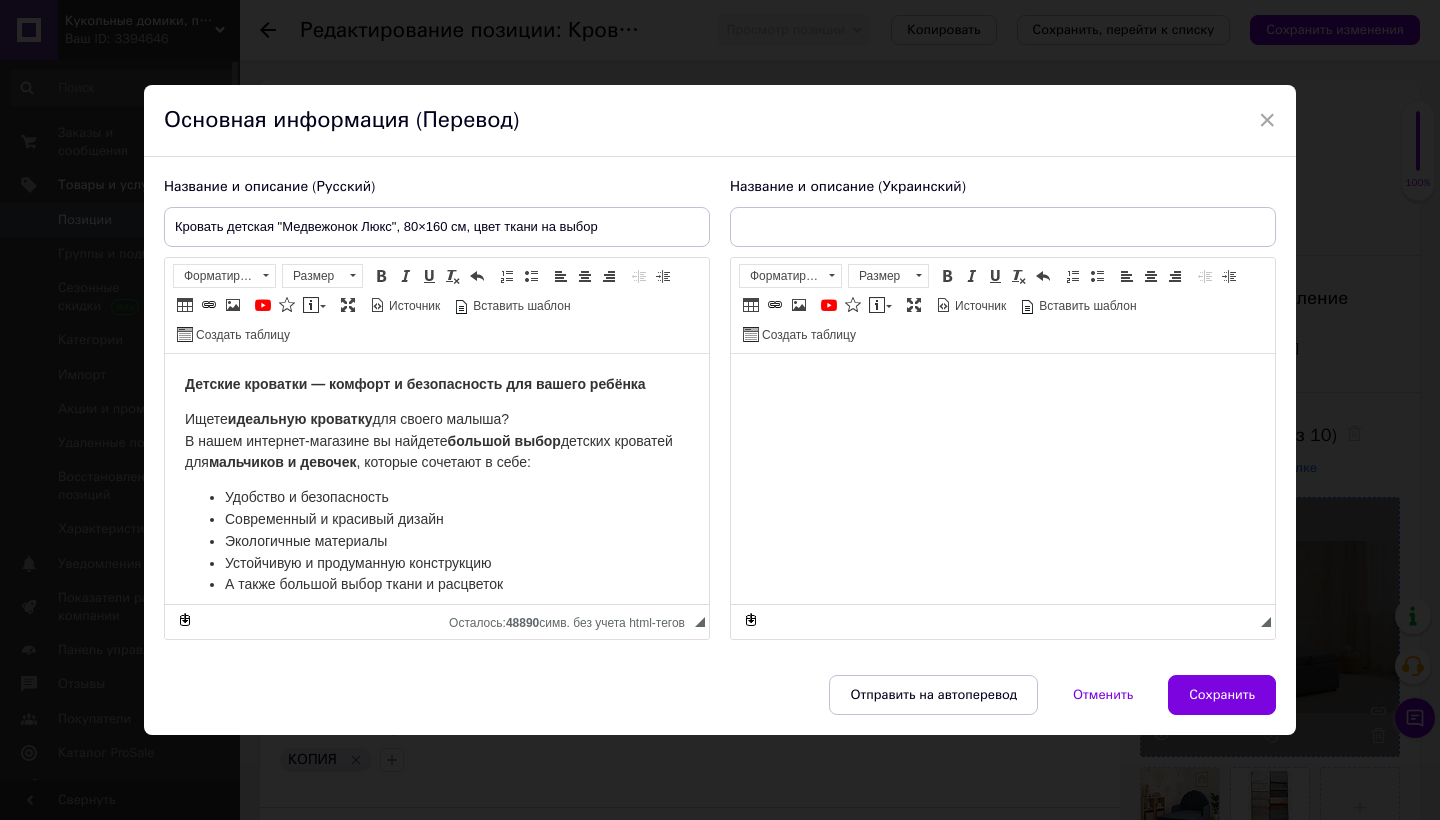 type on "Ліжко дитяче "Ведмежа Люкс", 80×160 см, колір тканини на вибір" 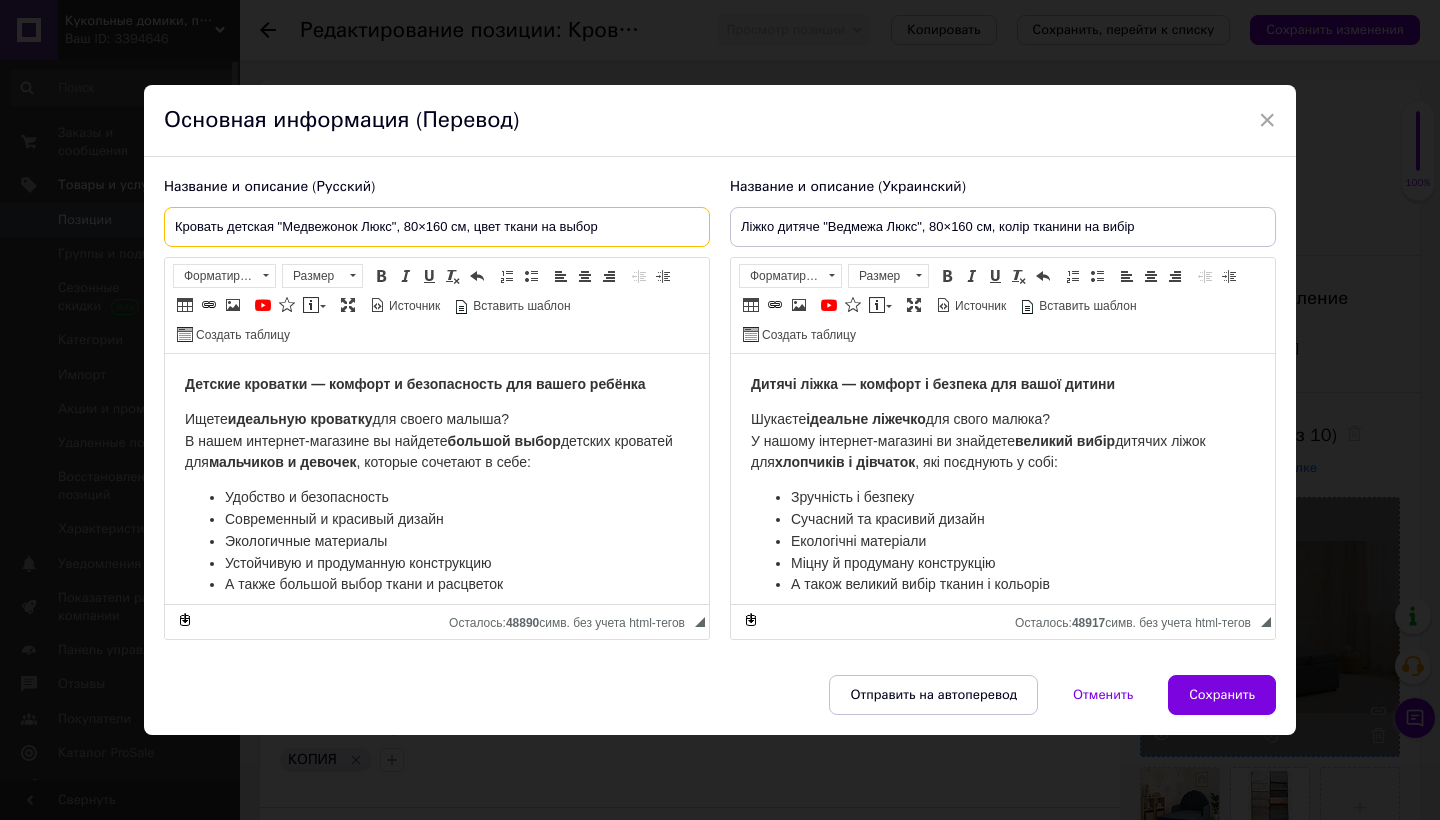 drag, startPoint x: 358, startPoint y: 225, endPoint x: 287, endPoint y: 226, distance: 71.00704 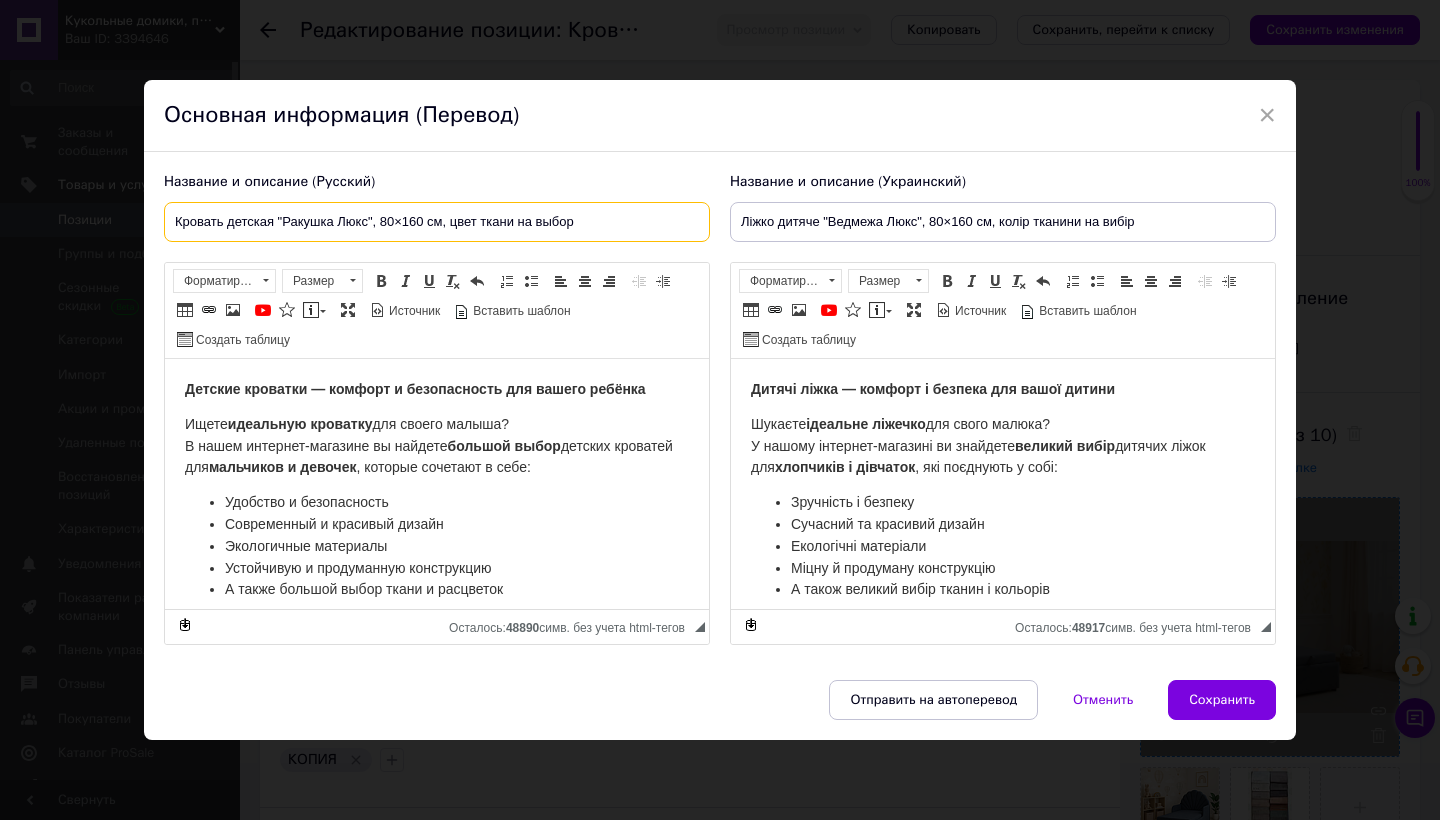 click on "Кровать детская "Ракушка Люкс", 80×160 см, цвет ткани на выбор" at bounding box center (437, 222) 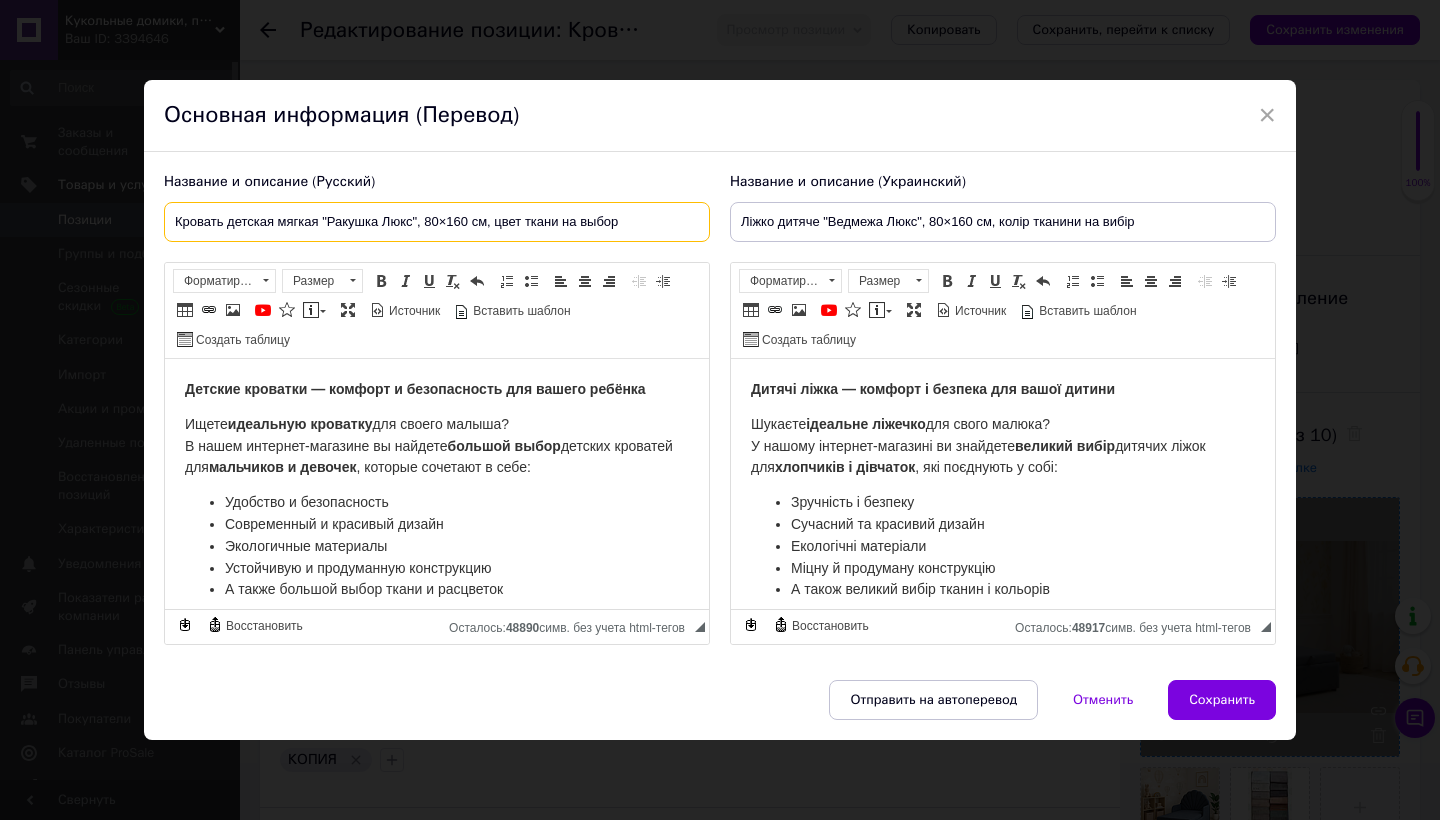 type on "Кровать детская мягкая "Ракушка Люкс", 80×160 см, цвет ткани на выбор" 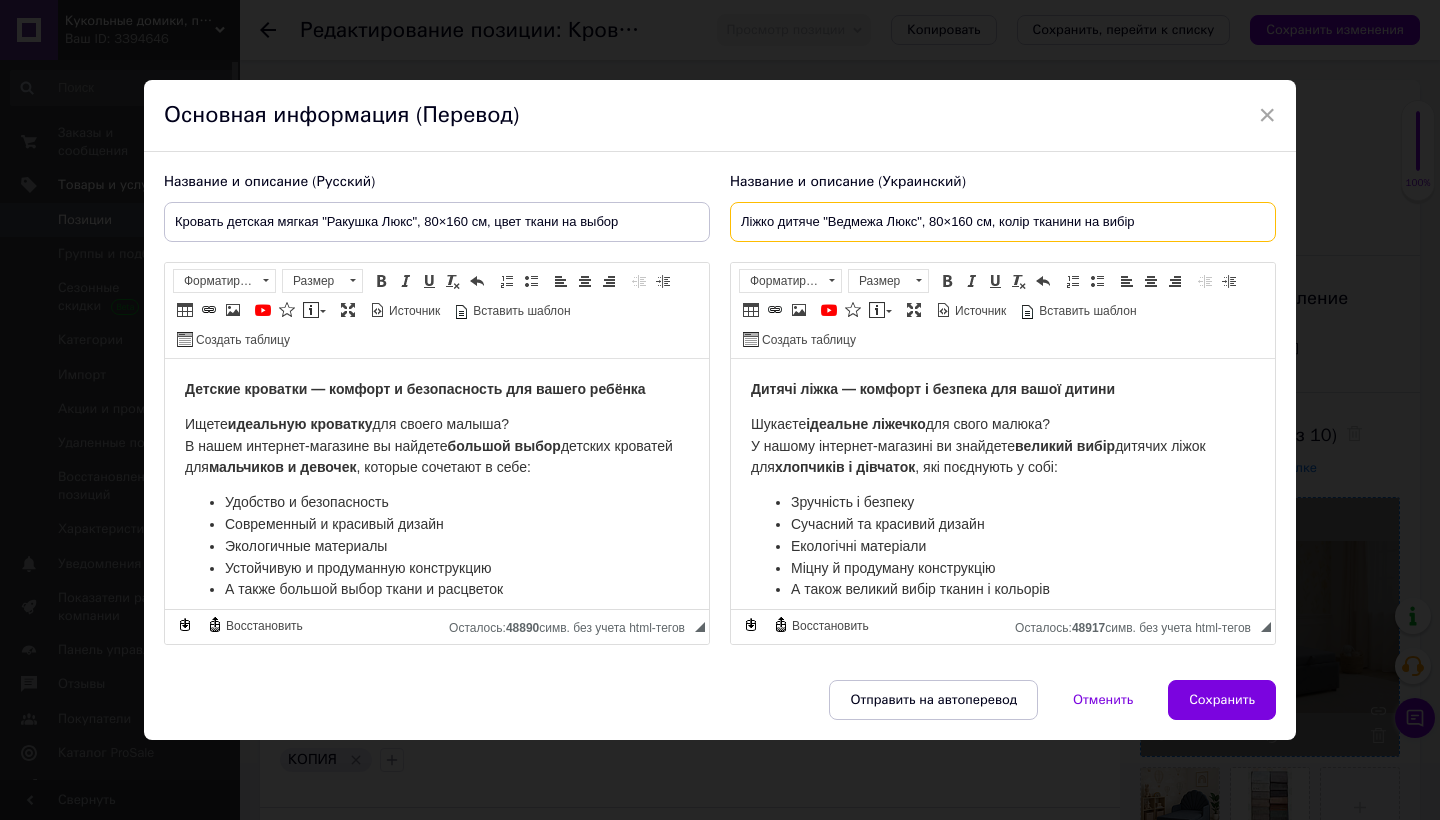 click on "Ліжко дитяче "Ведмежа Люкс", 80×160 см, колір тканини на вибір" at bounding box center [1003, 222] 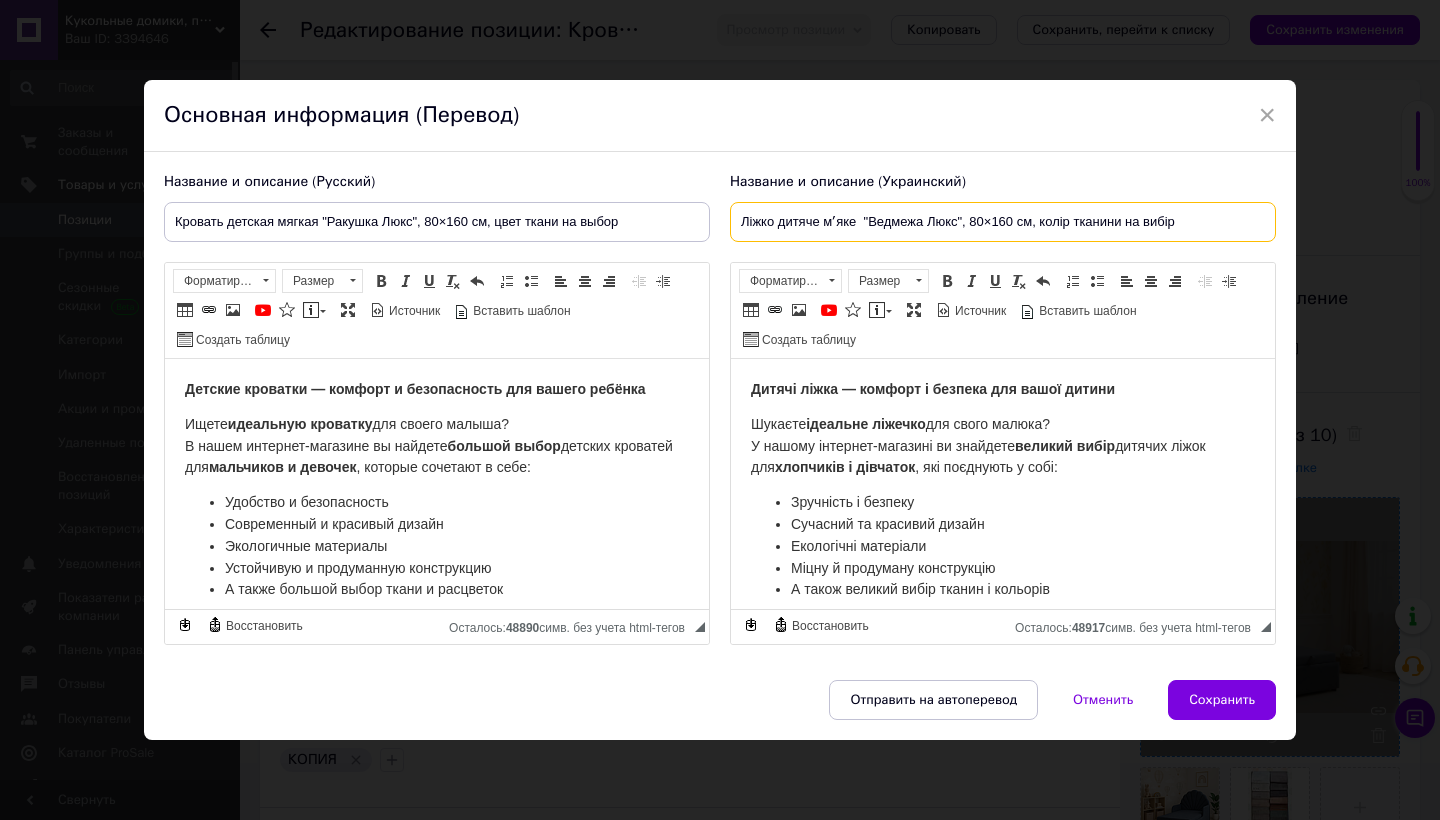 drag, startPoint x: 917, startPoint y: 219, endPoint x: 867, endPoint y: 220, distance: 50.01 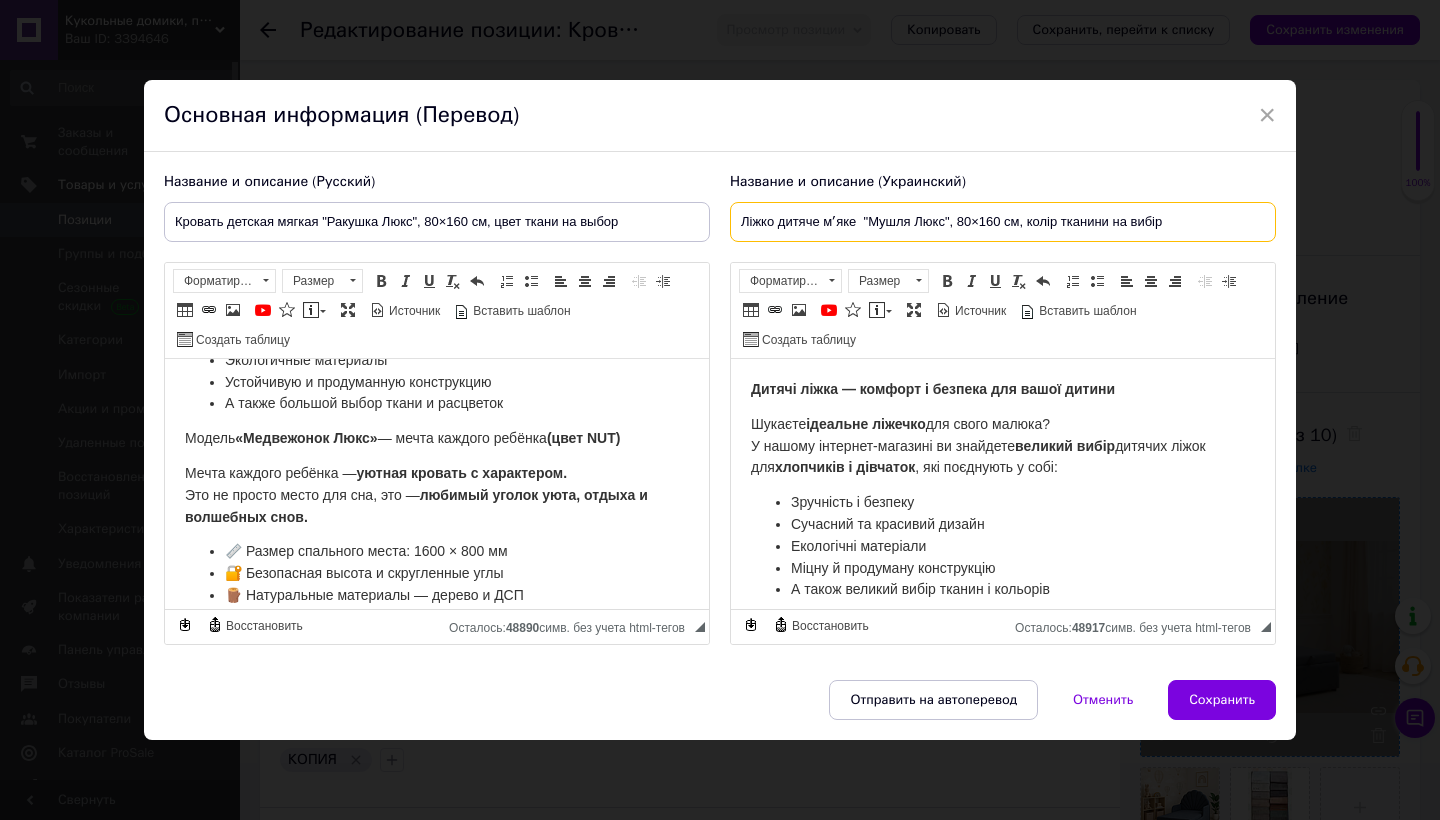 scroll, scrollTop: 188, scrollLeft: 0, axis: vertical 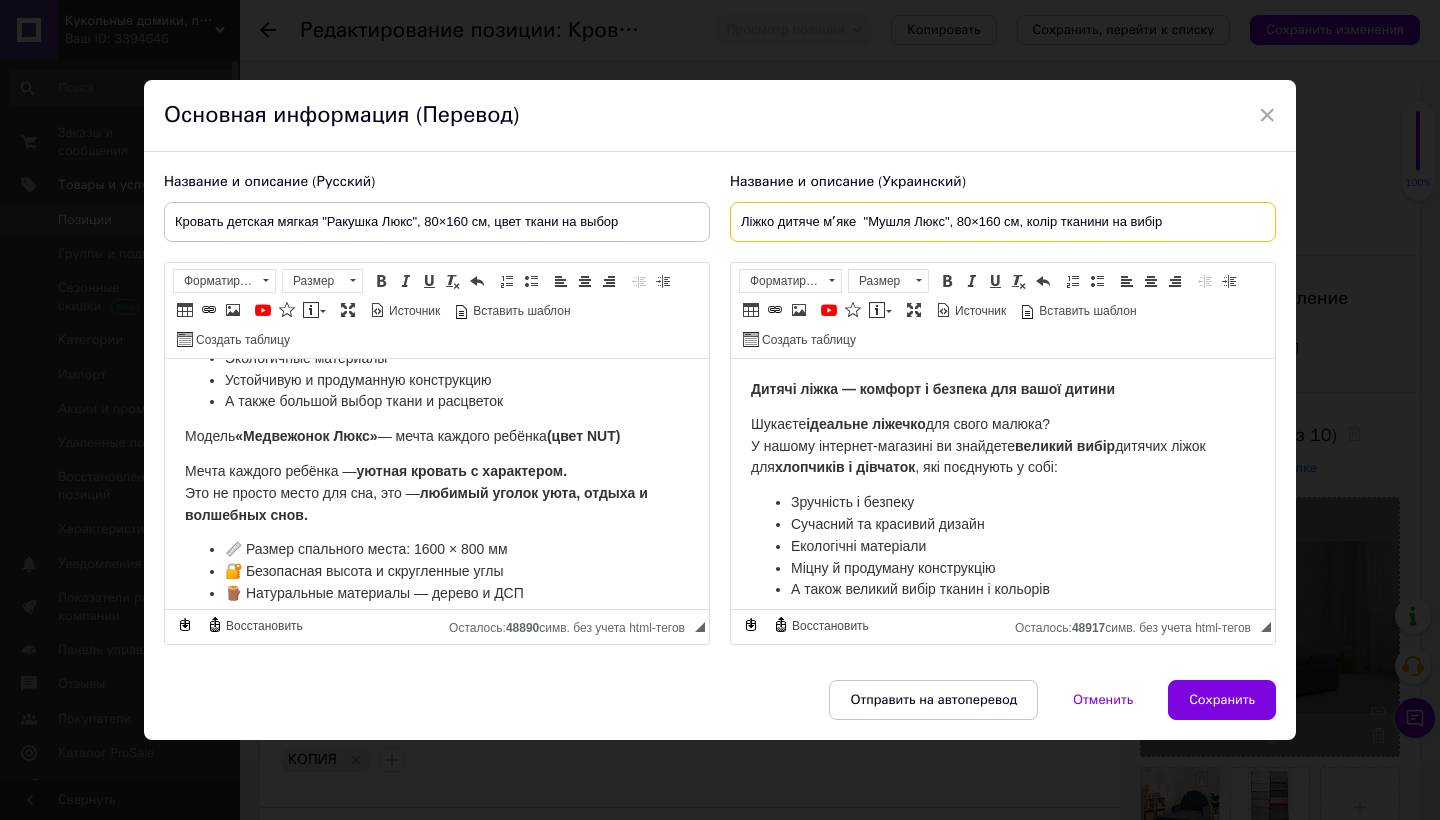 type on "Ліжко дитяче мʼяке  "Мушля Люкс", 80×160 см, колір тканини на вибір" 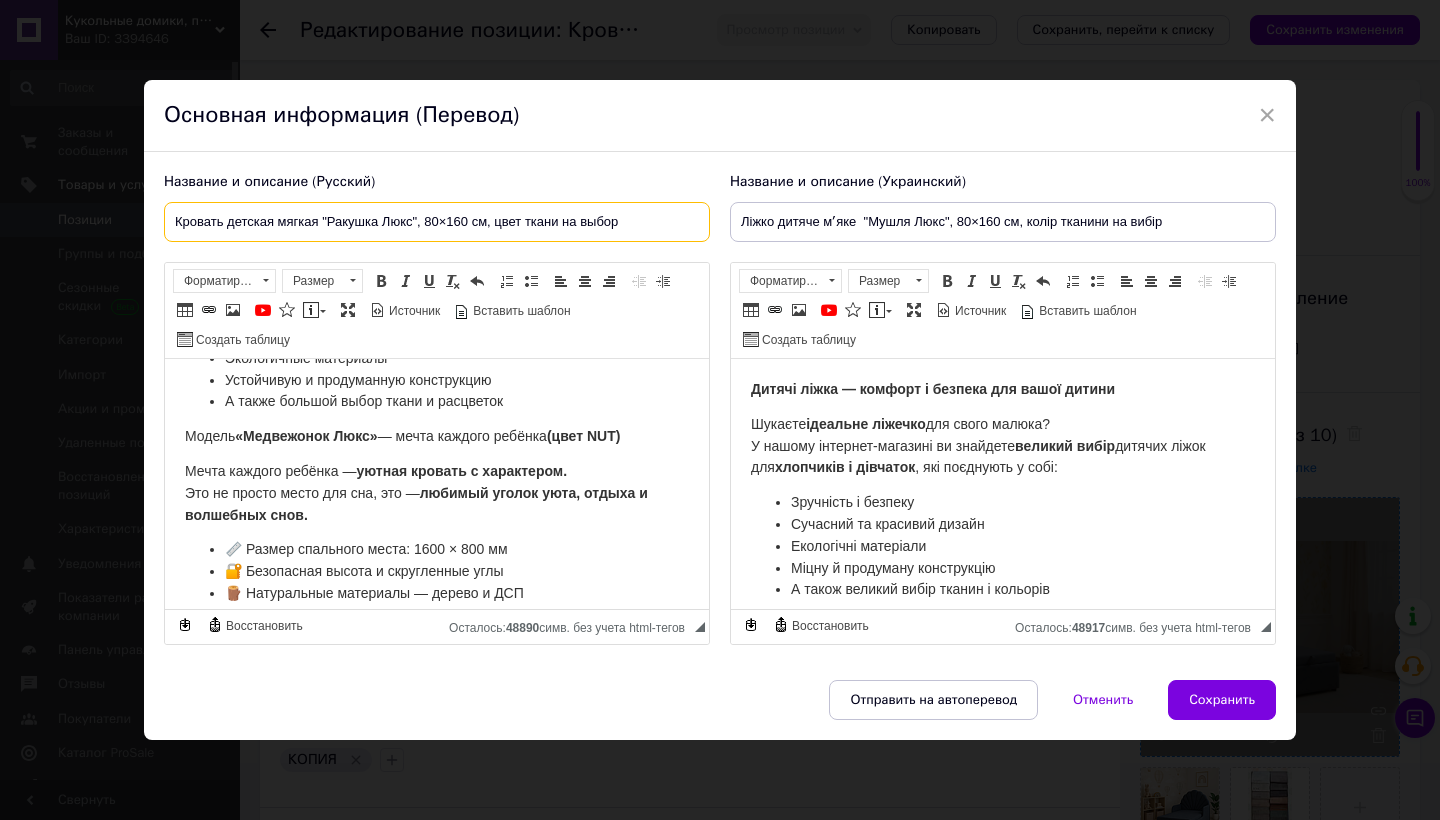 drag, startPoint x: 330, startPoint y: 219, endPoint x: 409, endPoint y: 217, distance: 79.025314 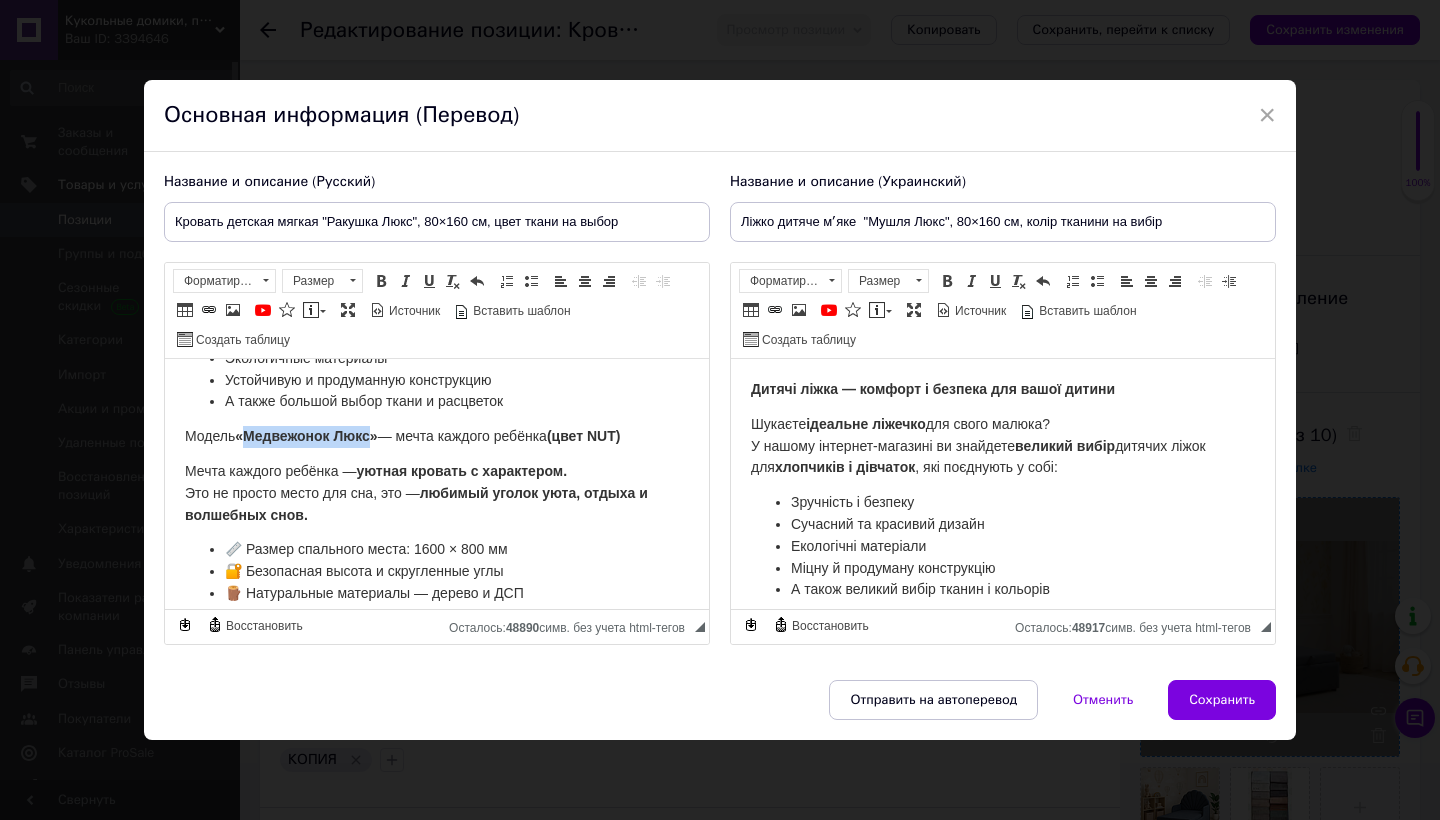 drag, startPoint x: 250, startPoint y: 430, endPoint x: 376, endPoint y: 438, distance: 126.253716 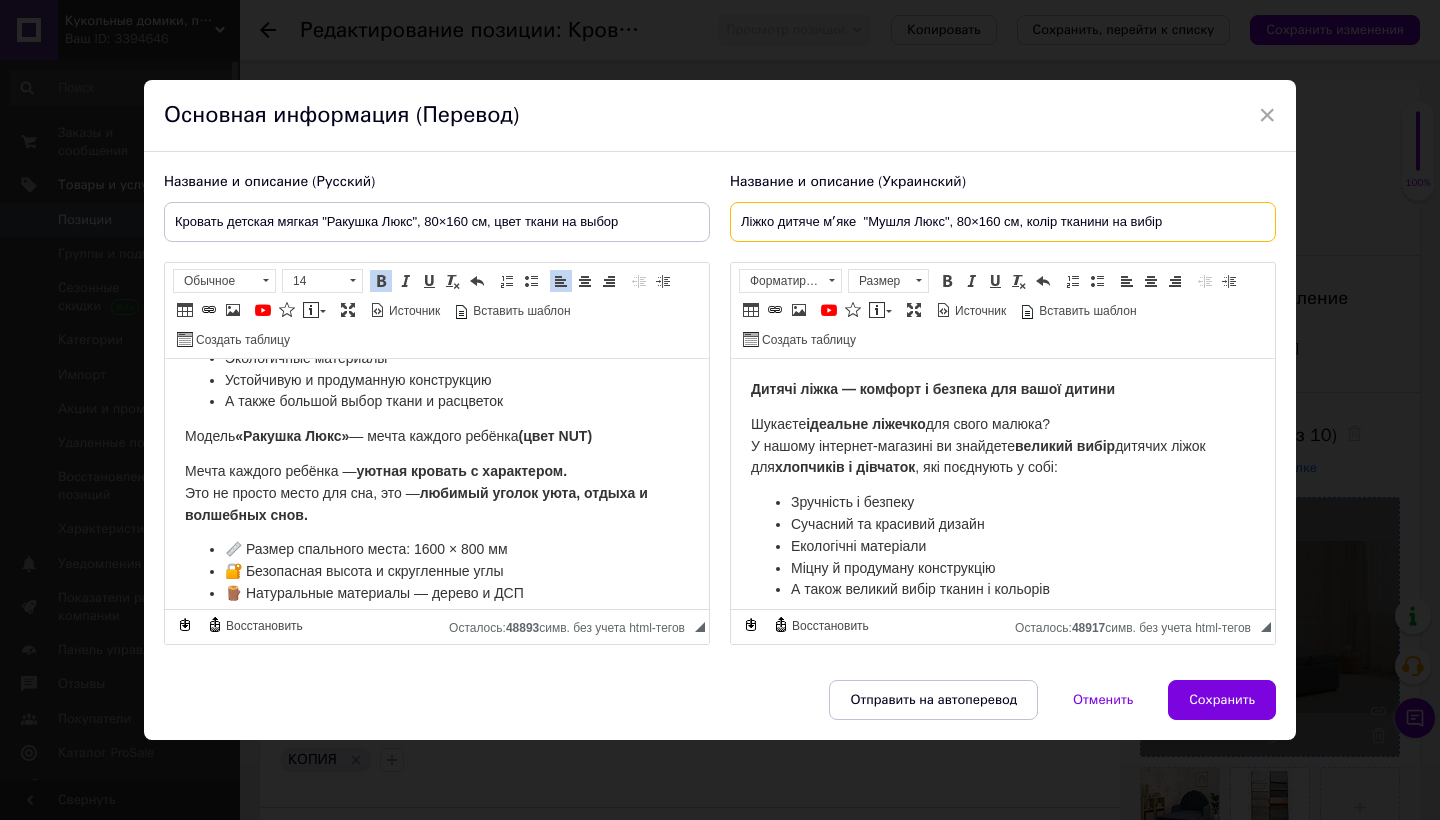 drag, startPoint x: 866, startPoint y: 220, endPoint x: 938, endPoint y: 226, distance: 72.249565 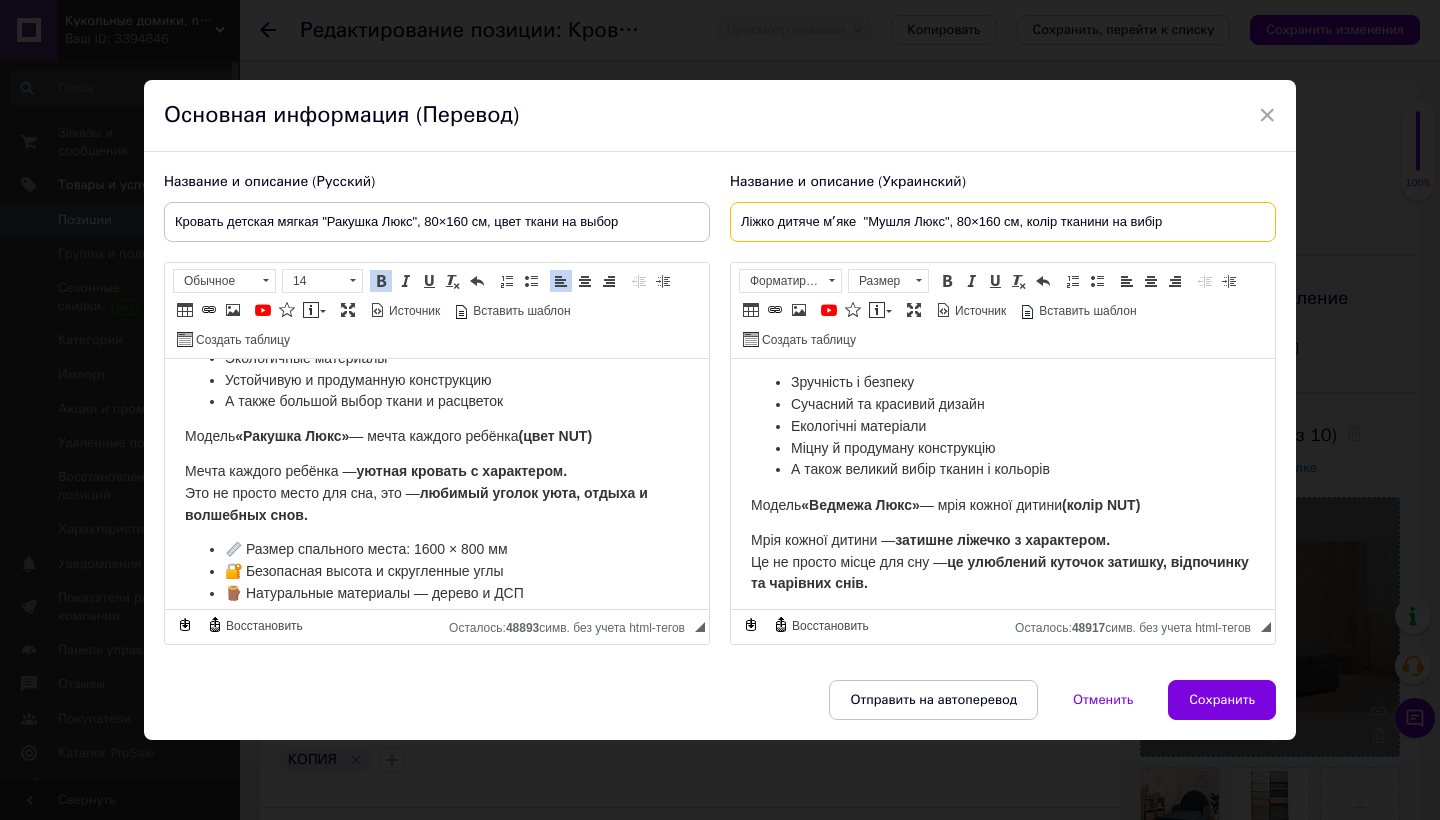 scroll, scrollTop: 125, scrollLeft: 0, axis: vertical 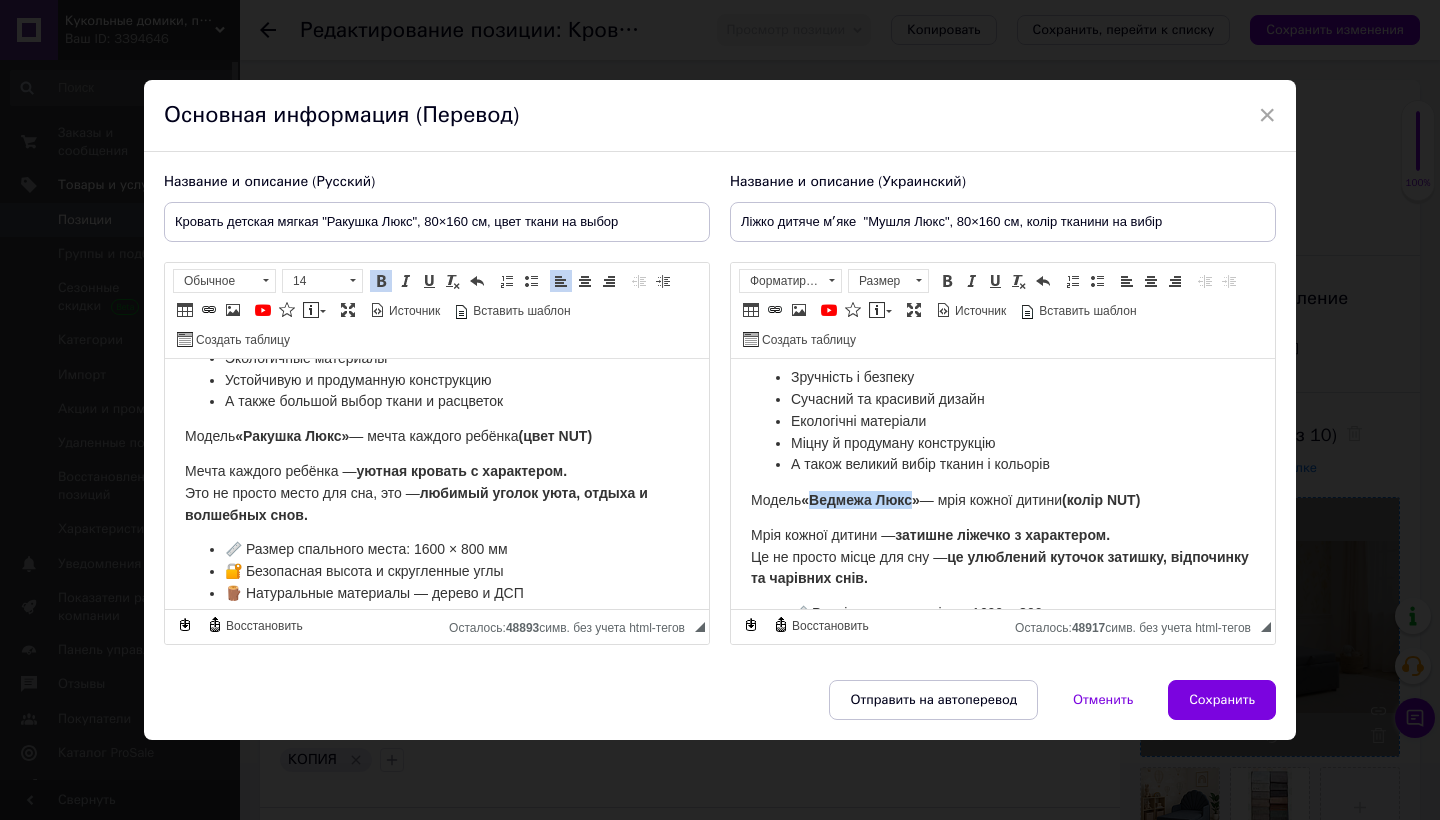 drag, startPoint x: 816, startPoint y: 498, endPoint x: 916, endPoint y: 500, distance: 100.02 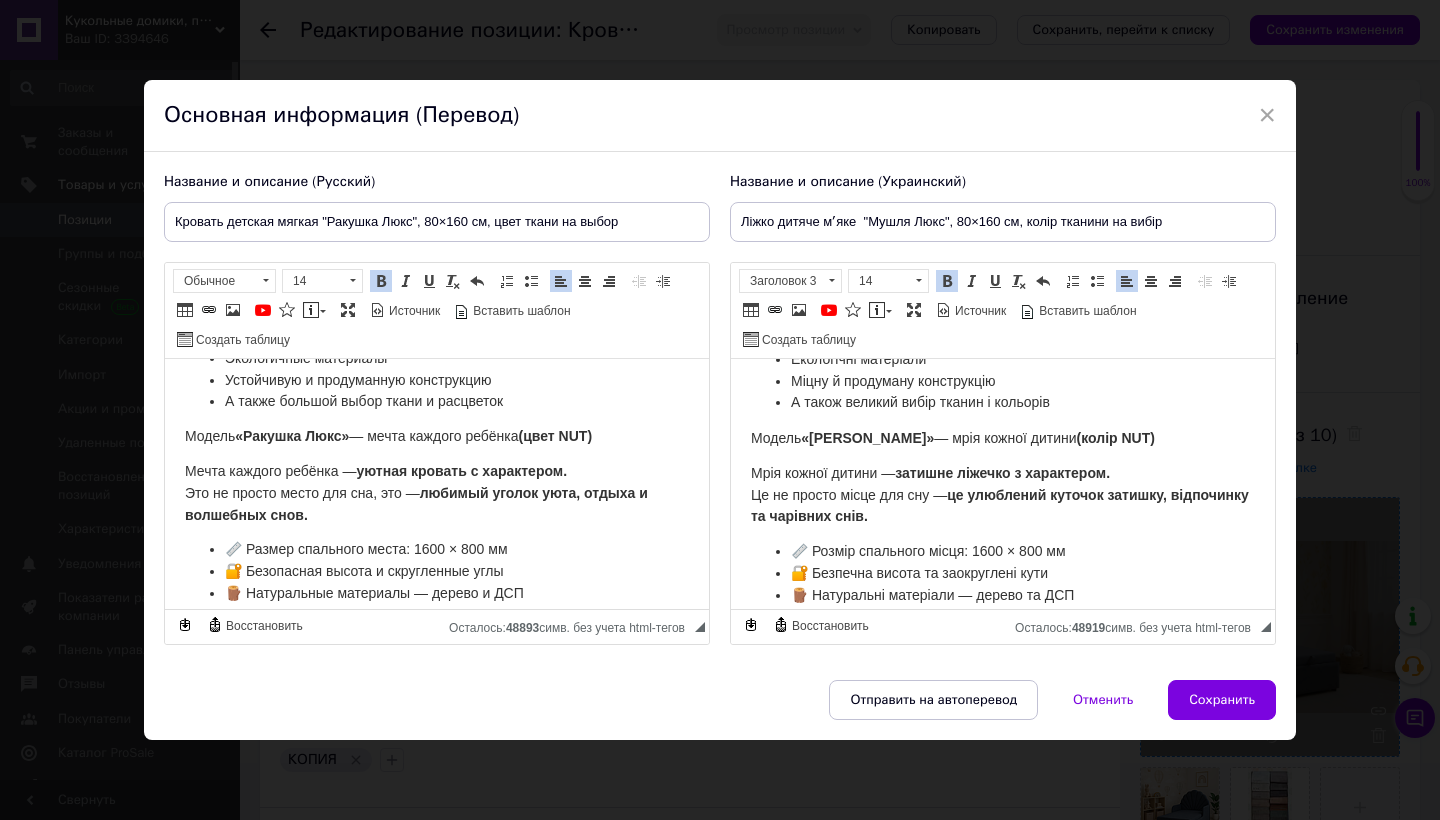 scroll, scrollTop: 188, scrollLeft: 0, axis: vertical 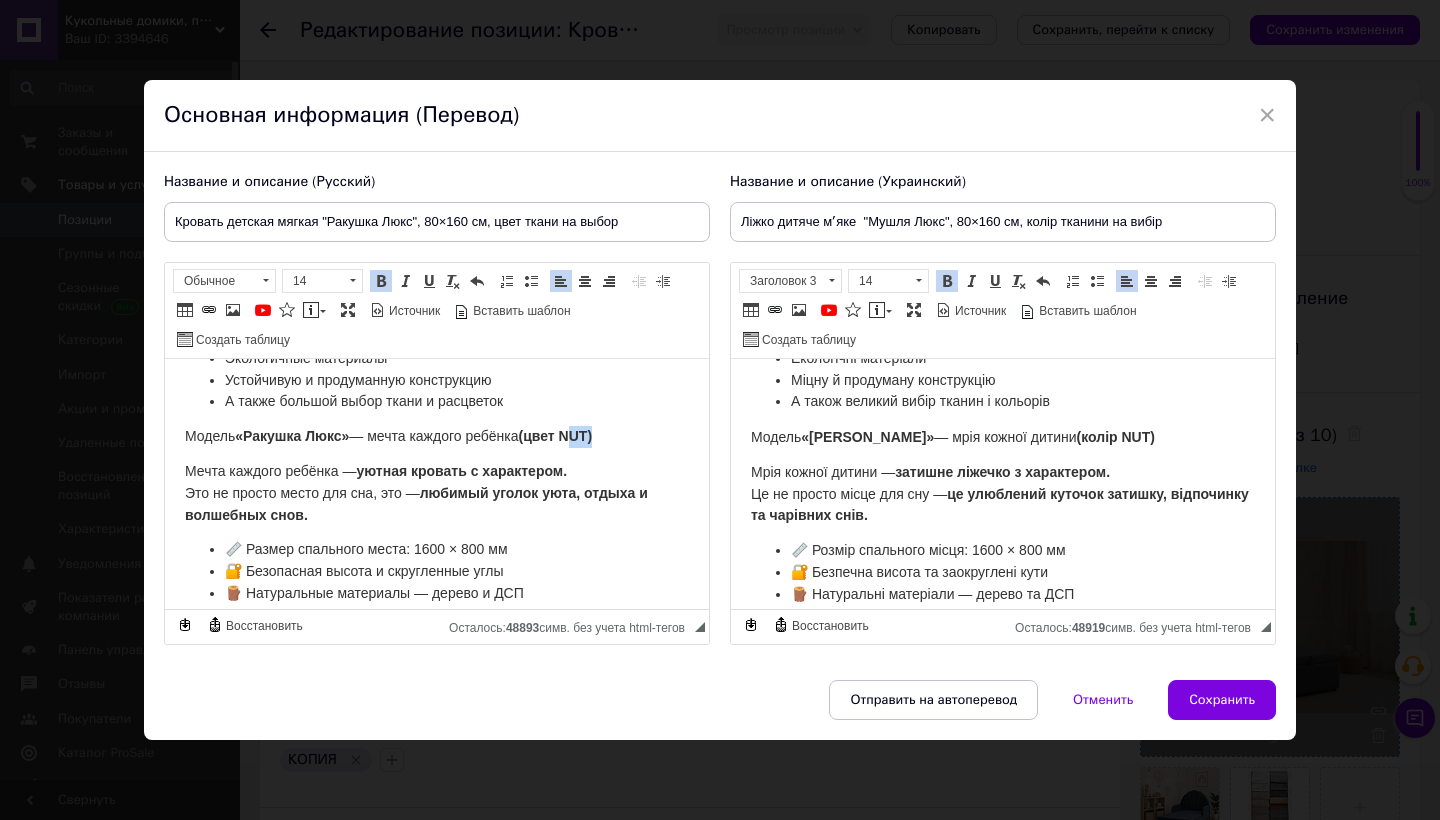 drag, startPoint x: 610, startPoint y: 433, endPoint x: 585, endPoint y: 431, distance: 25.079872 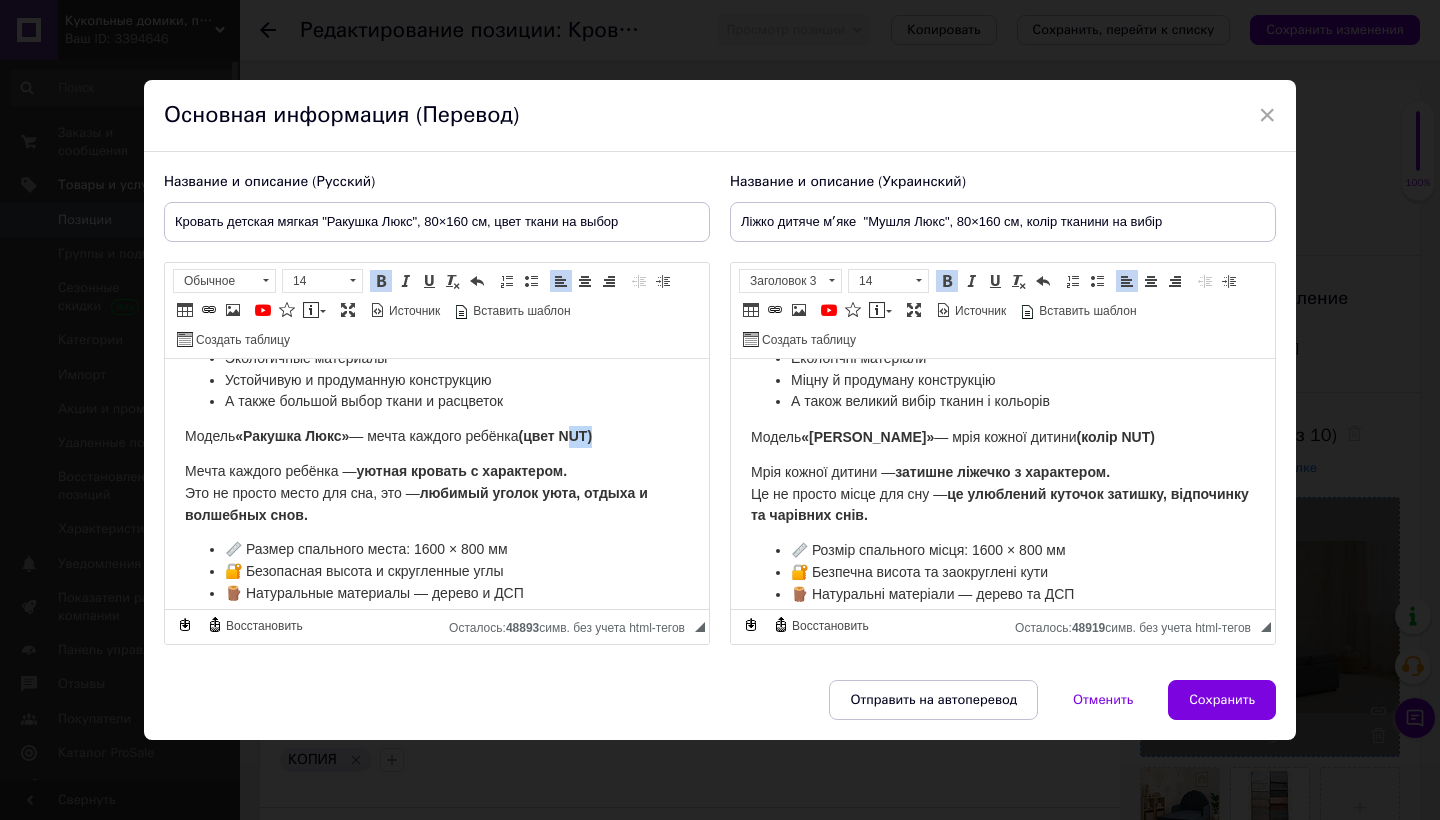 type 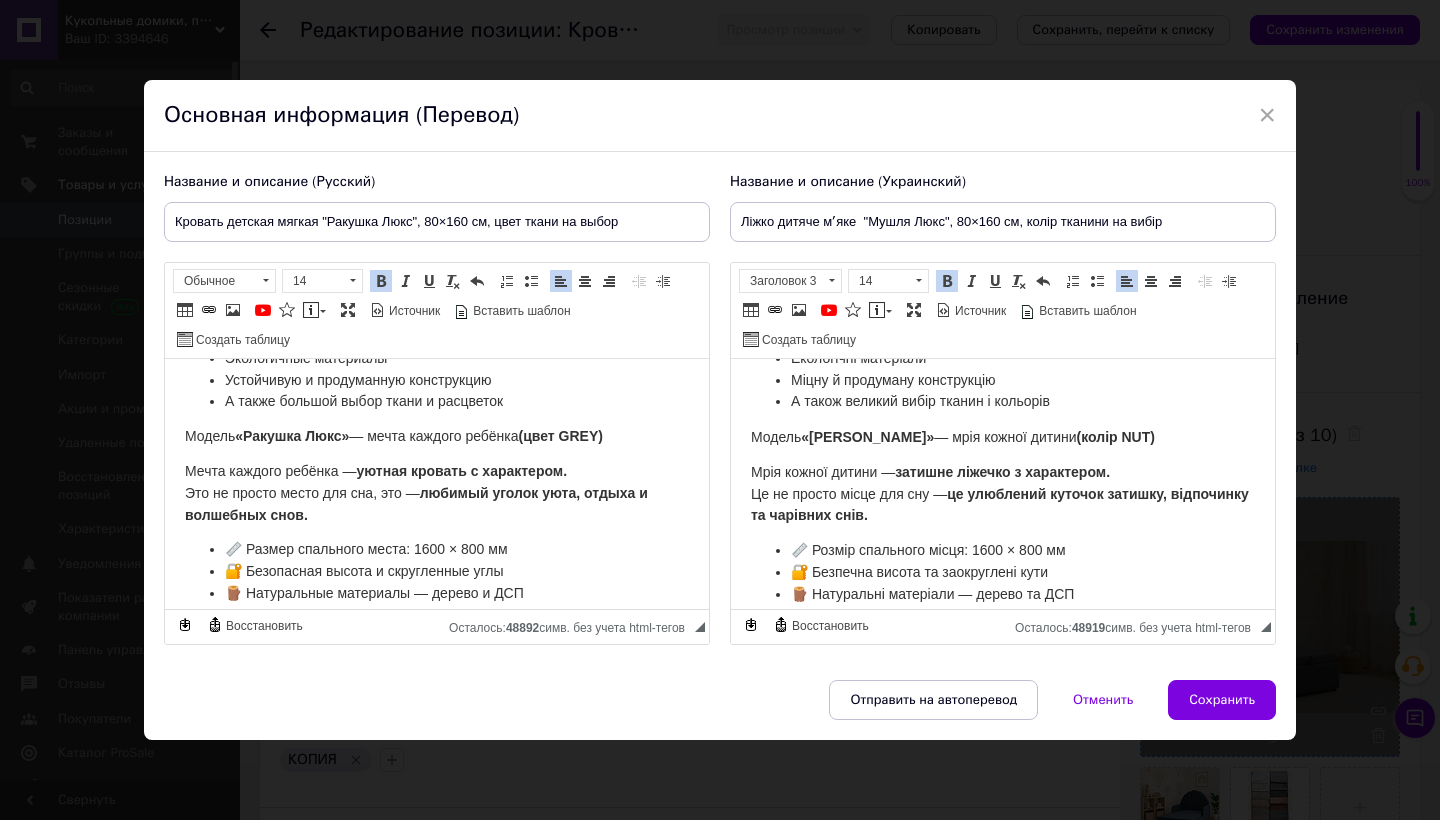 click on "(колір NUT)" at bounding box center [1116, 436] 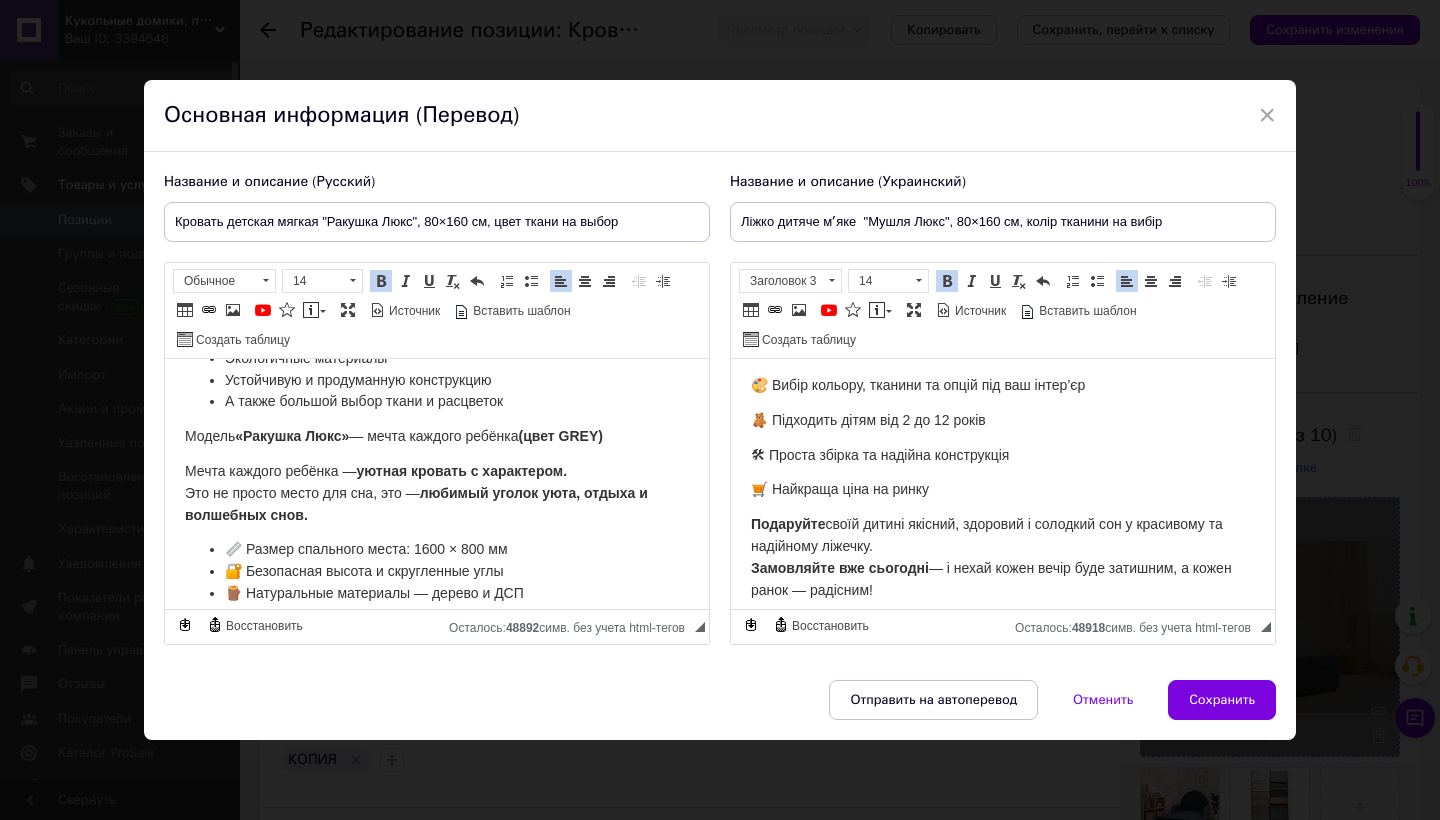 scroll, scrollTop: 501, scrollLeft: 0, axis: vertical 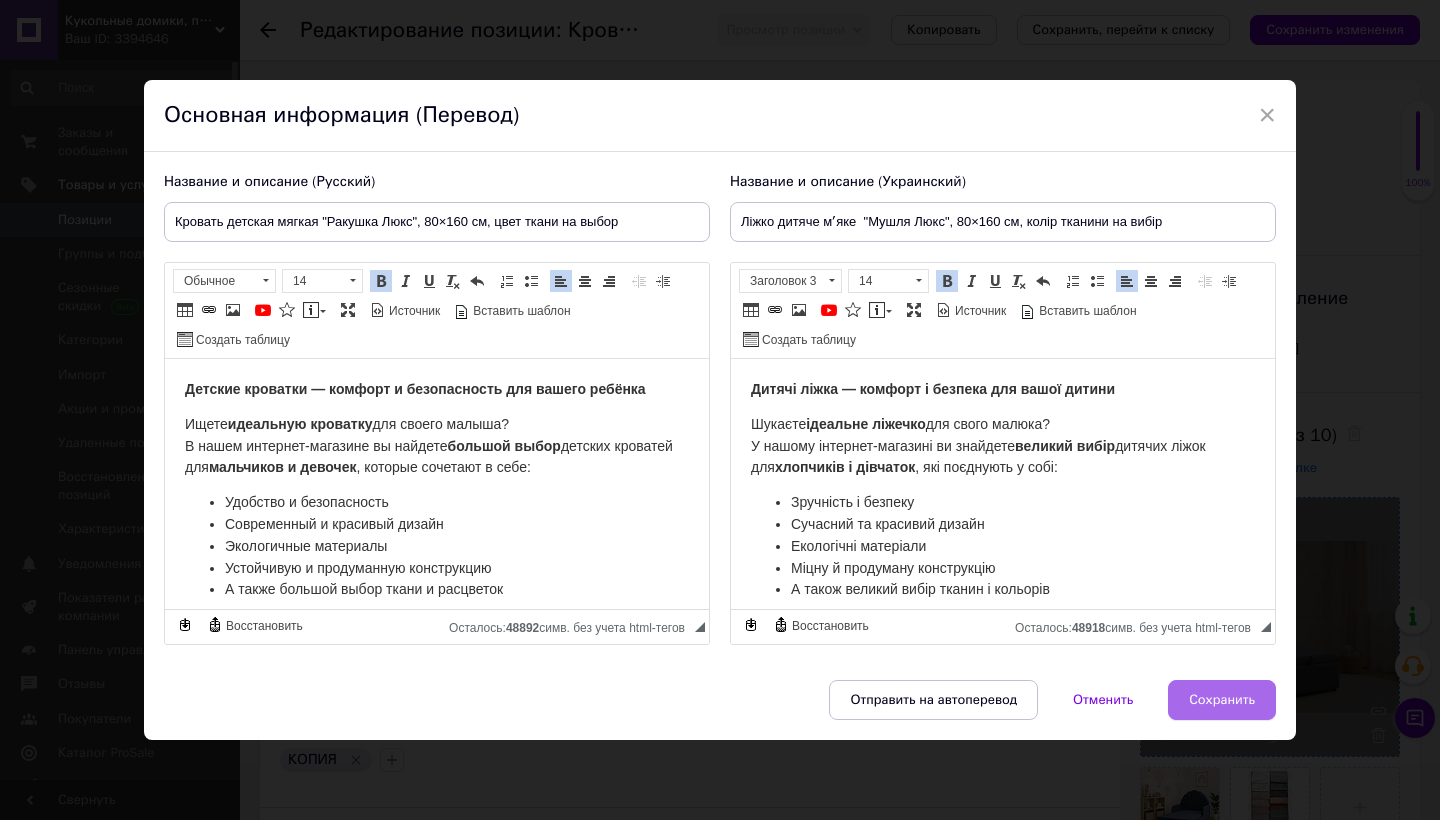 click on "Сохранить" at bounding box center (1222, 700) 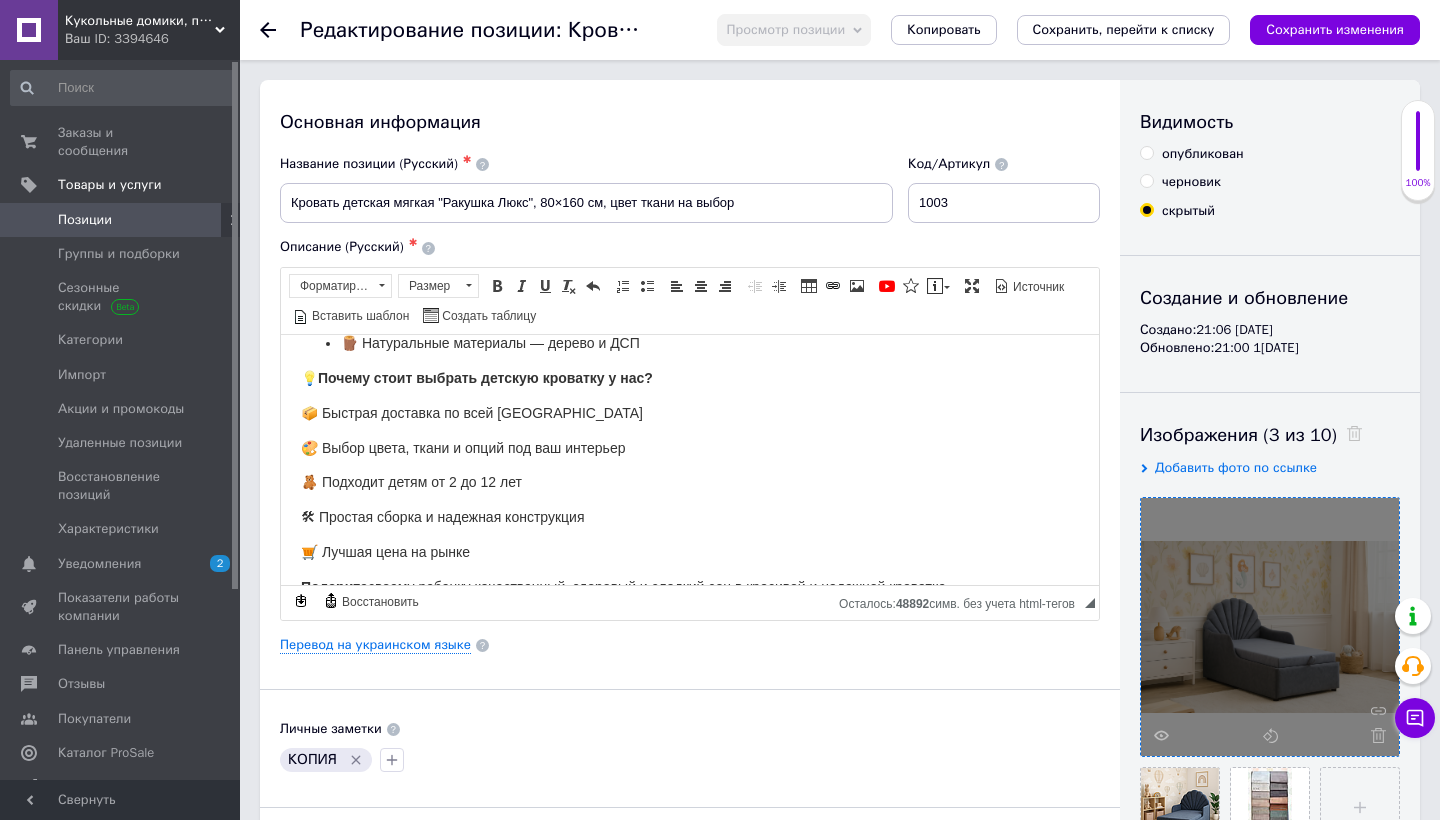 scroll, scrollTop: 397, scrollLeft: 0, axis: vertical 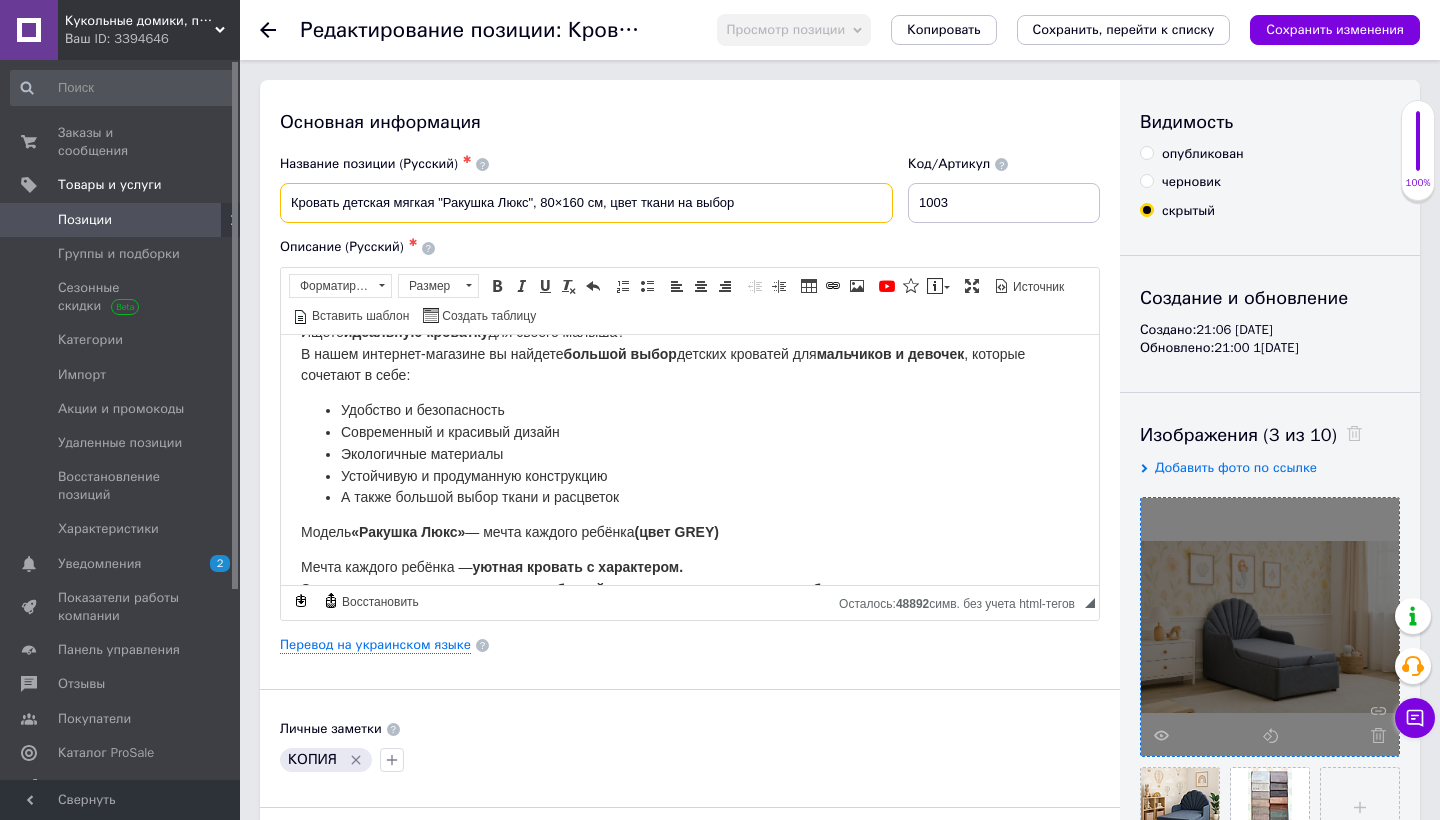 drag, startPoint x: 446, startPoint y: 202, endPoint x: 526, endPoint y: 198, distance: 80.09994 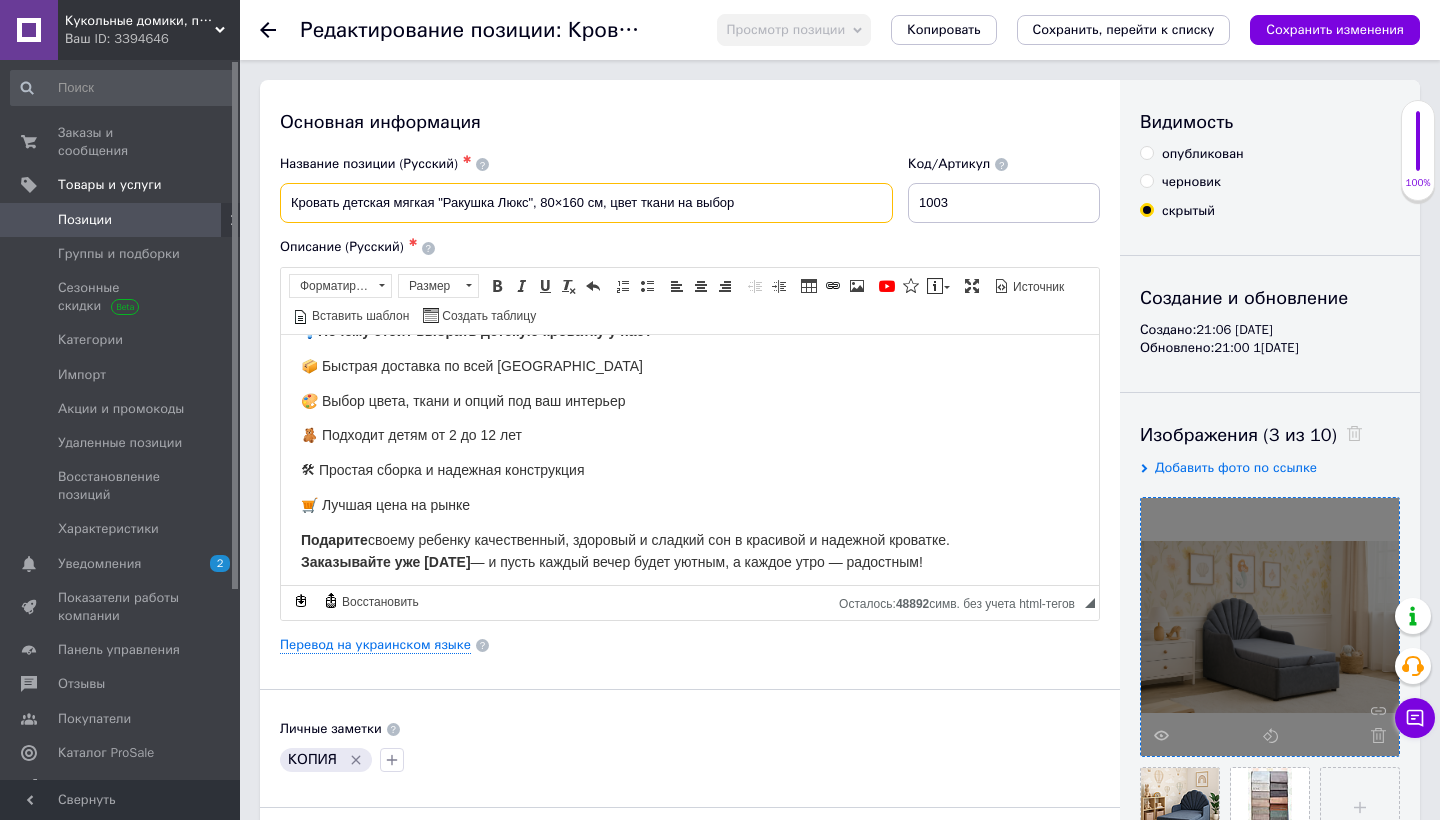 scroll, scrollTop: 436, scrollLeft: 0, axis: vertical 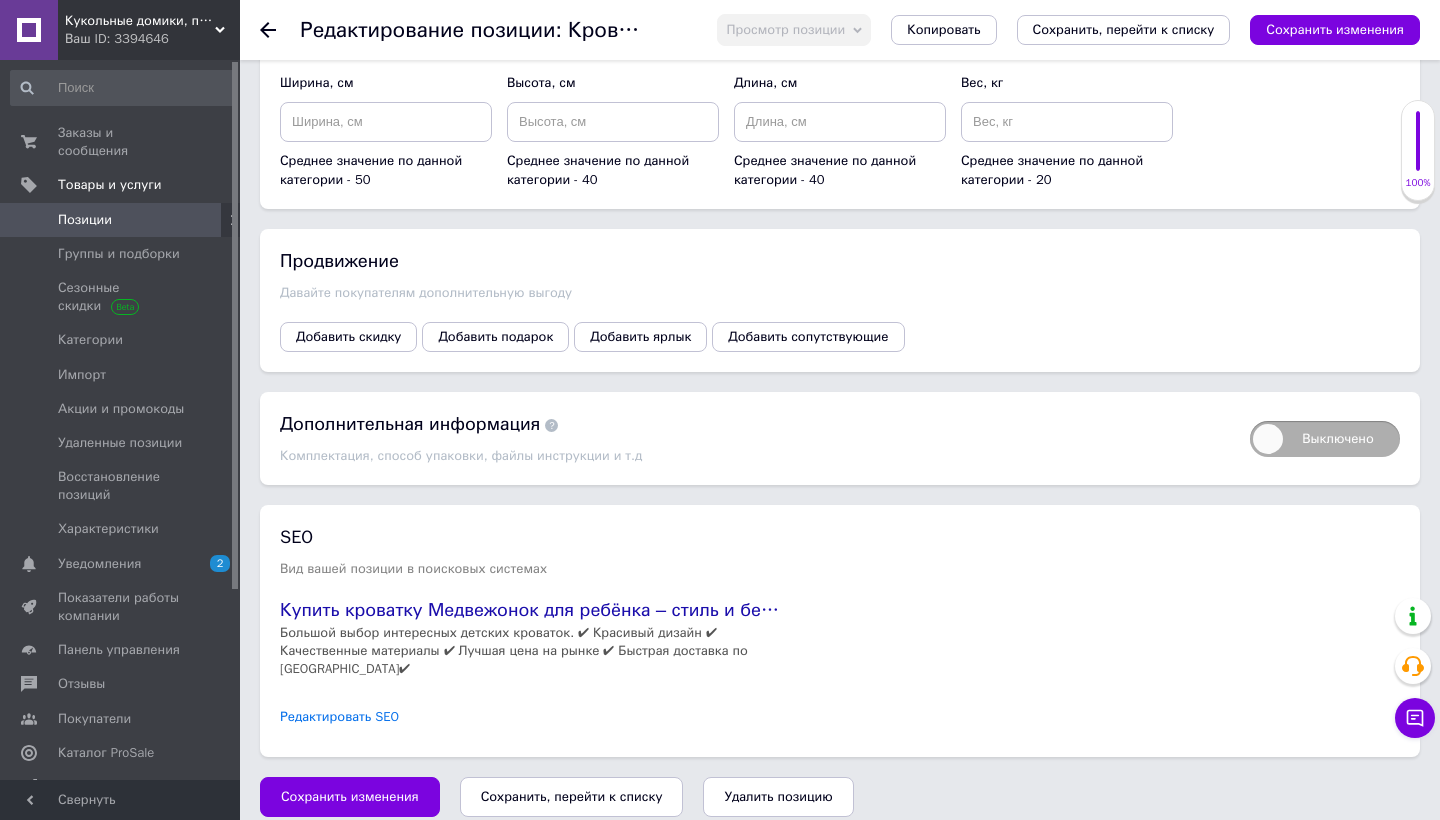 click on "Редактировать SEO" at bounding box center [339, 717] 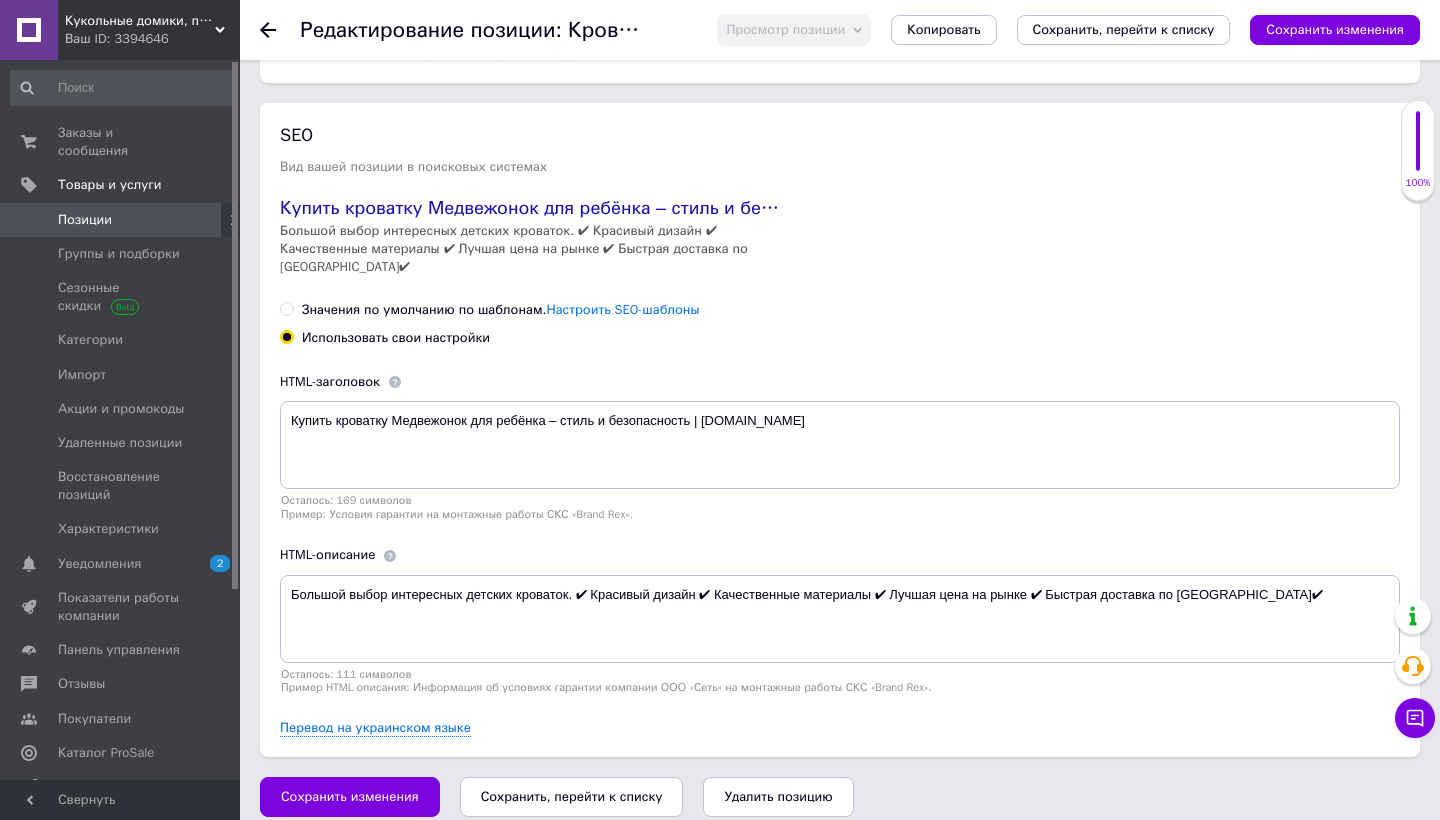 scroll, scrollTop: 2933, scrollLeft: 0, axis: vertical 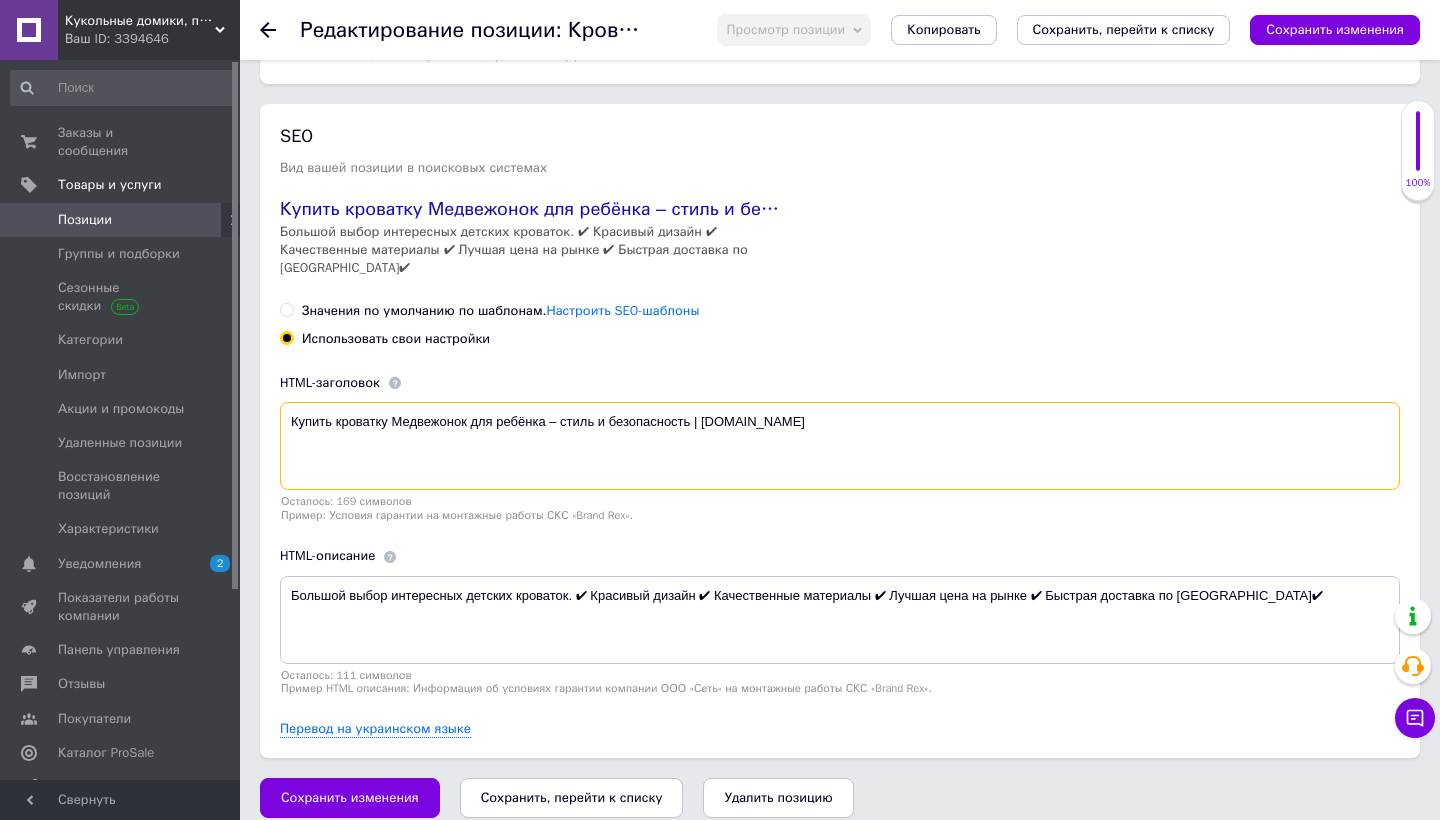 drag, startPoint x: 393, startPoint y: 405, endPoint x: 470, endPoint y: 398, distance: 77.31753 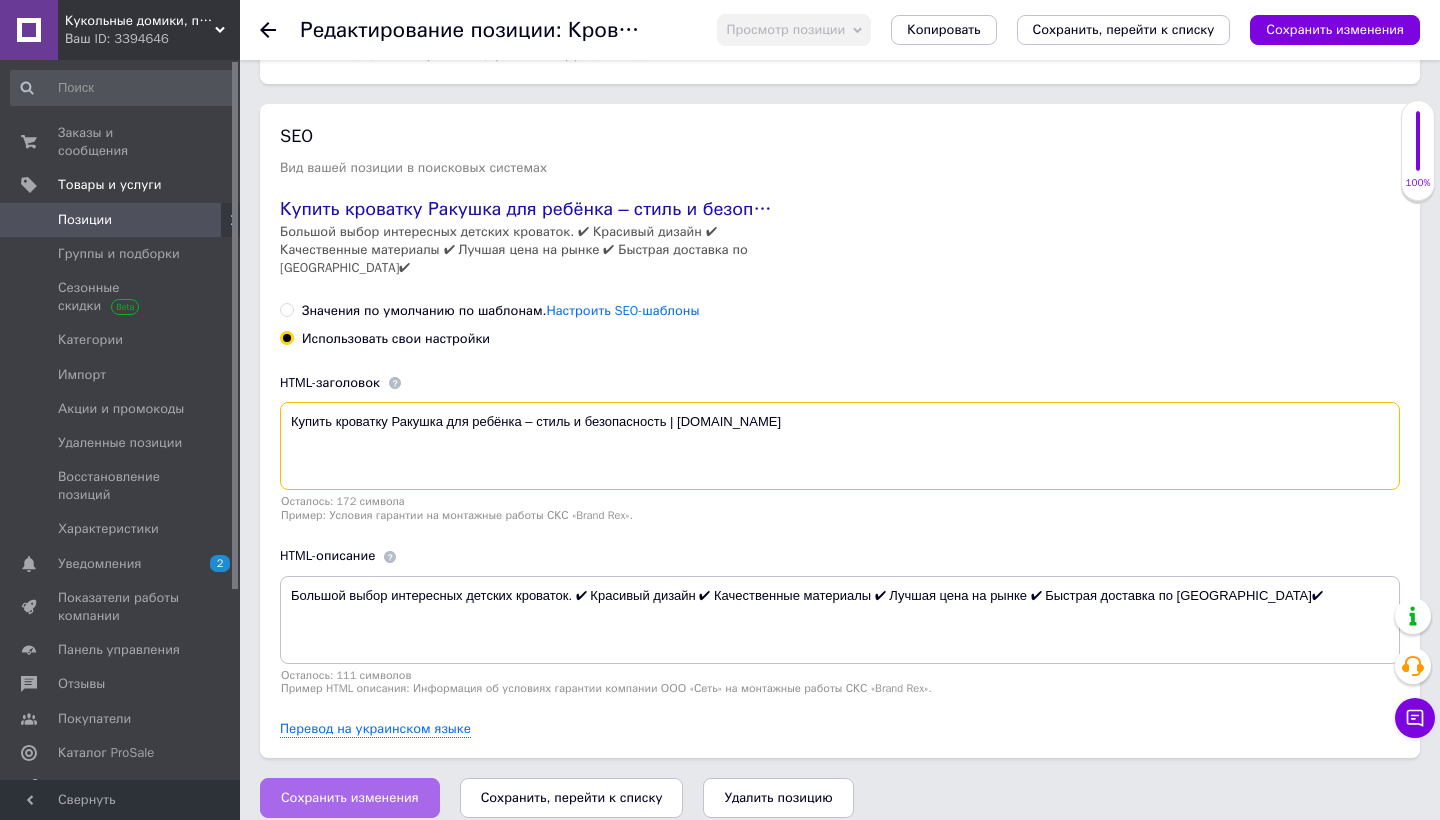 type on "Купить кроватку Ракушка для ребёнка – стиль и безопасность | [DOMAIN_NAME]" 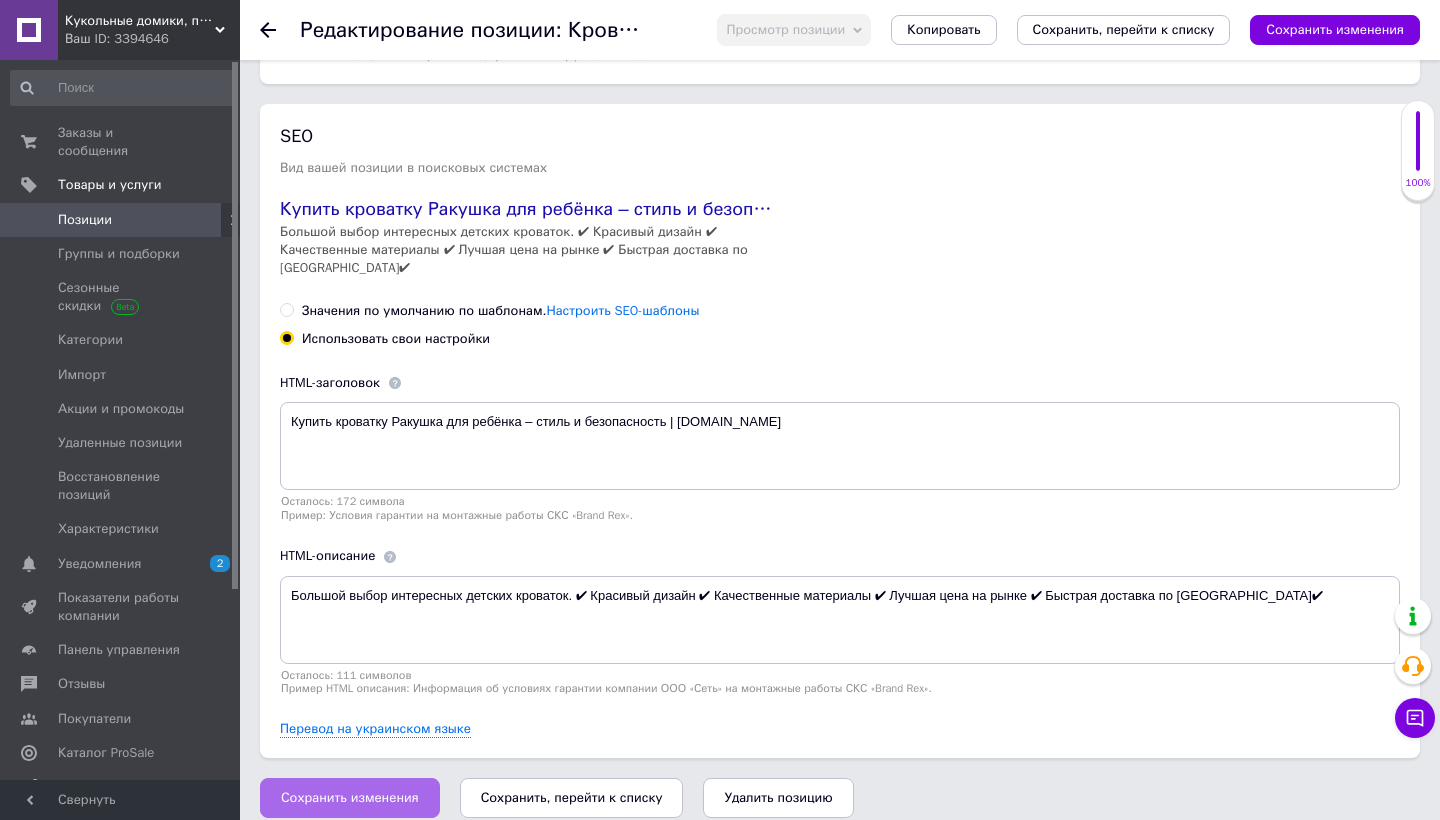 click on "Сохранить изменения" at bounding box center (350, 798) 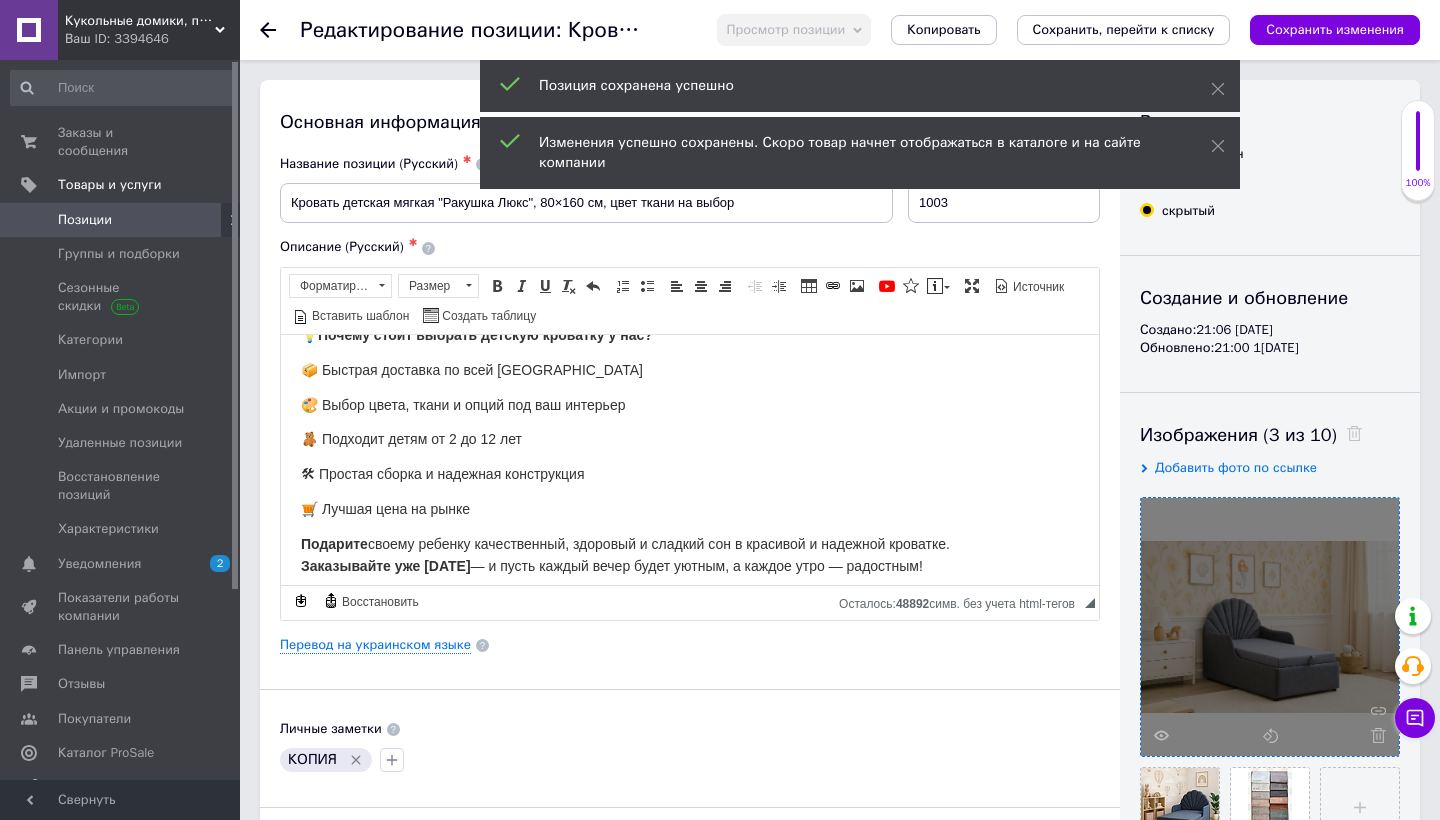 scroll, scrollTop: 0, scrollLeft: 0, axis: both 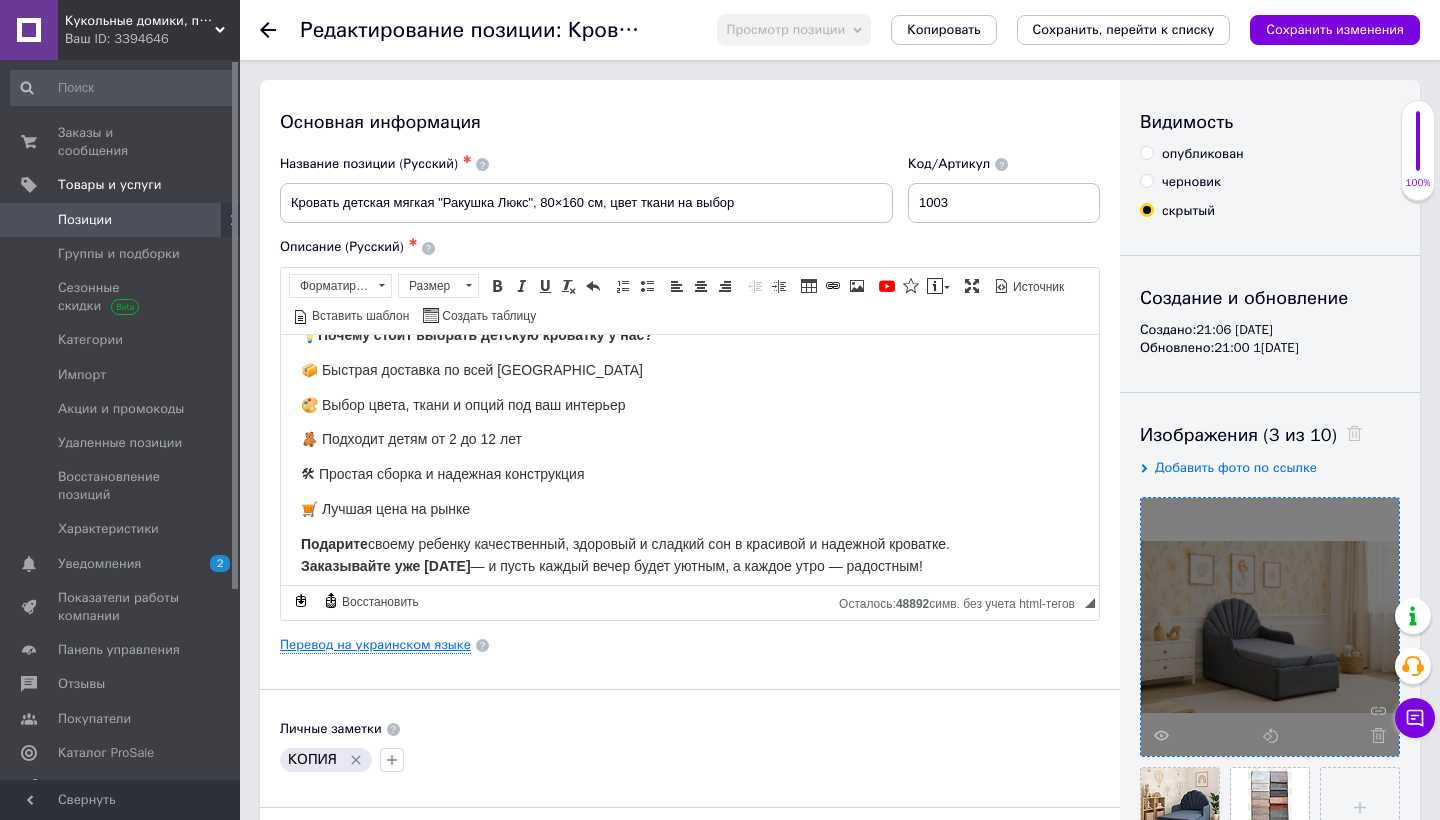 click on "Перевод на украинском языке" at bounding box center (375, 645) 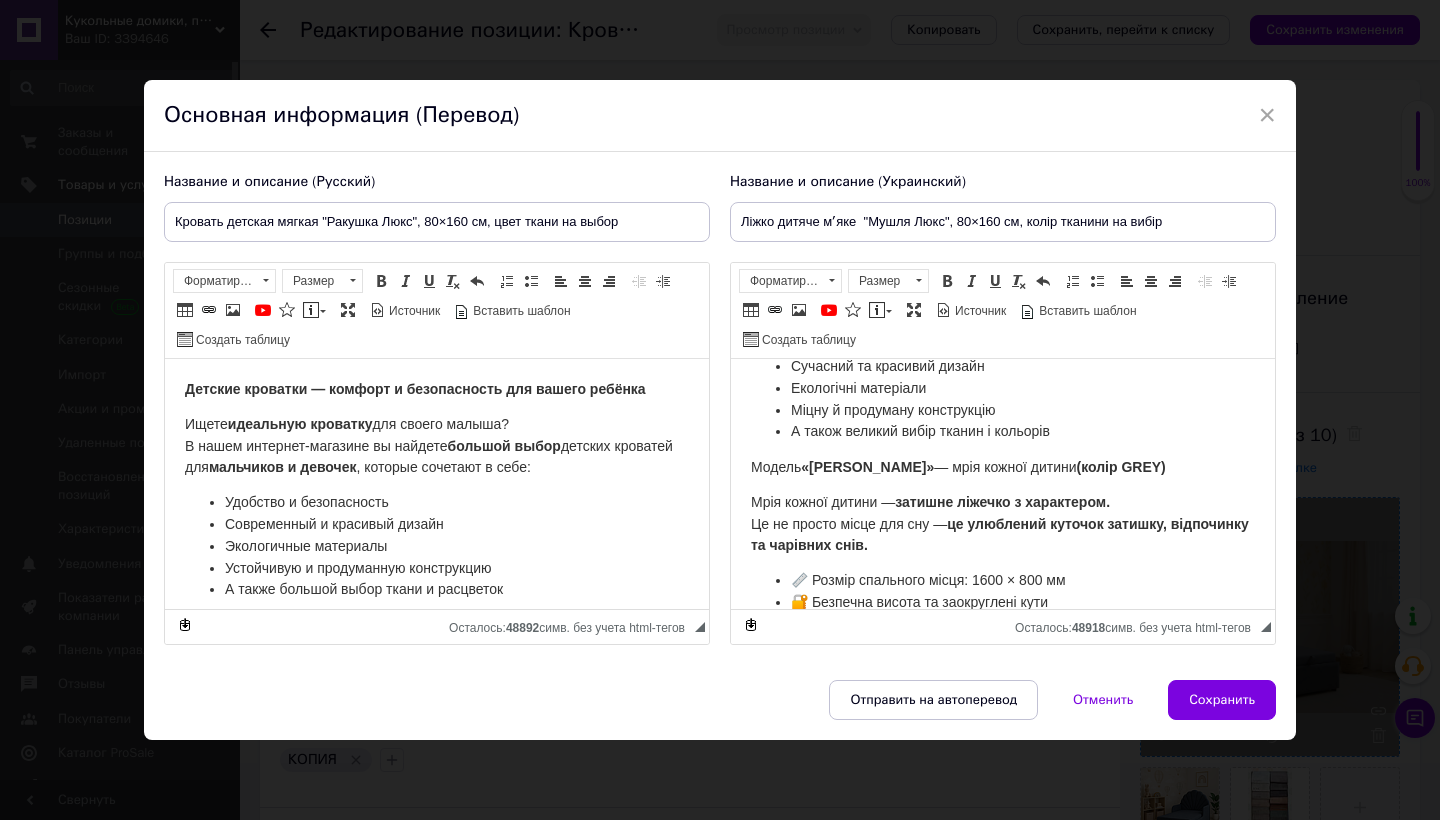 scroll, scrollTop: 171, scrollLeft: 0, axis: vertical 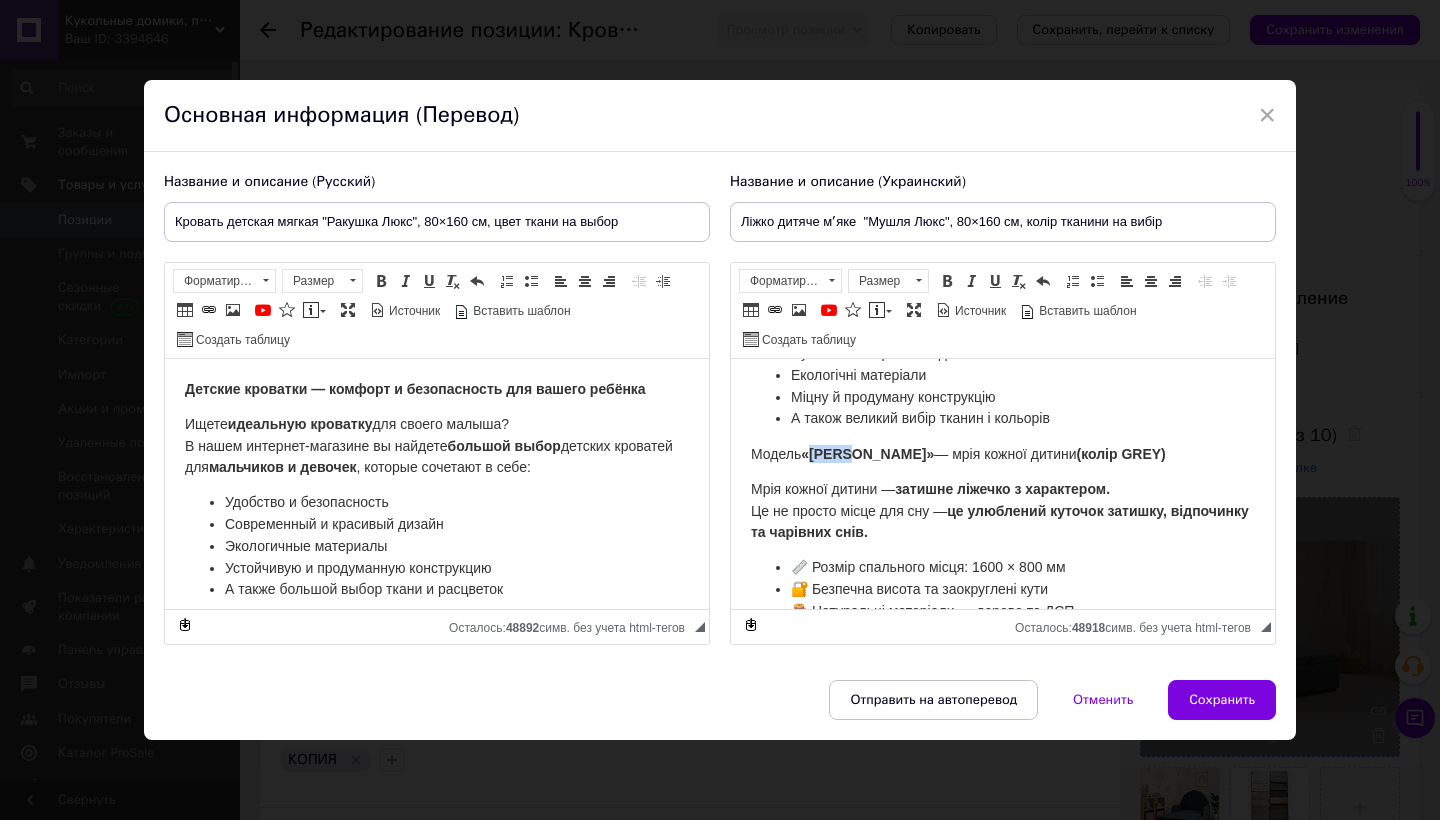 drag, startPoint x: 816, startPoint y: 449, endPoint x: 859, endPoint y: 445, distance: 43.185646 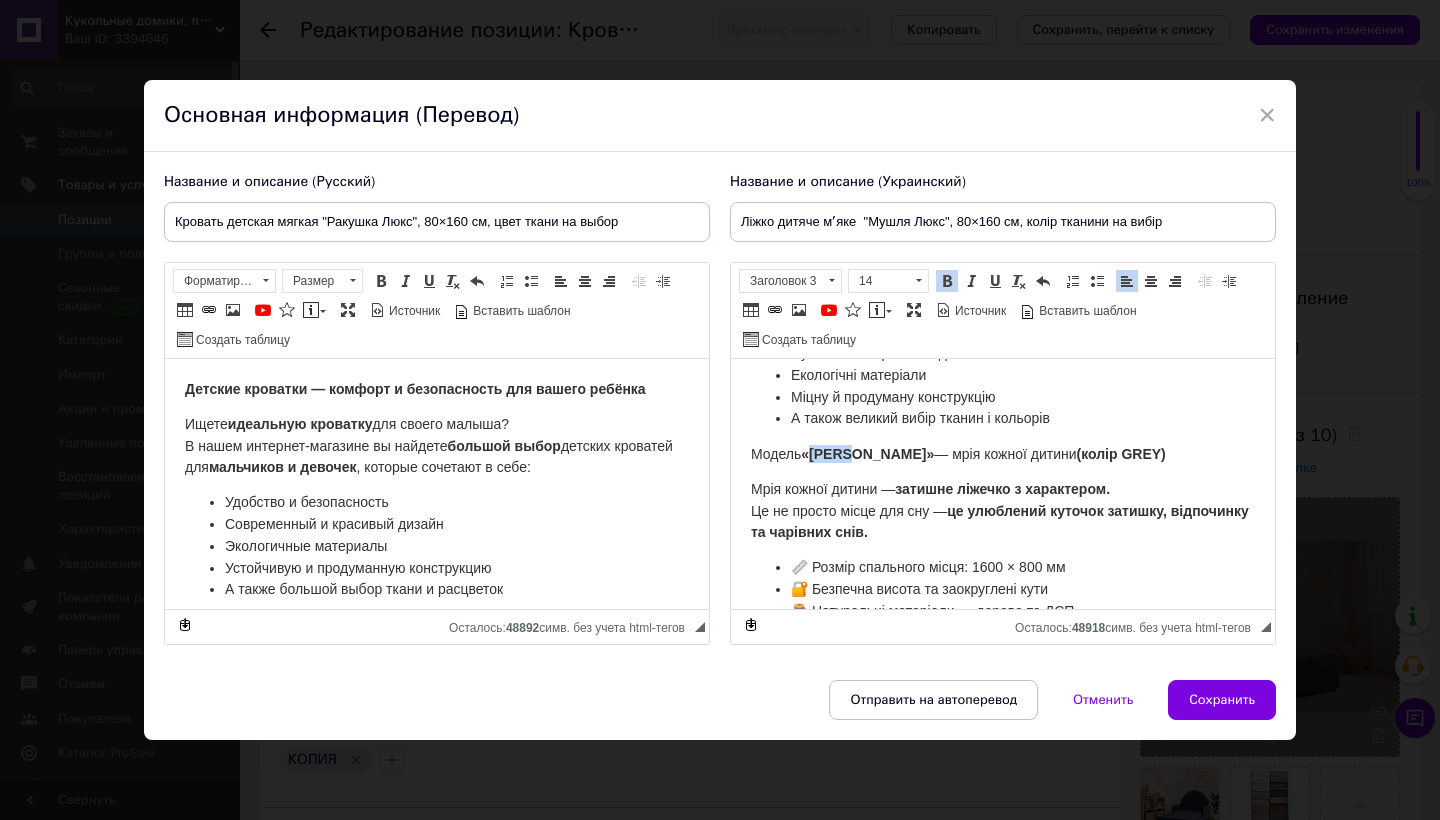 copy on "Мушля" 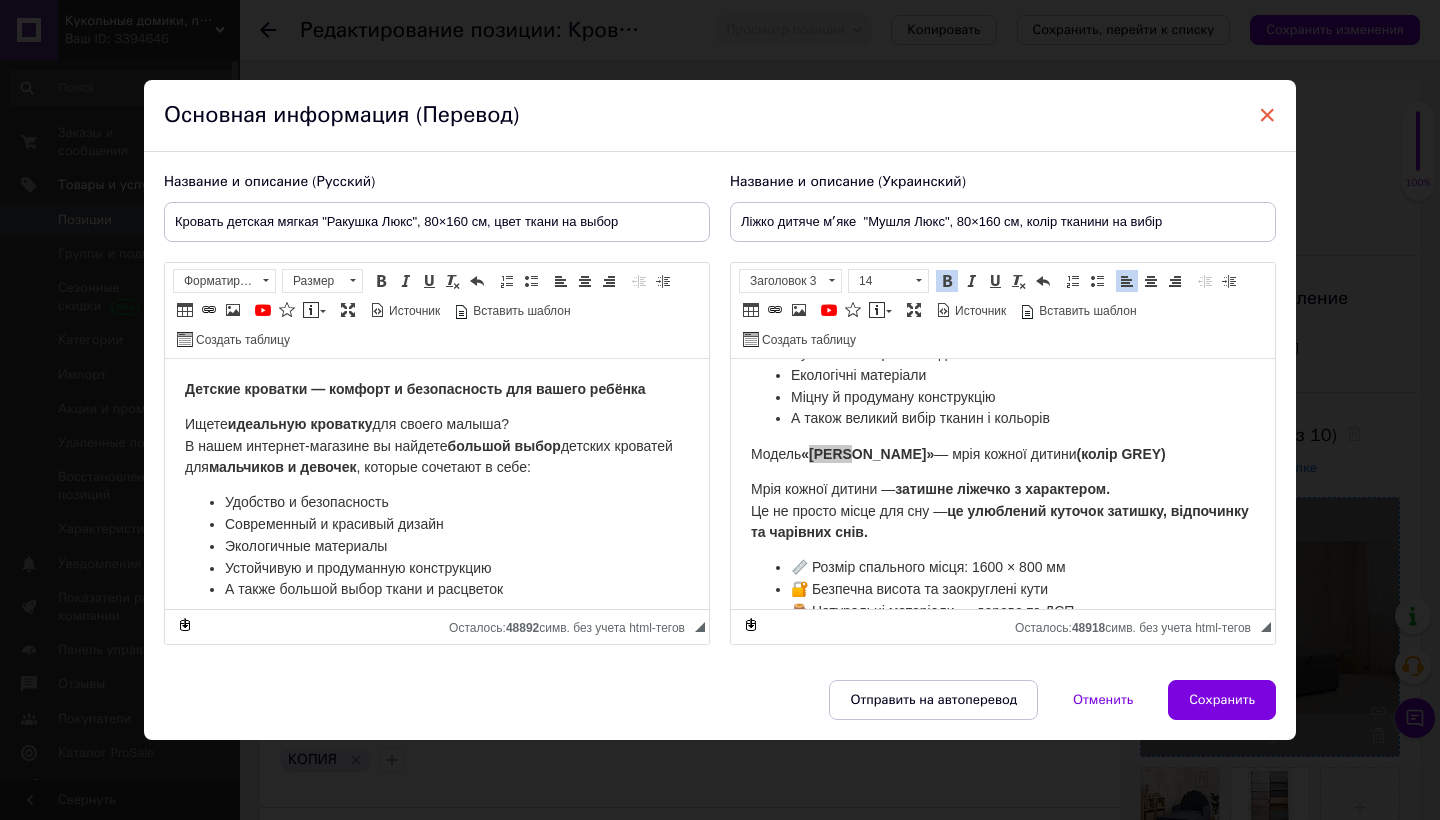 click on "×" at bounding box center (1267, 115) 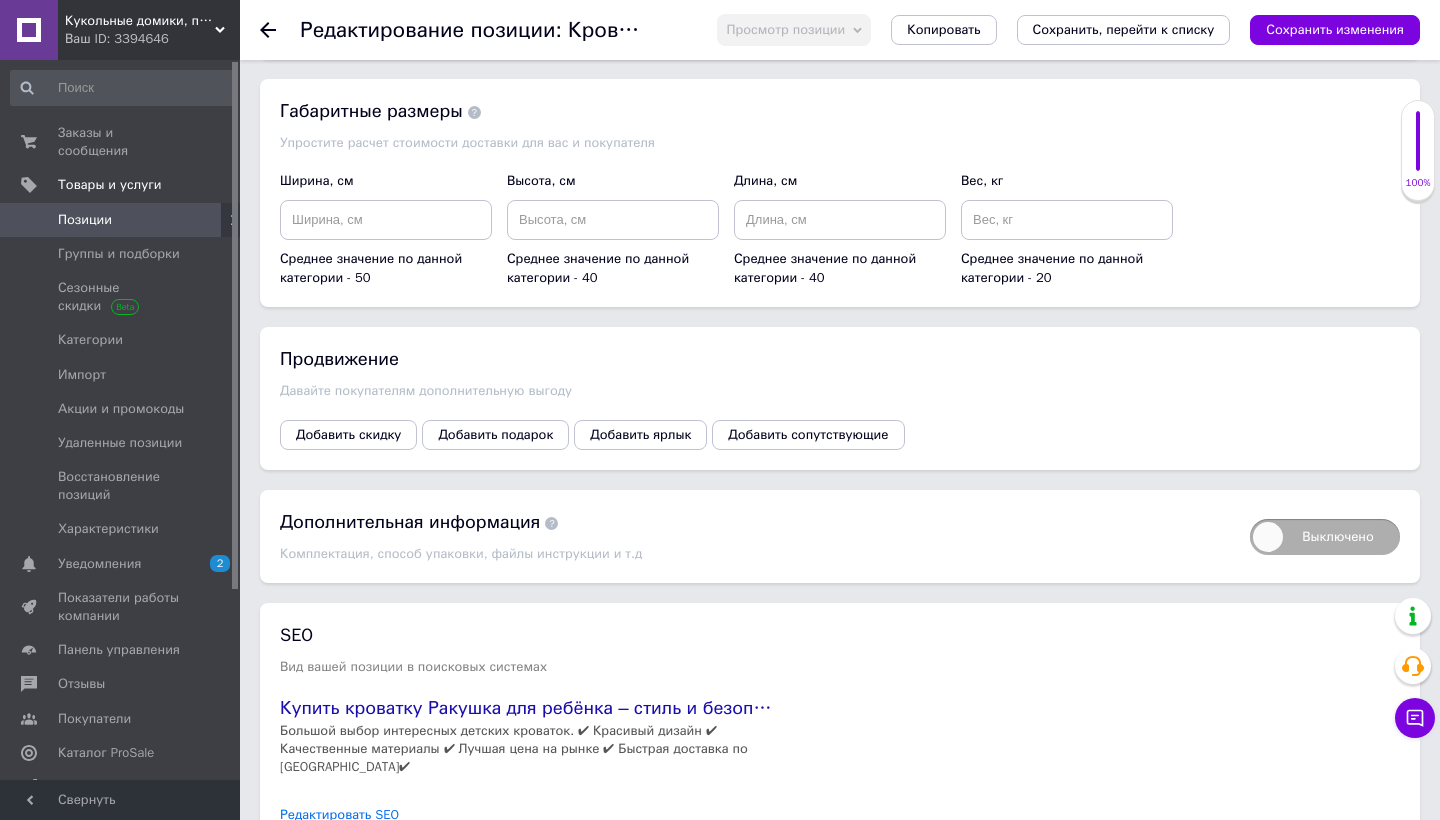 scroll, scrollTop: 2529, scrollLeft: 0, axis: vertical 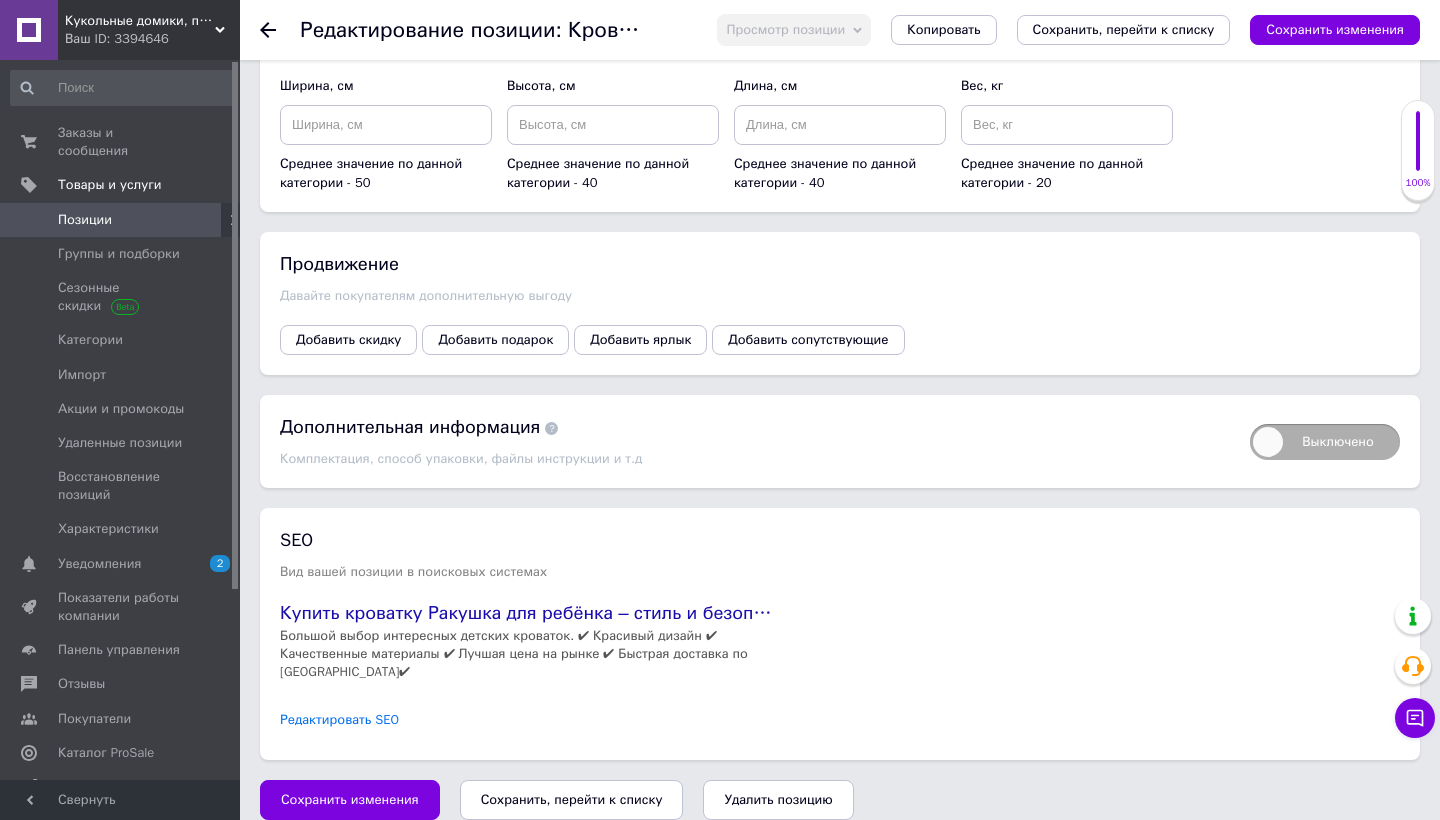 click on "Редактировать SEO" at bounding box center [339, 720] 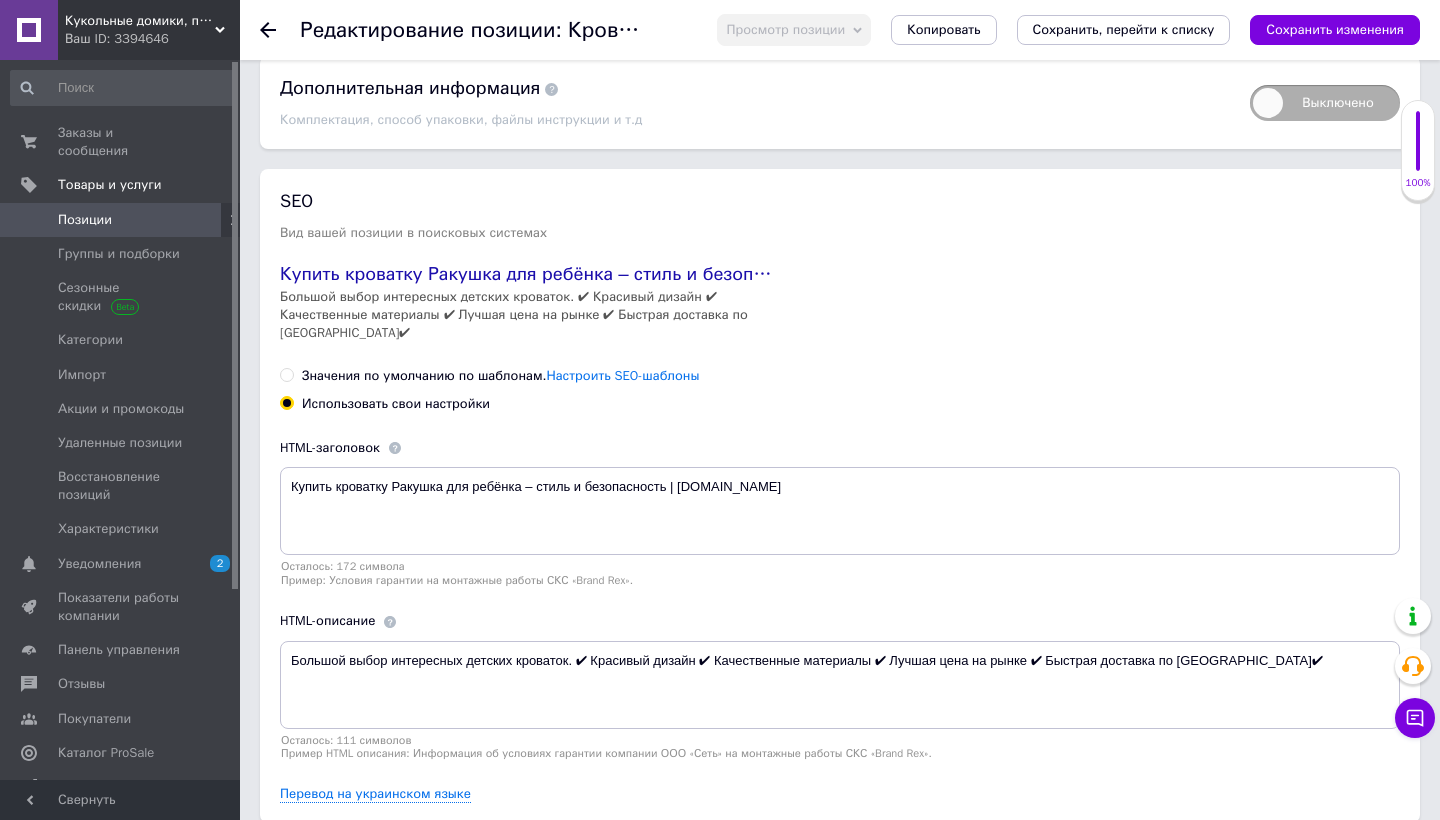 scroll, scrollTop: 2888, scrollLeft: 0, axis: vertical 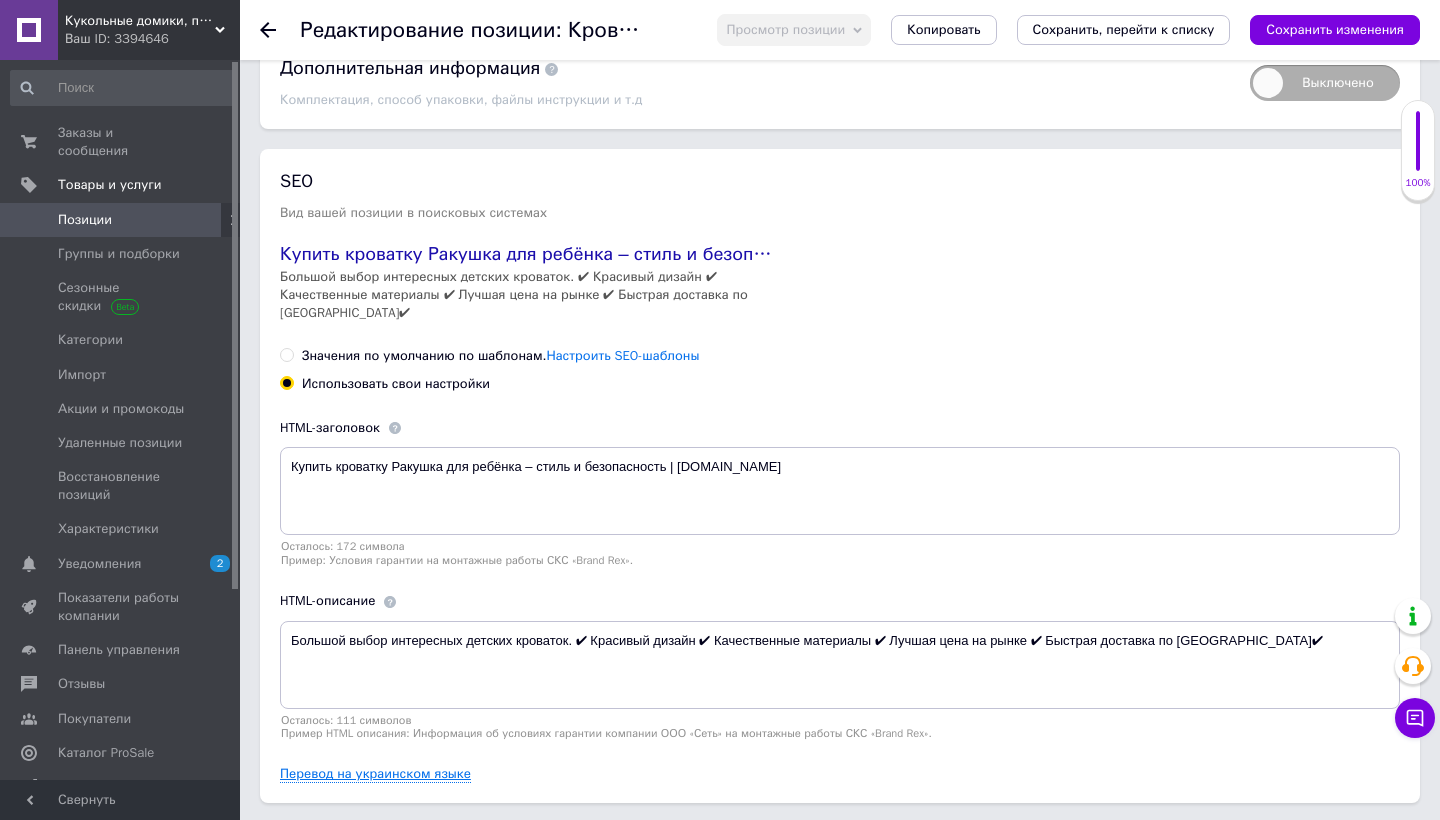 click on "Перевод на украинском языке" at bounding box center [375, 774] 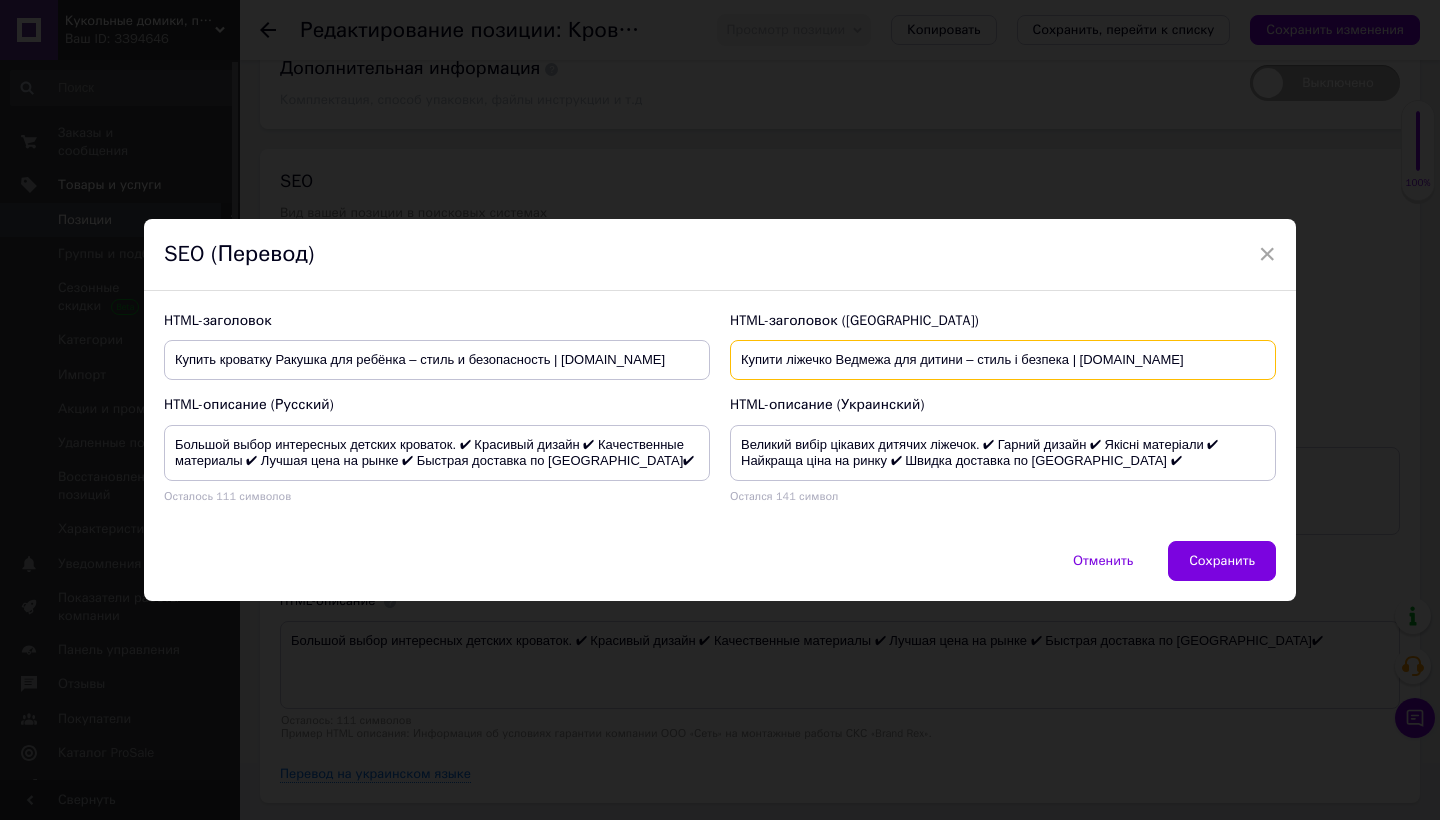 drag, startPoint x: 833, startPoint y: 360, endPoint x: 888, endPoint y: 359, distance: 55.00909 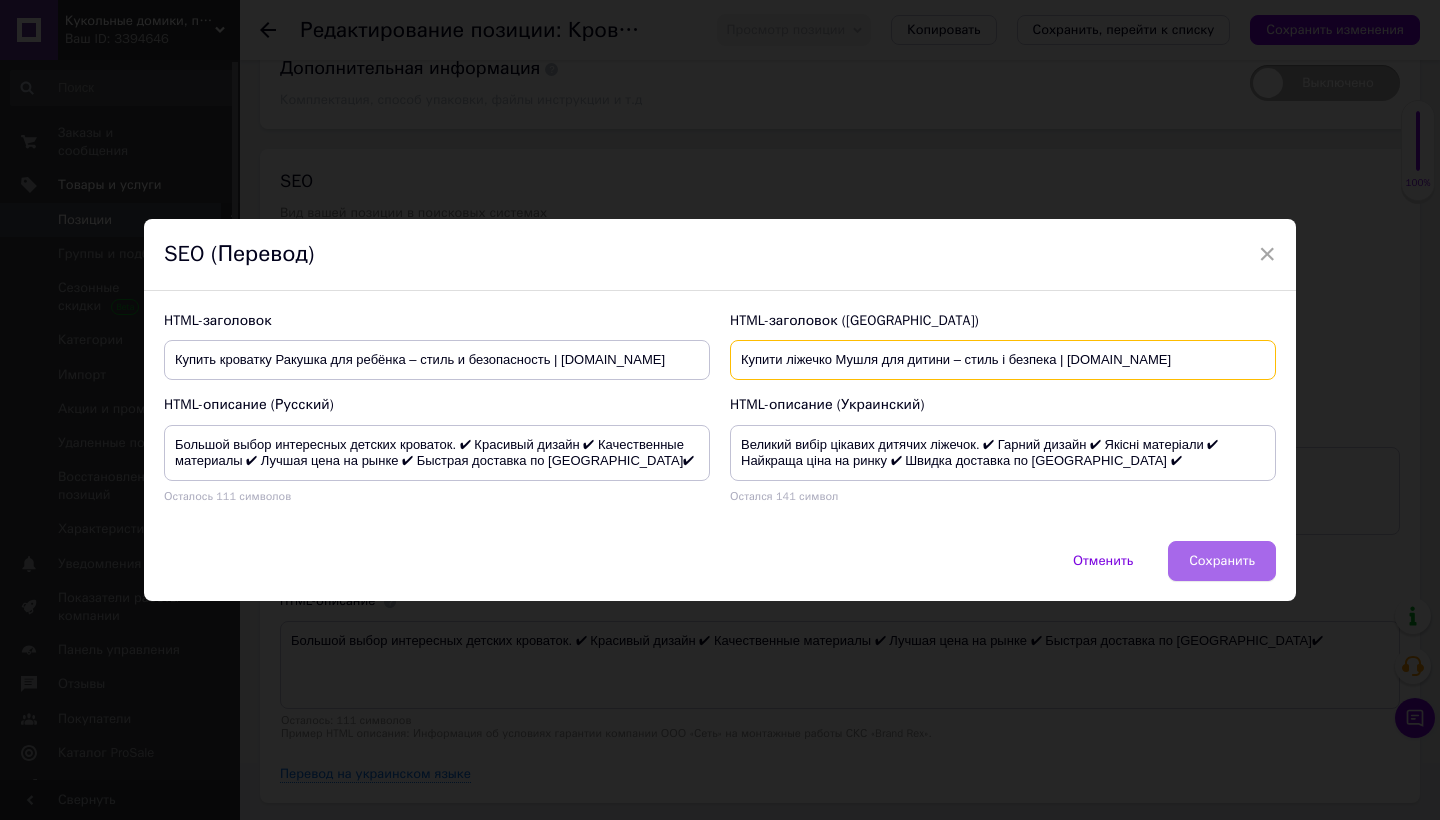 type on "Купити ліжечко Мушля для дитини – стиль і безпека | [DOMAIN_NAME]" 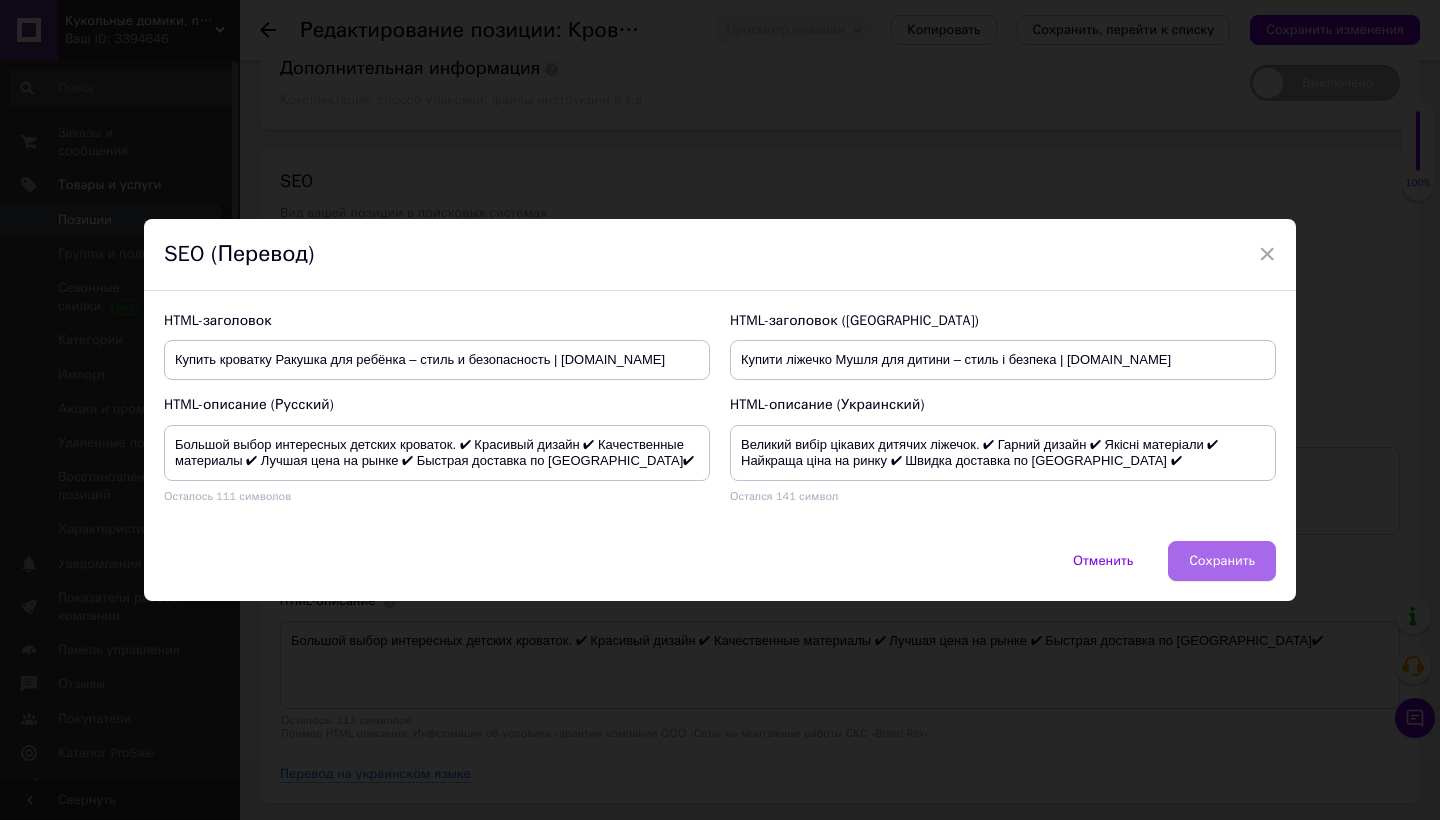 click on "Сохранить" at bounding box center [1222, 561] 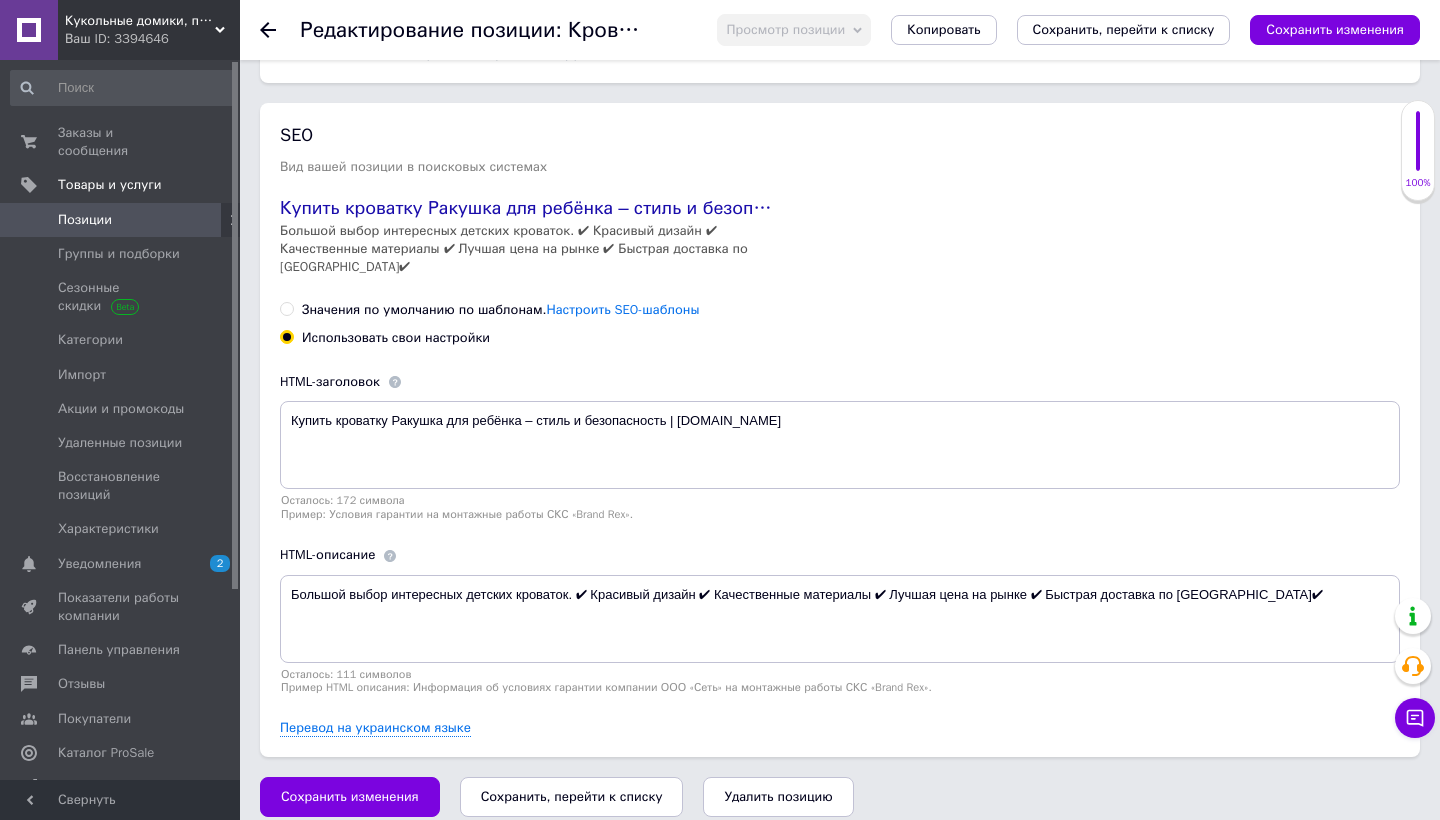 scroll, scrollTop: 2933, scrollLeft: 0, axis: vertical 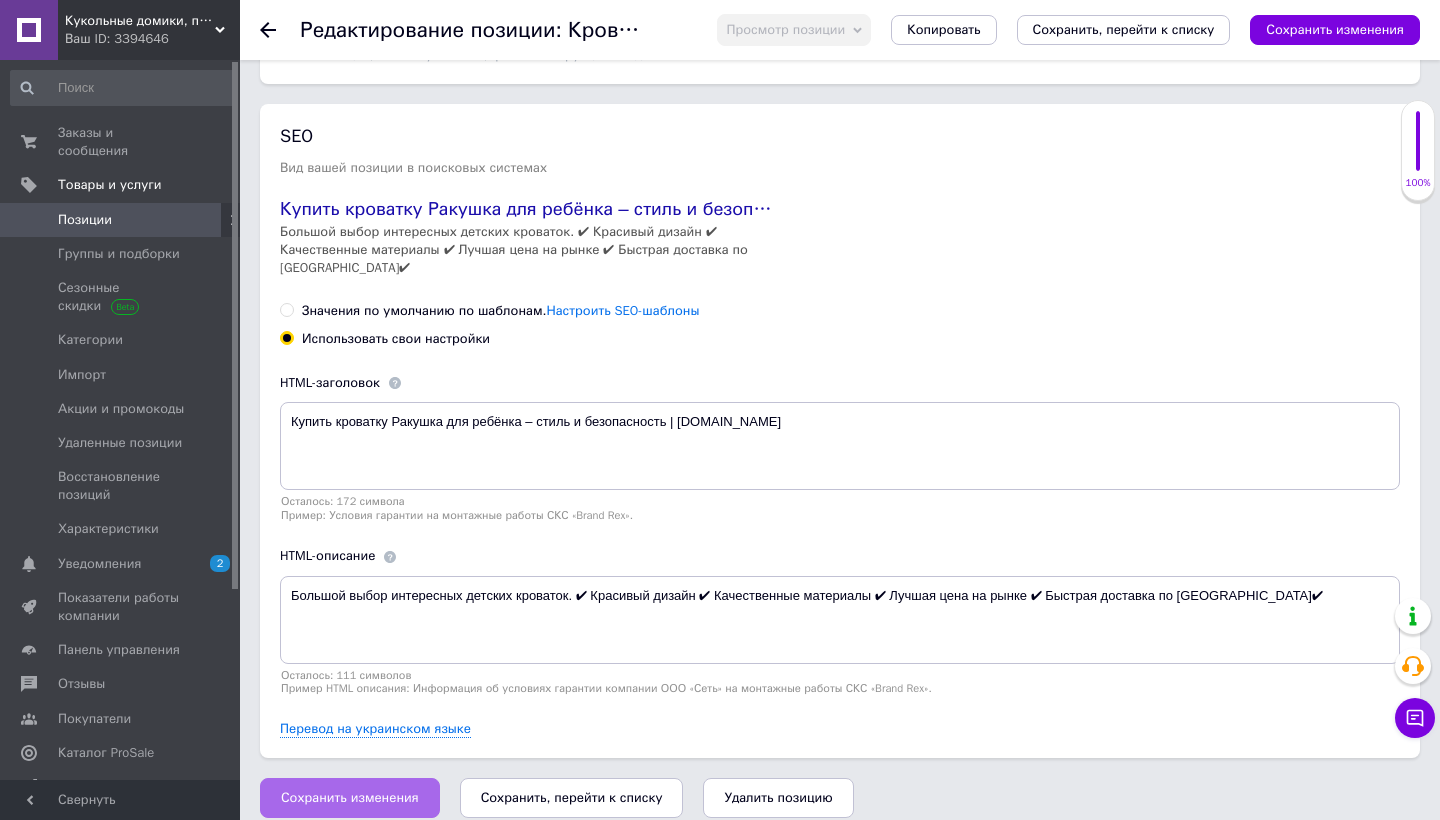 click on "Сохранить изменения" at bounding box center [350, 798] 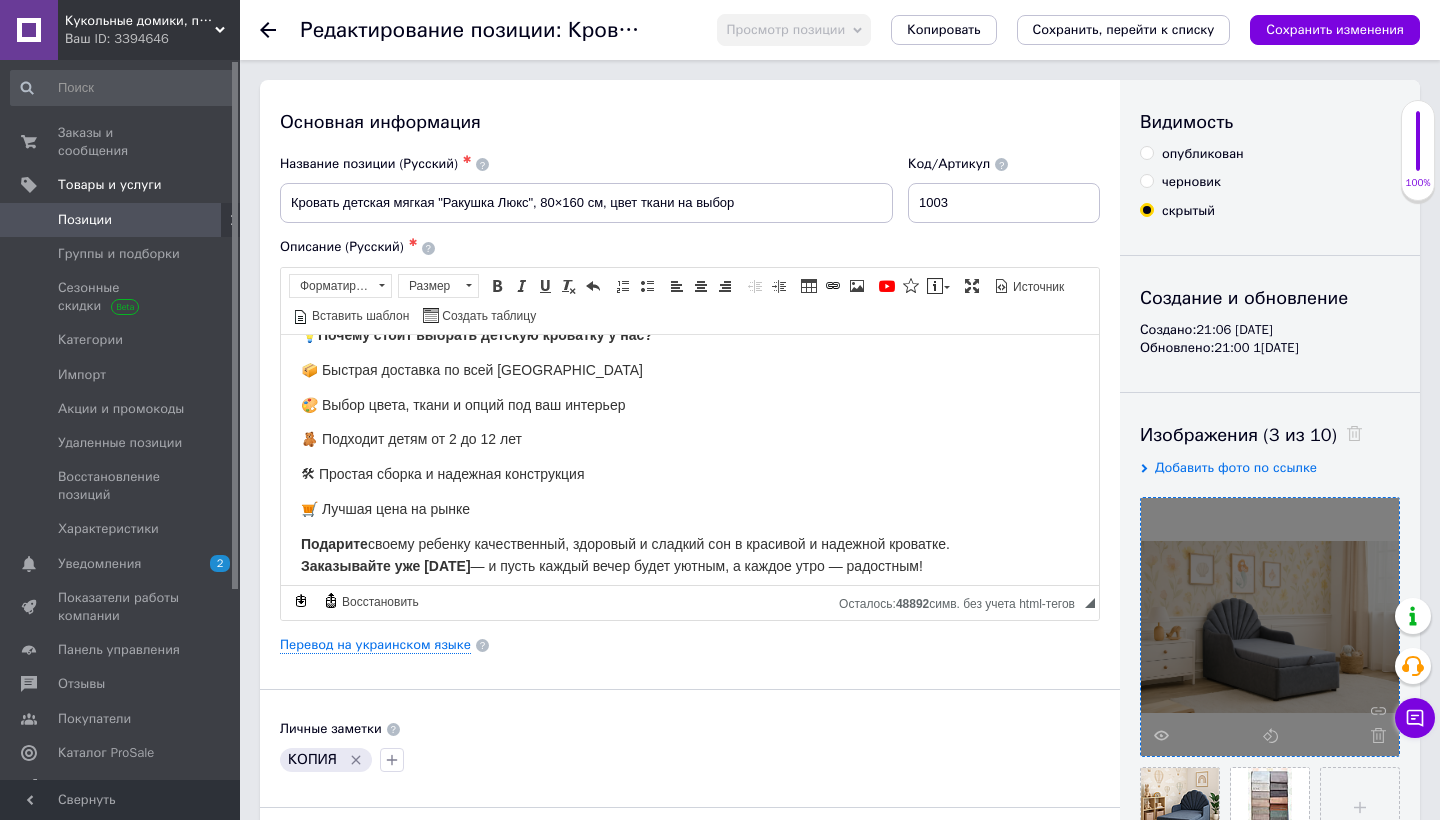 scroll, scrollTop: 0, scrollLeft: 0, axis: both 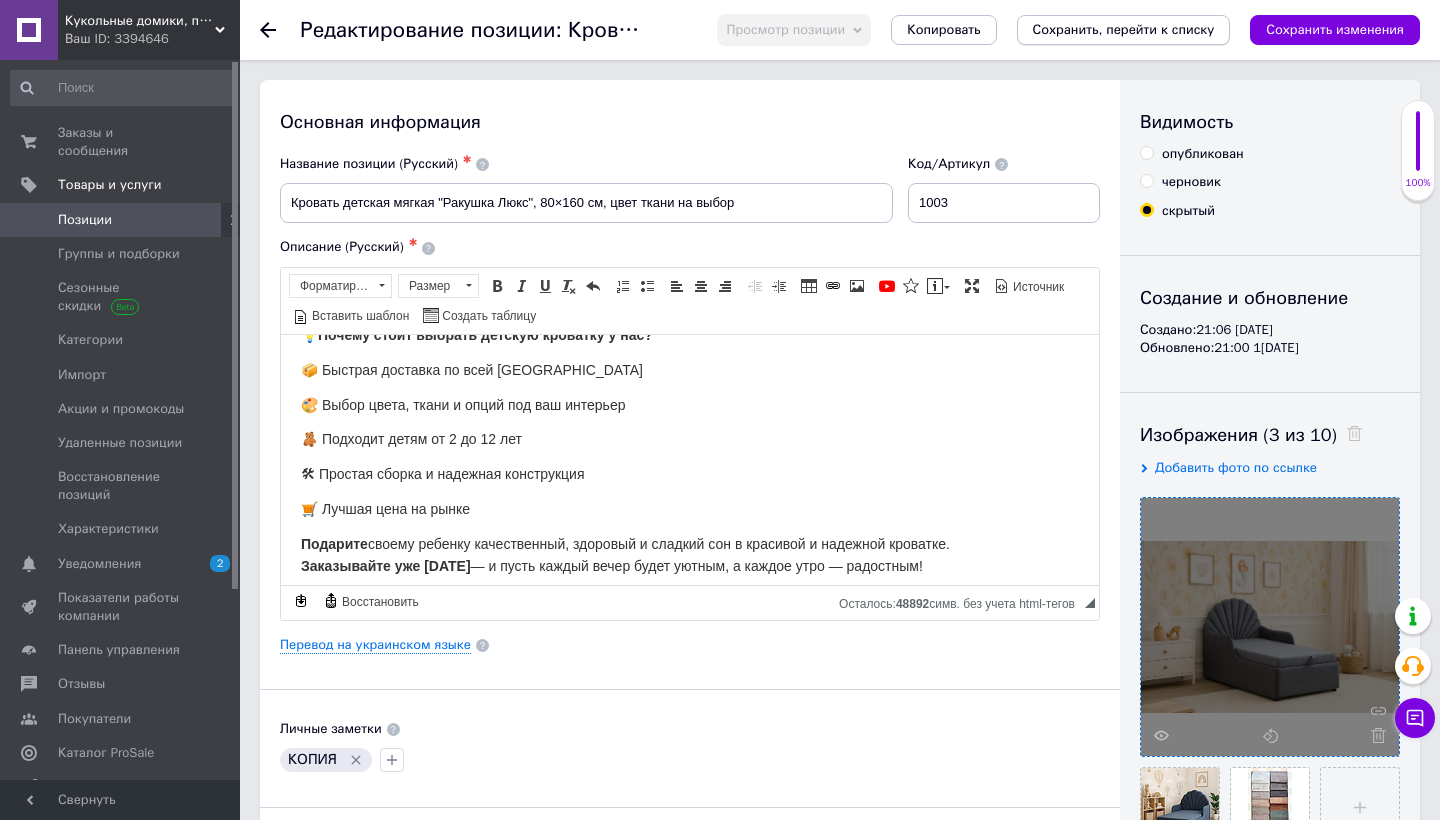 click on "Сохранить, перейти к списку" at bounding box center (1124, 29) 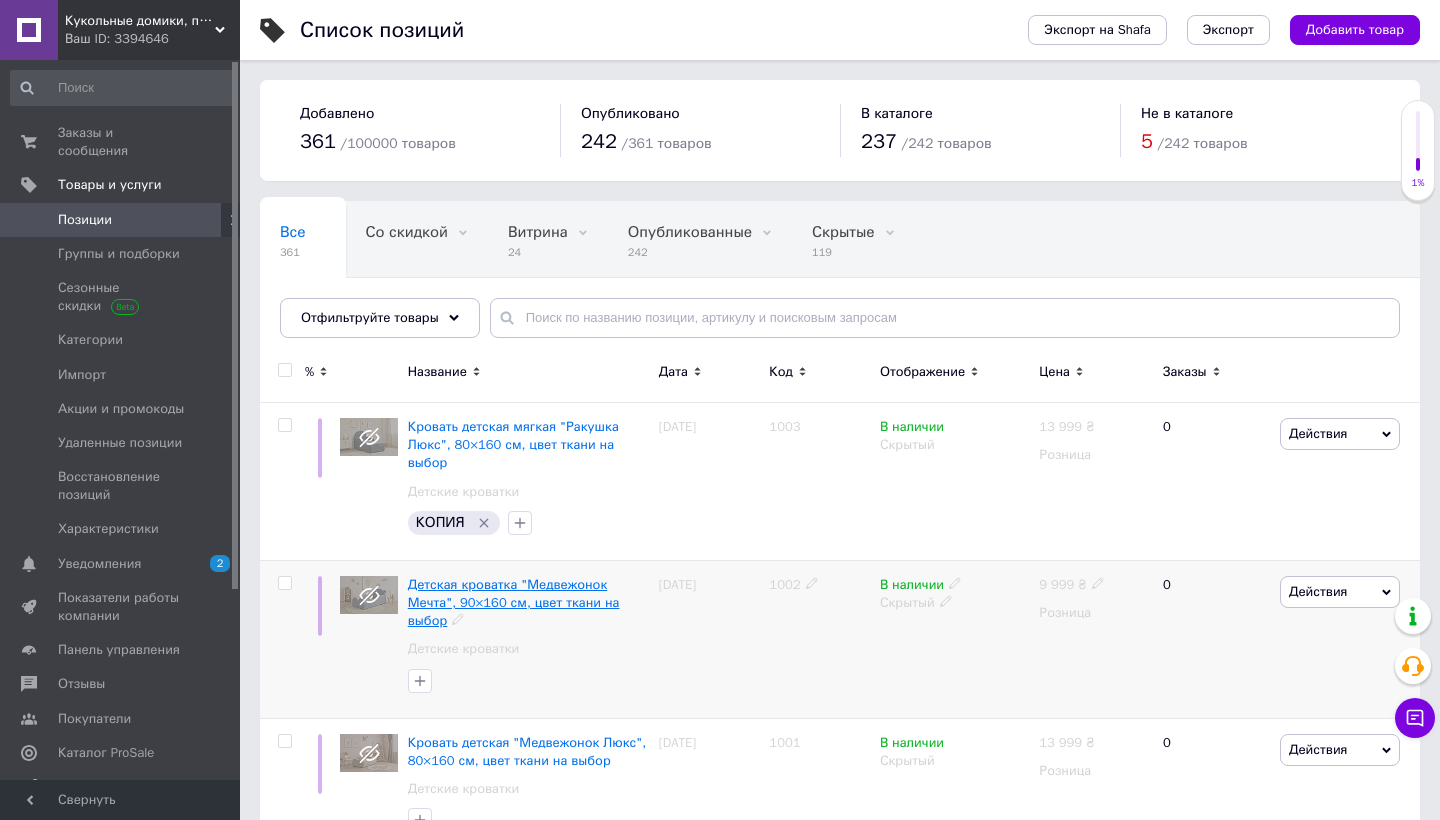 click on "Детская кроватка "Медвежонок Мечта", 90×160 см, цвет ткани на выбор" at bounding box center (514, 602) 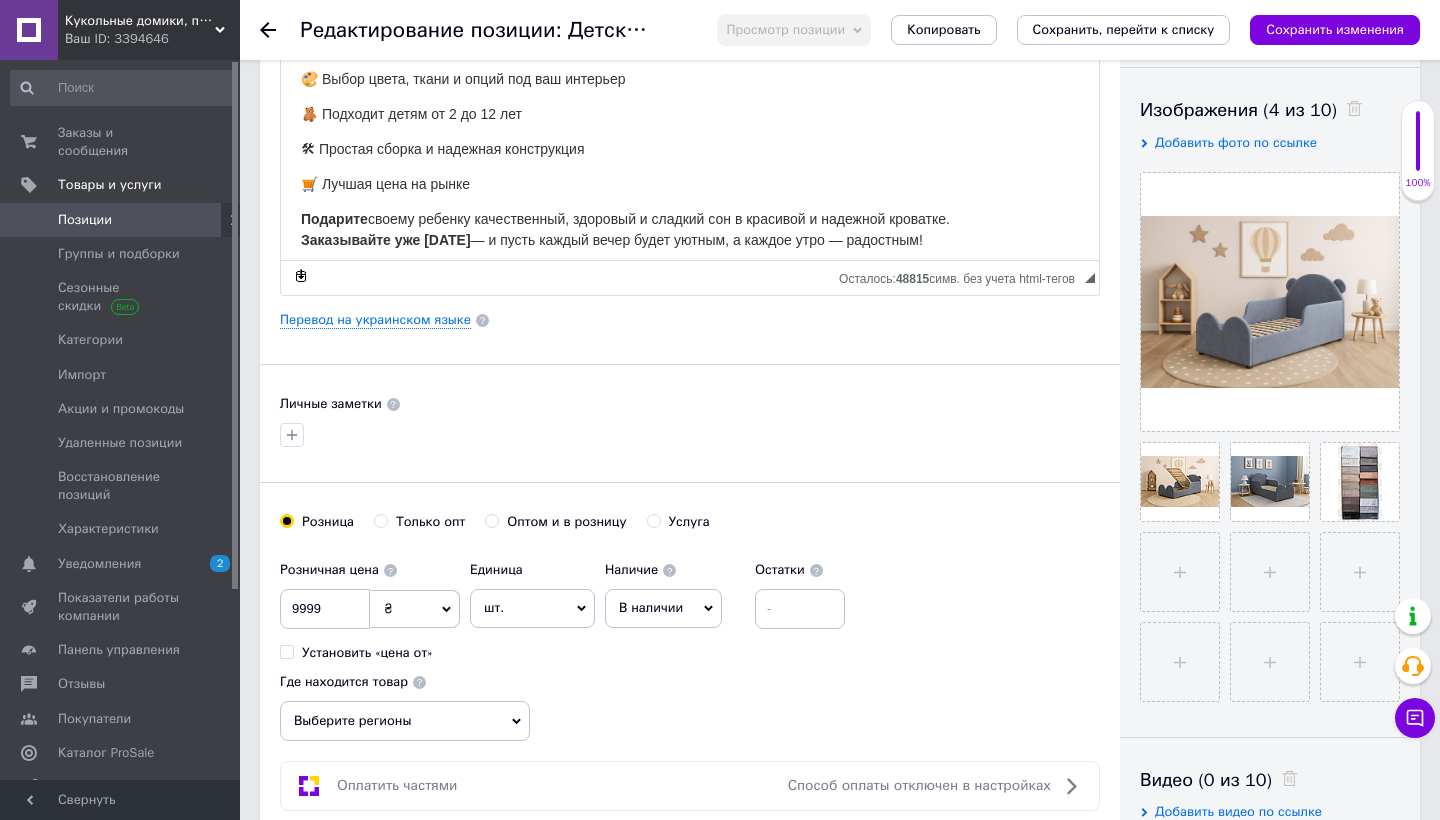 scroll, scrollTop: 264, scrollLeft: 0, axis: vertical 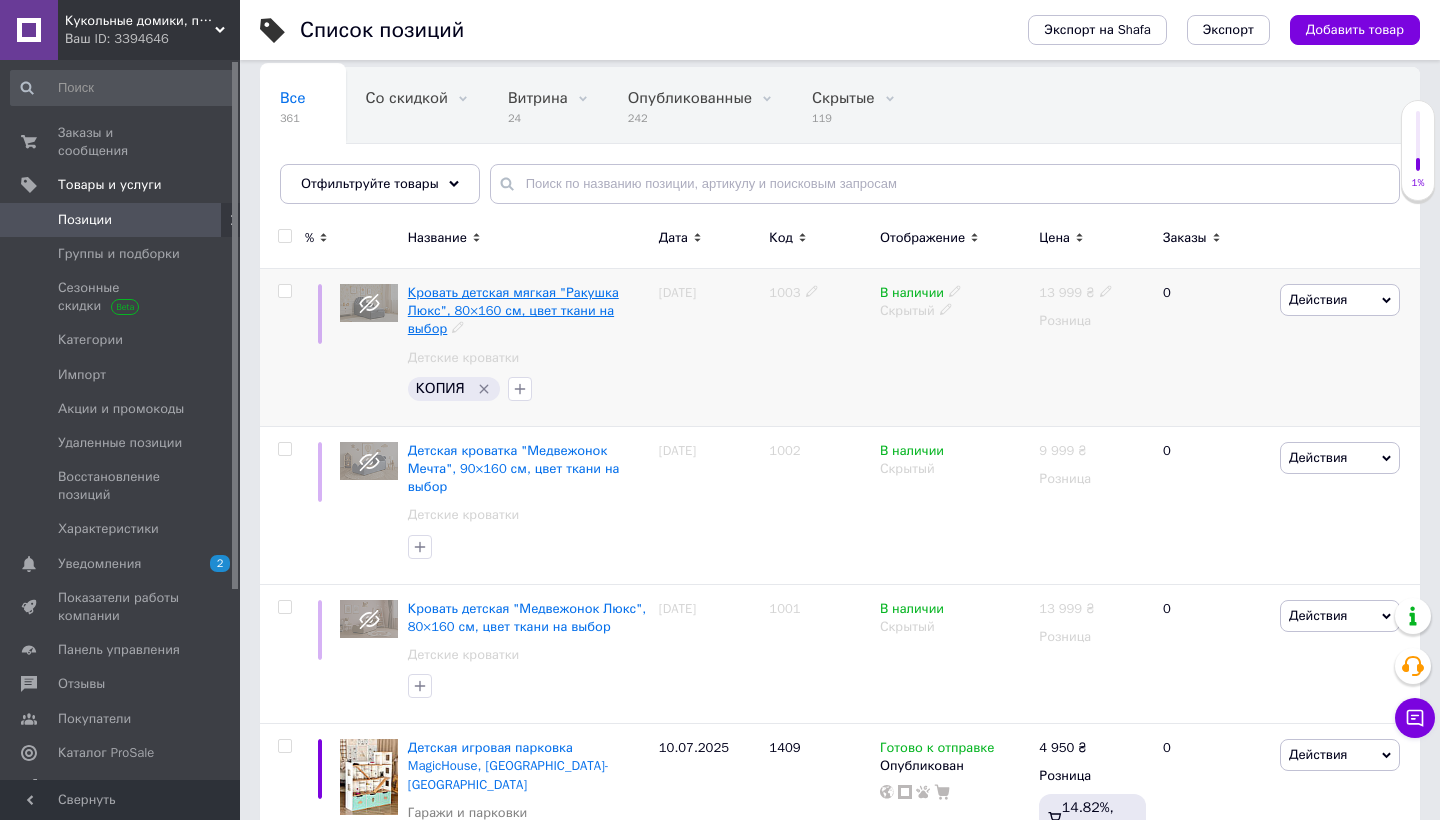 click on "Кровать детская мягкая "Ракушка Люкс", 80×160 см, цвет ткани на выбор" at bounding box center [513, 310] 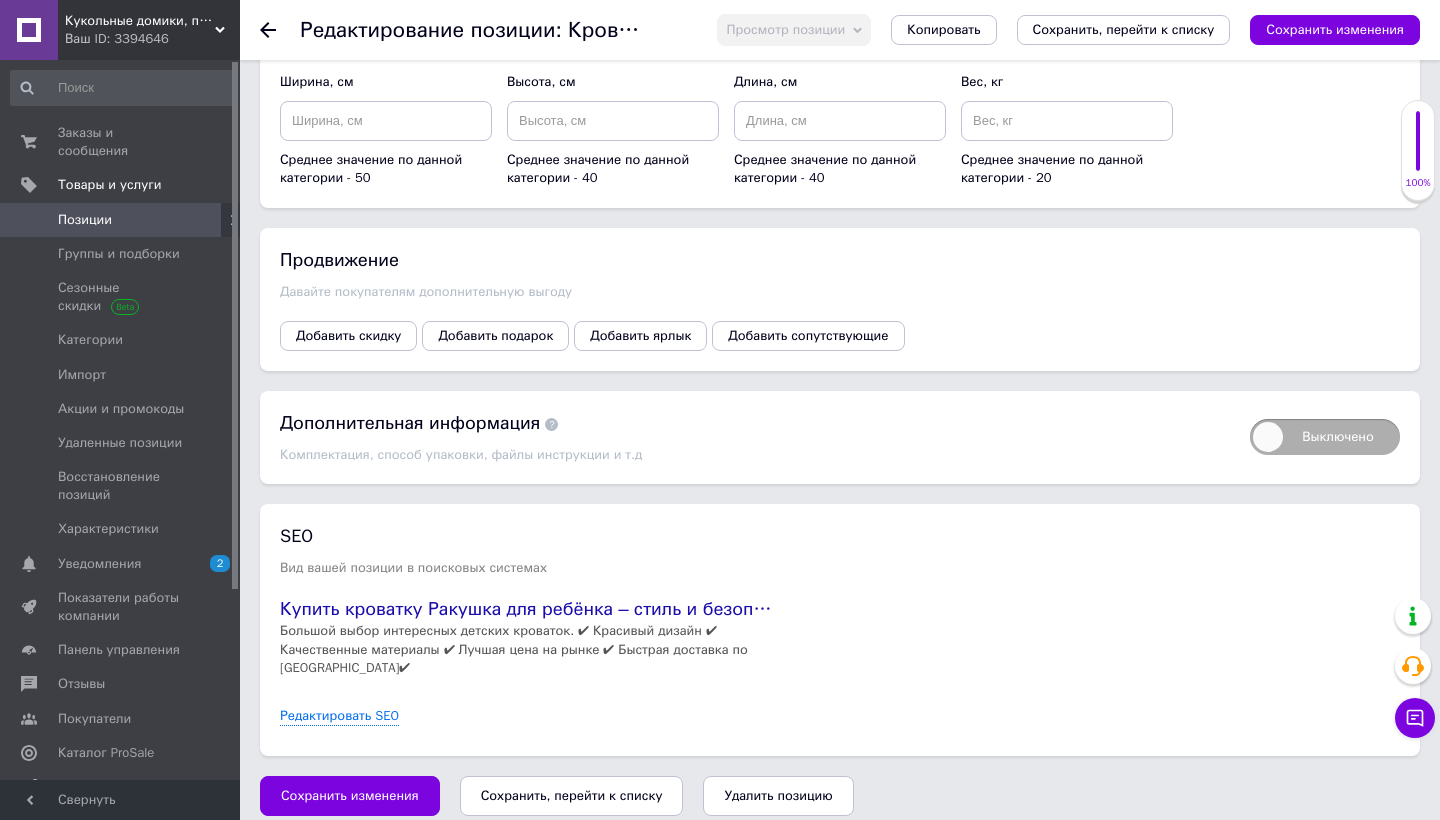 scroll, scrollTop: 2509, scrollLeft: 0, axis: vertical 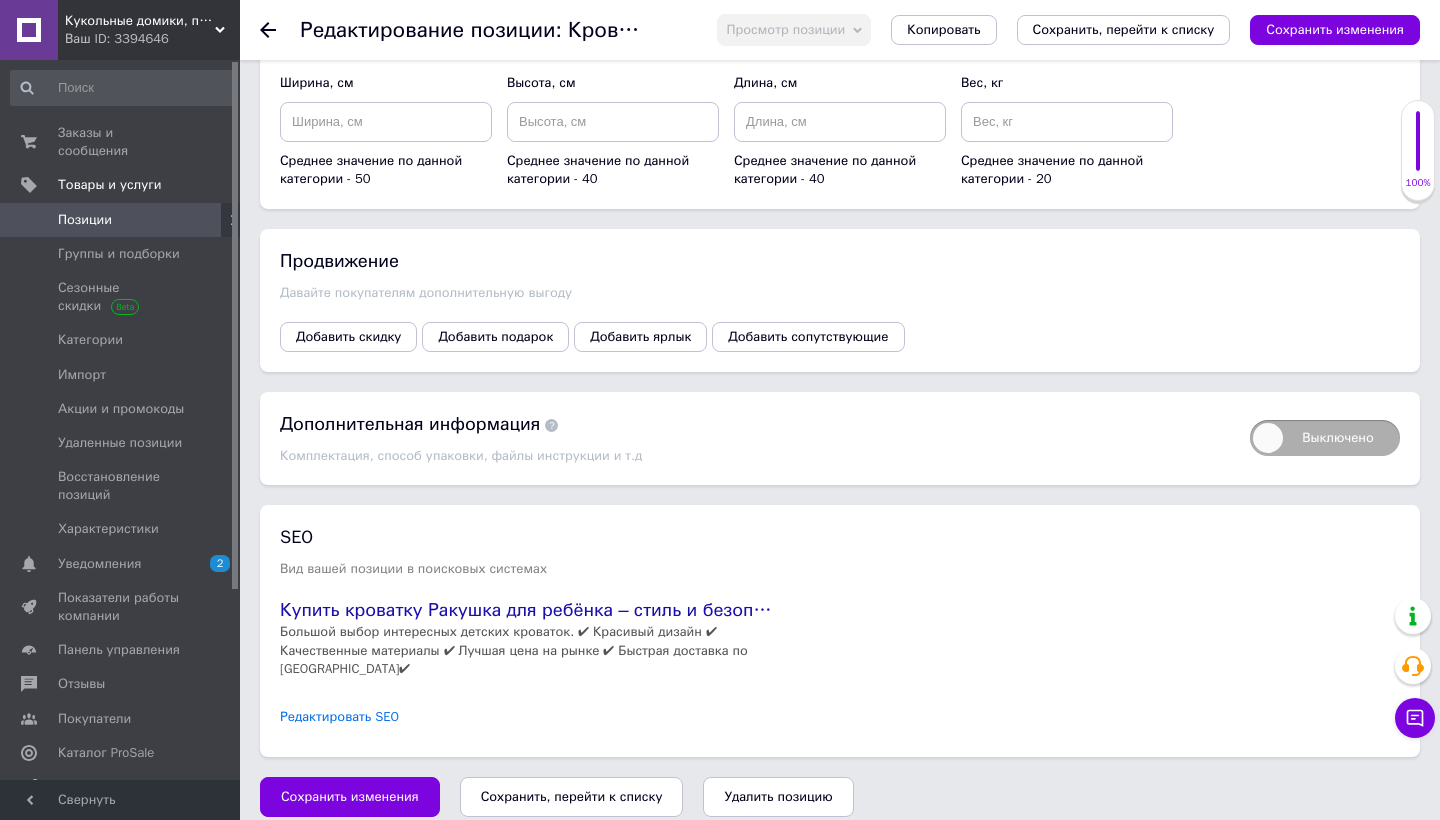 click on "Редактировать SEO" at bounding box center (339, 717) 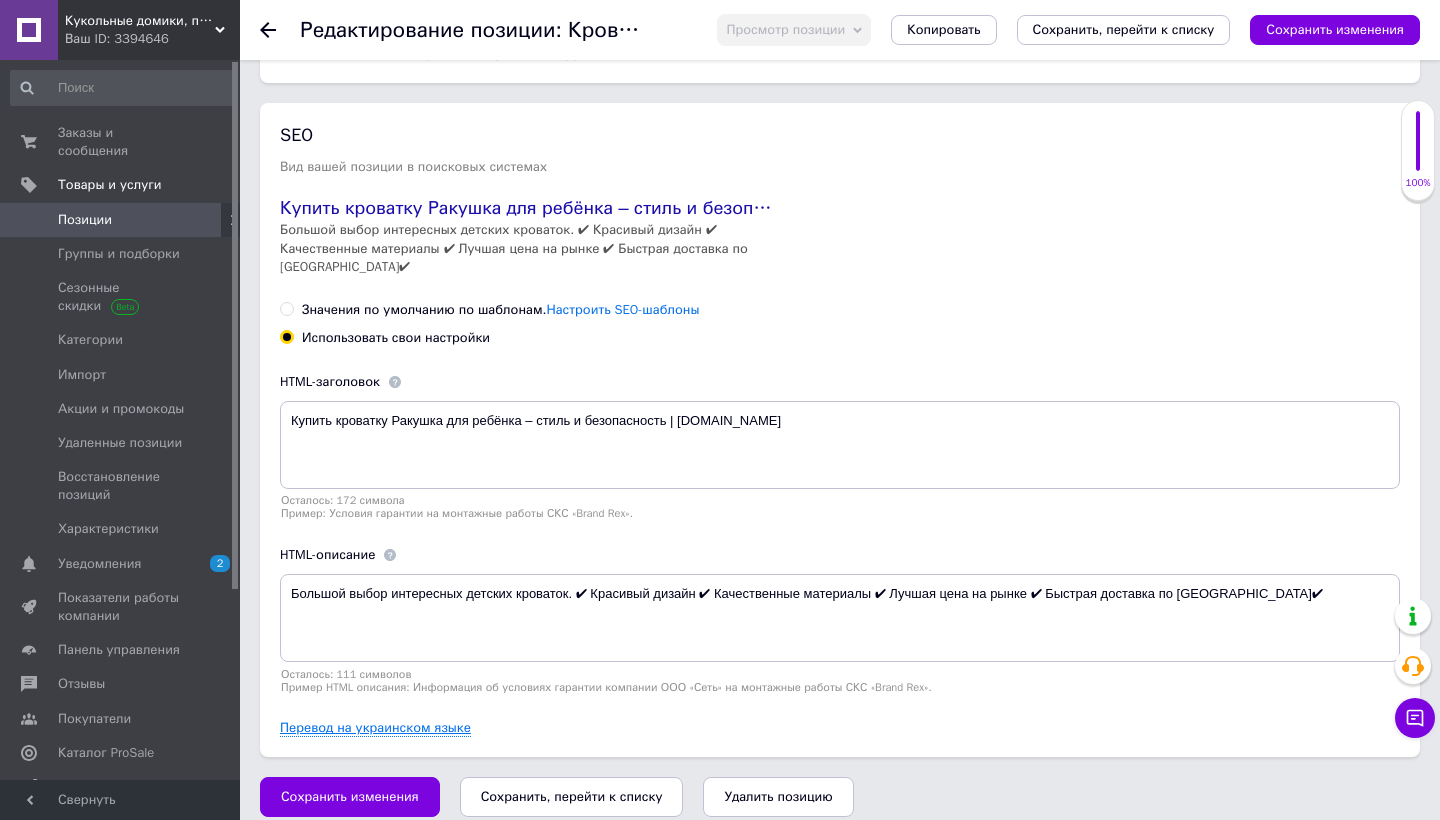 scroll, scrollTop: 2910, scrollLeft: 0, axis: vertical 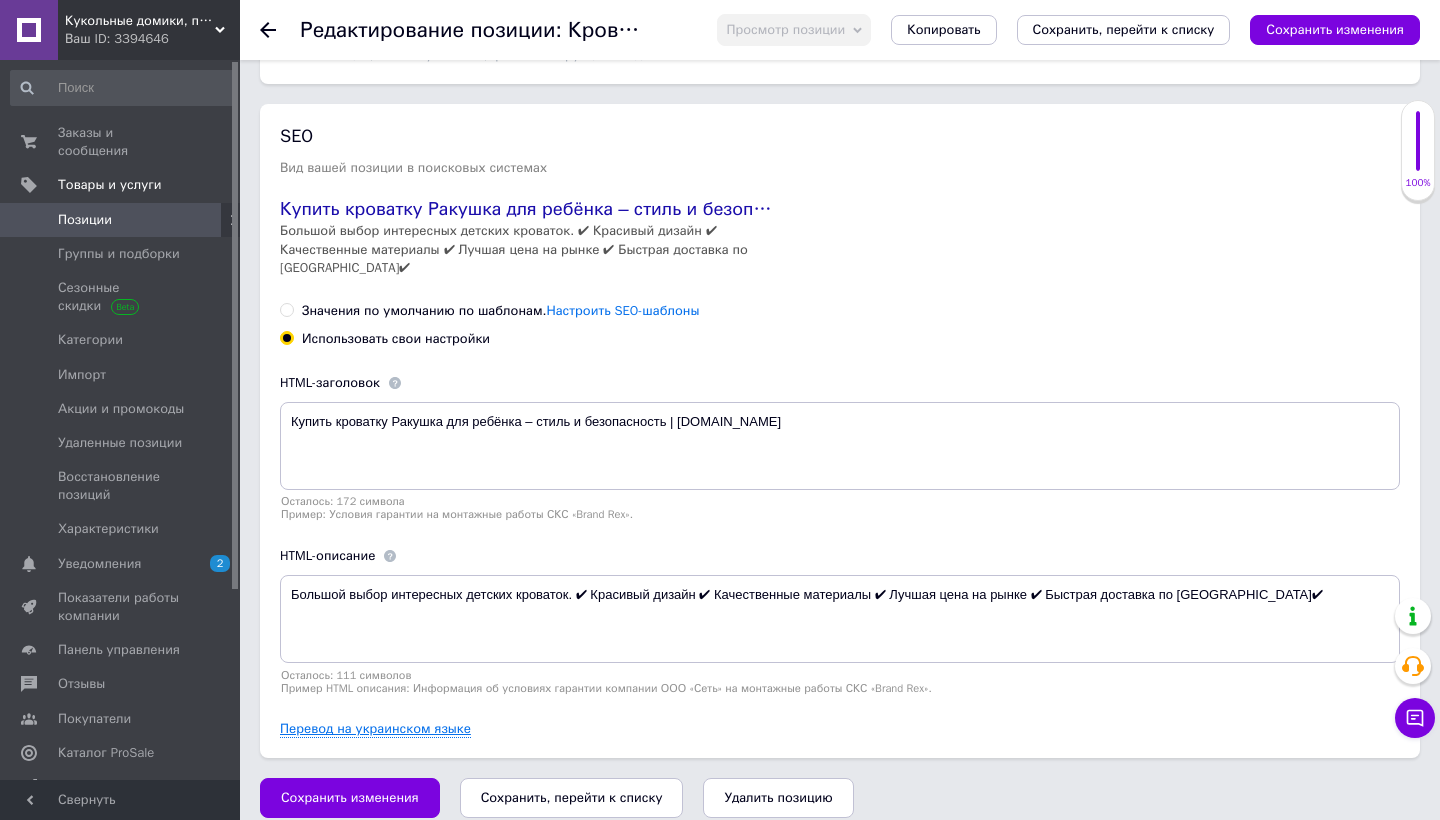 click on "Перевод на украинском языке" at bounding box center (375, 729) 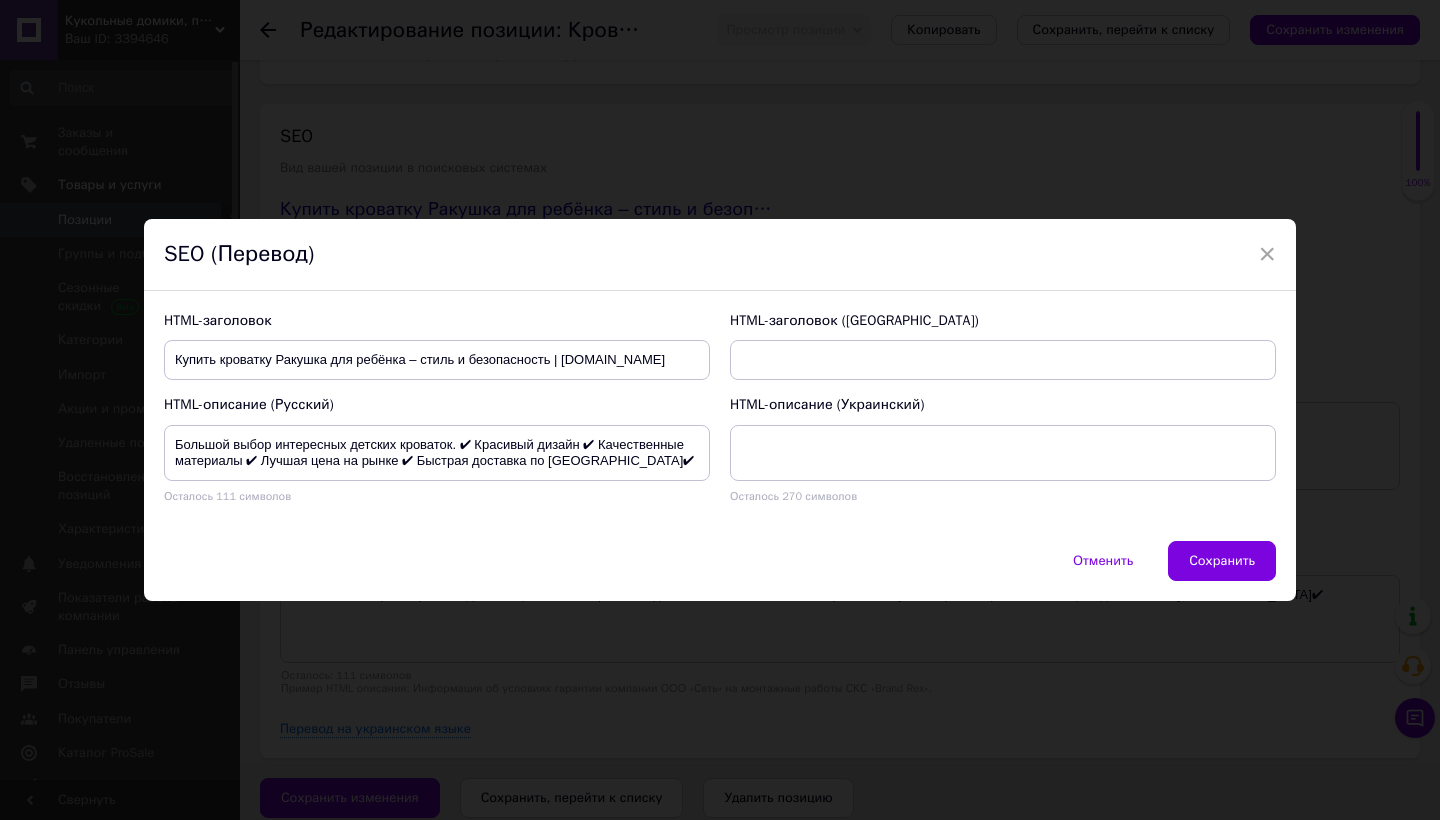 type on "Купити ліжечко Мушля для дитини – стиль і безпека | [DOMAIN_NAME]" 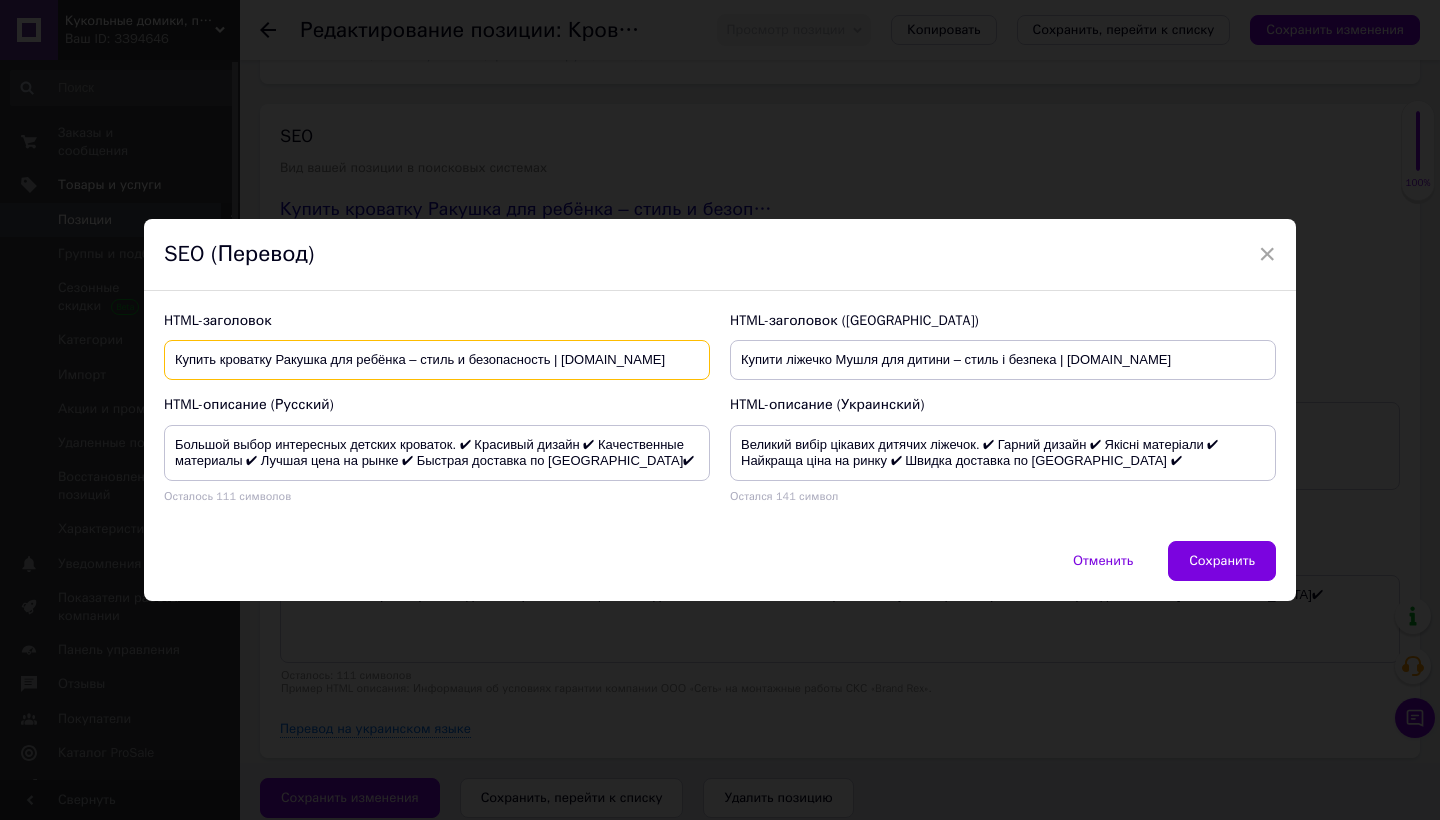 drag, startPoint x: 327, startPoint y: 363, endPoint x: 277, endPoint y: 363, distance: 50 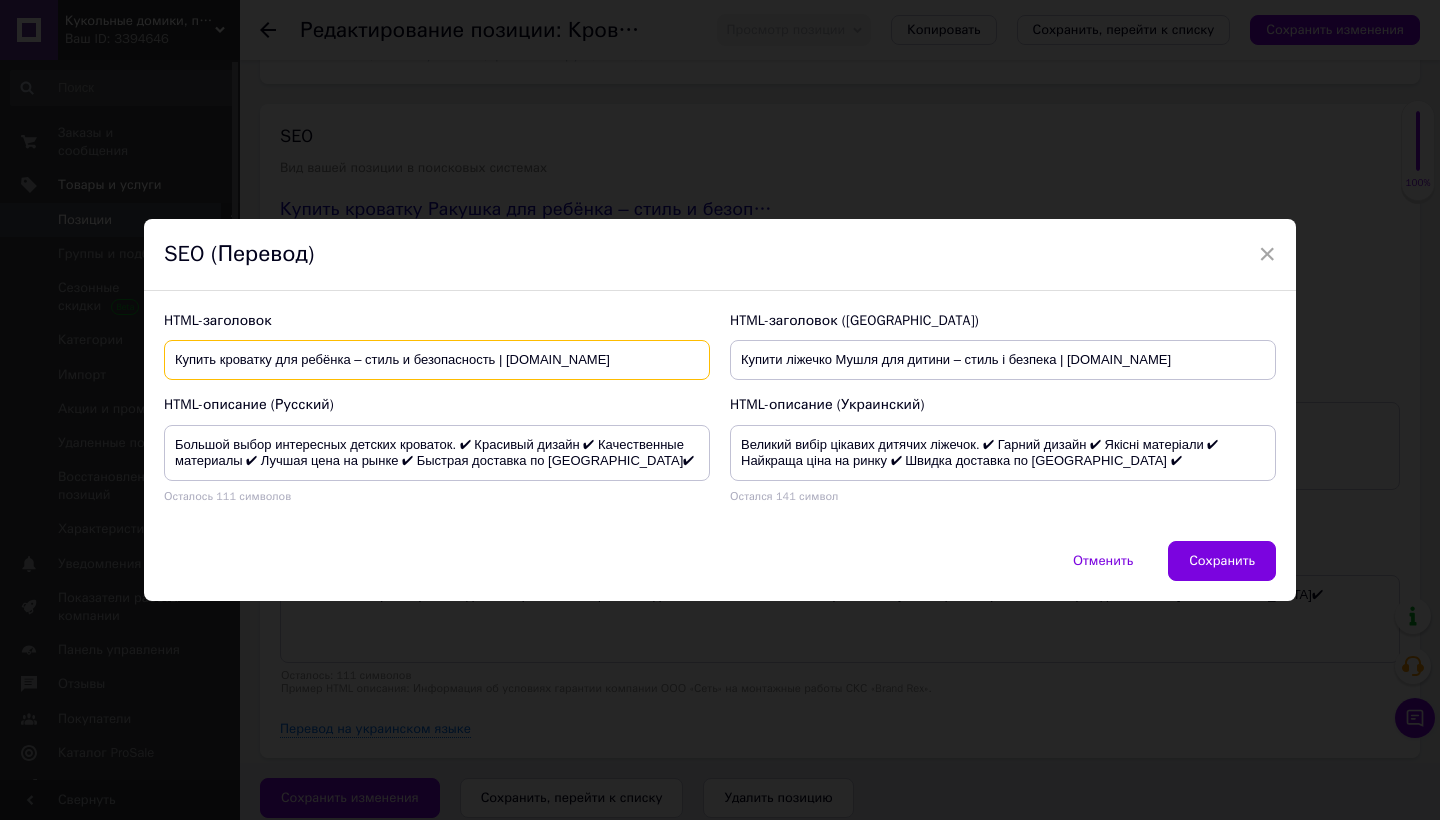 type on "Купить кроватку для ребёнка – стиль и безопасность | [DOMAIN_NAME]" 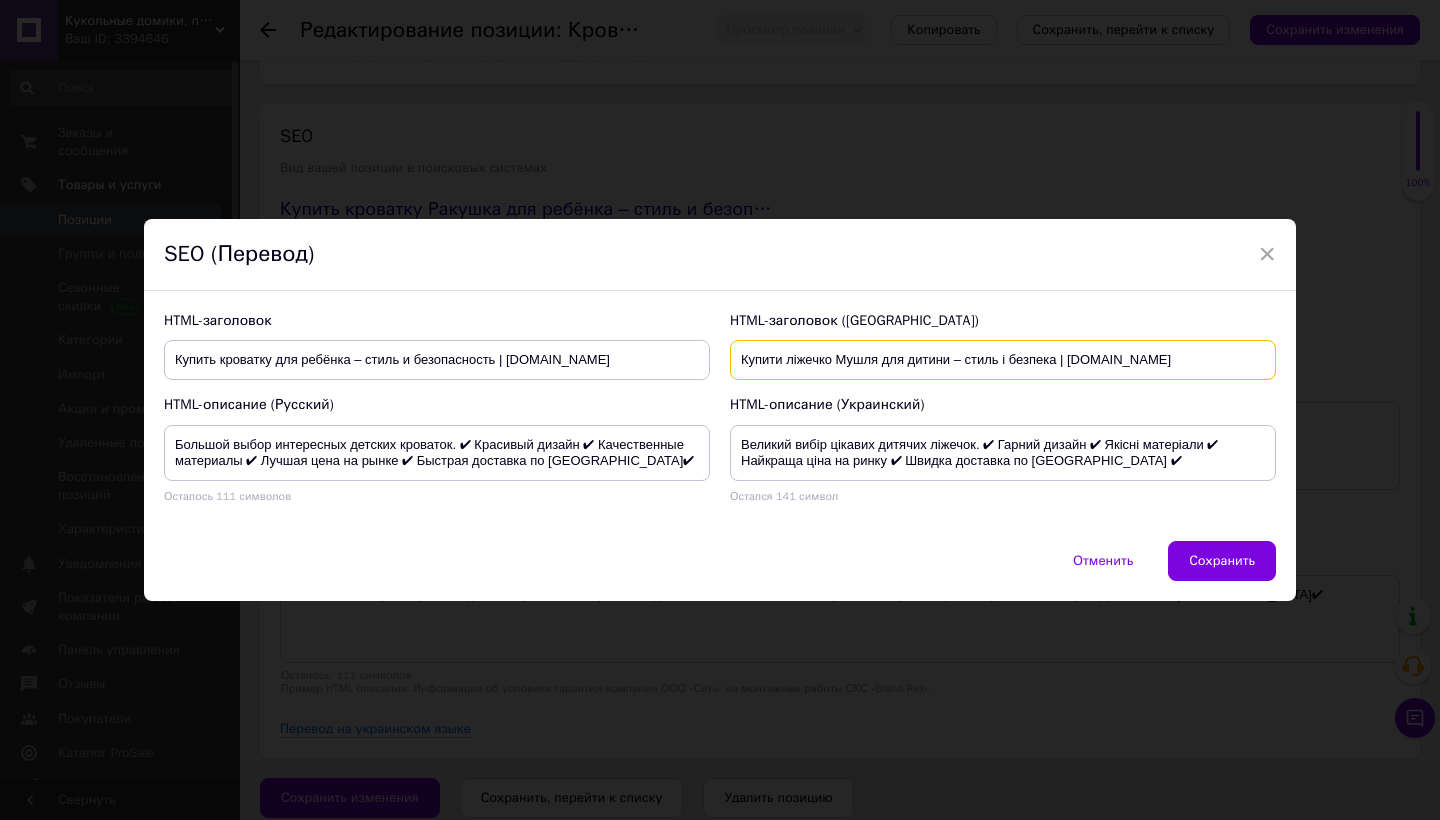 click on "Купити ліжечко Мушля для дитини – стиль і безпека | [DOMAIN_NAME]" at bounding box center (1003, 360) 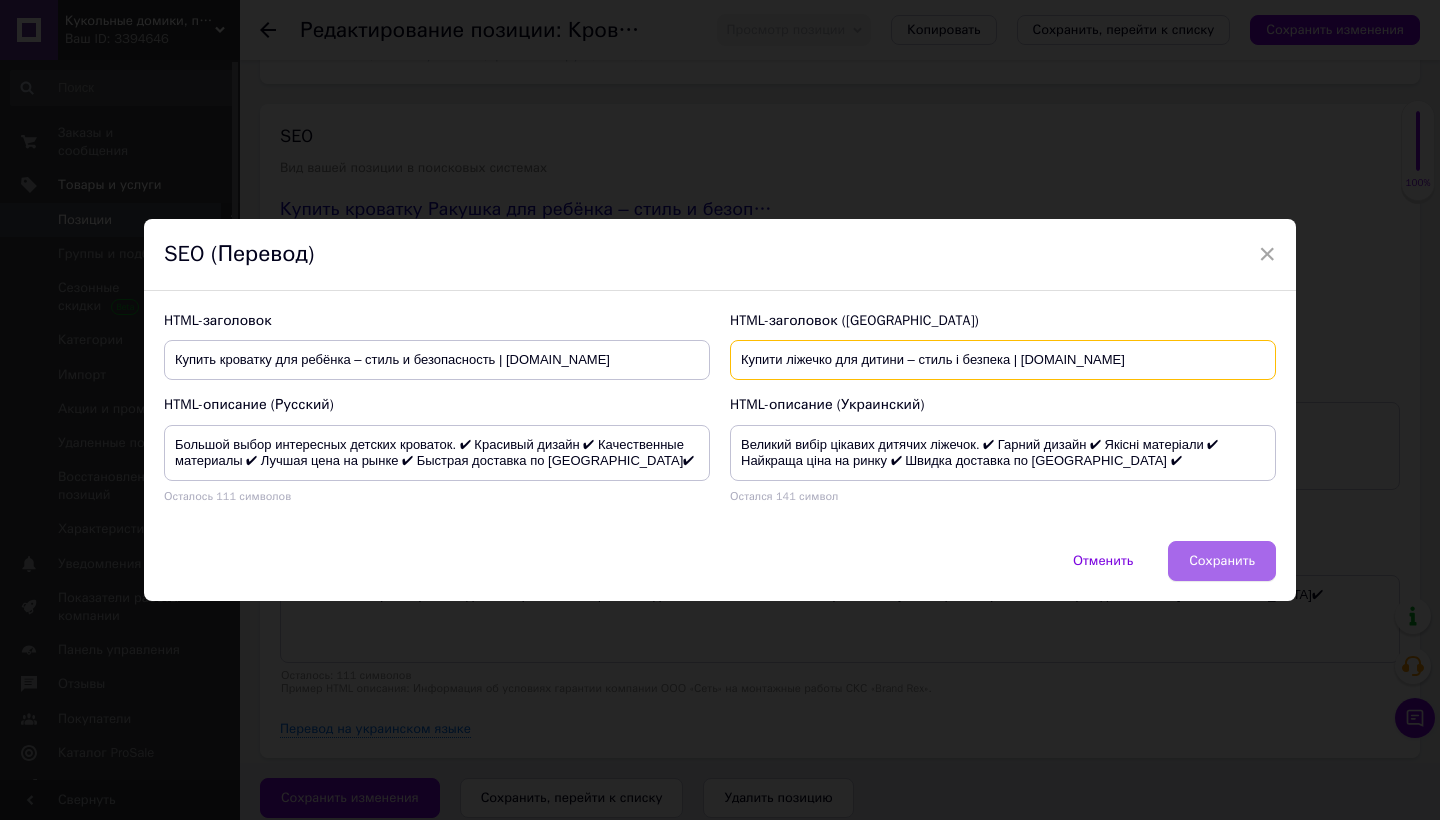 type on "Купити ліжечко для дитини – стиль і безпека | [DOMAIN_NAME]" 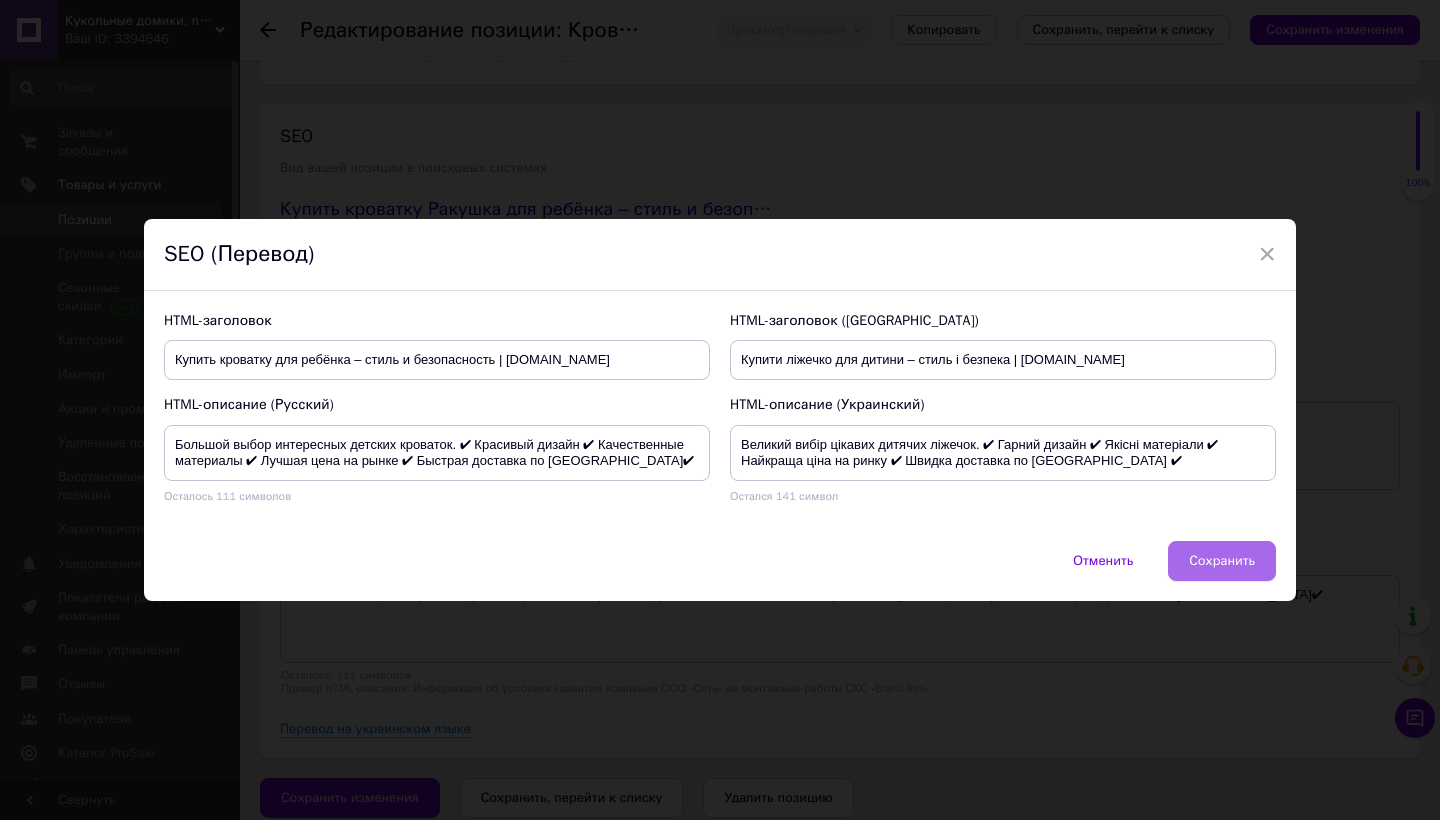click on "Сохранить" at bounding box center (1222, 561) 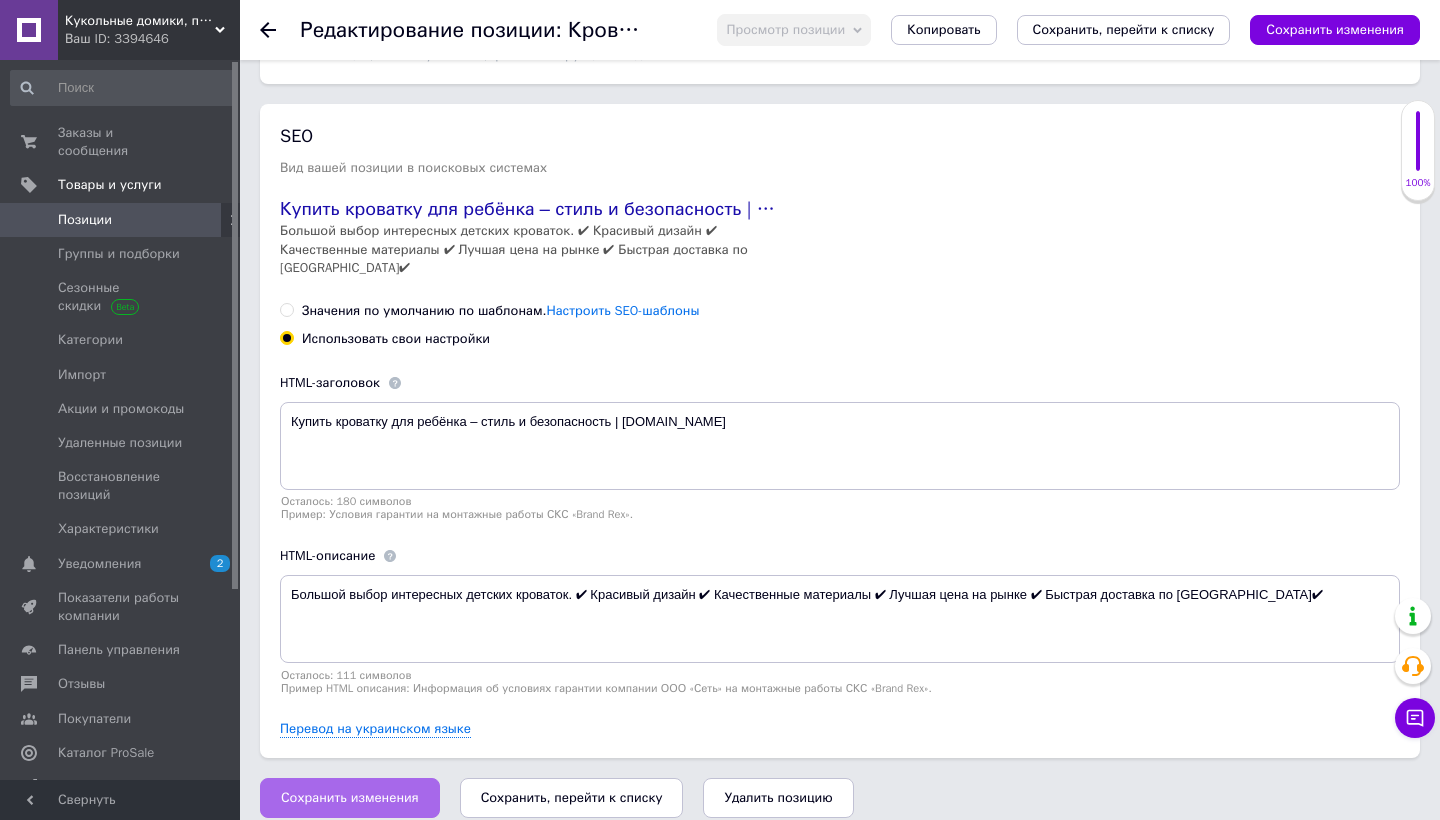 click on "Сохранить изменения" at bounding box center [350, 798] 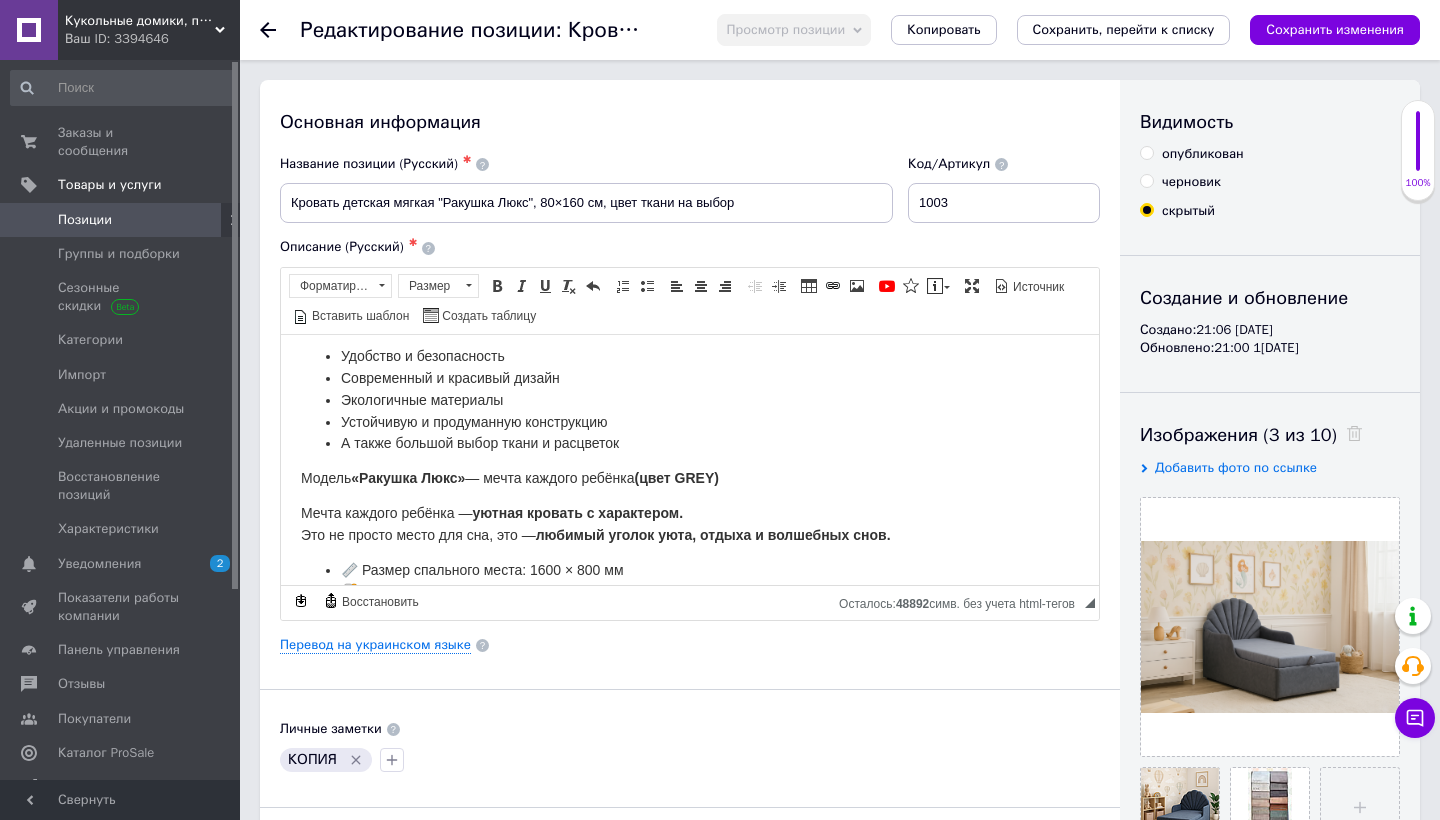 scroll, scrollTop: 129, scrollLeft: 0, axis: vertical 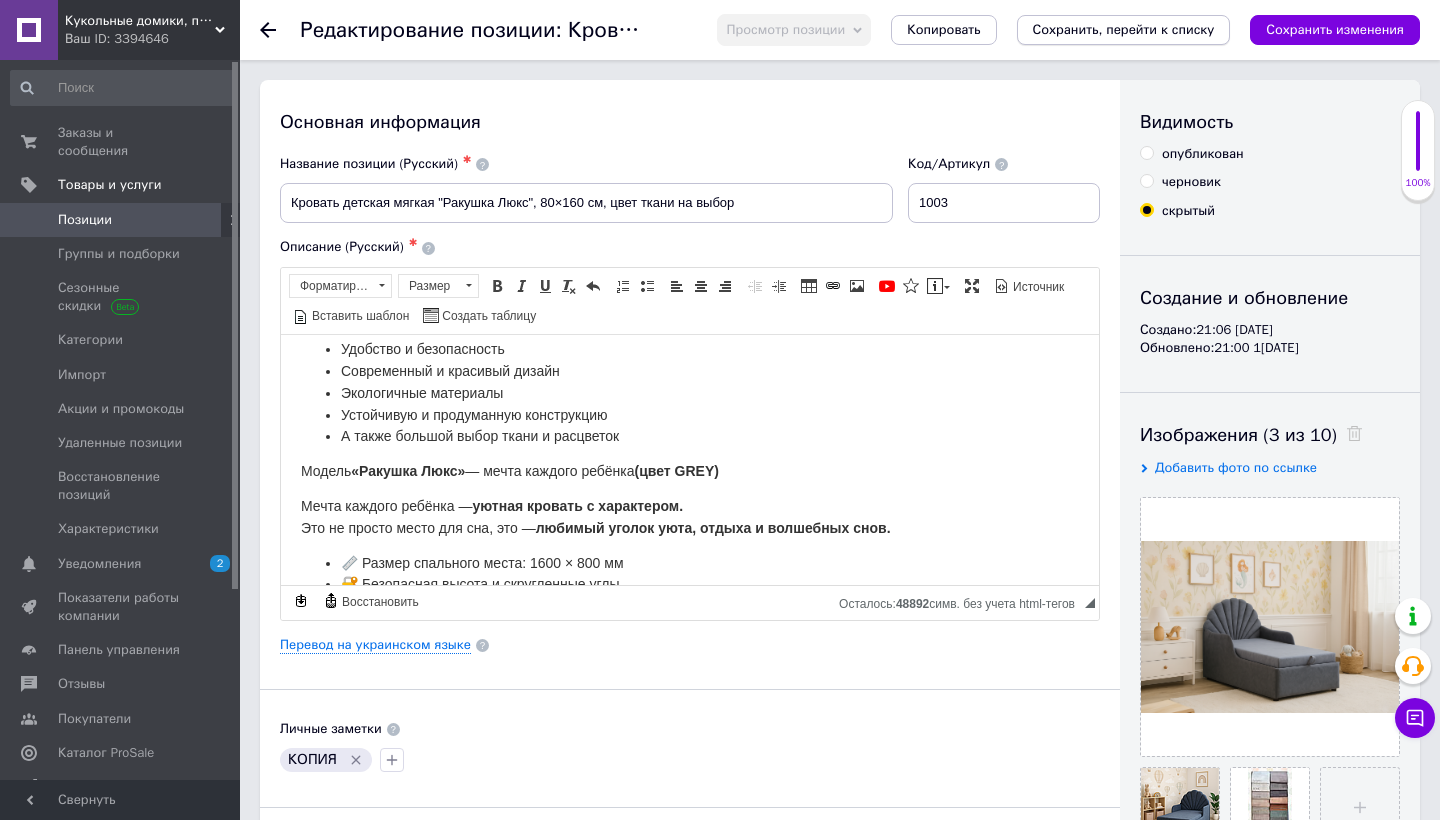 click on "Сохранить, перейти к списку" at bounding box center [1124, 29] 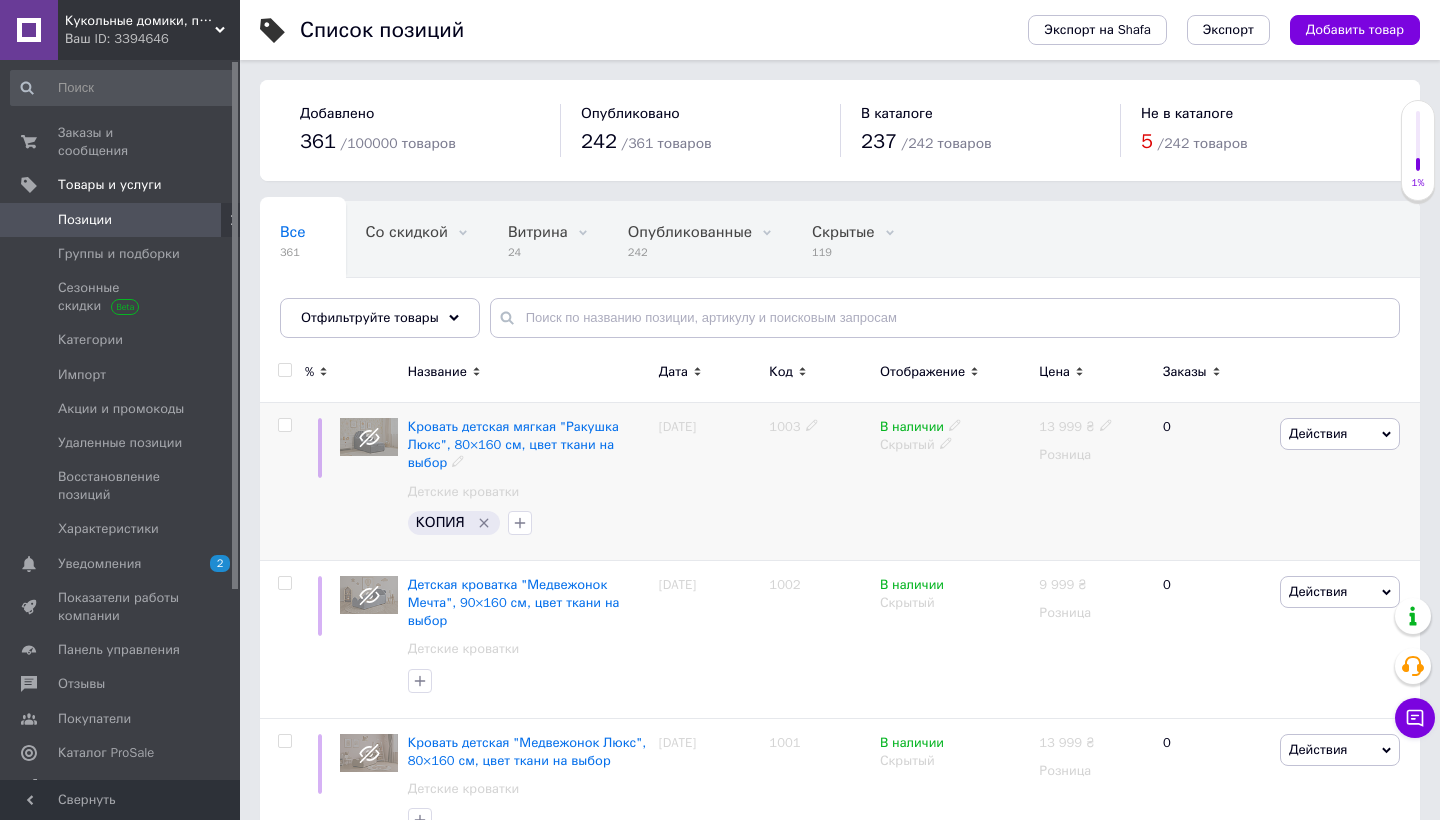 click 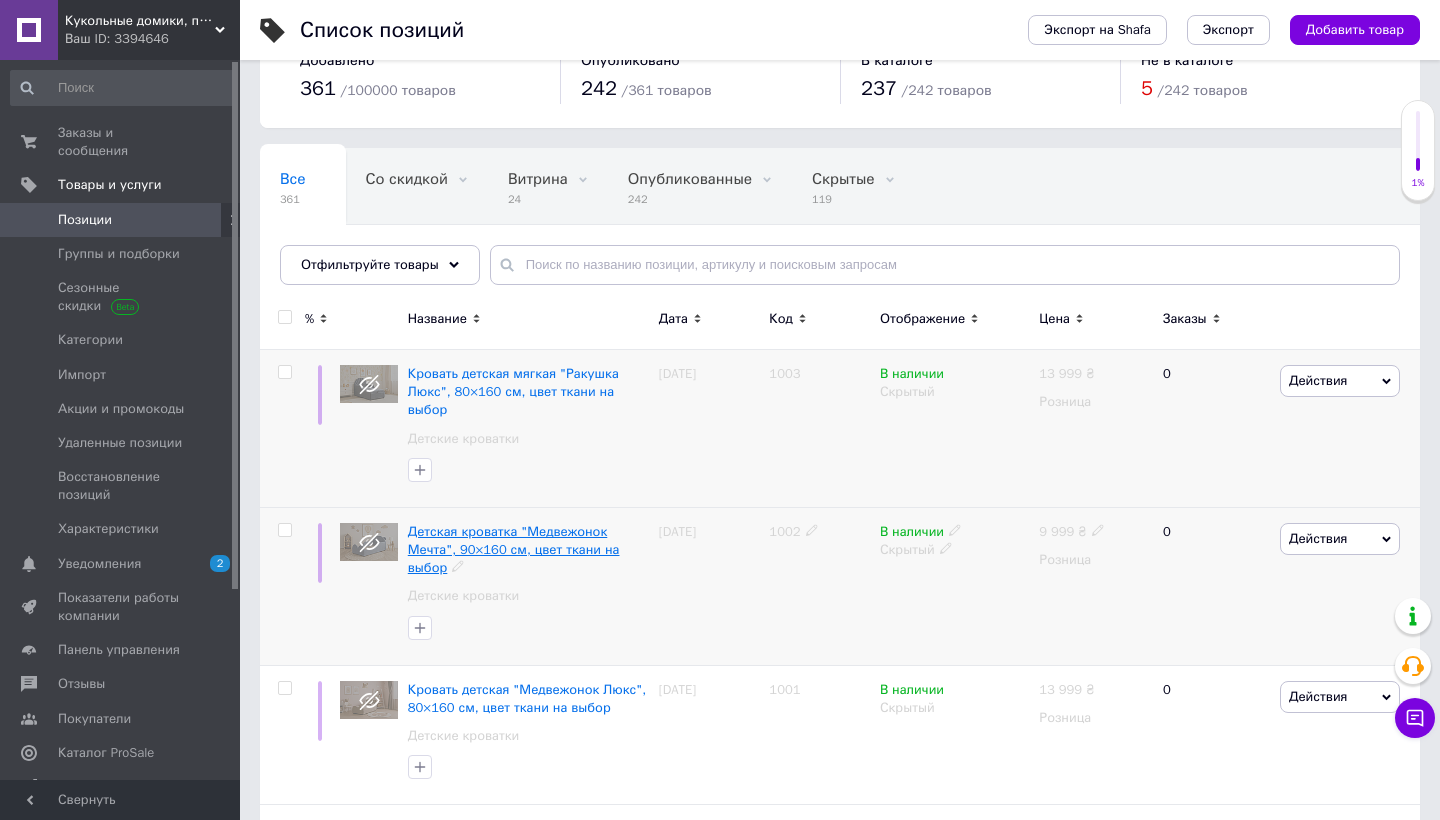scroll, scrollTop: 95, scrollLeft: 0, axis: vertical 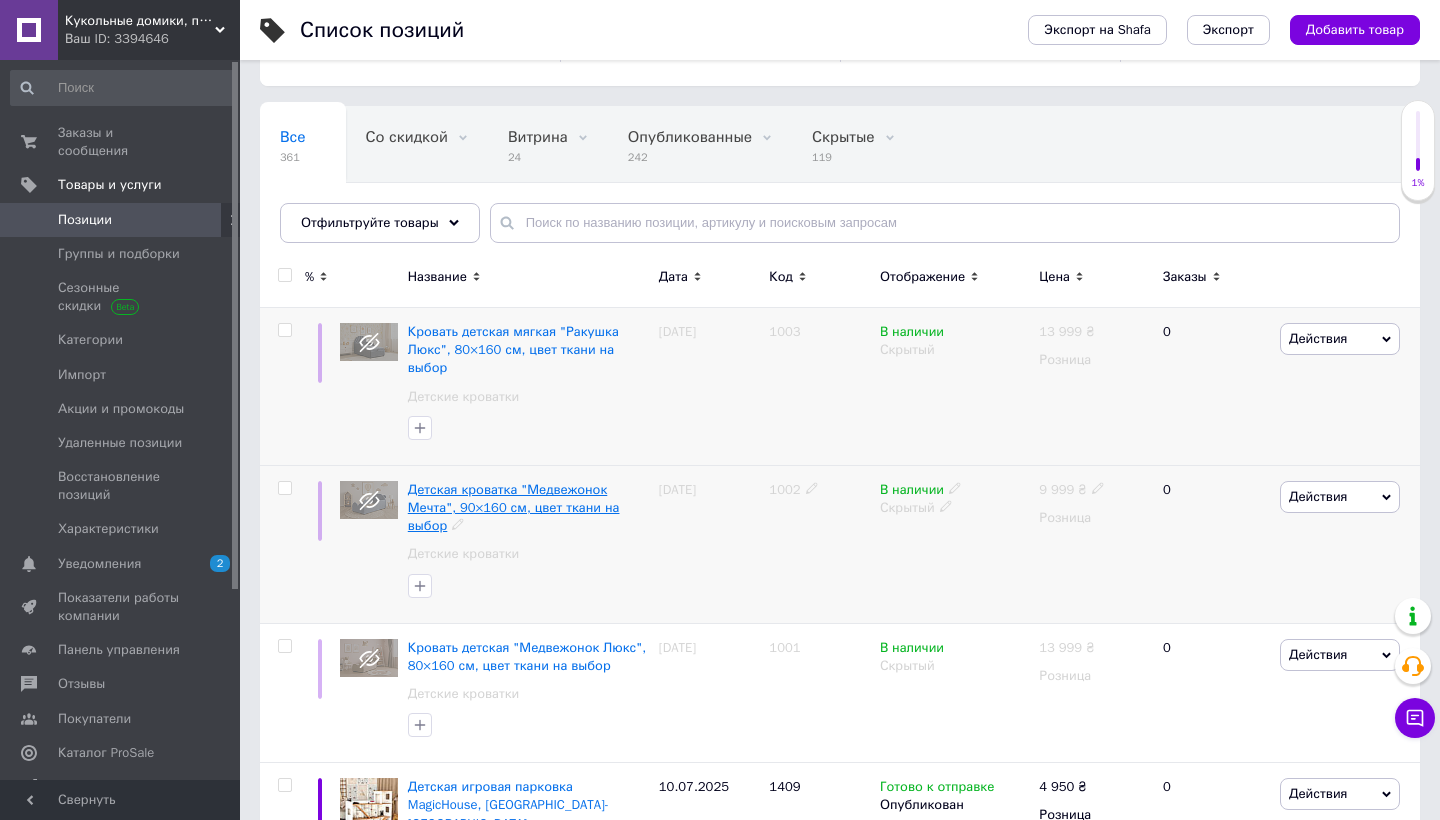 click on "Детская кроватка "Медвежонок Мечта", 90×160 см, цвет ткани на выбор" at bounding box center [514, 507] 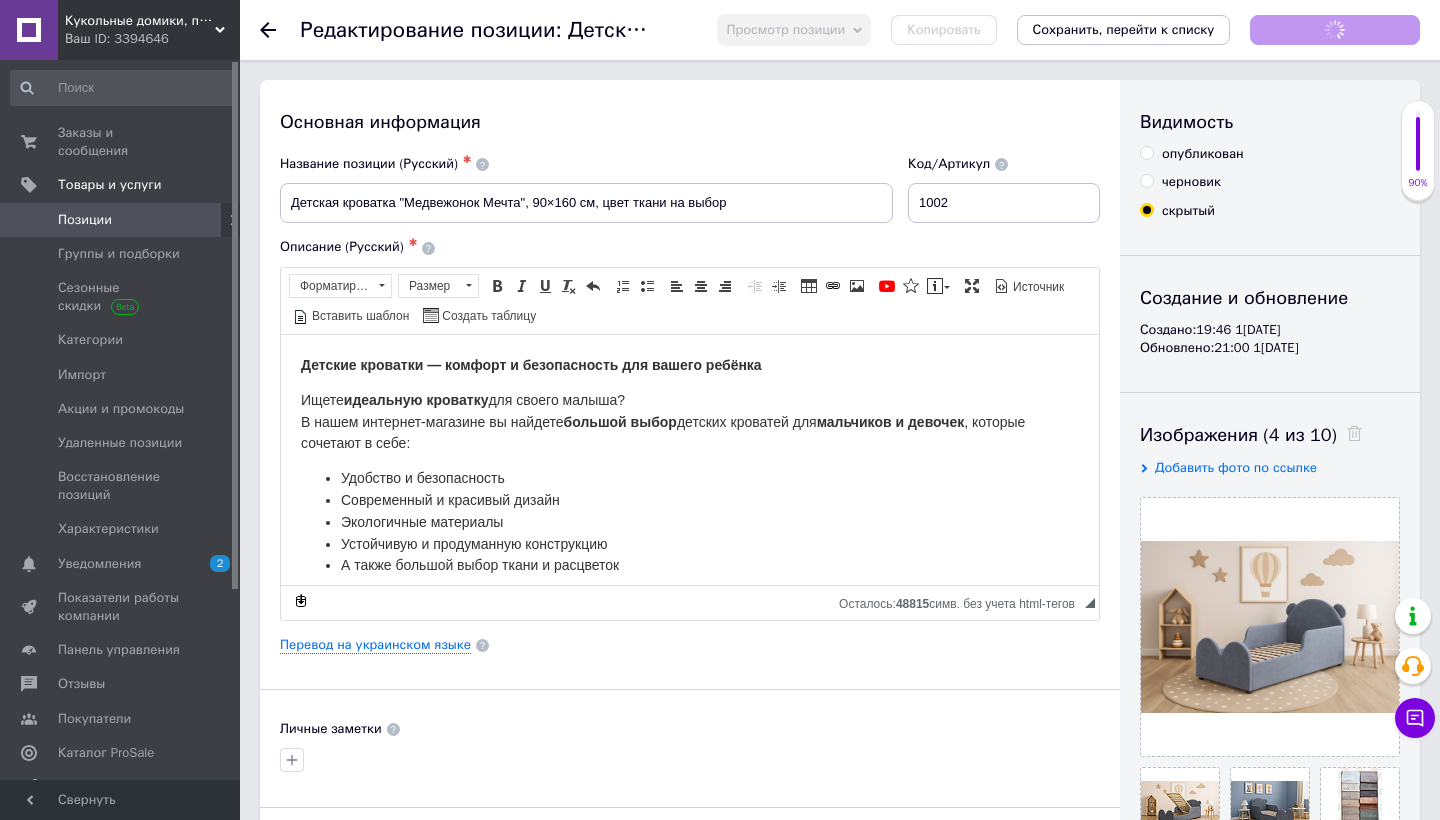 scroll, scrollTop: 0, scrollLeft: 0, axis: both 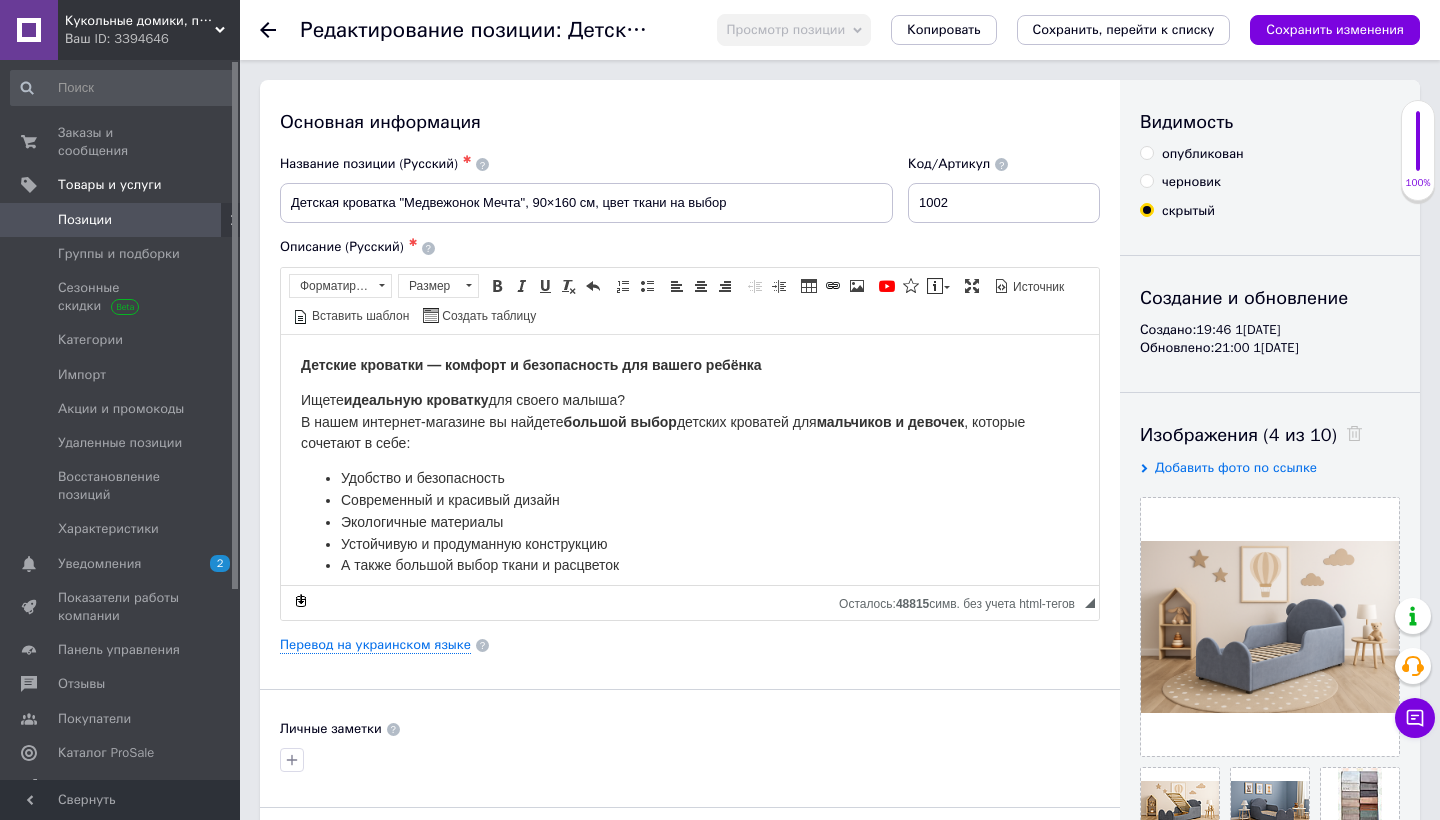 click 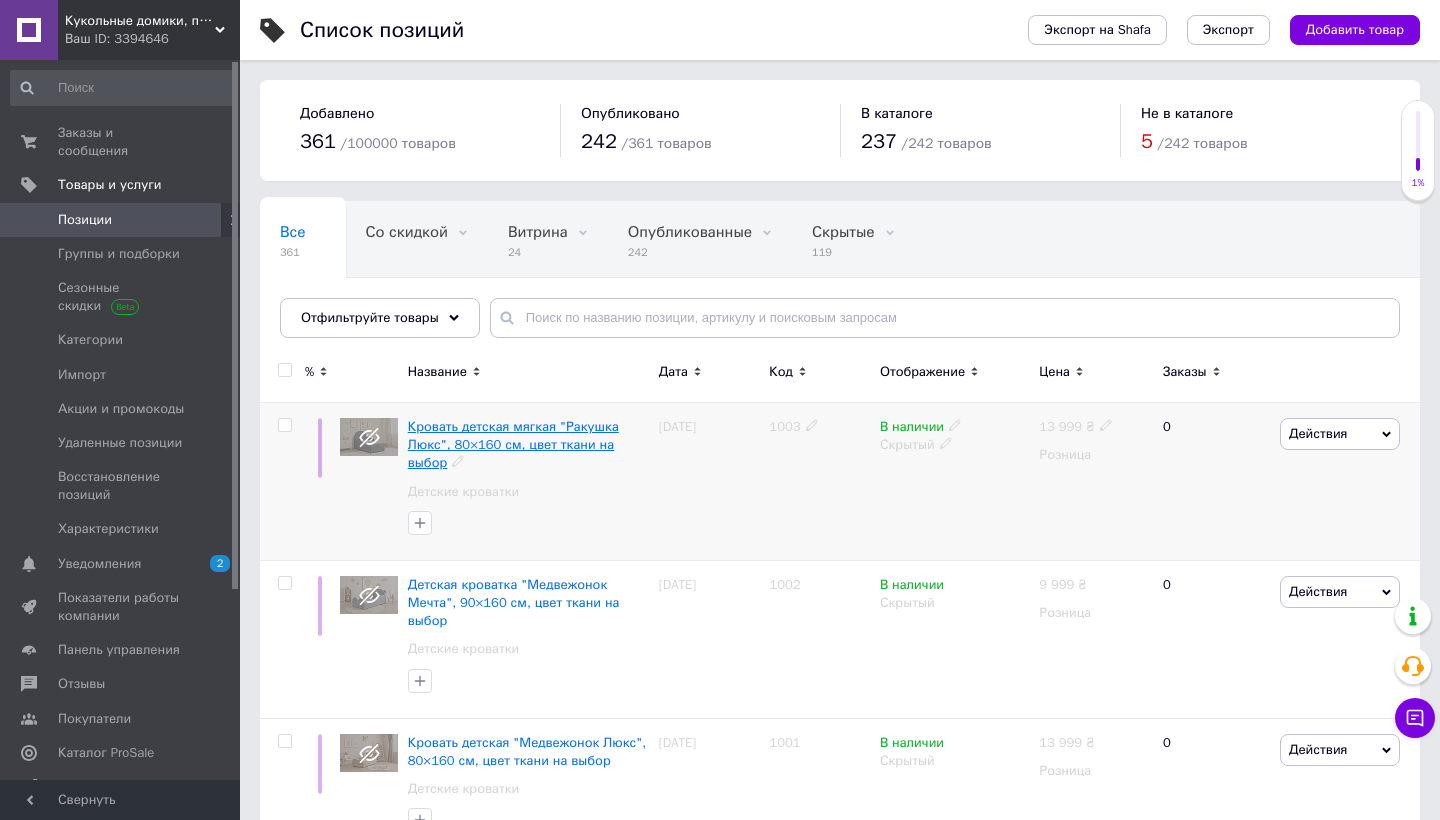 click on "Кровать детская мягкая "Ракушка Люкс", 80×160 см, цвет ткани на выбор" at bounding box center (513, 444) 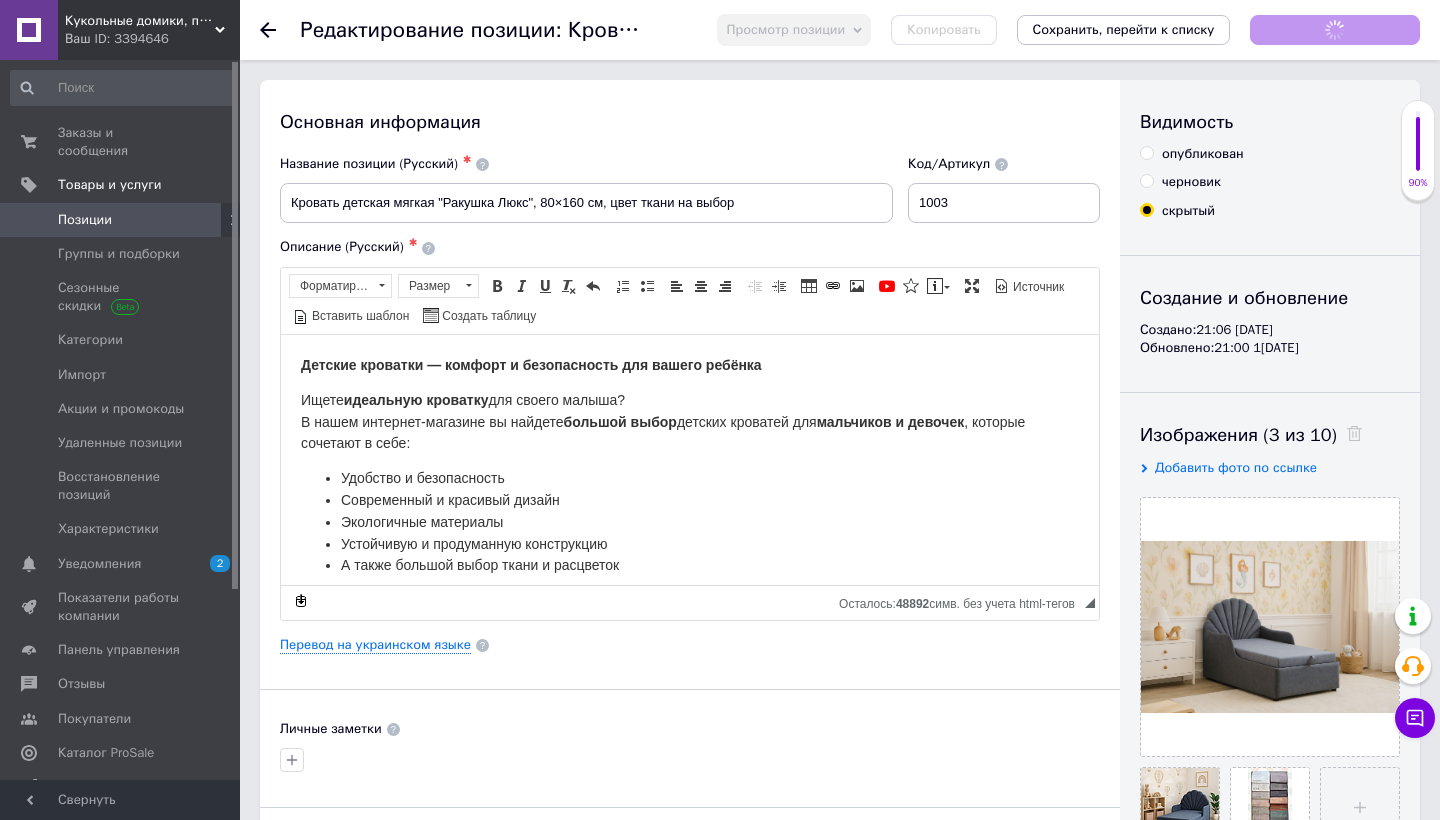 scroll, scrollTop: 0, scrollLeft: 0, axis: both 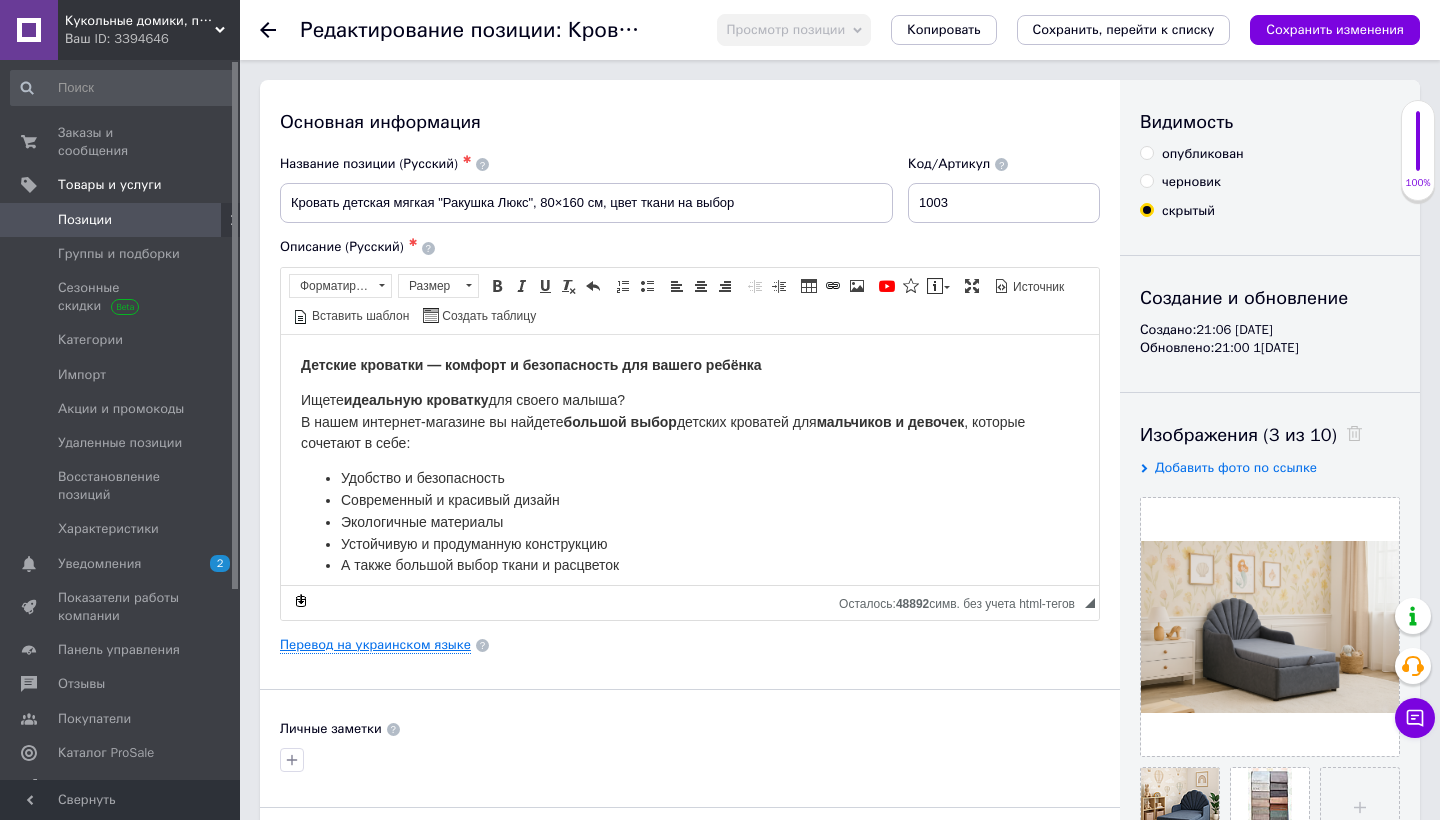 click on "Перевод на украинском языке" at bounding box center (375, 645) 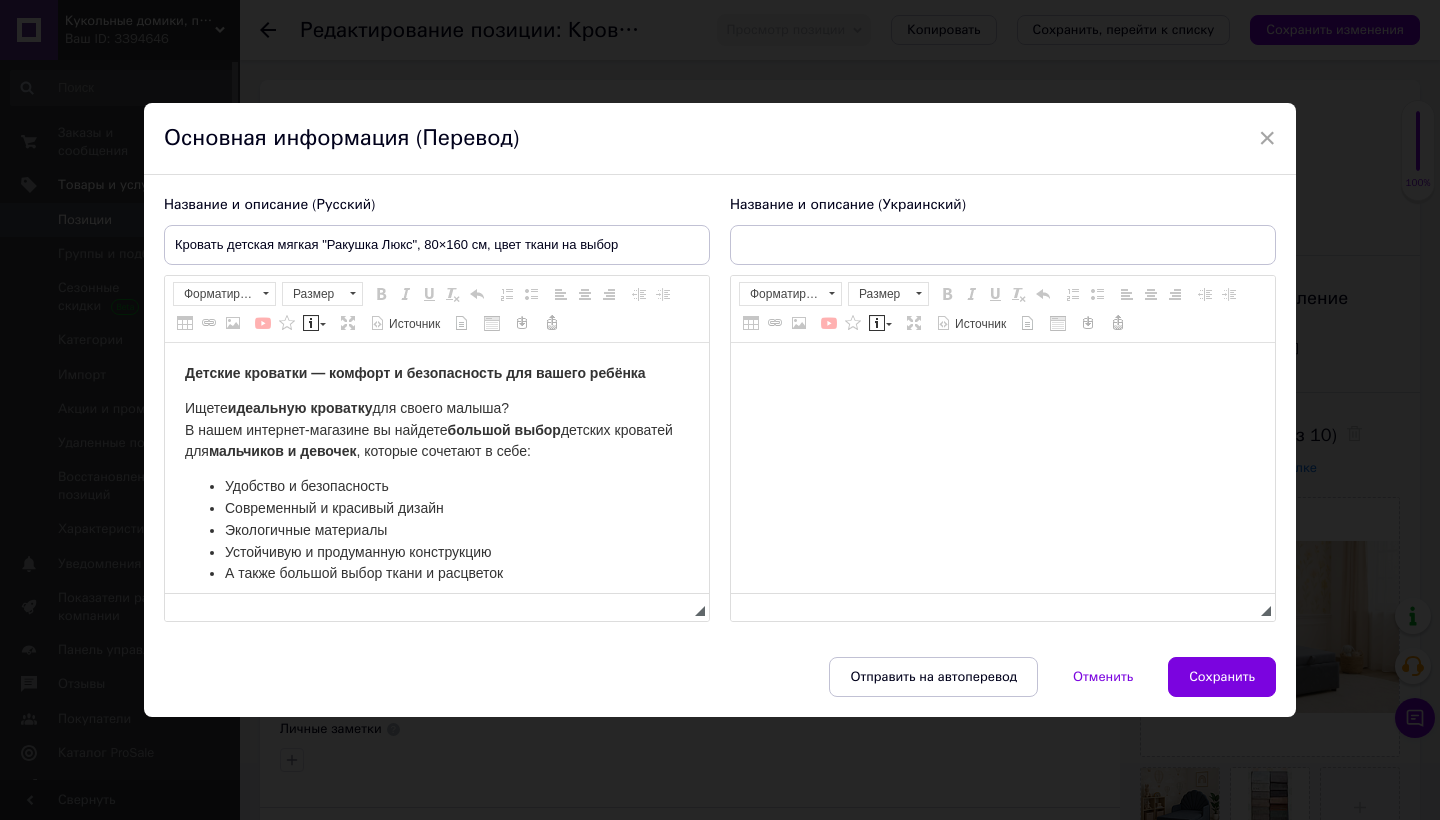 scroll, scrollTop: 0, scrollLeft: 0, axis: both 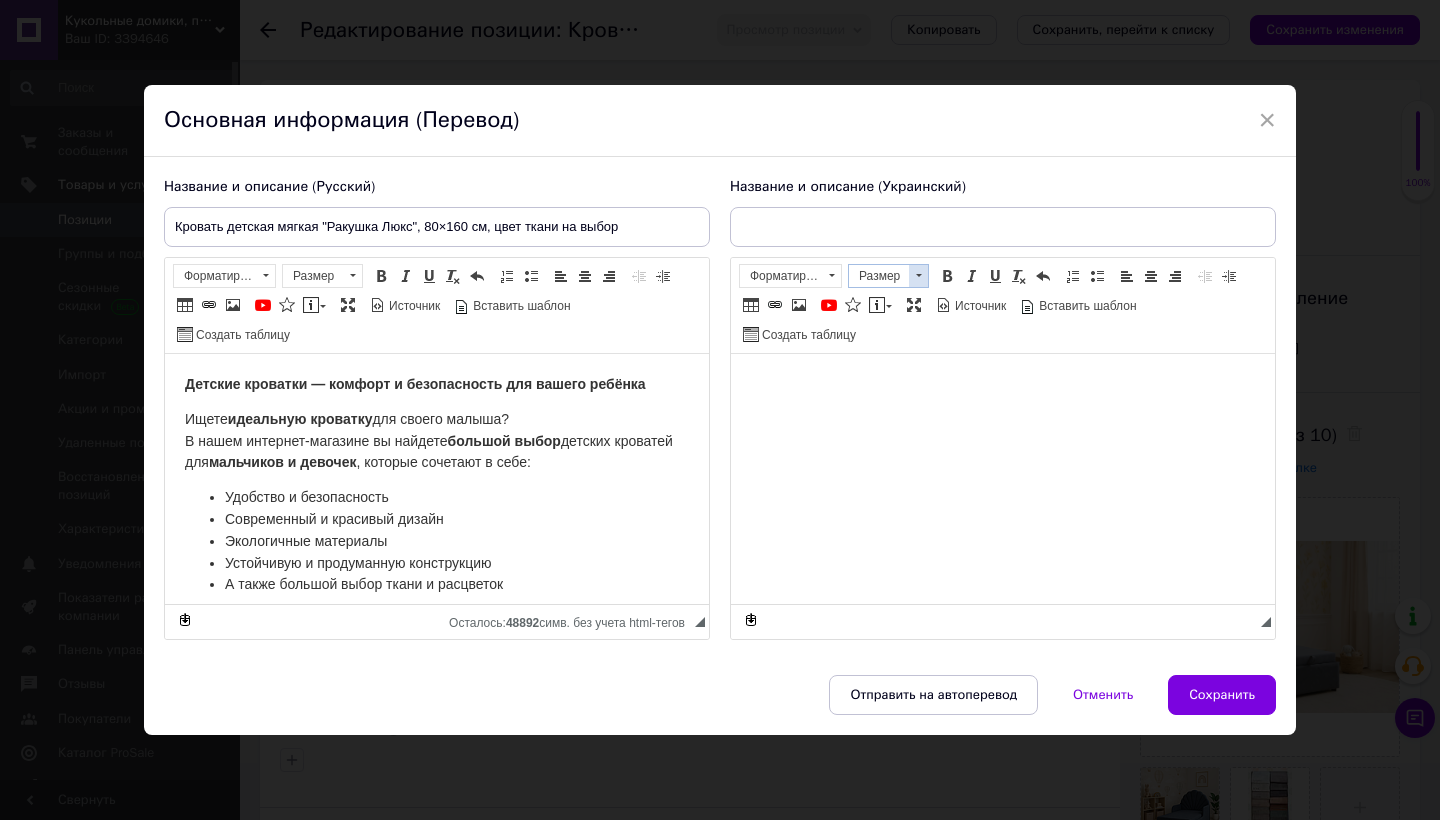type on "Ліжко дитяче мʼяке  "Мушля Люкс", 80×160 см, колір тканини на вибір" 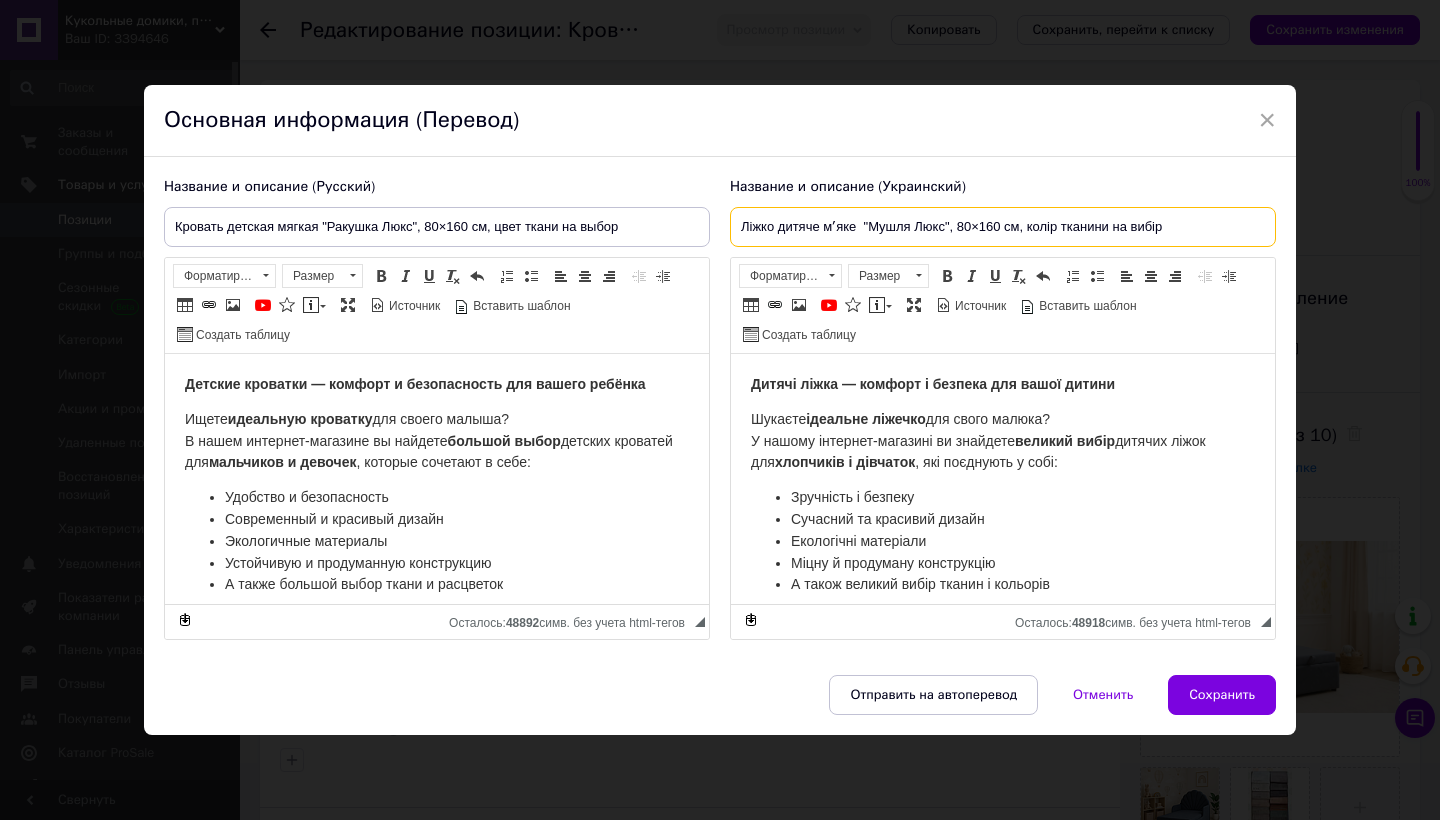 drag, startPoint x: 864, startPoint y: 223, endPoint x: 940, endPoint y: 226, distance: 76.05919 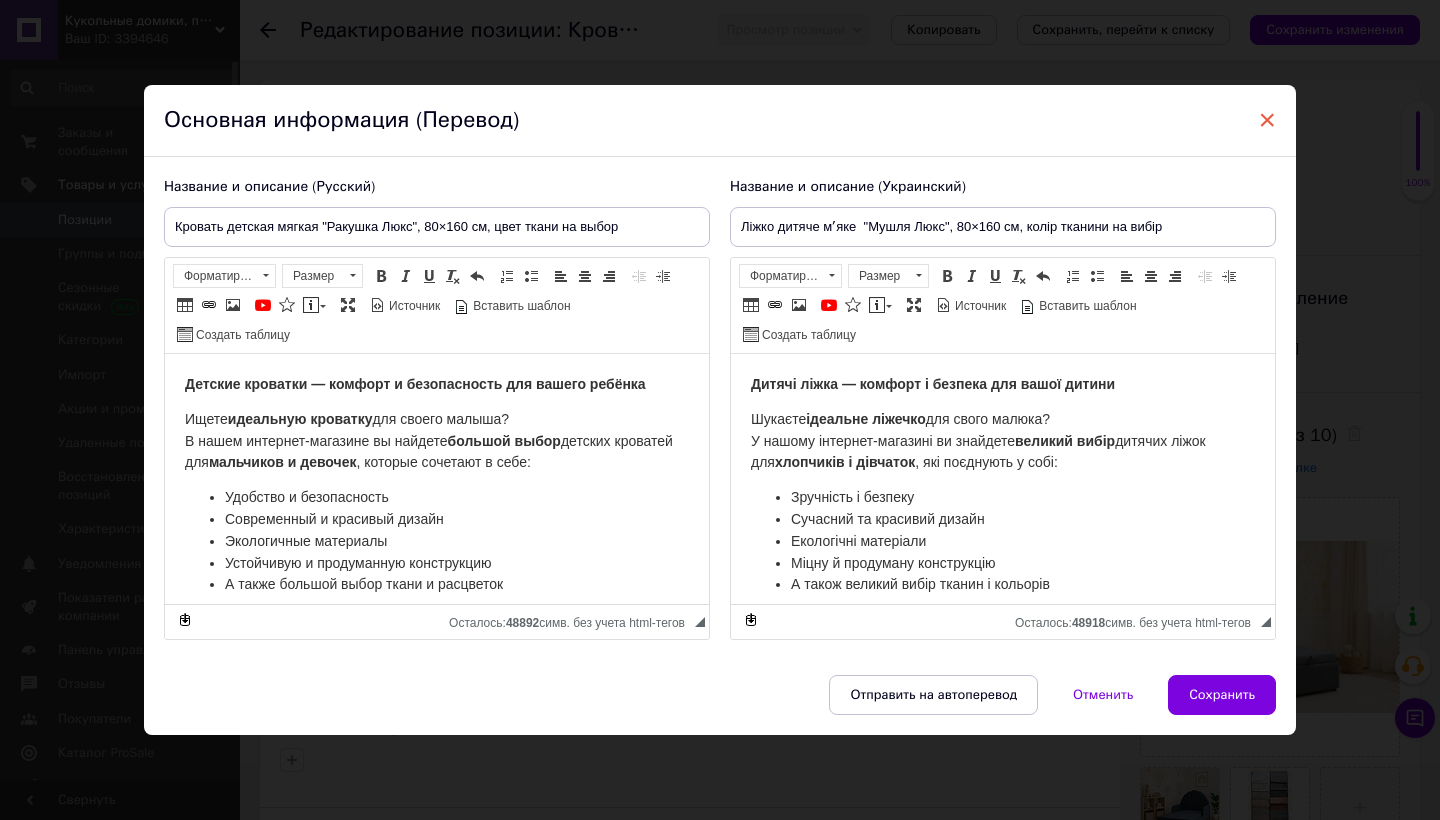 click on "×" at bounding box center (1267, 120) 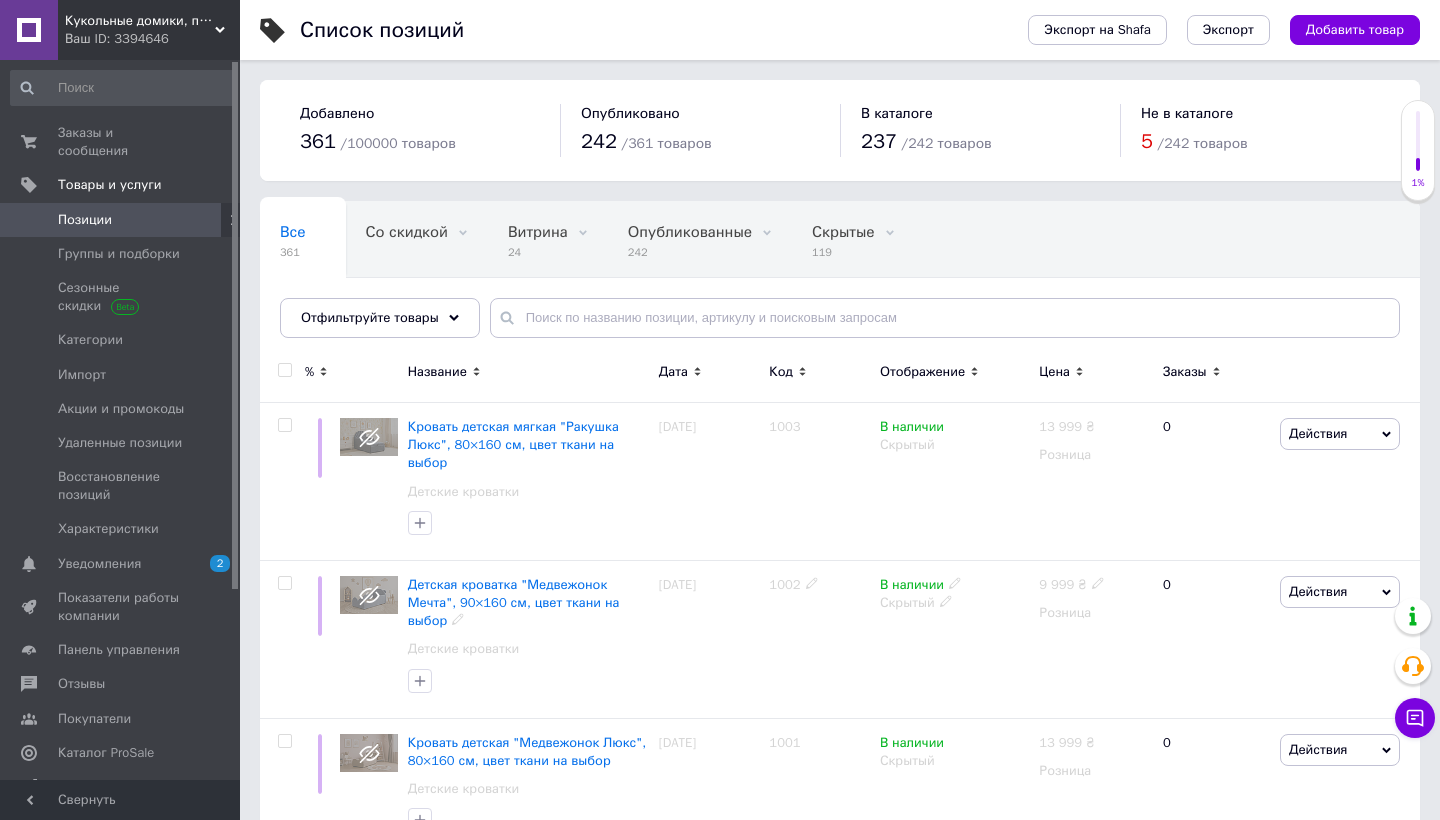 click on "Детская кроватка "Медвежонок Мечта", 90×160 см, цвет ткани на выбор" at bounding box center [514, 602] 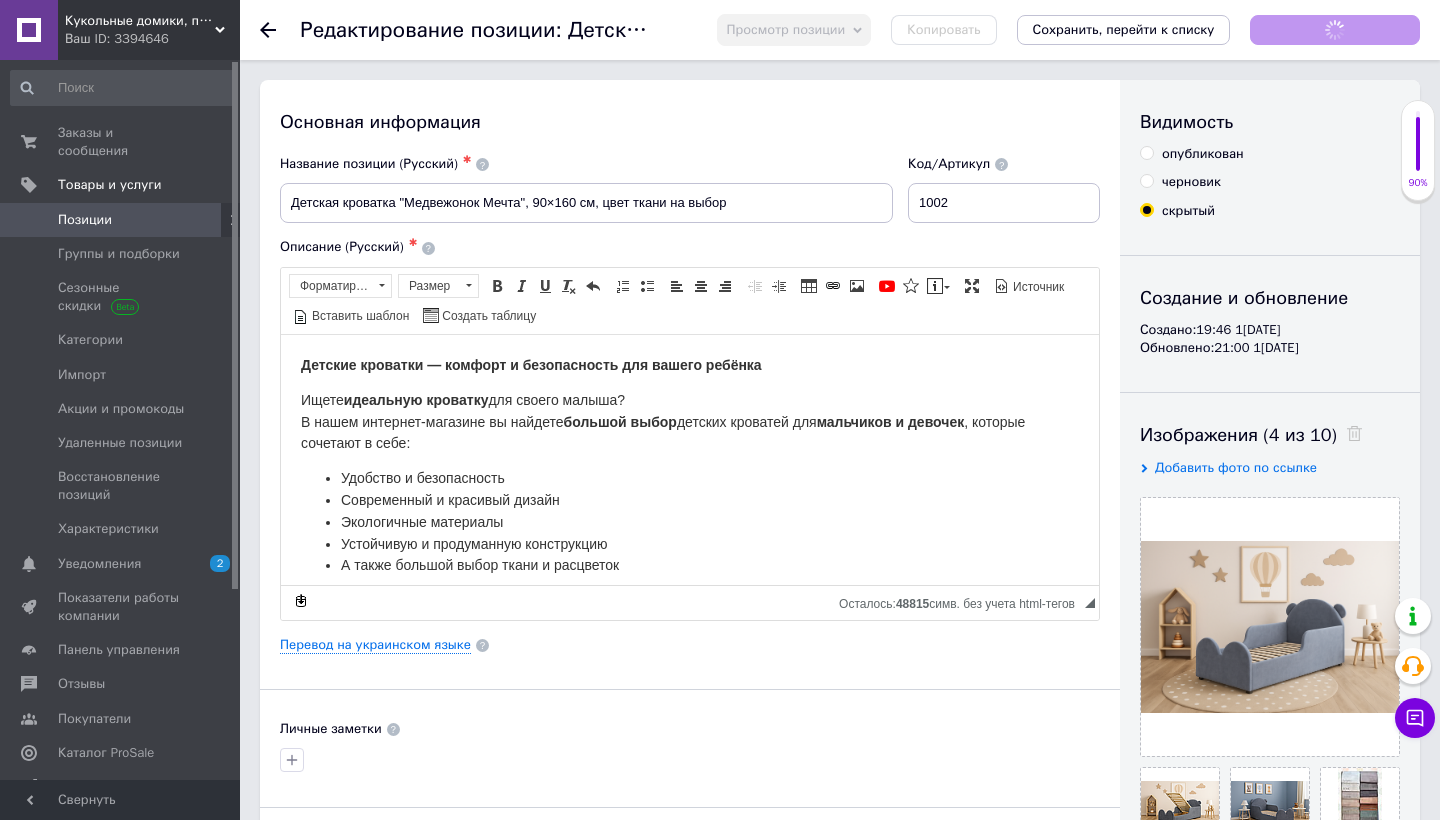 scroll, scrollTop: 0, scrollLeft: 0, axis: both 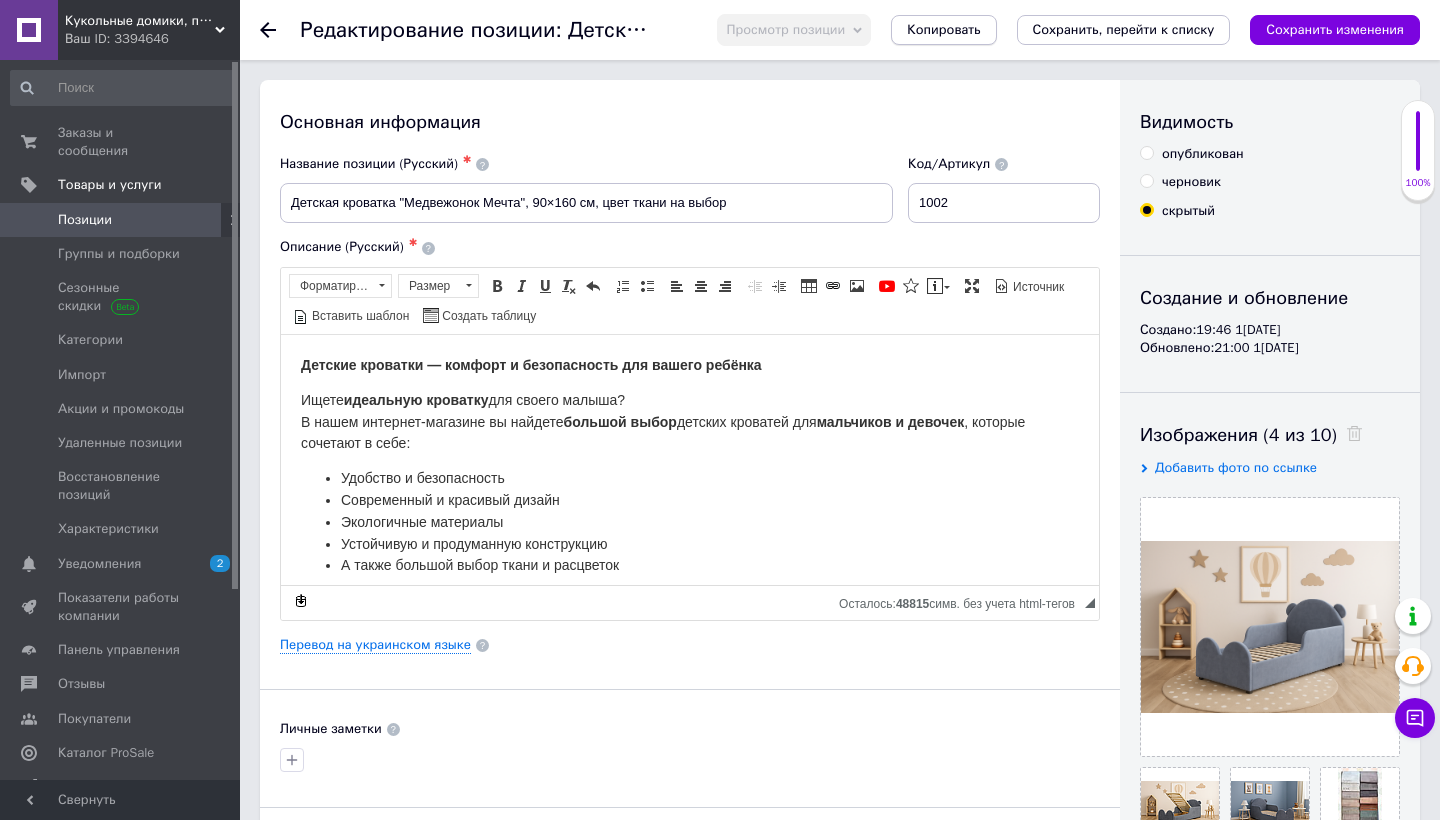 click on "Копировать" at bounding box center [943, 30] 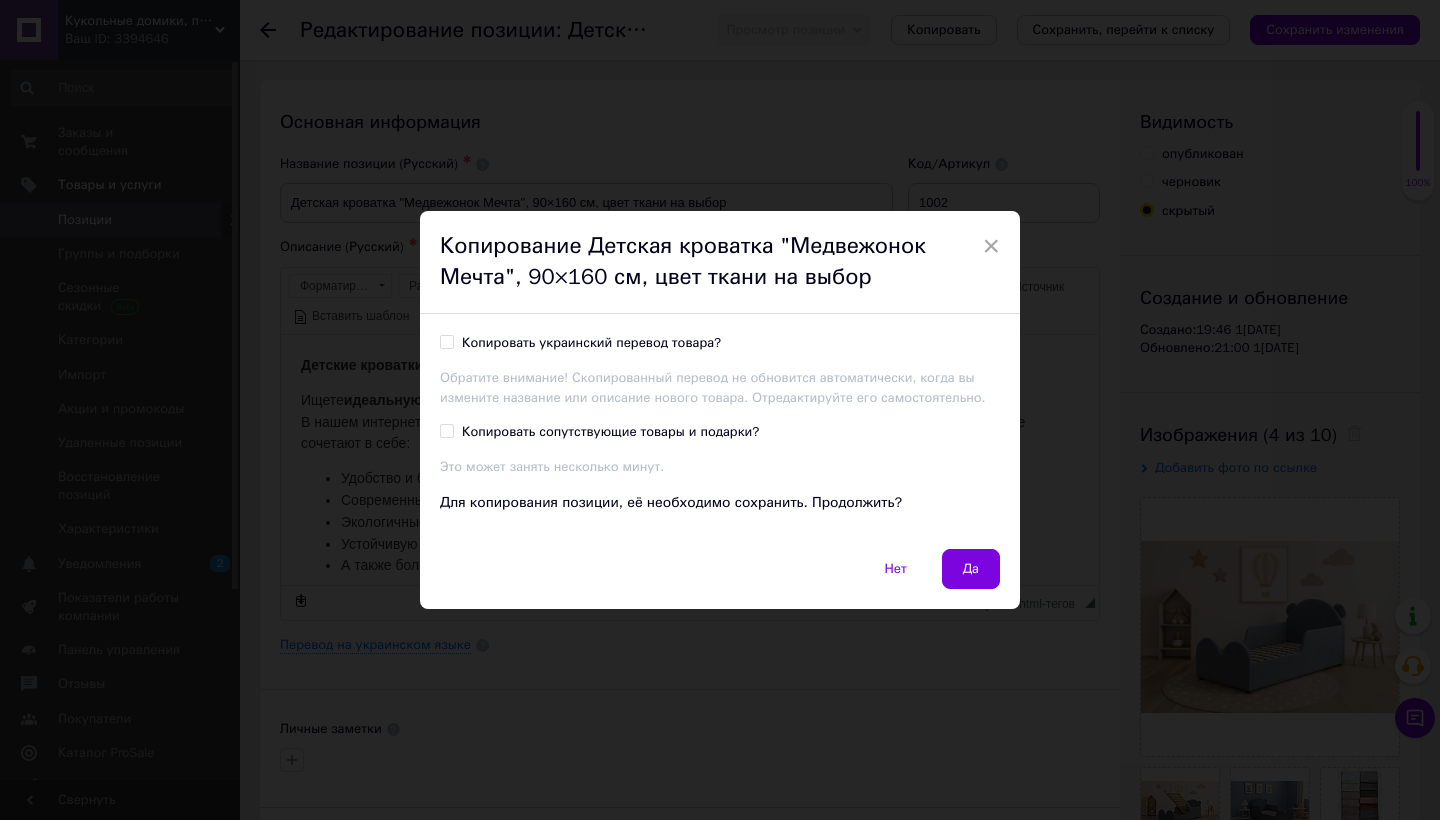 click on "Копировать украинский перевод товара?" at bounding box center [446, 341] 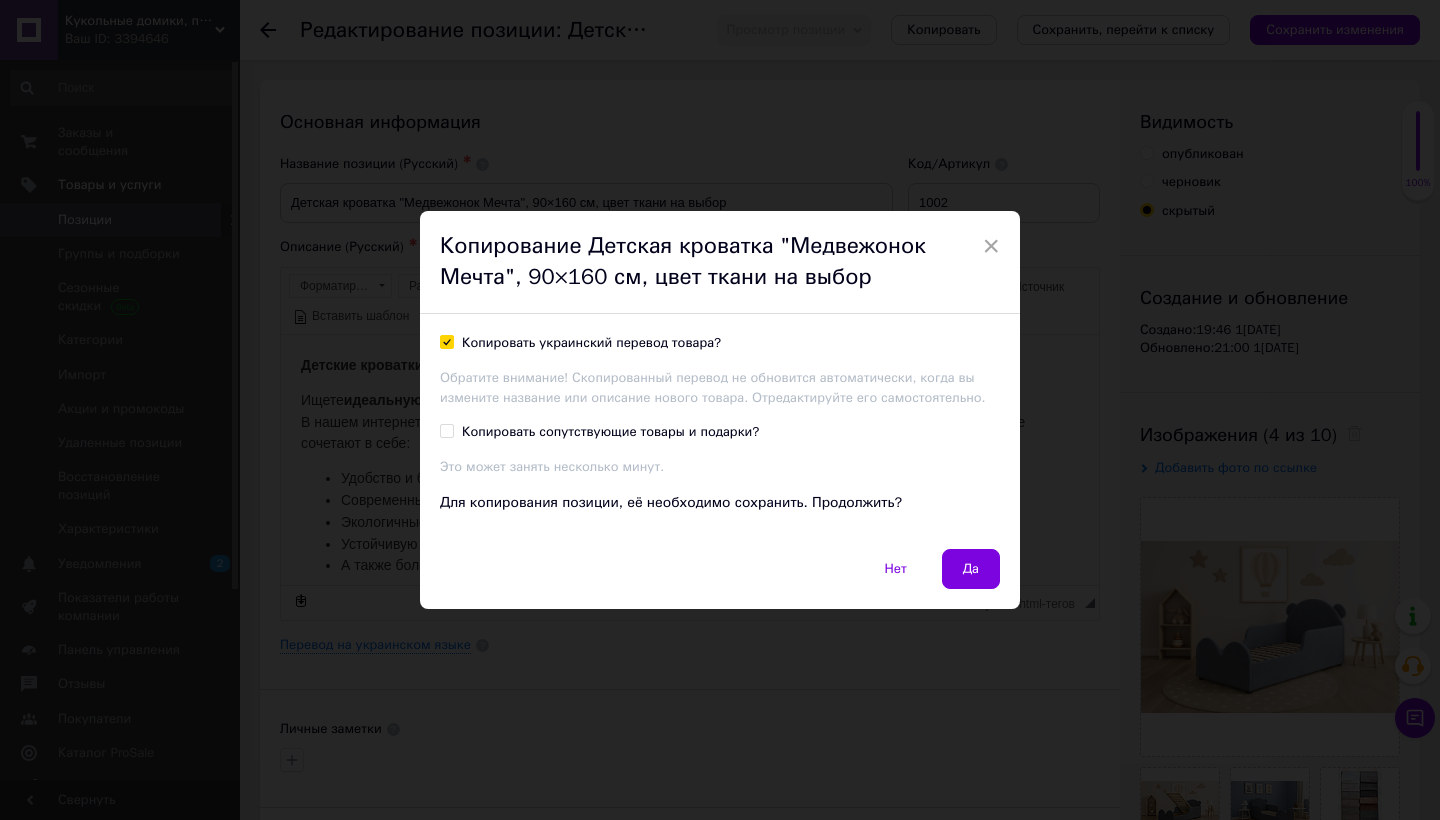 checkbox on "true" 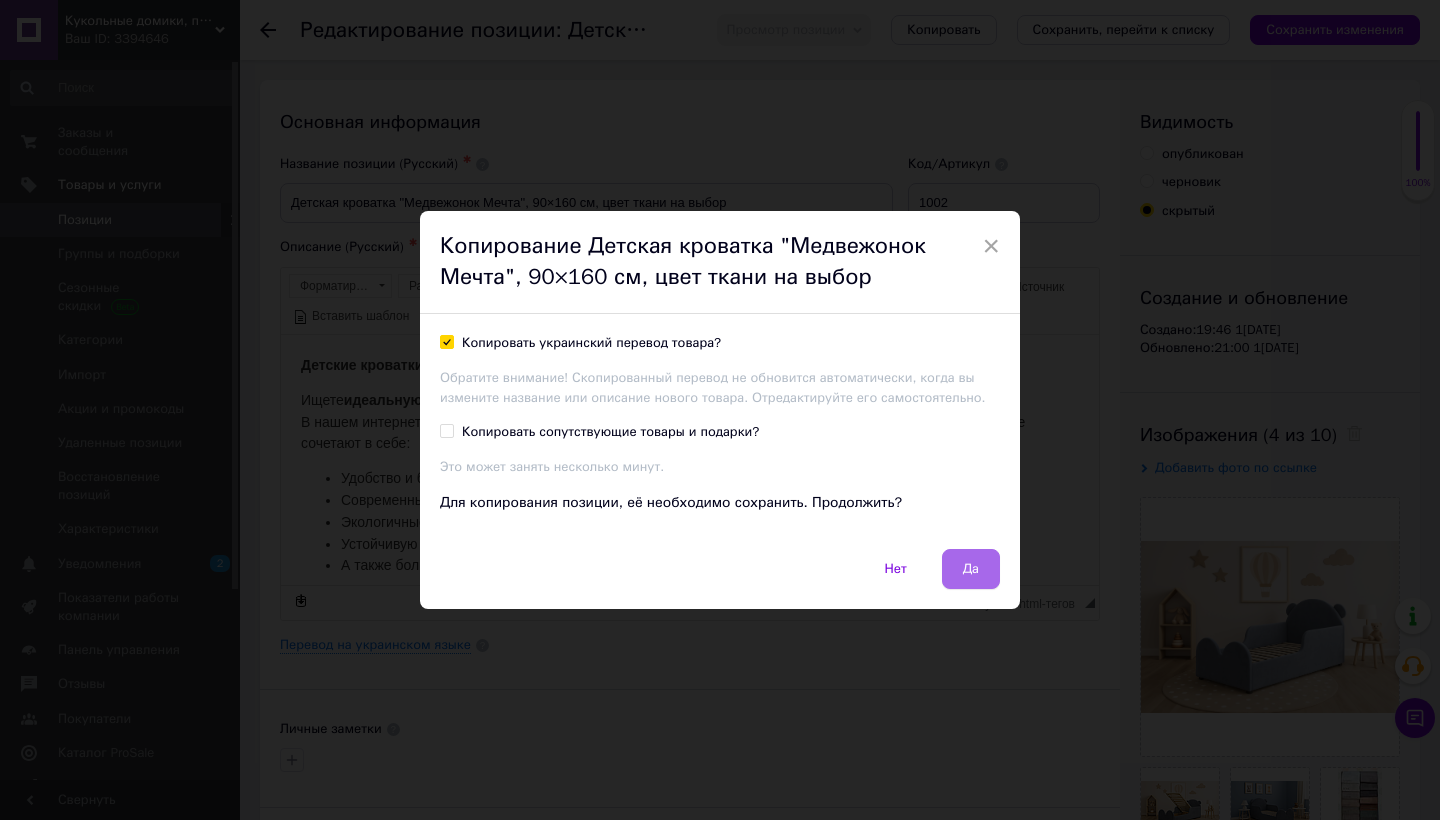 click on "Да" at bounding box center (971, 569) 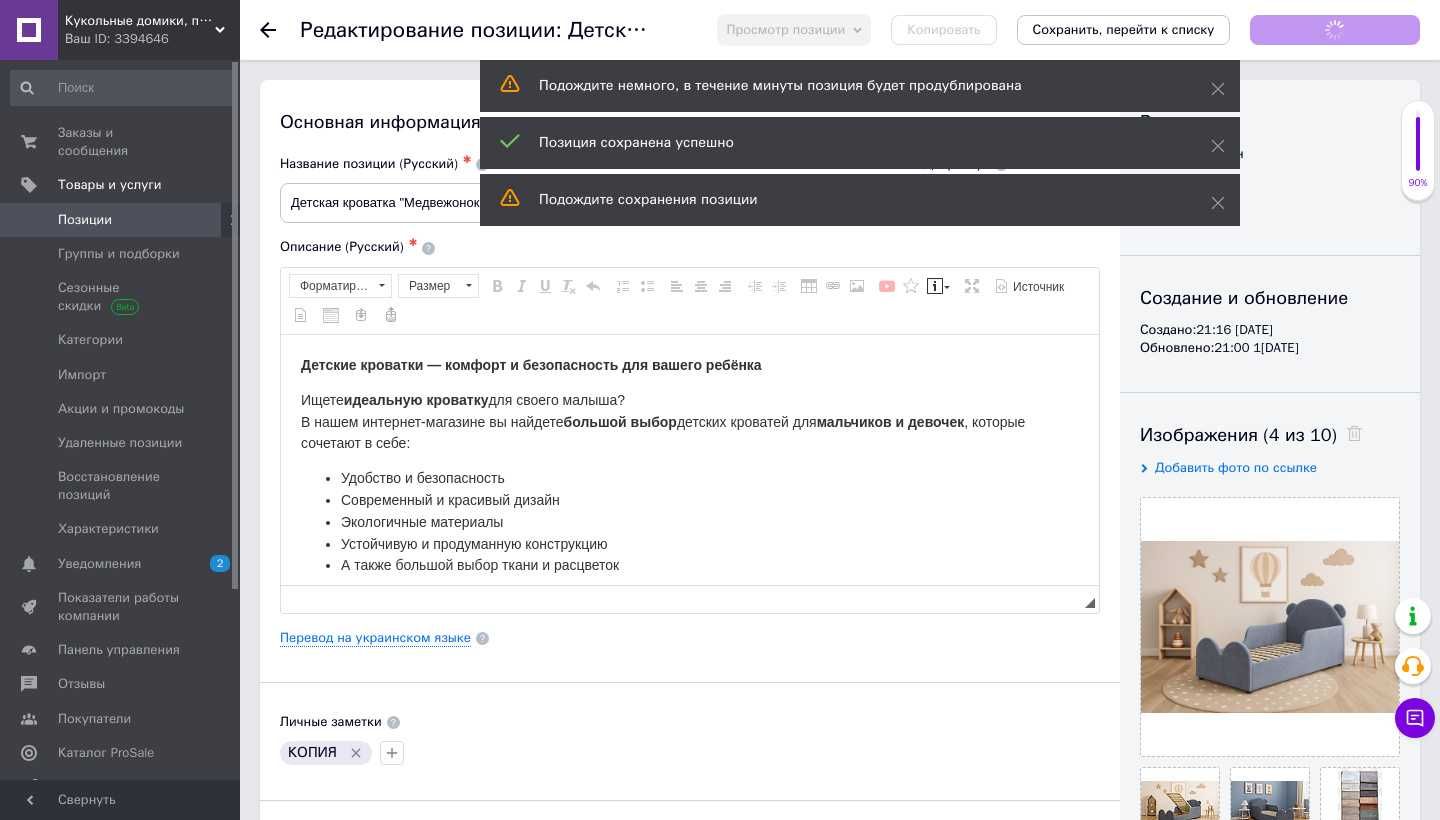 scroll, scrollTop: 0, scrollLeft: 0, axis: both 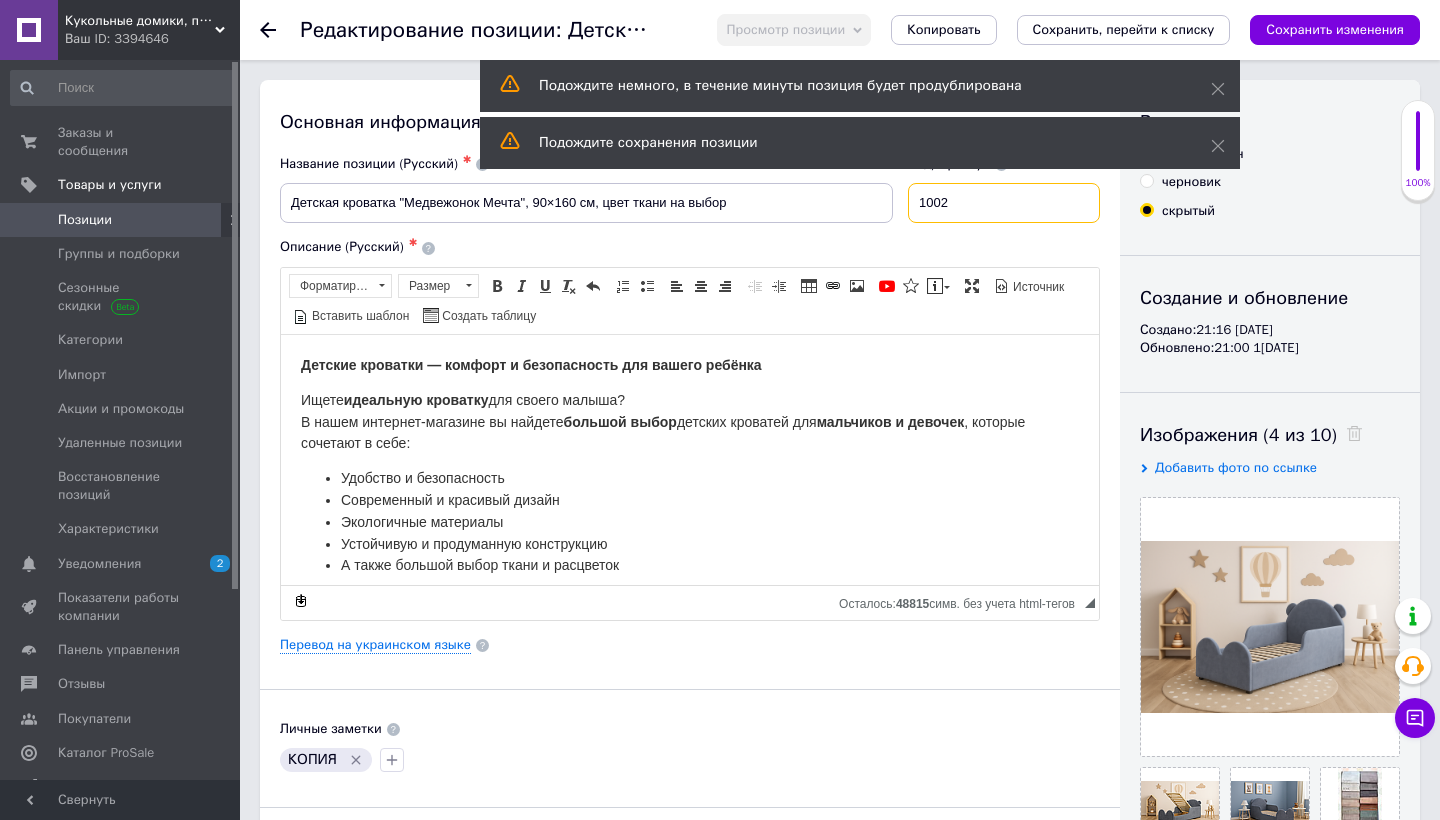 click on "1002" at bounding box center [1004, 203] 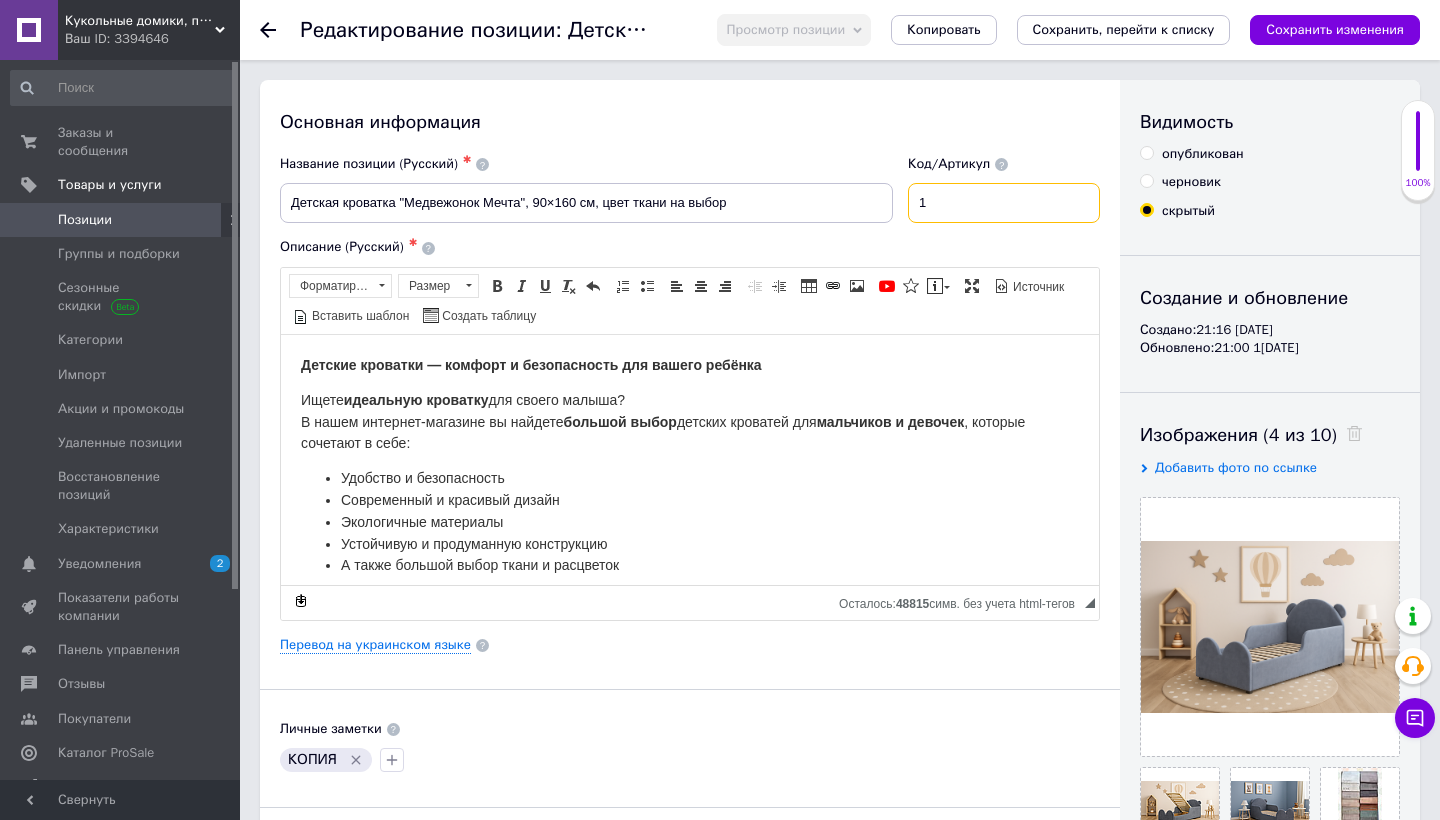 type on "1" 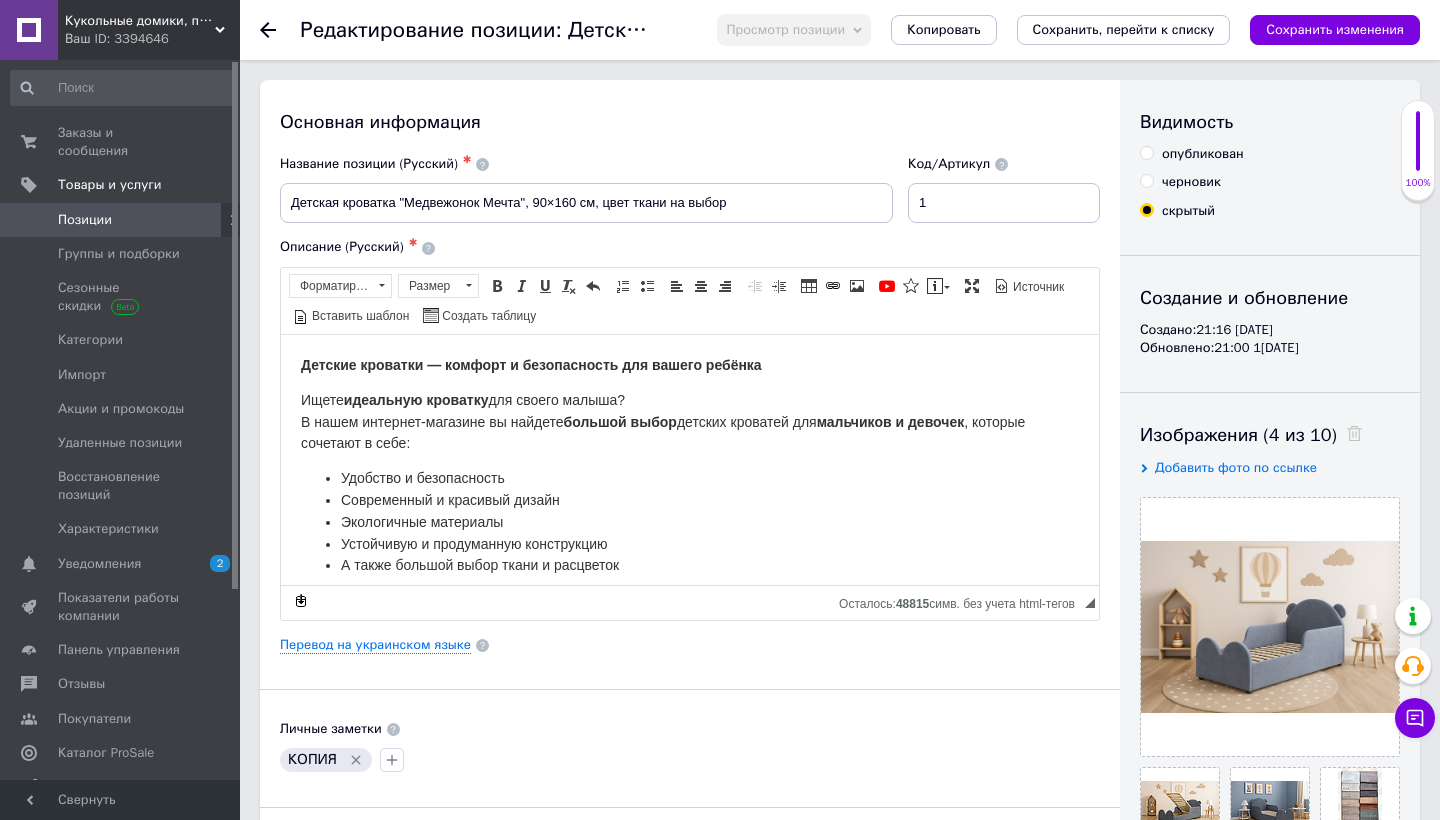 click 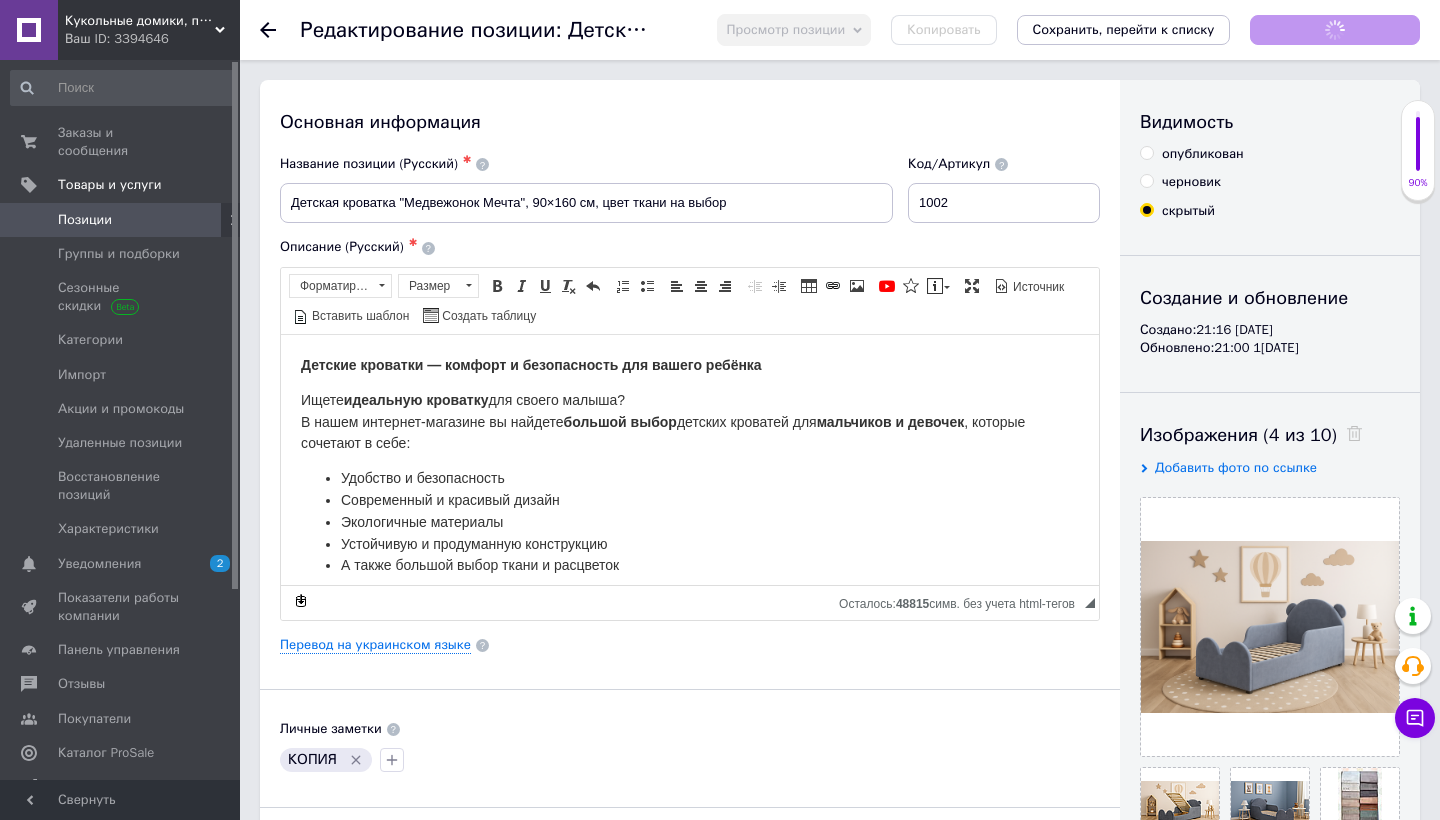 scroll, scrollTop: 0, scrollLeft: 0, axis: both 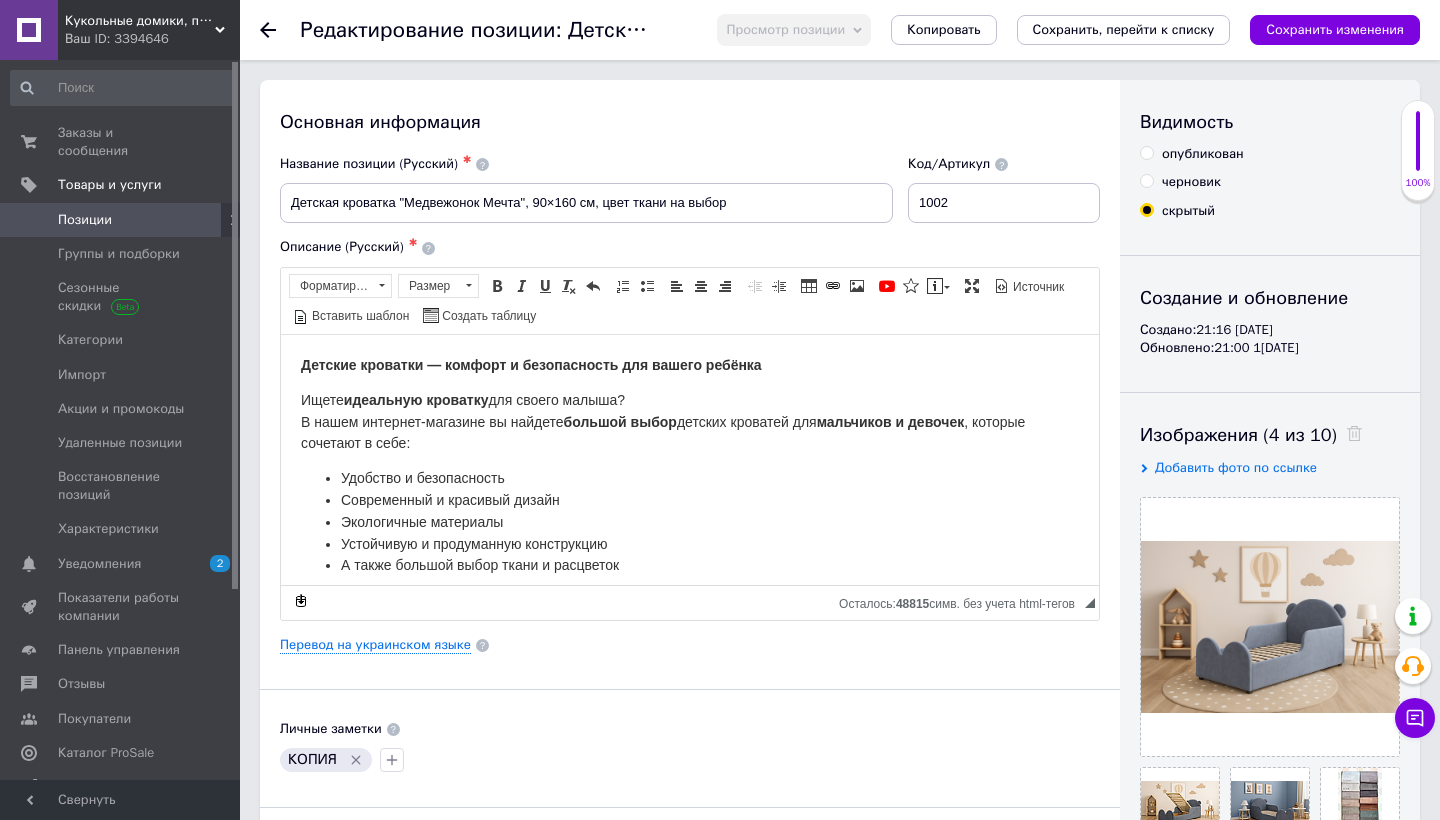 click on "Позиции" at bounding box center [85, 220] 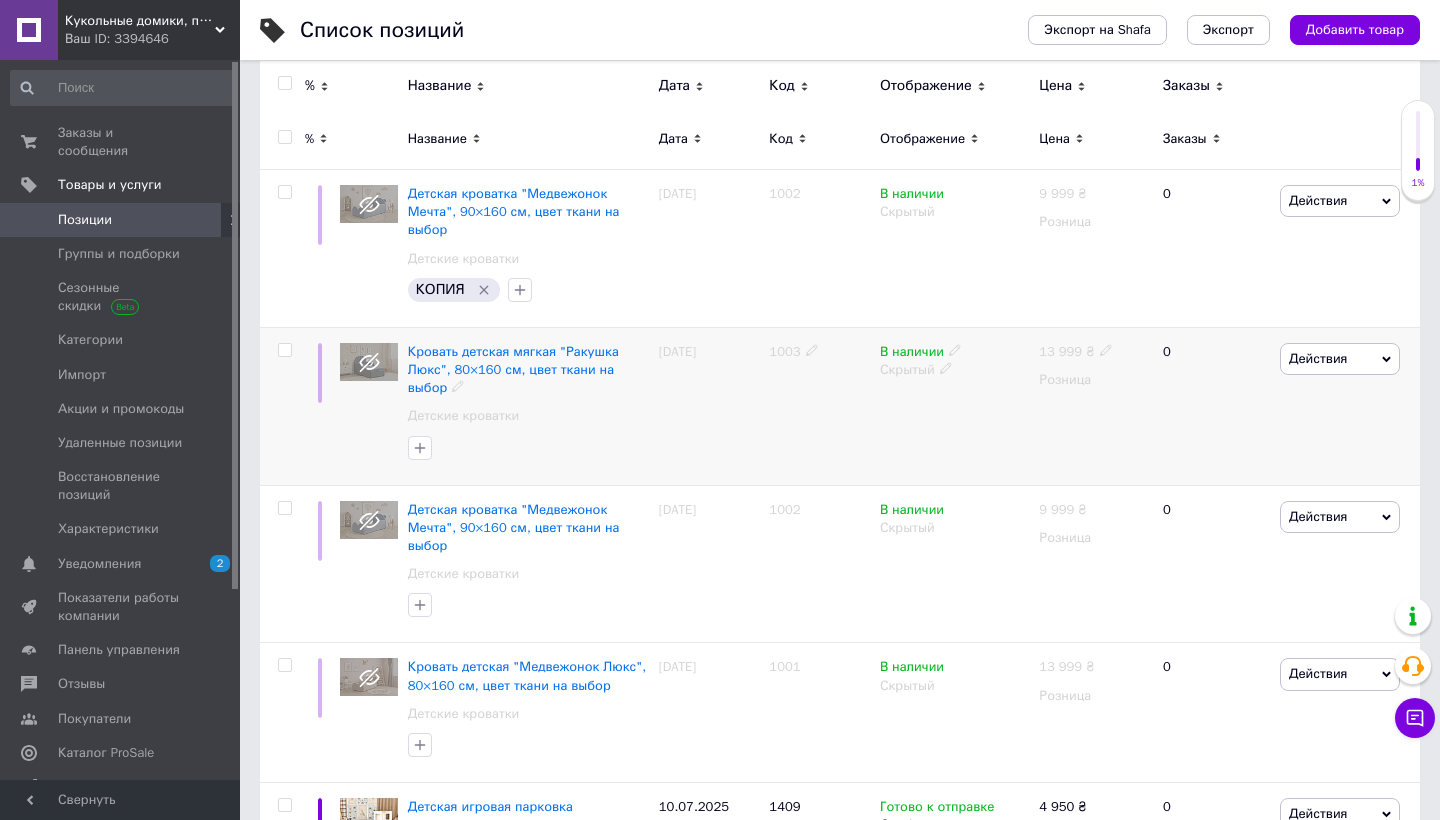scroll, scrollTop: 242, scrollLeft: 0, axis: vertical 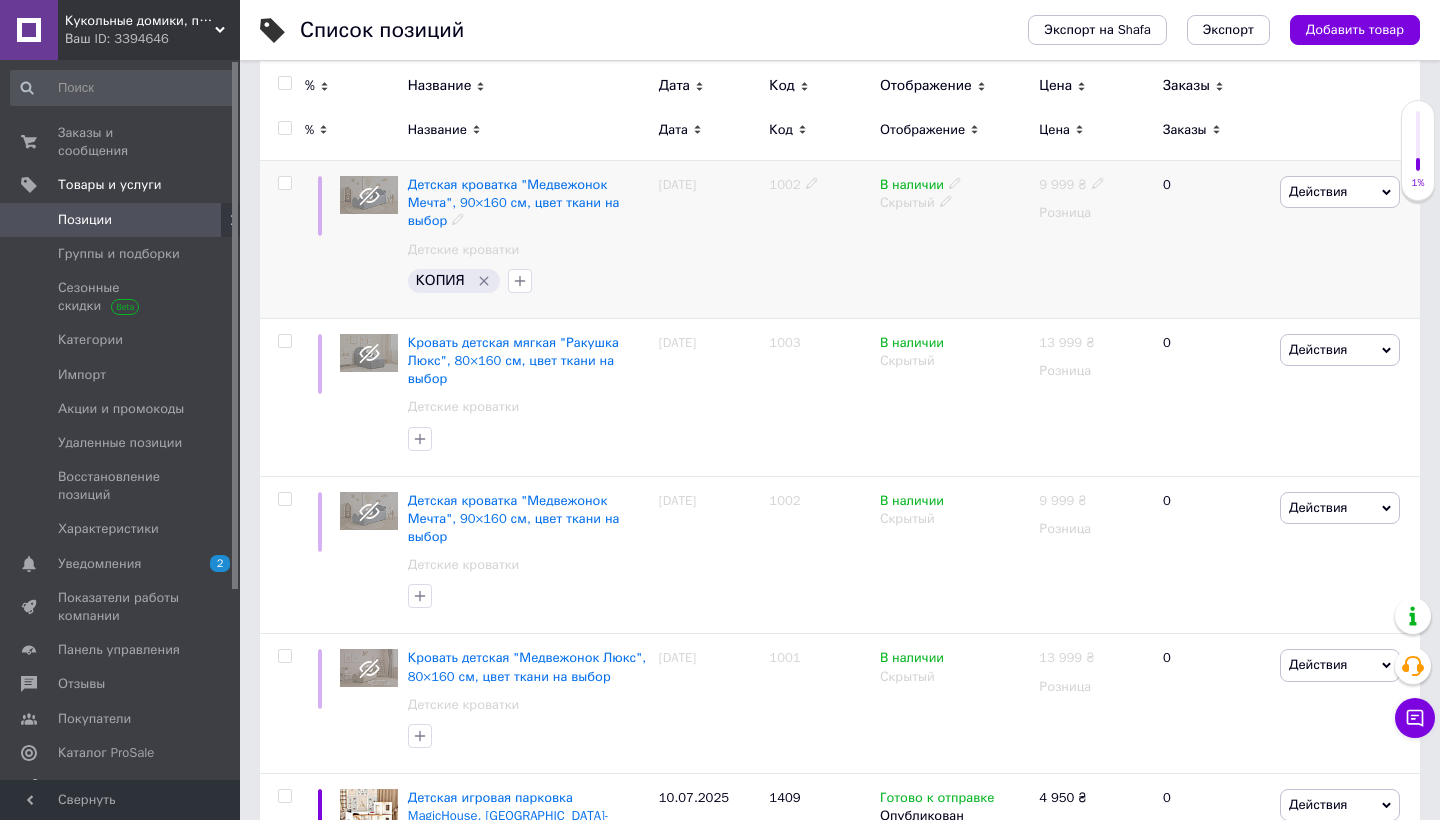 click on "Действия" at bounding box center [1340, 192] 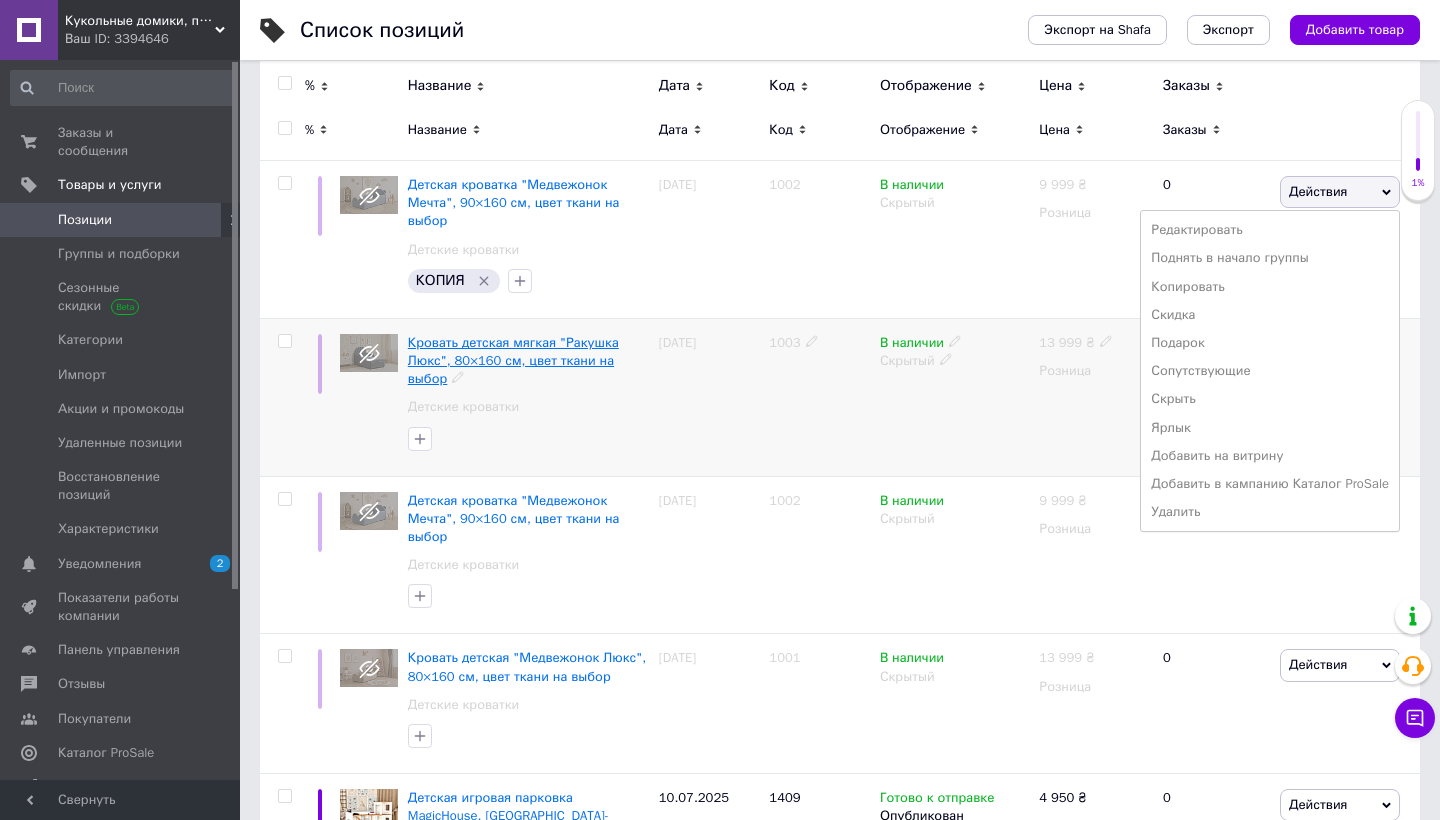 click on "Кровать детская мягкая "Ракушка Люкс", 80×160 см, цвет ткани на выбор" at bounding box center [513, 360] 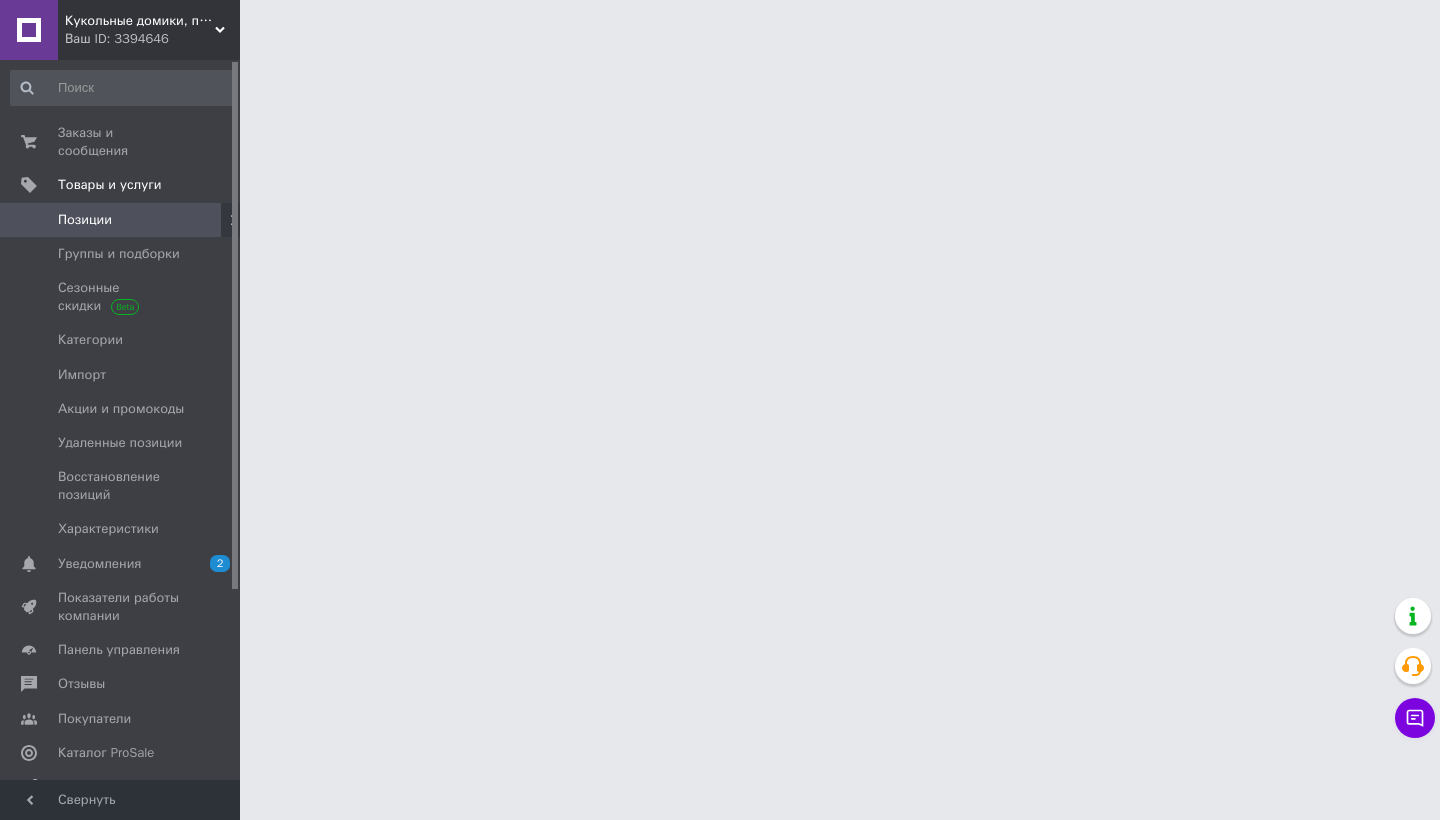 scroll, scrollTop: 0, scrollLeft: 0, axis: both 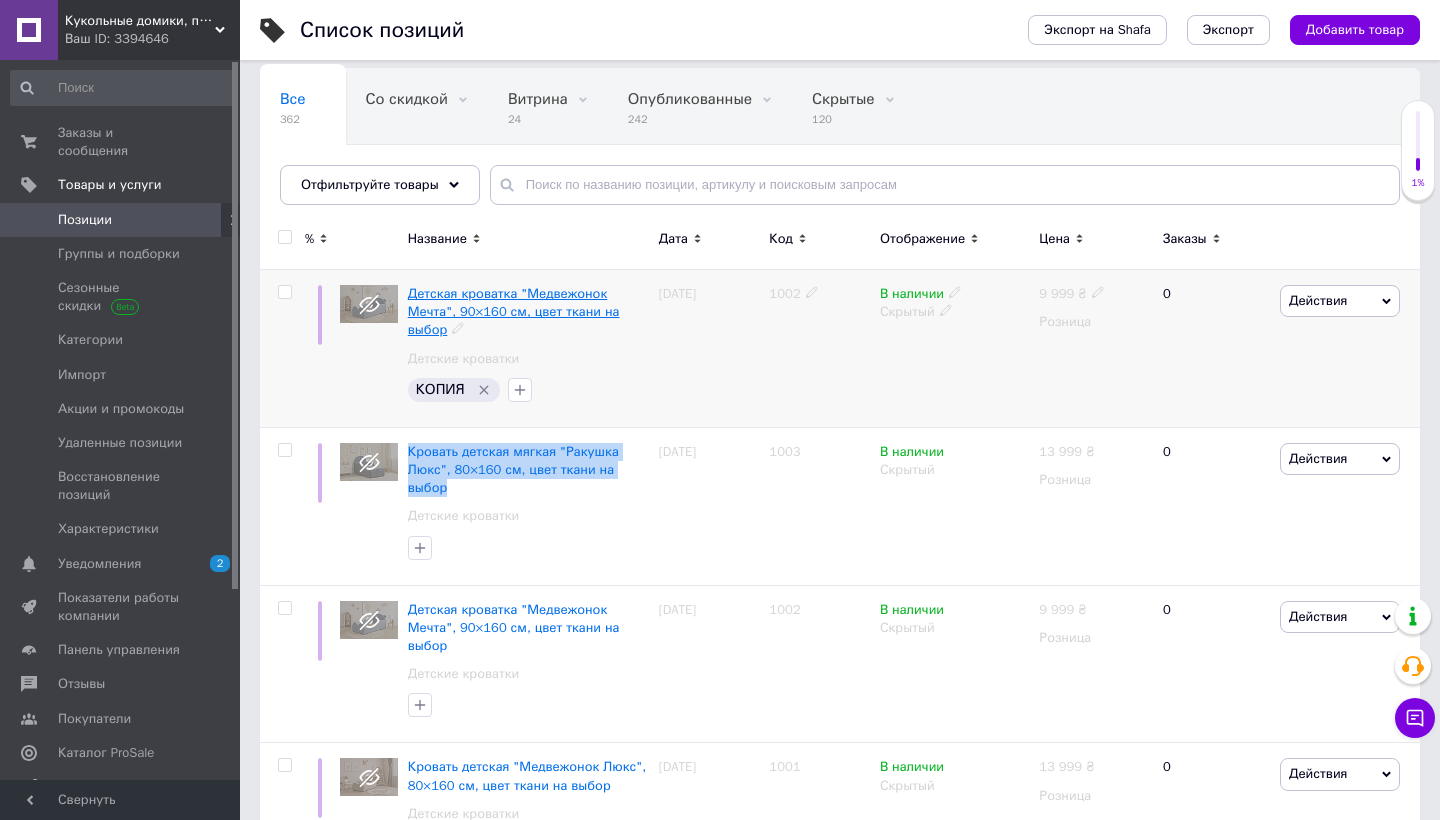 click on "Детская кроватка "Медвежонок Мечта", 90×160 см, цвет ткани на выбор" at bounding box center [514, 311] 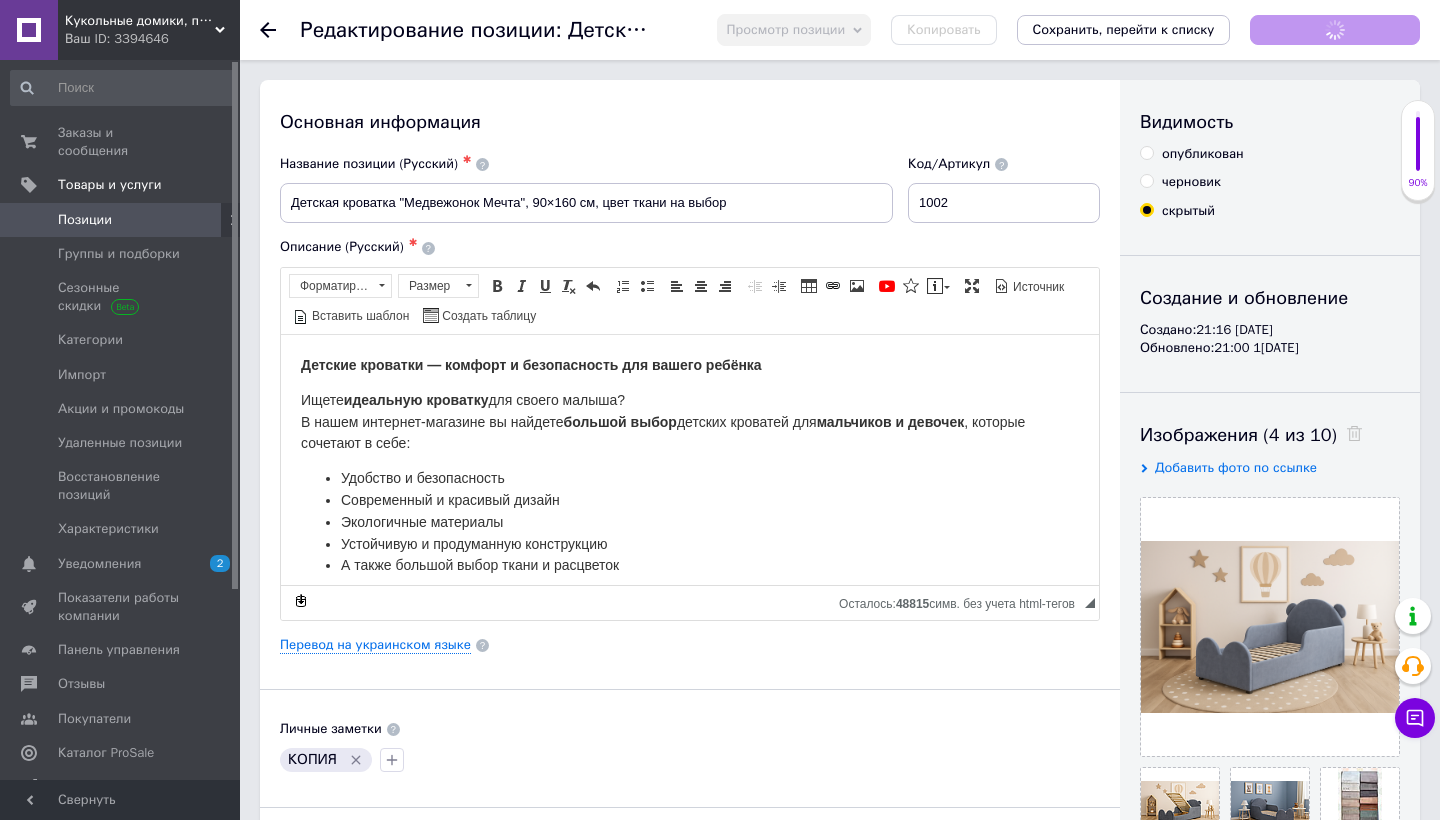 scroll, scrollTop: 0, scrollLeft: 0, axis: both 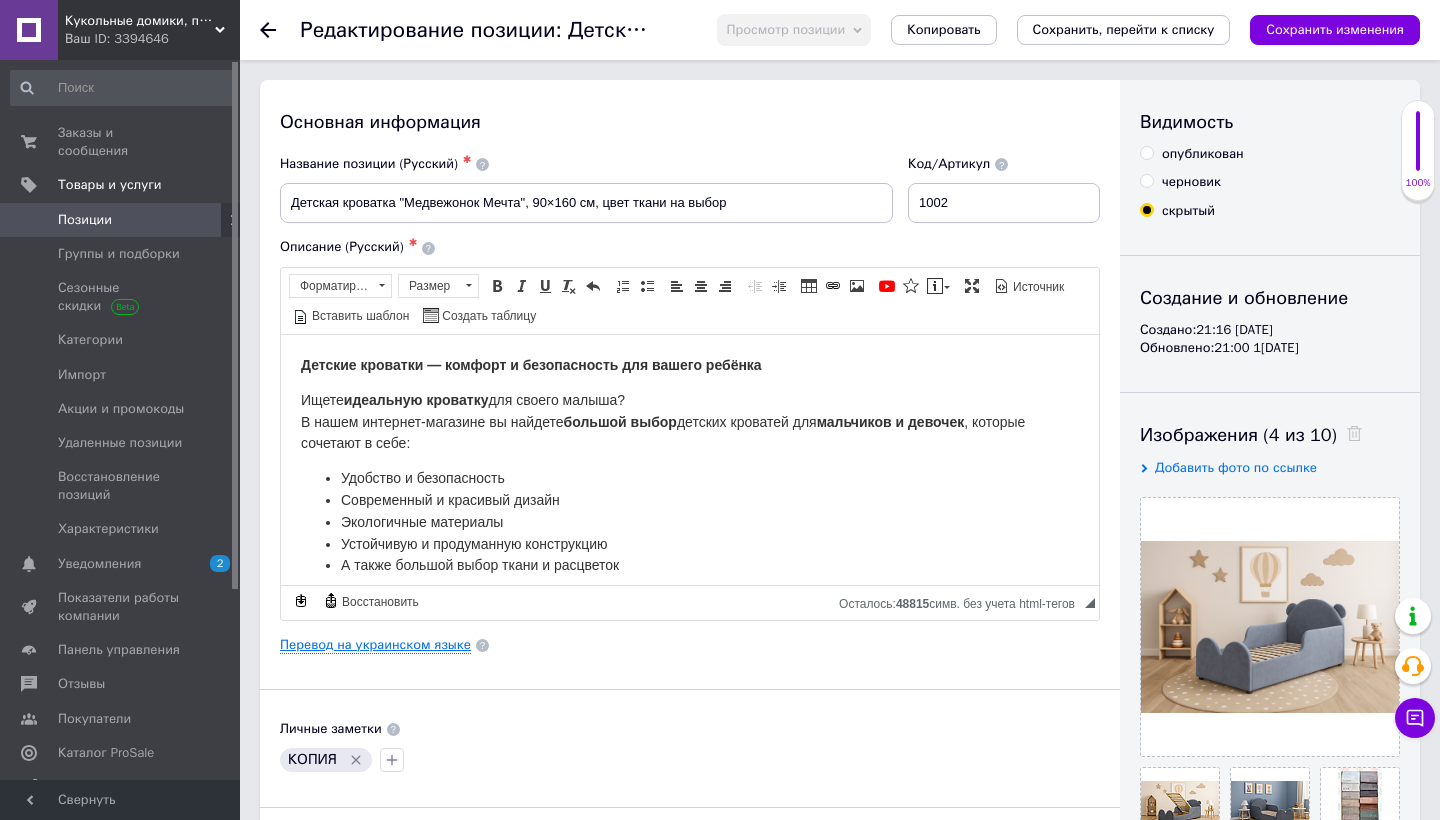 click on "Перевод на украинском языке" at bounding box center (375, 645) 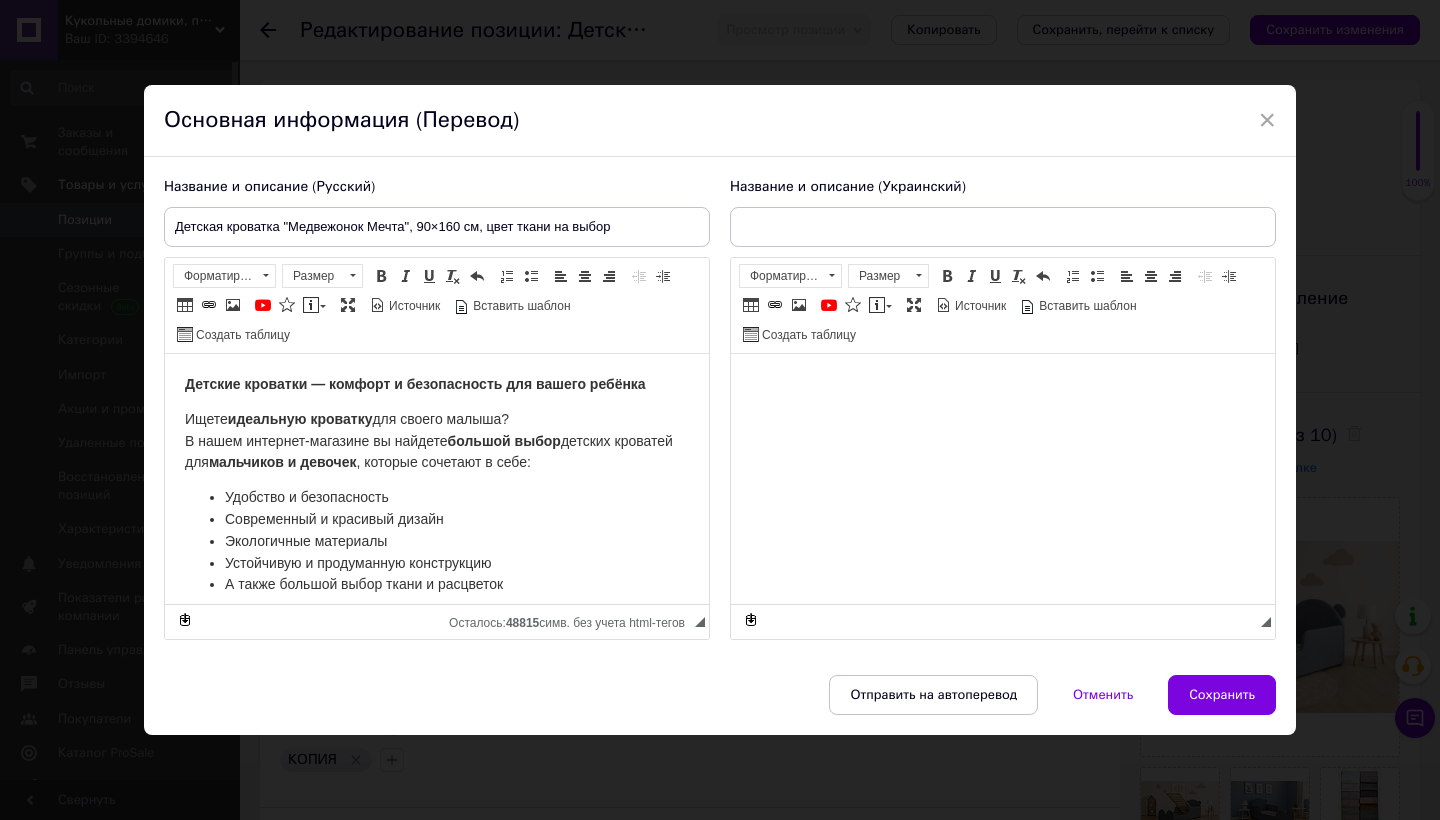 scroll, scrollTop: 0, scrollLeft: 0, axis: both 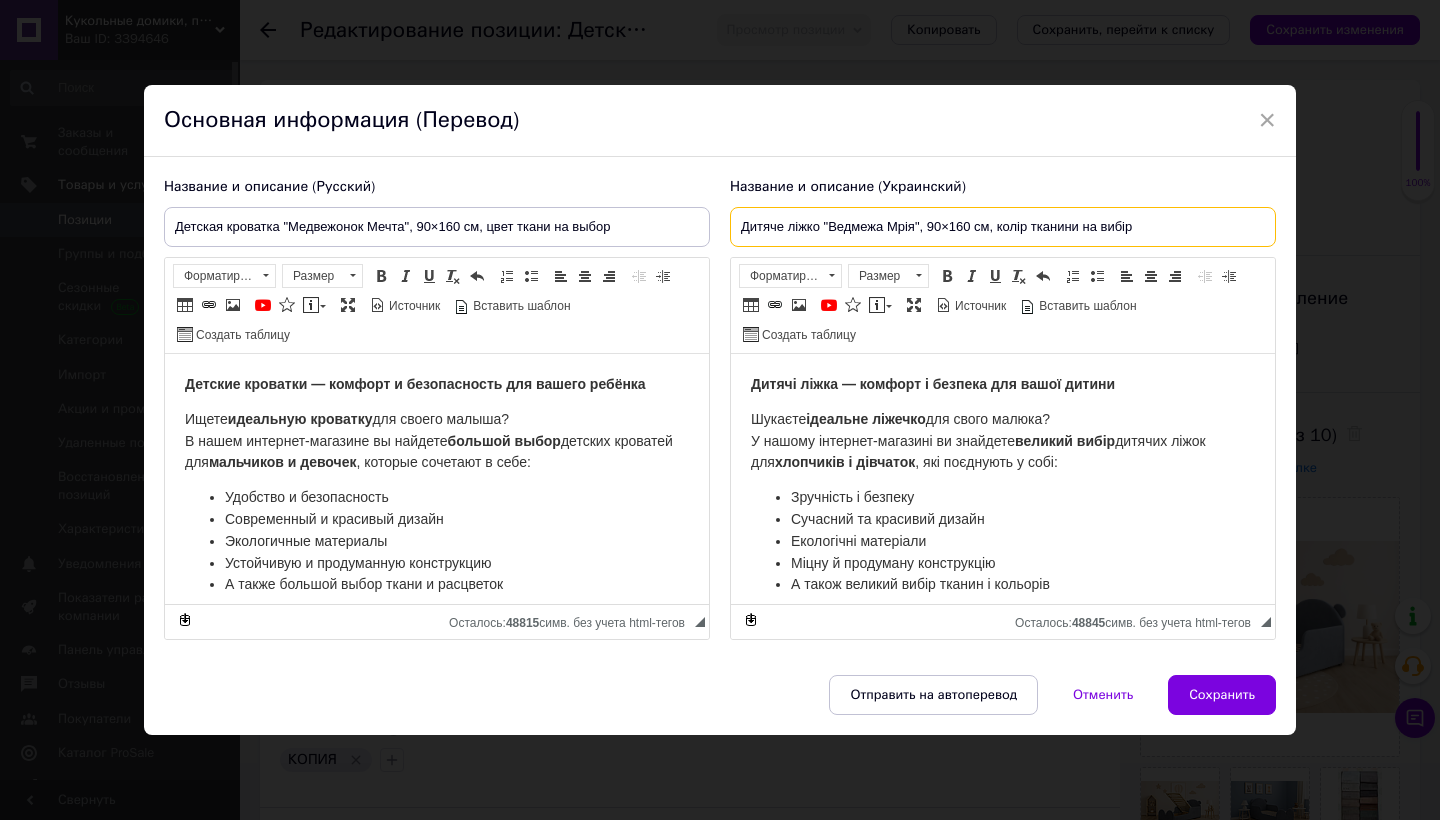 drag, startPoint x: 828, startPoint y: 227, endPoint x: 878, endPoint y: 228, distance: 50.01 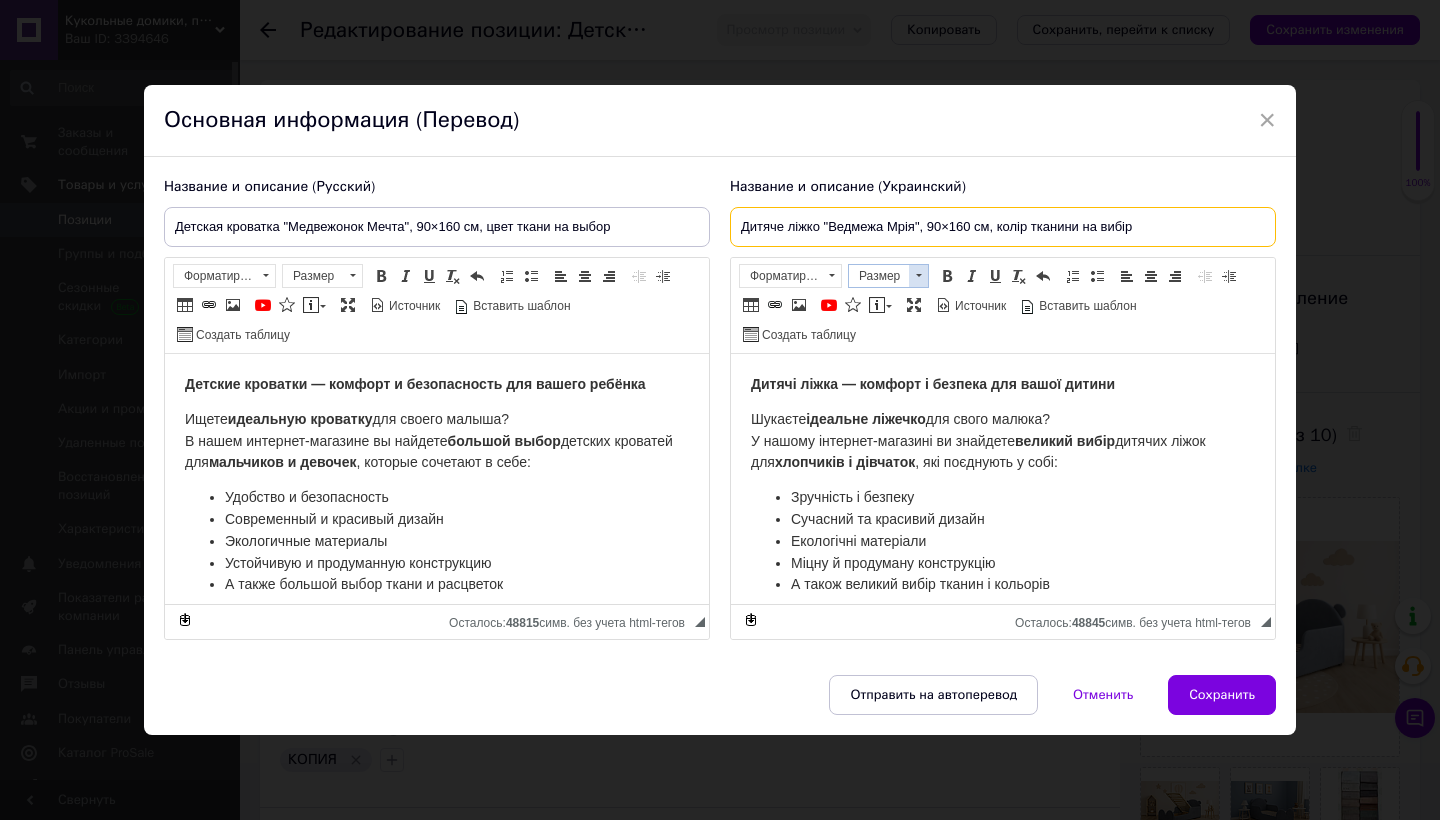 paste on "ушля" 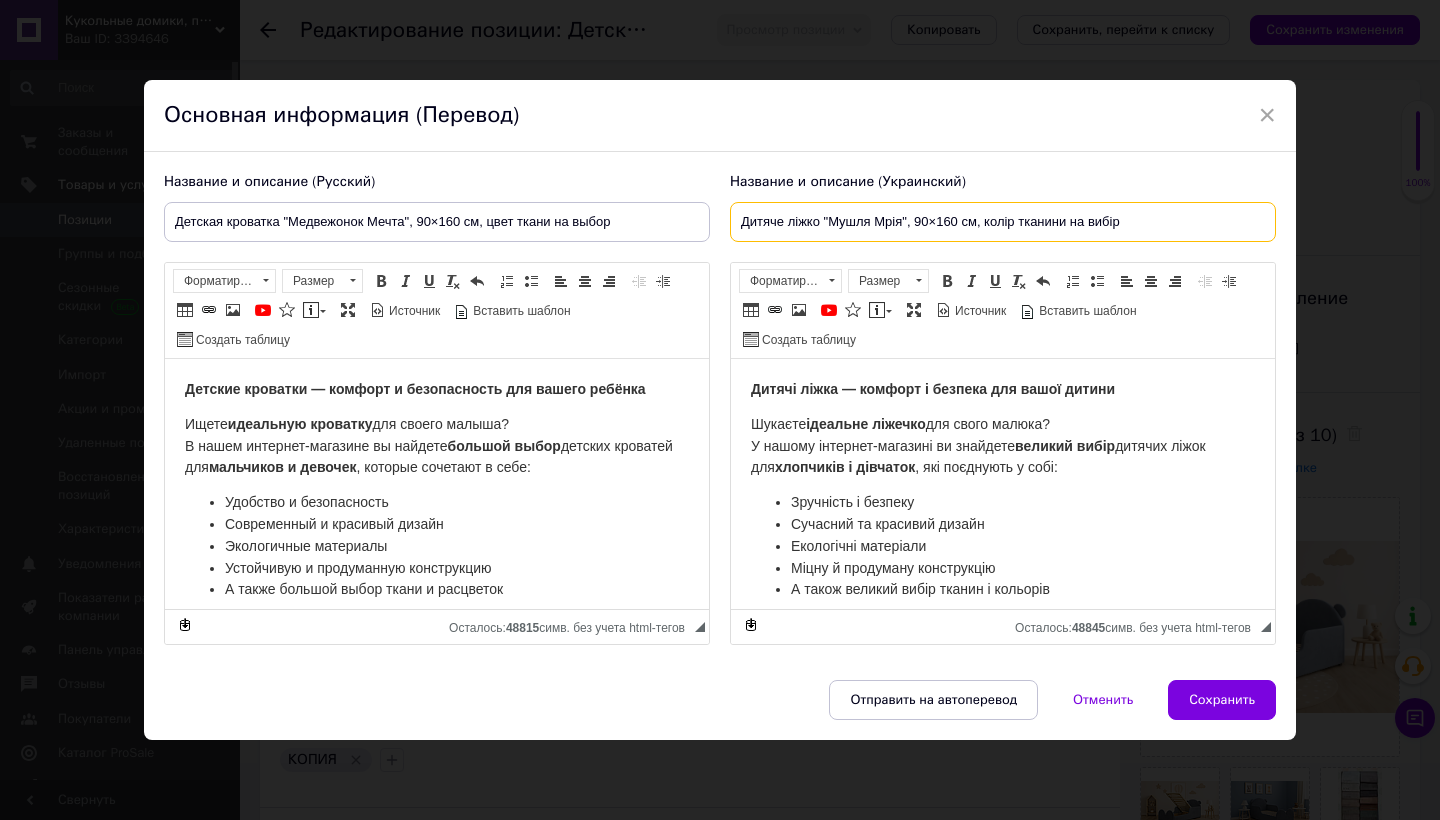 type on "Дитяче ліжко "Мушля Мрія", 90×160 см, колір тканини на вибір" 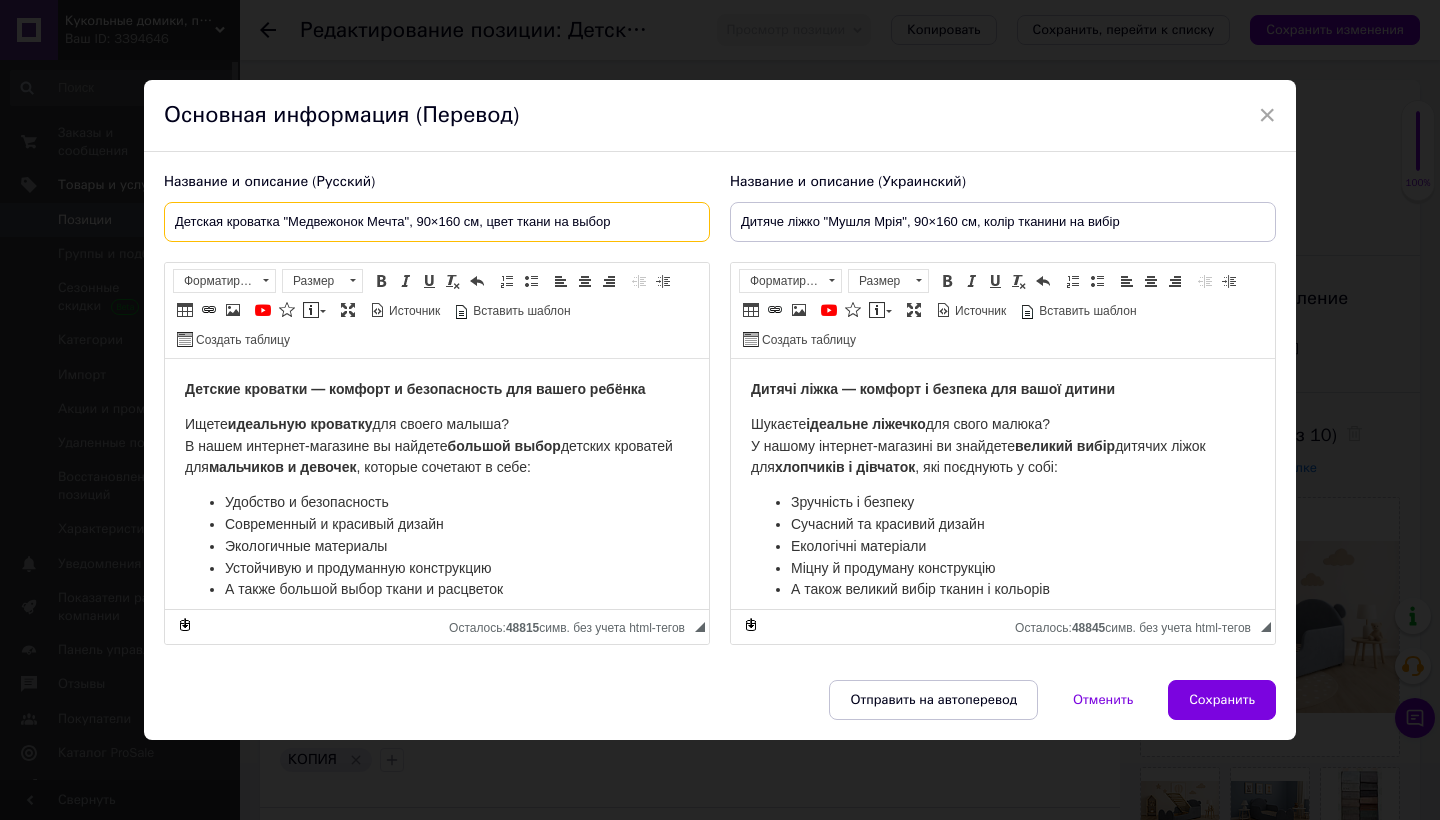 drag, startPoint x: 289, startPoint y: 217, endPoint x: 360, endPoint y: 221, distance: 71.11259 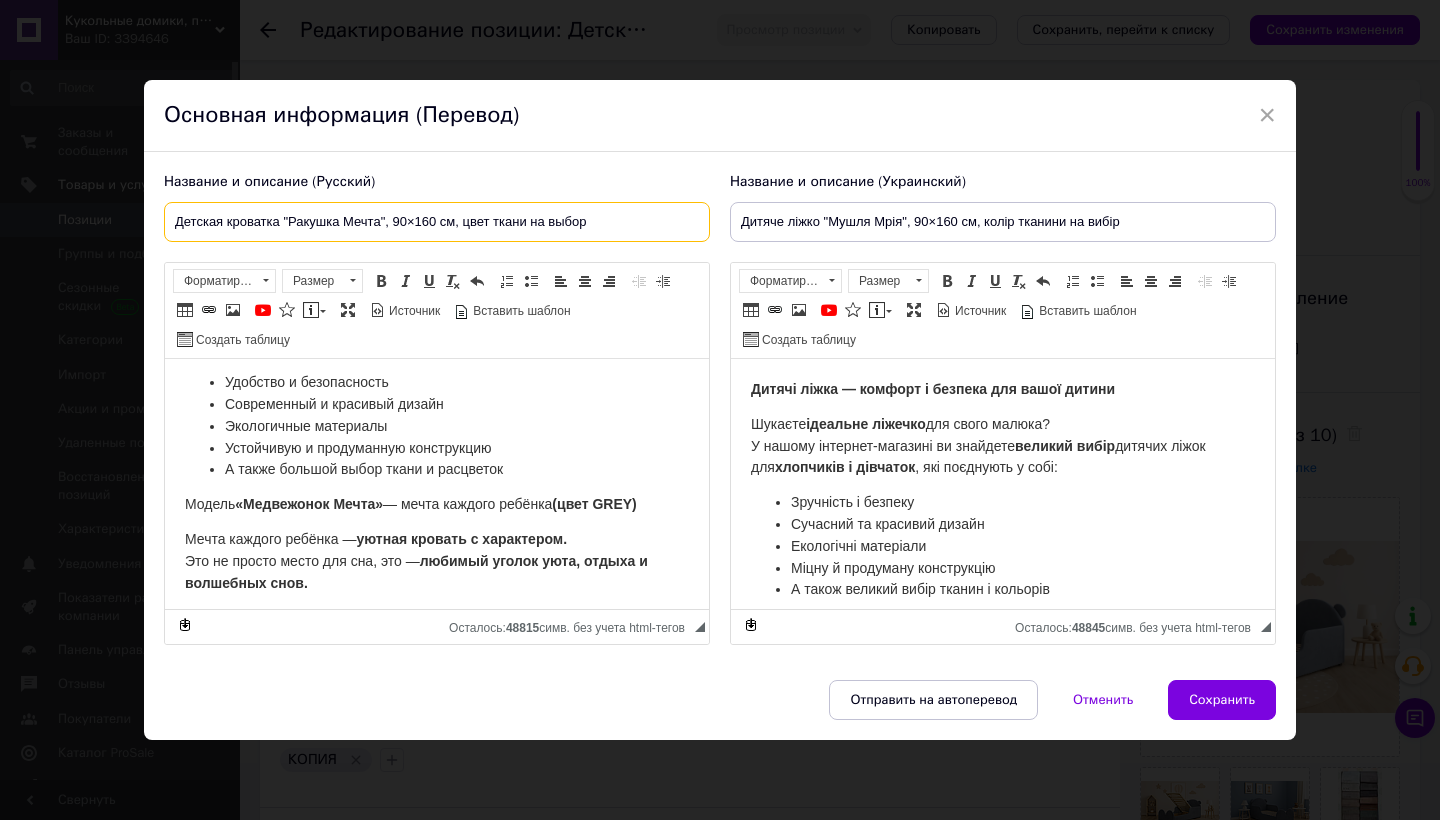 scroll, scrollTop: 121, scrollLeft: 0, axis: vertical 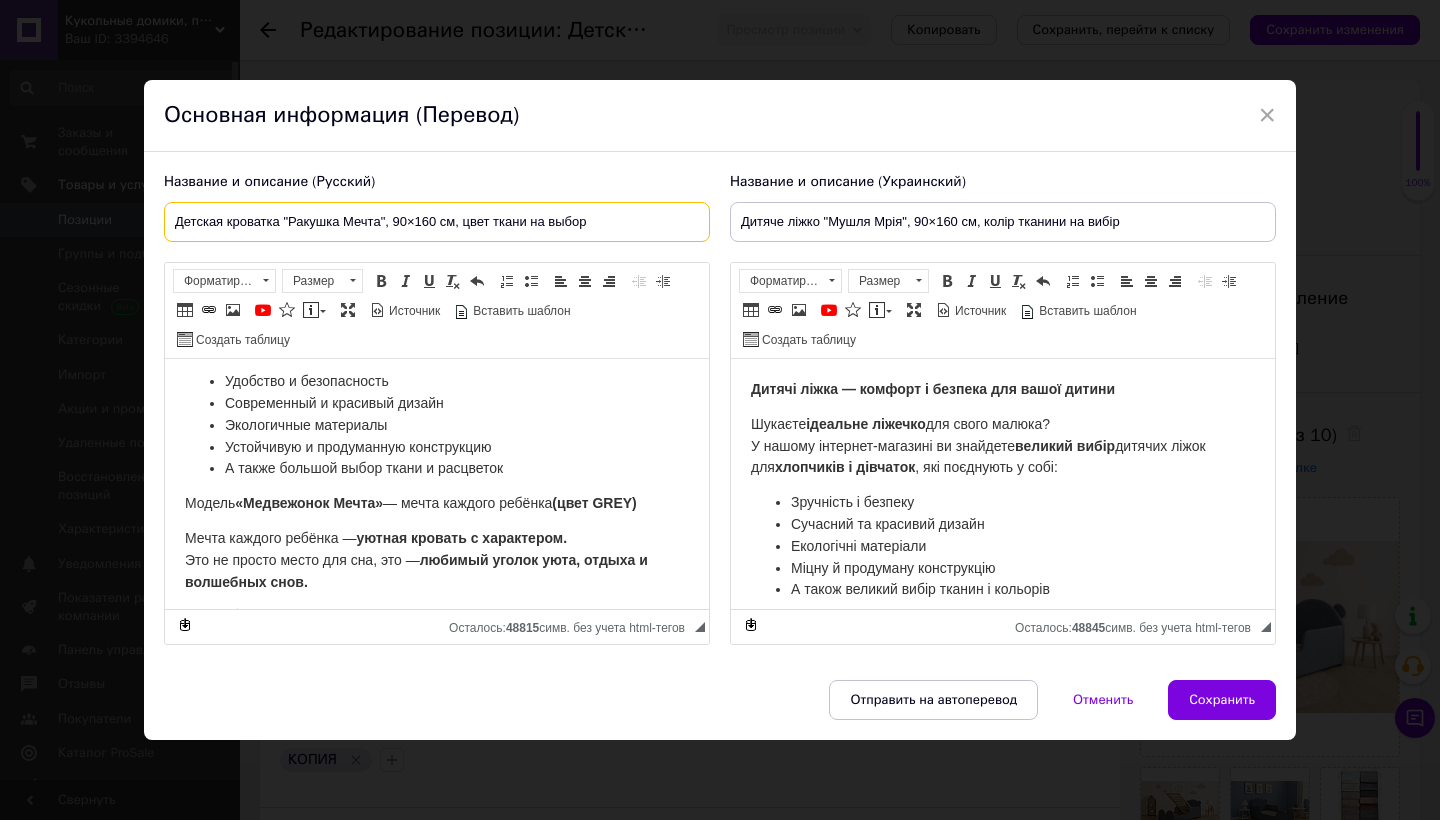 type on "Детская кроватка "Ракушка Мечта", 90×160 см, цвет ткани на выбор" 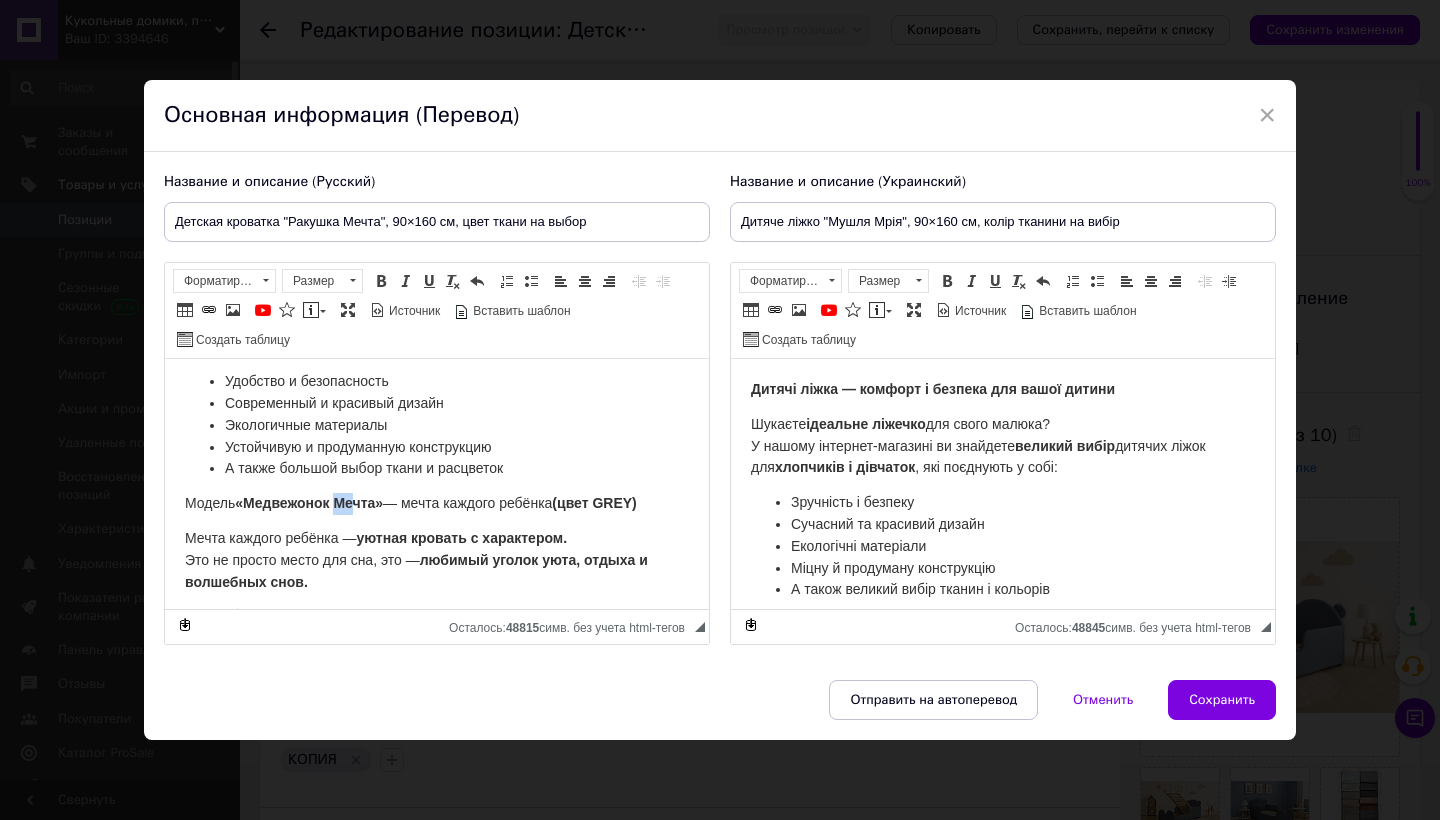 drag, startPoint x: 344, startPoint y: 498, endPoint x: 363, endPoint y: 492, distance: 19.924858 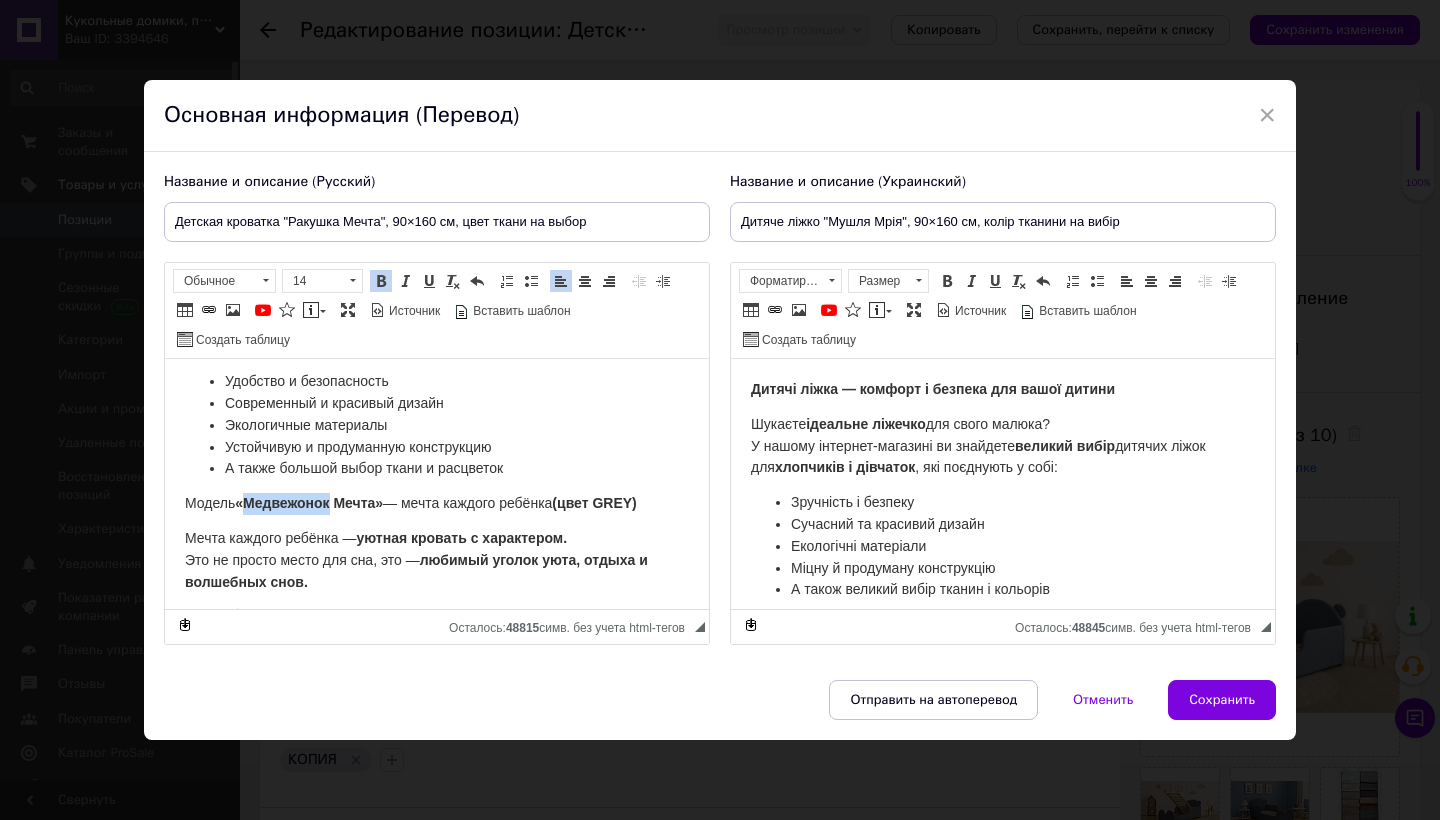 drag, startPoint x: 249, startPoint y: 499, endPoint x: 335, endPoint y: 501, distance: 86.023254 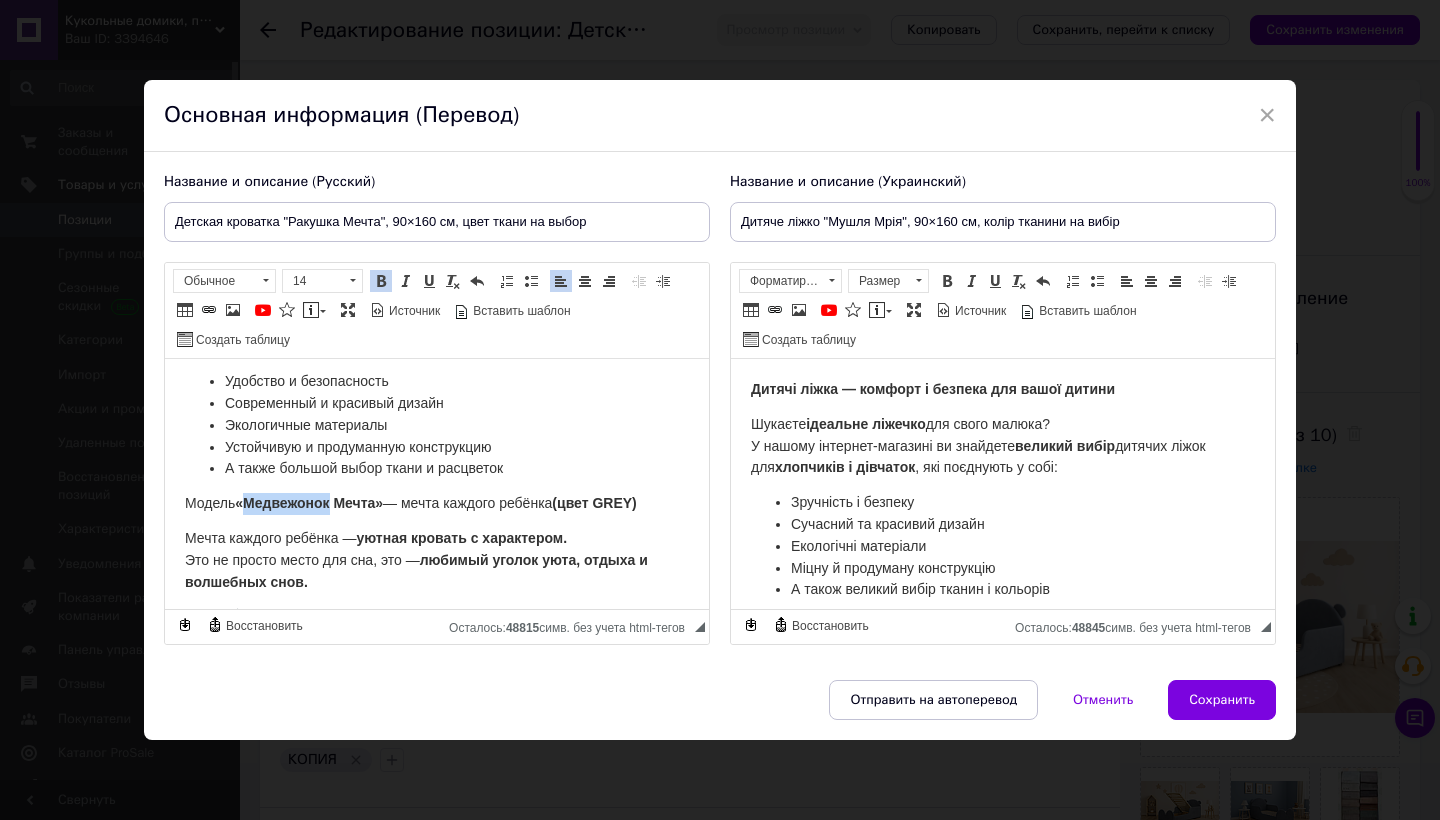 type 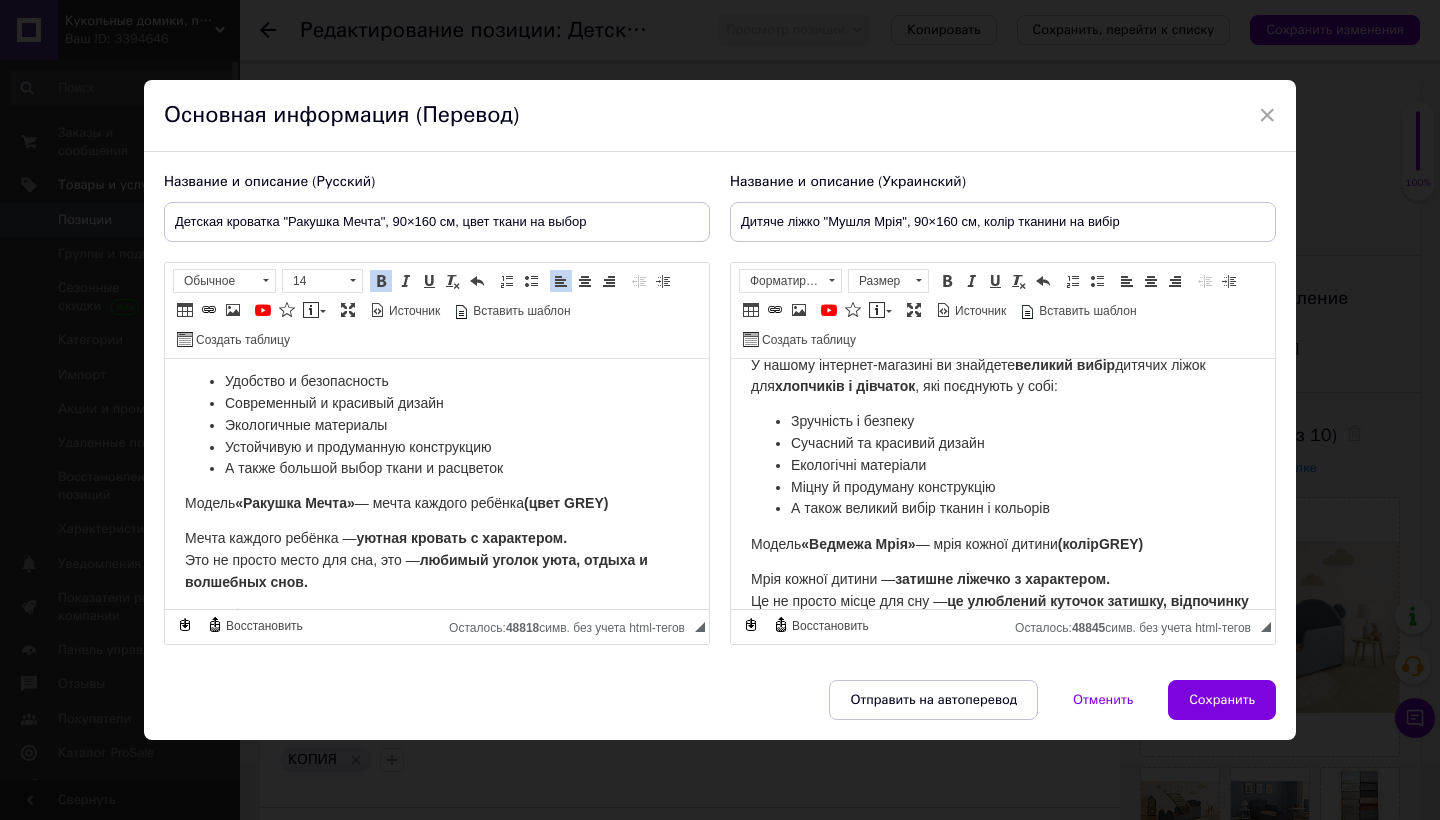 scroll, scrollTop: 86, scrollLeft: 0, axis: vertical 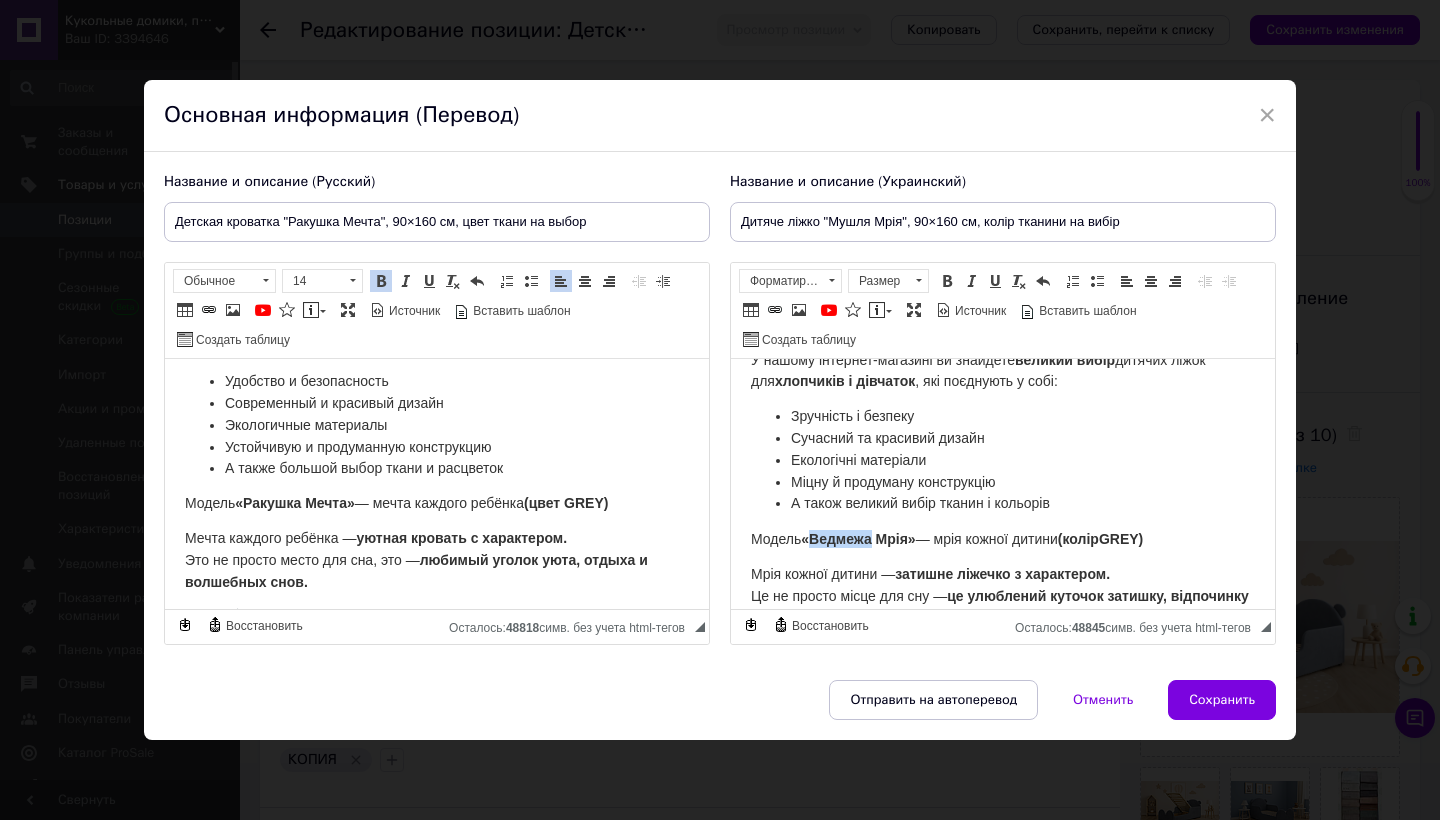 drag, startPoint x: 817, startPoint y: 532, endPoint x: 875, endPoint y: 535, distance: 58.077534 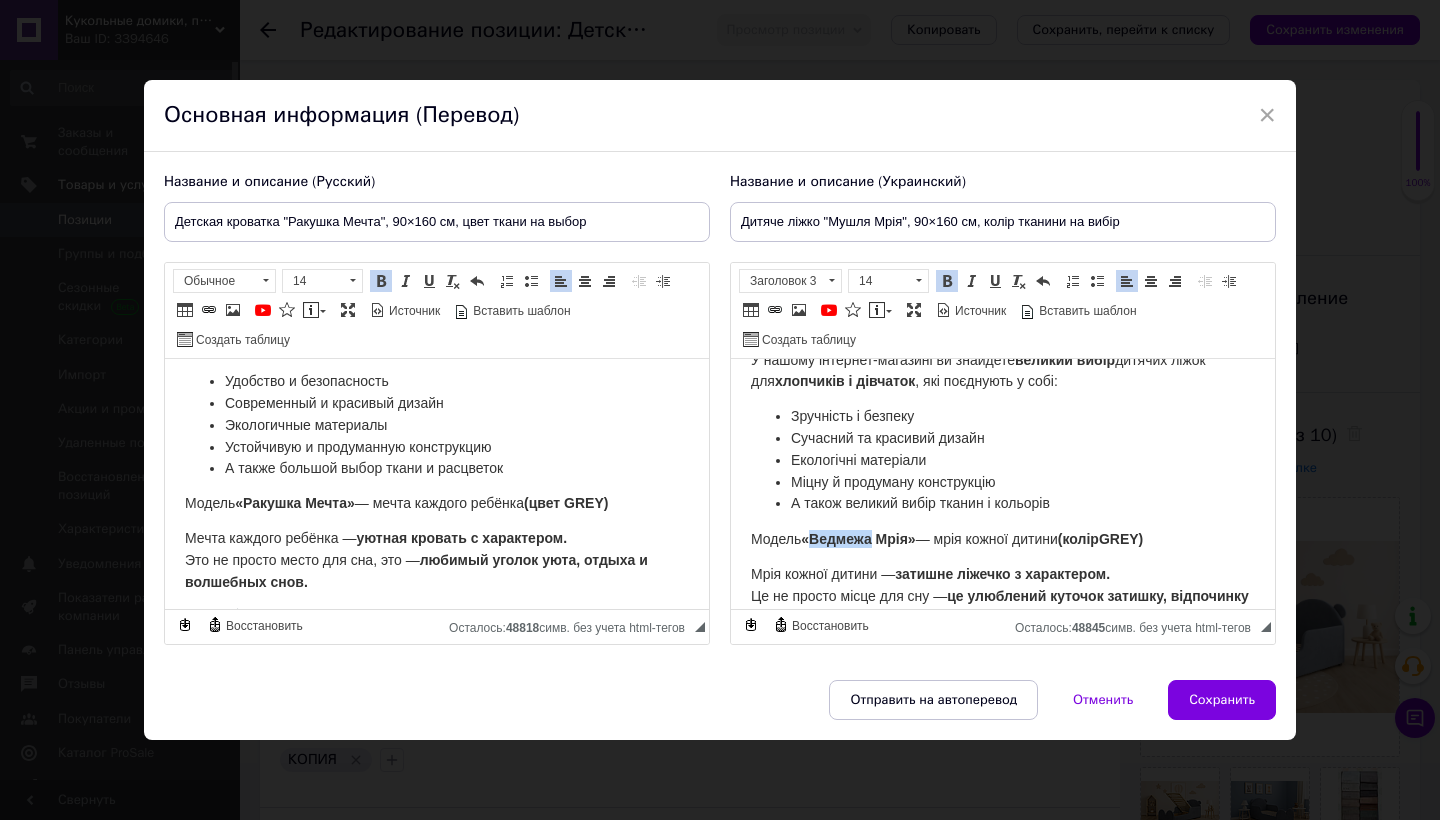 type 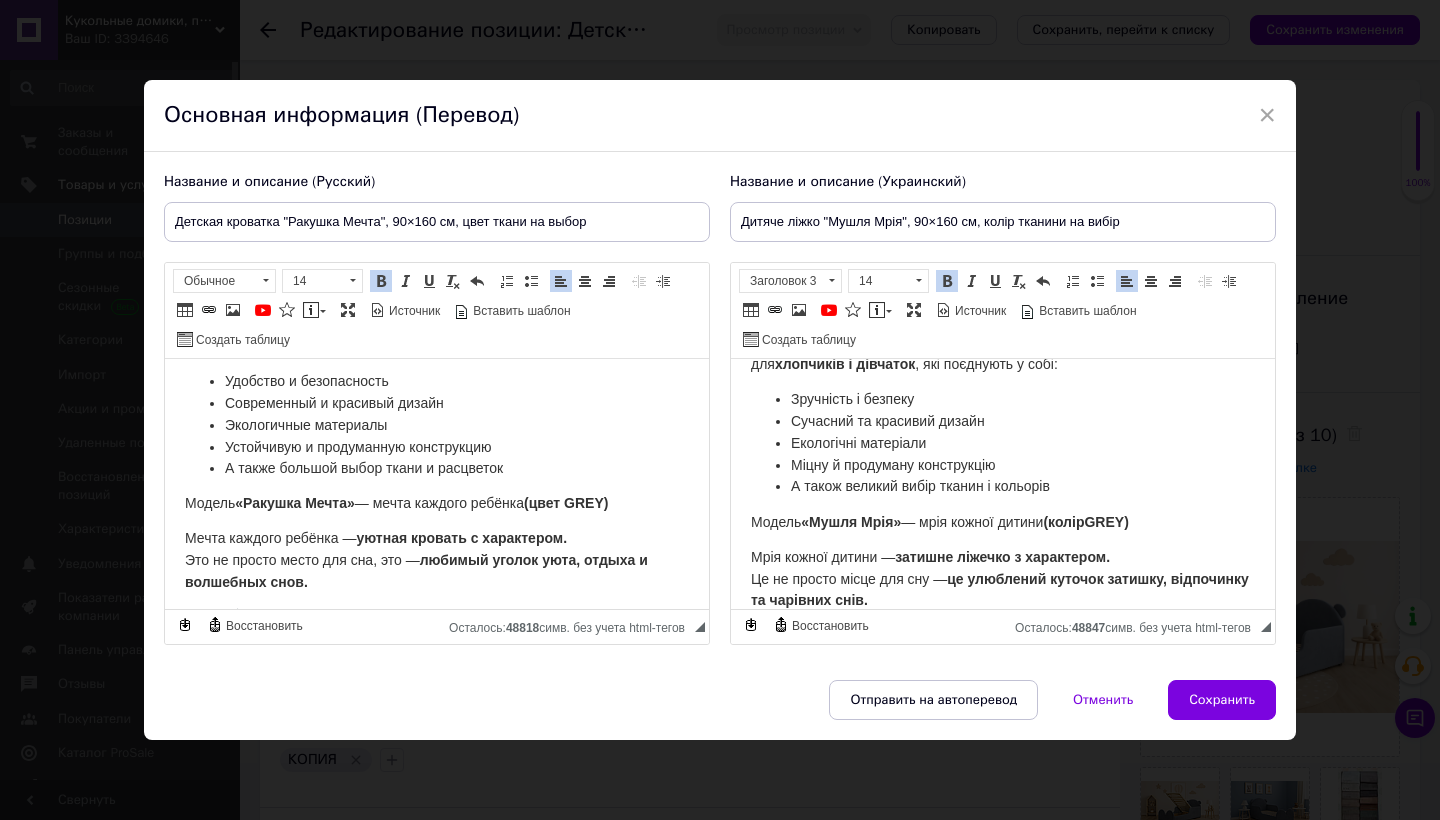 scroll, scrollTop: 97, scrollLeft: 0, axis: vertical 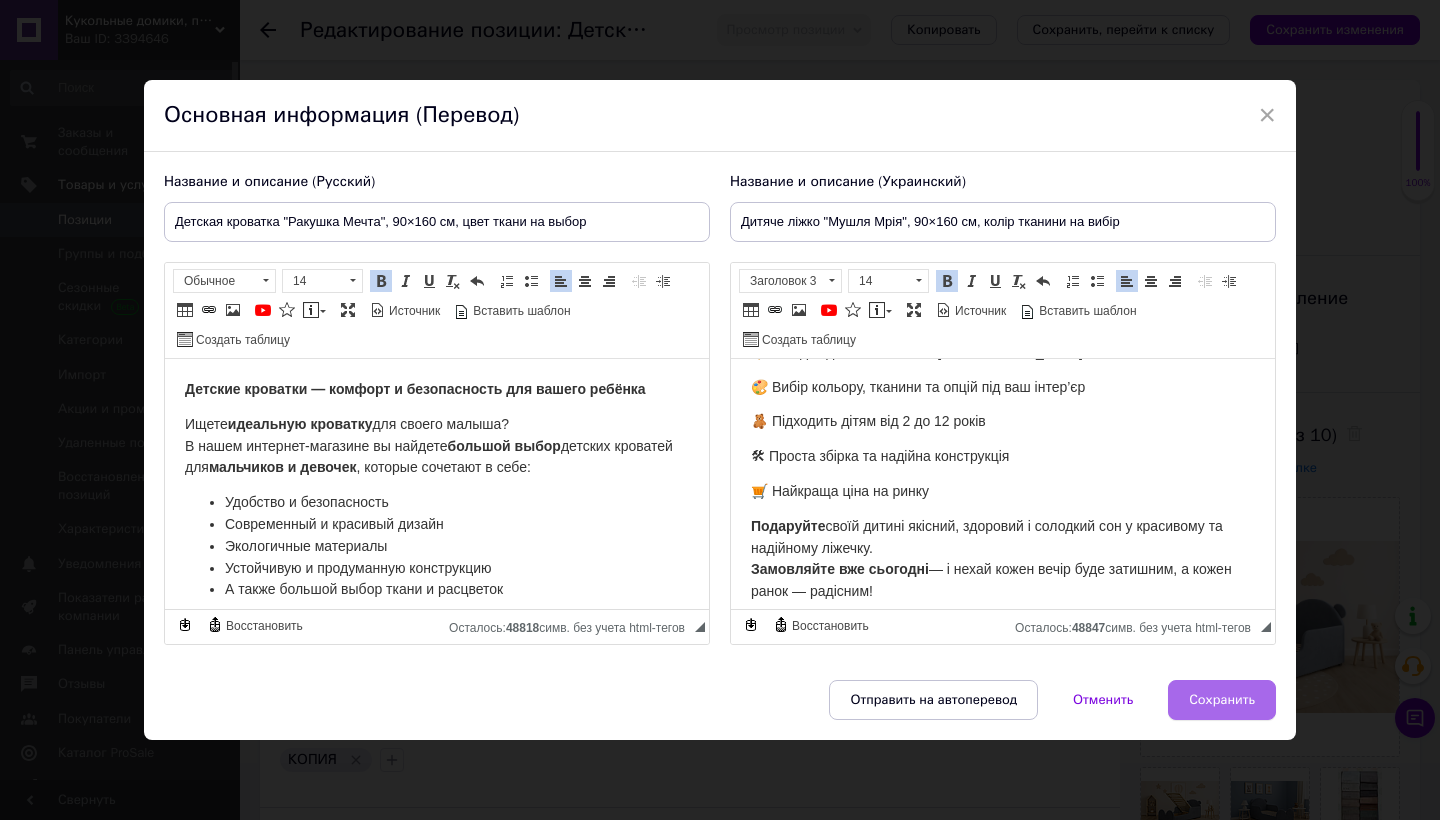click on "Сохранить" at bounding box center [1222, 700] 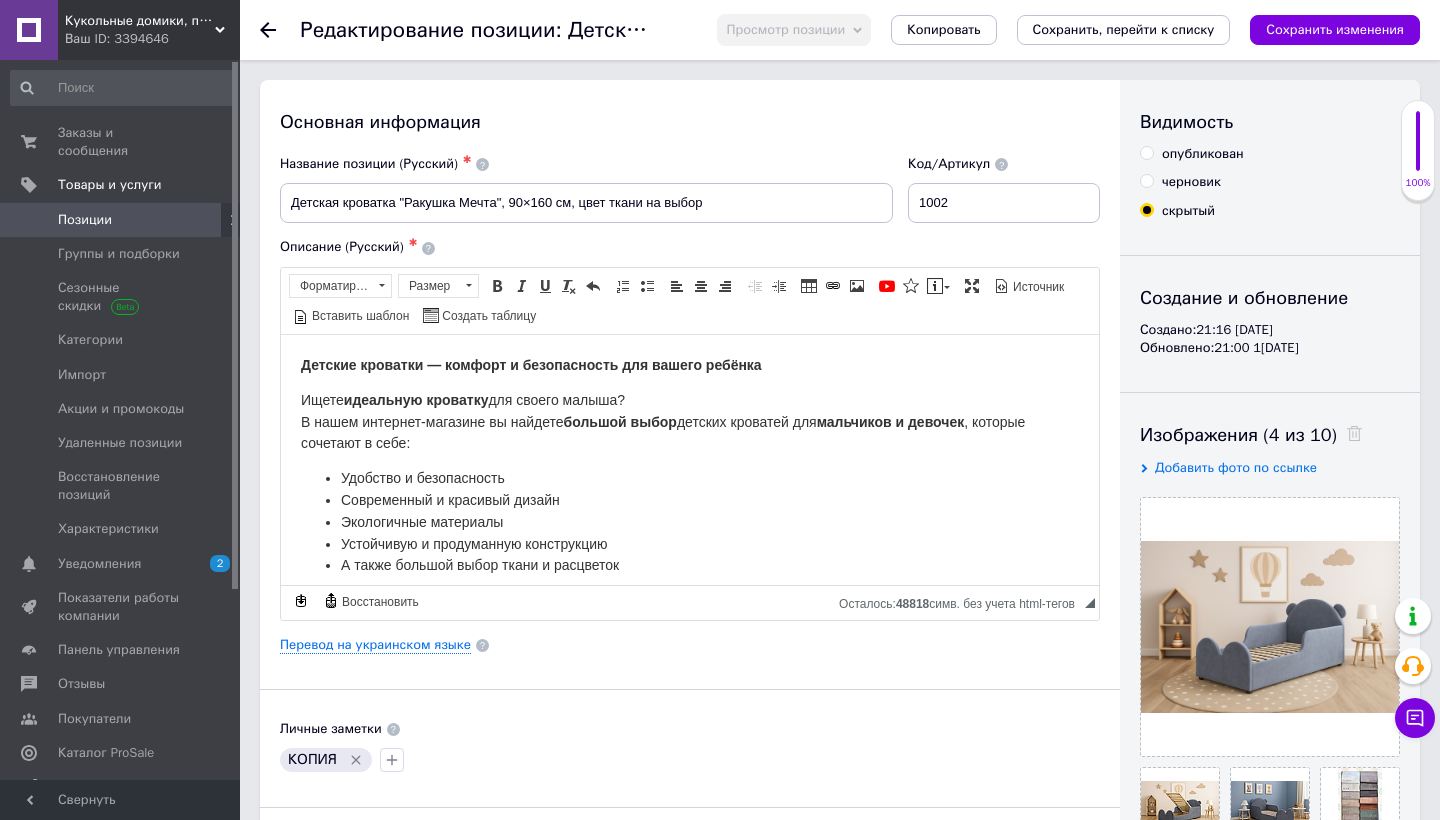 scroll, scrollTop: 45, scrollLeft: 0, axis: vertical 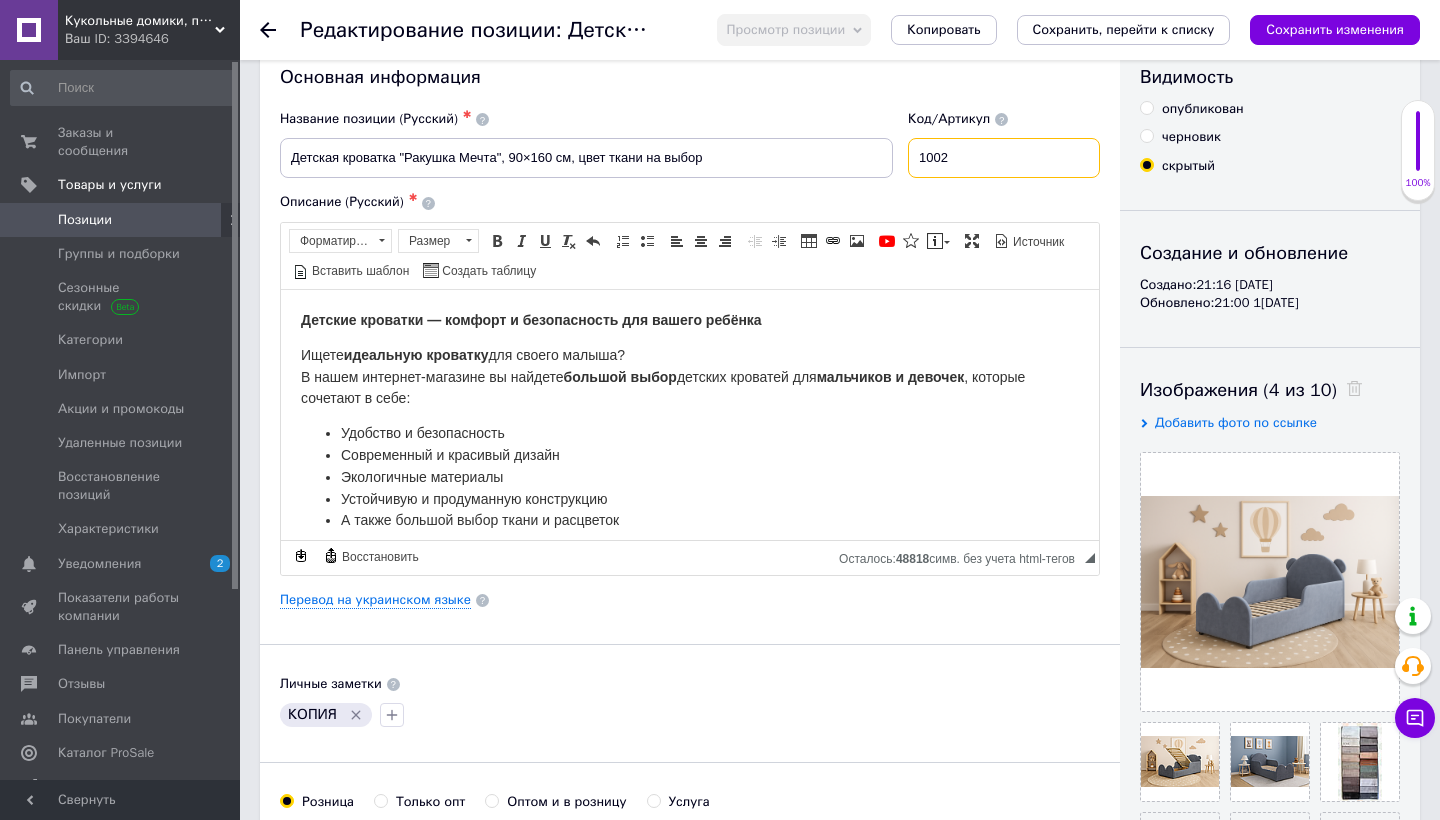 click on "1002" at bounding box center [1004, 158] 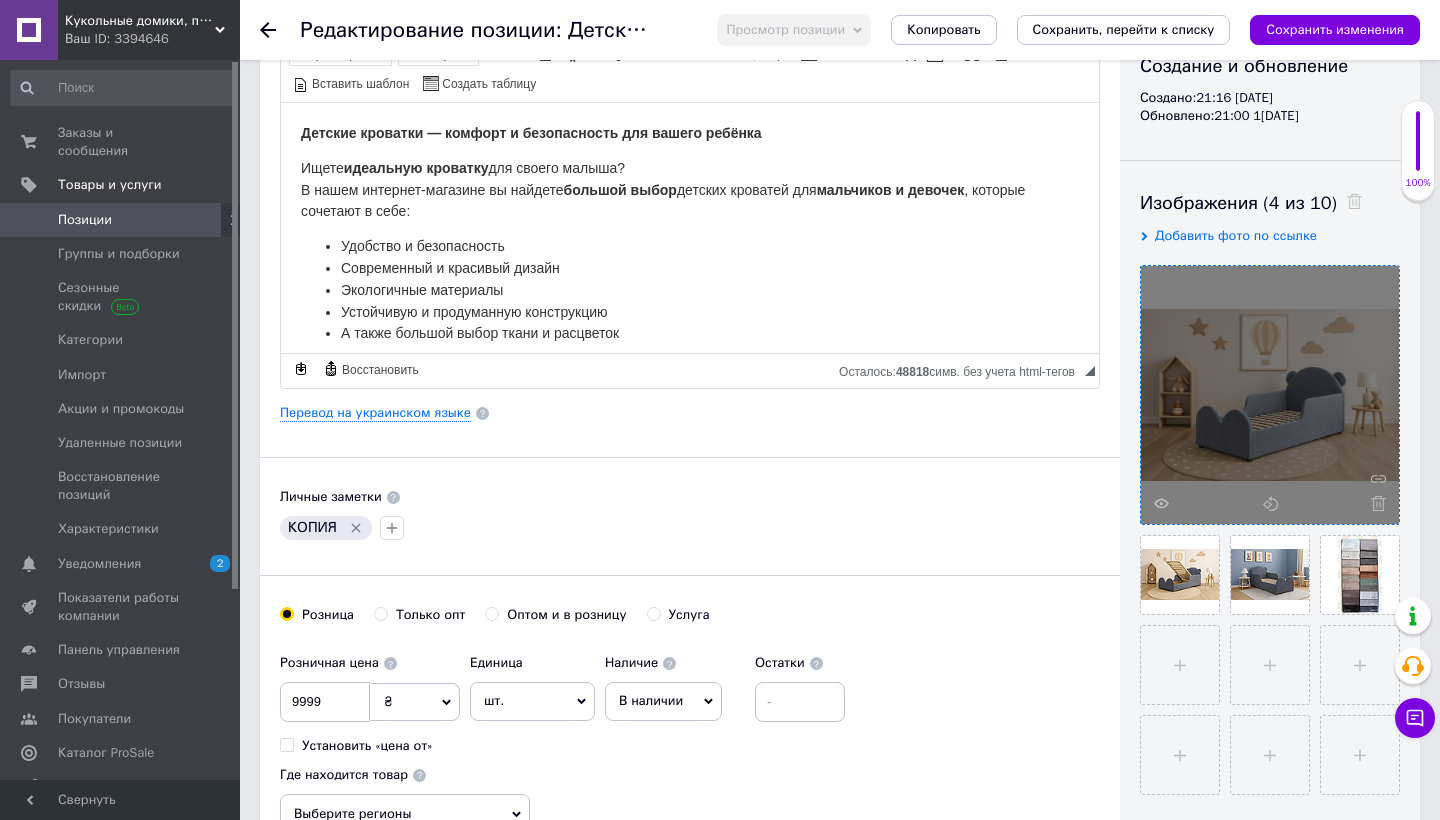scroll, scrollTop: 243, scrollLeft: 0, axis: vertical 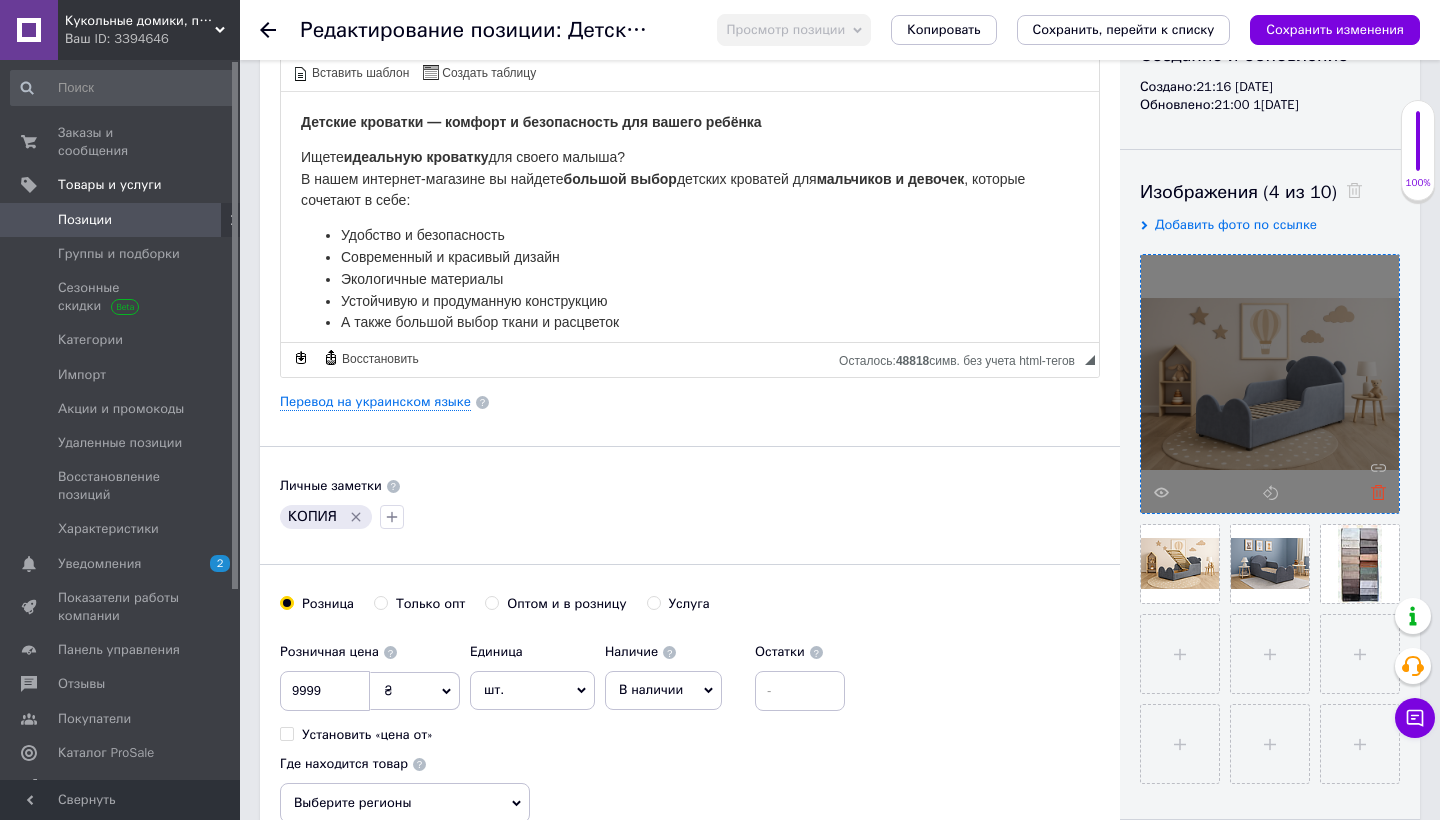 type on "1004" 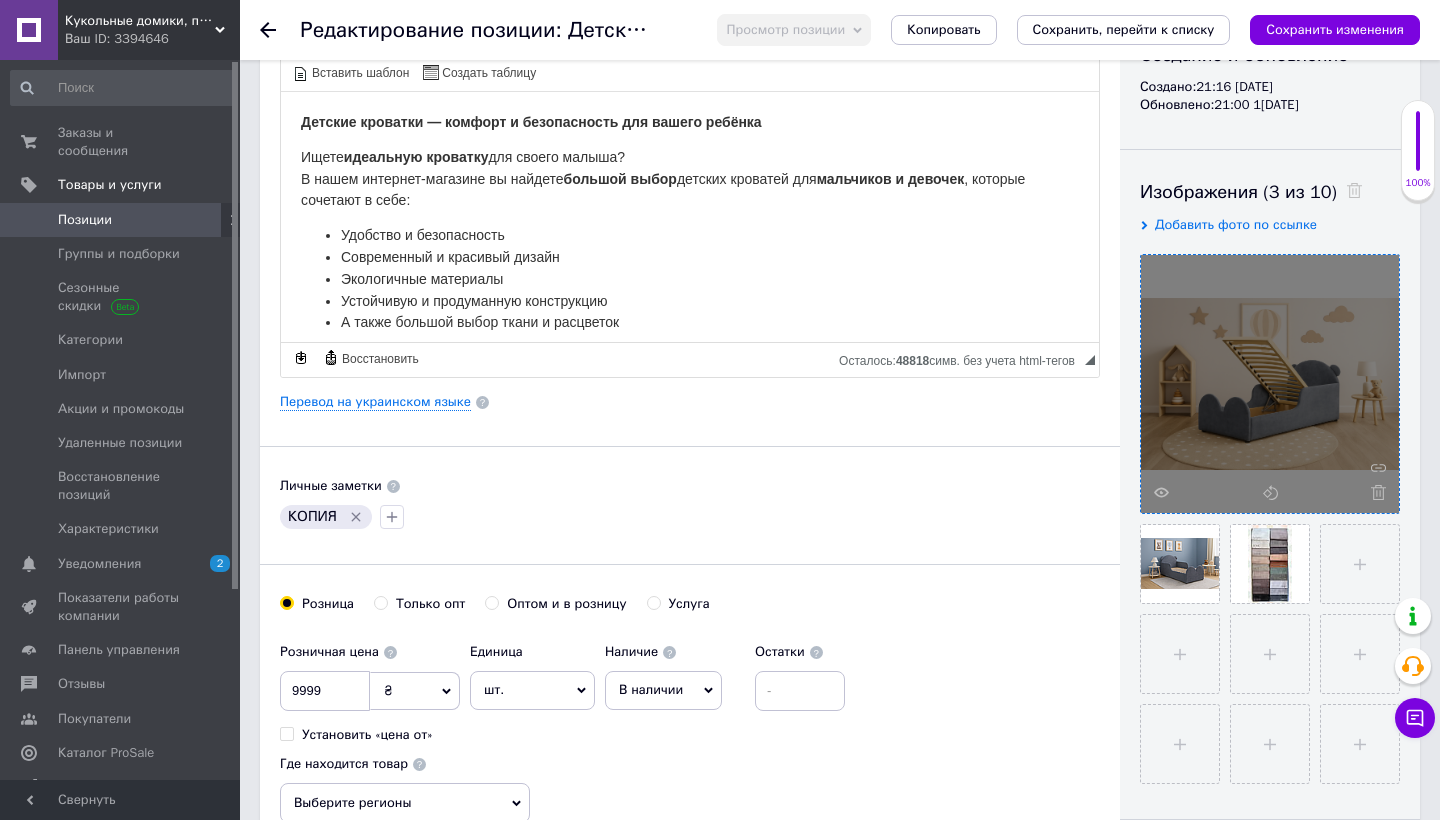 click 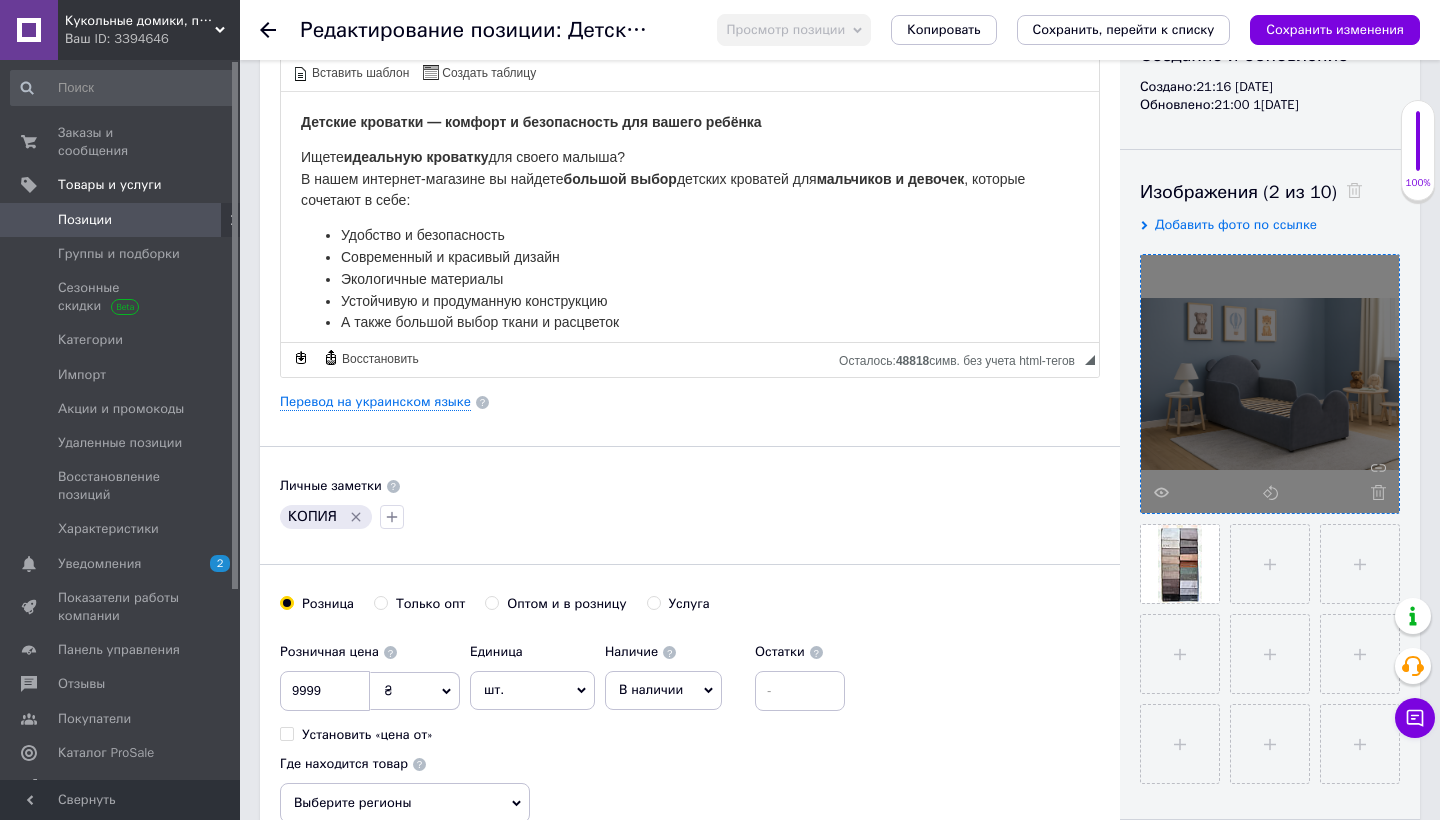 click 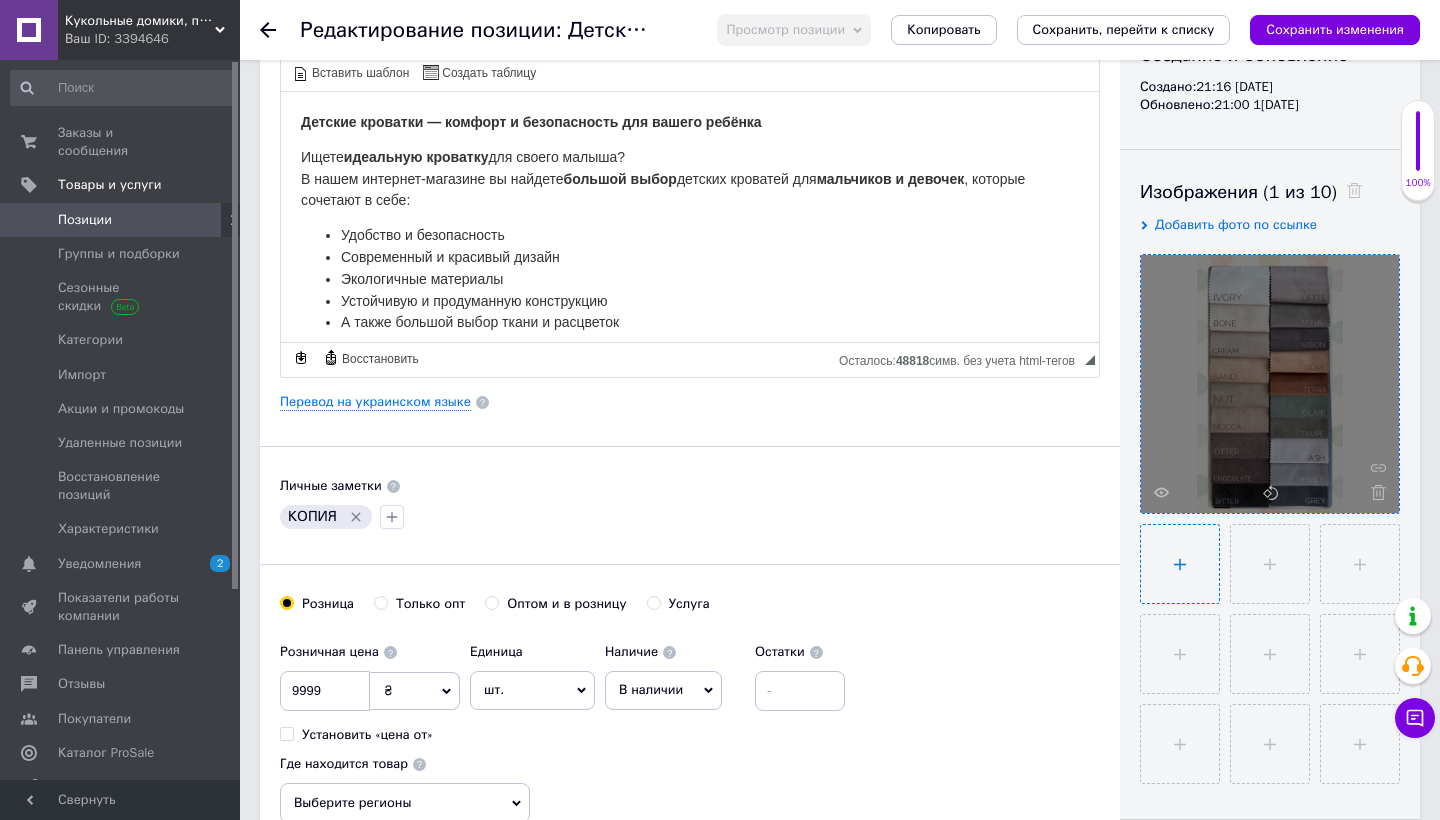 click at bounding box center [1180, 564] 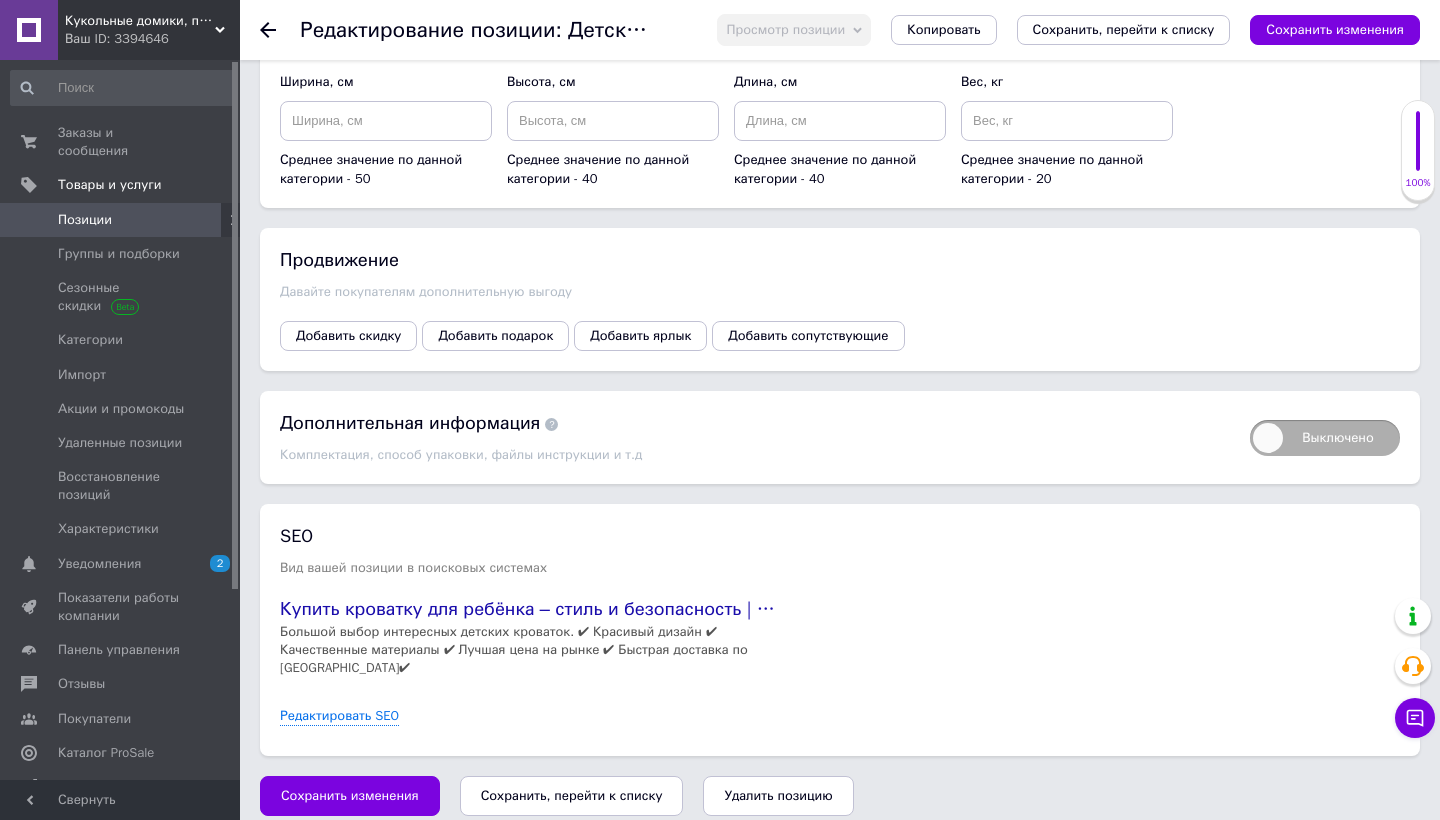scroll, scrollTop: 2532, scrollLeft: 0, axis: vertical 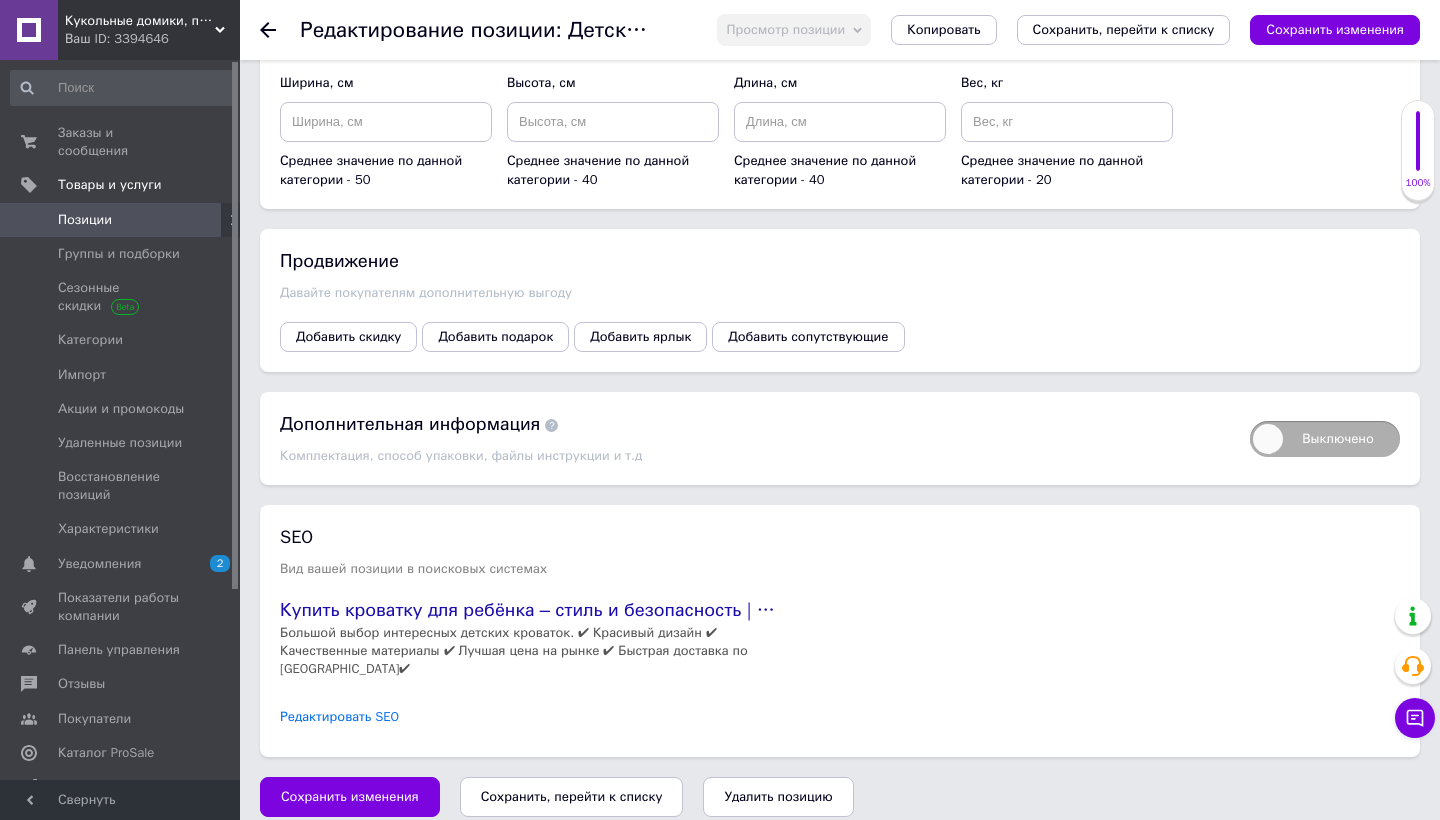 click on "Редактировать SEO" at bounding box center (339, 717) 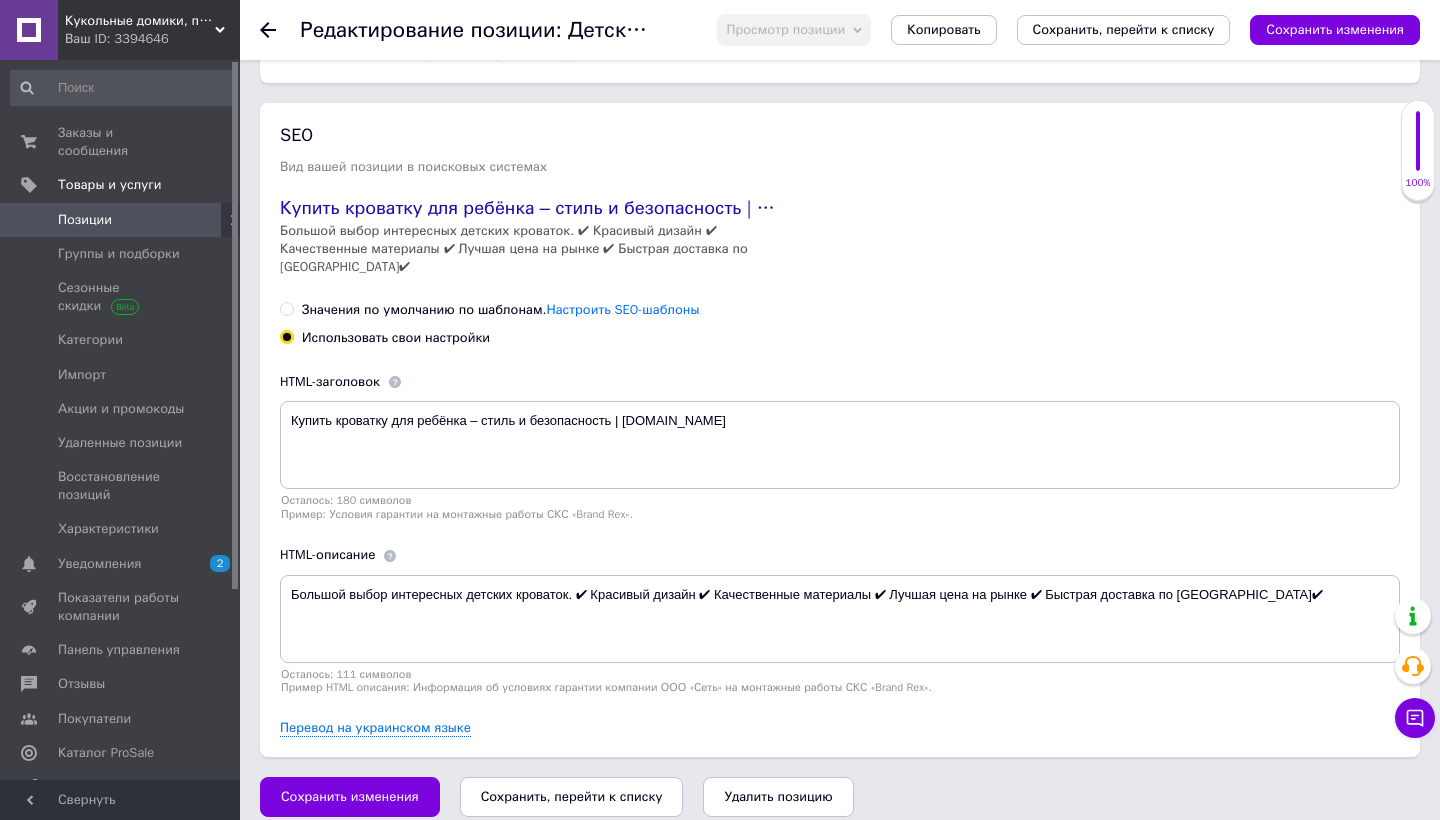scroll, scrollTop: 2933, scrollLeft: 0, axis: vertical 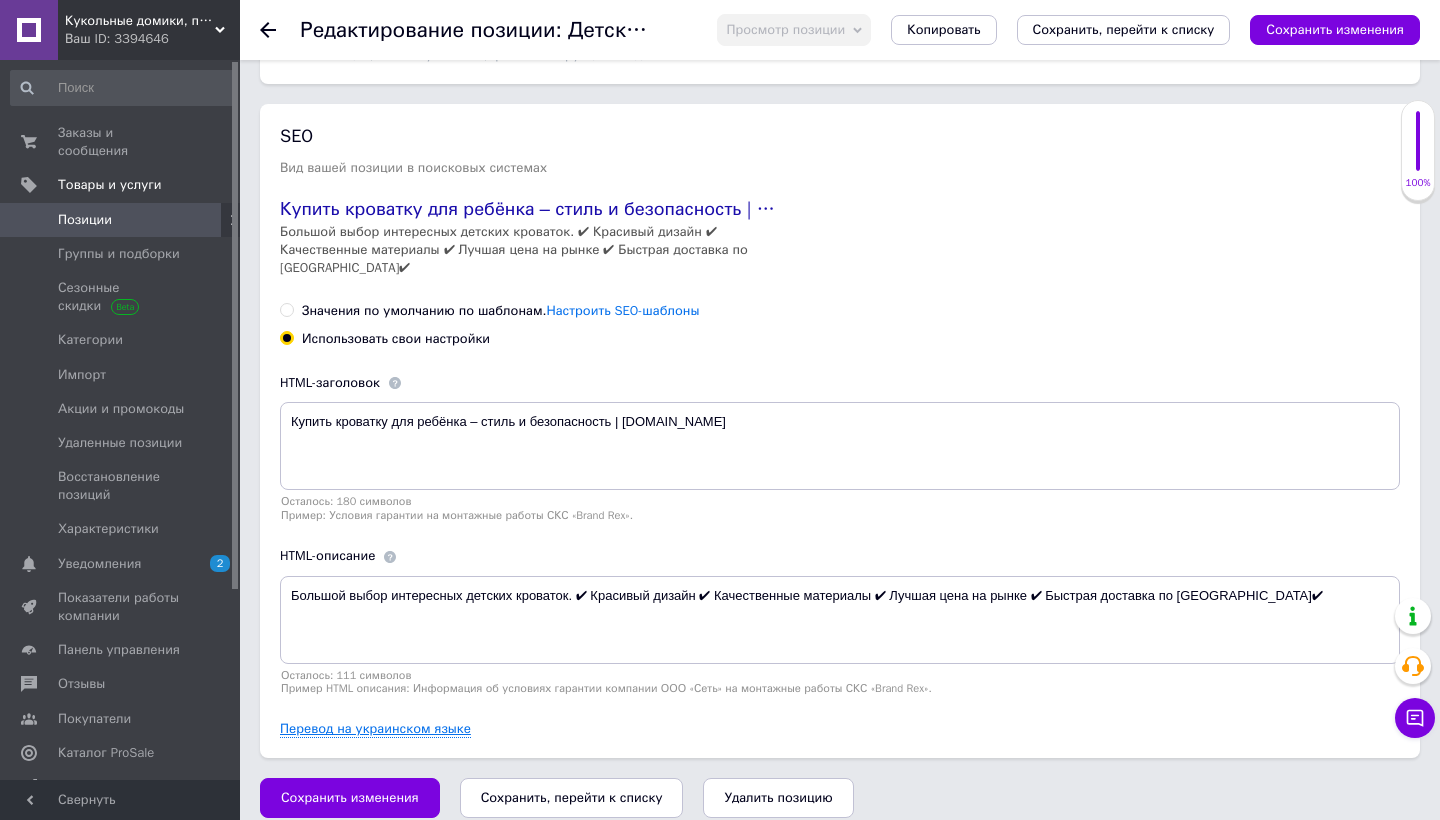 click on "Перевод на украинском языке" at bounding box center [375, 729] 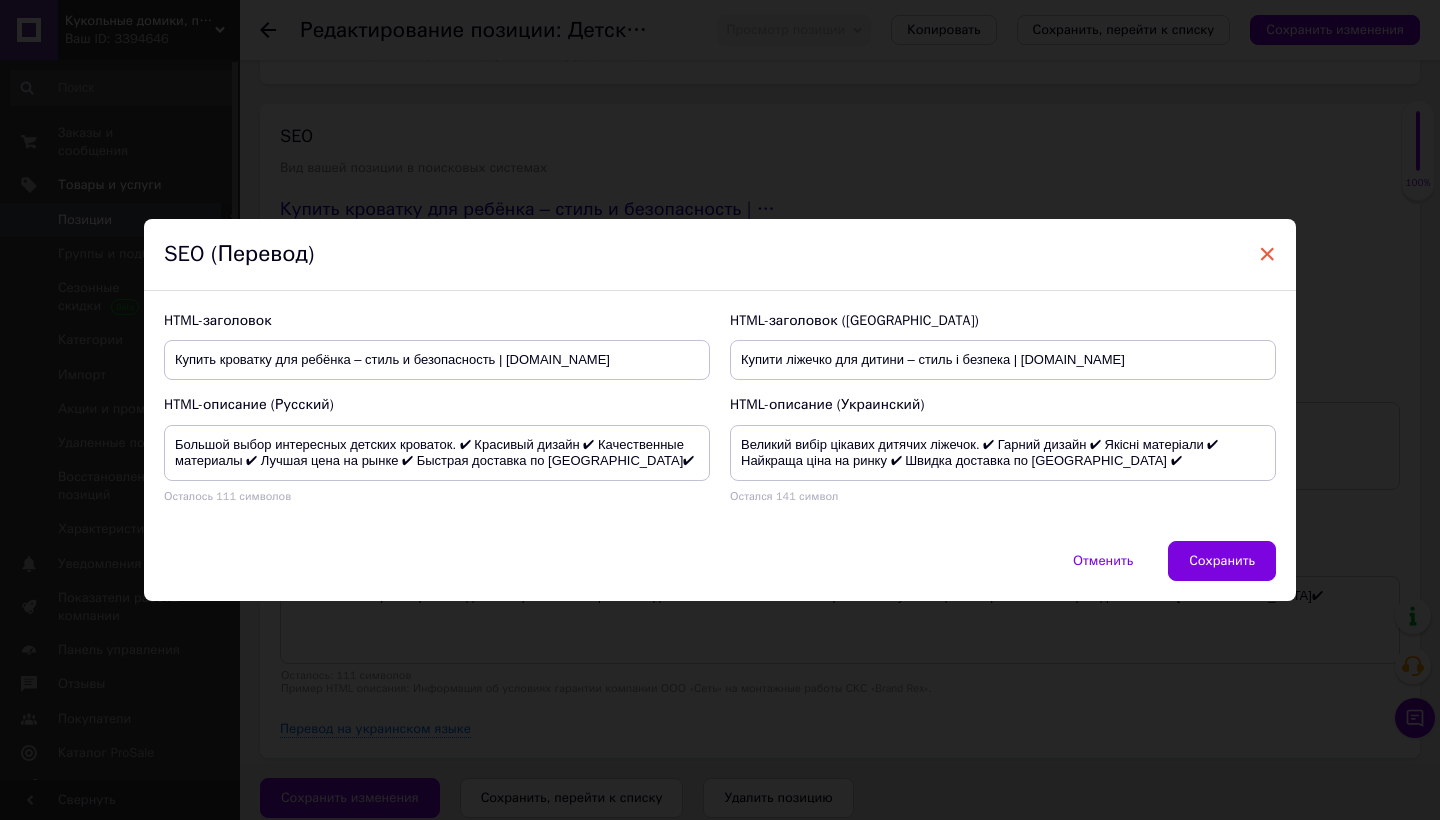 click on "×" at bounding box center (1267, 254) 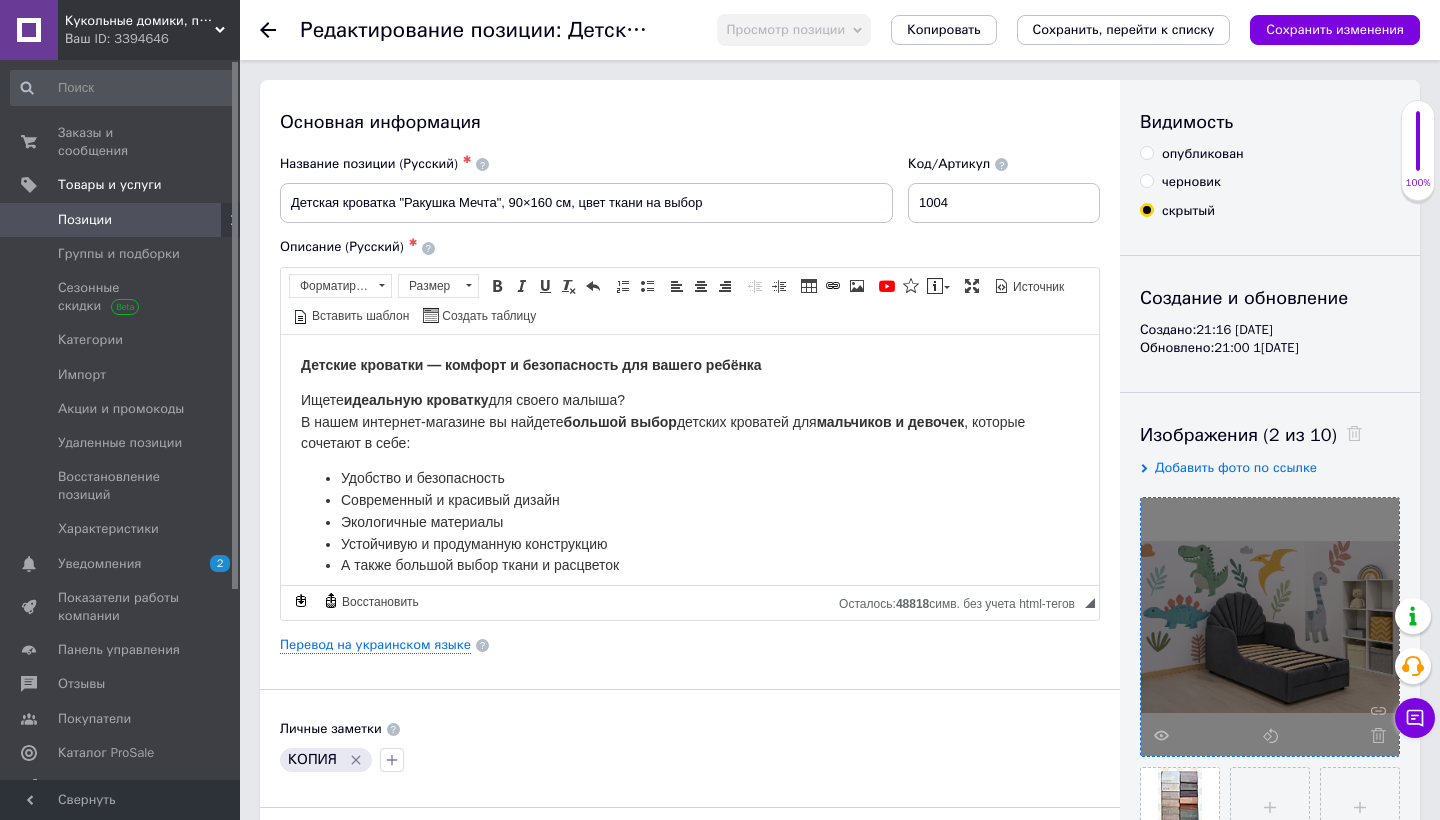 scroll, scrollTop: 0, scrollLeft: 0, axis: both 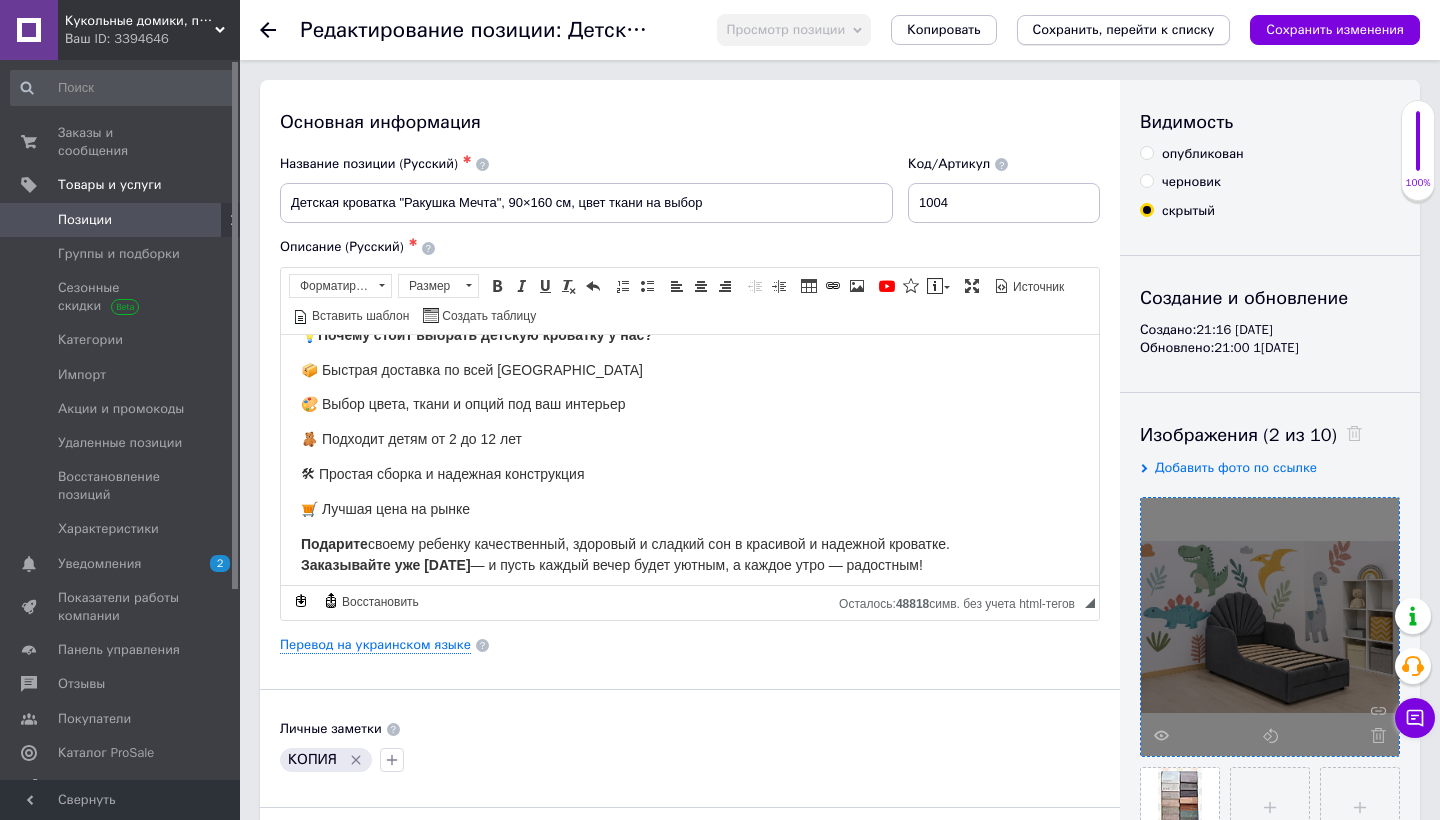 click on "Сохранить, перейти к списку" at bounding box center [1124, 29] 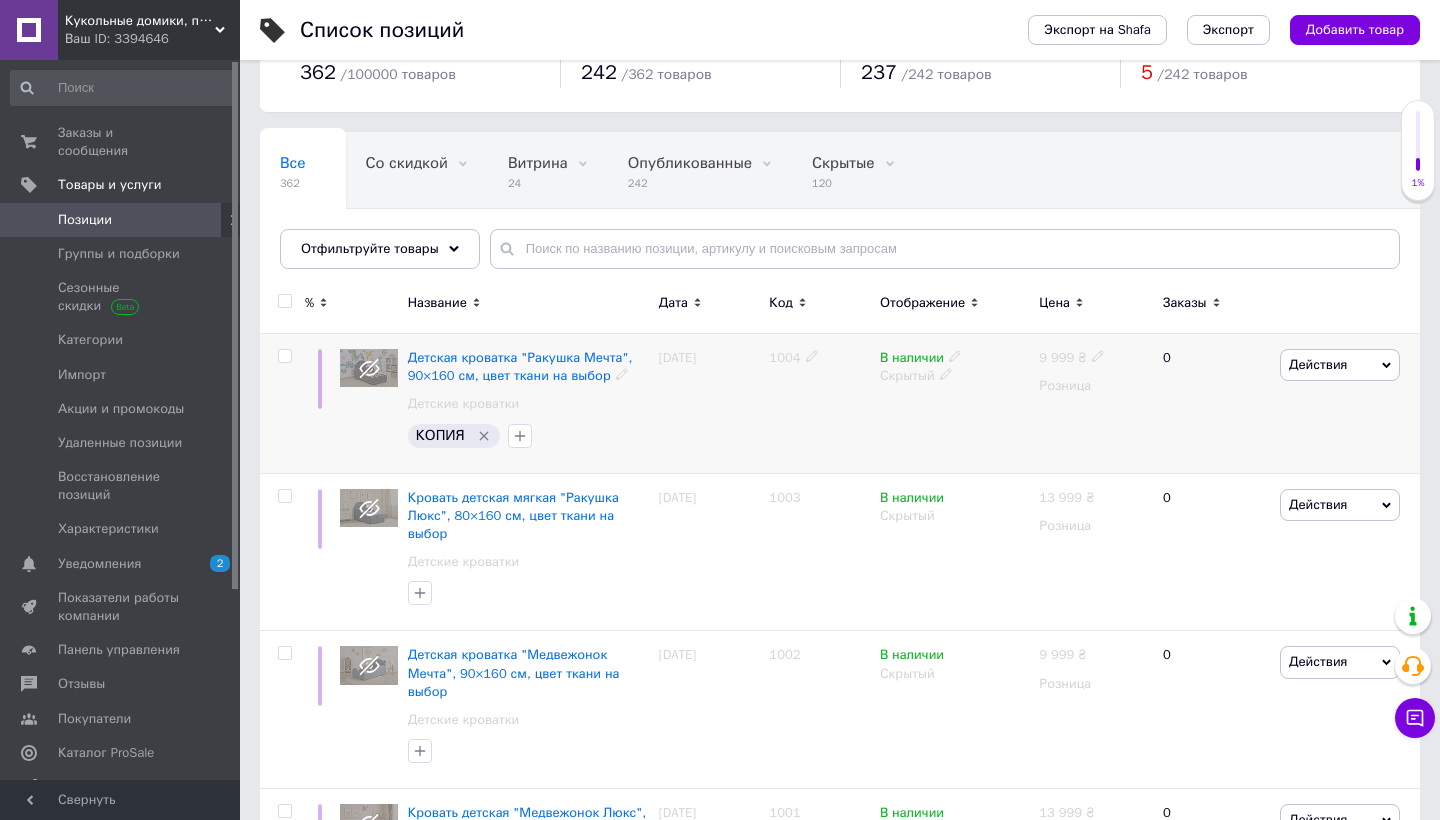 scroll, scrollTop: 73, scrollLeft: 0, axis: vertical 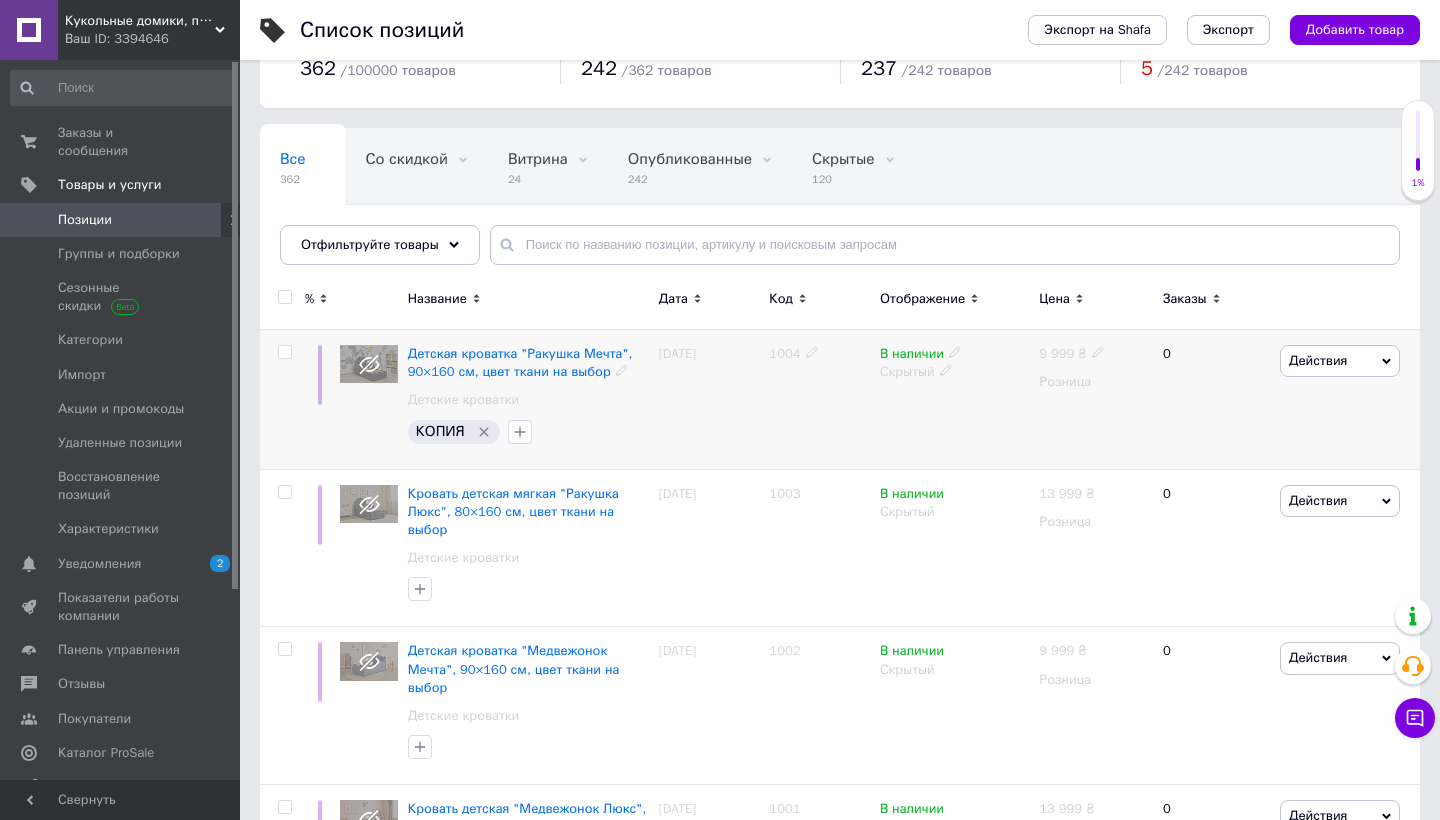 click 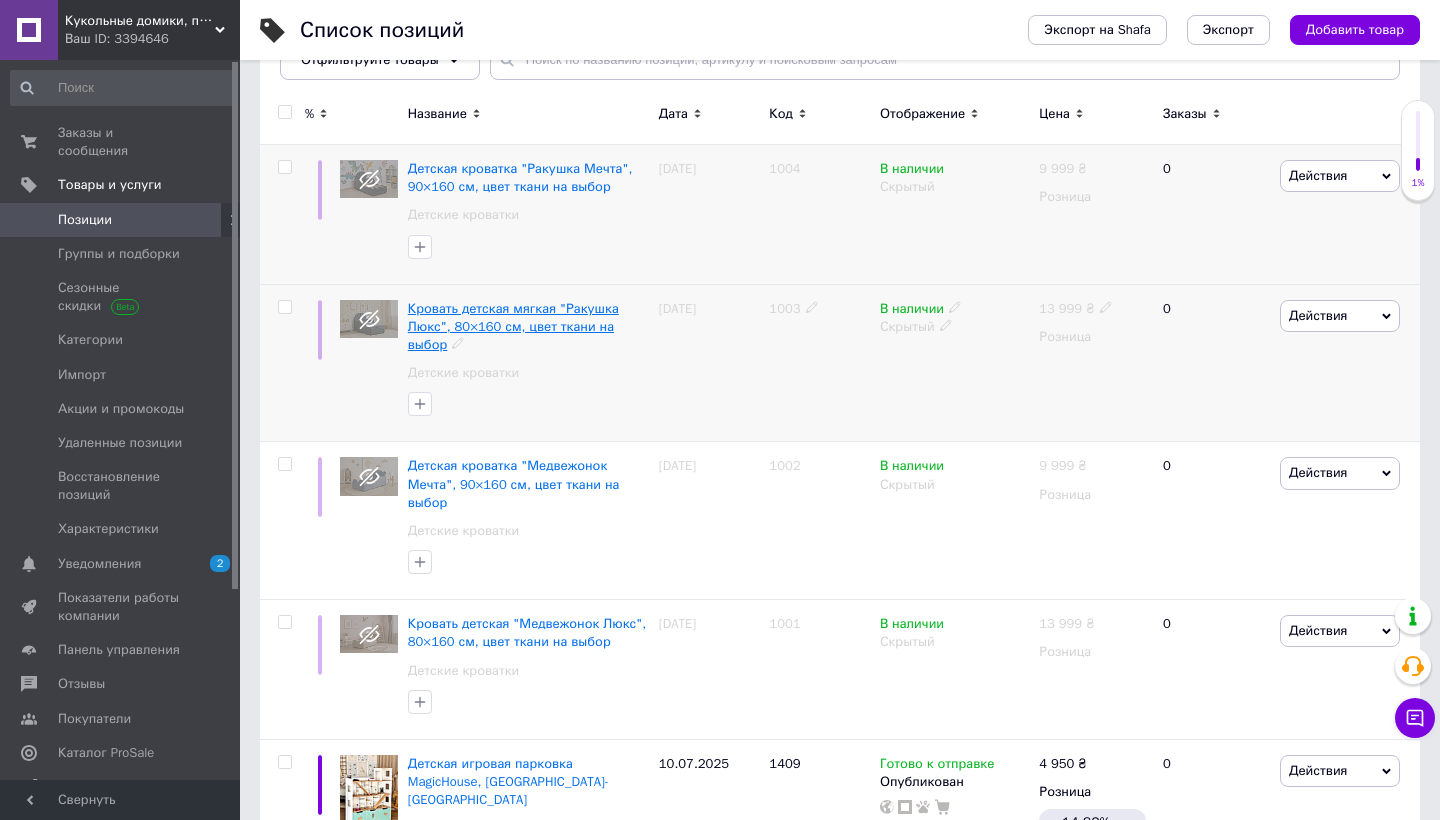 scroll, scrollTop: 268, scrollLeft: 0, axis: vertical 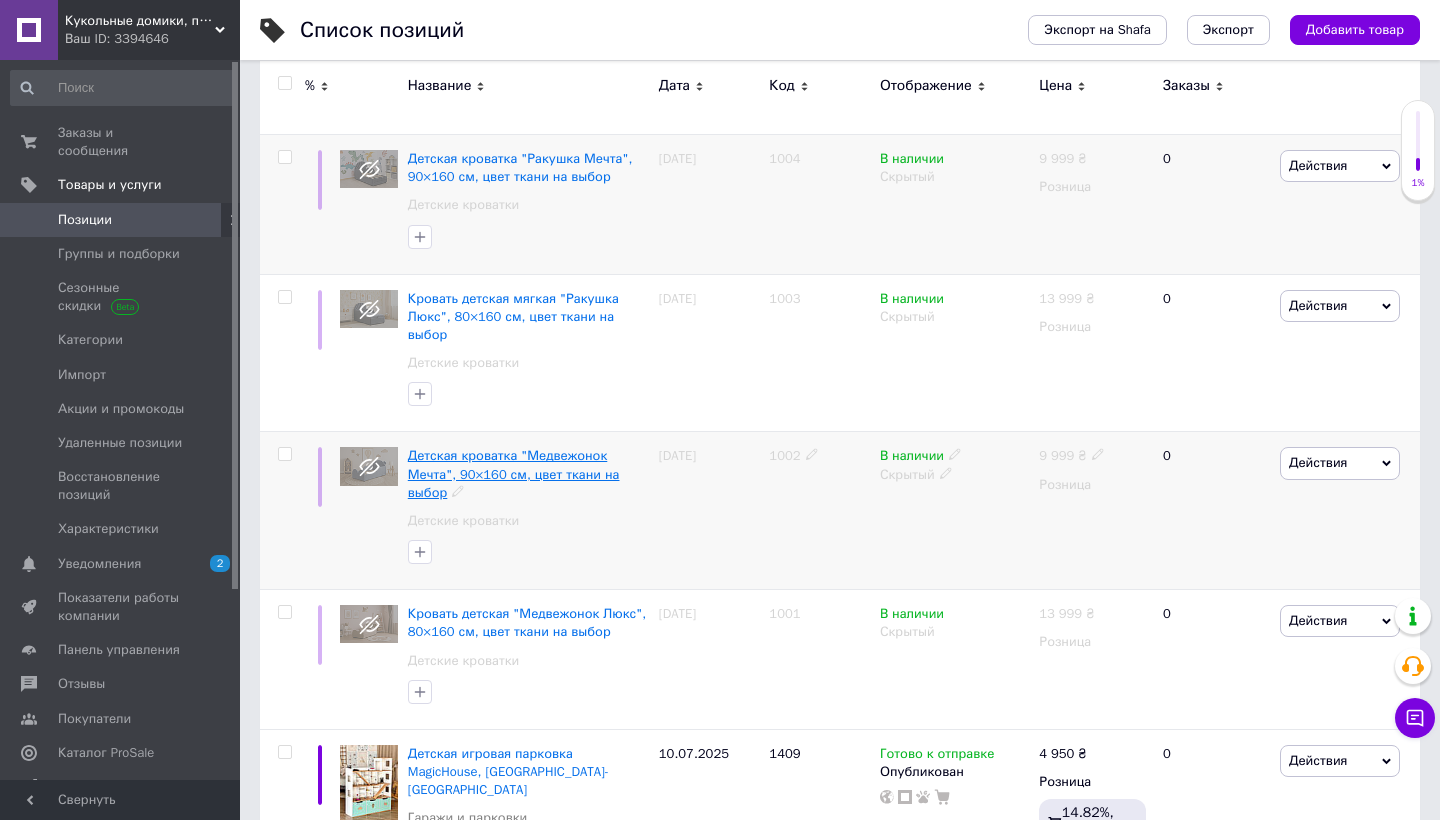 click on "Детская кроватка "Медвежонок Мечта", 90×160 см, цвет ткани на выбор" at bounding box center (514, 473) 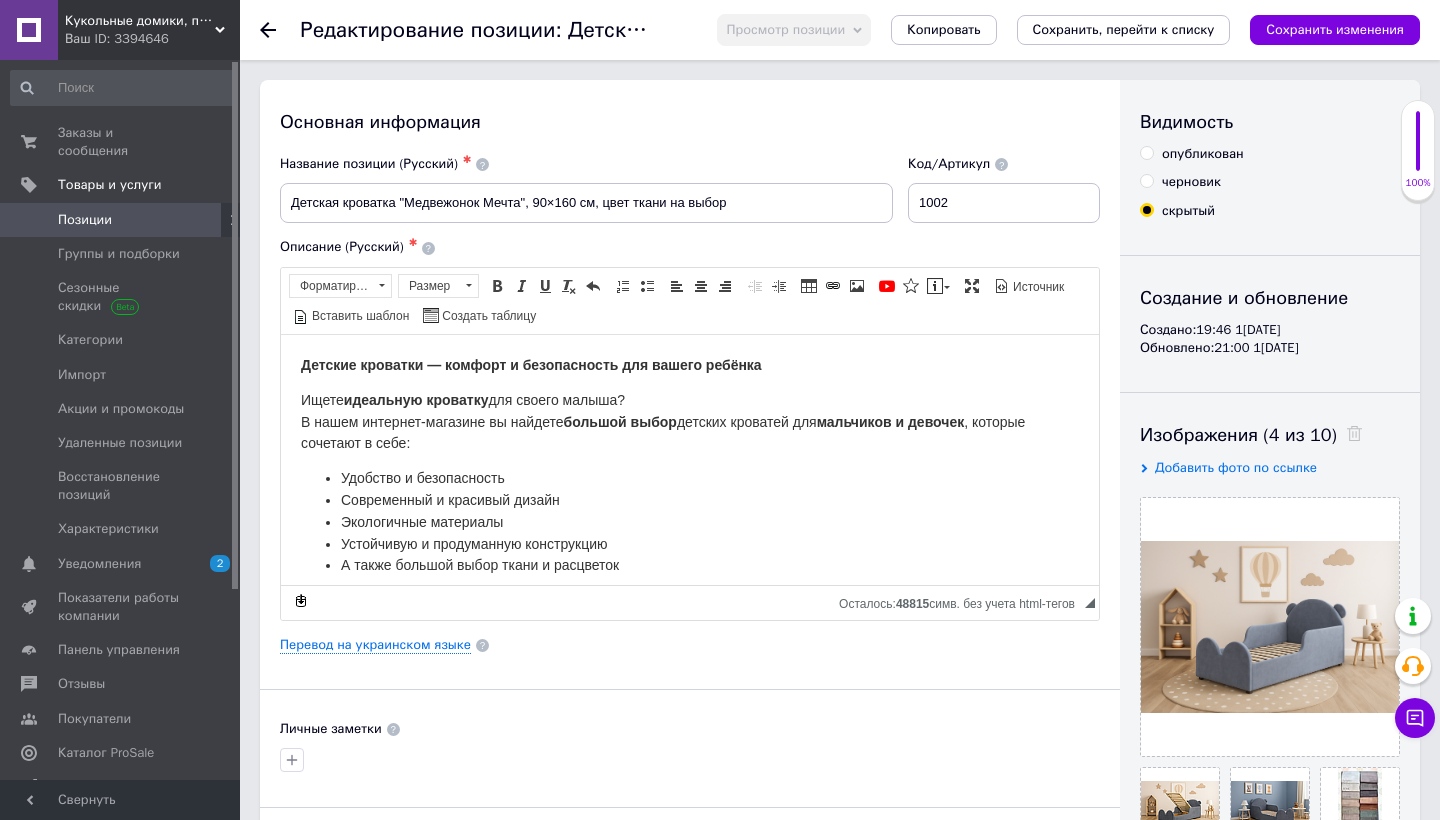 scroll, scrollTop: 0, scrollLeft: 0, axis: both 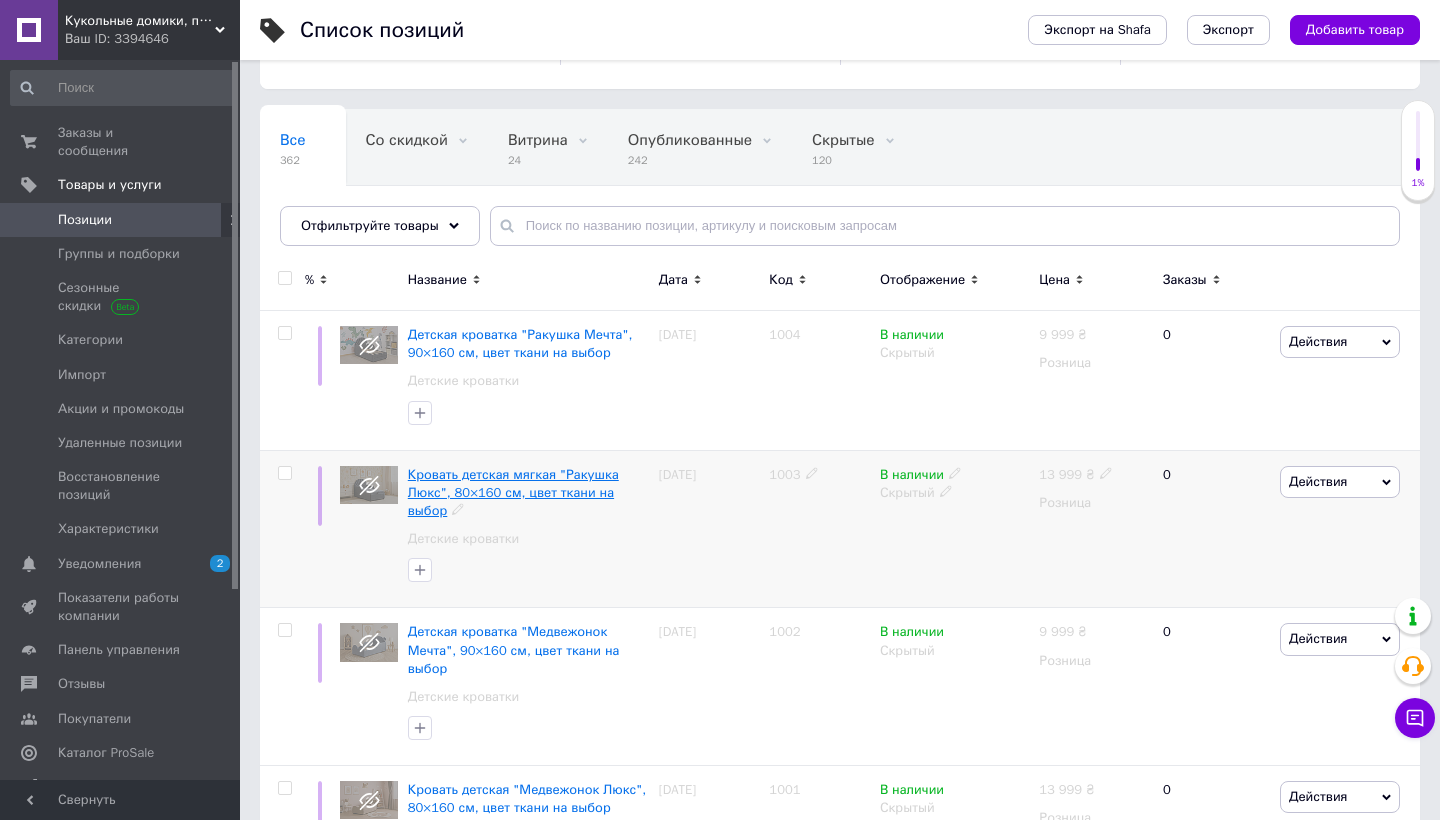 click on "Кровать детская мягкая "Ракушка Люкс", 80×160 см, цвет ткани на выбор" at bounding box center (513, 492) 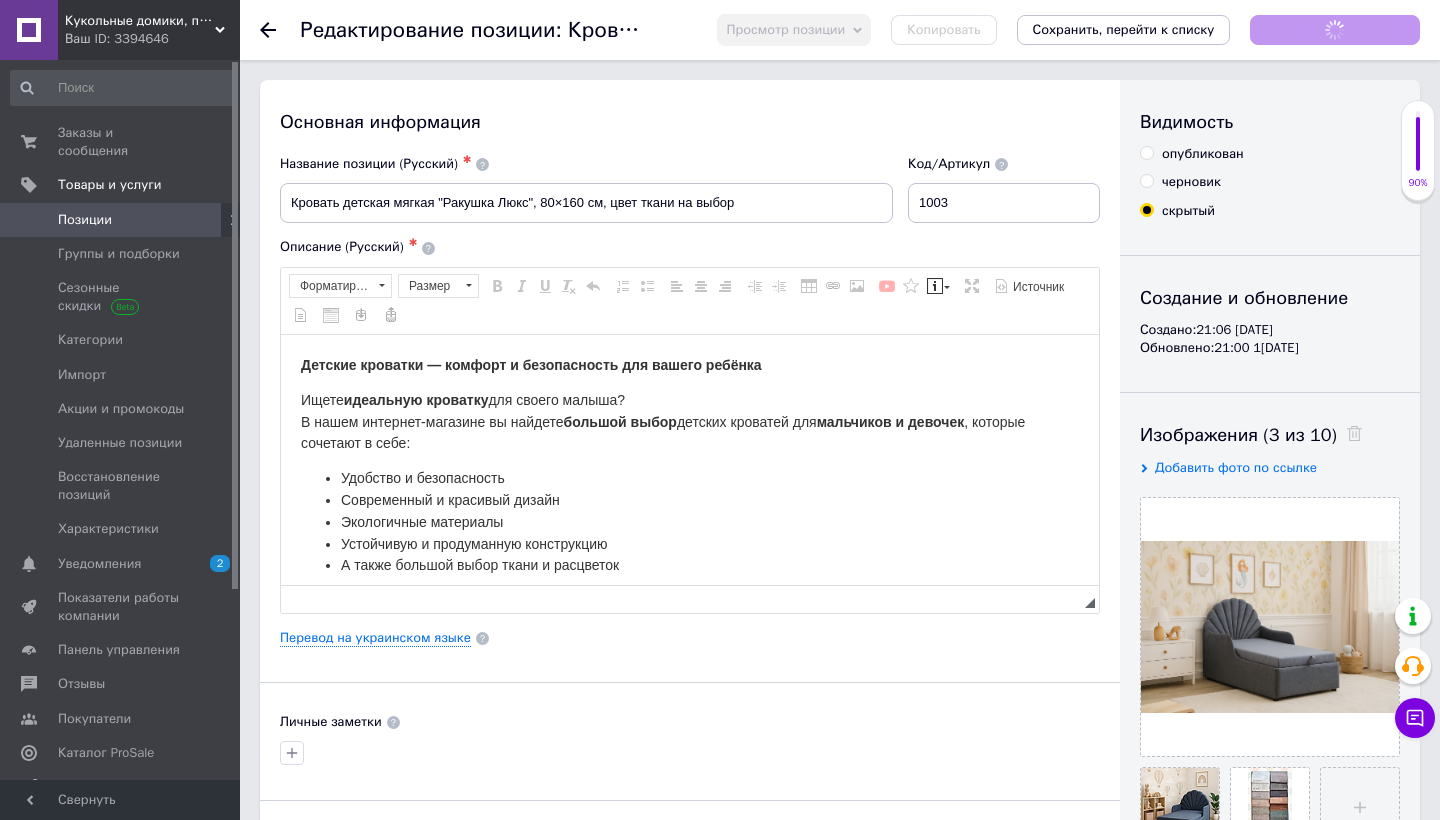 scroll, scrollTop: 0, scrollLeft: 0, axis: both 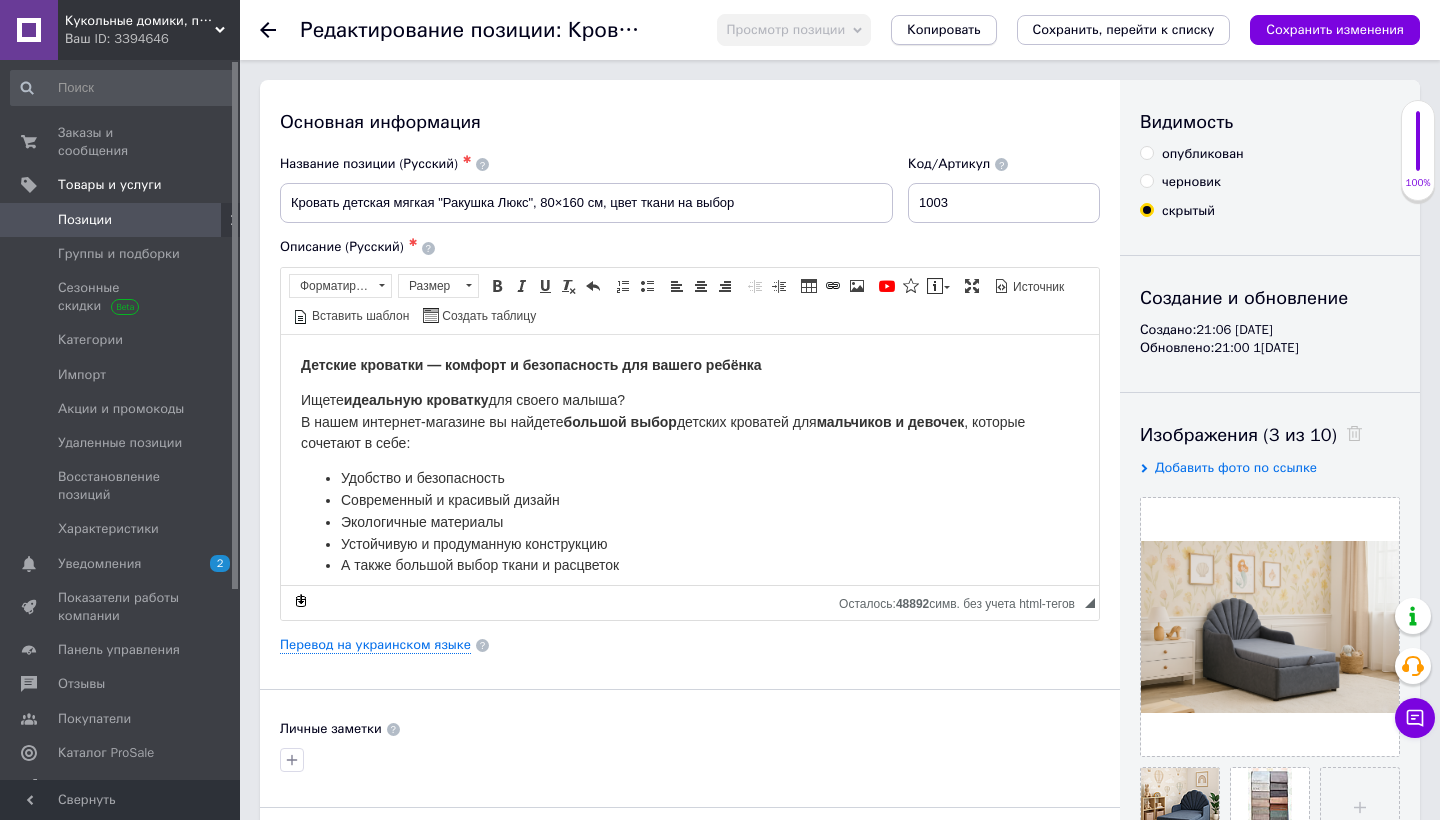 click on "Копировать" at bounding box center (943, 30) 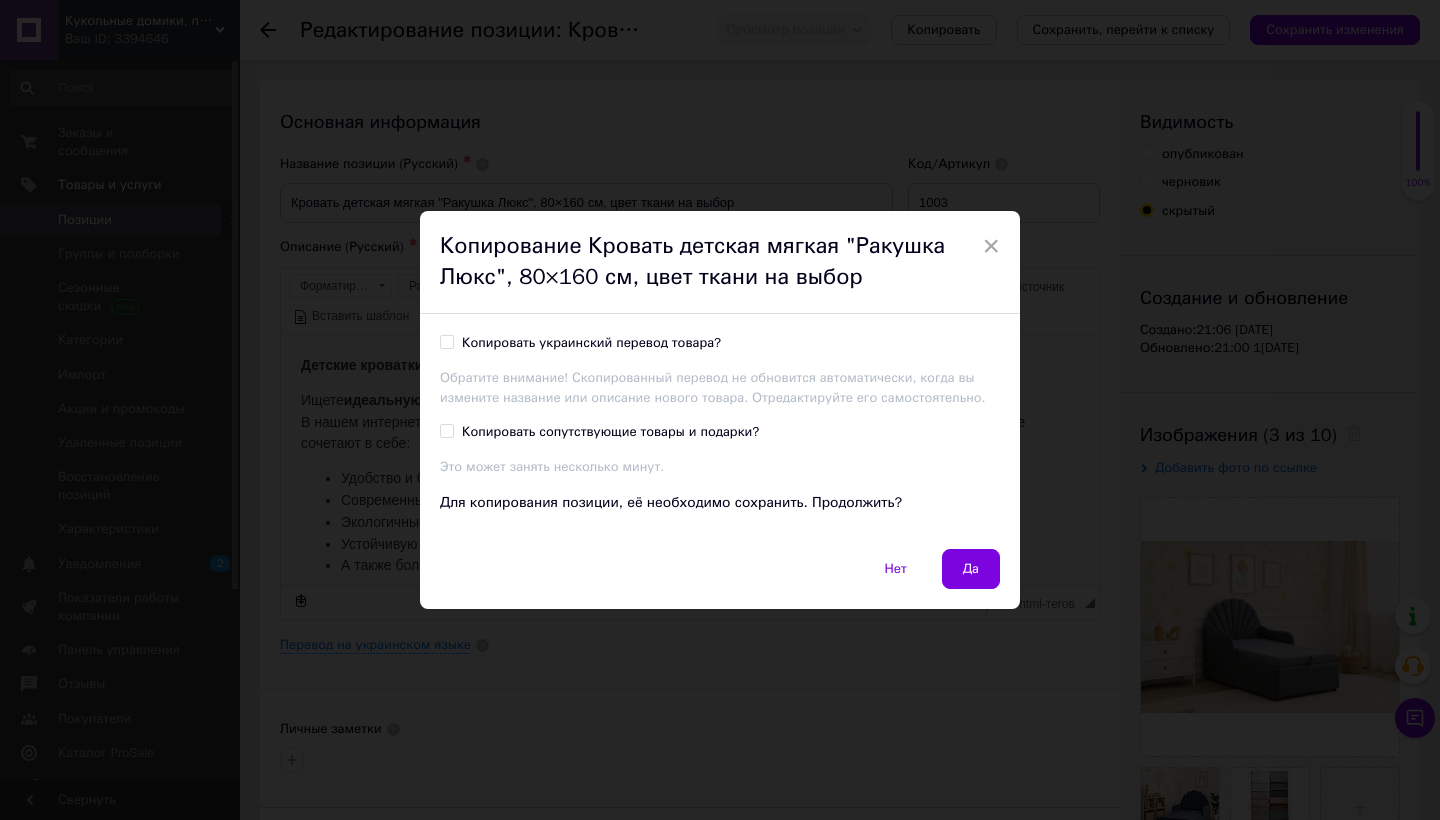 click on "Копировать украинский перевод товара?" at bounding box center [446, 341] 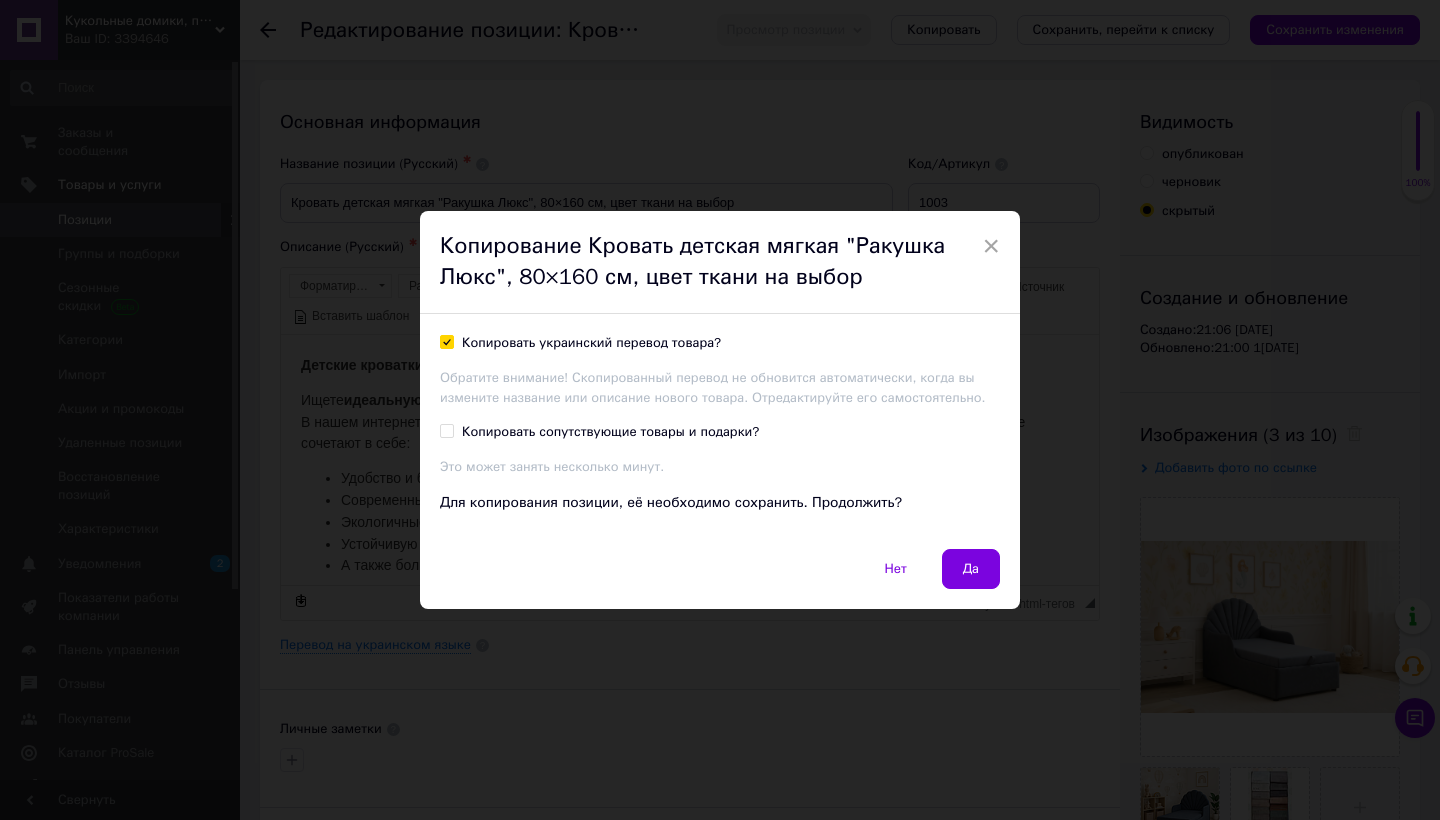 checkbox on "true" 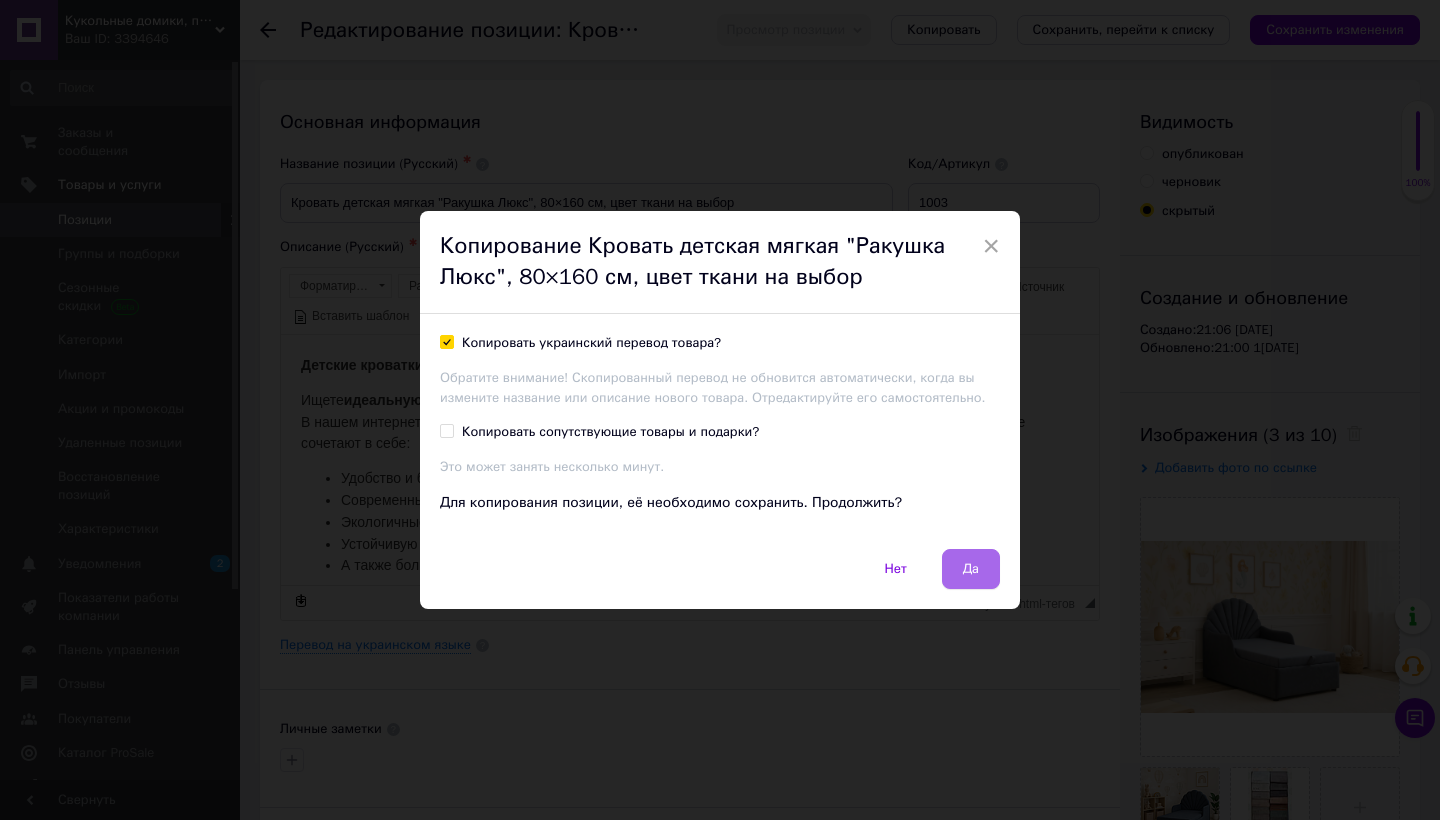 click on "Да" at bounding box center (971, 569) 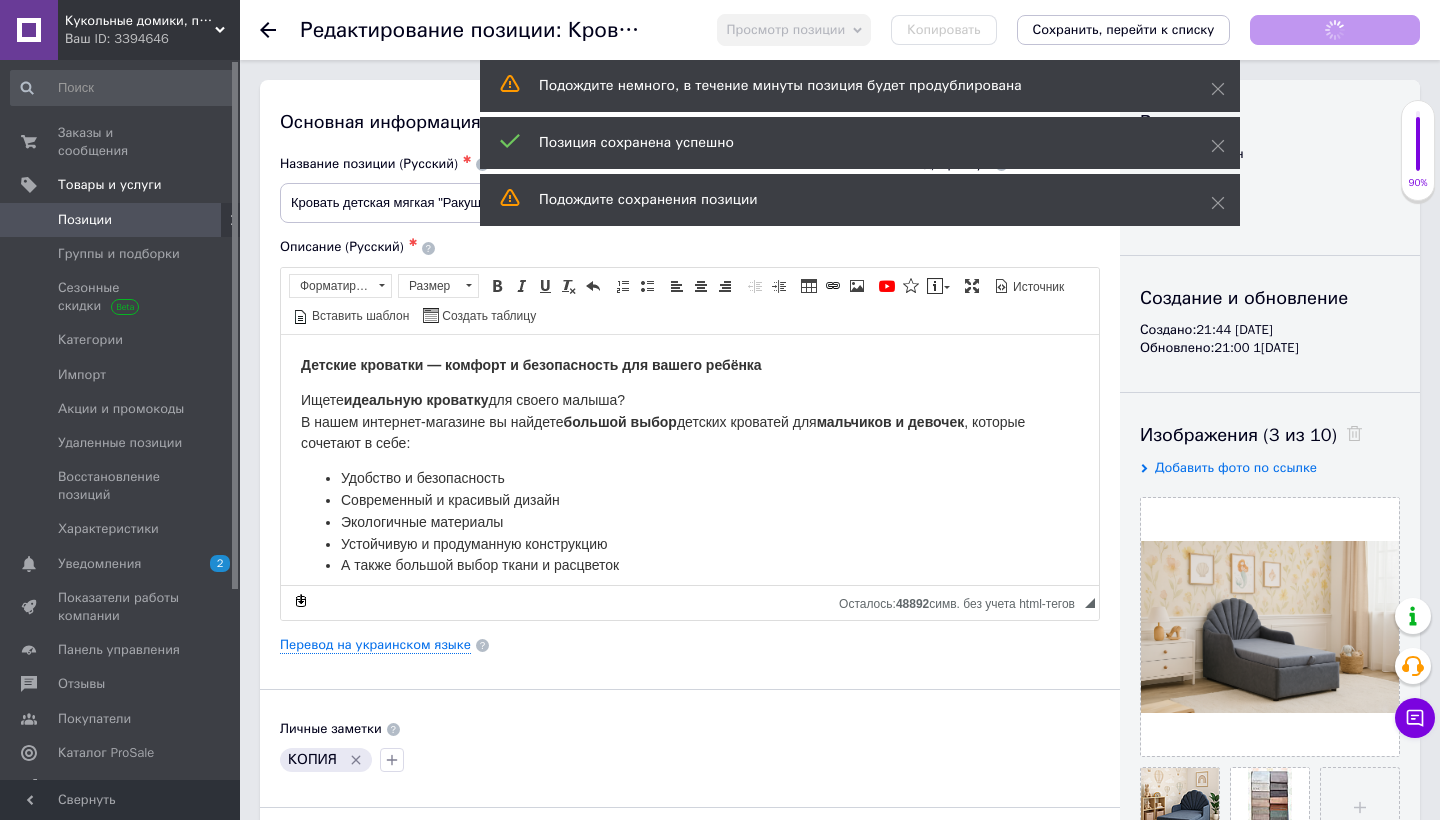 scroll, scrollTop: 0, scrollLeft: 0, axis: both 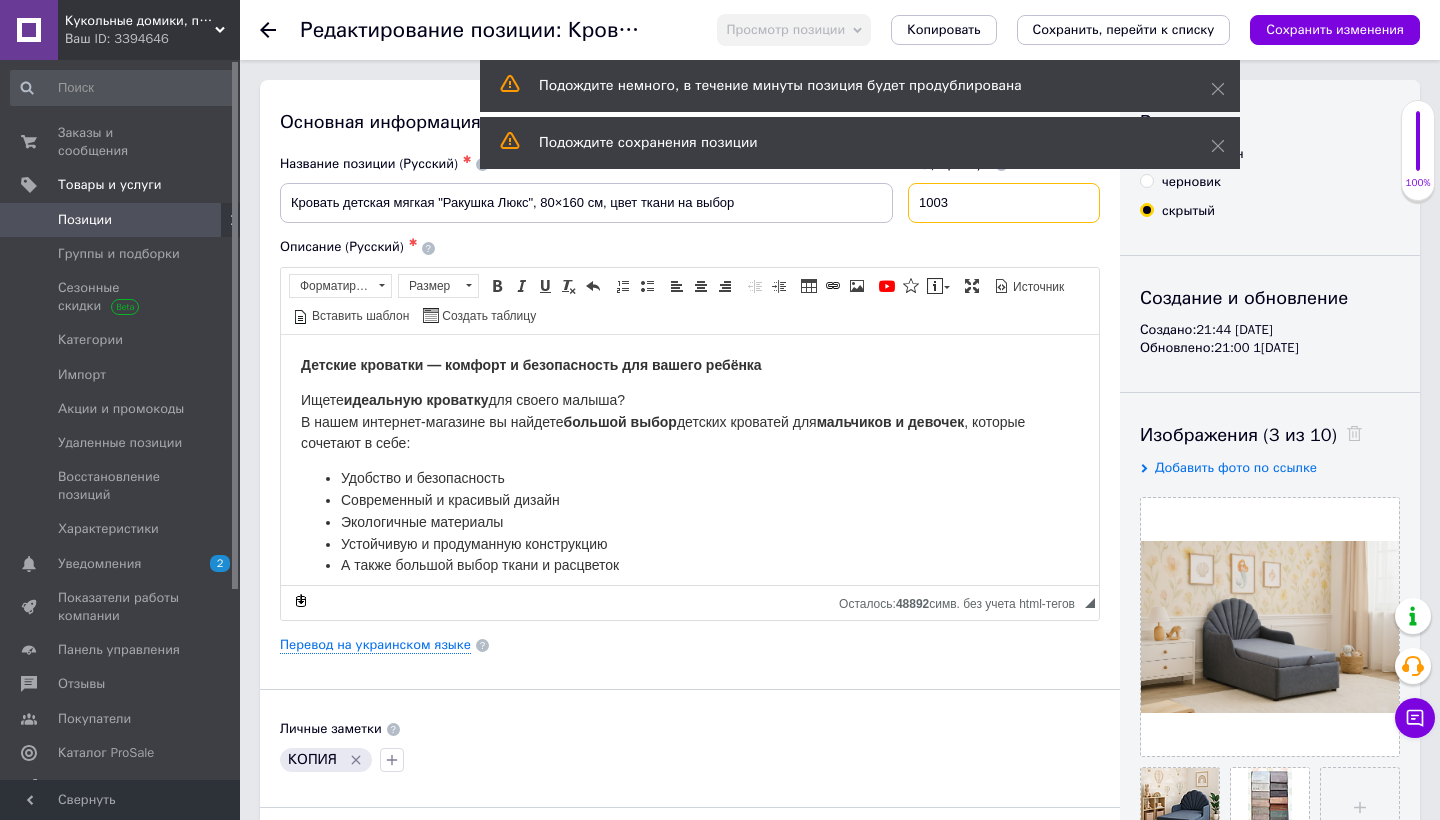 click on "1003" at bounding box center [1004, 203] 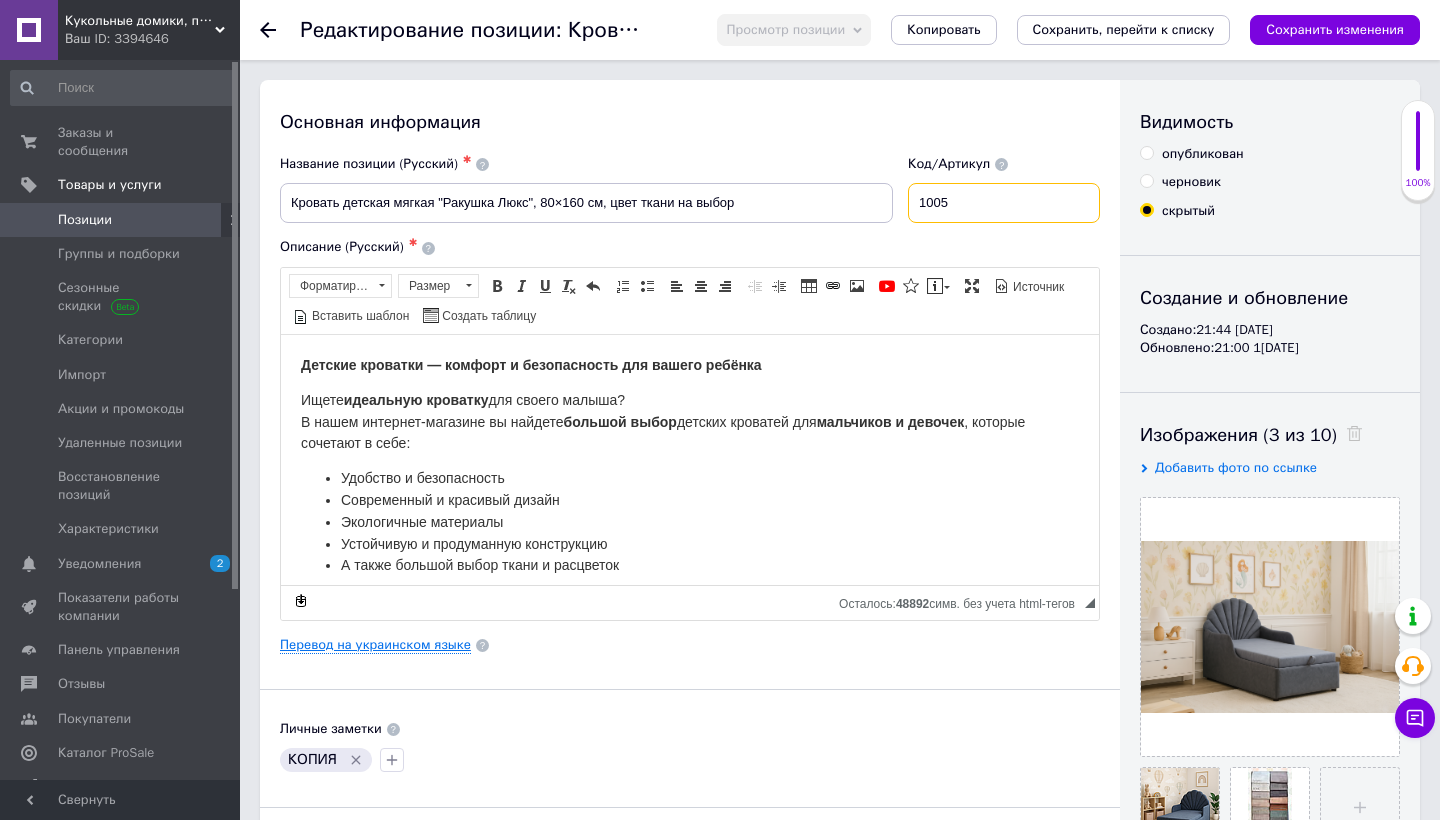 type on "1005" 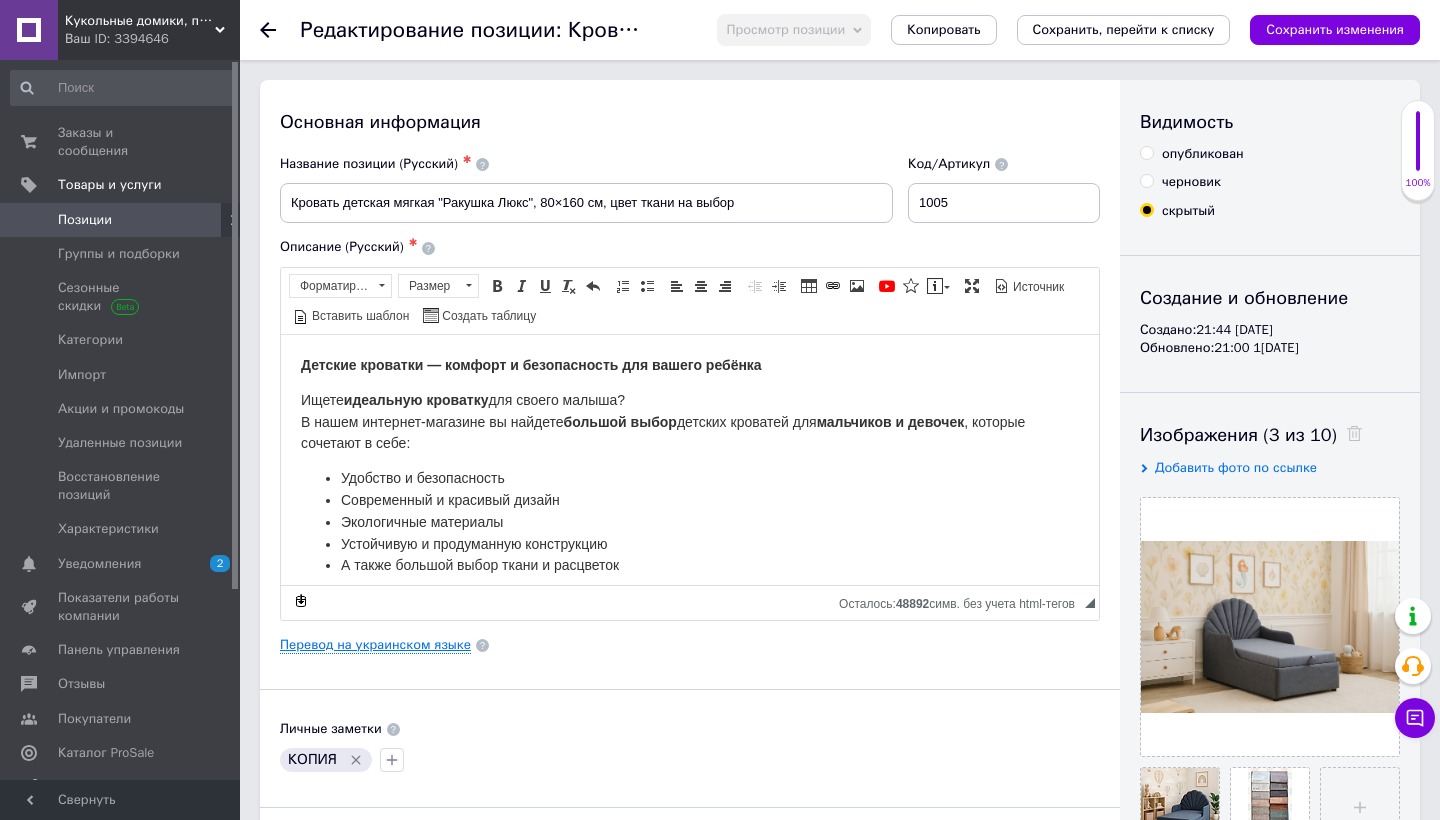 click on "Перевод на украинском языке" at bounding box center [375, 645] 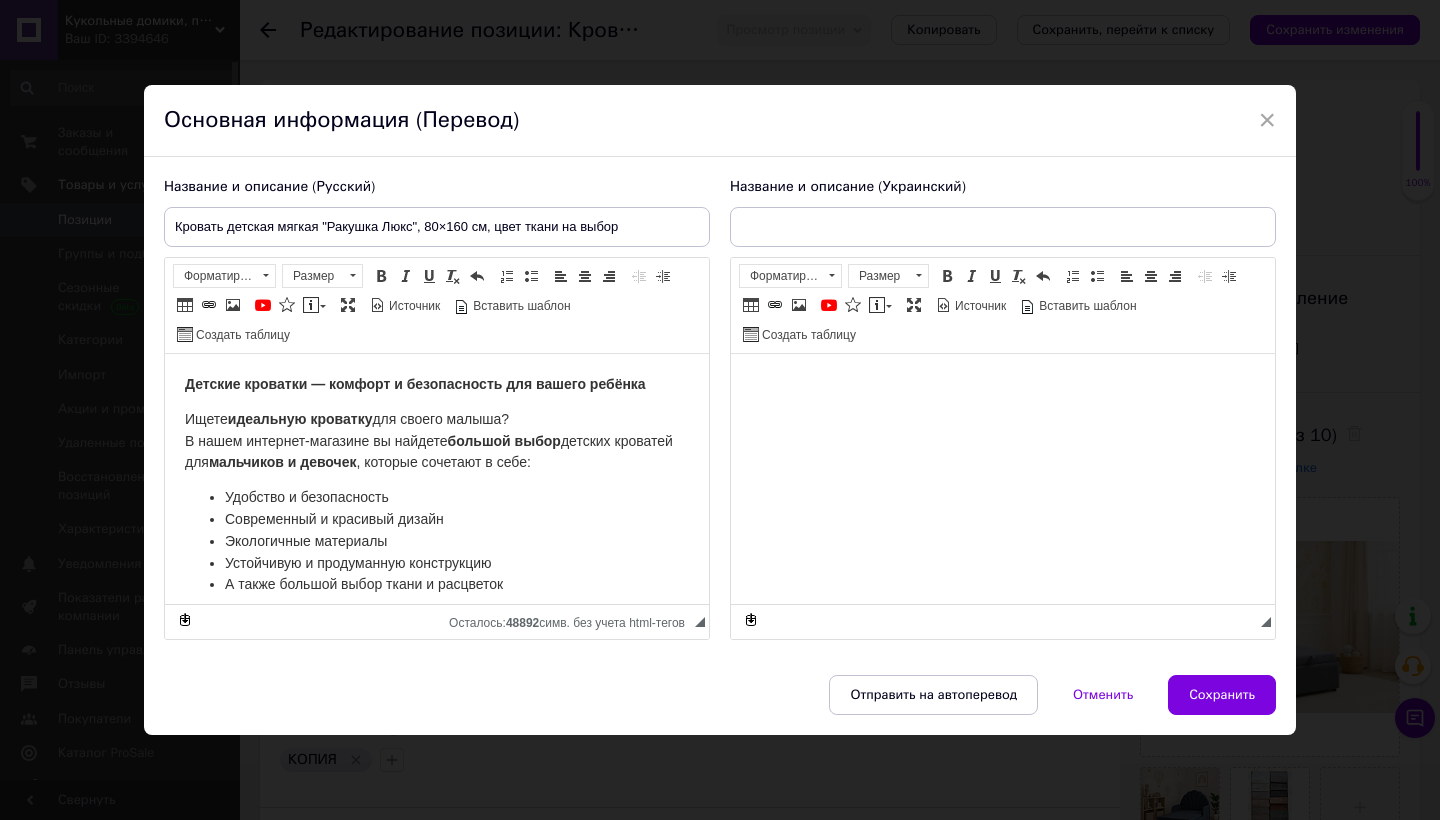 scroll, scrollTop: 0, scrollLeft: 0, axis: both 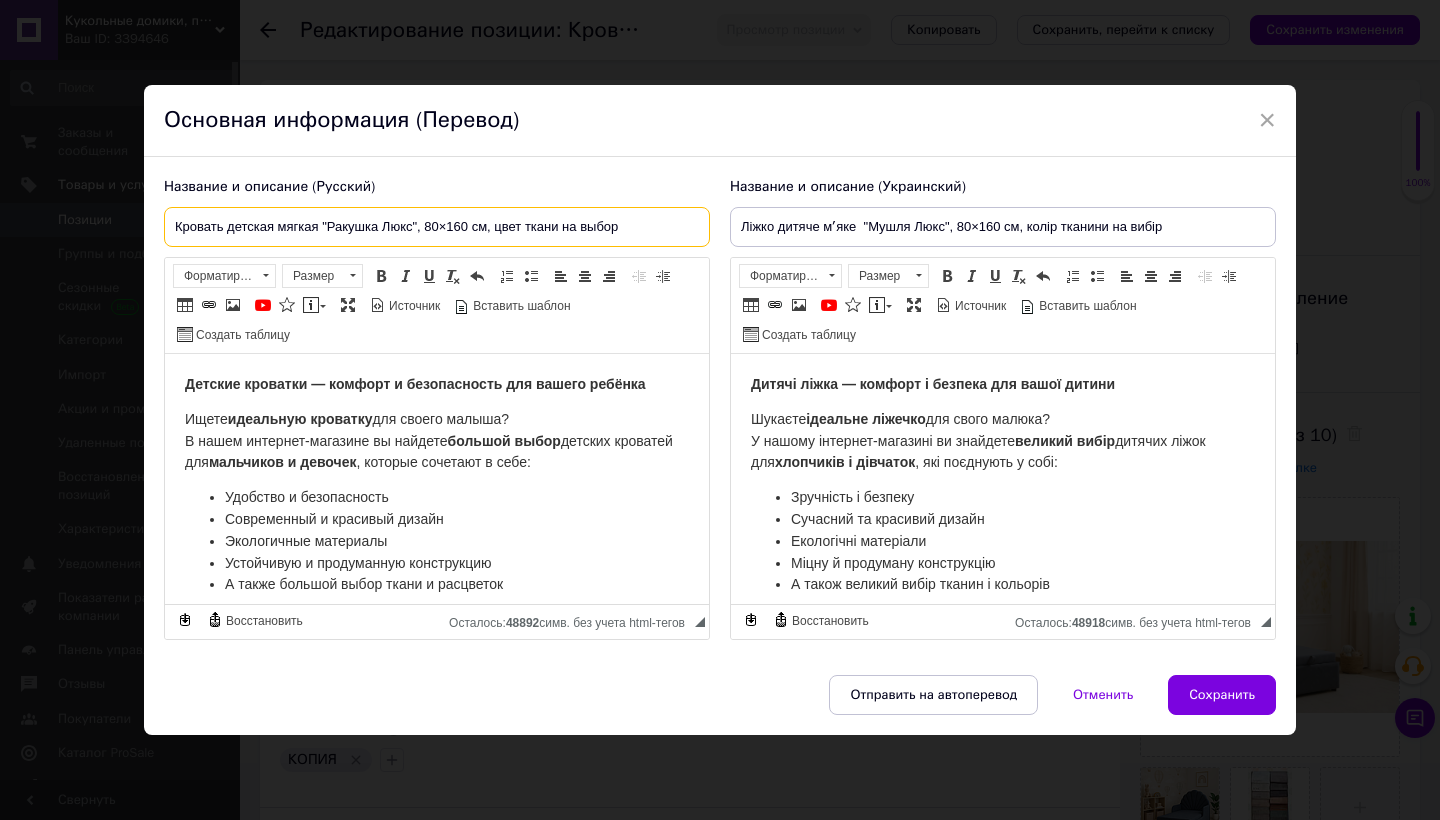 drag, startPoint x: 376, startPoint y: 226, endPoint x: 327, endPoint y: 220, distance: 49.365982 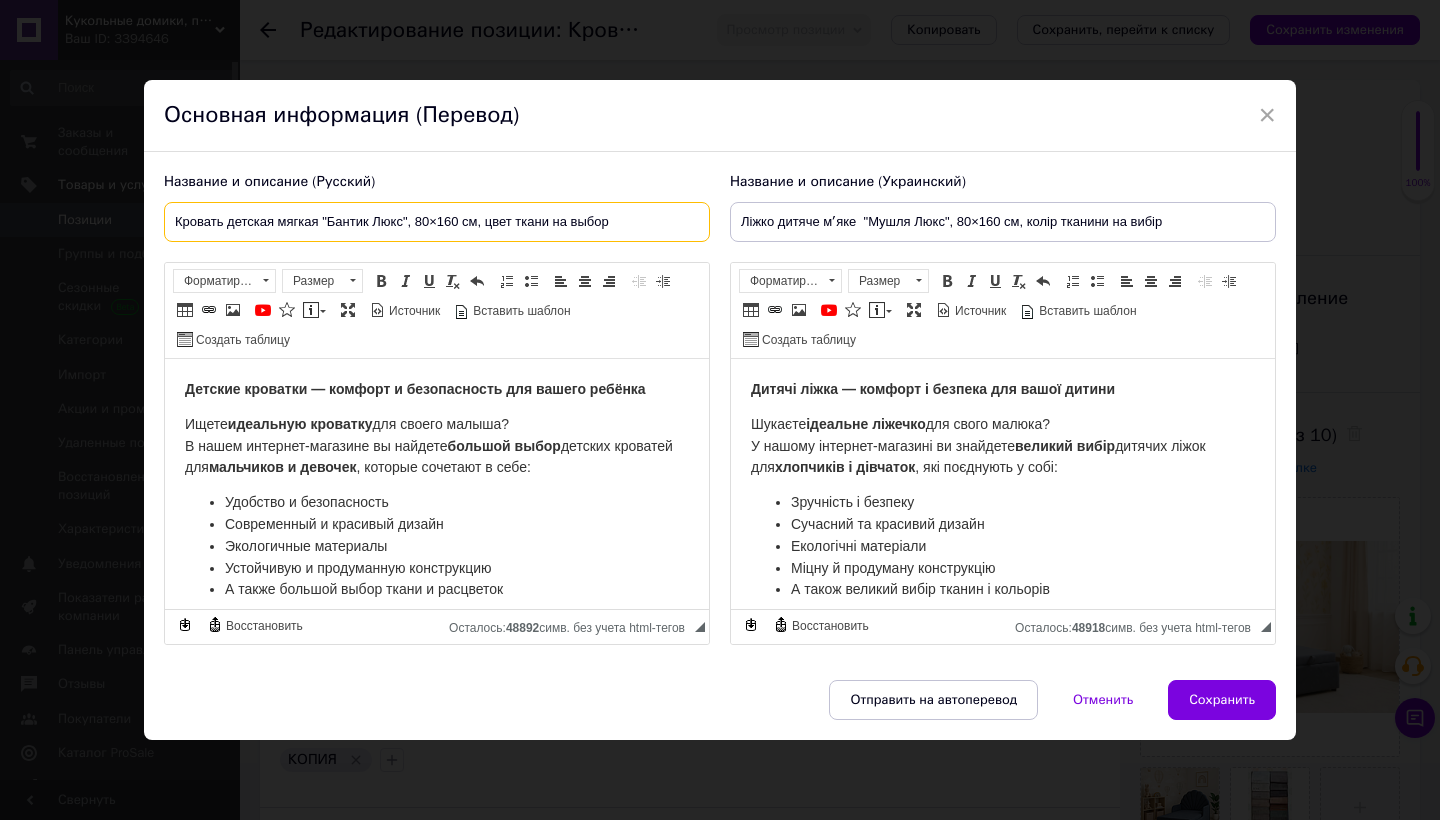 type on "Кровать детская мягкая "Бантик Люкс", 80×160 см, цвет ткани на выбор" 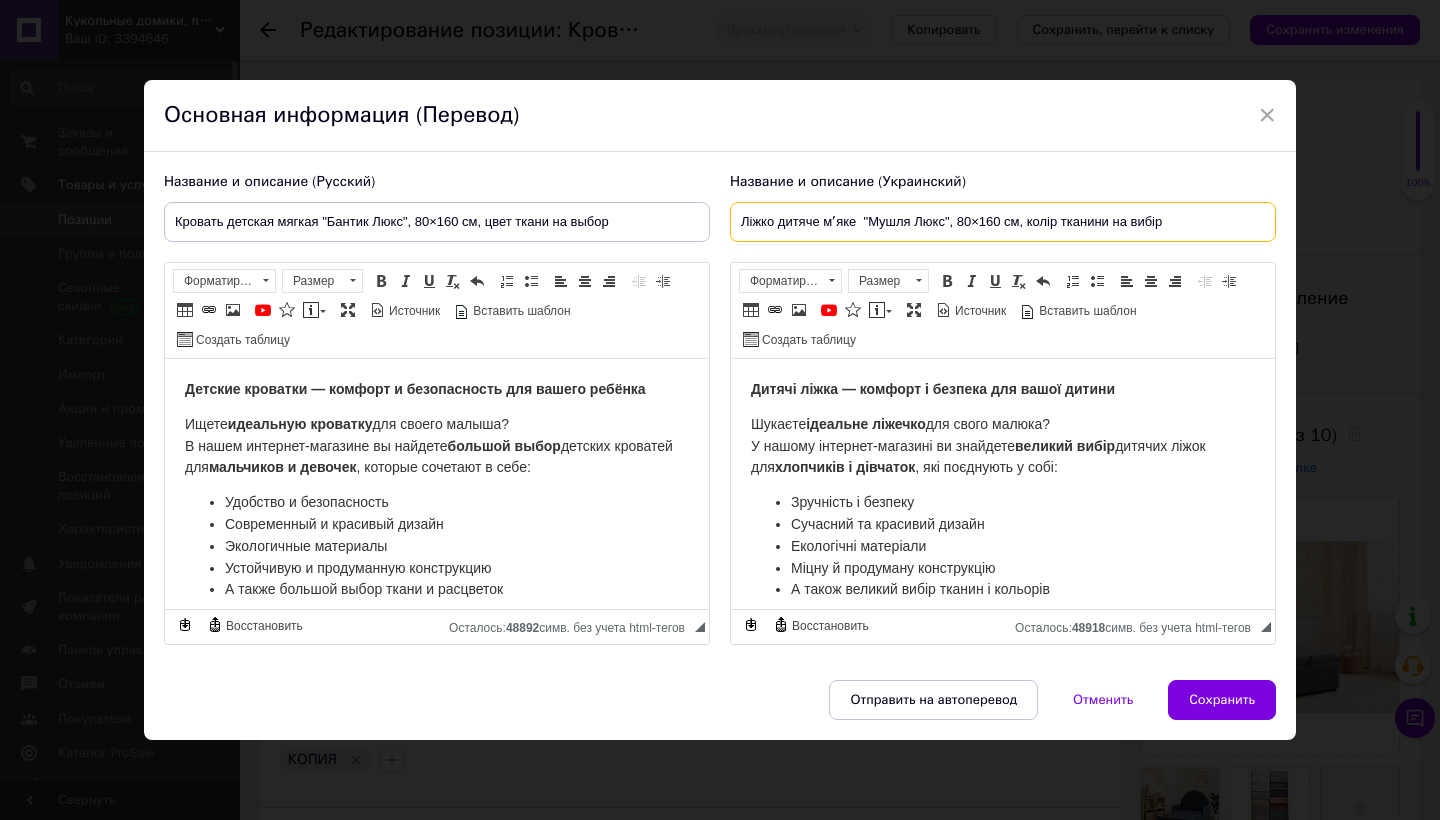drag, startPoint x: 907, startPoint y: 221, endPoint x: 867, endPoint y: 215, distance: 40.4475 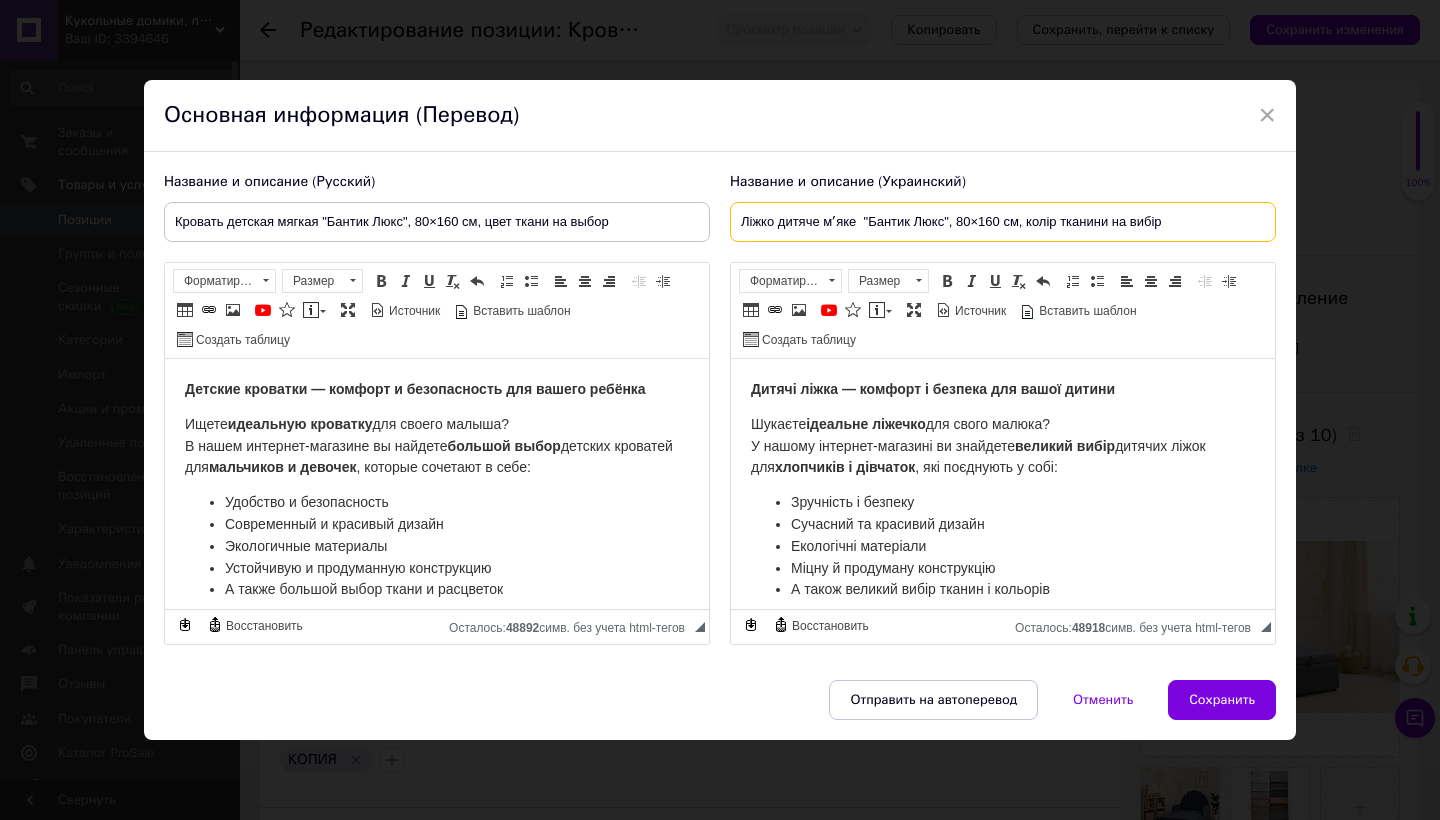 click on "Ліжко дитяче мʼяке  "Бантик Люкс", 80×160 см, колір тканини на вибір" at bounding box center [1003, 222] 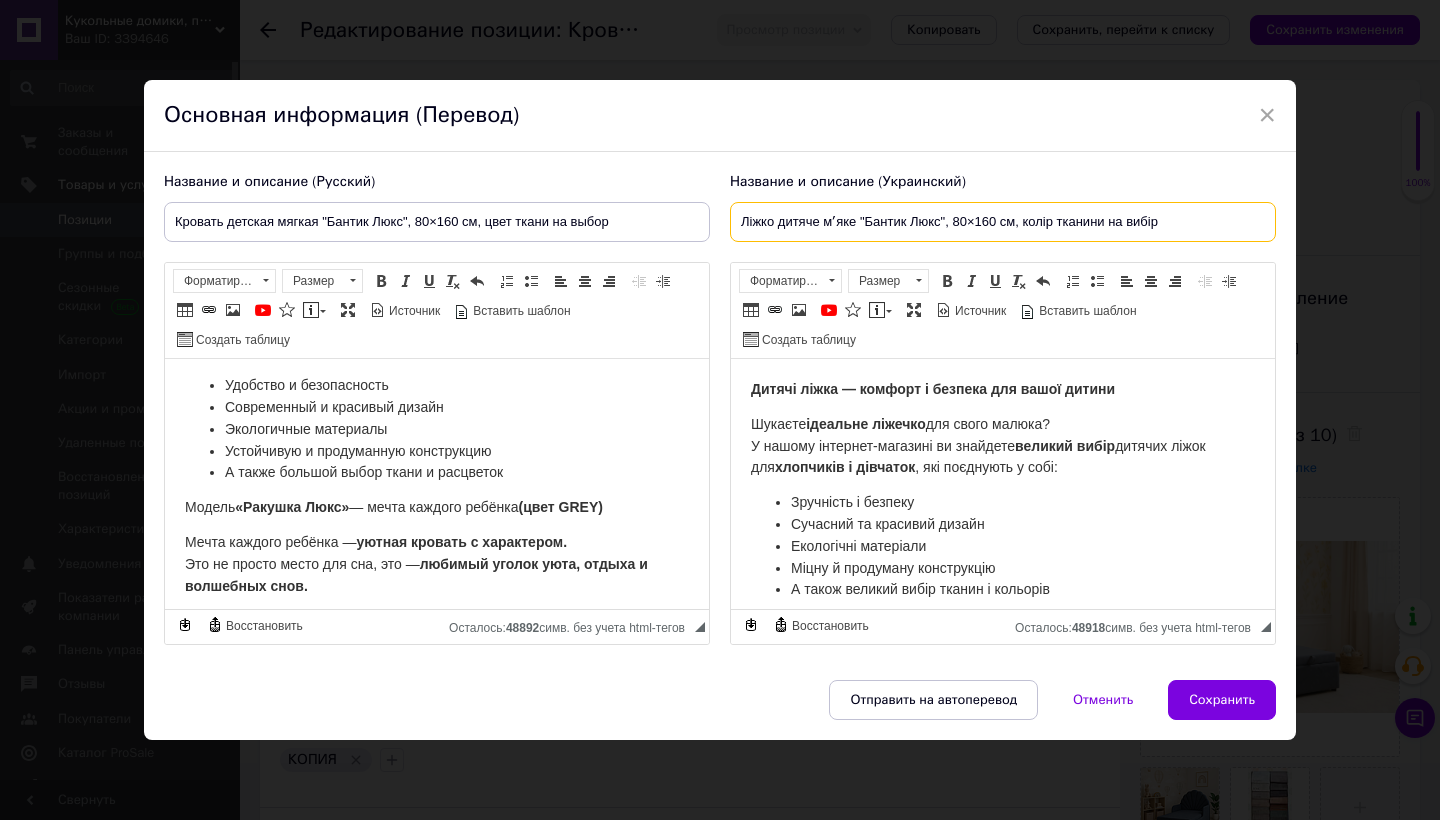 scroll, scrollTop: 118, scrollLeft: 0, axis: vertical 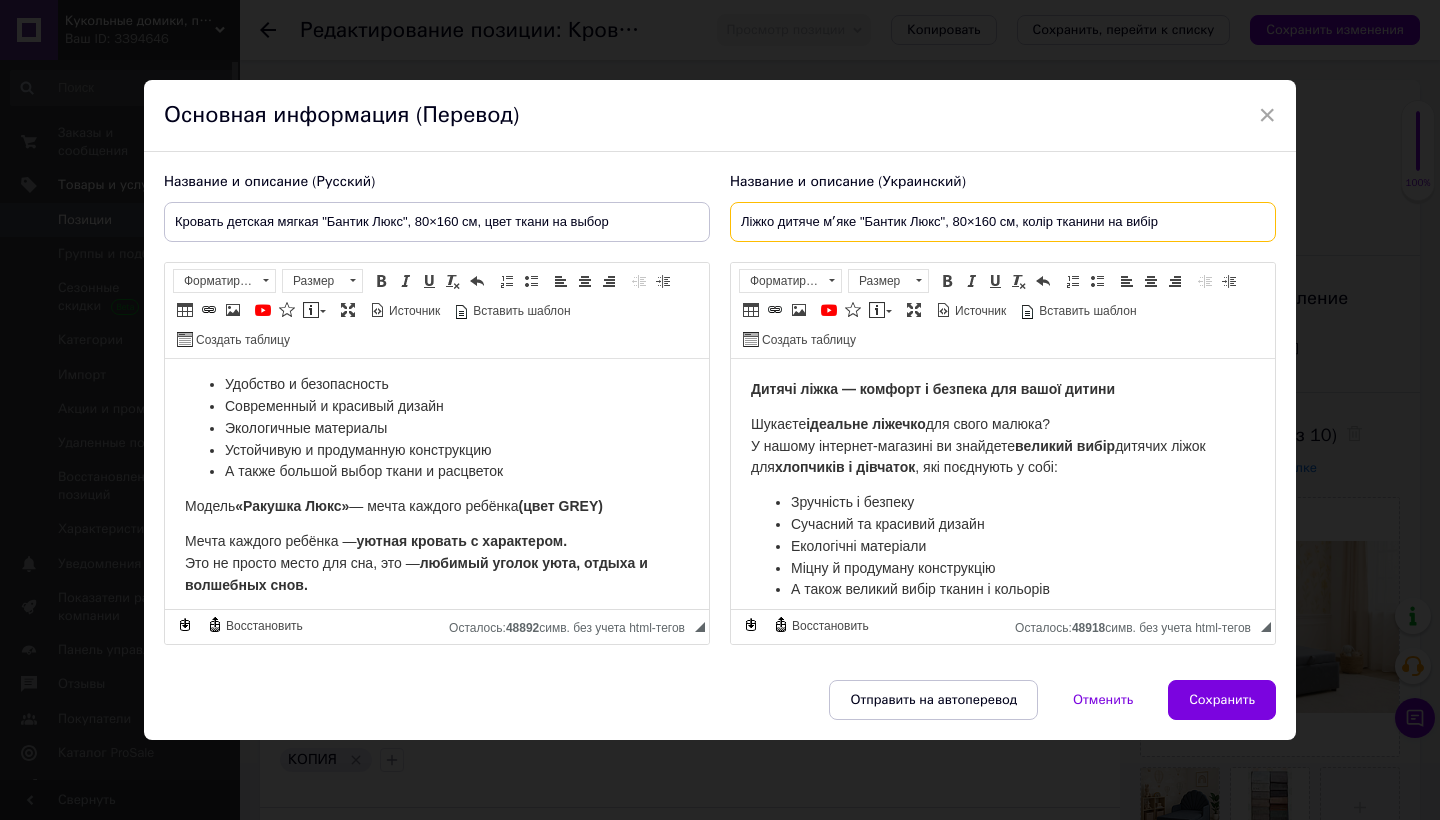 type on "Ліжко дитяче мʼяке "Бантик Люкс", 80×160 см, колір тканини на вибір" 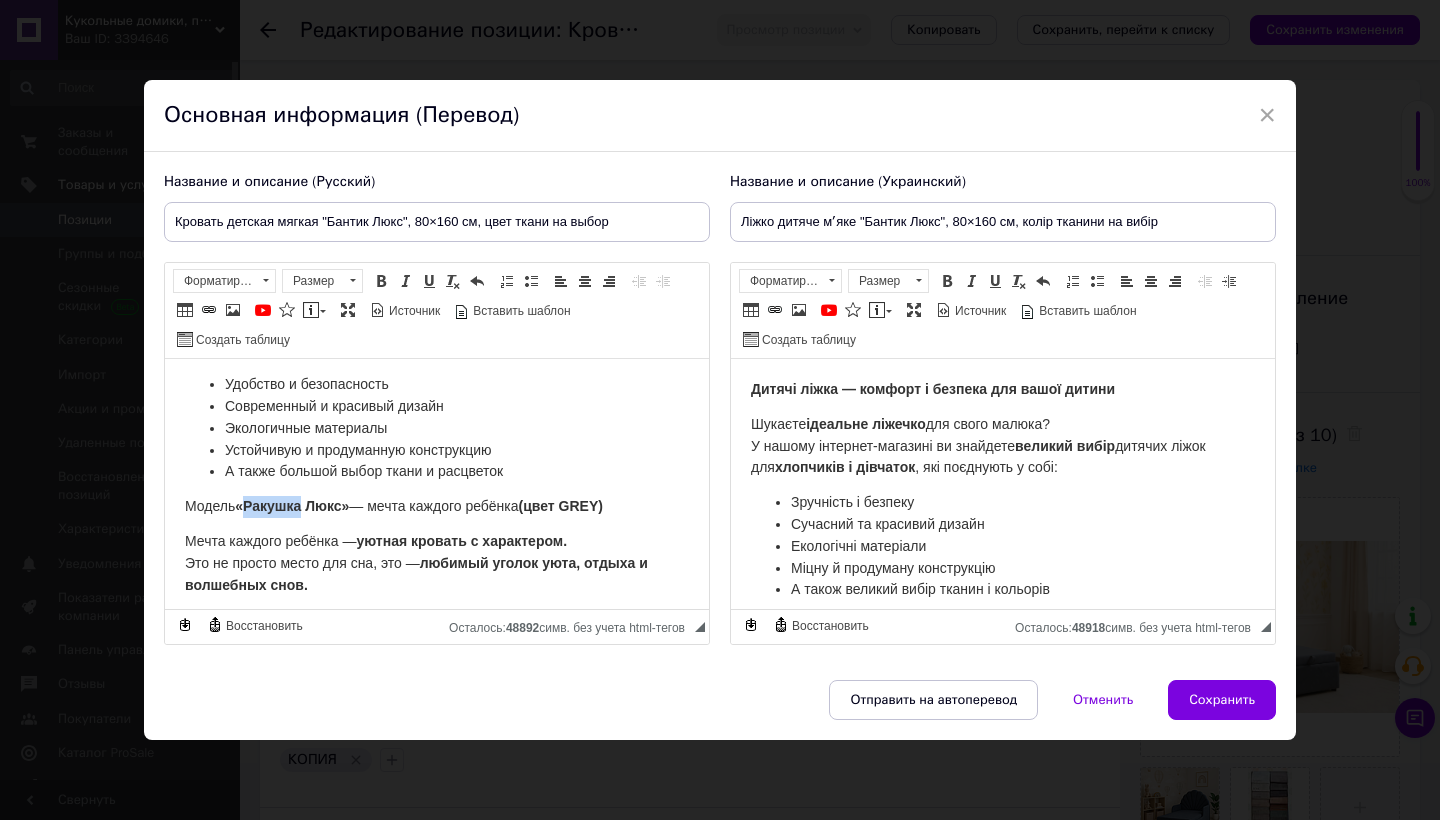 drag, startPoint x: 306, startPoint y: 502, endPoint x: 248, endPoint y: 502, distance: 58 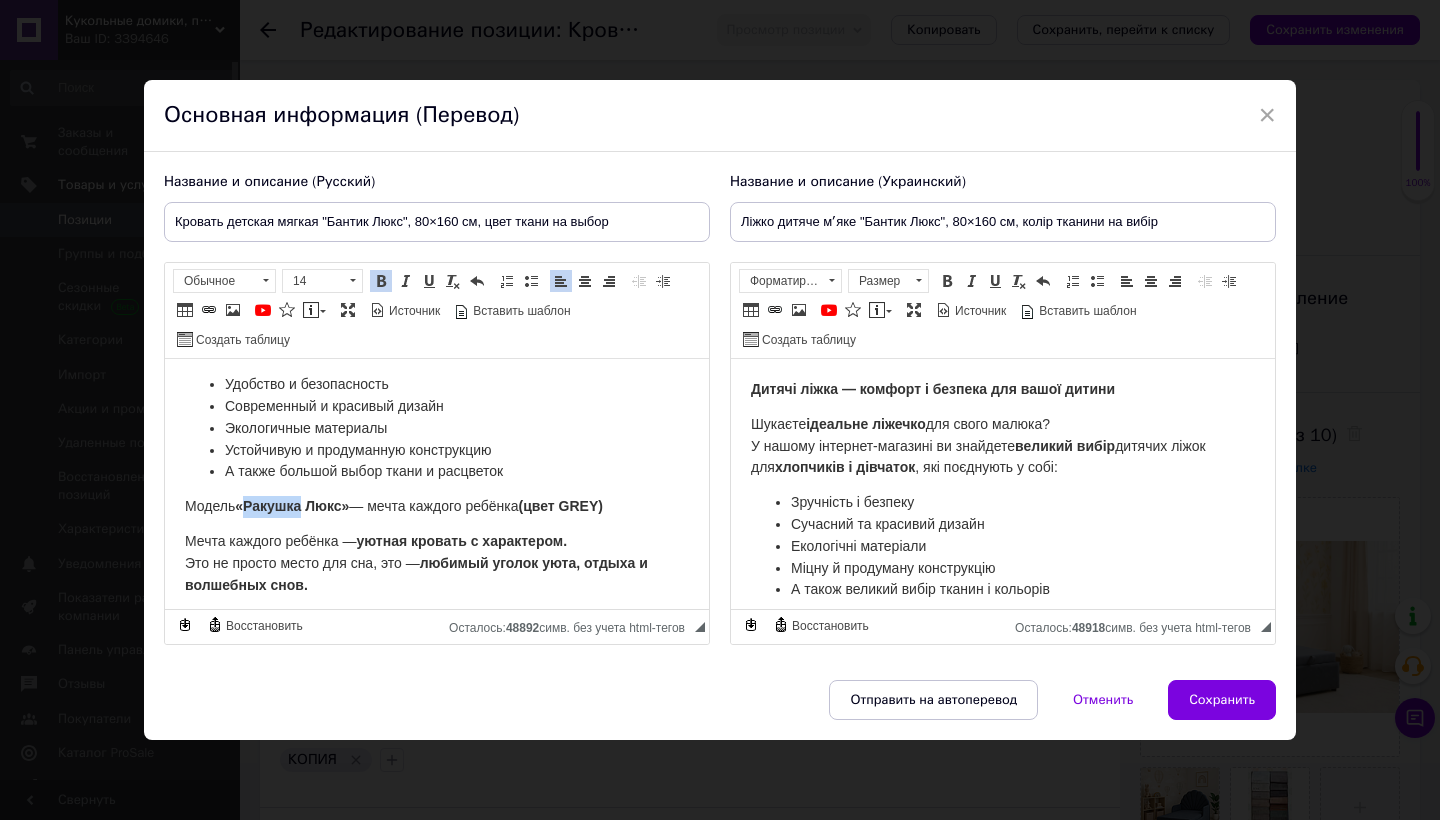 type 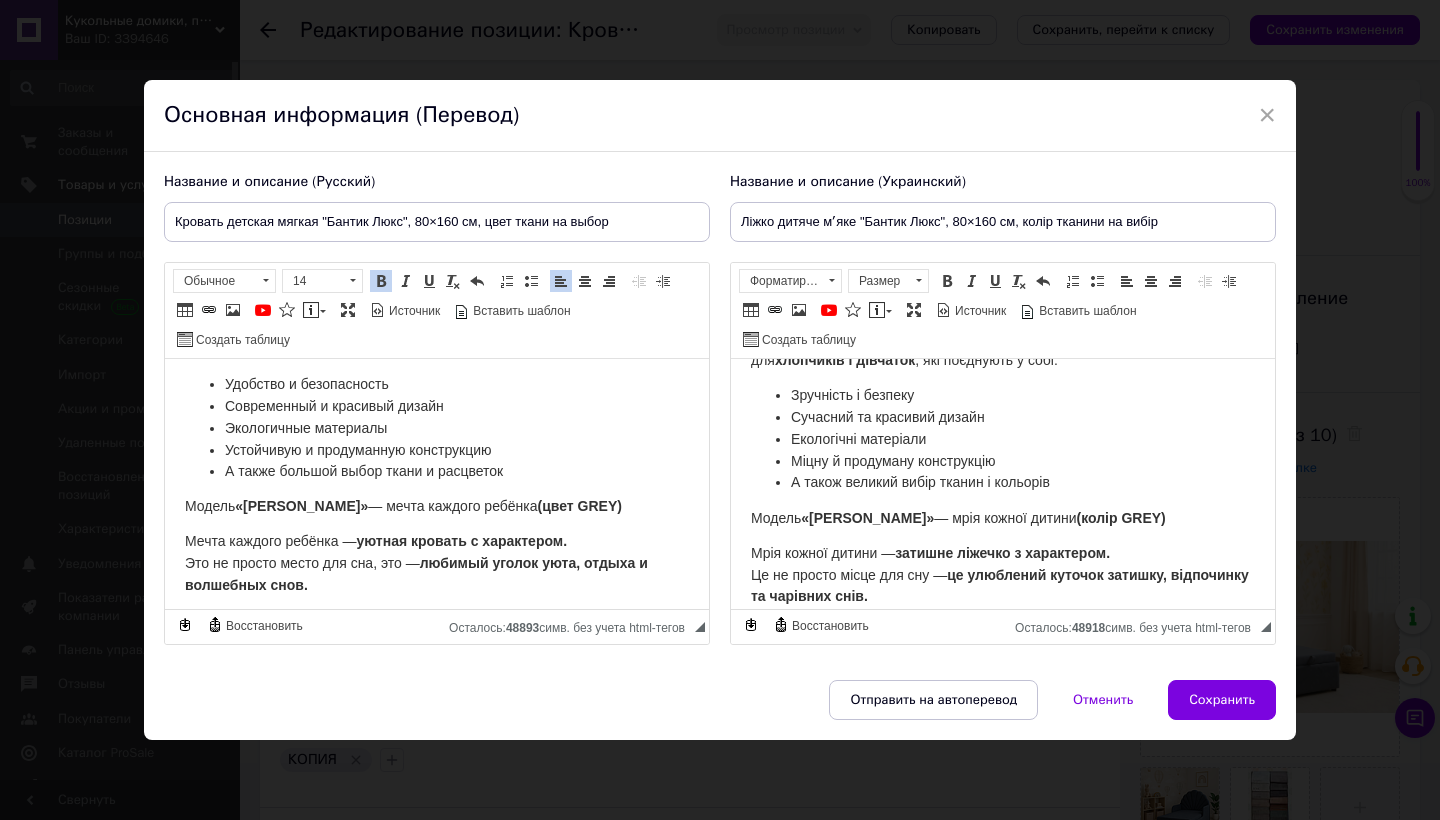 scroll, scrollTop: 111, scrollLeft: 0, axis: vertical 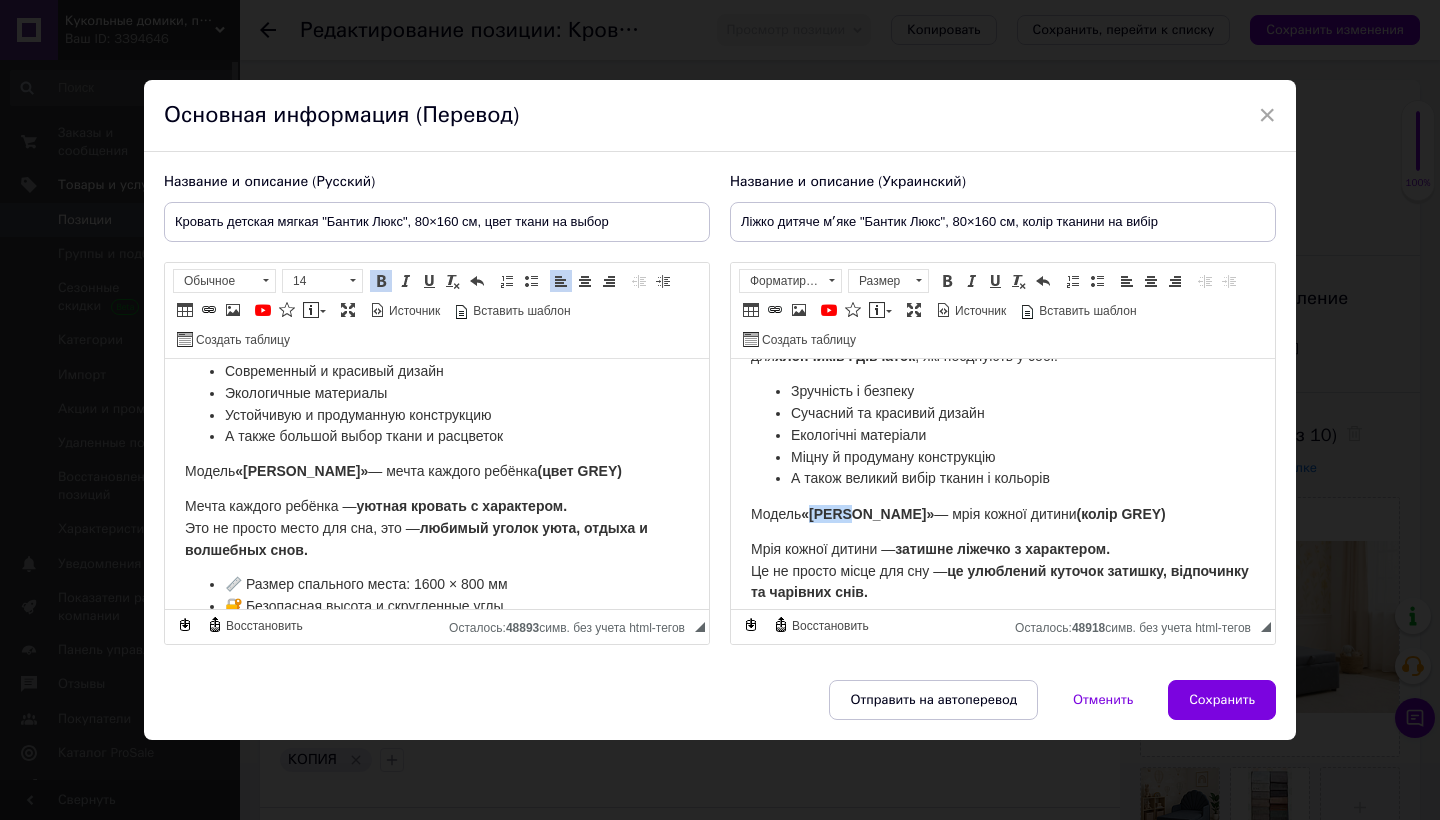 drag, startPoint x: 862, startPoint y: 506, endPoint x: 817, endPoint y: 503, distance: 45.099888 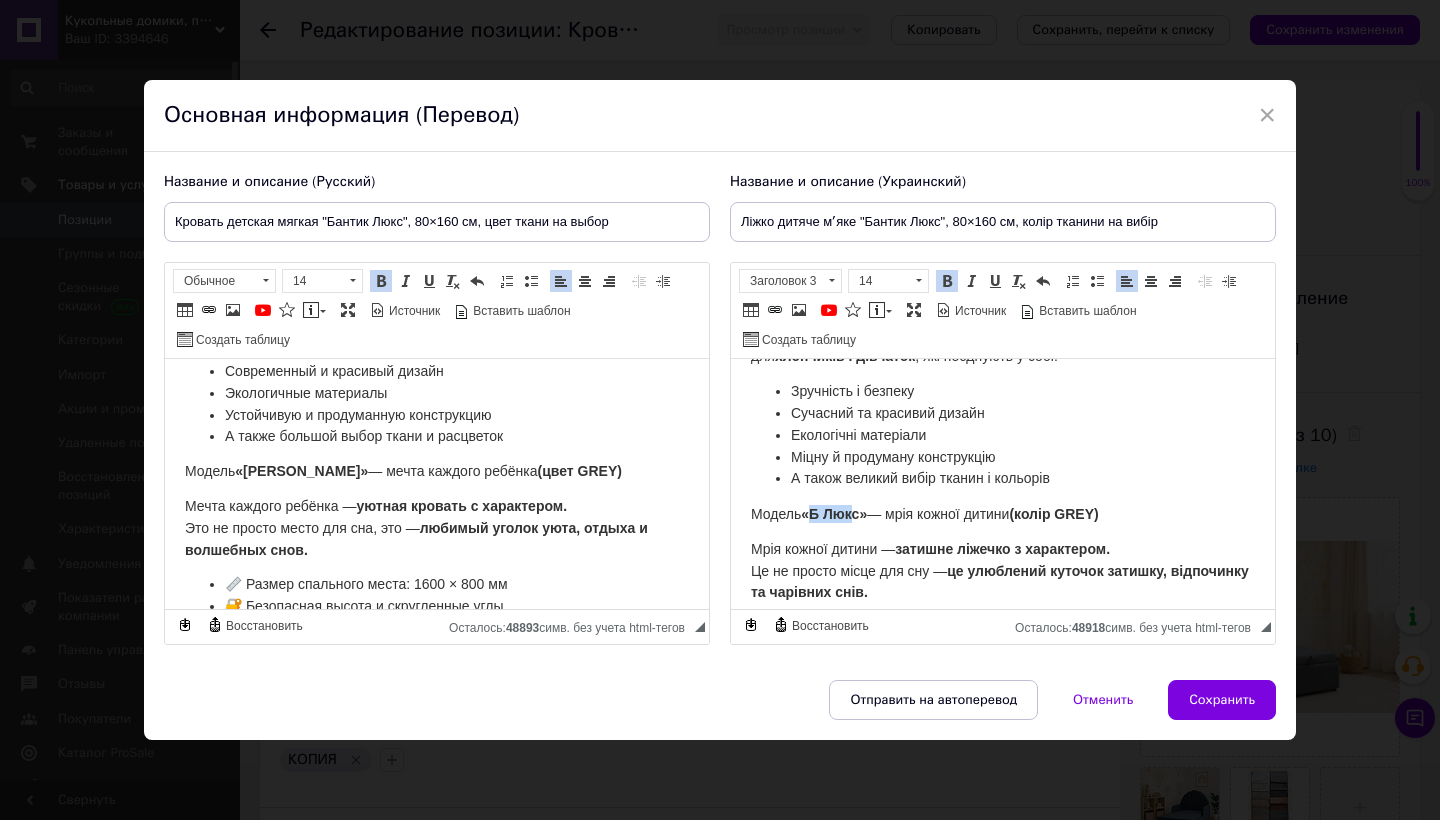 type 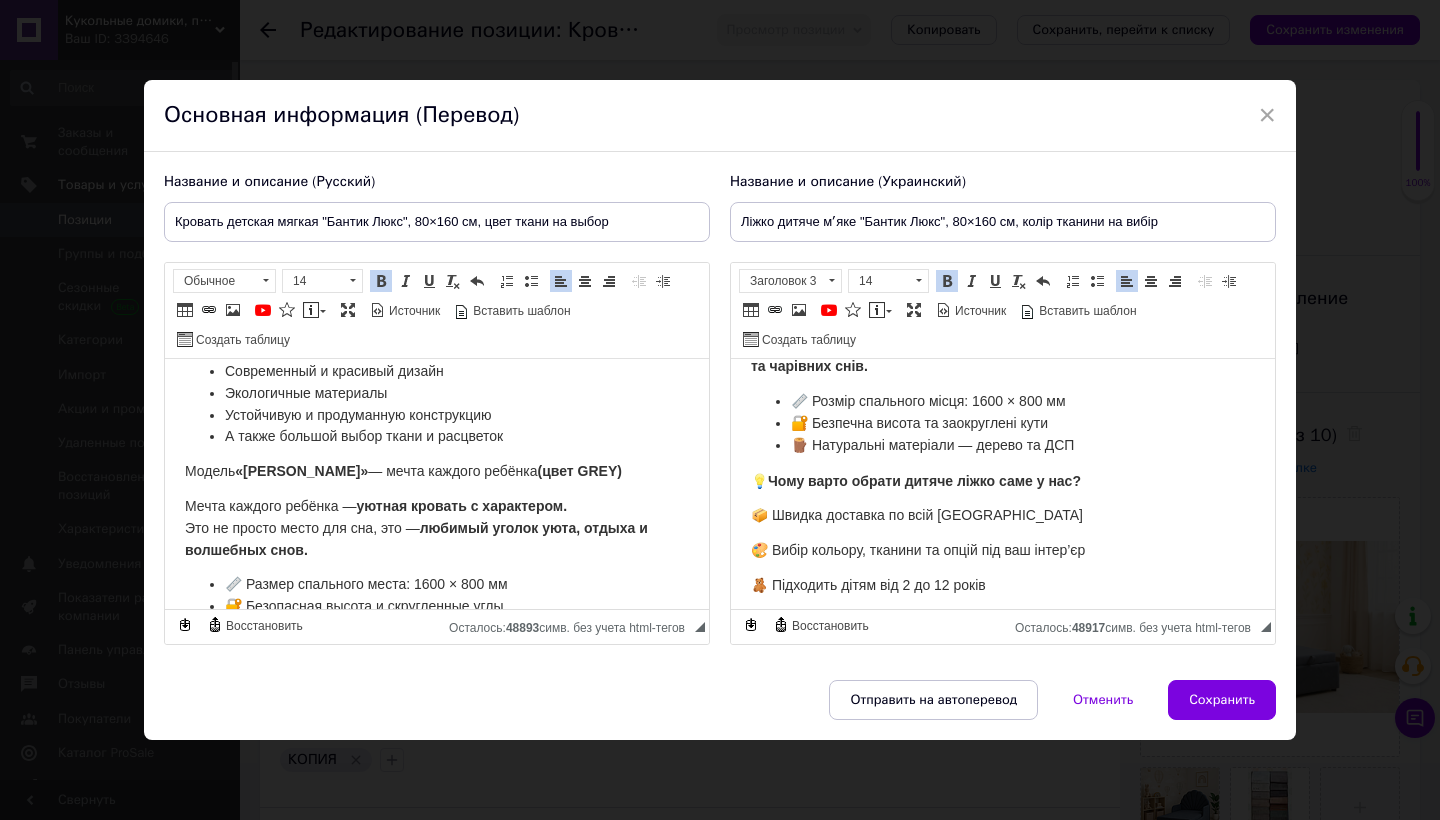 scroll, scrollTop: 329, scrollLeft: 0, axis: vertical 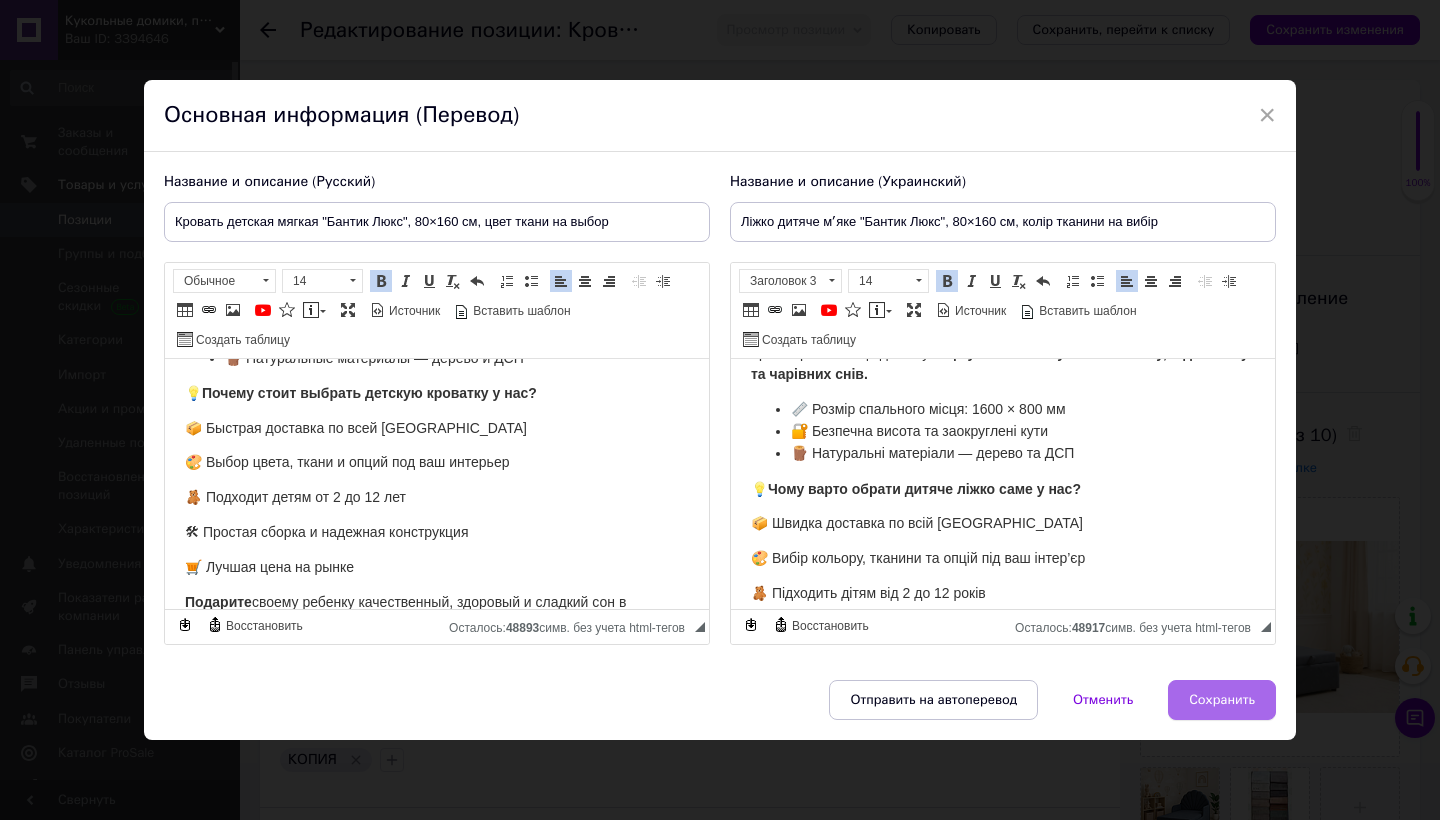 click on "Сохранить" at bounding box center (1222, 700) 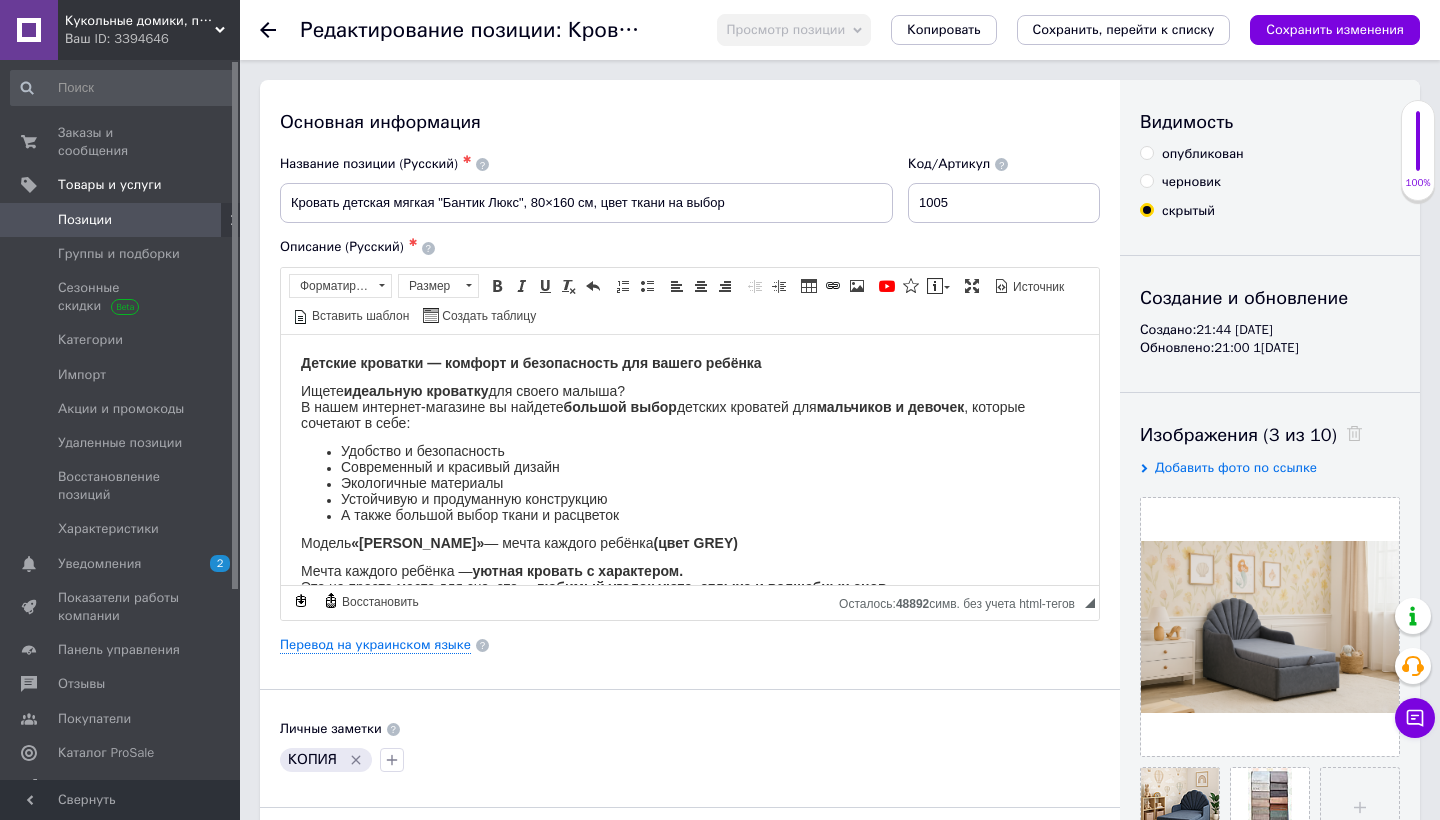type on "Кровать детская мягкая "Бантик Люкс", 80×160 см, цвет ткани на выбор" 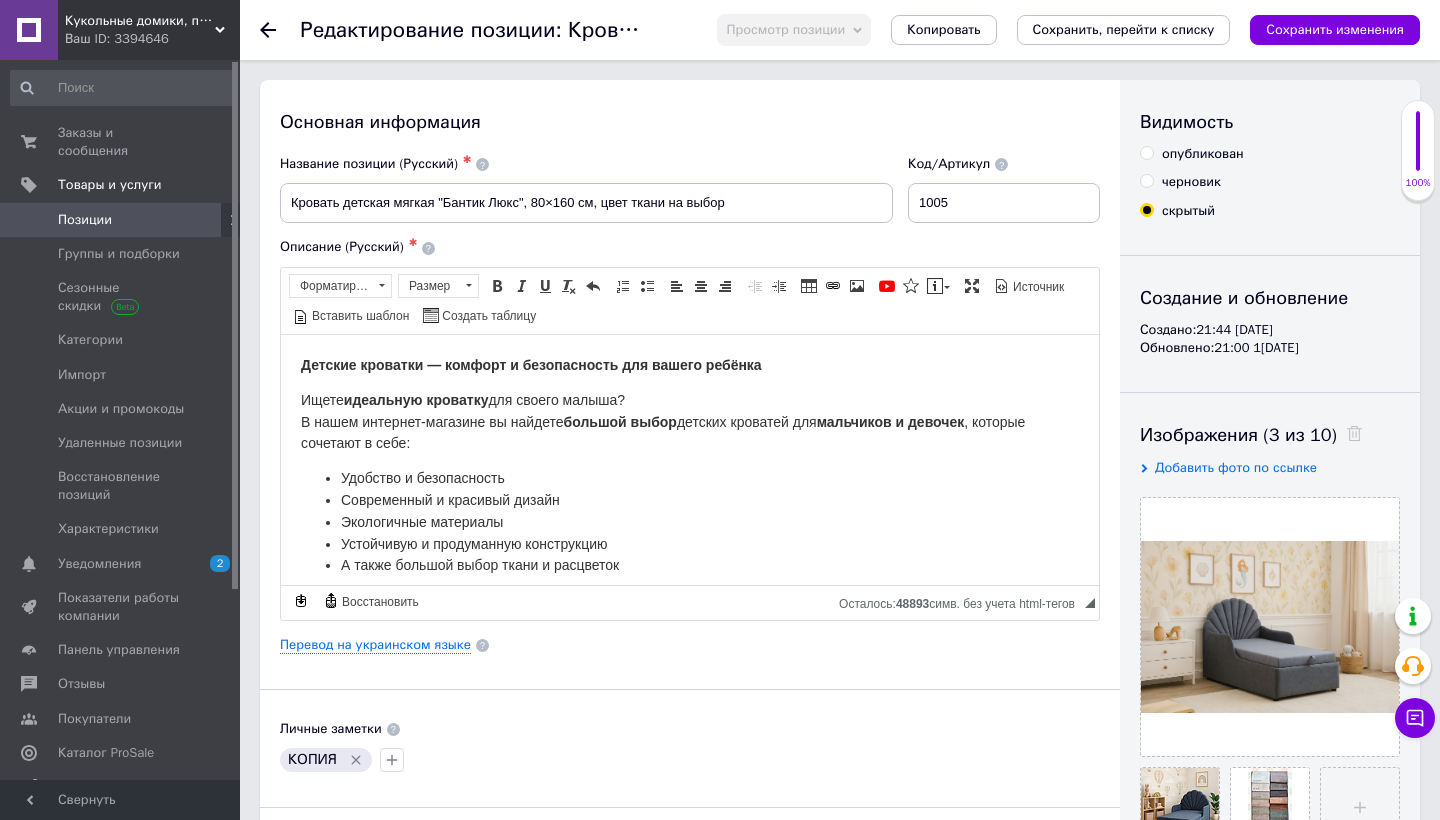 scroll, scrollTop: 0, scrollLeft: 0, axis: both 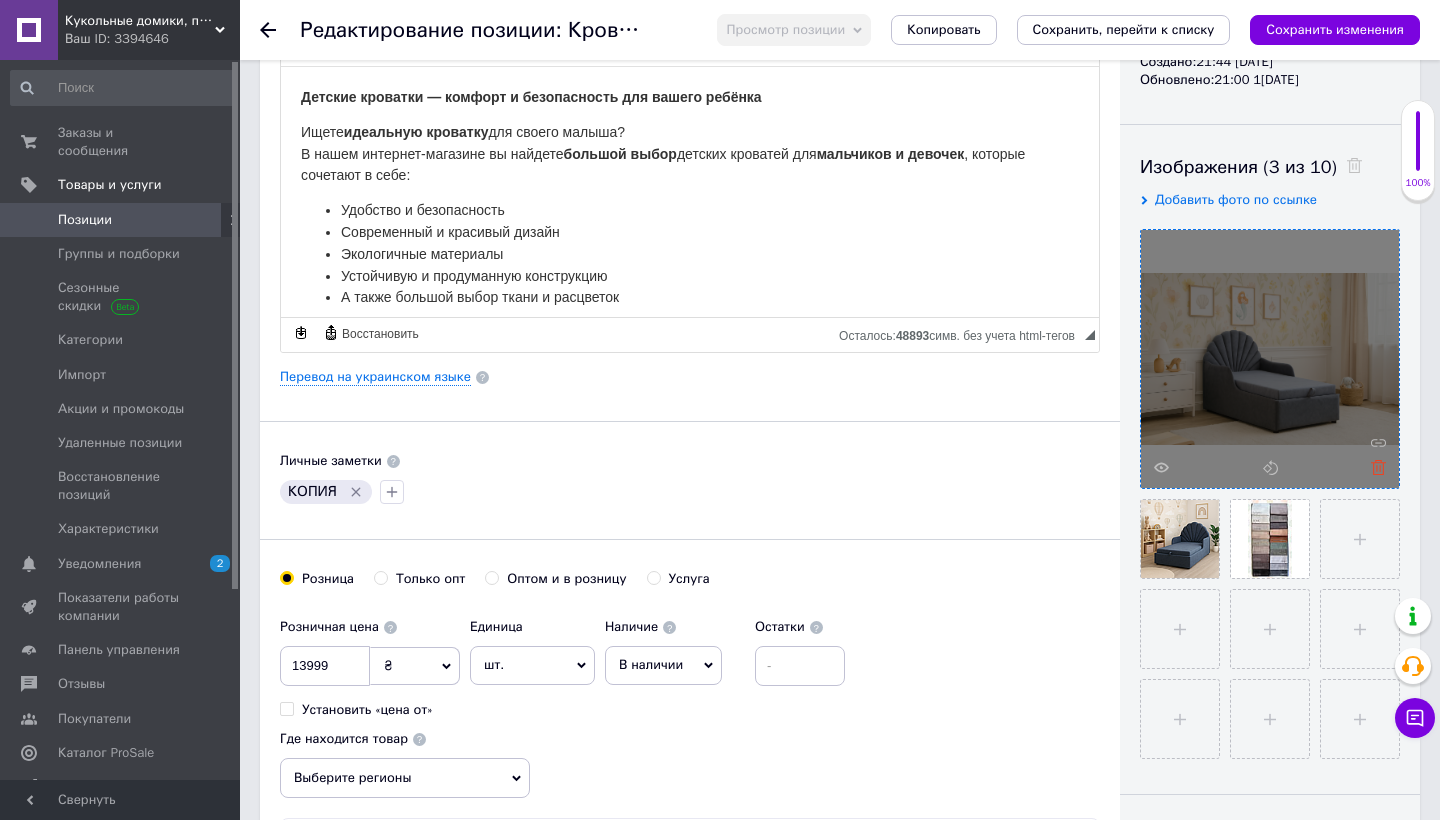 click 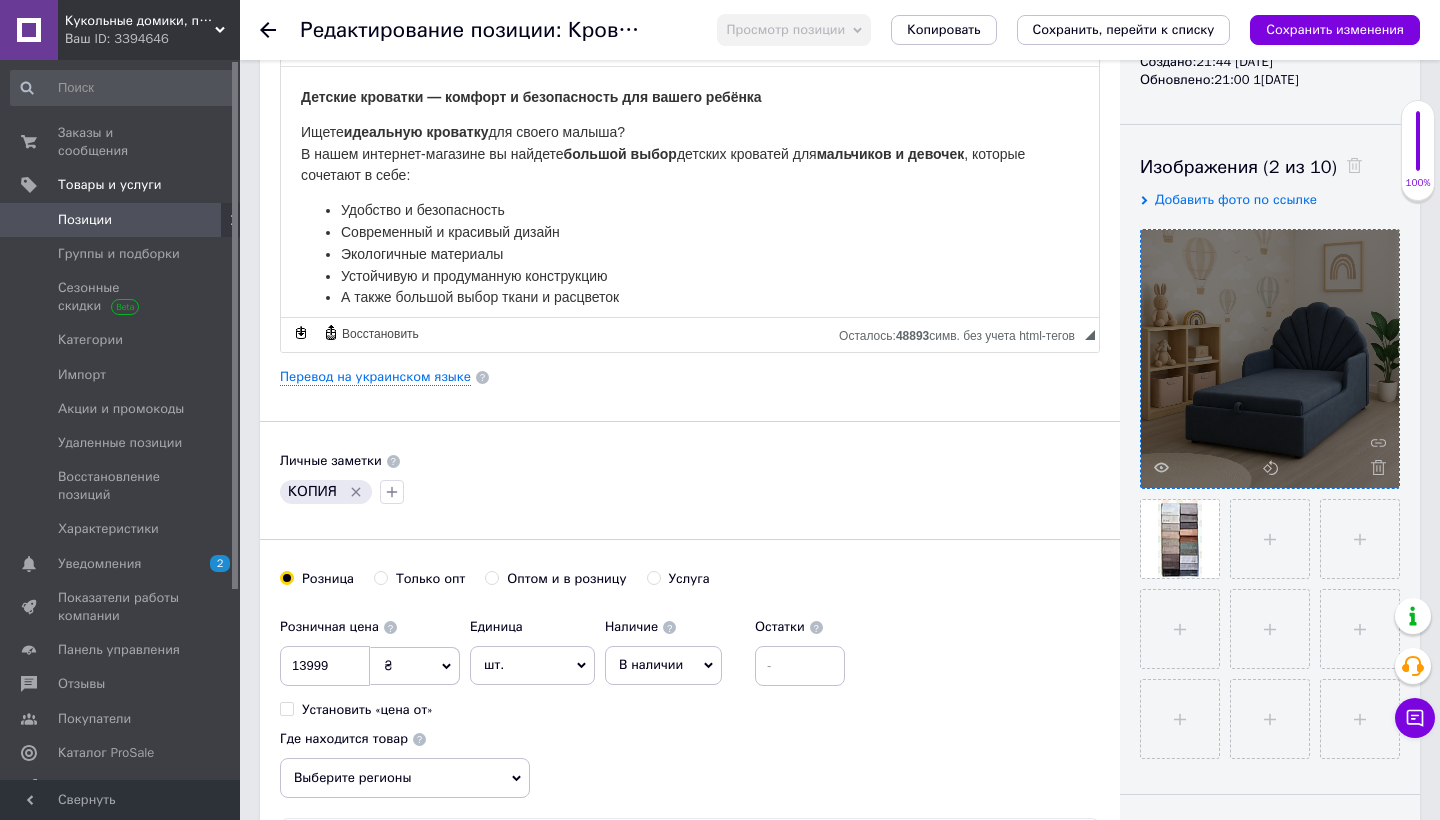 click at bounding box center [1270, 359] 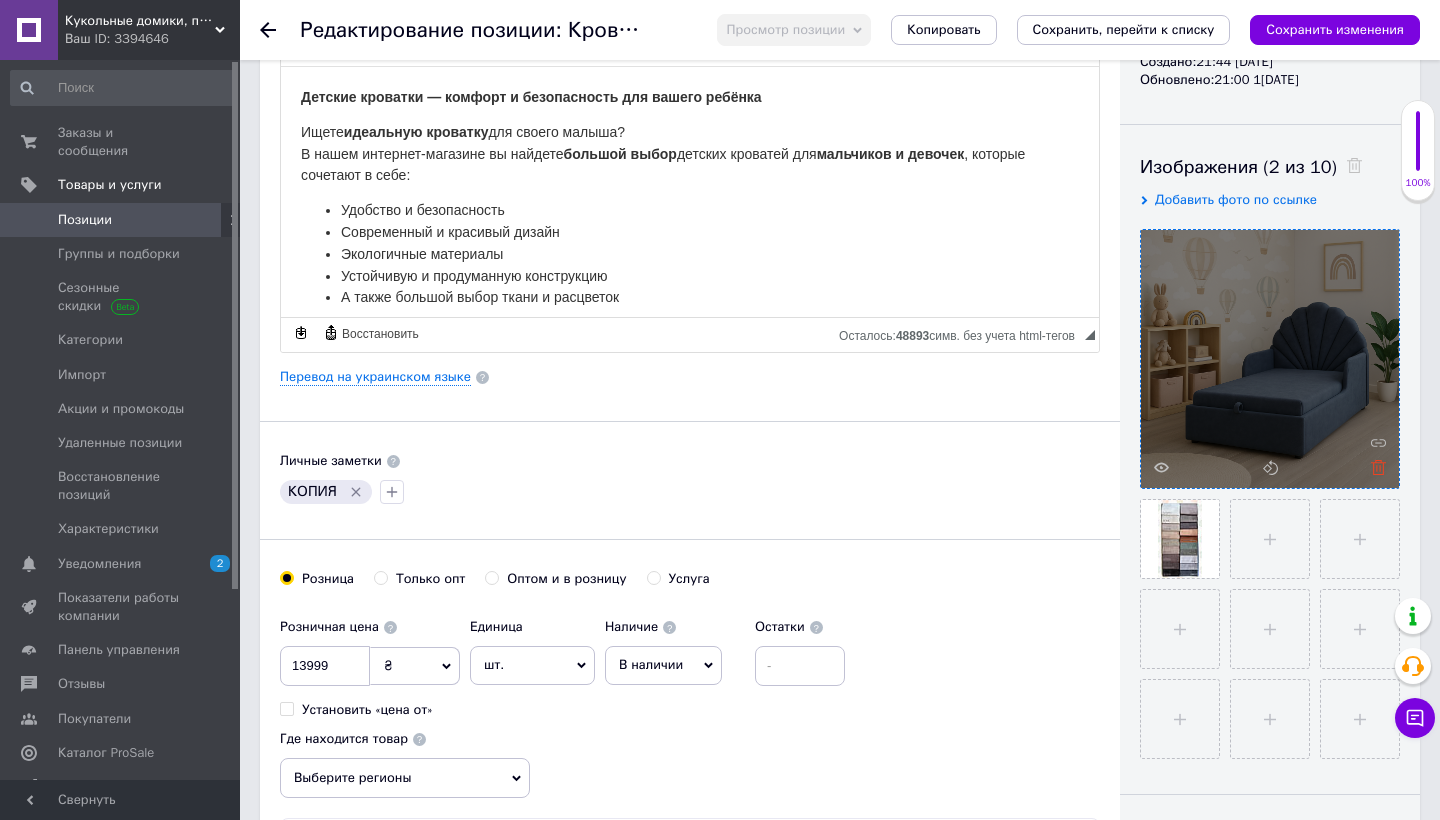 click 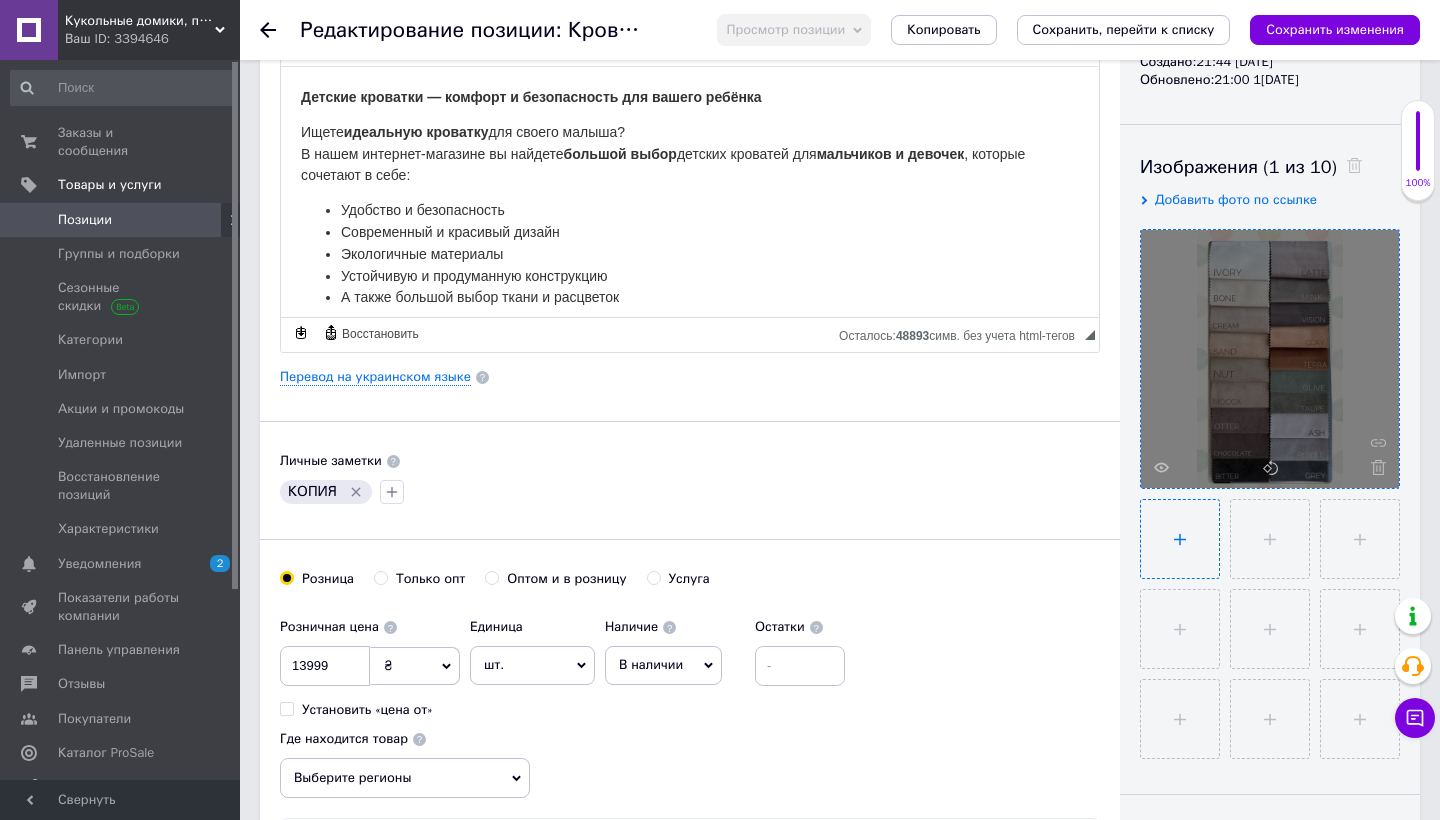 click at bounding box center [1180, 539] 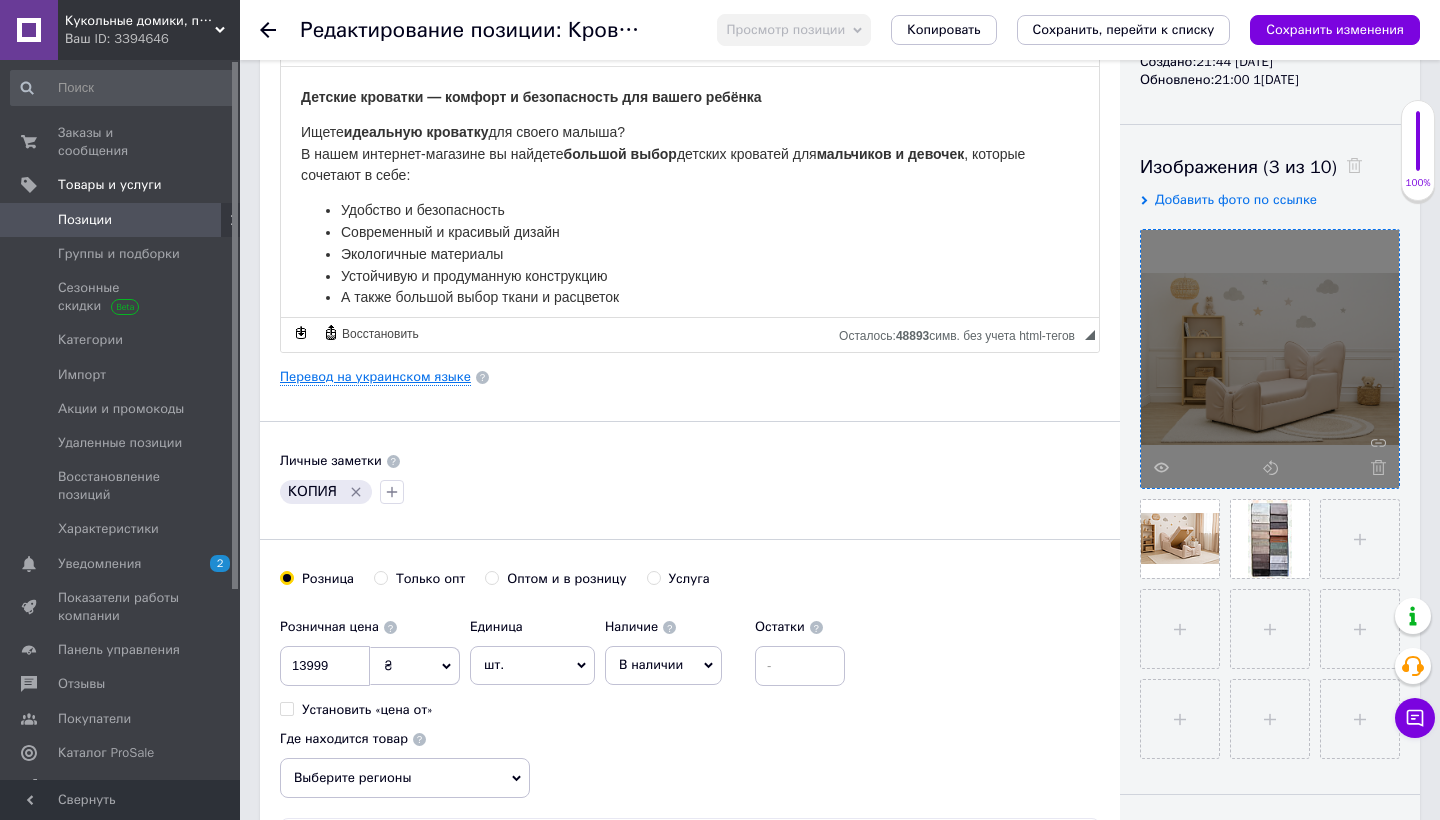 click on "Перевод на украинском языке" at bounding box center (375, 377) 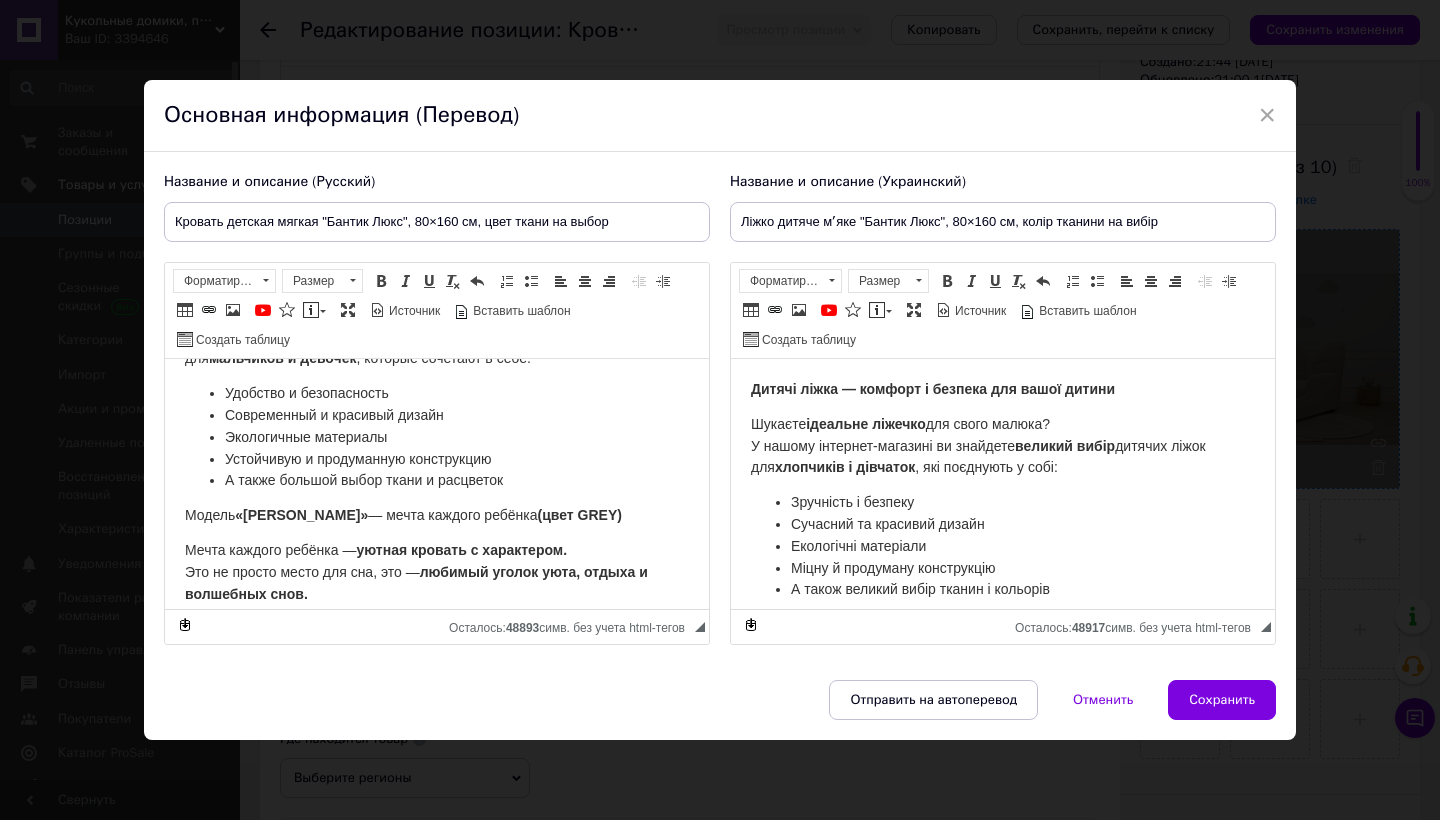 scroll, scrollTop: 110, scrollLeft: 0, axis: vertical 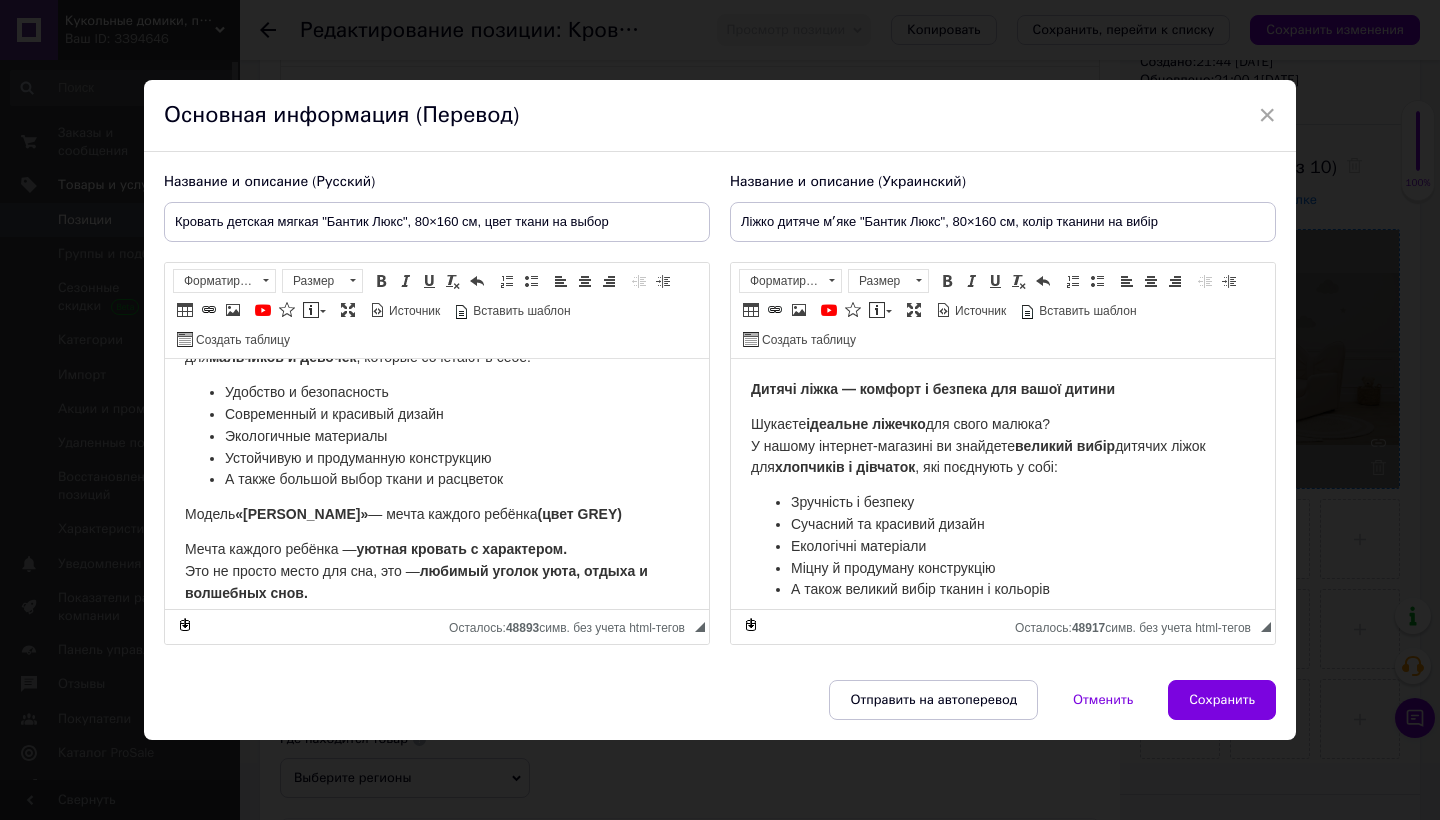 click on "(цвет GREY)" at bounding box center [580, 513] 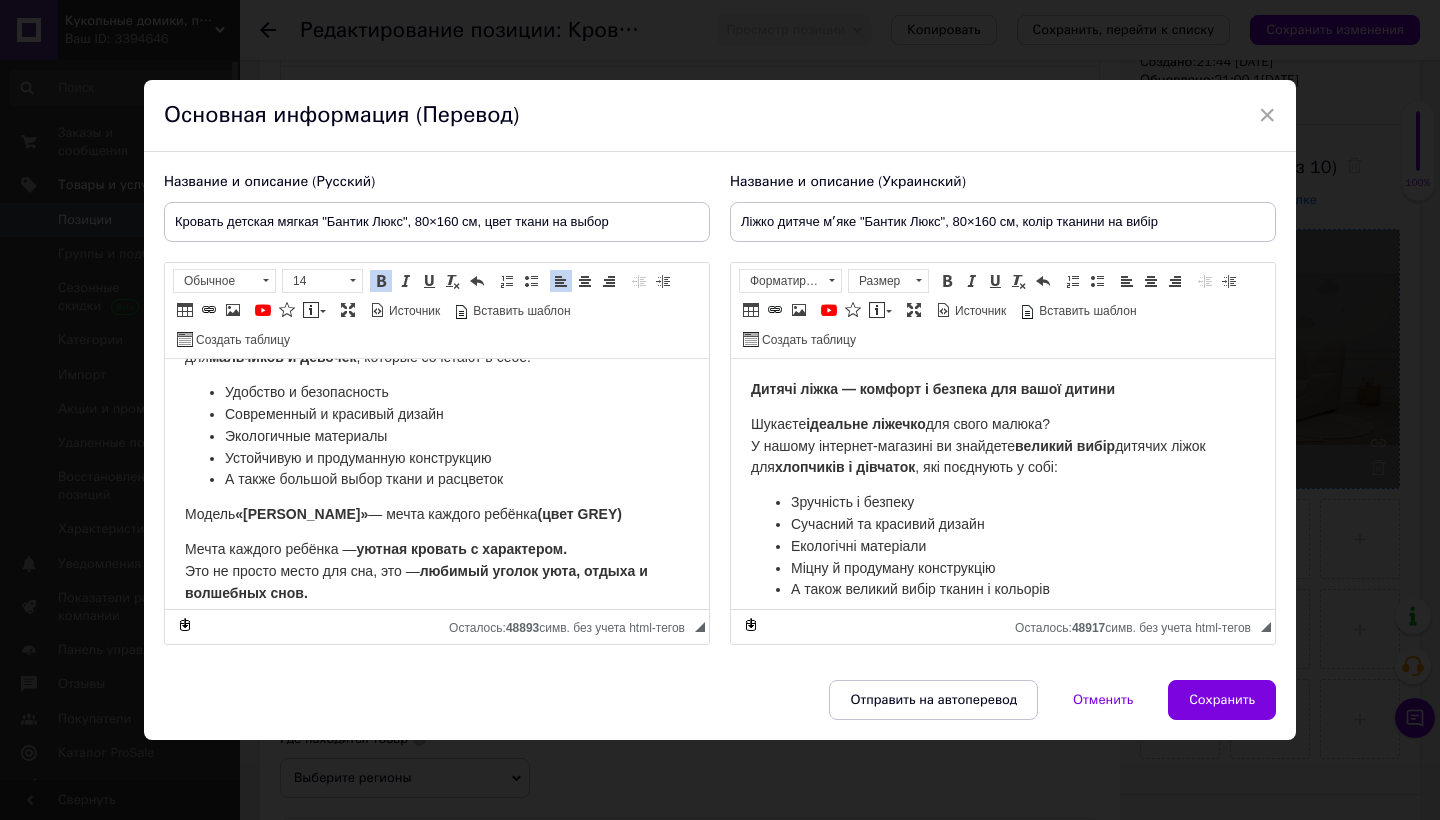 type 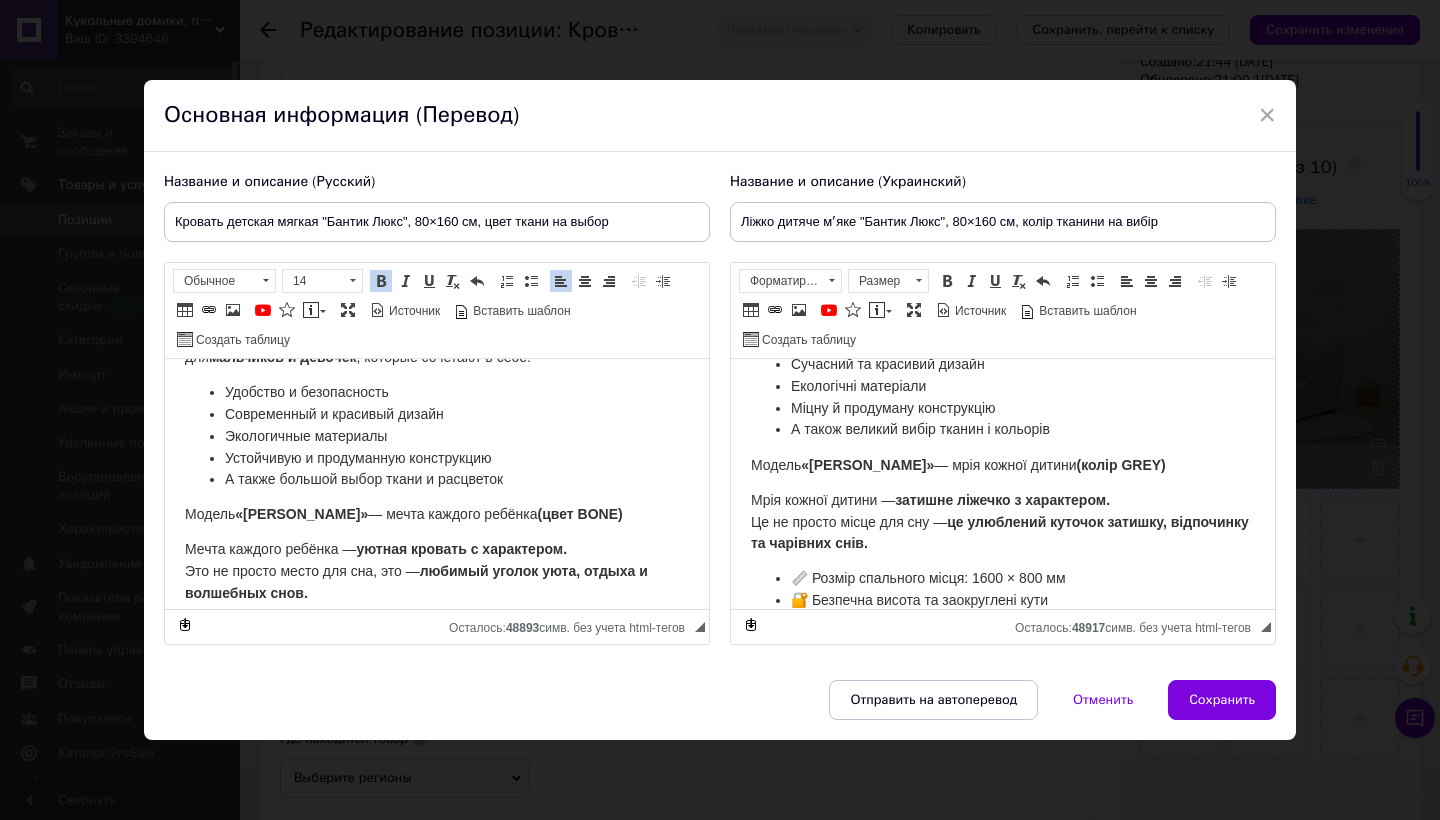 scroll, scrollTop: 159, scrollLeft: 0, axis: vertical 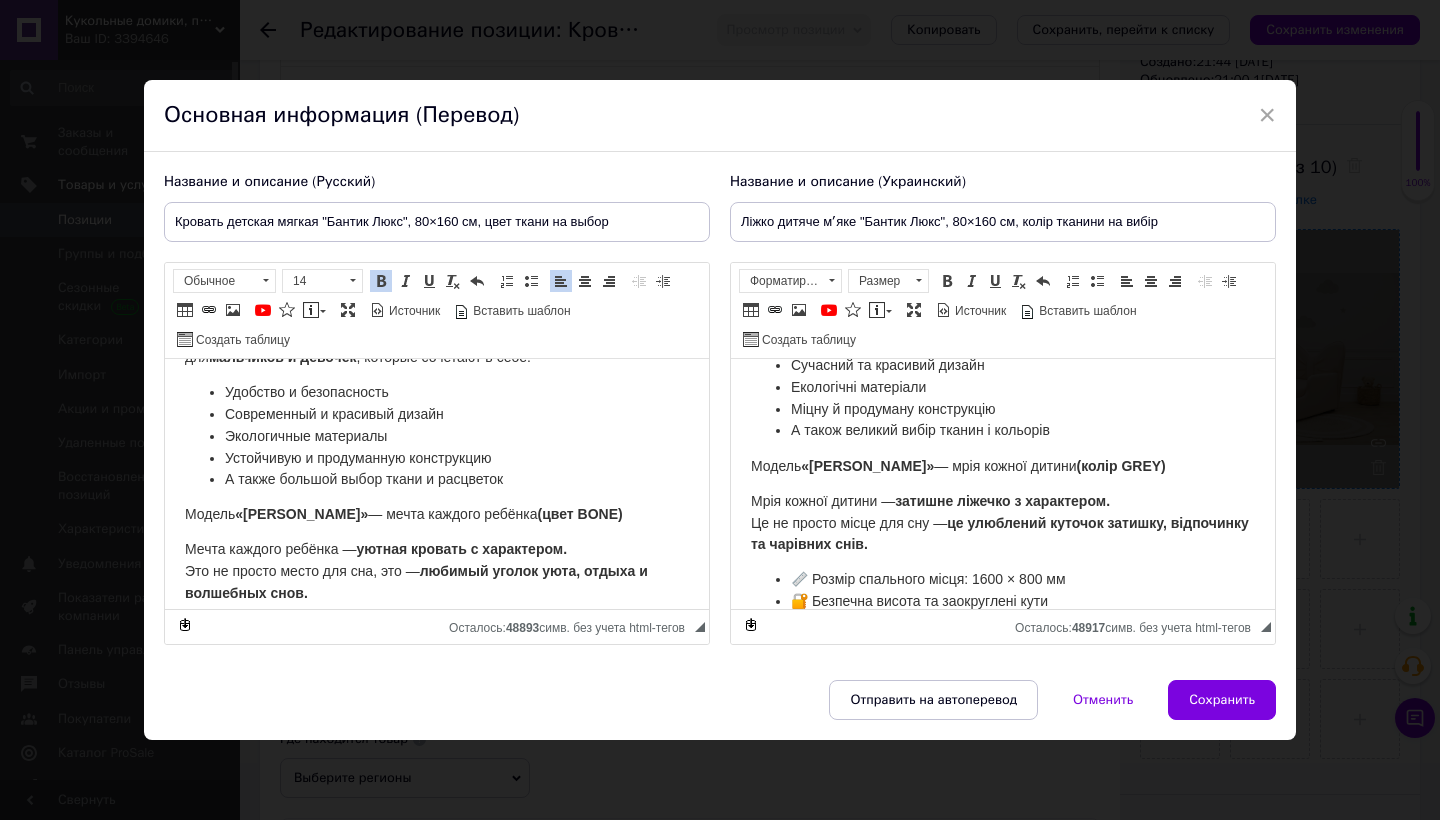 click on "(колір GREY)" at bounding box center [1121, 465] 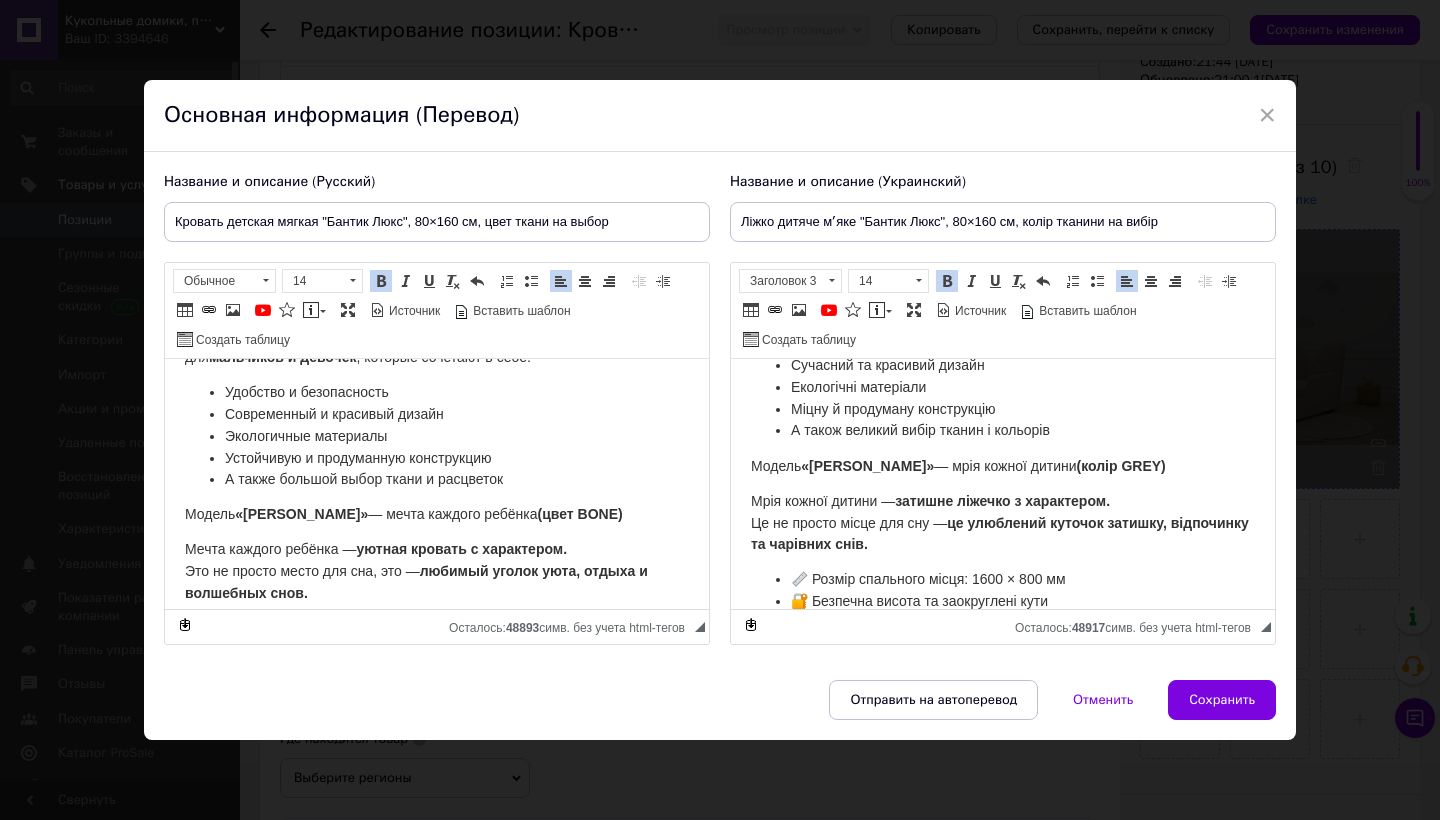 type 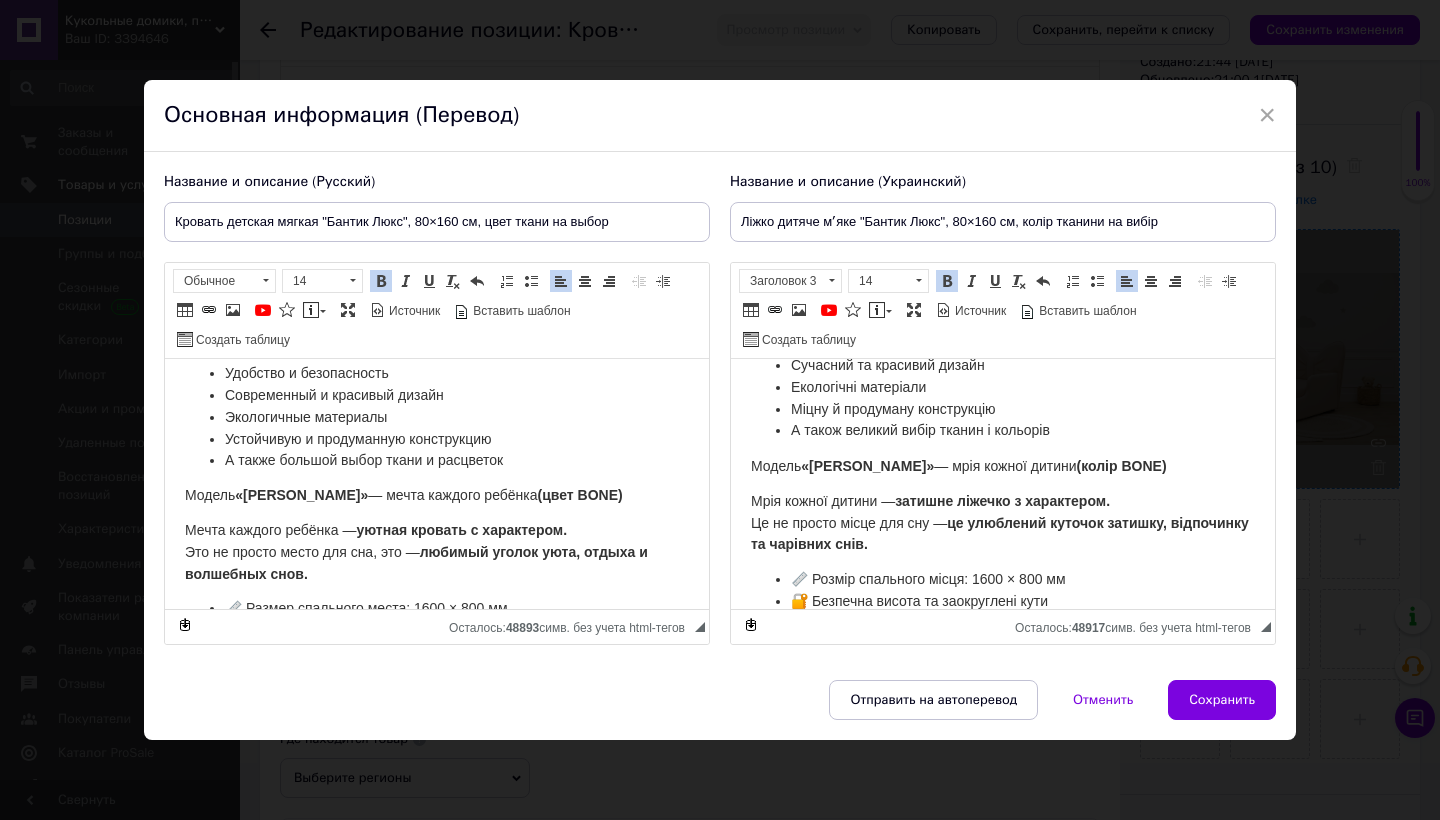 scroll, scrollTop: 138, scrollLeft: 0, axis: vertical 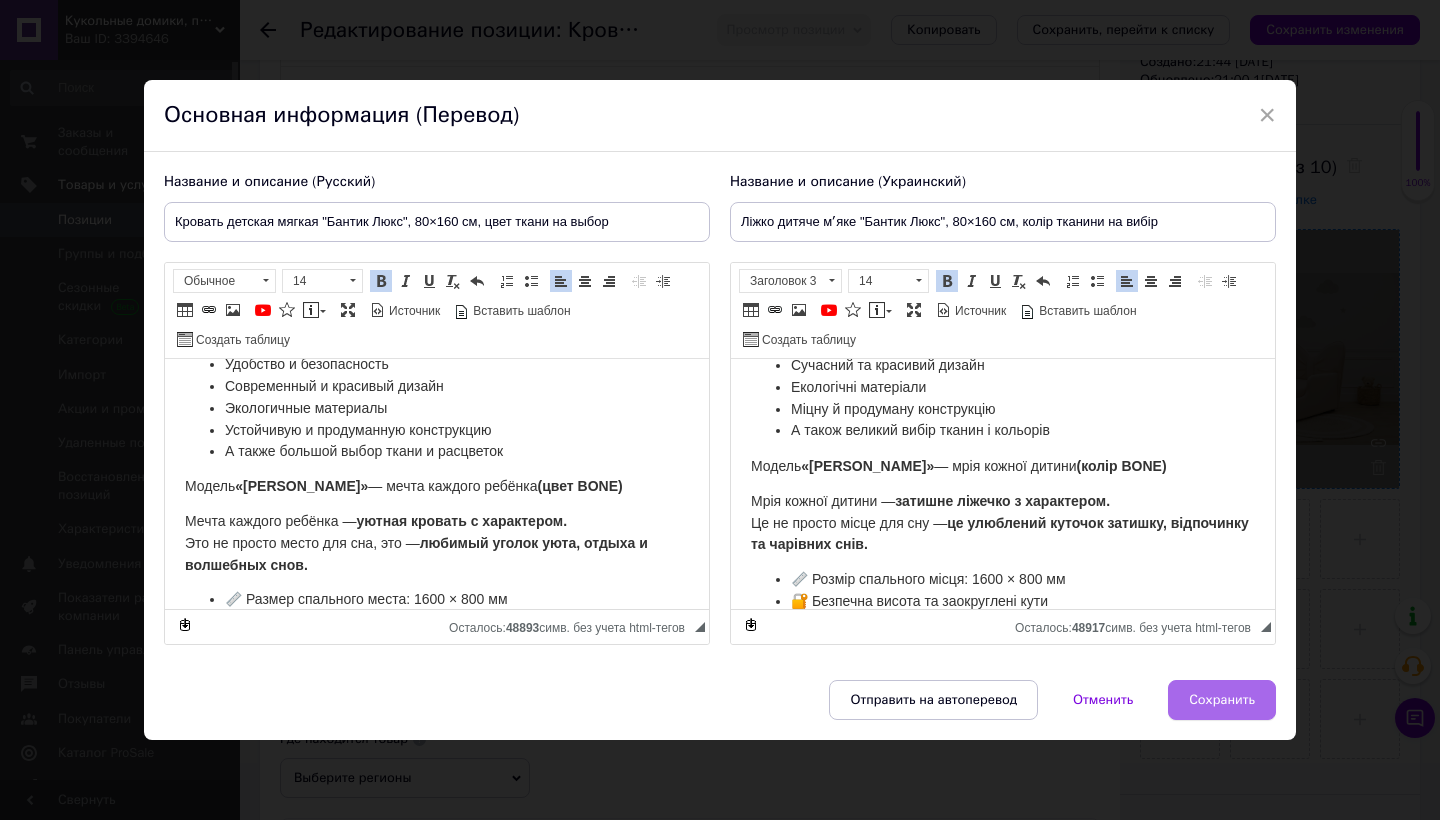click on "Сохранить" at bounding box center (1222, 700) 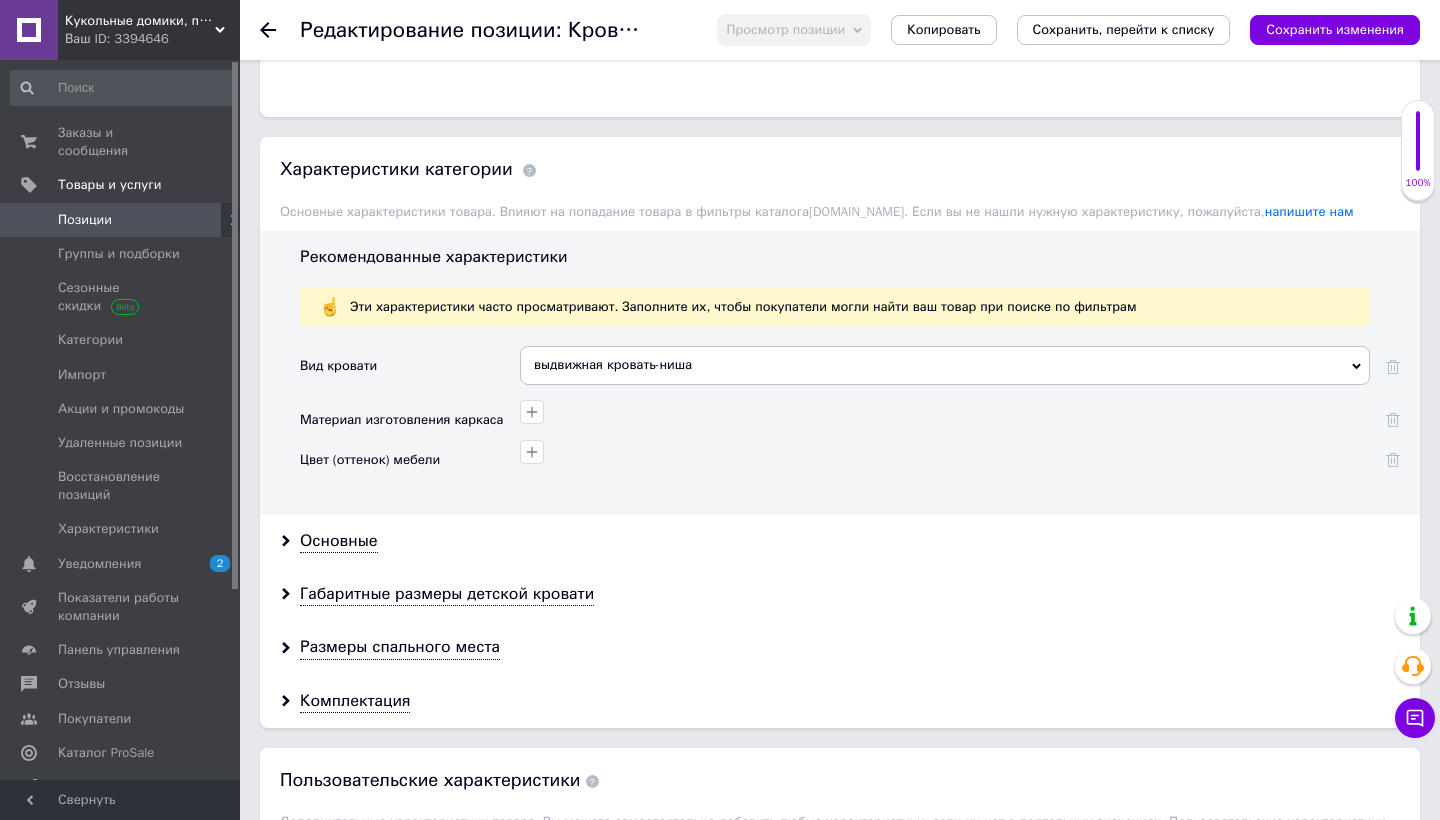 scroll, scrollTop: 1580, scrollLeft: 0, axis: vertical 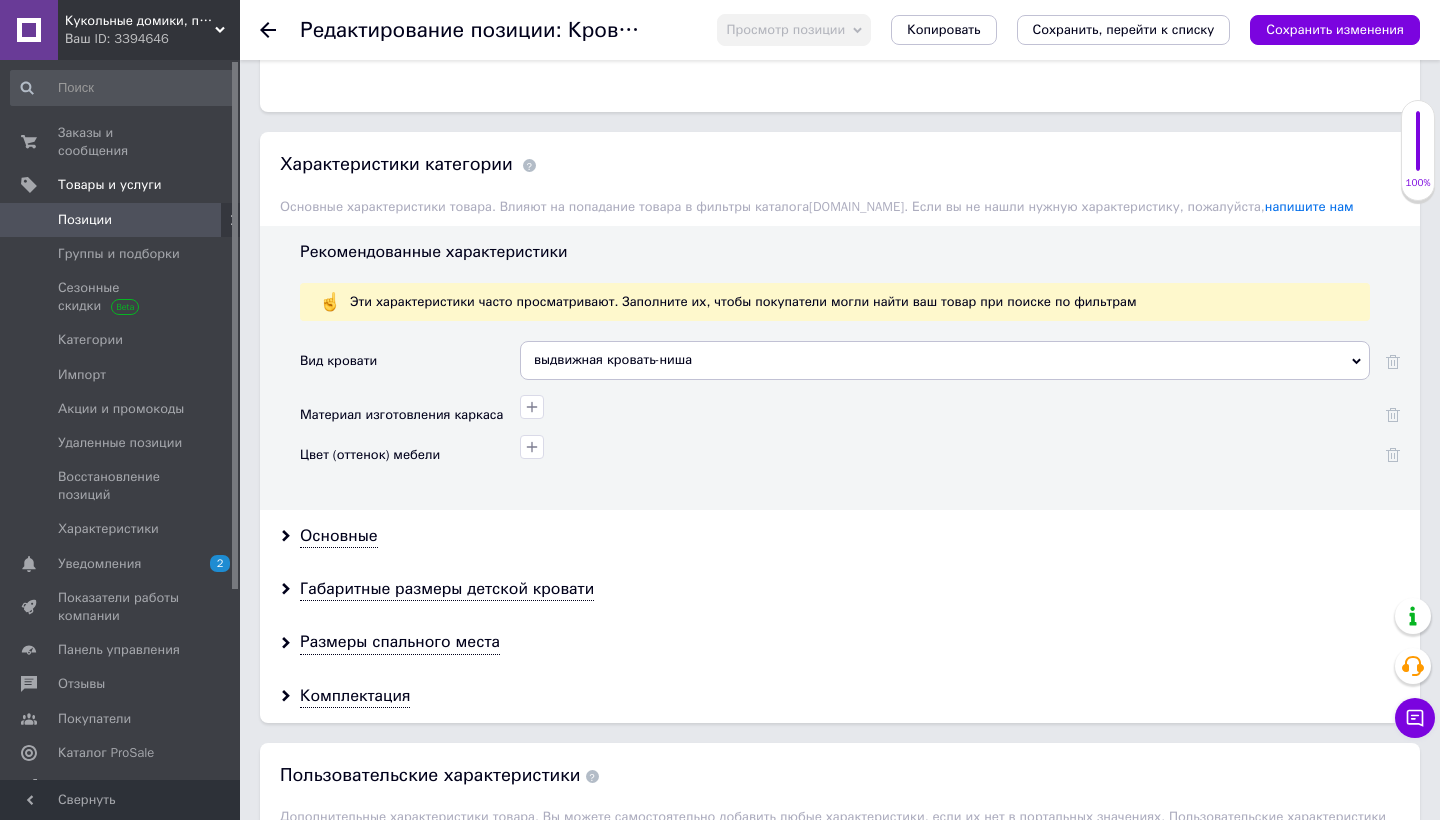 click on "выдвижная кровать-ниша" at bounding box center (945, 360) 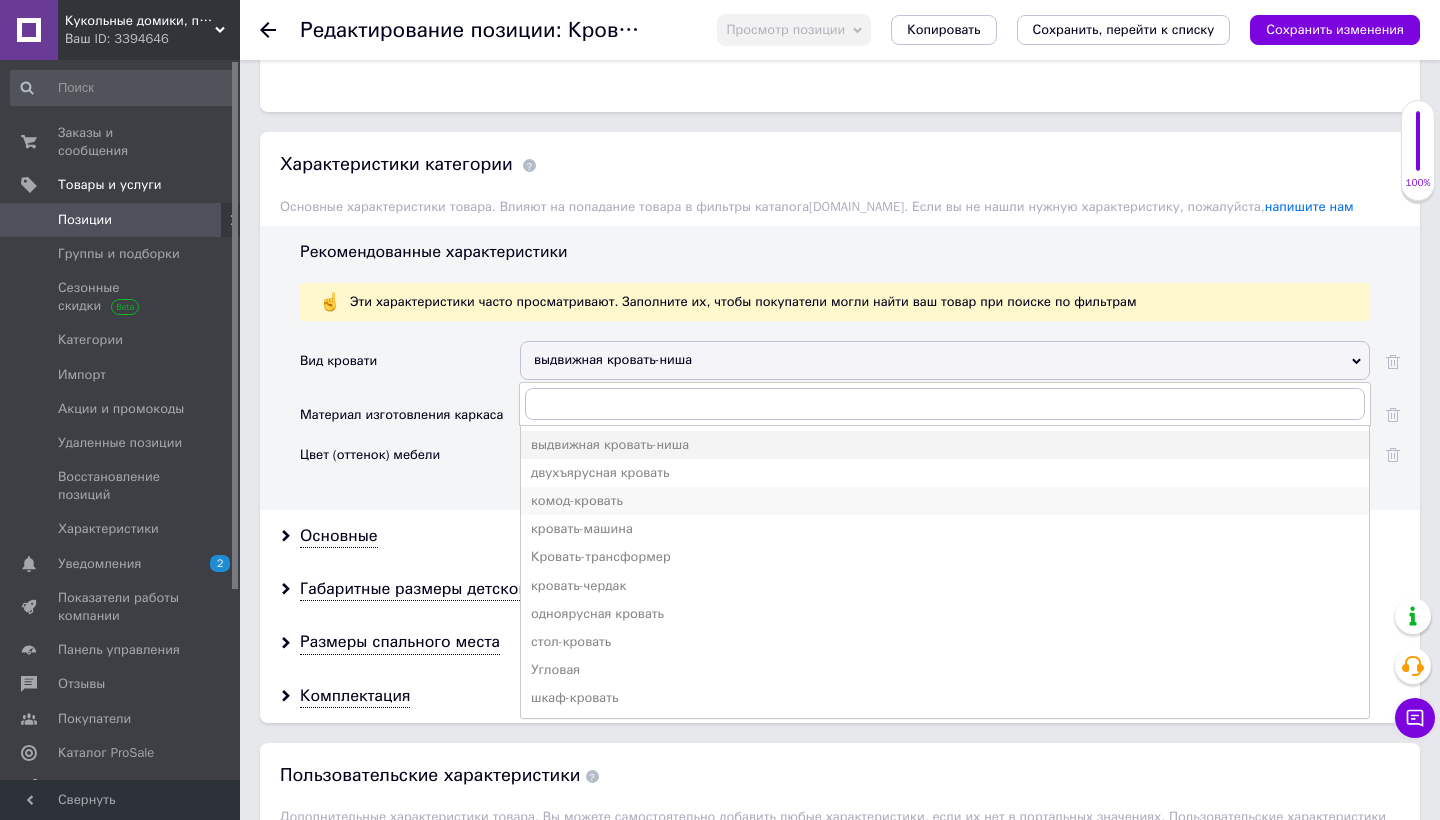 click on "комод-кровать" at bounding box center [945, 501] 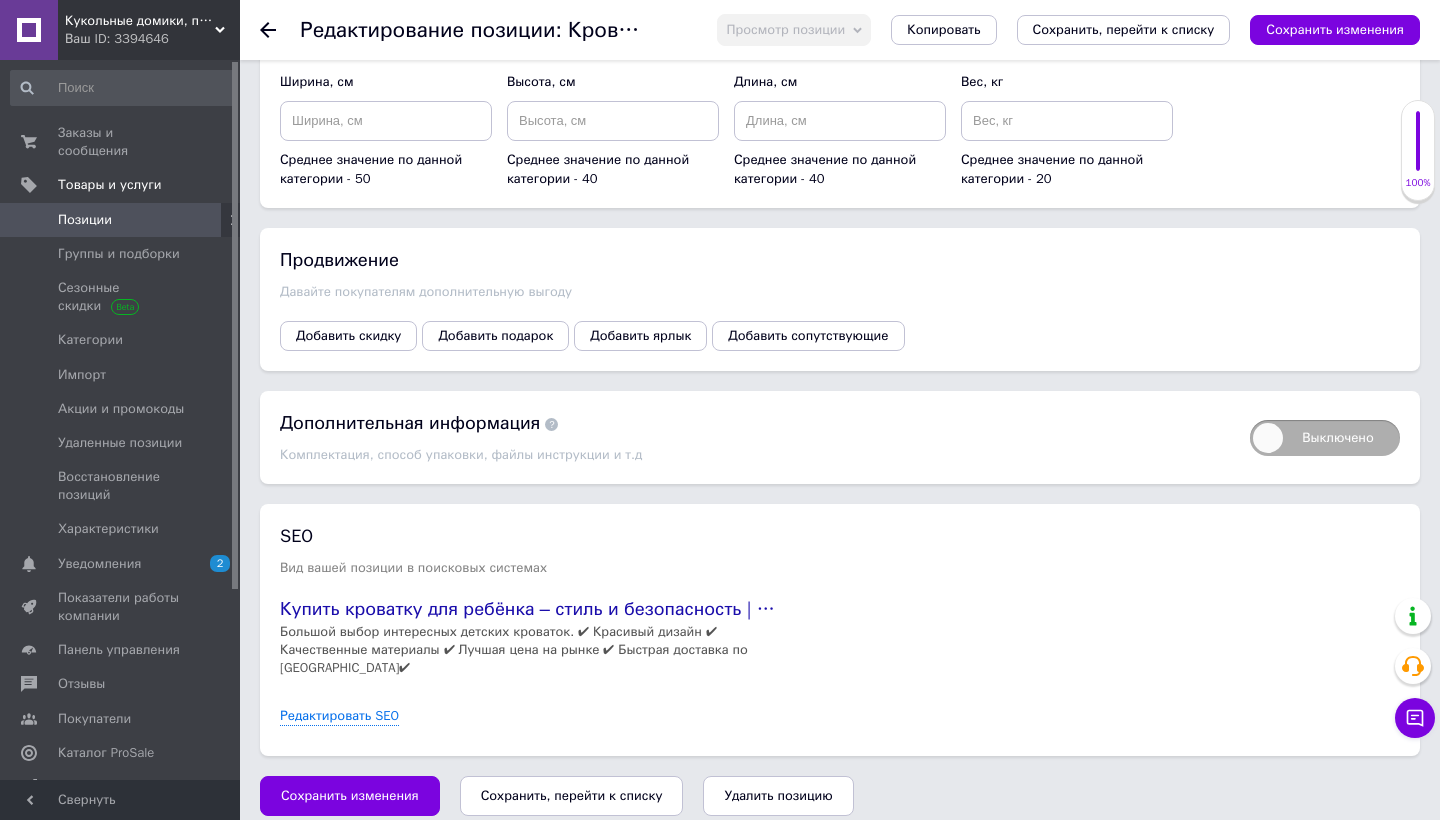 scroll, scrollTop: 2532, scrollLeft: 0, axis: vertical 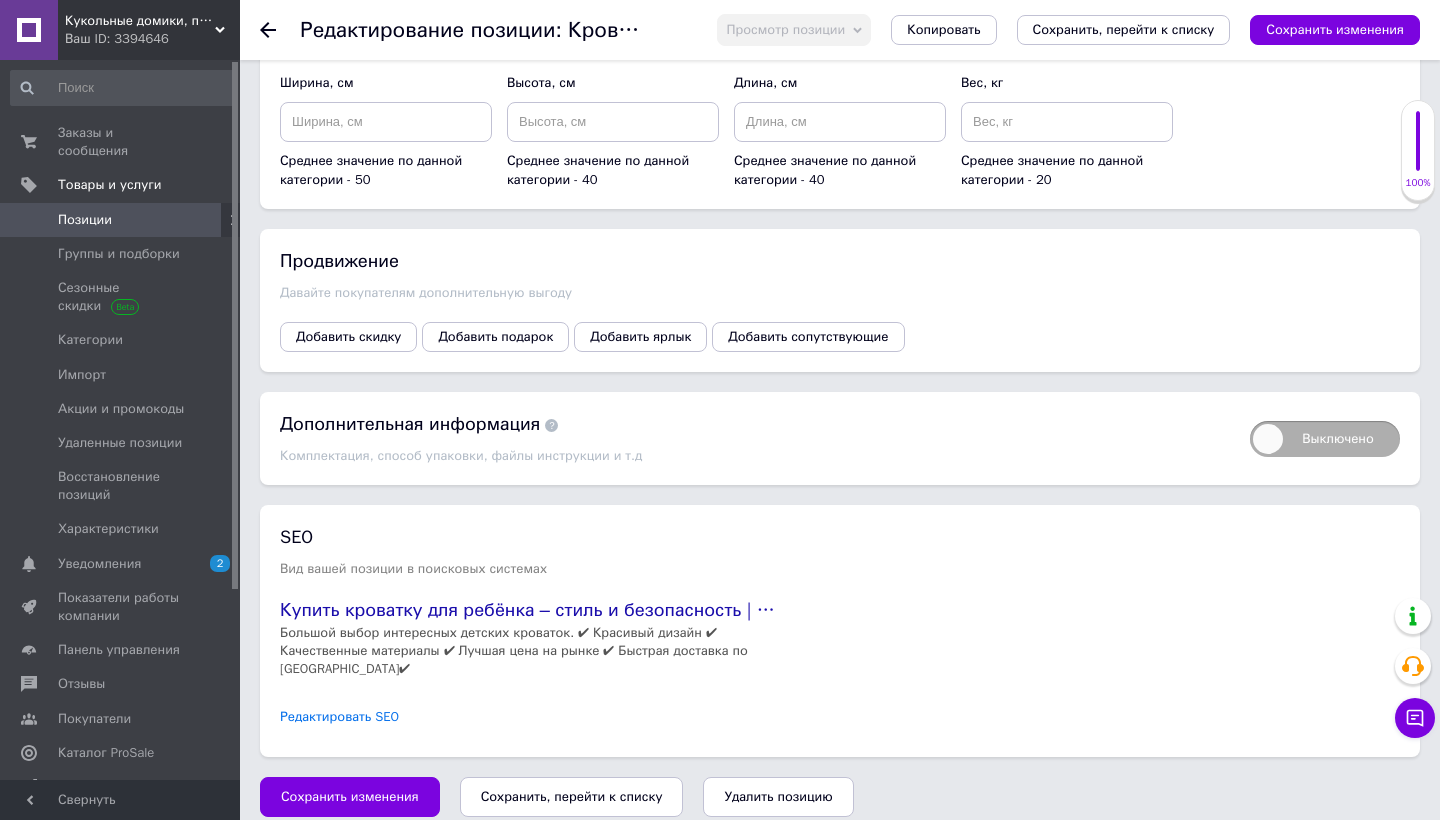 click on "Редактировать SEO" at bounding box center [339, 717] 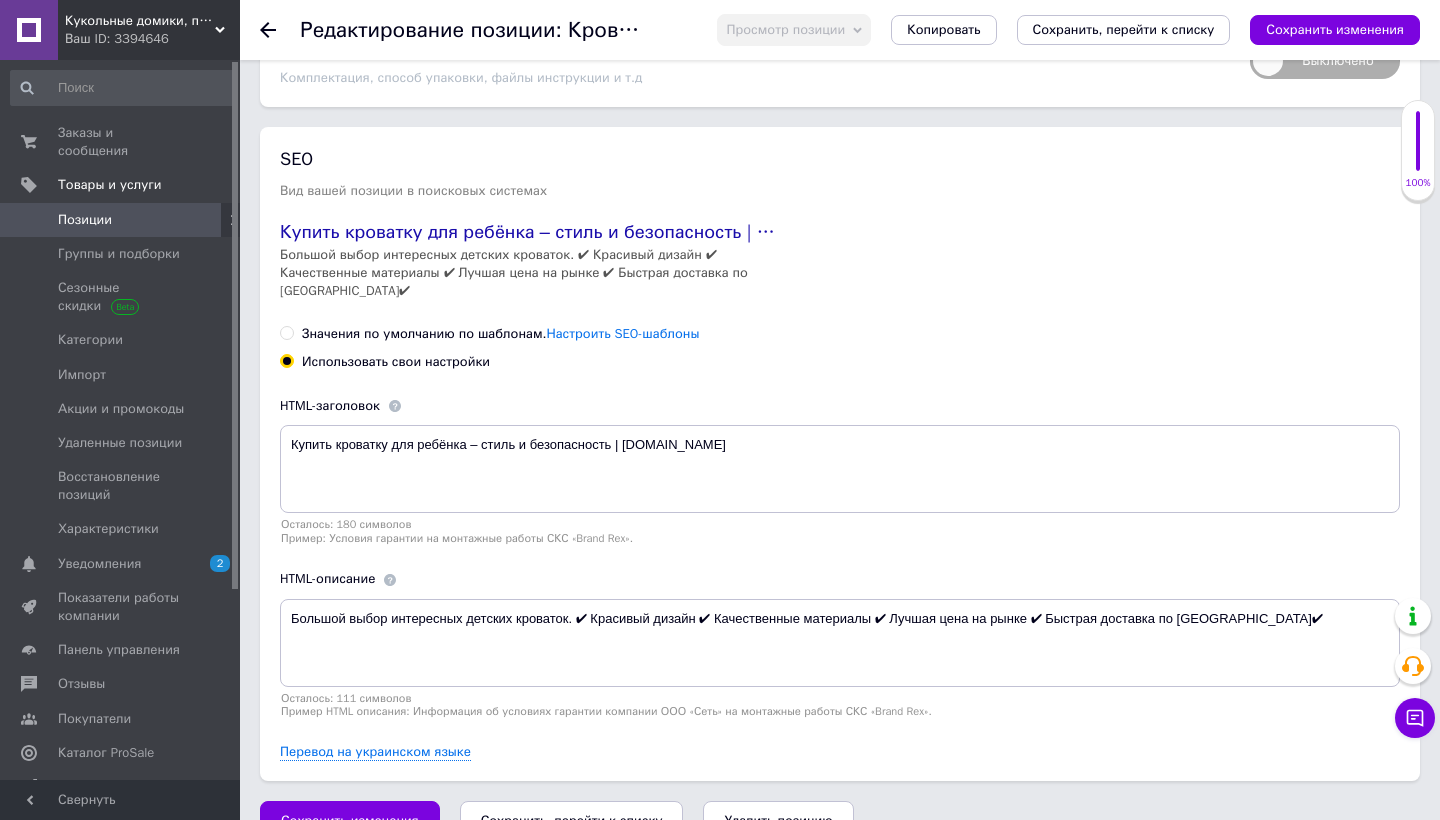scroll, scrollTop: 2910, scrollLeft: 0, axis: vertical 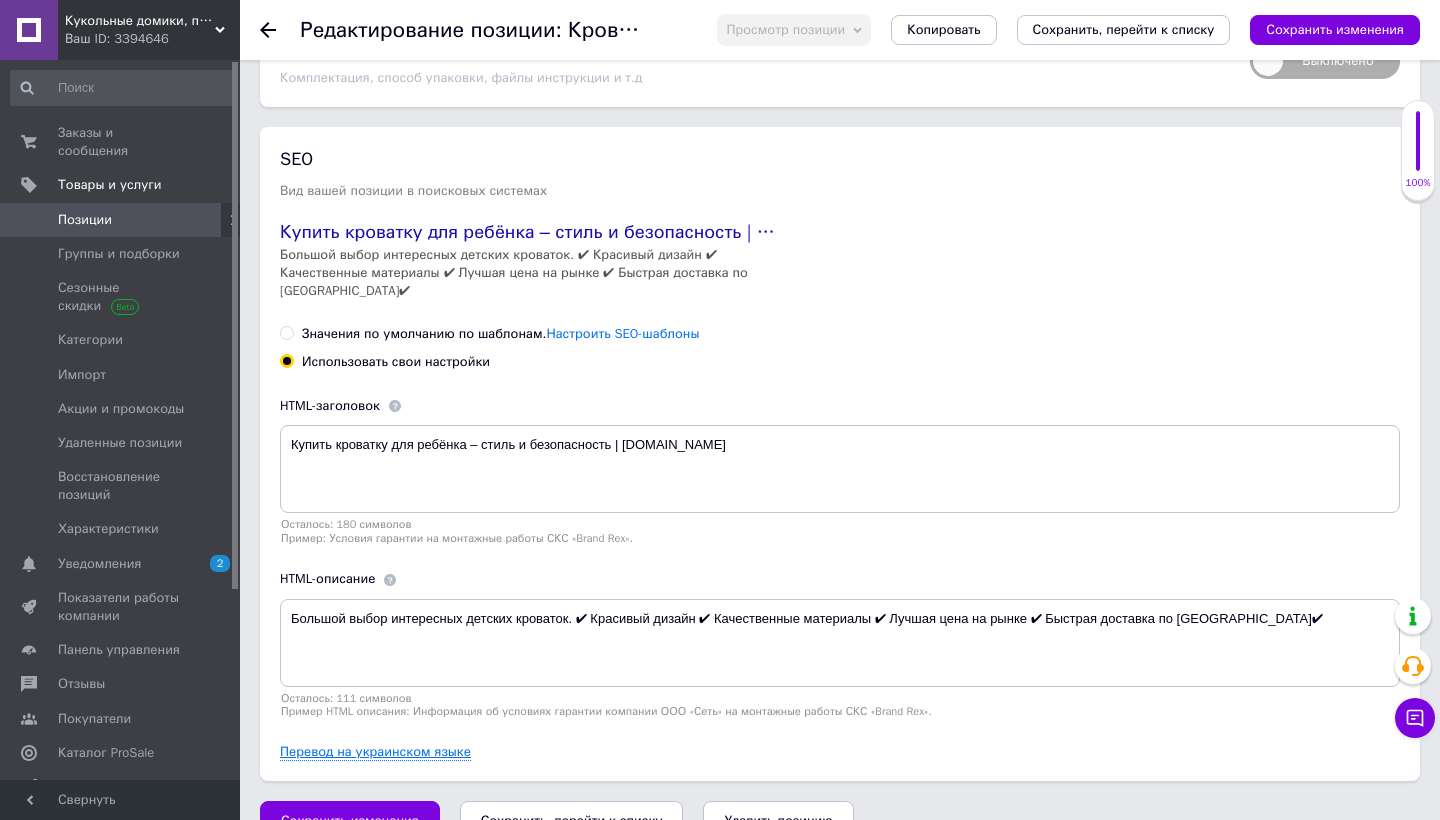 click on "Перевод на украинском языке" at bounding box center (375, 752) 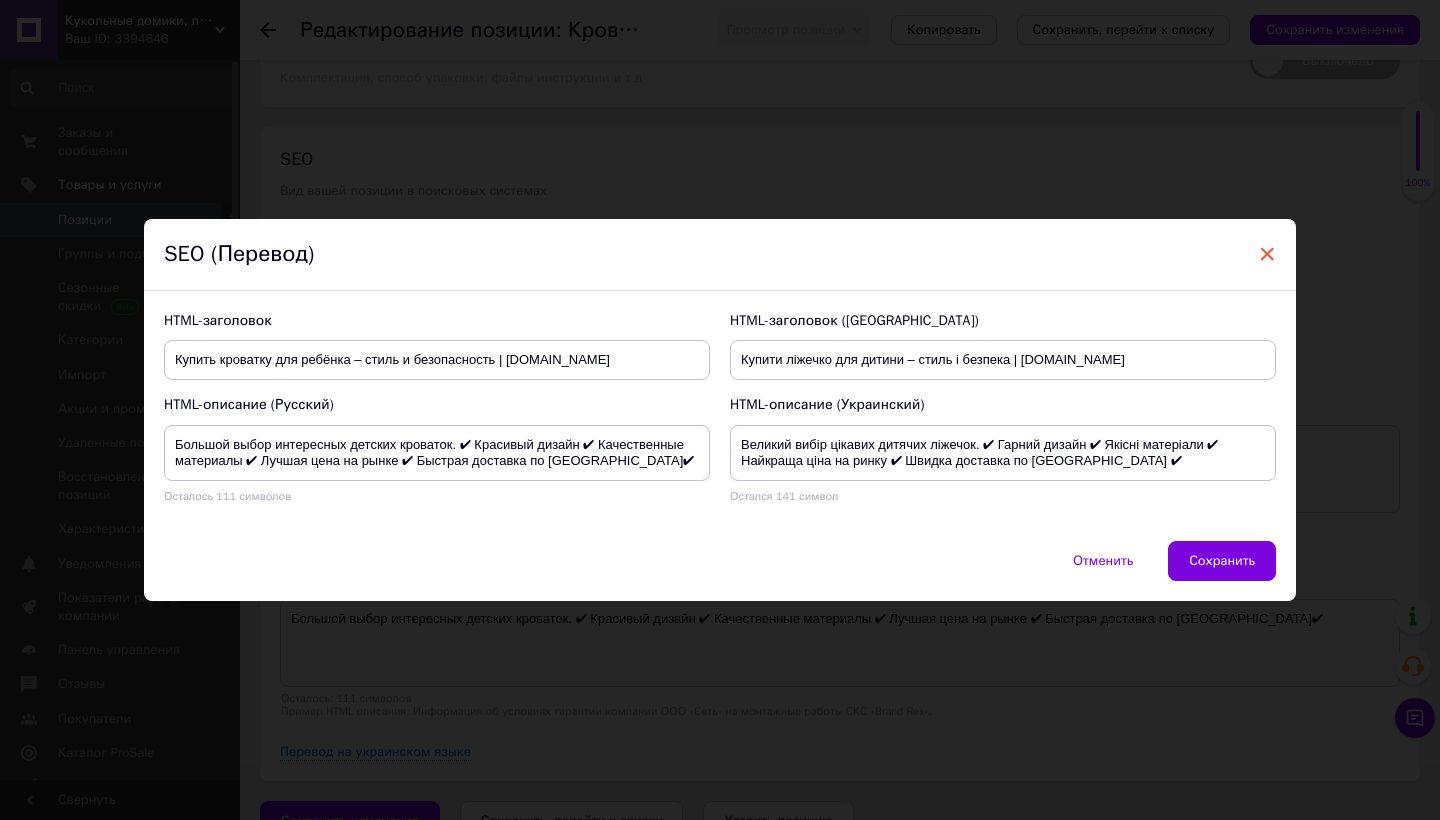click on "×" at bounding box center [1267, 254] 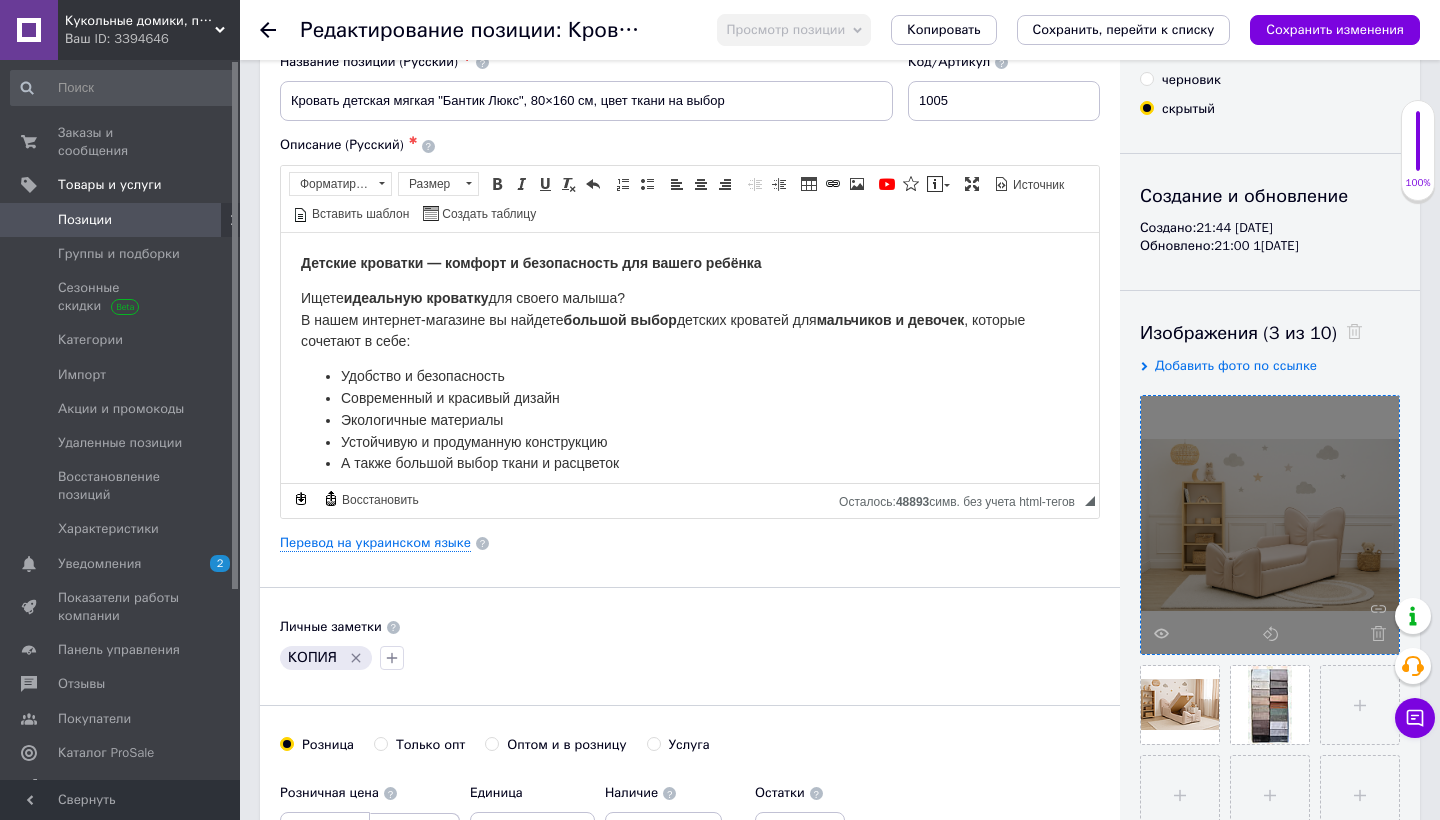 scroll, scrollTop: 69, scrollLeft: 0, axis: vertical 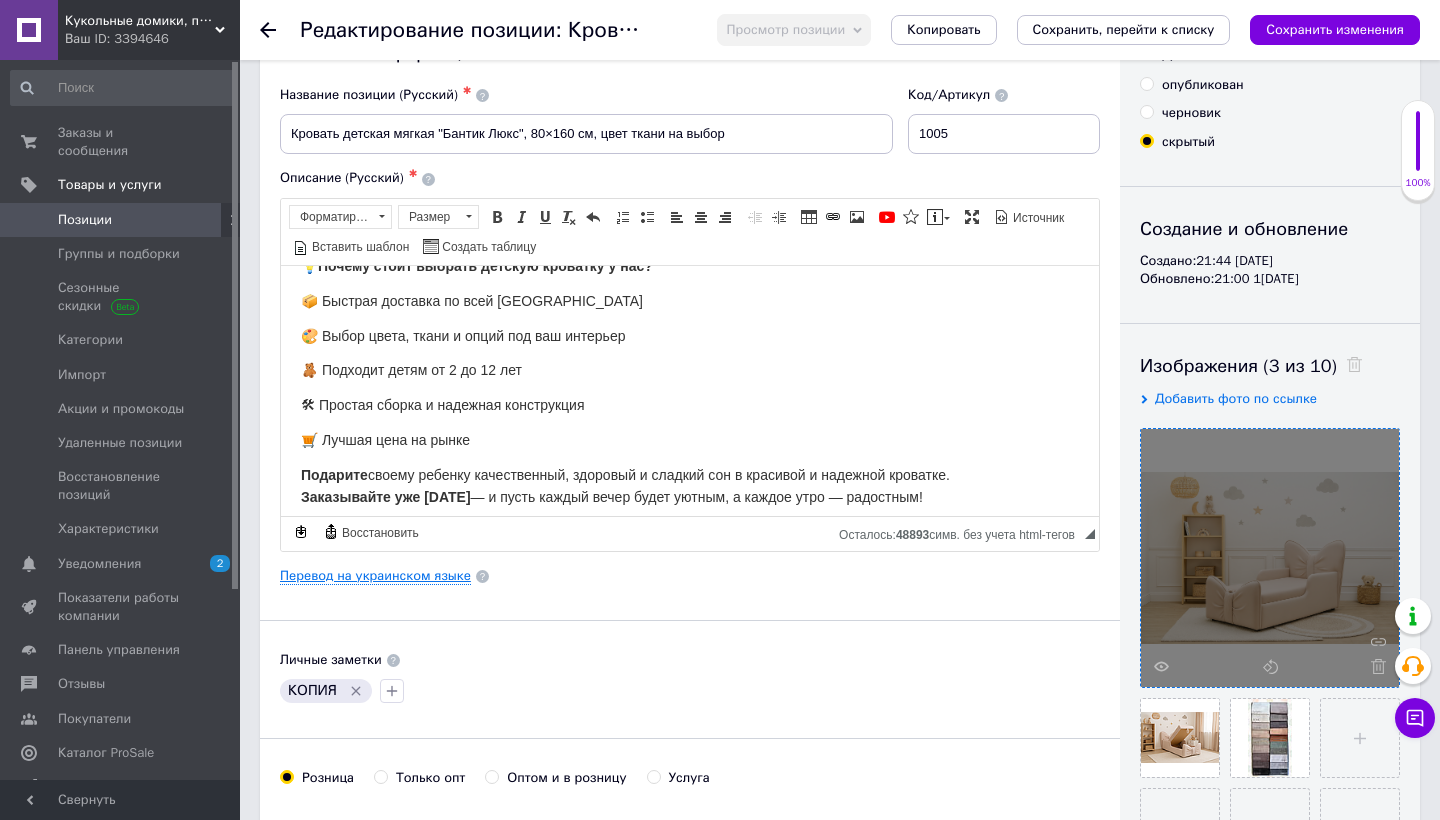 click on "Перевод на украинском языке" at bounding box center [375, 576] 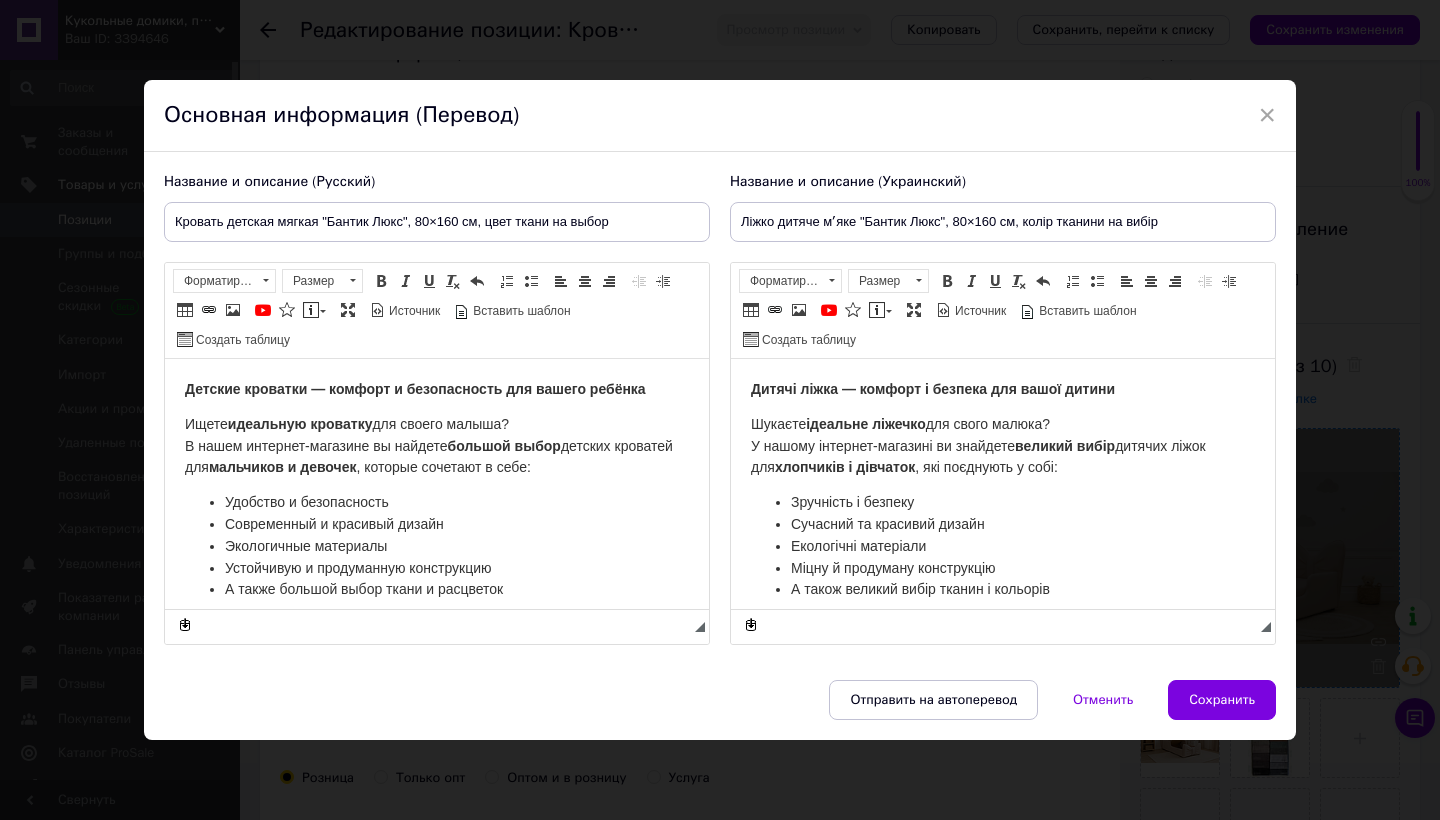 scroll, scrollTop: 0, scrollLeft: 0, axis: both 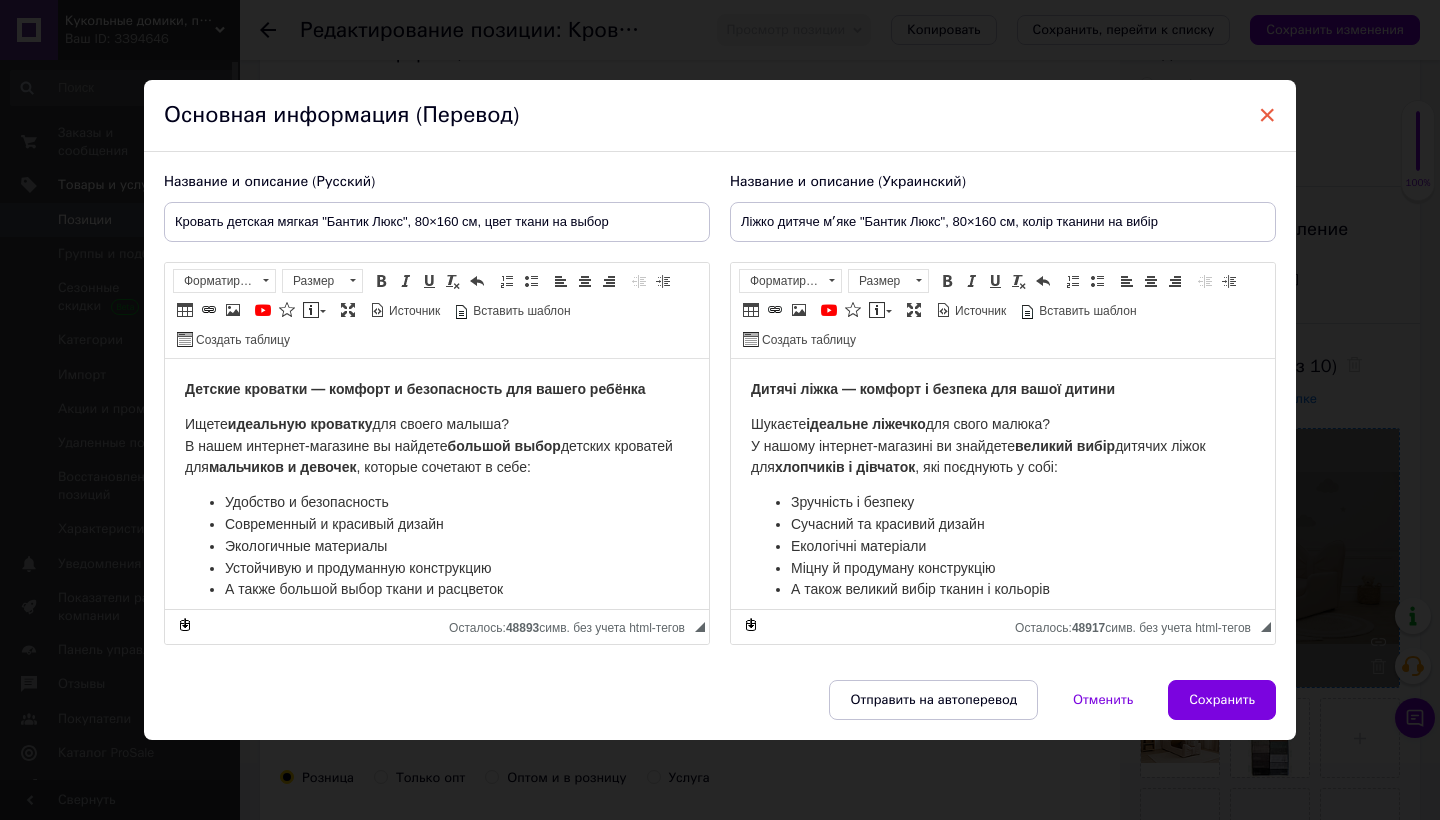 click on "×" at bounding box center (1267, 115) 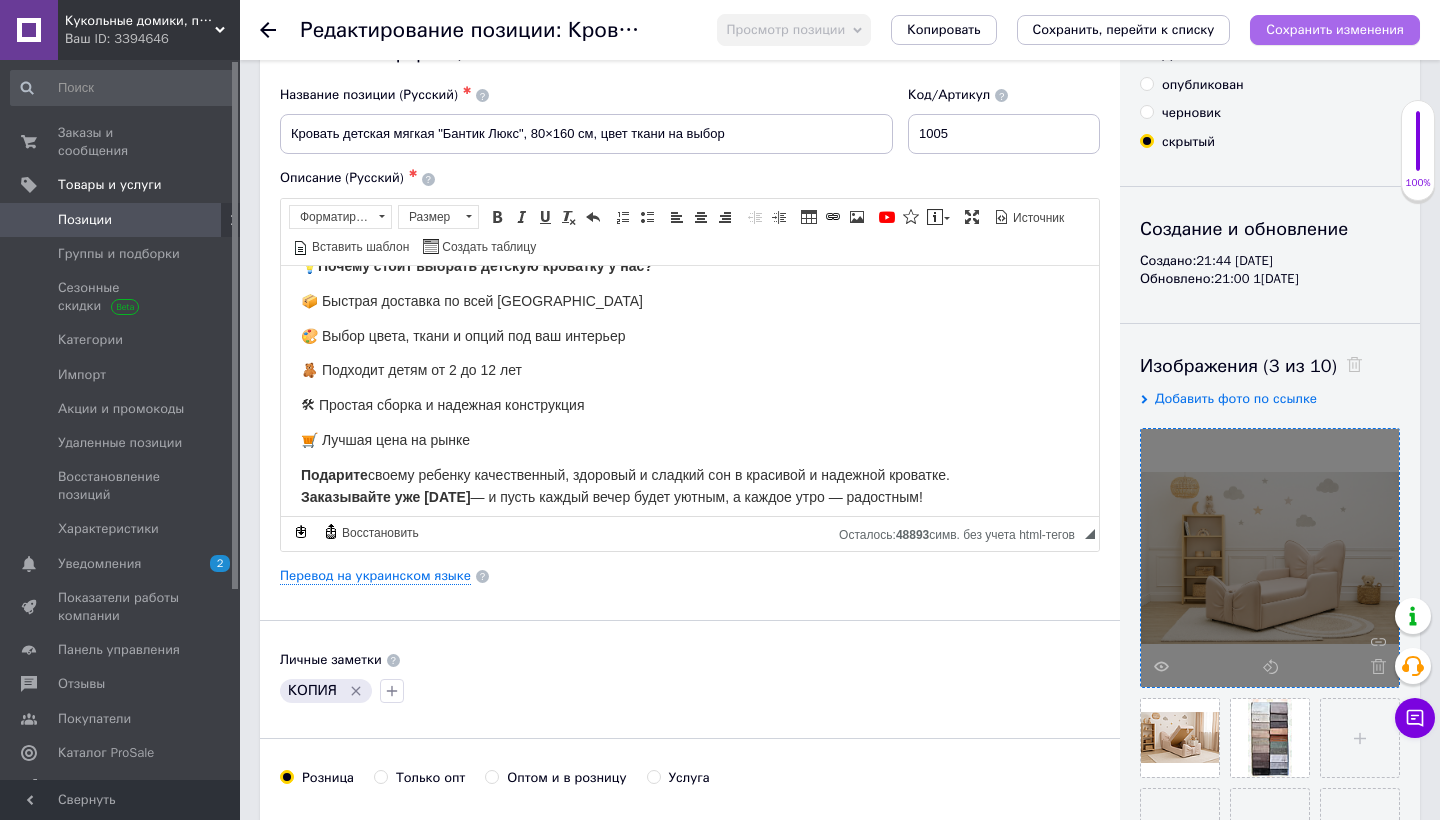 click on "Сохранить изменения" at bounding box center (1335, 29) 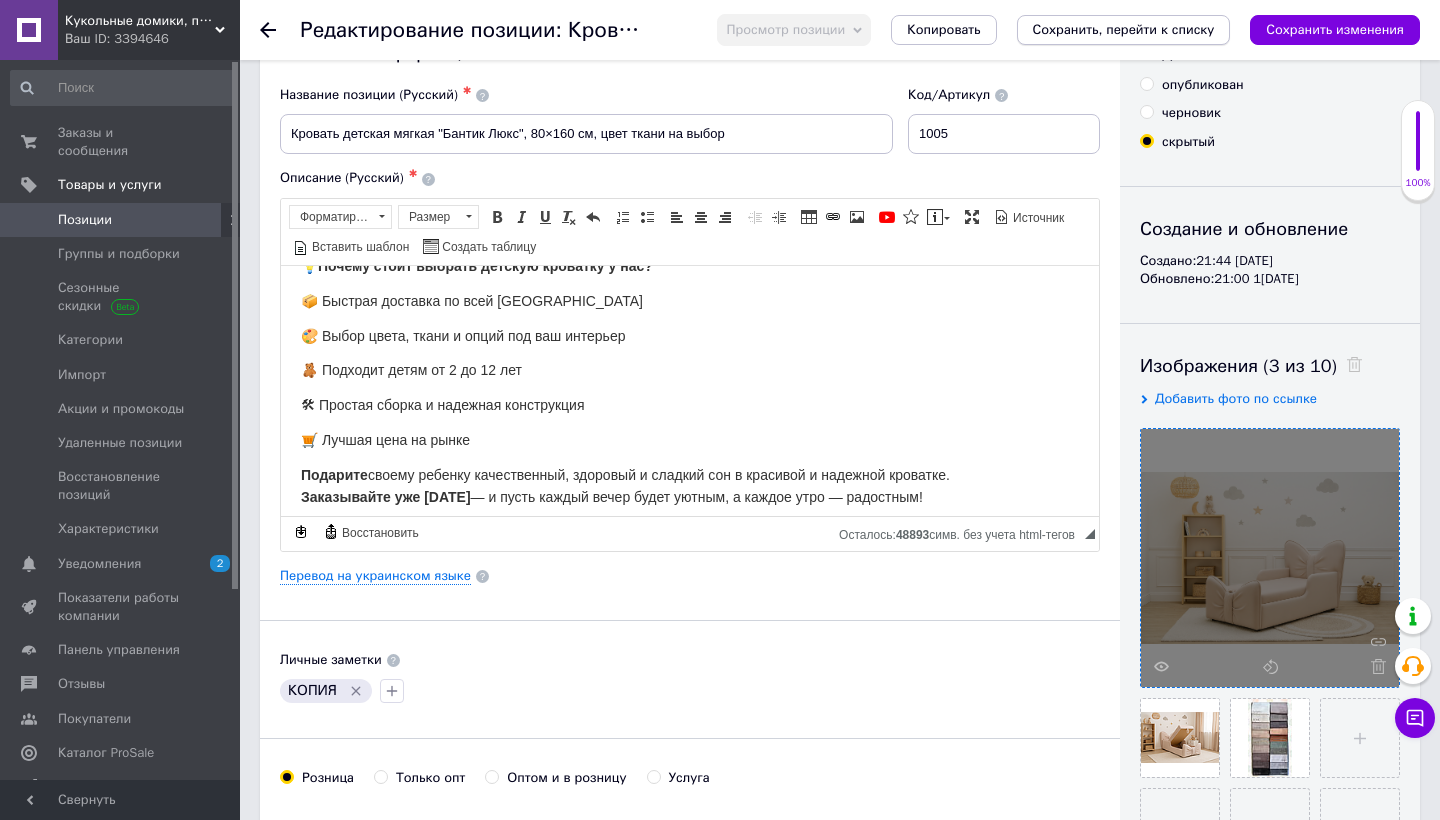 click on "Сохранить, перейти к списку" at bounding box center [1124, 29] 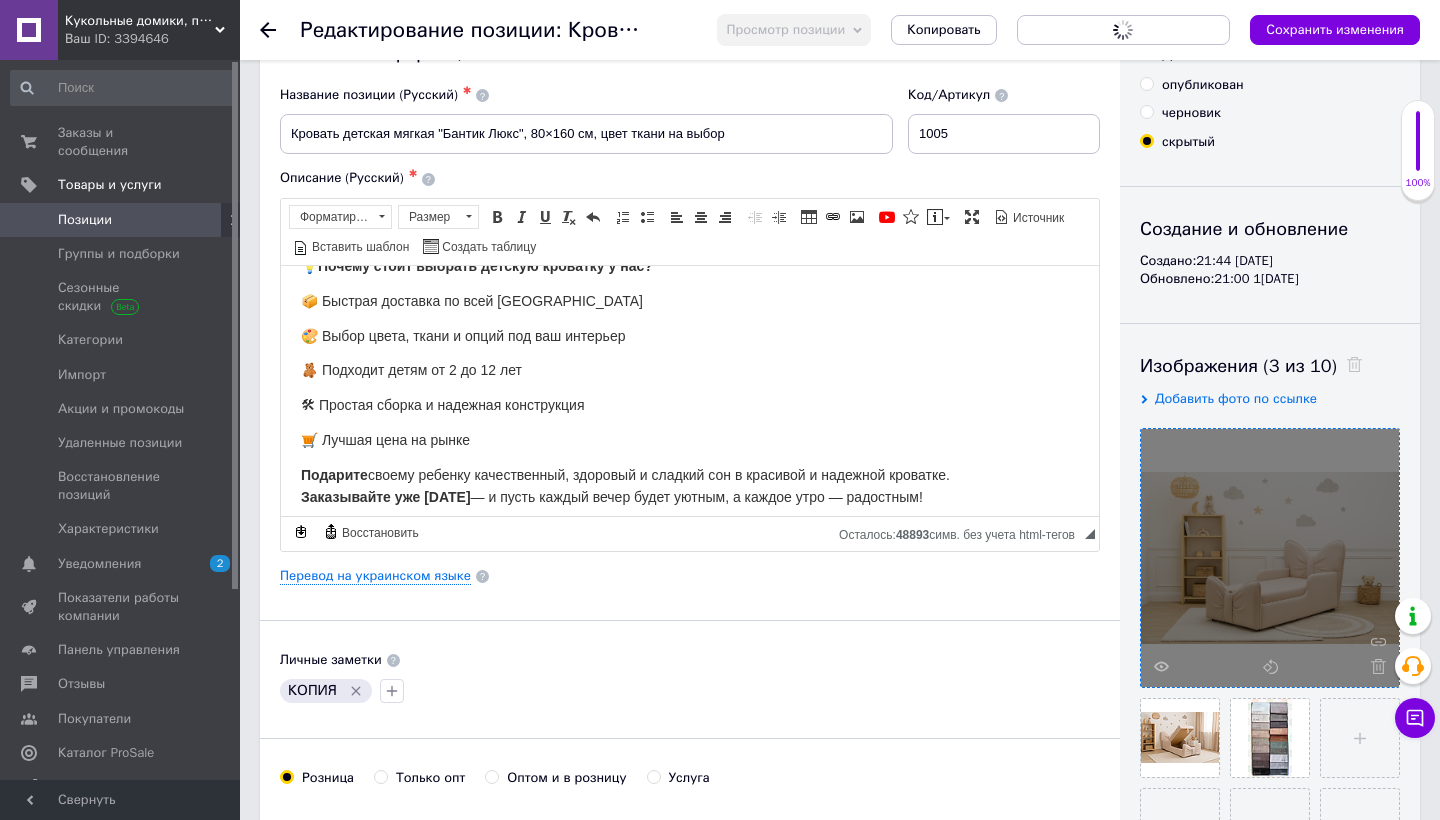 scroll, scrollTop: 0, scrollLeft: 0, axis: both 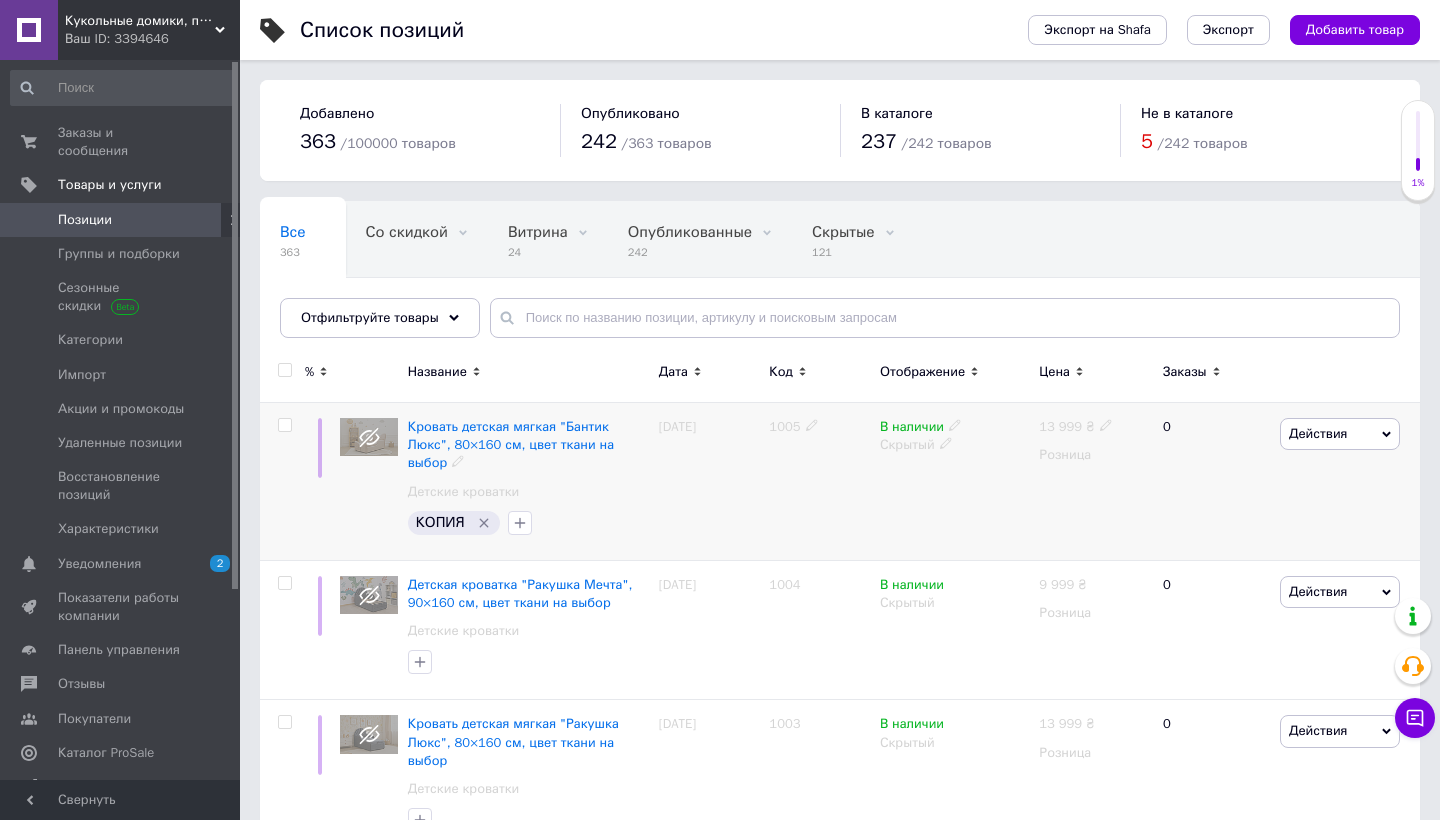 click 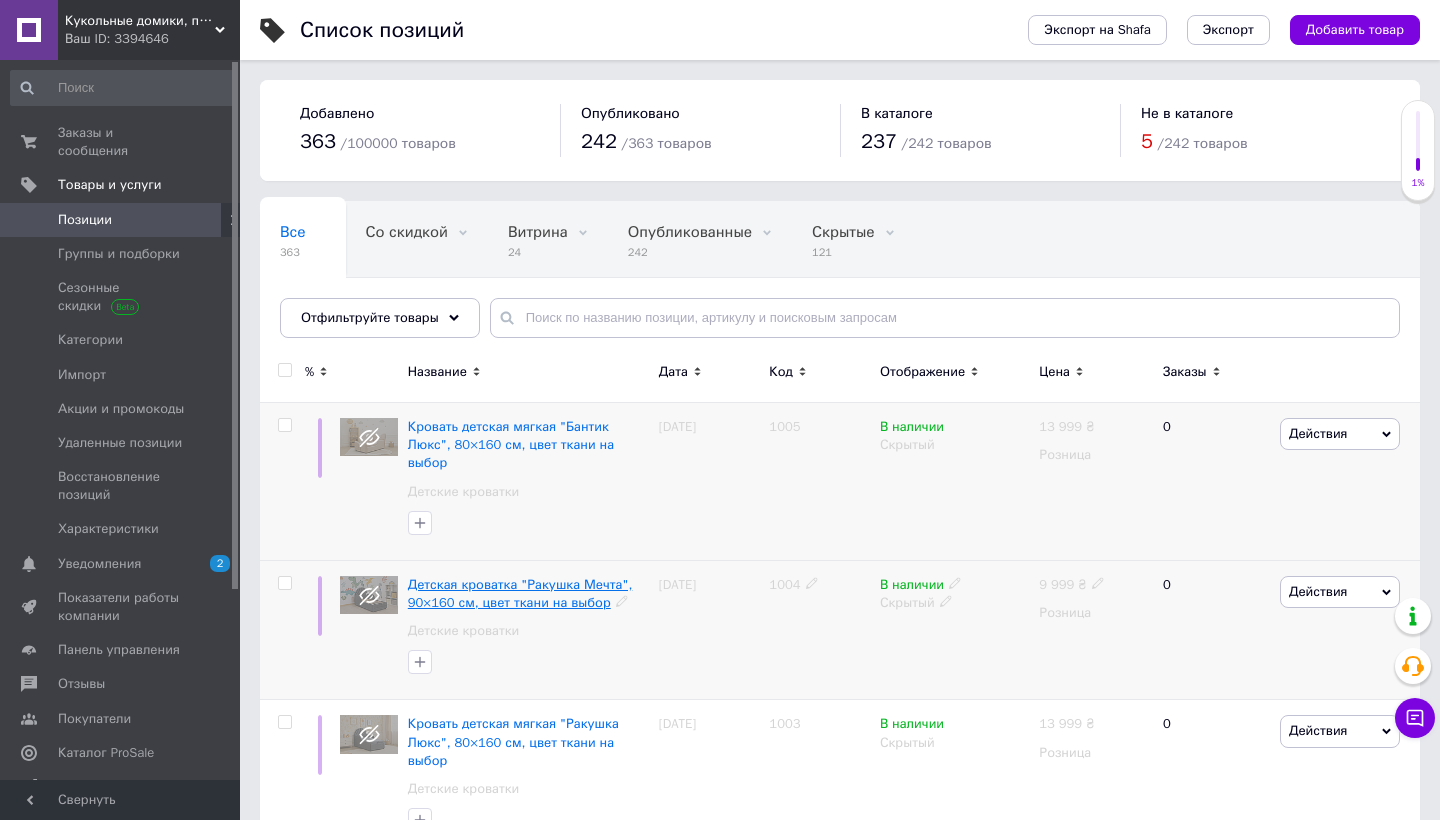 click on "Детская кроватка "Ракушка Мечта", 90×160 см, цвет ткани на выбор" at bounding box center [520, 593] 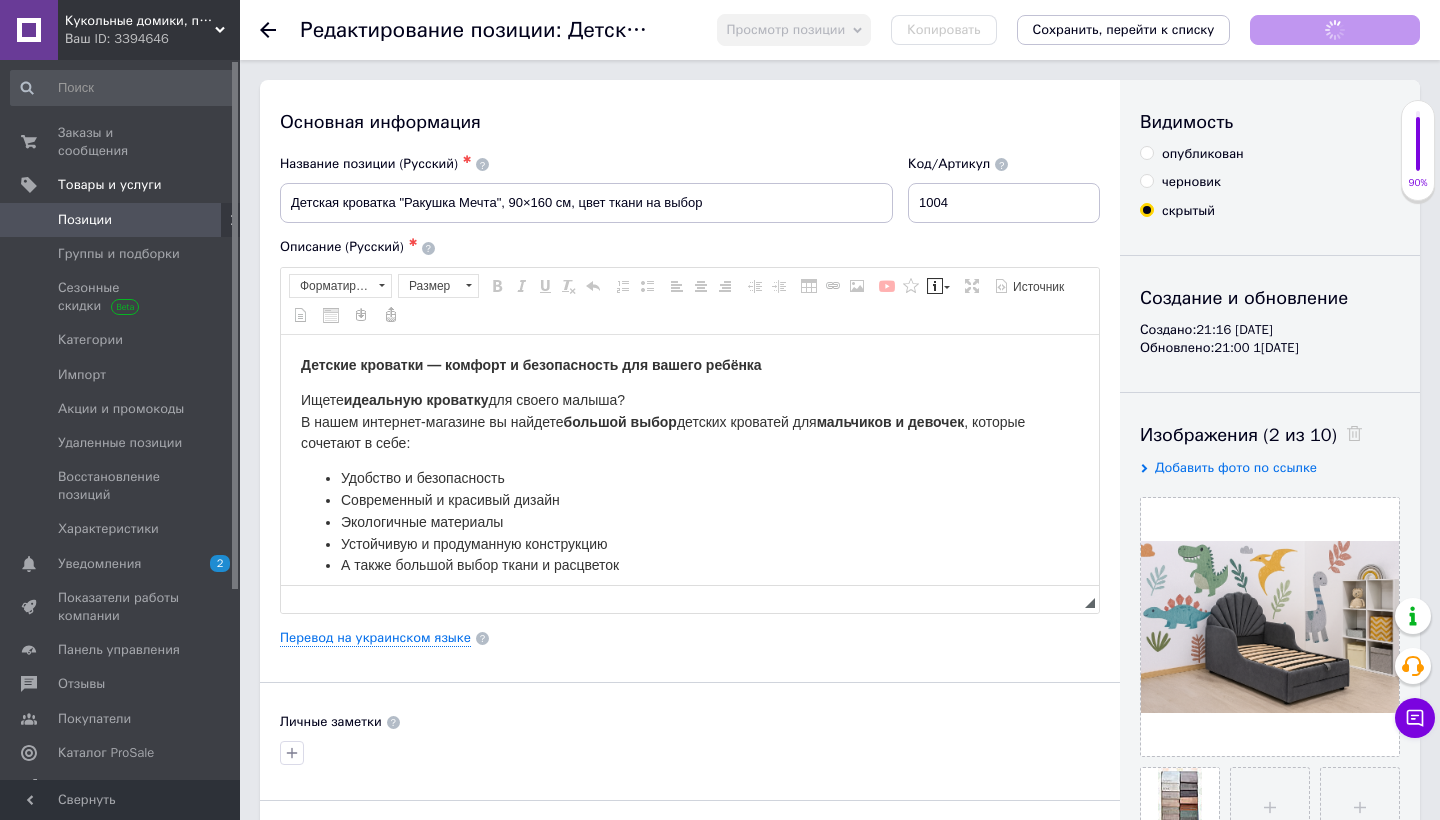 scroll, scrollTop: 0, scrollLeft: 0, axis: both 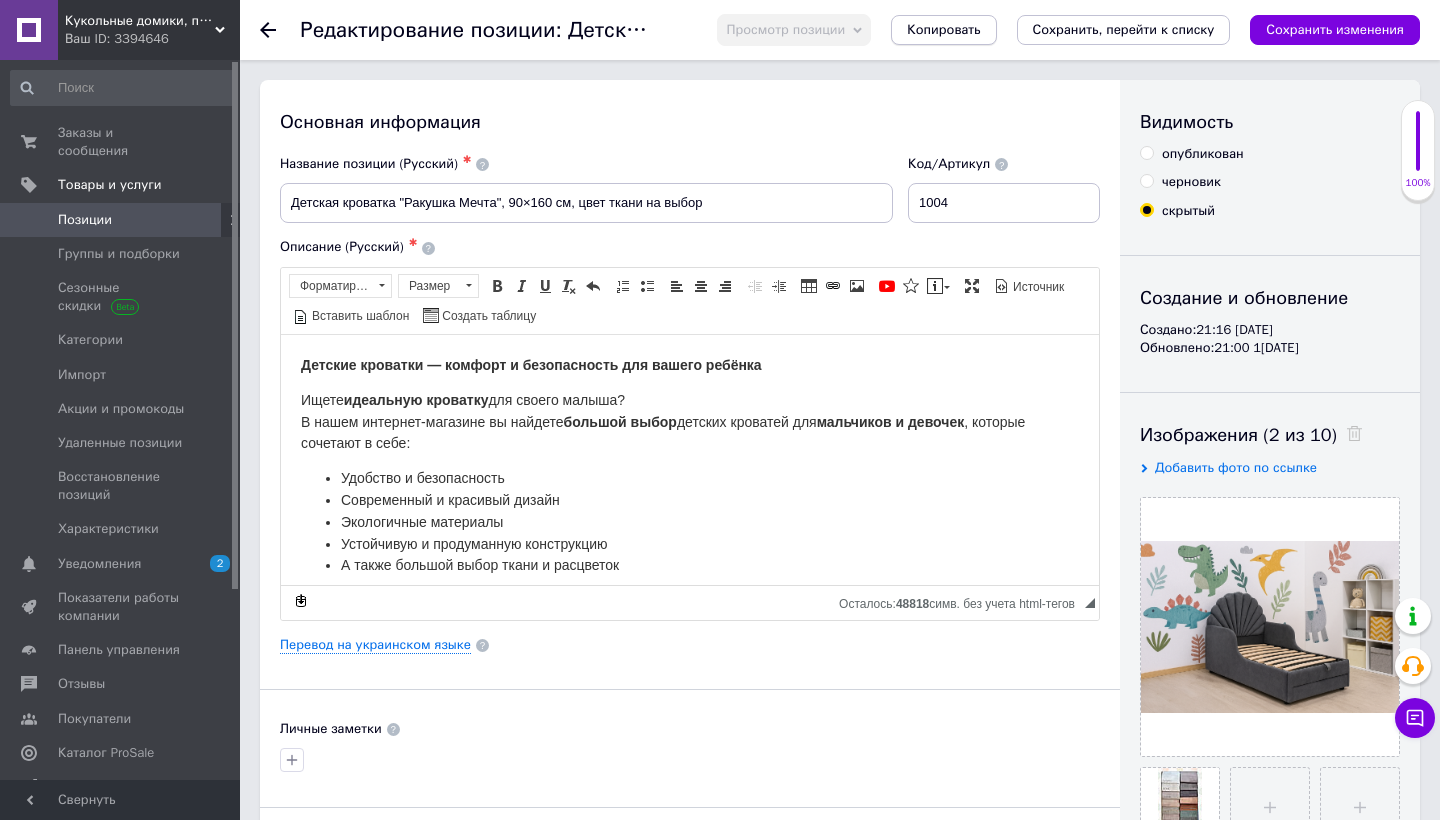 click on "Копировать" at bounding box center (943, 30) 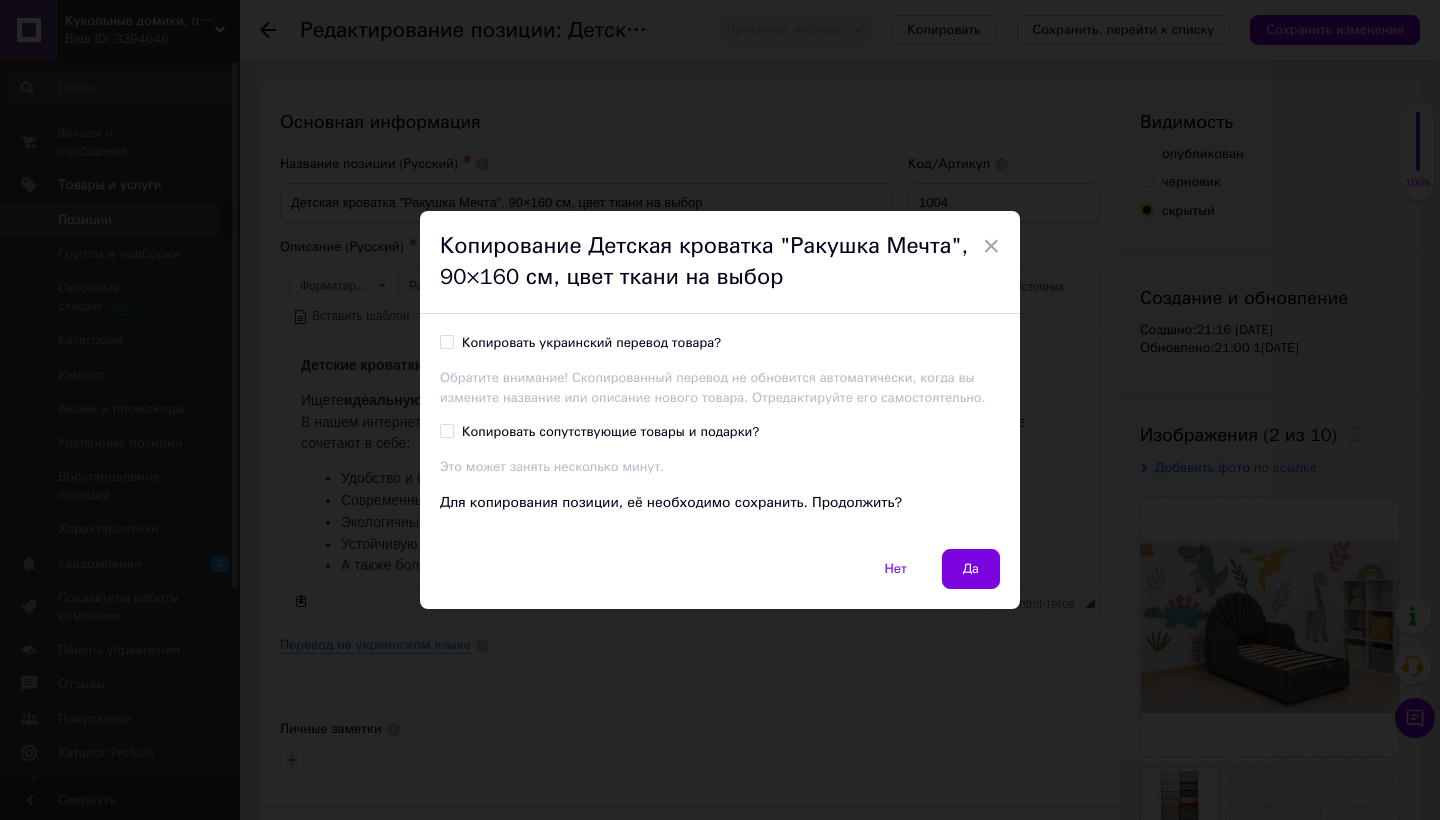 click on "Копировать украинский перевод товара?" at bounding box center (446, 341) 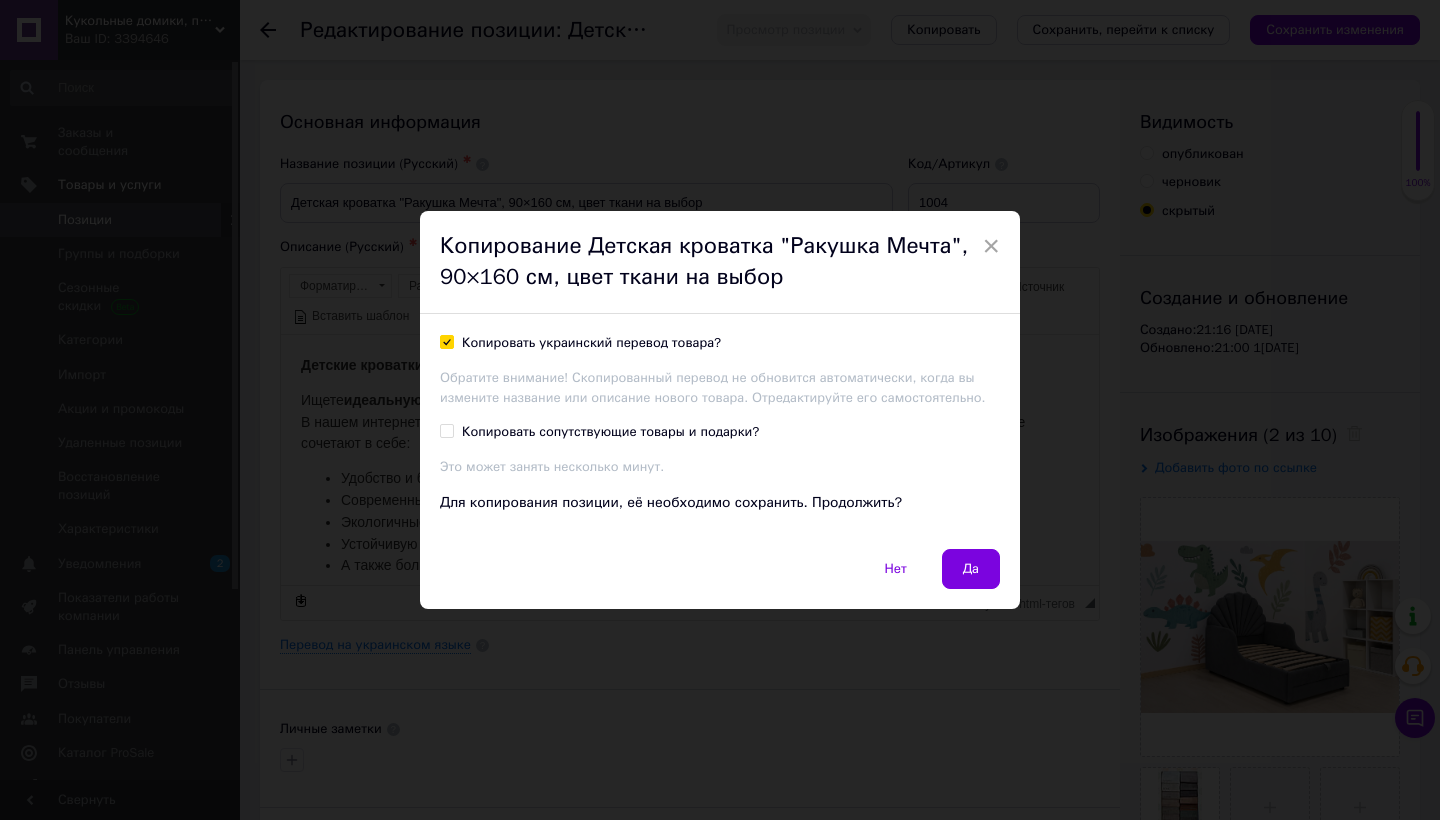 checkbox on "true" 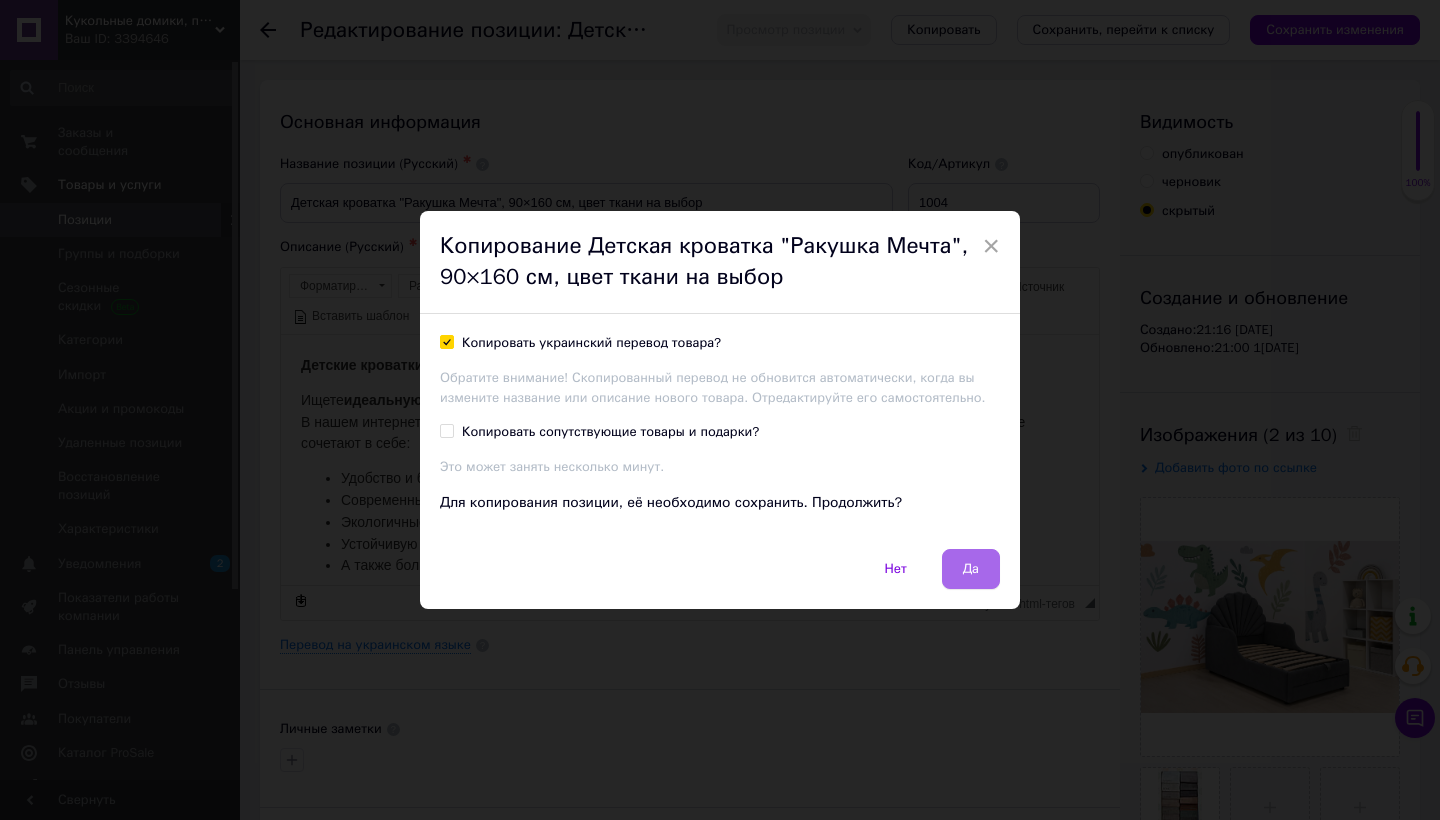 click on "Да" at bounding box center [971, 569] 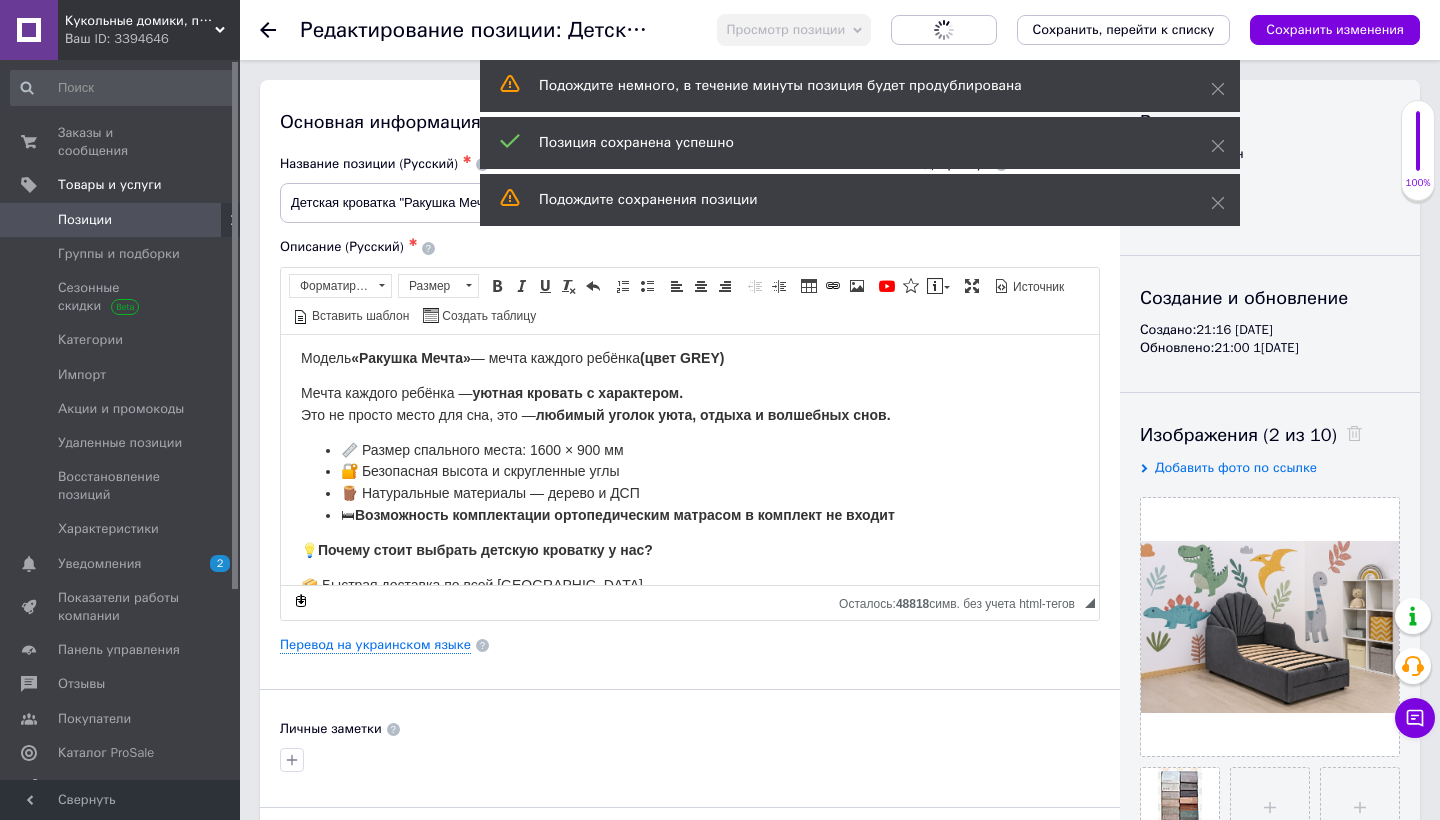 scroll, scrollTop: 246, scrollLeft: 0, axis: vertical 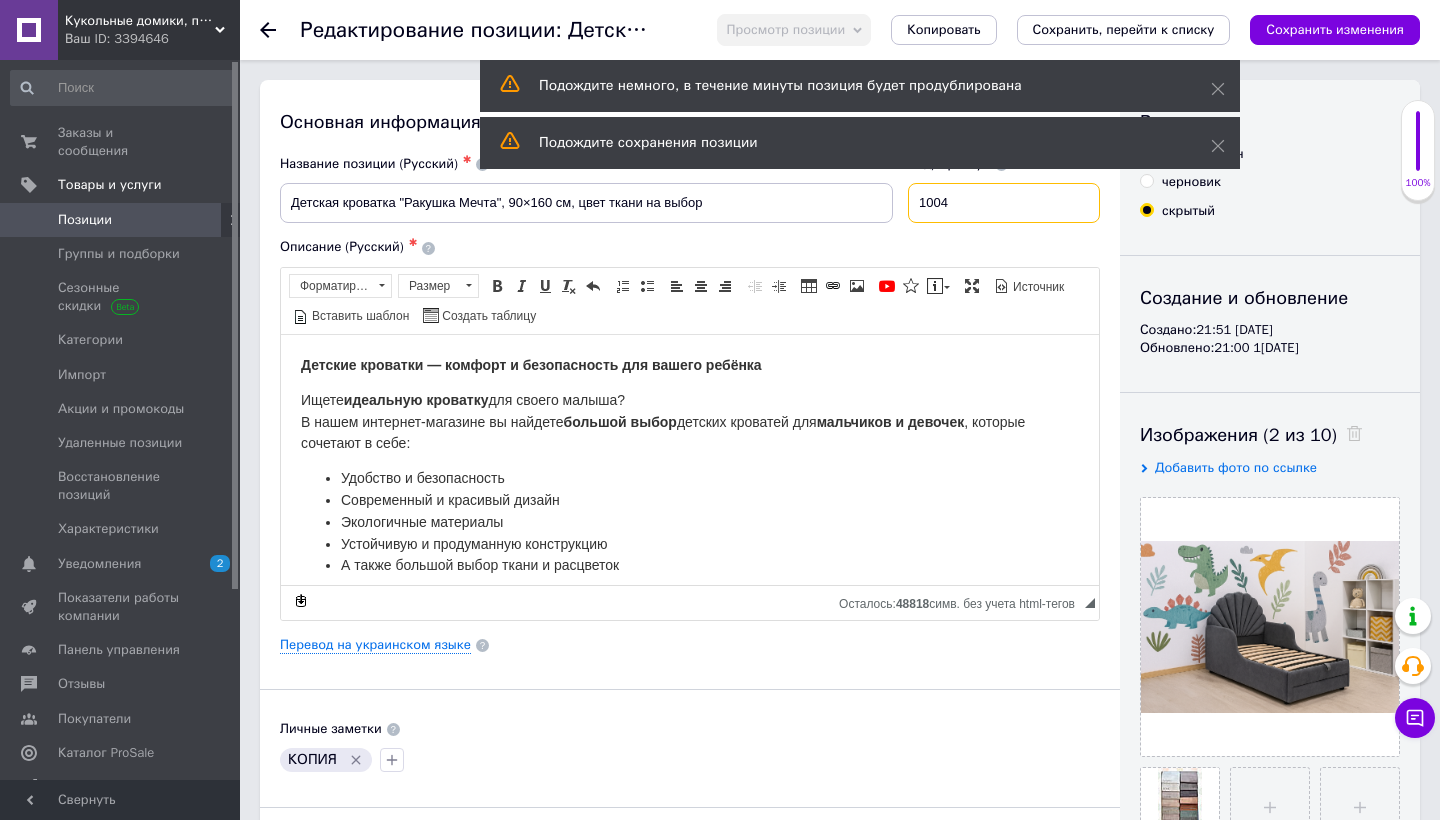 click on "1004" at bounding box center [1004, 203] 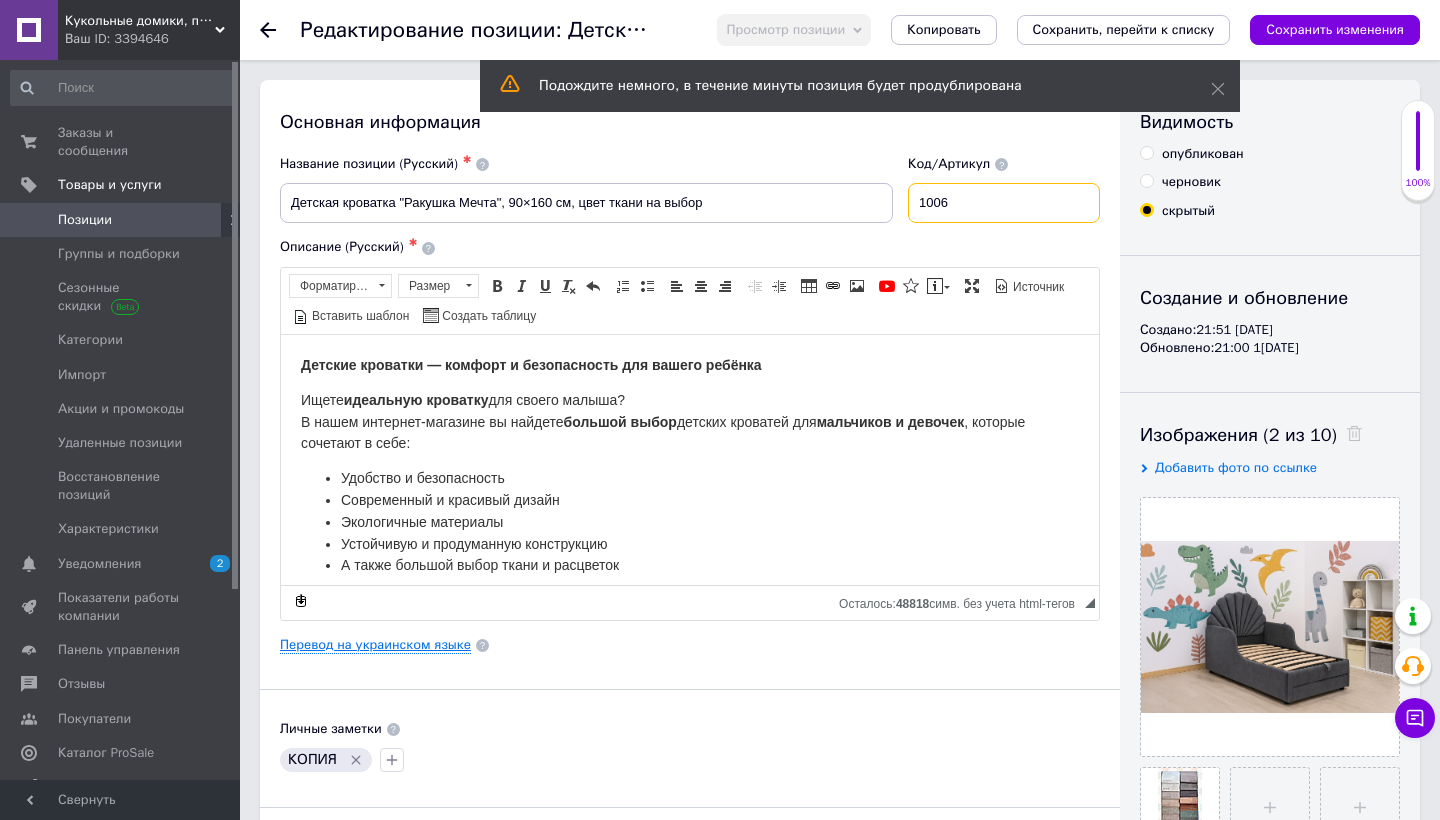 type on "1006" 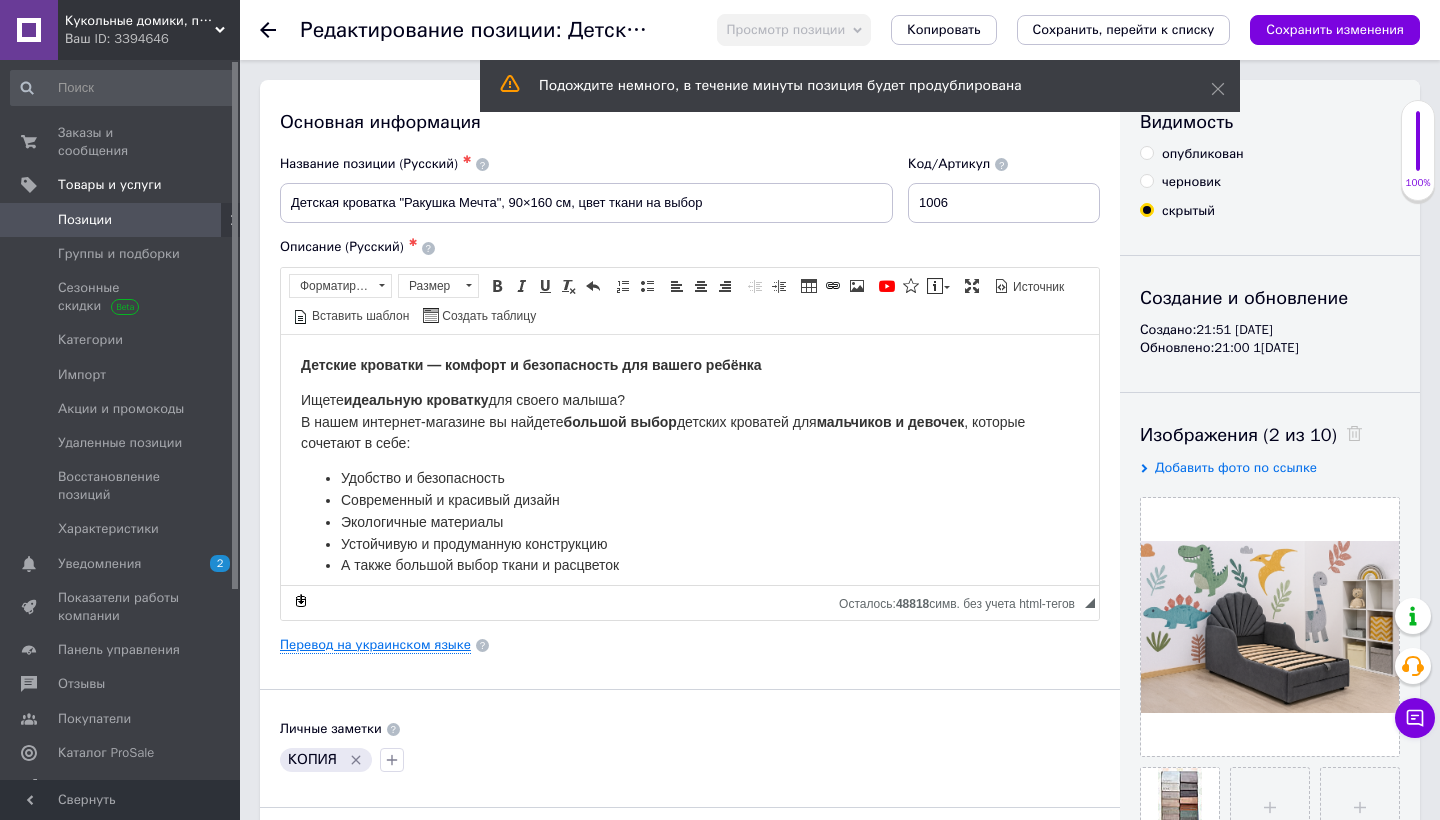 click on "Перевод на украинском языке" at bounding box center (375, 645) 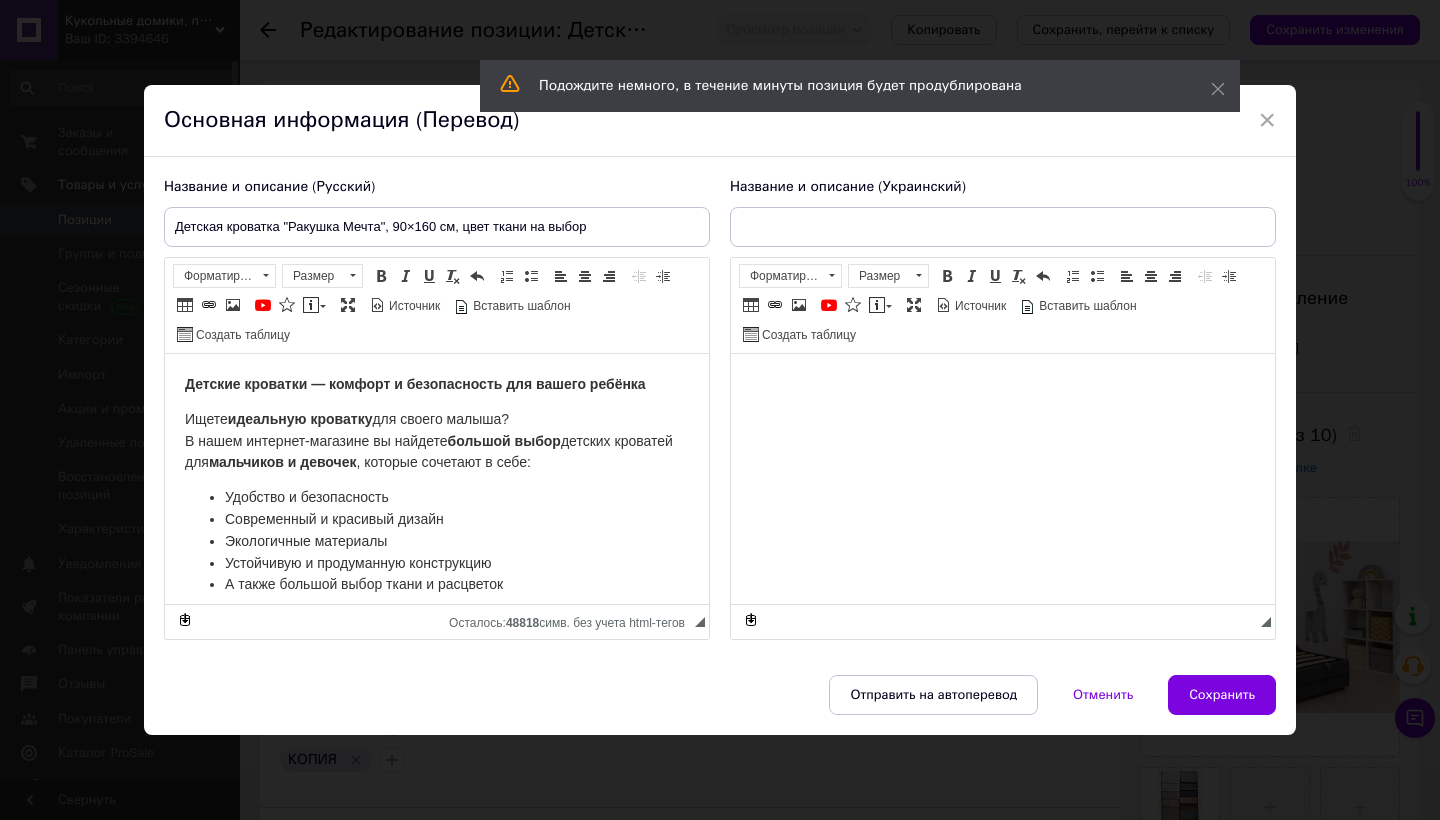 scroll, scrollTop: 0, scrollLeft: 0, axis: both 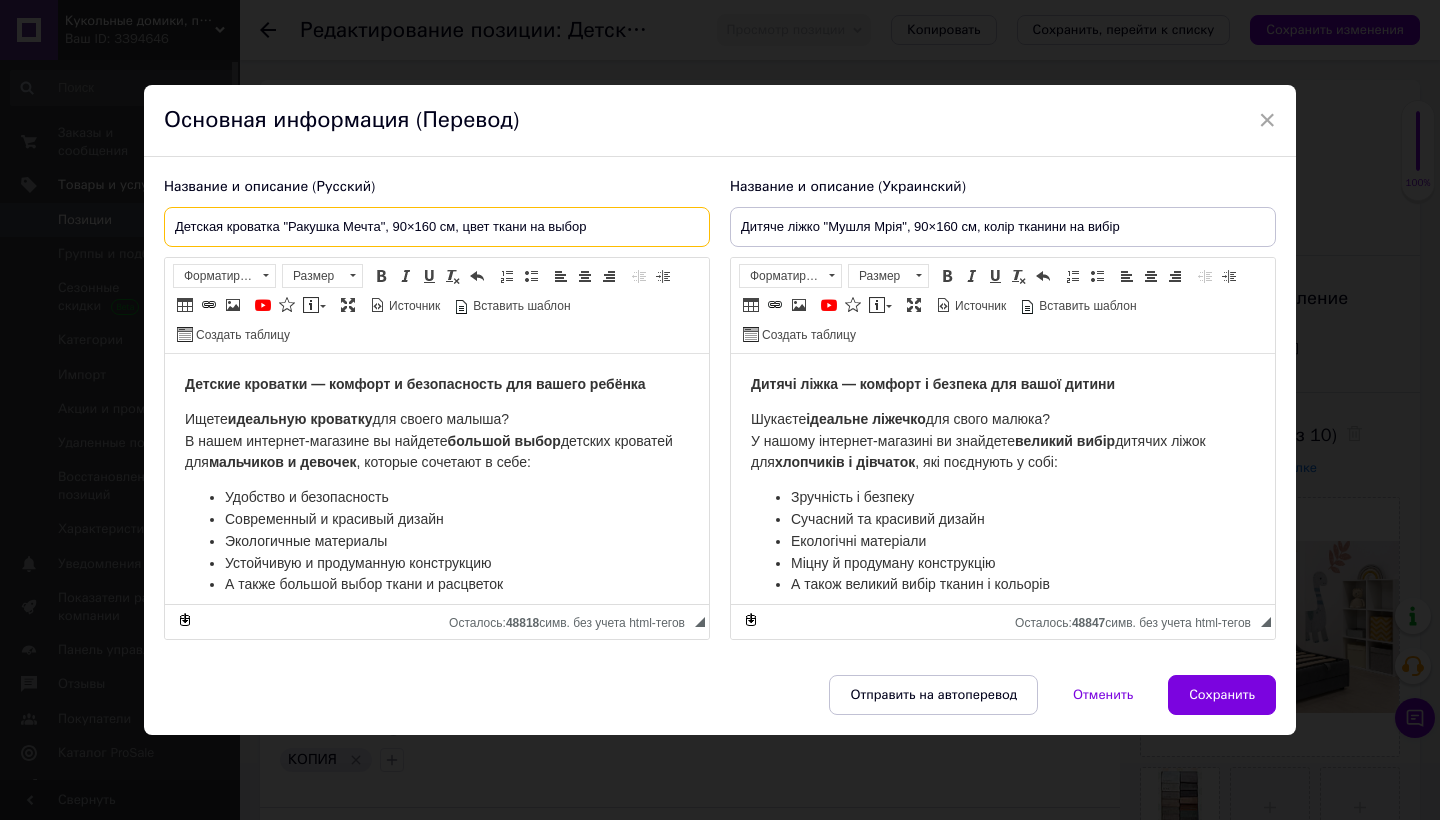 drag, startPoint x: 337, startPoint y: 225, endPoint x: 289, endPoint y: 220, distance: 48.259712 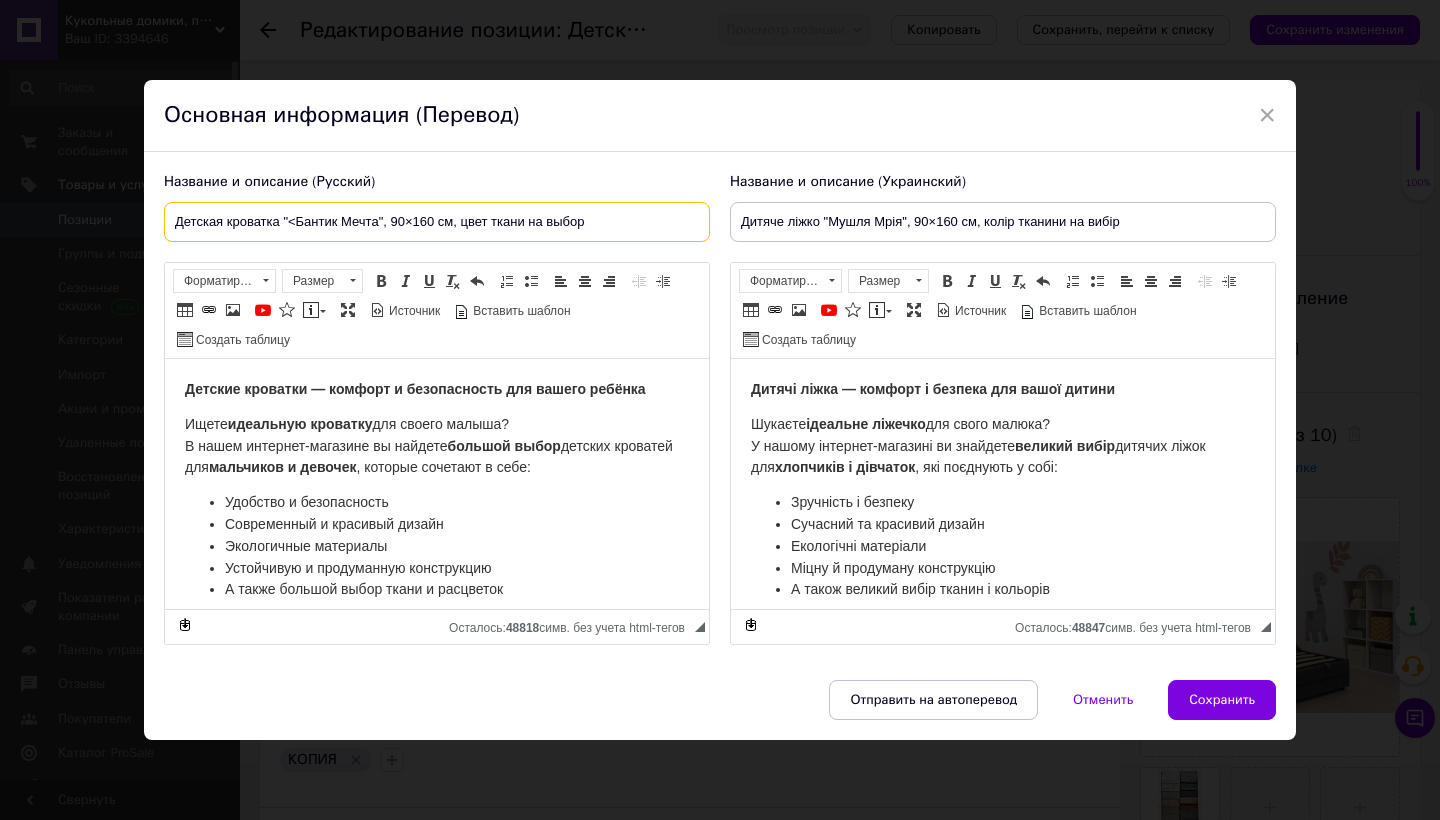 click on "Детская кроватка "<Бантик Мечта", 90×160 см, цвет ткани на выбор" at bounding box center (437, 222) 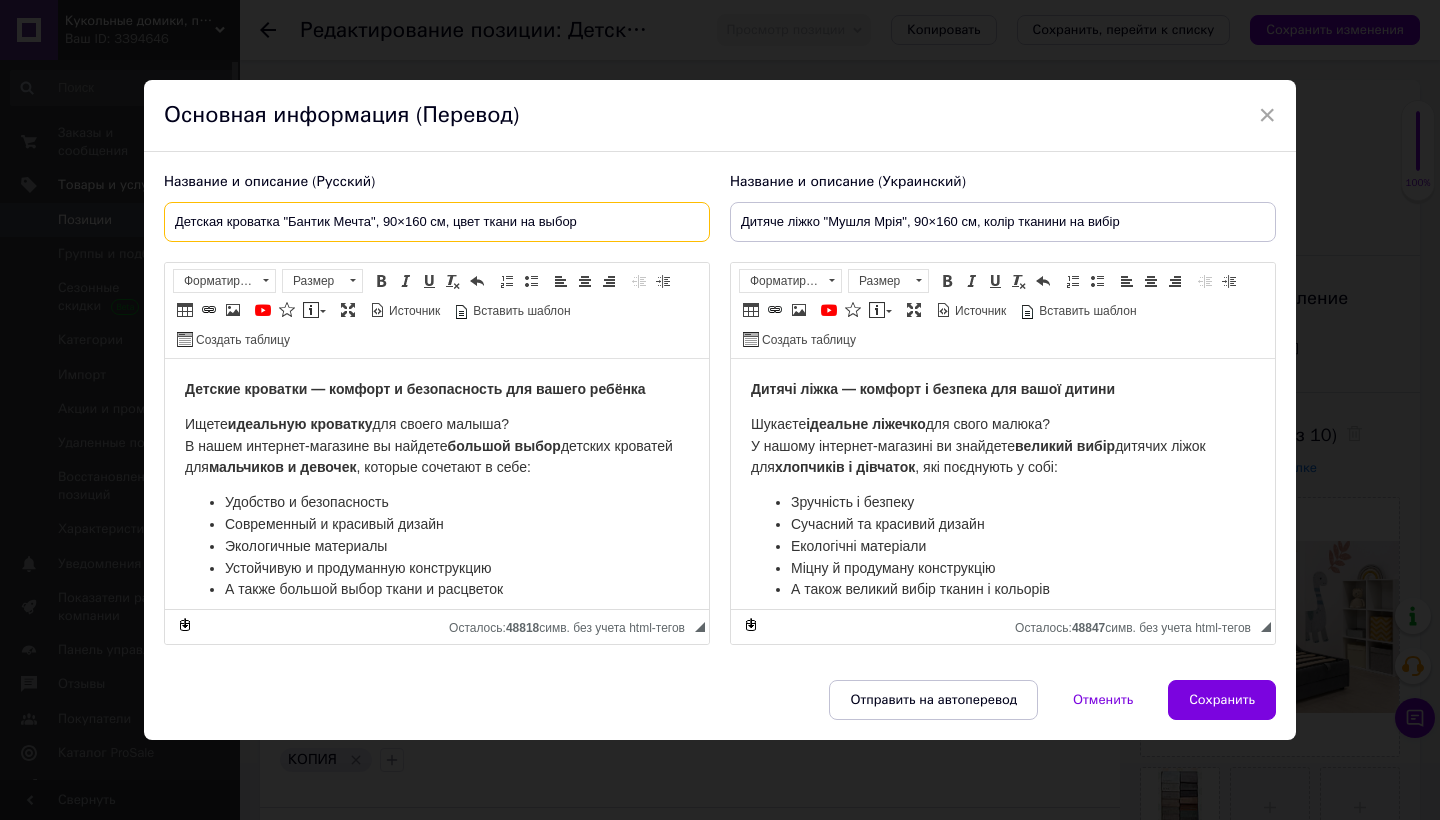 type on "Детская кроватка "Бантик Мечта", 90×160 см, цвет ткани на выбор" 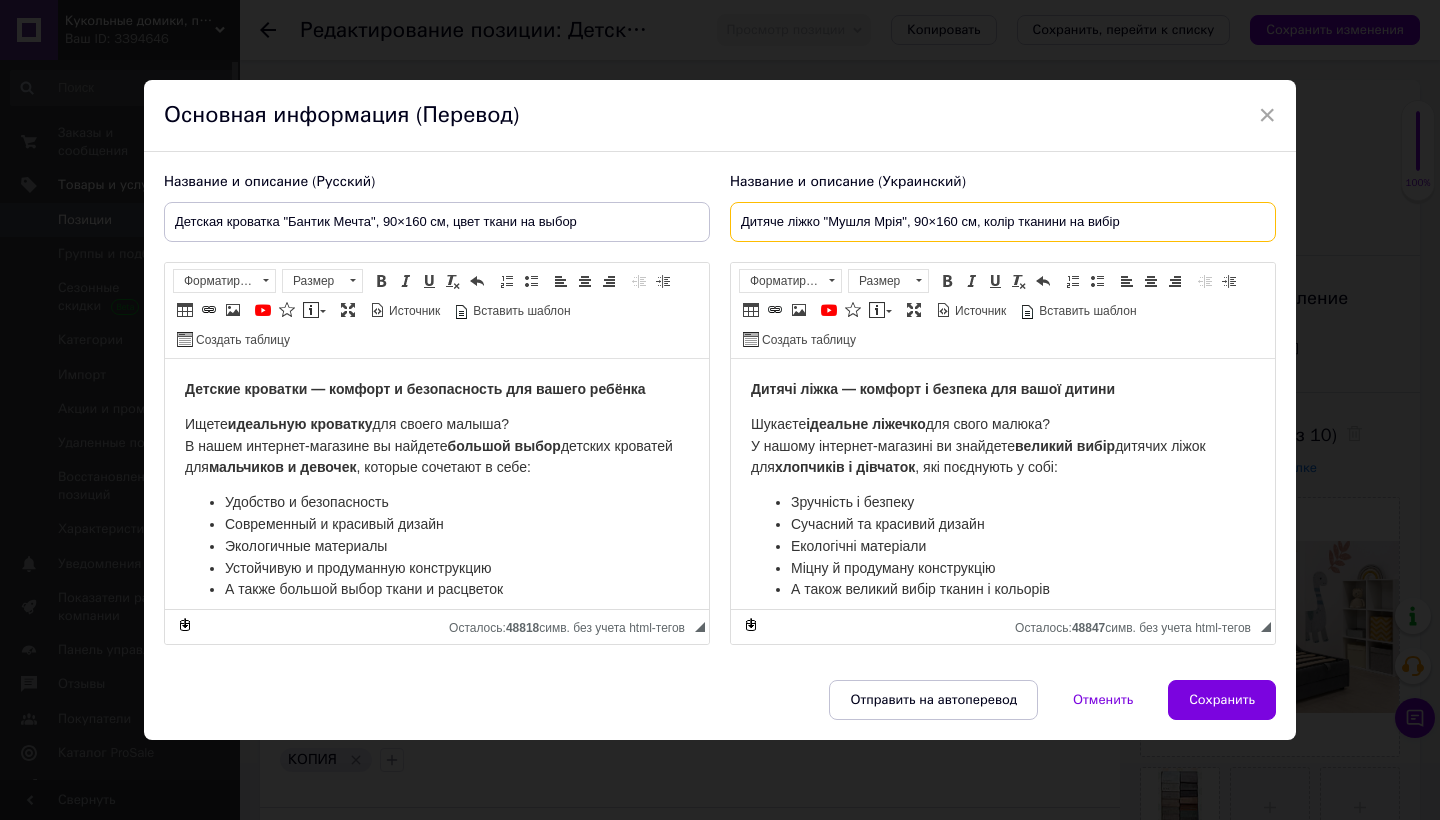 click on "Дитяче ліжко "Мушля Мрія", 90×160 см, колір тканини на вибір" at bounding box center (1003, 222) 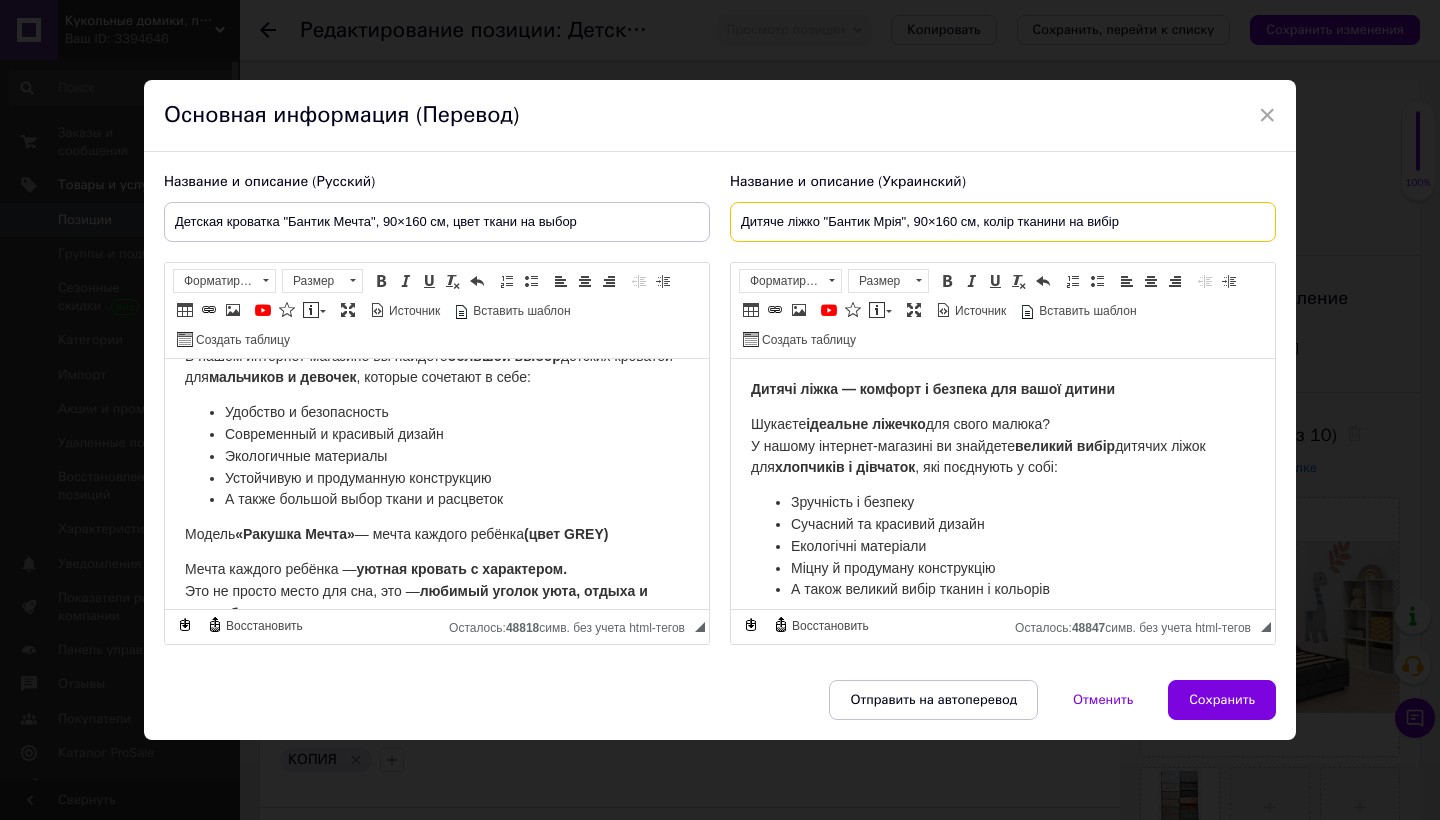 scroll, scrollTop: 97, scrollLeft: 0, axis: vertical 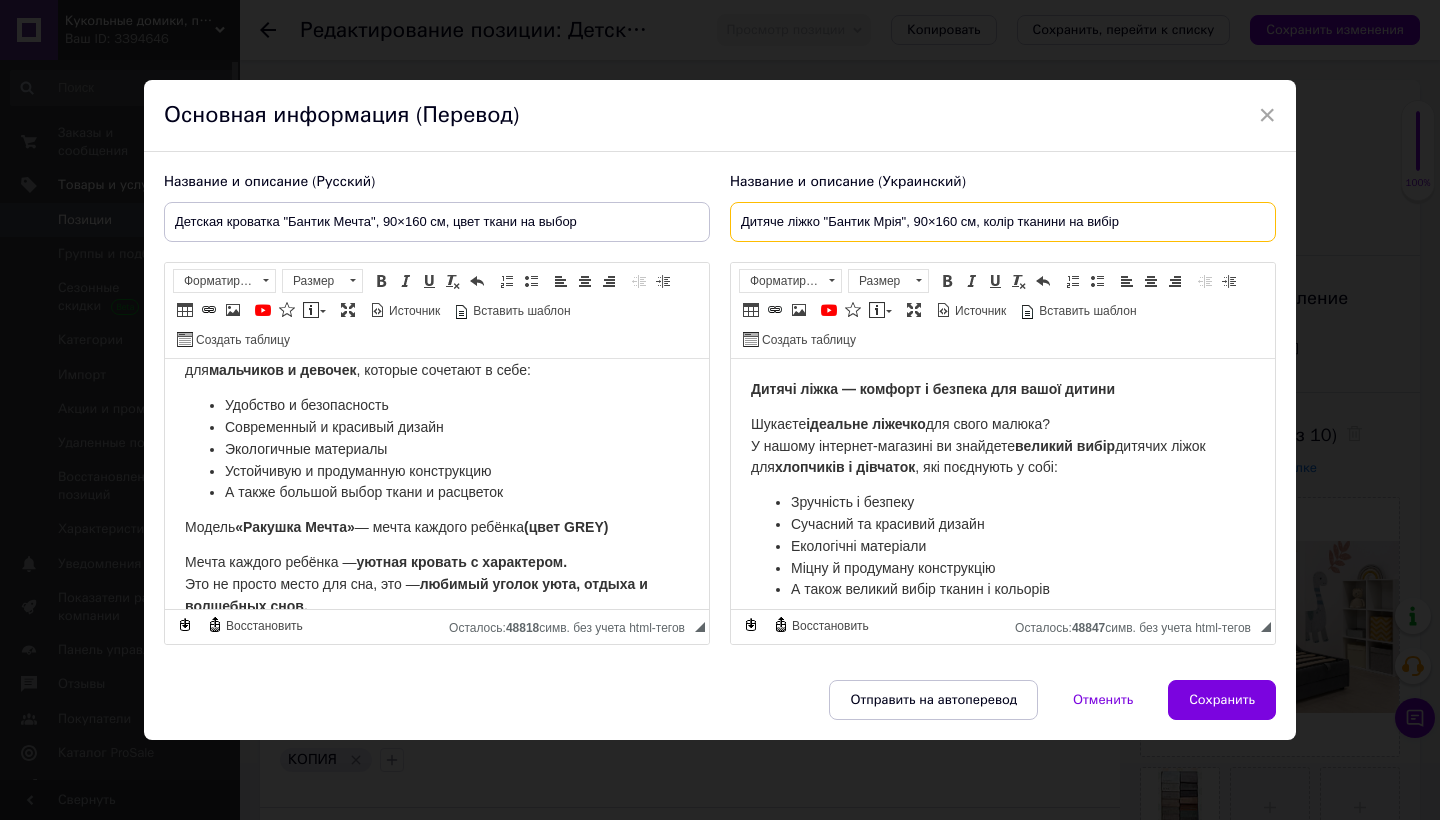 type on "Дитяче ліжко "Бантик Мрія", 90×160 см, колір тканини на вибір" 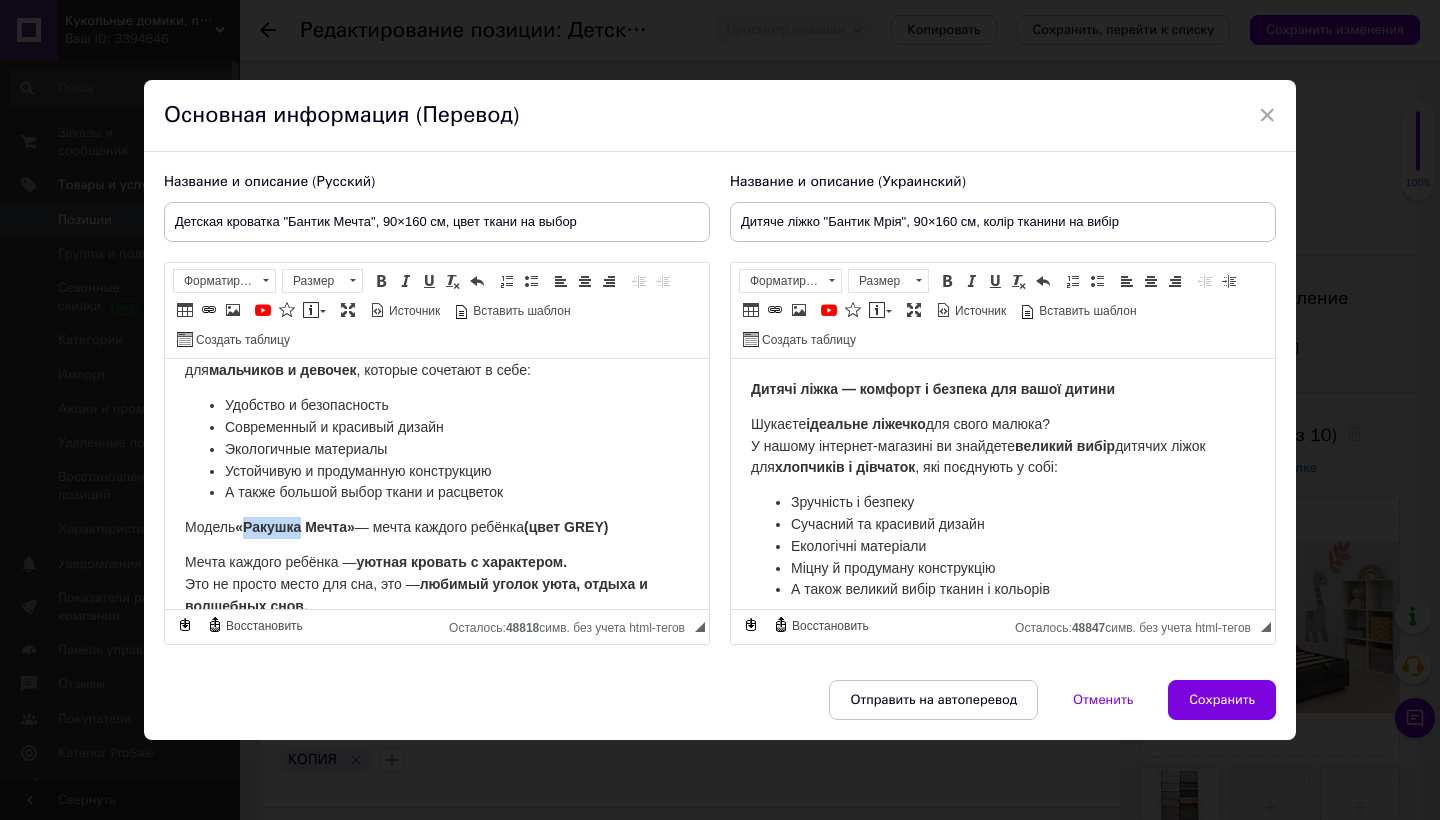 drag, startPoint x: 309, startPoint y: 526, endPoint x: 252, endPoint y: 526, distance: 57 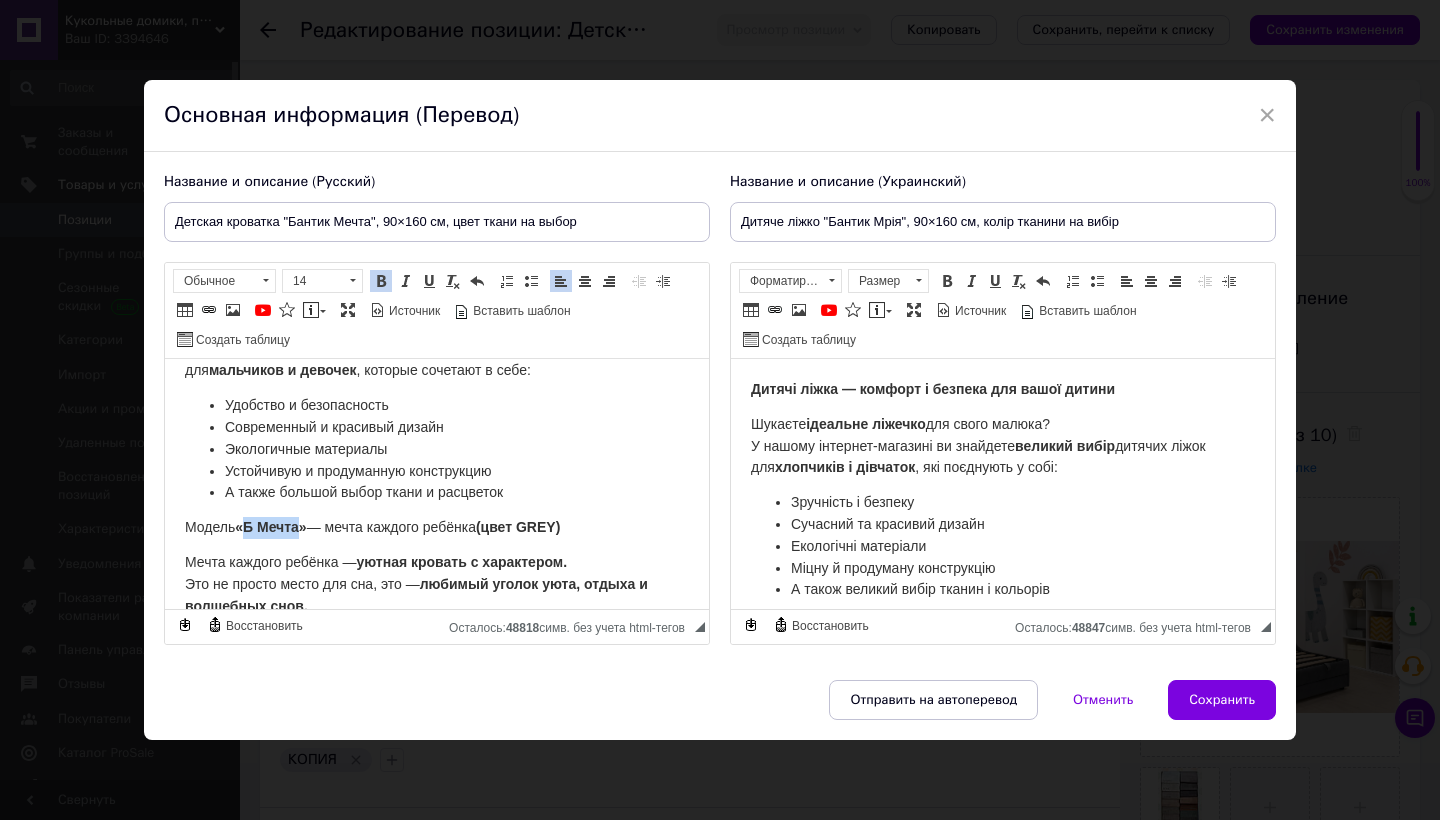 type 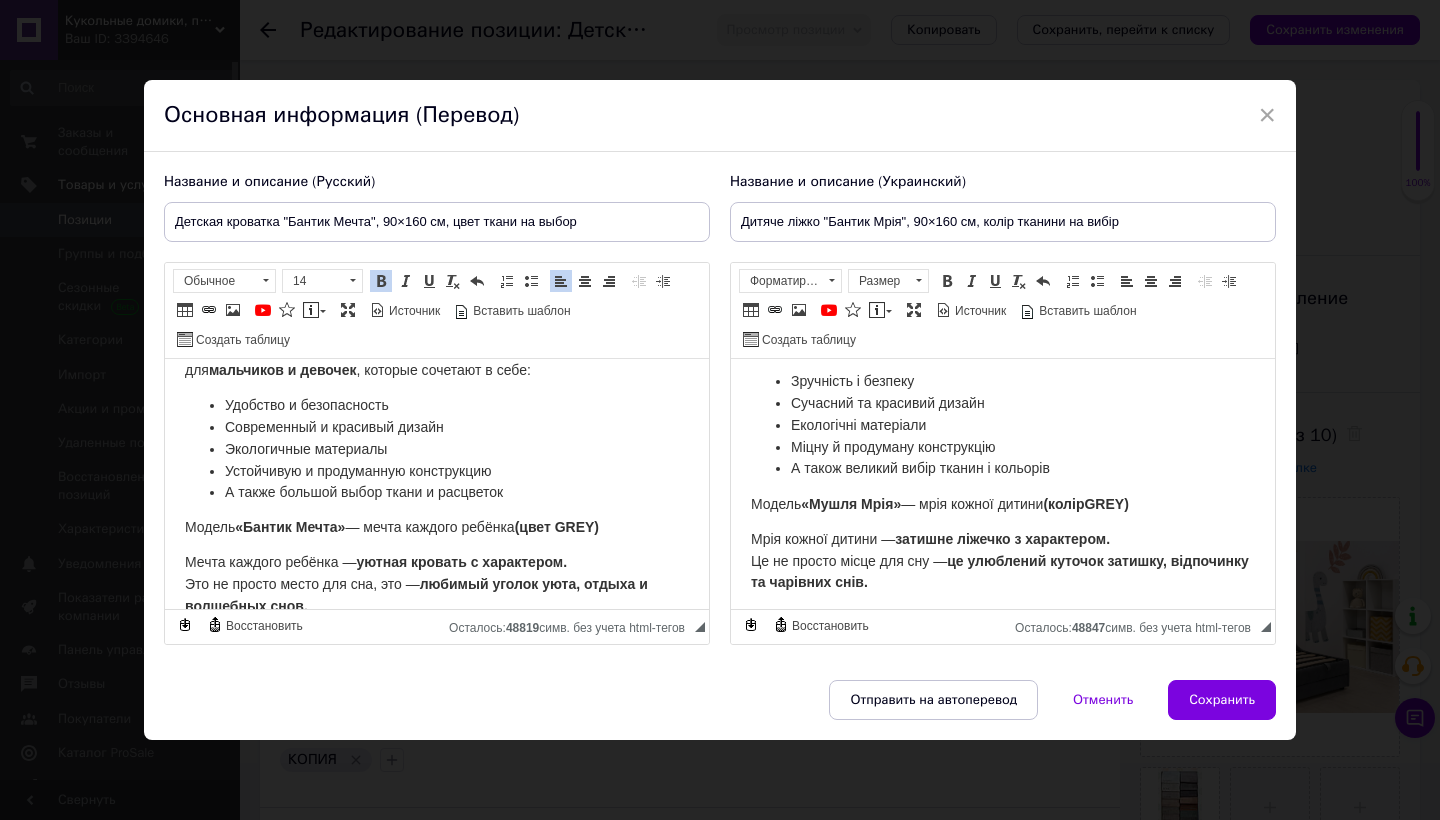 scroll, scrollTop: 126, scrollLeft: 0, axis: vertical 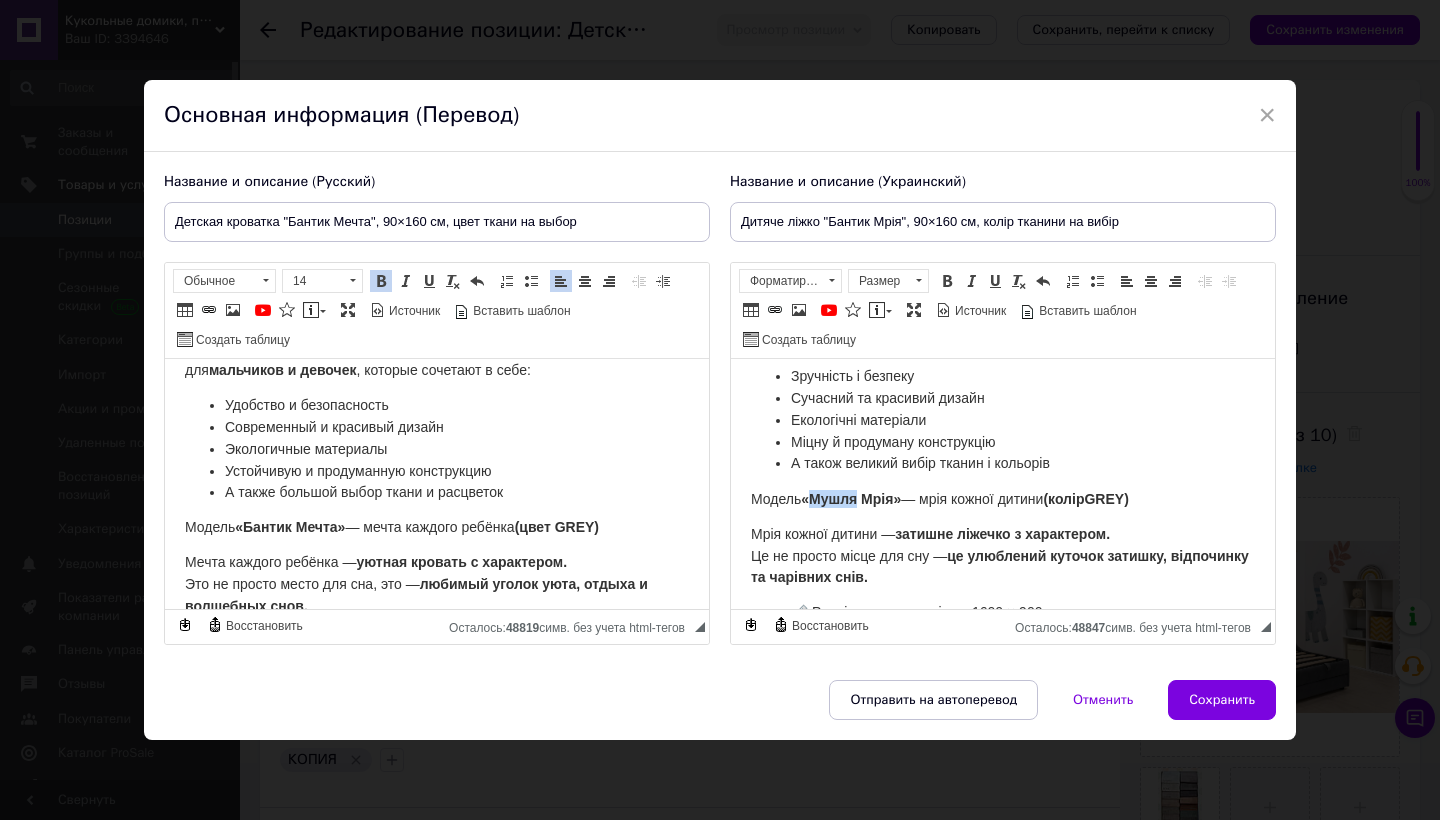 drag, startPoint x: 860, startPoint y: 491, endPoint x: 819, endPoint y: 495, distance: 41.19466 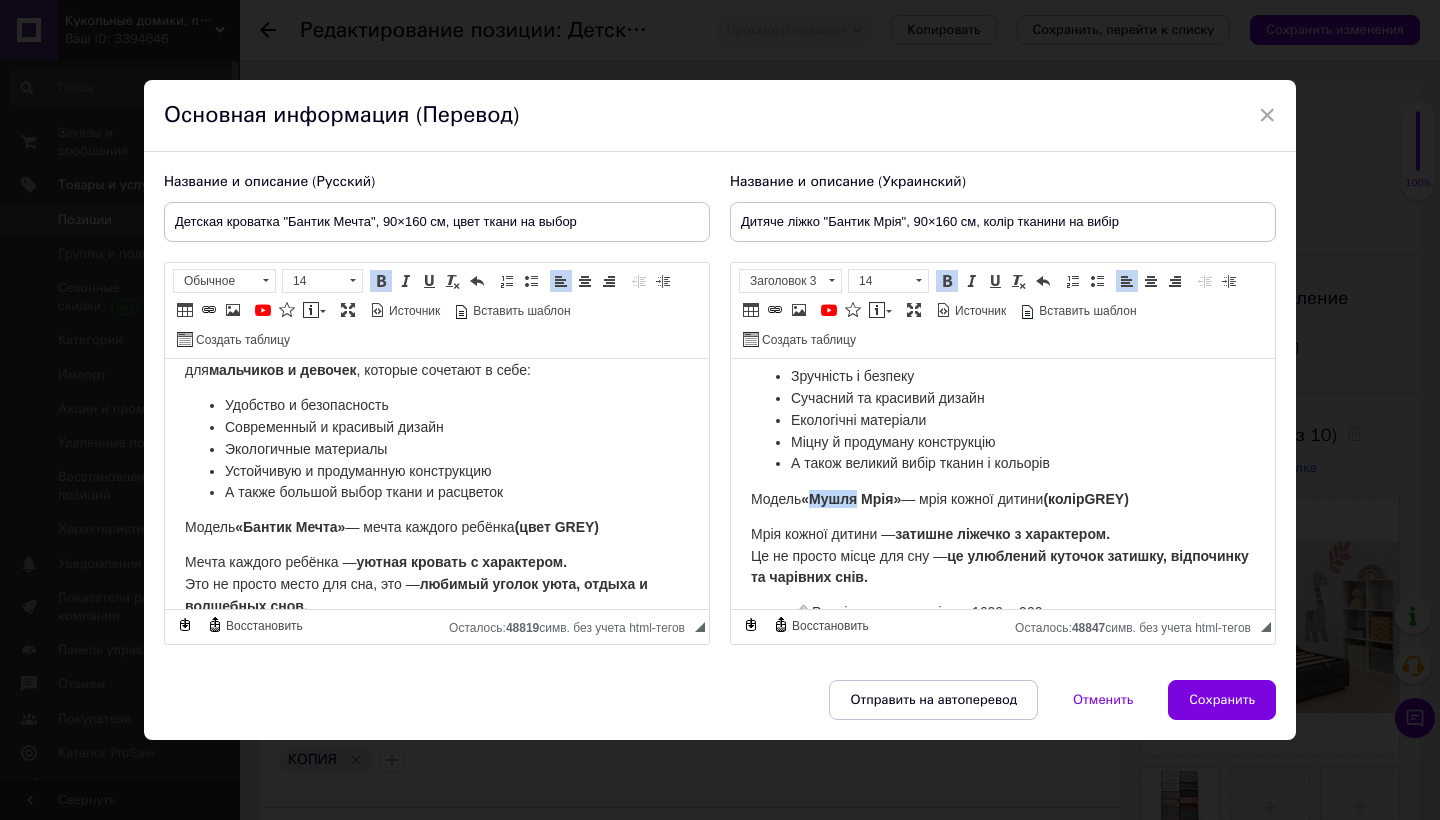 type 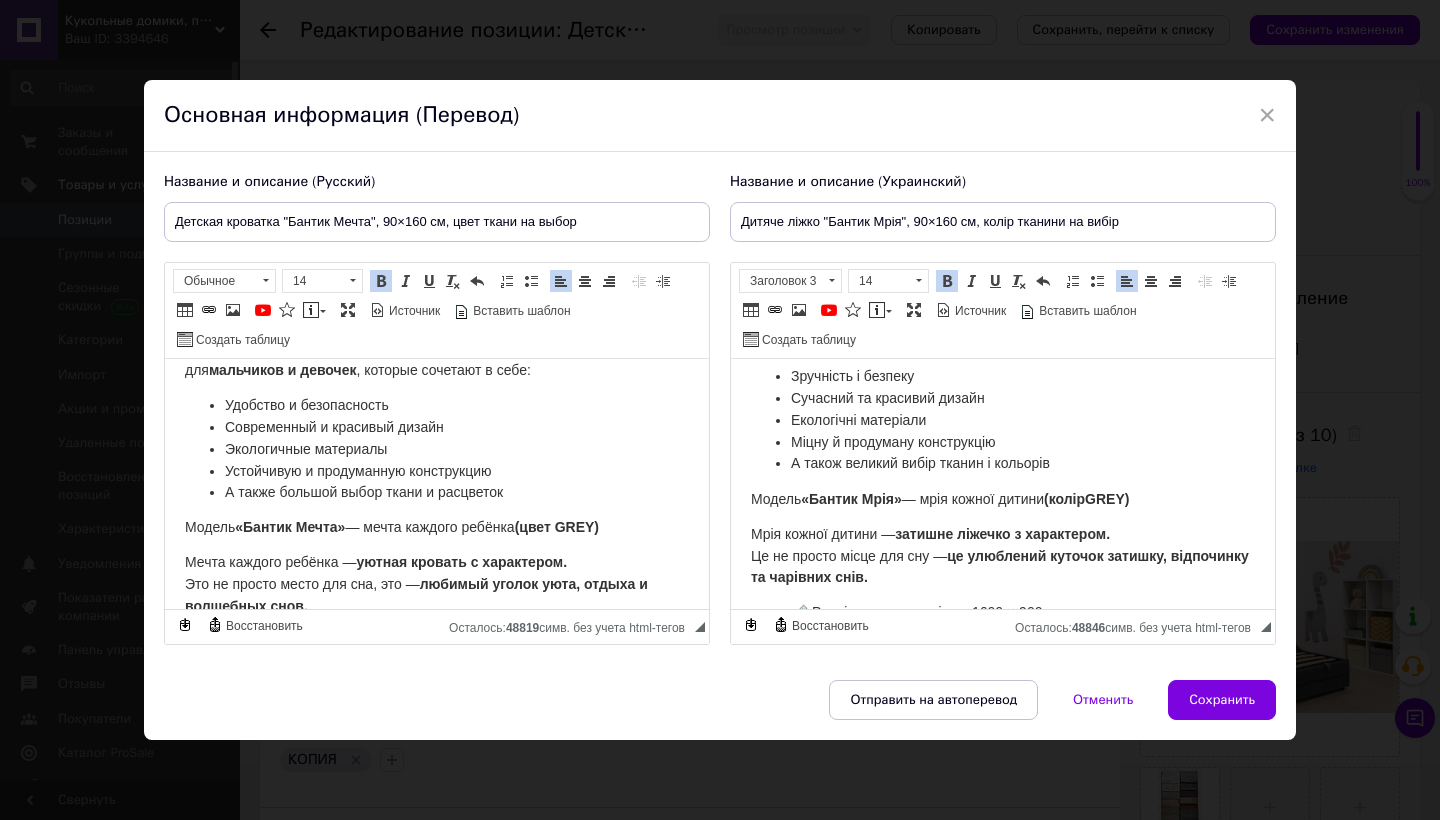 click on "(цвет GREY)" at bounding box center [557, 526] 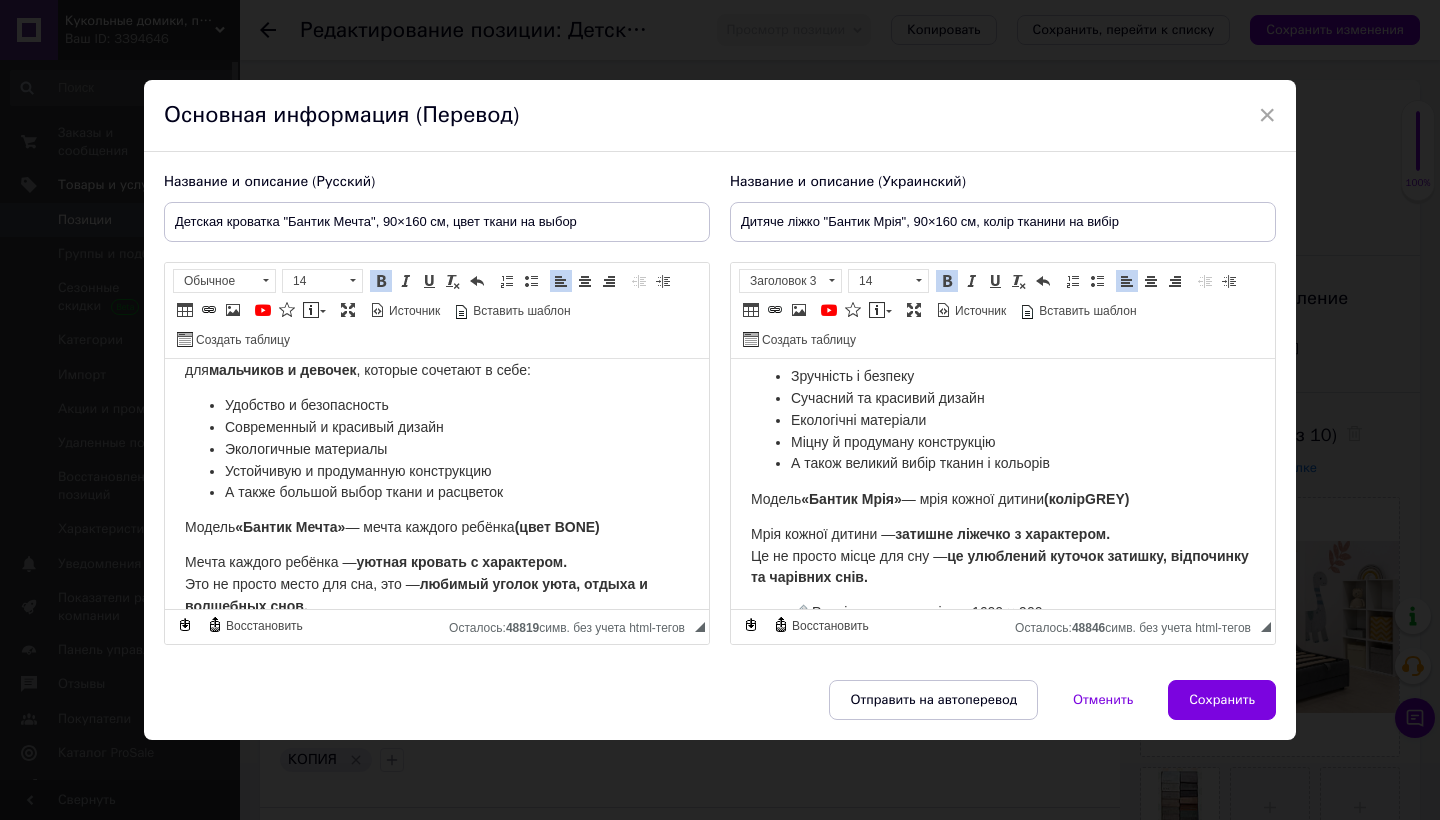 click on "GREY" at bounding box center [1105, 498] 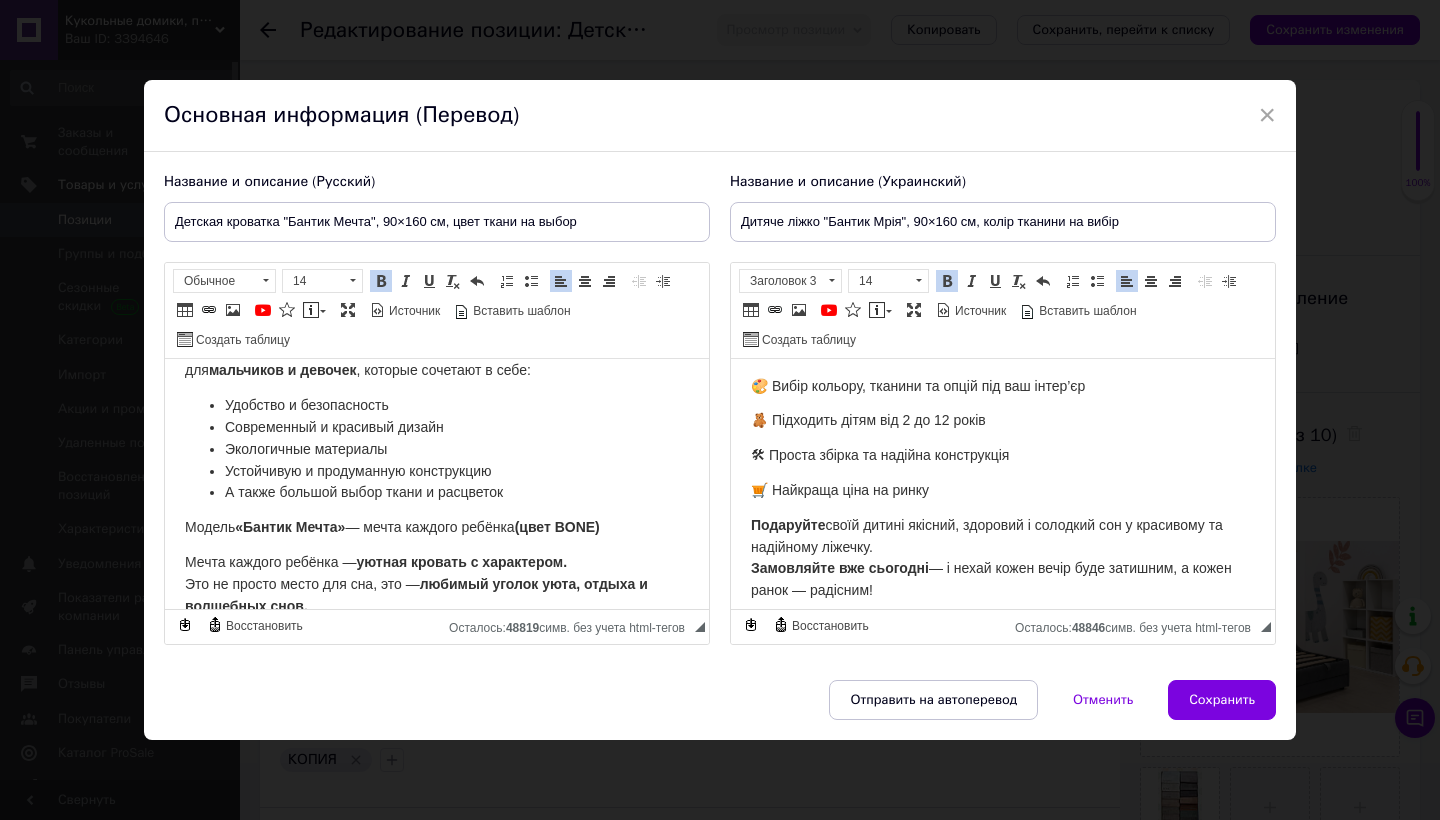 scroll, scrollTop: 544, scrollLeft: 0, axis: vertical 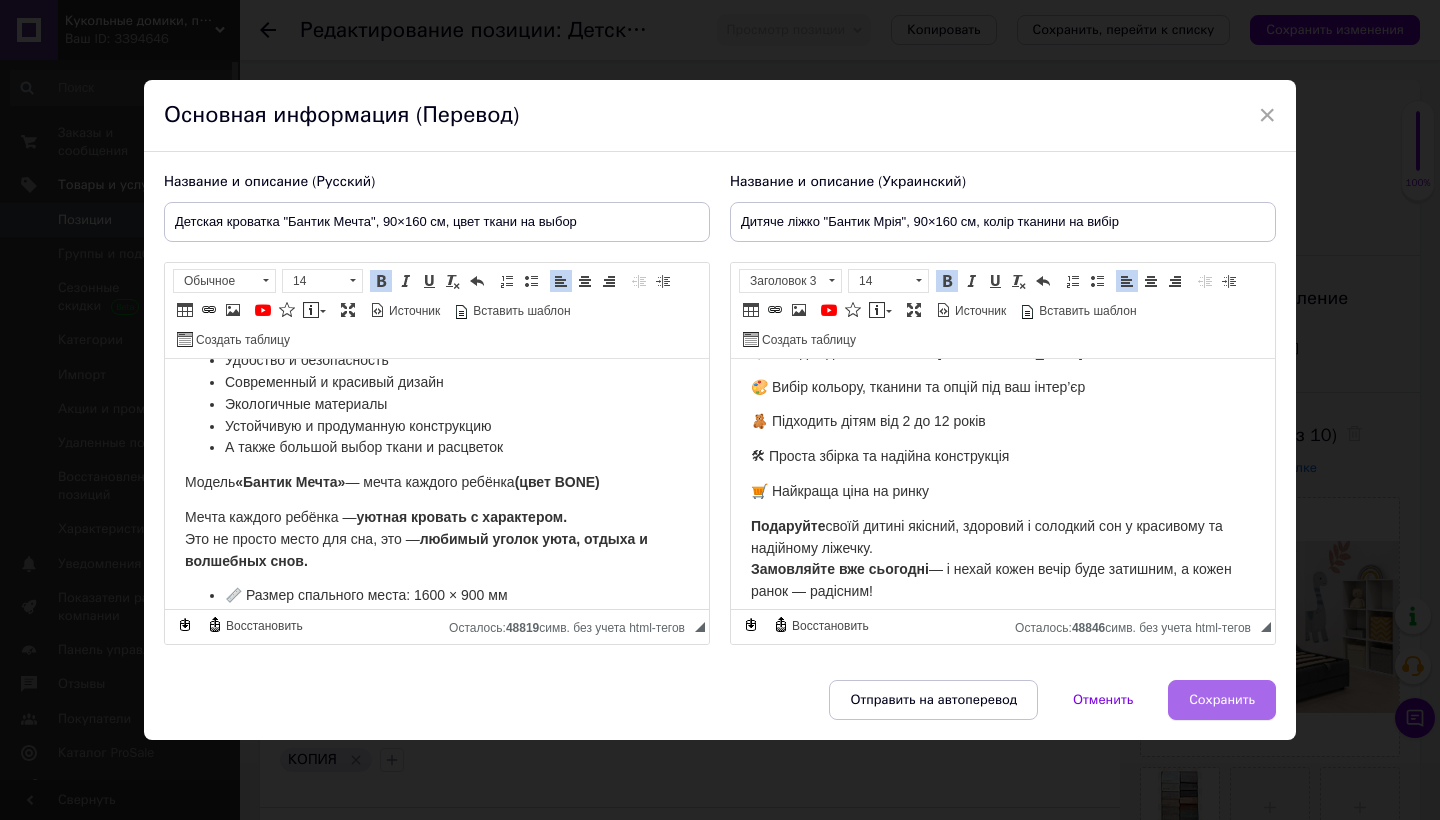 click on "Сохранить" at bounding box center (1222, 700) 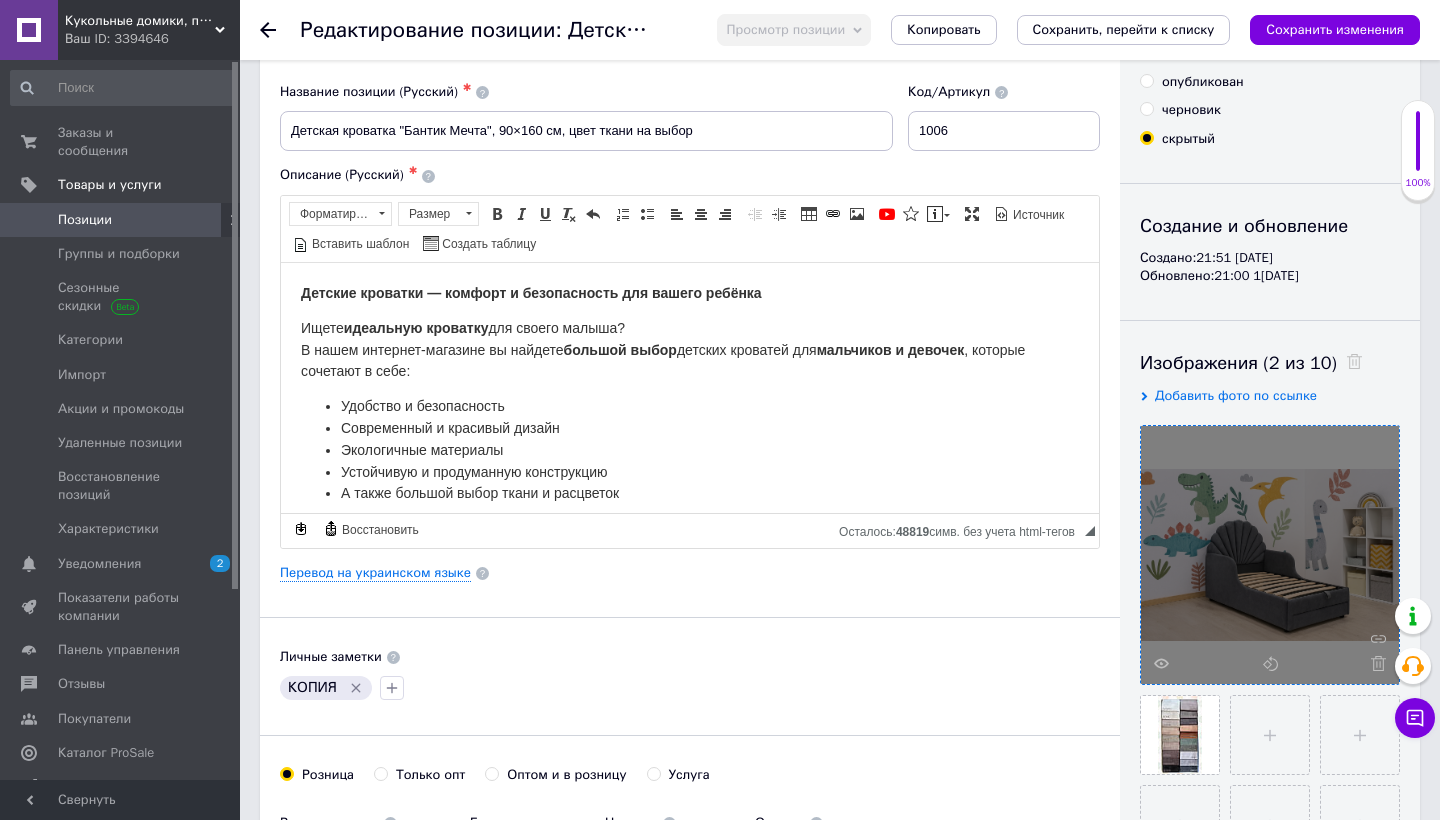 scroll, scrollTop: 74, scrollLeft: 0, axis: vertical 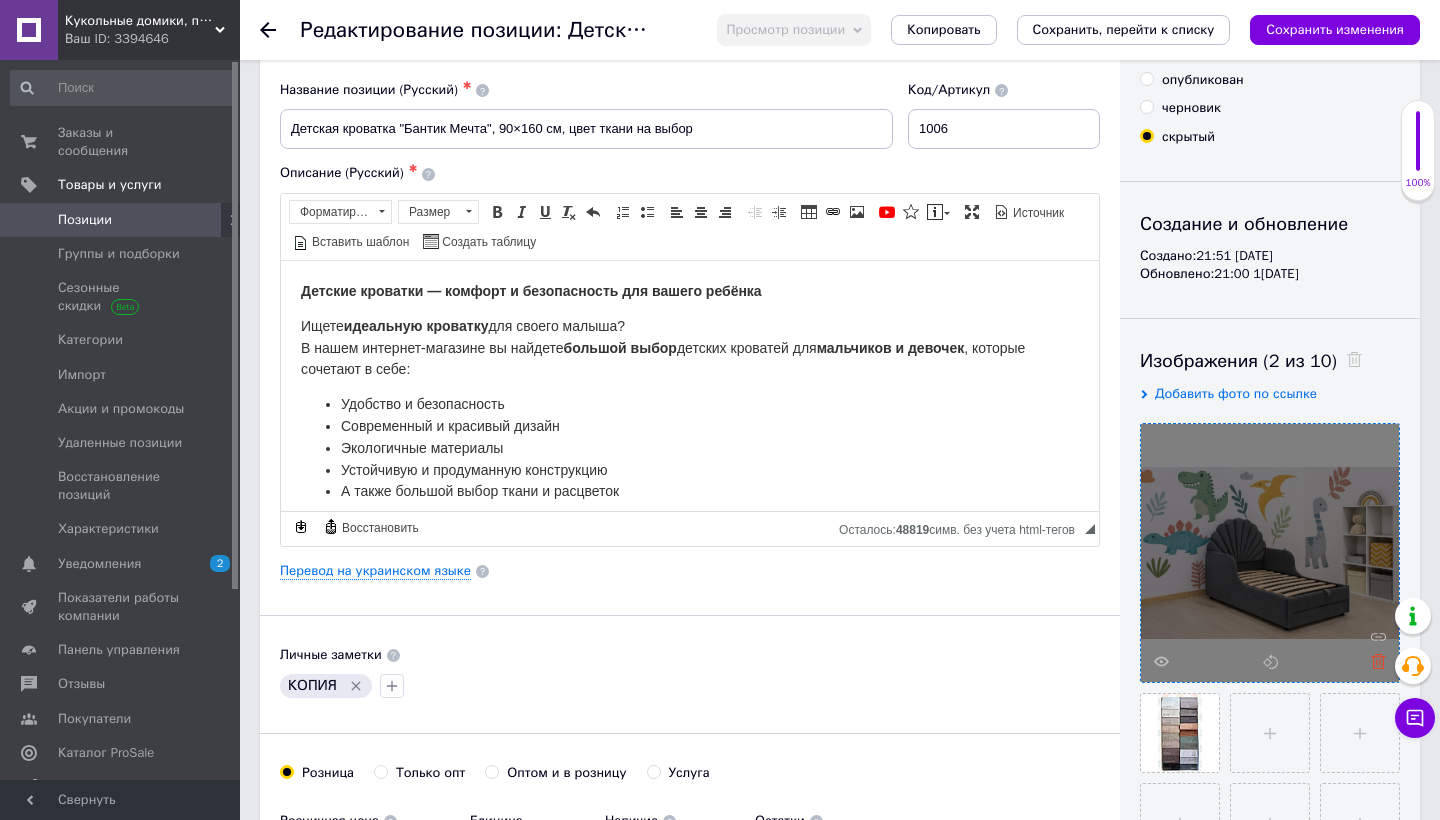 click 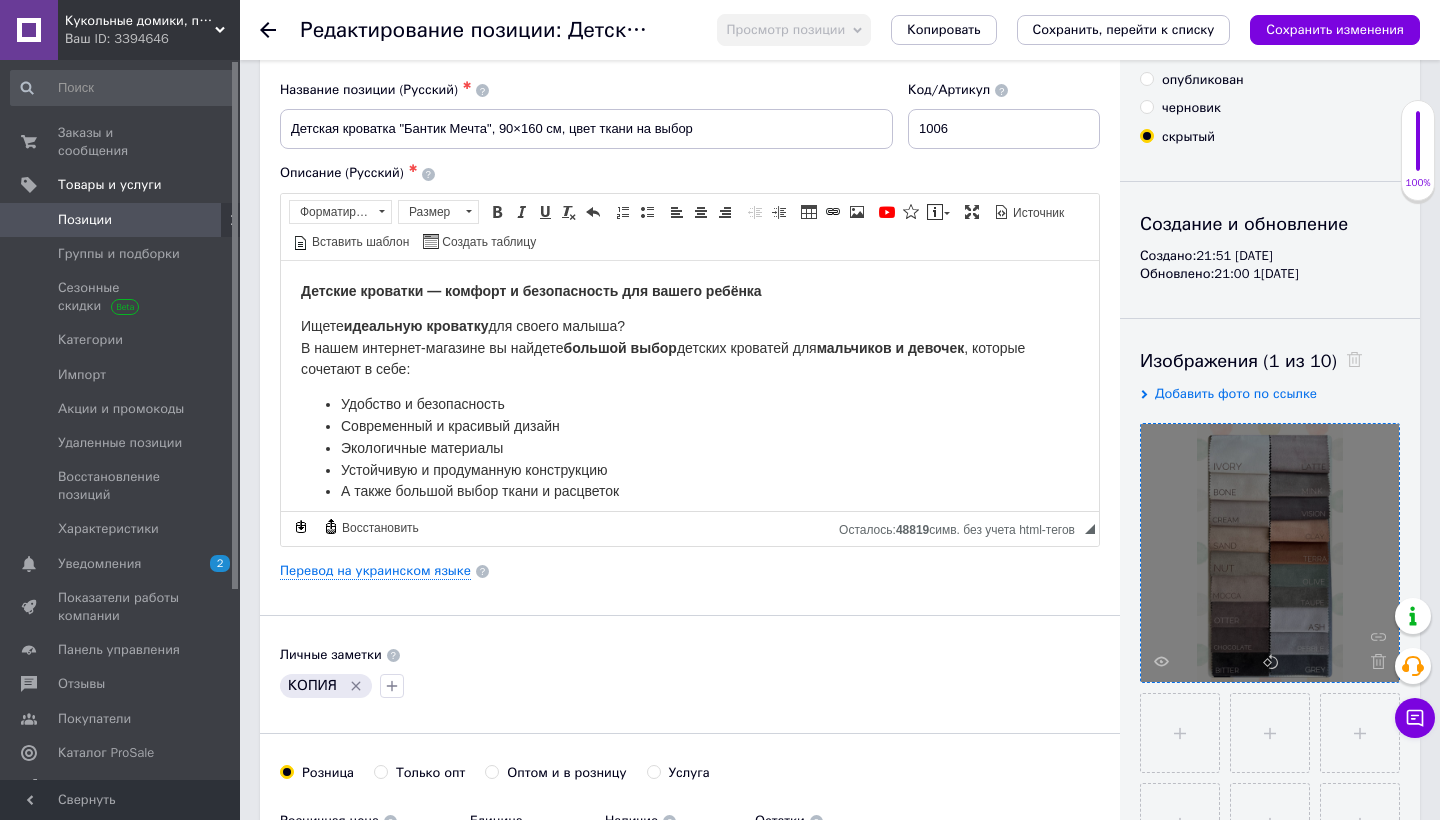 click 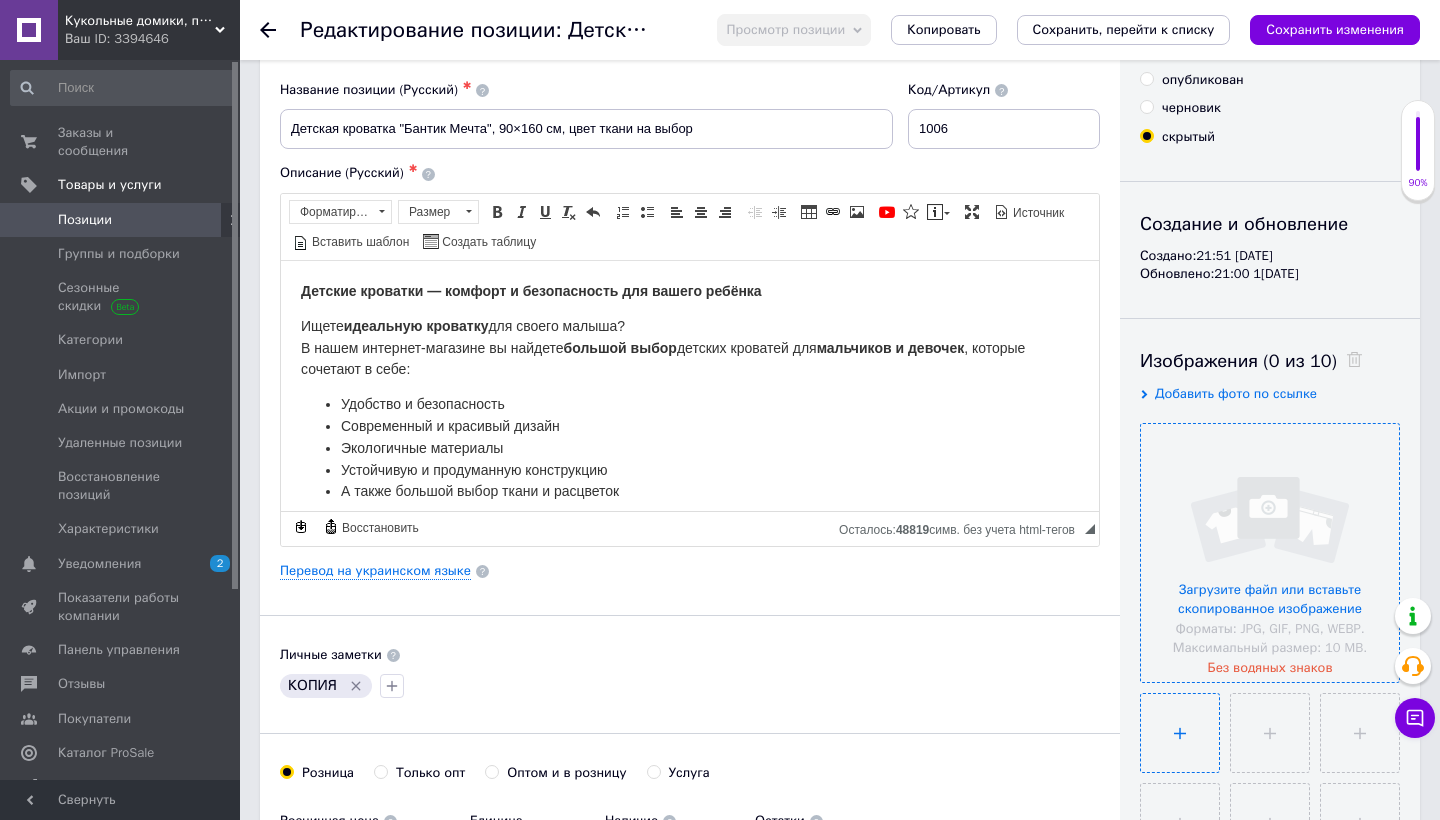 click at bounding box center (1180, 733) 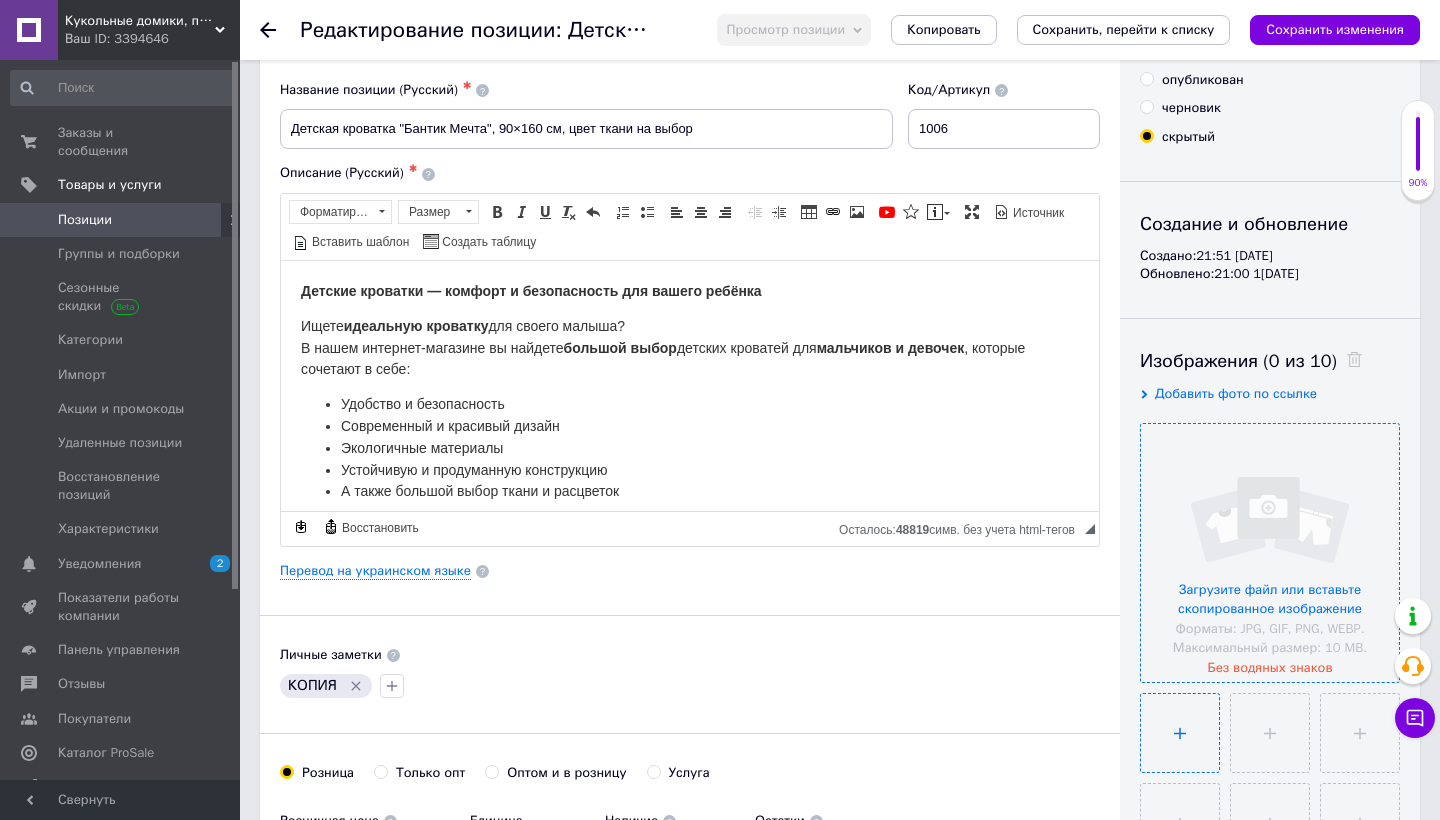 type on "C:\fakepath\1.png" 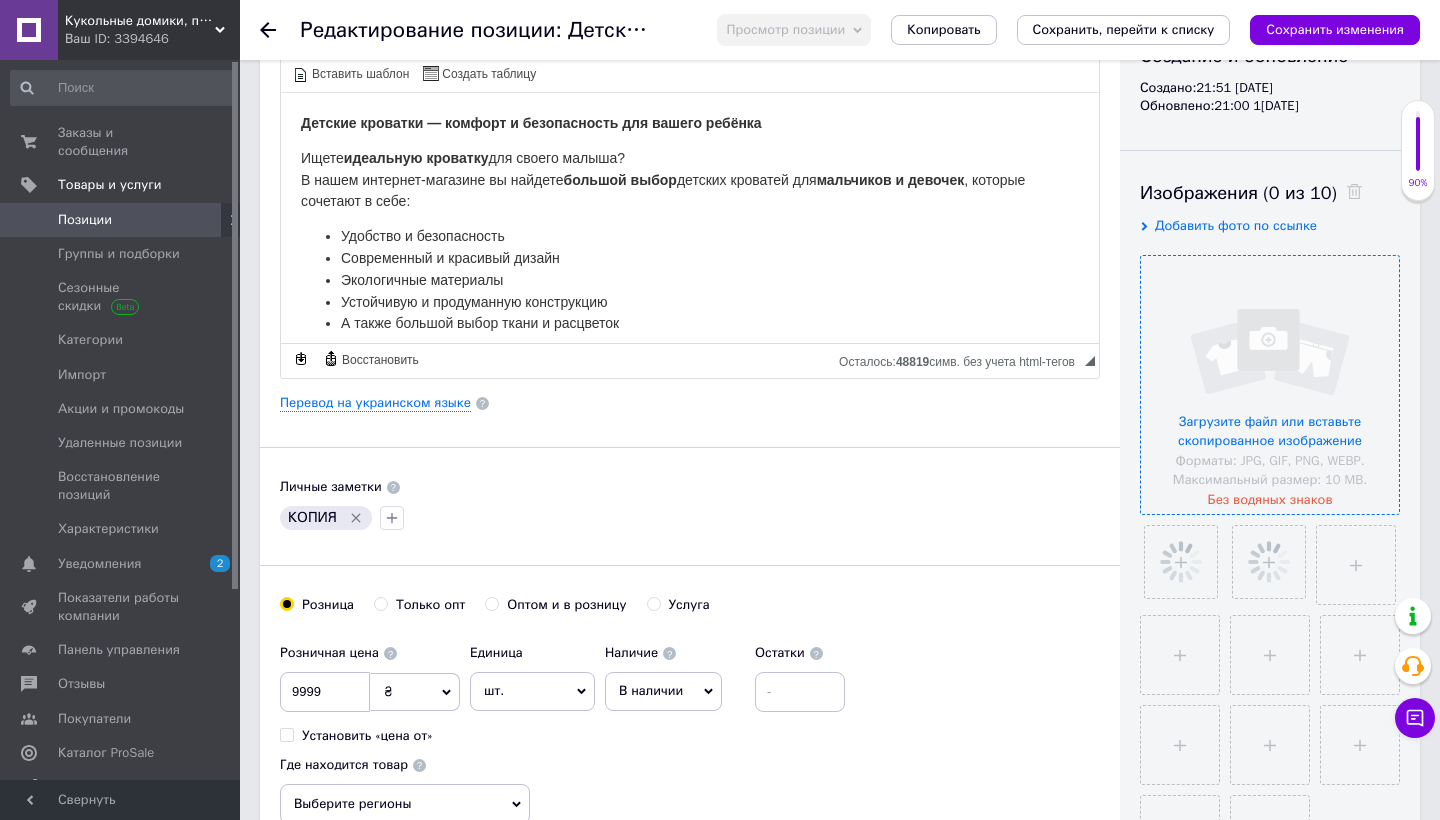 scroll, scrollTop: 249, scrollLeft: 0, axis: vertical 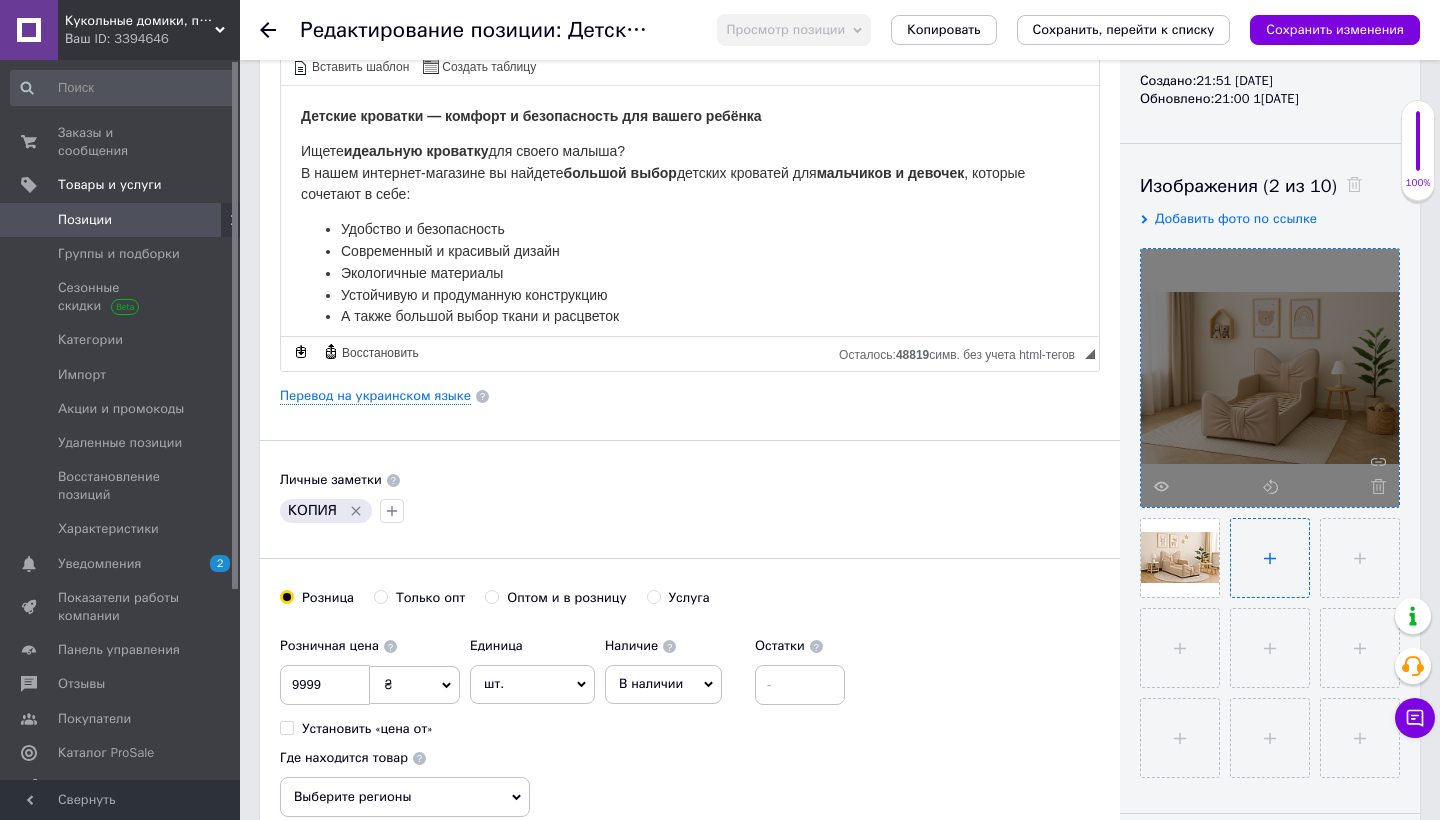click at bounding box center (1270, 558) 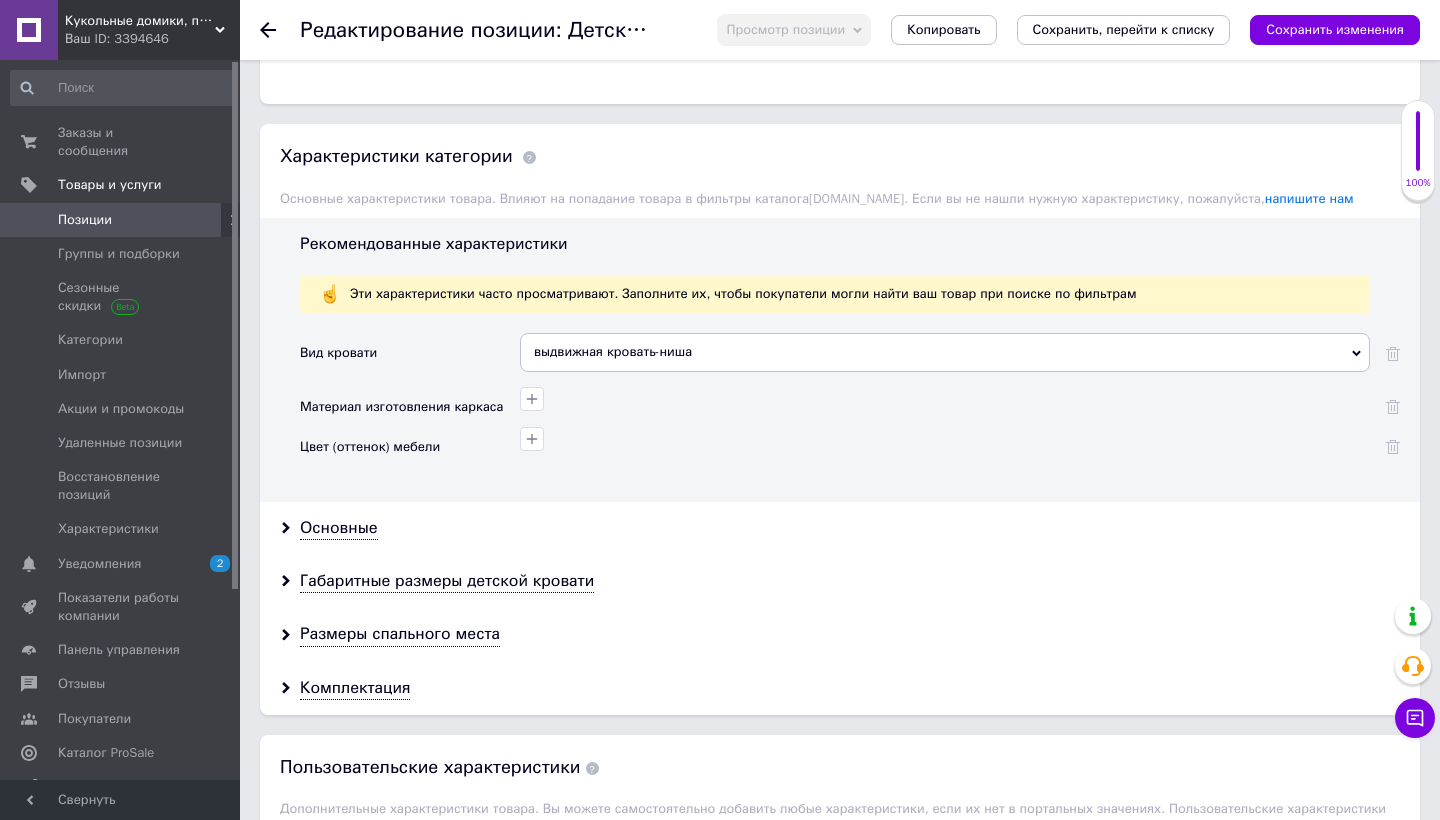 scroll, scrollTop: 1590, scrollLeft: 0, axis: vertical 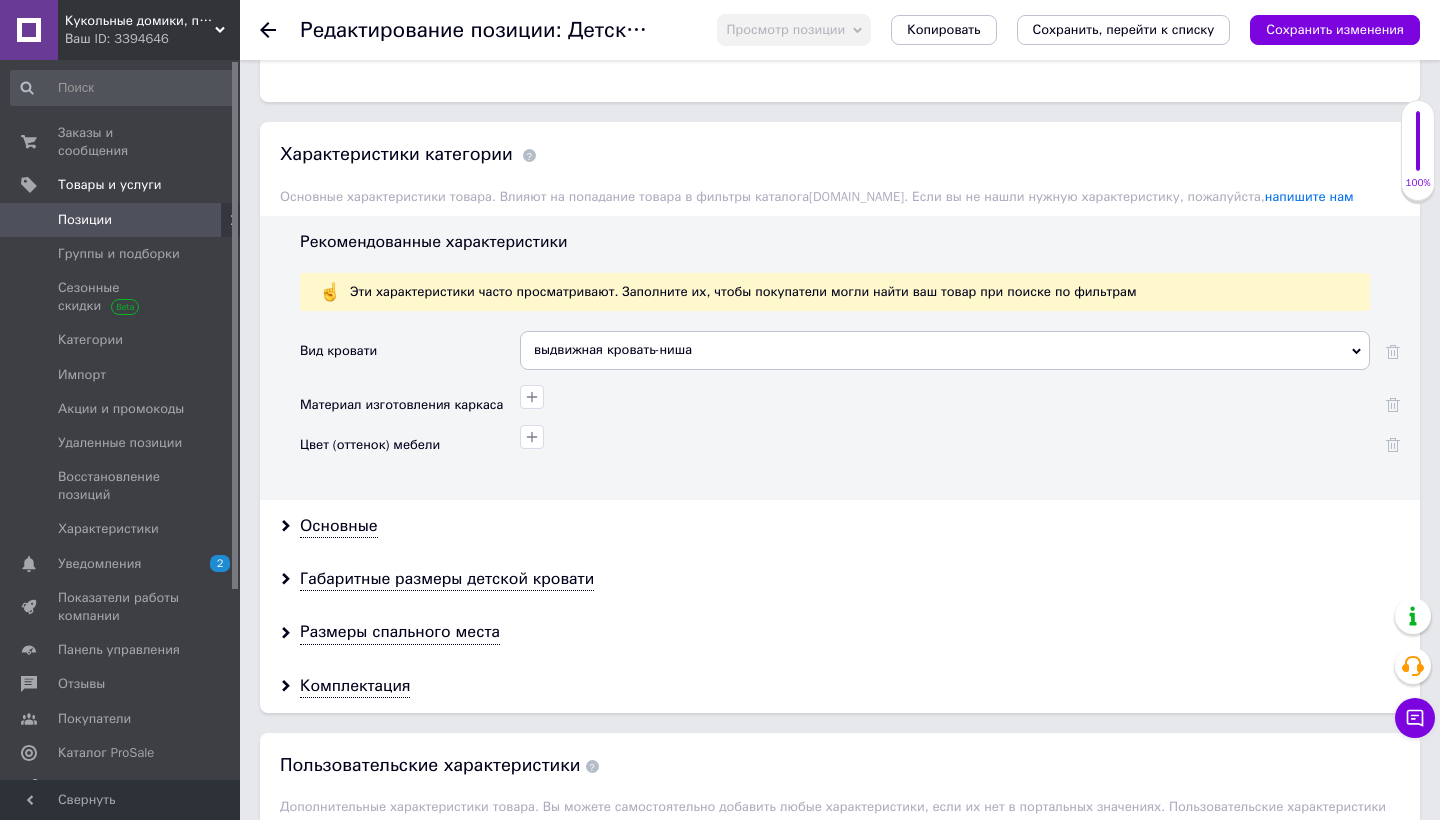 click on "выдвижная кровать-ниша" at bounding box center (945, 350) 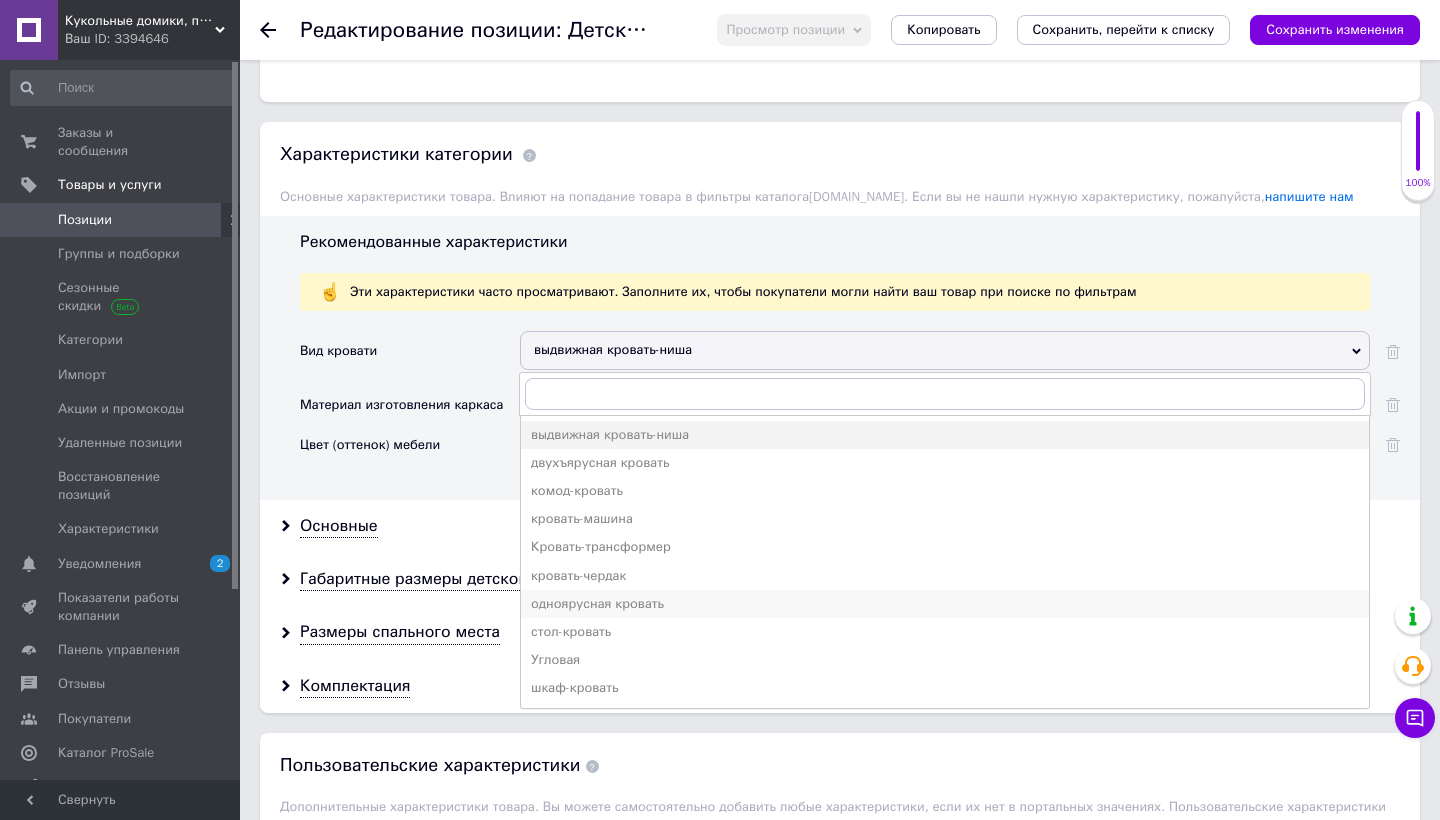 click on "одноярусная кровать" at bounding box center [945, 604] 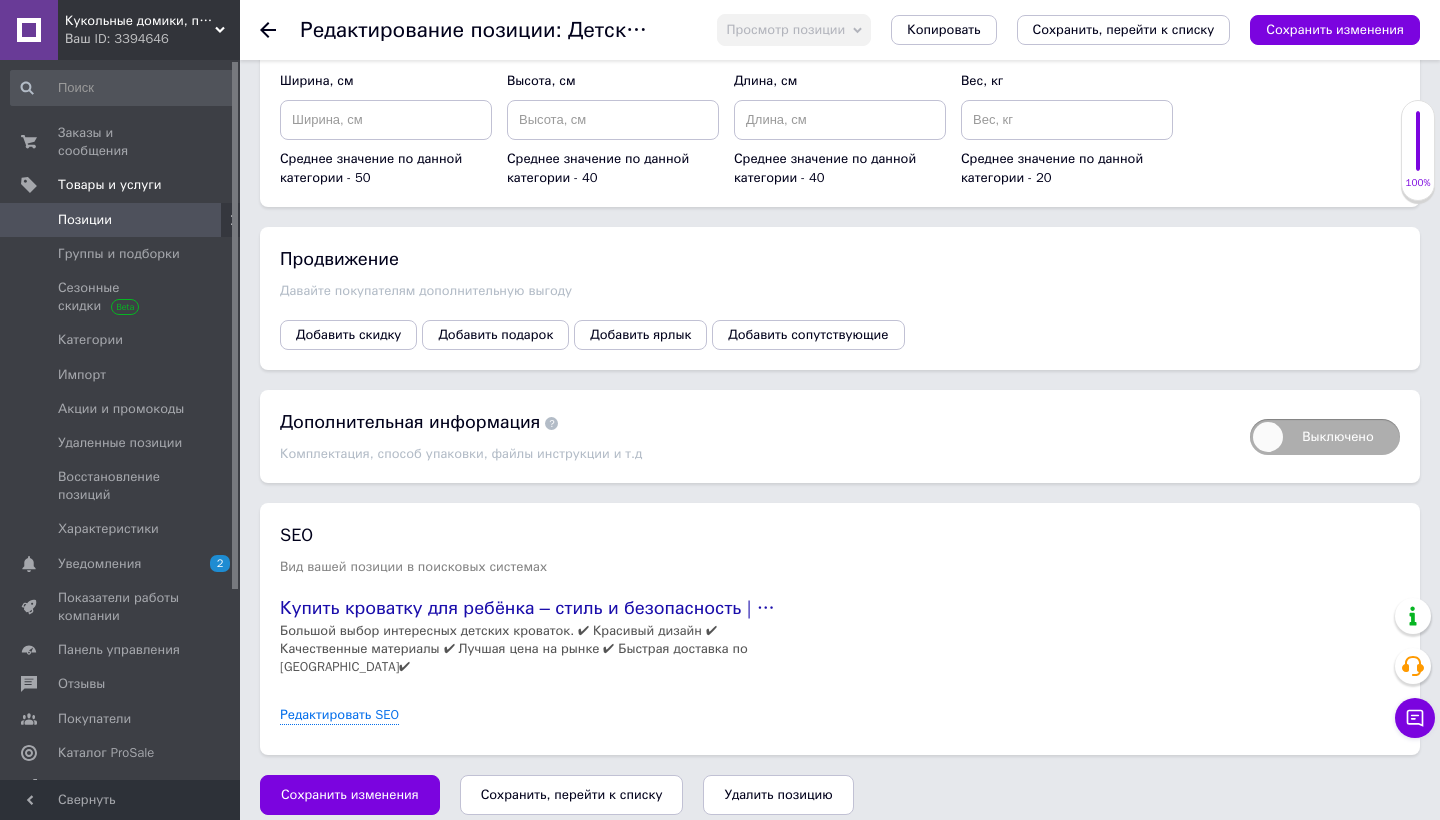scroll, scrollTop: 2532, scrollLeft: 0, axis: vertical 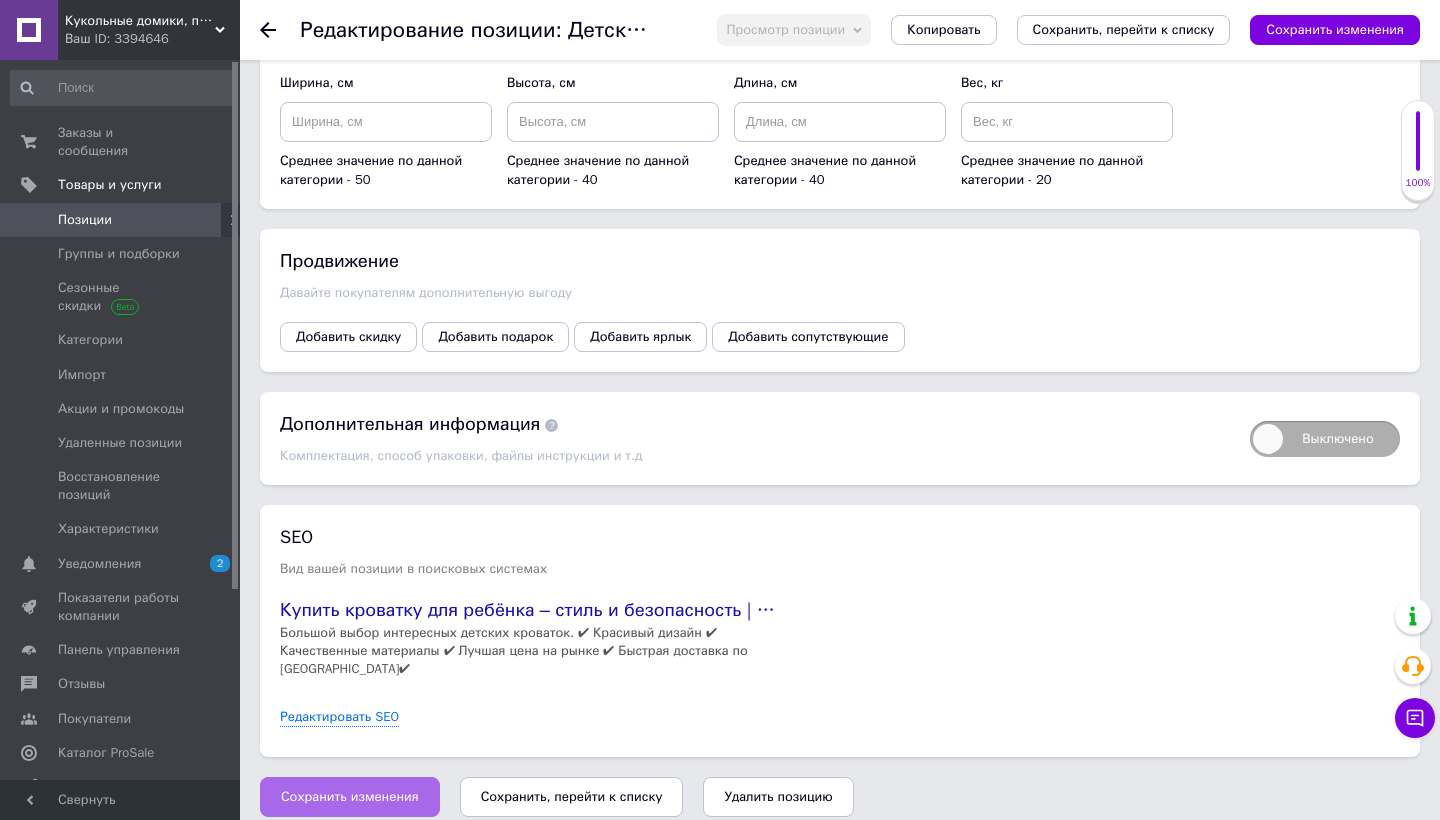 click on "Сохранить изменения" at bounding box center (350, 797) 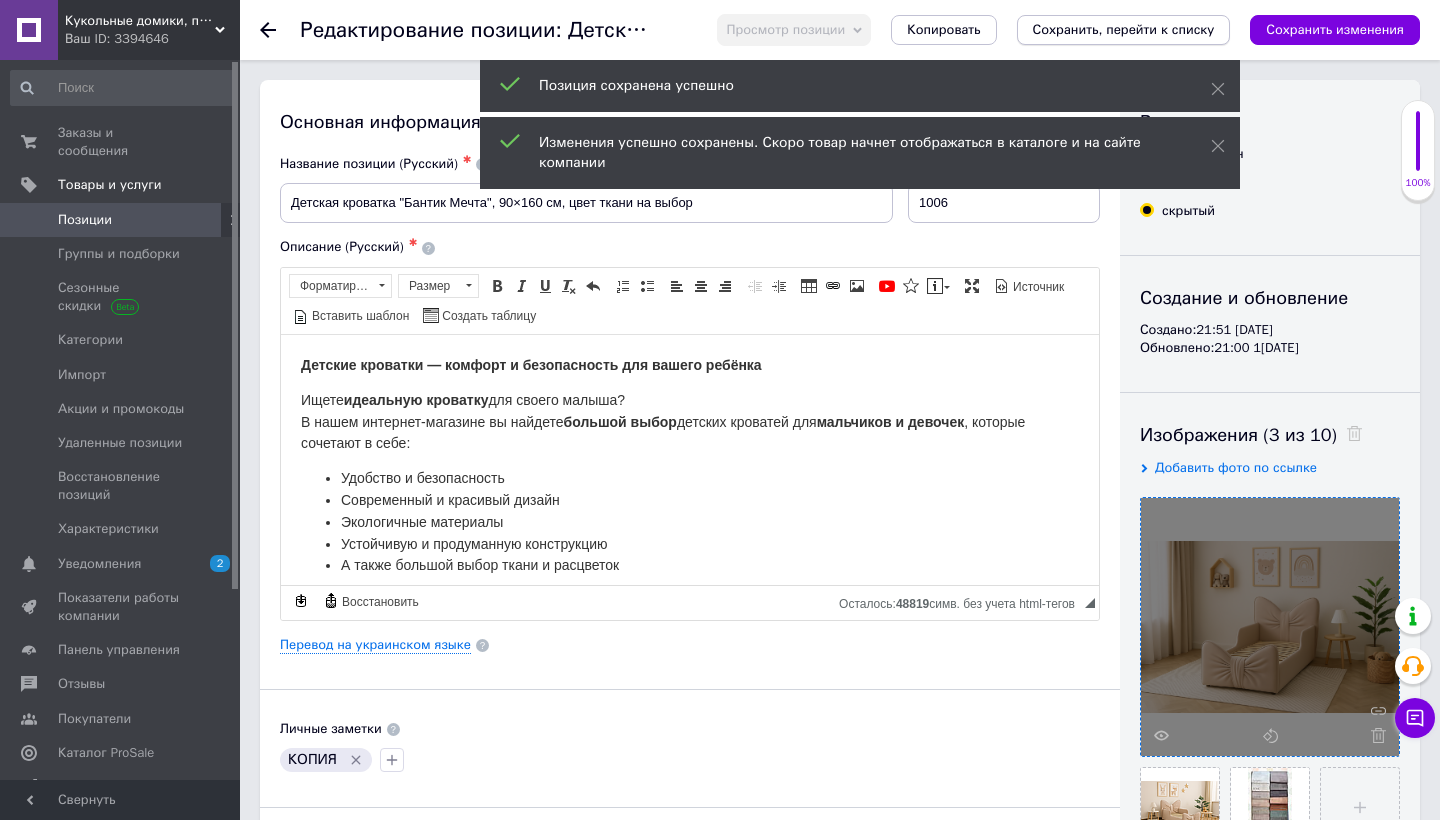 scroll, scrollTop: 0, scrollLeft: 0, axis: both 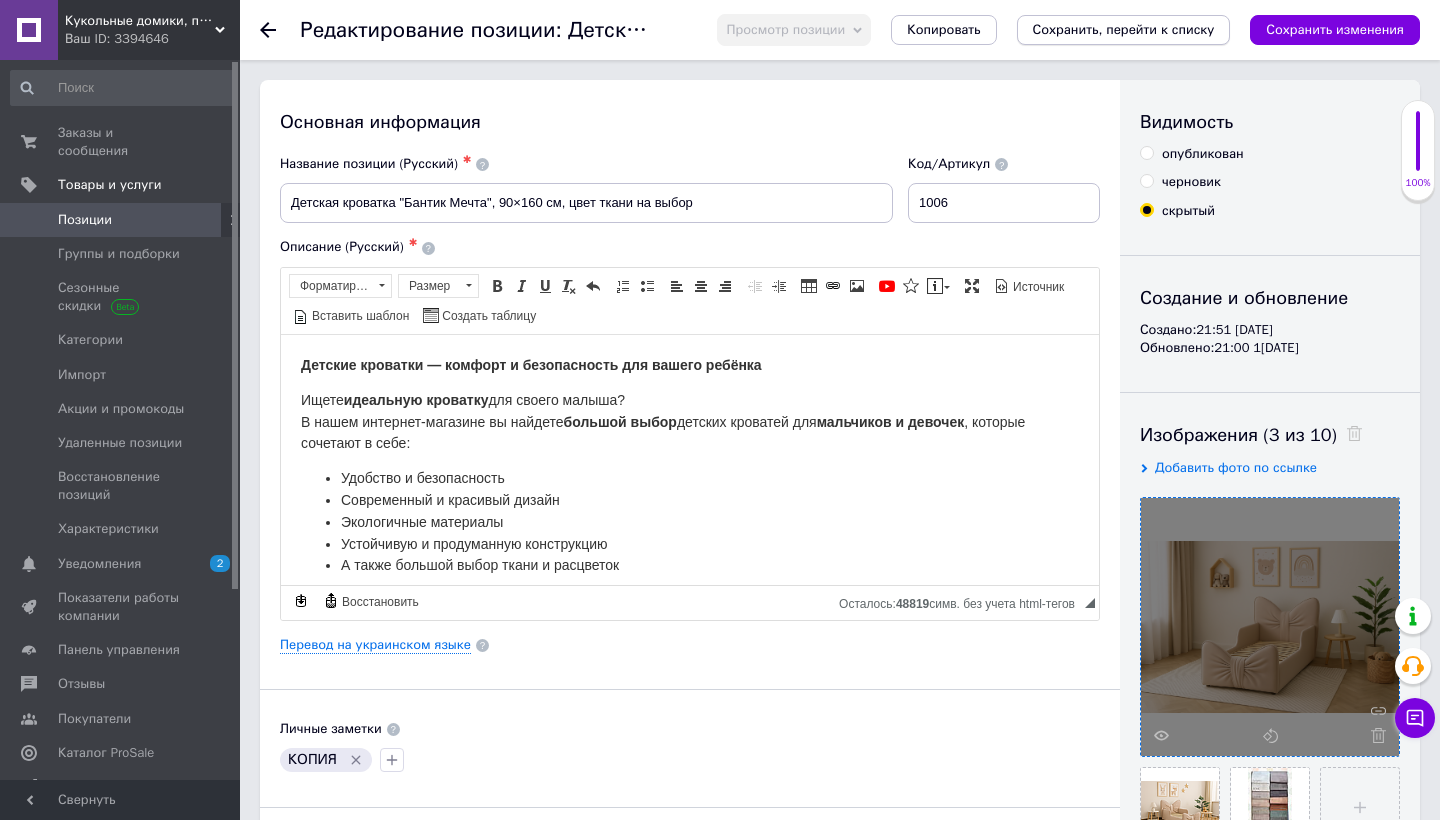 click on "Сохранить, перейти к списку" at bounding box center [1124, 29] 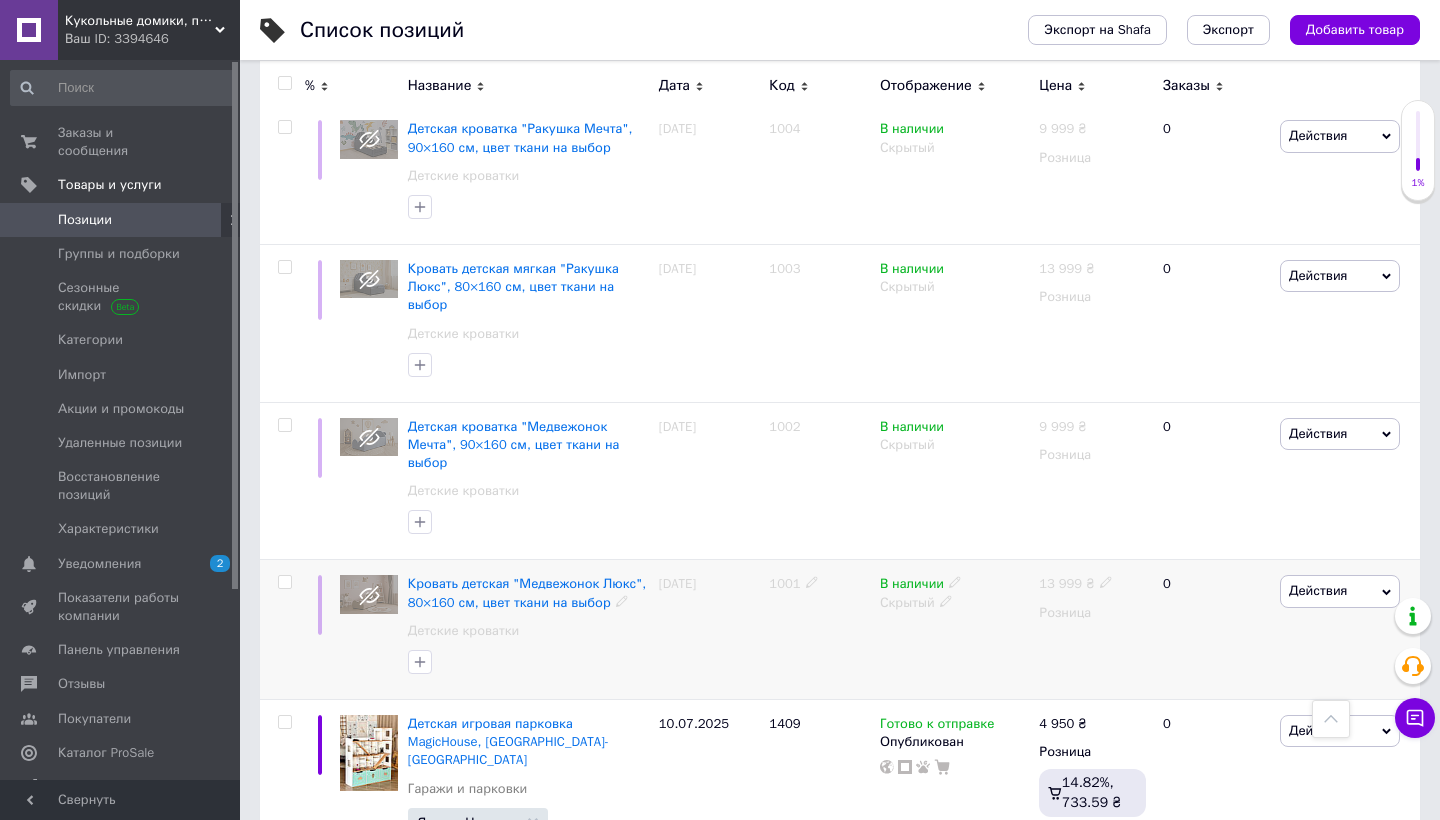 scroll, scrollTop: 636, scrollLeft: 0, axis: vertical 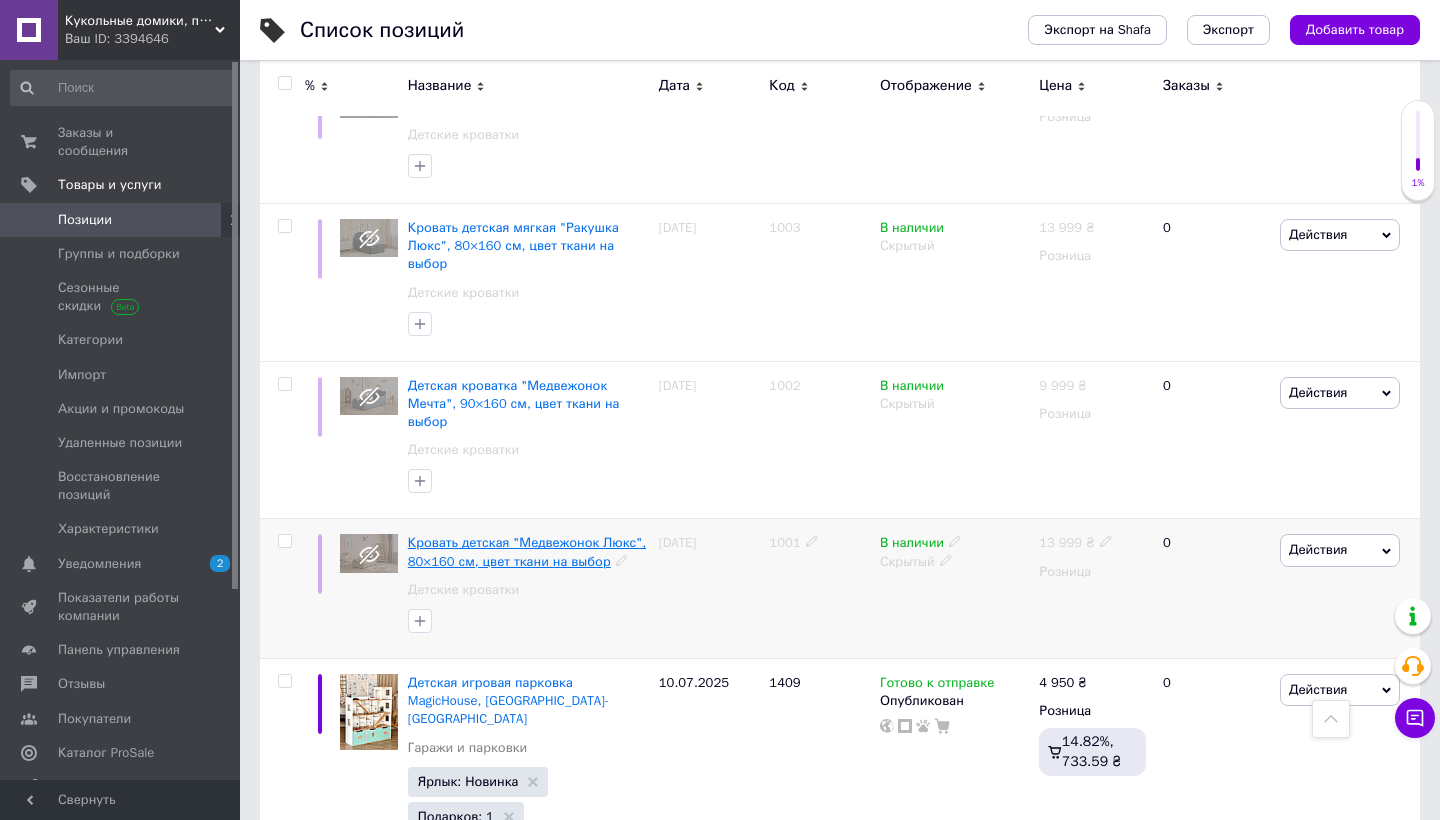 click on "Кровать детская "Медвежонок Люкс", 80×160 см, цвет ткани на выбор" at bounding box center [527, 551] 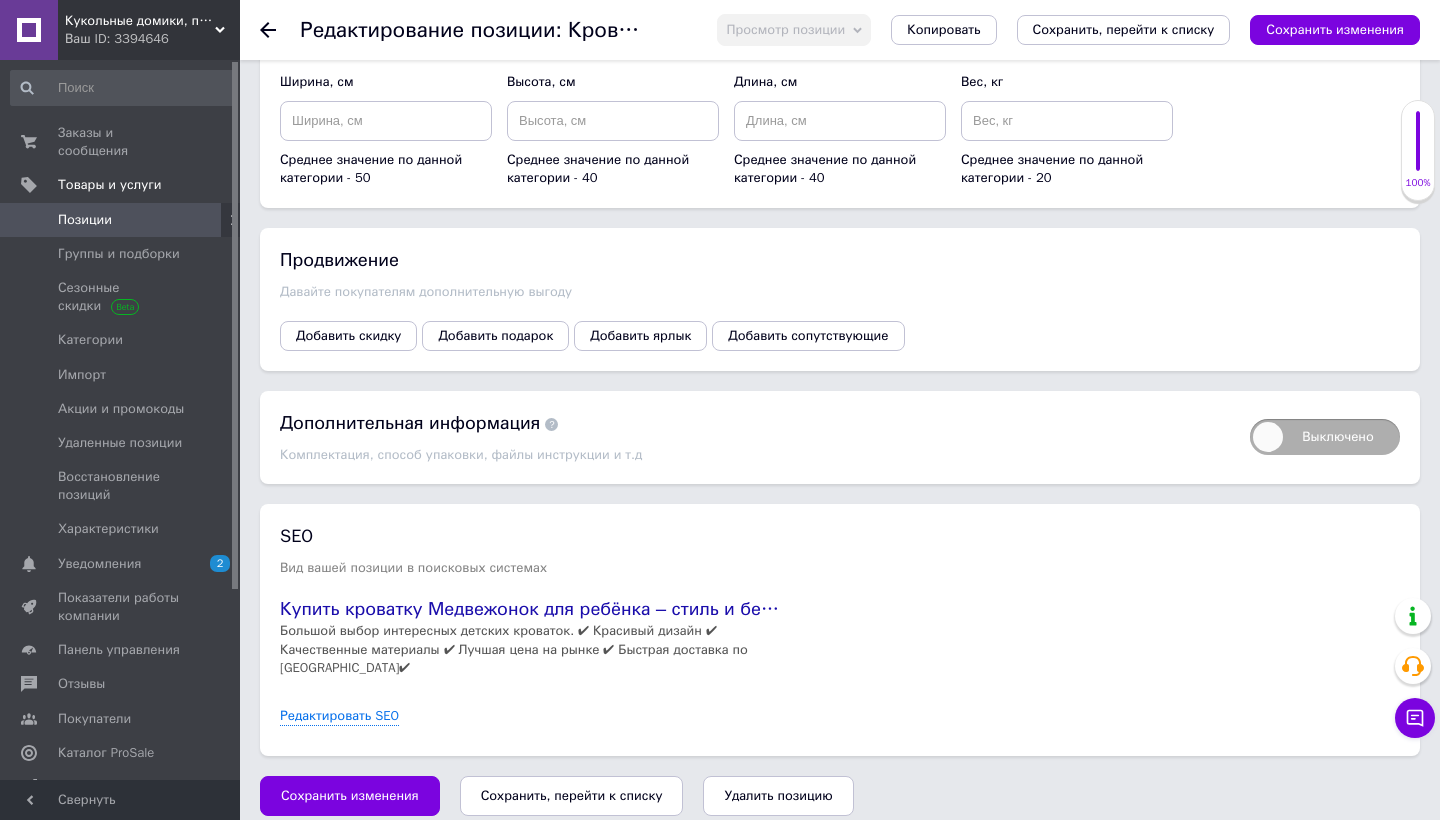 scroll, scrollTop: 2509, scrollLeft: 0, axis: vertical 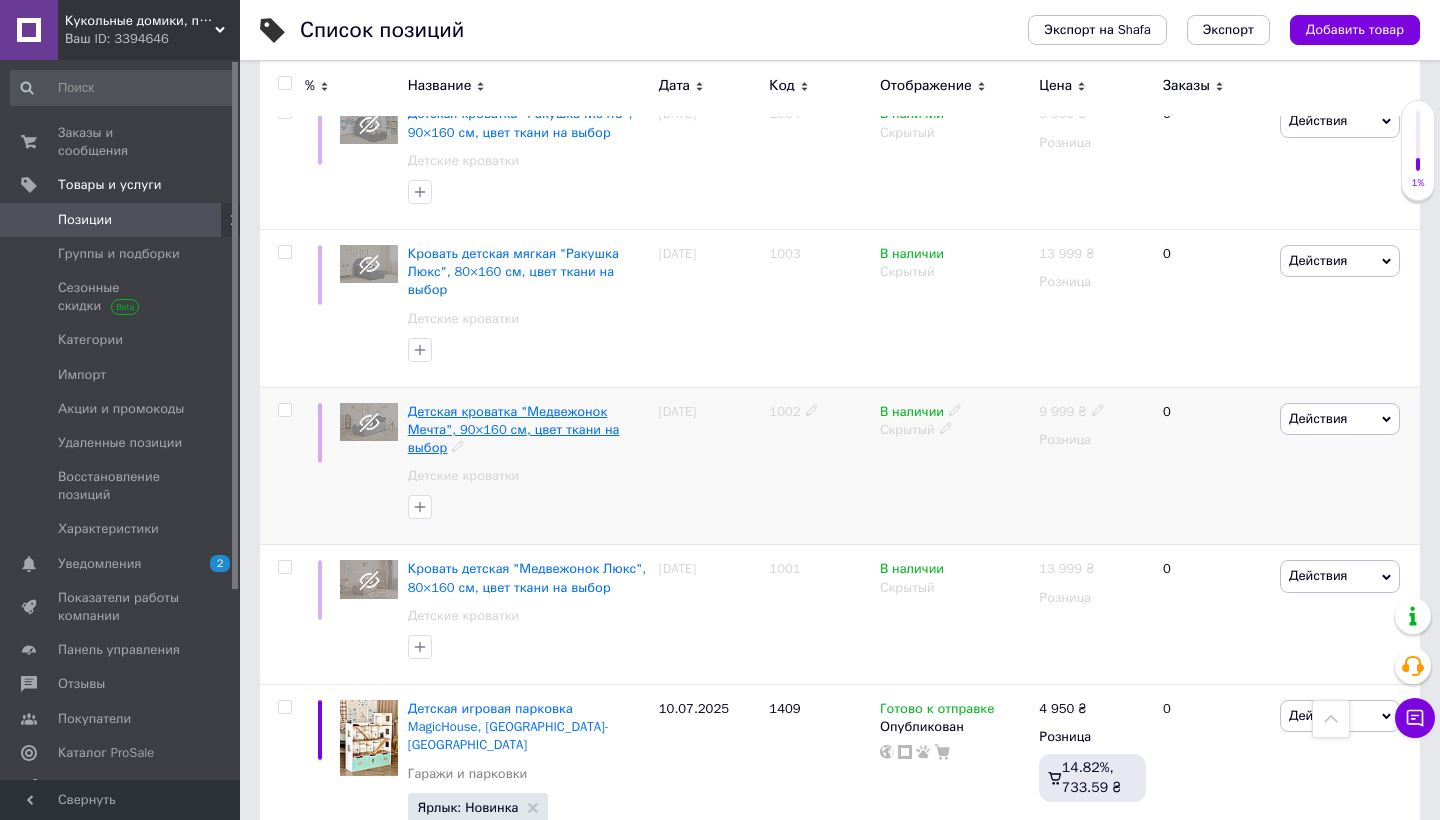 click on "Детская кроватка "Медвежонок Мечта", 90×160 см, цвет ткани на выбор" at bounding box center (514, 429) 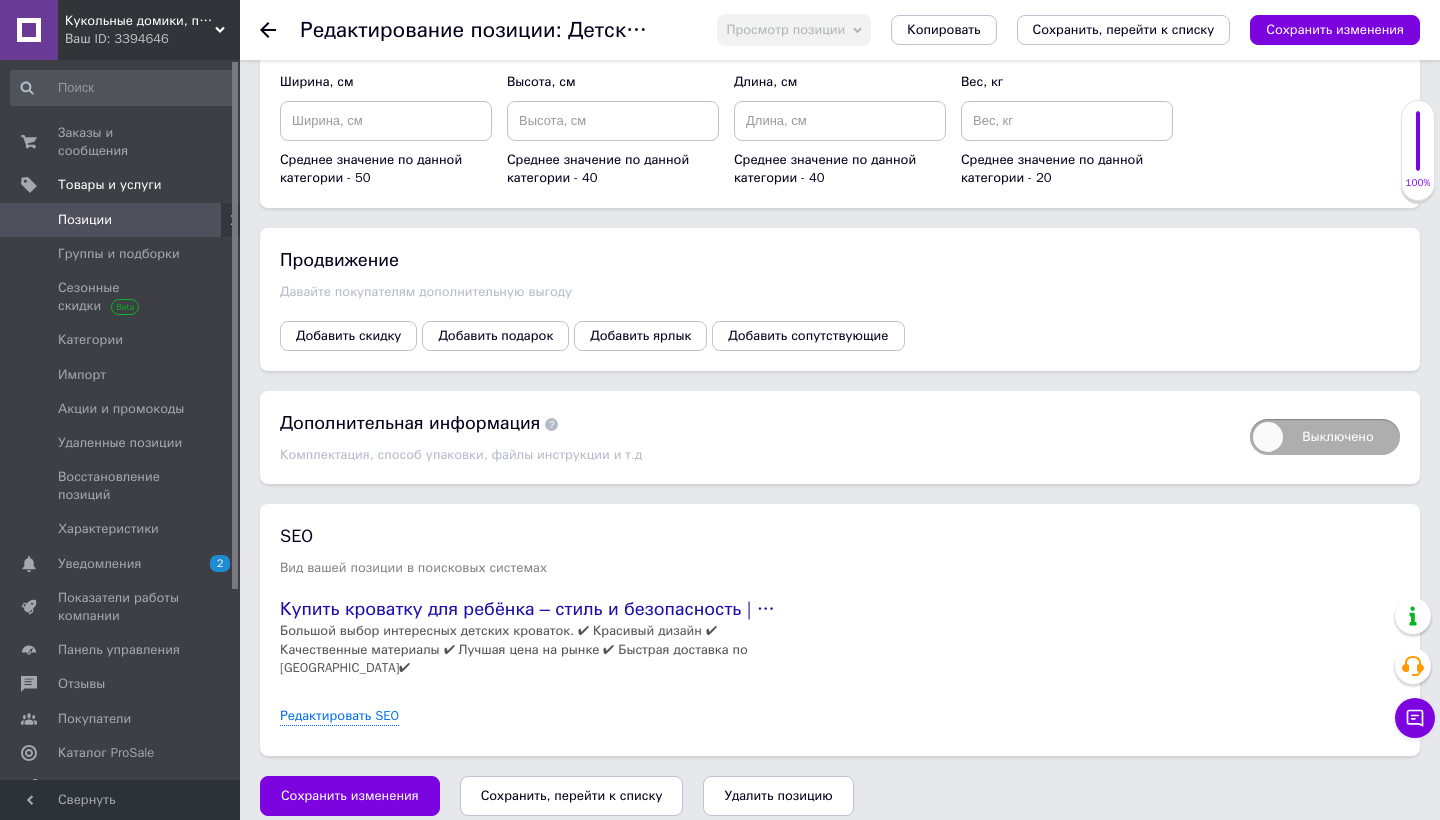 scroll, scrollTop: 2509, scrollLeft: 0, axis: vertical 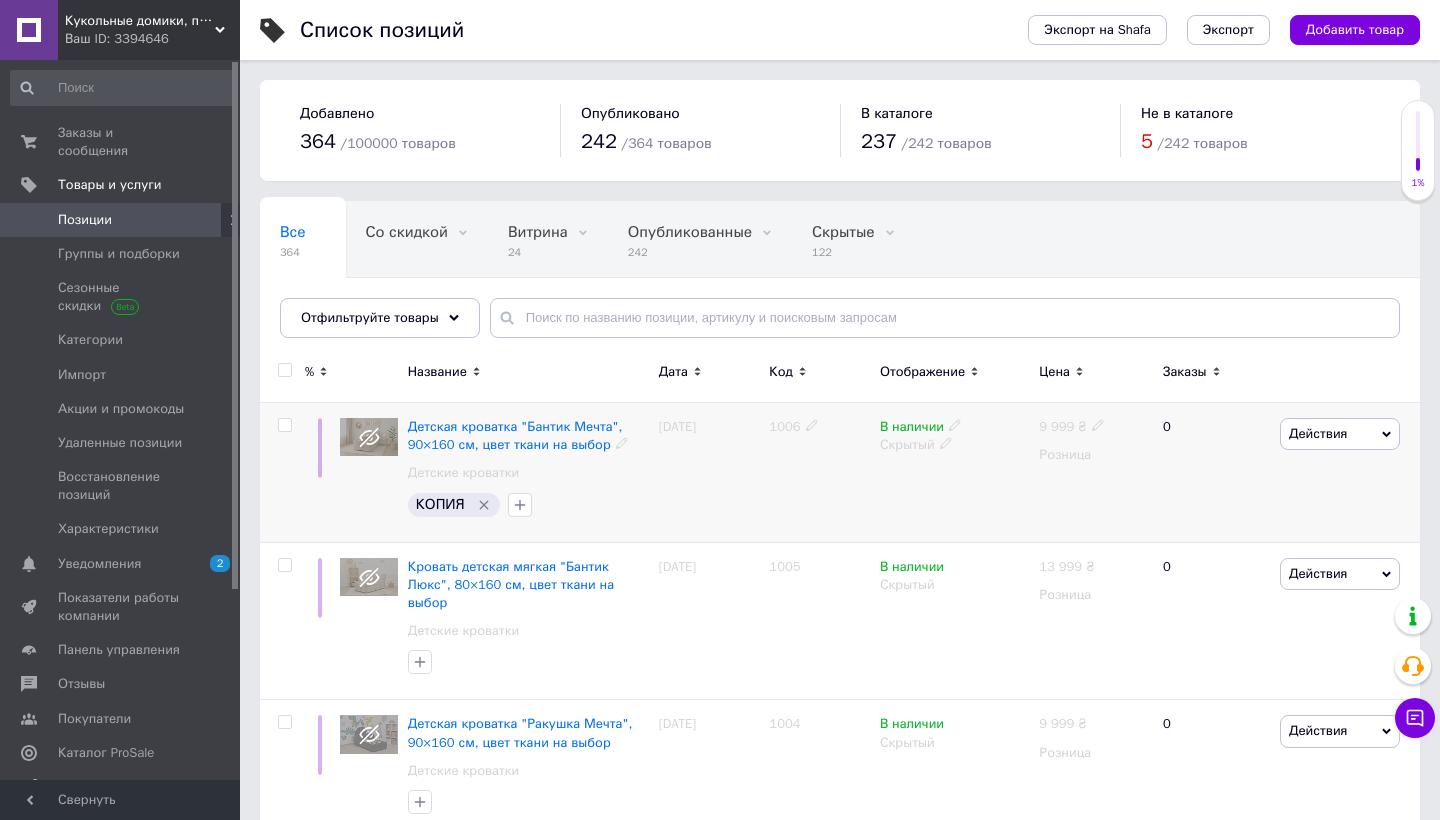 click 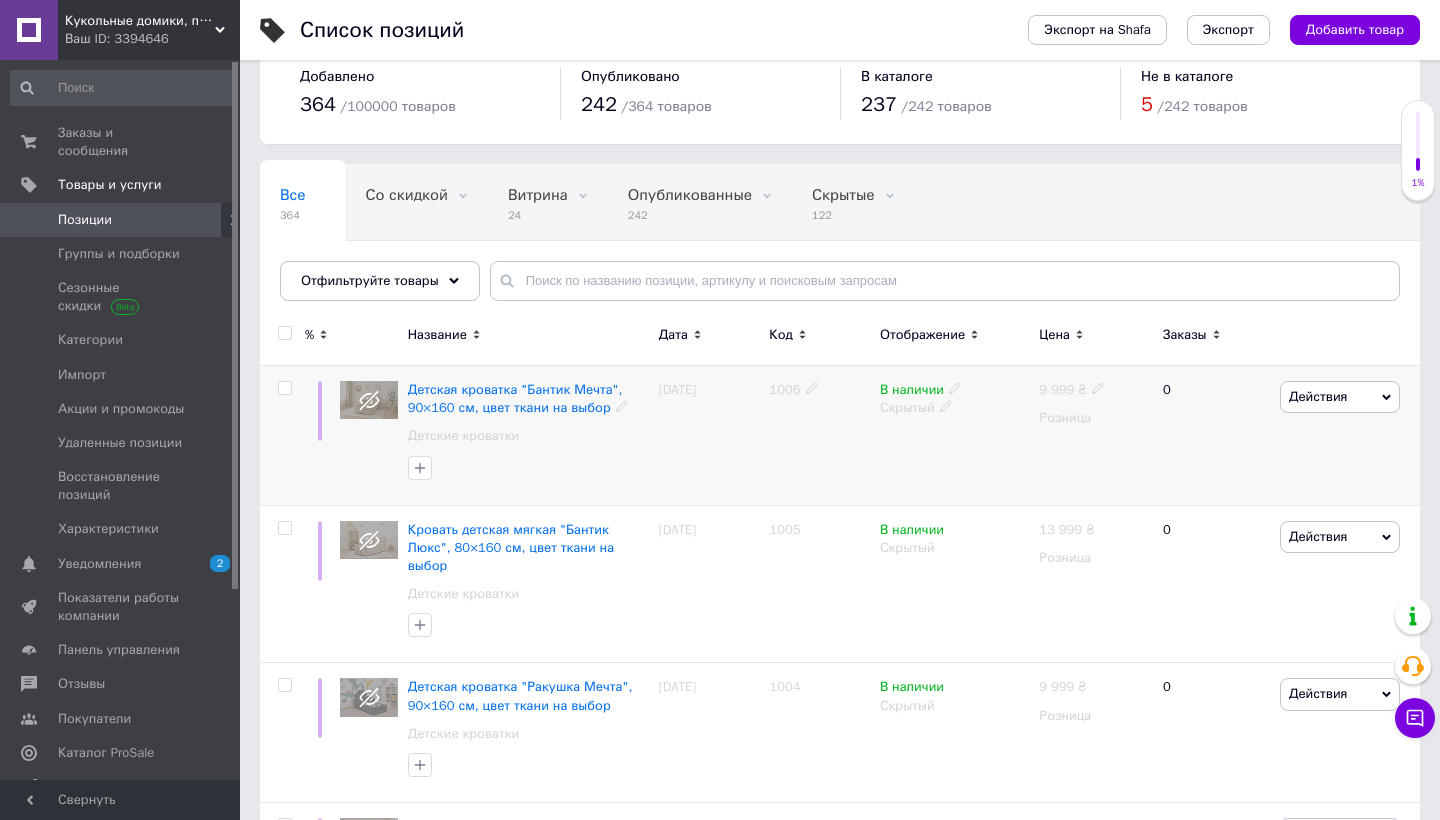 scroll, scrollTop: 40, scrollLeft: 0, axis: vertical 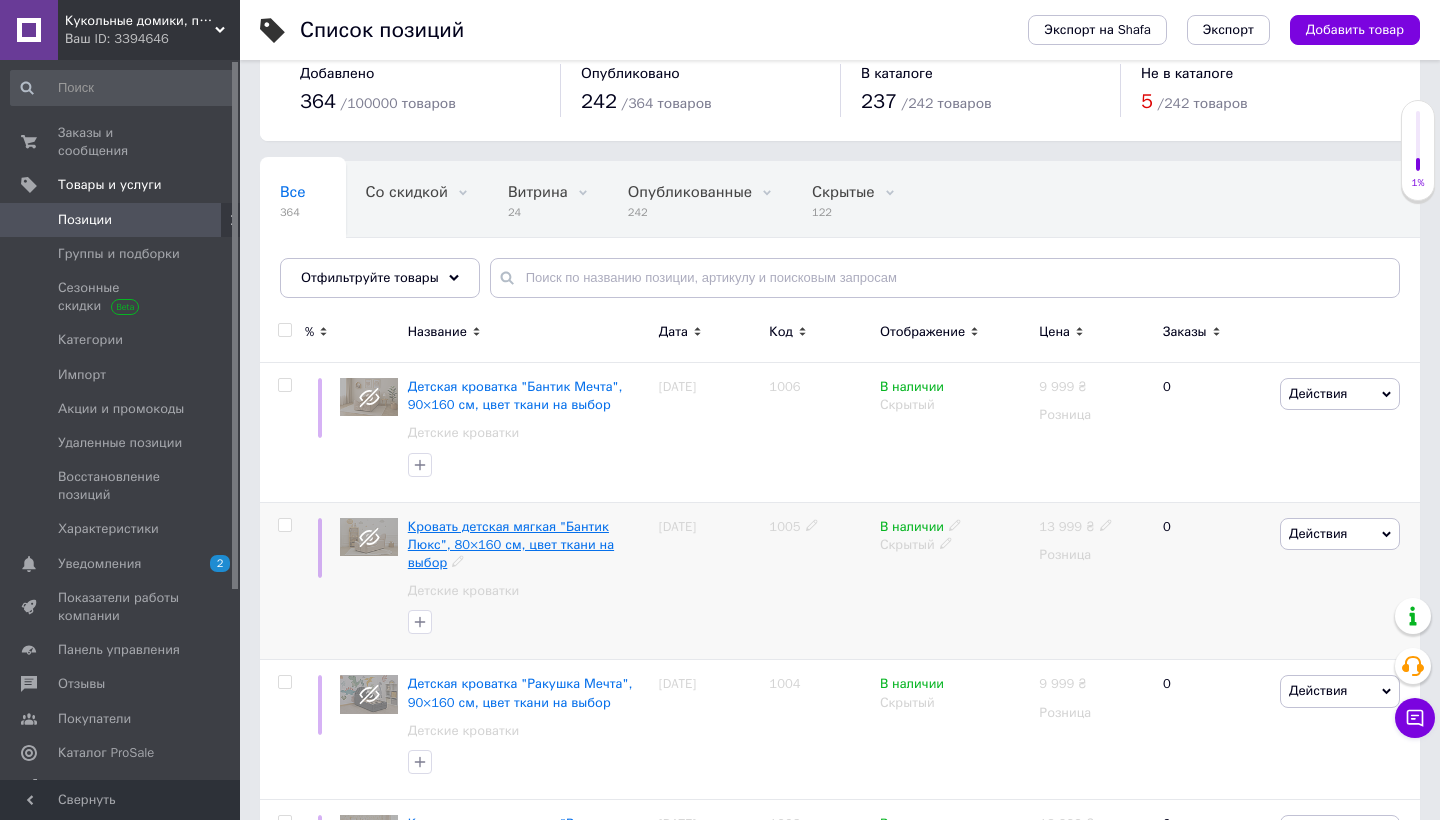click on "Кровать детская мягкая "Бантик Люкс", 80×160 см, цвет ткани на выбор" at bounding box center (511, 544) 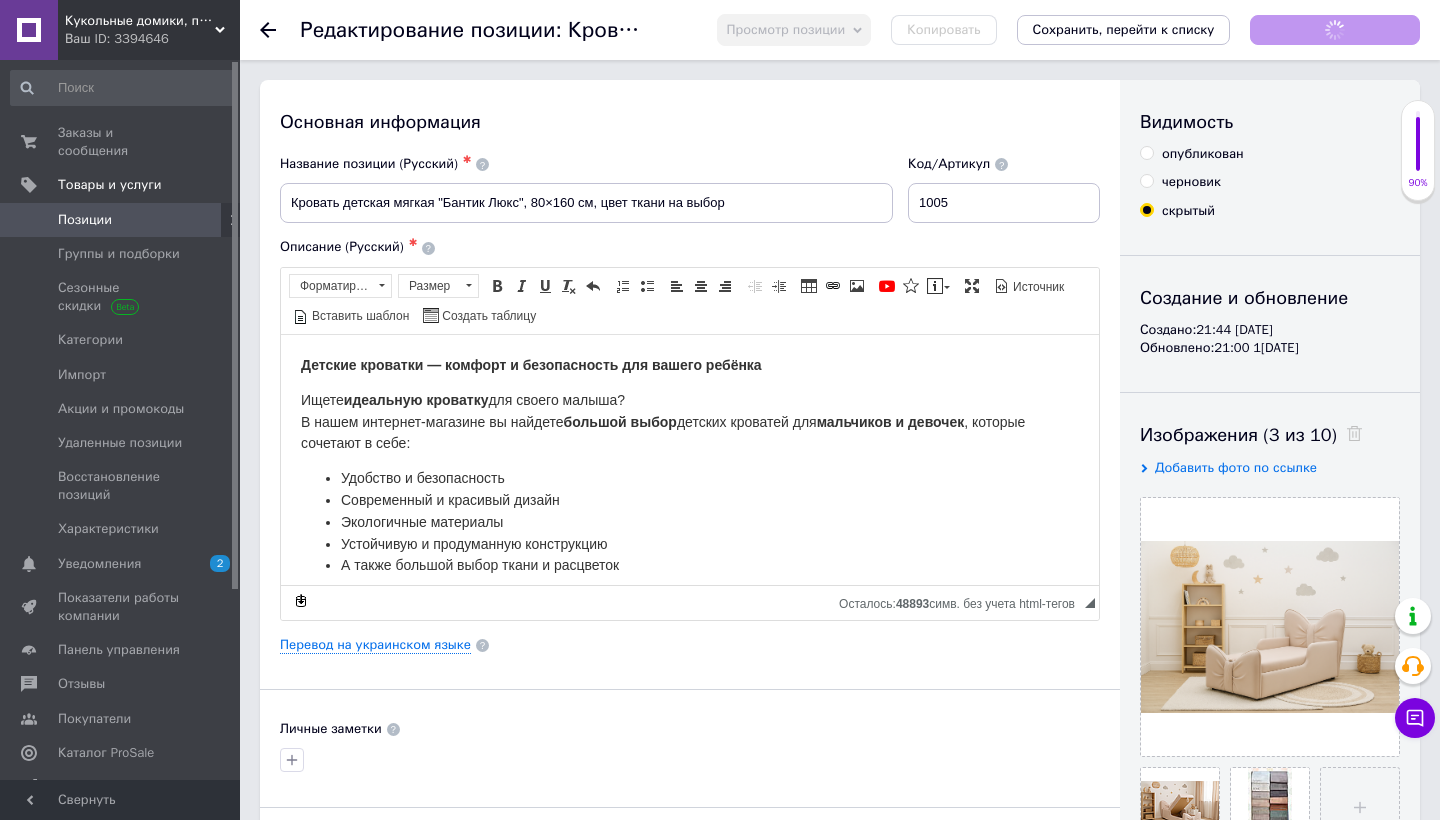 scroll, scrollTop: 0, scrollLeft: 0, axis: both 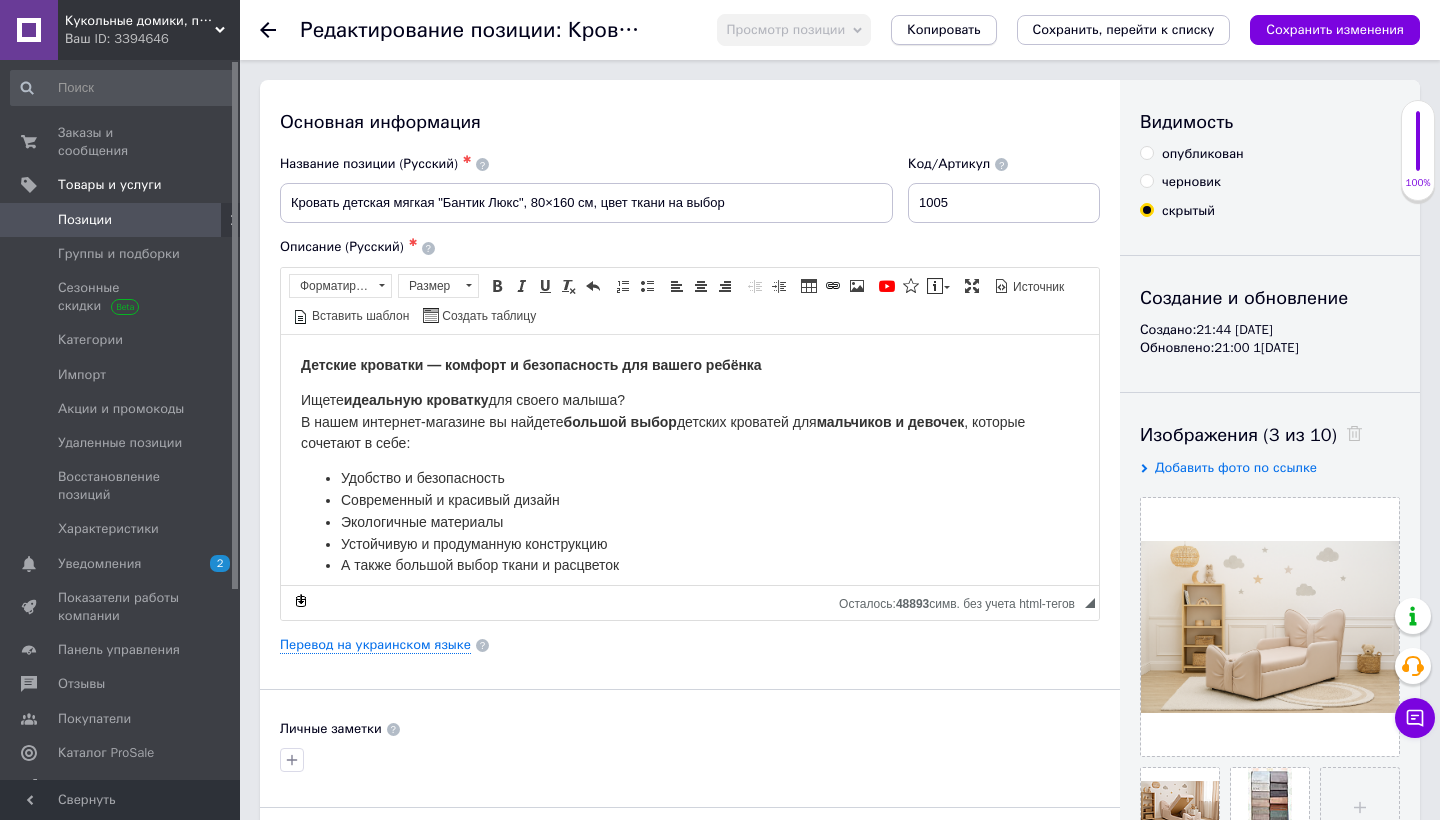click on "Копировать" at bounding box center [943, 30] 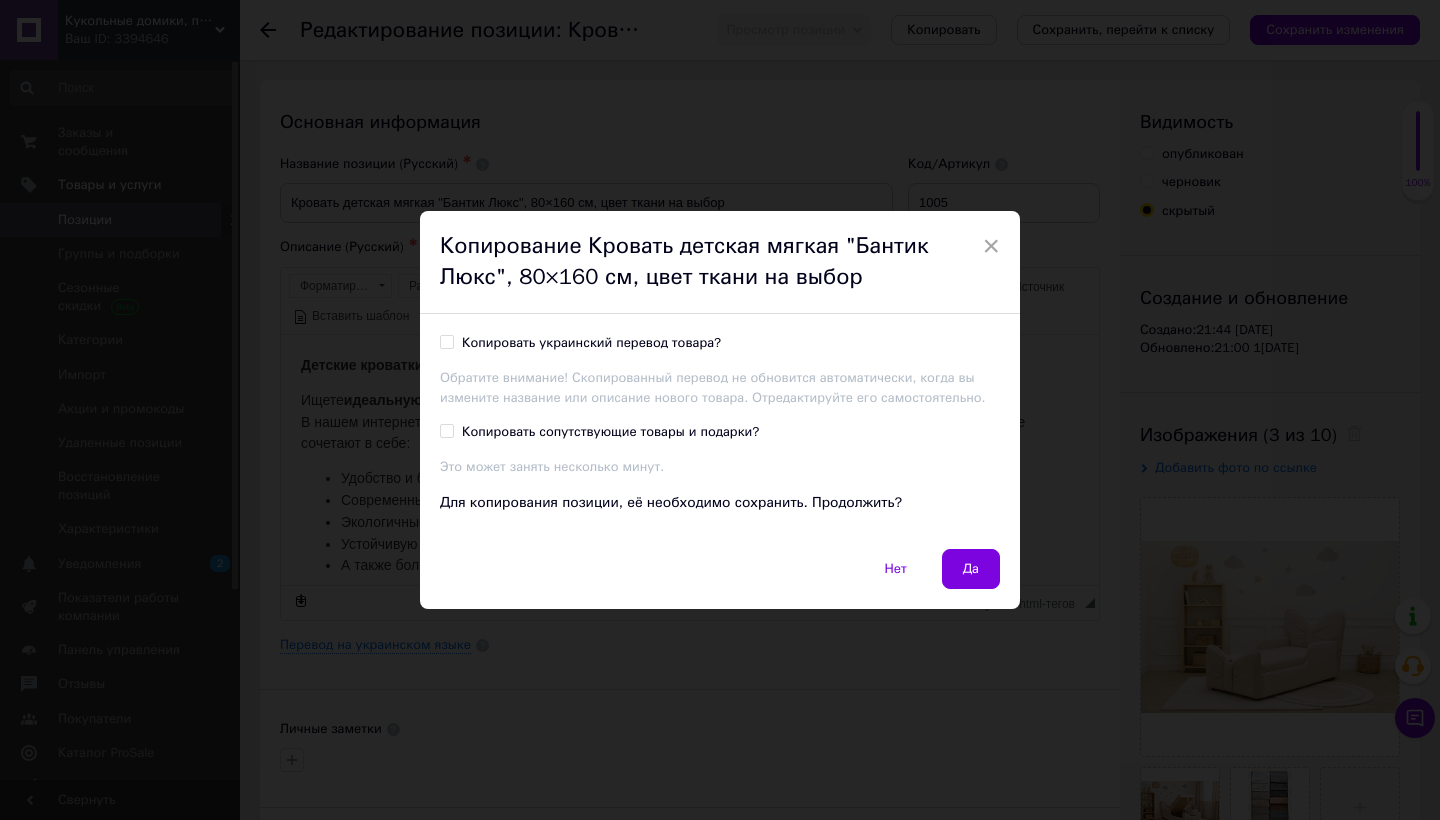 click on "Копировать украинский перевод товара?" at bounding box center [446, 341] 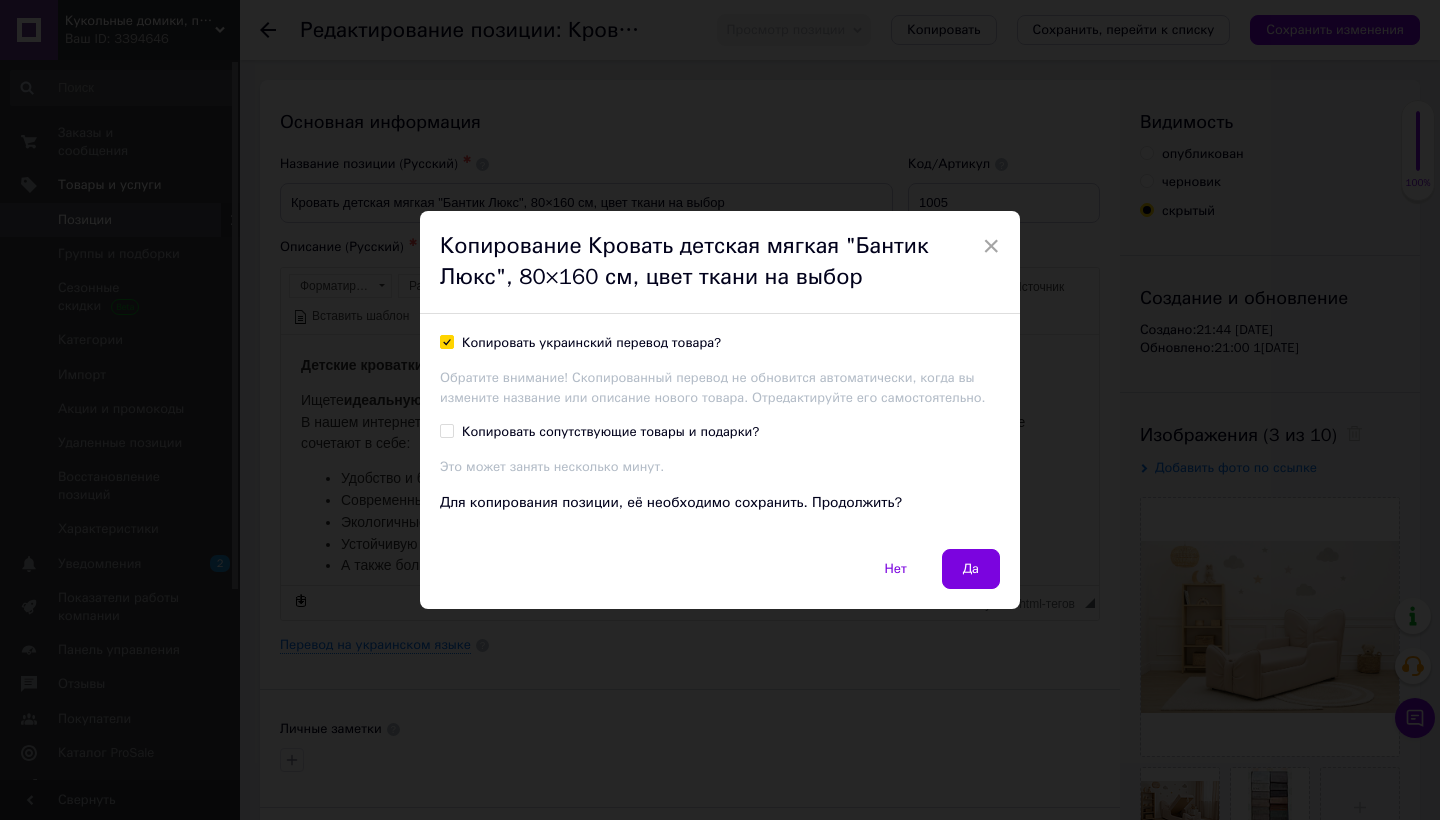 checkbox on "true" 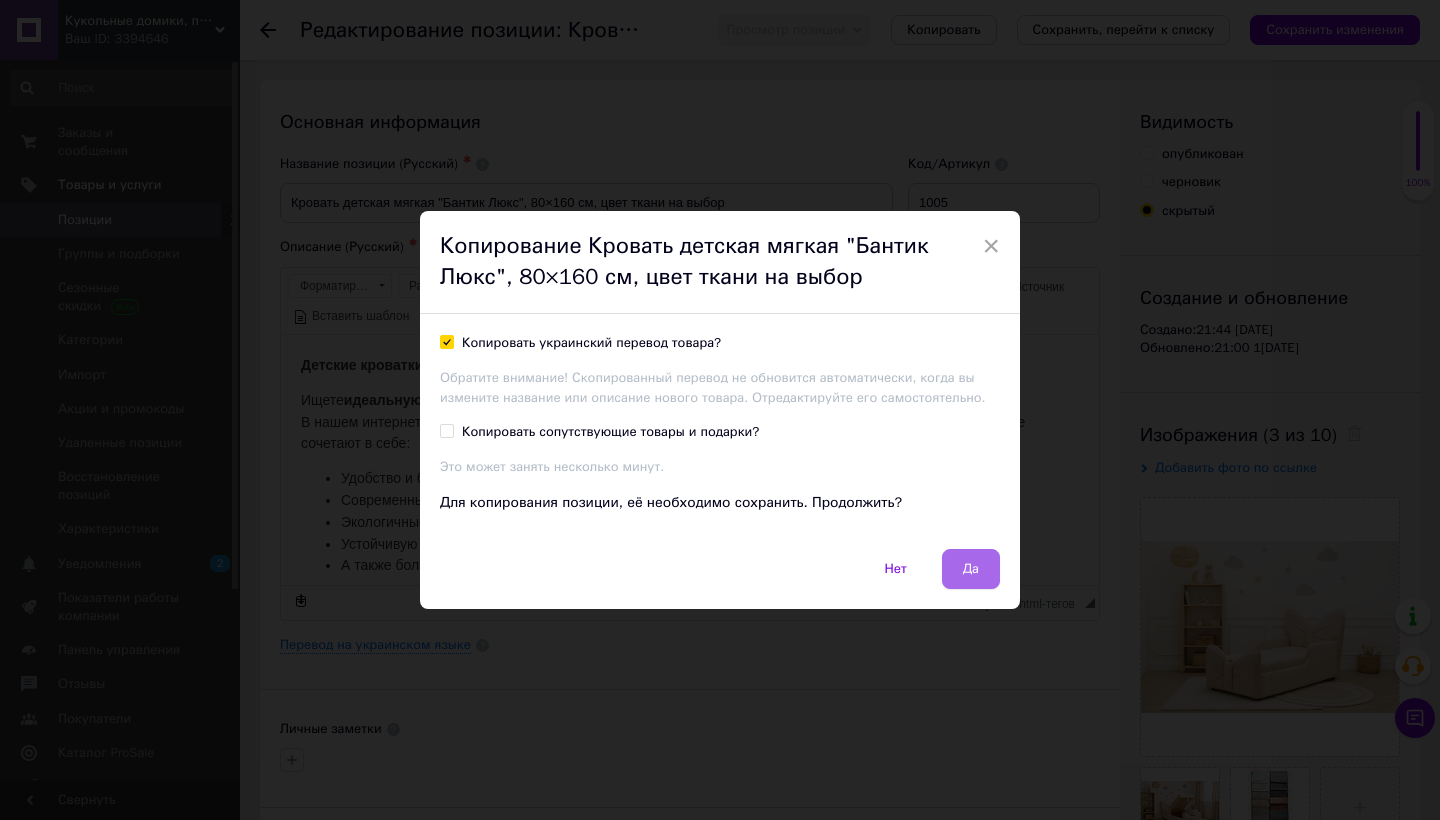 click on "Да" at bounding box center [971, 569] 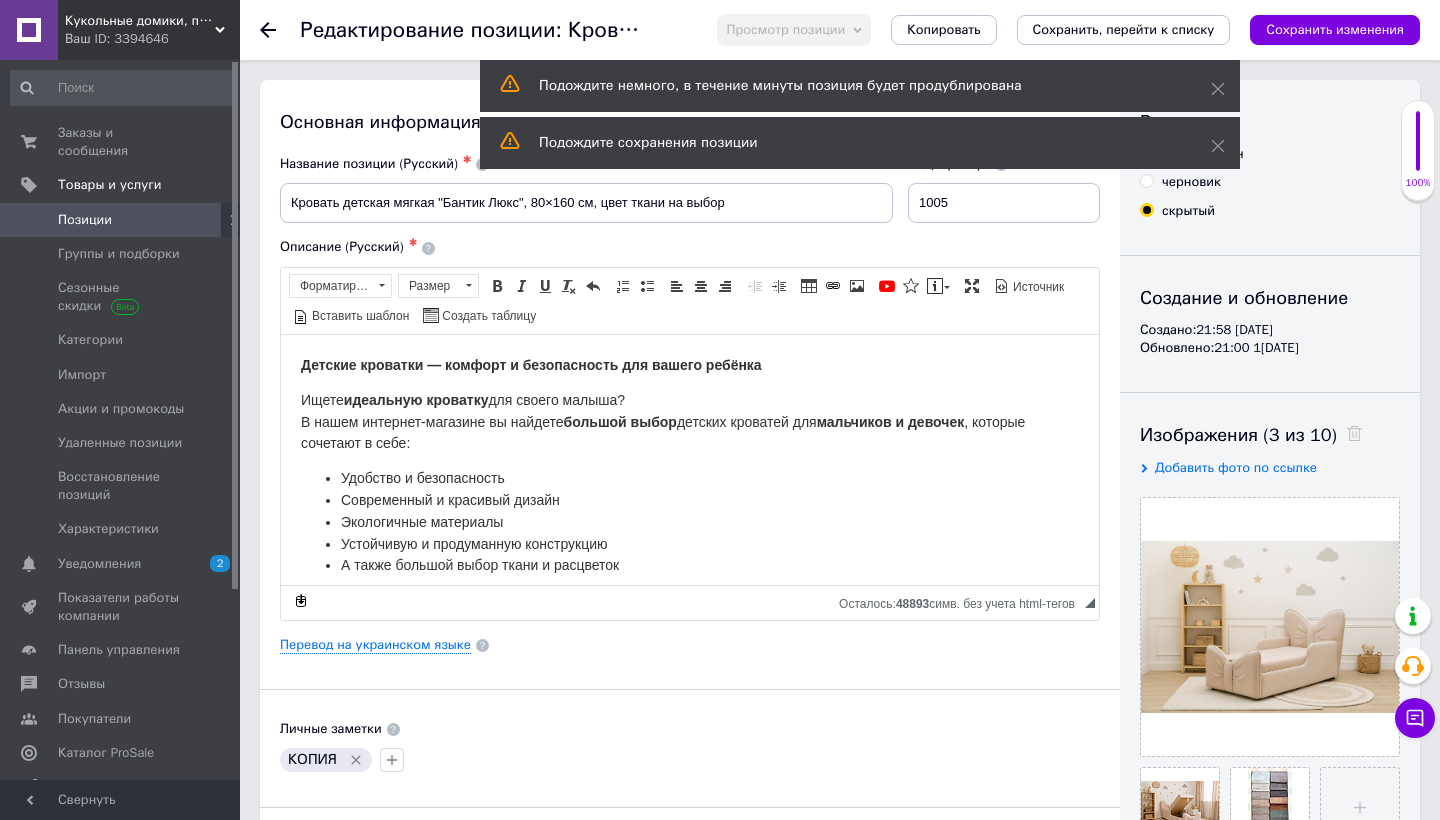 scroll, scrollTop: 0, scrollLeft: 0, axis: both 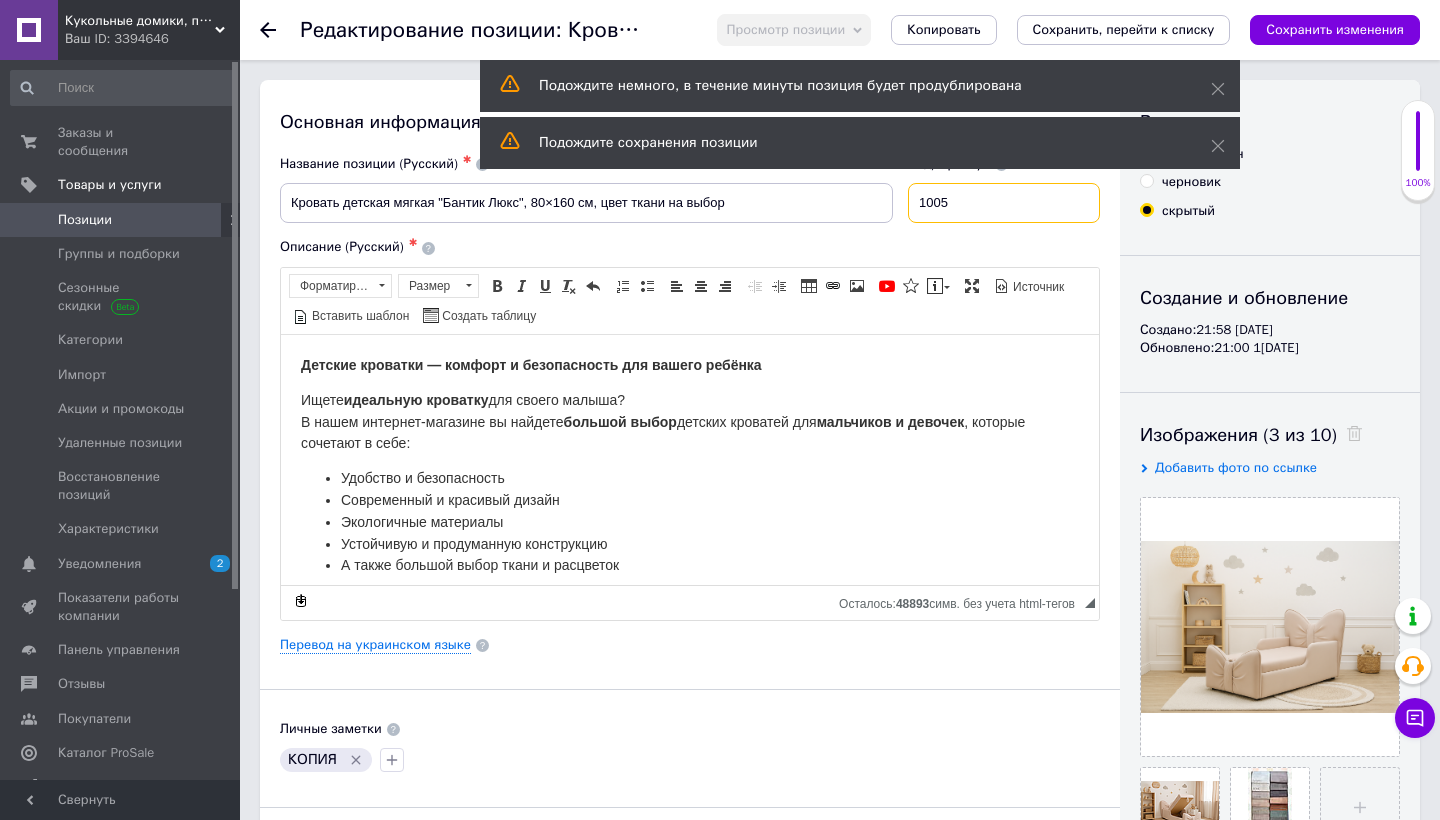 click on "1005" at bounding box center (1004, 203) 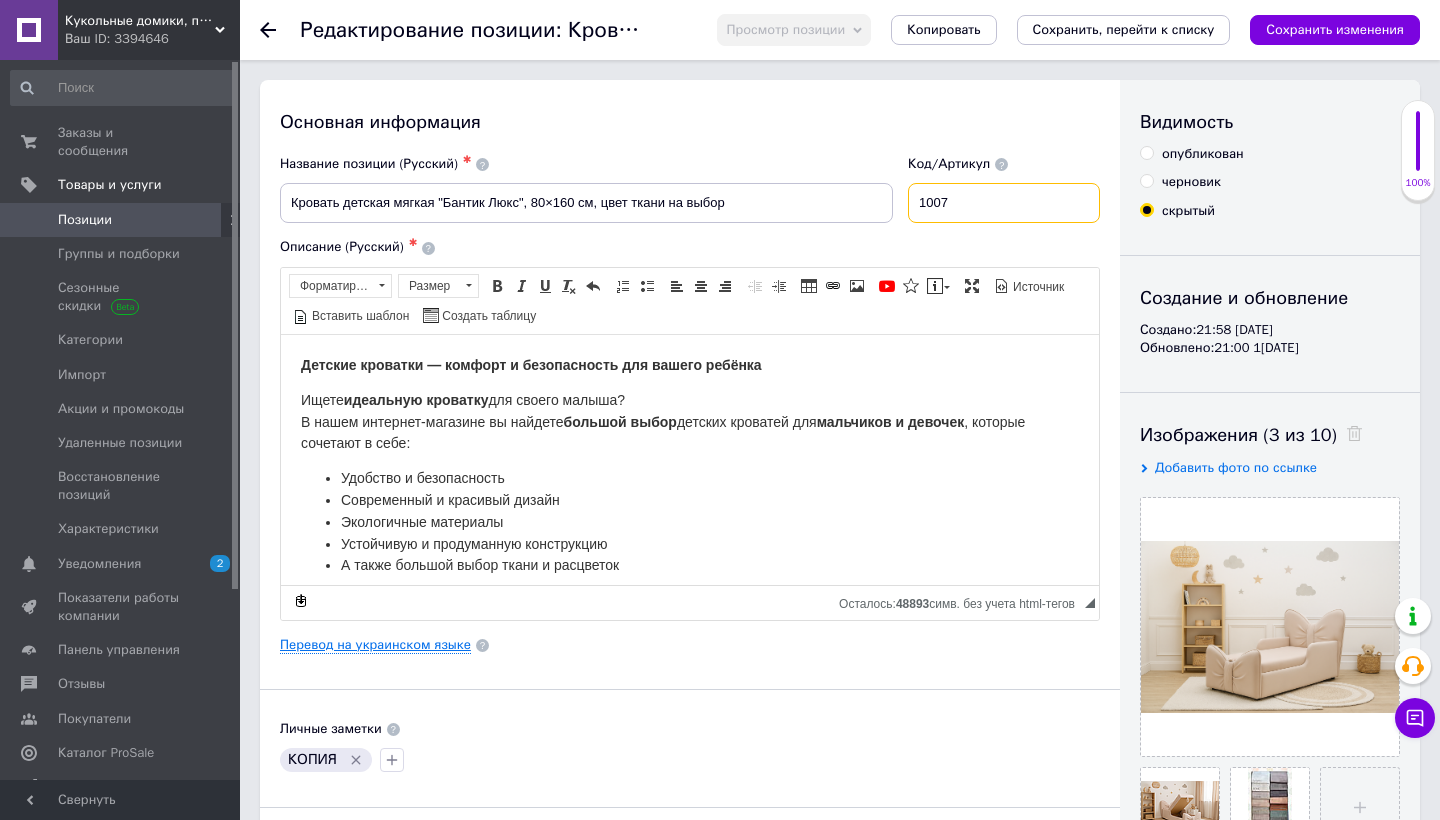 type on "1007" 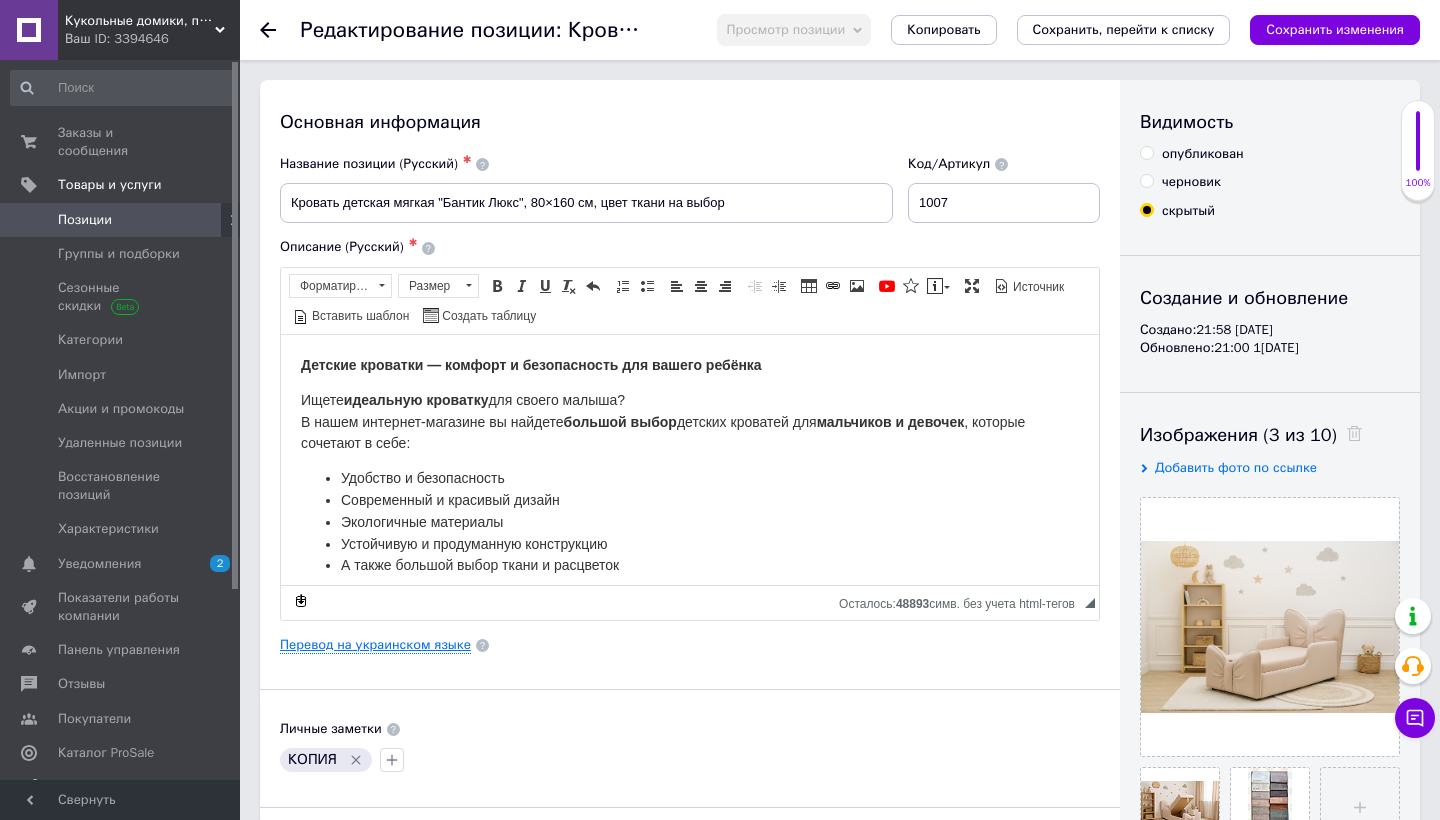click on "Перевод на украинском языке" at bounding box center (375, 645) 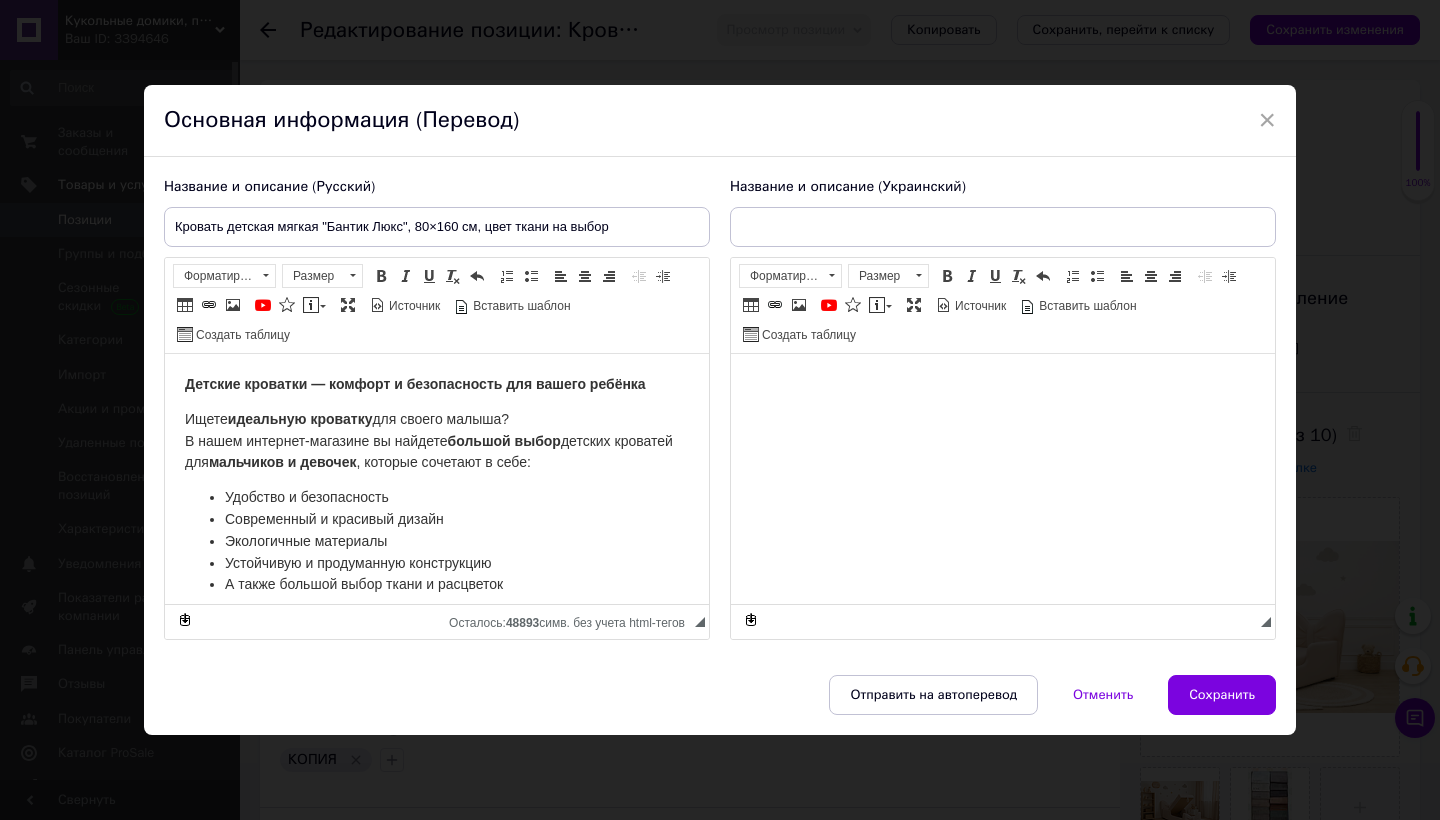 type on "Ліжко дитяче мʼяке "Бантик Люкс", 80×160 см, колір тканини на вибір" 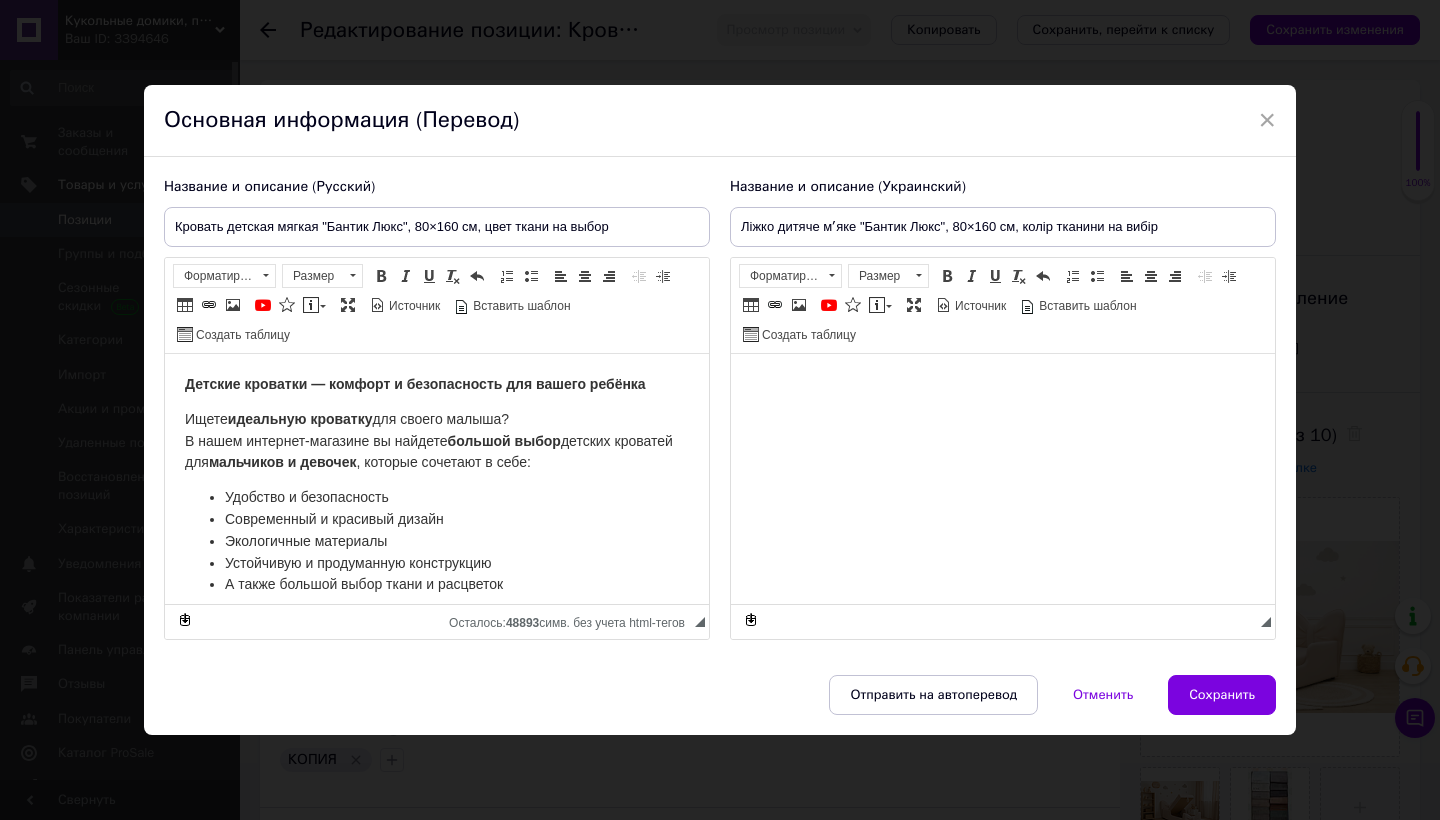 scroll, scrollTop: 0, scrollLeft: 0, axis: both 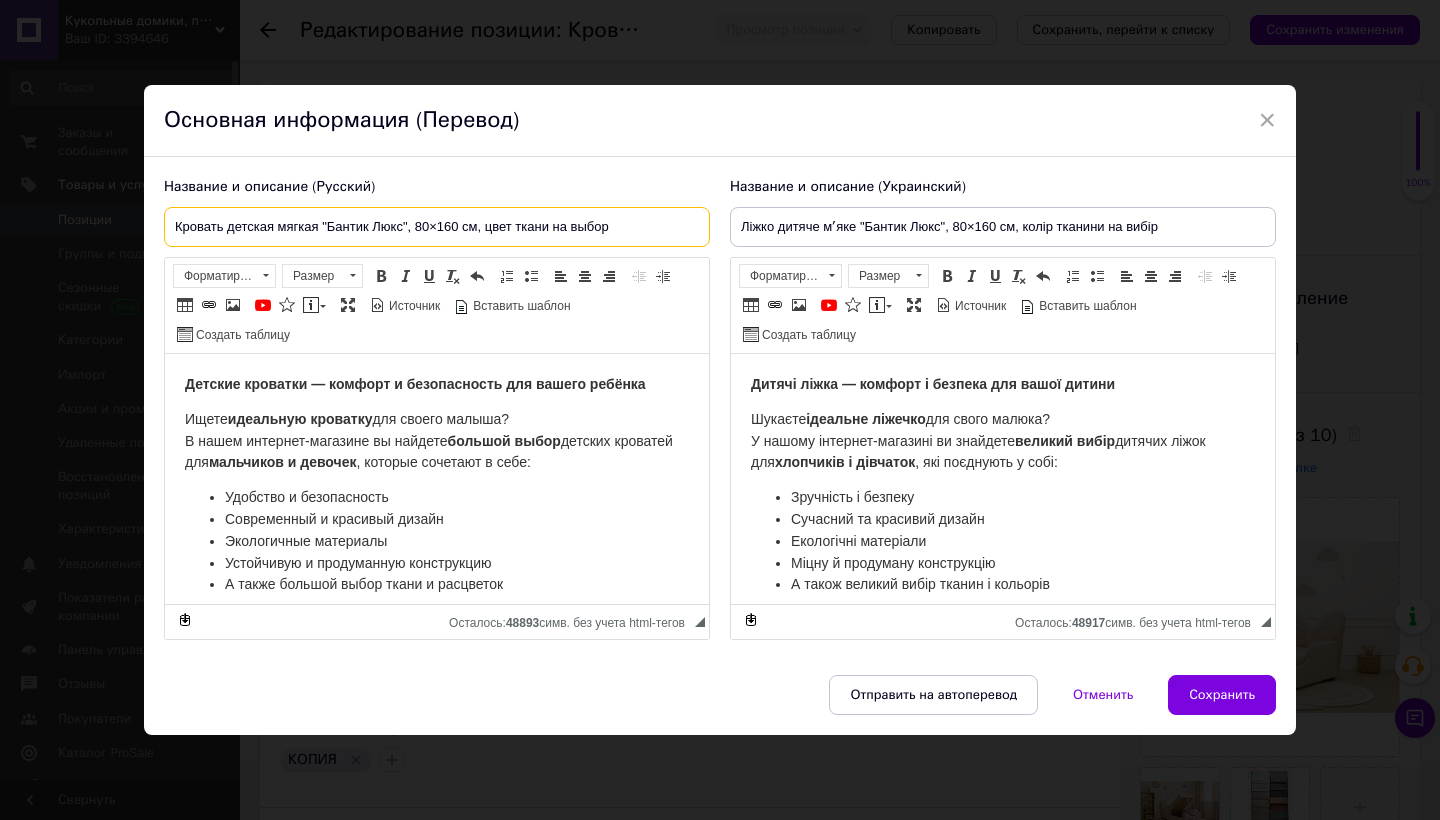 click on "Кровать детская мягкая "Бантик Люкс", 80×160 см, цвет ткани на выбор" at bounding box center [437, 227] 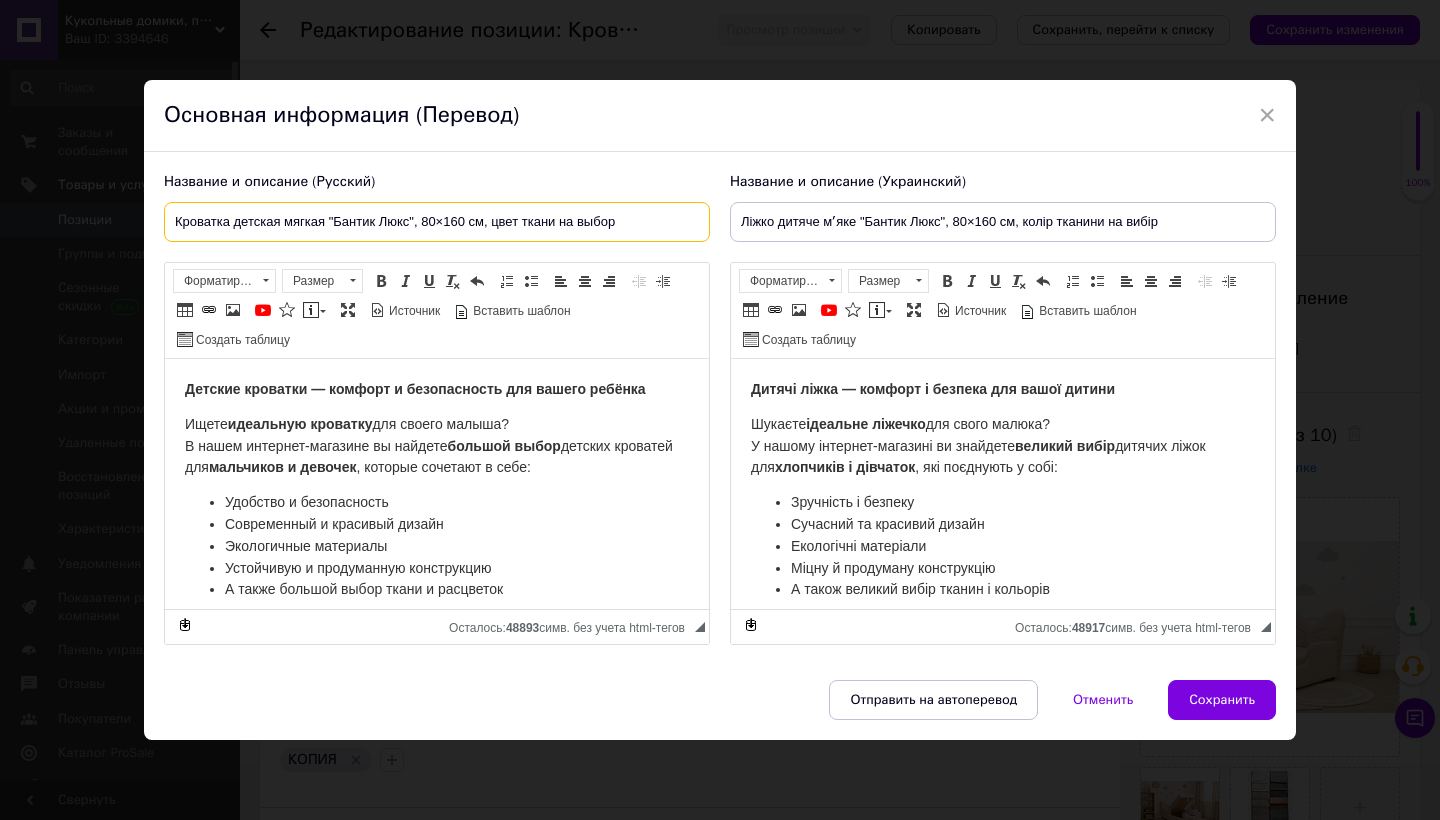drag, startPoint x: 373, startPoint y: 222, endPoint x: 336, endPoint y: 216, distance: 37.48333 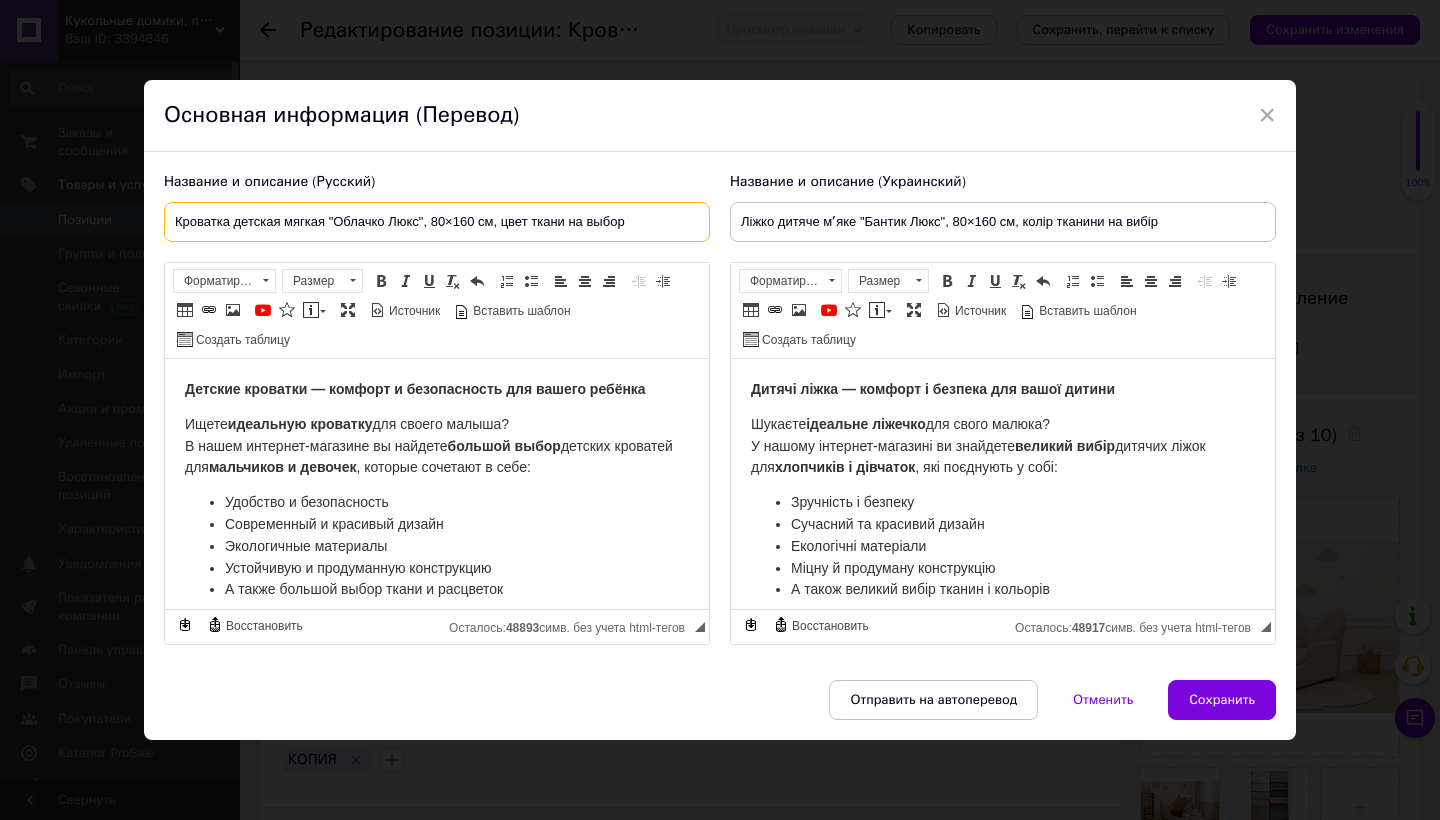 type on "Кроватка детская мягкая "Облачко Люкс", 80×160 см, цвет ткани на выбор" 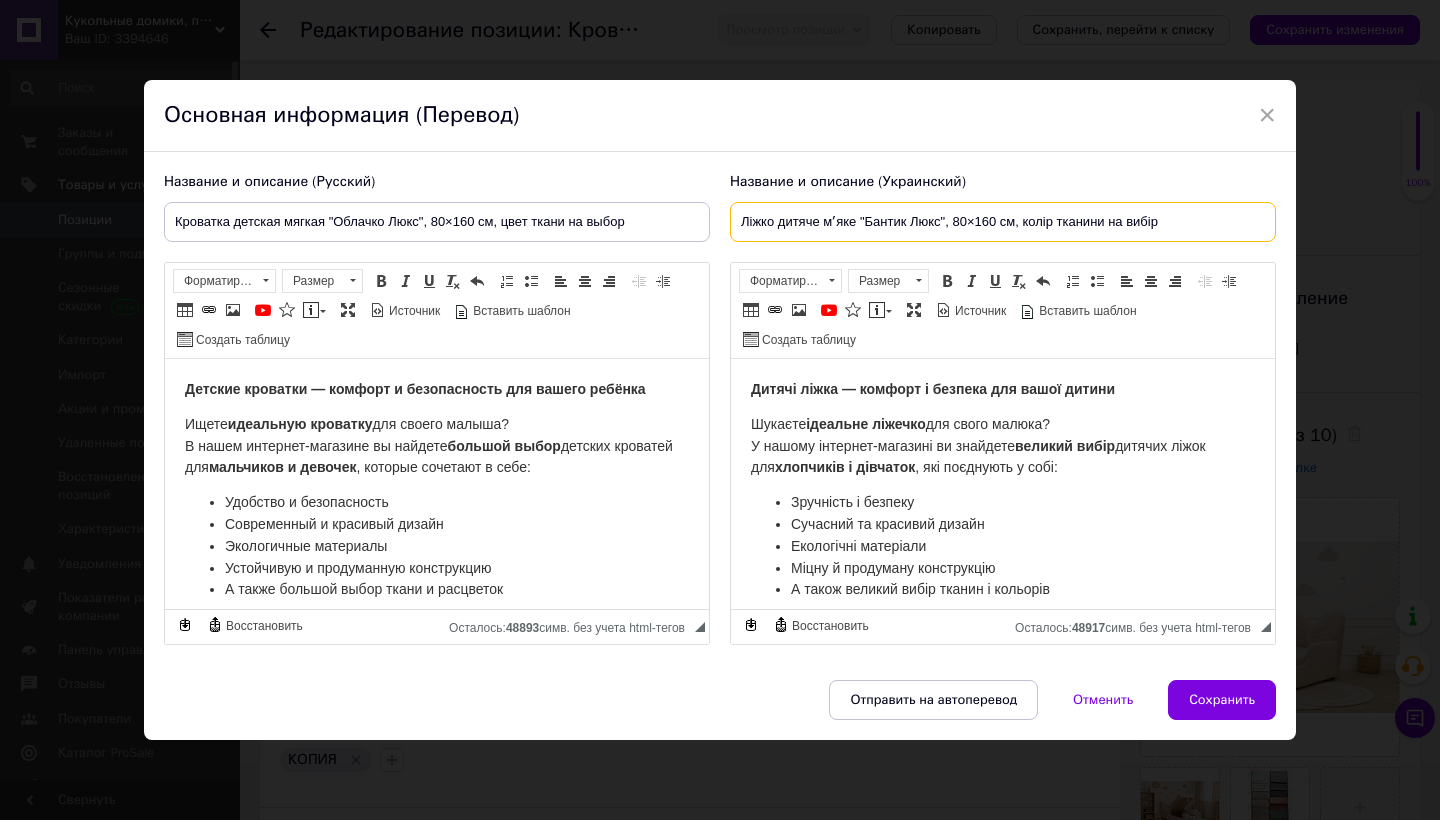 drag, startPoint x: 904, startPoint y: 221, endPoint x: 862, endPoint y: 218, distance: 42.107006 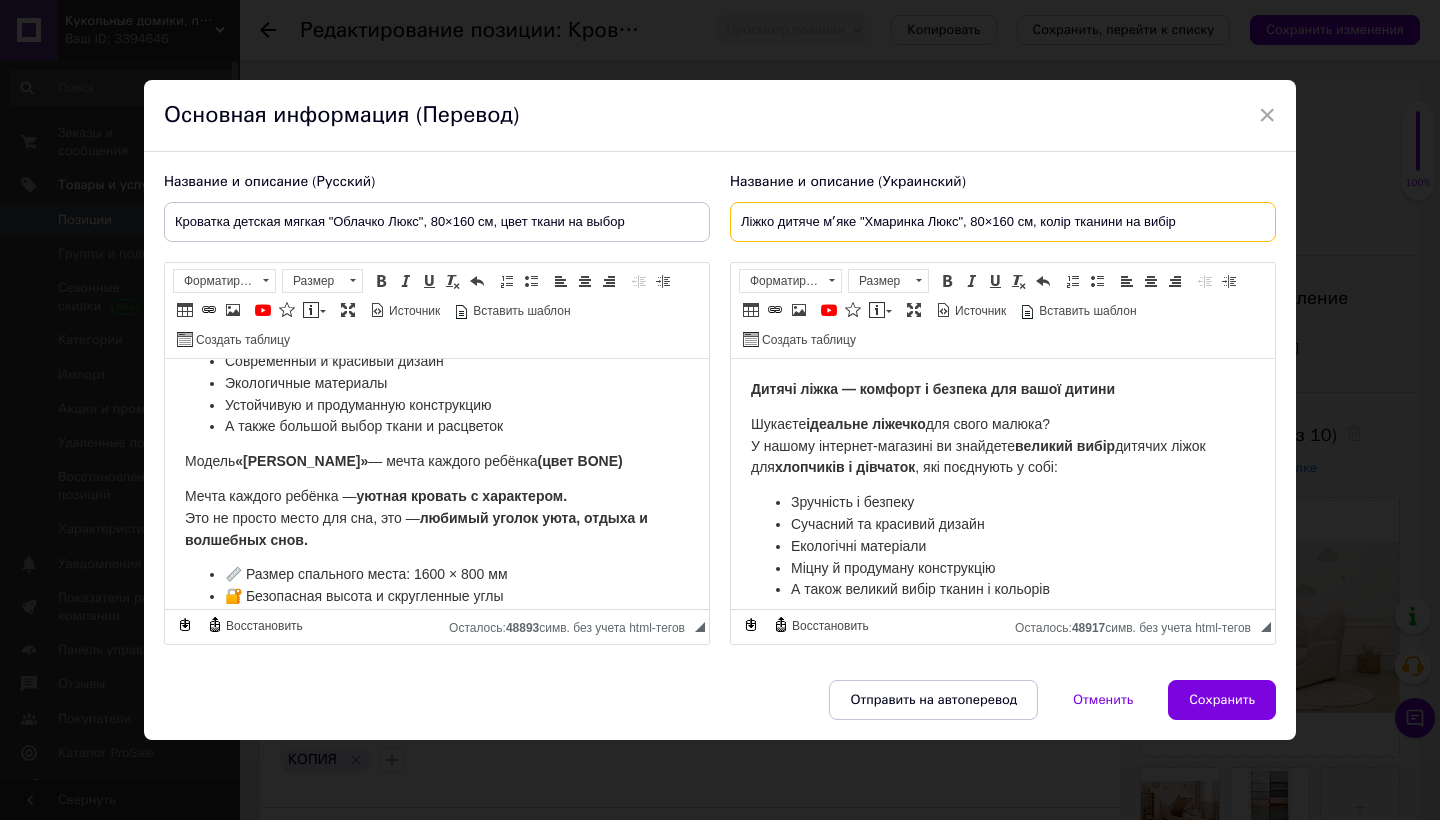 scroll, scrollTop: 167, scrollLeft: 0, axis: vertical 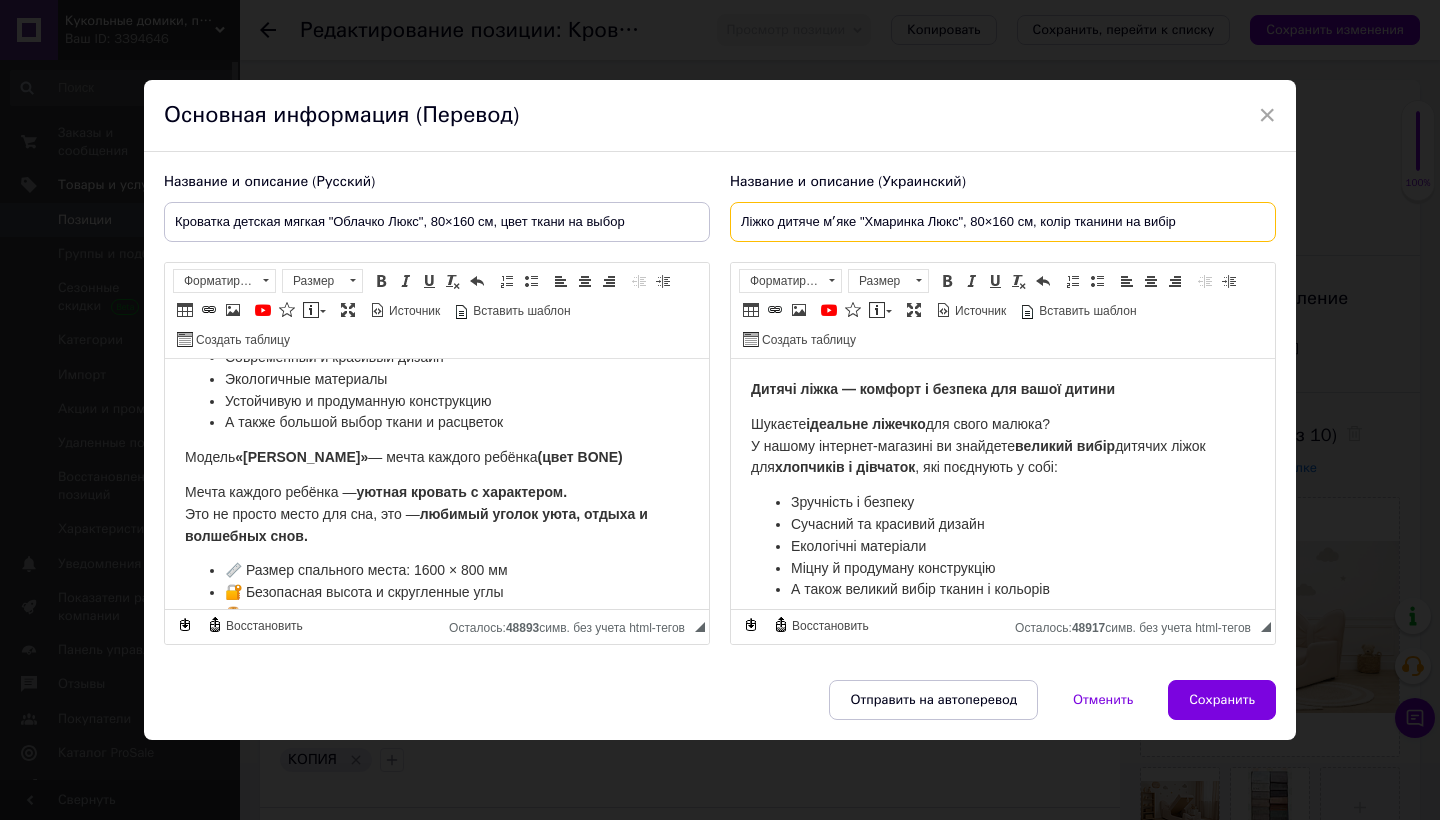type on "Ліжко дитяче мʼяке "Хмаринка Люкс", 80×160 см, колір тканини на вибір" 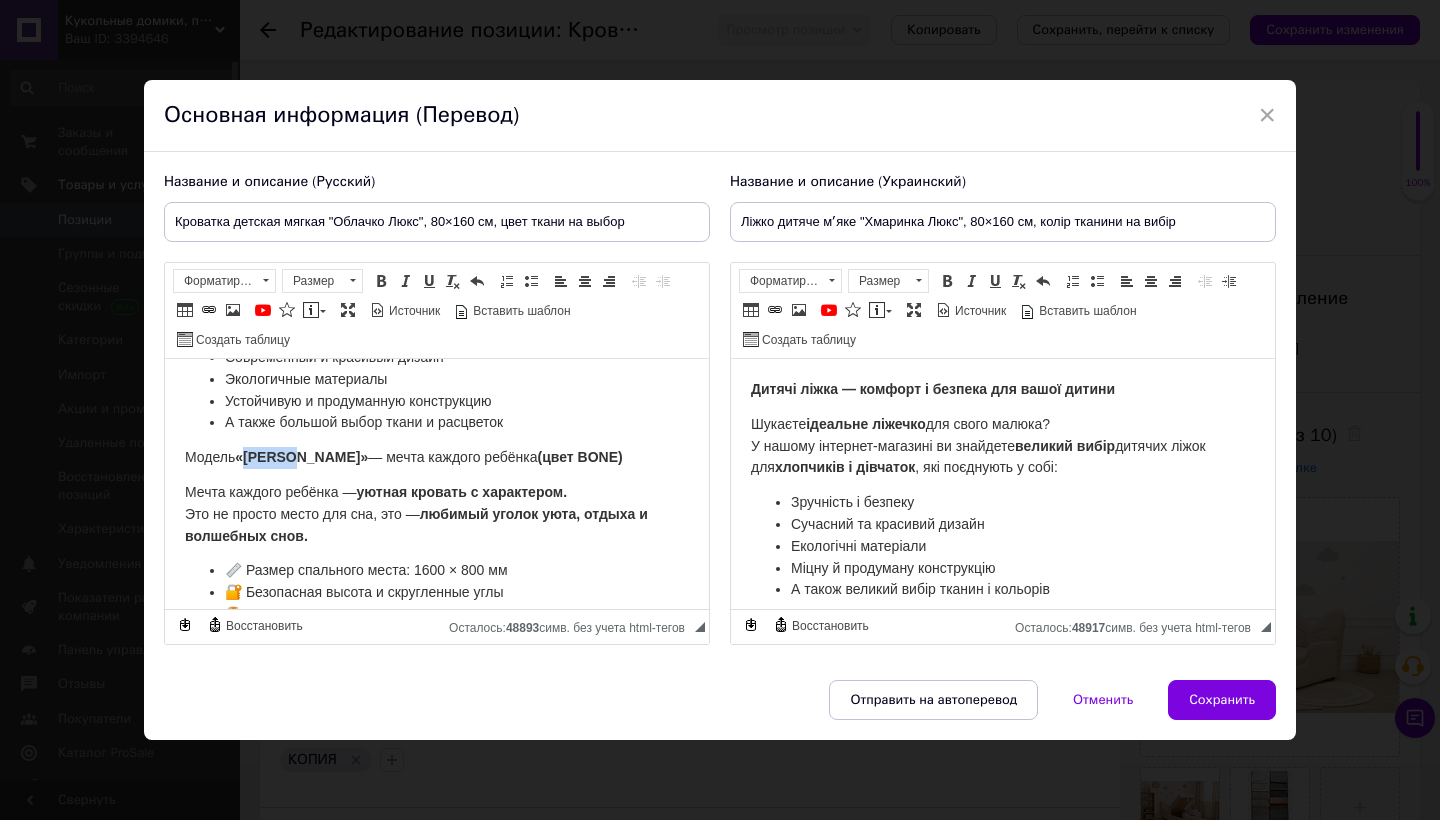 drag, startPoint x: 298, startPoint y: 455, endPoint x: 247, endPoint y: 451, distance: 51.156624 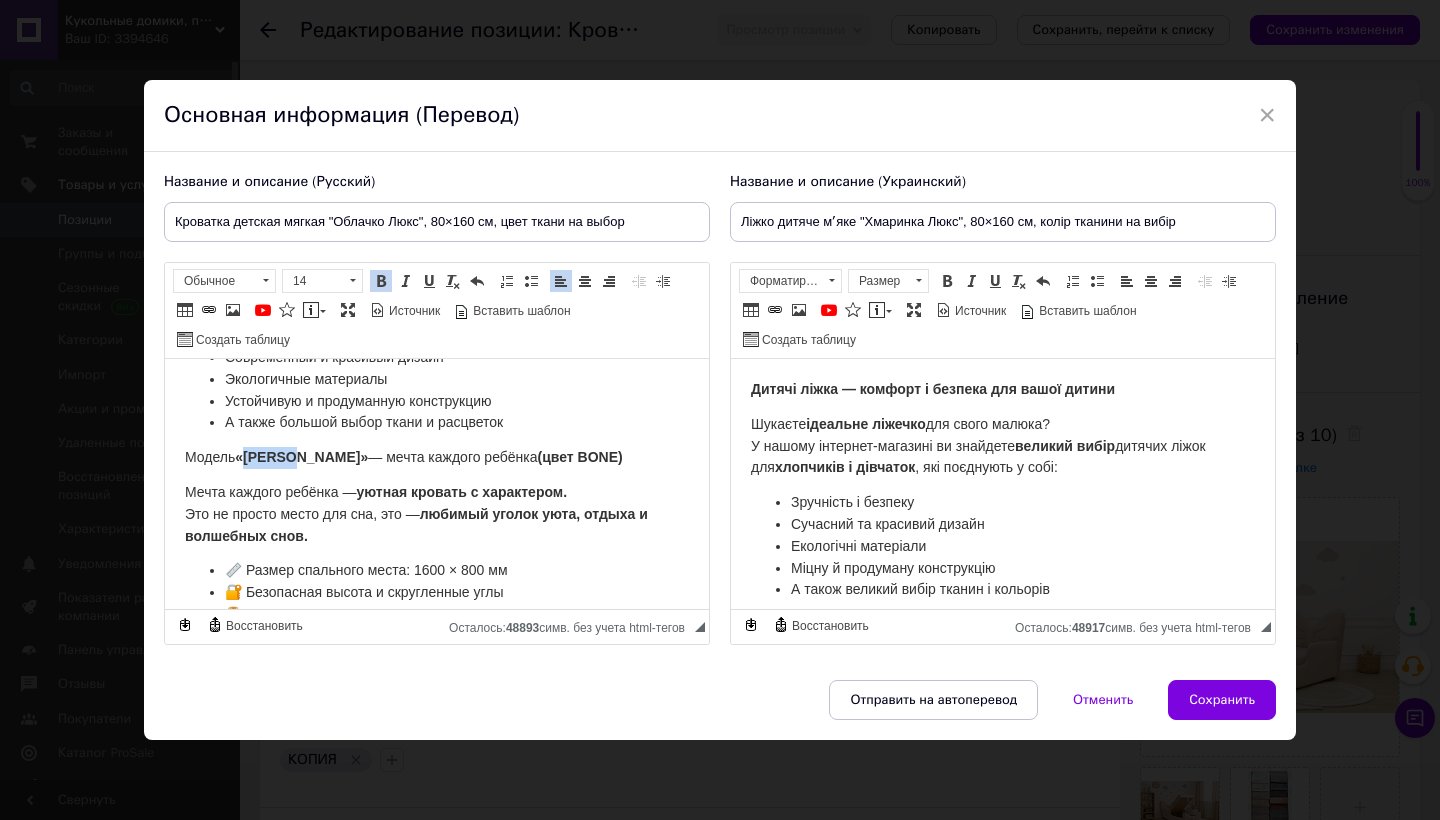 type 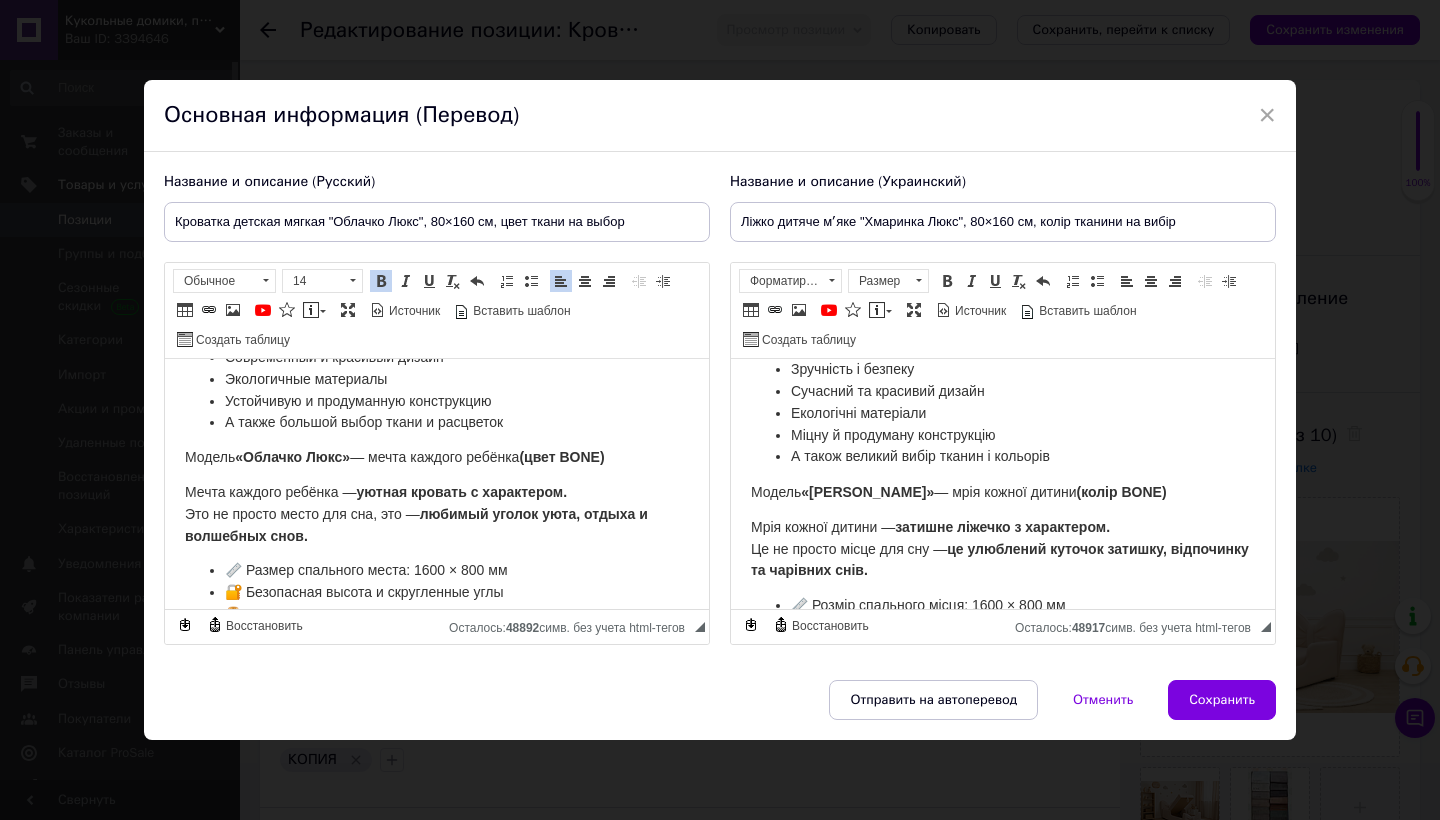 scroll, scrollTop: 134, scrollLeft: 0, axis: vertical 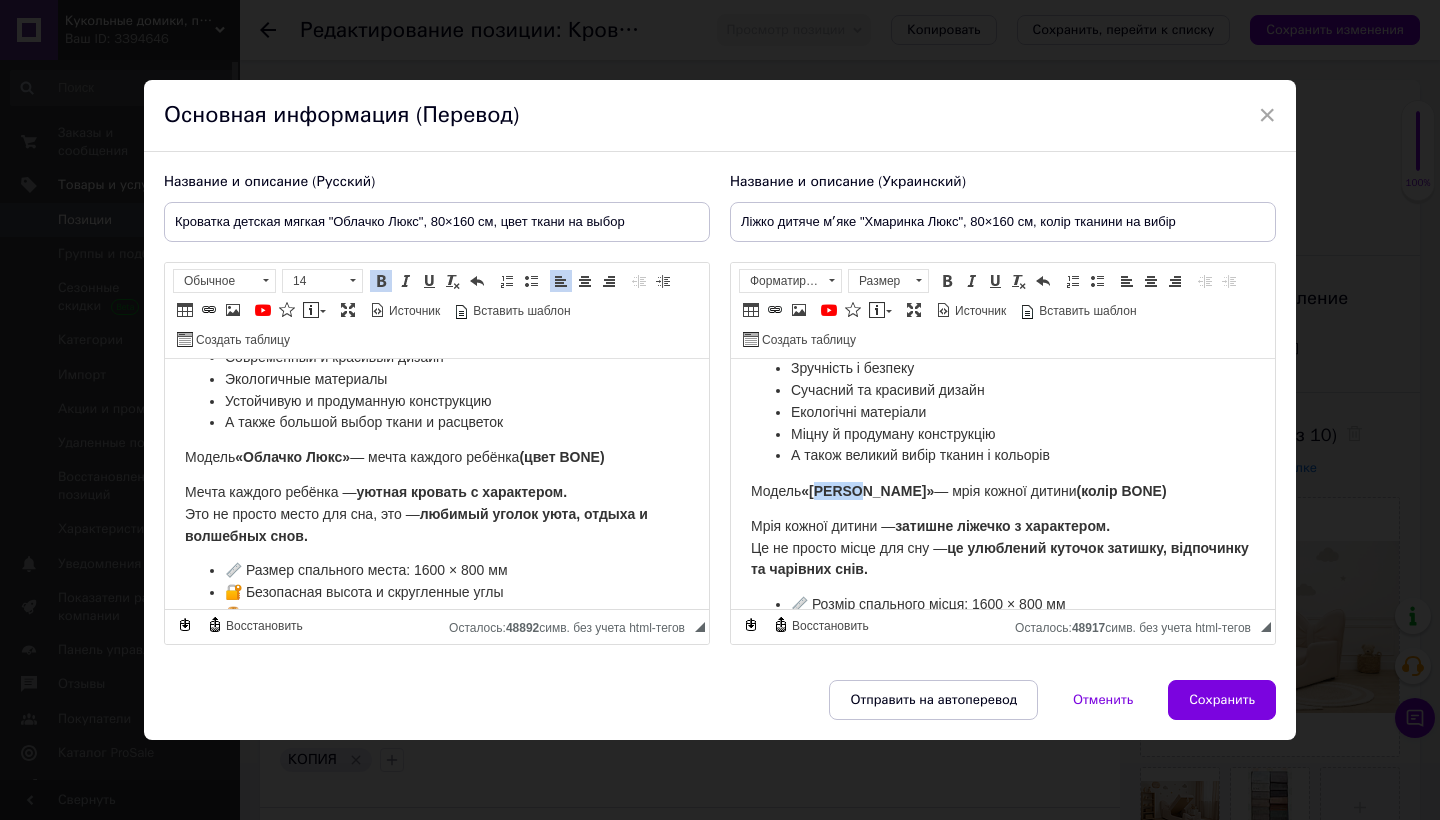 drag, startPoint x: 861, startPoint y: 486, endPoint x: 819, endPoint y: 486, distance: 42 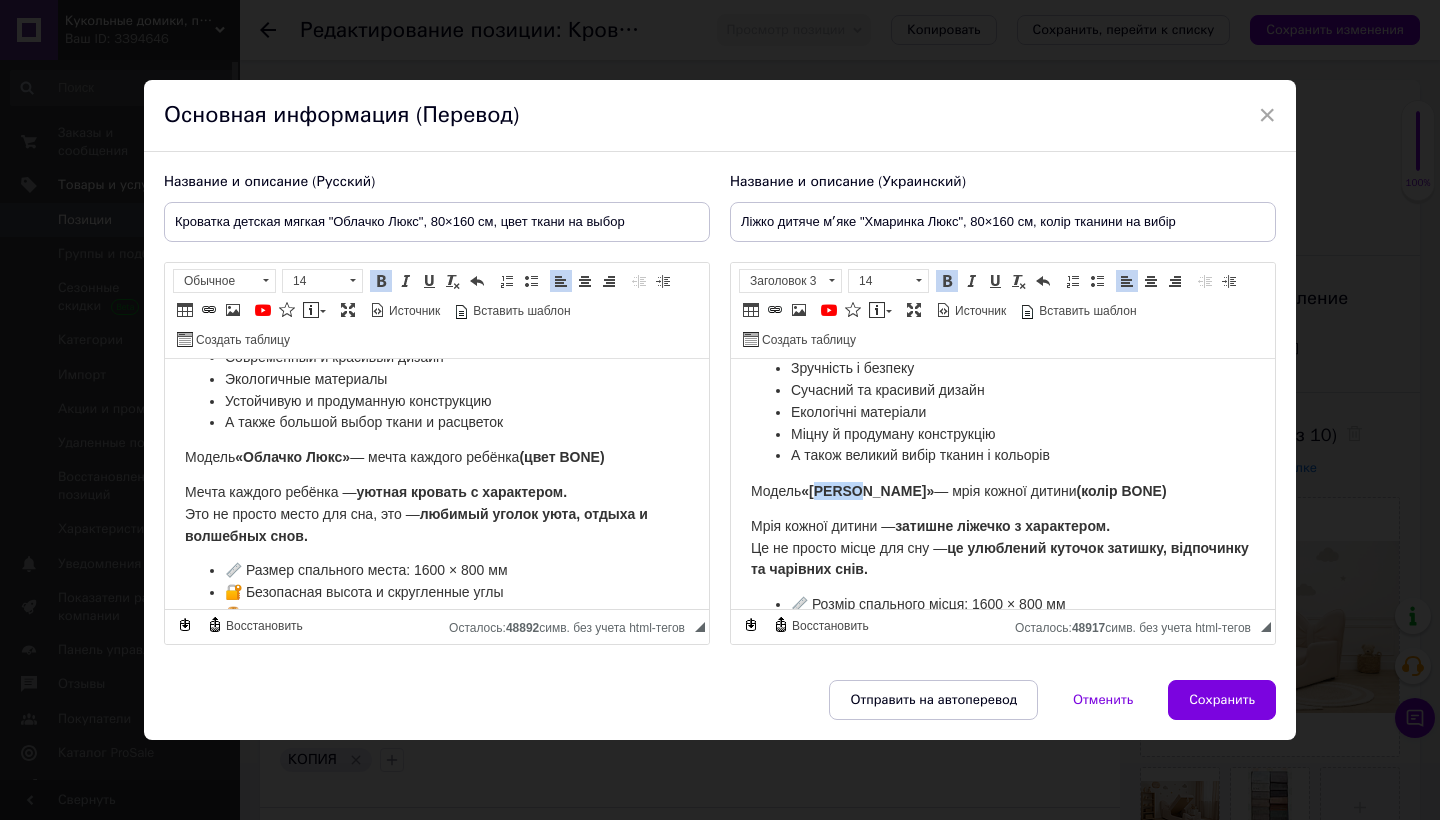 type 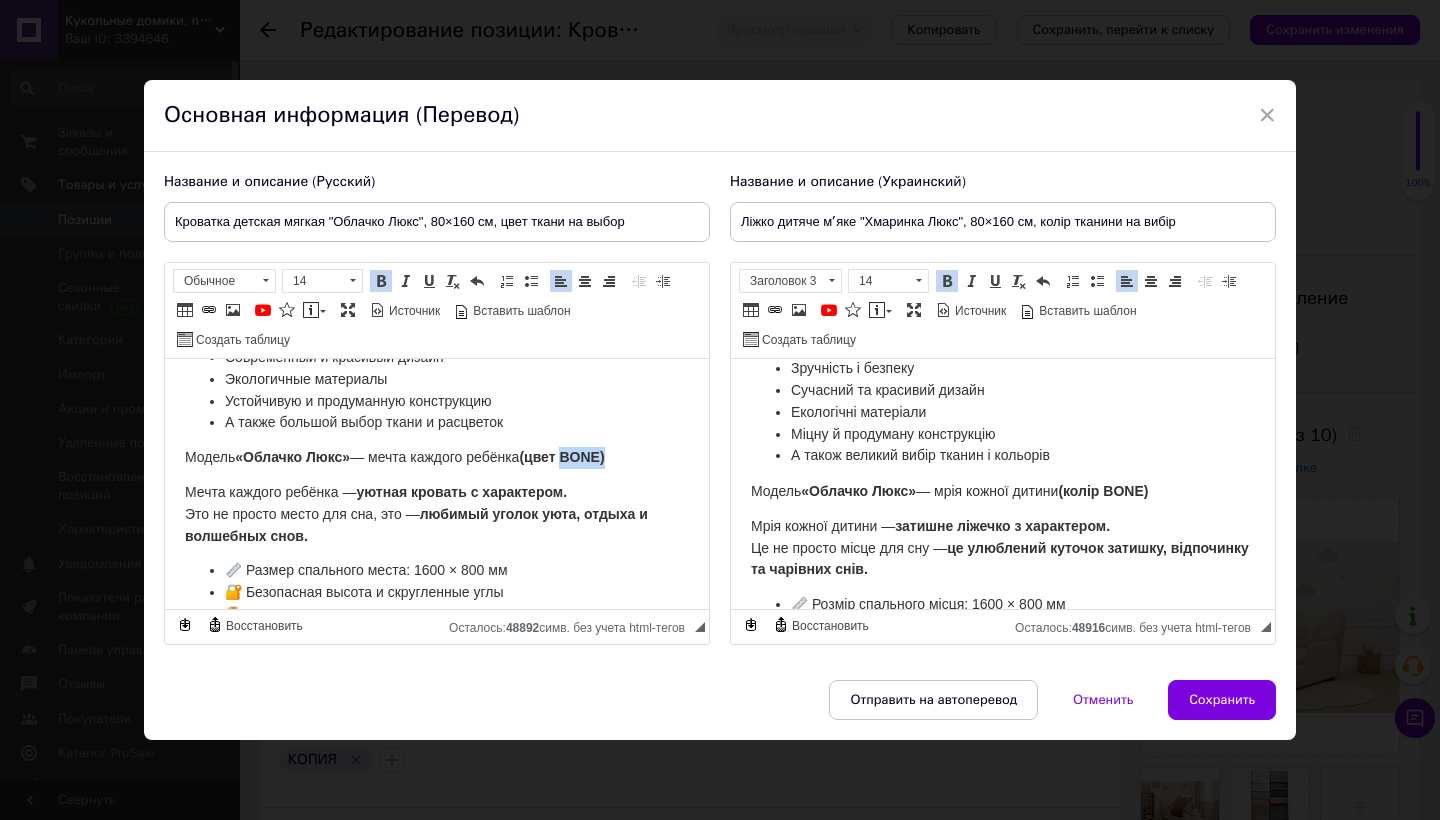 drag, startPoint x: 580, startPoint y: 453, endPoint x: 619, endPoint y: 449, distance: 39.20459 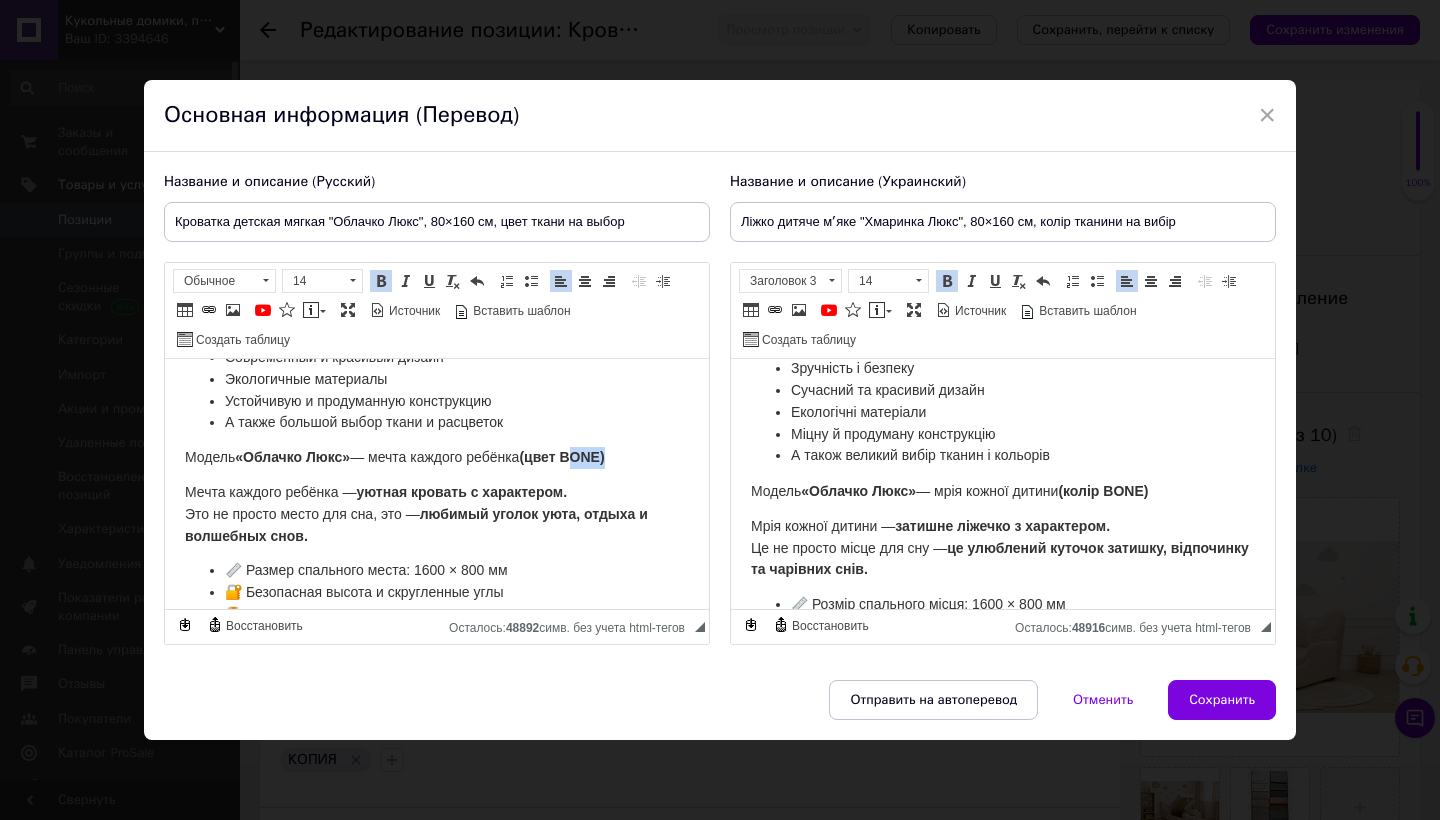 drag, startPoint x: 583, startPoint y: 454, endPoint x: 620, endPoint y: 453, distance: 37.01351 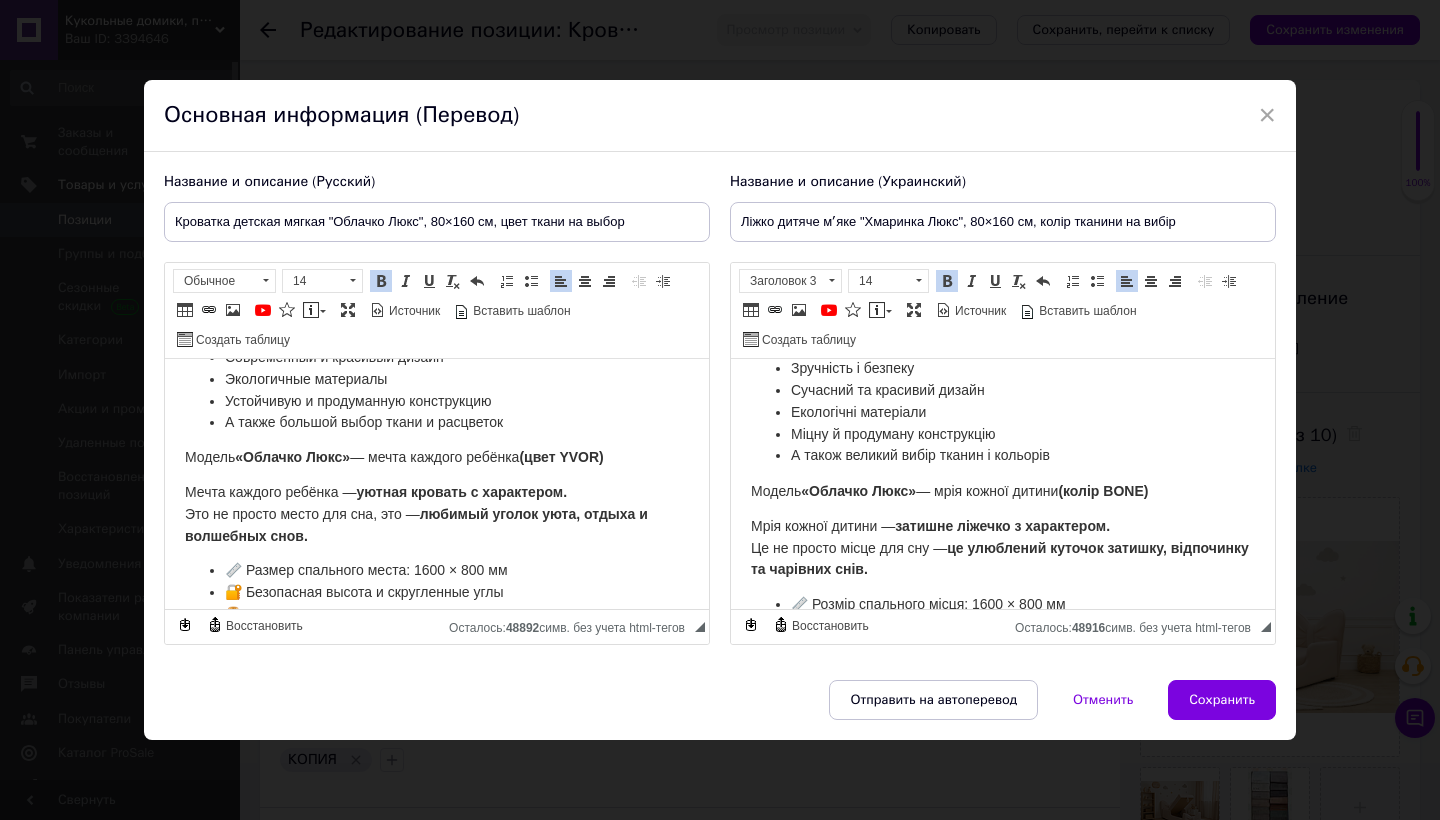 click on "(цвет YVOR)" at bounding box center (561, 456) 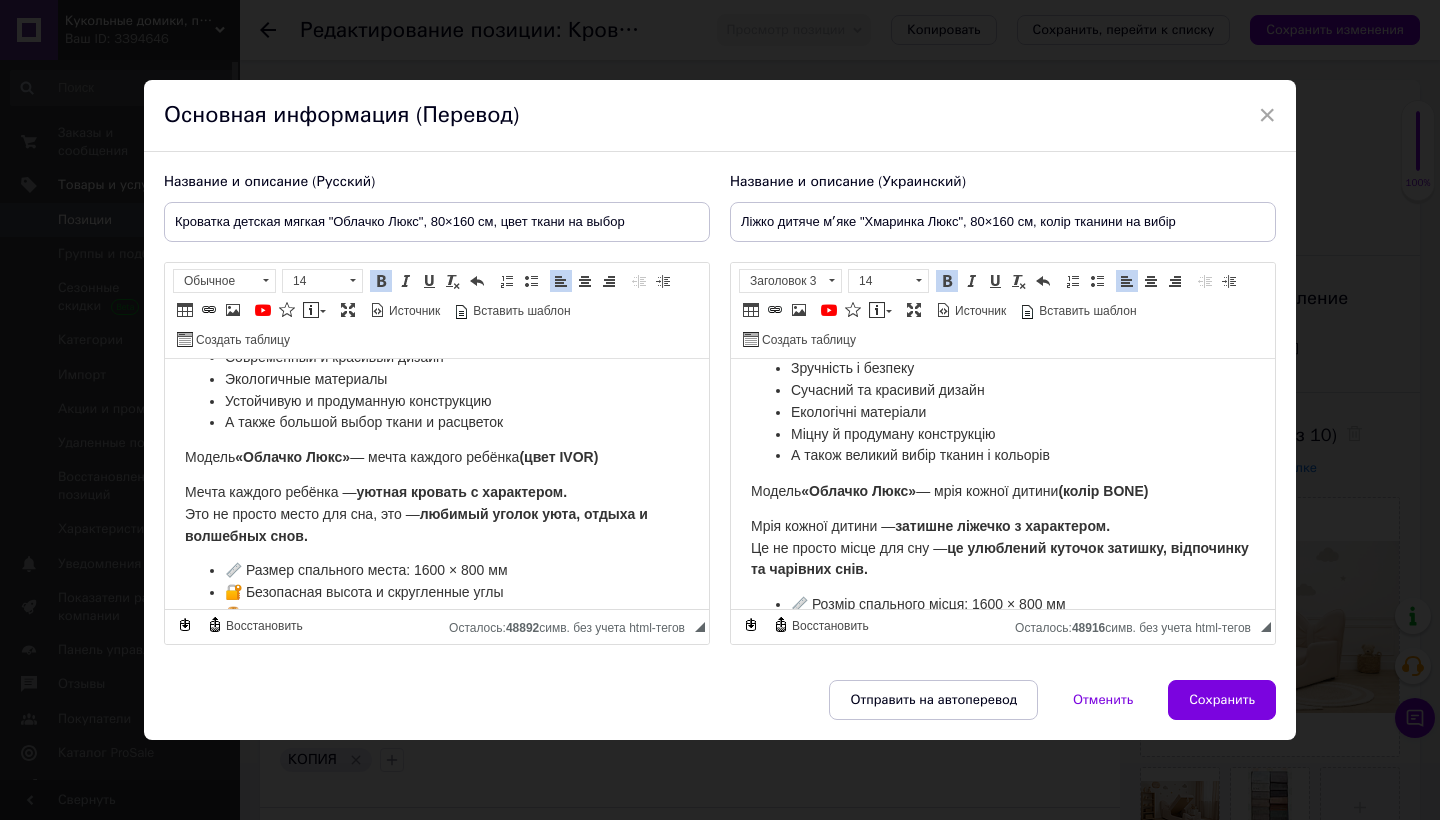 click on "(цвет IVOR)" at bounding box center [558, 456] 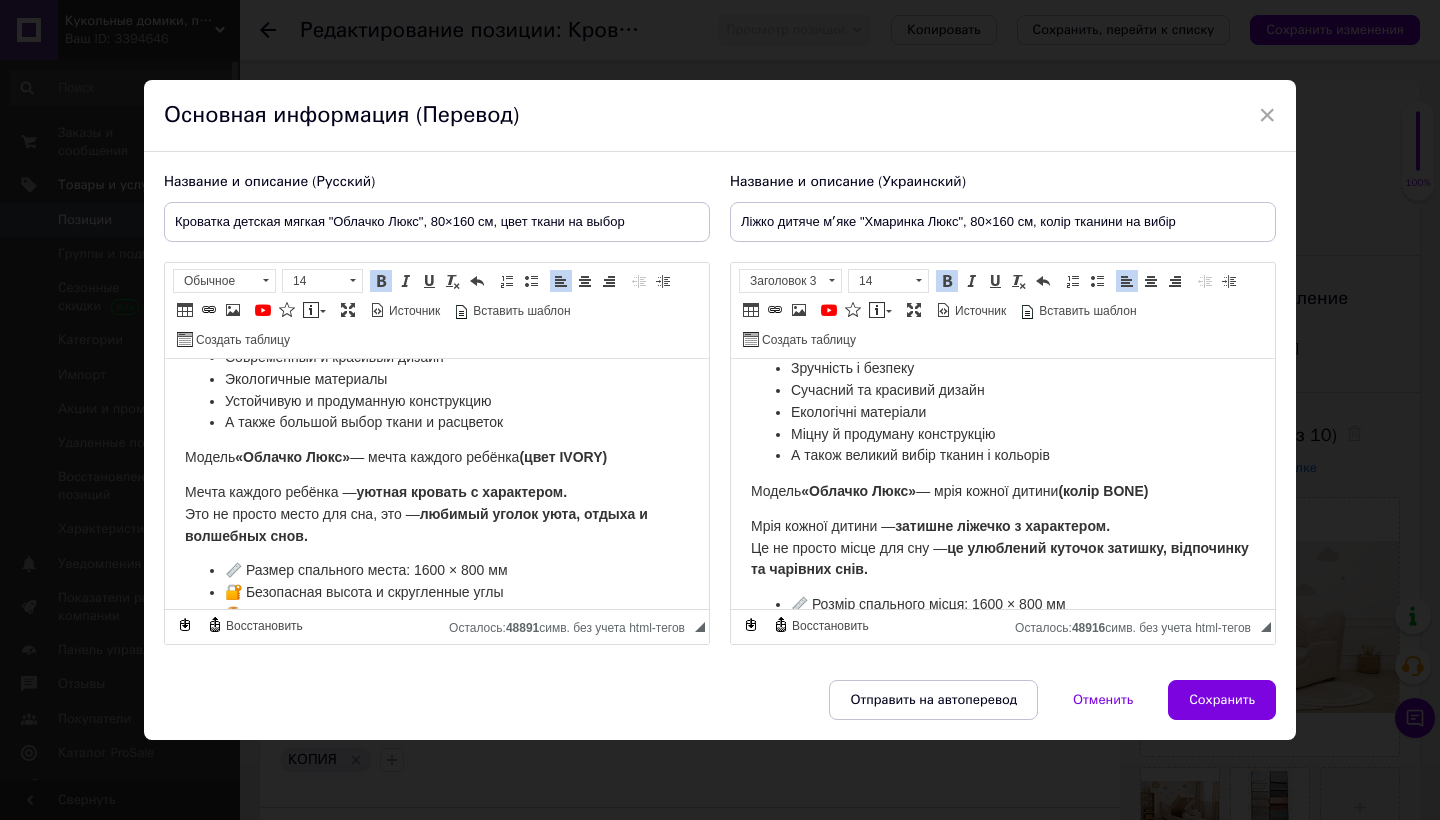 click on "(цвет IVORY)" at bounding box center (563, 456) 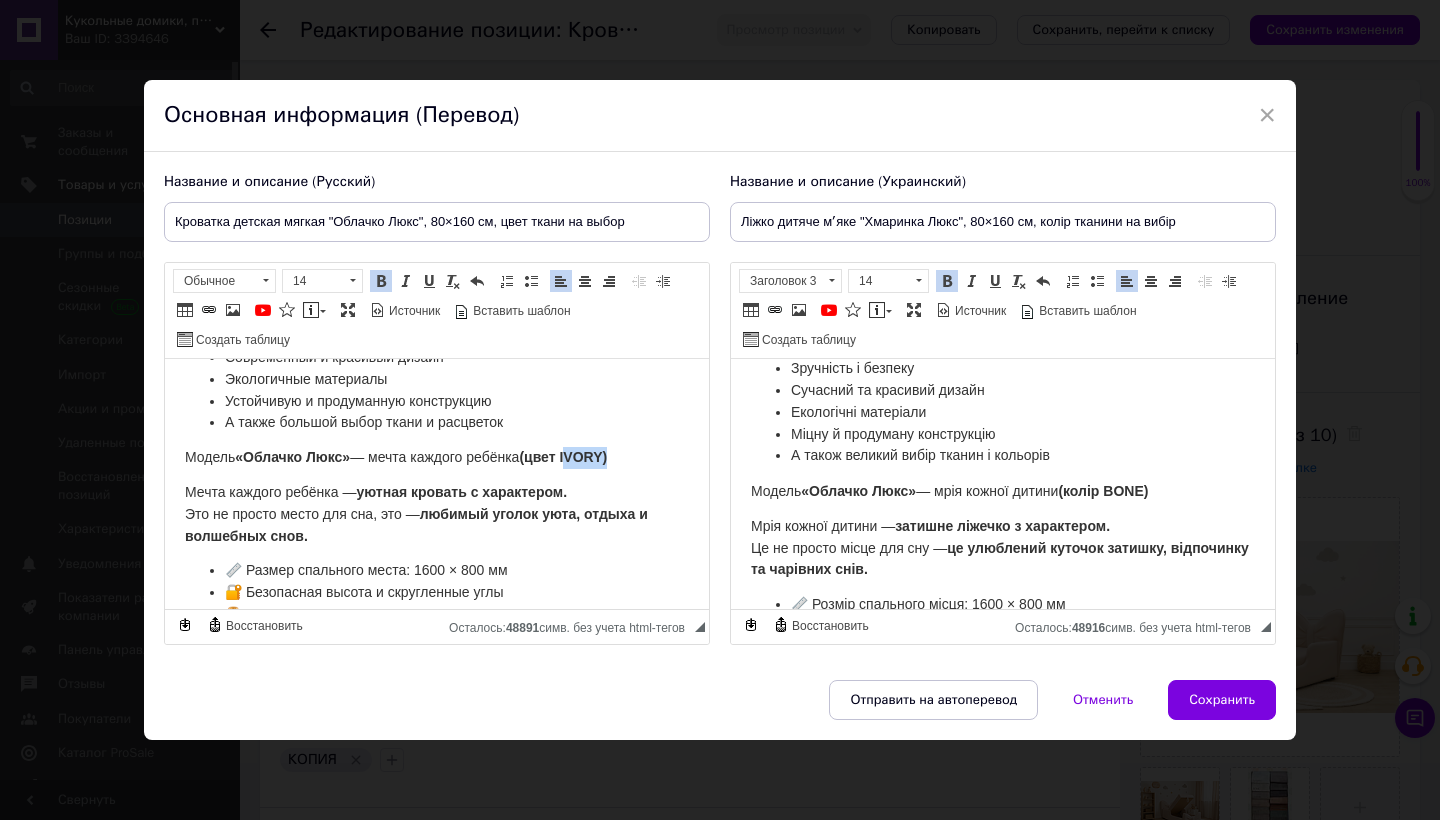 drag, startPoint x: 582, startPoint y: 452, endPoint x: 621, endPoint y: 449, distance: 39.115215 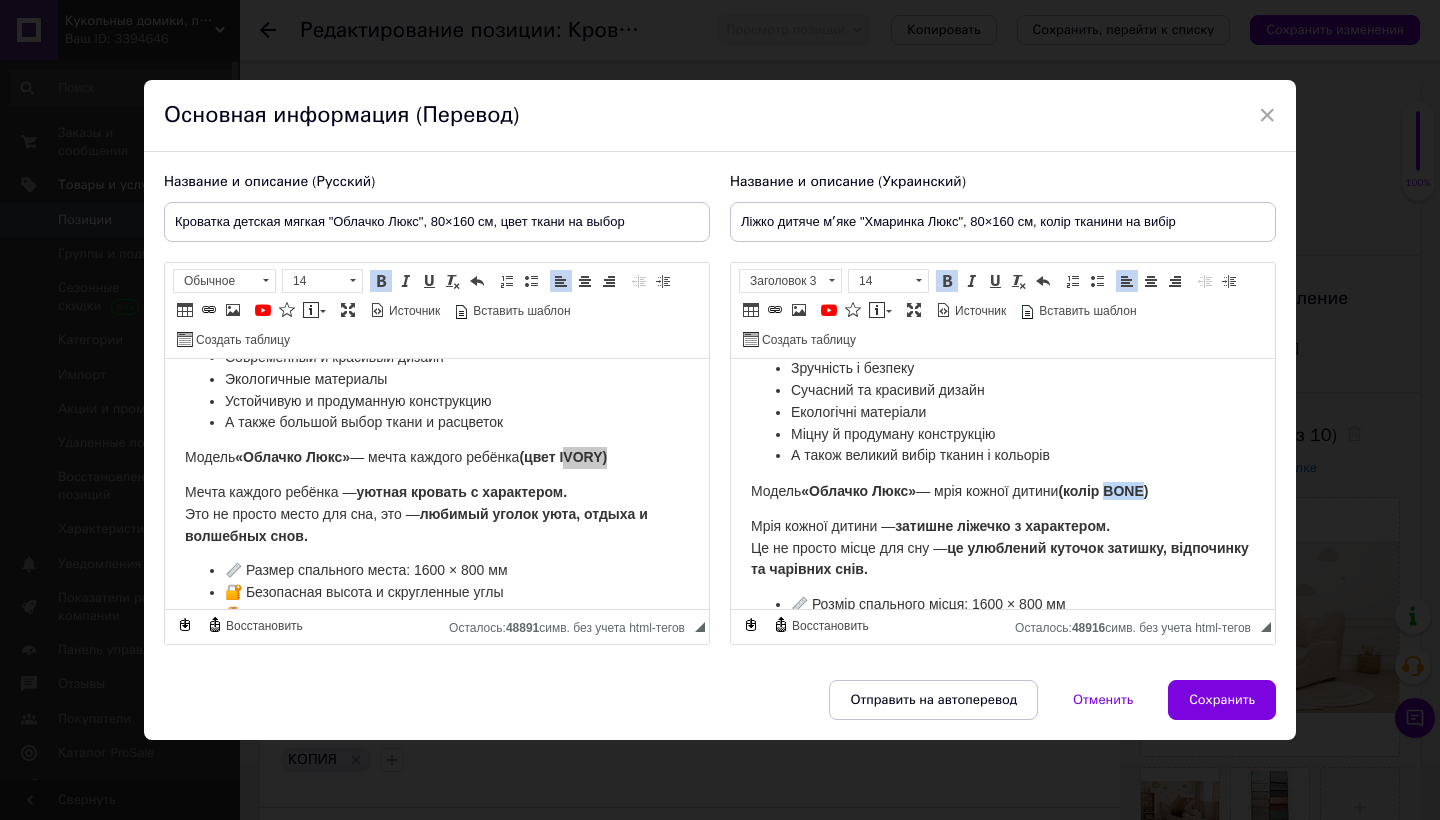 drag, startPoint x: 1125, startPoint y: 487, endPoint x: 1164, endPoint y: 487, distance: 39 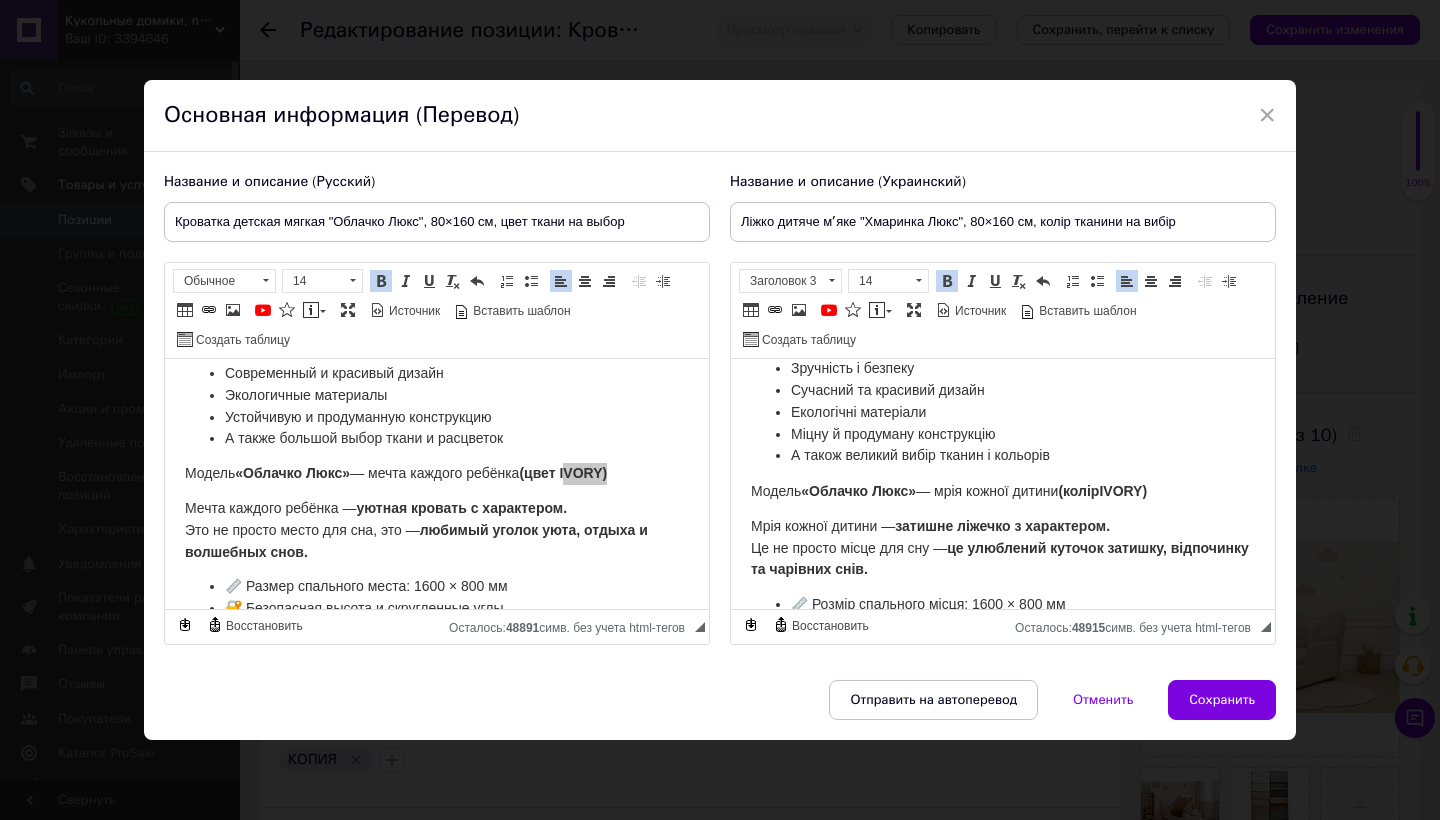 scroll, scrollTop: 146, scrollLeft: 0, axis: vertical 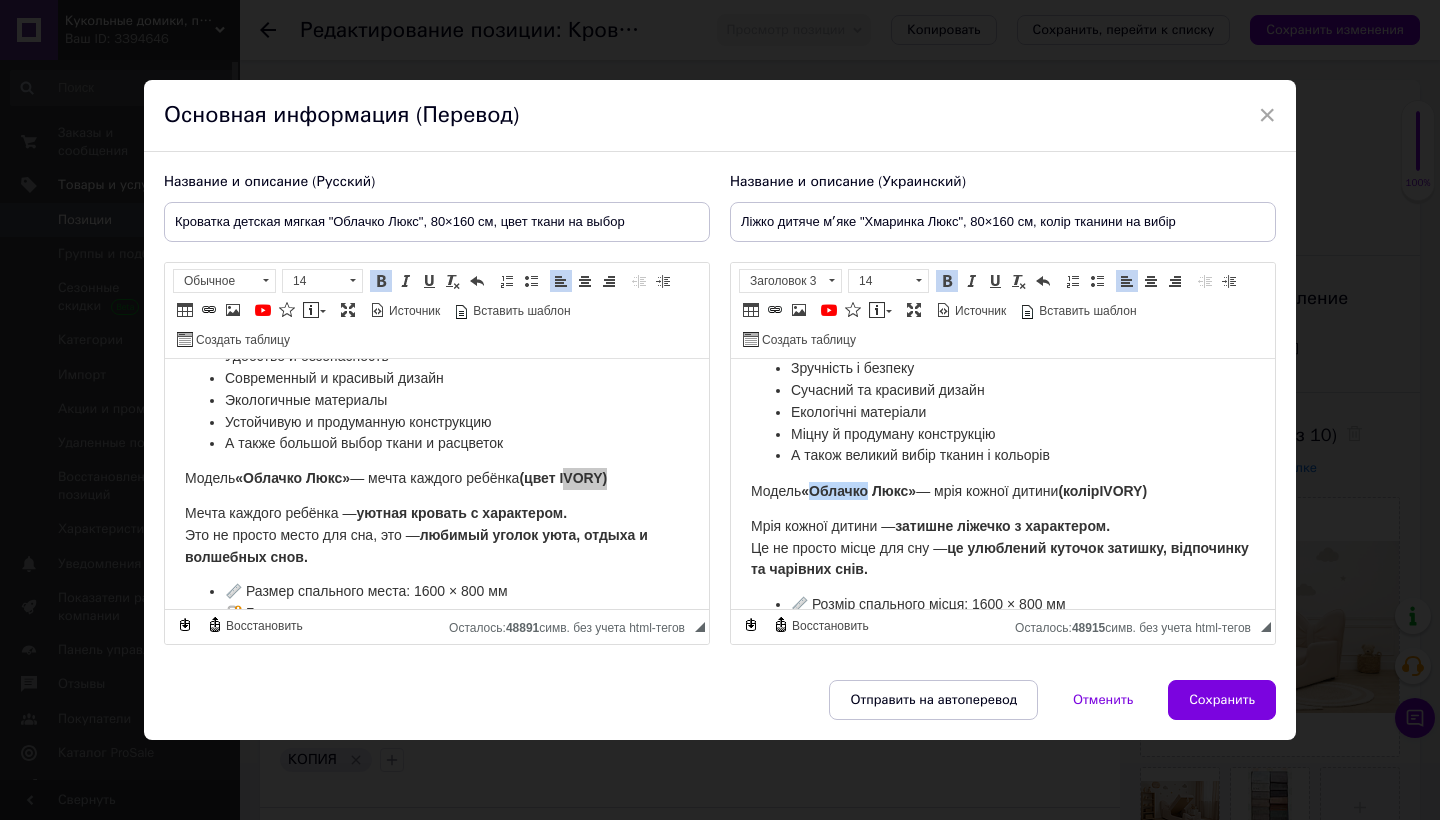 drag, startPoint x: 873, startPoint y: 487, endPoint x: 818, endPoint y: 486, distance: 55.00909 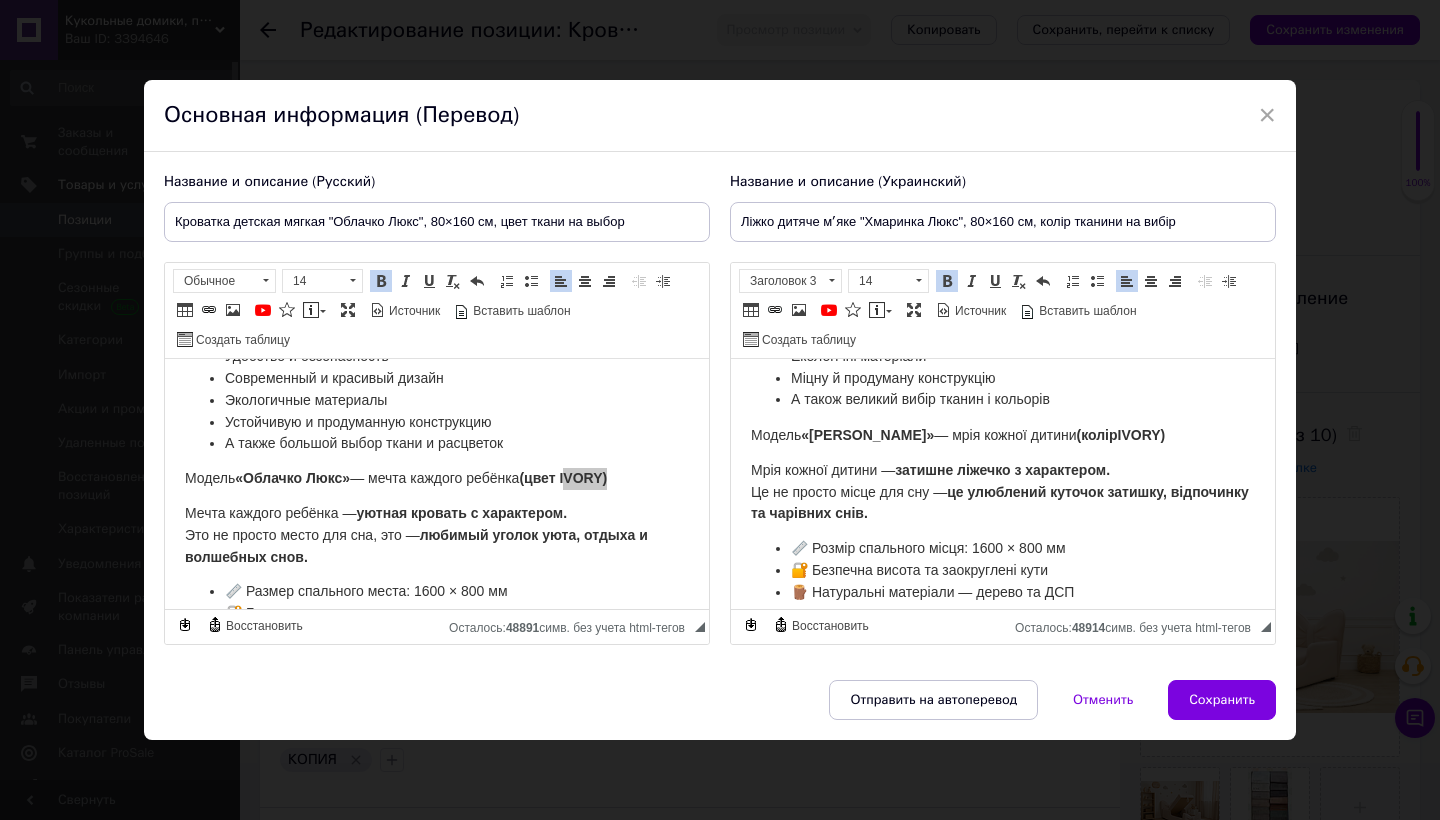 scroll, scrollTop: 186, scrollLeft: 0, axis: vertical 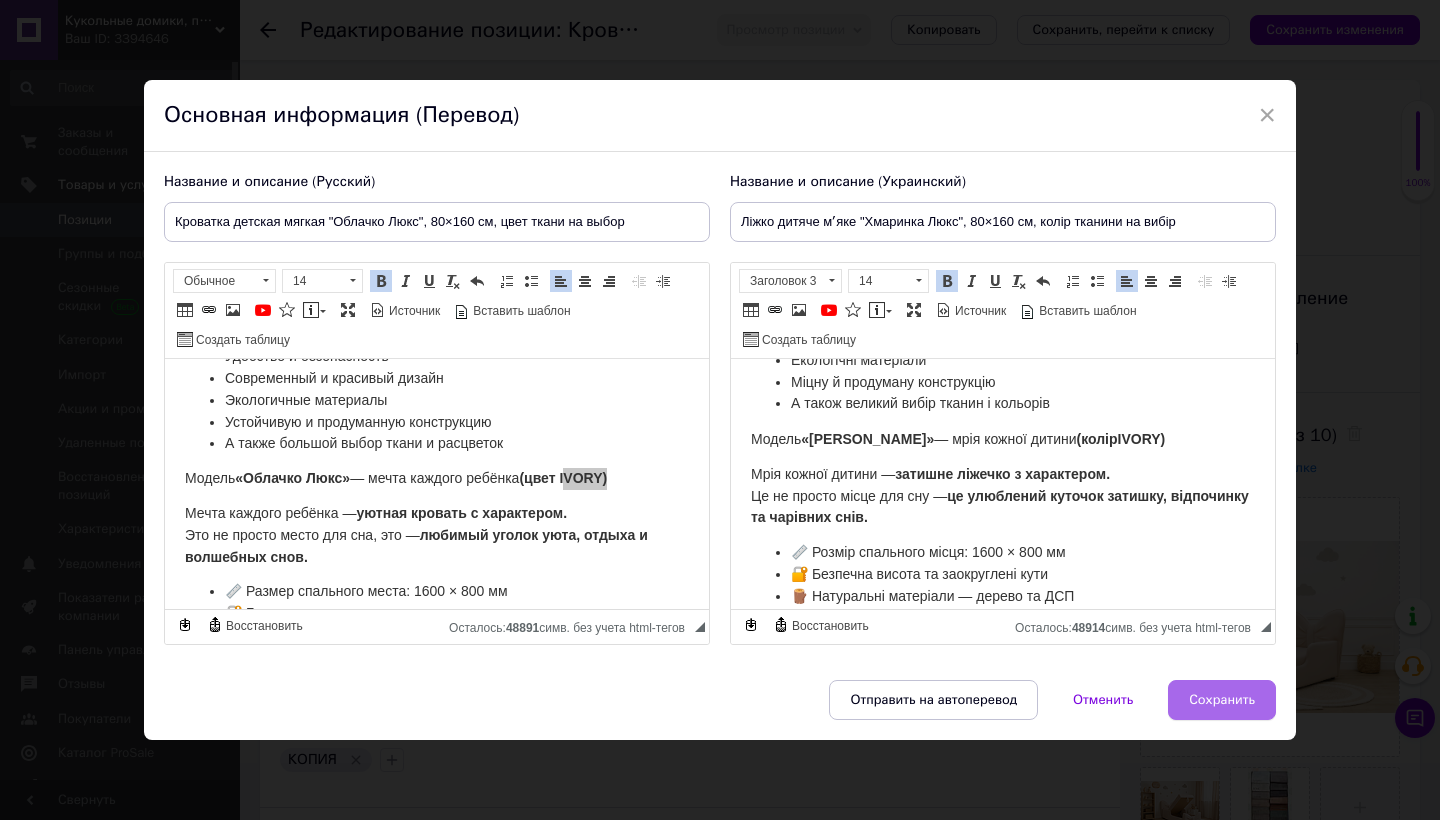 click on "Сохранить" at bounding box center [1222, 700] 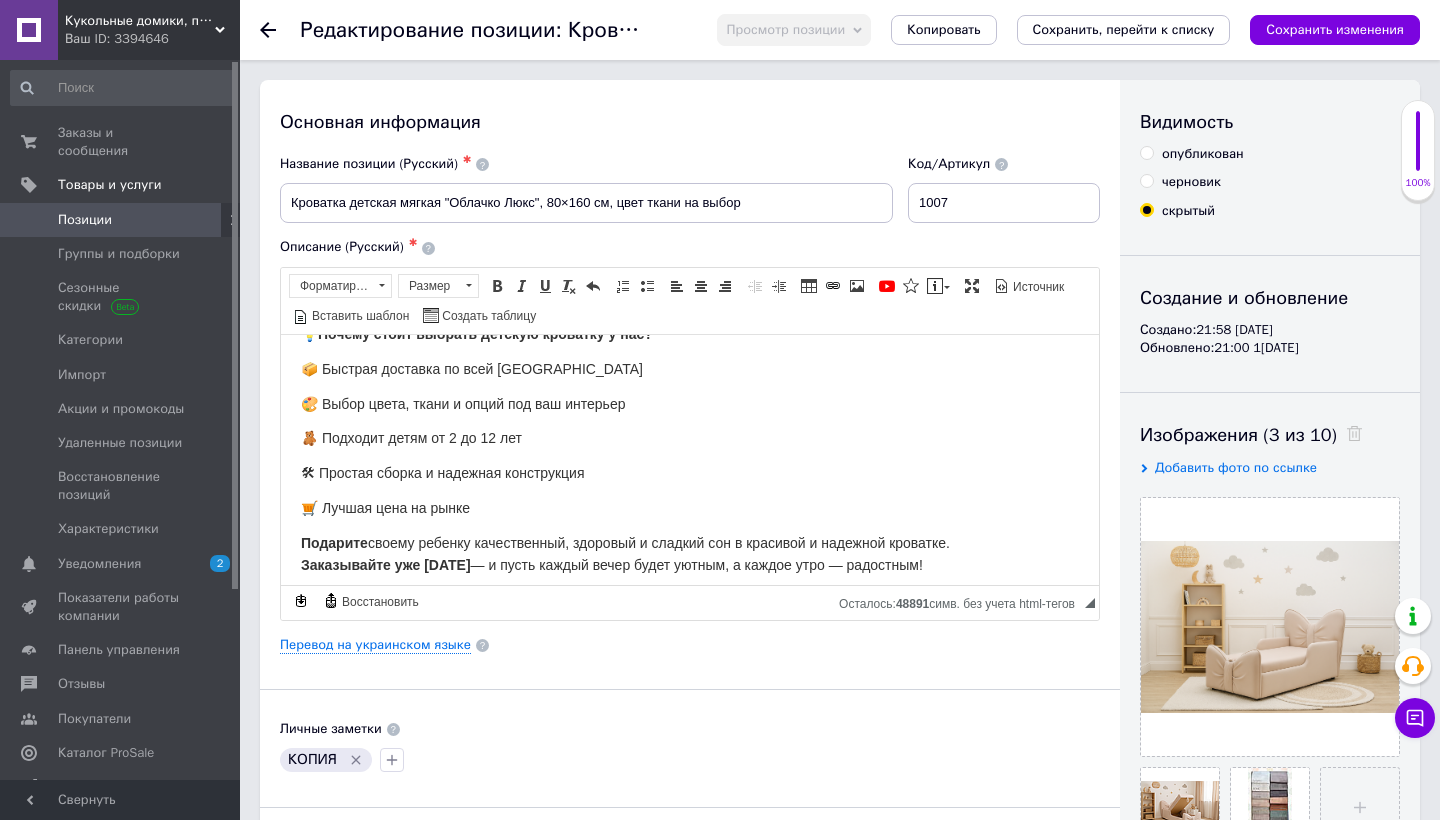 scroll, scrollTop: 435, scrollLeft: 0, axis: vertical 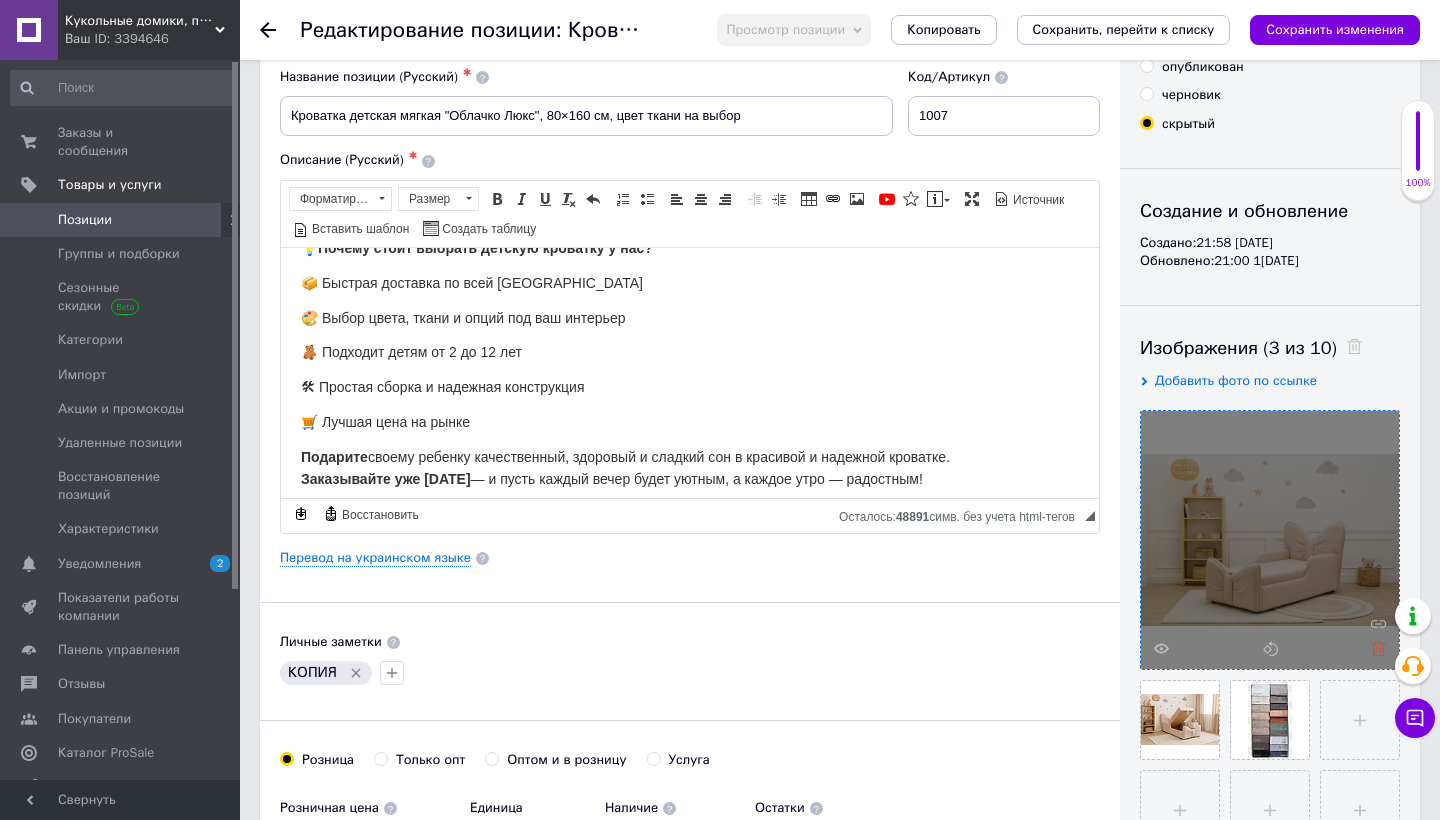 click 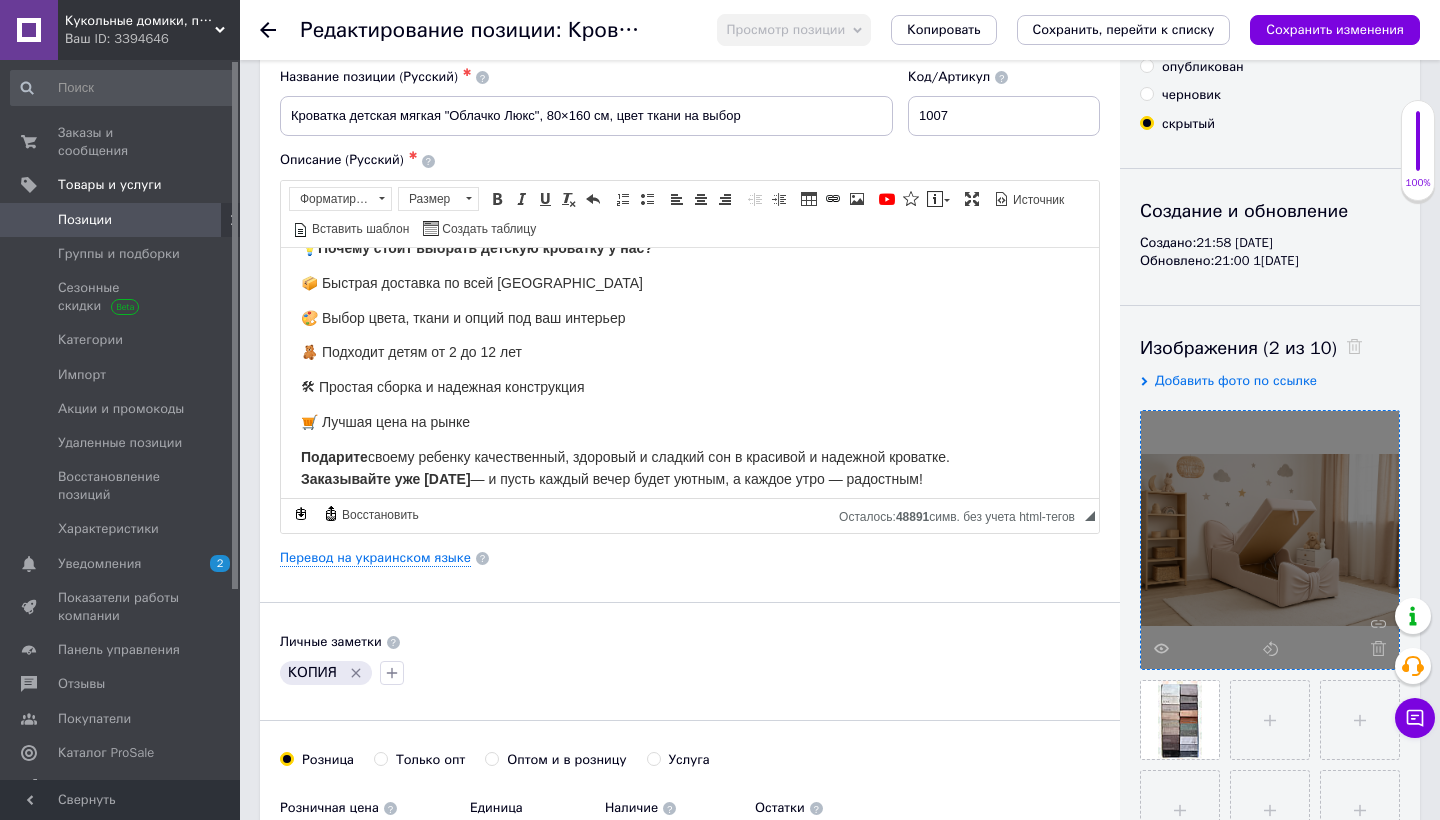 click at bounding box center [1270, 540] 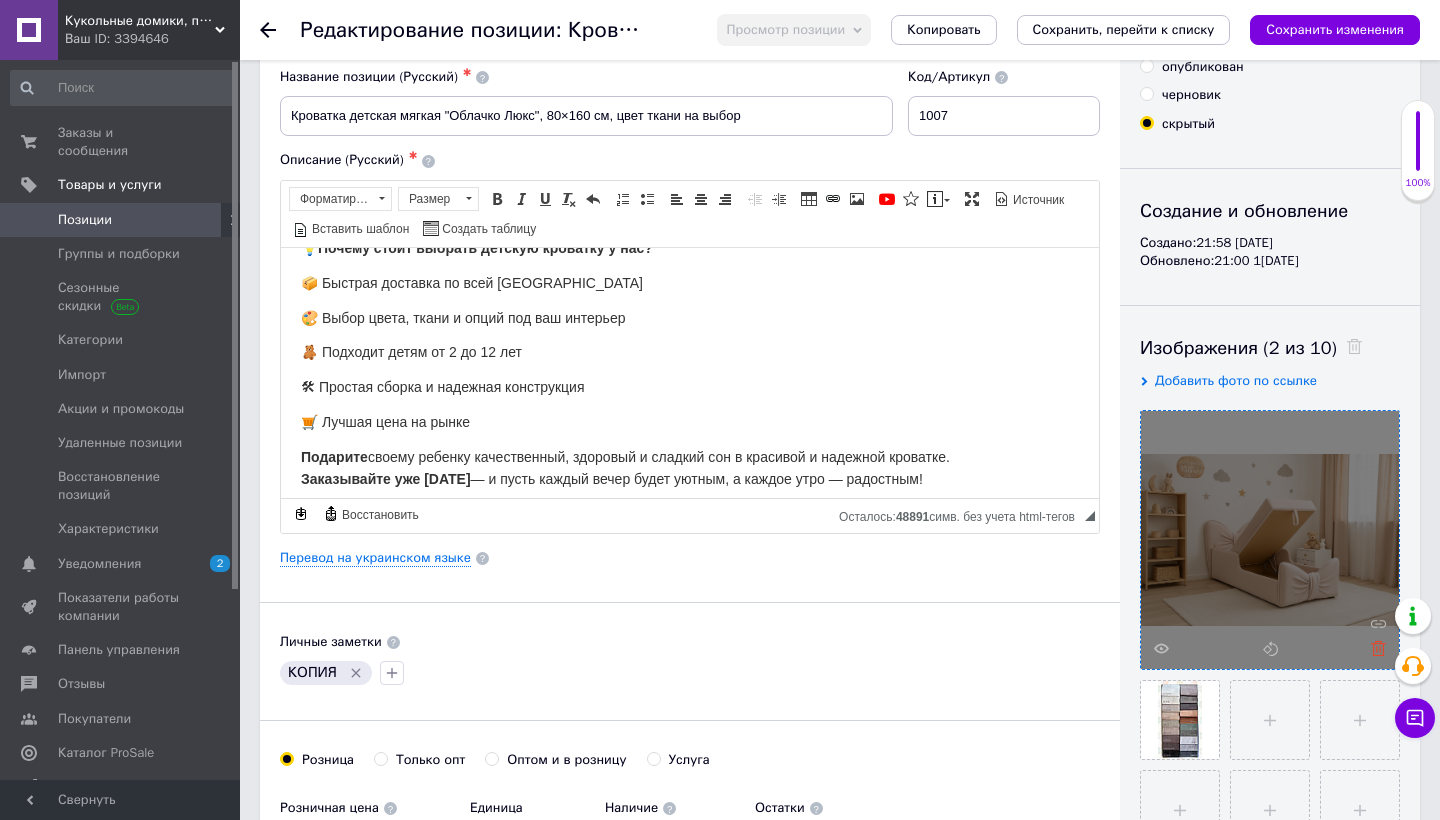 click 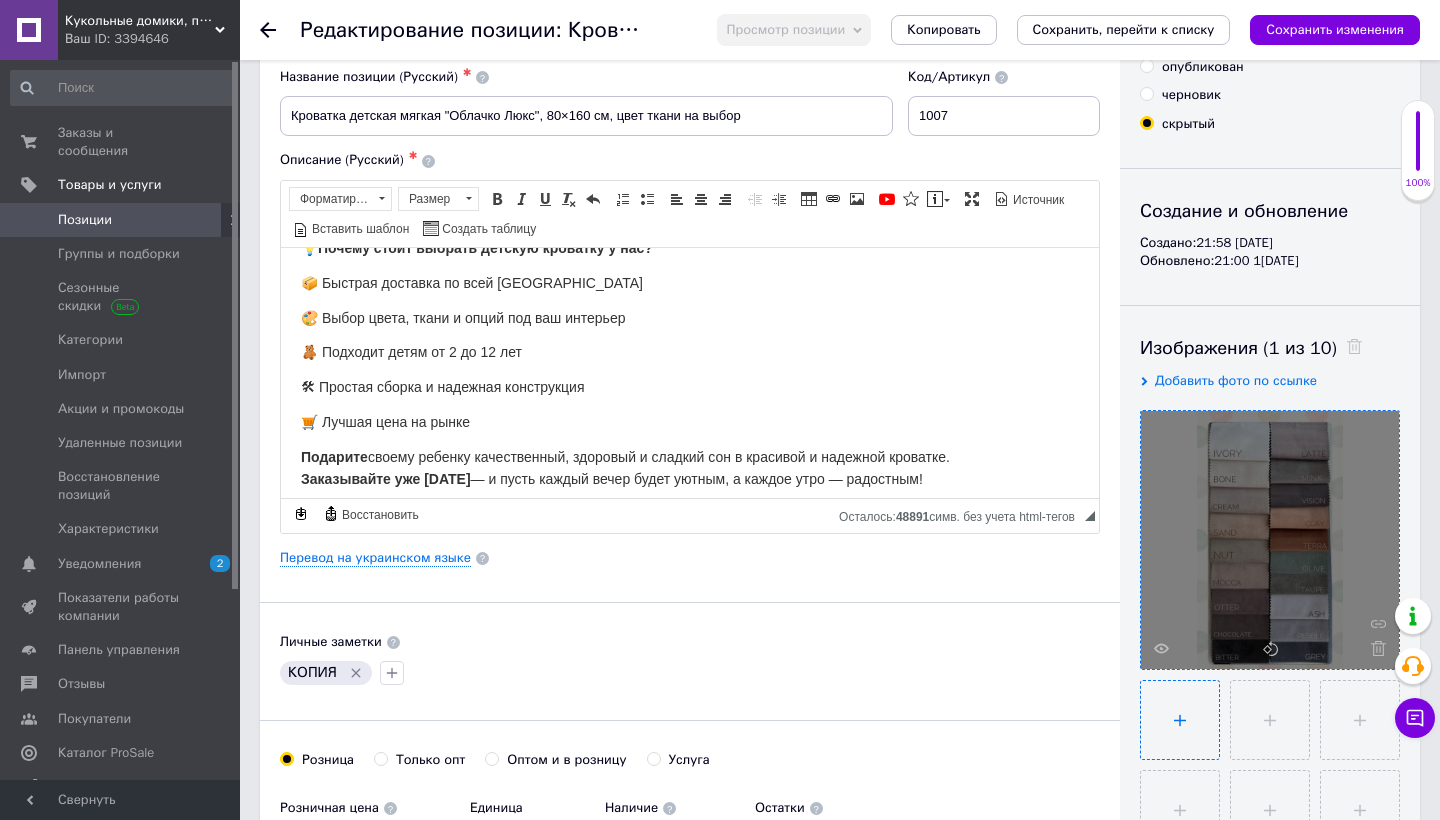 click at bounding box center [1180, 720] 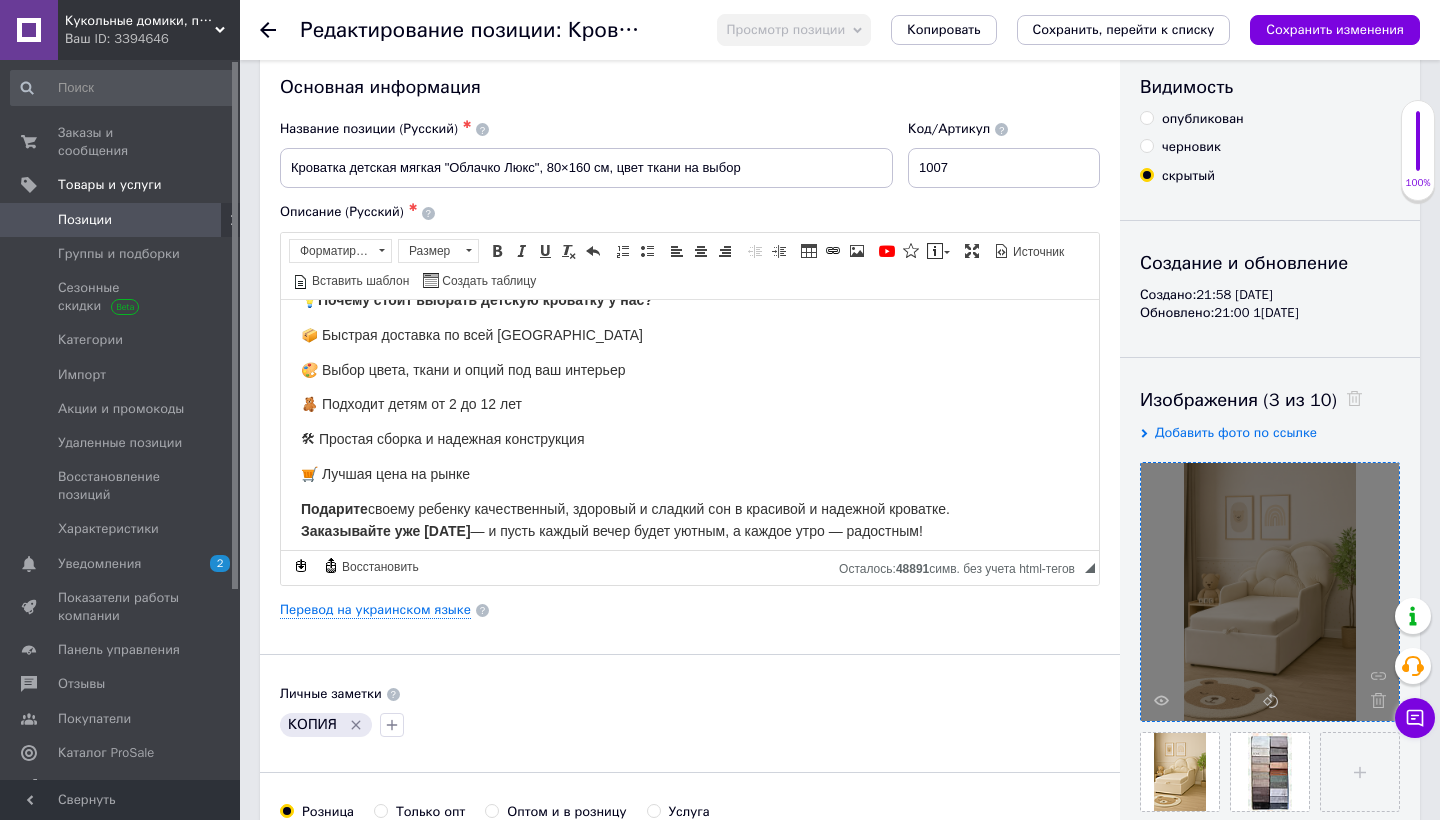 scroll, scrollTop: 34, scrollLeft: 0, axis: vertical 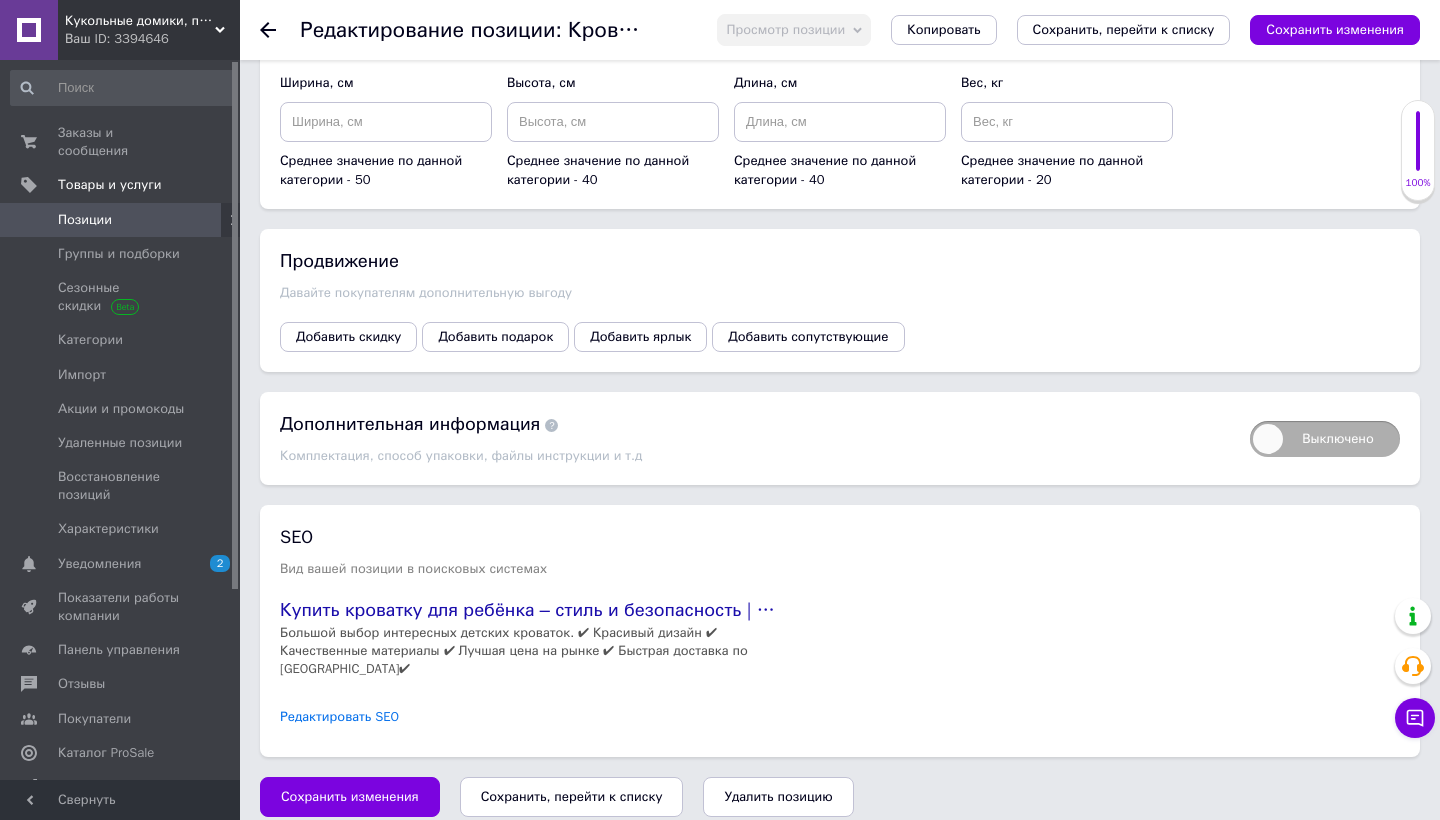 click on "Редактировать SEO" at bounding box center [339, 717] 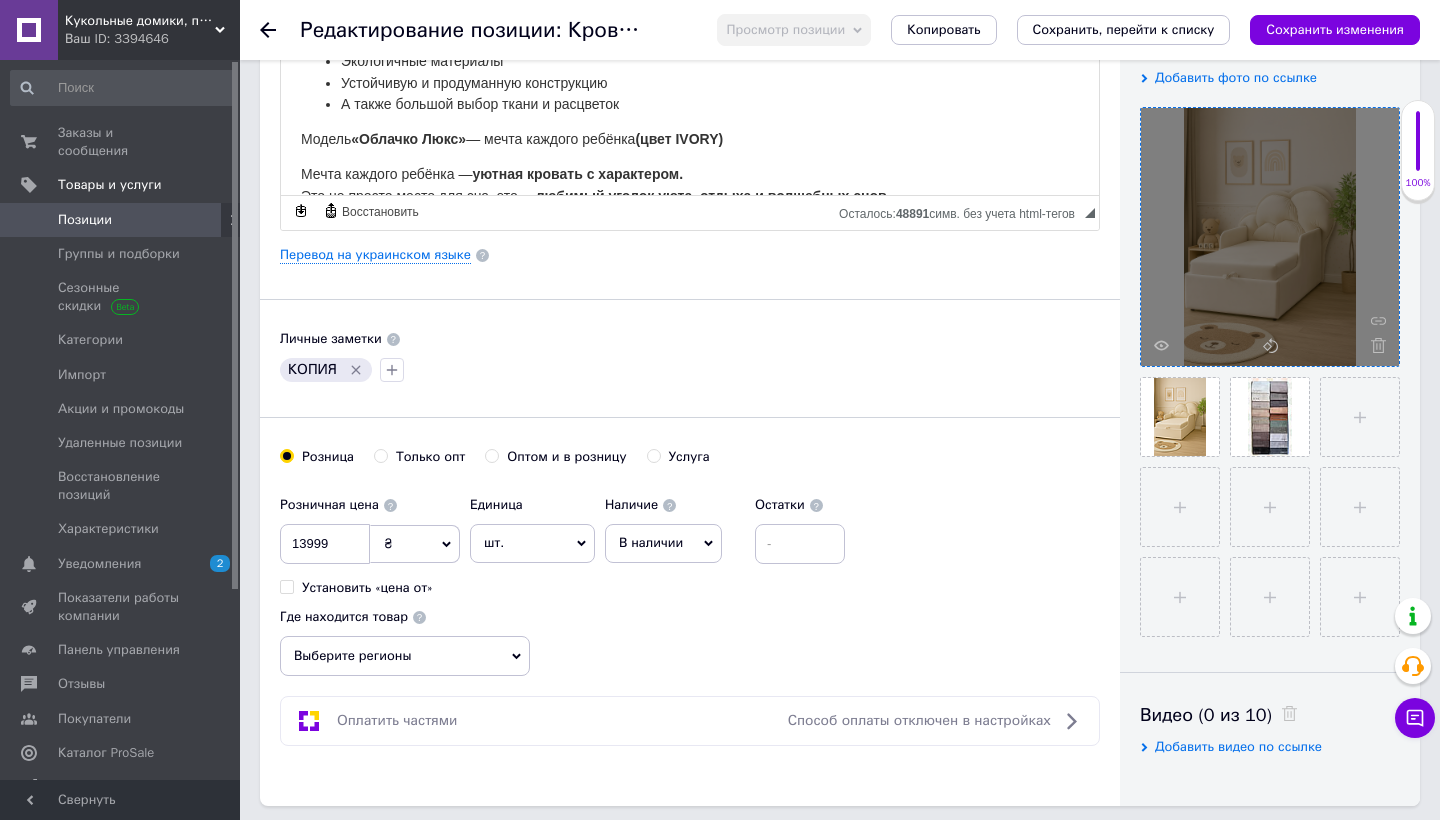 scroll, scrollTop: 375, scrollLeft: 0, axis: vertical 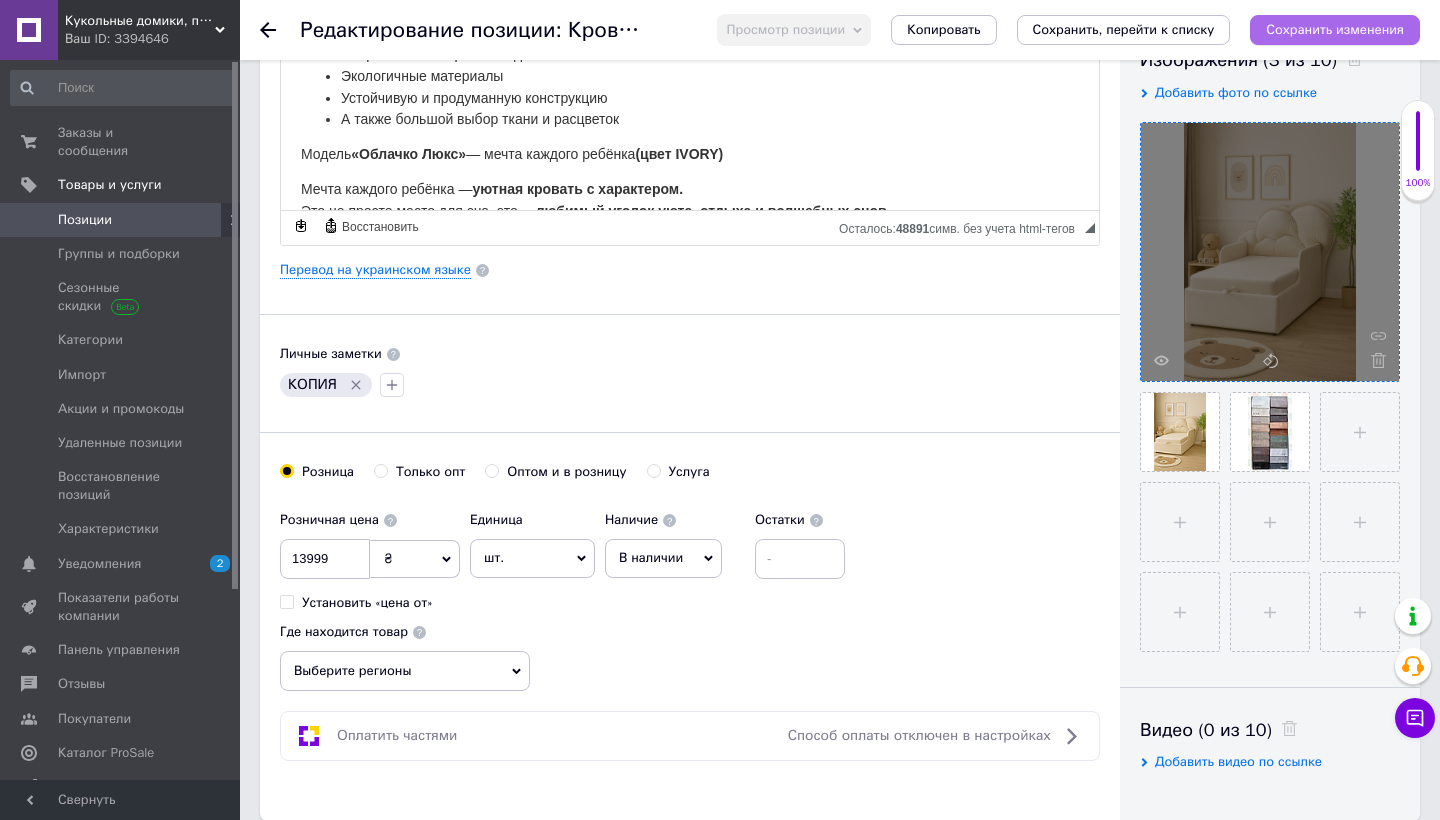 click on "Сохранить изменения" at bounding box center (1335, 29) 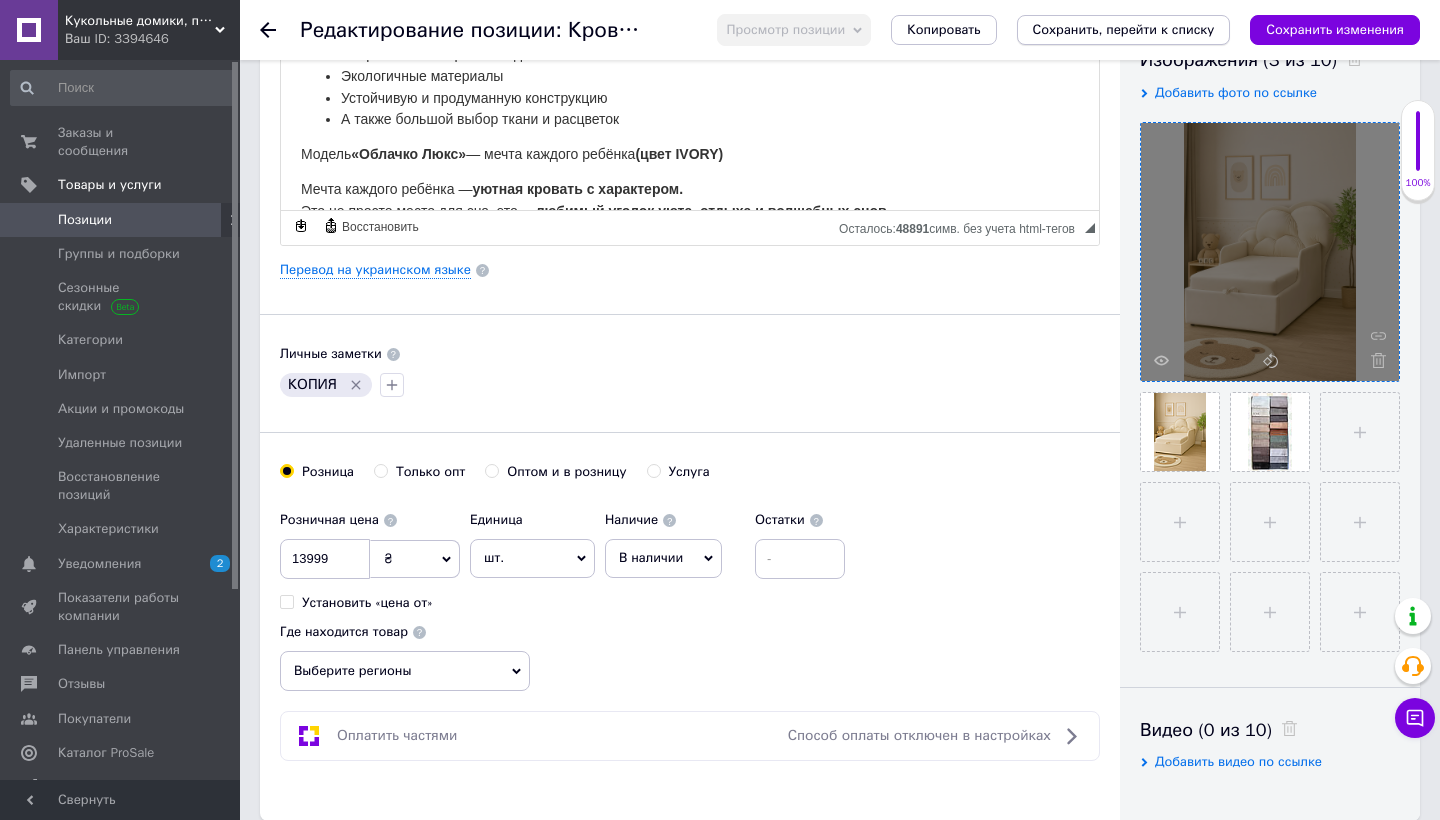 click on "Сохранить, перейти к списку" at bounding box center [1124, 29] 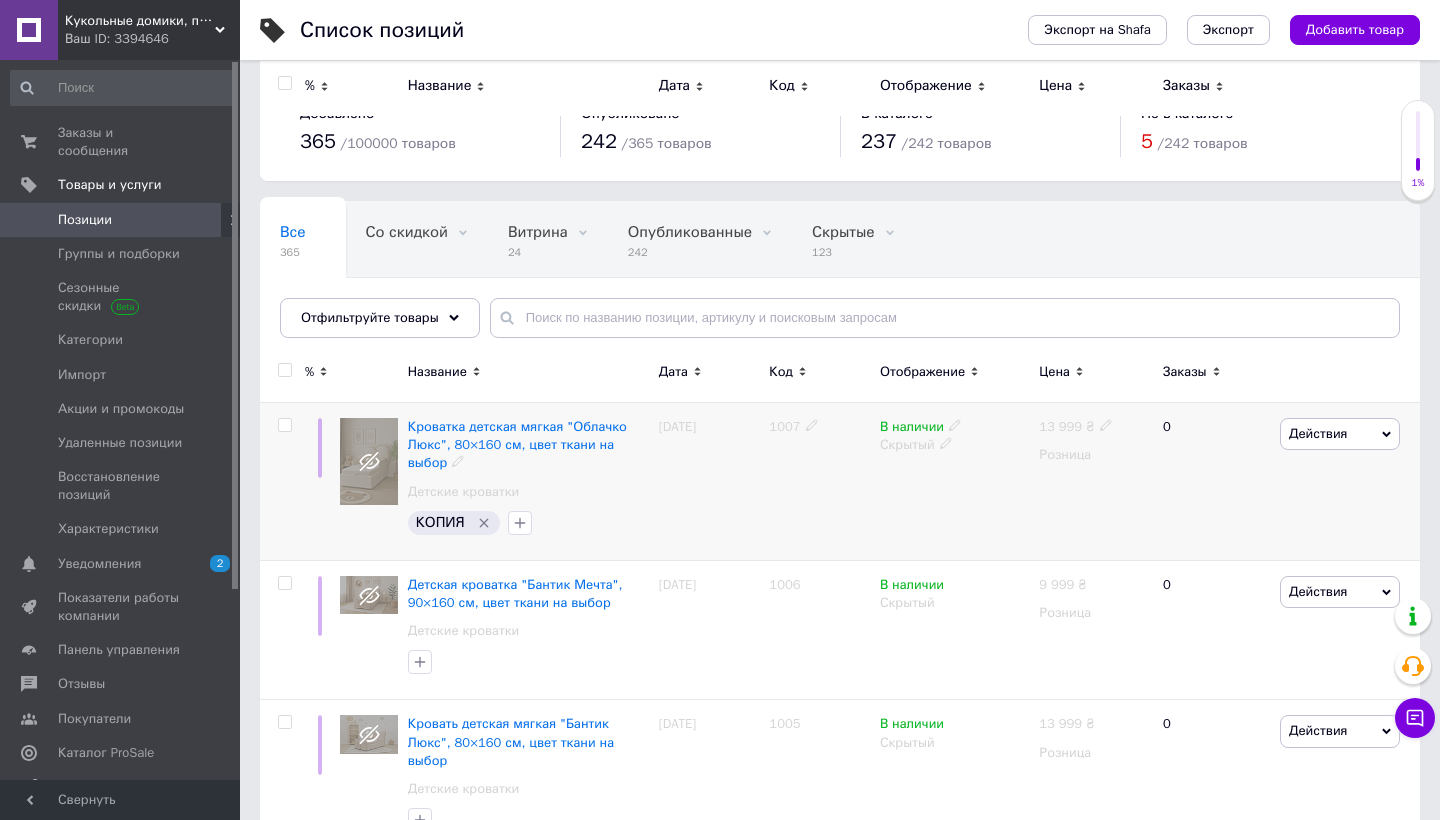 scroll, scrollTop: 0, scrollLeft: 0, axis: both 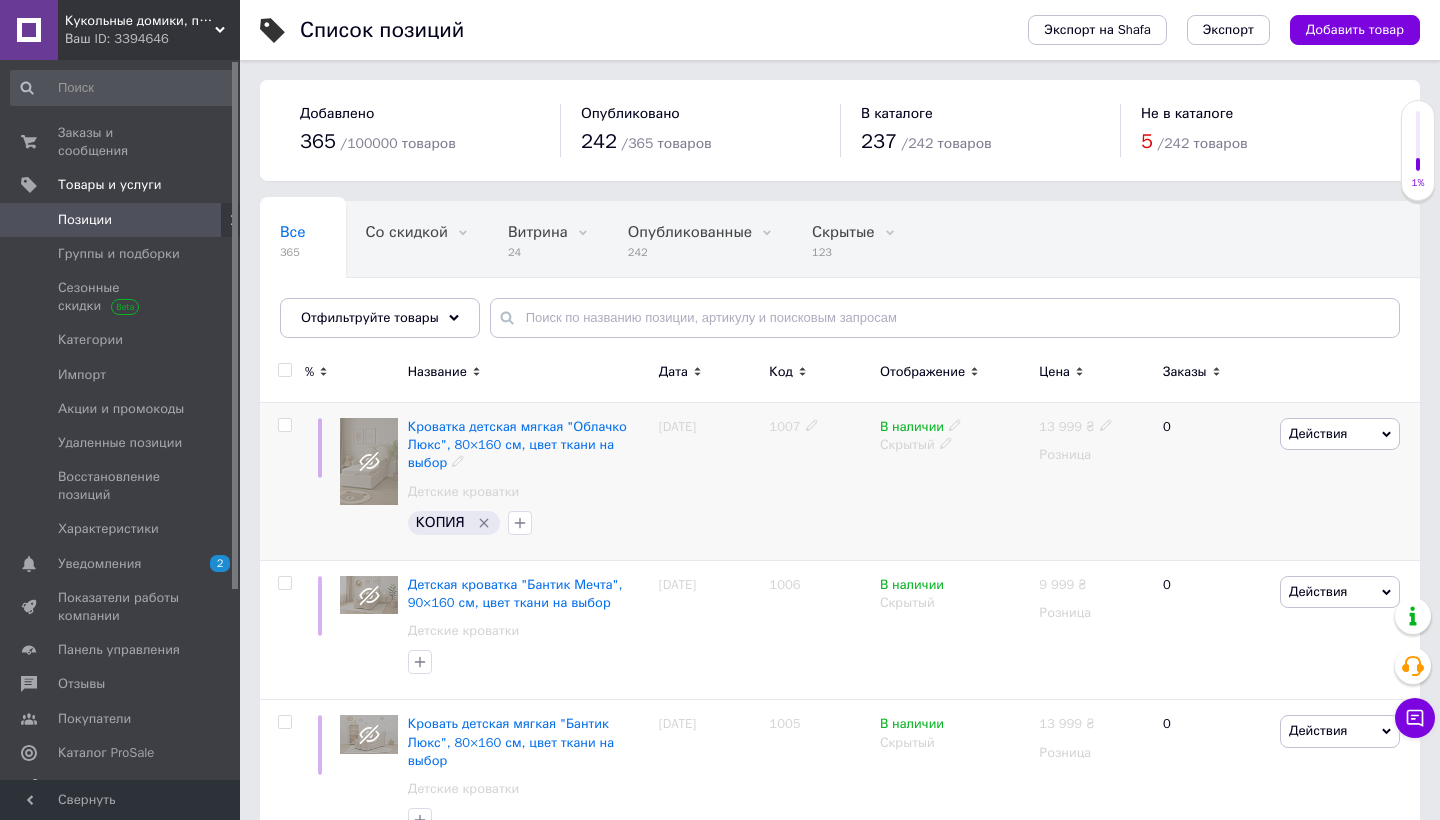 click 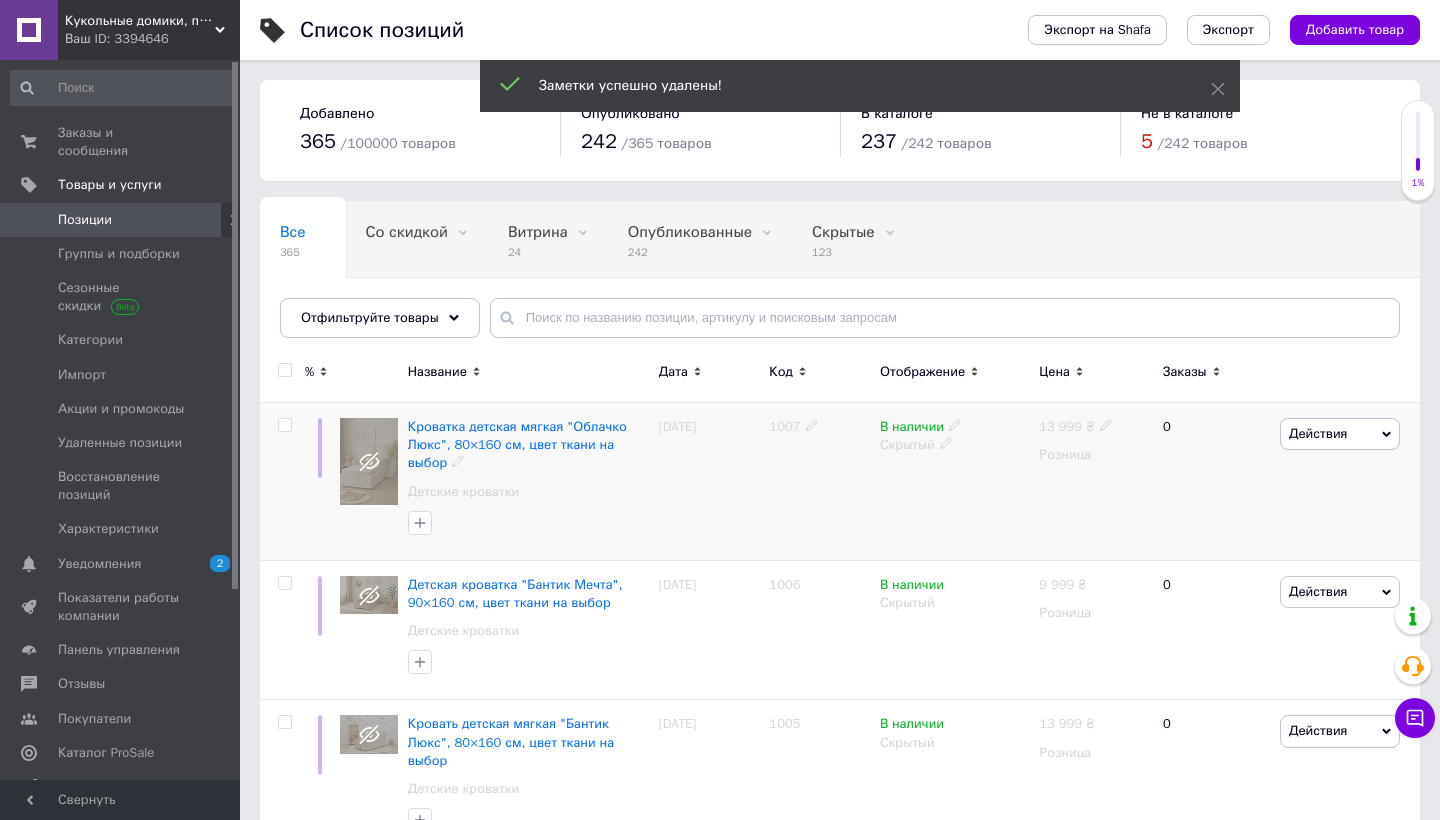 scroll, scrollTop: 49, scrollLeft: 0, axis: vertical 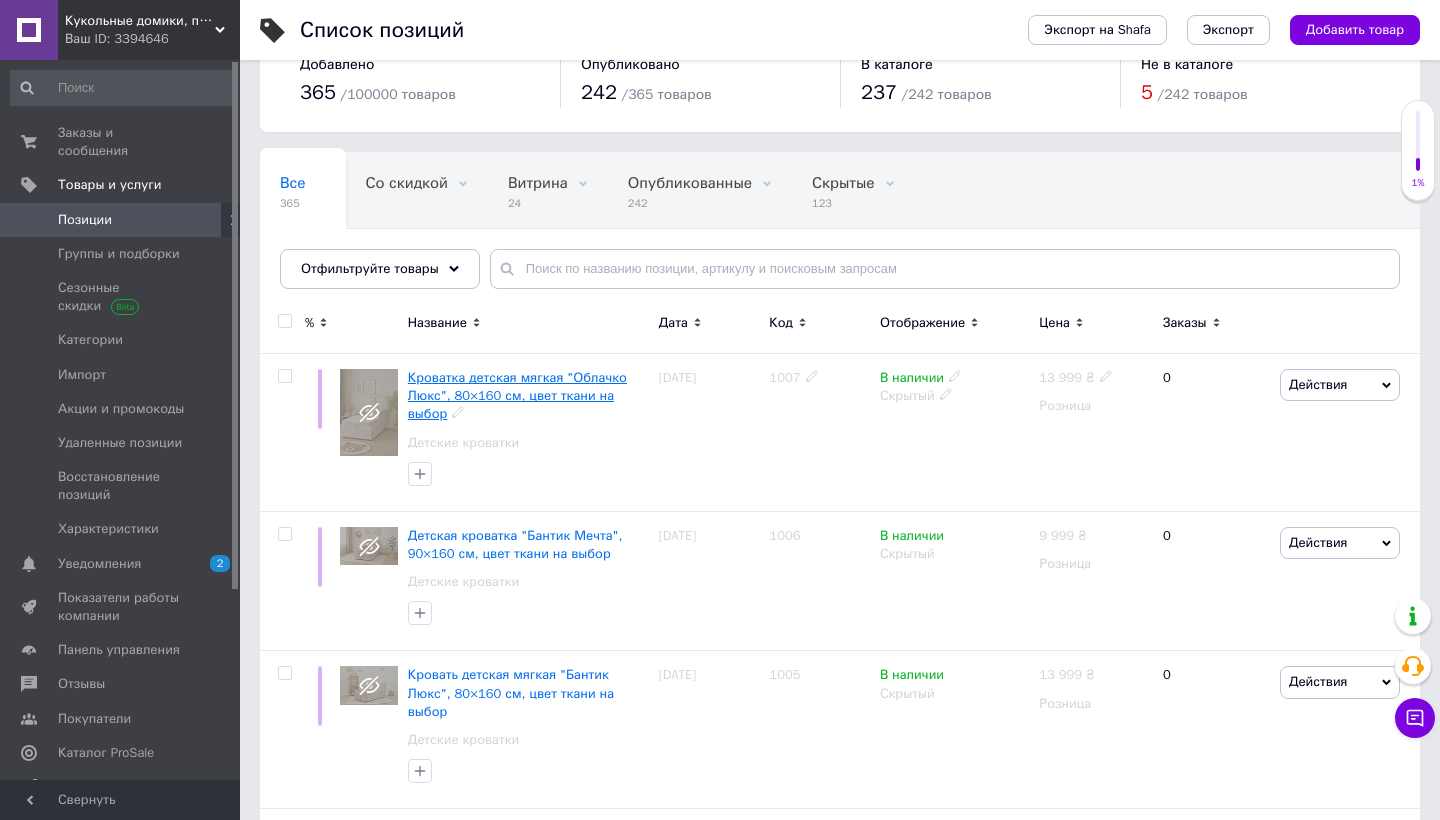 click on "Кроватка детская мягкая "Облачко Люкс", 80×160 см, цвет ткани на выбор" at bounding box center (517, 395) 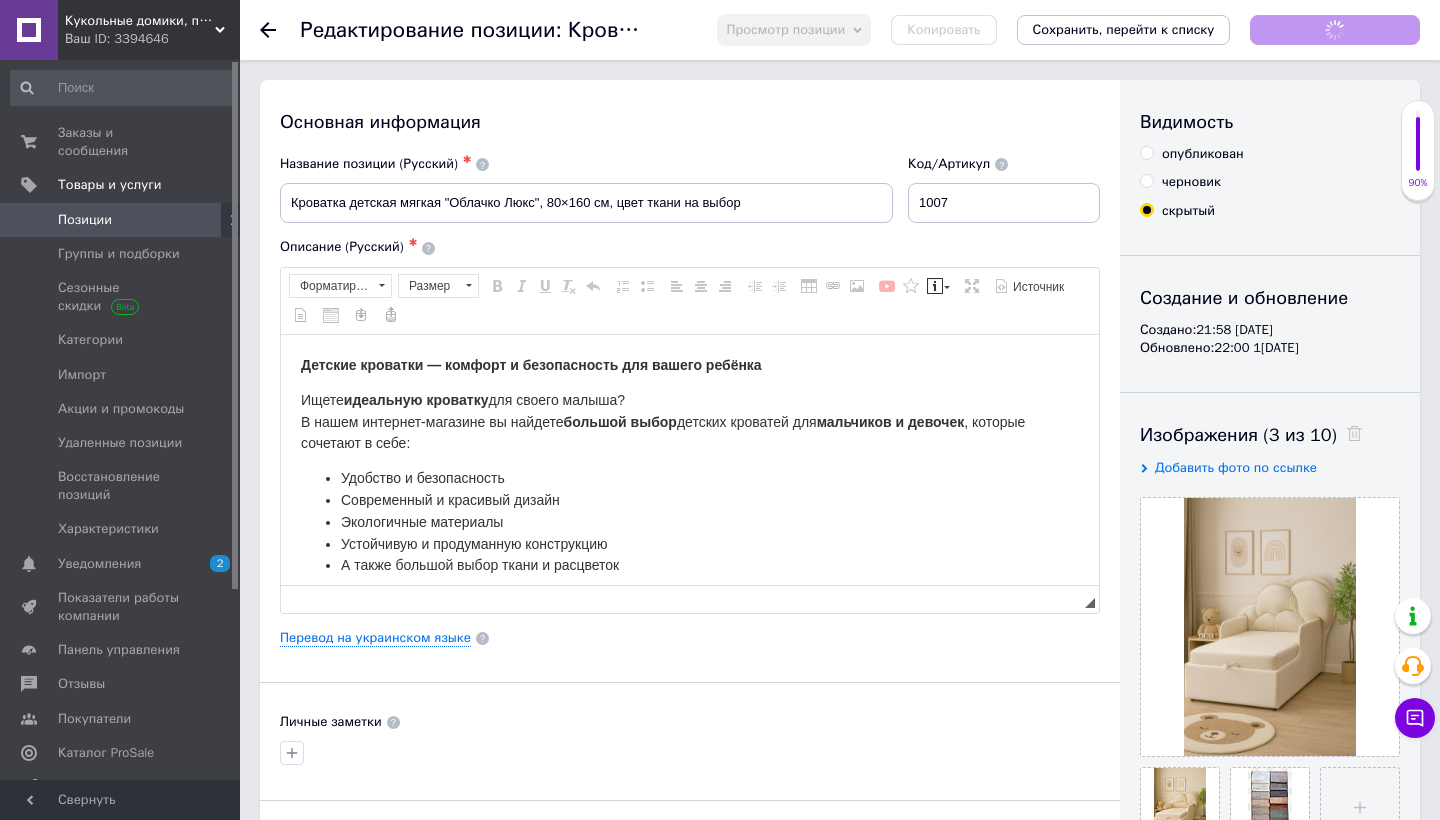 scroll, scrollTop: 0, scrollLeft: 0, axis: both 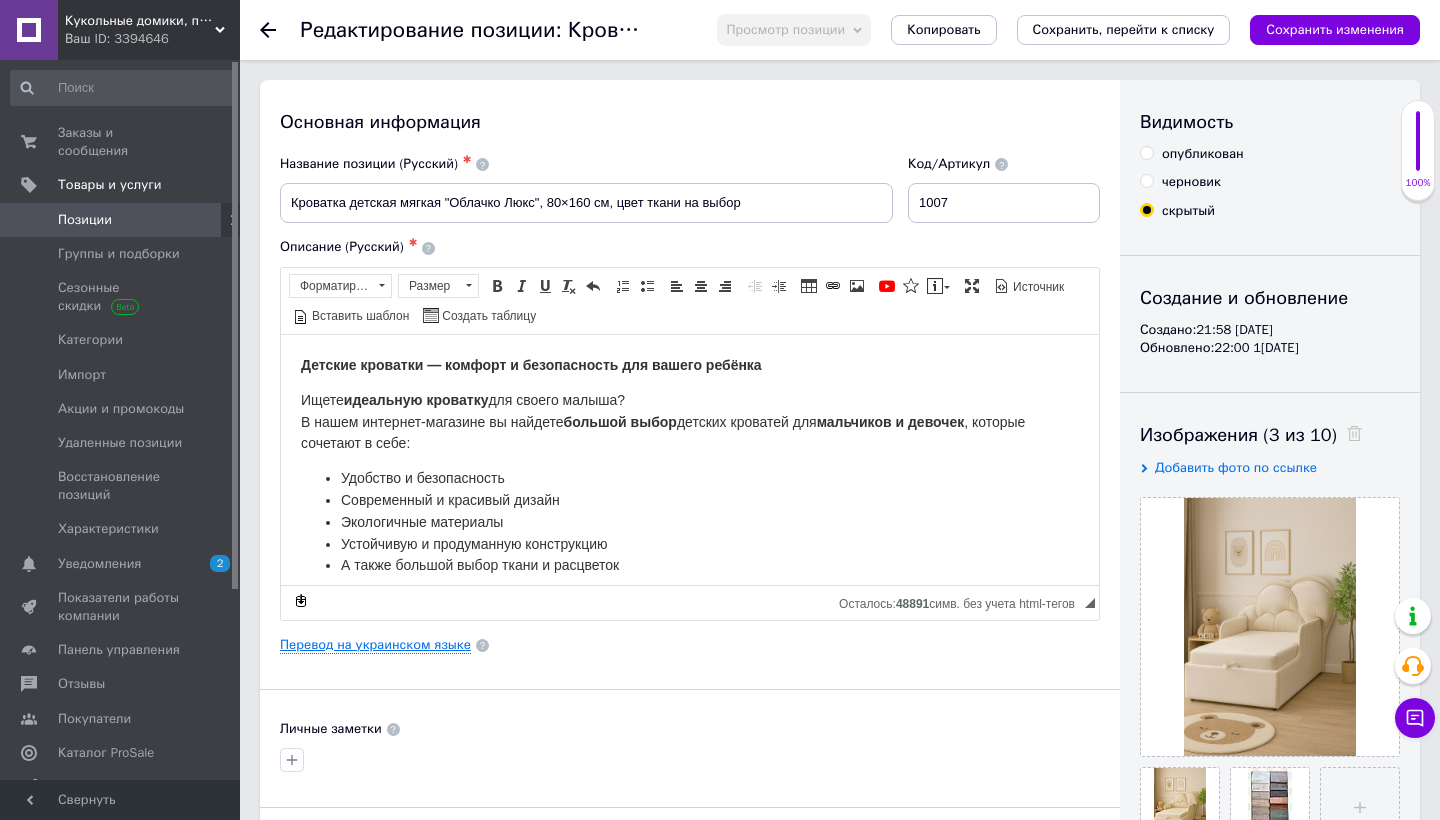 click on "Перевод на украинском языке" at bounding box center [375, 645] 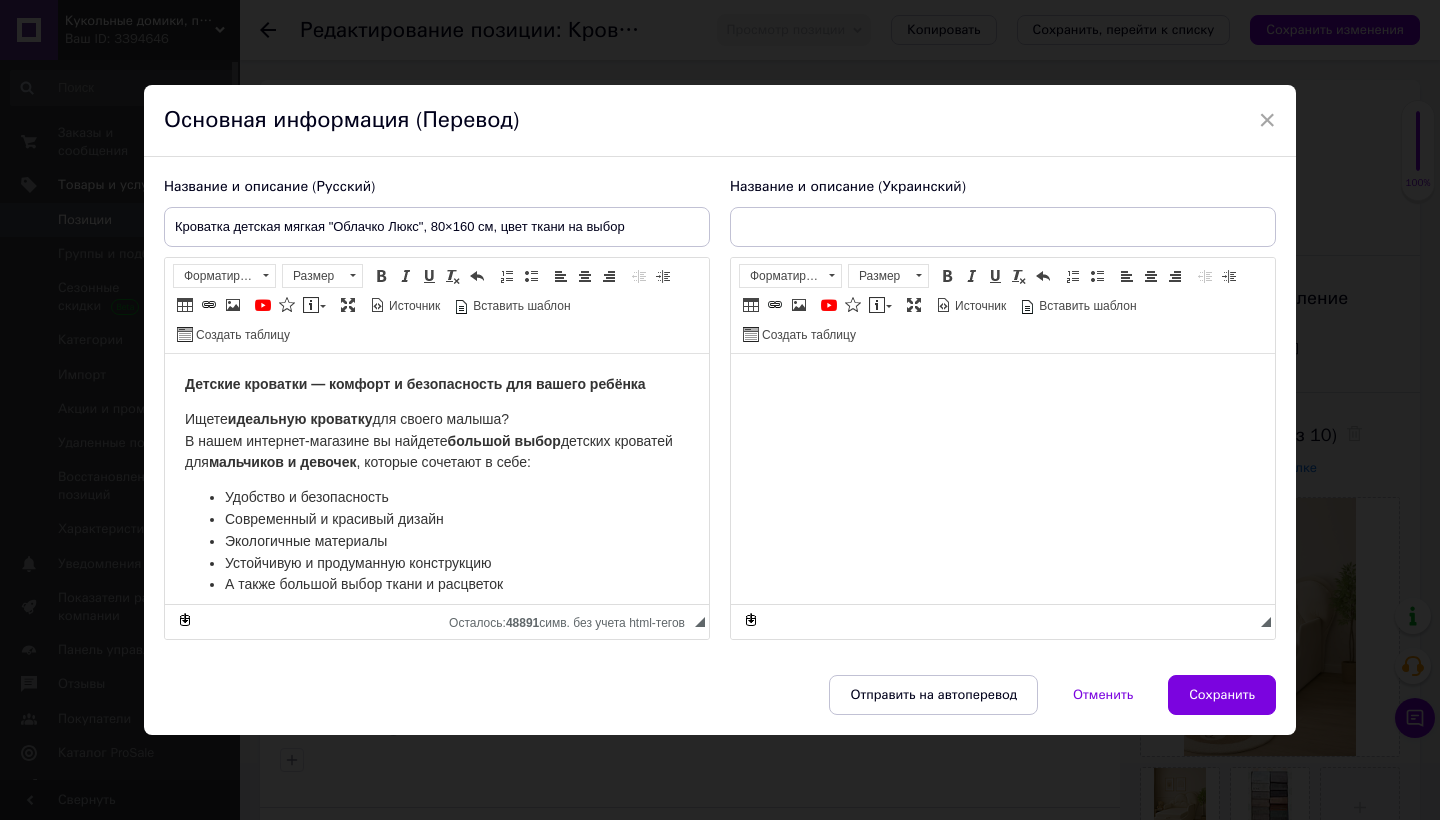 scroll, scrollTop: 0, scrollLeft: 0, axis: both 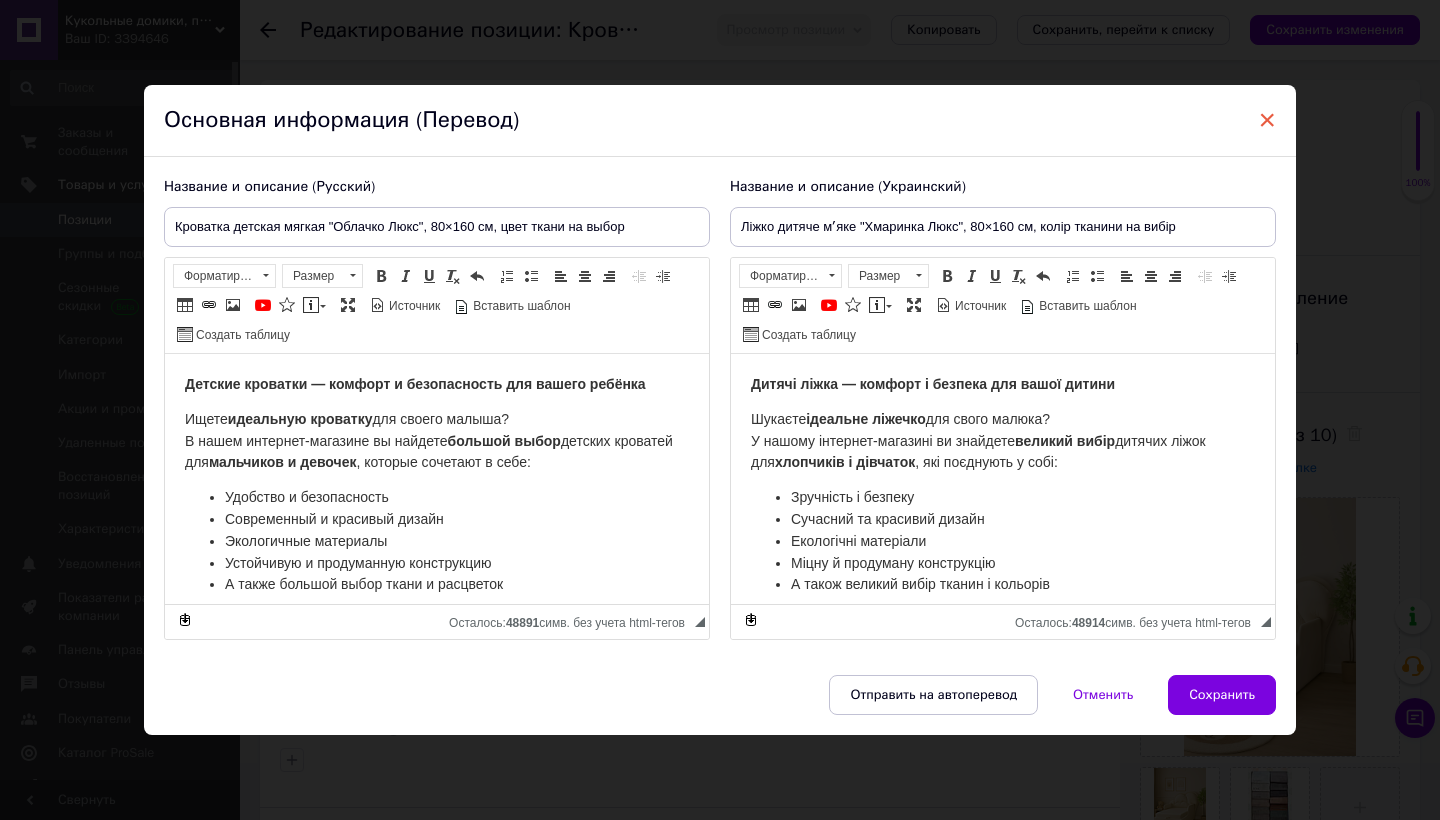 click on "×" at bounding box center (1267, 120) 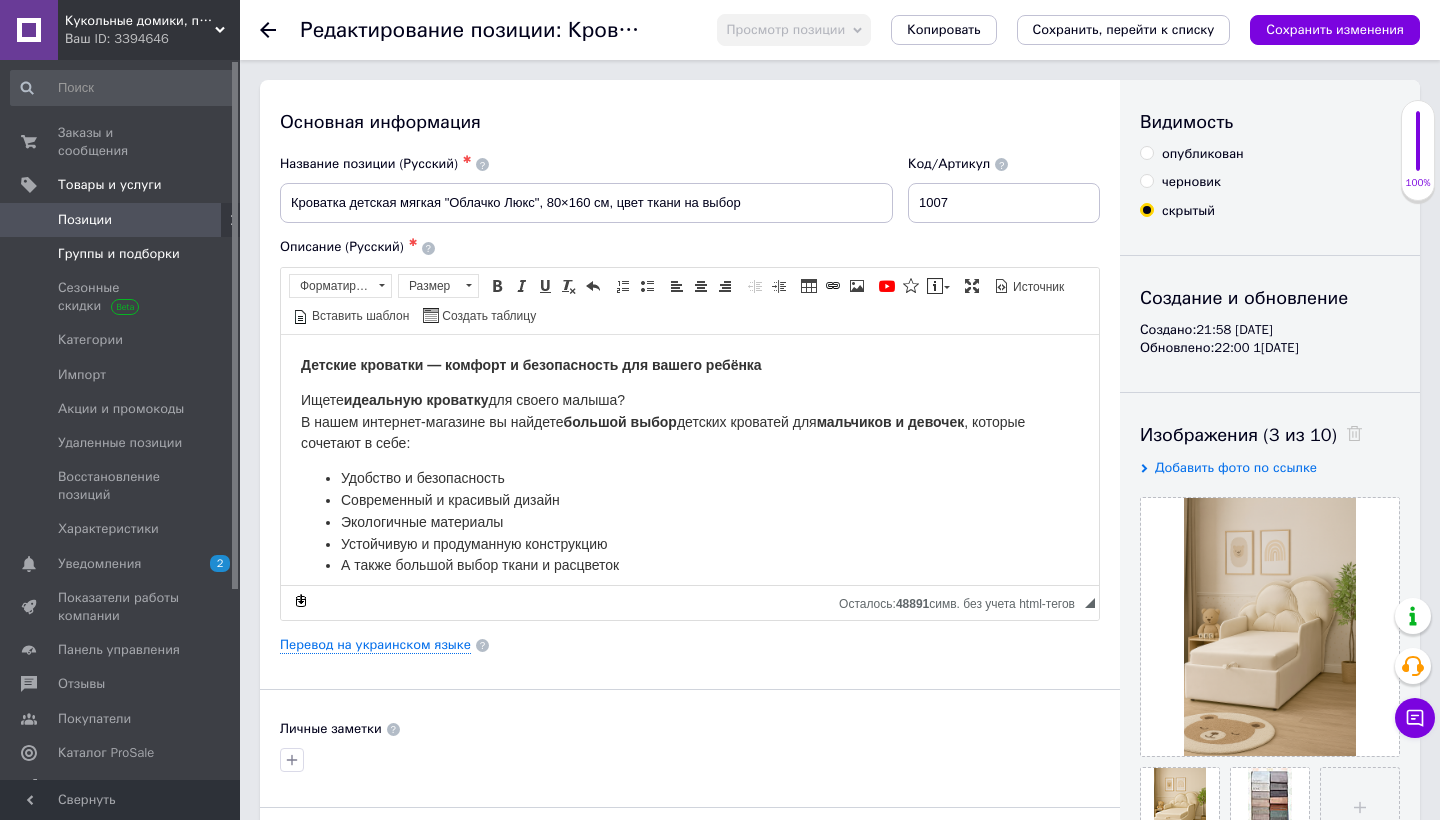 scroll, scrollTop: 0, scrollLeft: 0, axis: both 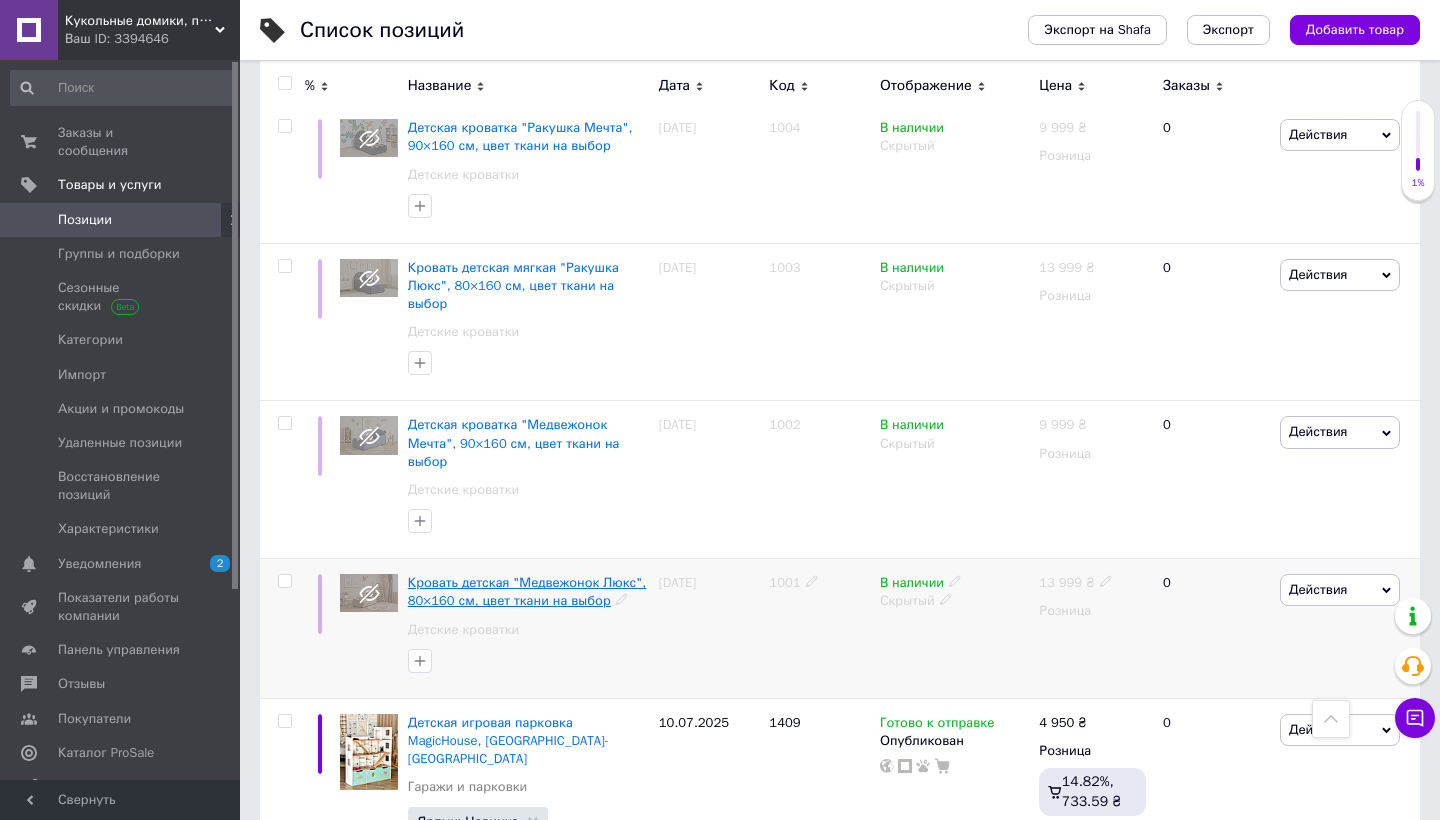 click on "Кровать детская "Медвежонок Люкс", 80×160 см, цвет ткани на выбор" at bounding box center [527, 591] 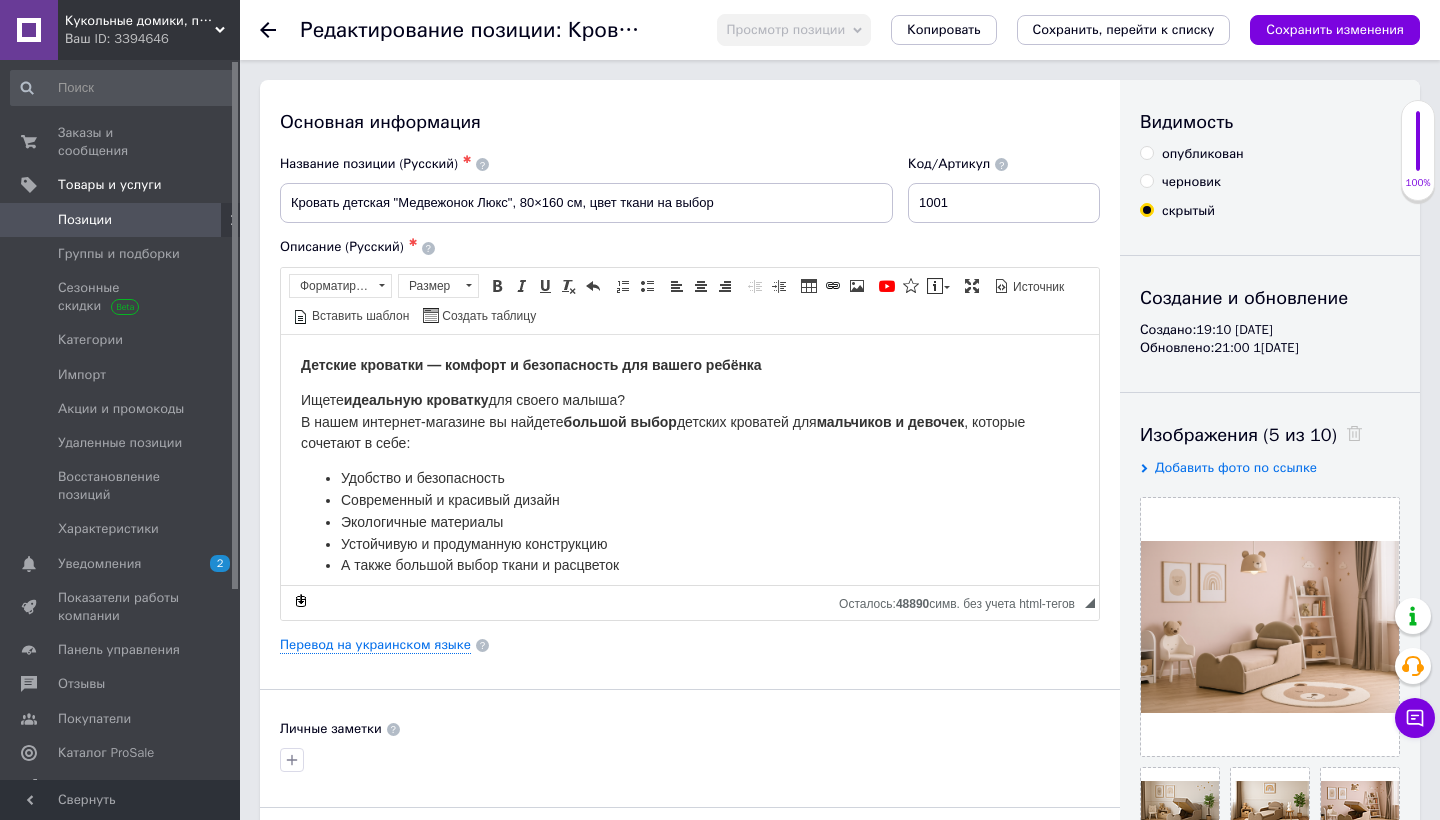 scroll, scrollTop: 0, scrollLeft: 0, axis: both 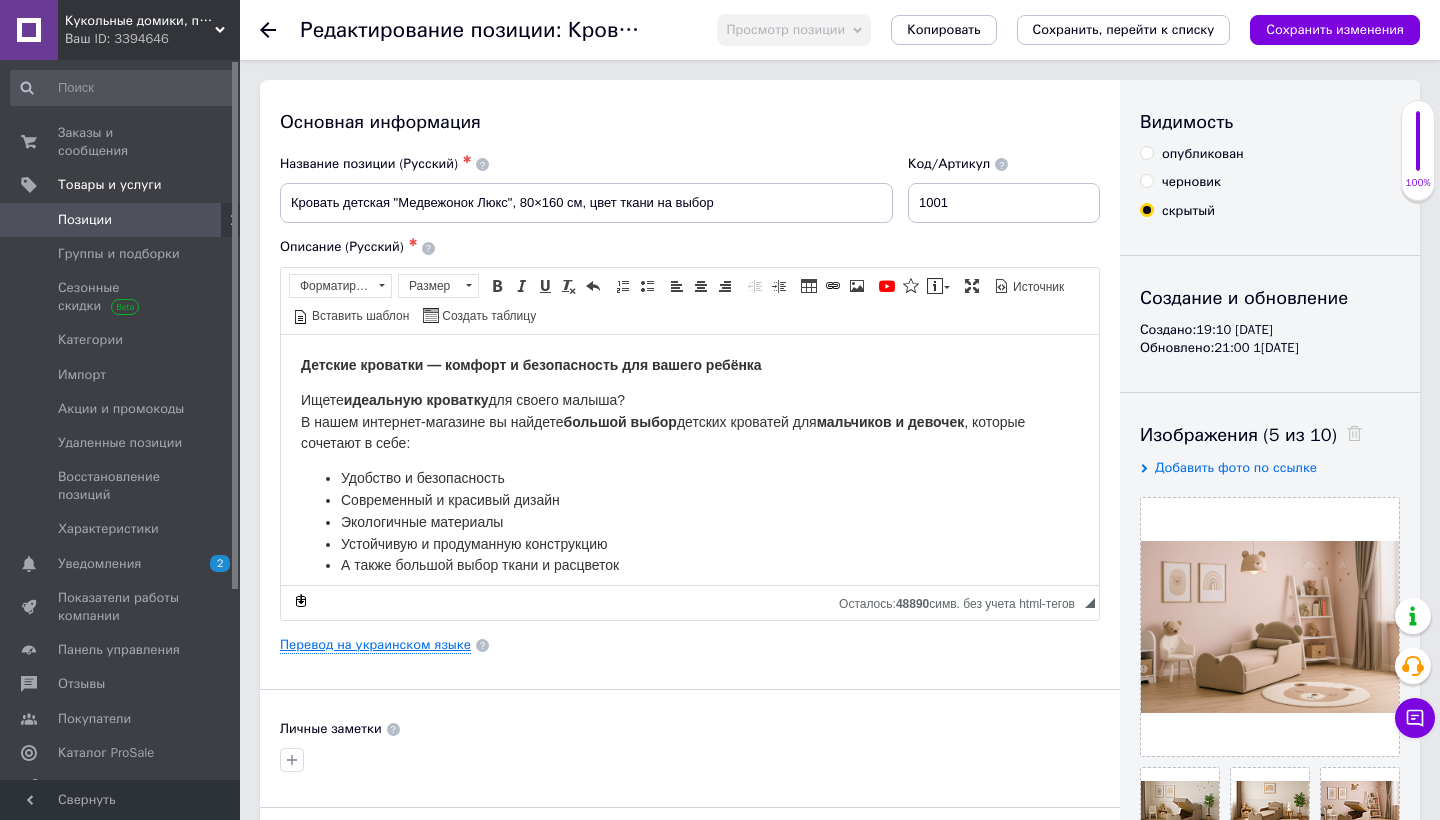click on "Перевод на украинском языке" at bounding box center (375, 645) 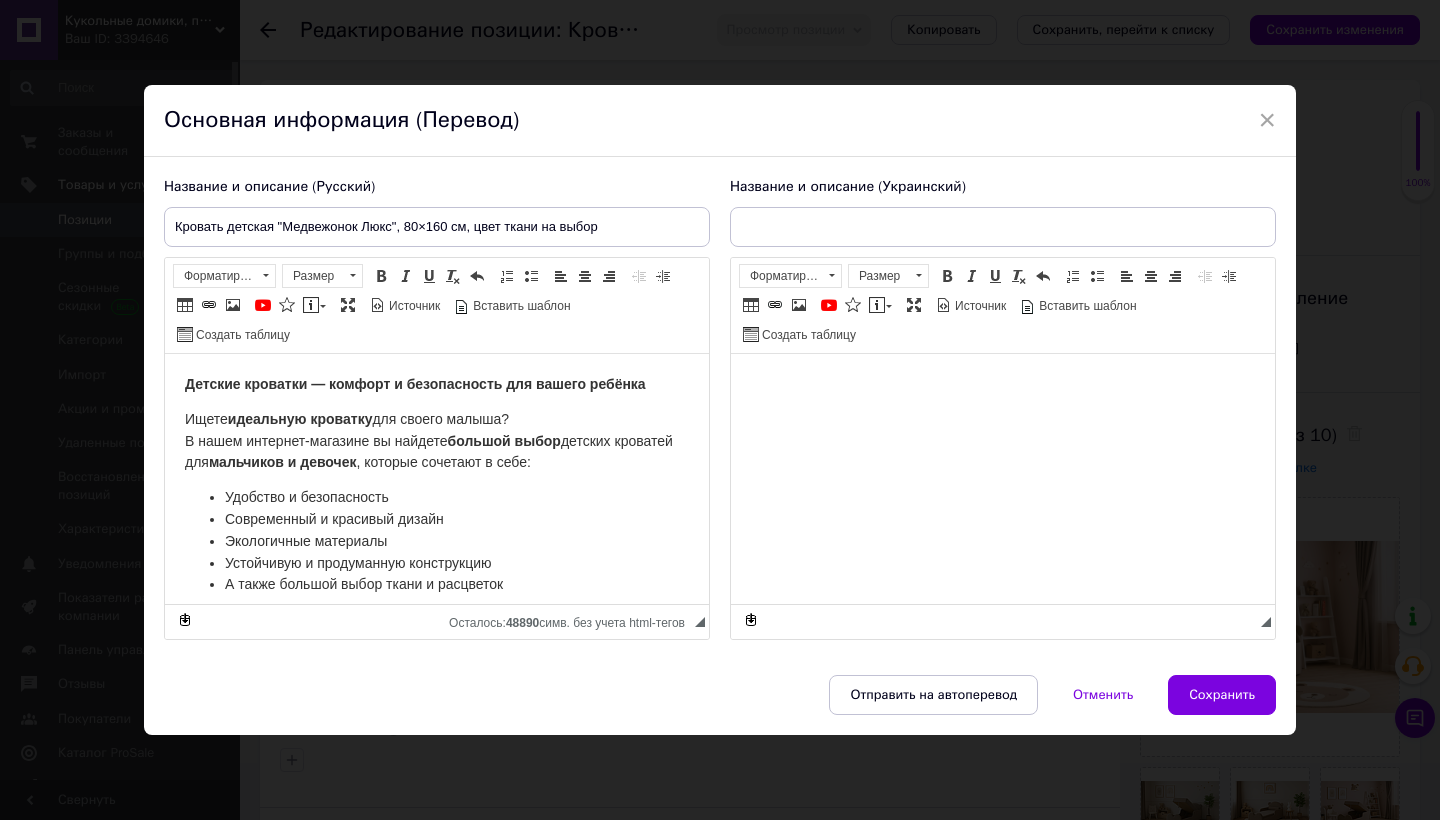 scroll, scrollTop: 0, scrollLeft: 0, axis: both 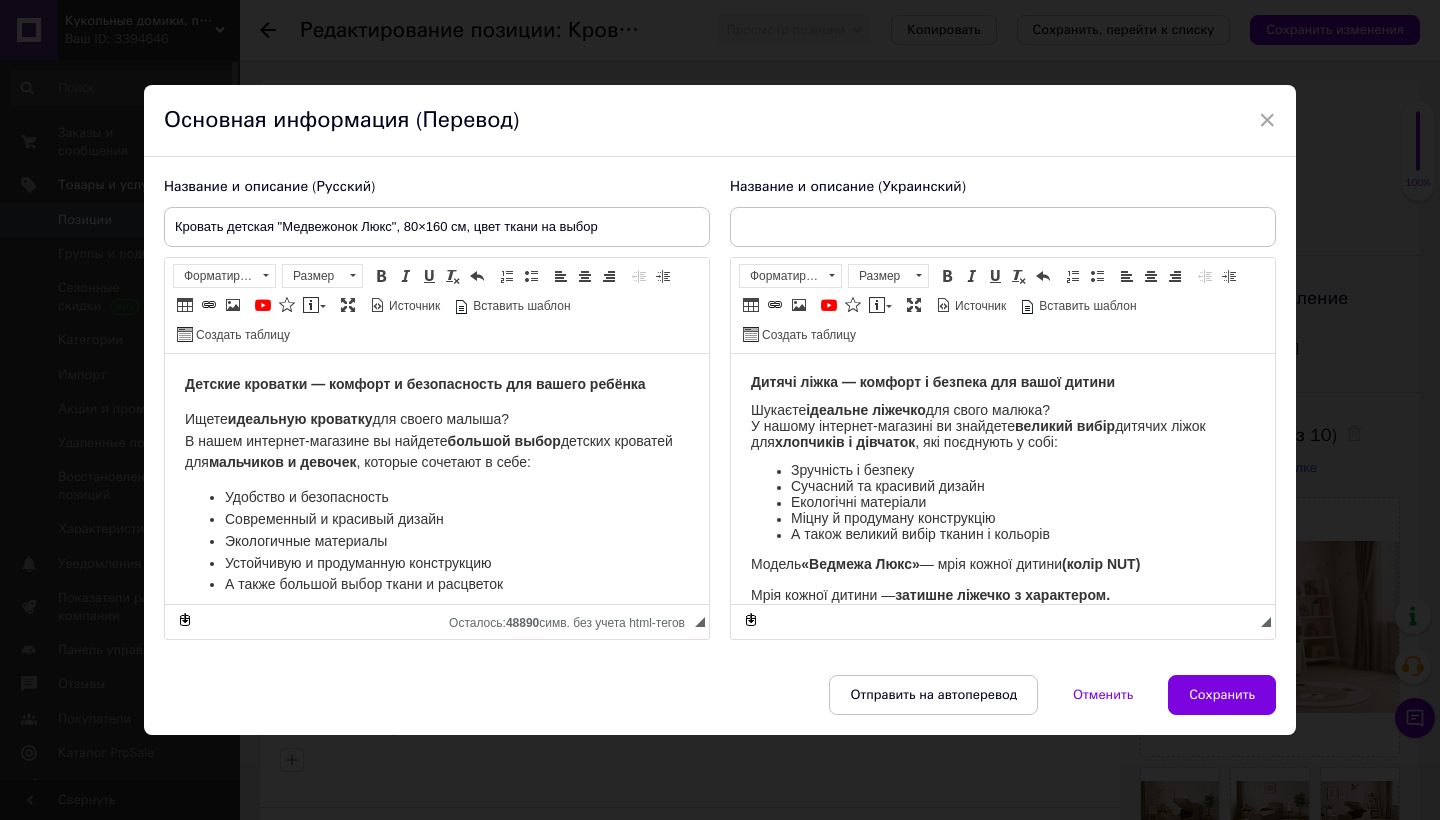 type on "Ліжко дитяче "Ведмежа Люкс", 80×160 см, колір тканини на вибір" 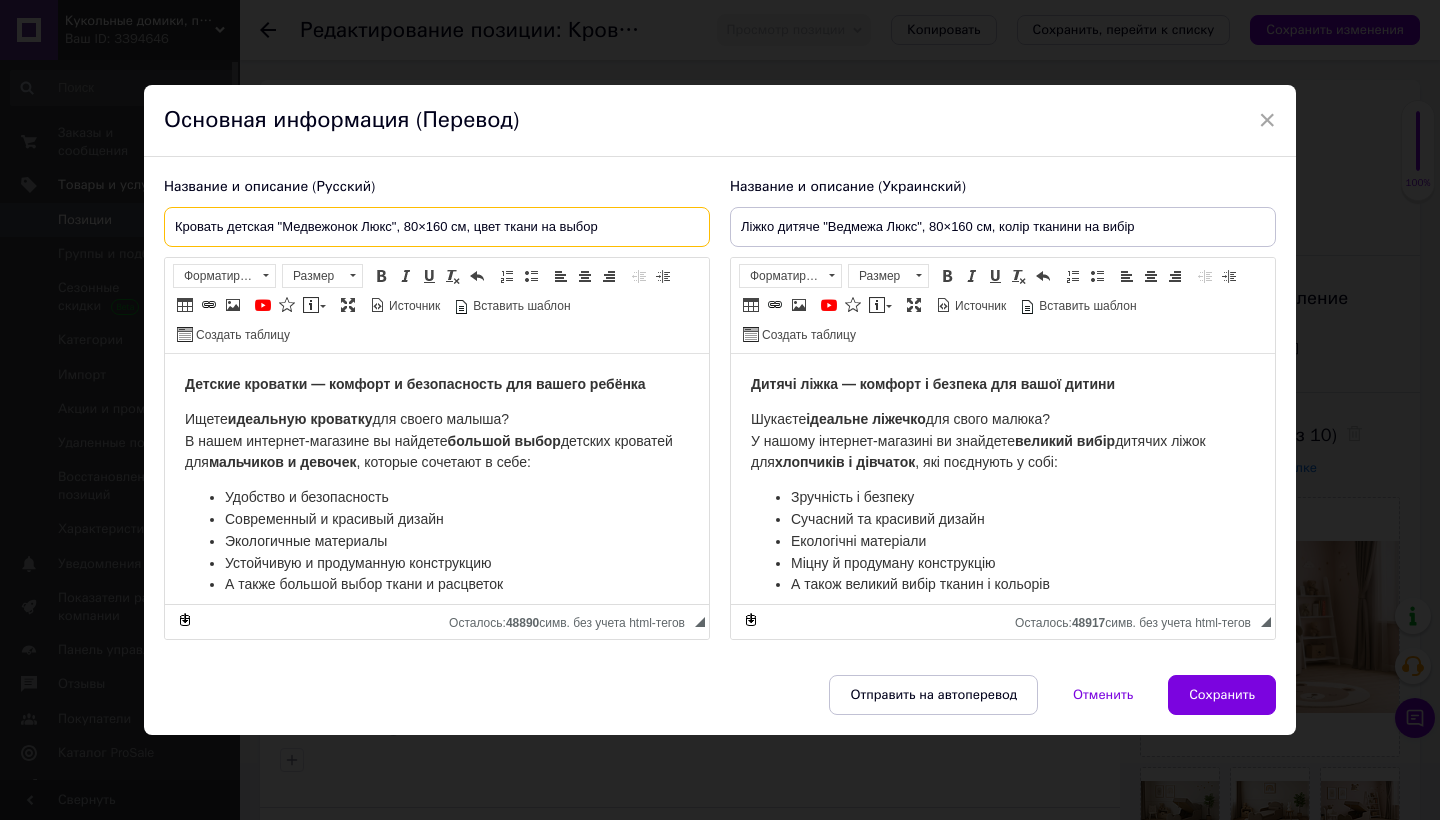 drag, startPoint x: 415, startPoint y: 224, endPoint x: 405, endPoint y: 223, distance: 10.049875 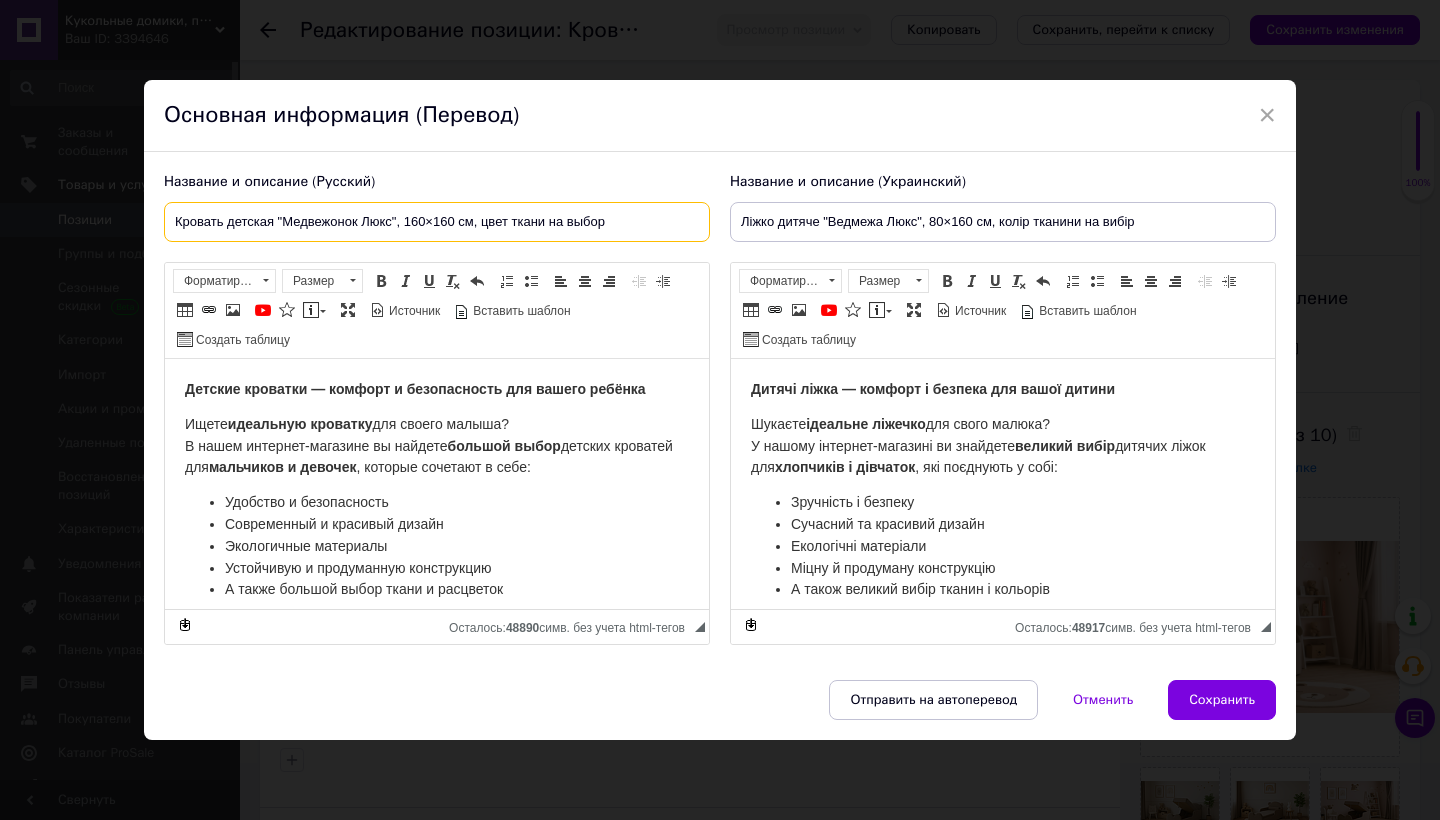 drag, startPoint x: 452, startPoint y: 224, endPoint x: 436, endPoint y: 221, distance: 16.27882 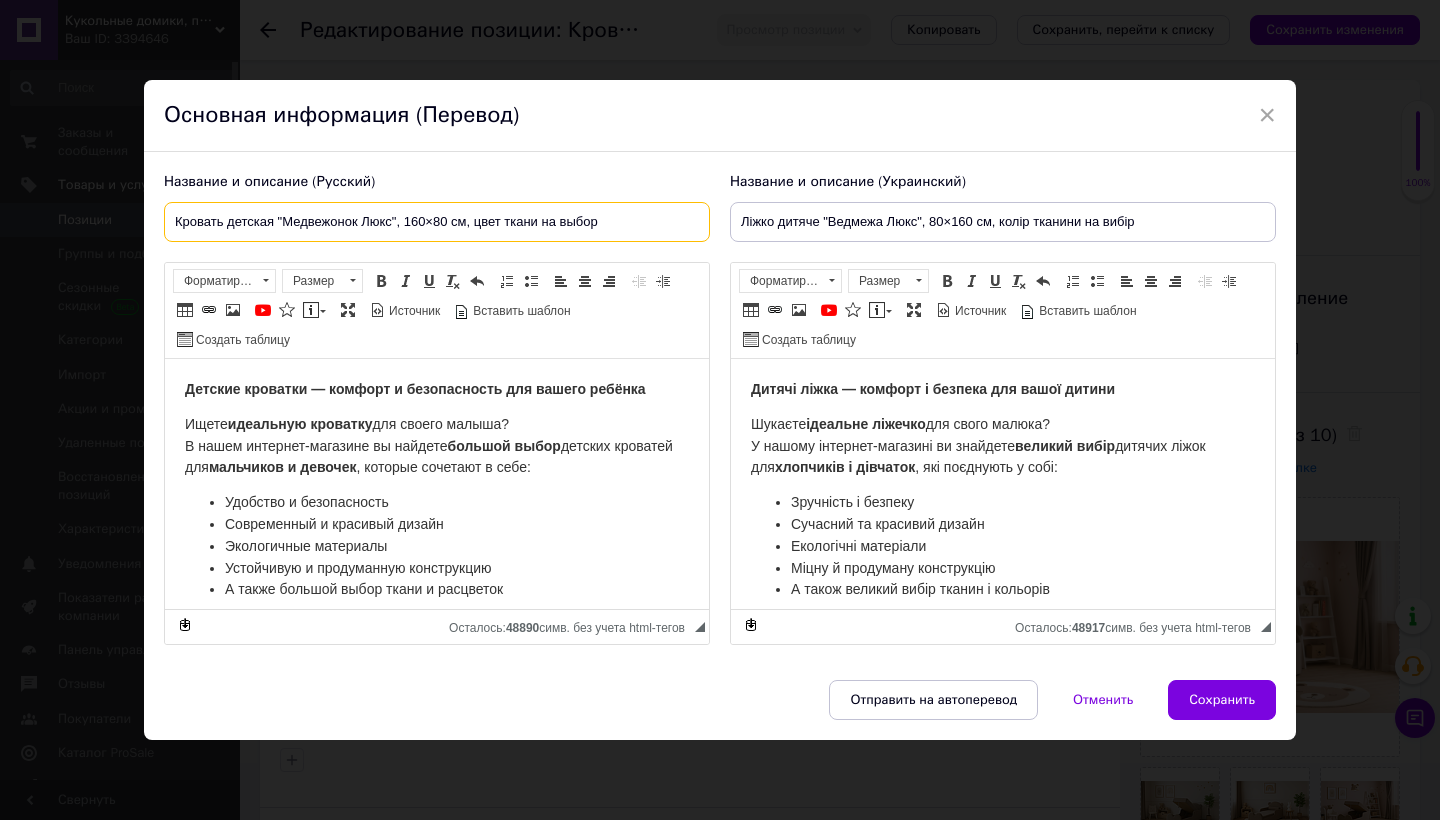 type on "Кровать детская "Медвежонок Люкс", 160×80 см, цвет ткани на выбор" 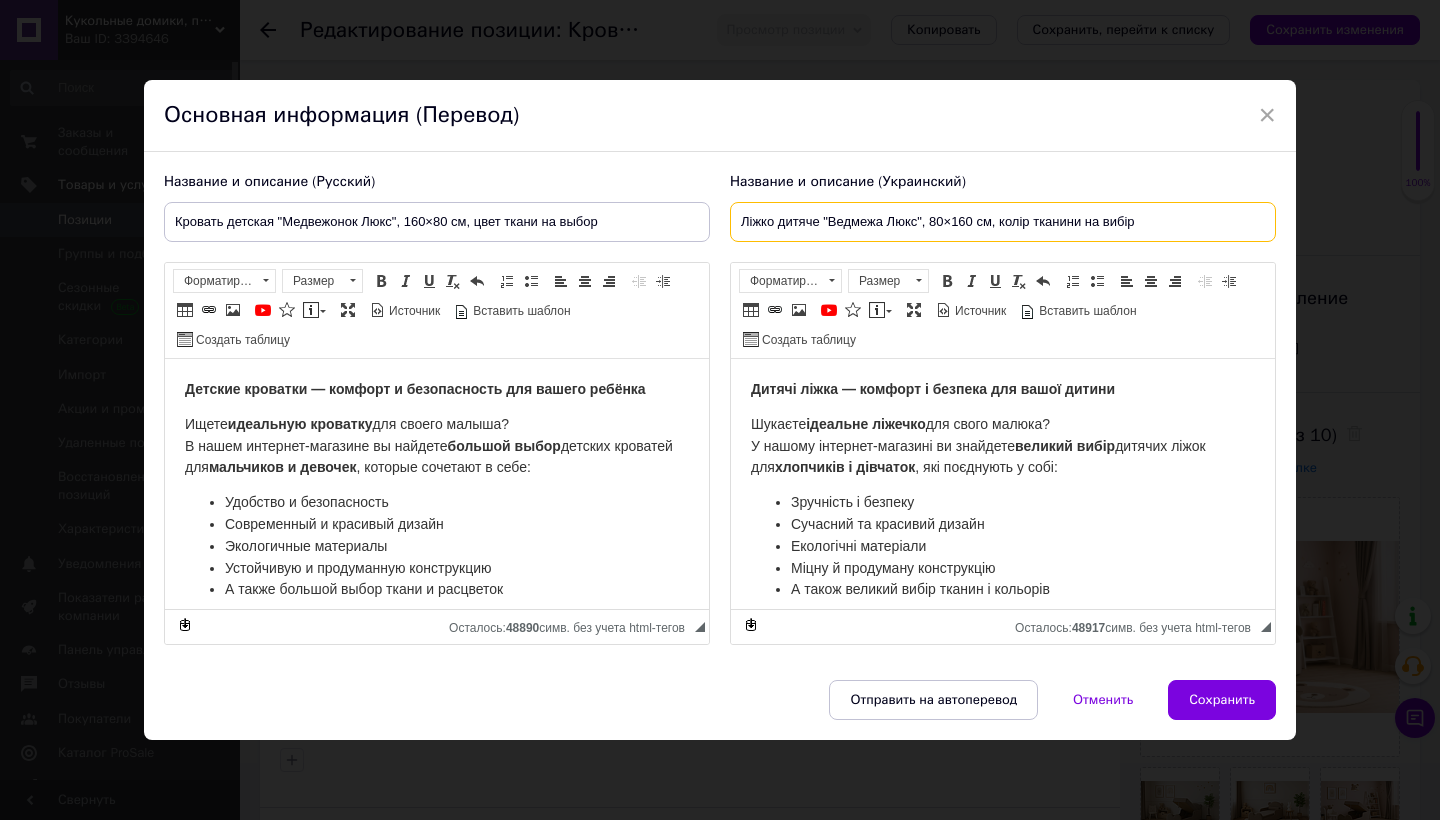 click on "Ліжко дитяче "Ведмежа Люкс", 80×160 см, колір тканини на вибір" at bounding box center (1003, 222) 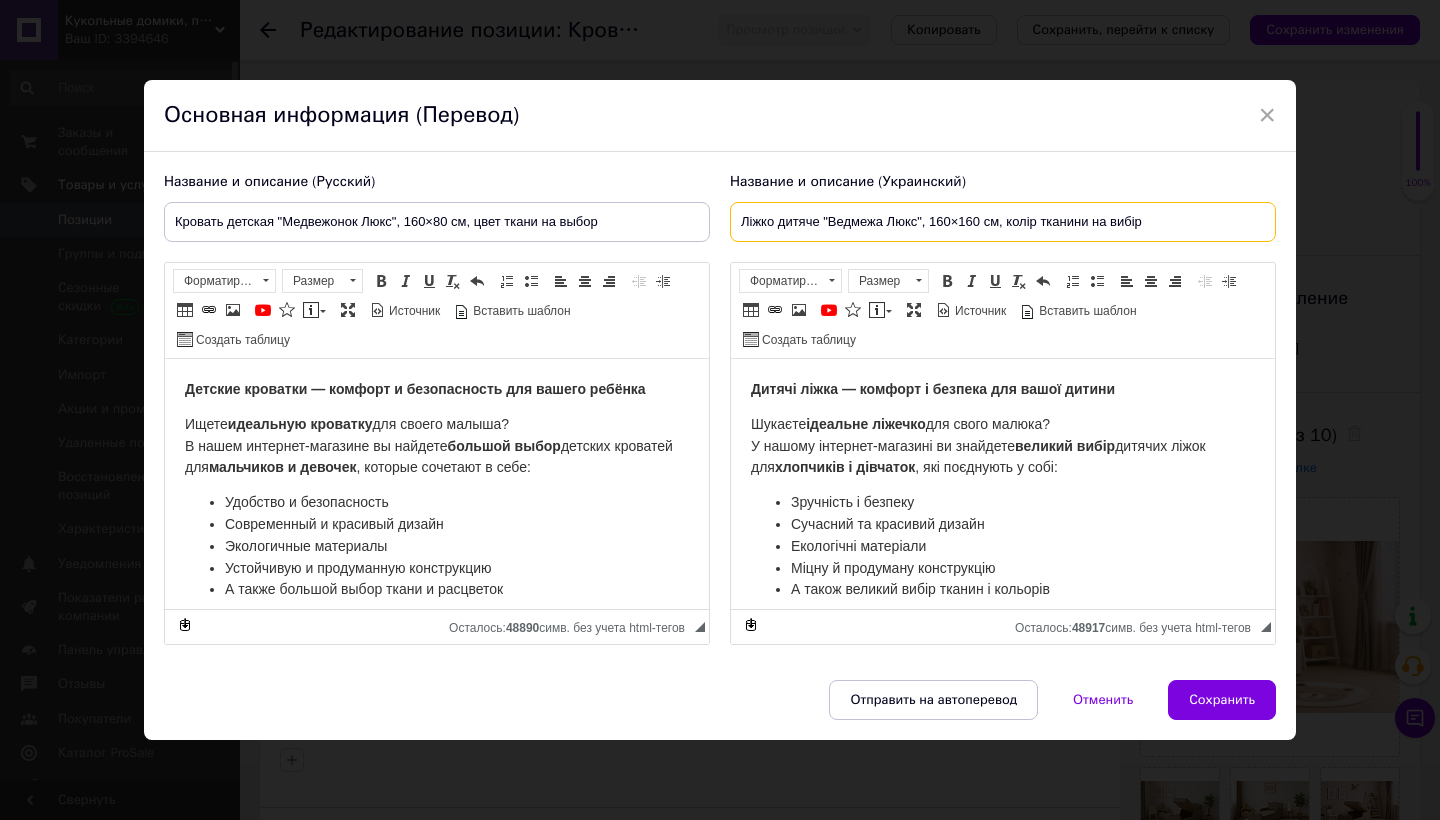 click on "Ліжко дитяче "Ведмежа Люкс", 160×160 см, колір тканини на вибір" at bounding box center (1003, 222) 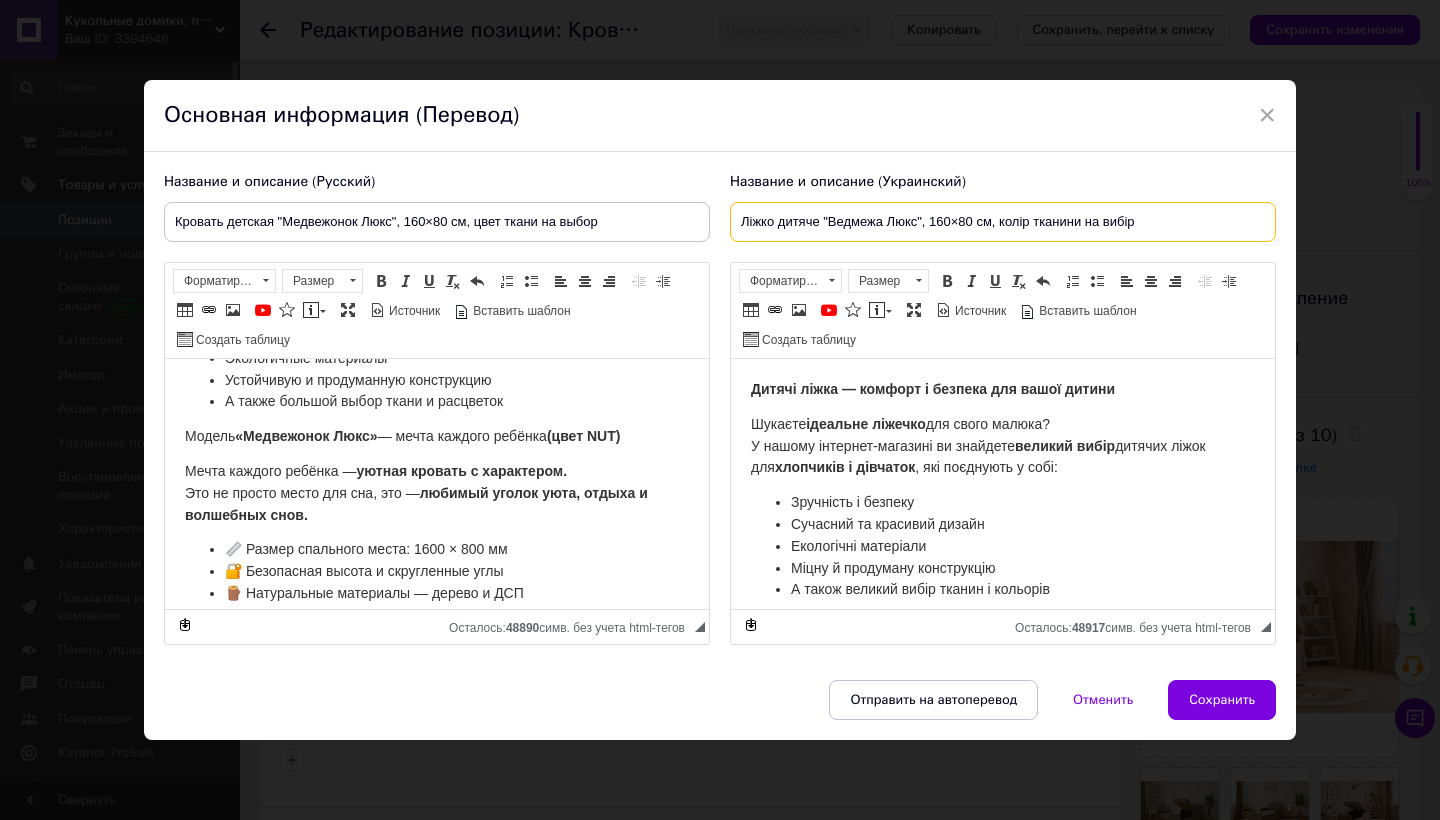 scroll, scrollTop: 190, scrollLeft: 0, axis: vertical 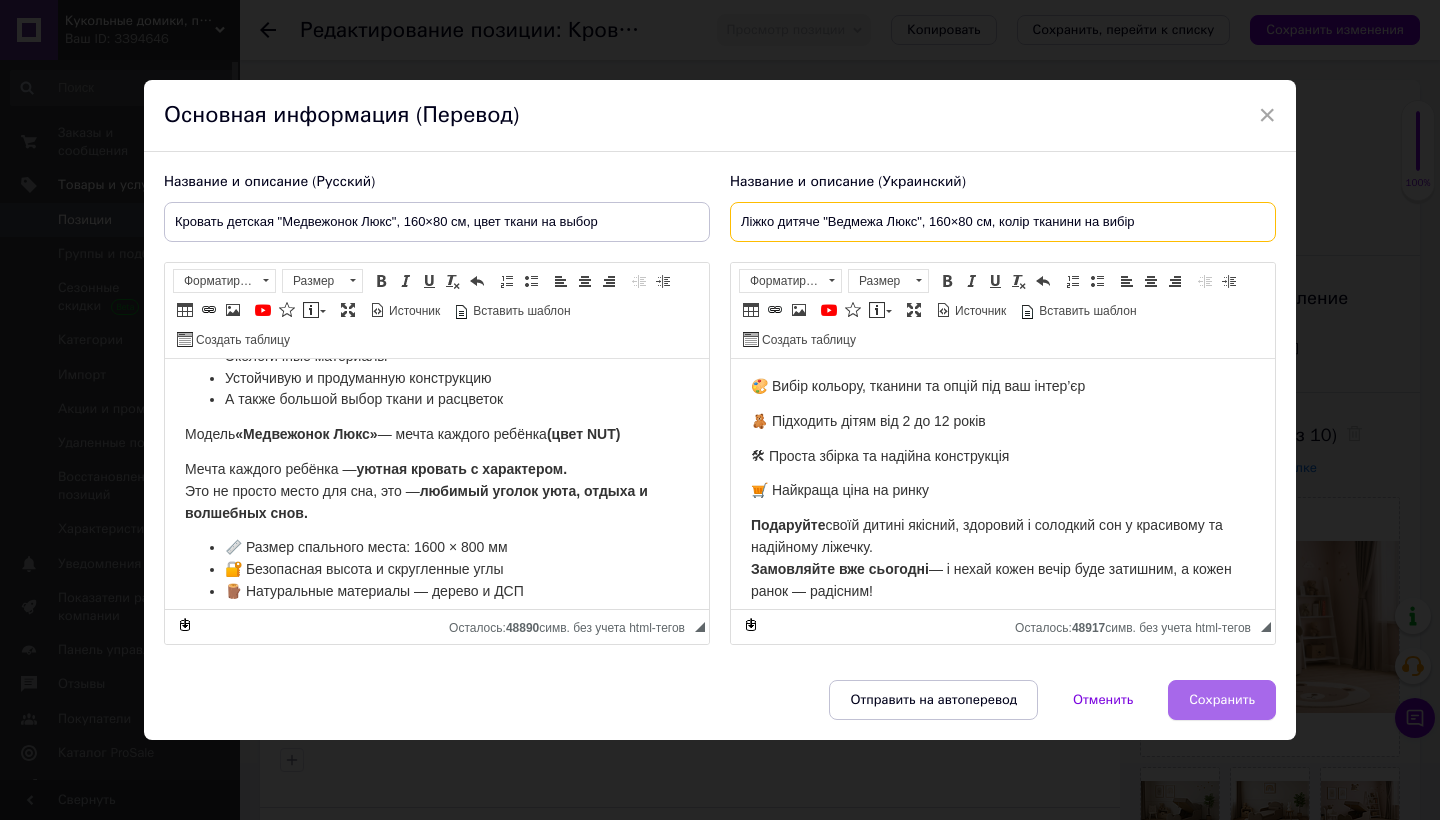 type on "Ліжко дитяче "Ведмежа Люкс", 160×80 см, колір тканини на вибір" 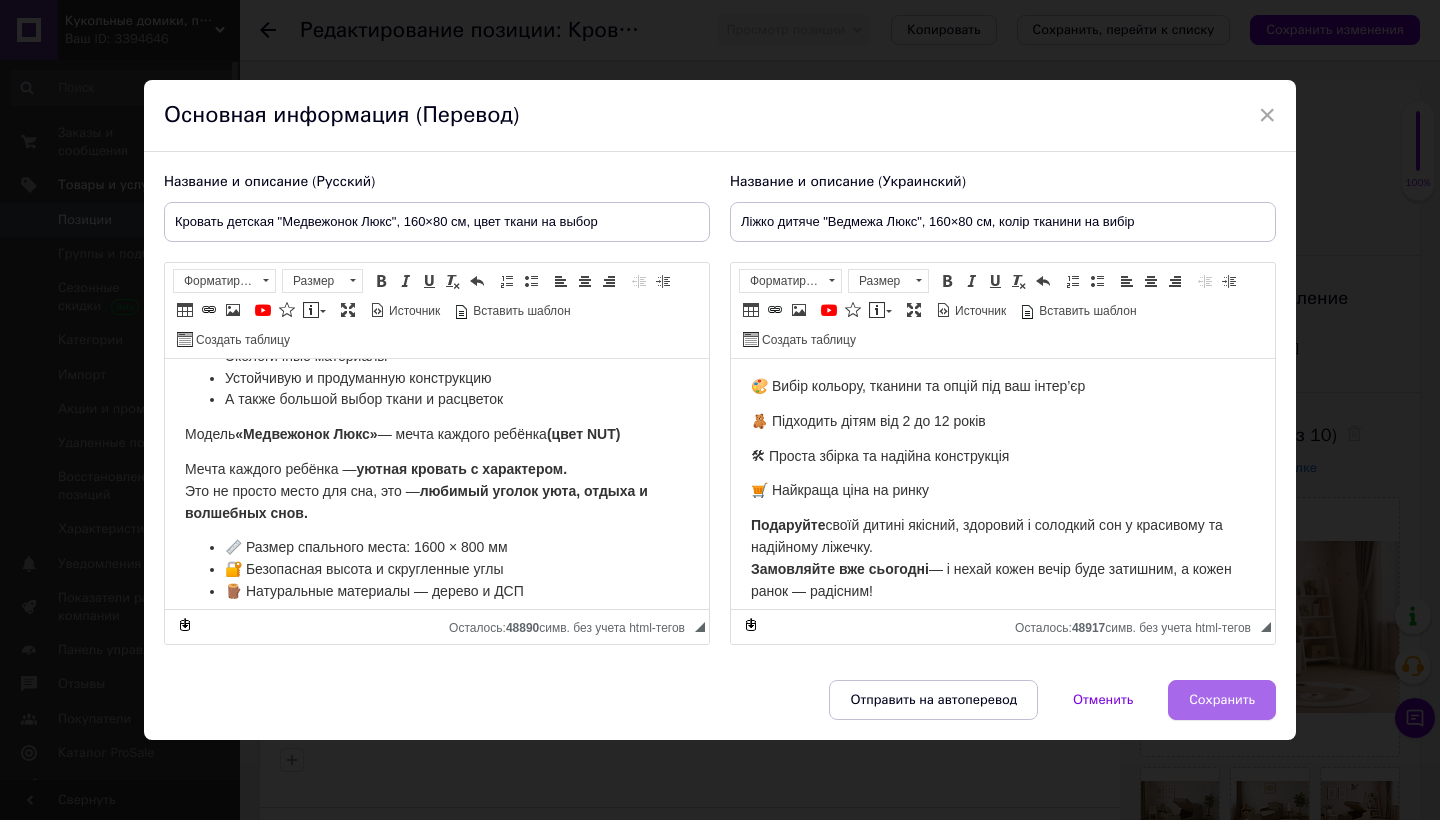 click on "Сохранить" at bounding box center (1222, 700) 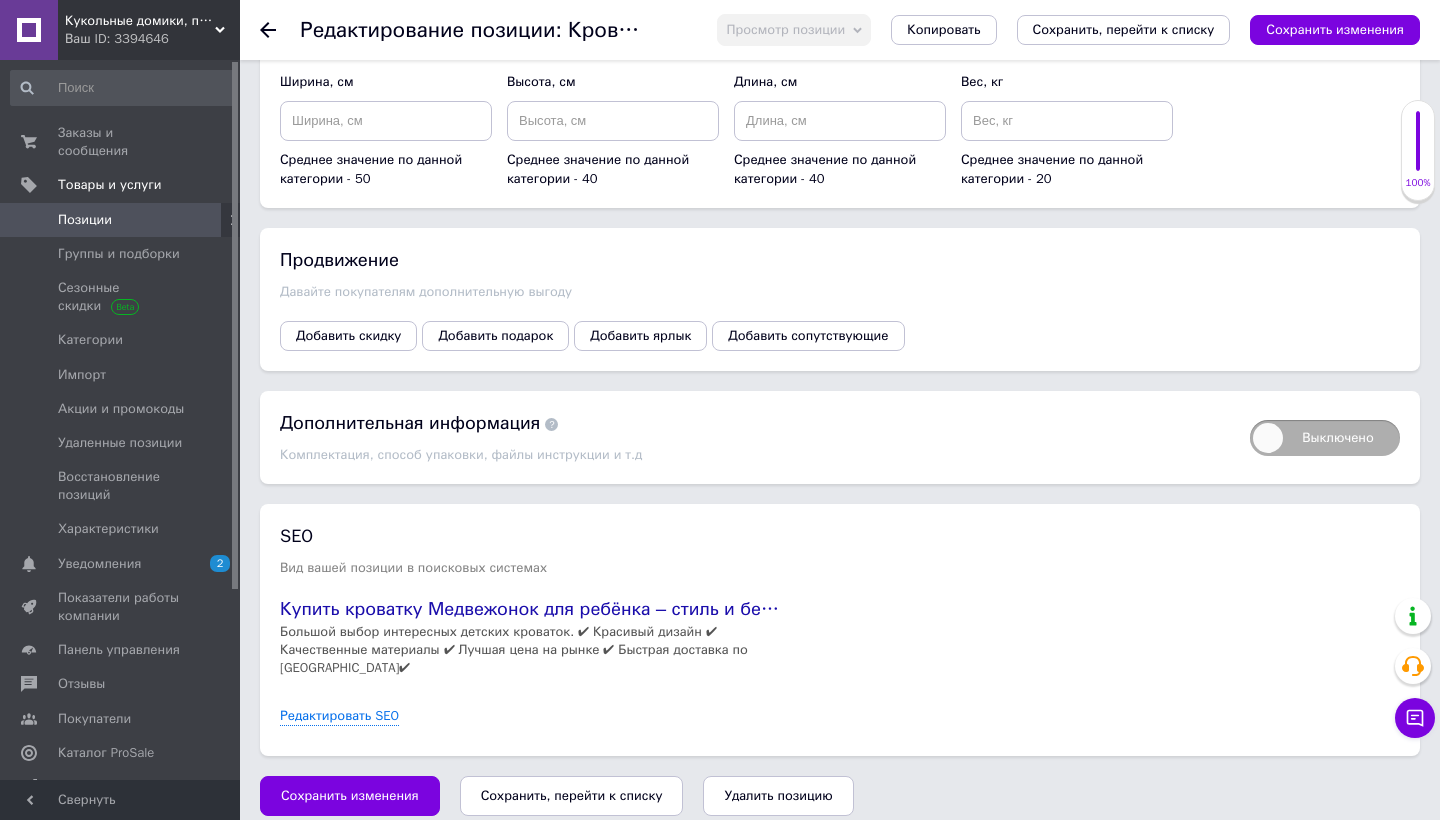 scroll, scrollTop: 2532, scrollLeft: 0, axis: vertical 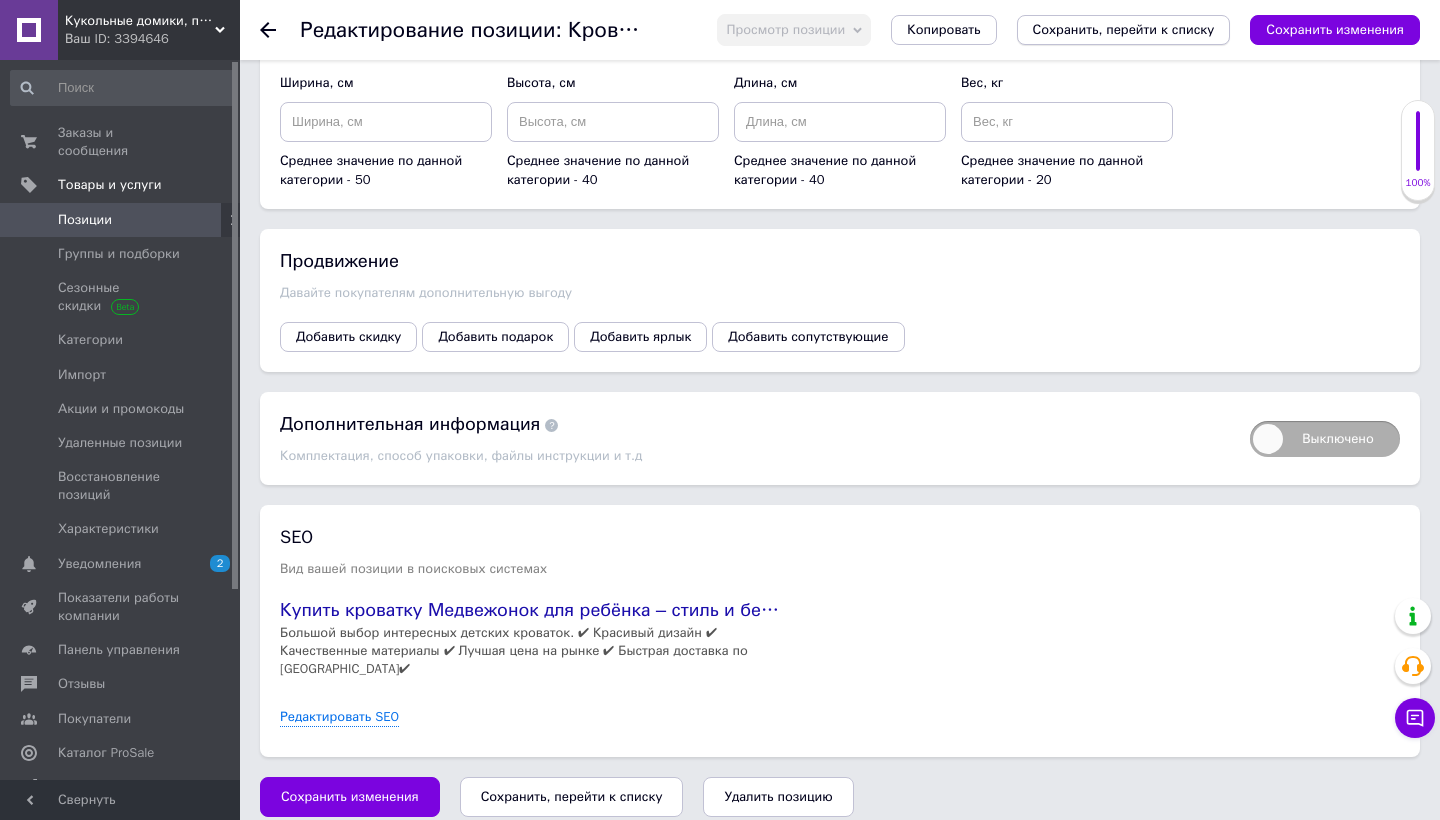 click on "Сохранить, перейти к списку" at bounding box center (1124, 29) 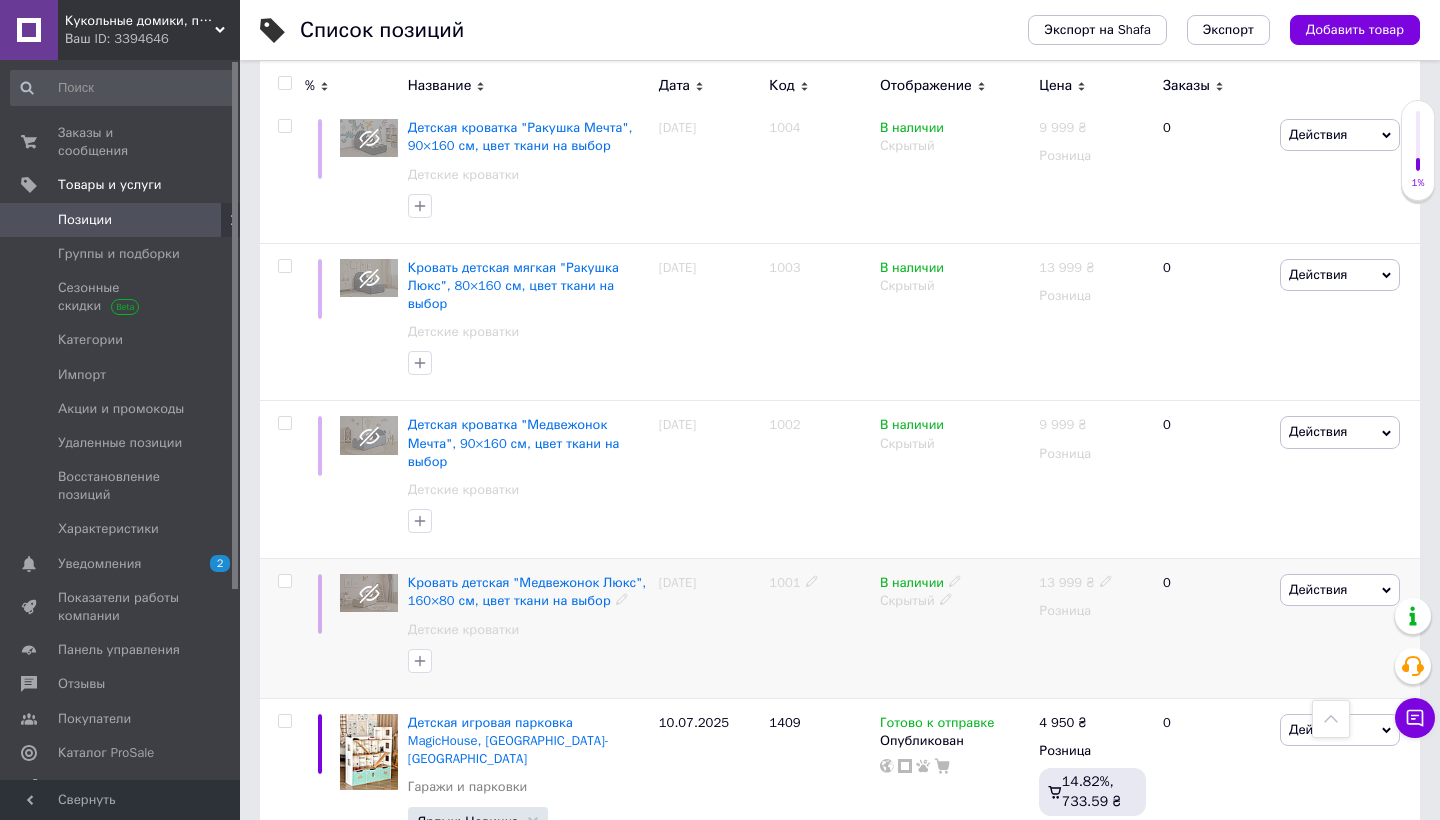 scroll, scrollTop: 750, scrollLeft: 0, axis: vertical 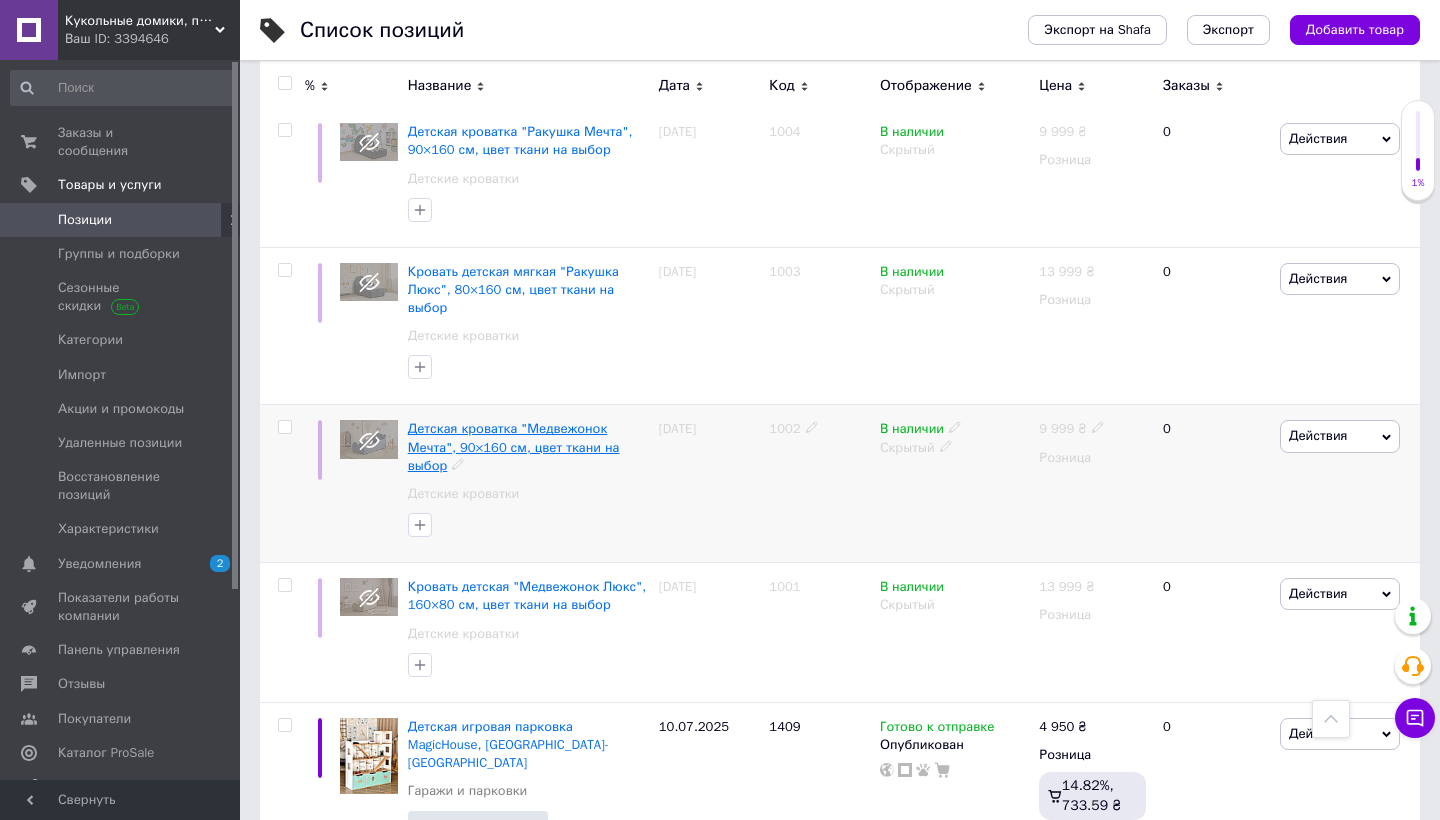 click on "Детская кроватка "Медвежонок Мечта", 90×160 см, цвет ткани на выбор" at bounding box center (514, 446) 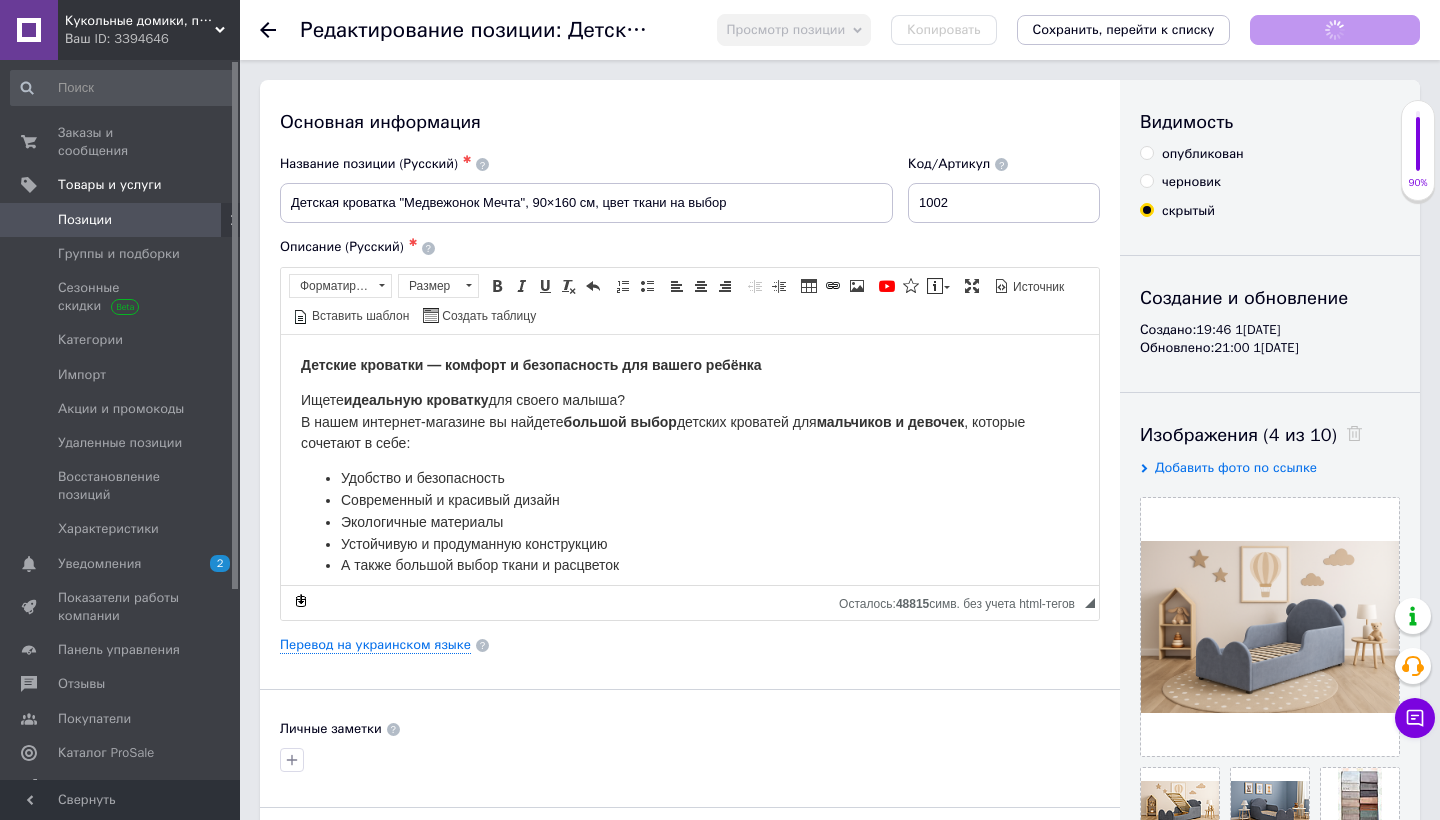 scroll, scrollTop: 0, scrollLeft: 0, axis: both 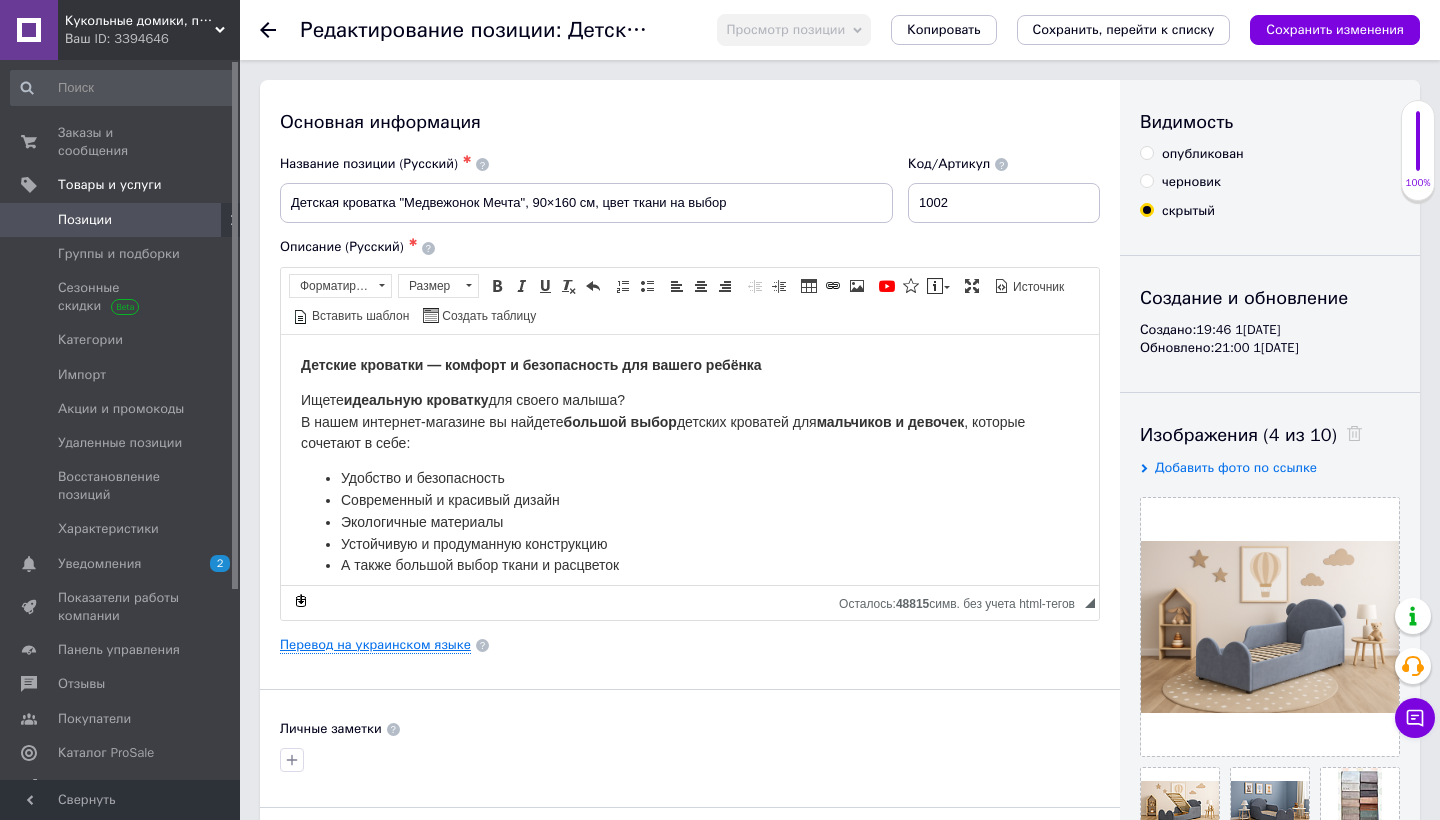 click on "Перевод на украинском языке" at bounding box center [375, 645] 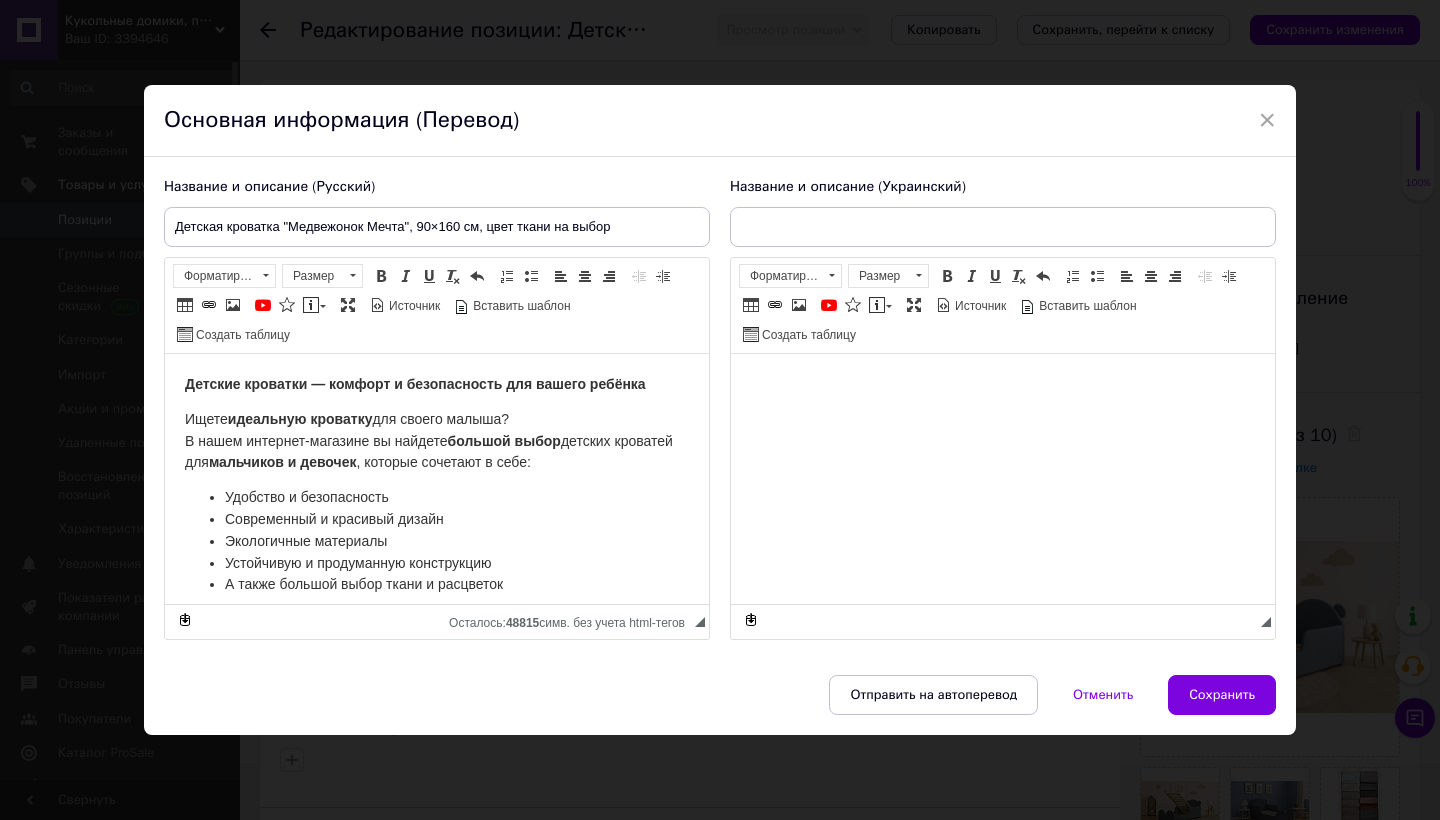 scroll, scrollTop: 0, scrollLeft: 0, axis: both 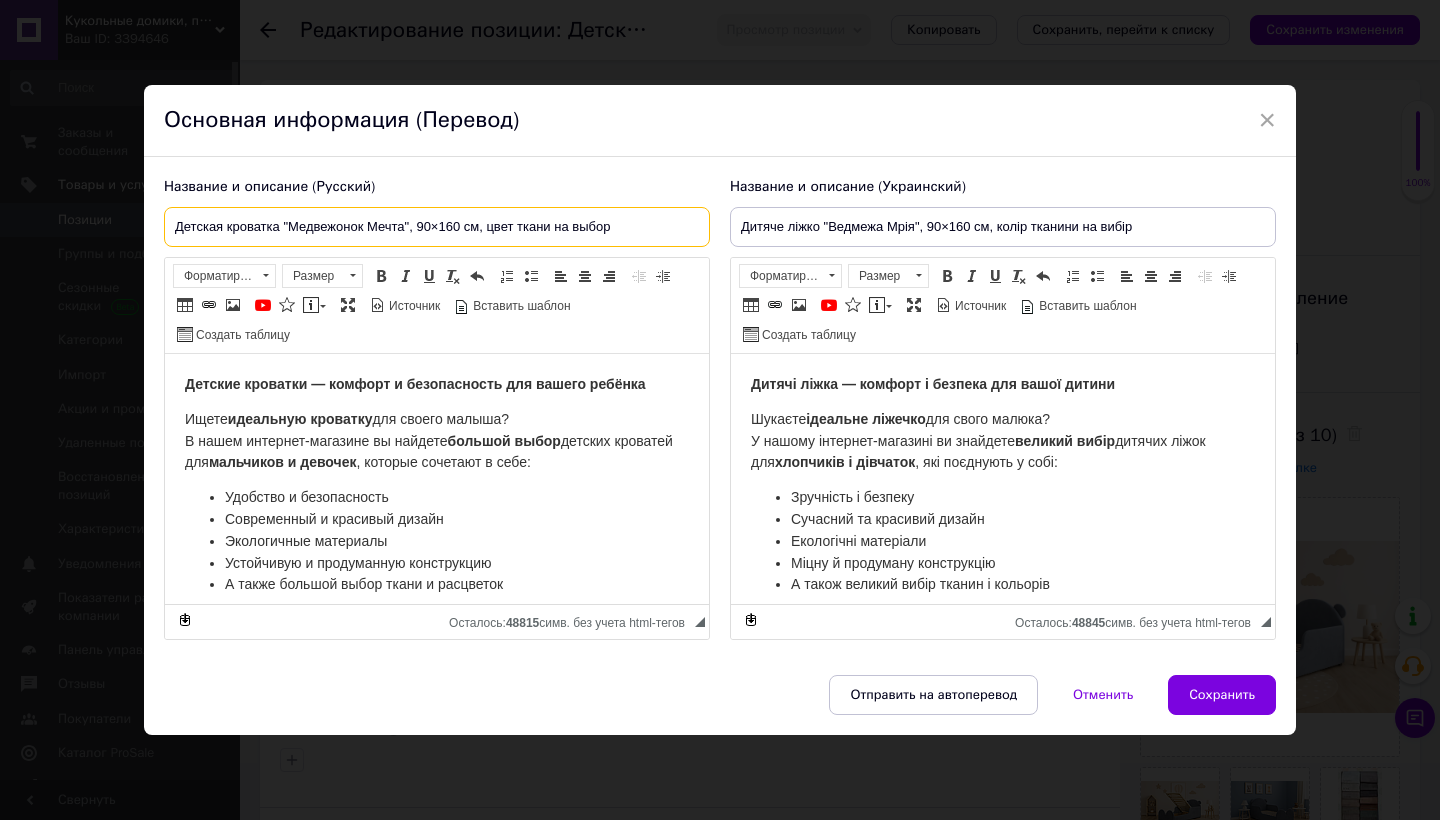 drag, startPoint x: 429, startPoint y: 230, endPoint x: 417, endPoint y: 228, distance: 12.165525 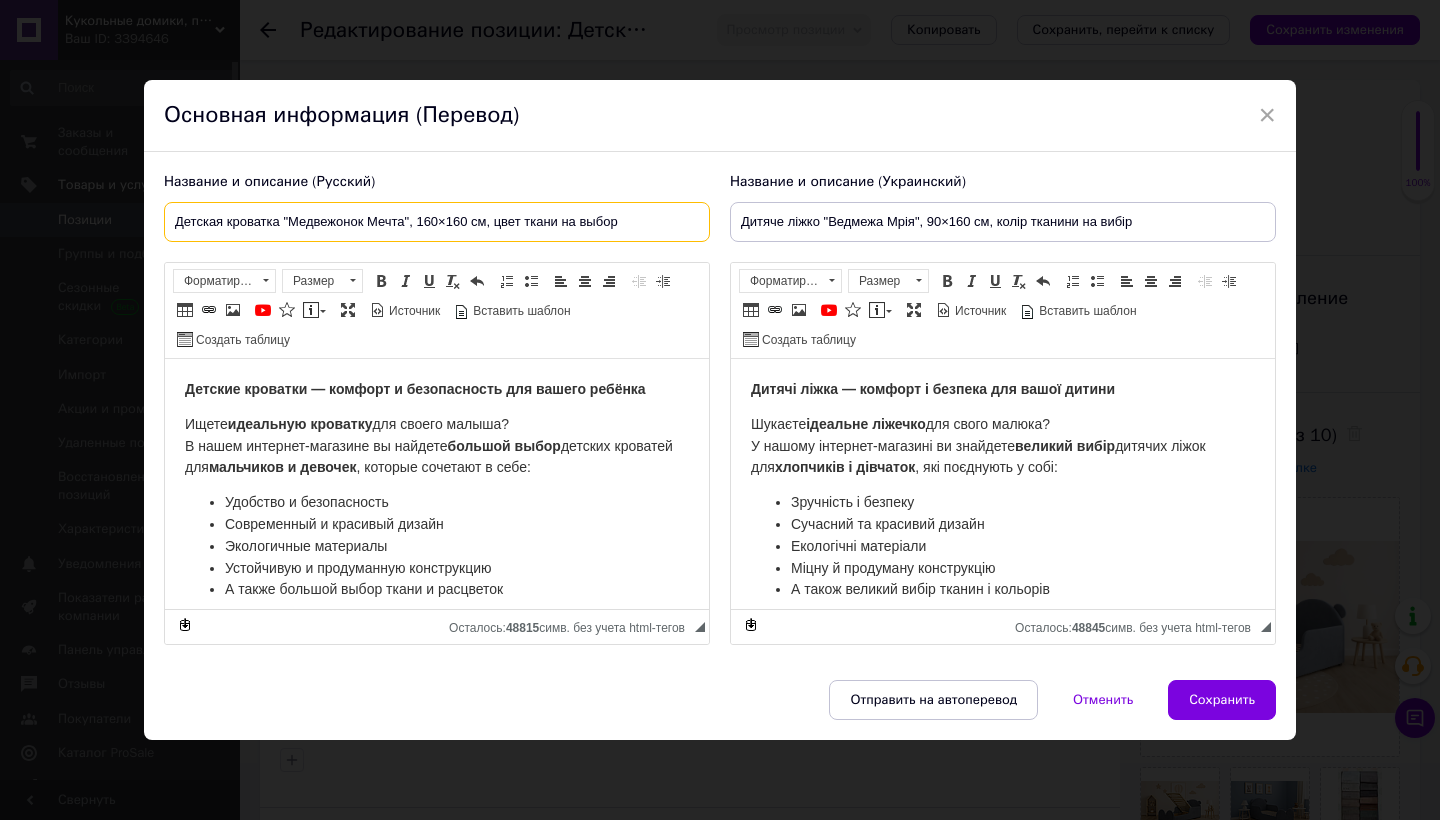drag, startPoint x: 465, startPoint y: 215, endPoint x: 448, endPoint y: 217, distance: 17.117243 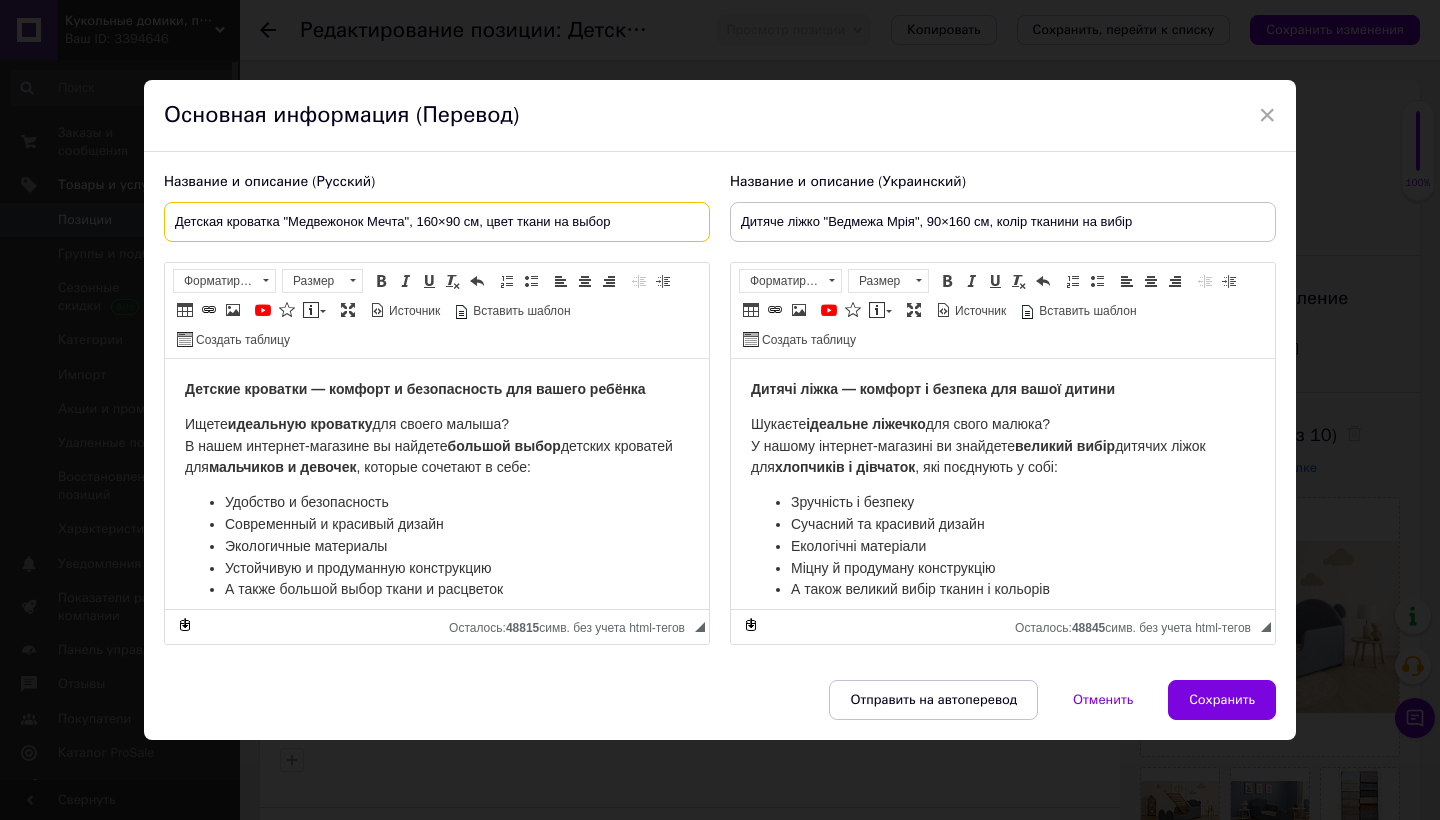 type on "Детская кроватка "Медвежонок Мечта", 160×90 см, цвет ткани на выбор" 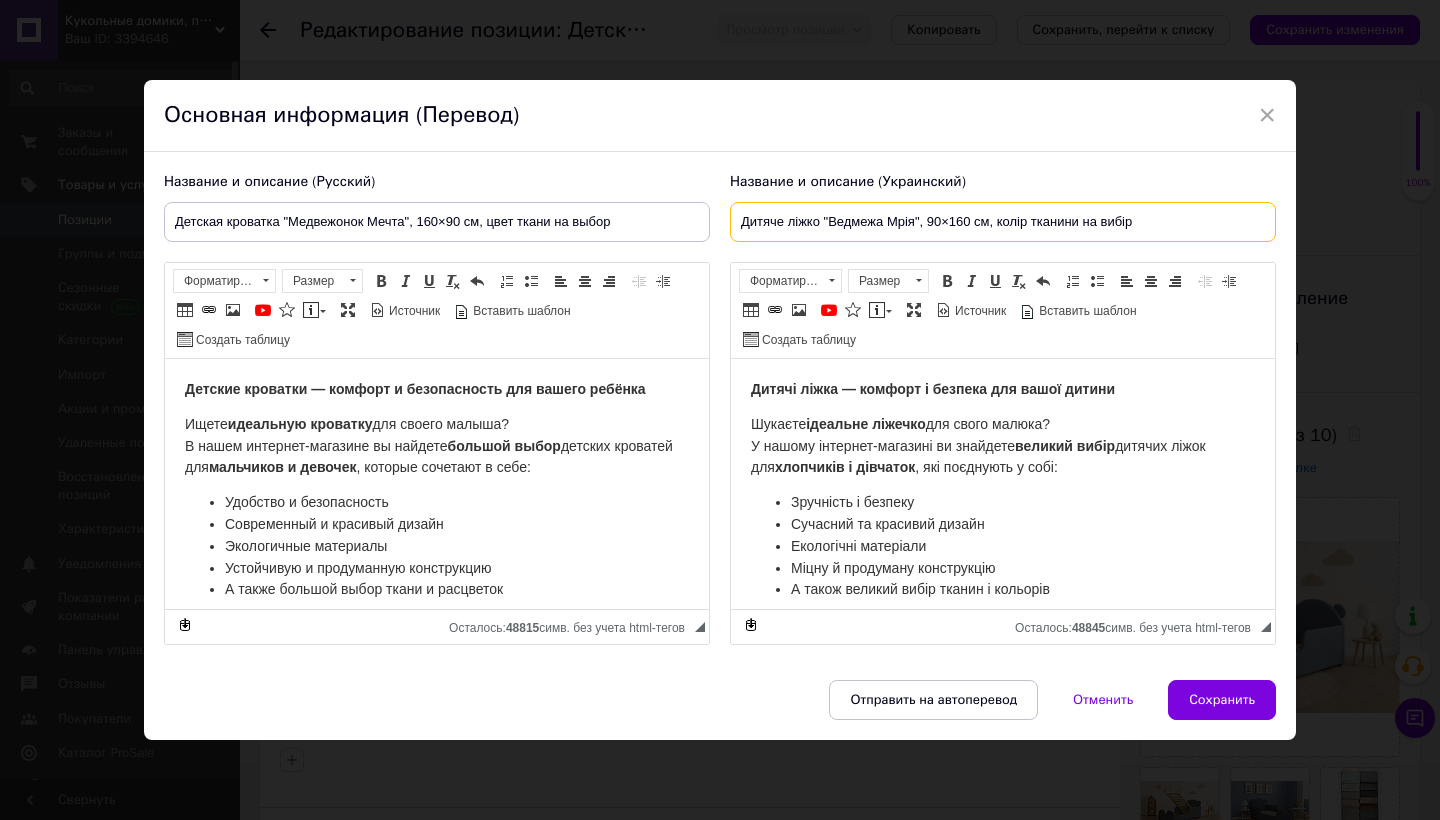 drag, startPoint x: 939, startPoint y: 220, endPoint x: 923, endPoint y: 220, distance: 16 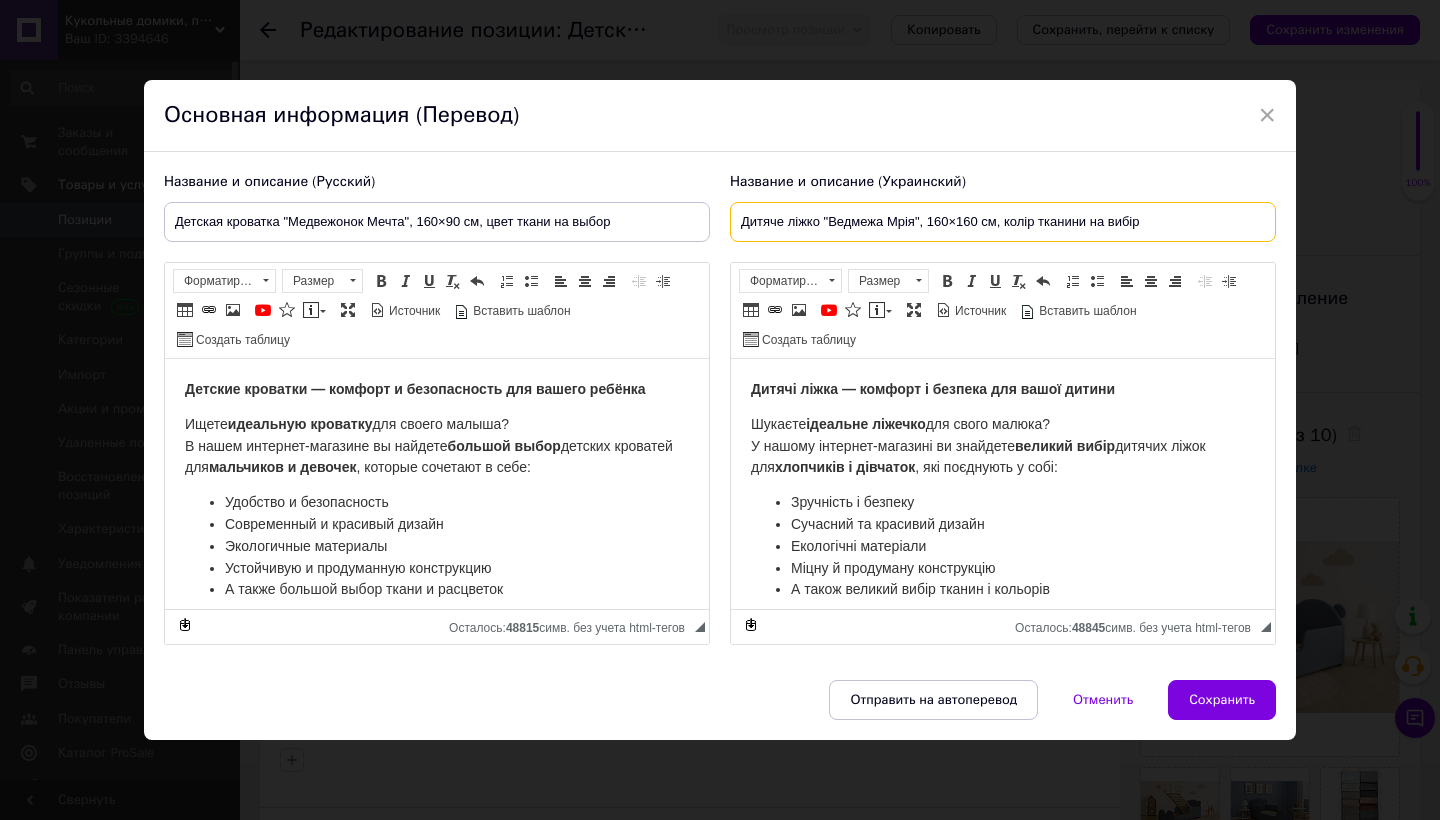 drag, startPoint x: 974, startPoint y: 214, endPoint x: 956, endPoint y: 218, distance: 18.439089 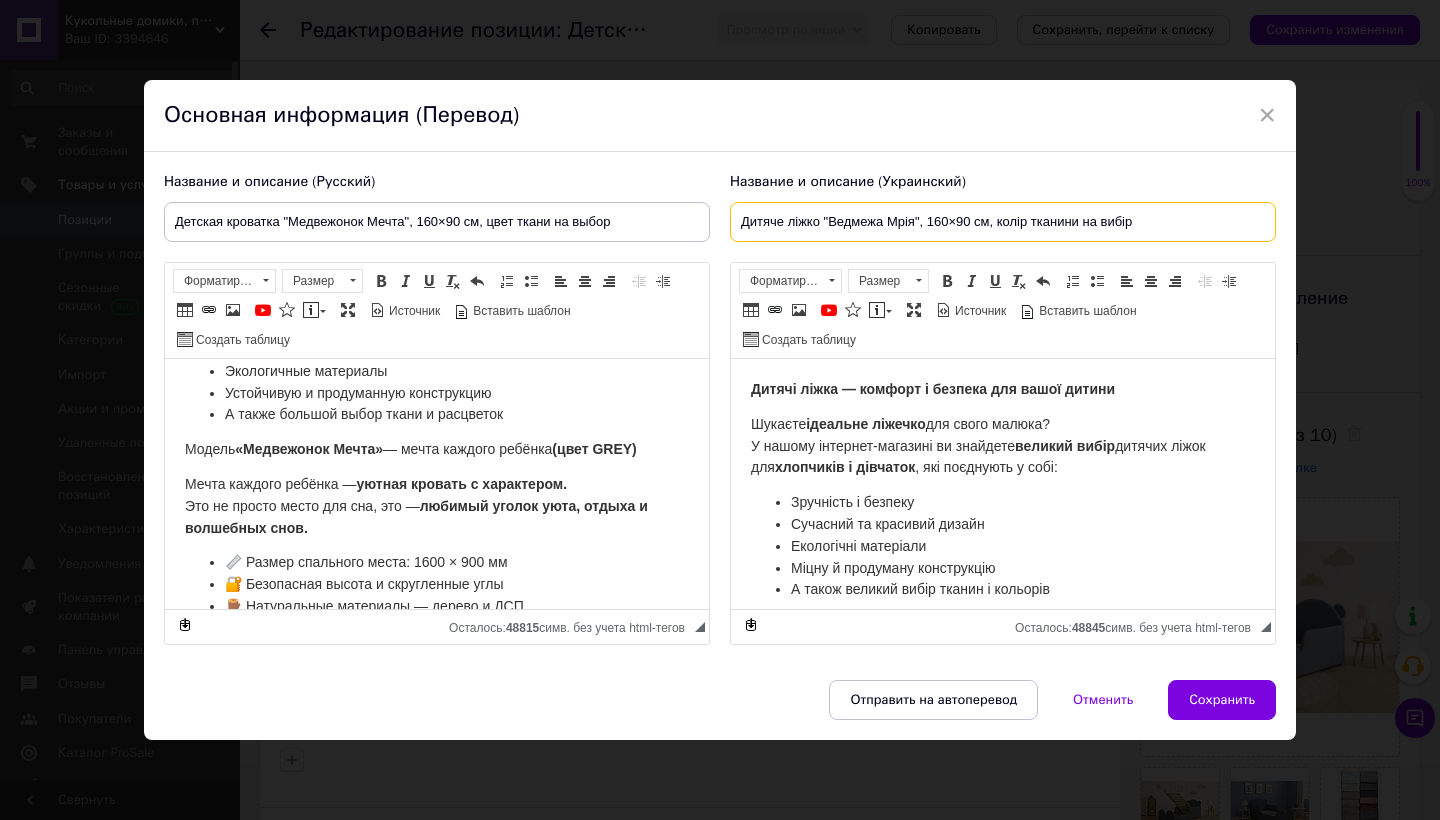 scroll, scrollTop: 187, scrollLeft: 0, axis: vertical 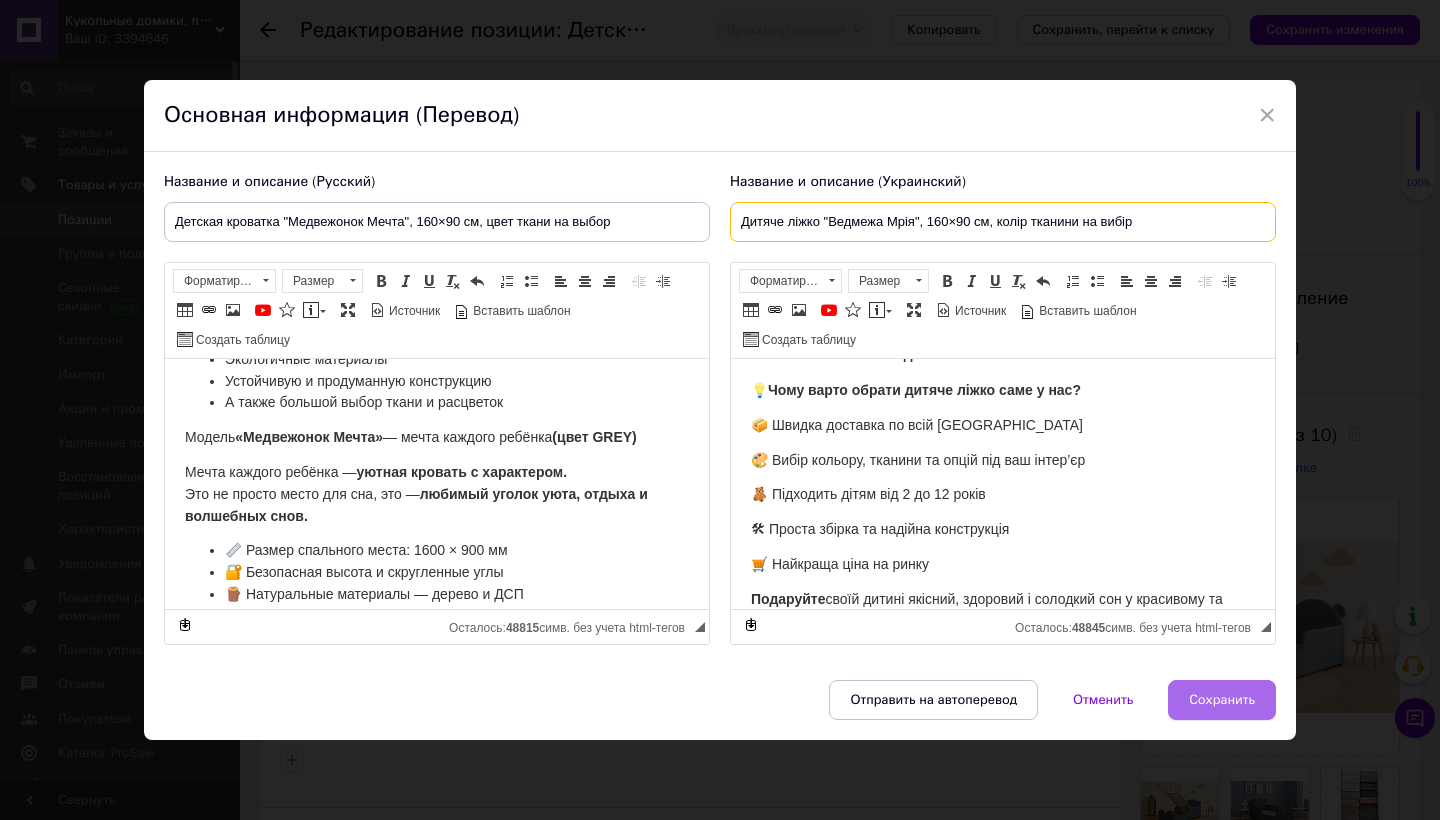type on "Дитяче ліжко "Ведмежа Мрія", 160×90 см, колір тканини на вибір" 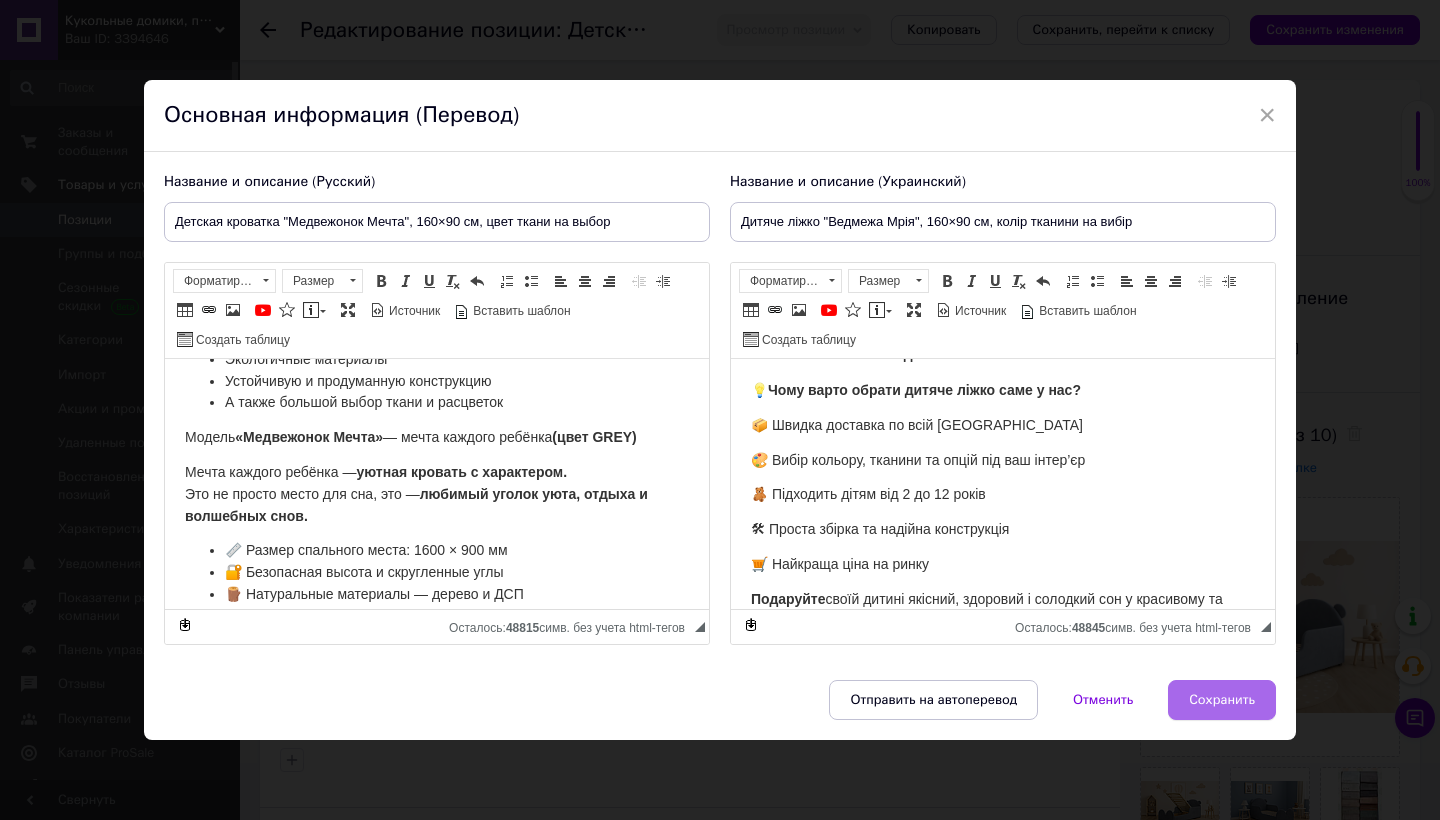 click on "Сохранить" at bounding box center (1222, 700) 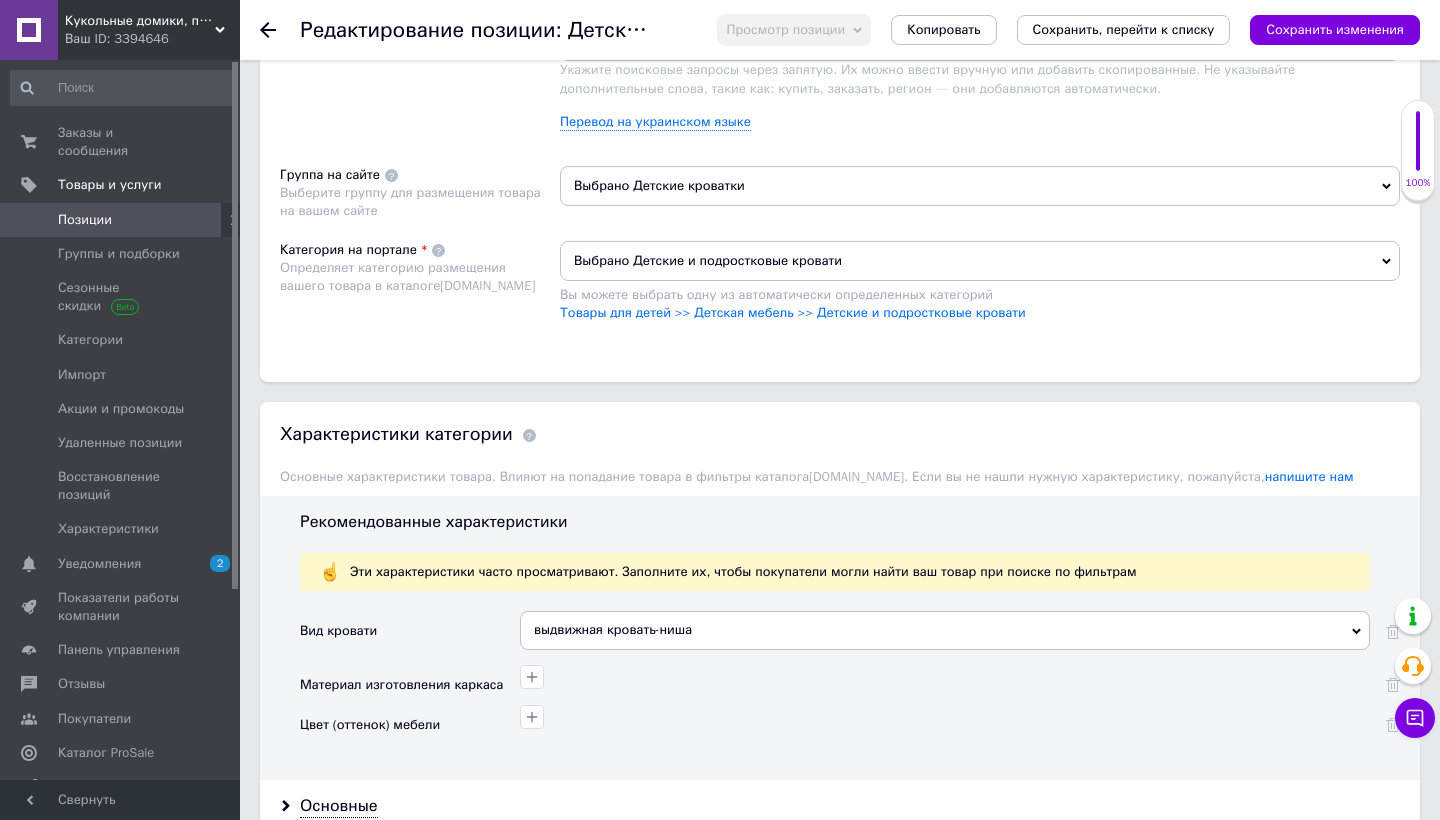 scroll, scrollTop: 1316, scrollLeft: 0, axis: vertical 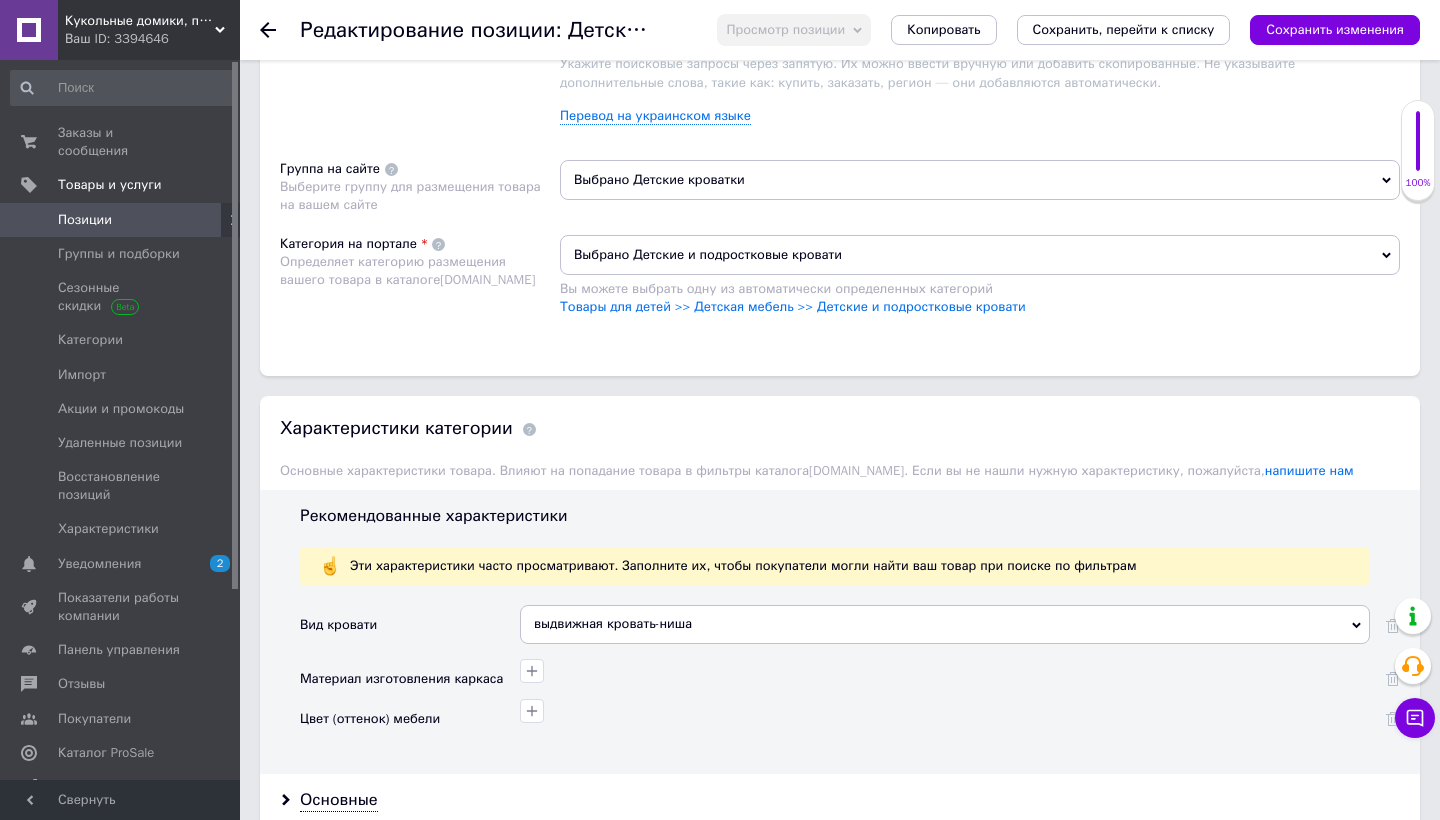 click on "выдвижная кровать-ниша" at bounding box center [945, 624] 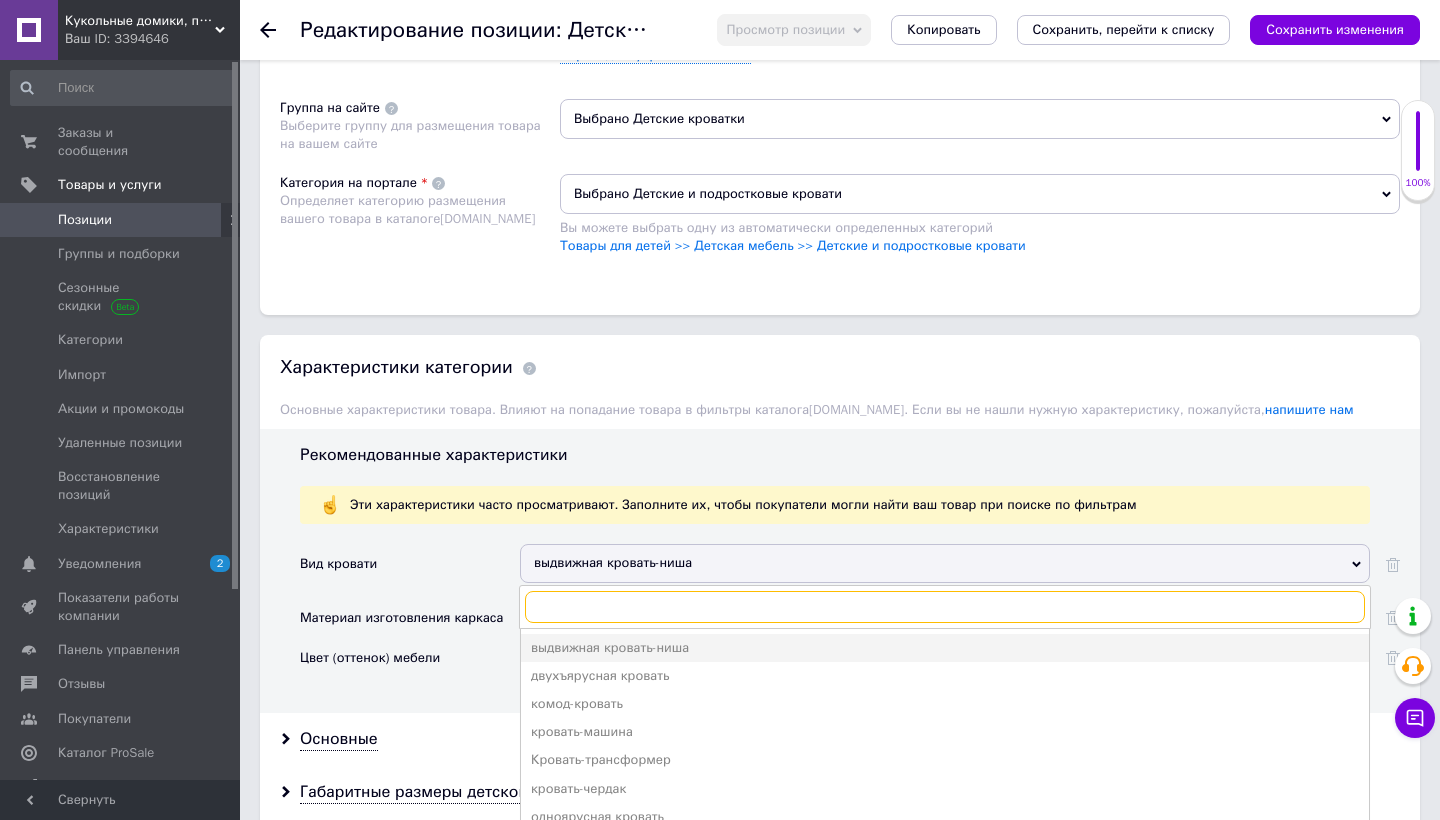 scroll, scrollTop: 1379, scrollLeft: 0, axis: vertical 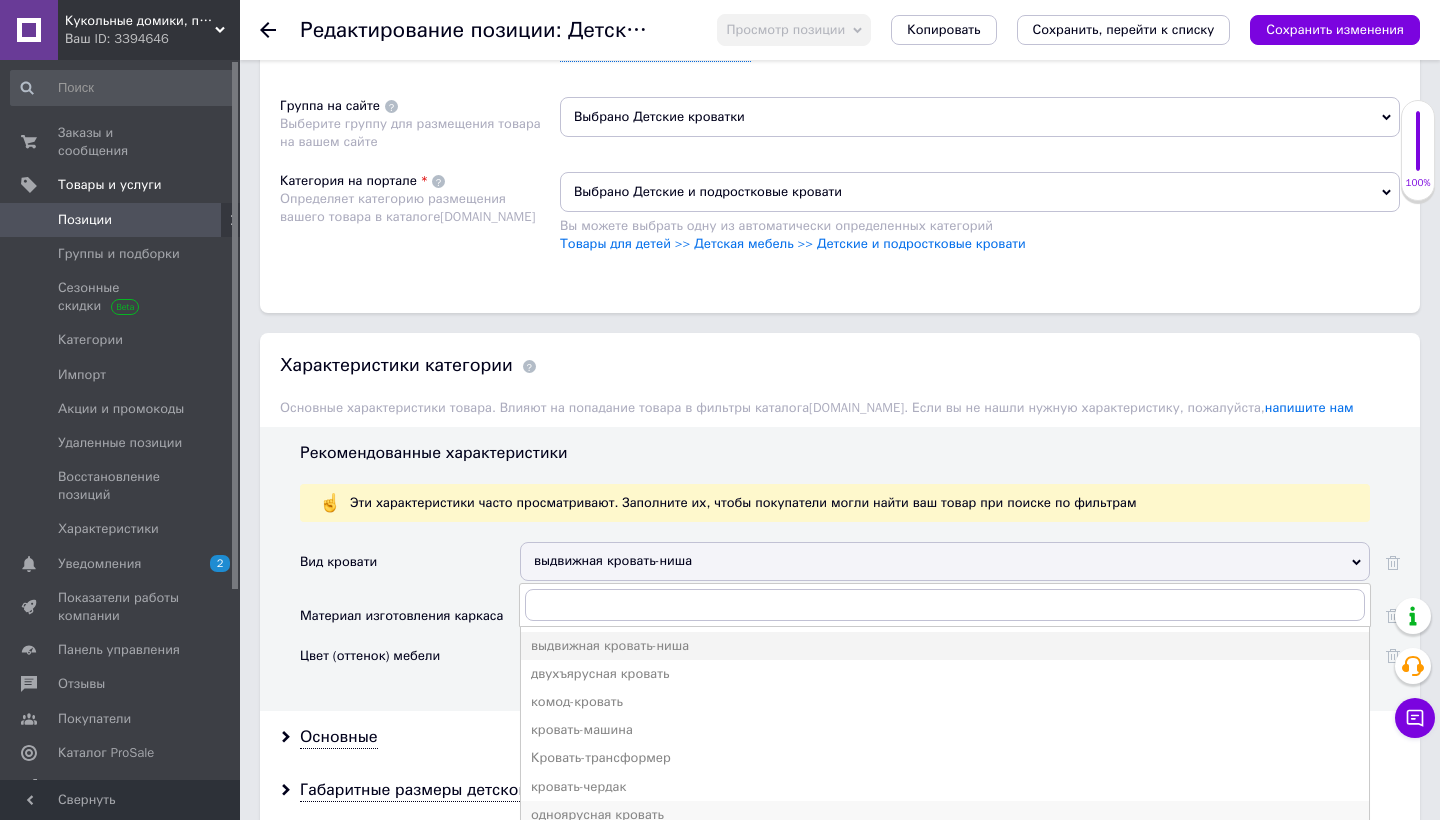 click on "одноярусная кровать" at bounding box center [945, 815] 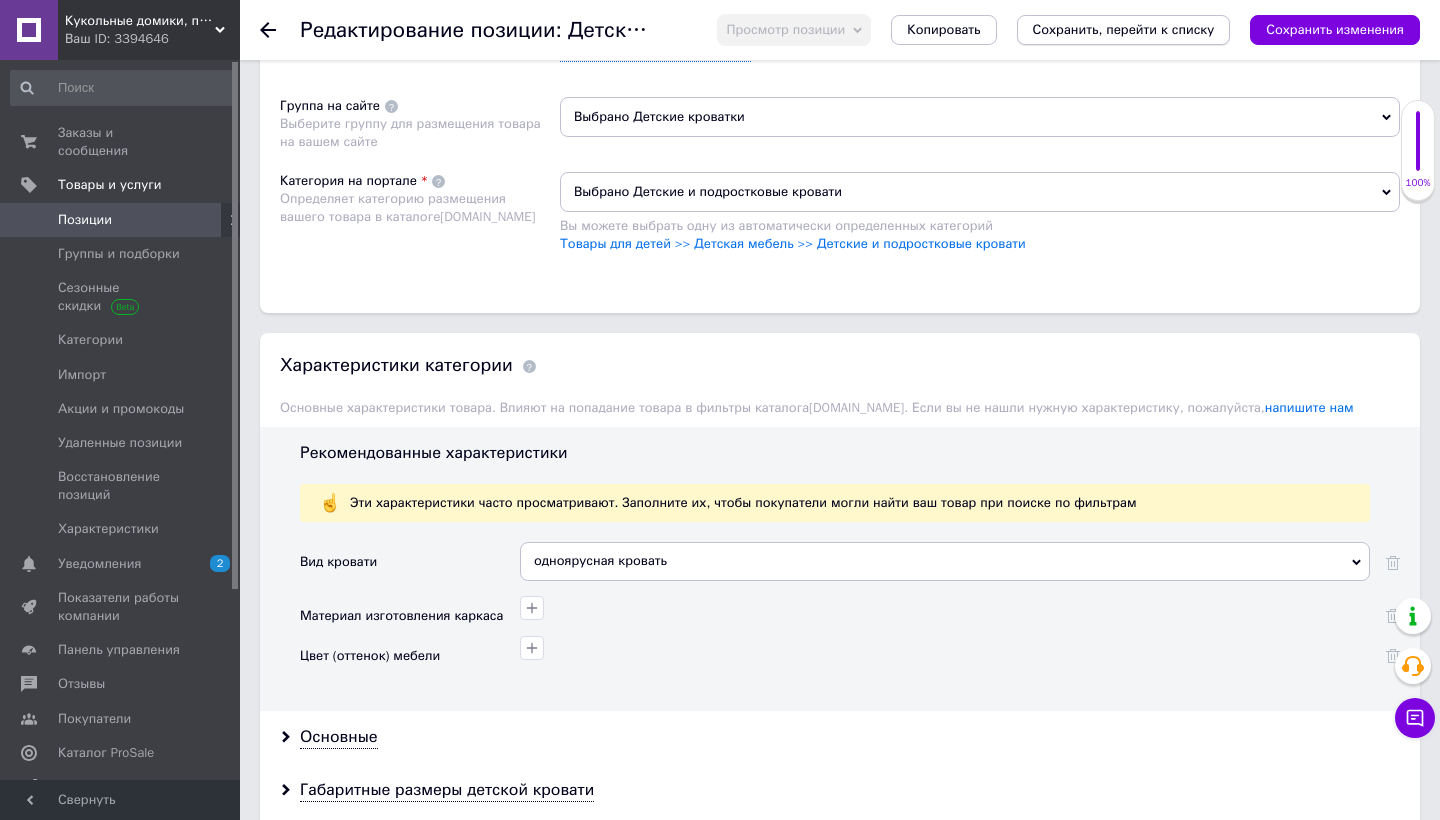 click on "Сохранить, перейти к списку" at bounding box center [1124, 29] 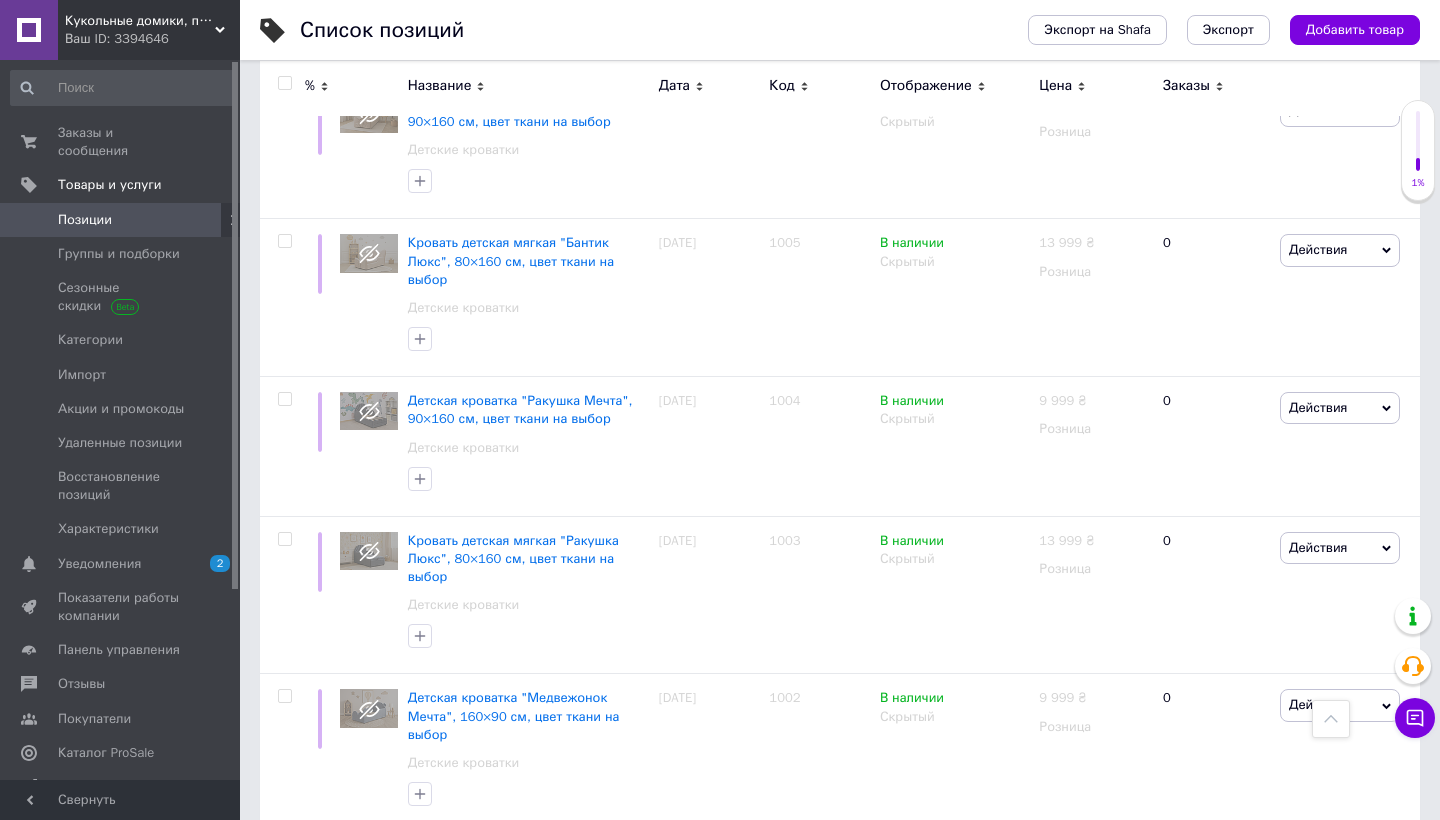 scroll, scrollTop: 463, scrollLeft: 0, axis: vertical 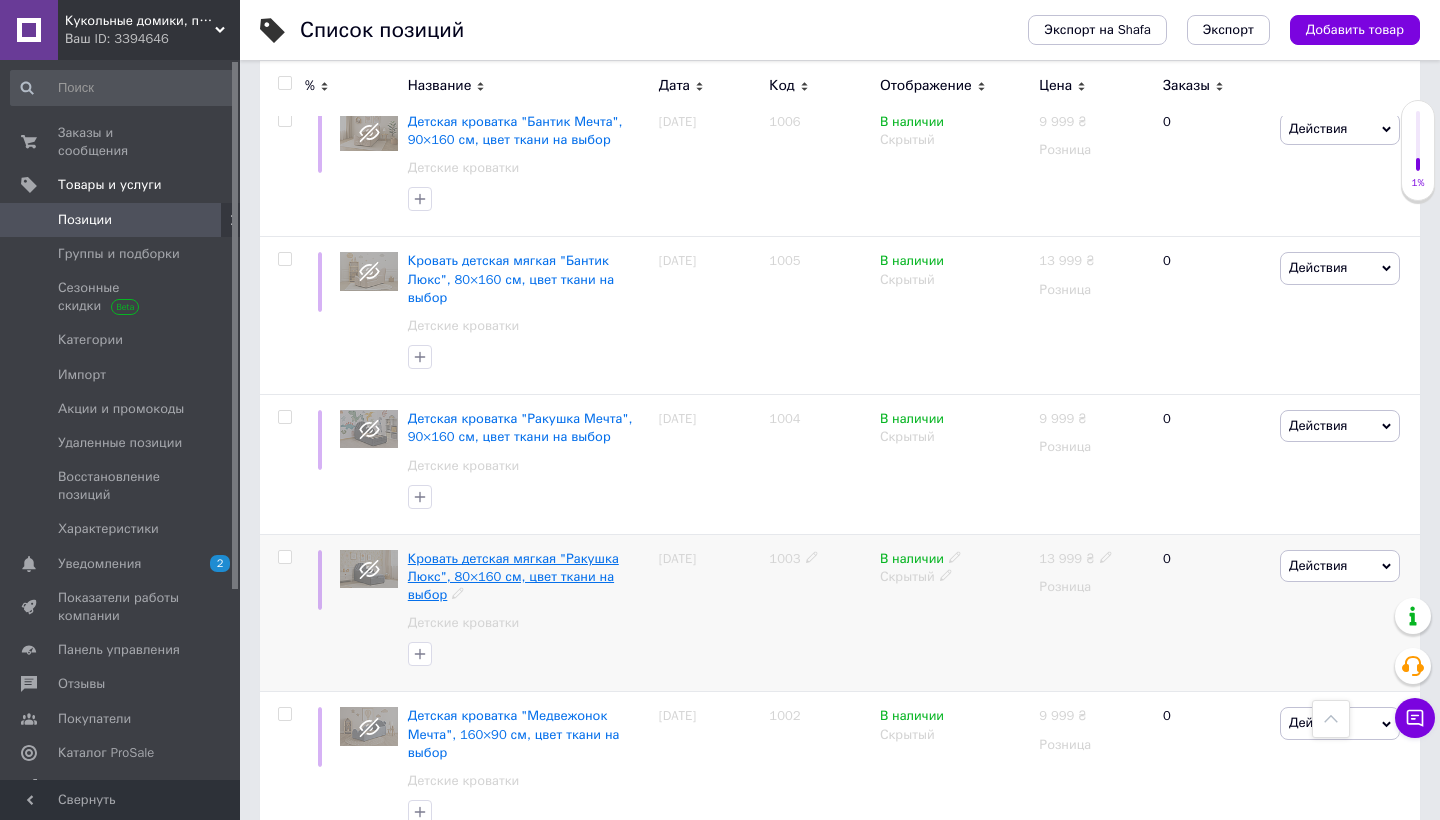 click on "Кровать детская мягкая "Ракушка Люкс", 80×160 см, цвет ткани на выбор" at bounding box center (513, 576) 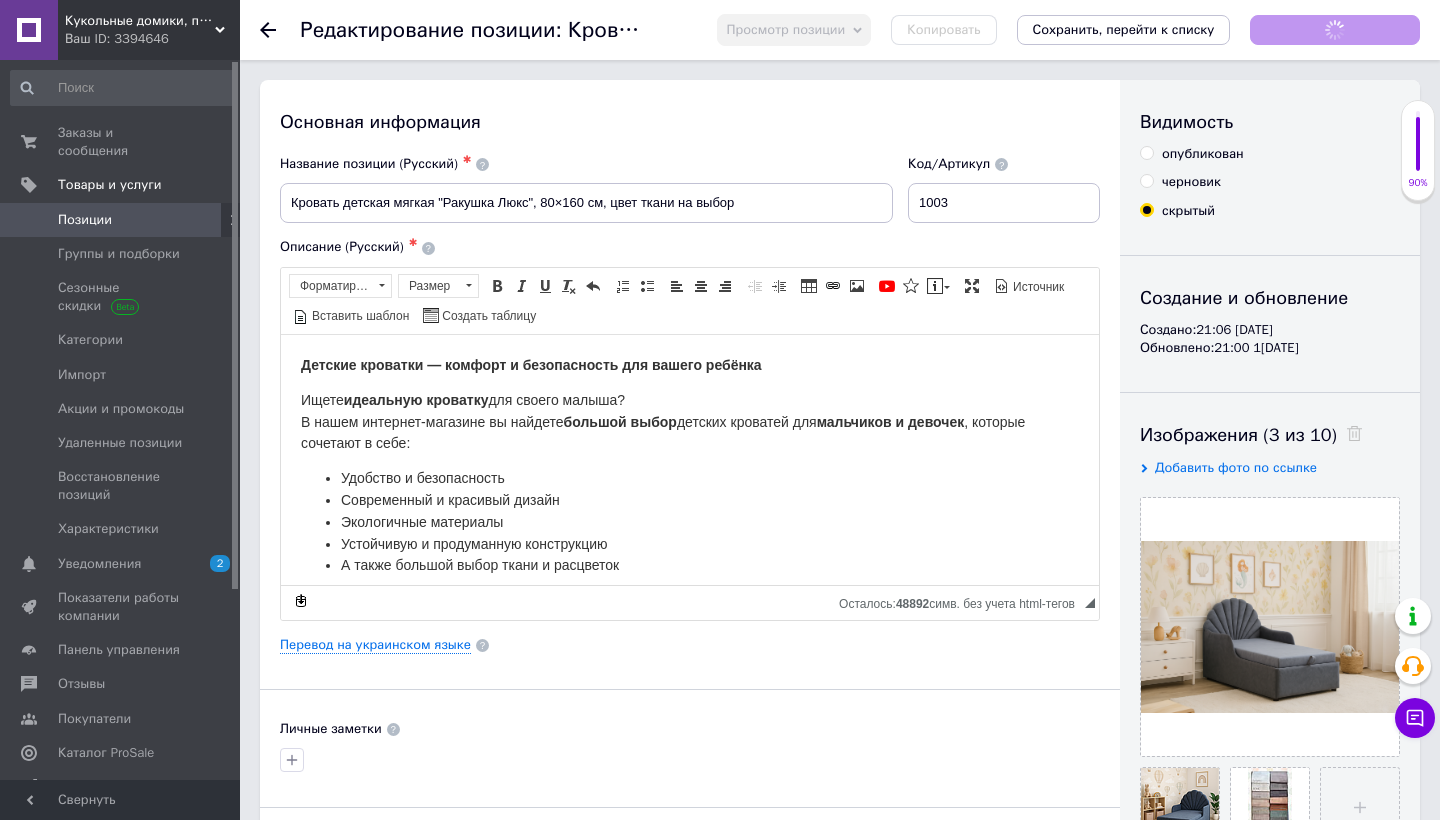scroll, scrollTop: 0, scrollLeft: 0, axis: both 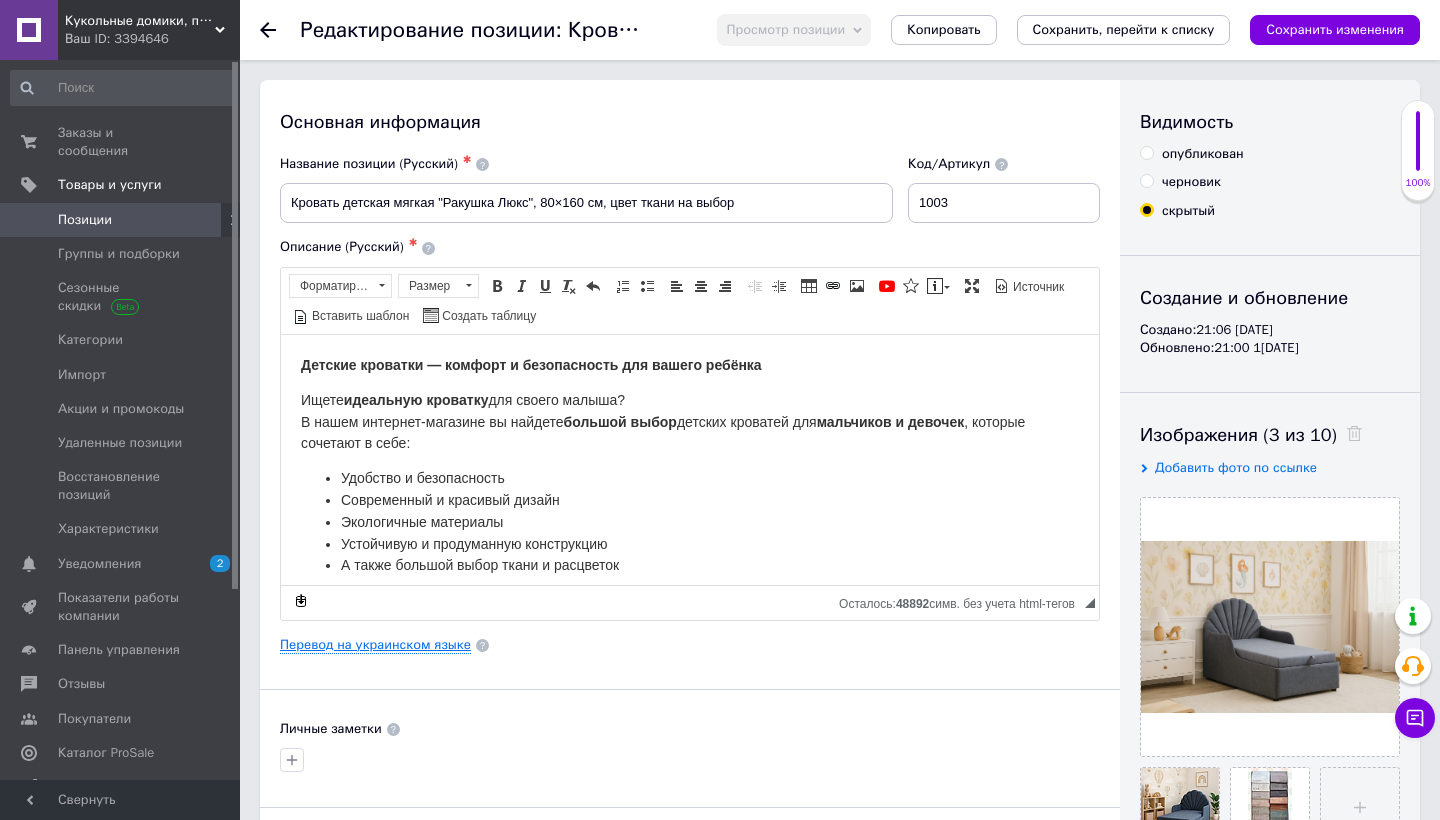 click on "Перевод на украинском языке" at bounding box center (375, 645) 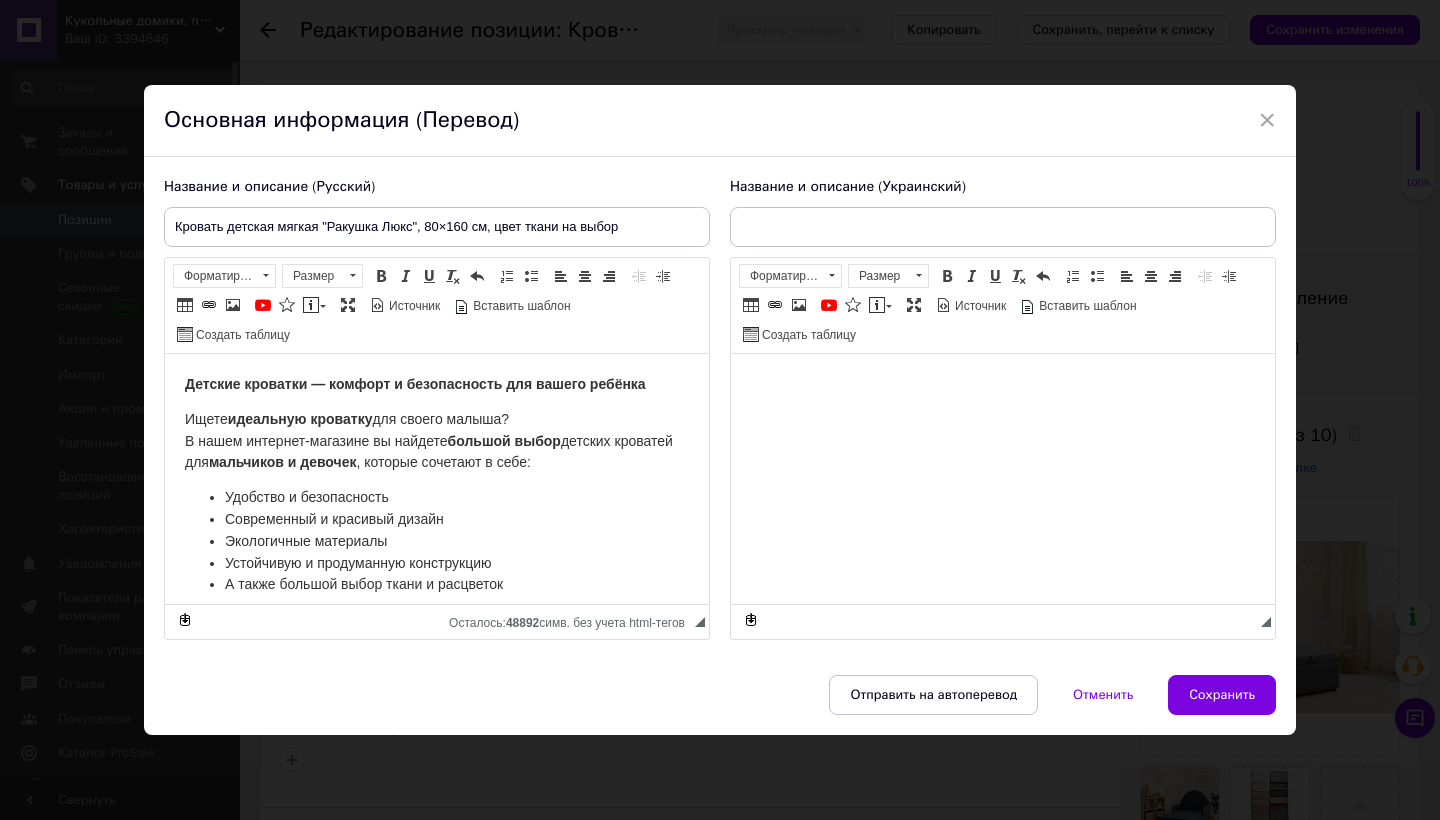 scroll, scrollTop: 0, scrollLeft: 0, axis: both 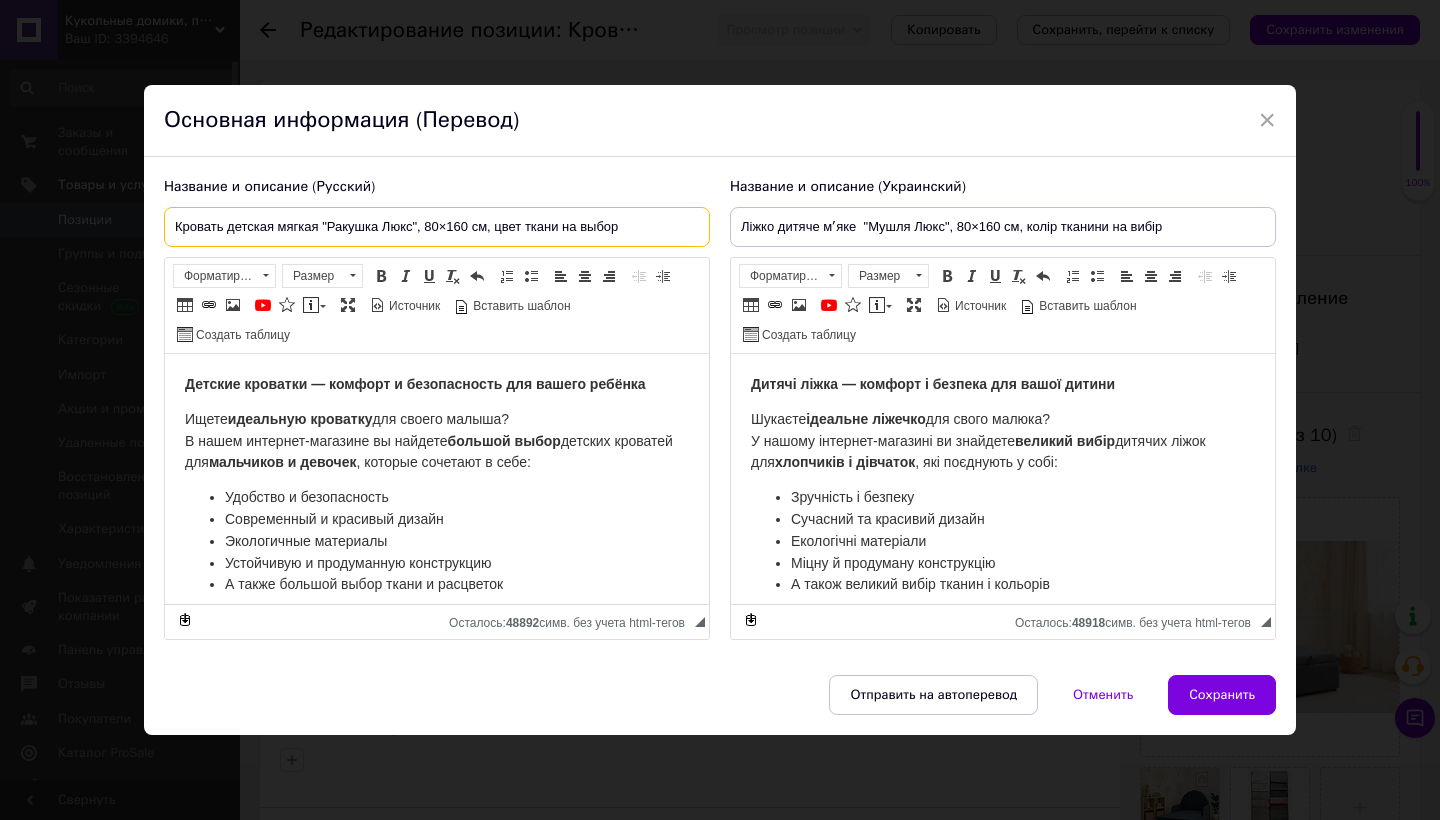 drag, startPoint x: 437, startPoint y: 227, endPoint x: 425, endPoint y: 227, distance: 12 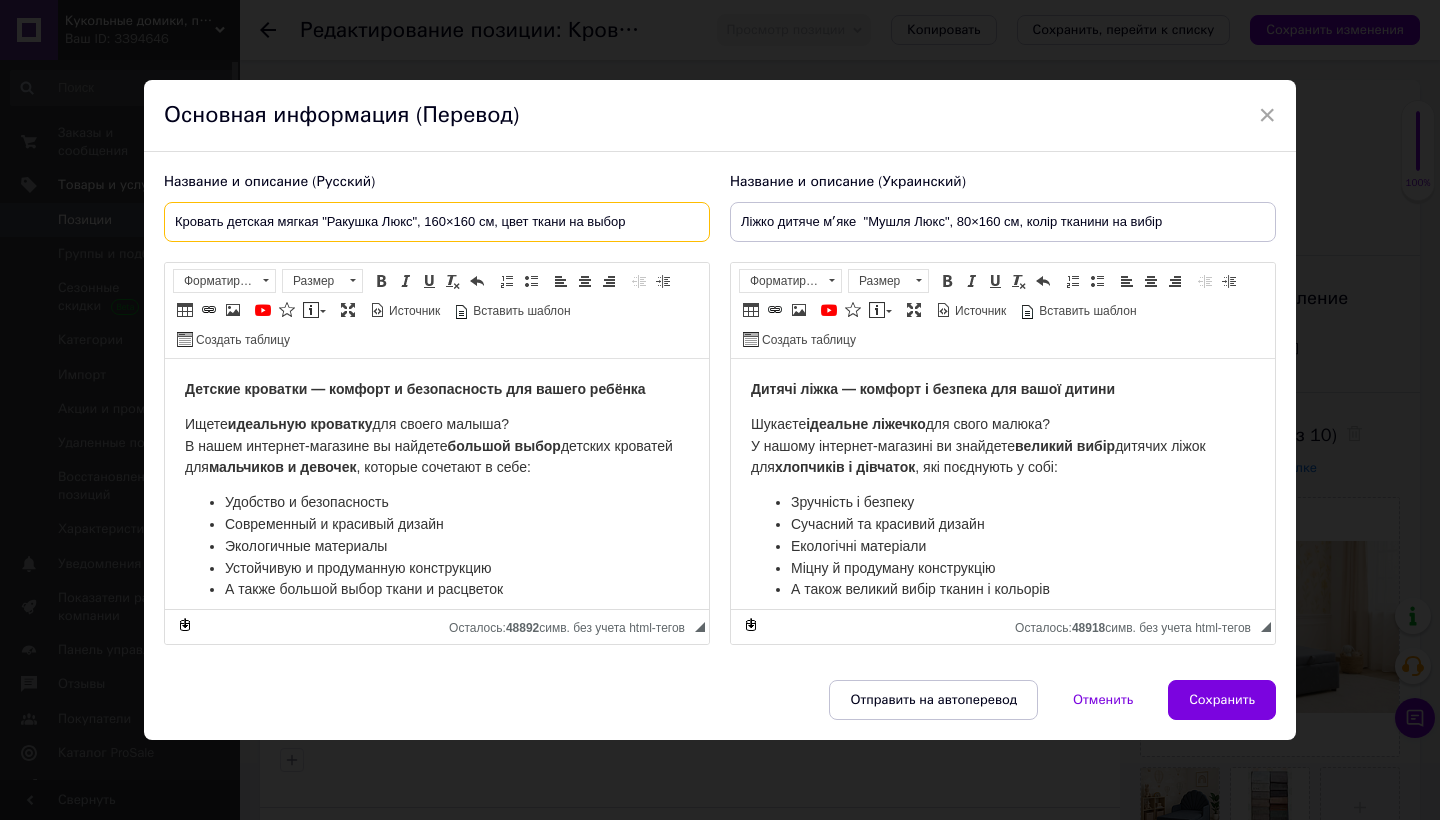 click on "Кровать детская мягкая "Ракушка Люкс", 160×160 см, цвет ткани на выбор" at bounding box center (437, 222) 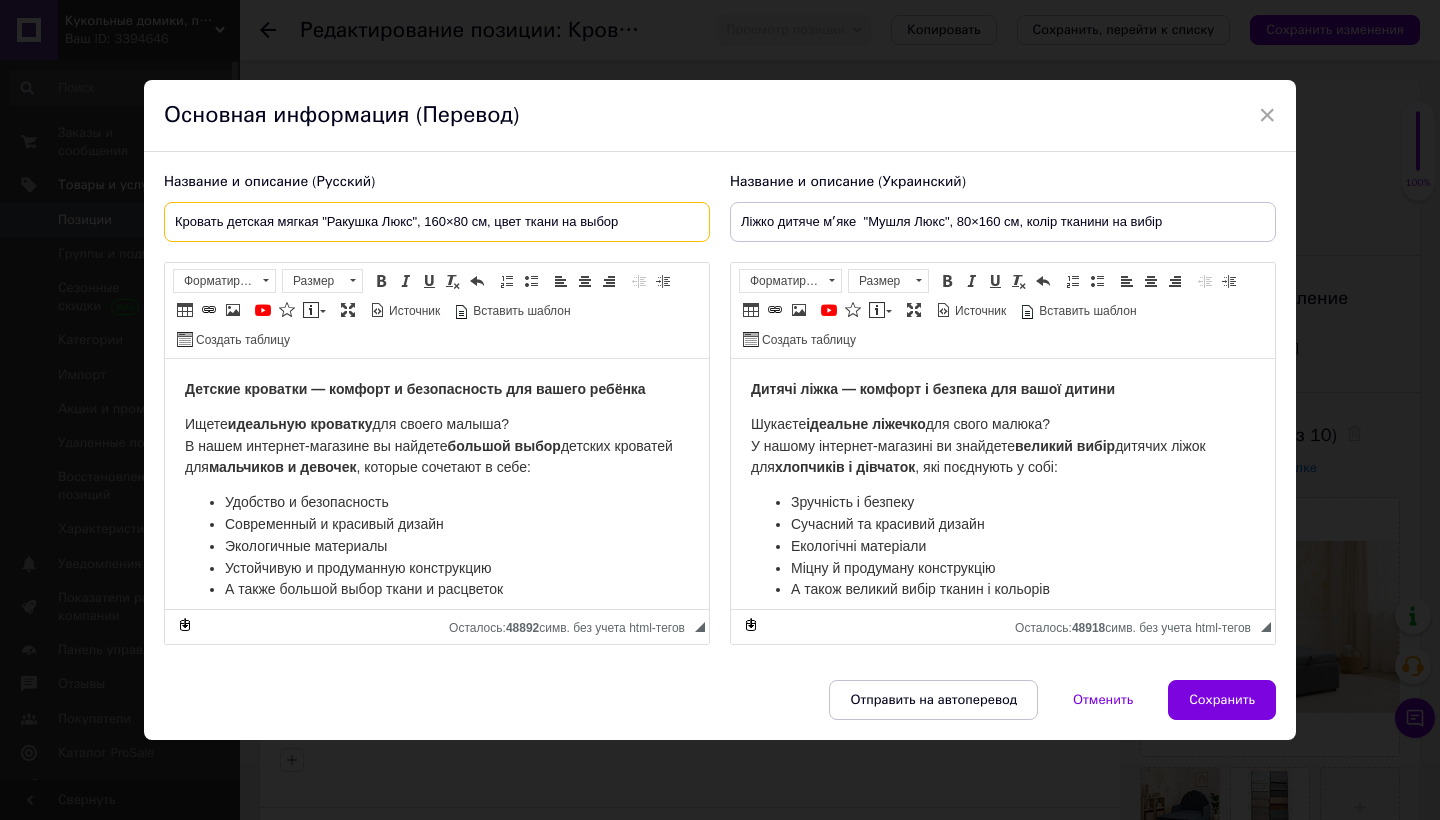 type on "Кровать детская мягкая "Ракушка Люкс", 160×80 см, цвет ткани на выбор" 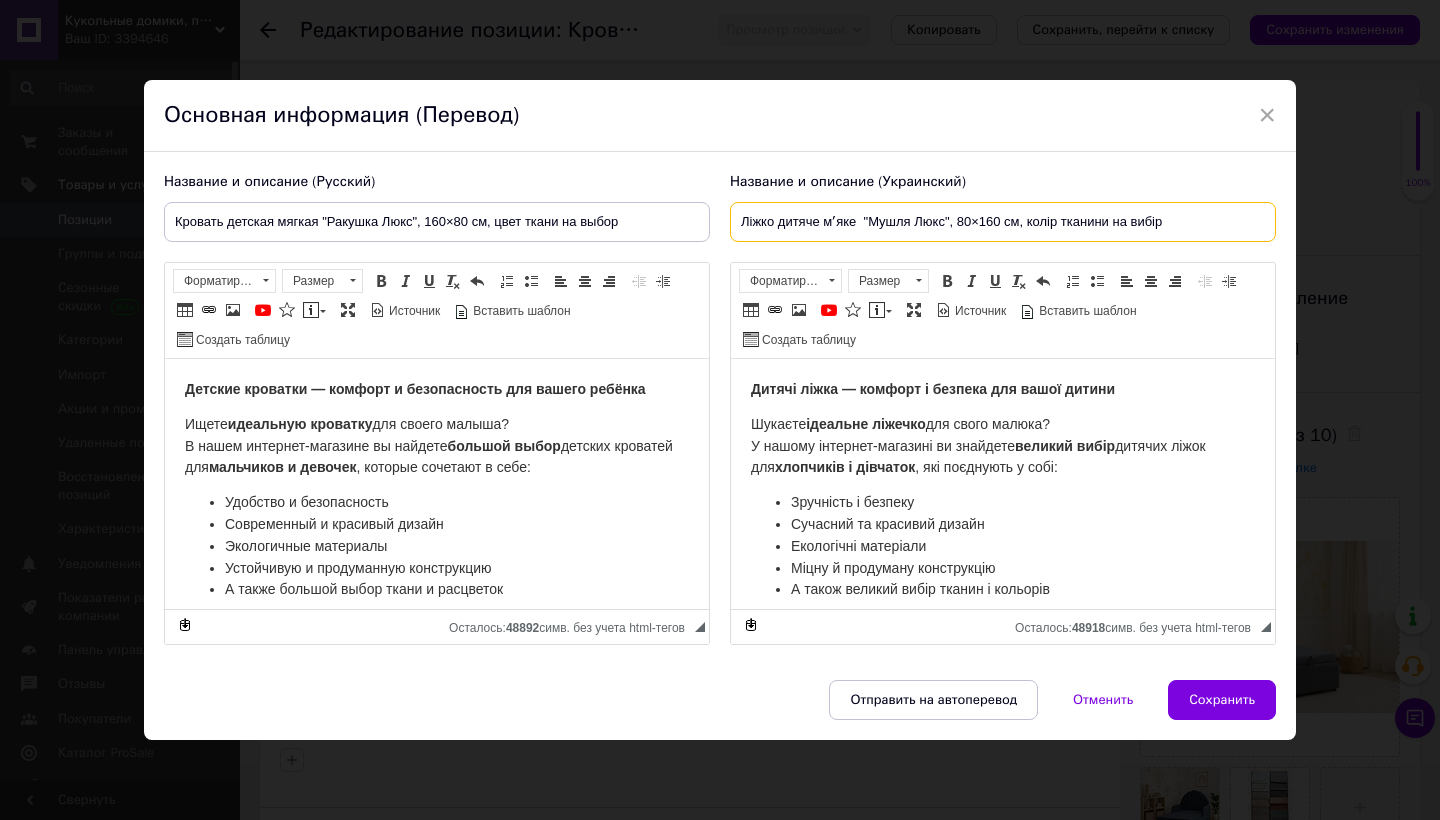 click on "Ліжко дитяче мʼяке  "Мушля Люкс", 80×160 см, колір тканини на вибір" at bounding box center [1003, 222] 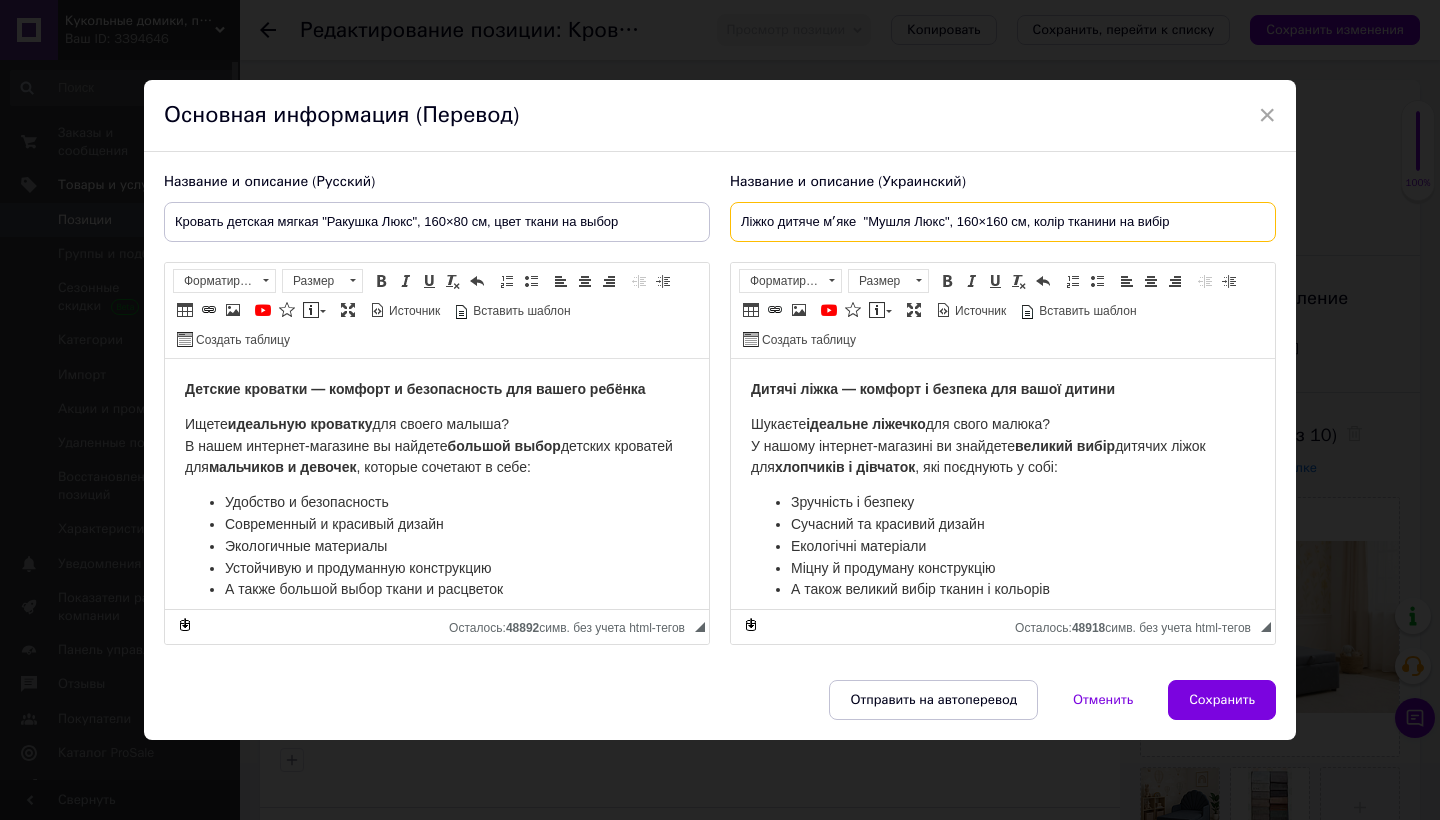 click on "Ліжко дитяче мʼяке  "Мушля Люкс", 160×160 см, колір тканини на вибір" at bounding box center [1003, 222] 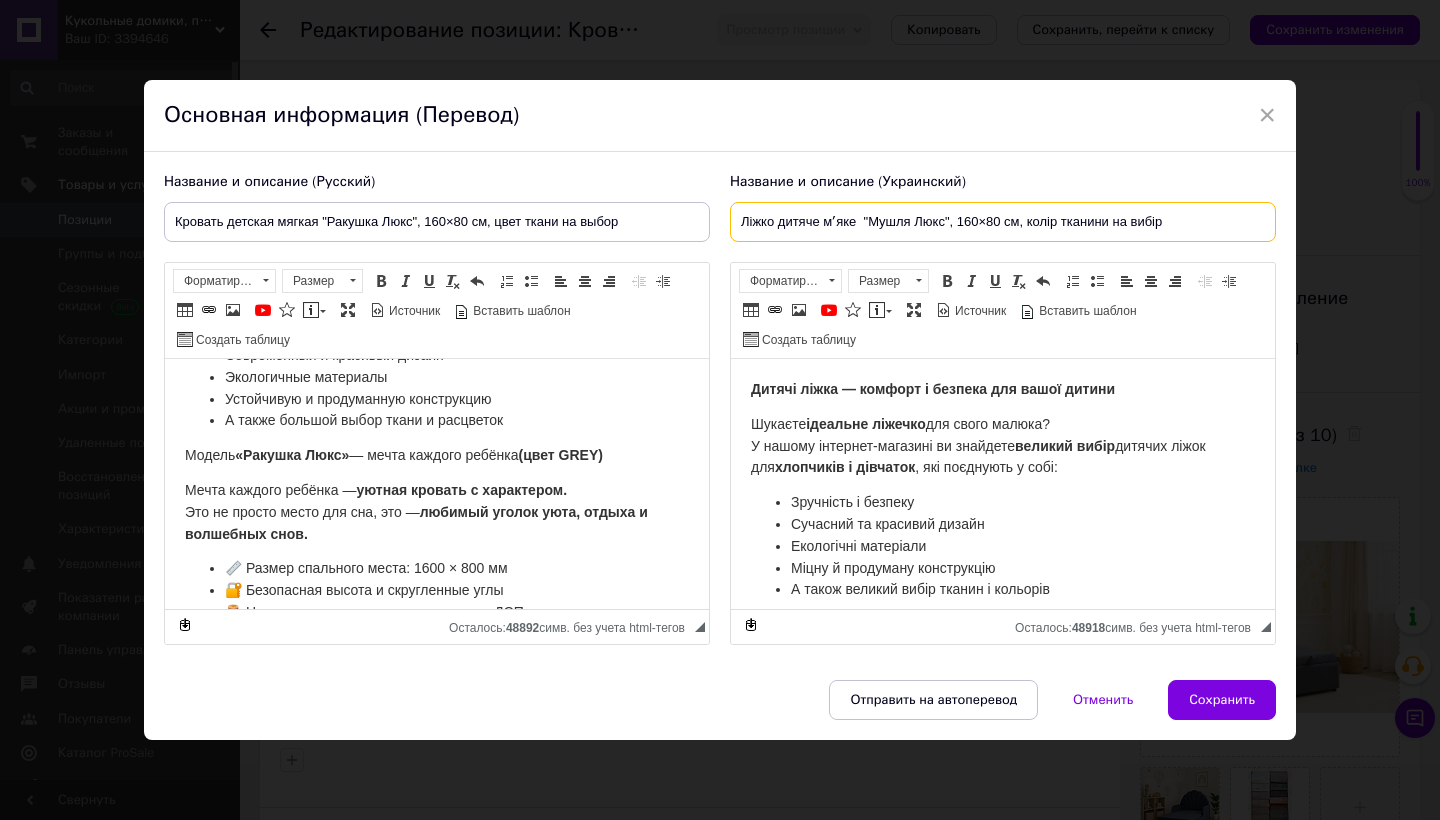 scroll, scrollTop: 229, scrollLeft: 0, axis: vertical 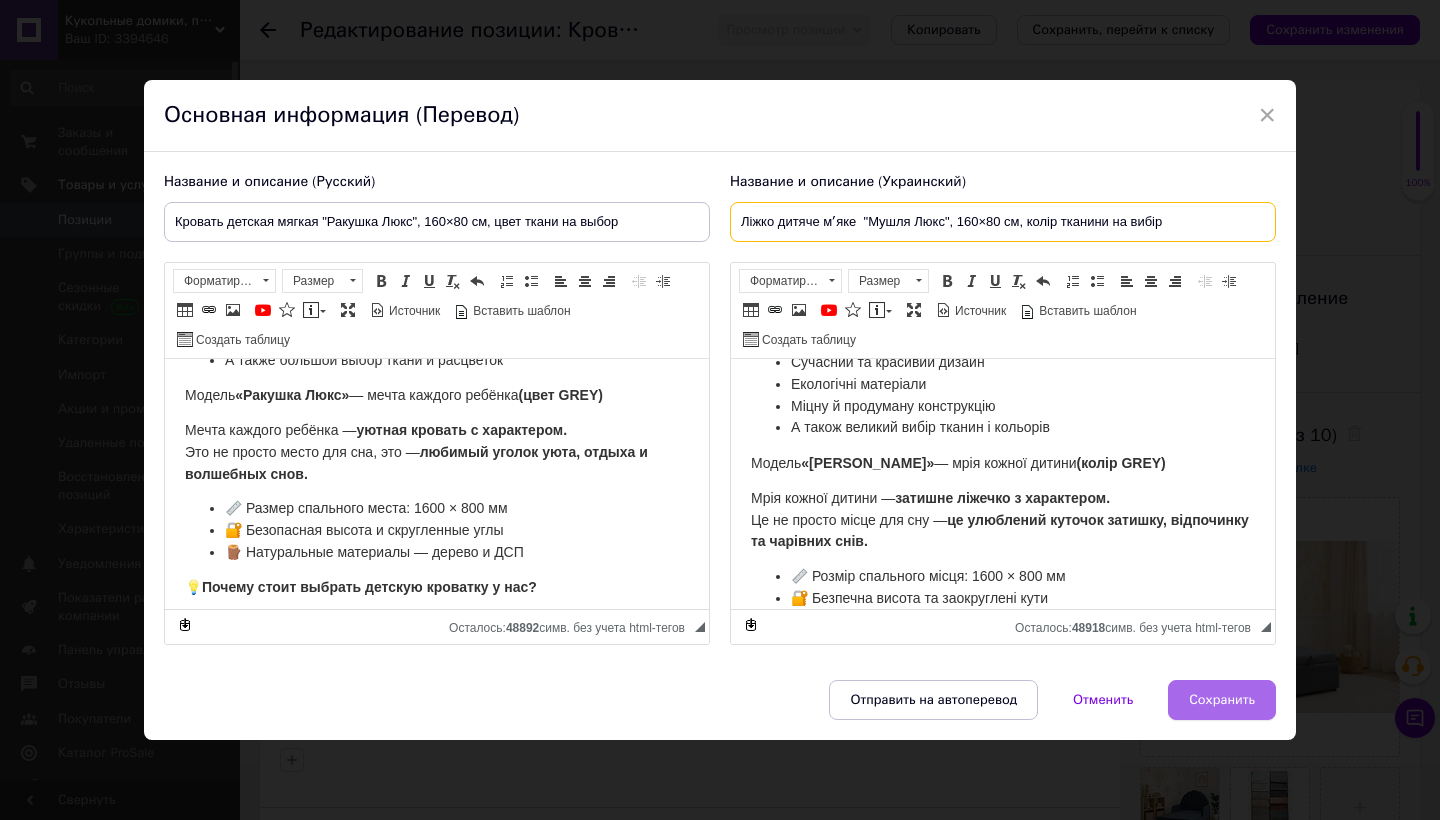 type on "Ліжко дитяче мʼяке  "Мушля Люкс", 160×80 см, колір тканини на вибір" 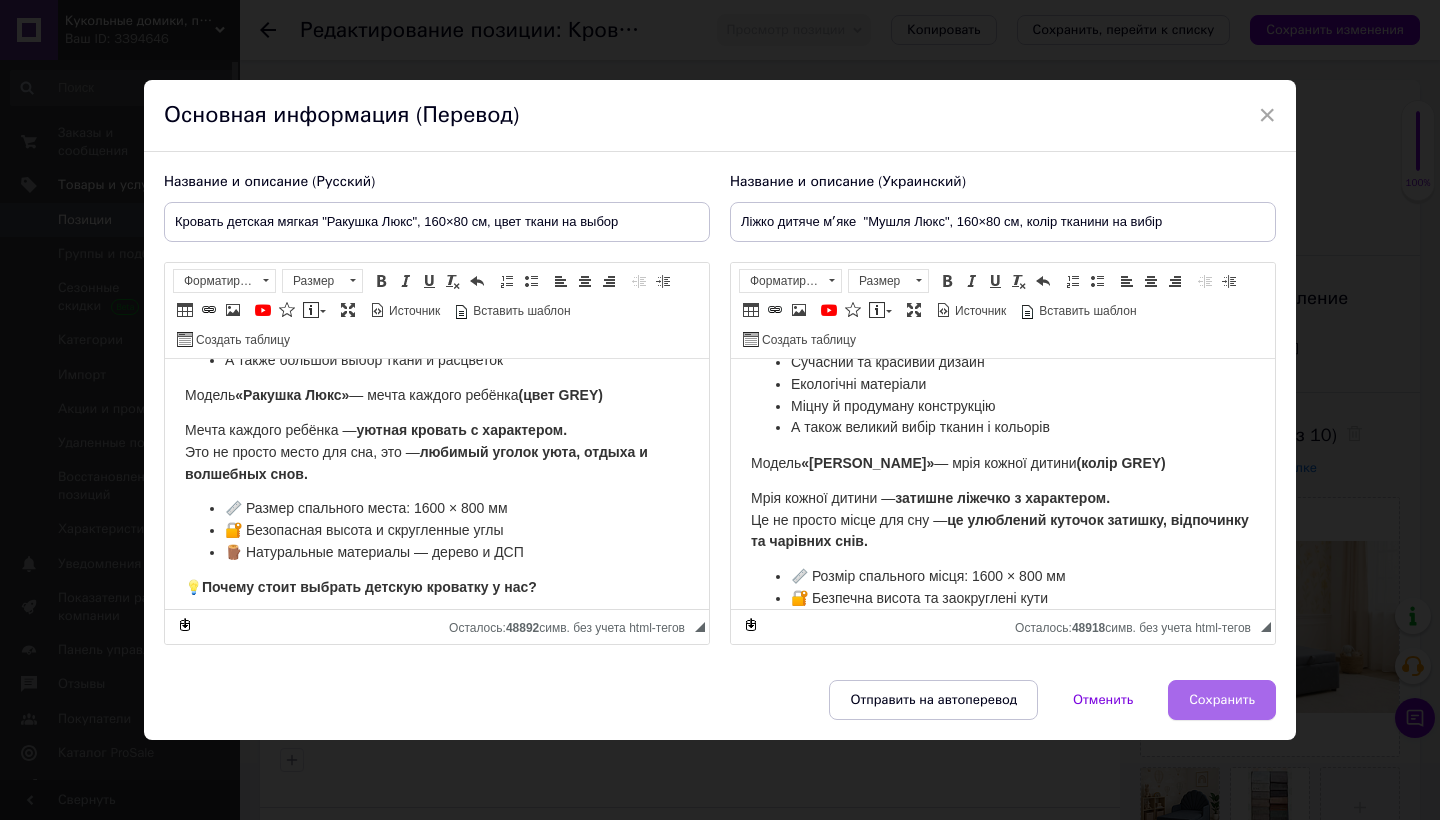 click on "Сохранить" at bounding box center (1222, 700) 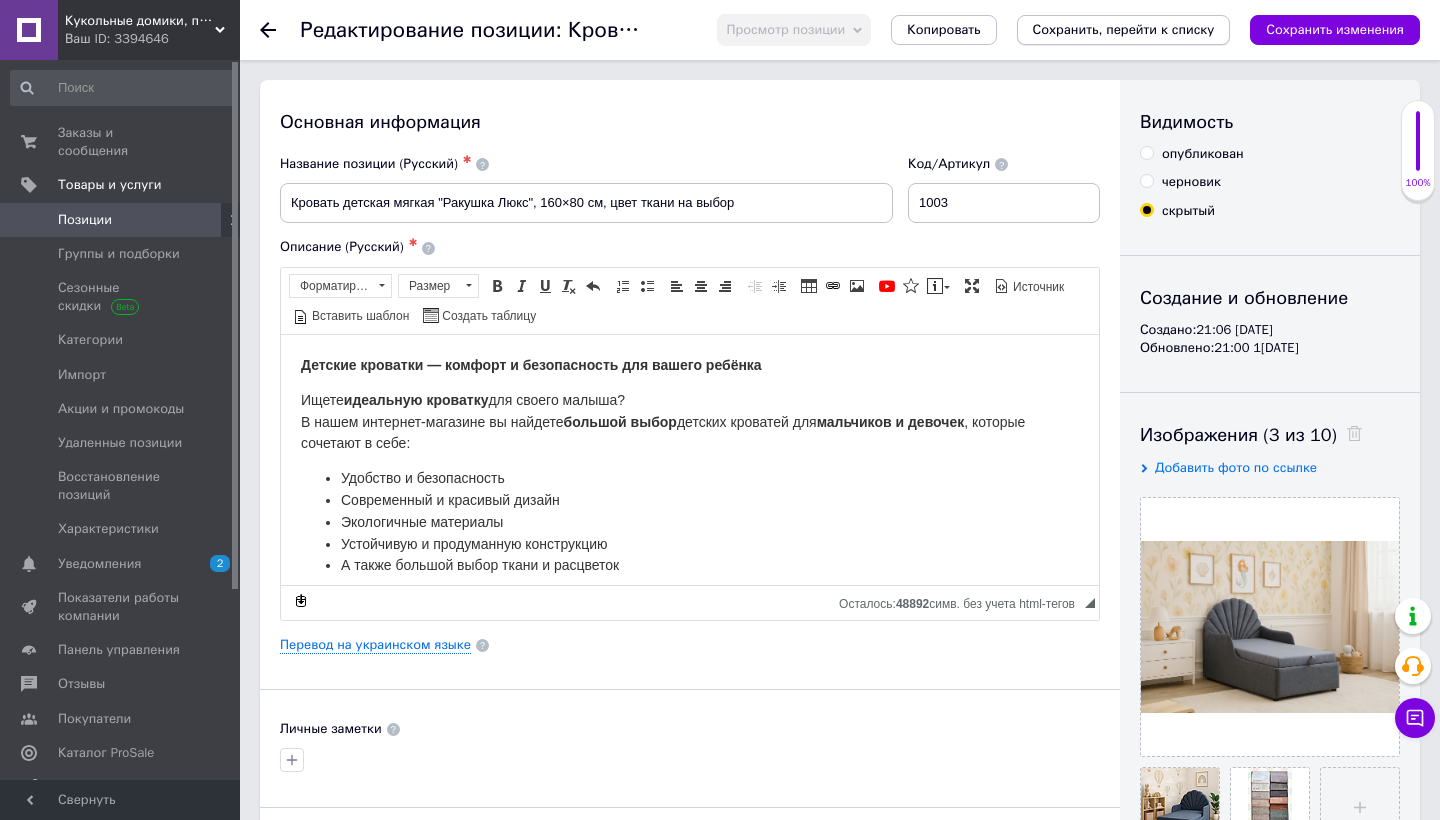 click on "Сохранить, перейти к списку" at bounding box center (1124, 30) 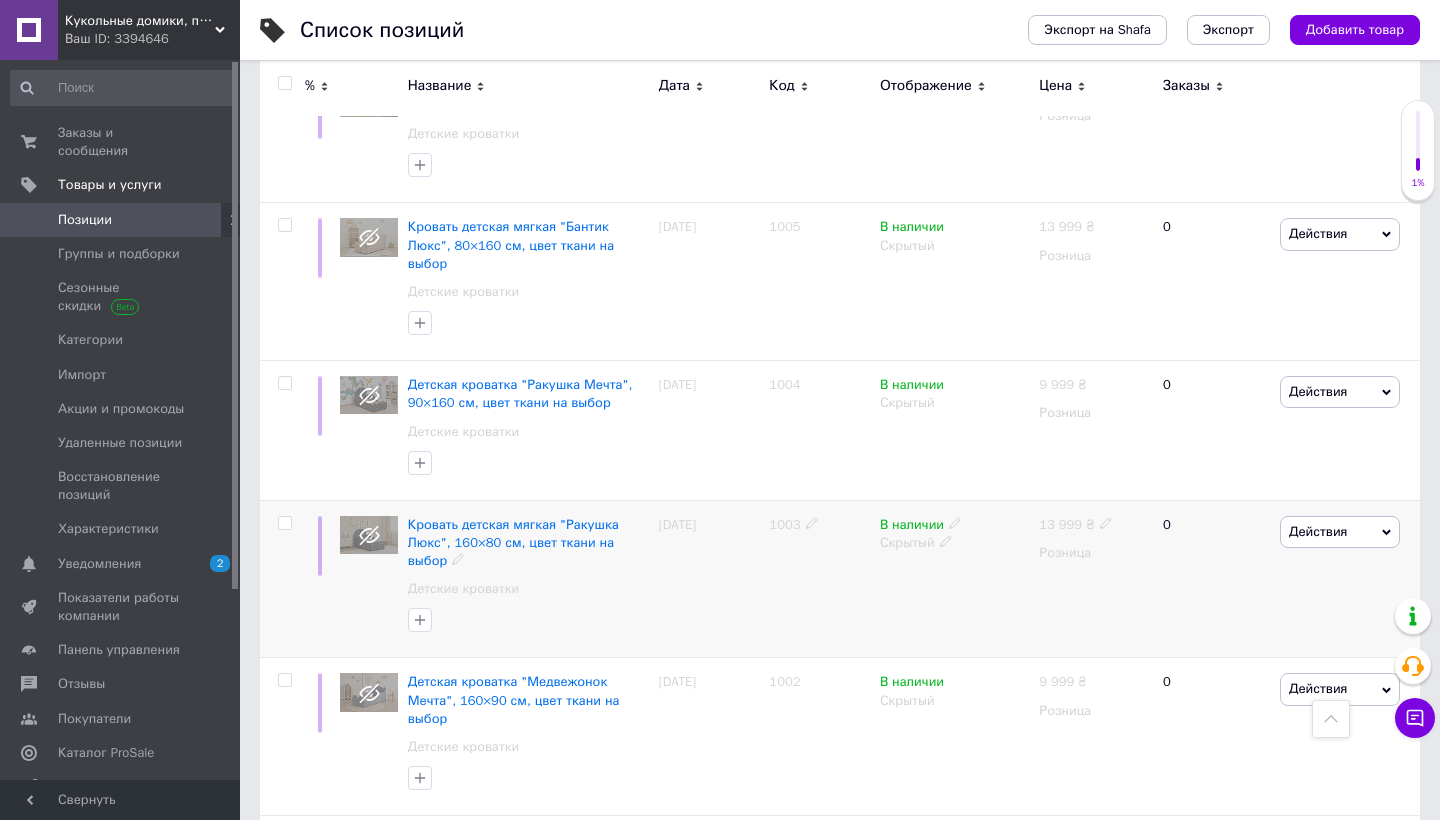 scroll, scrollTop: 486, scrollLeft: 0, axis: vertical 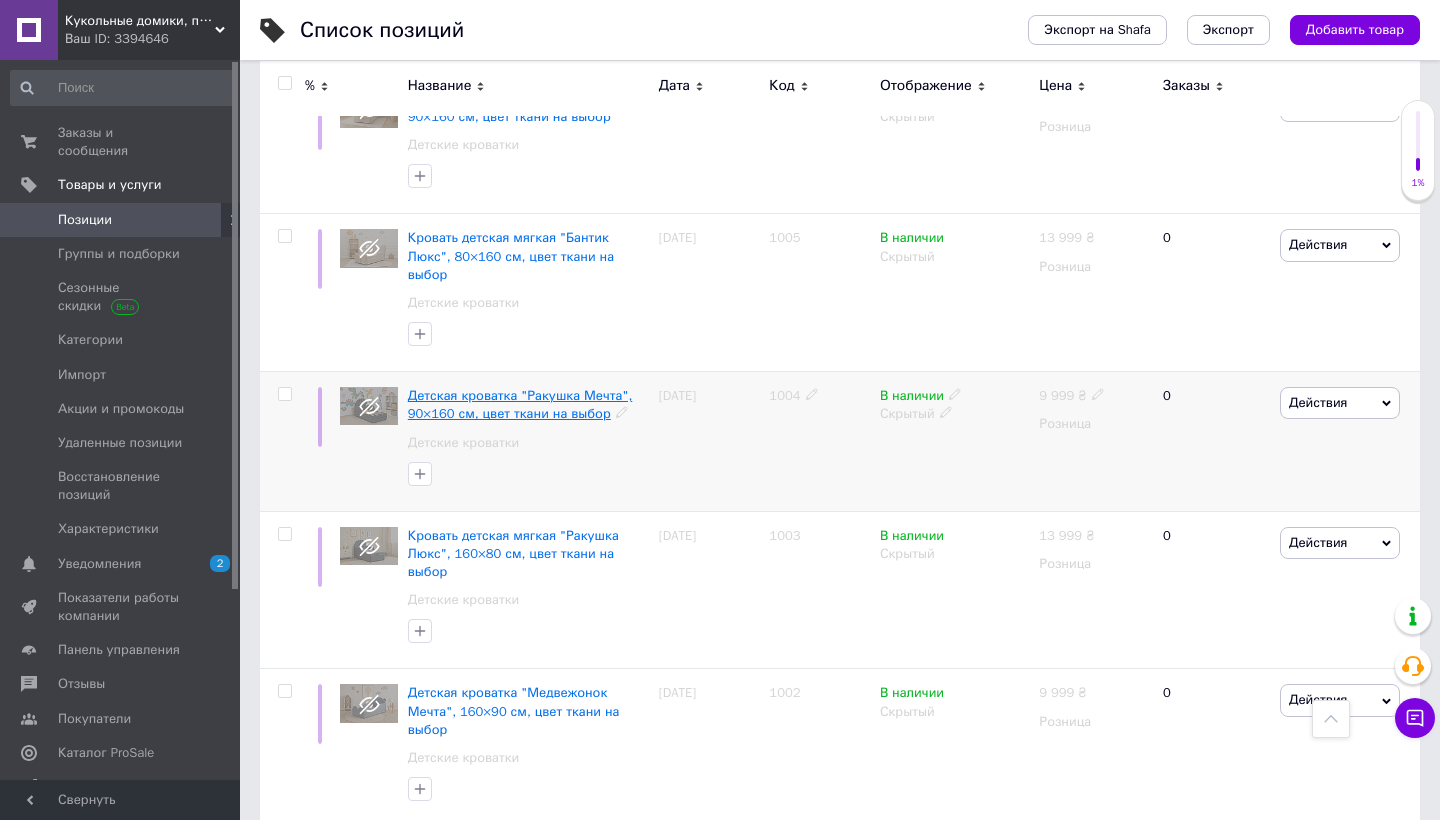 click on "Детская кроватка "Ракушка Мечта", 90×160 см, цвет ткани на выбор" at bounding box center [520, 404] 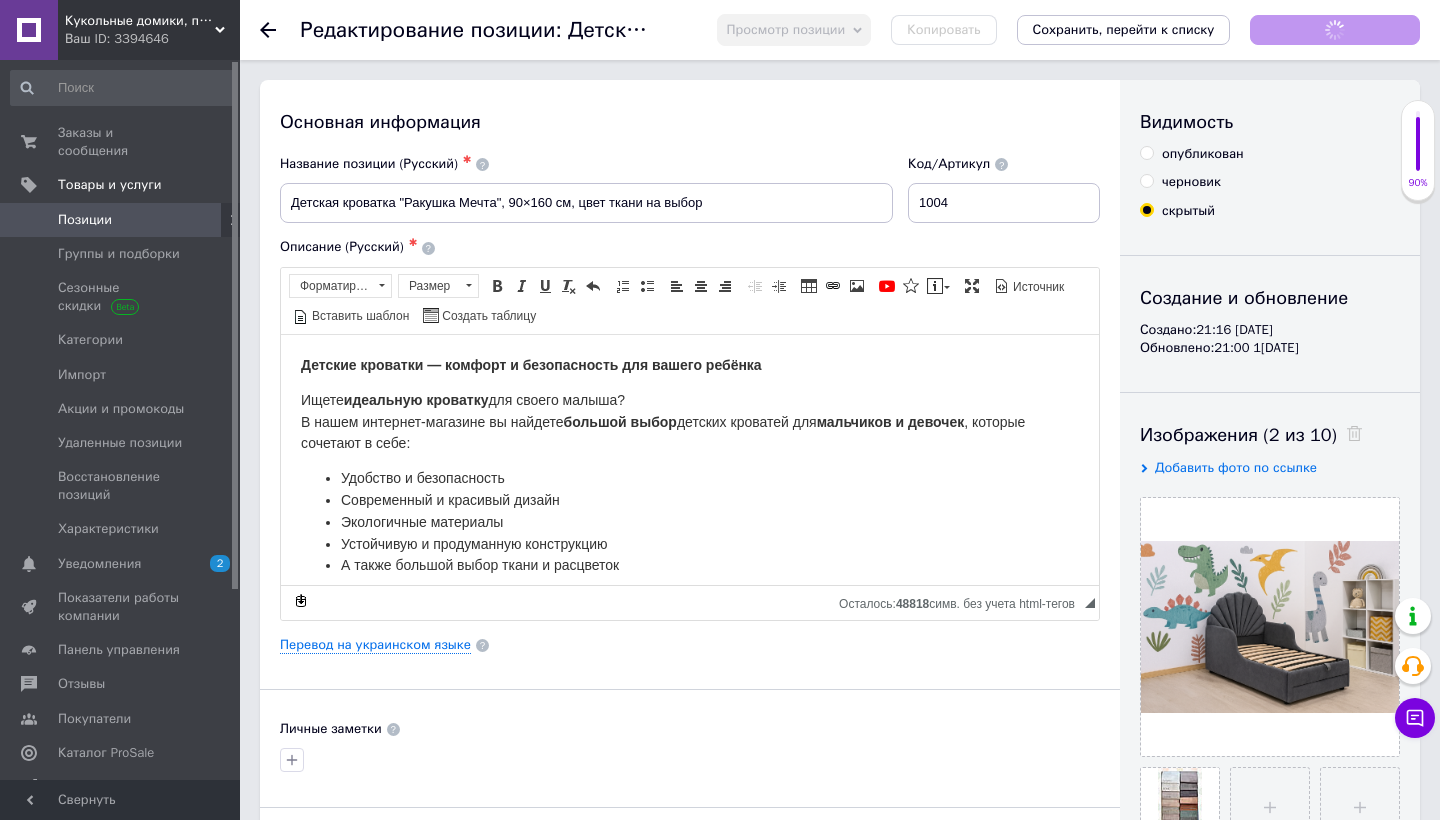 scroll, scrollTop: 0, scrollLeft: 0, axis: both 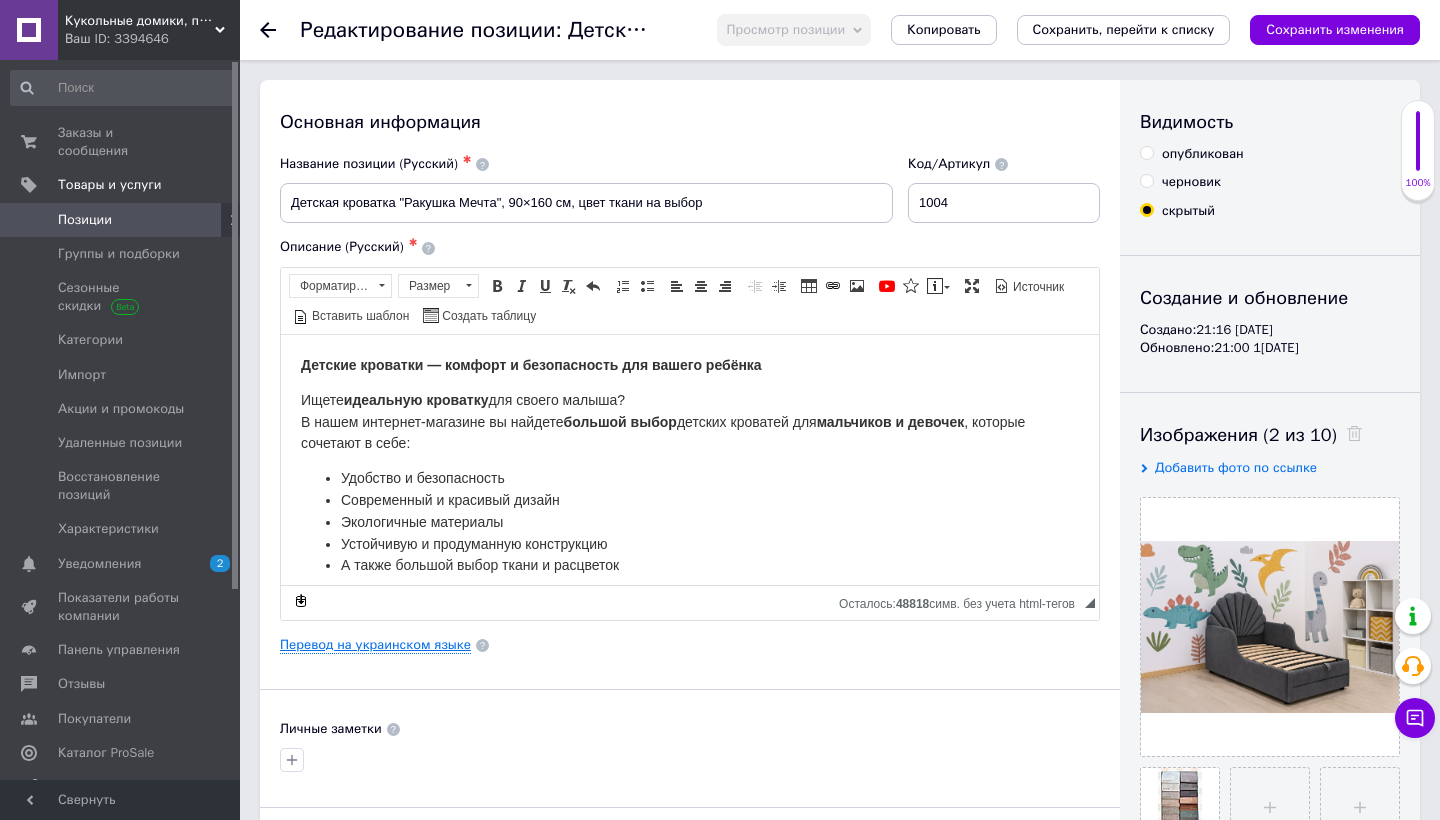 click on "Перевод на украинском языке" at bounding box center (375, 645) 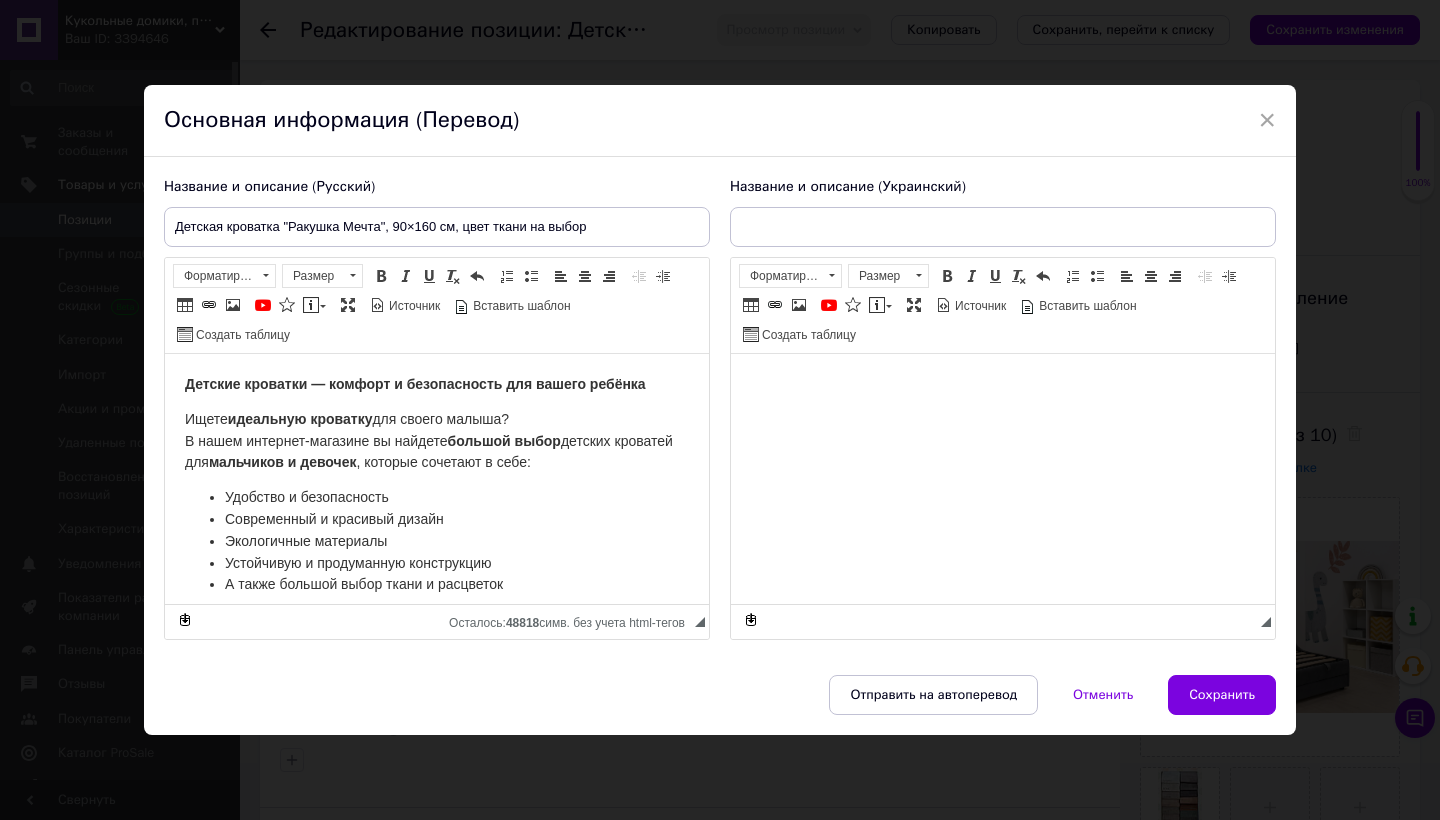 scroll, scrollTop: 0, scrollLeft: 0, axis: both 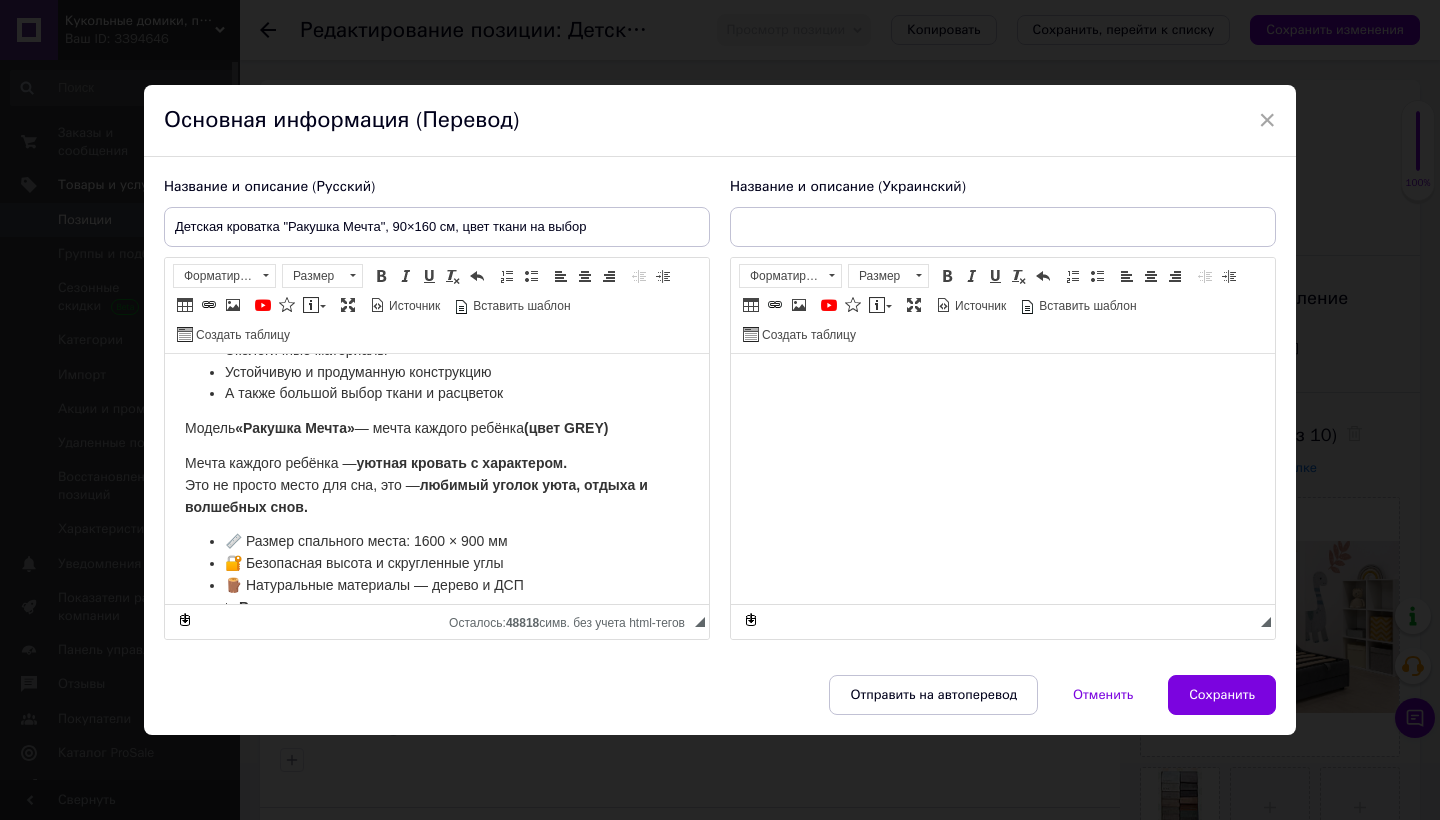 type on "Дитяче ліжко "Мушля Мрія", 90×160 см, колір тканини на вибір" 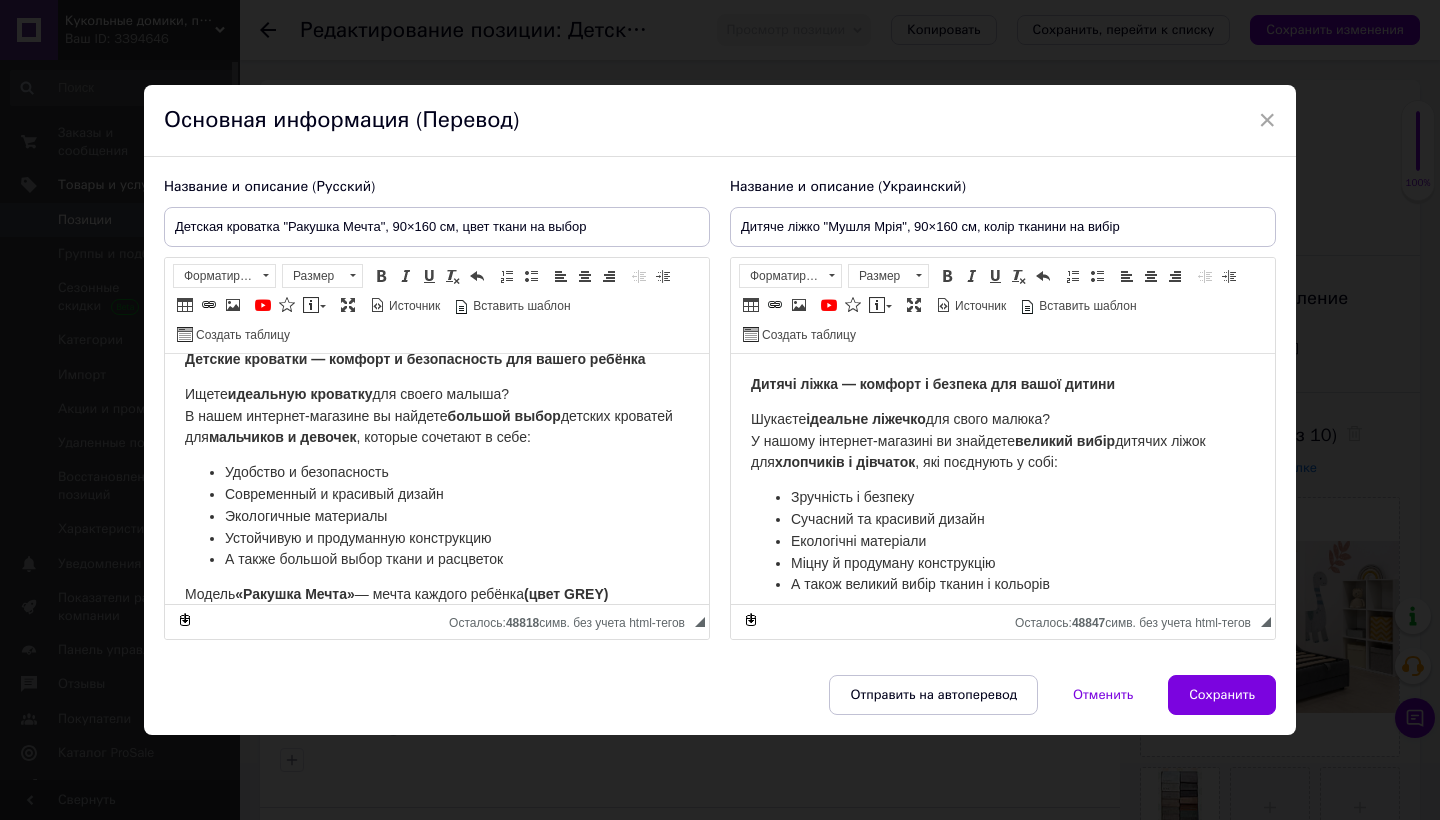 scroll, scrollTop: 20, scrollLeft: 0, axis: vertical 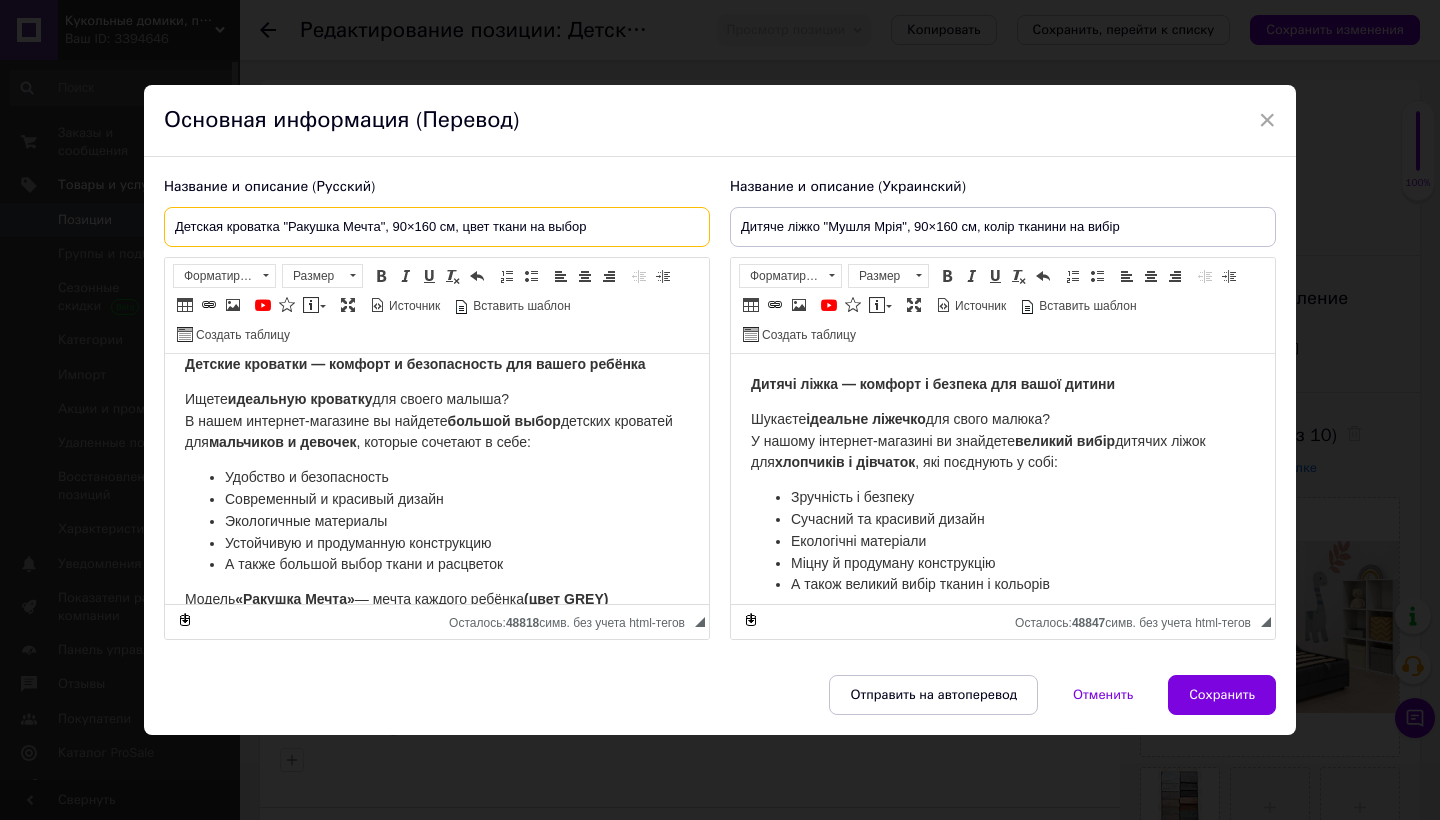 drag, startPoint x: 404, startPoint y: 226, endPoint x: 394, endPoint y: 225, distance: 10.049875 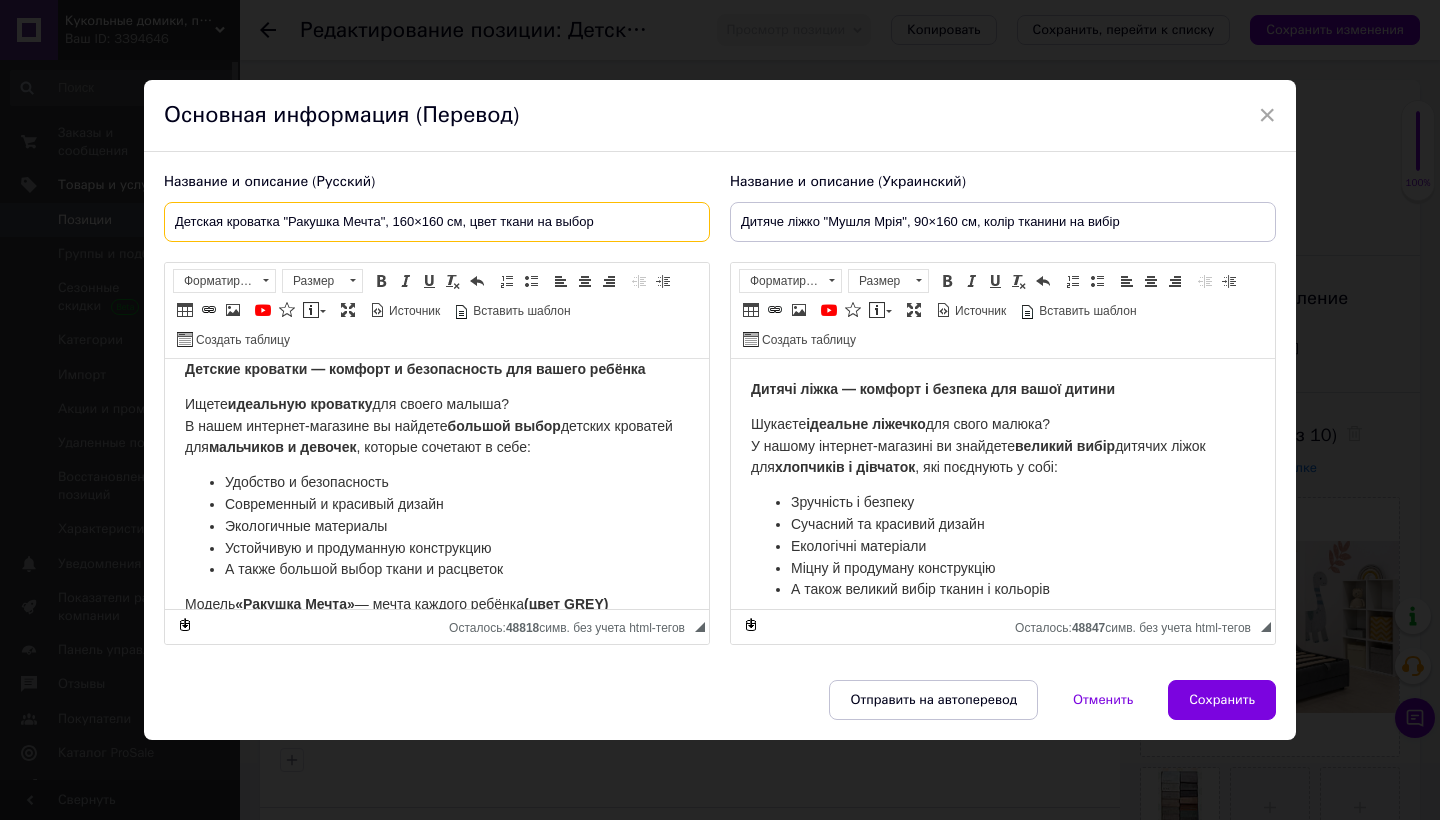 click on "Детская кроватка "Ракушка Мечта", 160×160 см, цвет ткани на выбор" at bounding box center (437, 222) 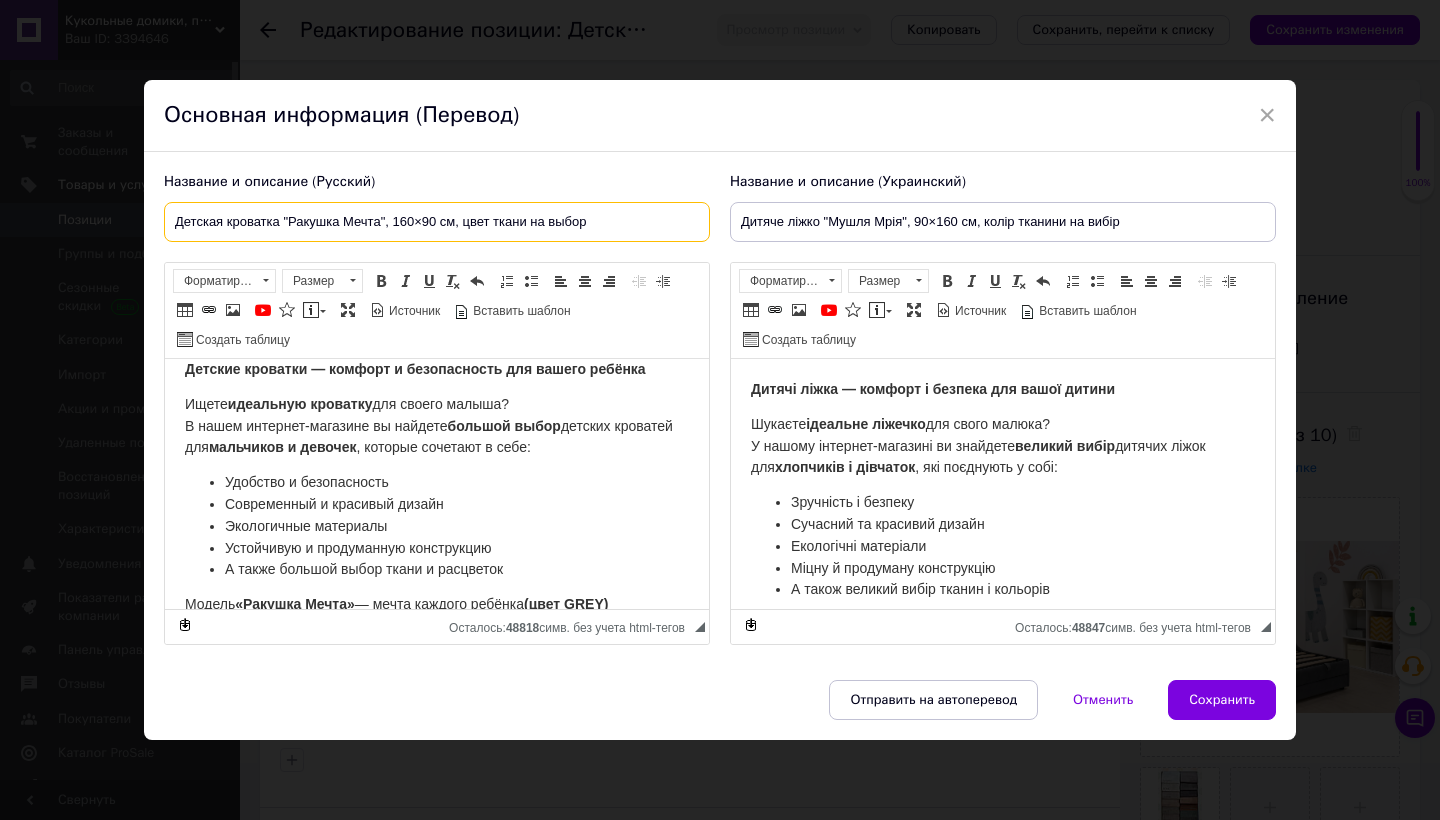 type on "Детская кроватка "Ракушка Мечта", 160×90 см, цвет ткани на выбор" 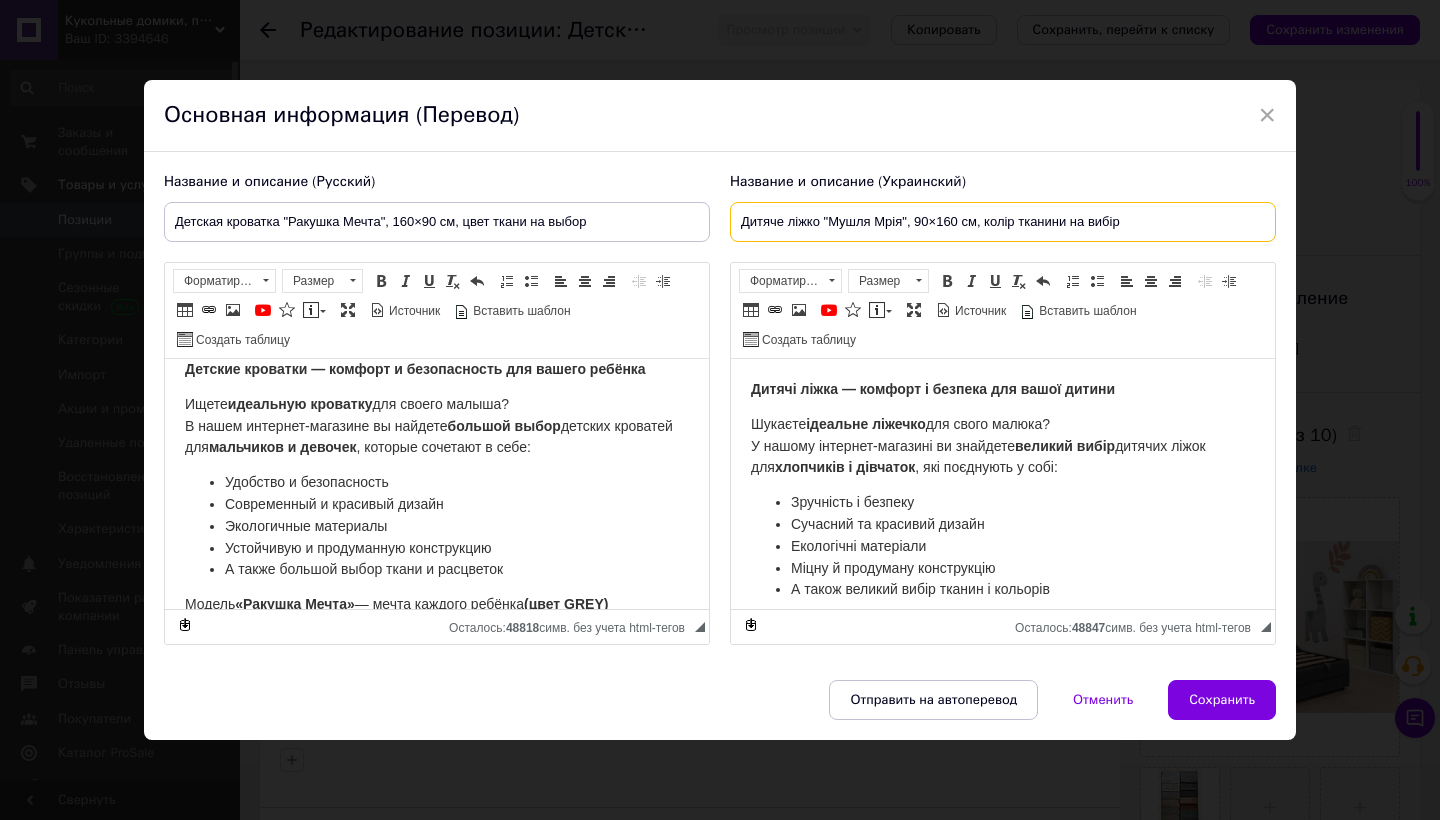 click on "Дитяче ліжко "Мушля Мрія", 90×160 см, колір тканини на вибір" at bounding box center (1003, 222) 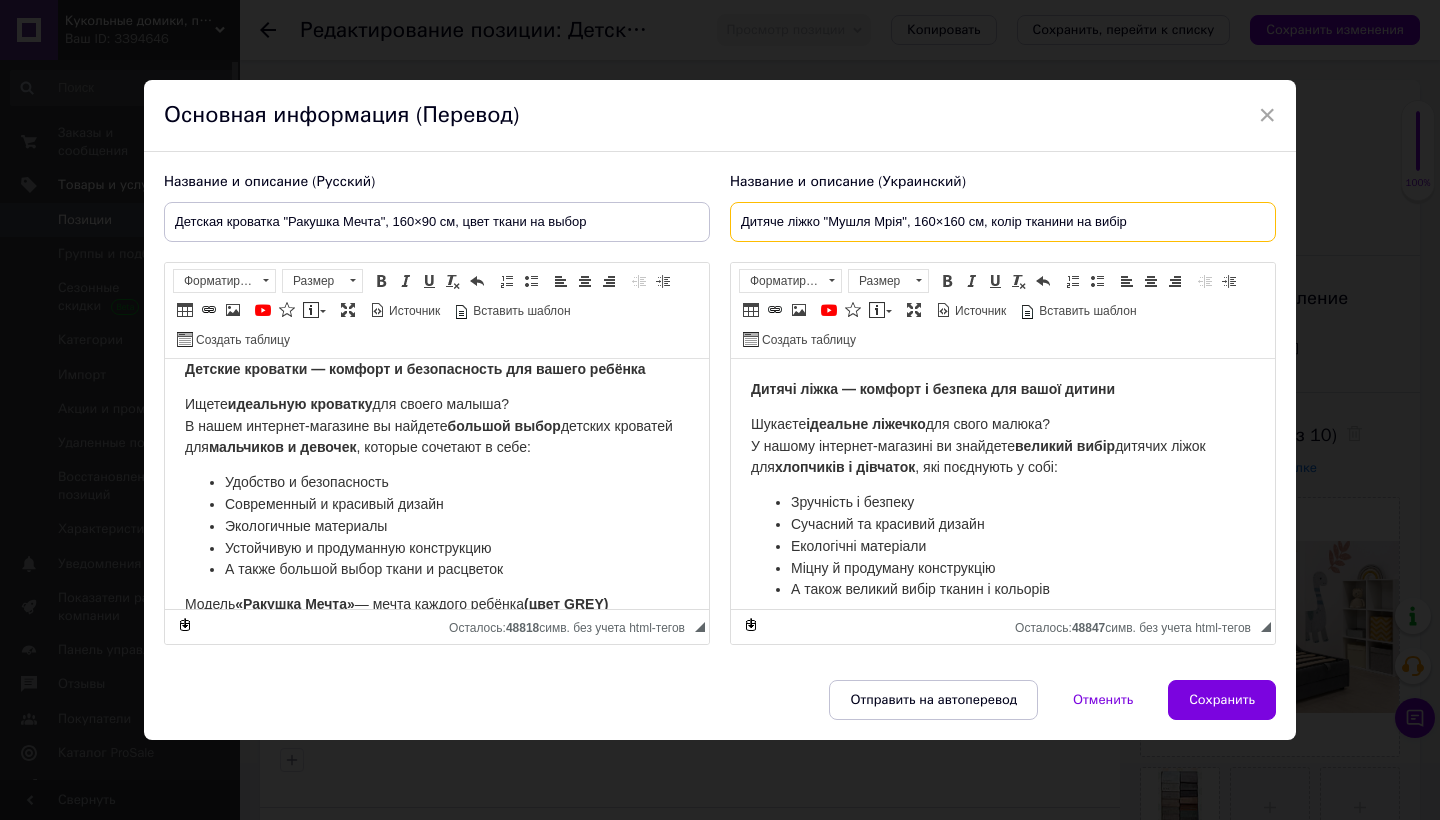 click on "Дитяче ліжко "Мушля Мрія", 160×160 см, колір тканини на вибір" at bounding box center [1003, 222] 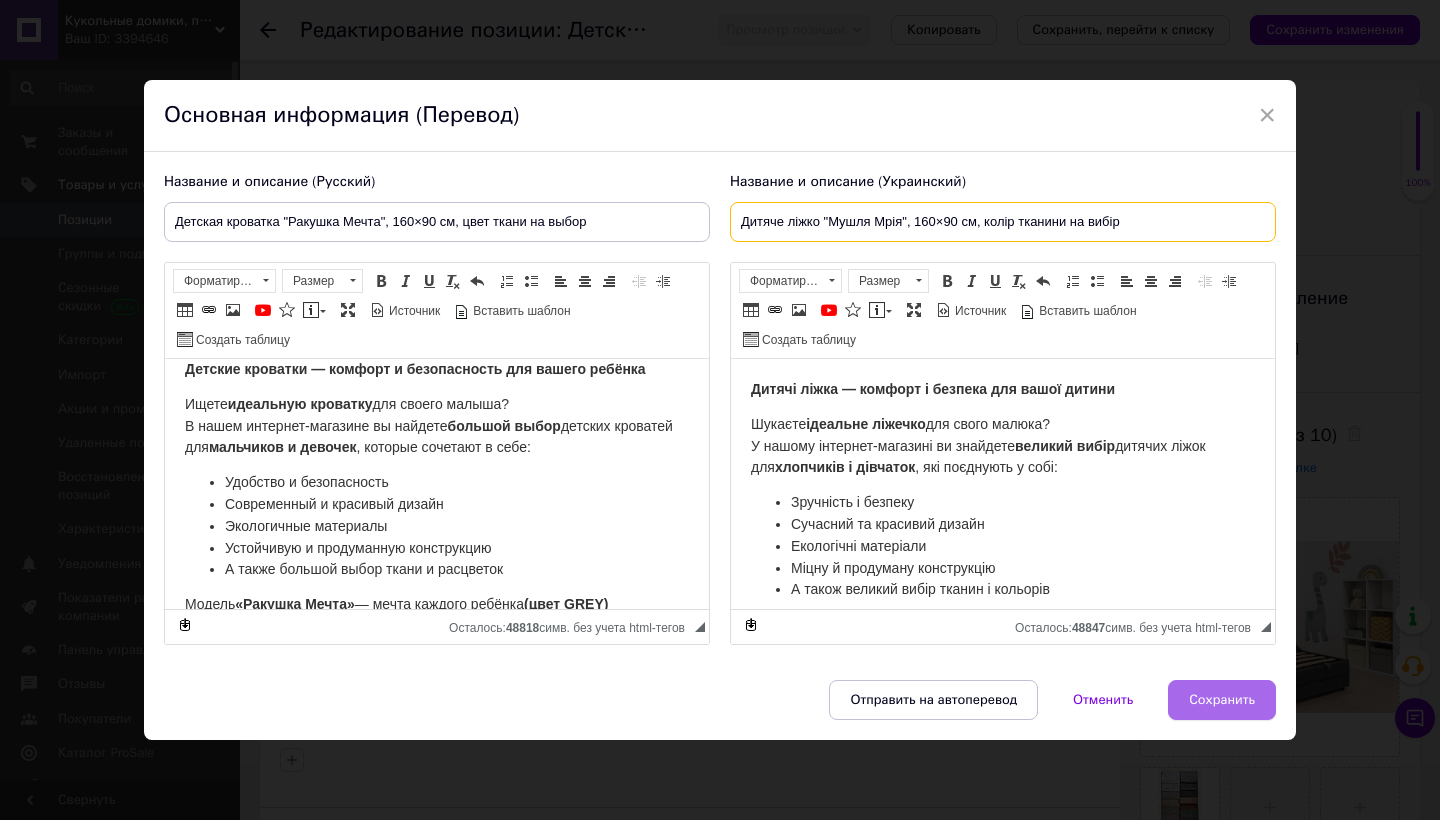type on "Дитяче ліжко "Мушля Мрія", 160×90 см, колір тканини на вибір" 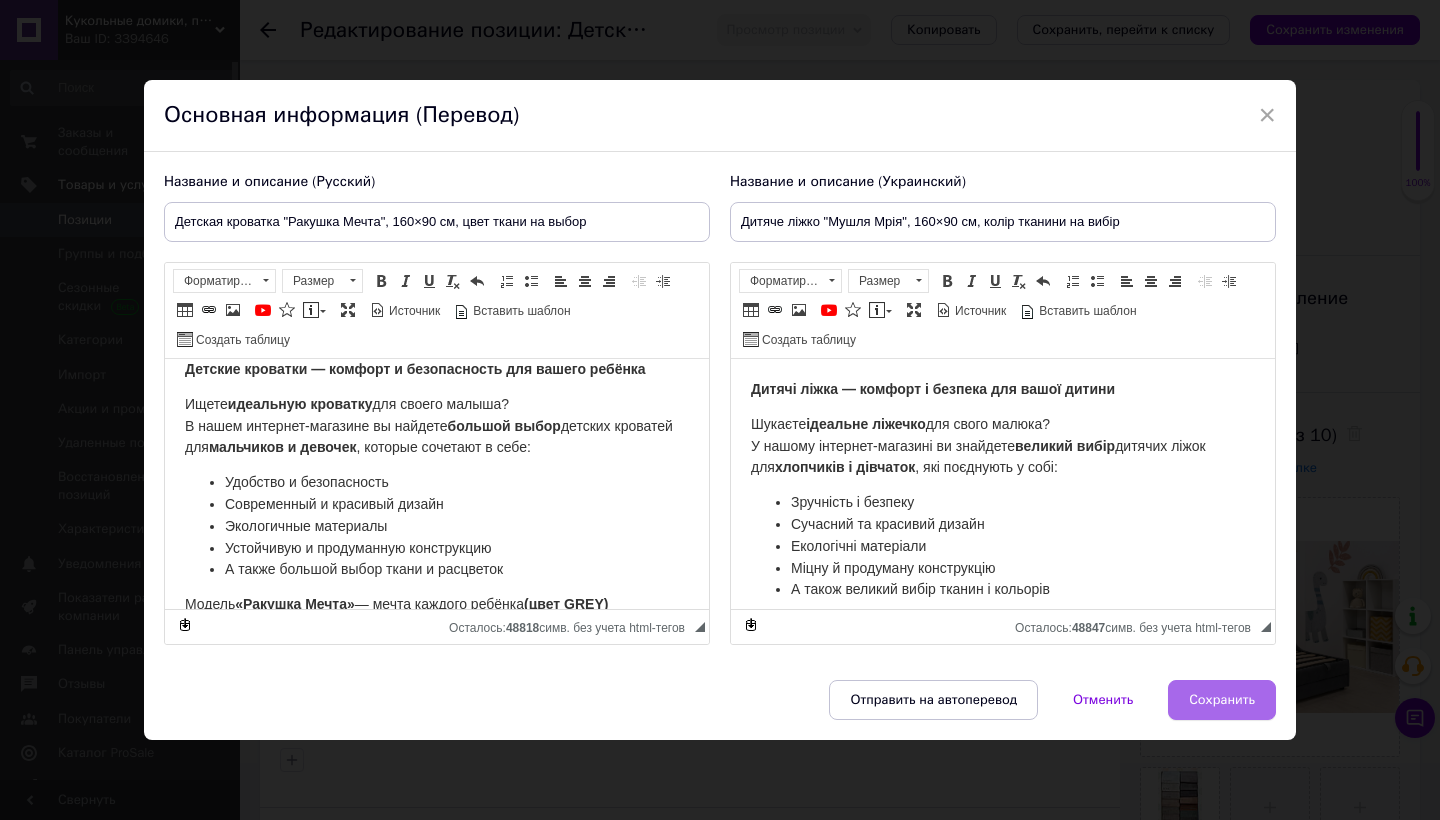 click on "Сохранить" at bounding box center (1222, 700) 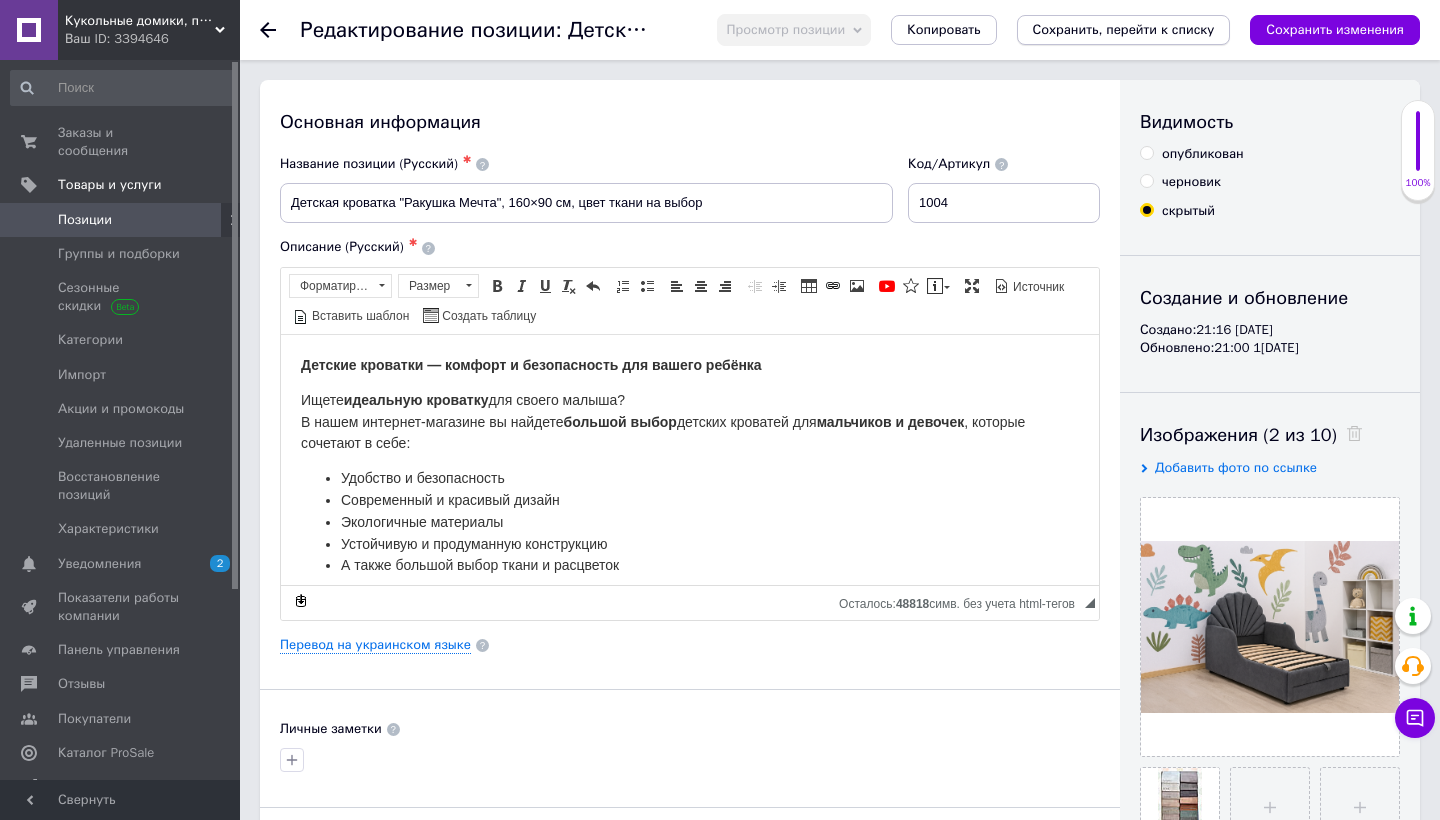 click on "Сохранить, перейти к списку" at bounding box center (1124, 29) 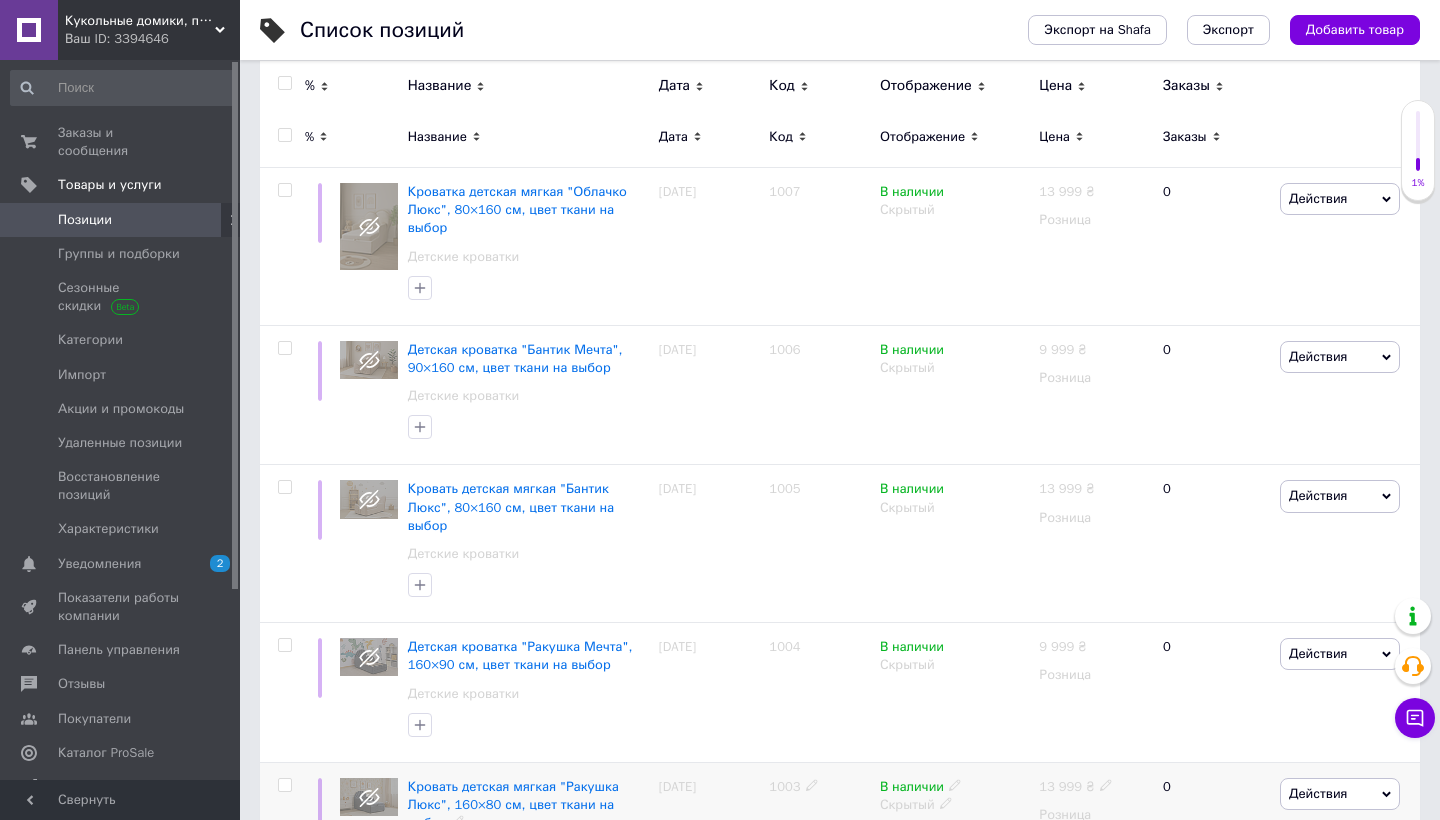 scroll, scrollTop: 203, scrollLeft: 0, axis: vertical 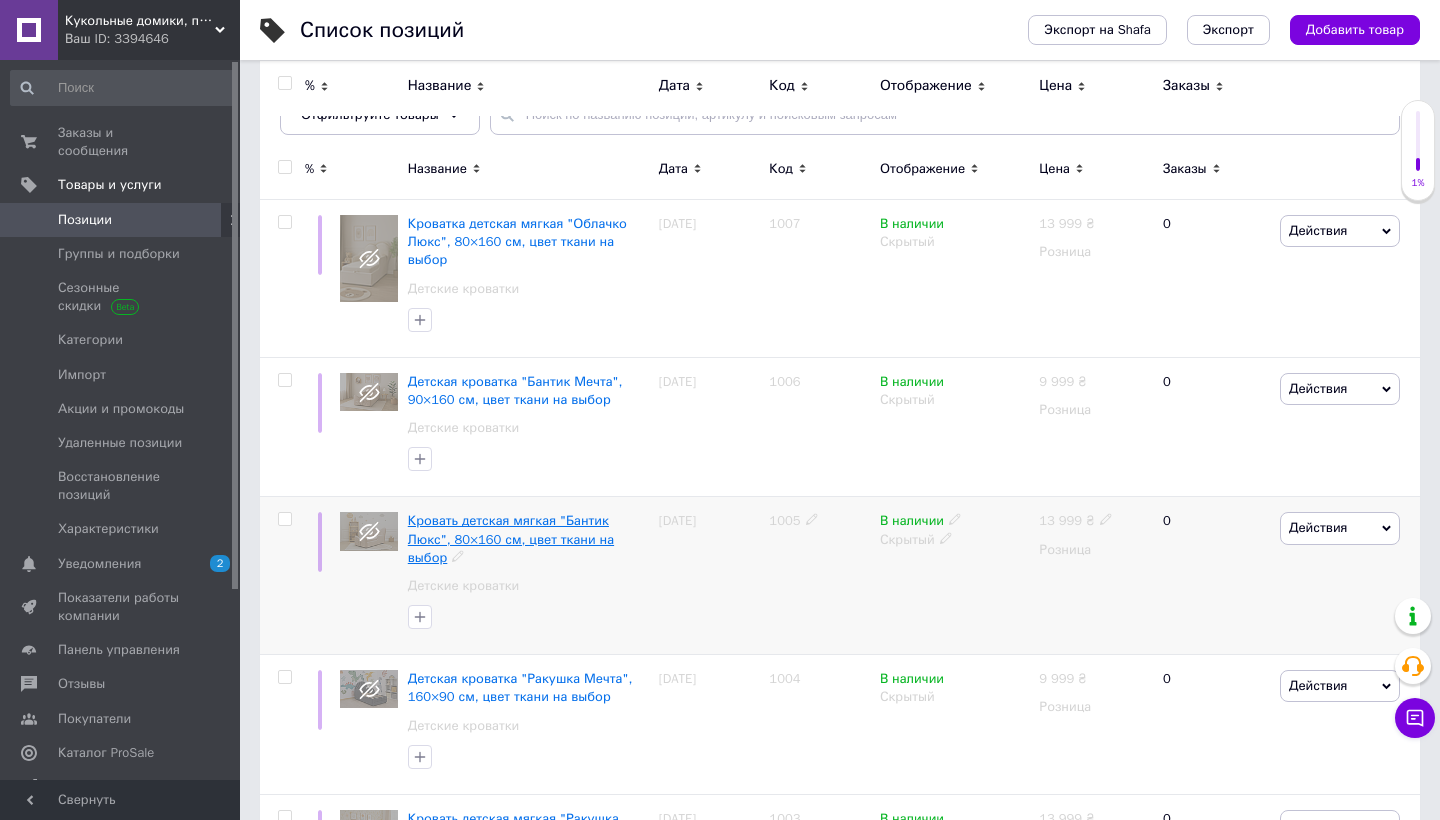 click on "Кровать детская мягкая "Бантик Люкс", 80×160 см, цвет ткани на выбор" at bounding box center (511, 538) 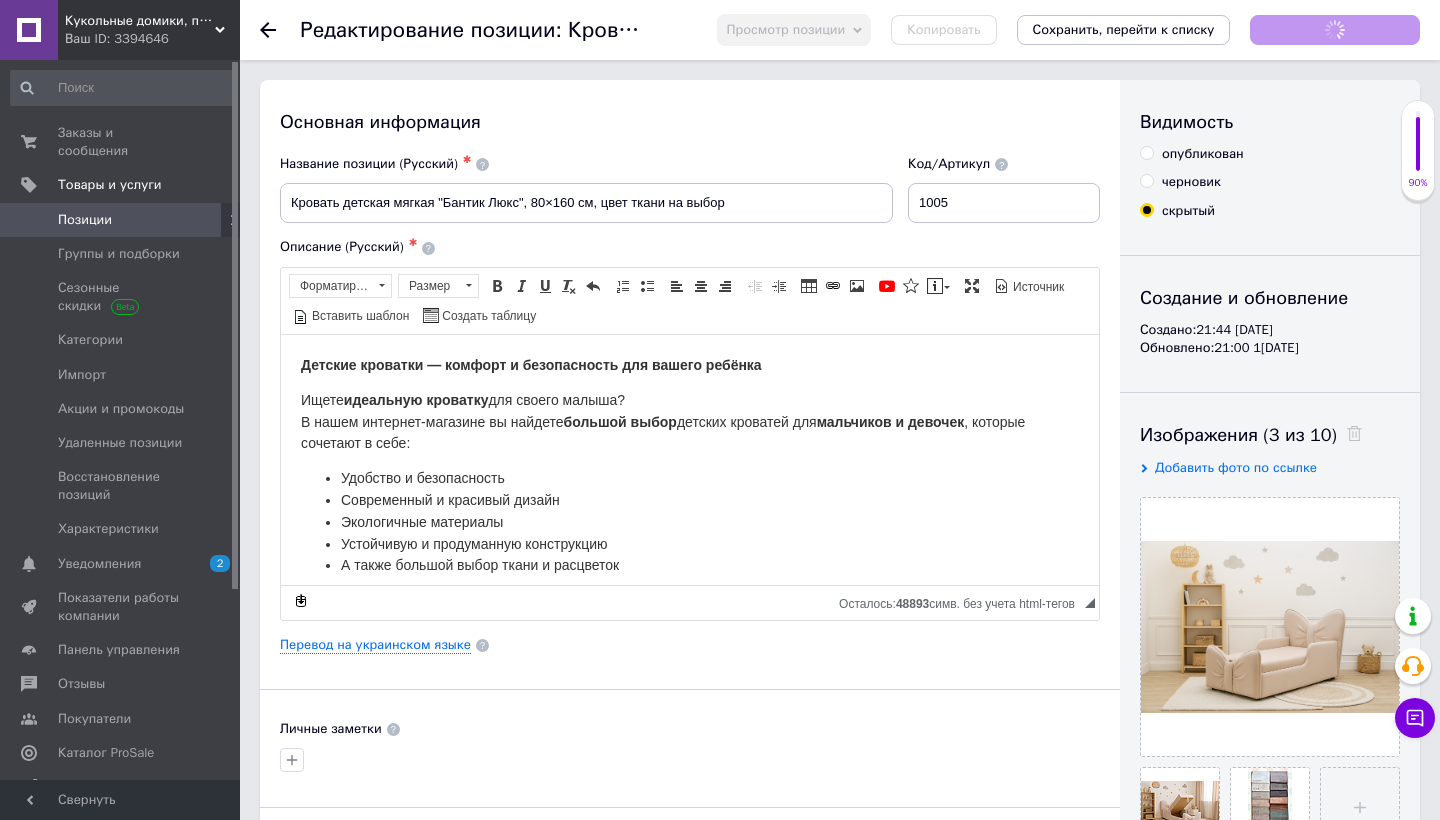 scroll, scrollTop: 0, scrollLeft: 0, axis: both 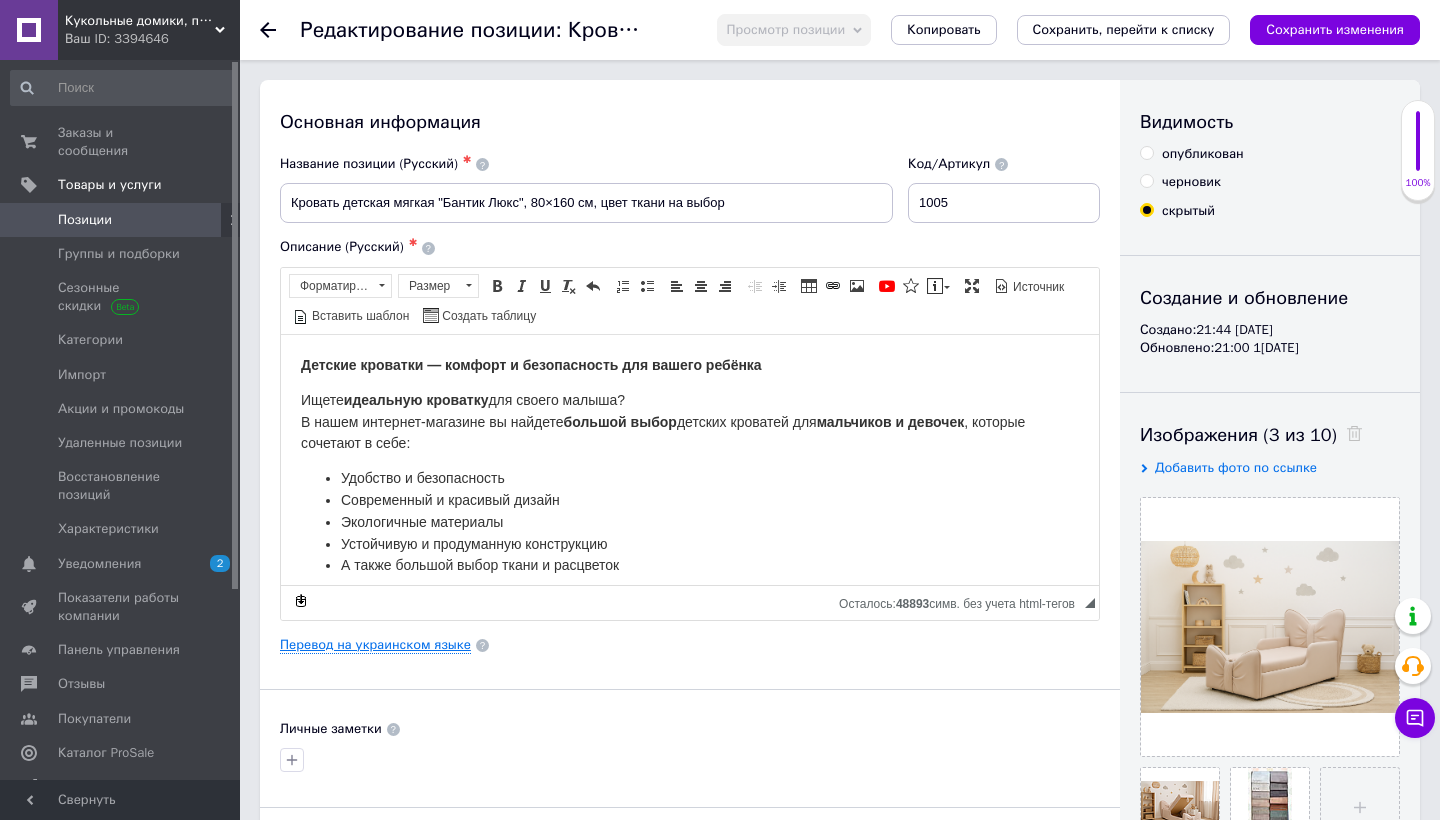 click on "Перевод на украинском языке" at bounding box center [375, 645] 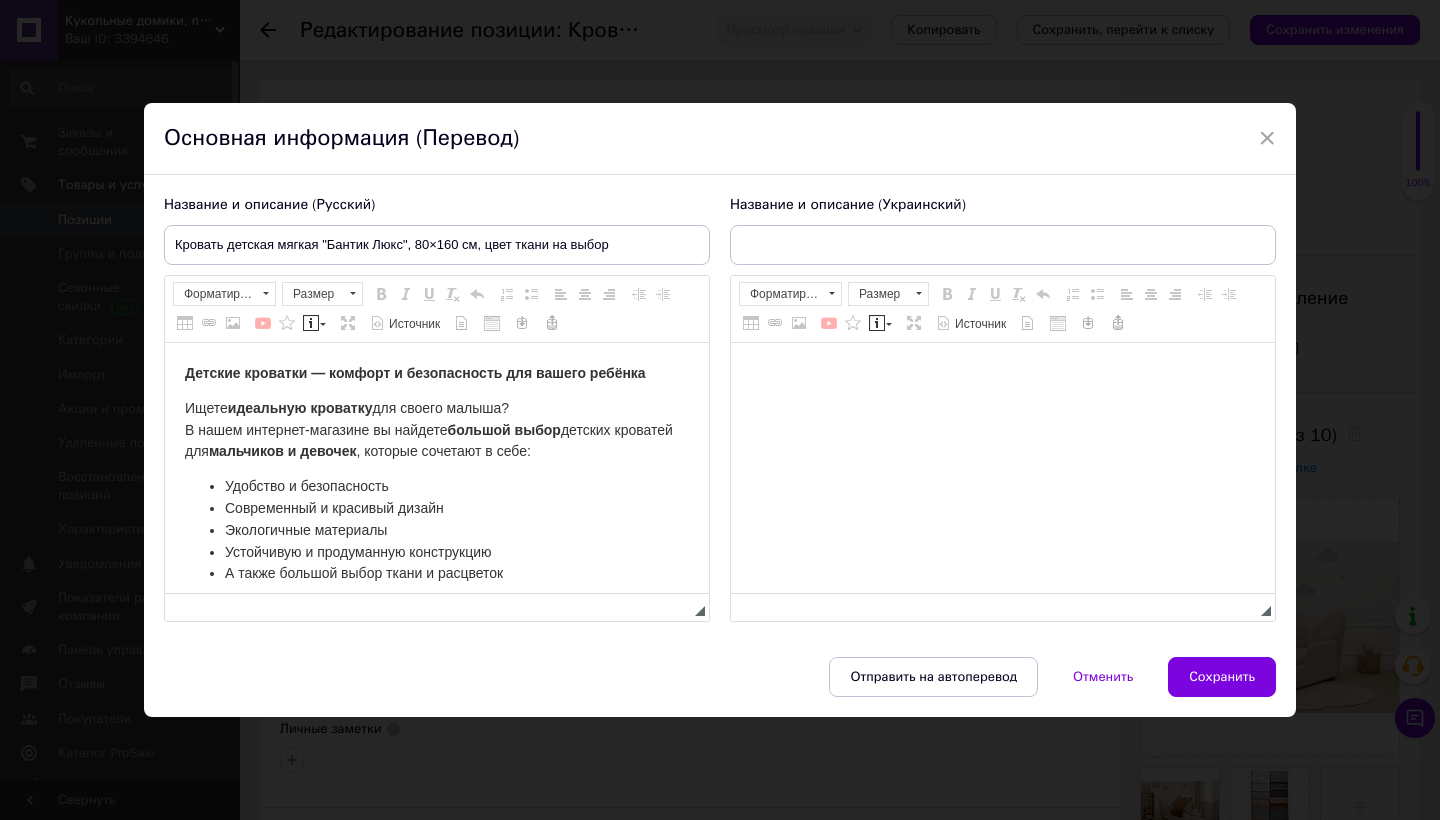 scroll, scrollTop: 0, scrollLeft: 0, axis: both 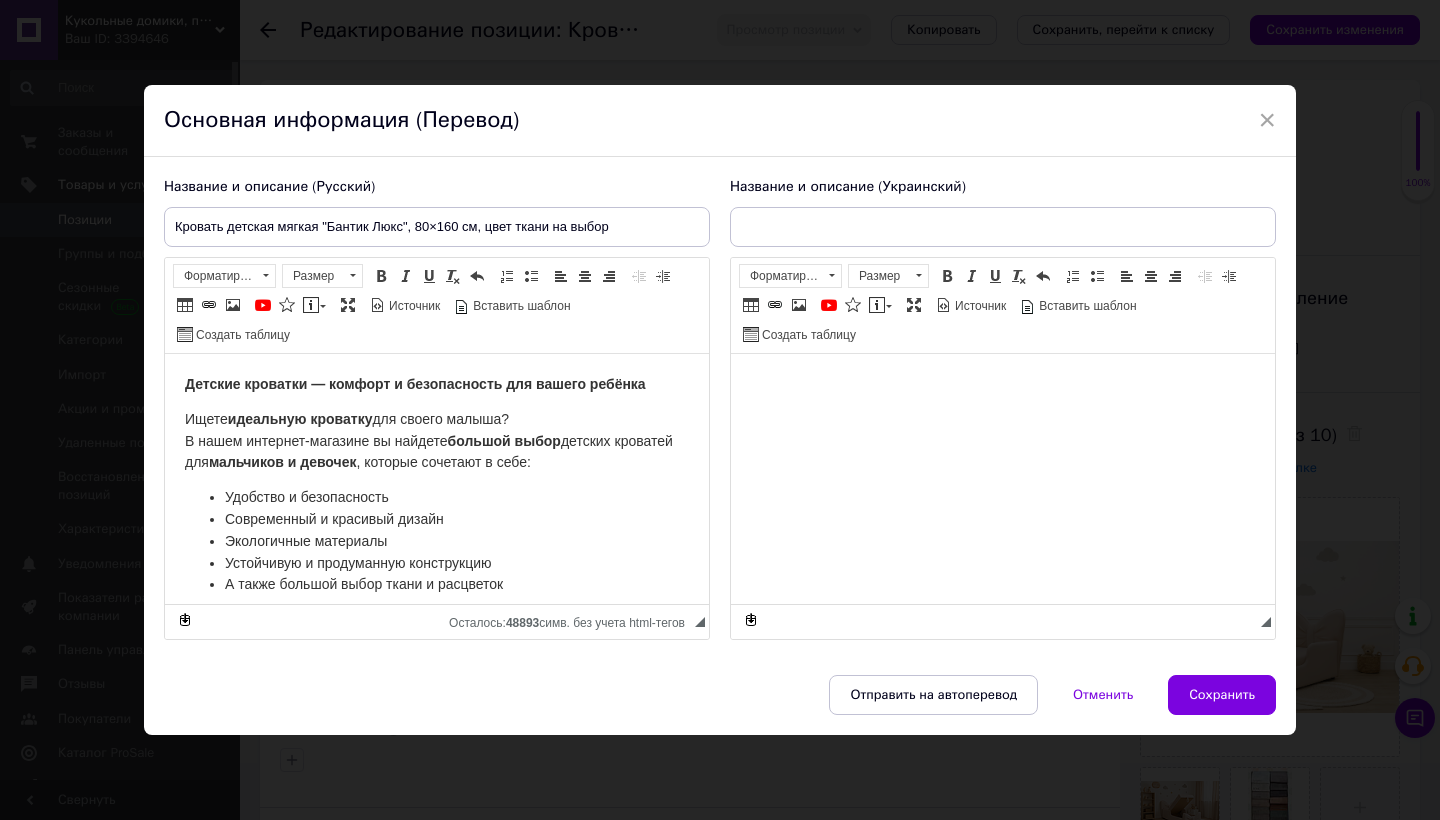 type on "Ліжко дитяче мʼяке "Бантик Люкс", 80×160 см, колір тканини на вибір" 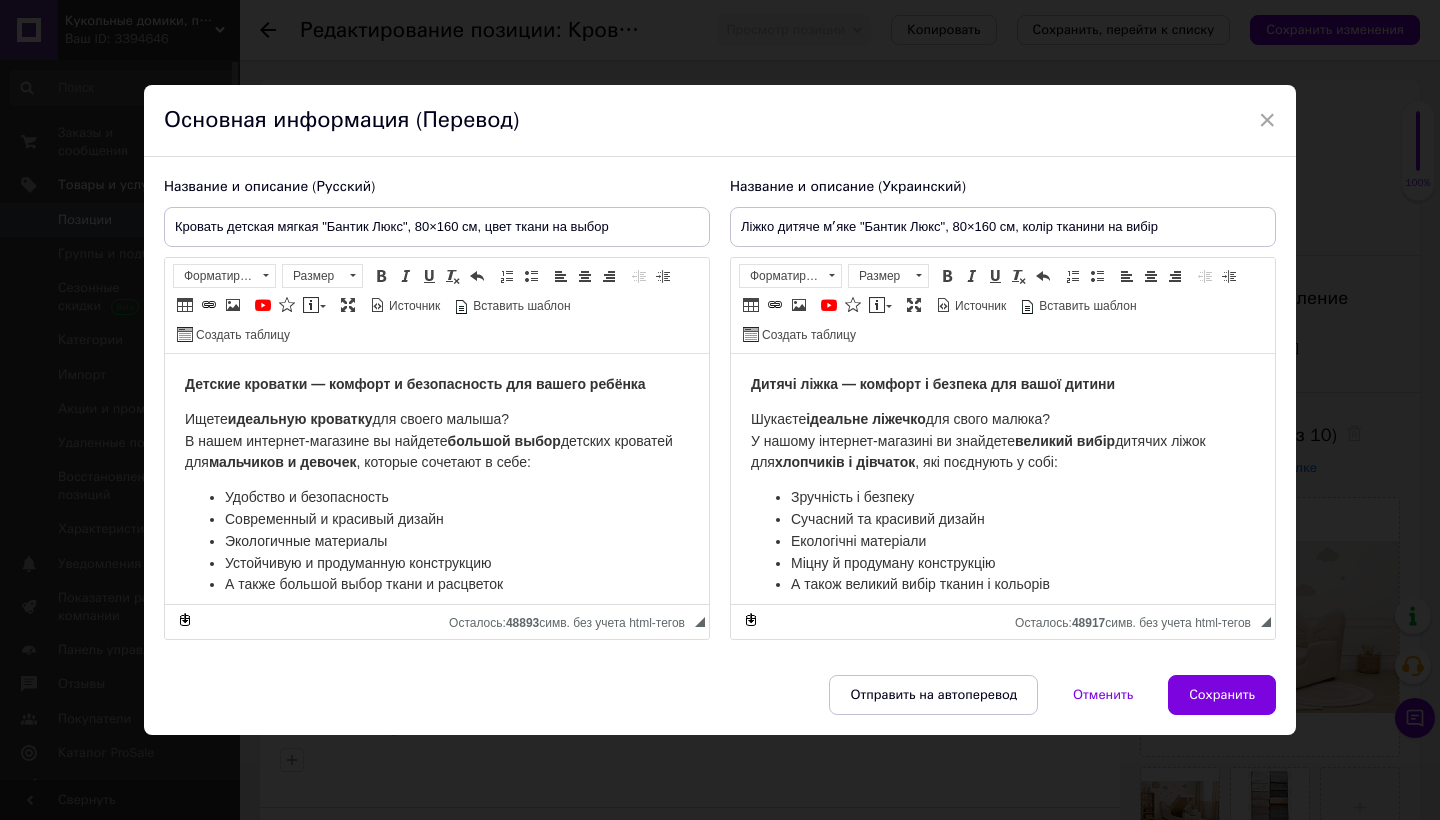 scroll, scrollTop: 150, scrollLeft: 0, axis: vertical 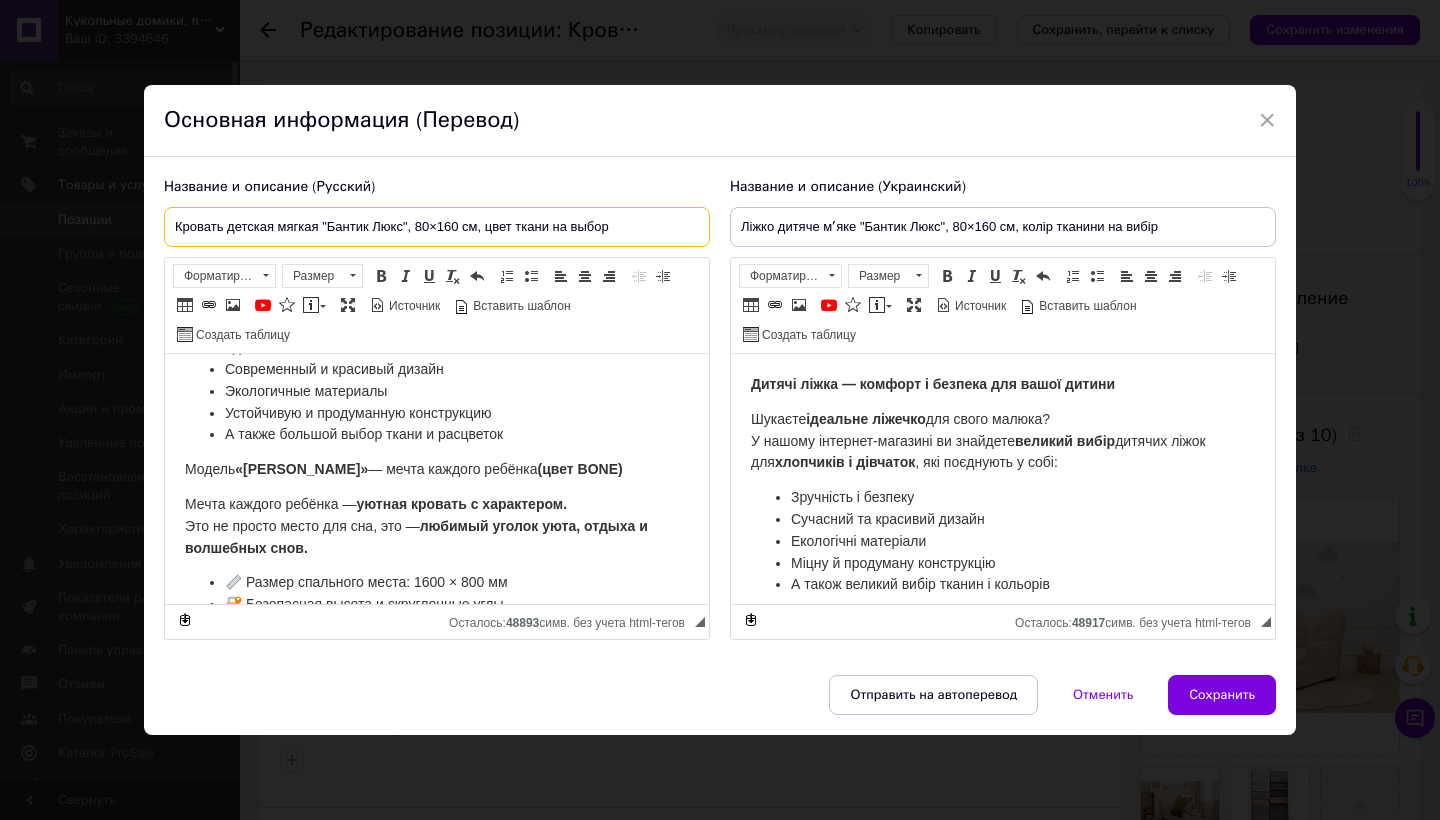 click on "Кровать детская мягкая "Бантик Люкс", 80×160 см, цвет ткани на выбор" at bounding box center [437, 227] 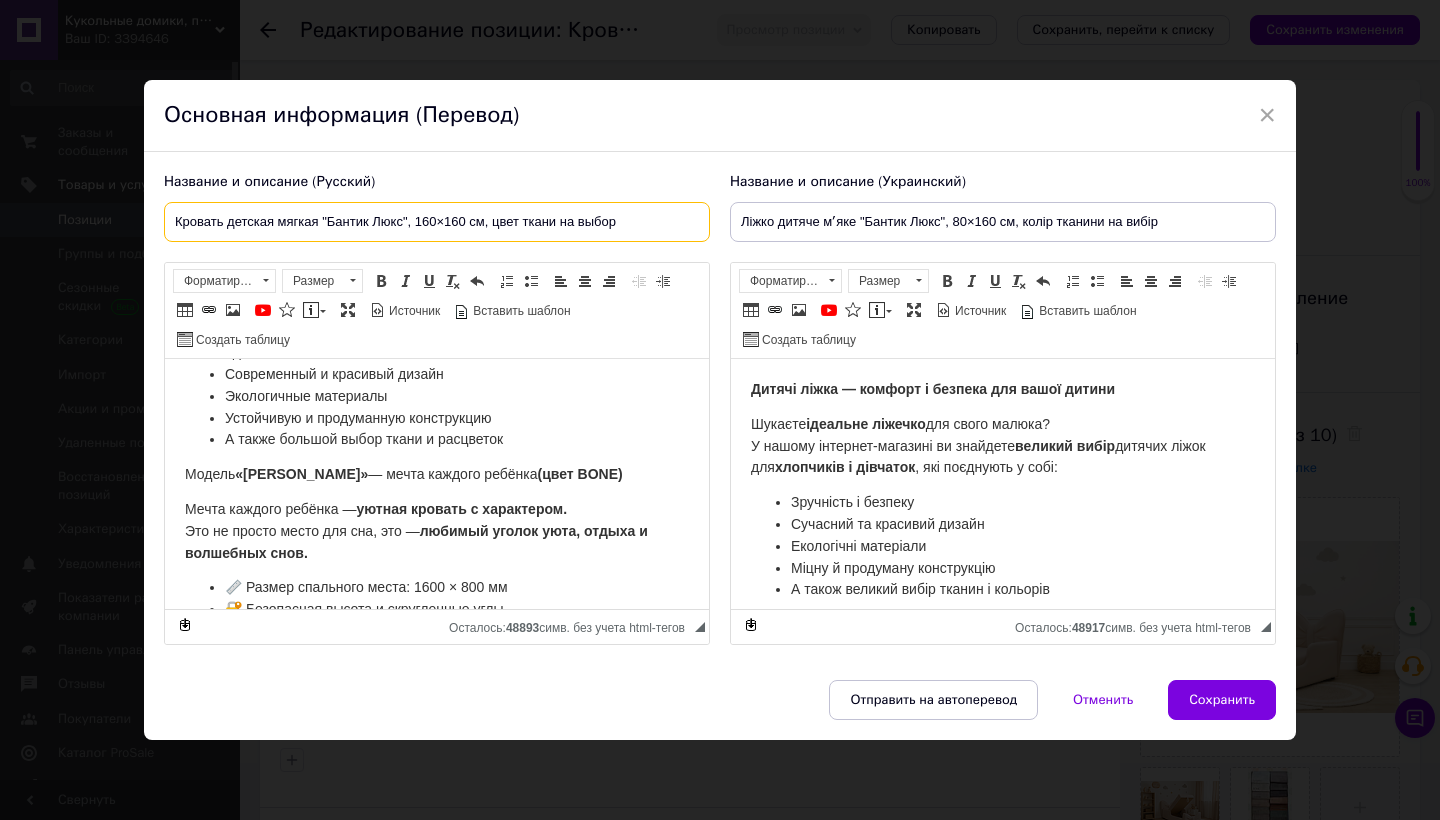 drag, startPoint x: 464, startPoint y: 218, endPoint x: 446, endPoint y: 219, distance: 18.027756 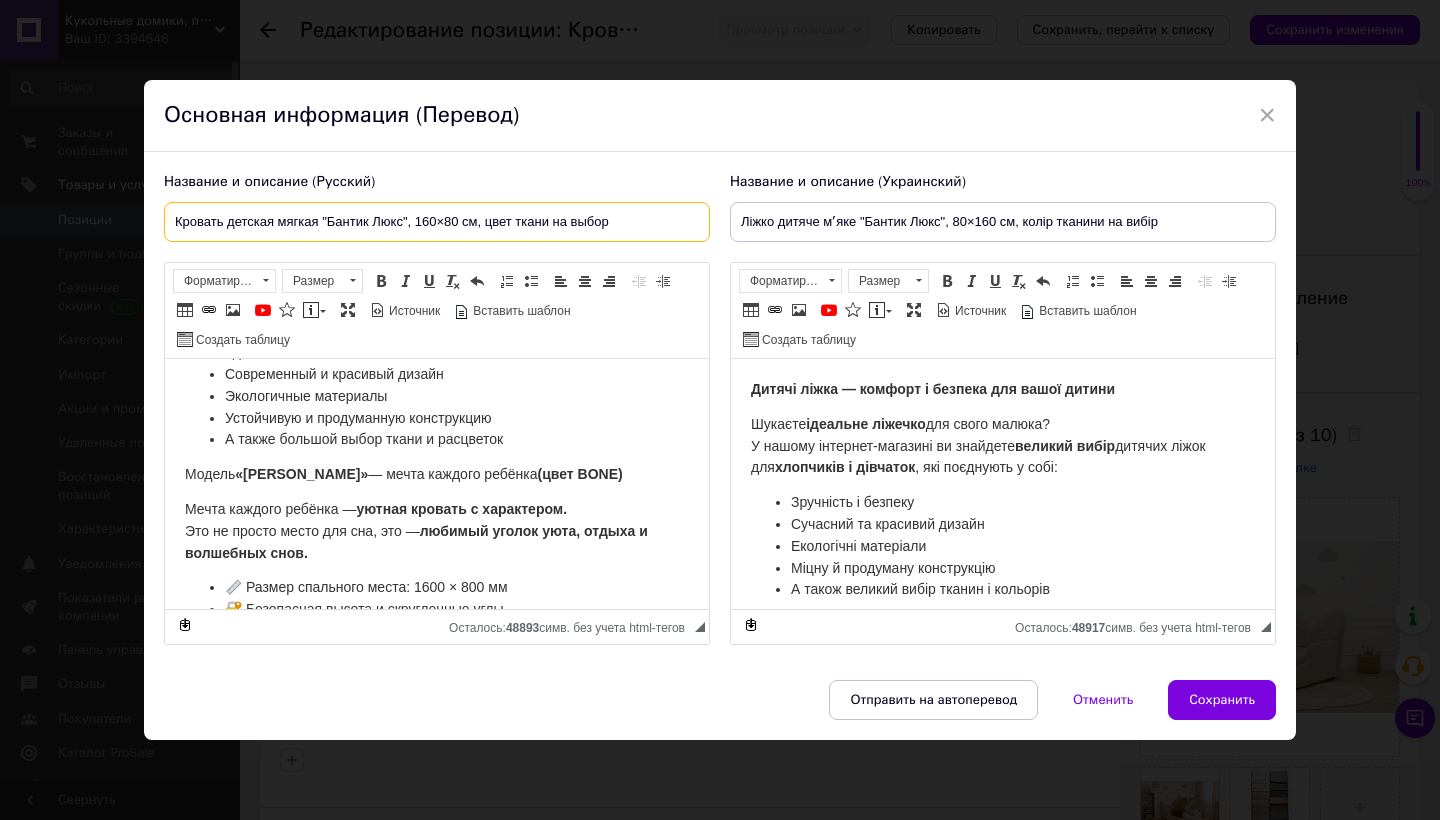 type on "Кровать детская мягкая "Бантик Люкс", 160×80 см, цвет ткани на выбор" 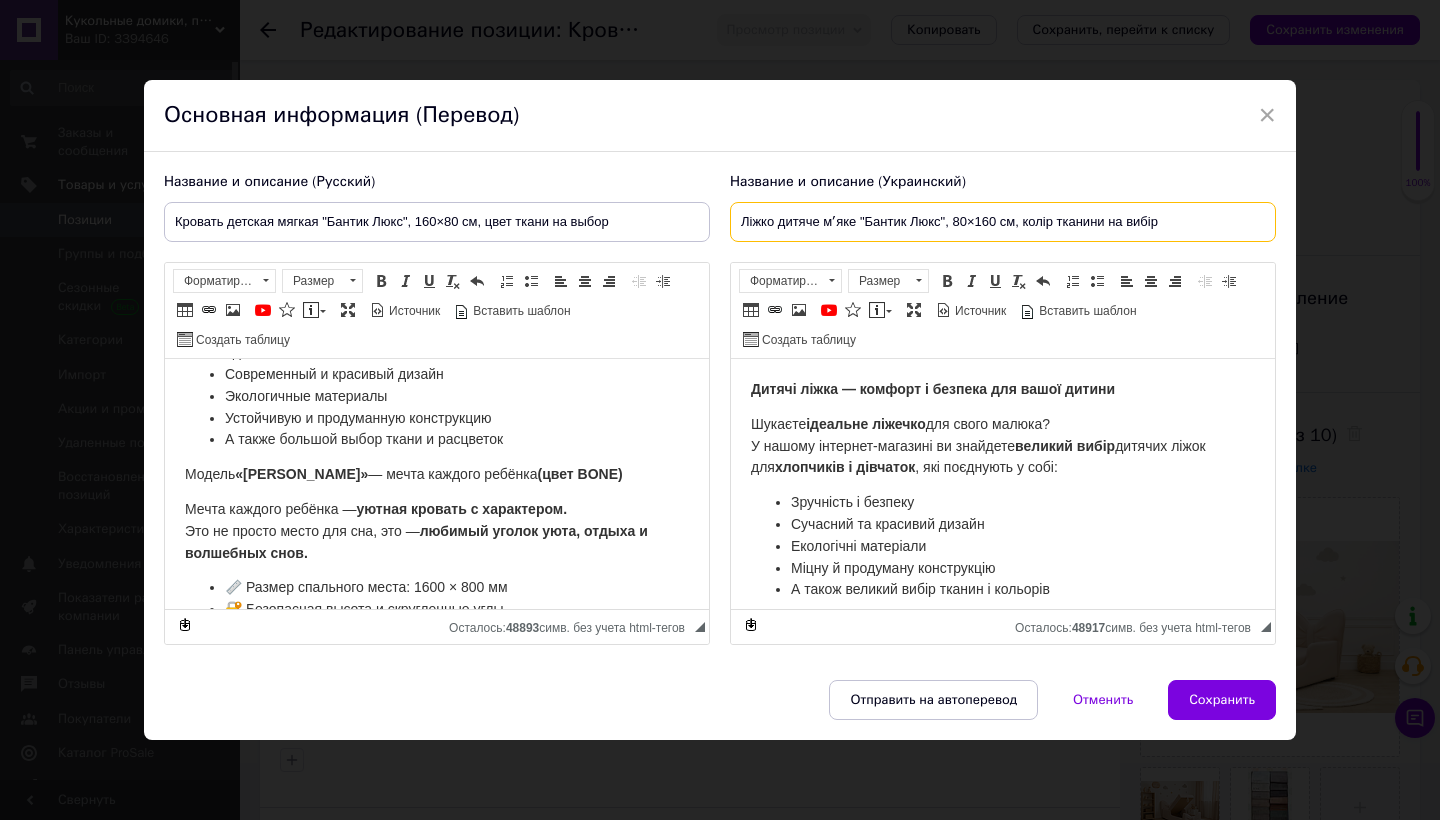 click on "Ліжко дитяче мʼяке "Бантик Люкс", 80×160 см, колір тканини на вибір" at bounding box center [1003, 222] 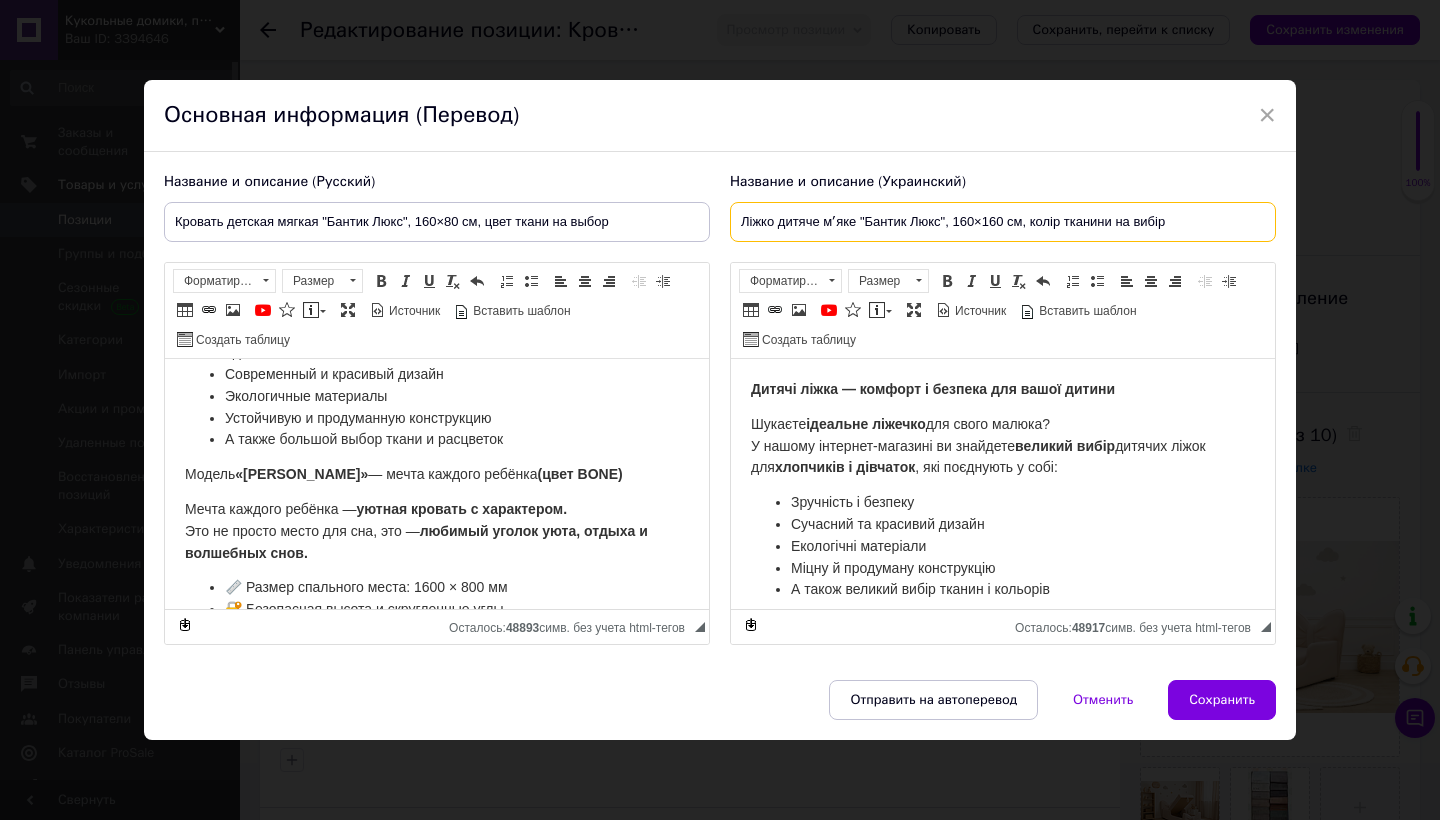 click on "Ліжко дитяче мʼяке "Бантик Люкс", 160×160 см, колір тканини на вибір" at bounding box center [1003, 222] 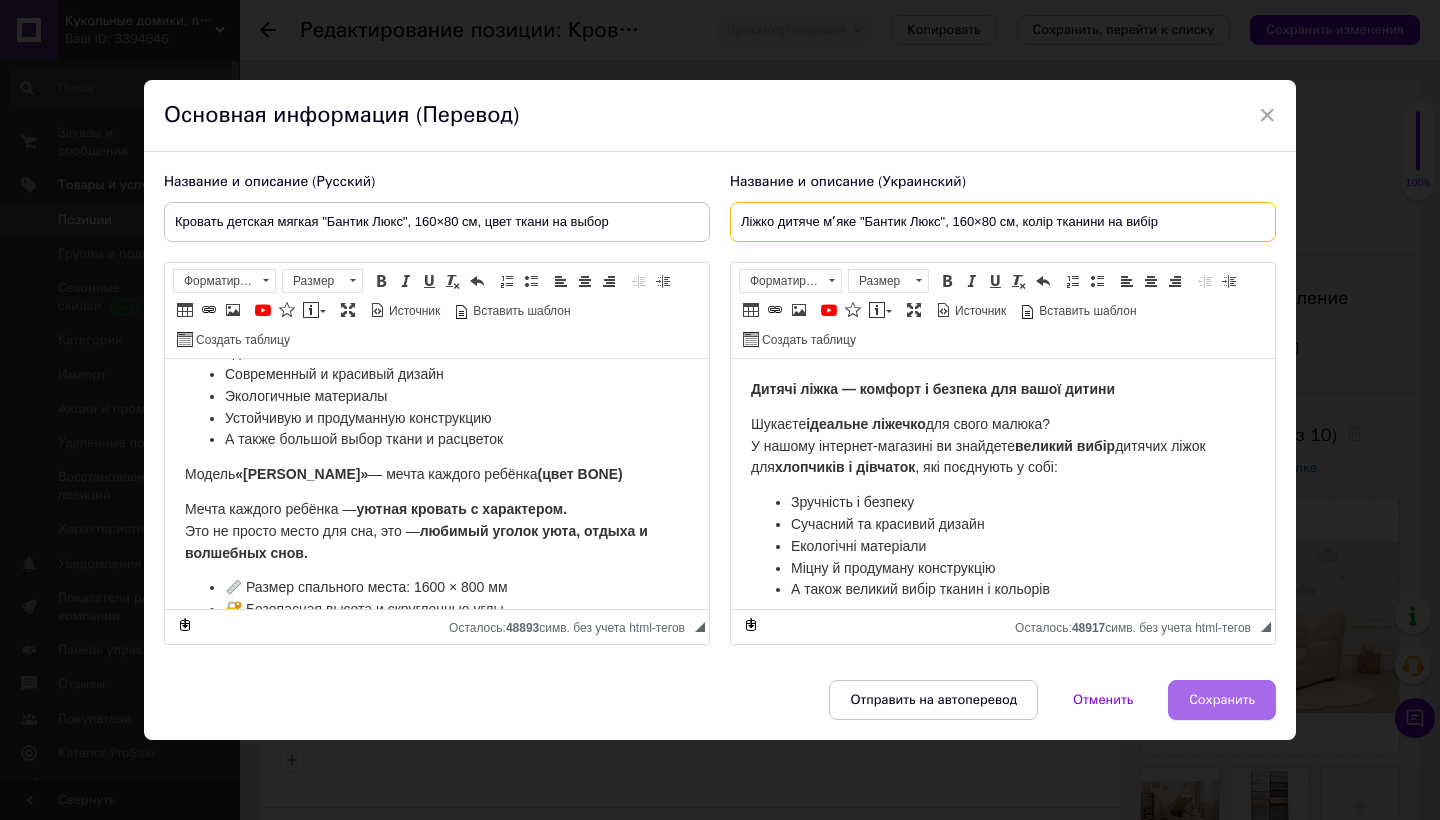 type on "Ліжко дитяче мʼяке "Бантик Люкс", 160×80 см, колір тканини на вибір" 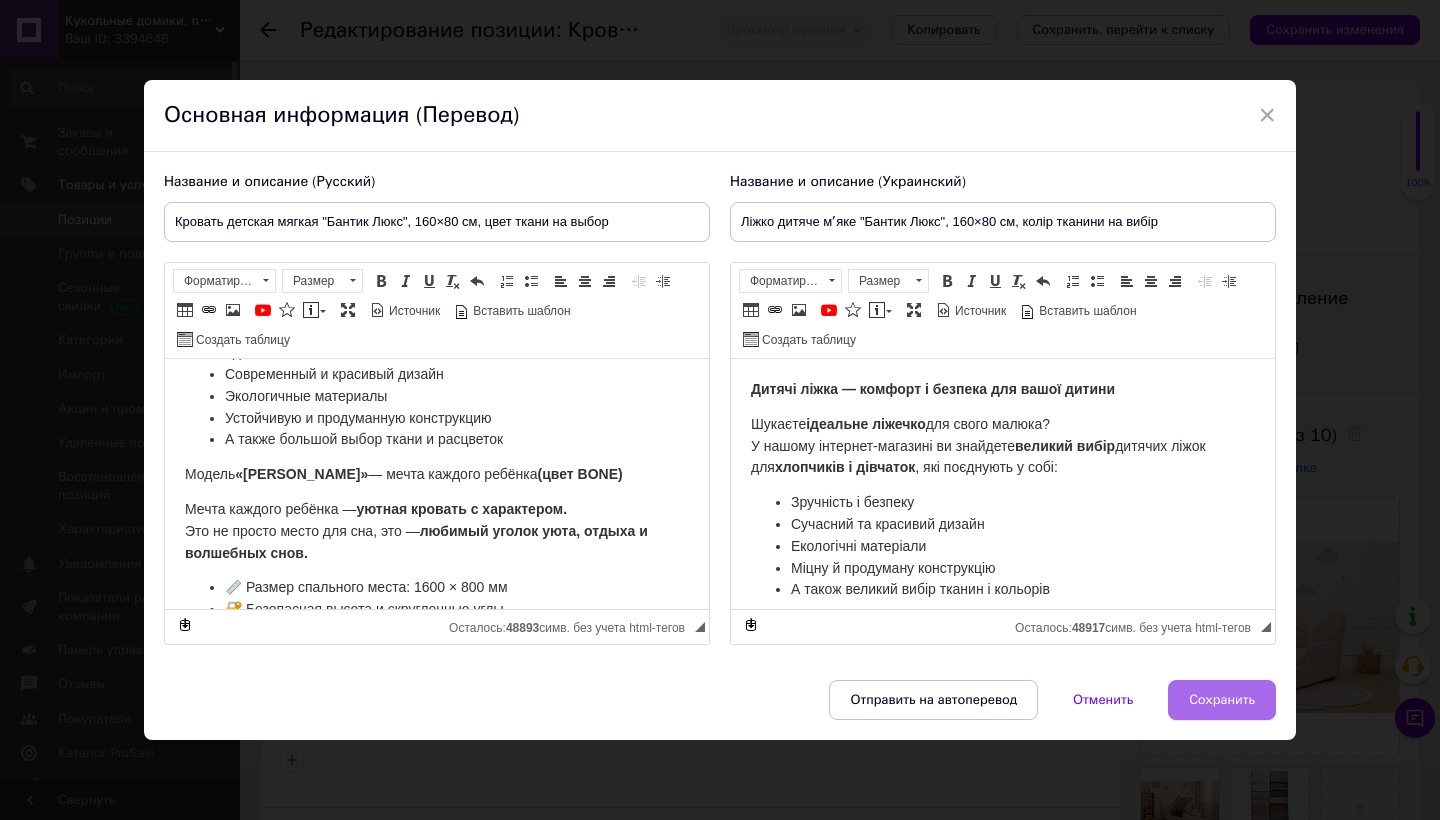 click on "Сохранить" at bounding box center [1222, 700] 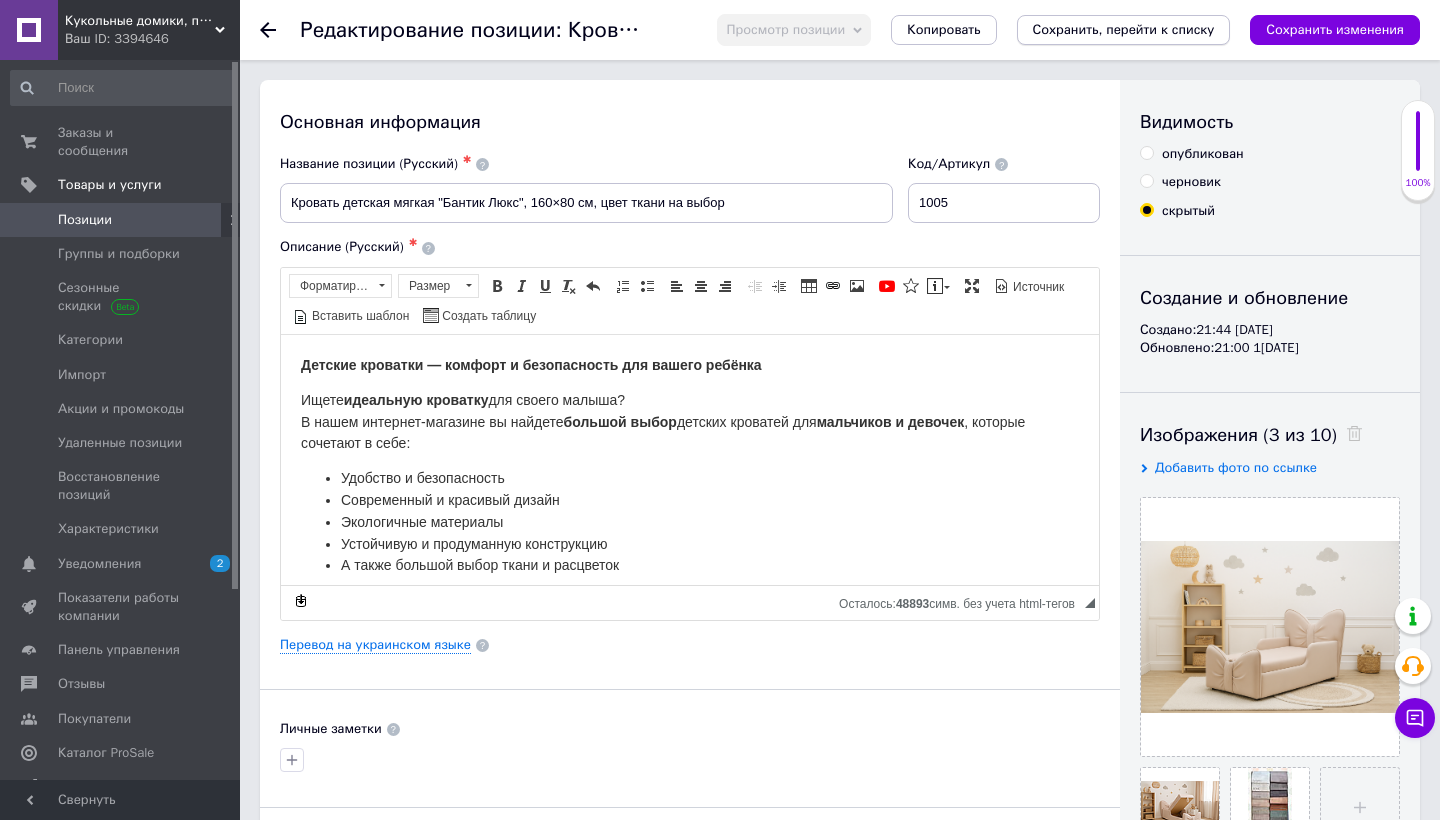 click on "Сохранить, перейти к списку" at bounding box center (1124, 29) 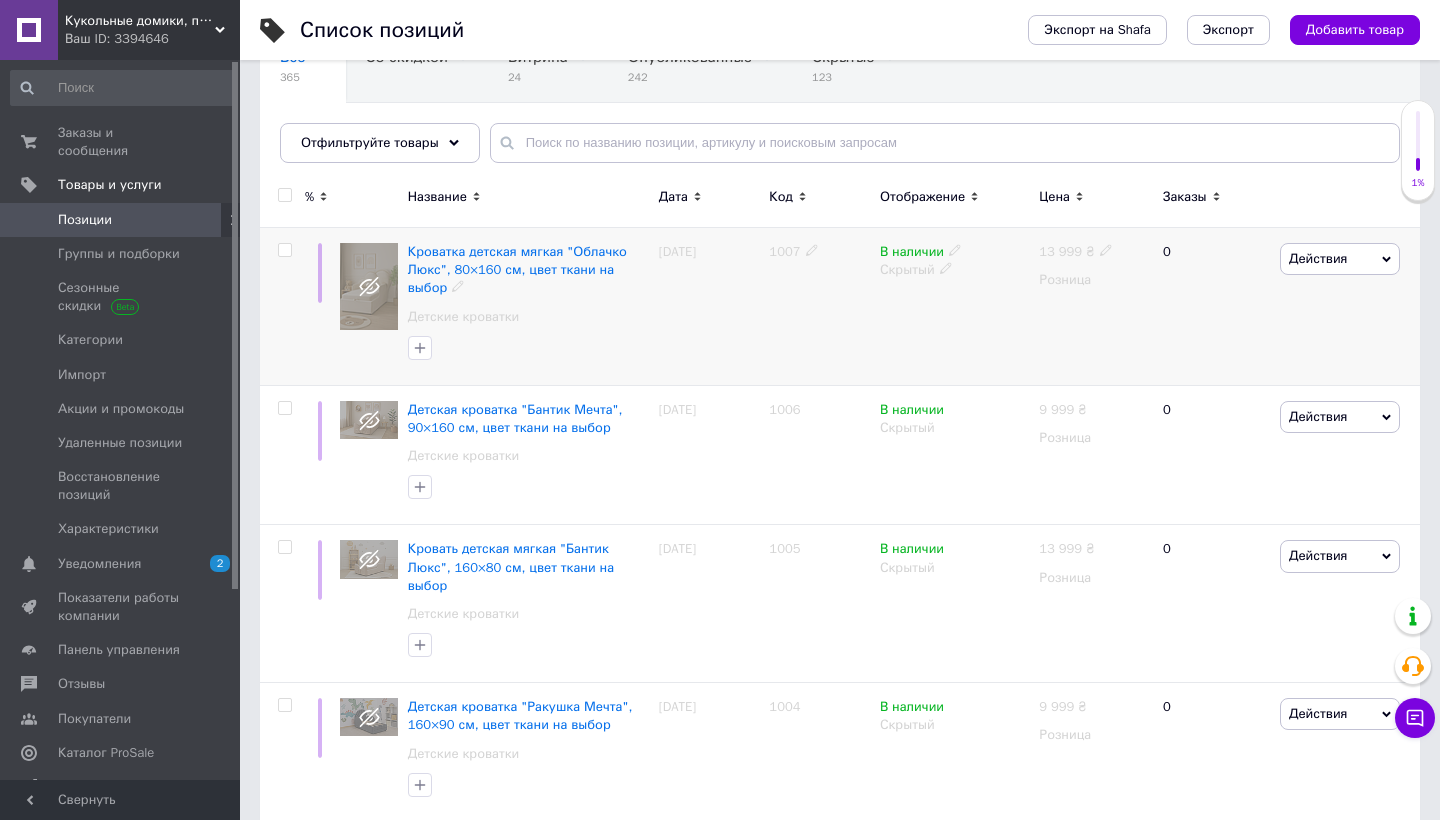 scroll, scrollTop: 177, scrollLeft: 0, axis: vertical 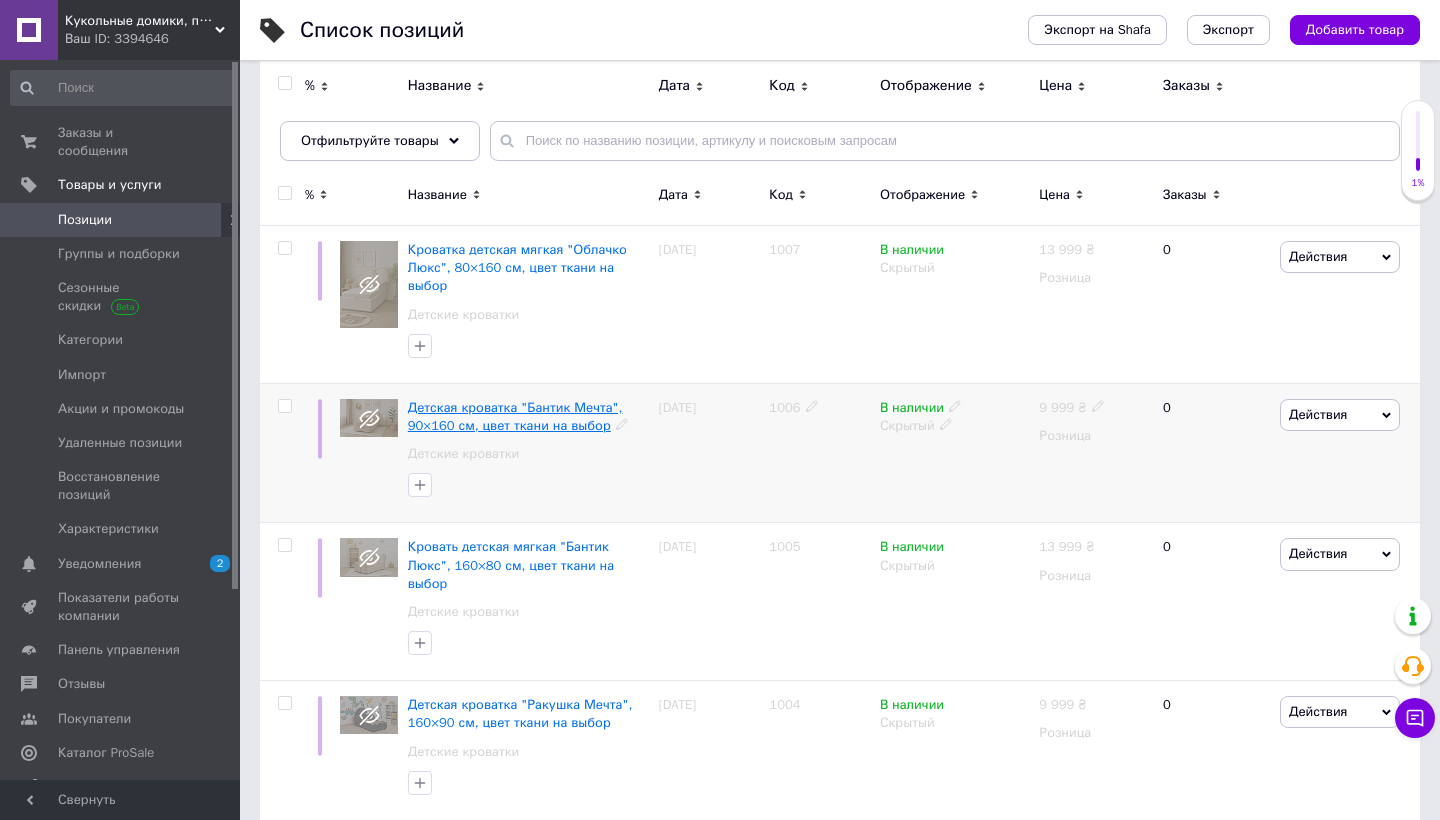click on "Детская кроватка "Бантик Мечта", 90×160 см, цвет ткани на выбор" at bounding box center (515, 416) 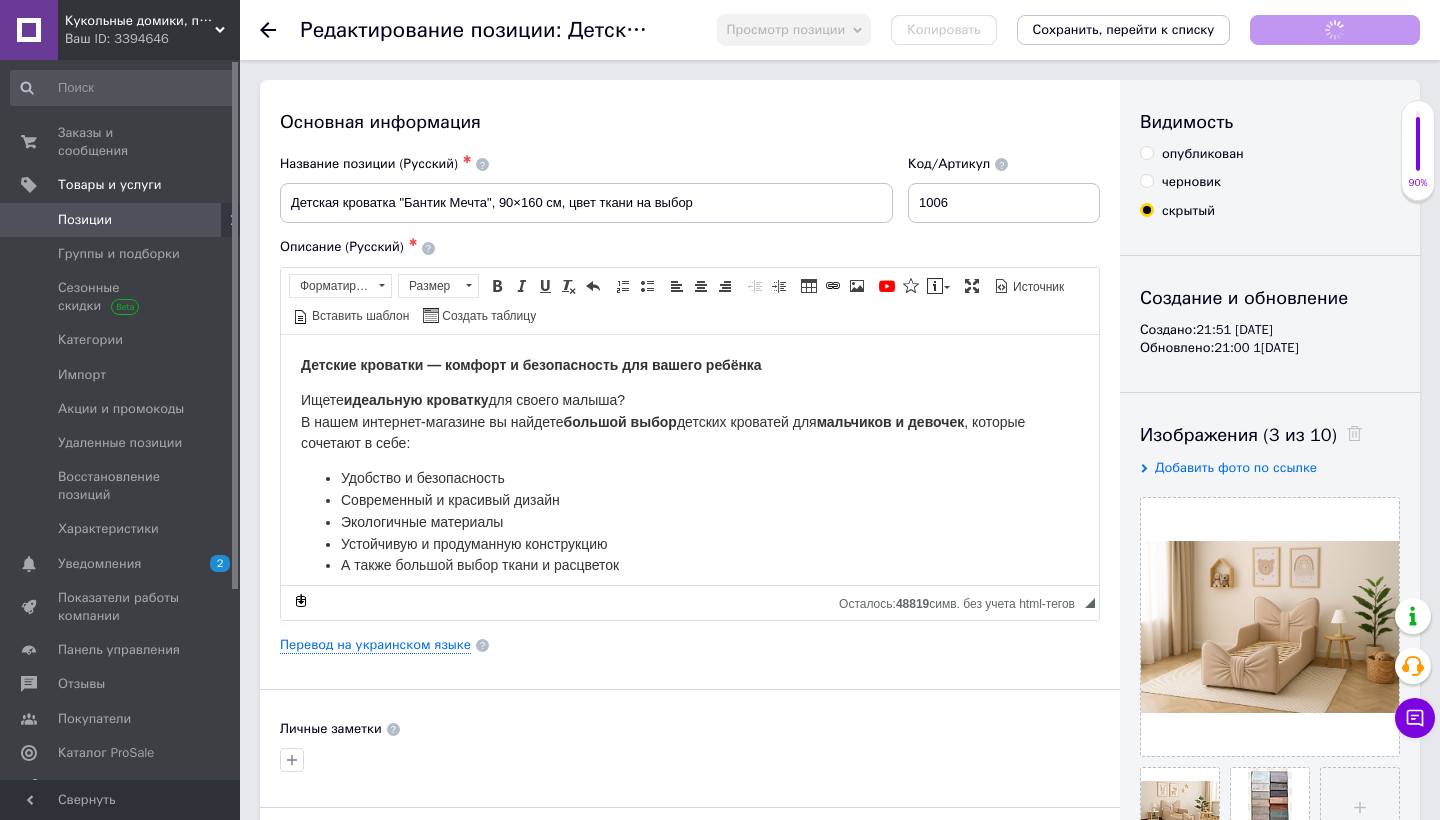 scroll, scrollTop: 0, scrollLeft: 0, axis: both 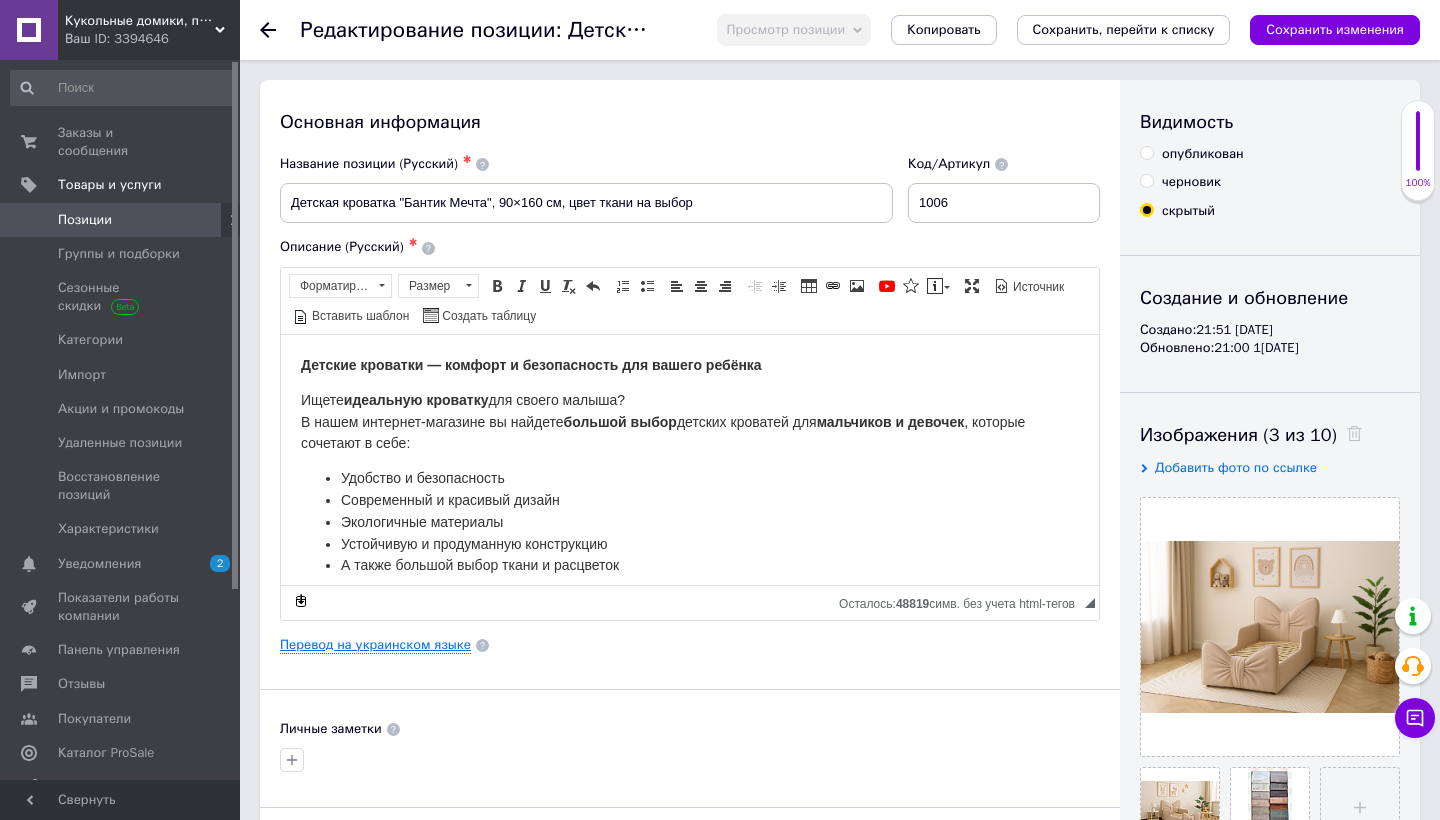 click on "Перевод на украинском языке" at bounding box center (375, 645) 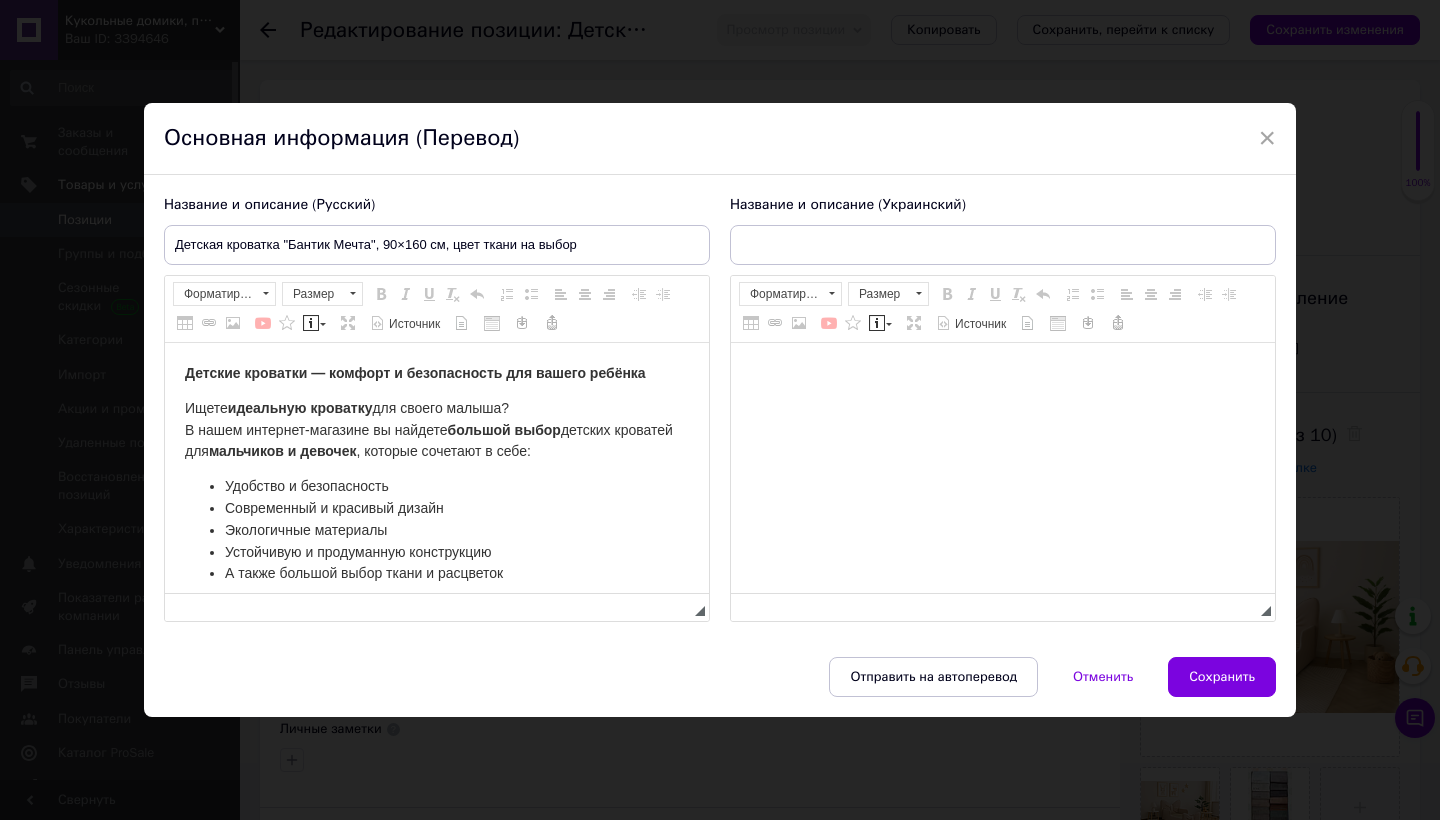 scroll, scrollTop: 0, scrollLeft: 0, axis: both 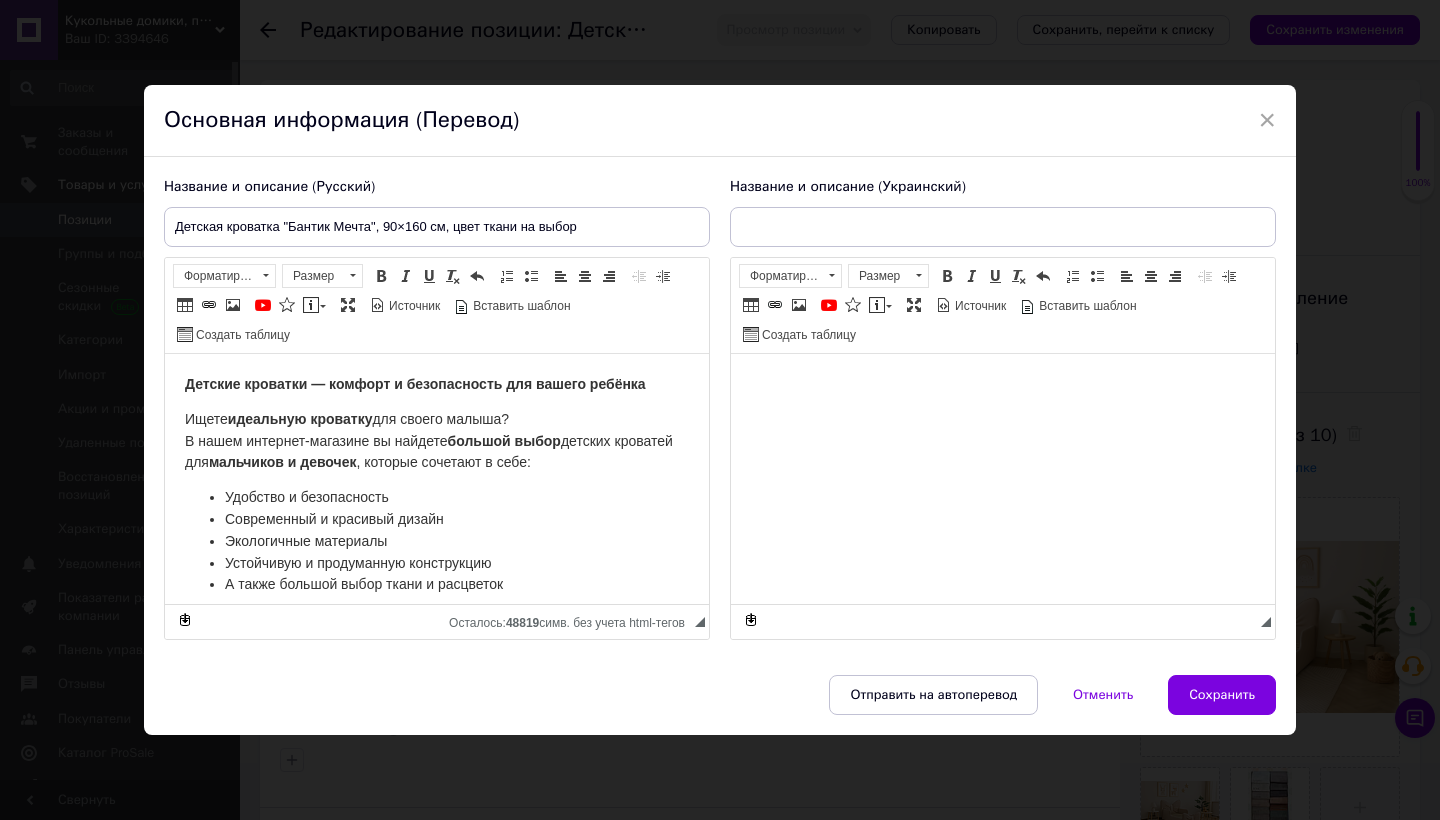 type on "Дитяче ліжко "Бантик Мрія", 90×160 см, колір тканини на вибір" 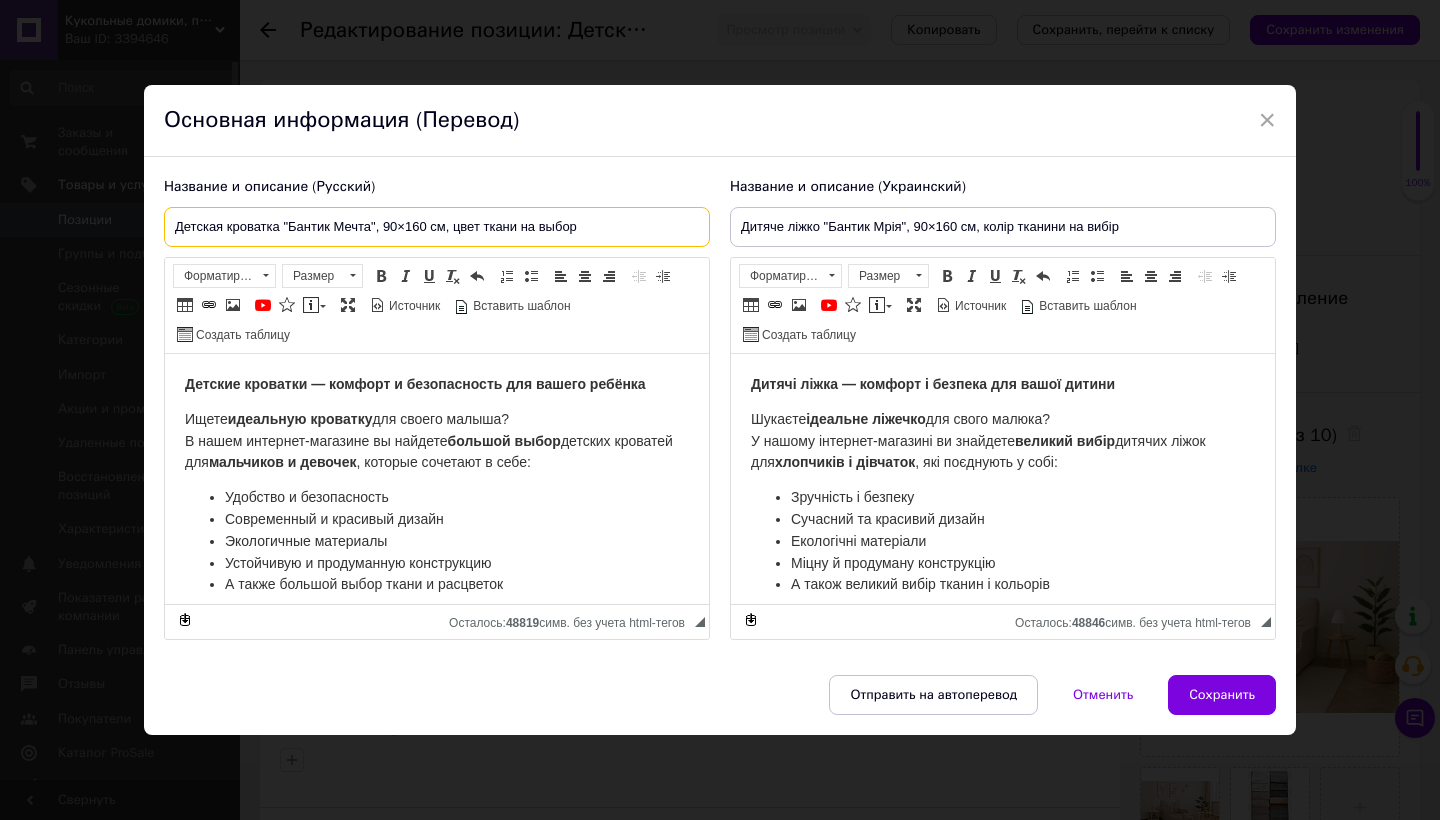 drag, startPoint x: 395, startPoint y: 227, endPoint x: 380, endPoint y: 225, distance: 15.132746 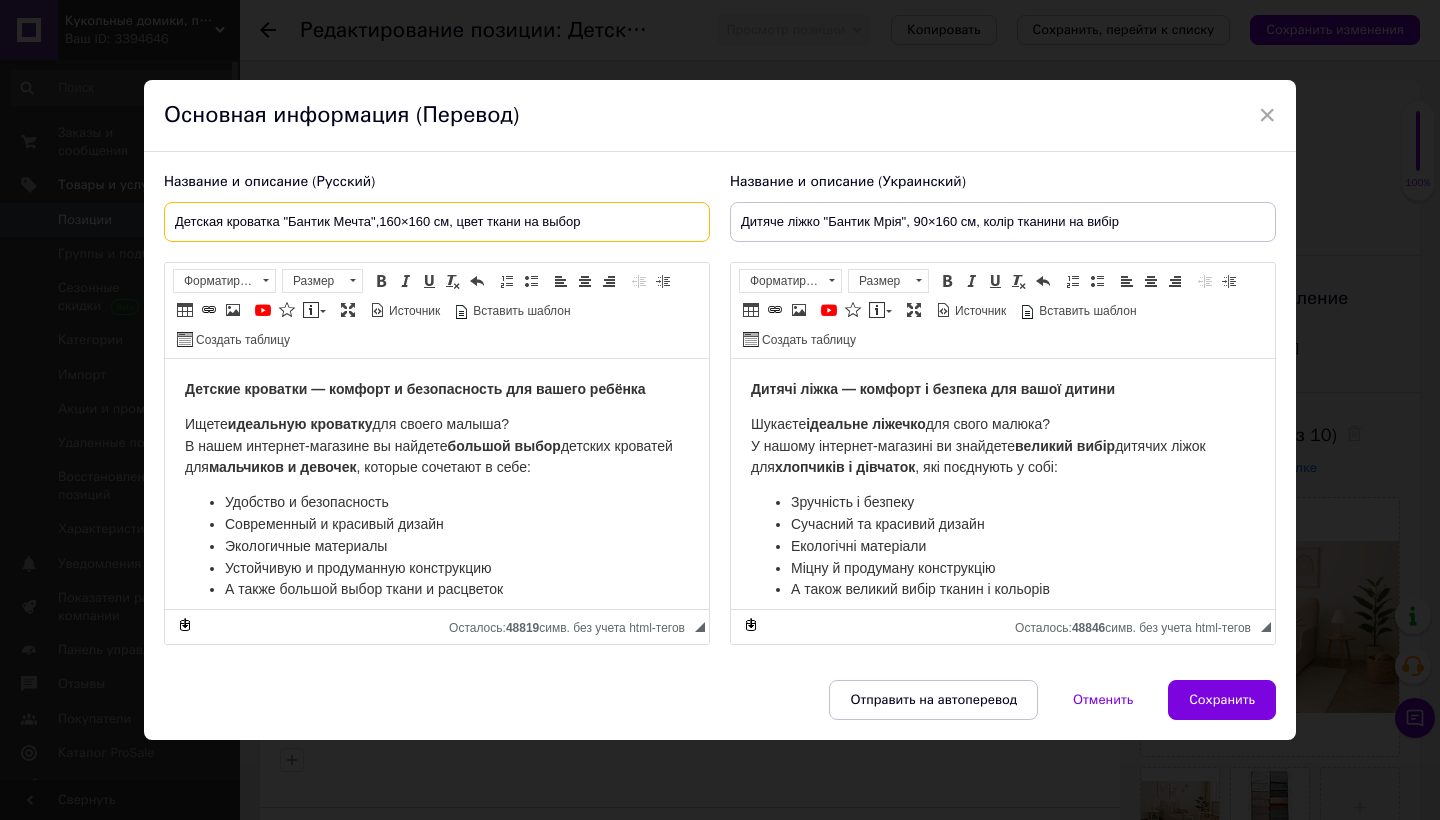click on "Детская кроватка "Бантик Мечта",160×160 см, цвет ткани на выбор" at bounding box center [437, 222] 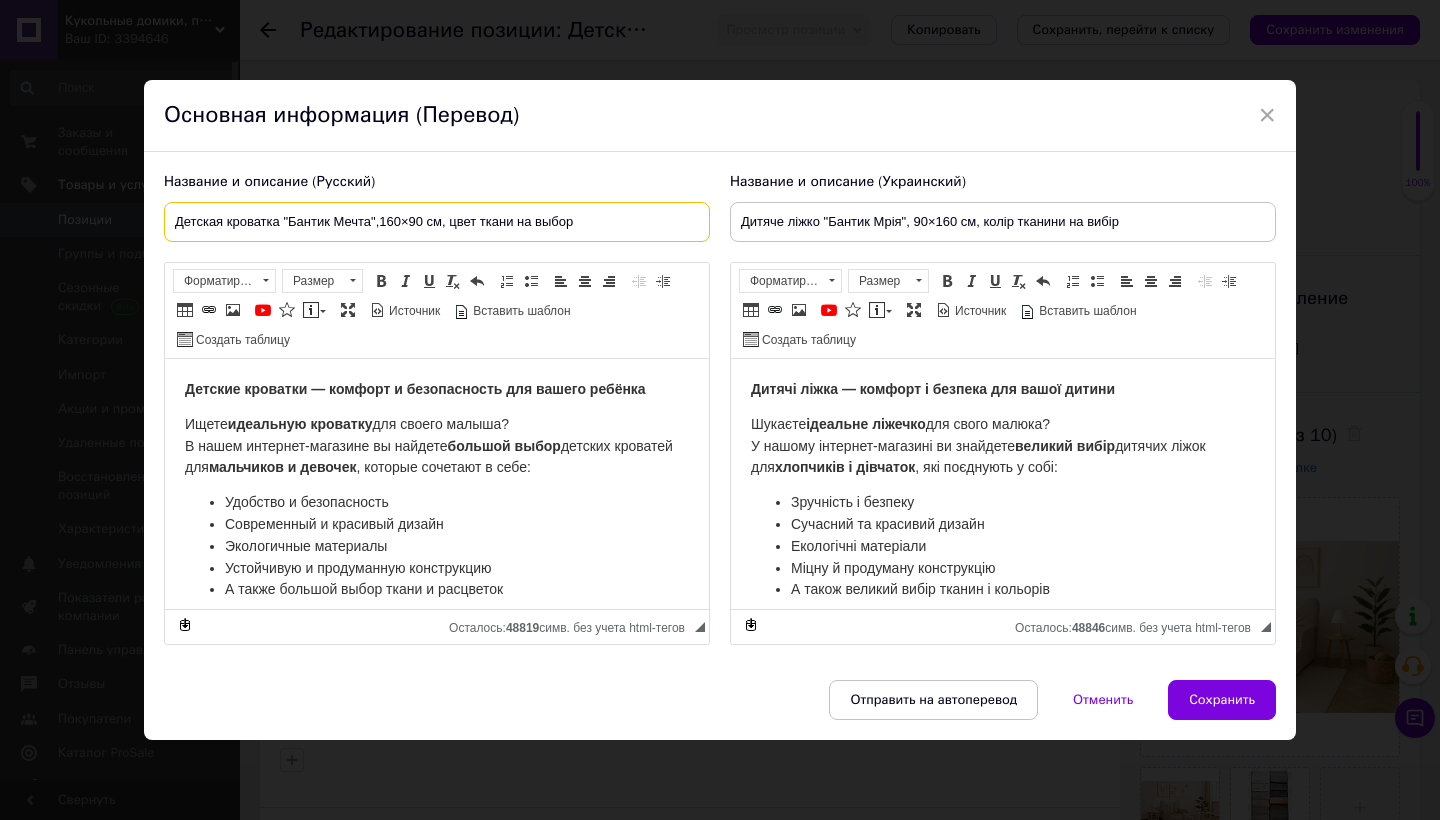 type on "Детская кроватка "Бантик Мечта",160×90 см, цвет ткани на выбор" 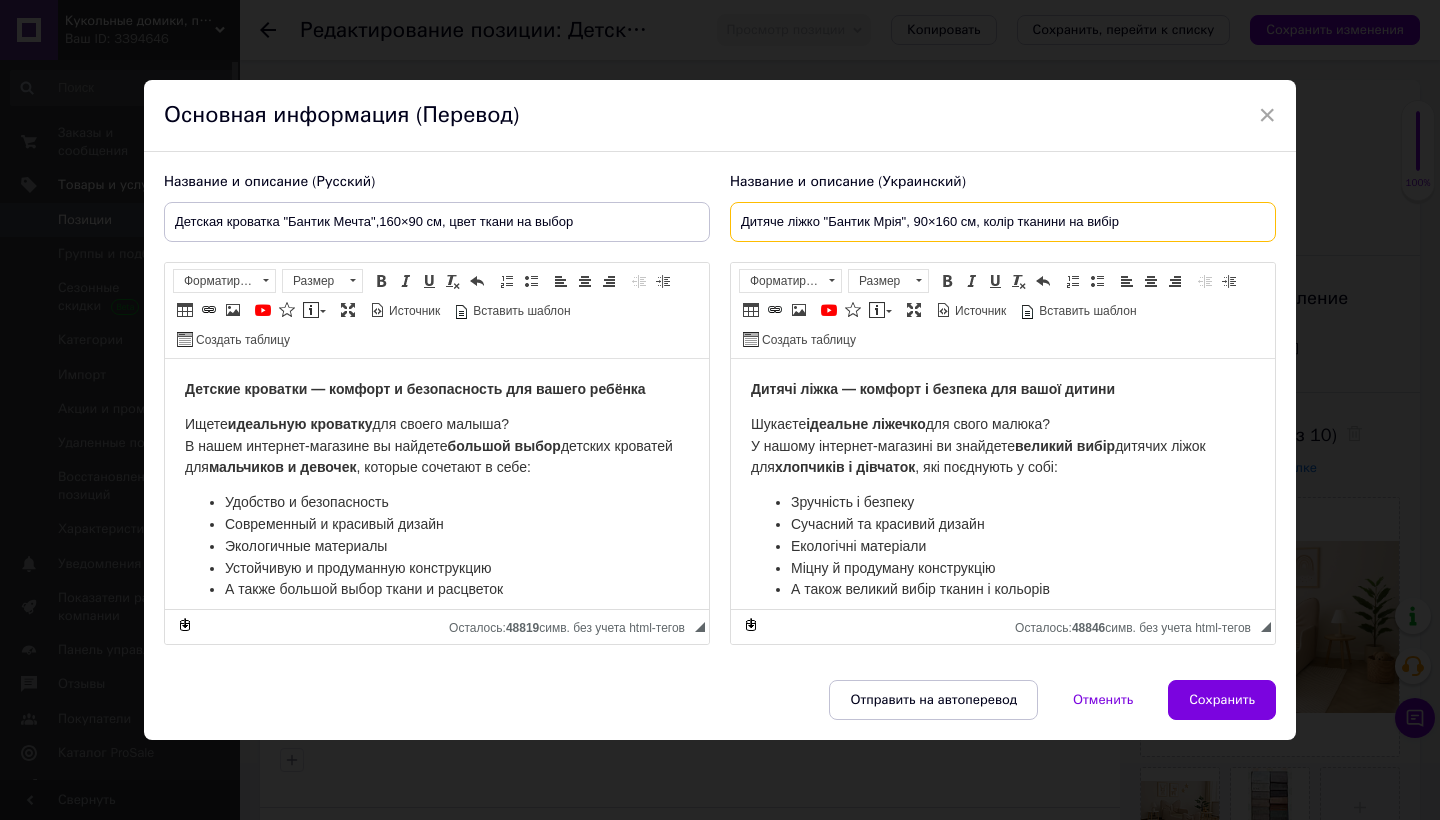 click on "Дитяче ліжко "Бантик Мрія", 90×160 см, колір тканини на вибір" at bounding box center [1003, 222] 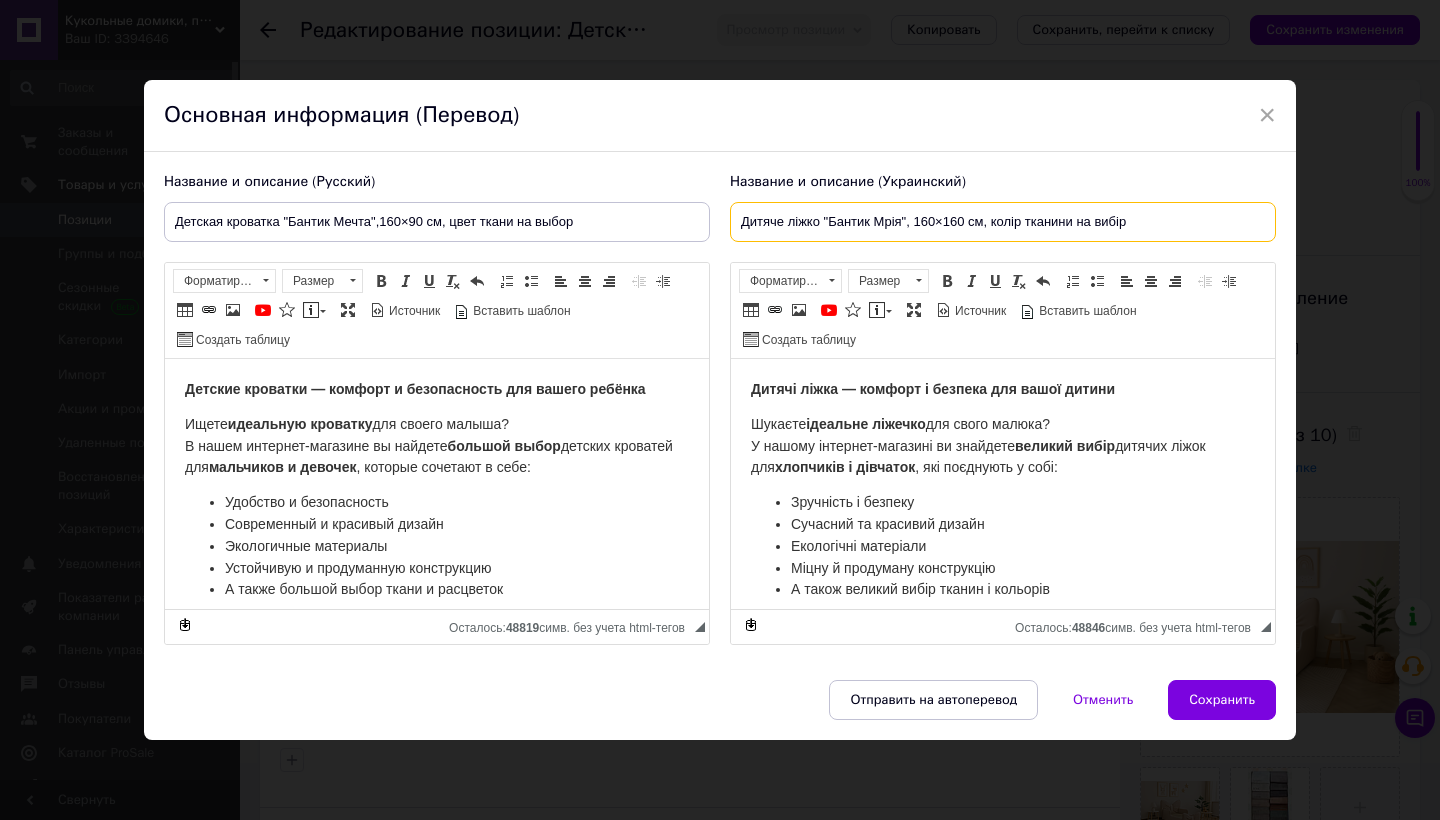 click on "Дитяче ліжко "Бантик Мрія", 160×160 см, колір тканини на вибір" at bounding box center [1003, 222] 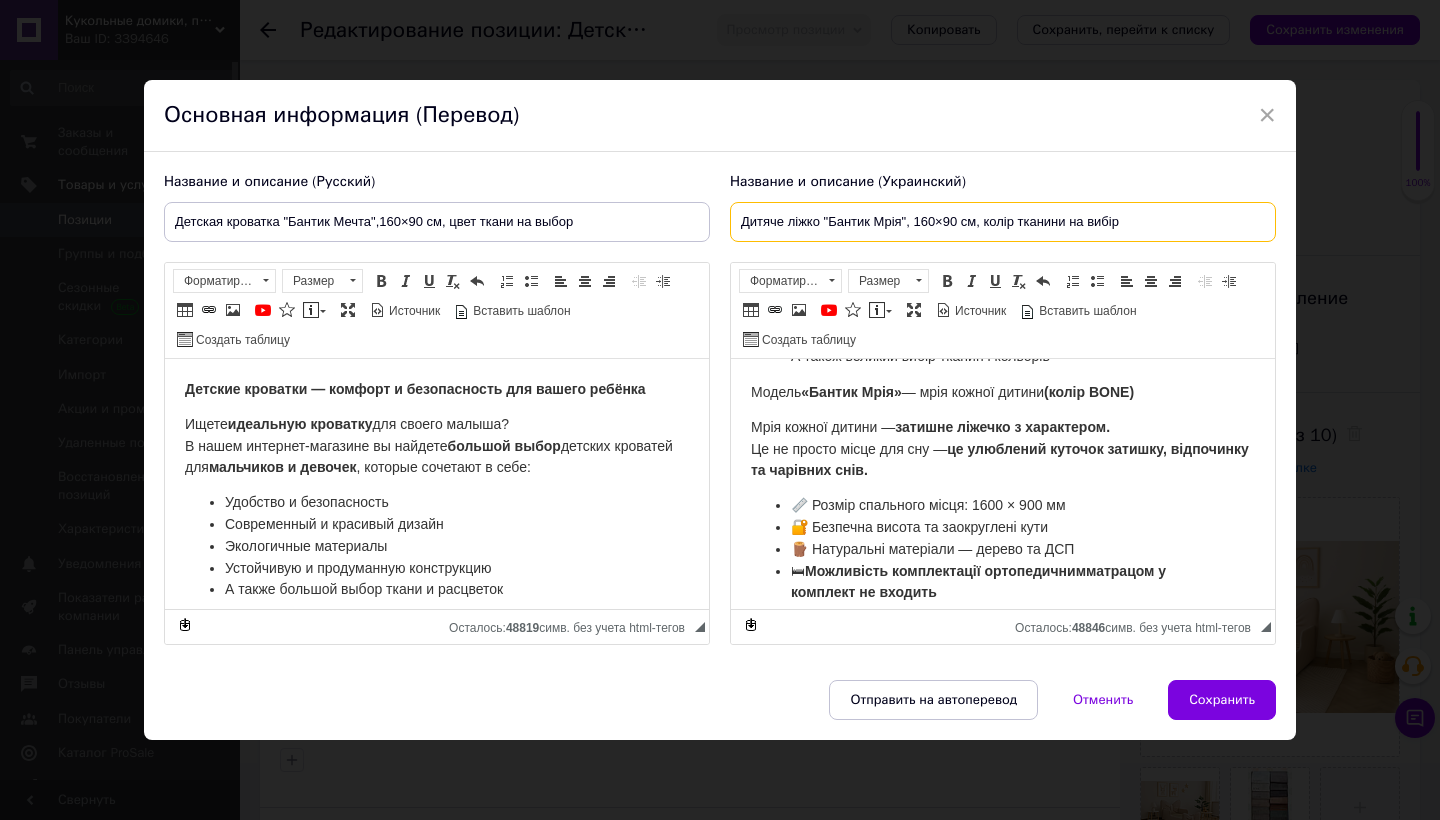scroll, scrollTop: 234, scrollLeft: 0, axis: vertical 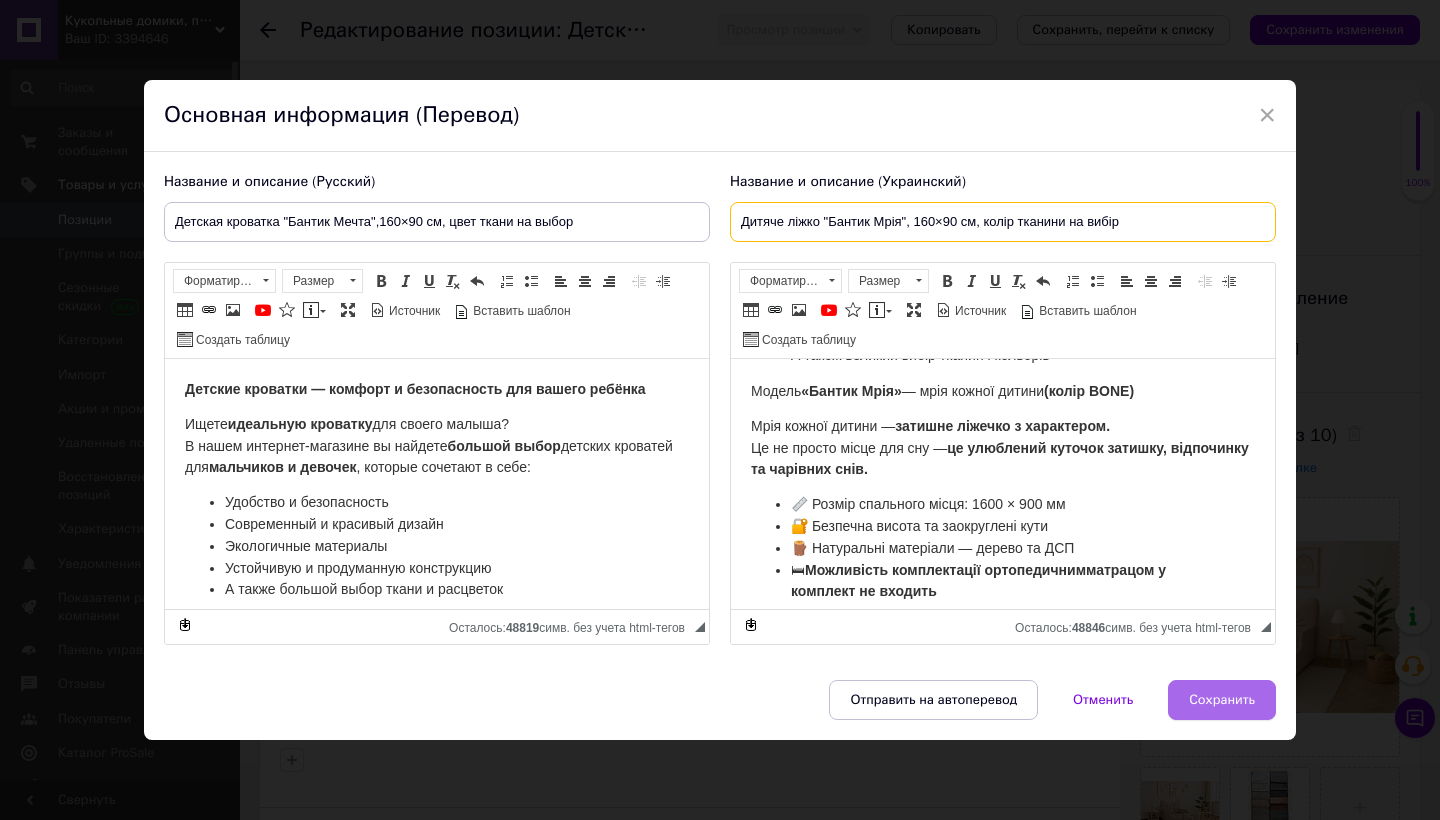 type on "Дитяче ліжко "Бантик Мрія", 160×90 см, колір тканини на вибір" 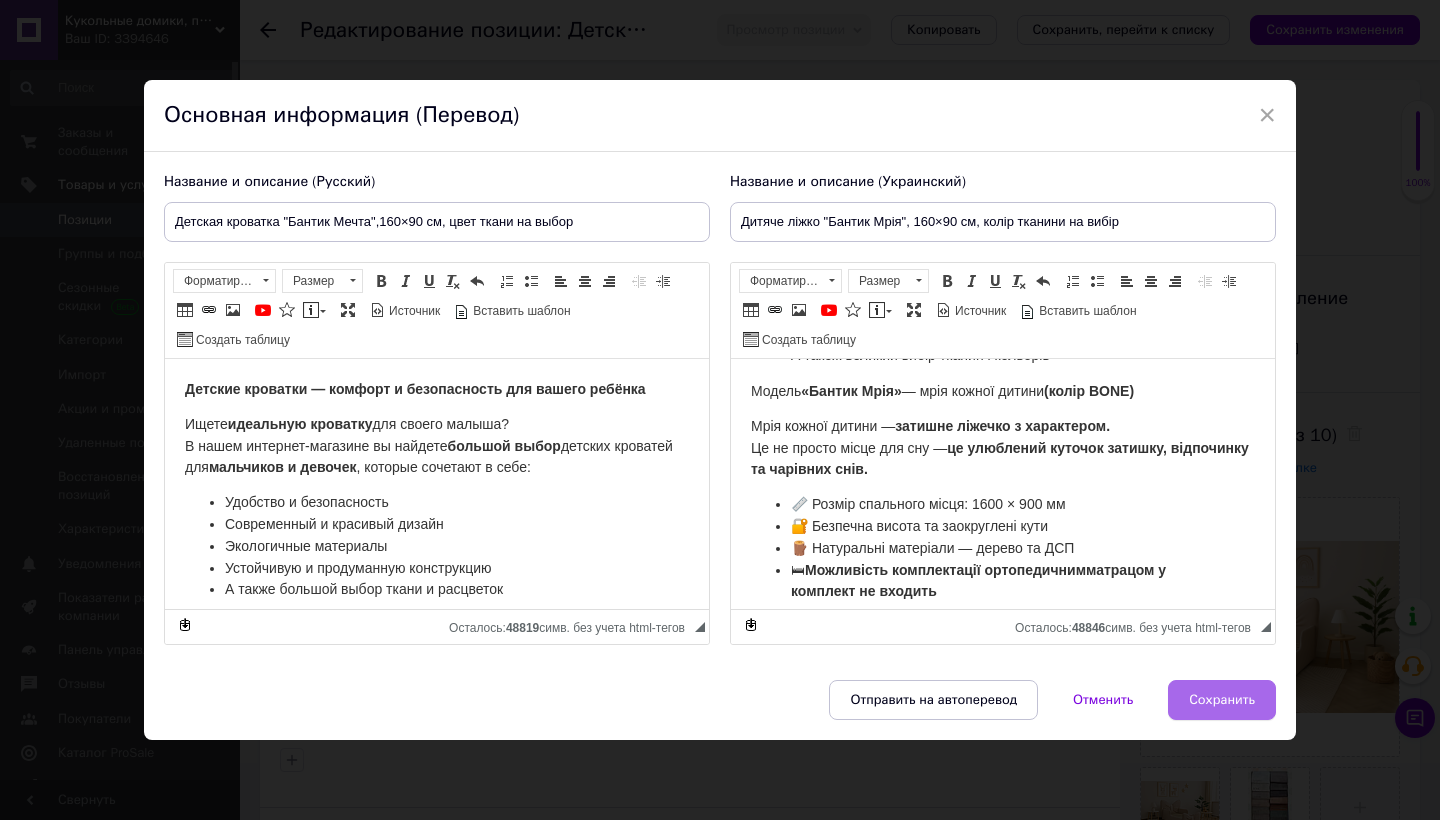 click on "Сохранить" at bounding box center (1222, 700) 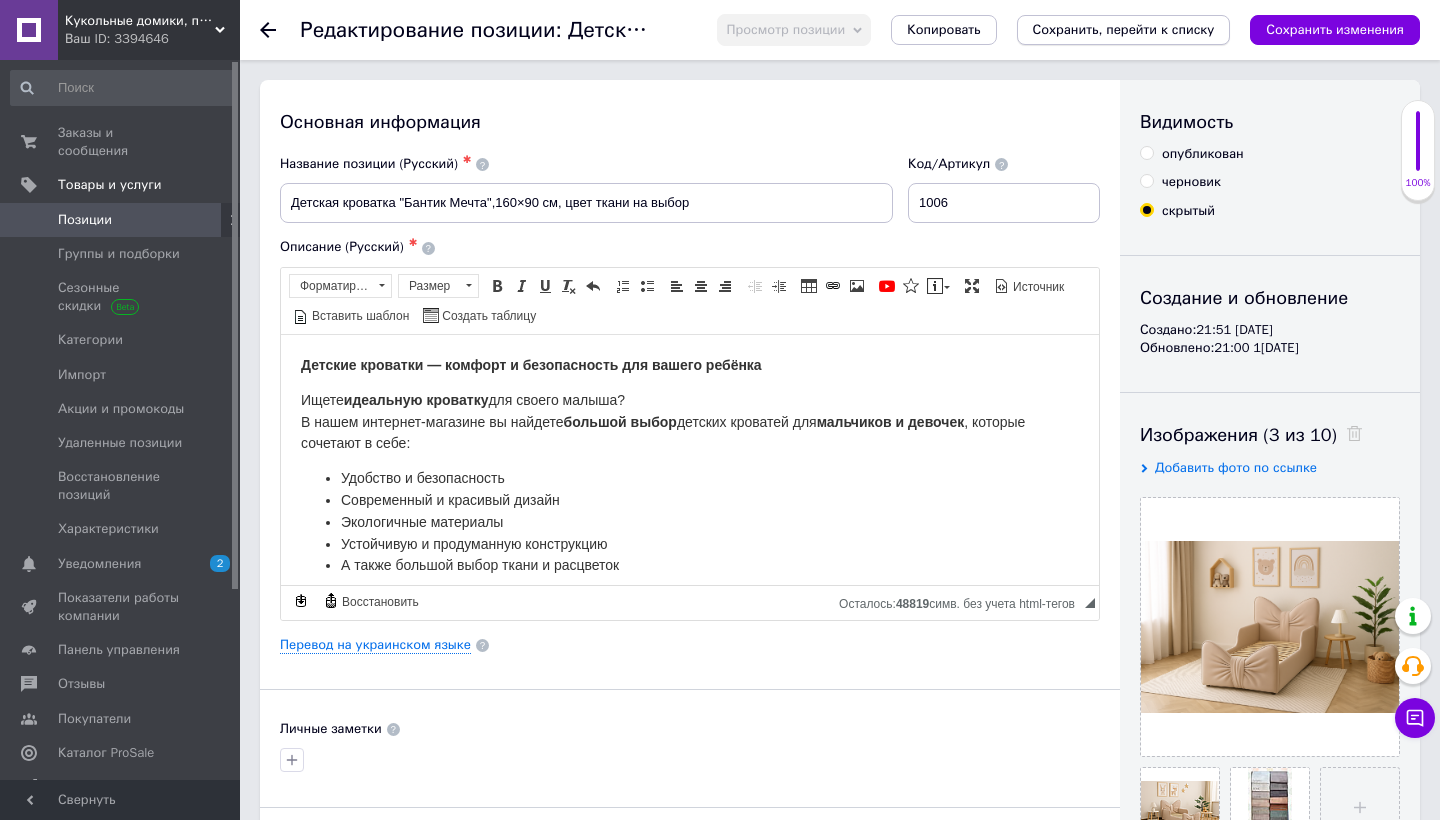 click on "Сохранить, перейти к списку" at bounding box center (1124, 29) 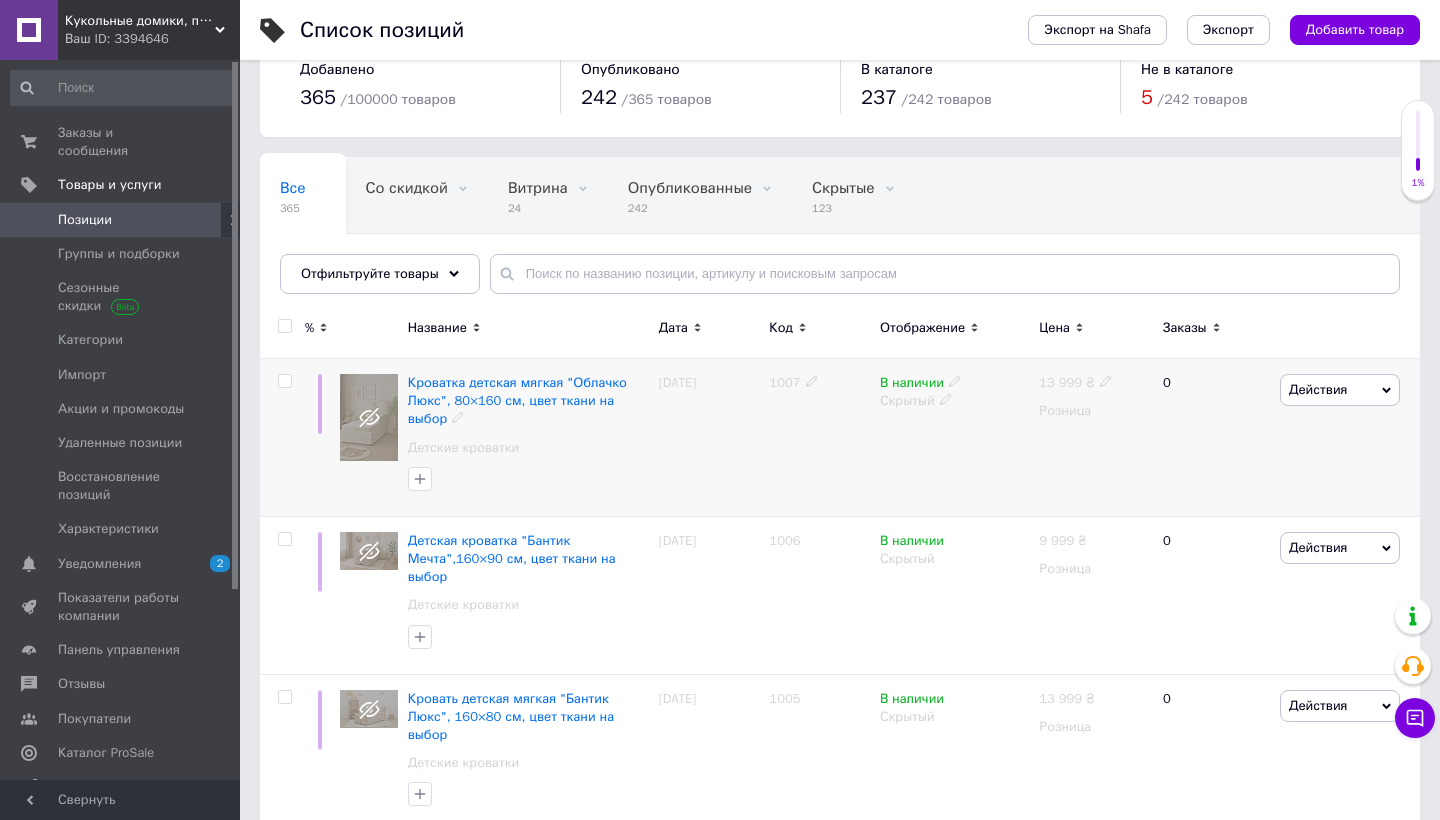 scroll, scrollTop: 44, scrollLeft: 0, axis: vertical 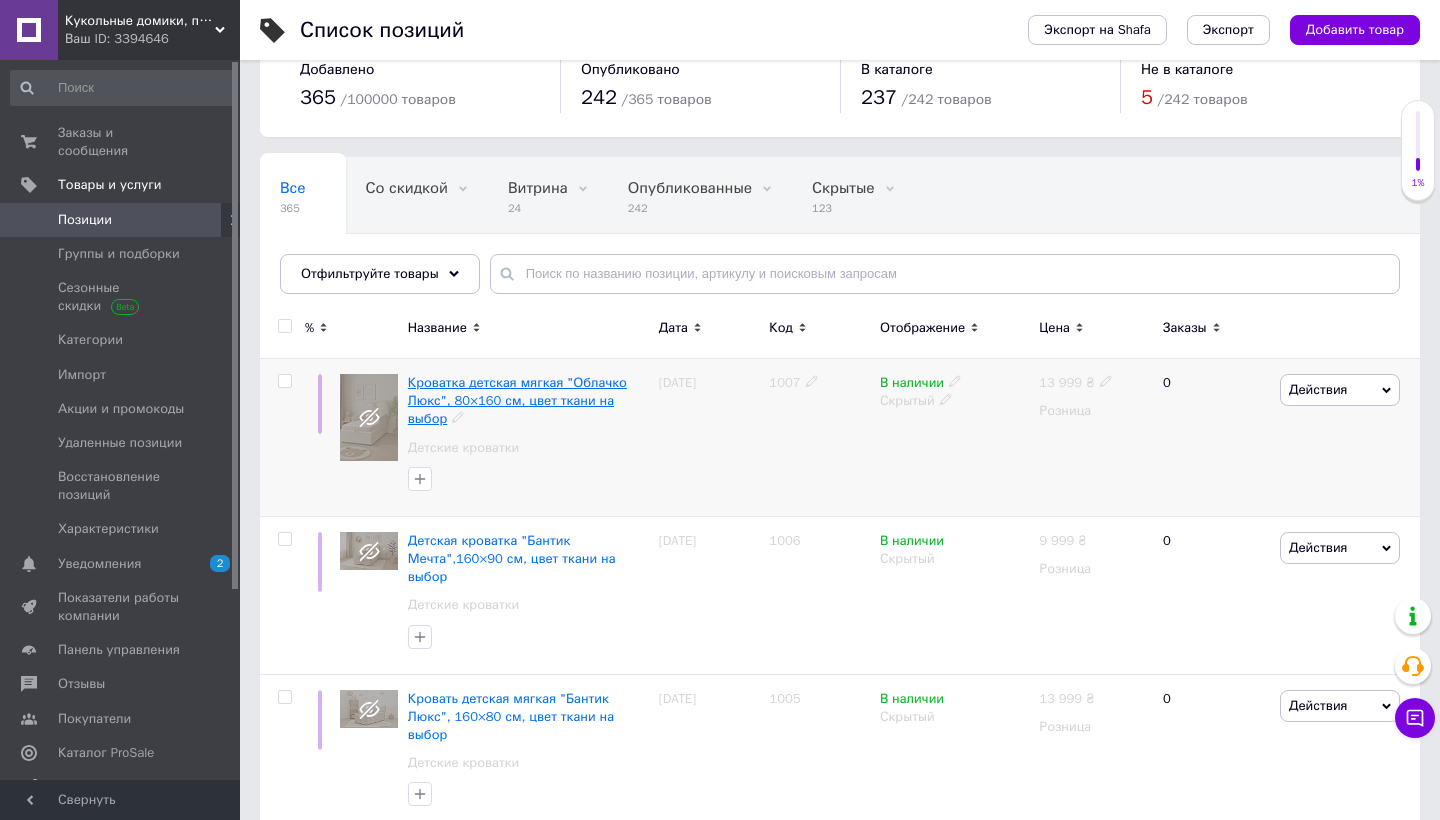 click on "Кроватка детская мягкая "Облачко Люкс", 80×160 см, цвет ткани на выбор" at bounding box center (517, 400) 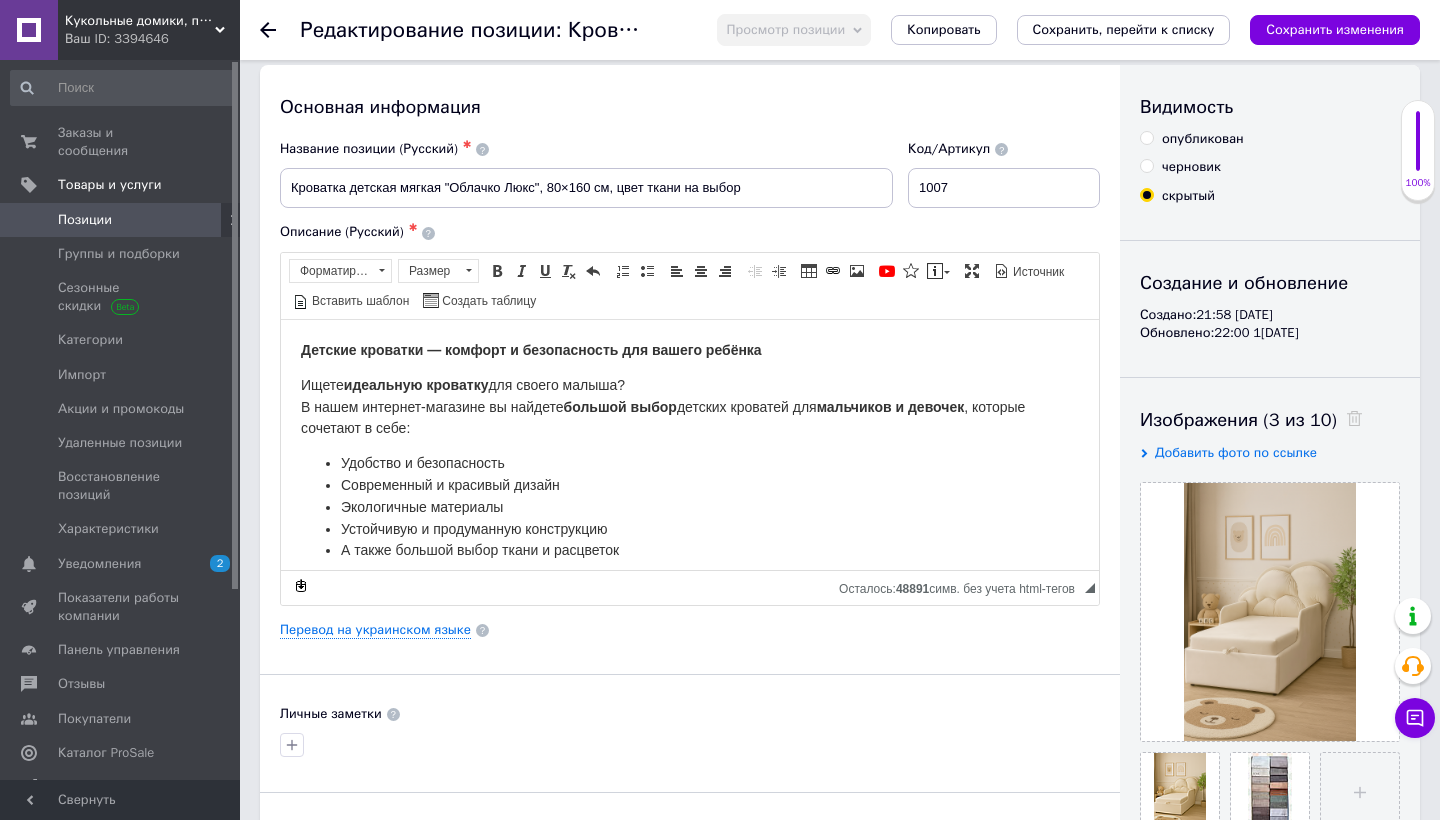 scroll, scrollTop: 15, scrollLeft: 0, axis: vertical 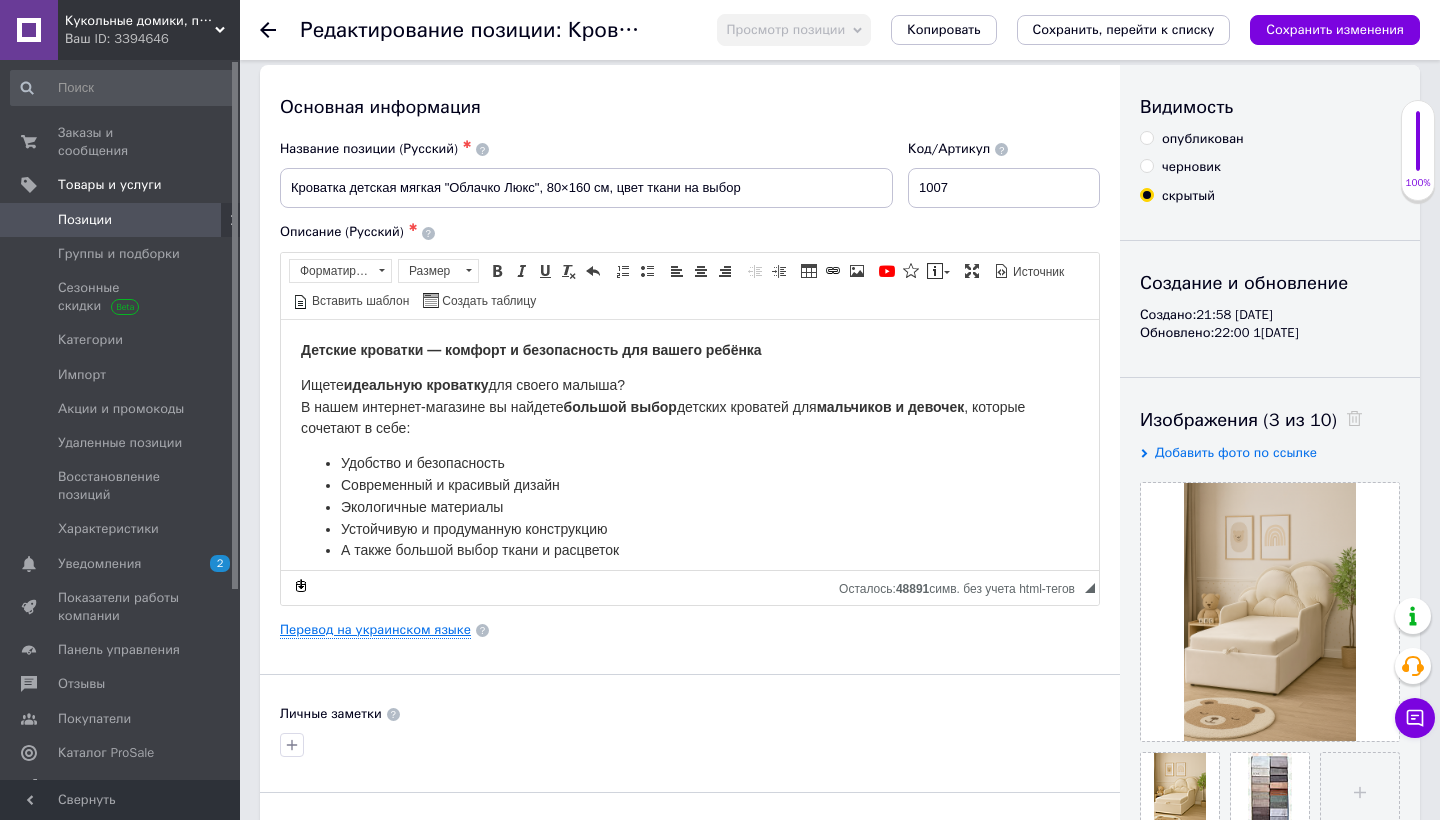 click on "Перевод на украинском языке" at bounding box center (375, 630) 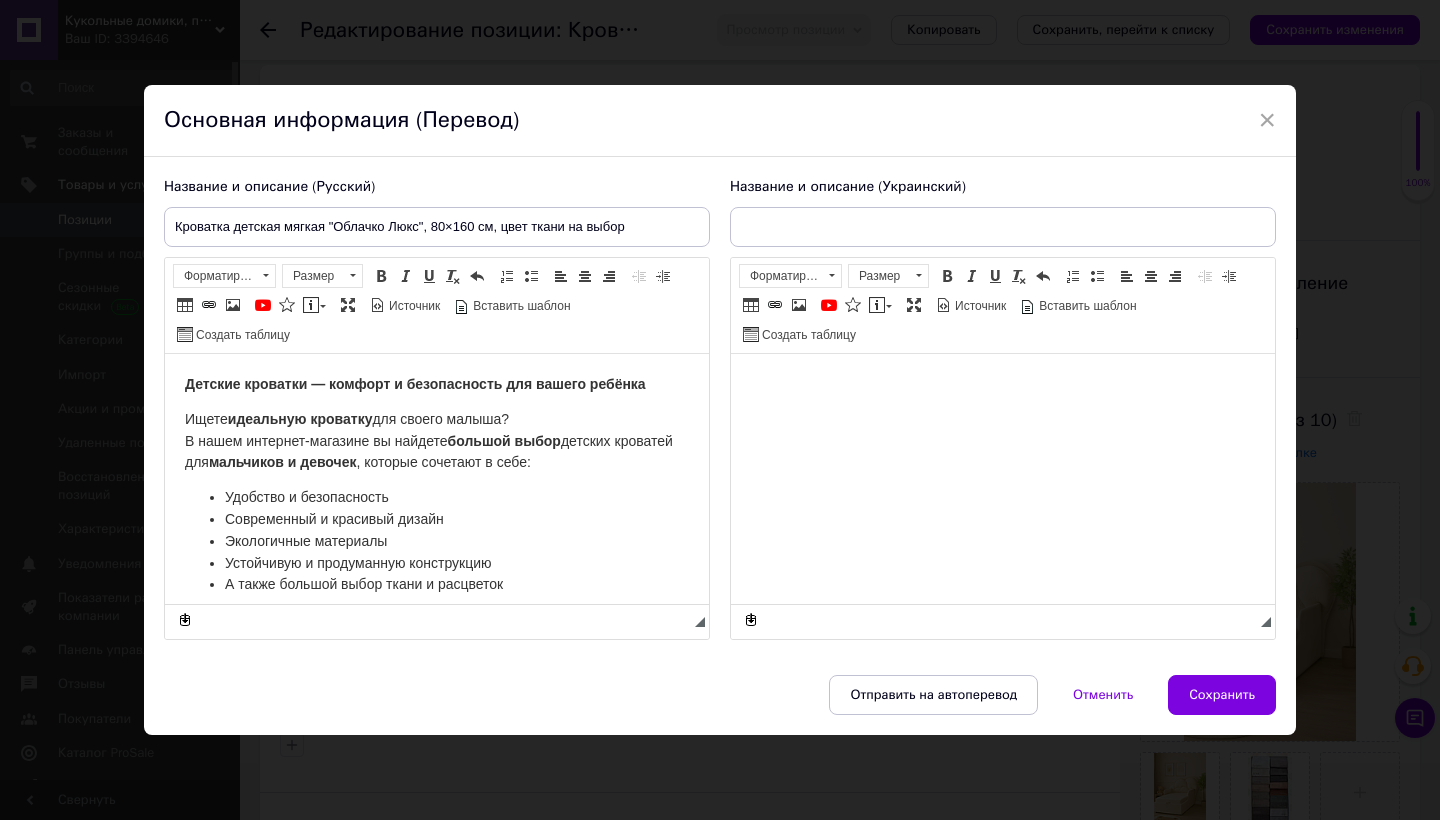 scroll, scrollTop: 0, scrollLeft: 0, axis: both 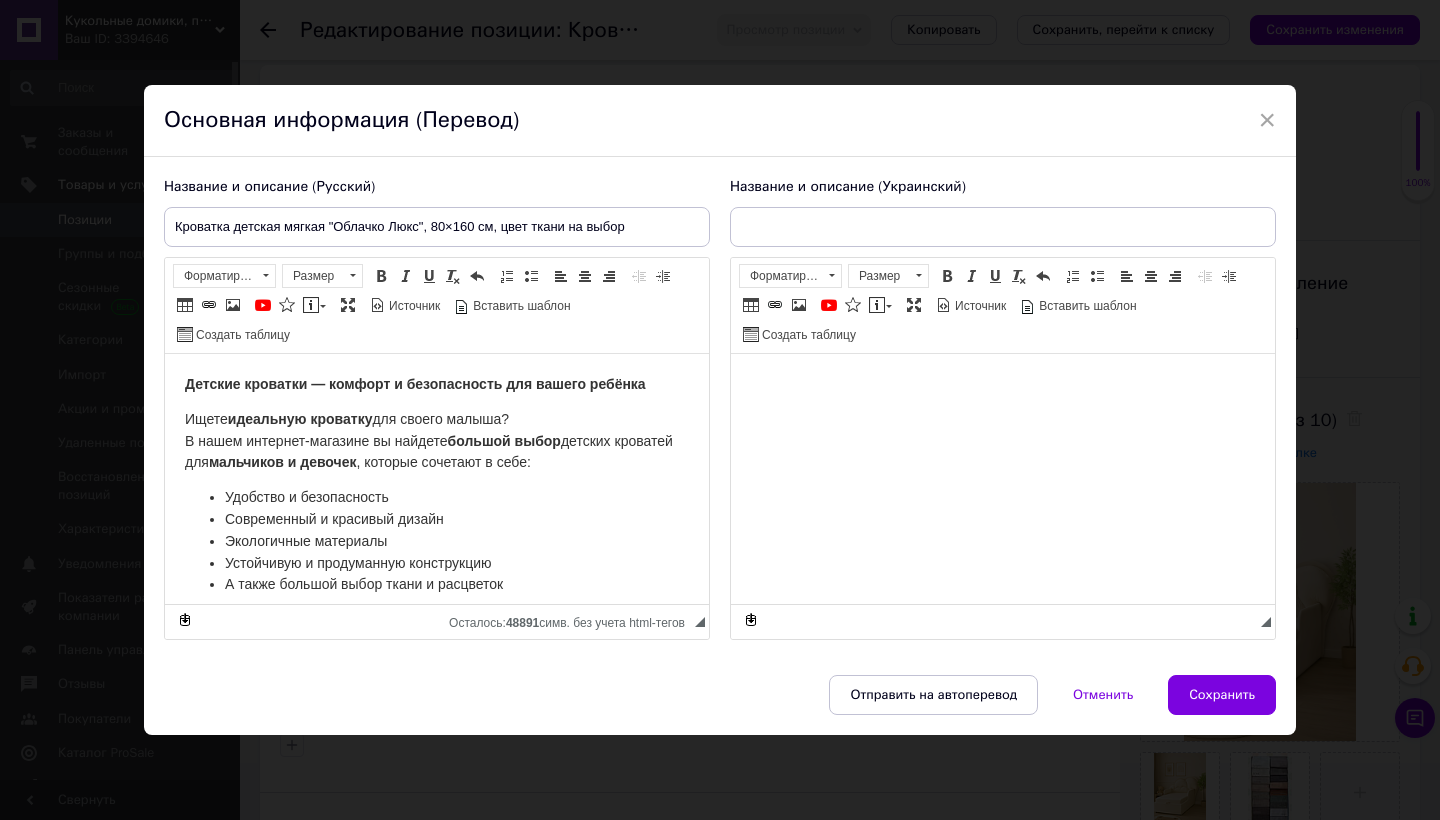 type on "Ліжко дитяче мʼяке "Хмаринка Люкс", 80×160 см, колір тканини на вибір" 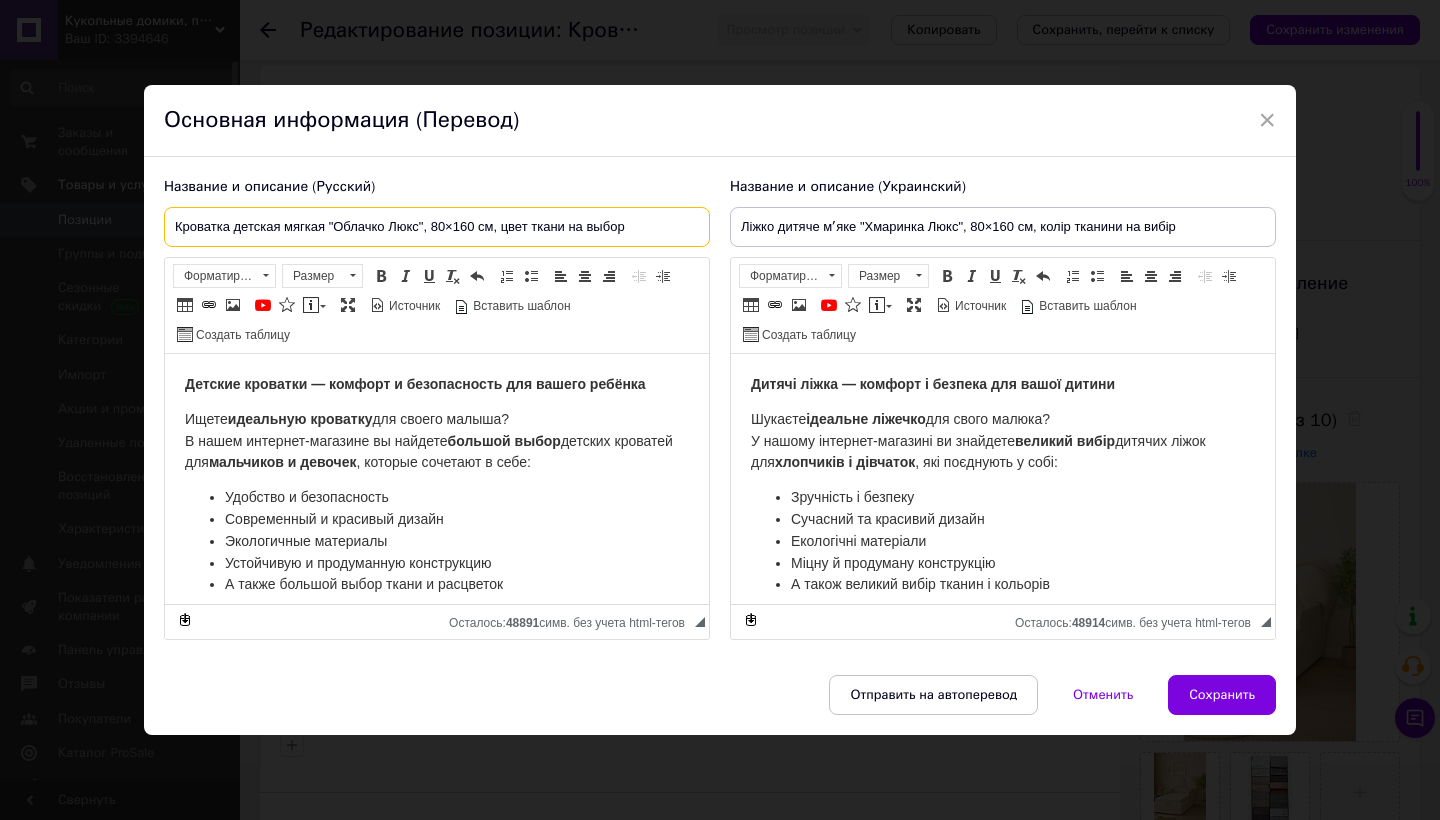 click on "Кроватка детская мягкая "Облачко Люкс", 80×160 см, цвет ткани на выбор" at bounding box center [437, 227] 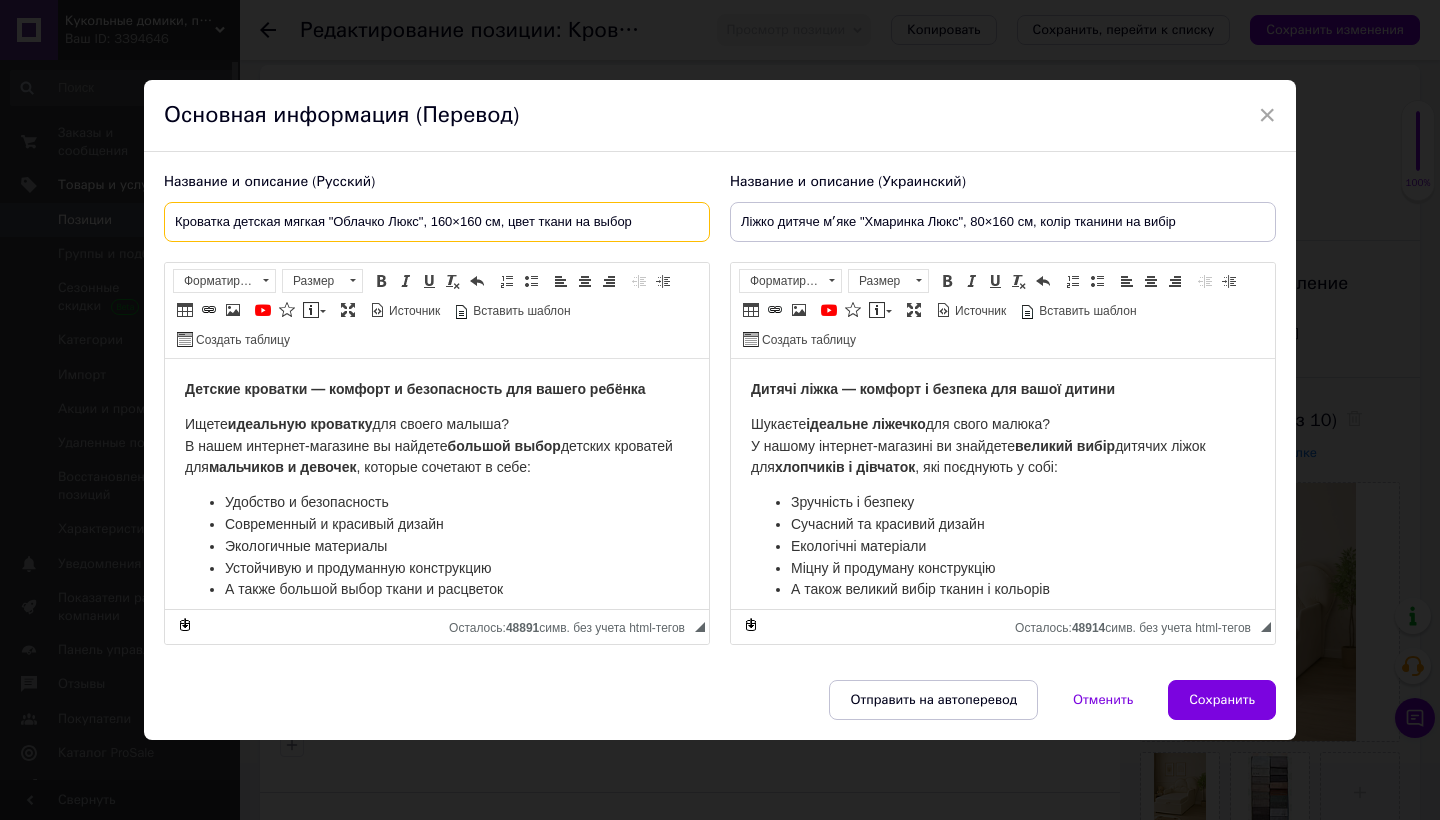 click on "Кроватка детская мягкая "Облачко Люкс", 160×160 см, цвет ткани на выбор" at bounding box center (437, 222) 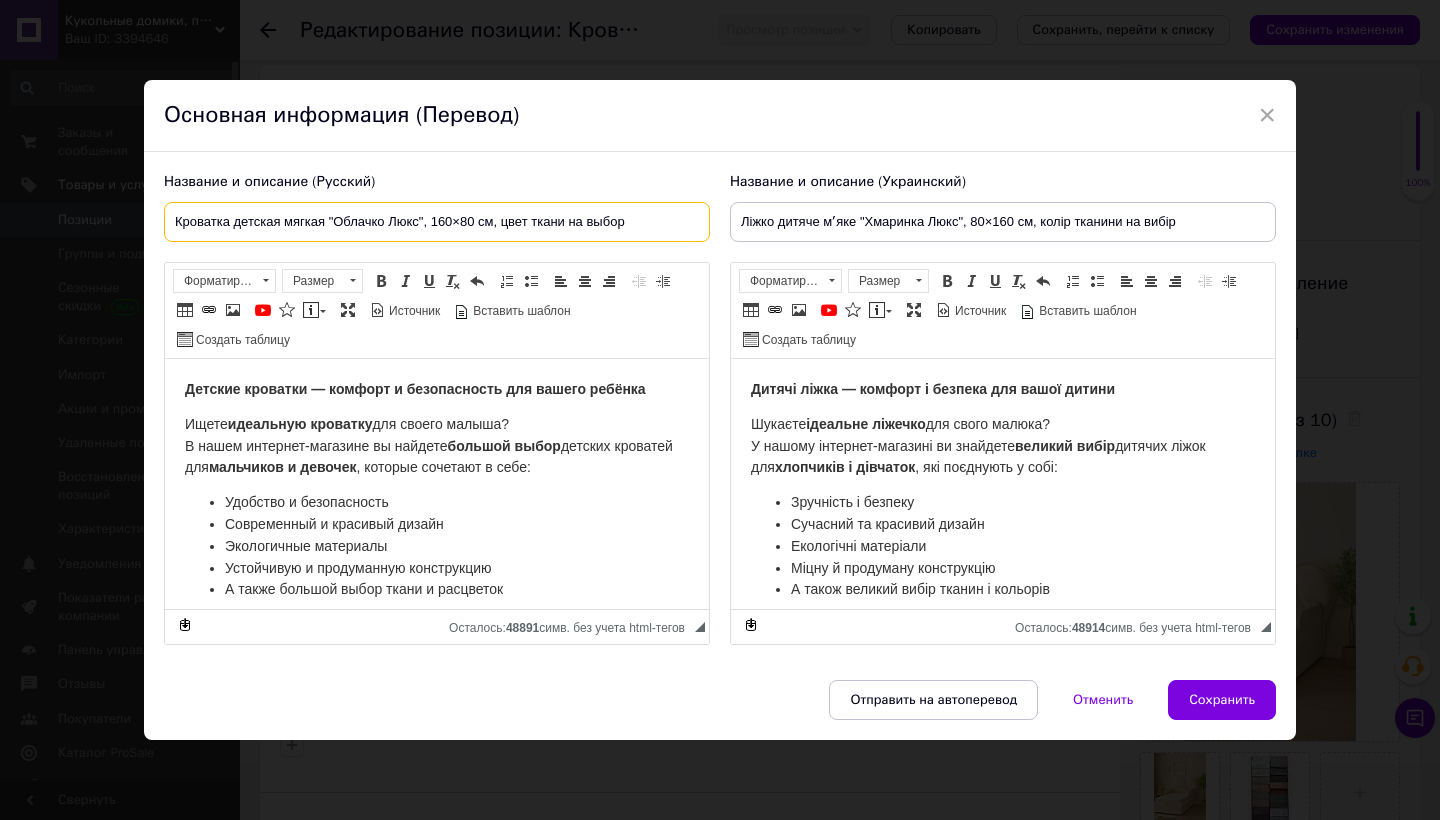 type on "Кроватка детская мягкая "Облачко Люкс", 160×80 см, цвет ткани на выбор" 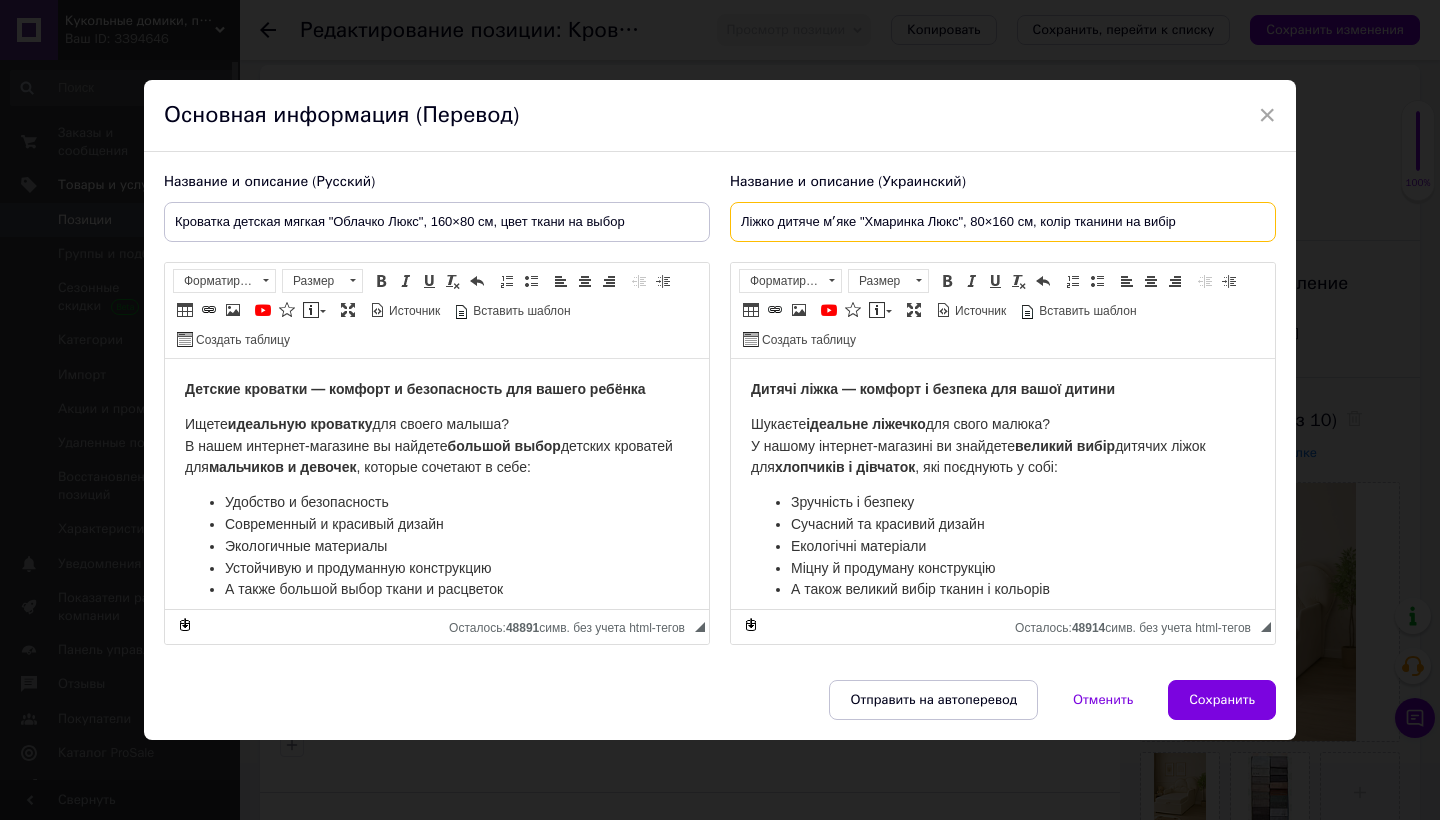 click on "Ліжко дитяче мʼяке "Хмаринка Люкс", 80×160 см, колір тканини на вибір" at bounding box center [1003, 222] 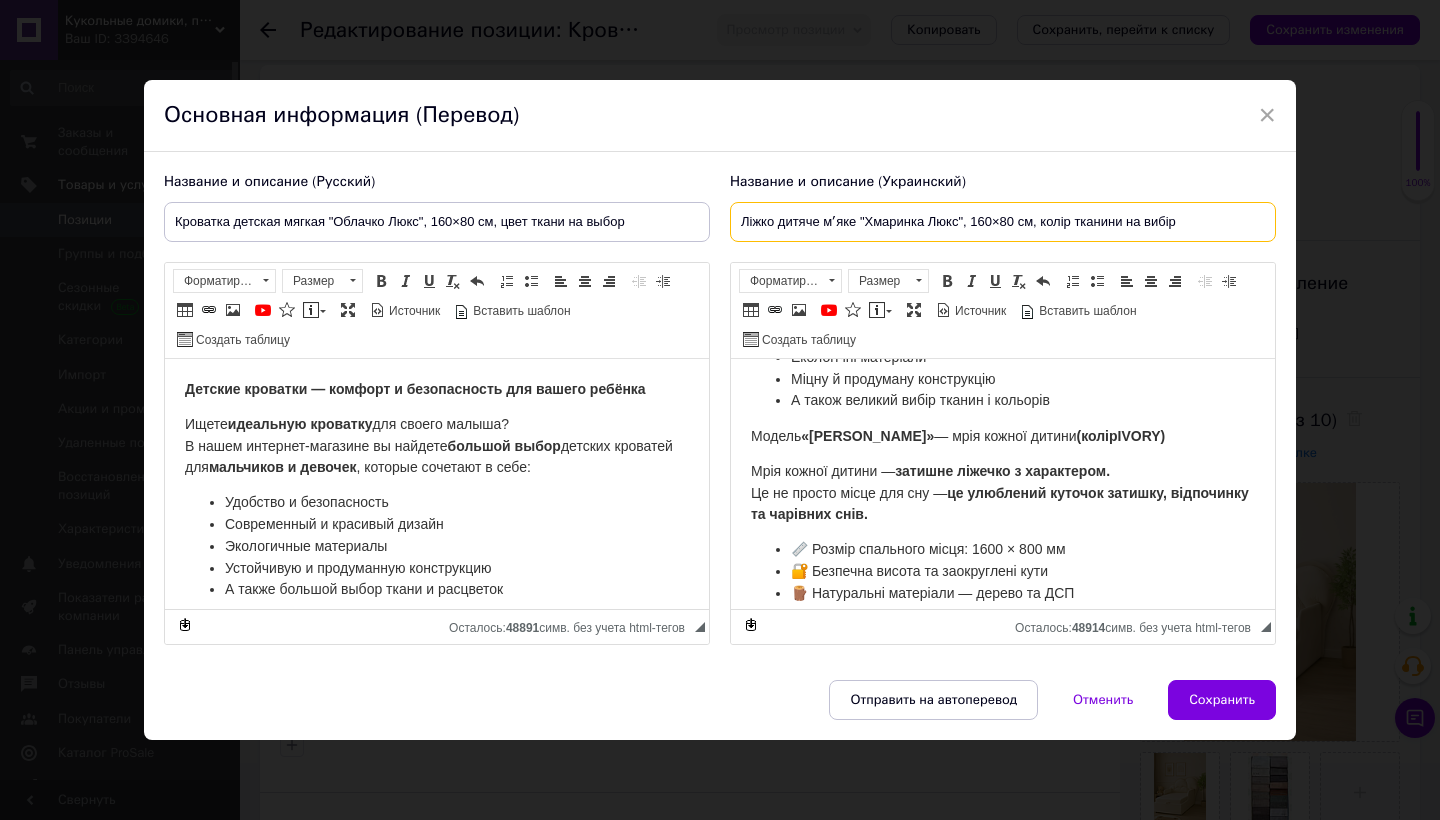 scroll, scrollTop: 191, scrollLeft: 0, axis: vertical 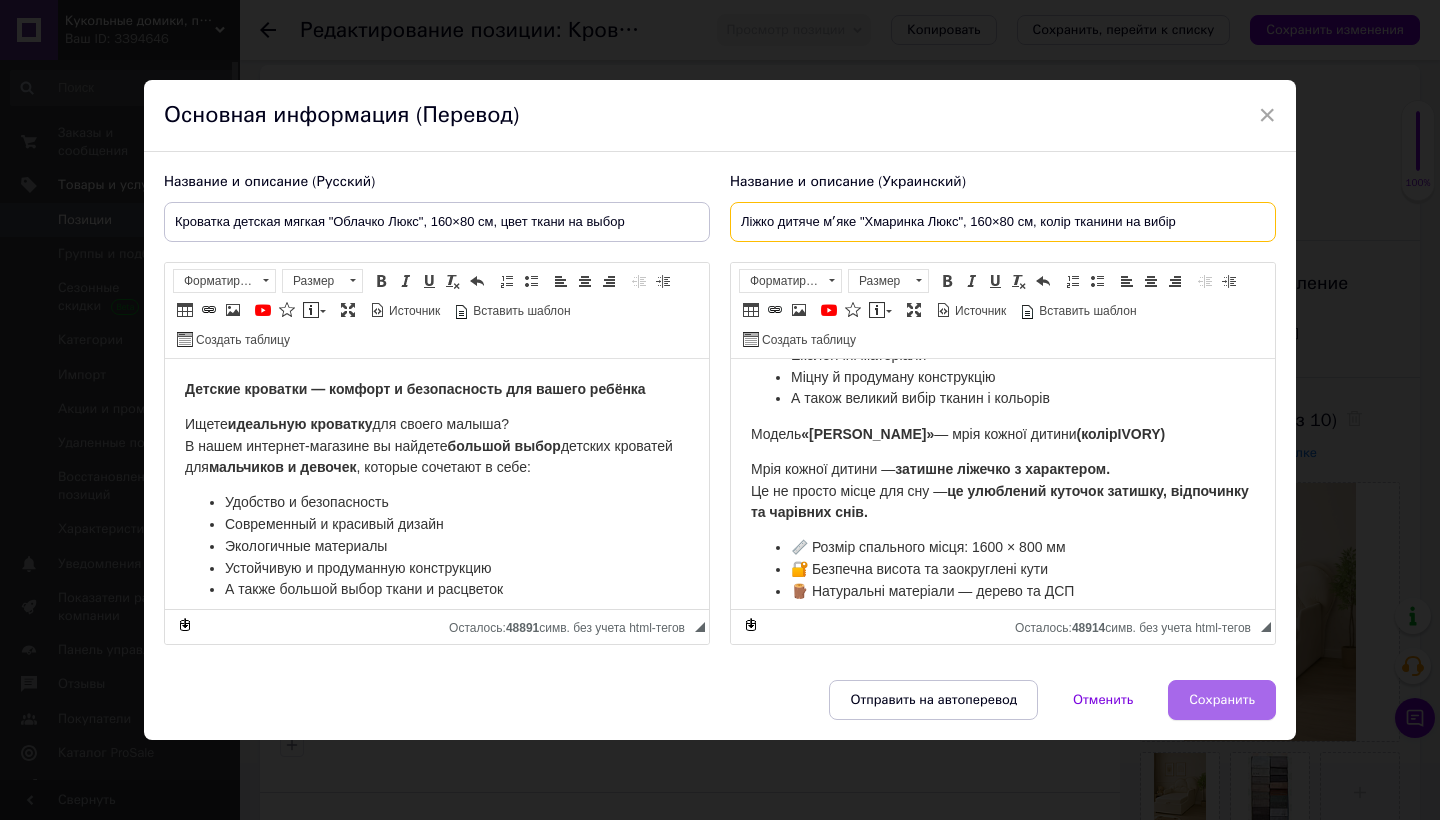type on "Ліжко дитяче мʼяке "Хмаринка Люкс", 160×80 см, колір тканини на вибір" 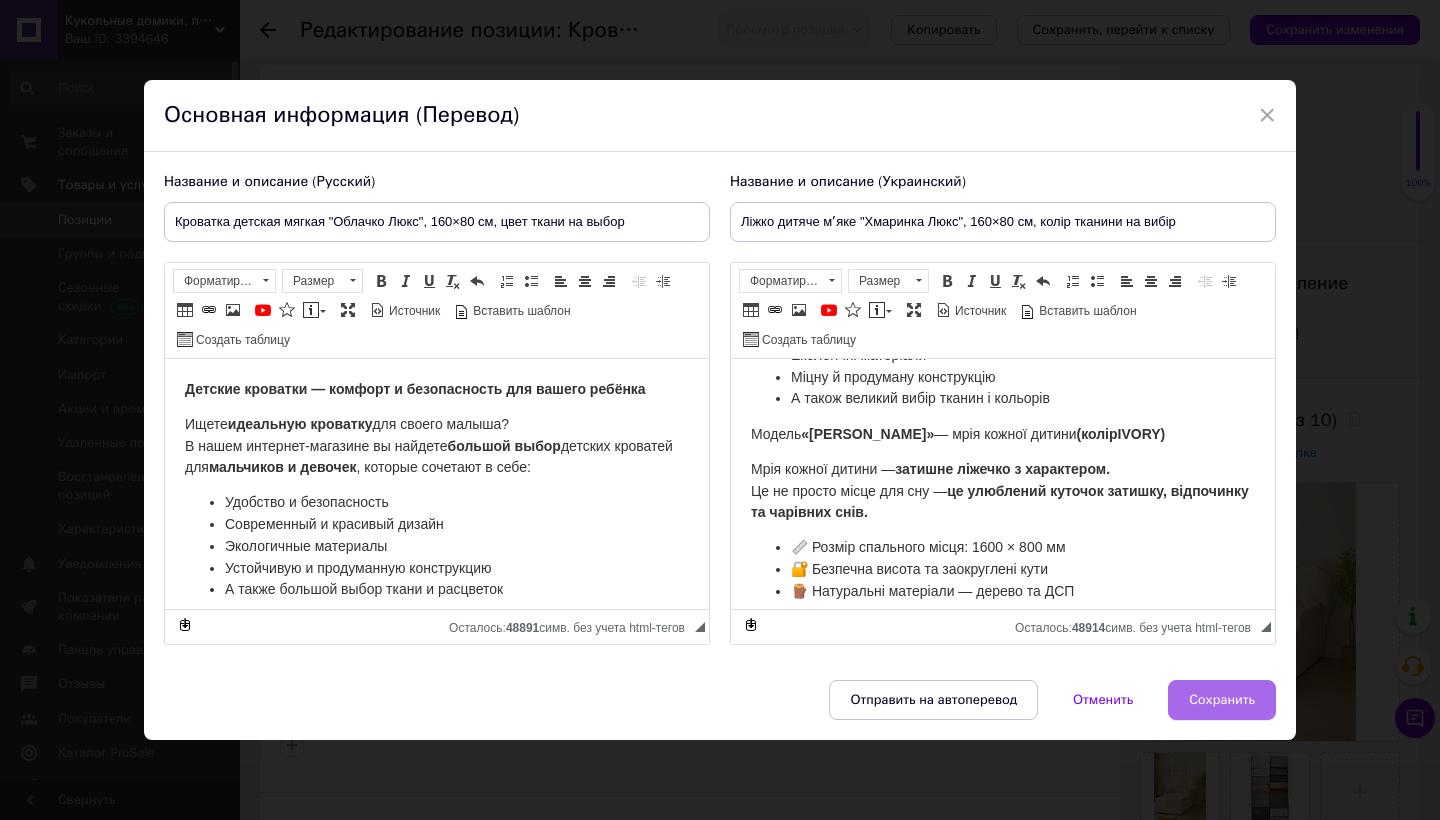 click on "Сохранить" at bounding box center [1222, 700] 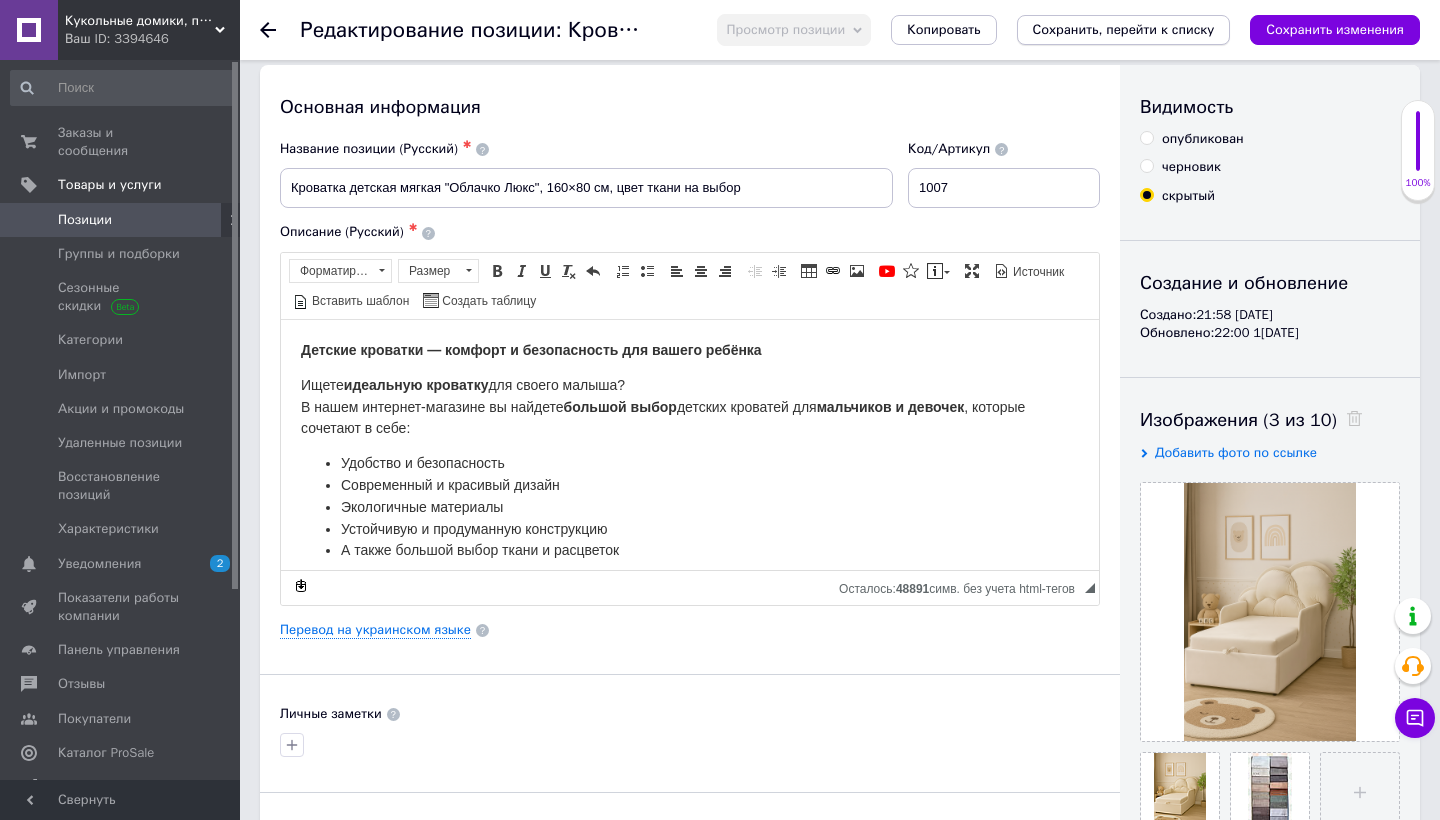 click on "Сохранить, перейти к списку" at bounding box center (1124, 29) 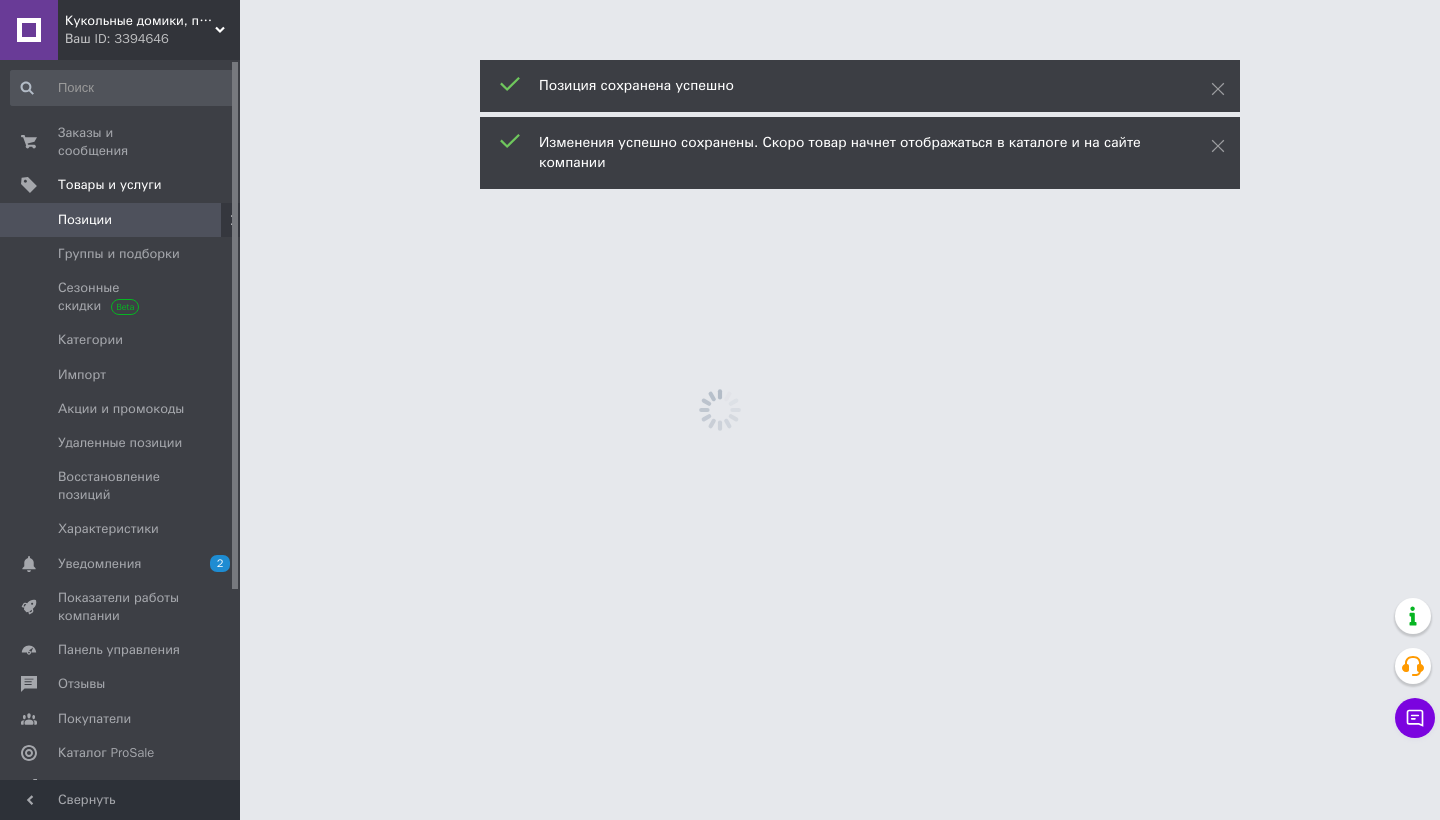 scroll, scrollTop: 0, scrollLeft: 0, axis: both 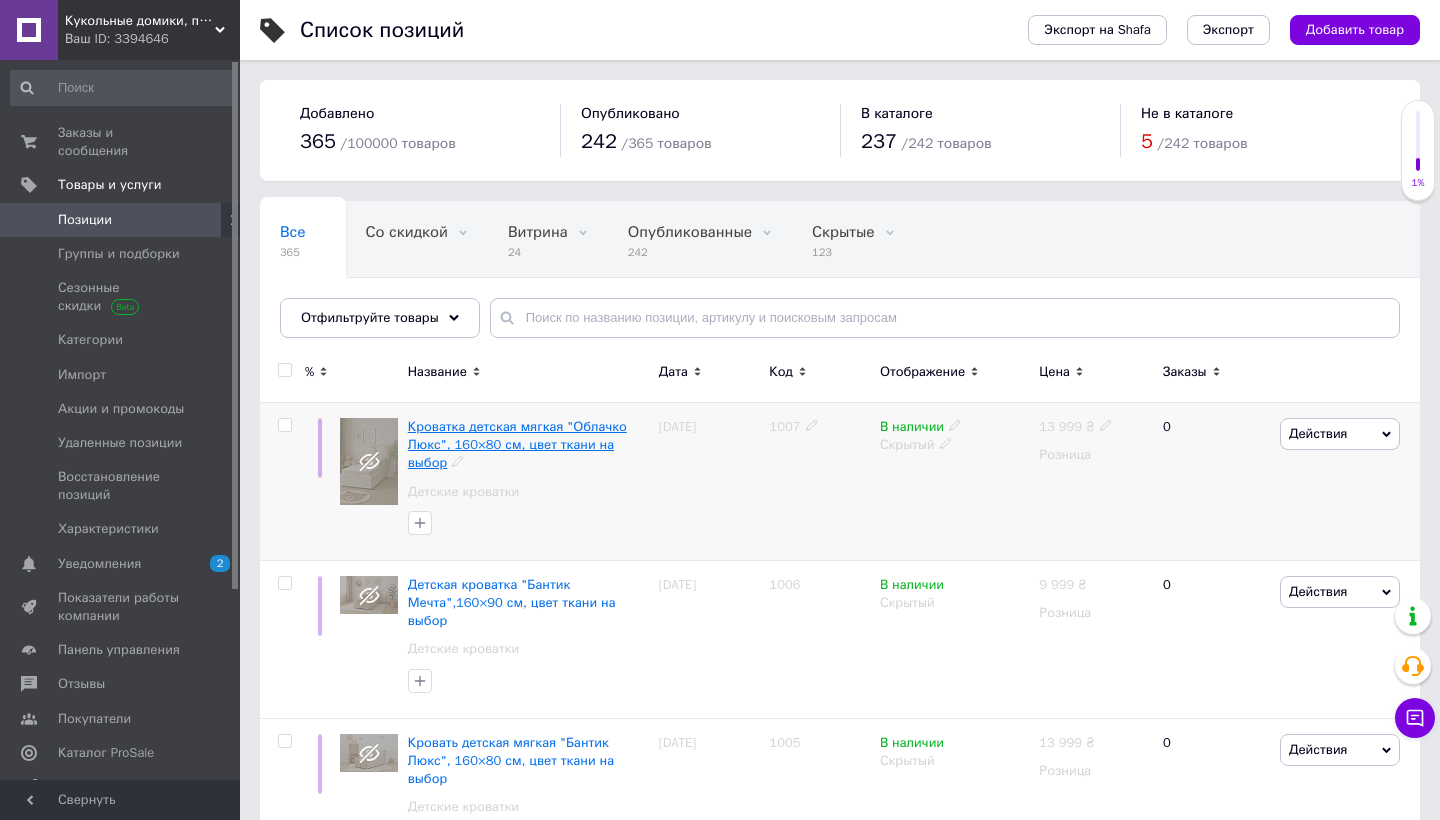 click on "Кроватка детская мягкая "Облачко Люкс", 160×80 см, цвет ткани на выбор" at bounding box center [517, 444] 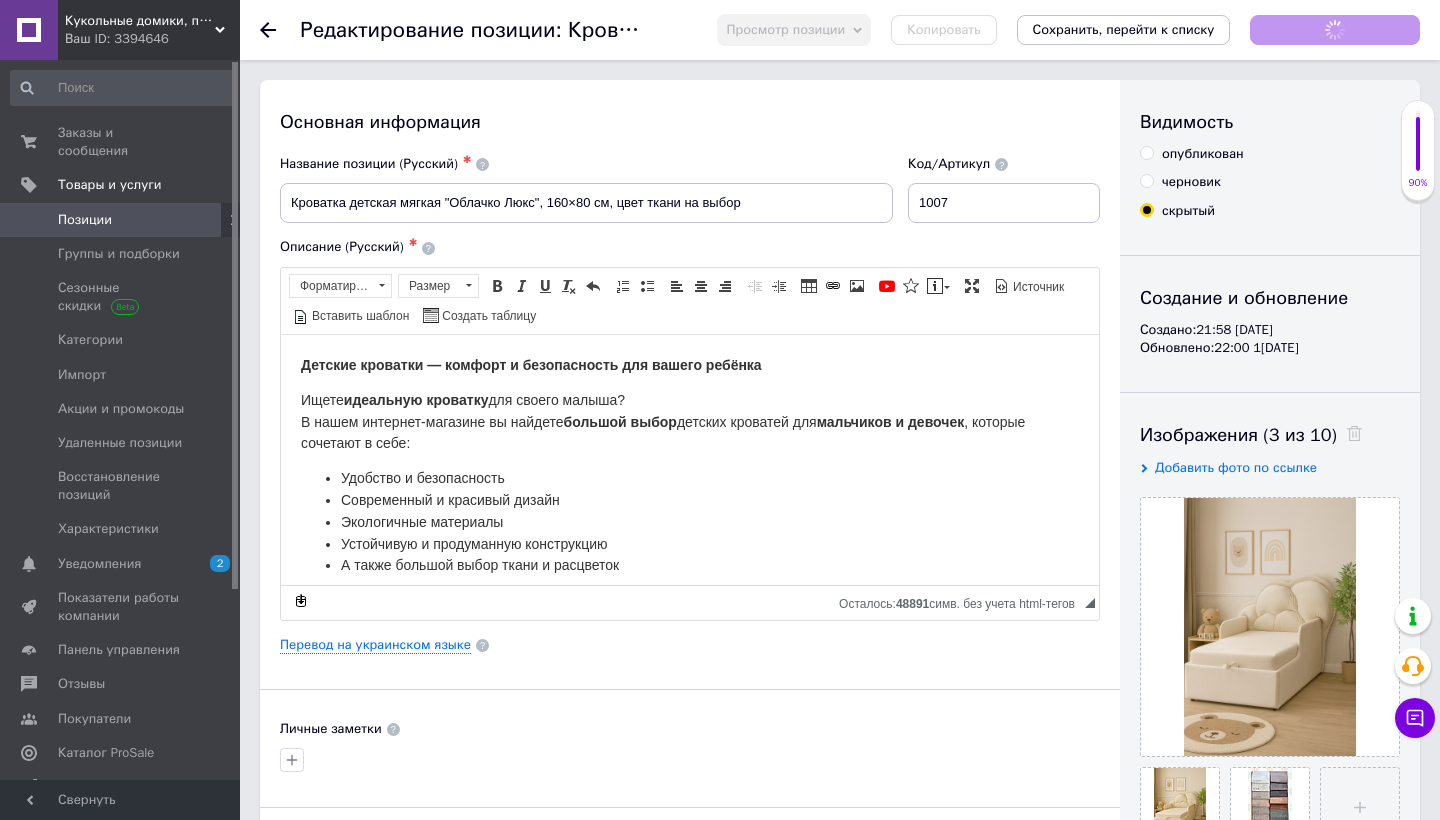 scroll, scrollTop: 0, scrollLeft: 0, axis: both 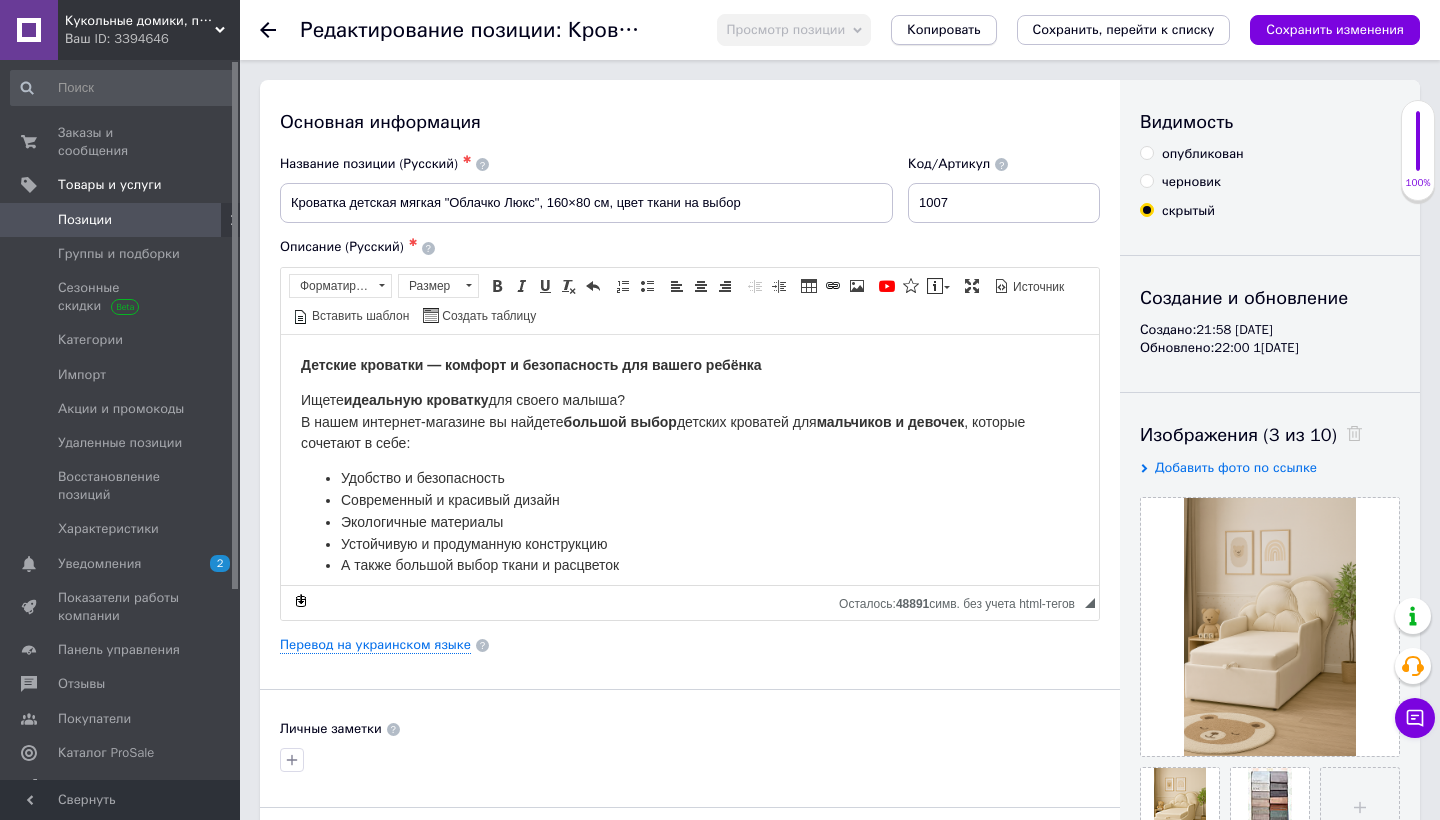 click on "Копировать" at bounding box center (943, 30) 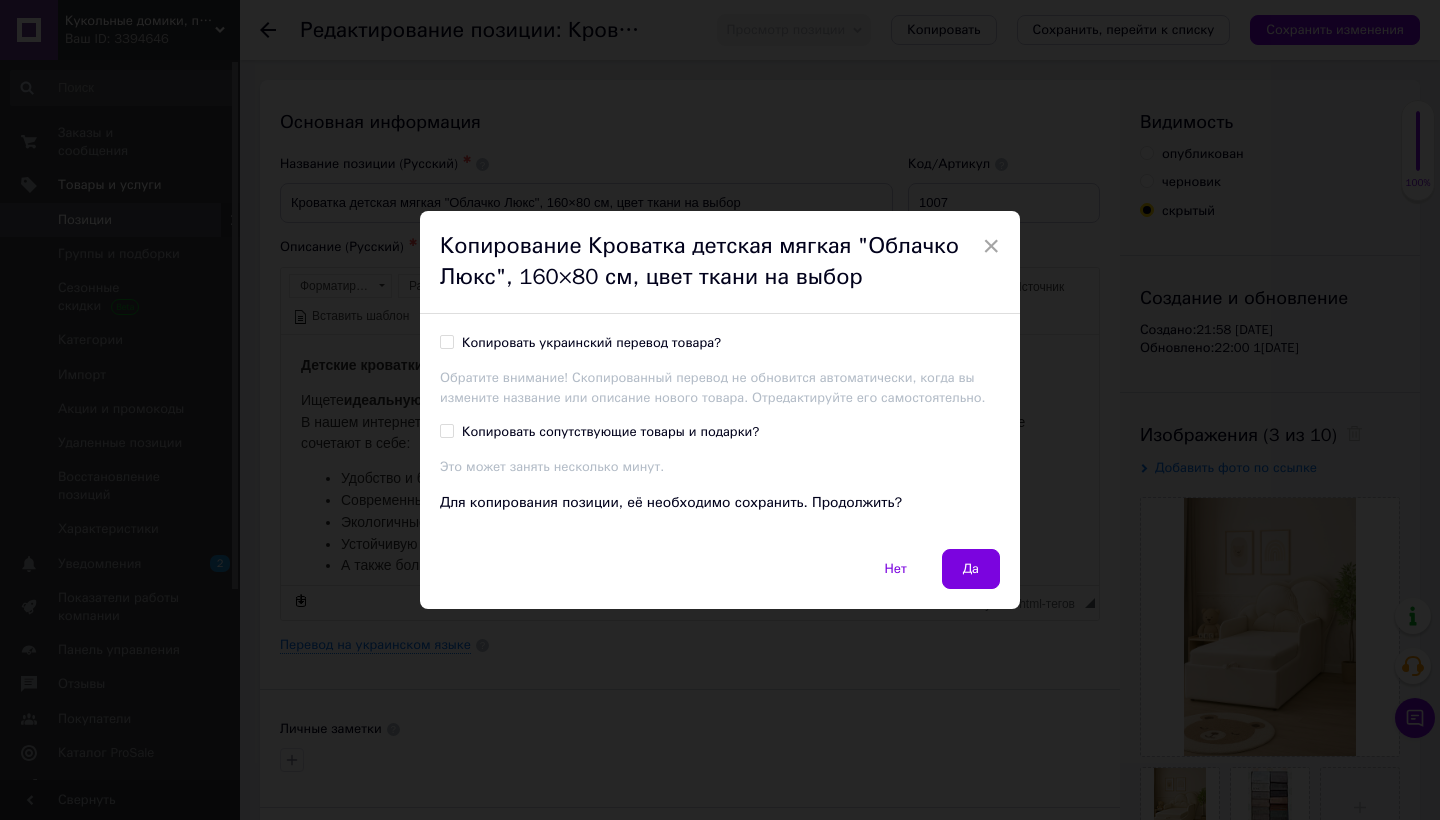 click on "Копировать украинский перевод товара?" at bounding box center (446, 341) 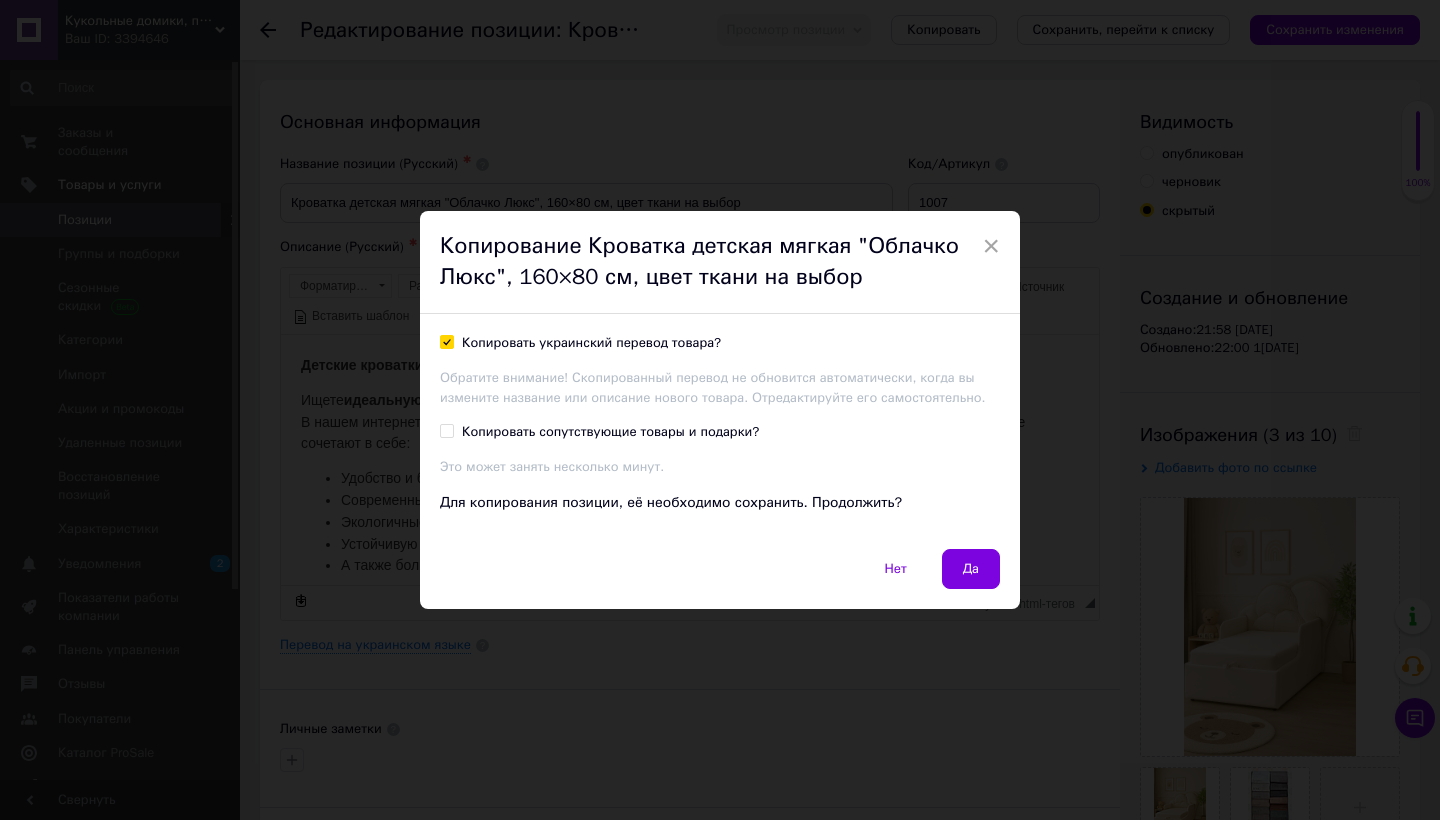checkbox on "true" 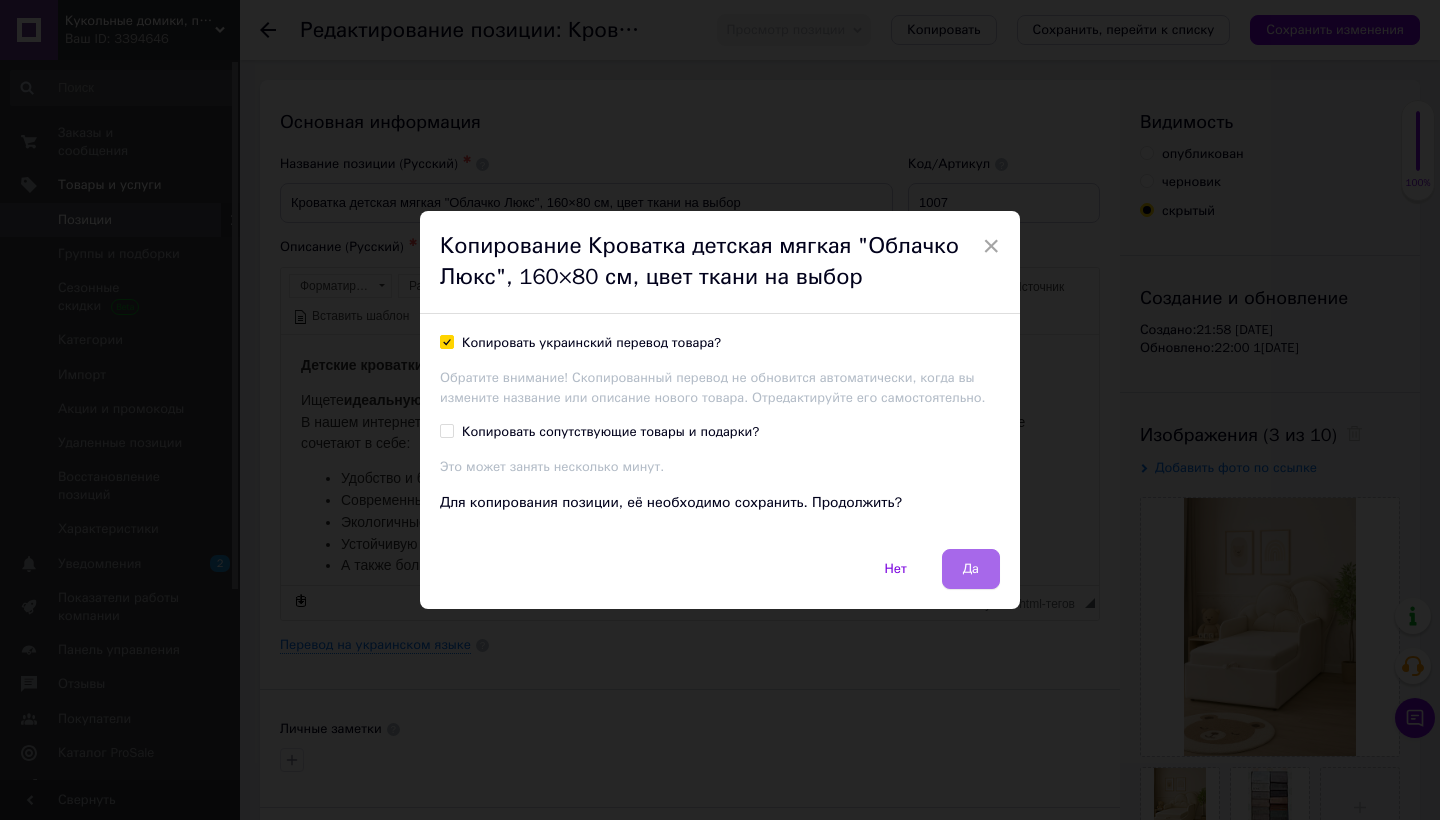 click on "Да" at bounding box center [971, 569] 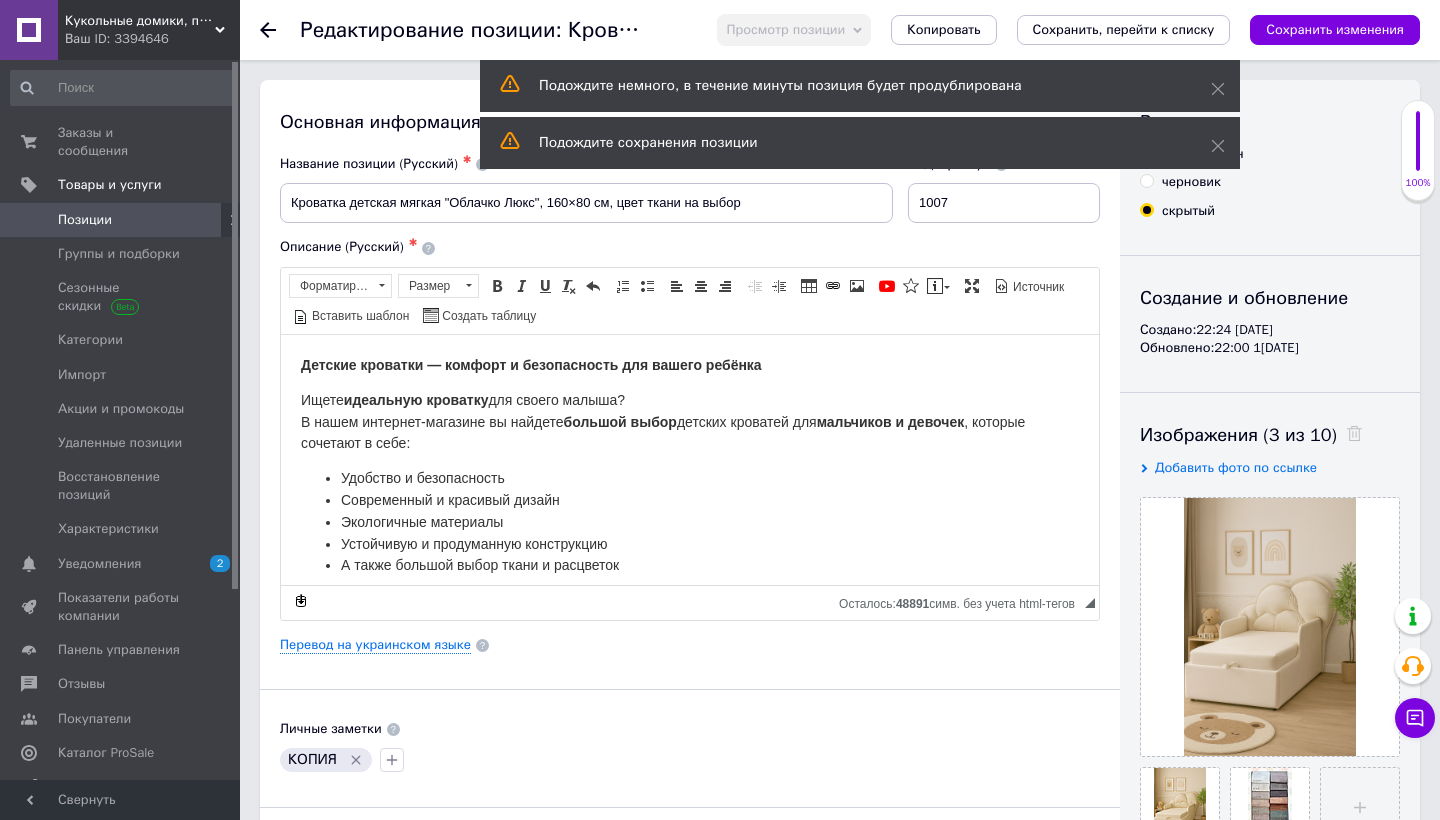 scroll, scrollTop: 0, scrollLeft: 0, axis: both 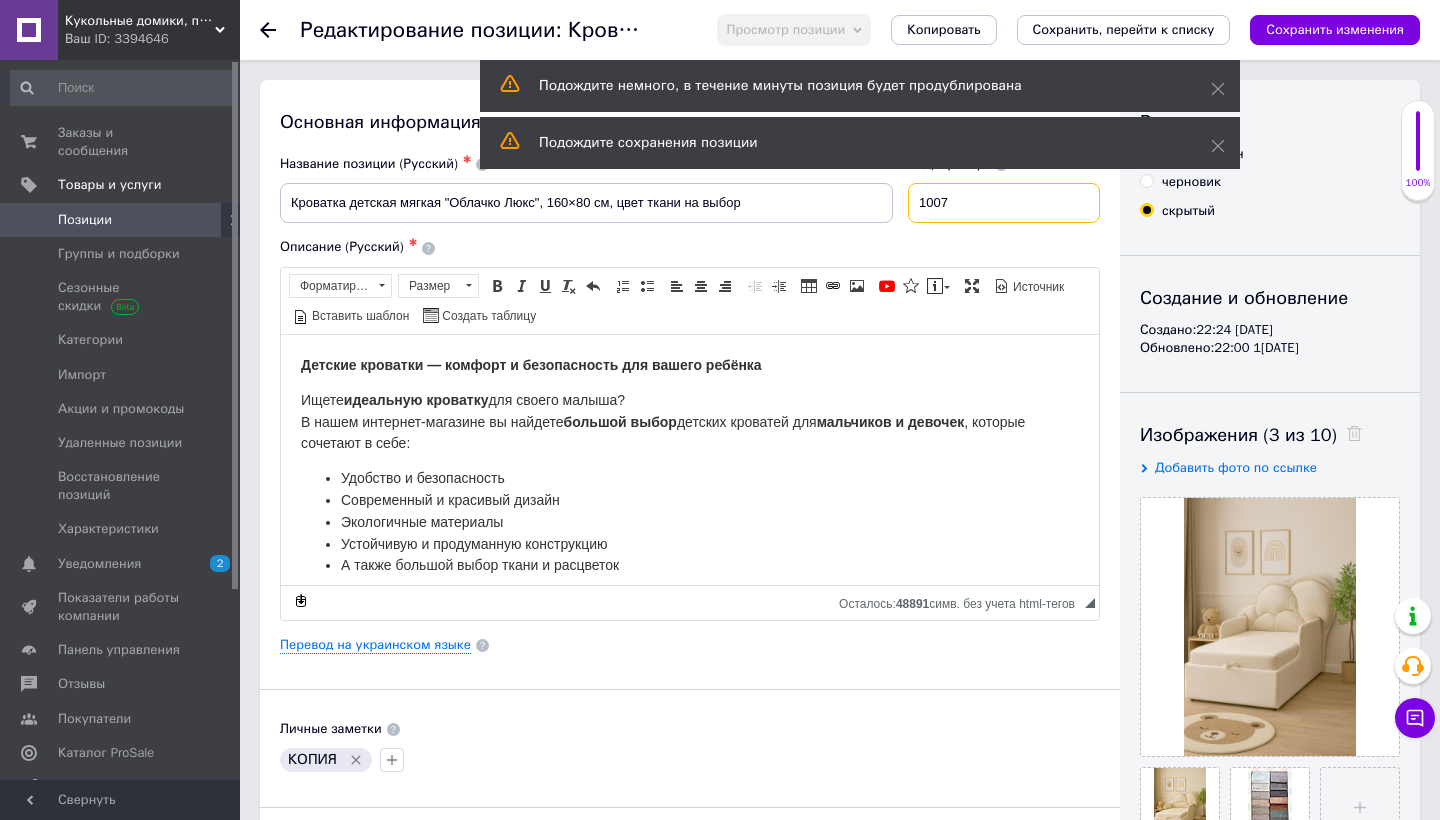 click on "1007" at bounding box center (1004, 203) 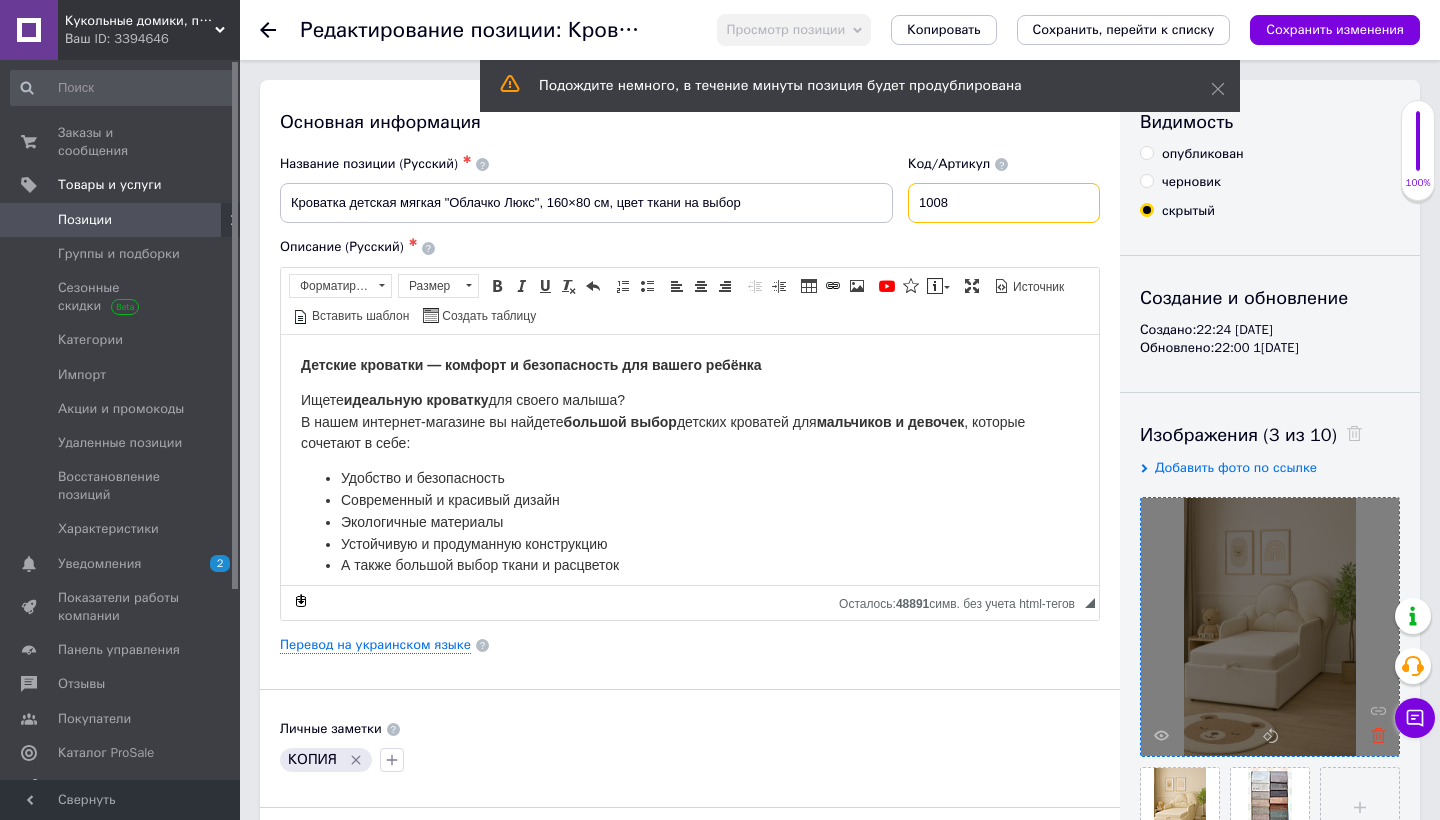 type on "1008" 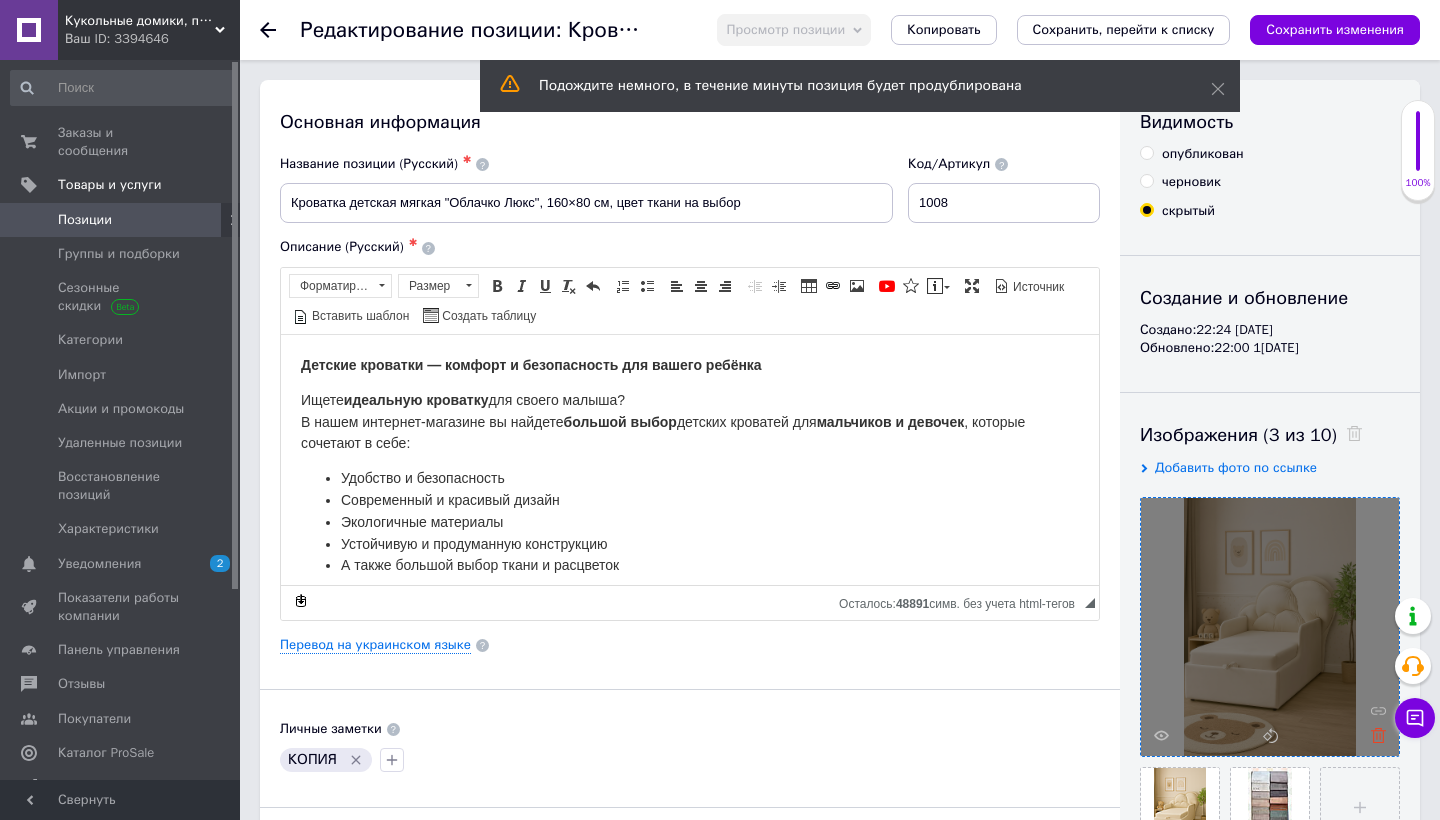 click 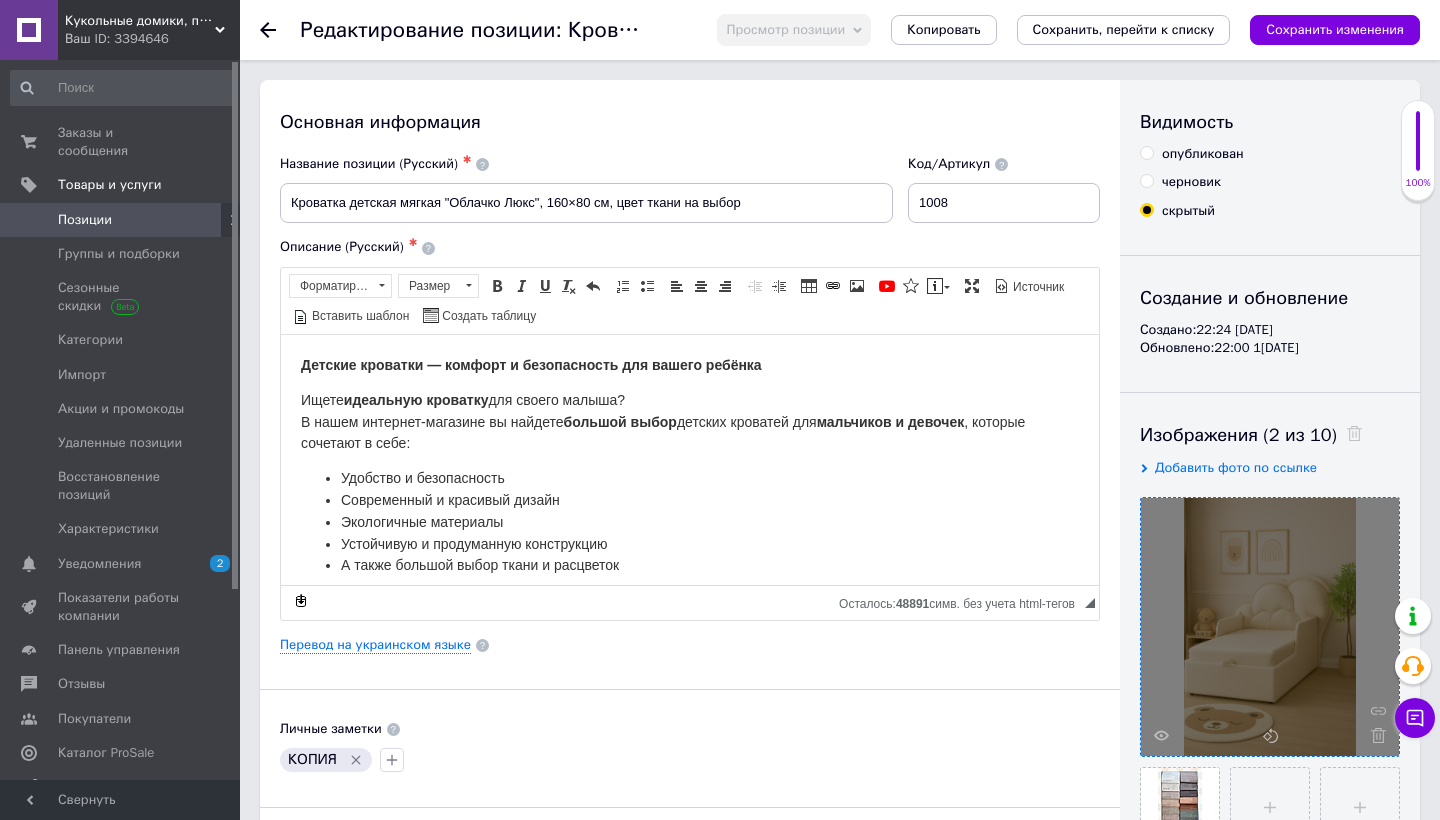 click 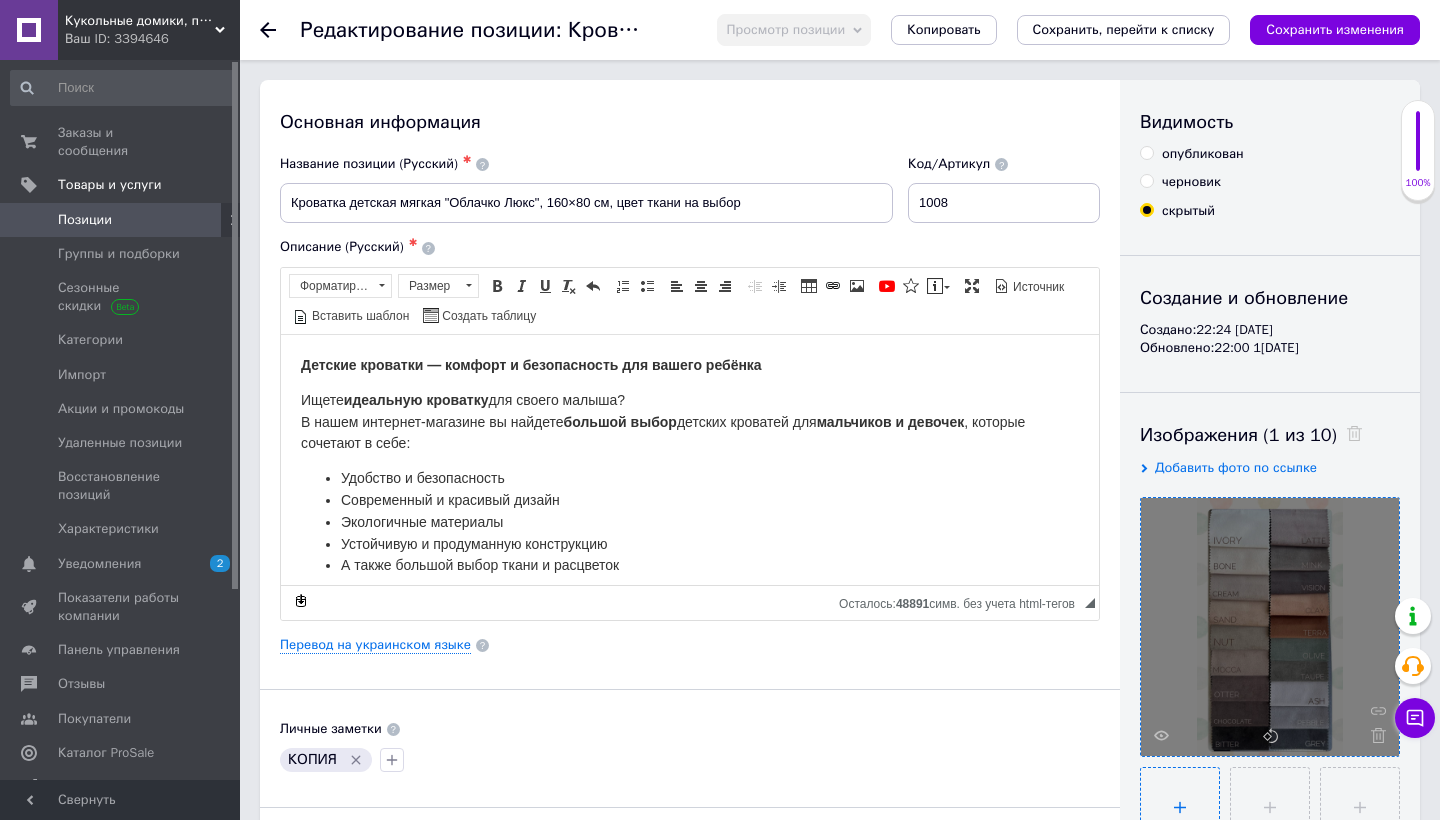 click at bounding box center (1180, 807) 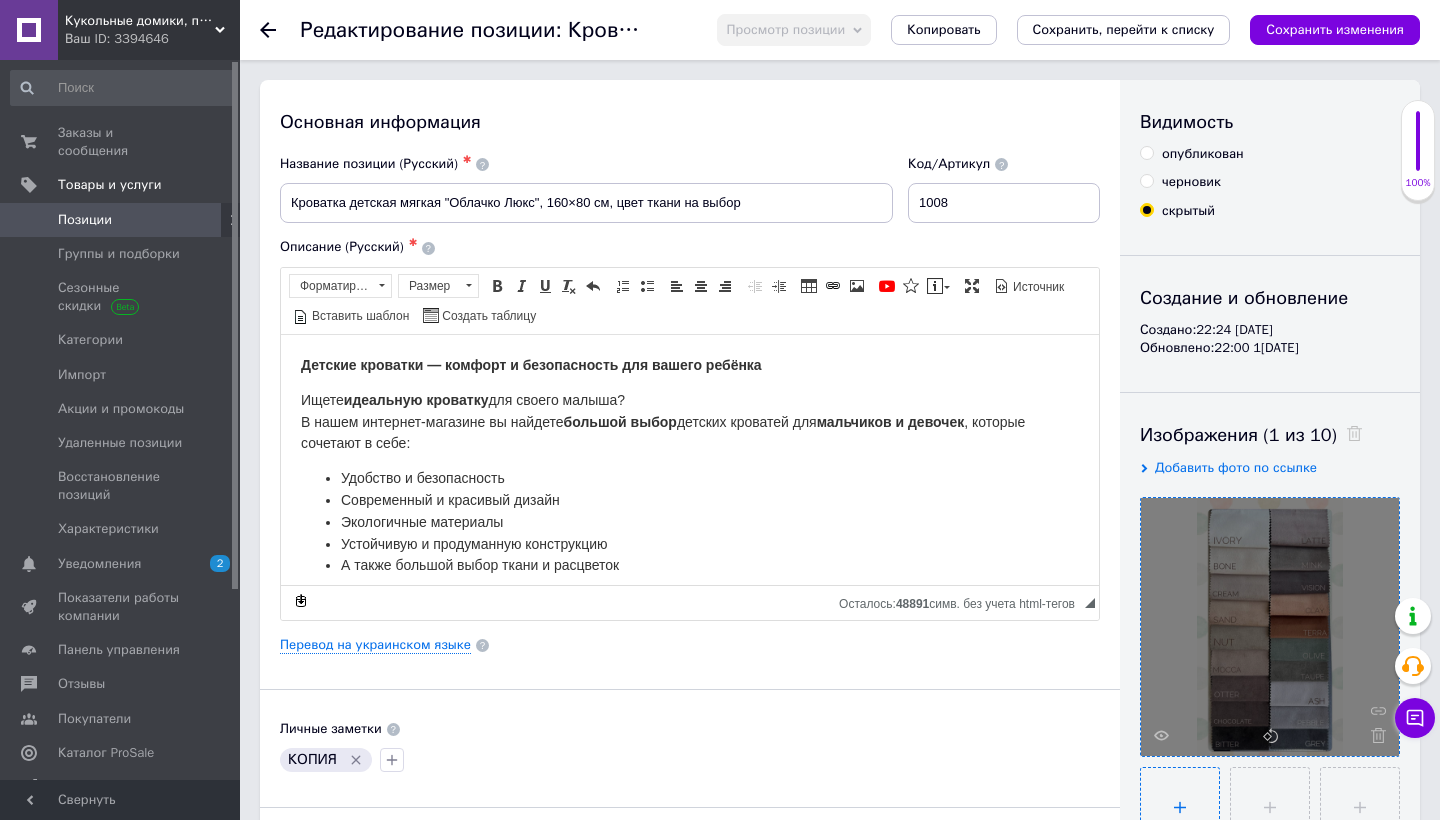 type on "C:\fakepath\1.png" 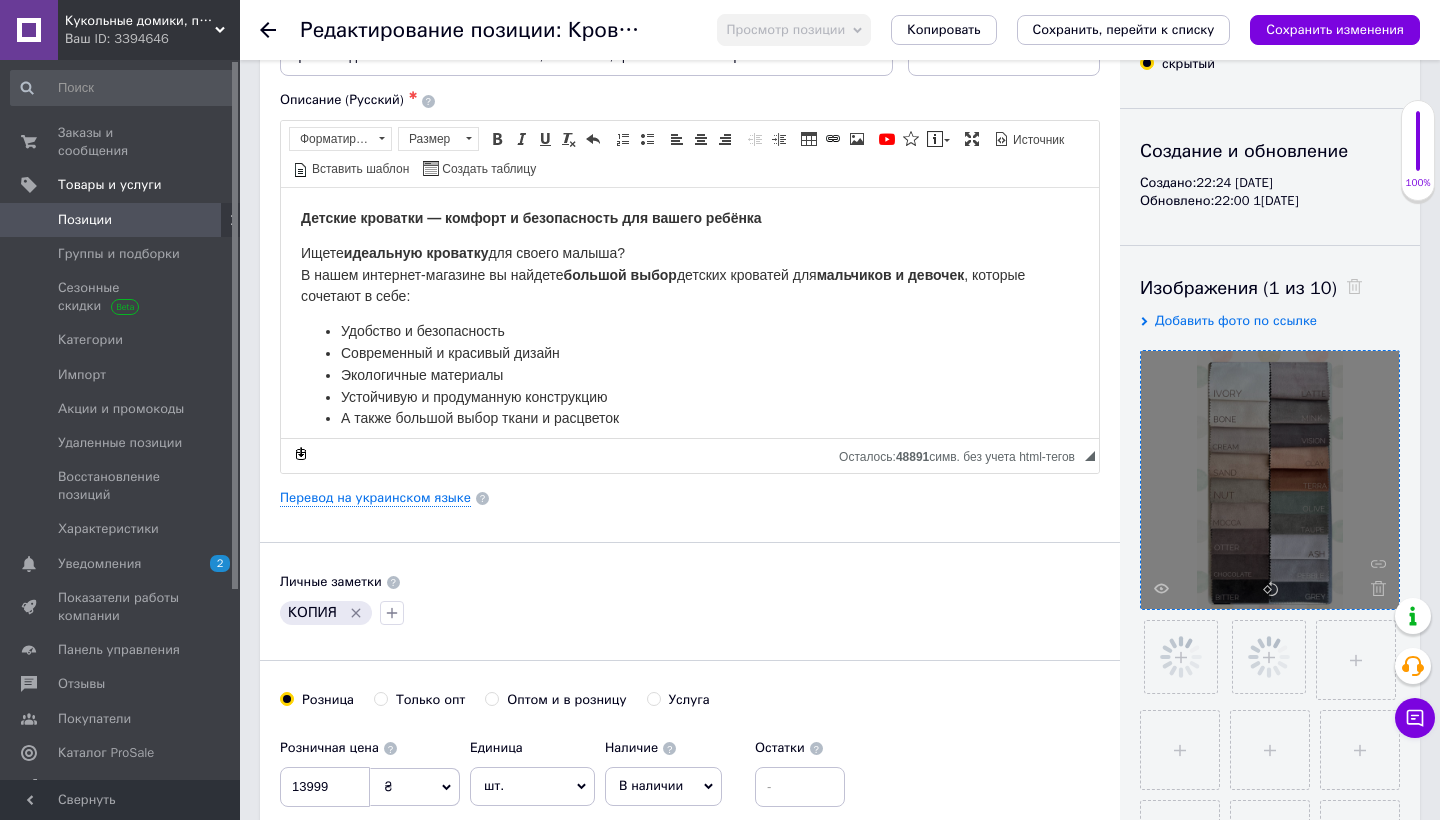 scroll, scrollTop: 162, scrollLeft: 0, axis: vertical 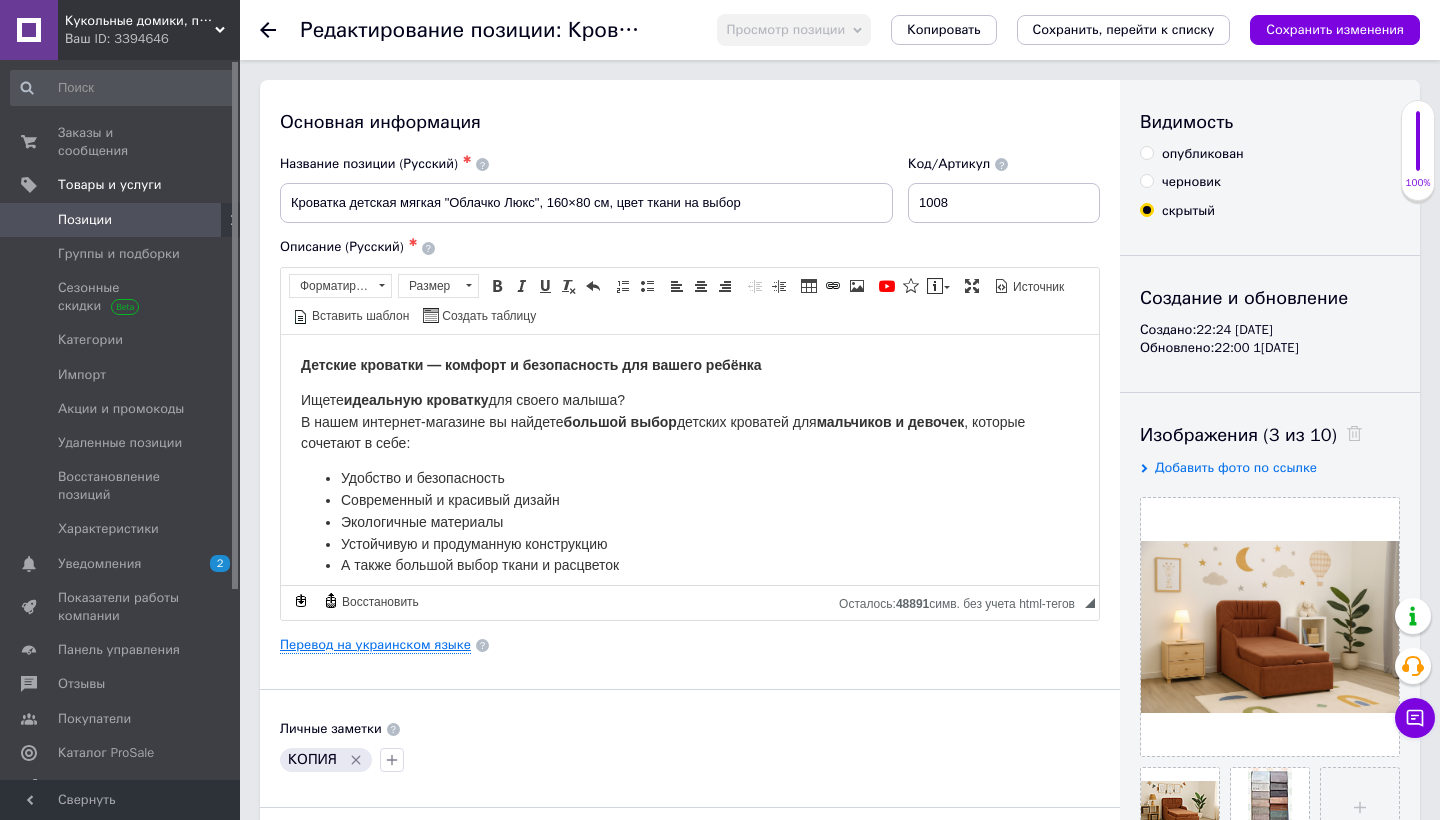 click on "Перевод на украинском языке" at bounding box center [375, 645] 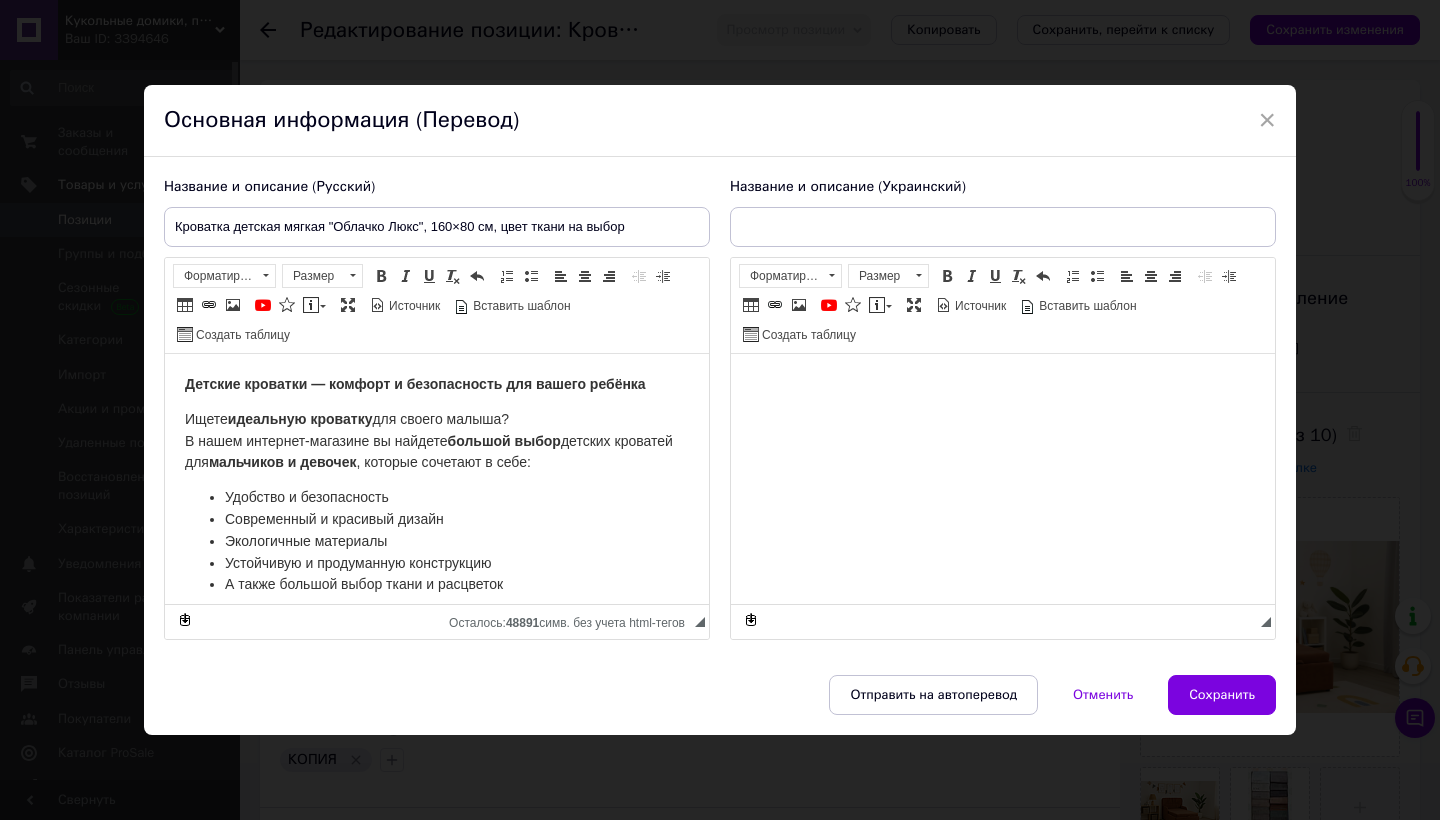 scroll, scrollTop: 0, scrollLeft: 0, axis: both 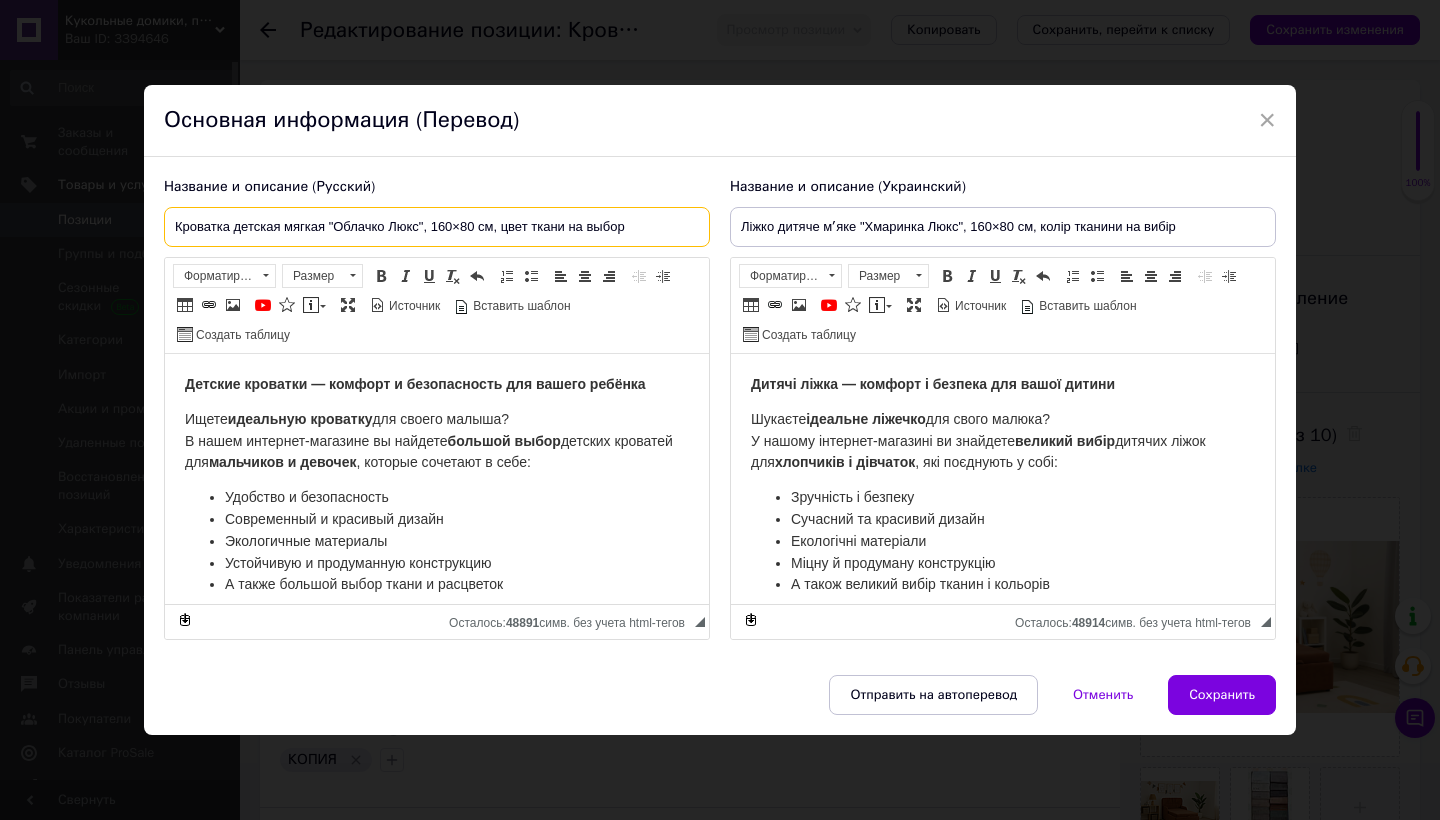 click on "Кроватка детская мягкая "Облачко Люкс", 160×80 см, цвет ткани на выбор" at bounding box center [437, 227] 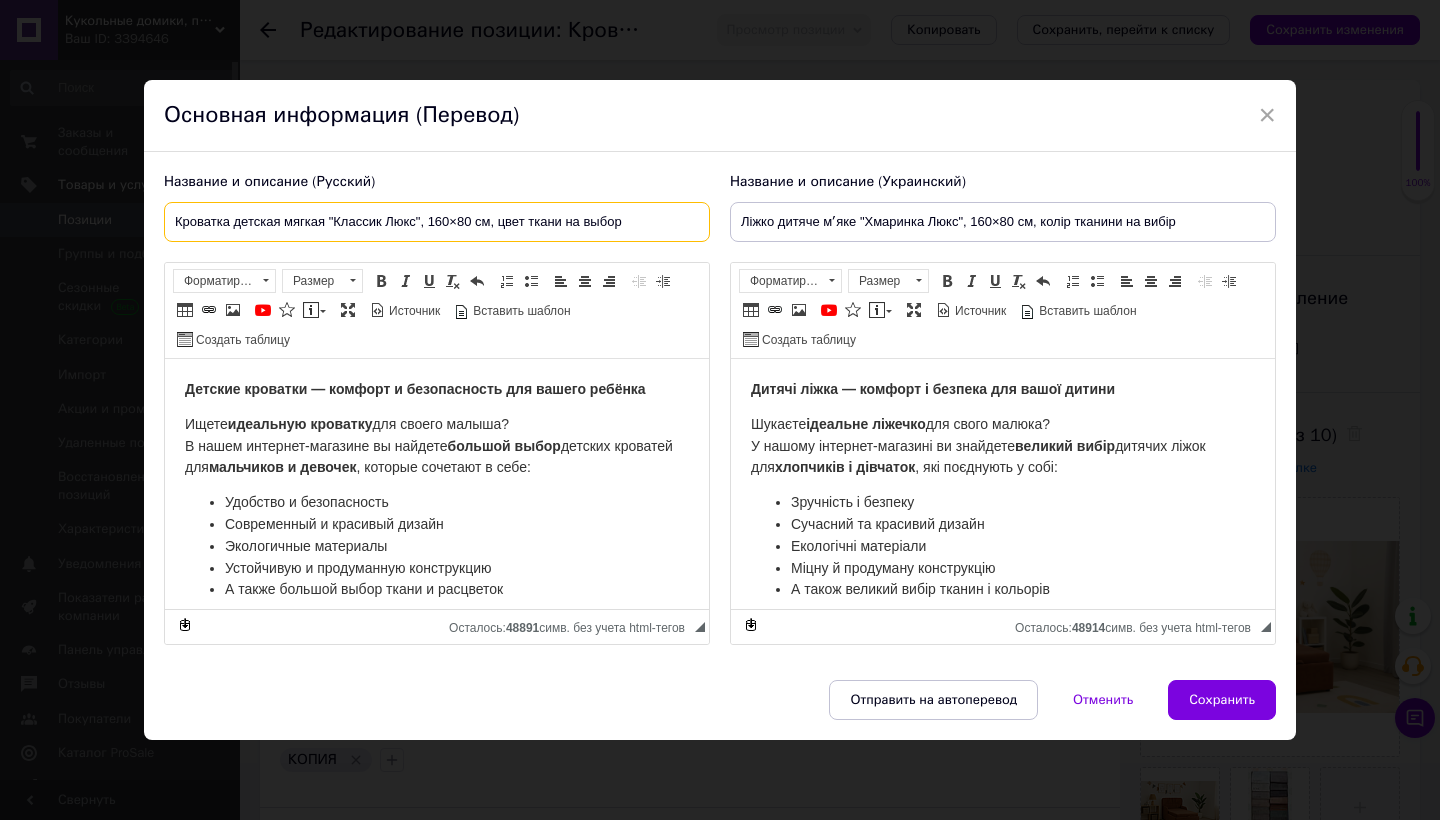 type on "Кроватка детская мягкая "Классик Люкс", 160×80 см, цвет ткани на выбор" 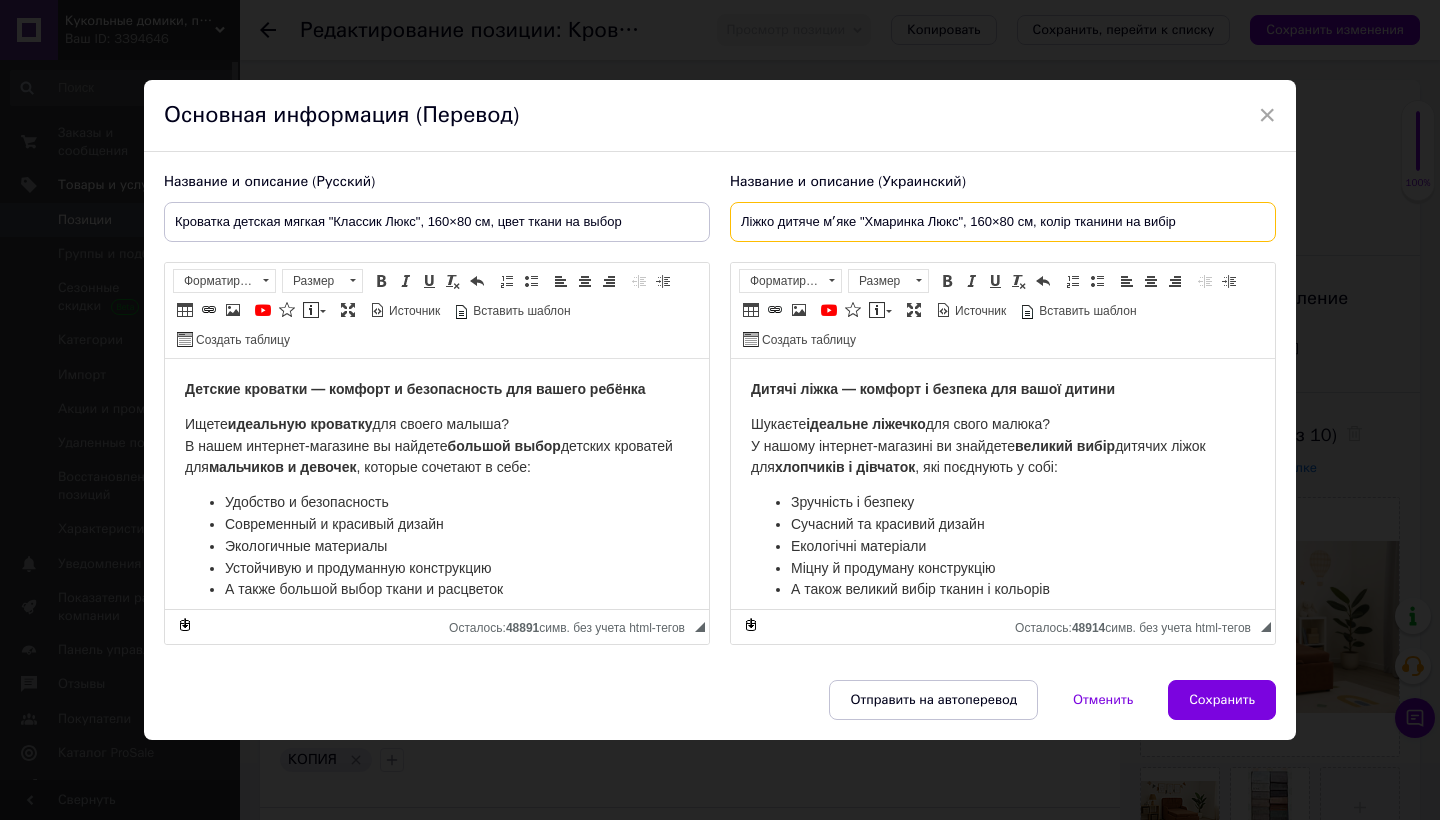 click on "Ліжко дитяче мʼяке "Хмаринка Люкс", 160×80 см, колір тканини на вибір" at bounding box center (1003, 222) 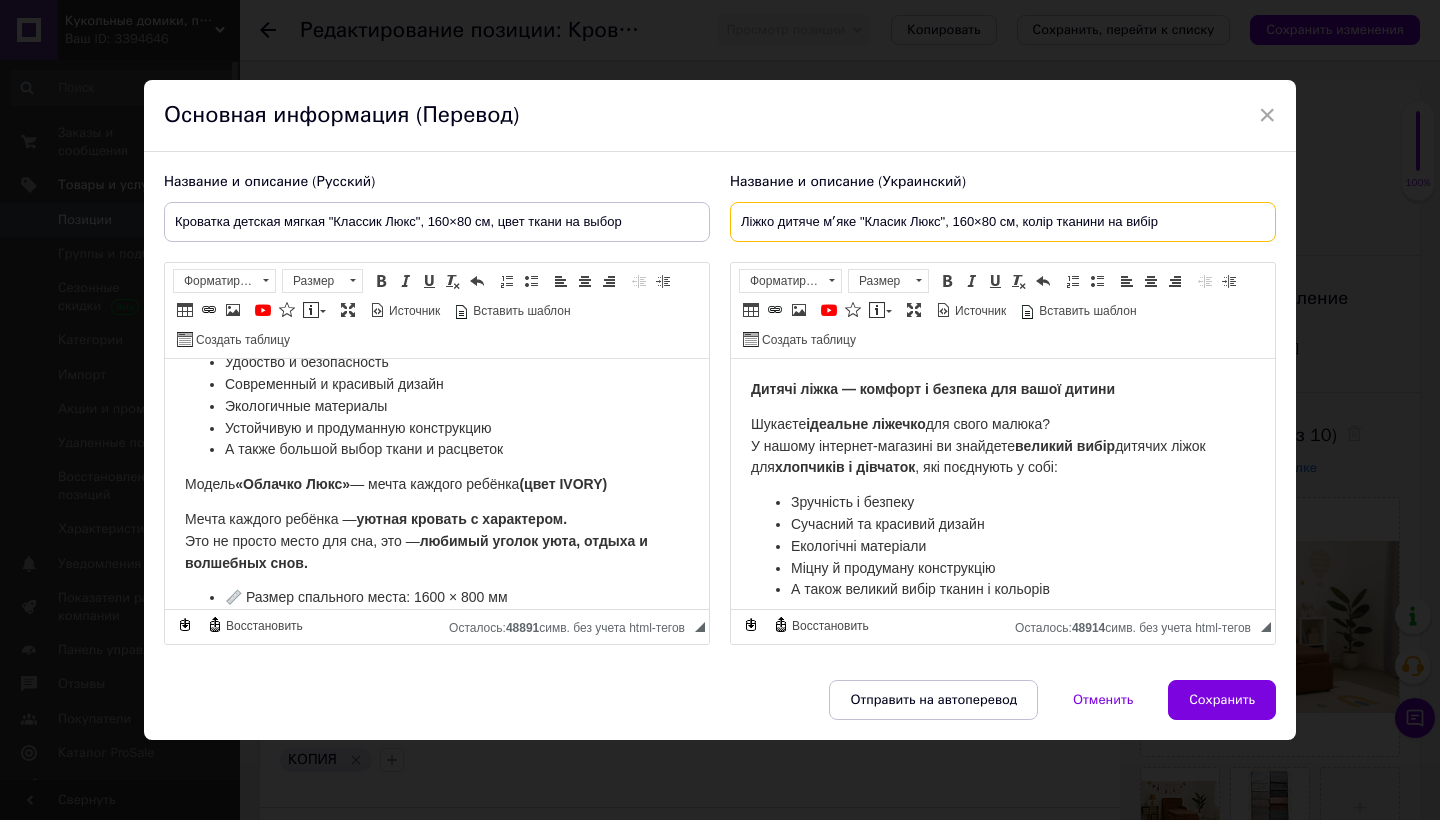 scroll, scrollTop: 141, scrollLeft: 0, axis: vertical 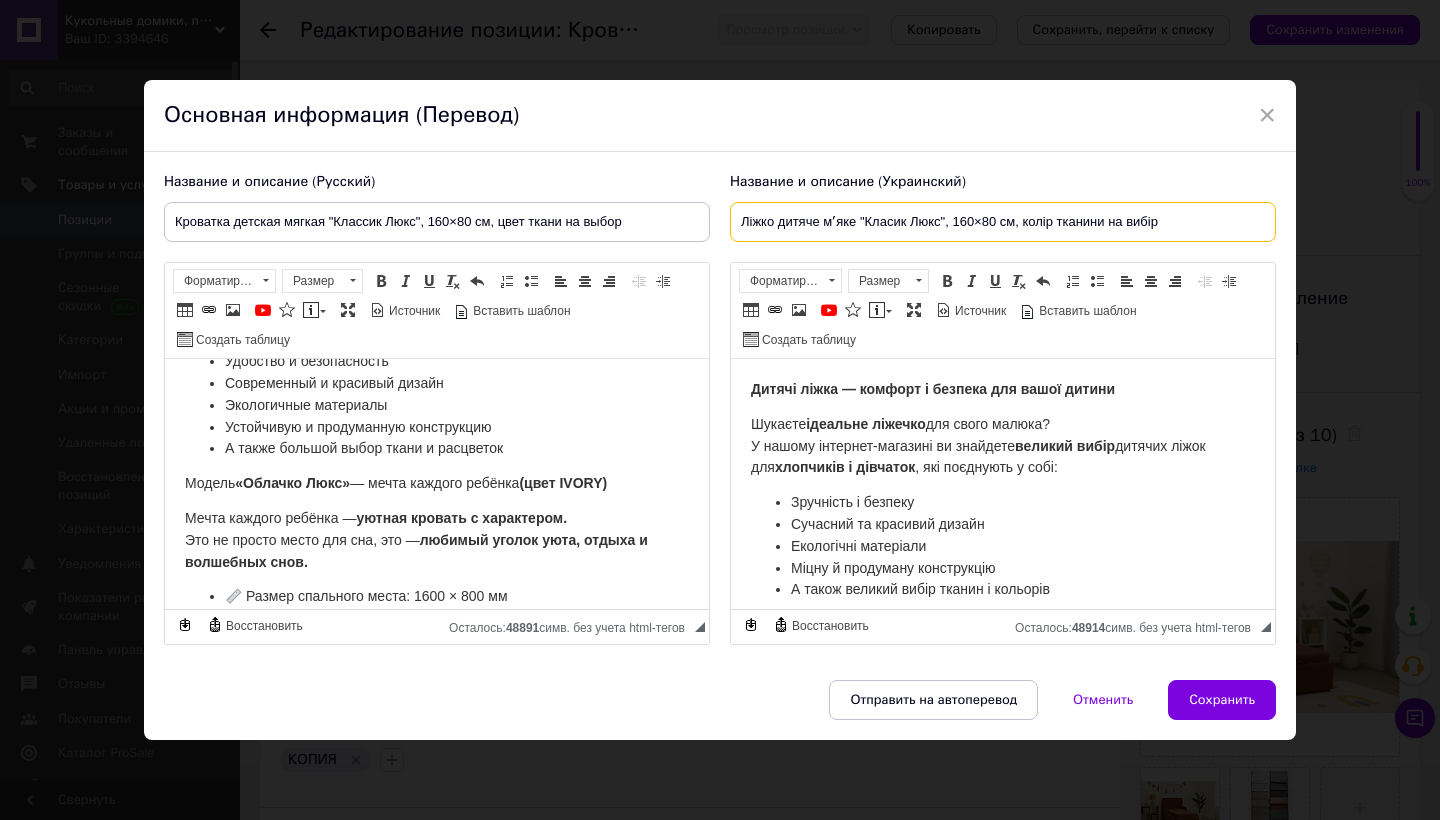 type on "Ліжко дитяче мʼяке "Класик Люкс", 160×80 см, колір тканини на вибір" 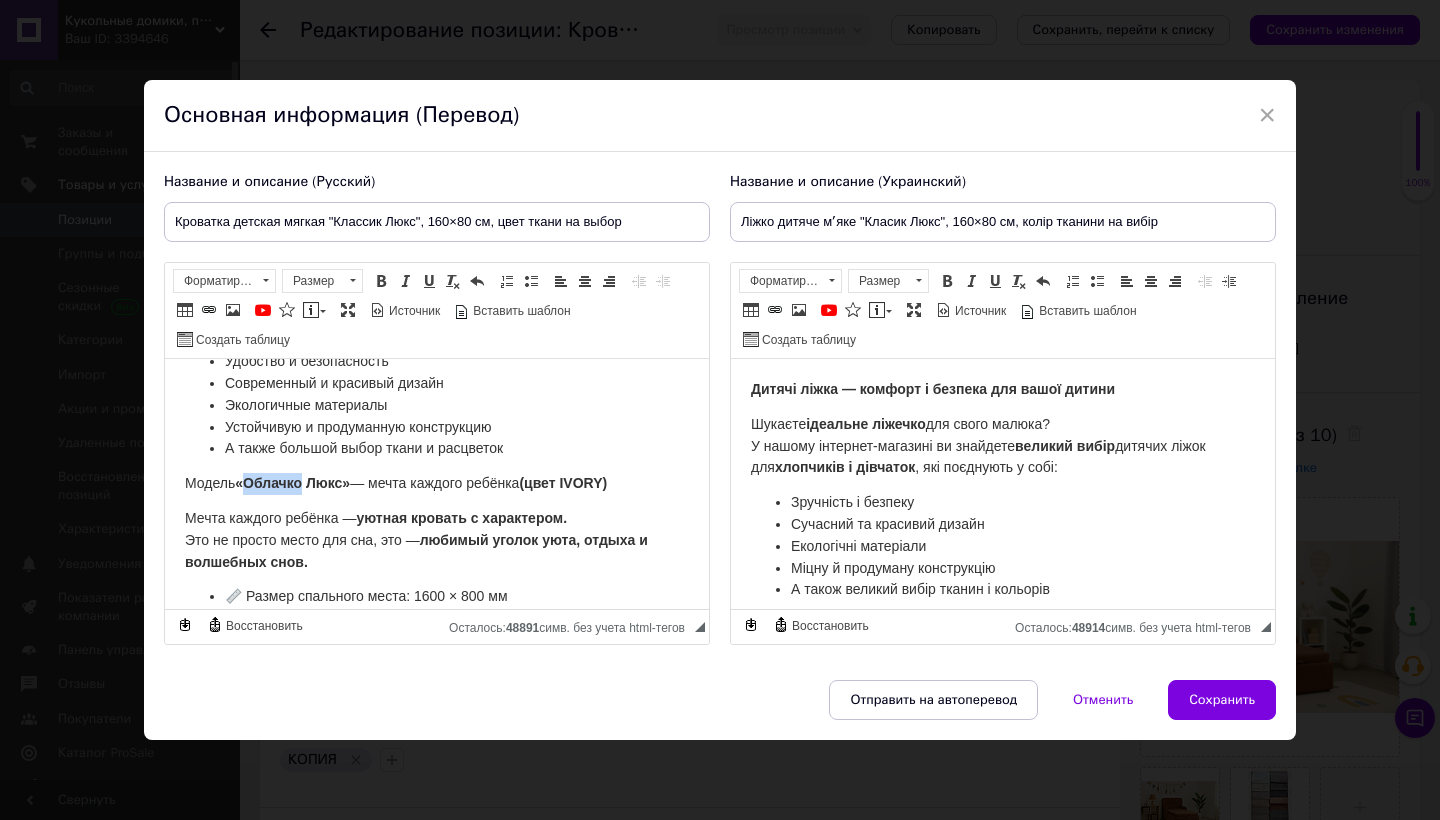drag, startPoint x: 307, startPoint y: 477, endPoint x: 251, endPoint y: 477, distance: 56 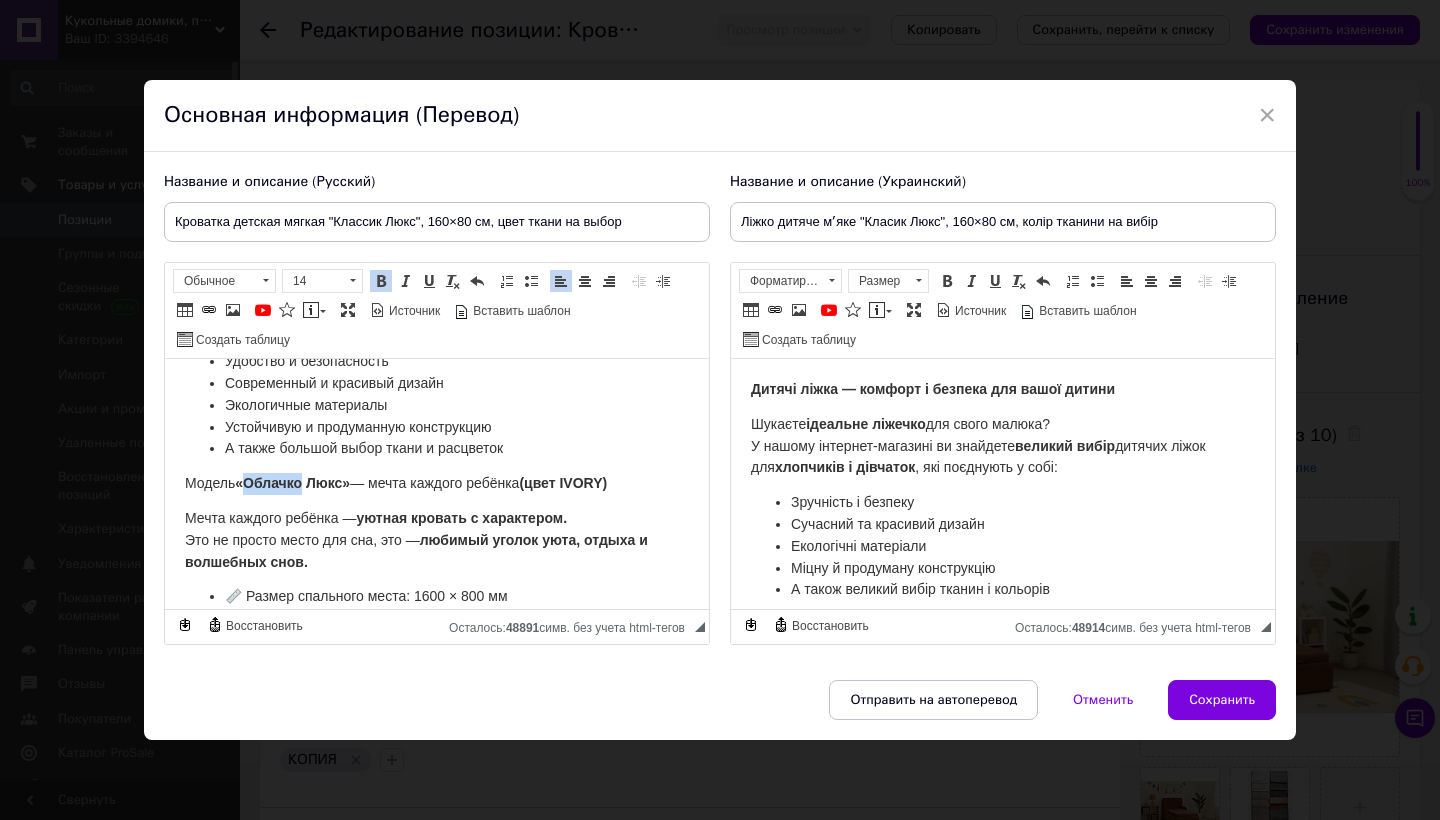 type 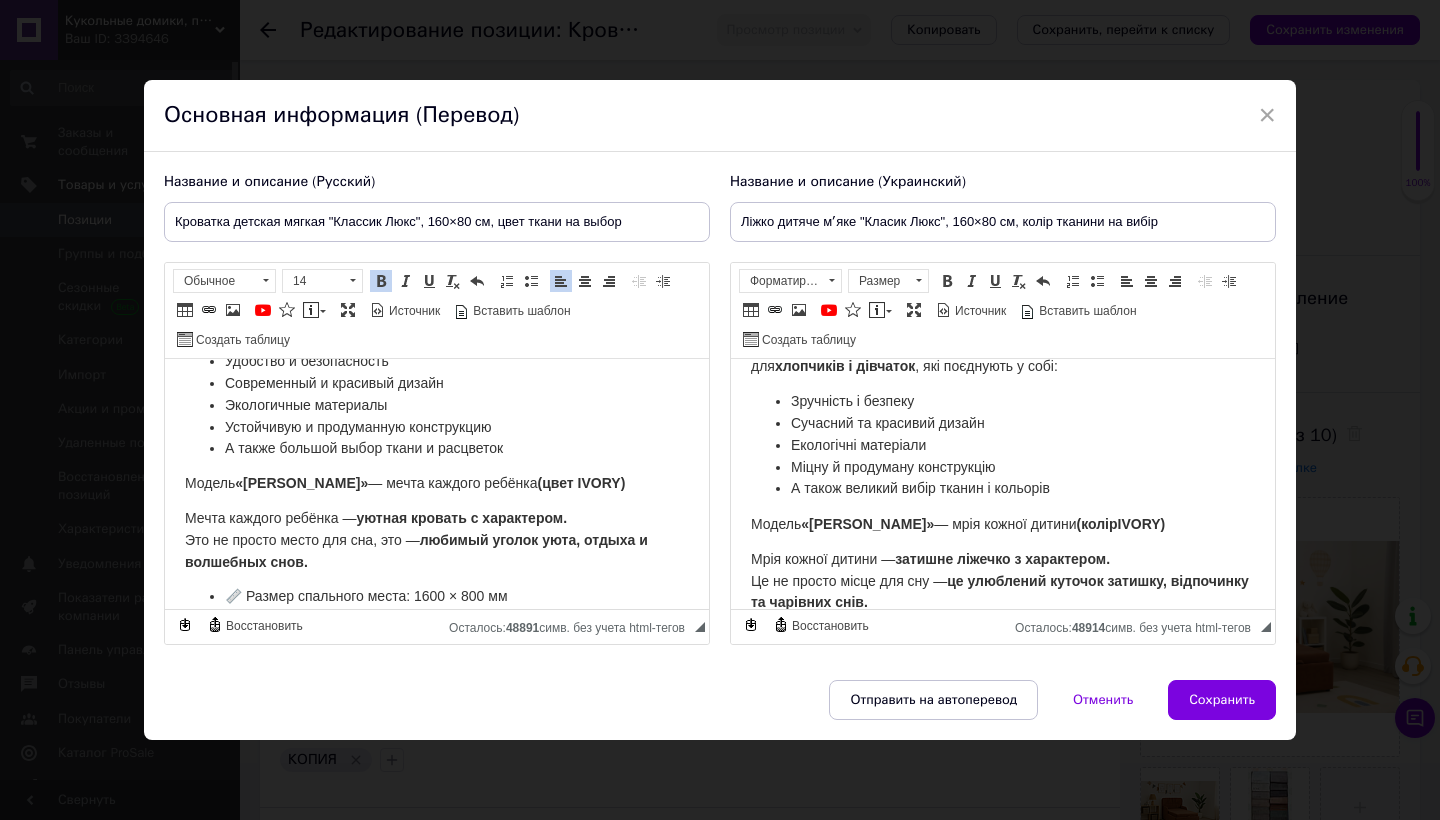 scroll, scrollTop: 114, scrollLeft: 0, axis: vertical 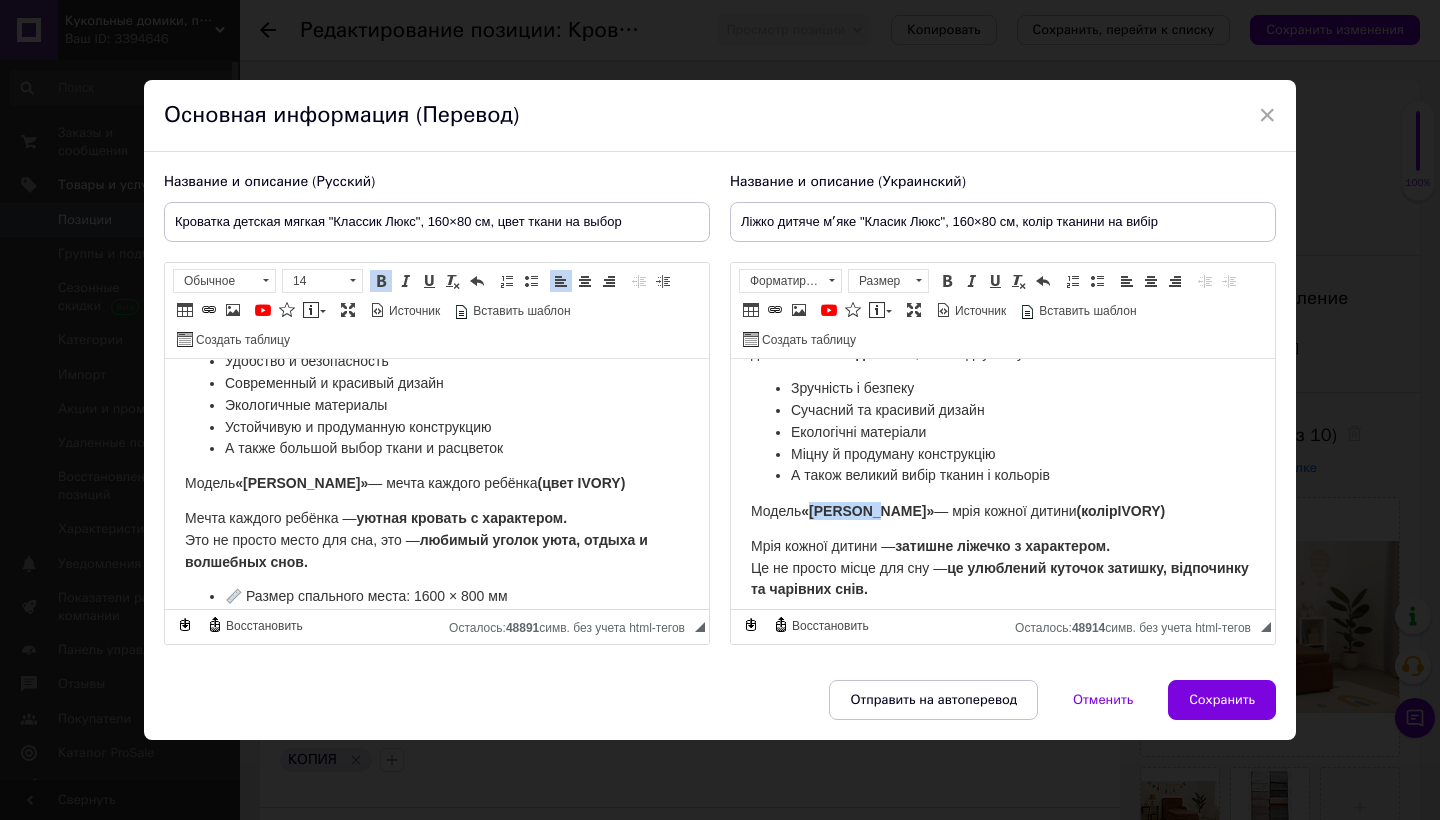 drag, startPoint x: 883, startPoint y: 507, endPoint x: 818, endPoint y: 503, distance: 65.12296 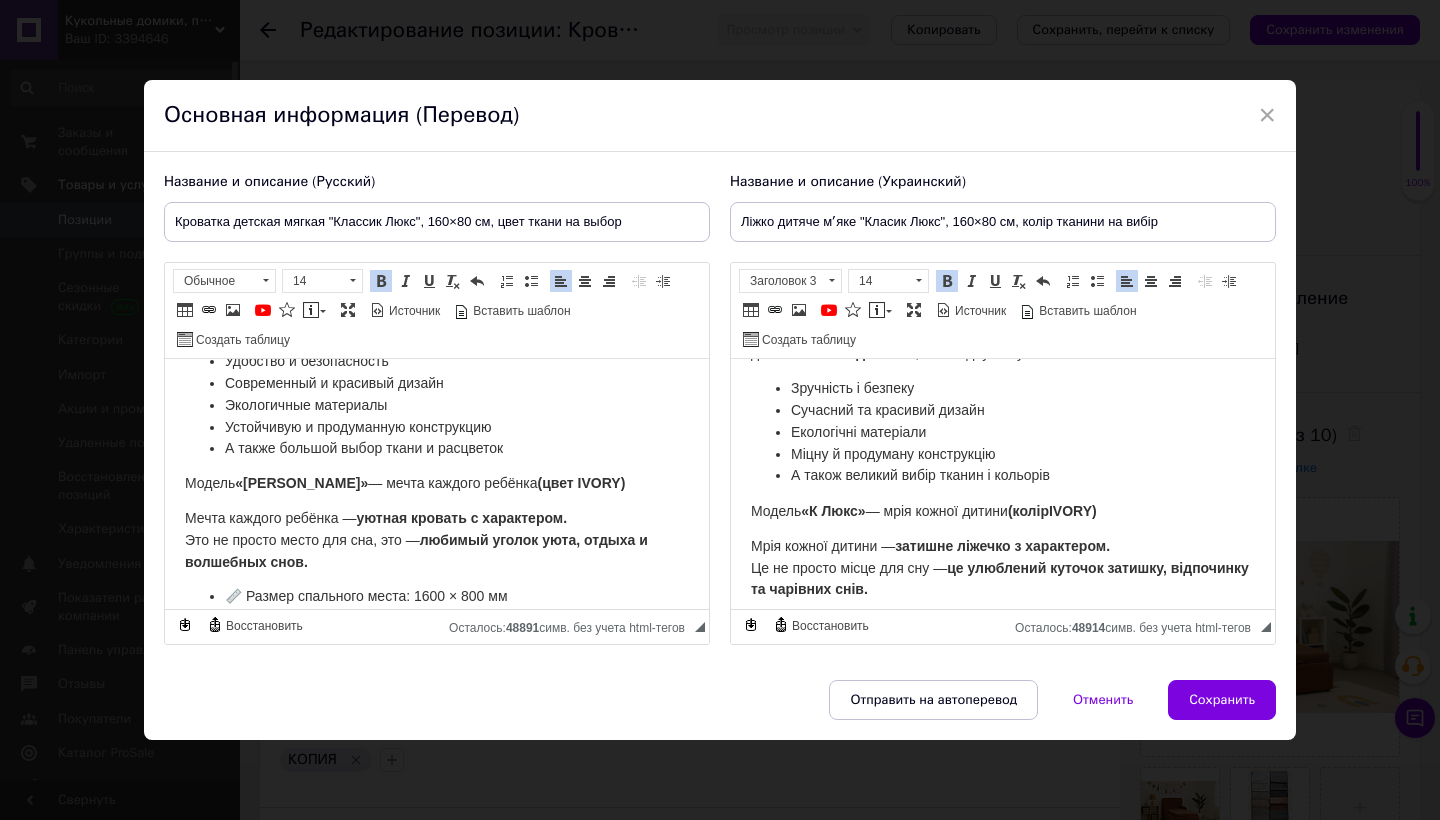 type 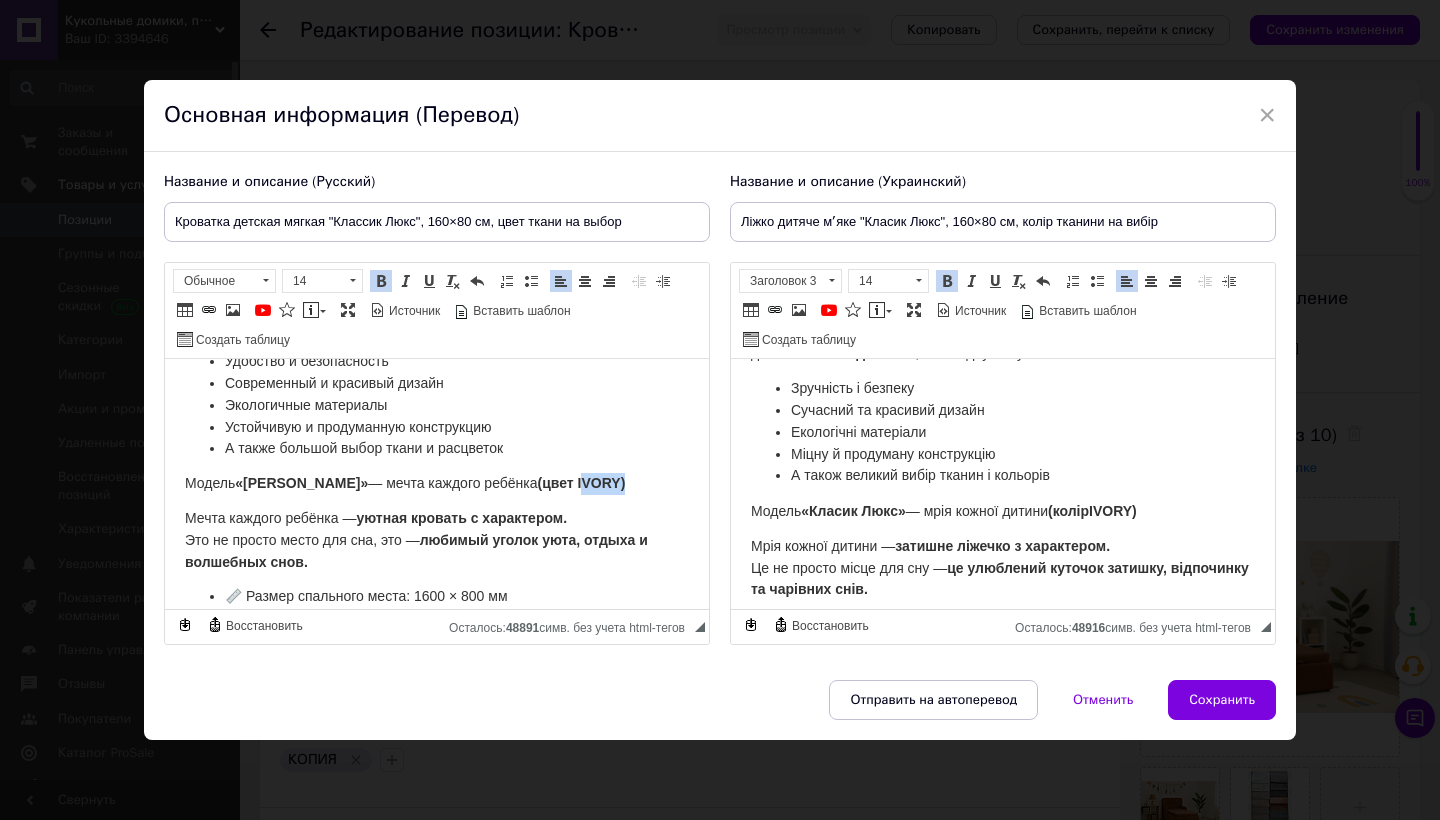 drag, startPoint x: 581, startPoint y: 477, endPoint x: 624, endPoint y: 475, distance: 43.046486 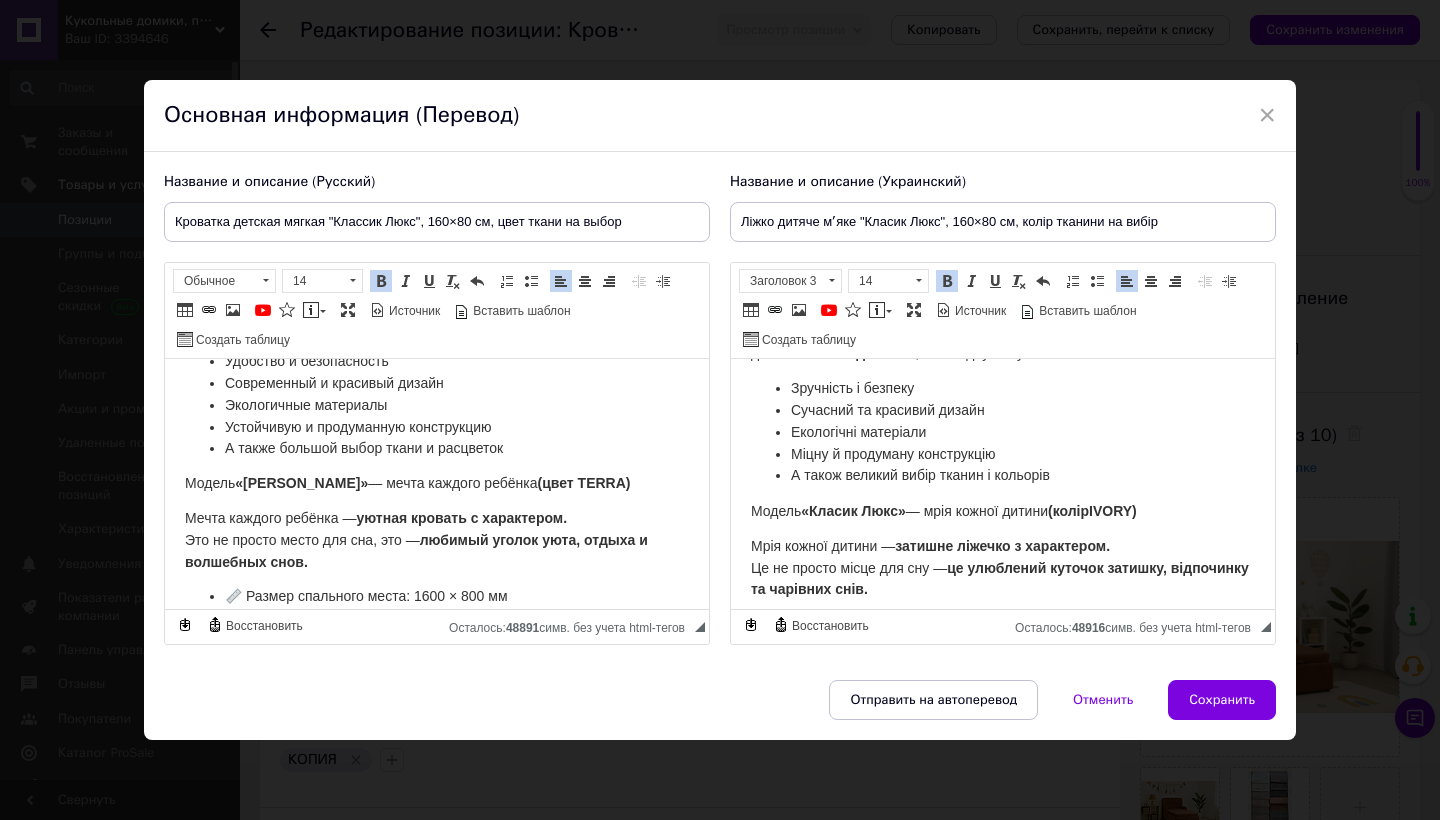 drag, startPoint x: 1116, startPoint y: 507, endPoint x: 1156, endPoint y: 506, distance: 40.012497 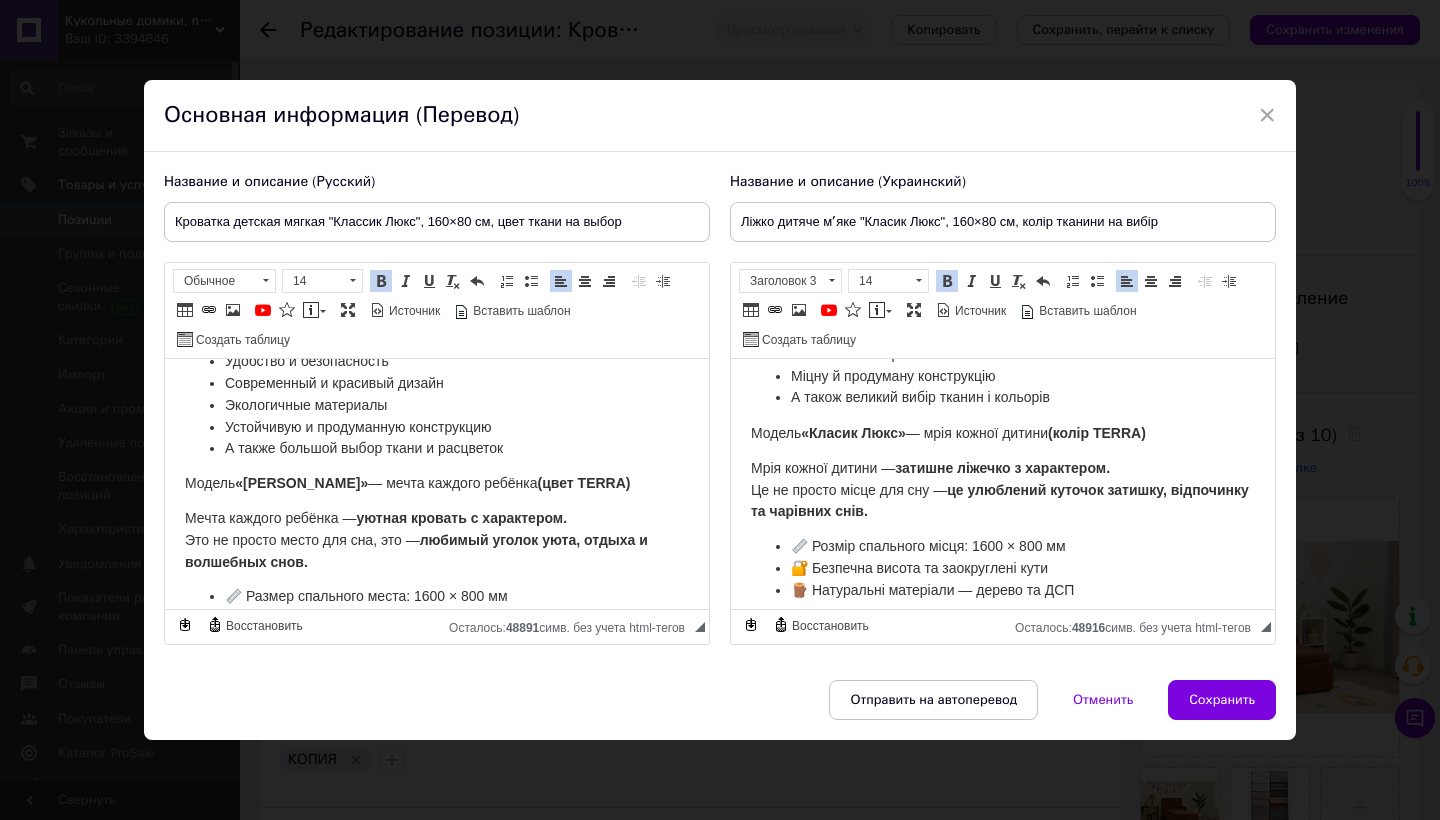 scroll, scrollTop: 185, scrollLeft: 0, axis: vertical 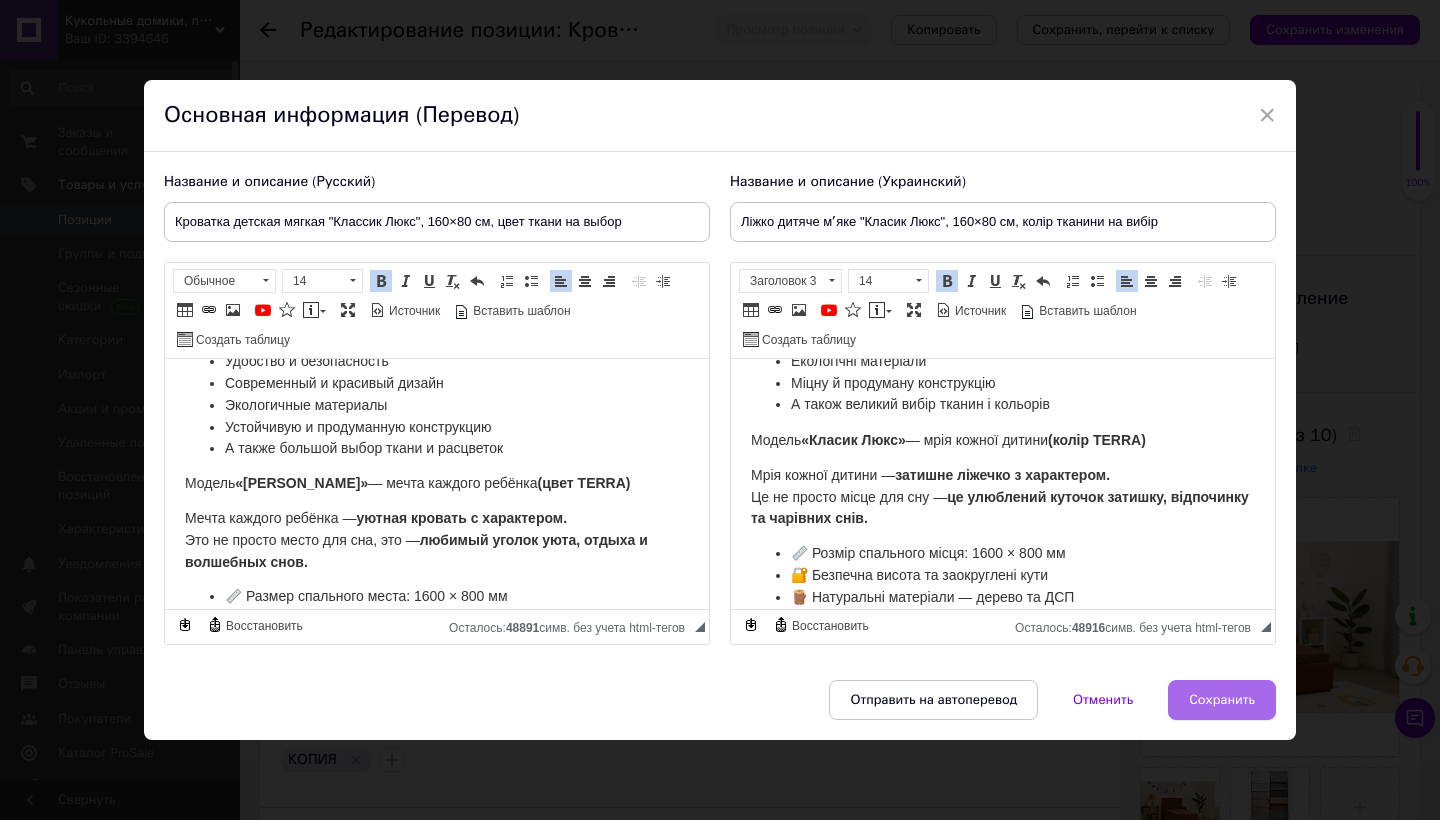 click on "Сохранить" at bounding box center (1222, 700) 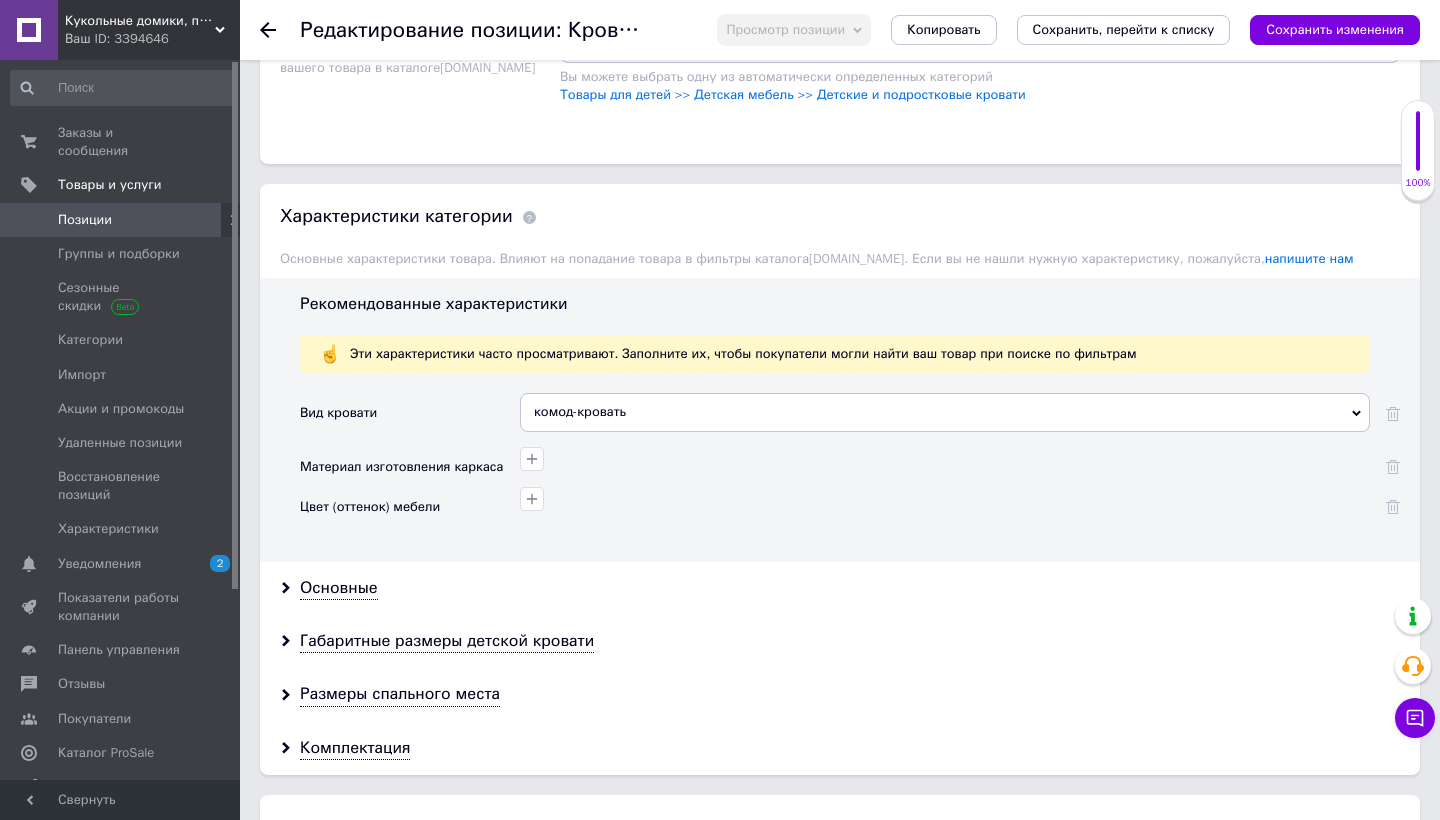 scroll, scrollTop: 1529, scrollLeft: 0, axis: vertical 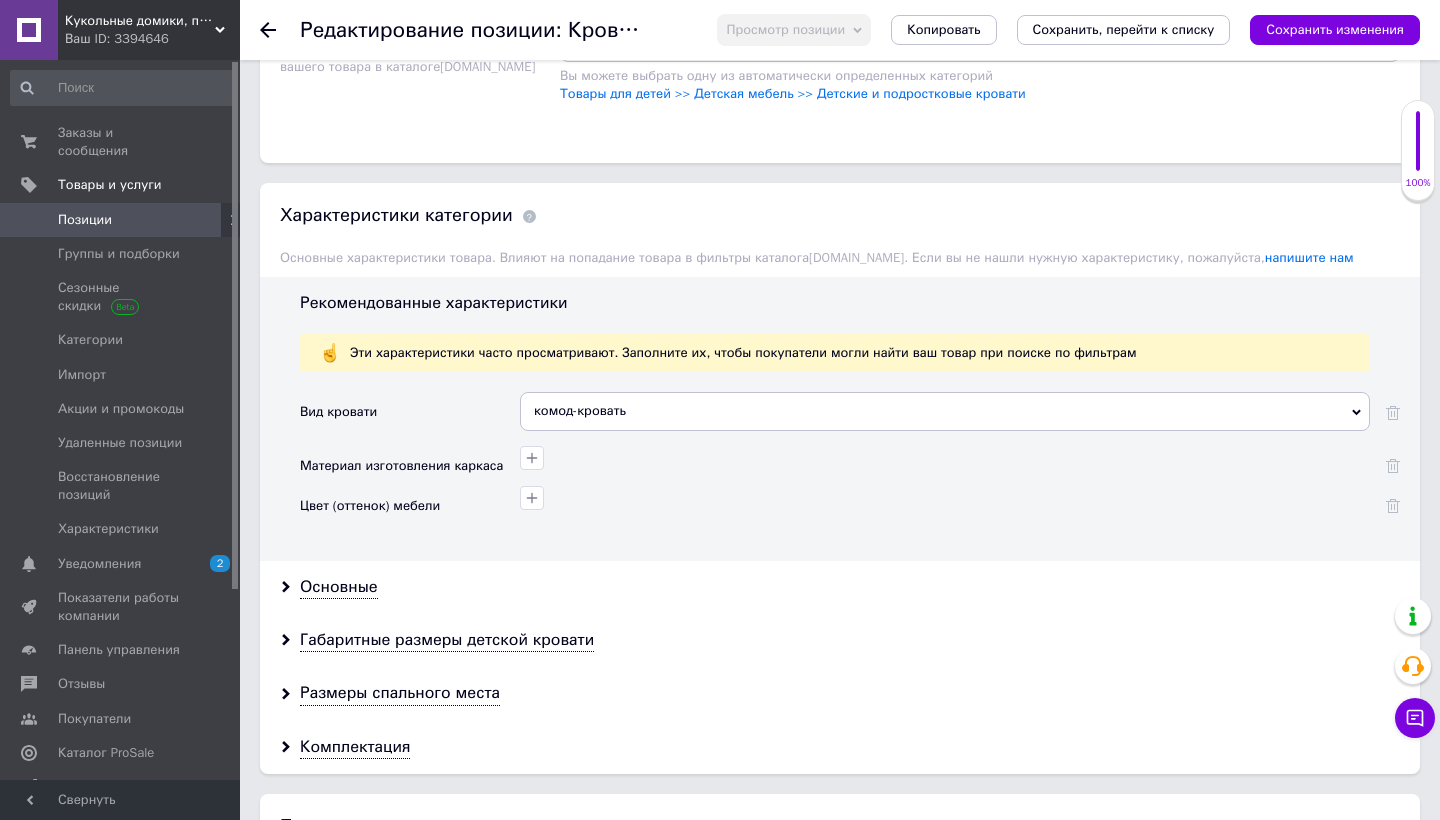 click on "комод-кровать" at bounding box center (945, 411) 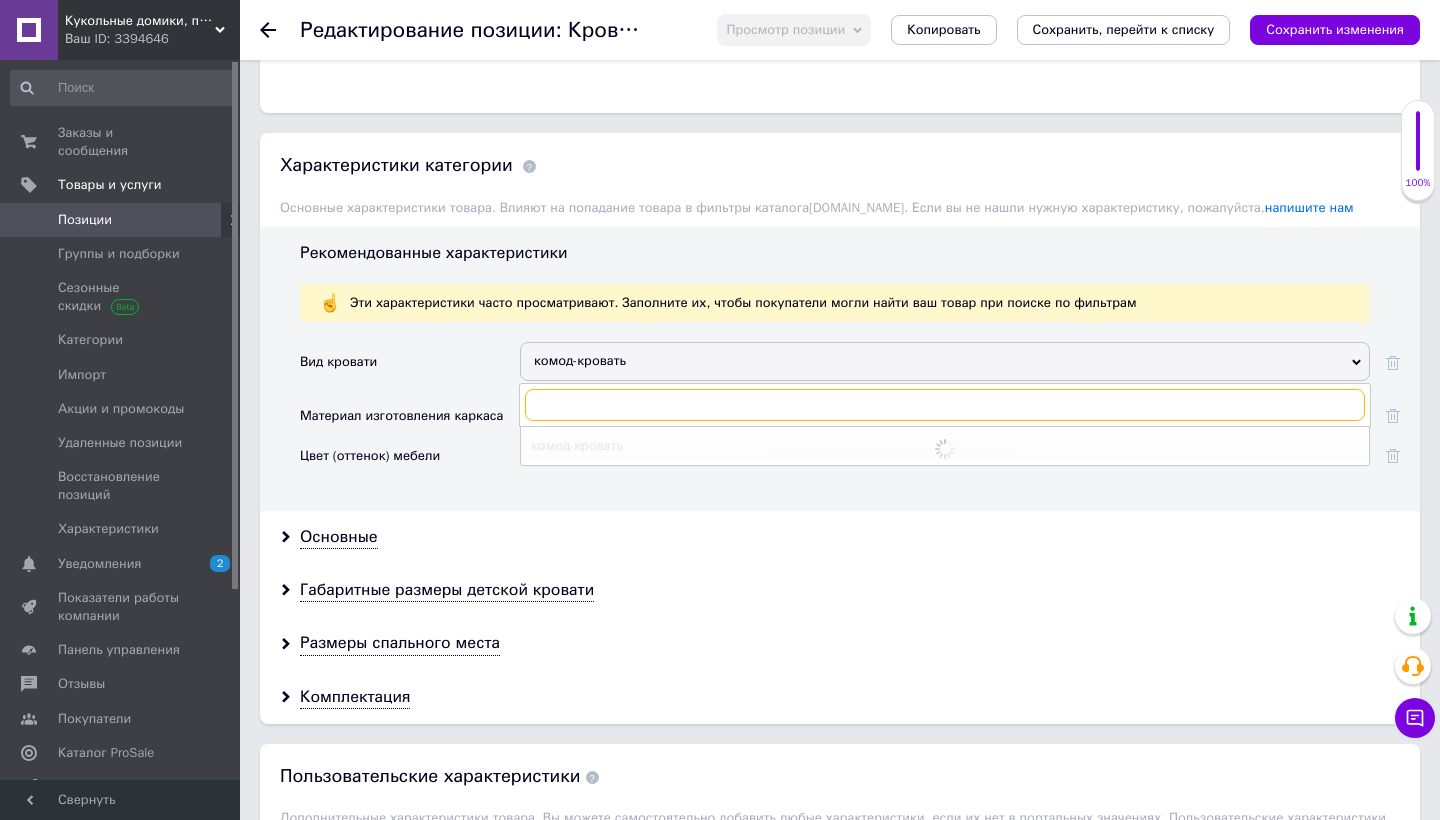 scroll, scrollTop: 1579, scrollLeft: 0, axis: vertical 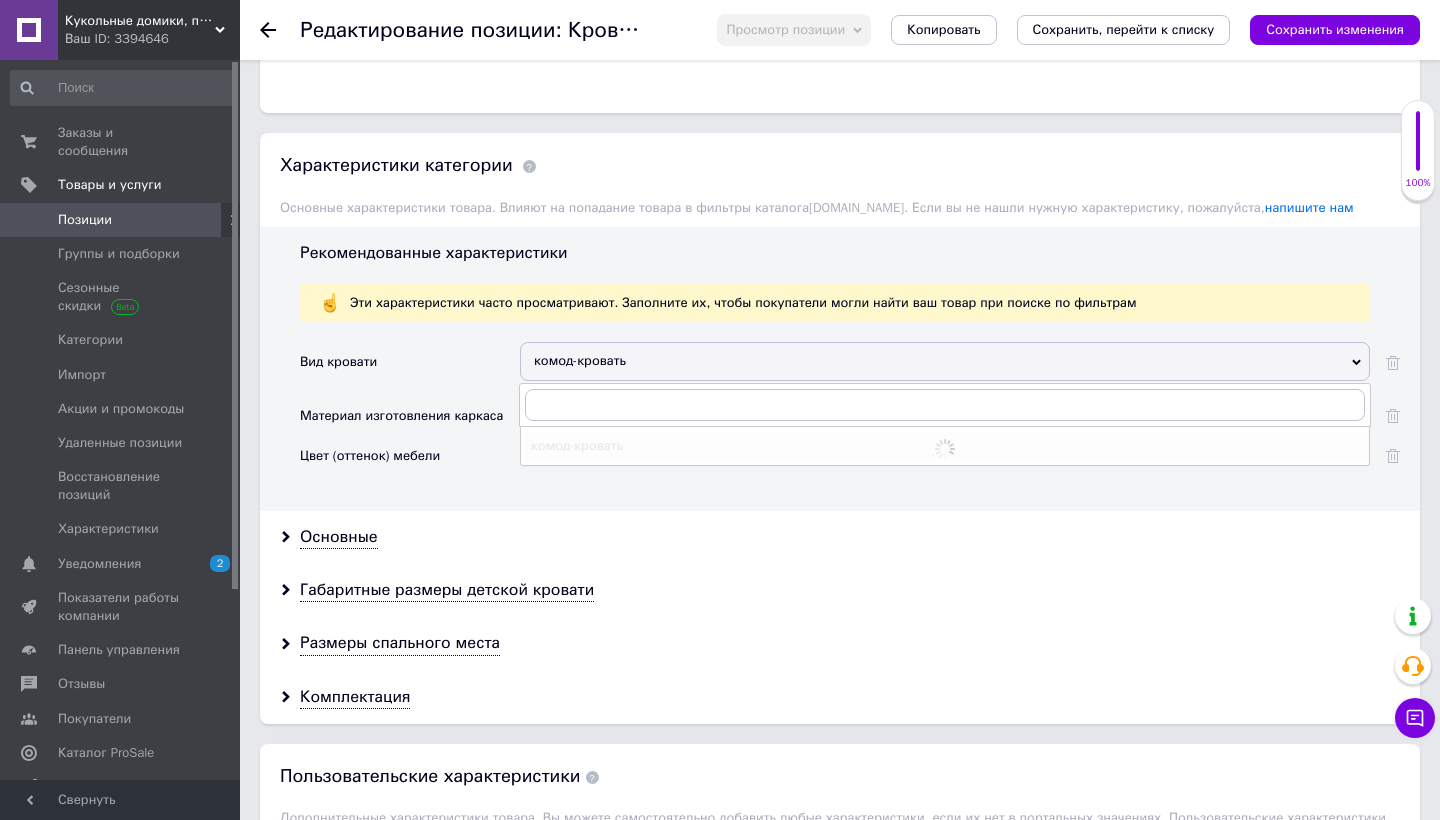 click at bounding box center [945, 456] 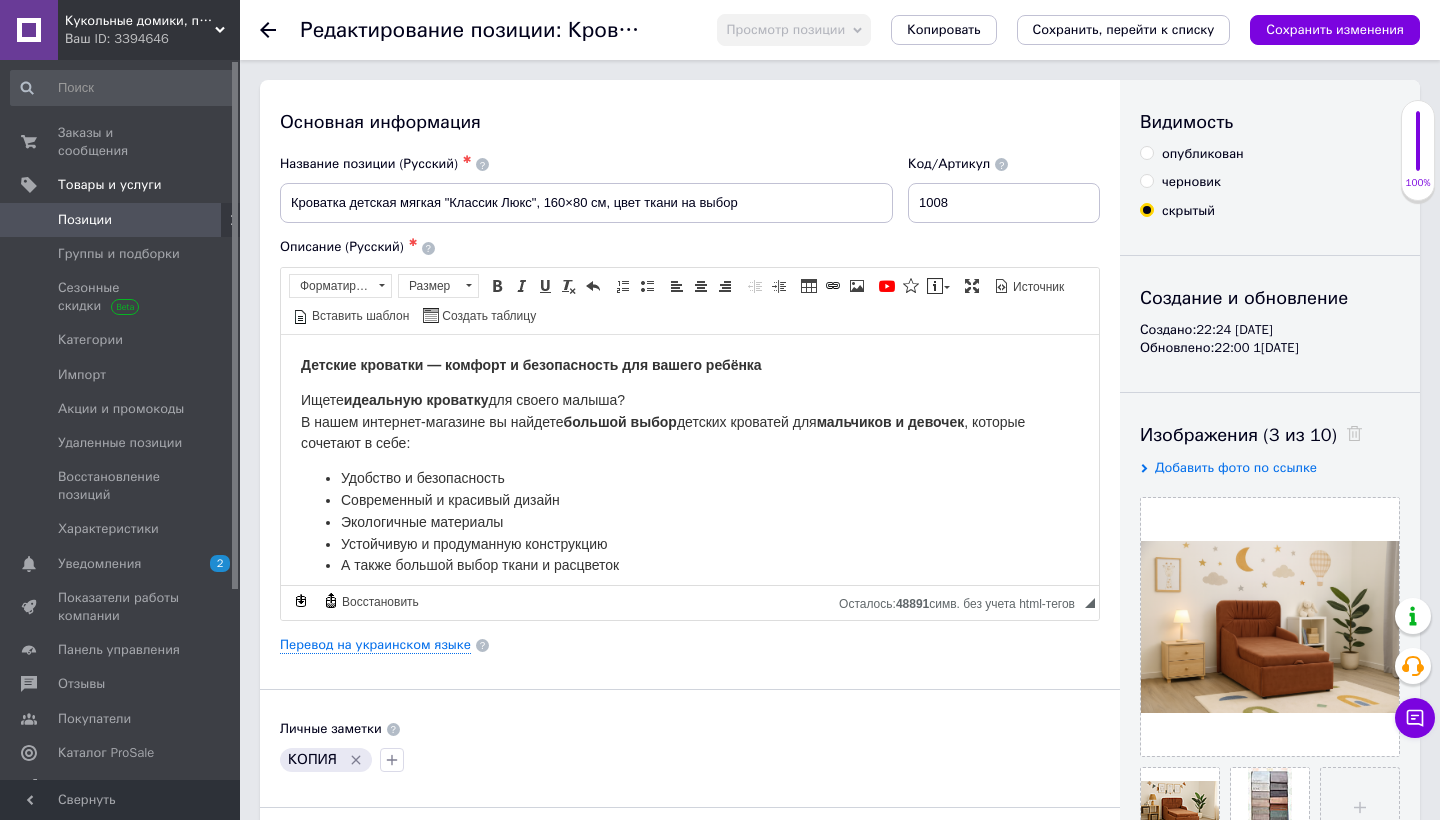 scroll, scrollTop: 0, scrollLeft: 0, axis: both 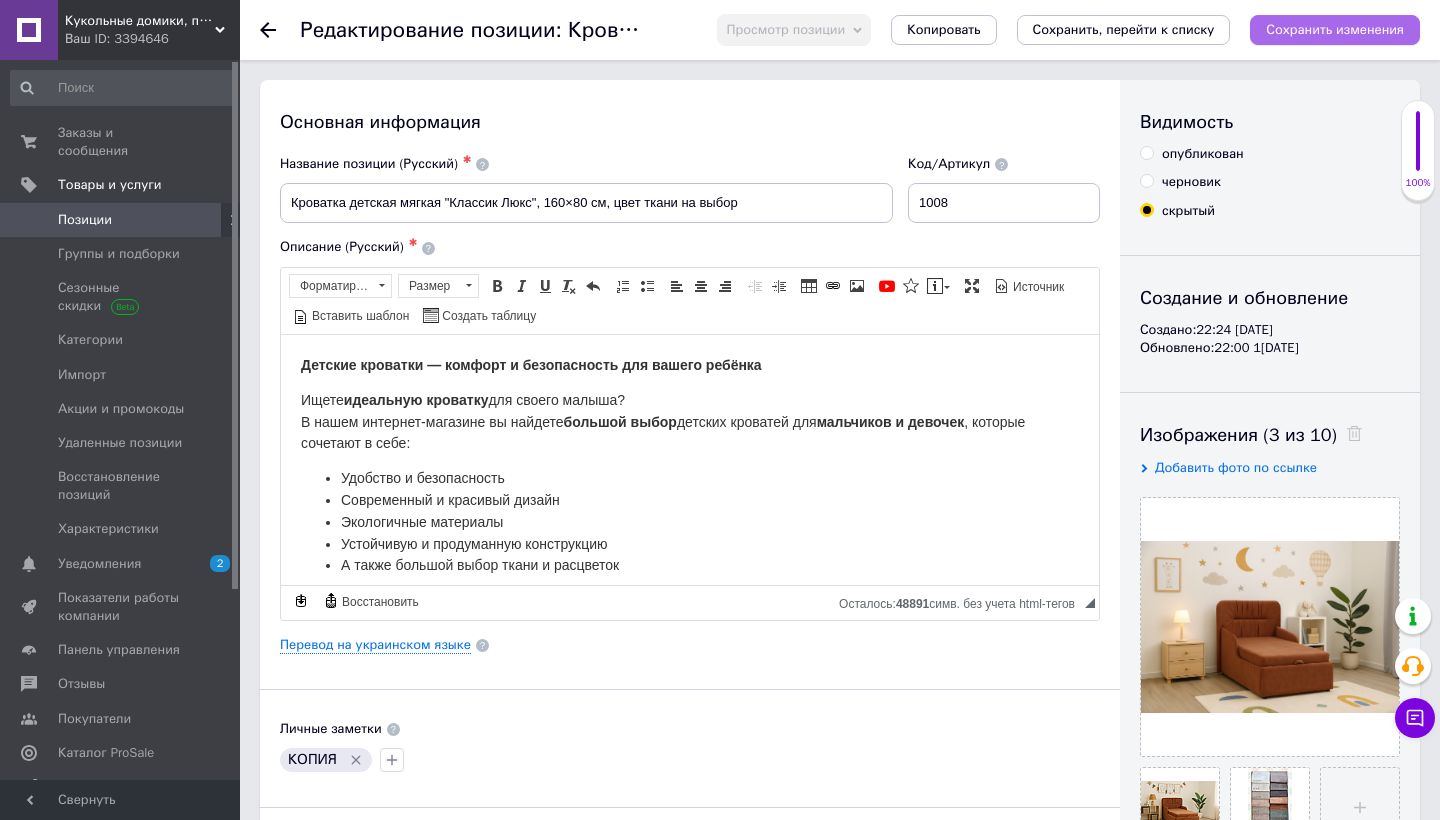 click on "Сохранить изменения" at bounding box center [1335, 30] 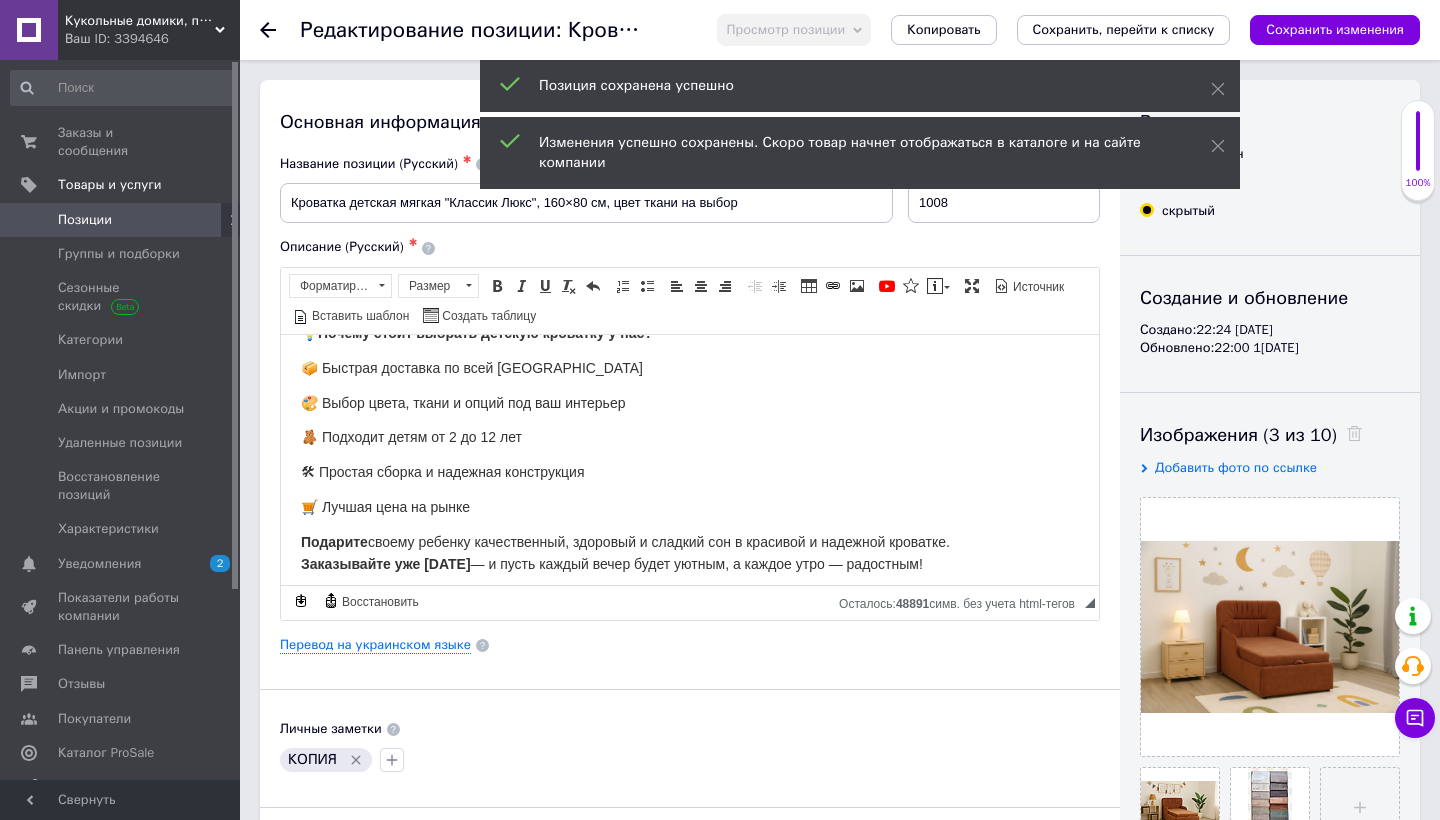 scroll, scrollTop: 435, scrollLeft: 0, axis: vertical 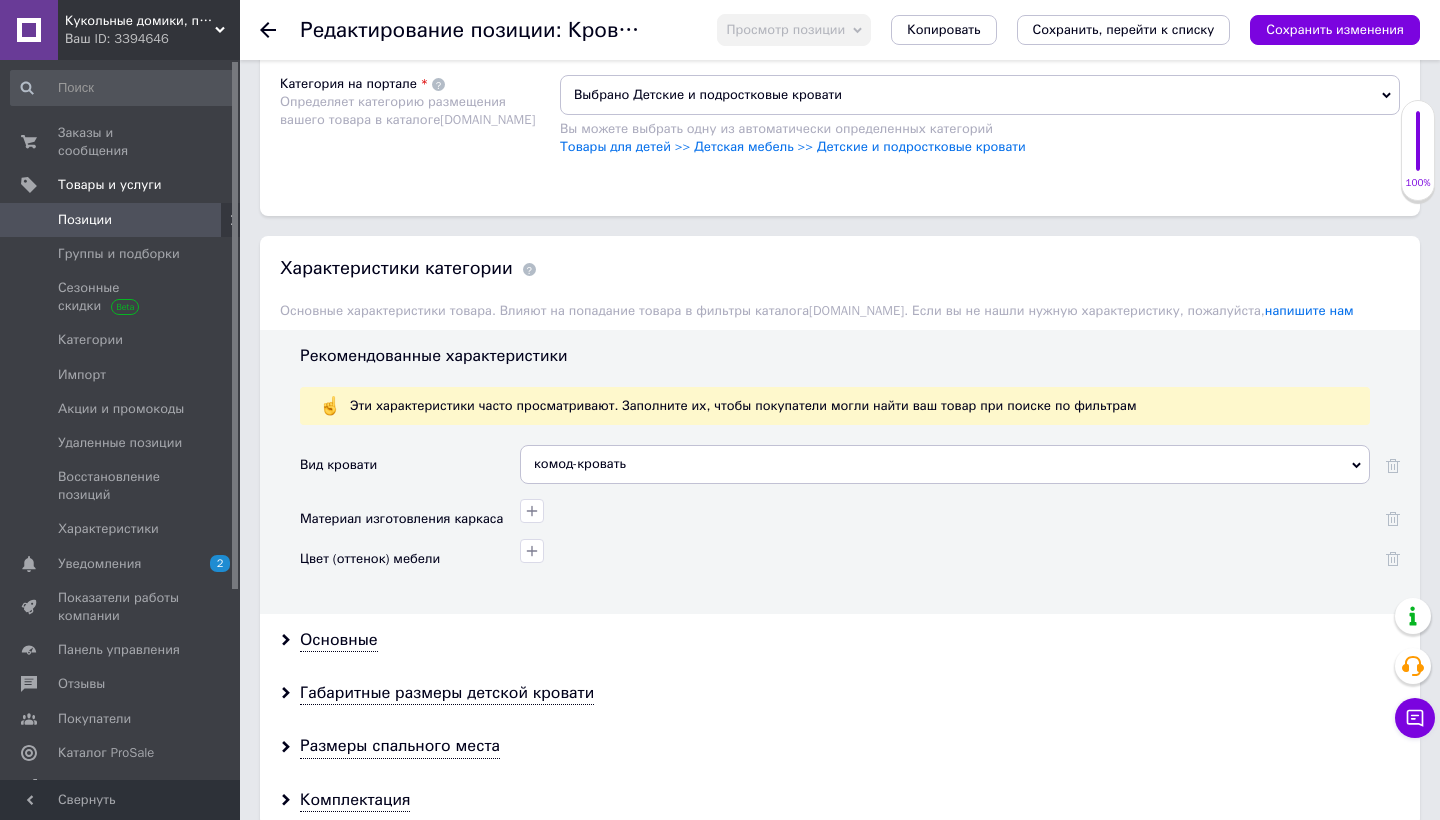 click on "комод-кровать" at bounding box center (945, 464) 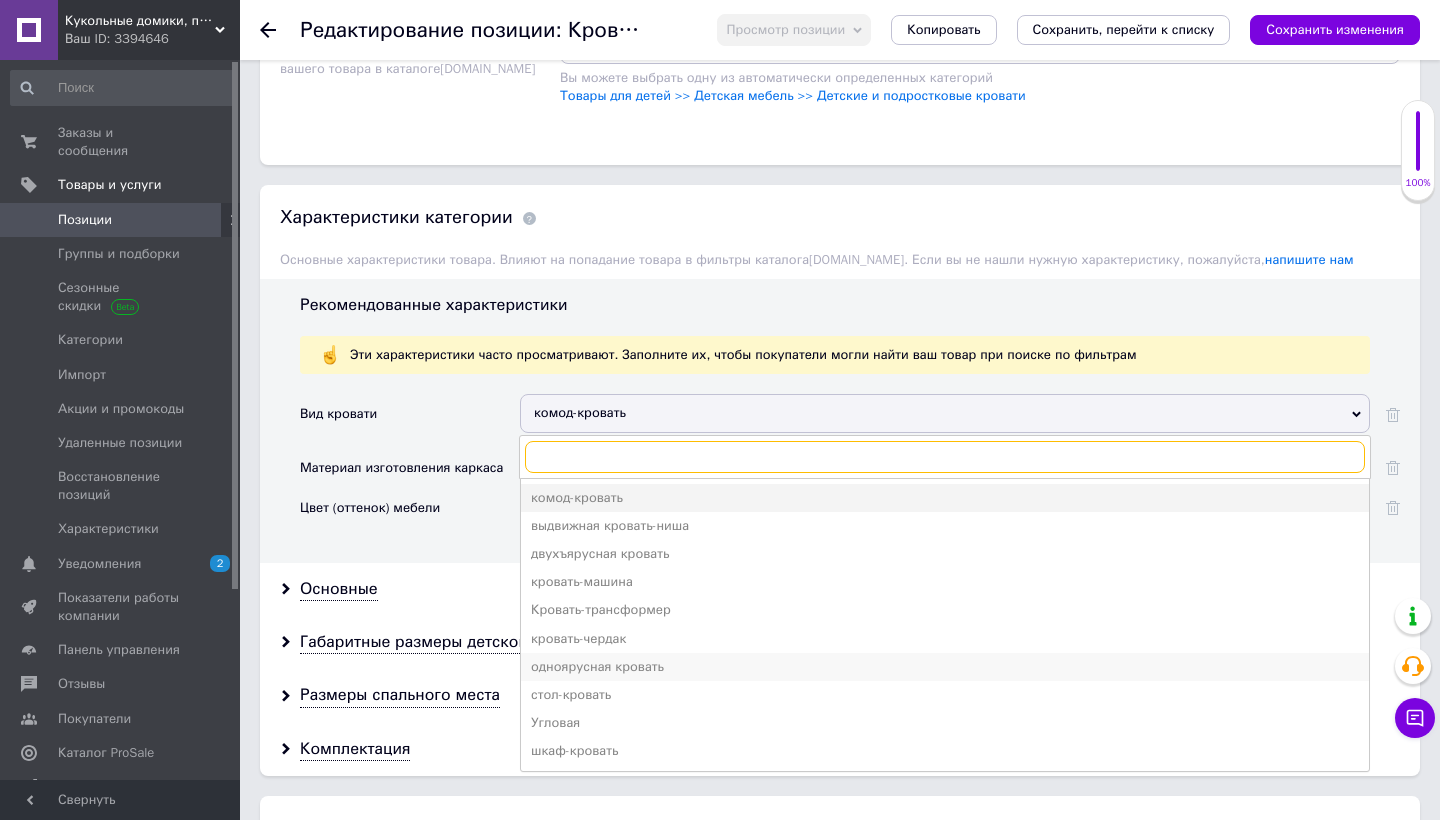scroll, scrollTop: 1514, scrollLeft: 0, axis: vertical 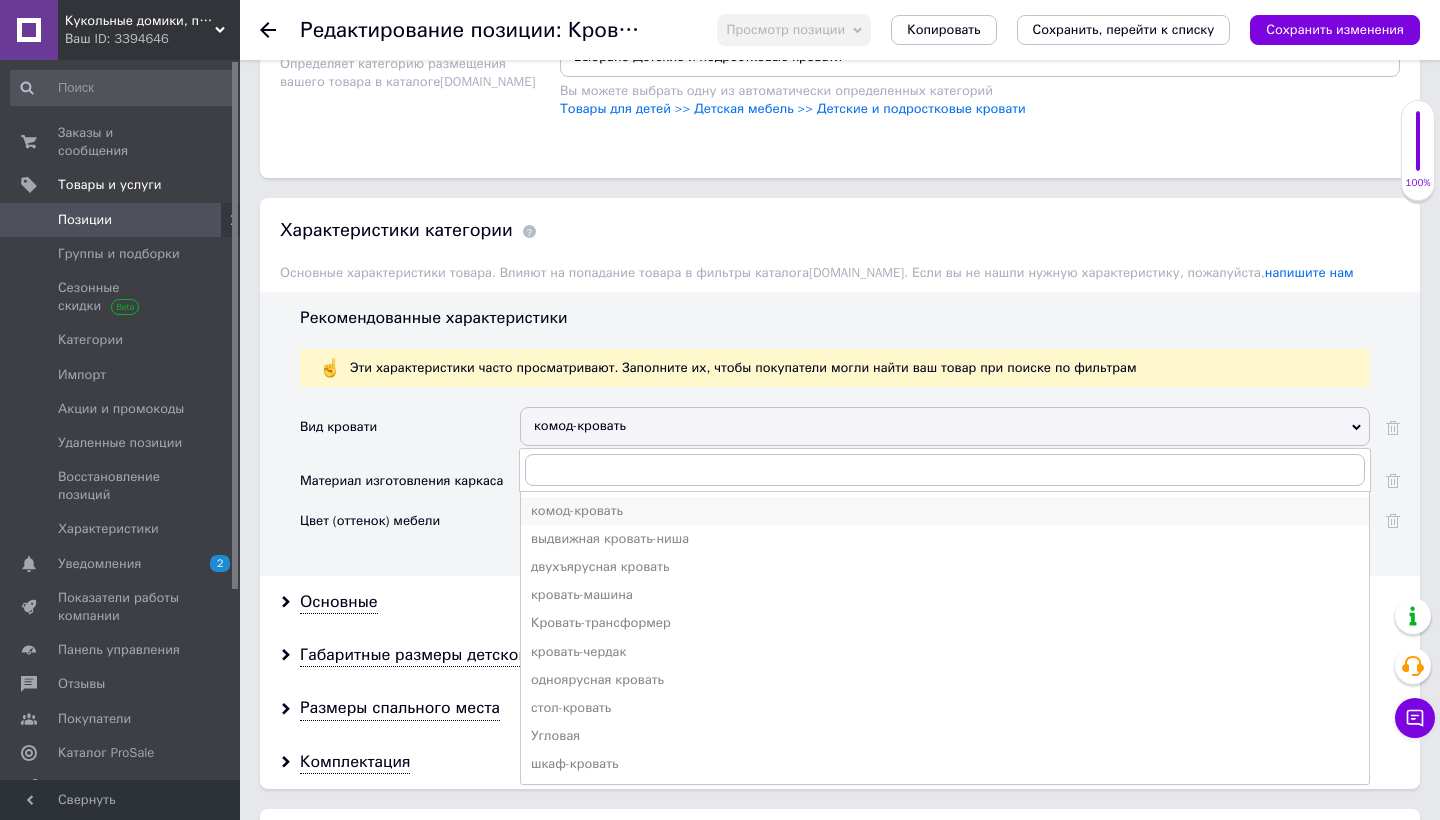 click on "комод-кровать" at bounding box center (945, 511) 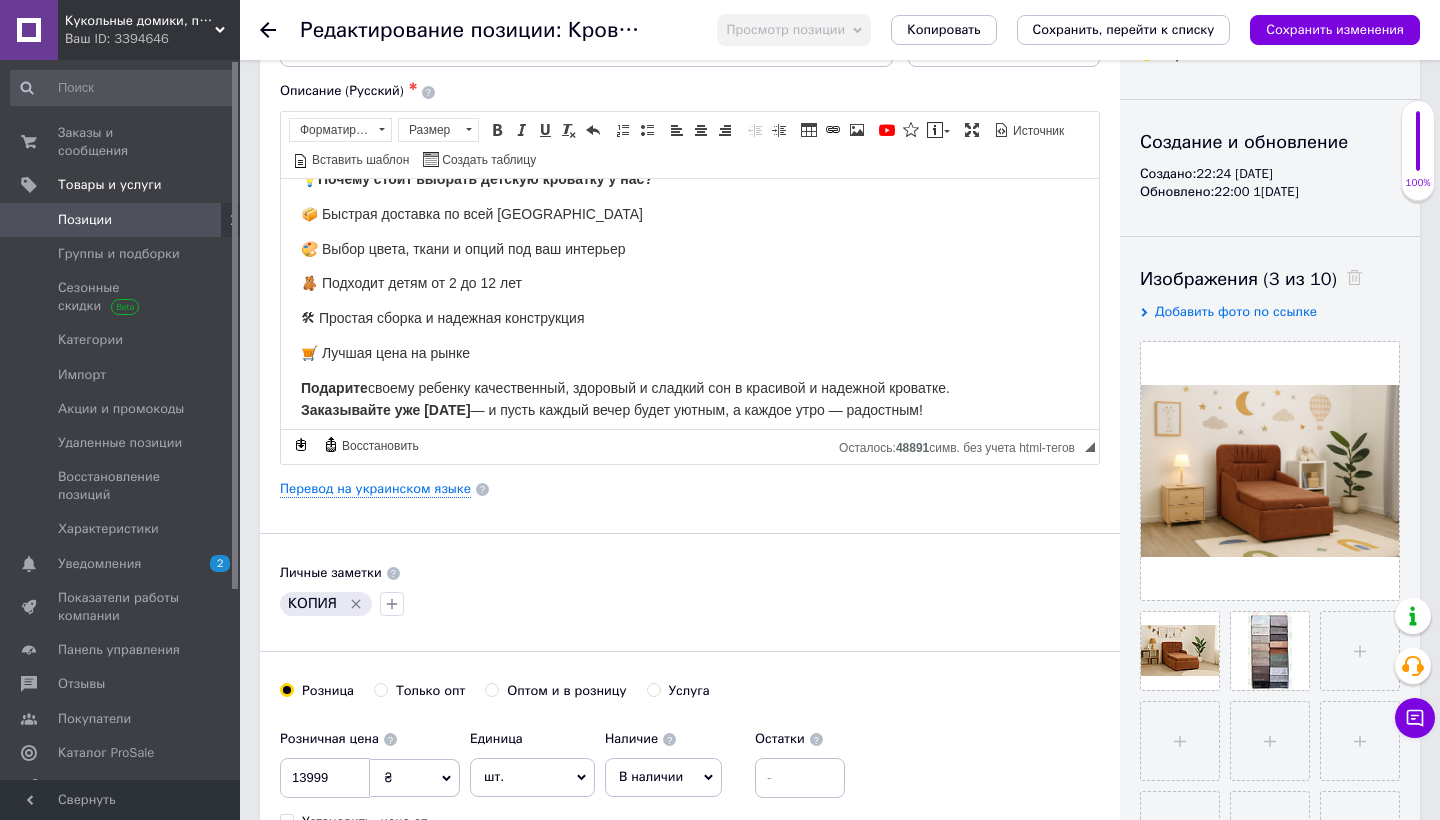scroll, scrollTop: 85, scrollLeft: 0, axis: vertical 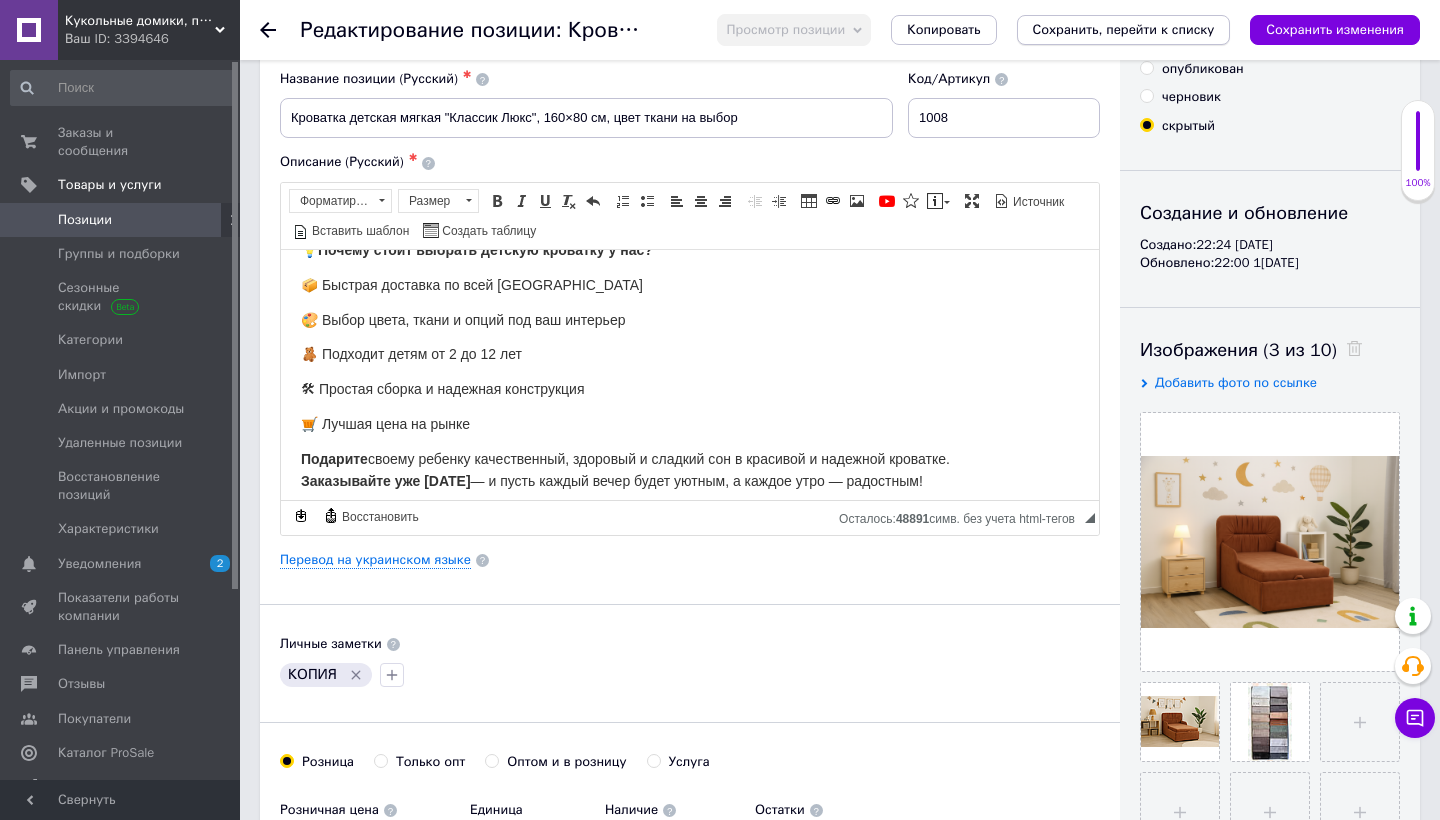 click on "Сохранить, перейти к списку" at bounding box center (1124, 29) 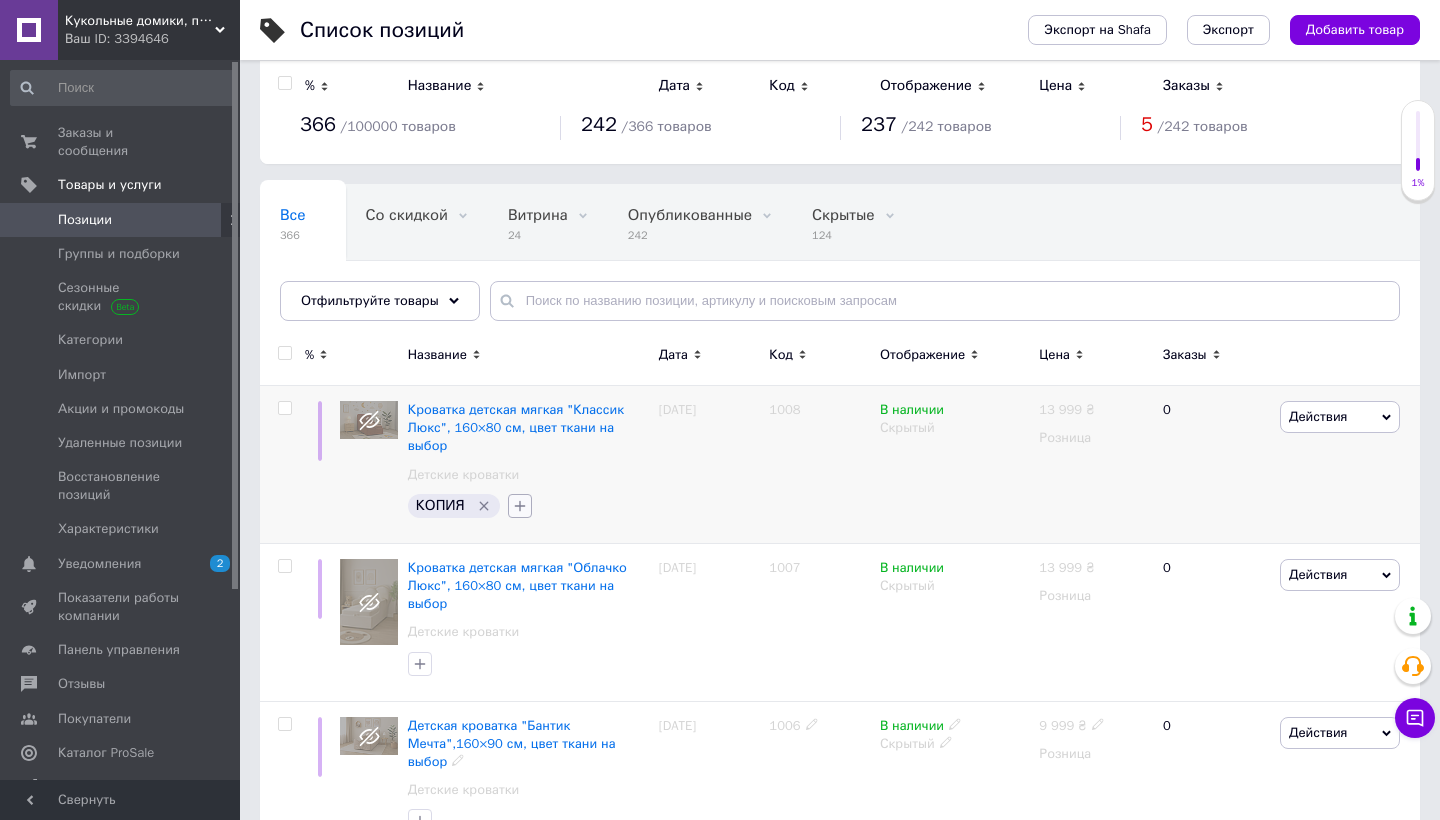 scroll, scrollTop: 15, scrollLeft: 0, axis: vertical 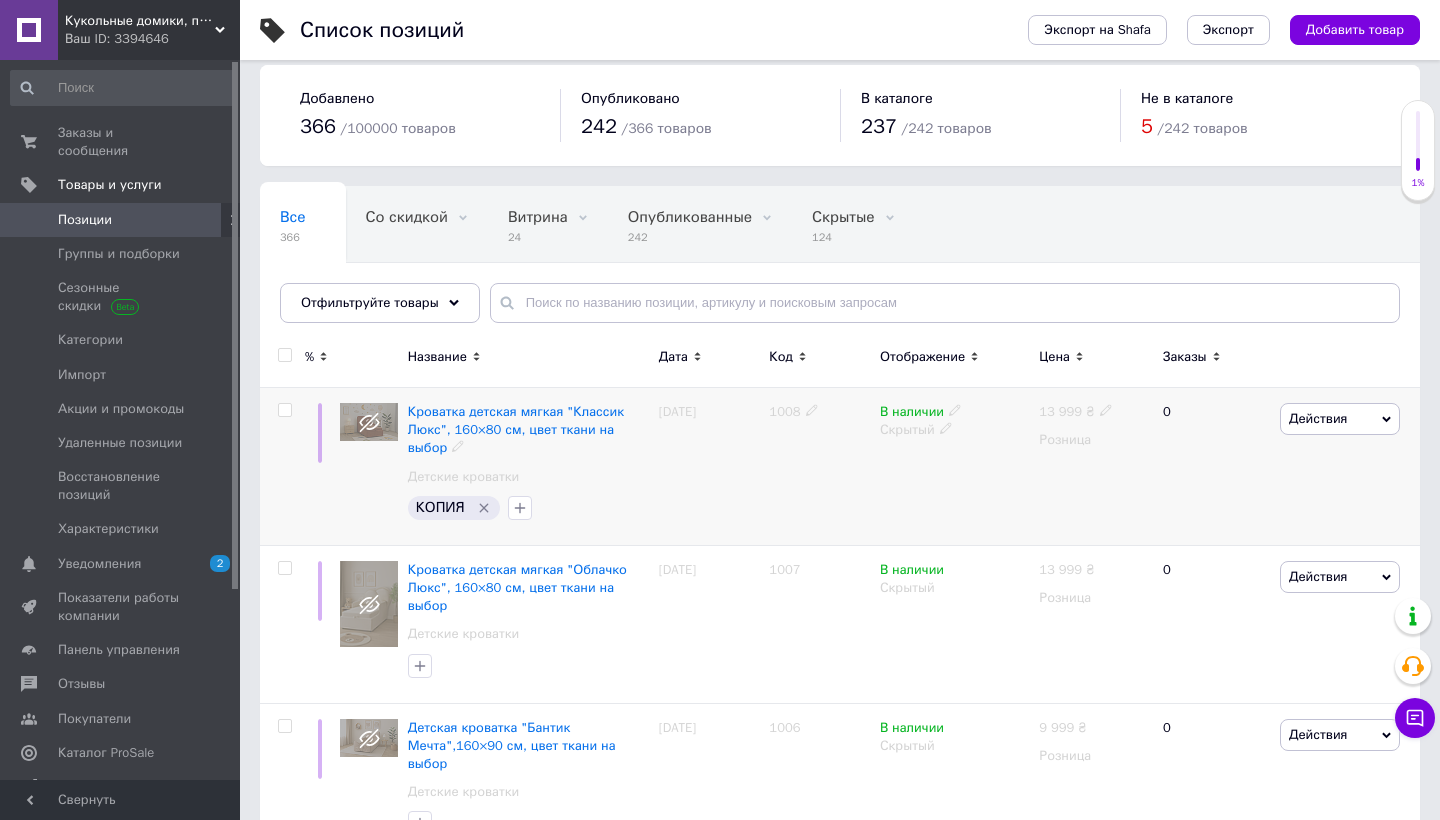 click 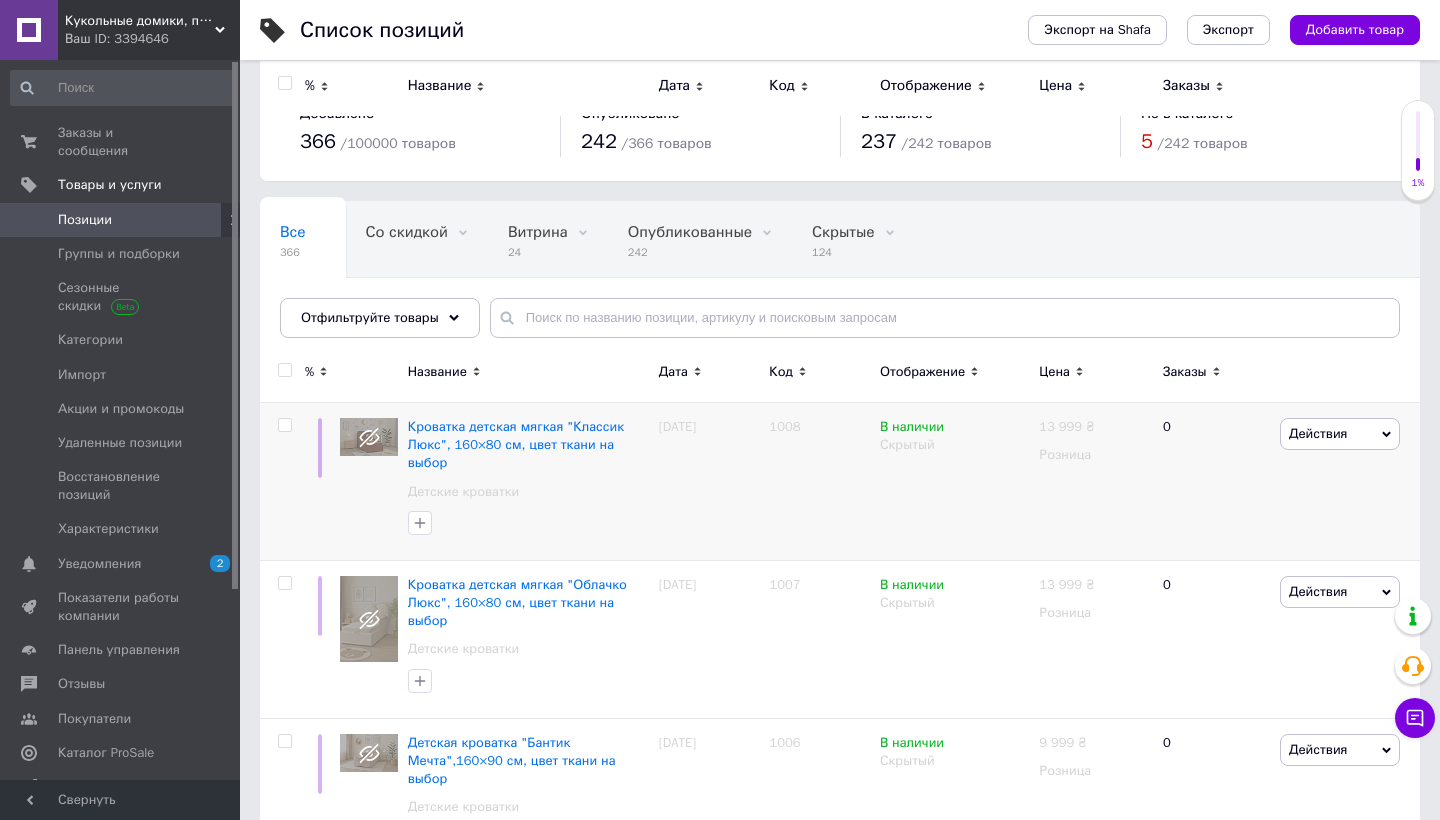 scroll, scrollTop: 0, scrollLeft: 0, axis: both 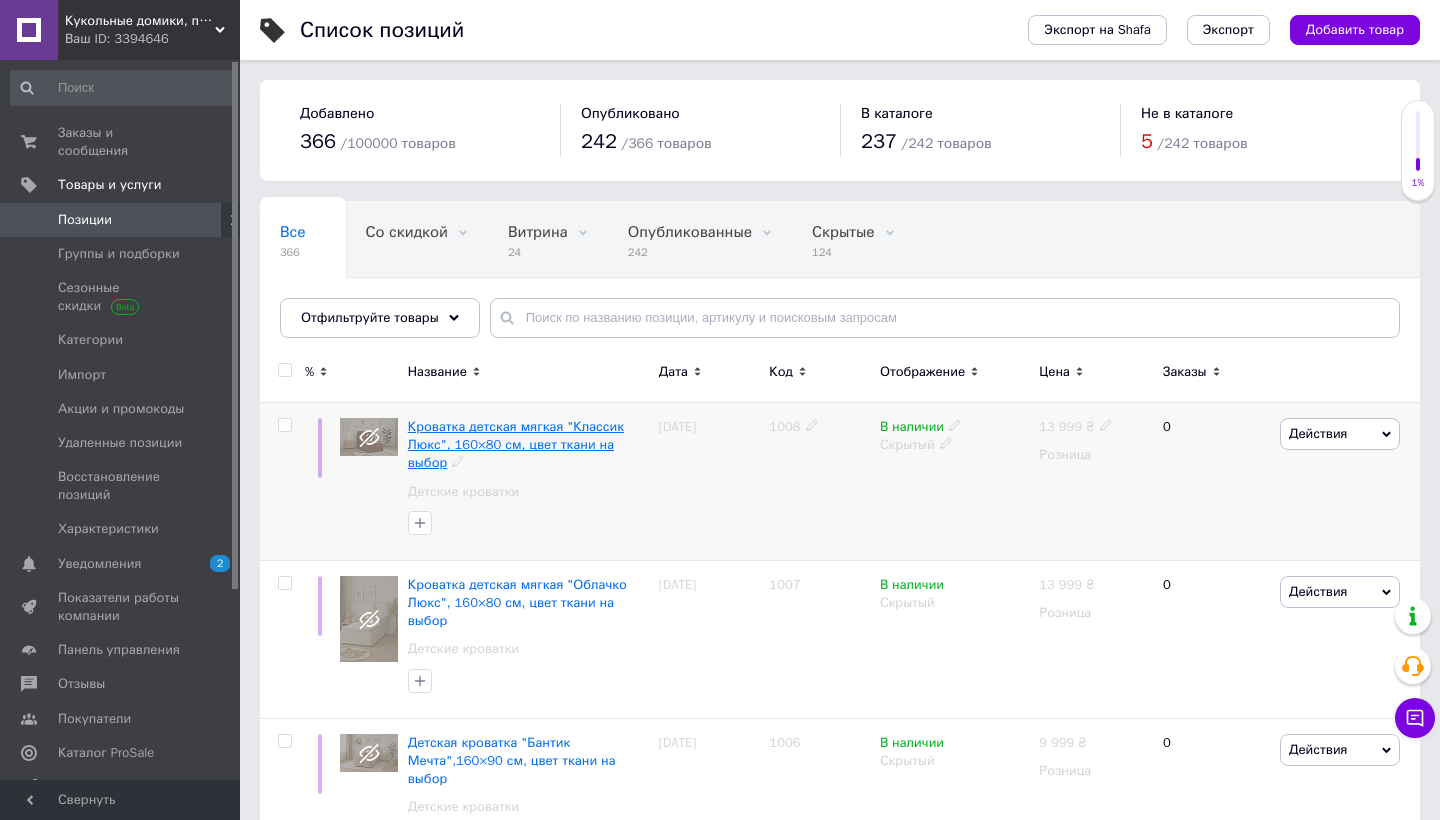 click on "Кроватка детская мягкая "Классик Люкс", 160×80 см, цвет ткани на выбор" at bounding box center [516, 444] 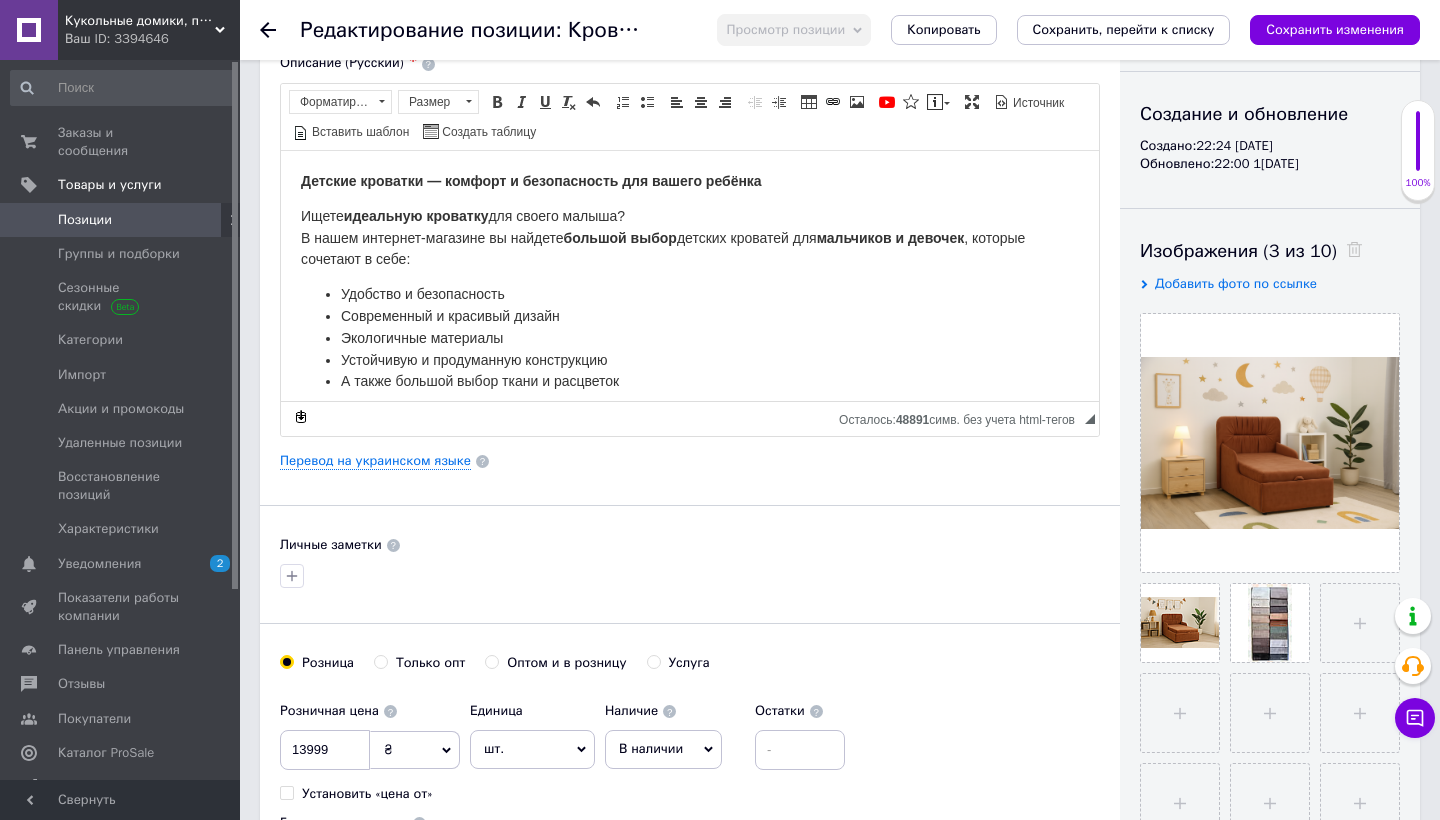 scroll, scrollTop: 170, scrollLeft: 0, axis: vertical 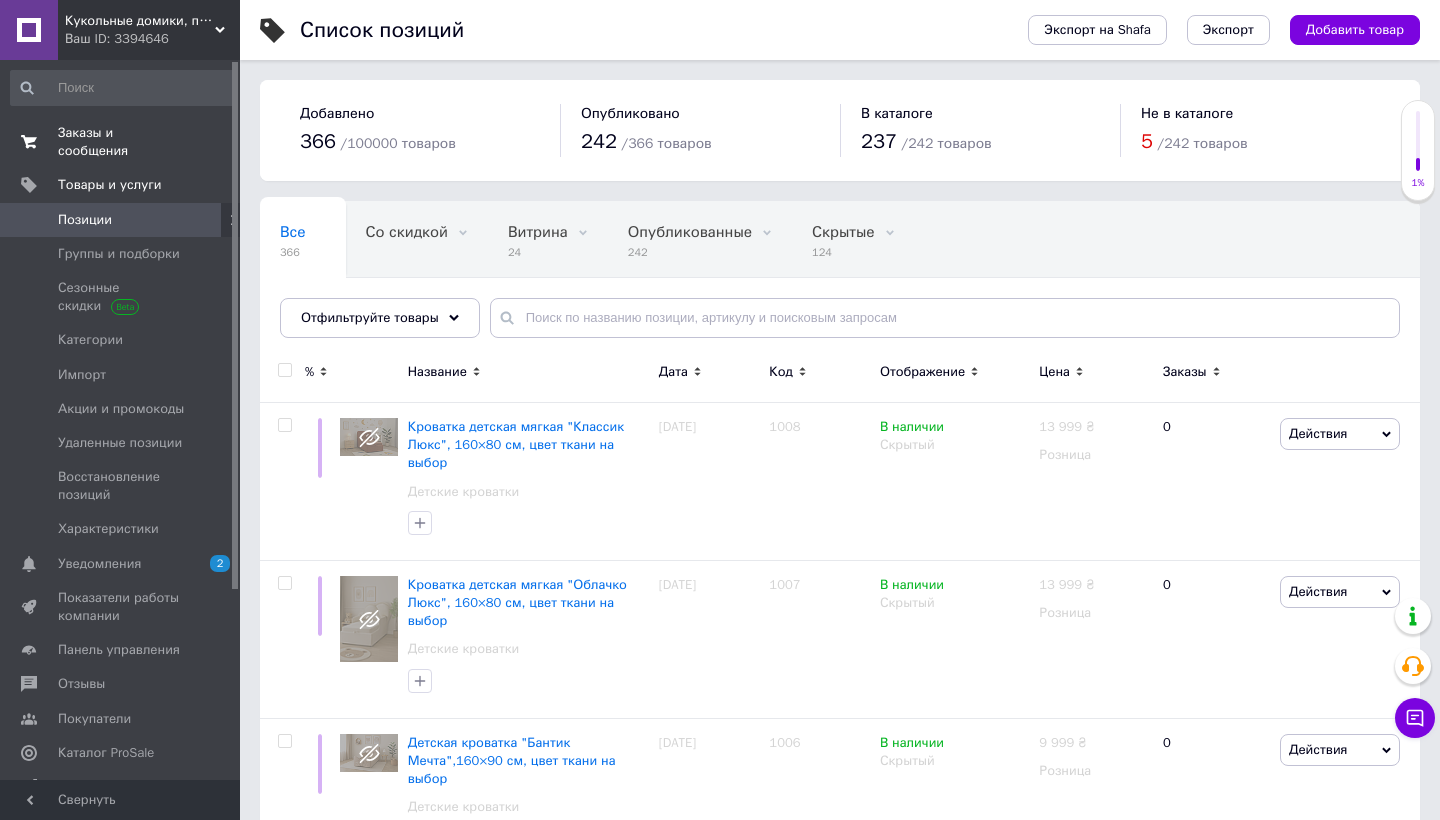 click on "Заказы и сообщения" at bounding box center [121, 142] 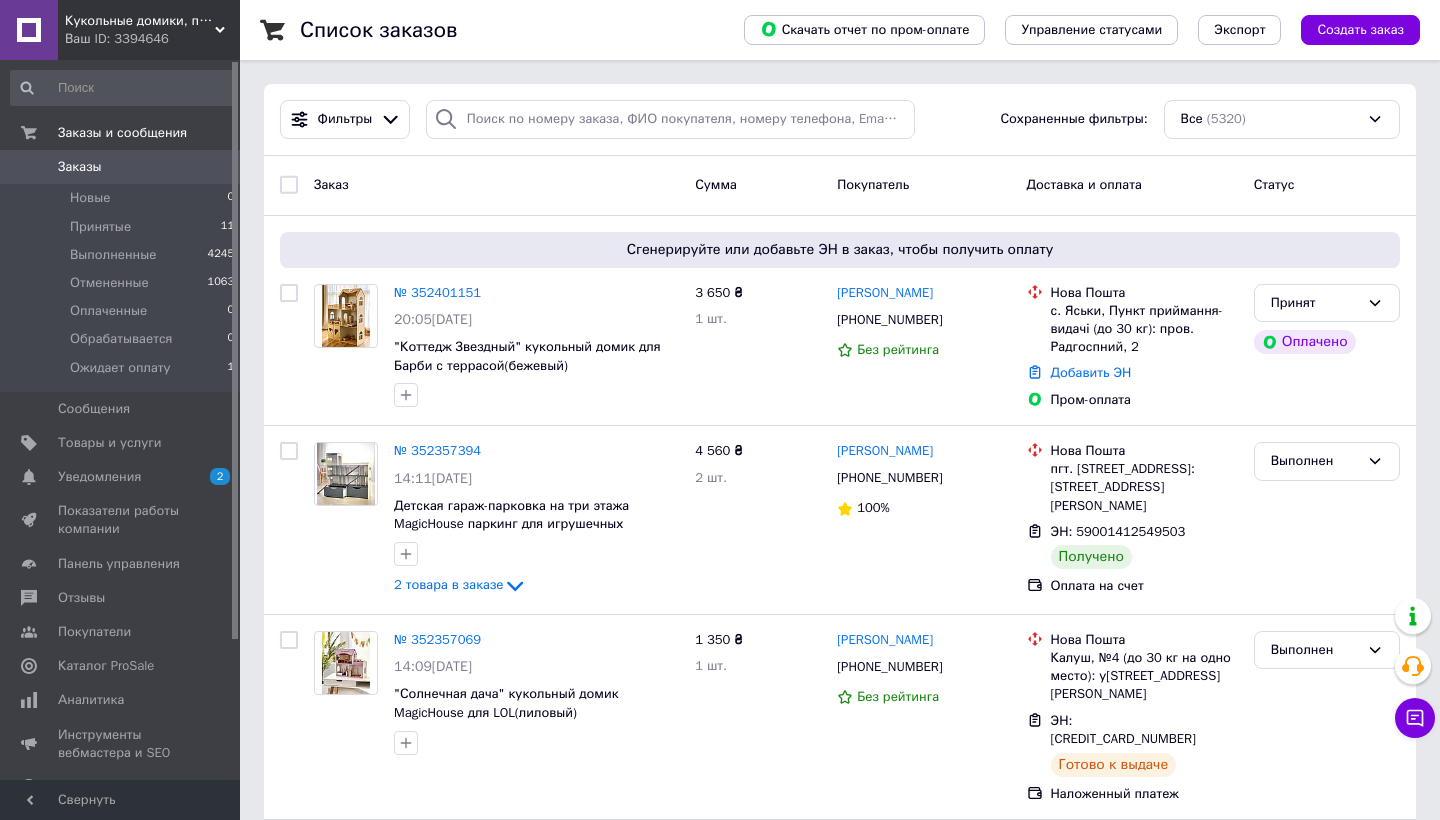 click on "Заказы" at bounding box center (121, 167) 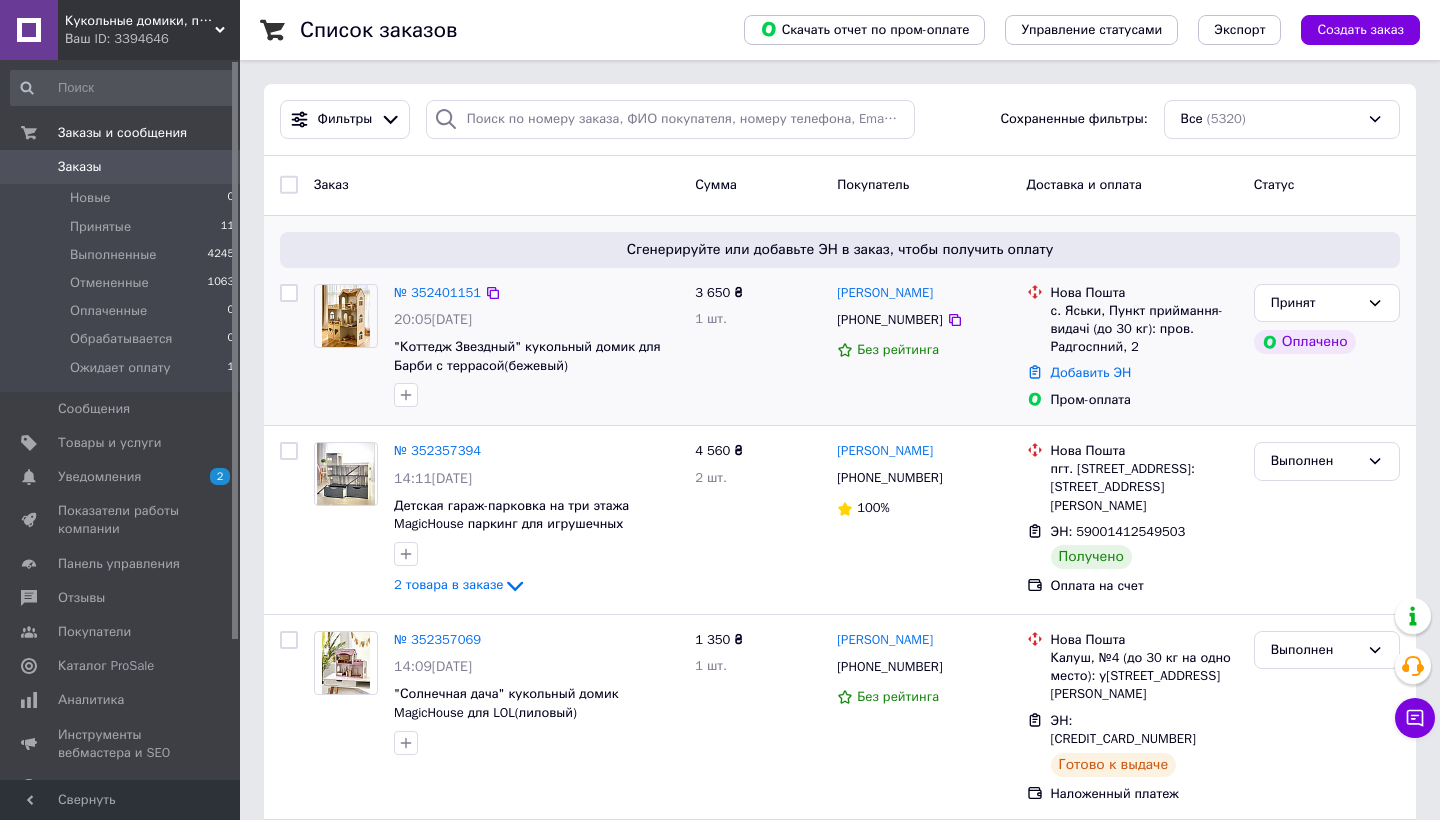 scroll, scrollTop: 0, scrollLeft: 0, axis: both 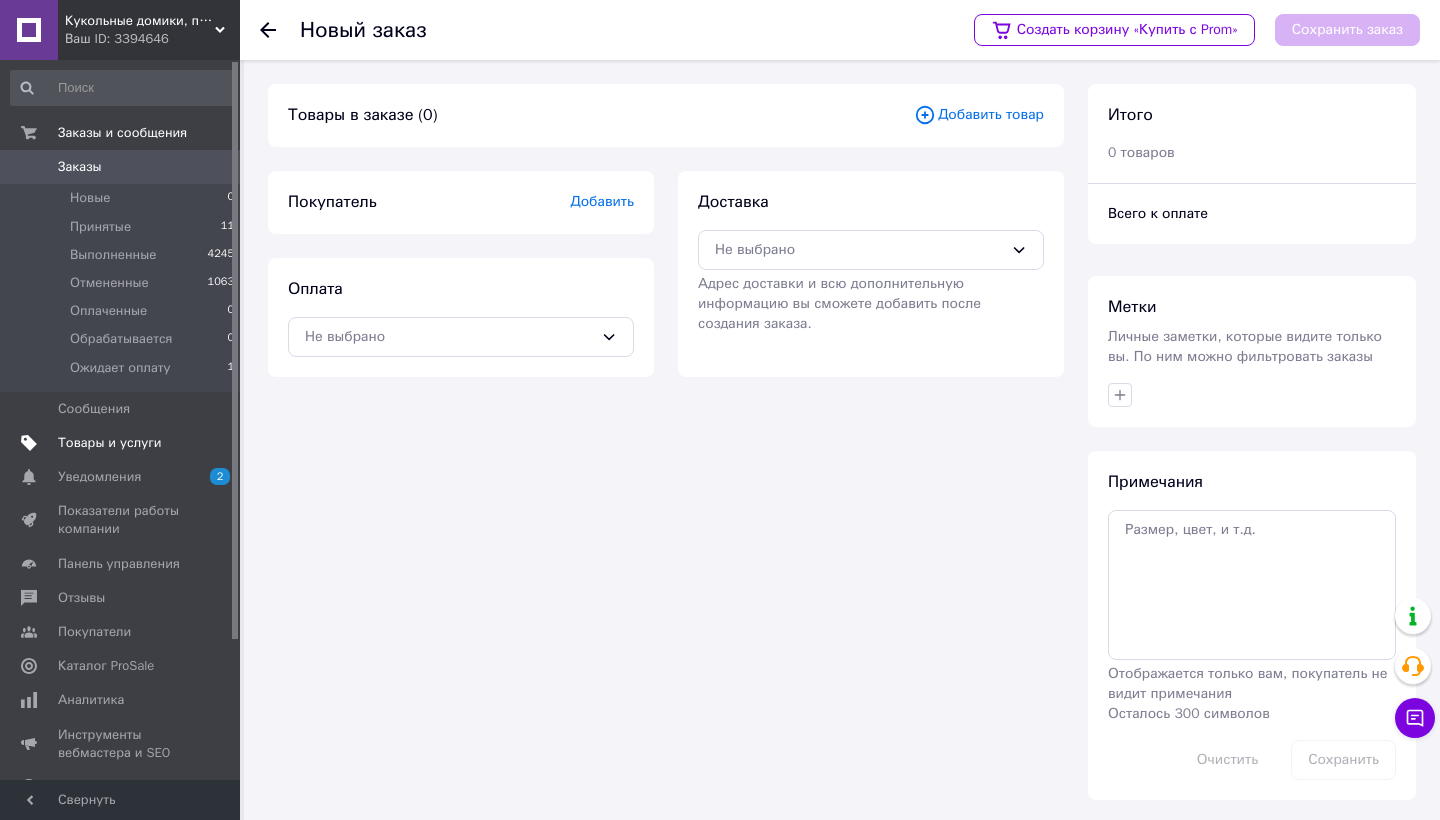 click on "Товары и услуги" at bounding box center [110, 443] 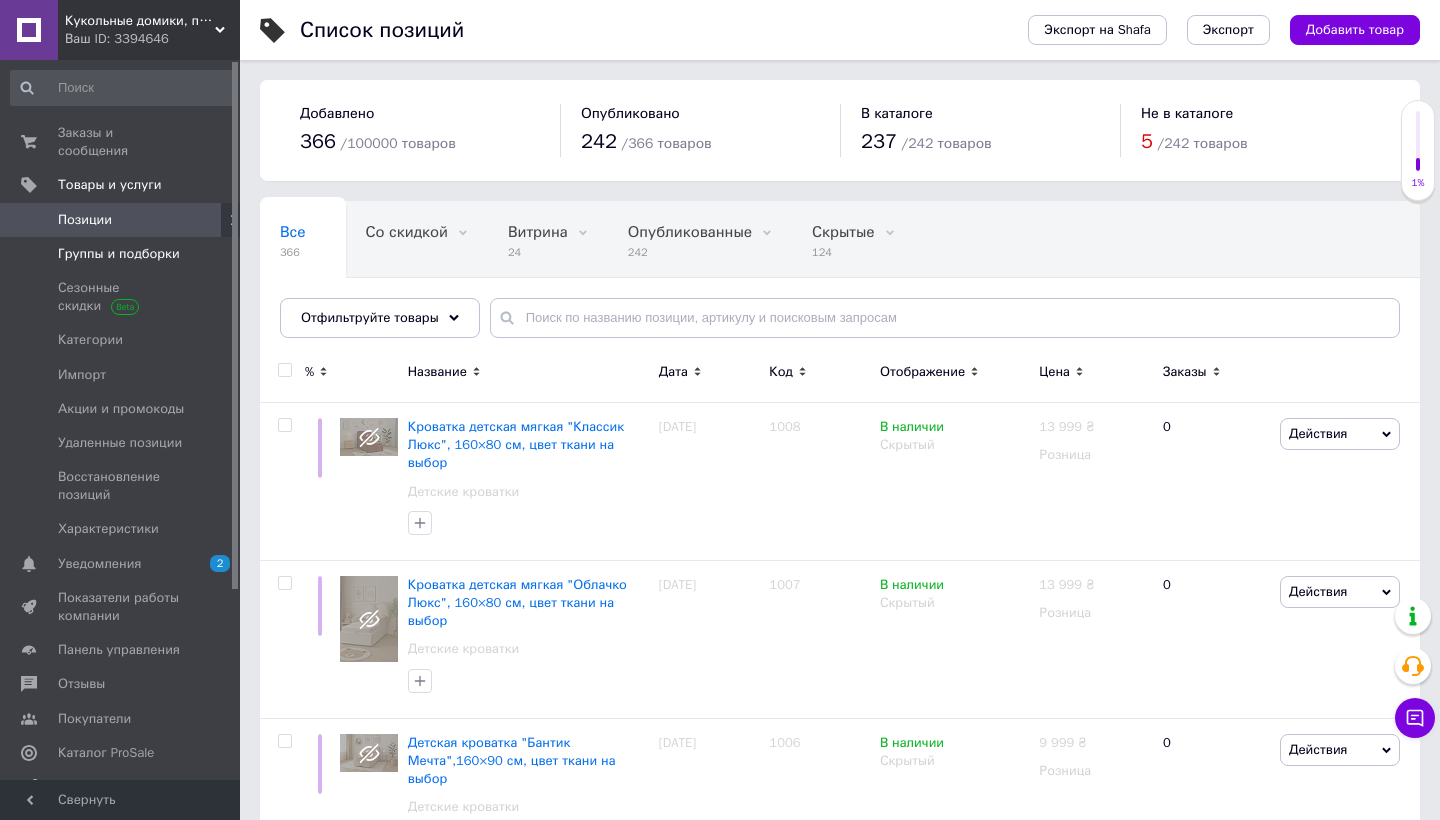 click on "Группы и подборки" at bounding box center [119, 254] 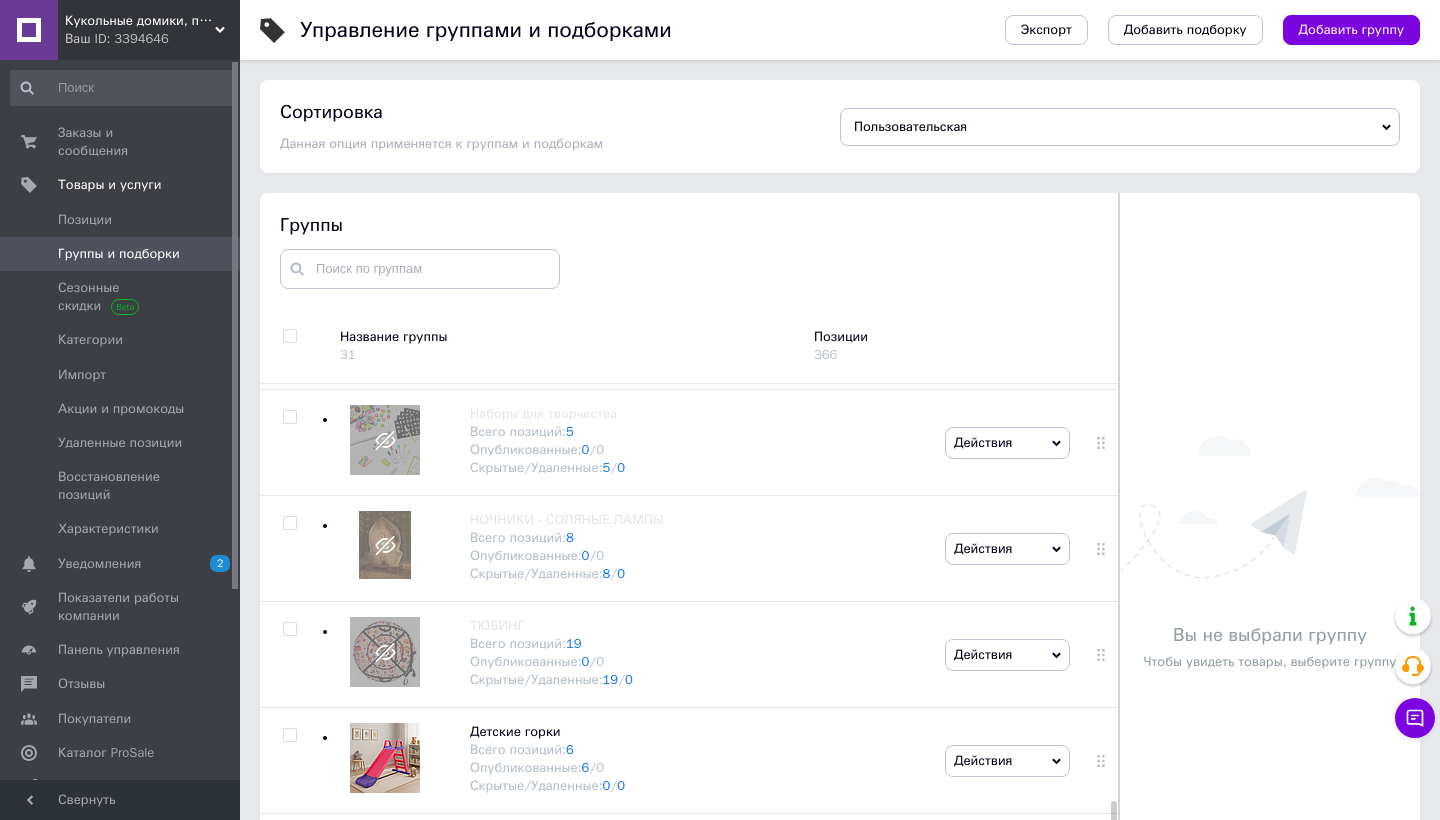 scroll, scrollTop: 2004, scrollLeft: 0, axis: vertical 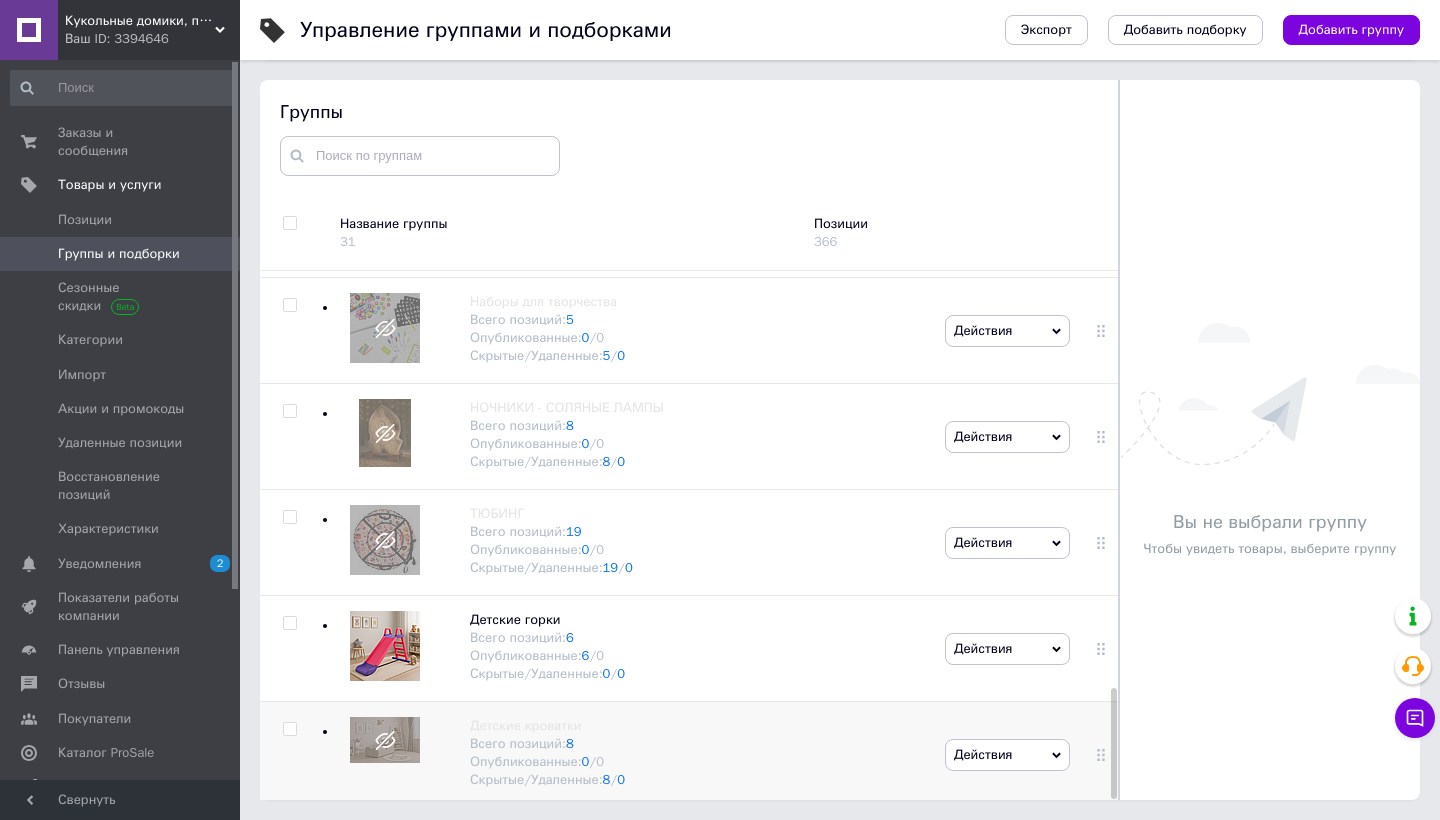 click on "Действия" at bounding box center [983, 754] 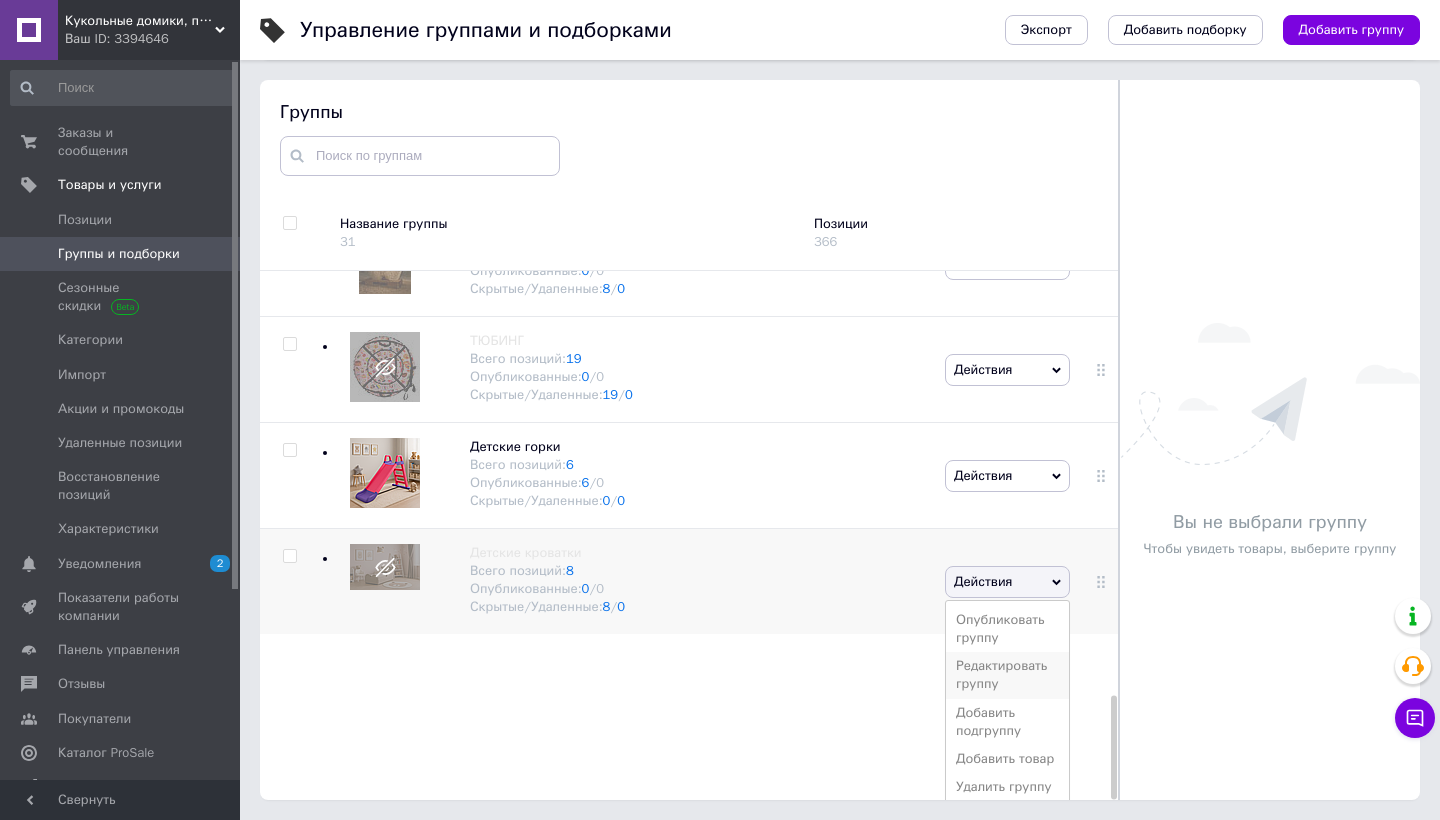 scroll, scrollTop: 2176, scrollLeft: 0, axis: vertical 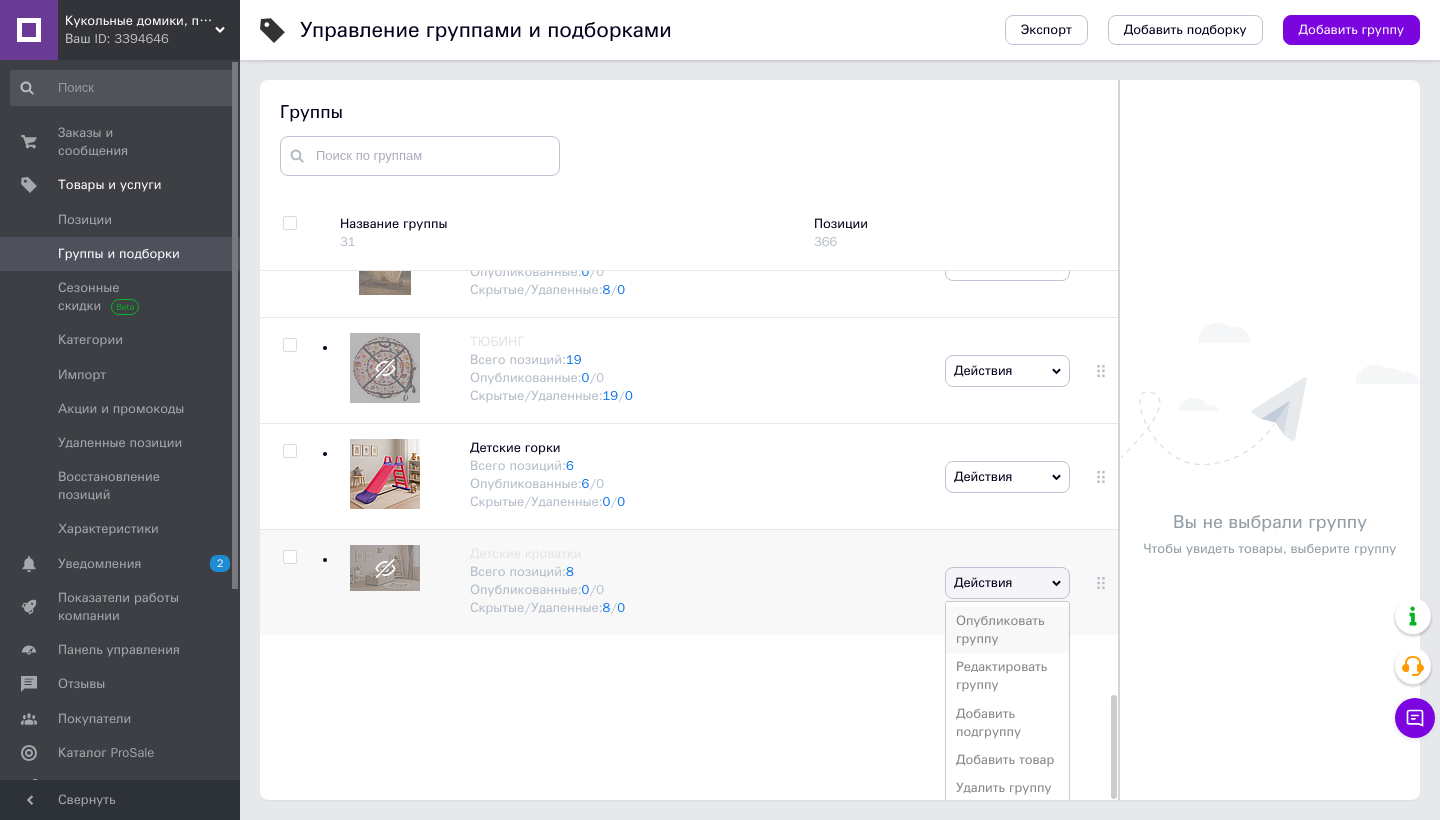 click on "Опубликовать группу" at bounding box center [1007, 630] 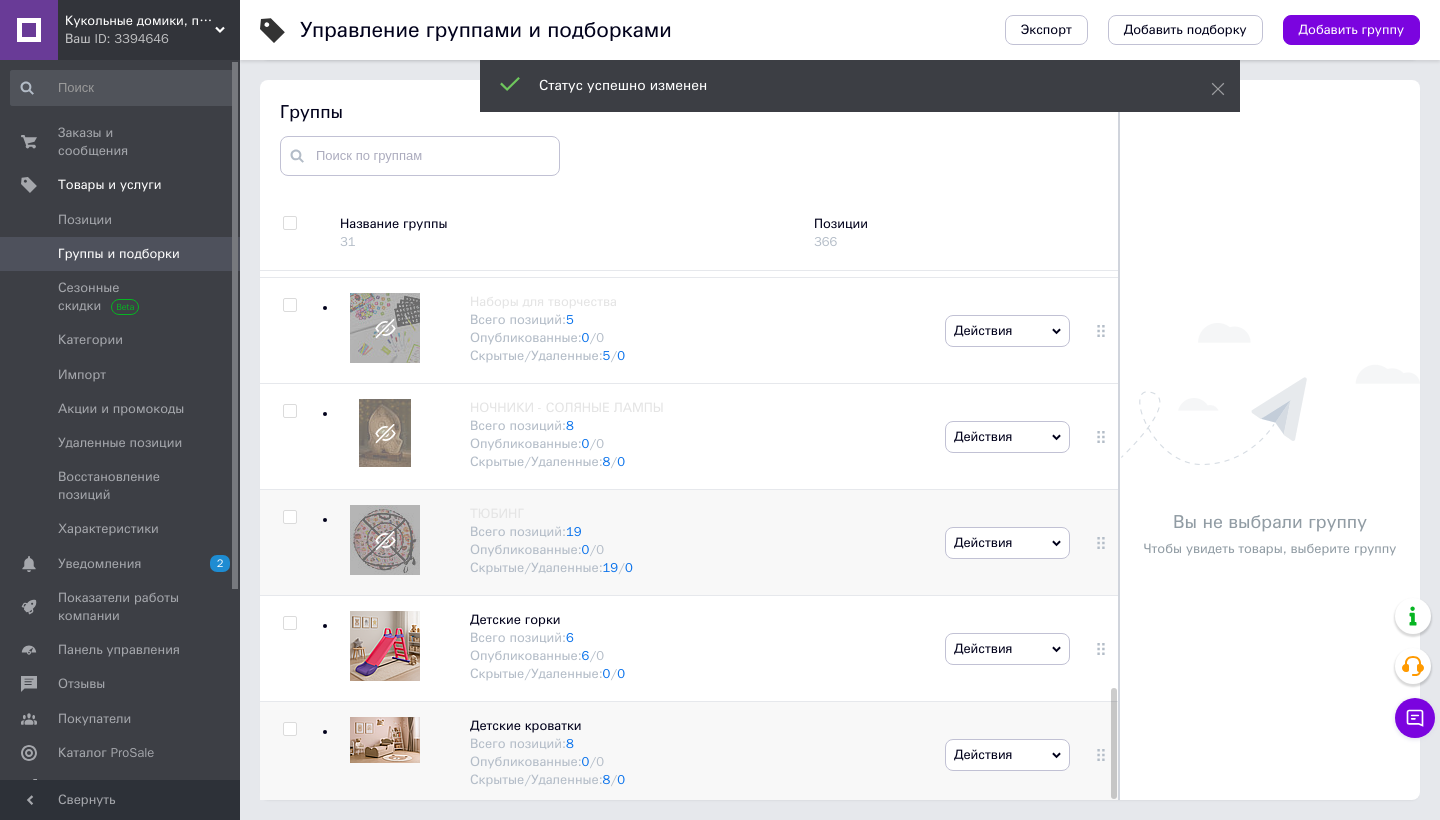 scroll, scrollTop: 113, scrollLeft: 0, axis: vertical 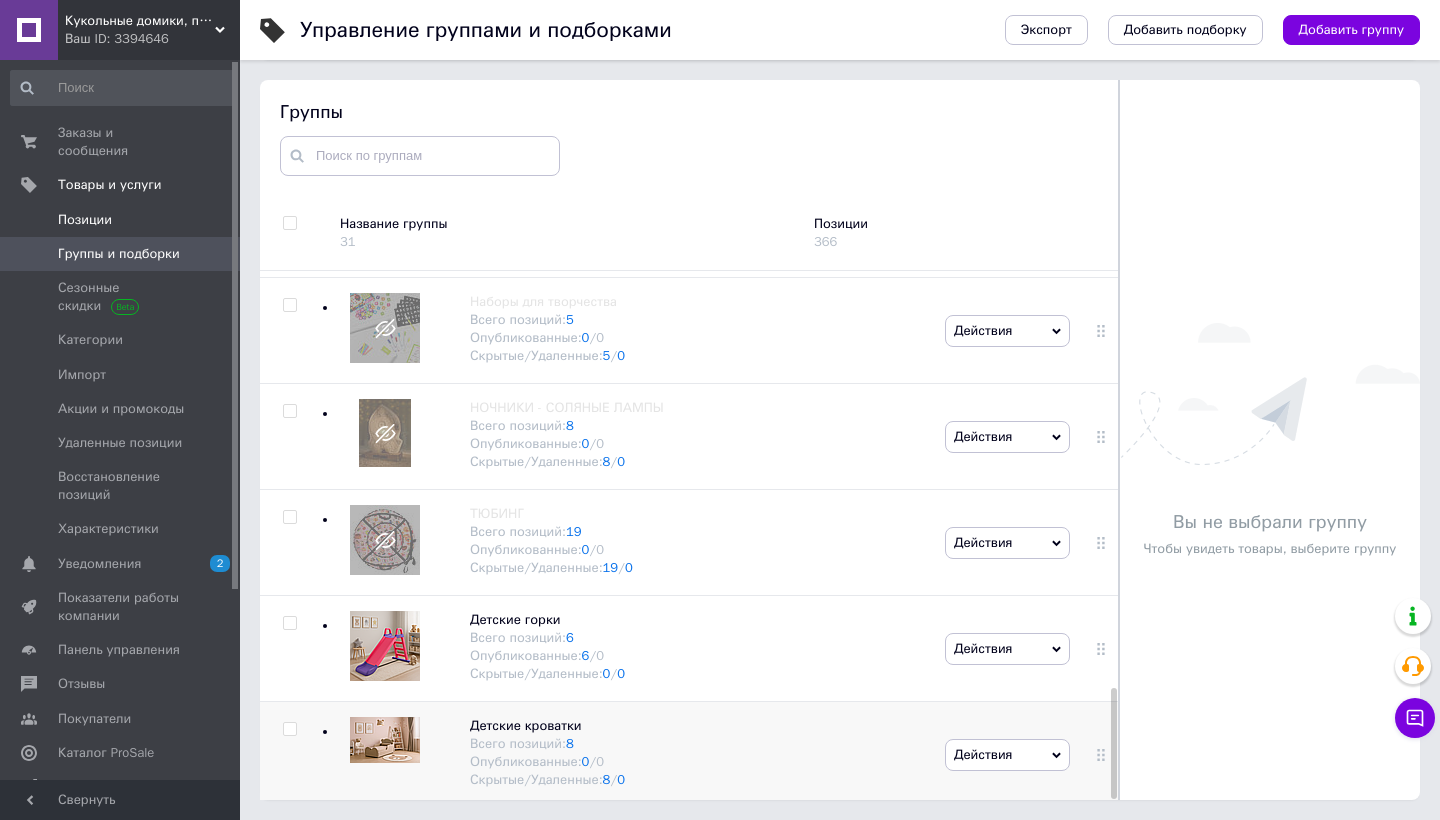 click on "Позиции" at bounding box center [123, 220] 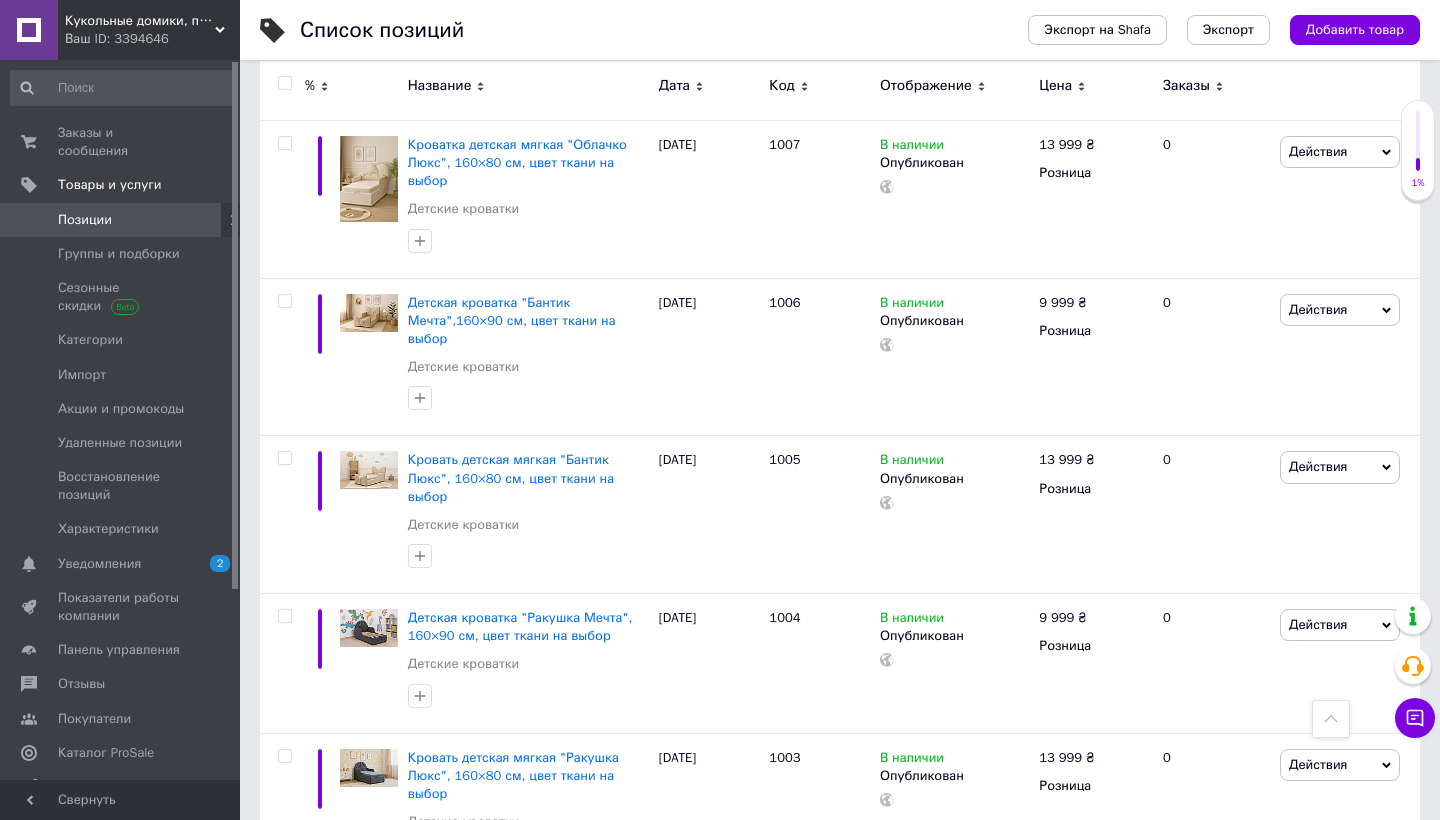 scroll, scrollTop: 434, scrollLeft: 0, axis: vertical 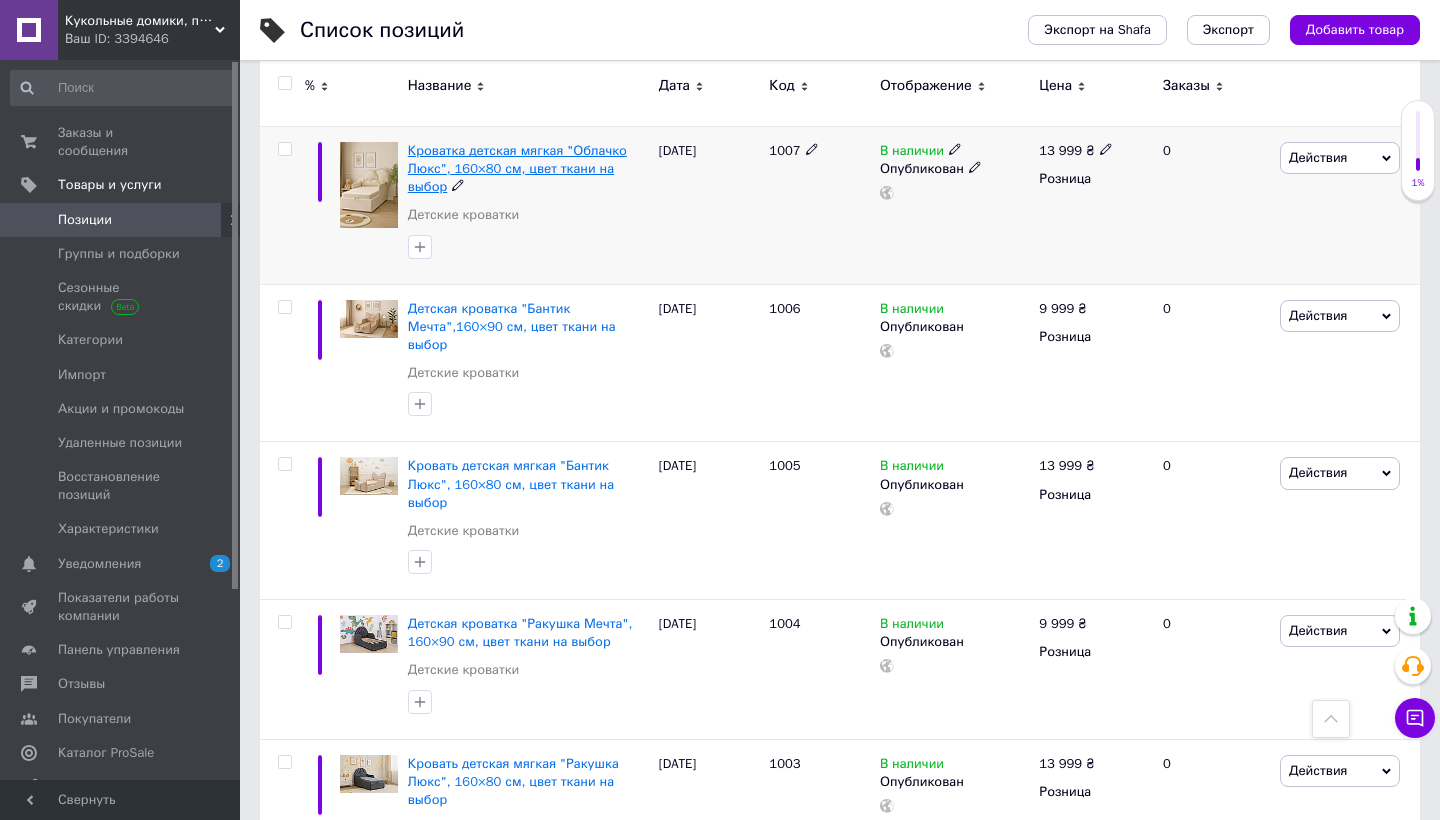 click on "Кроватка детская мягкая "Облачко Люкс", 160×80 см, цвет ткани на выбор" at bounding box center (517, 168) 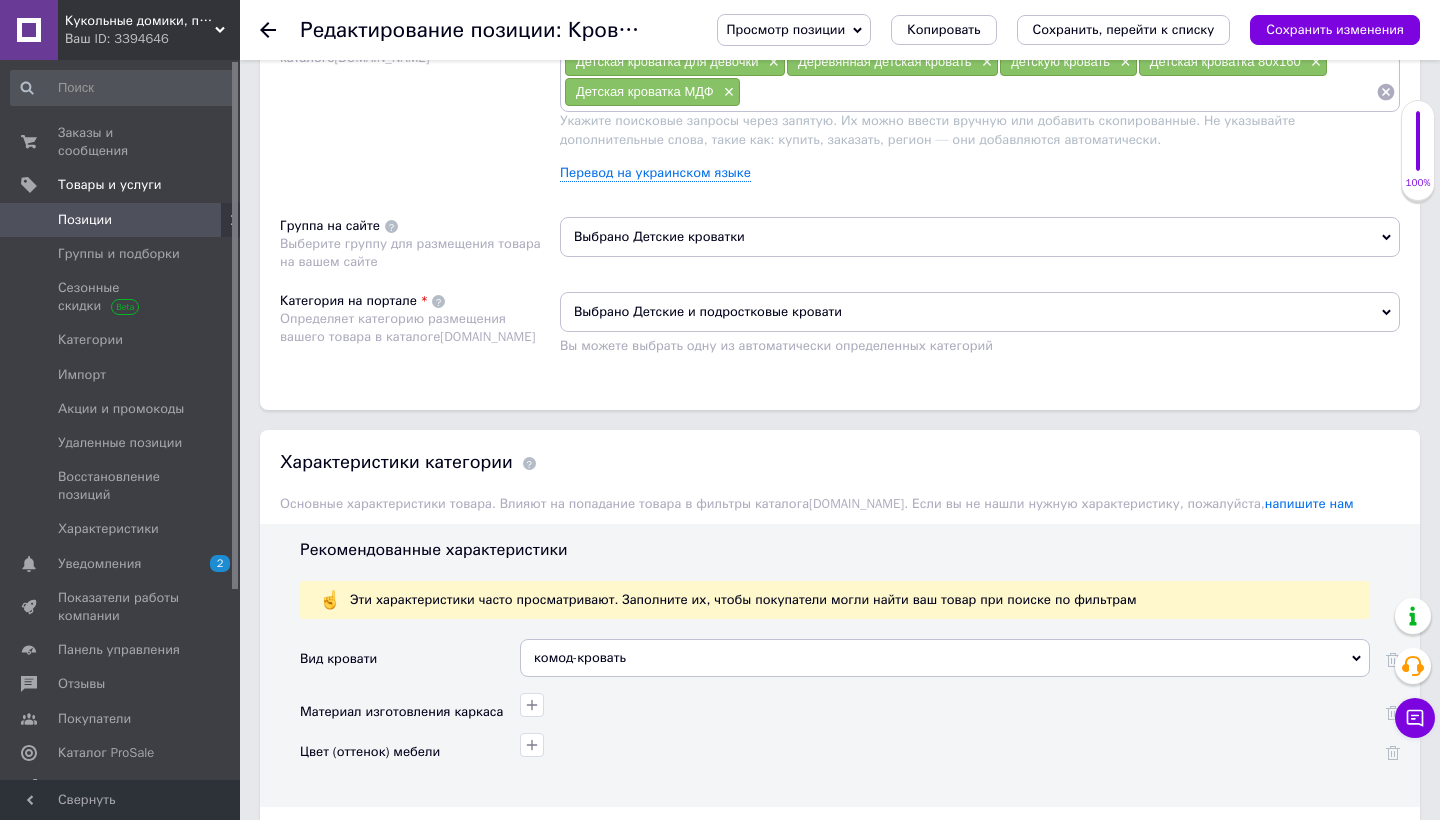 scroll, scrollTop: 1258, scrollLeft: 0, axis: vertical 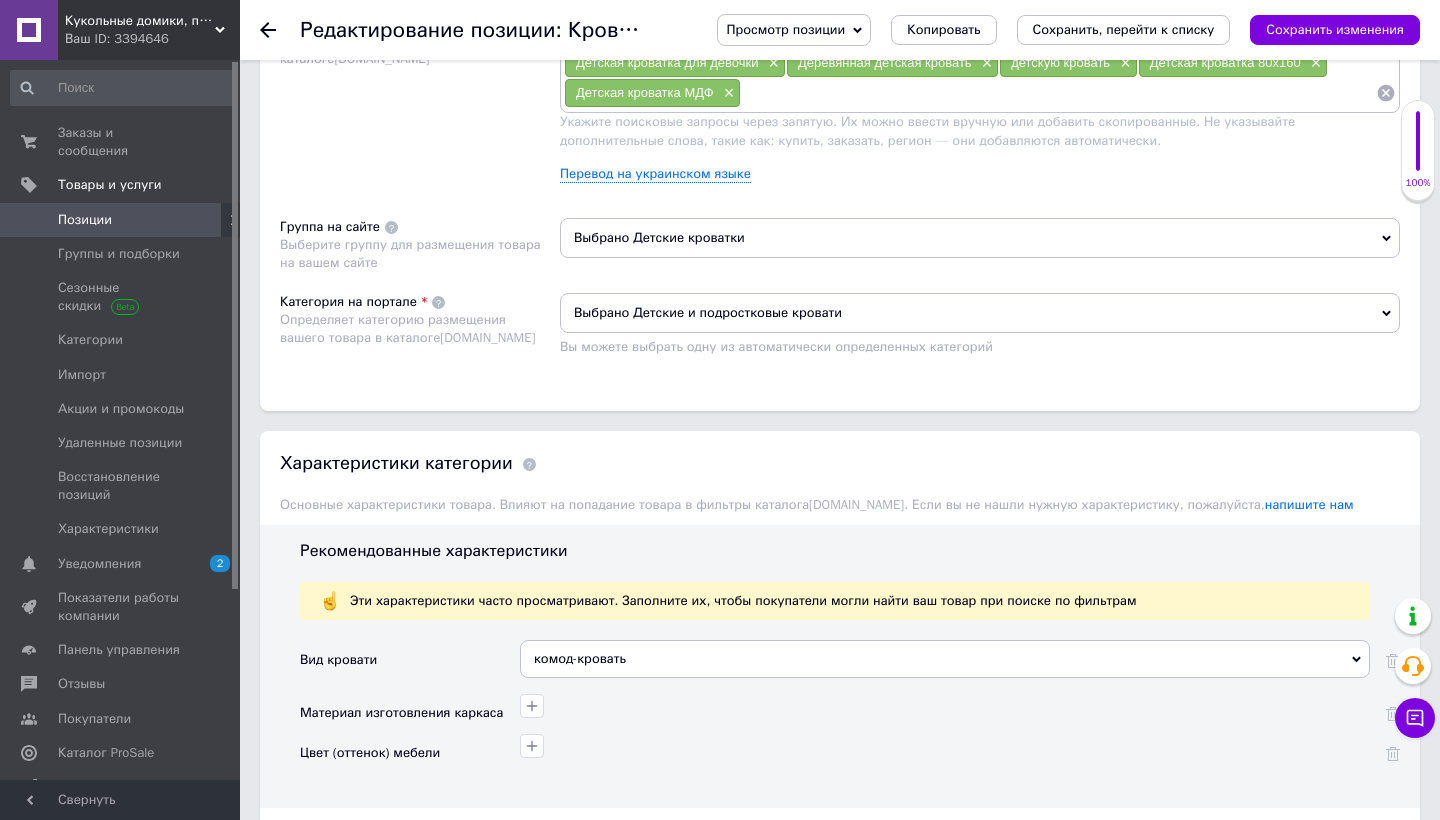 click on "комод-кровать" at bounding box center (945, 659) 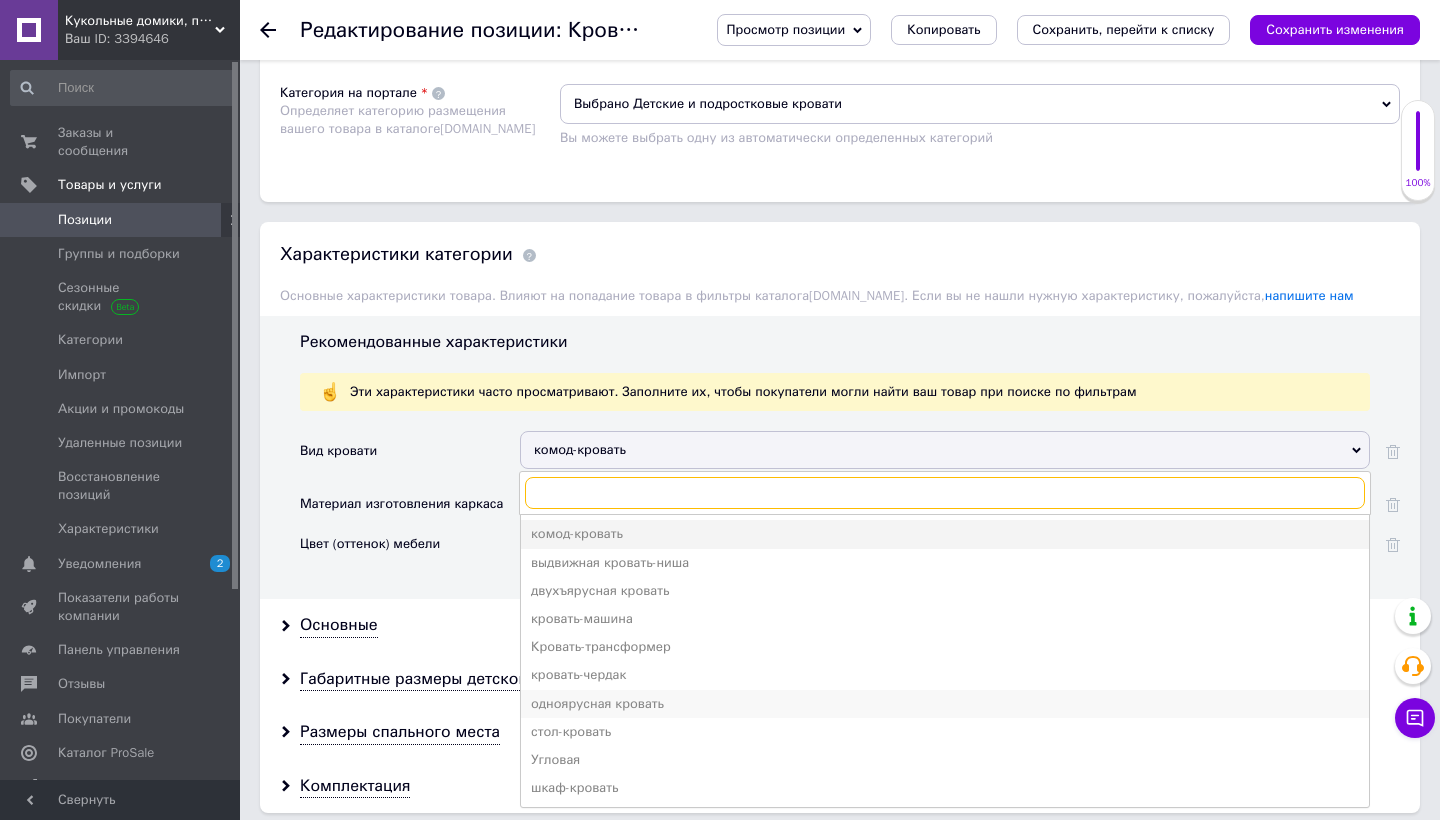 scroll, scrollTop: 1472, scrollLeft: 0, axis: vertical 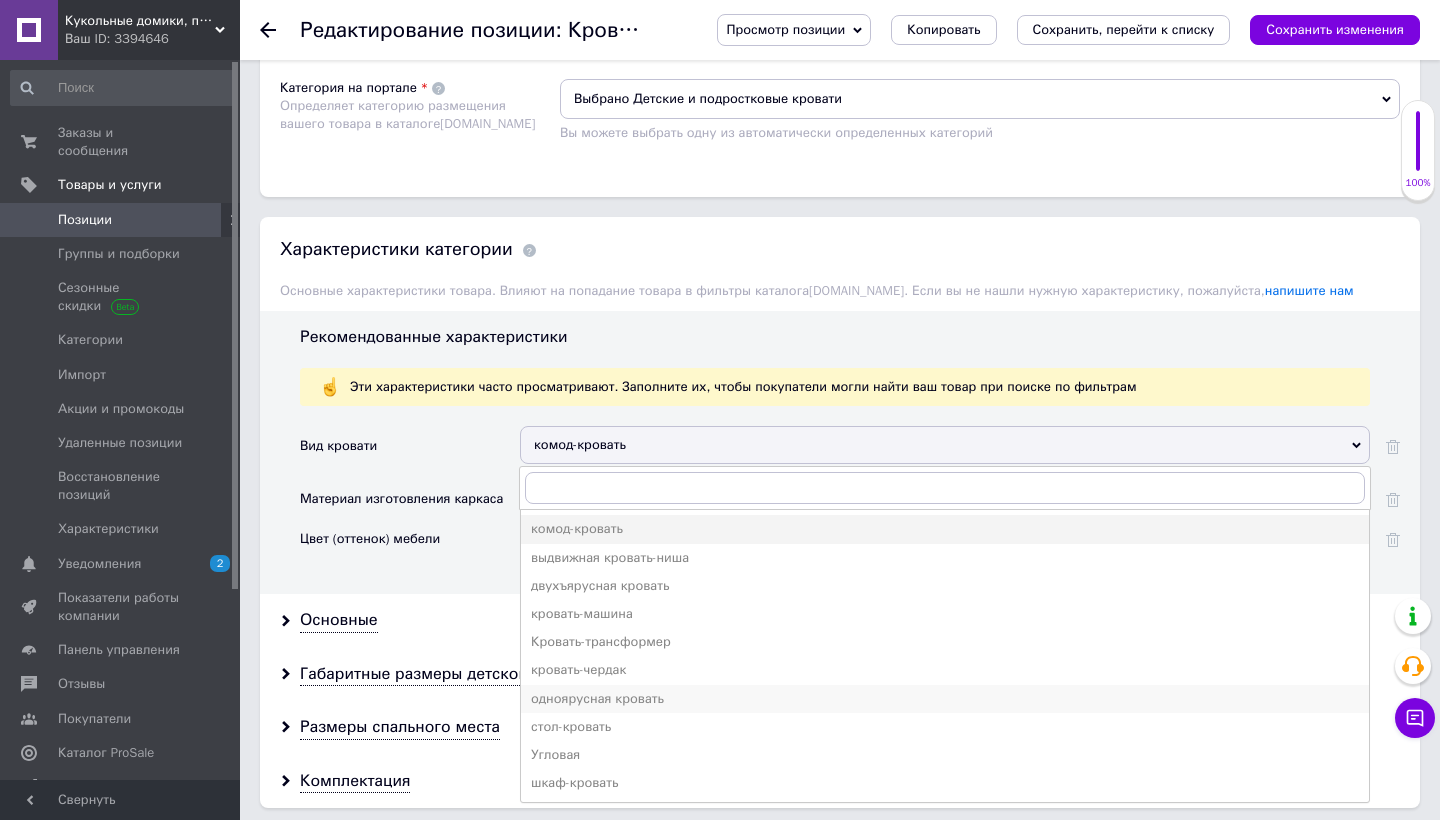 click on "одноярусная кровать" at bounding box center [945, 699] 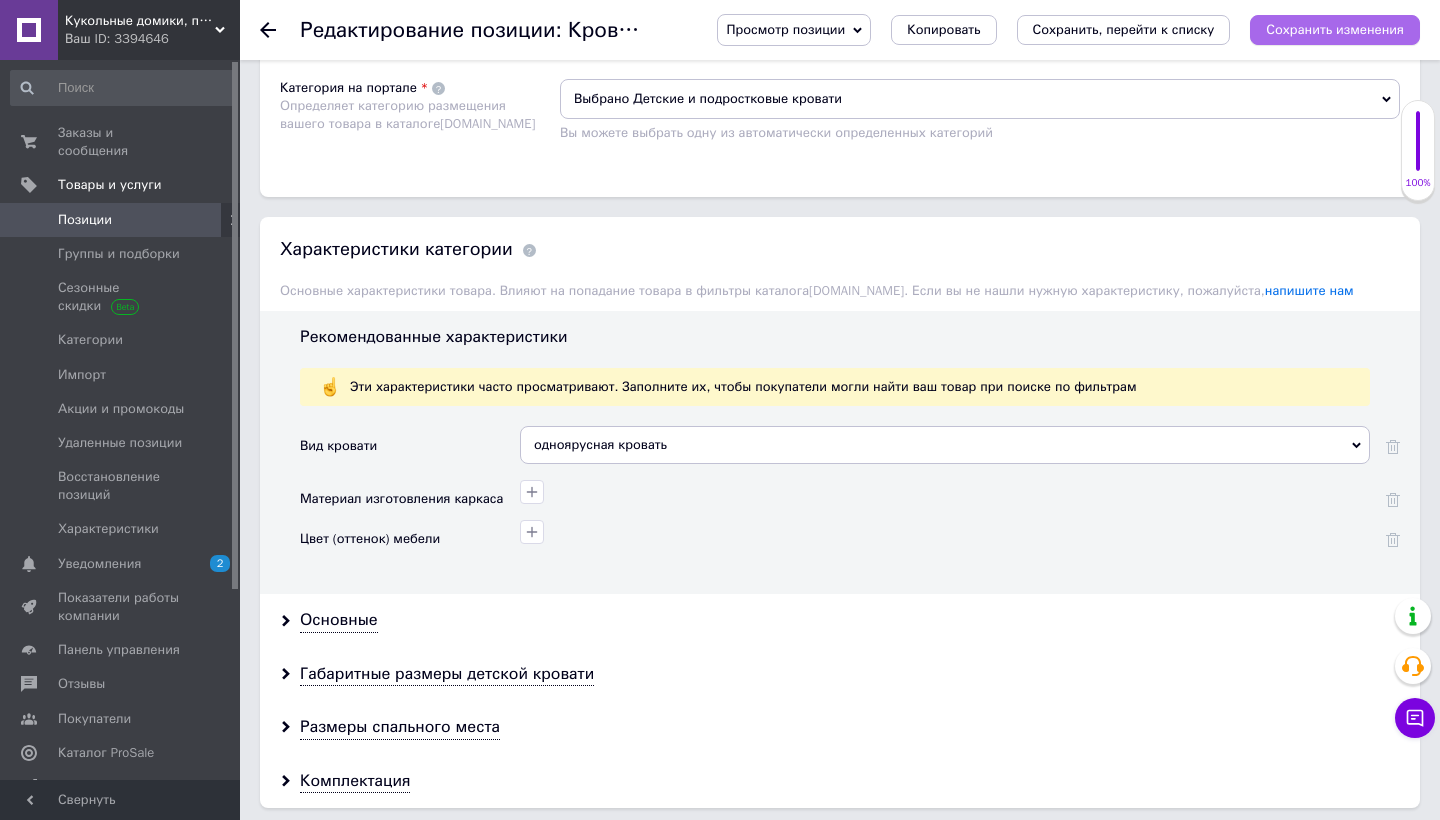 click on "Сохранить изменения" at bounding box center [1335, 29] 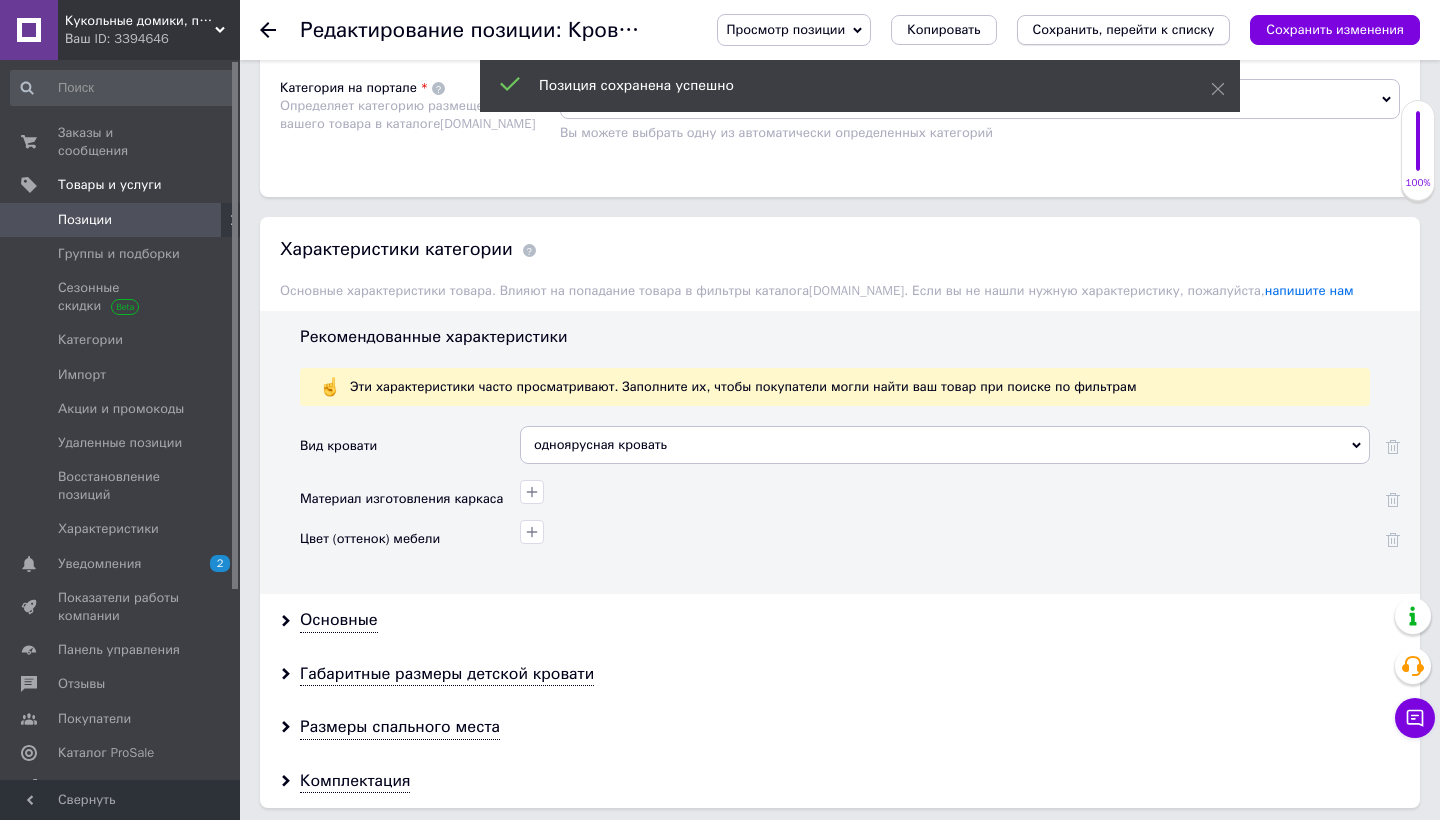 click on "Сохранить, перейти к списку" at bounding box center (1124, 29) 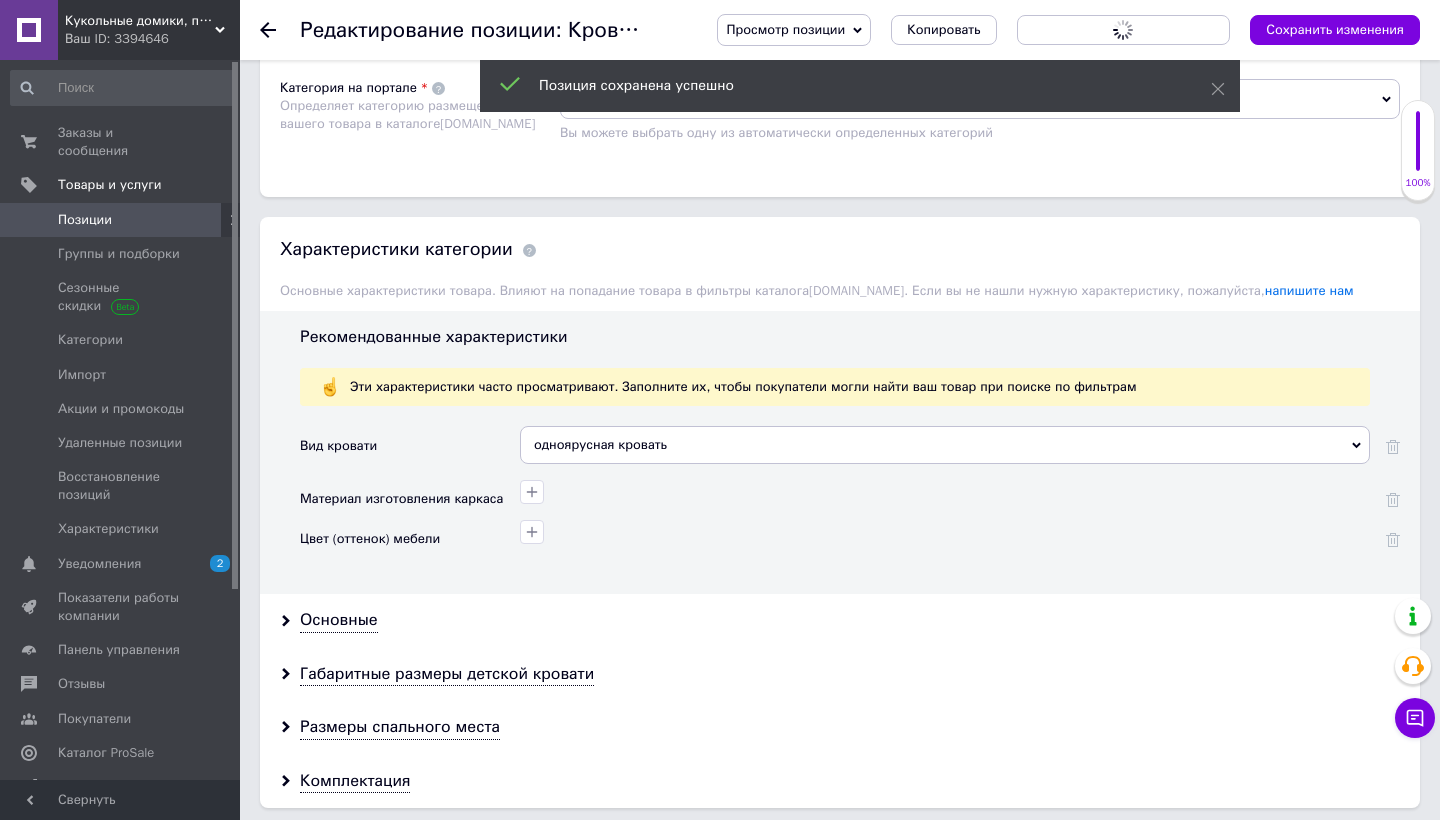 scroll, scrollTop: 0, scrollLeft: 0, axis: both 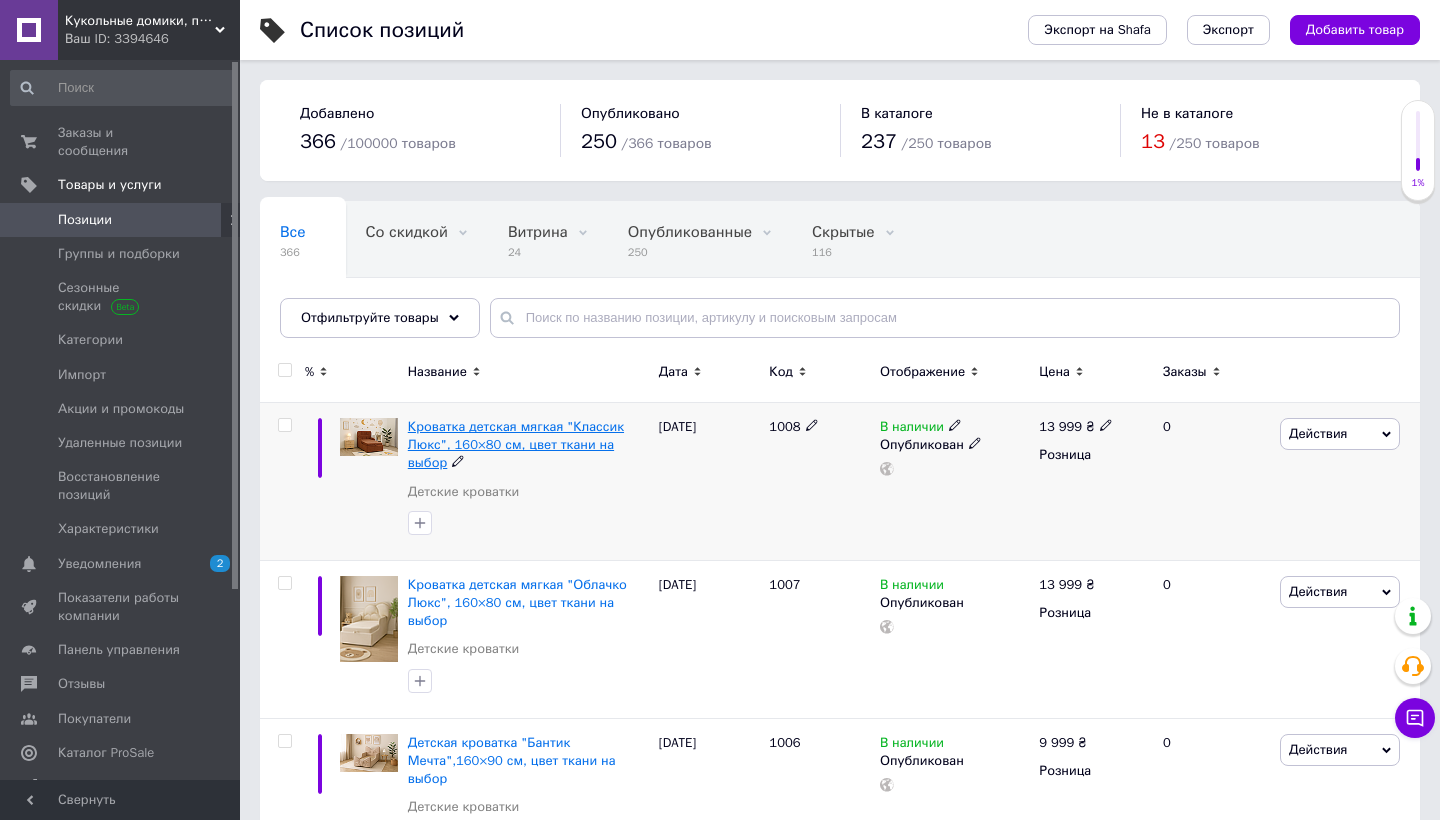 click on "Кроватка детская мягкая "Классик Люкс", 160×80 см, цвет ткани на выбор" at bounding box center (516, 444) 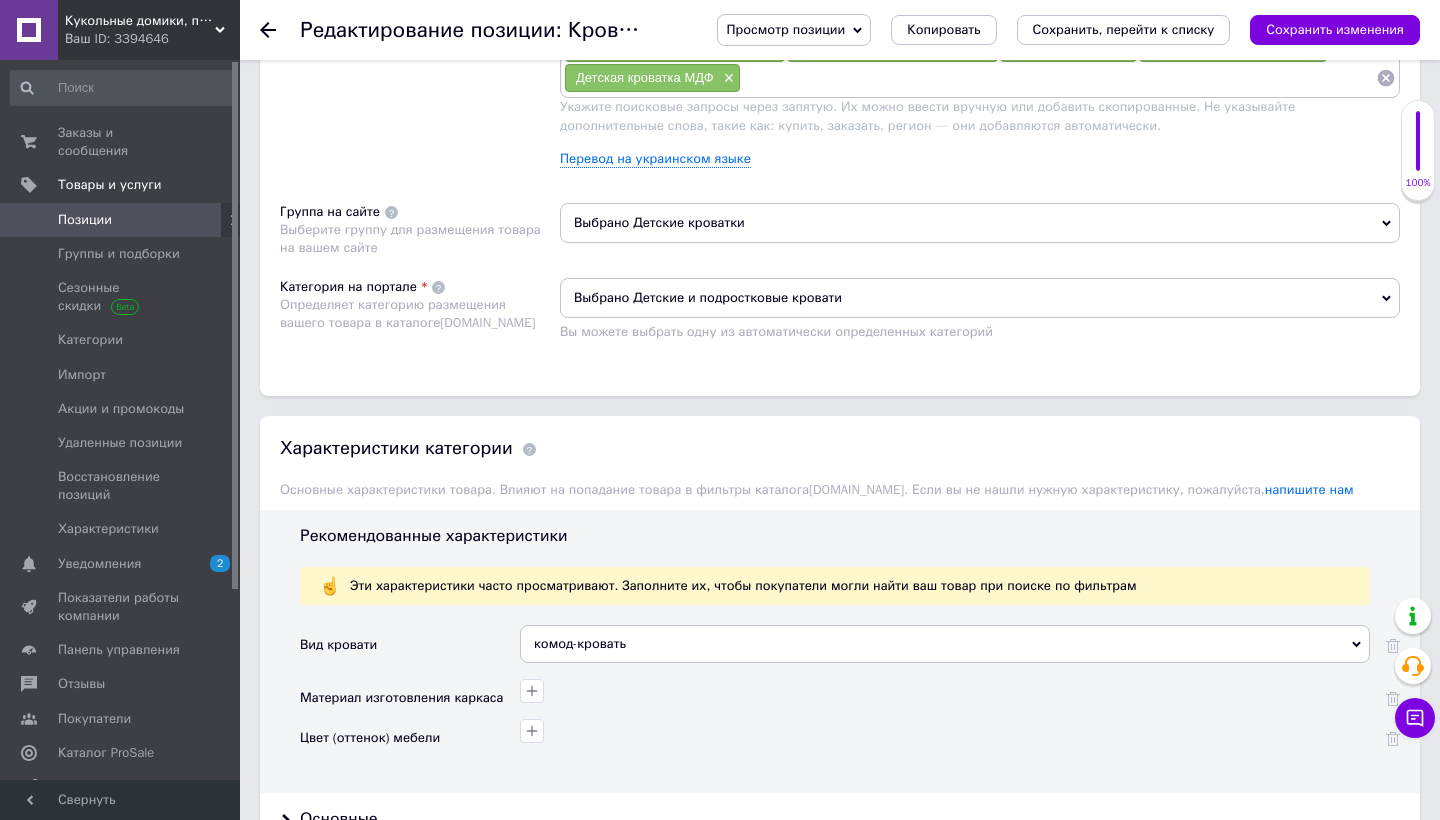 scroll, scrollTop: 1277, scrollLeft: 0, axis: vertical 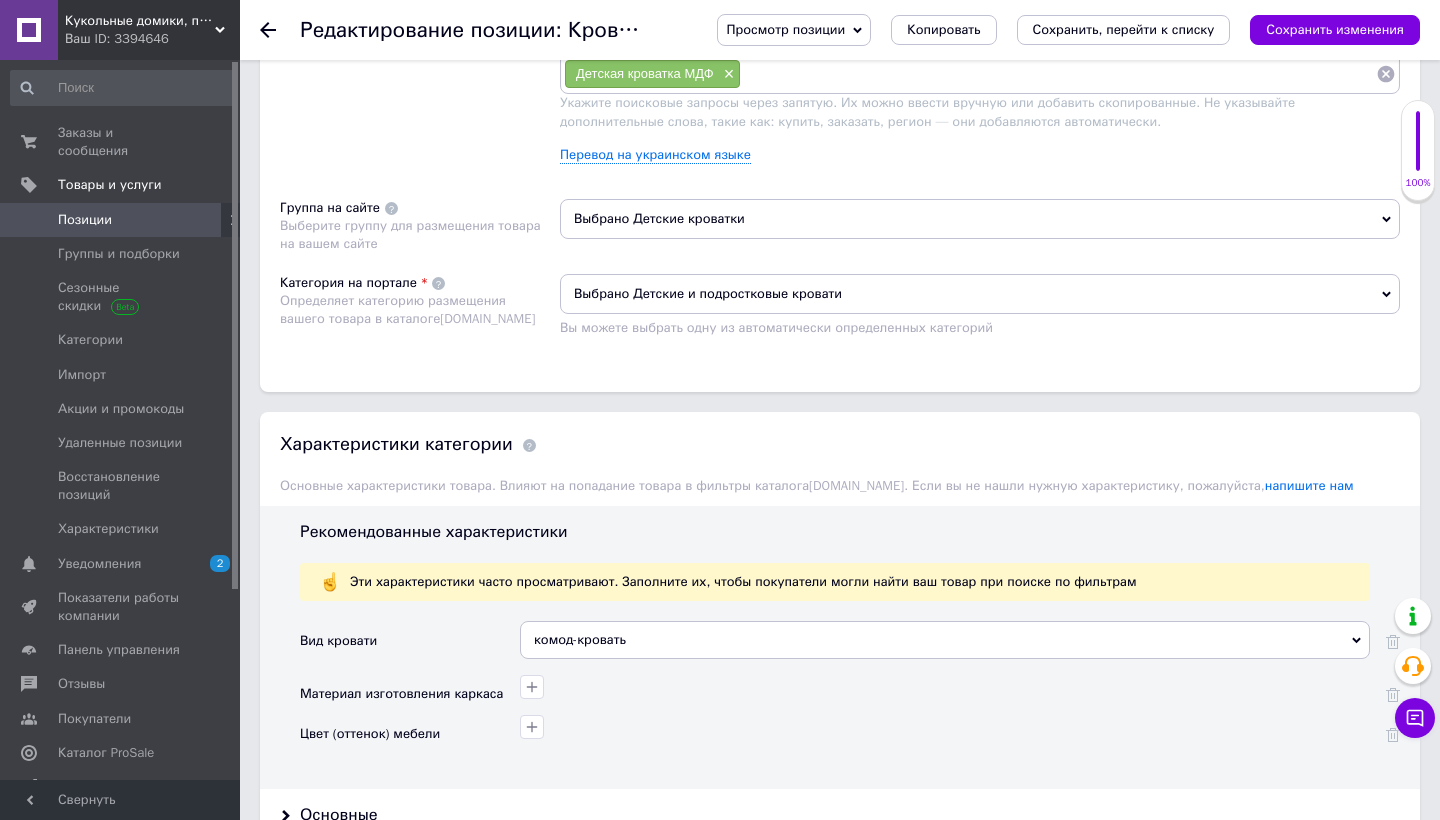click on "комод-кровать" at bounding box center (945, 640) 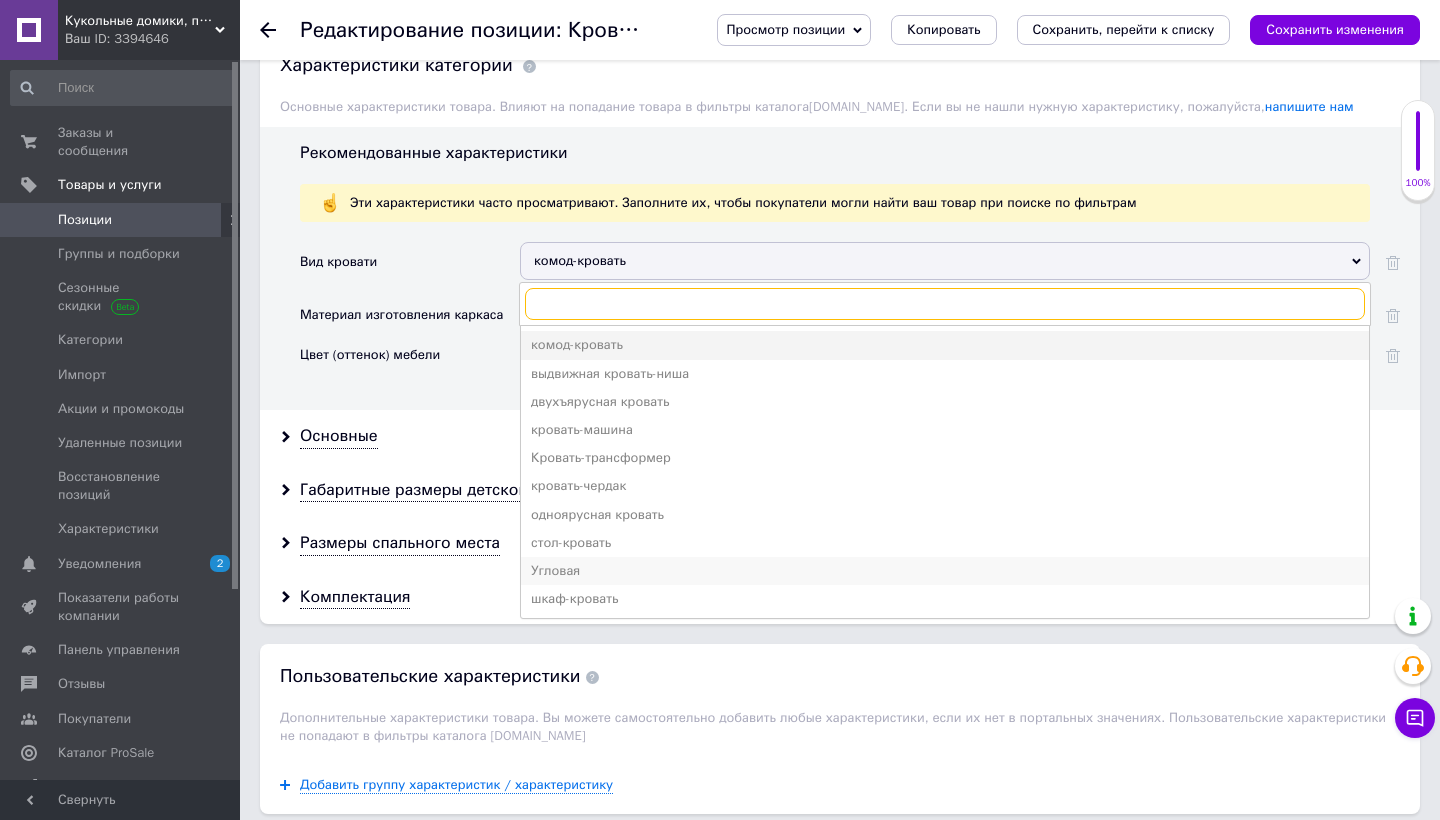 scroll, scrollTop: 1662, scrollLeft: 0, axis: vertical 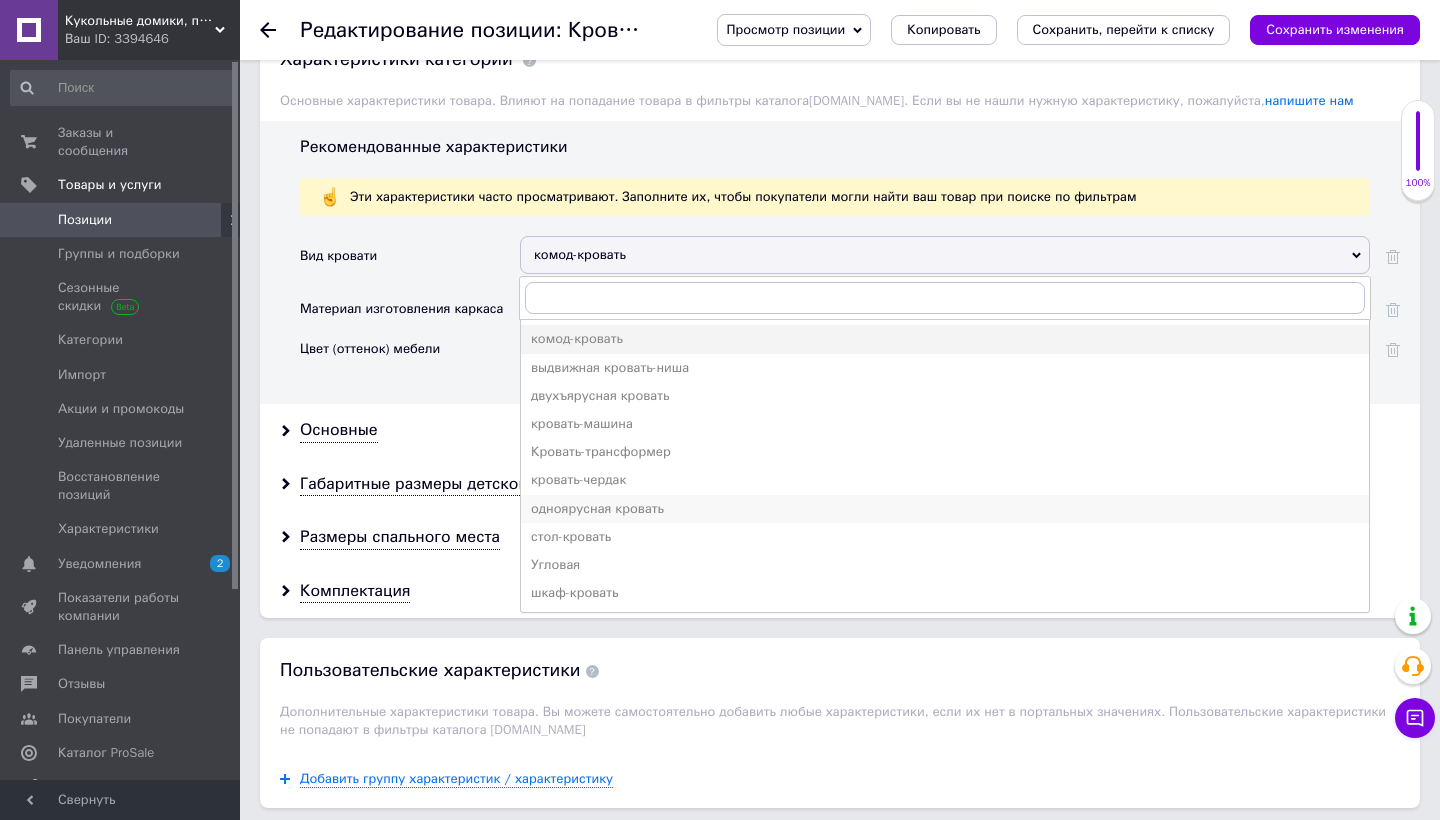 click on "одноярусная кровать" at bounding box center [945, 509] 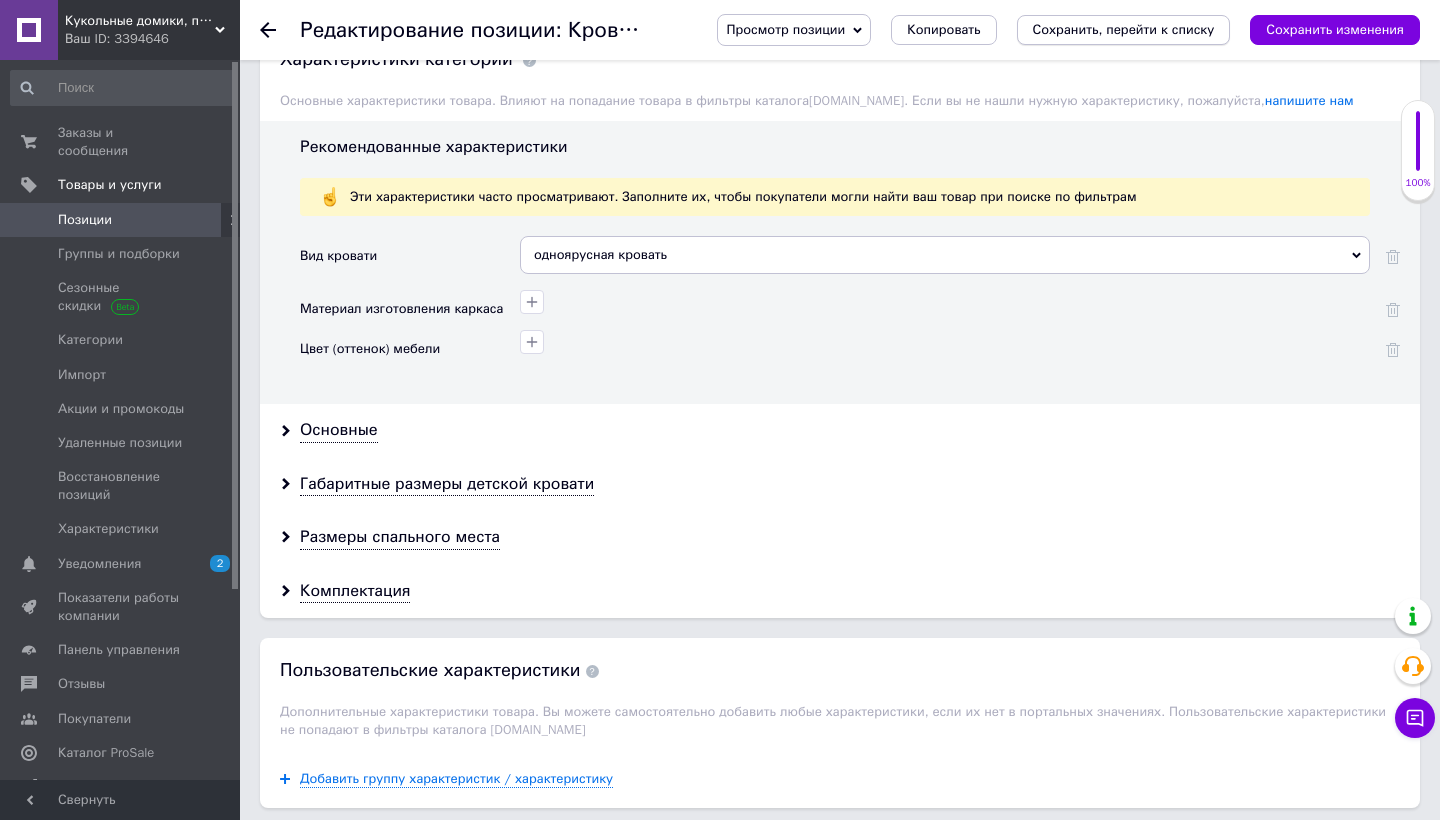 click on "Сохранить, перейти к списку" at bounding box center [1124, 29] 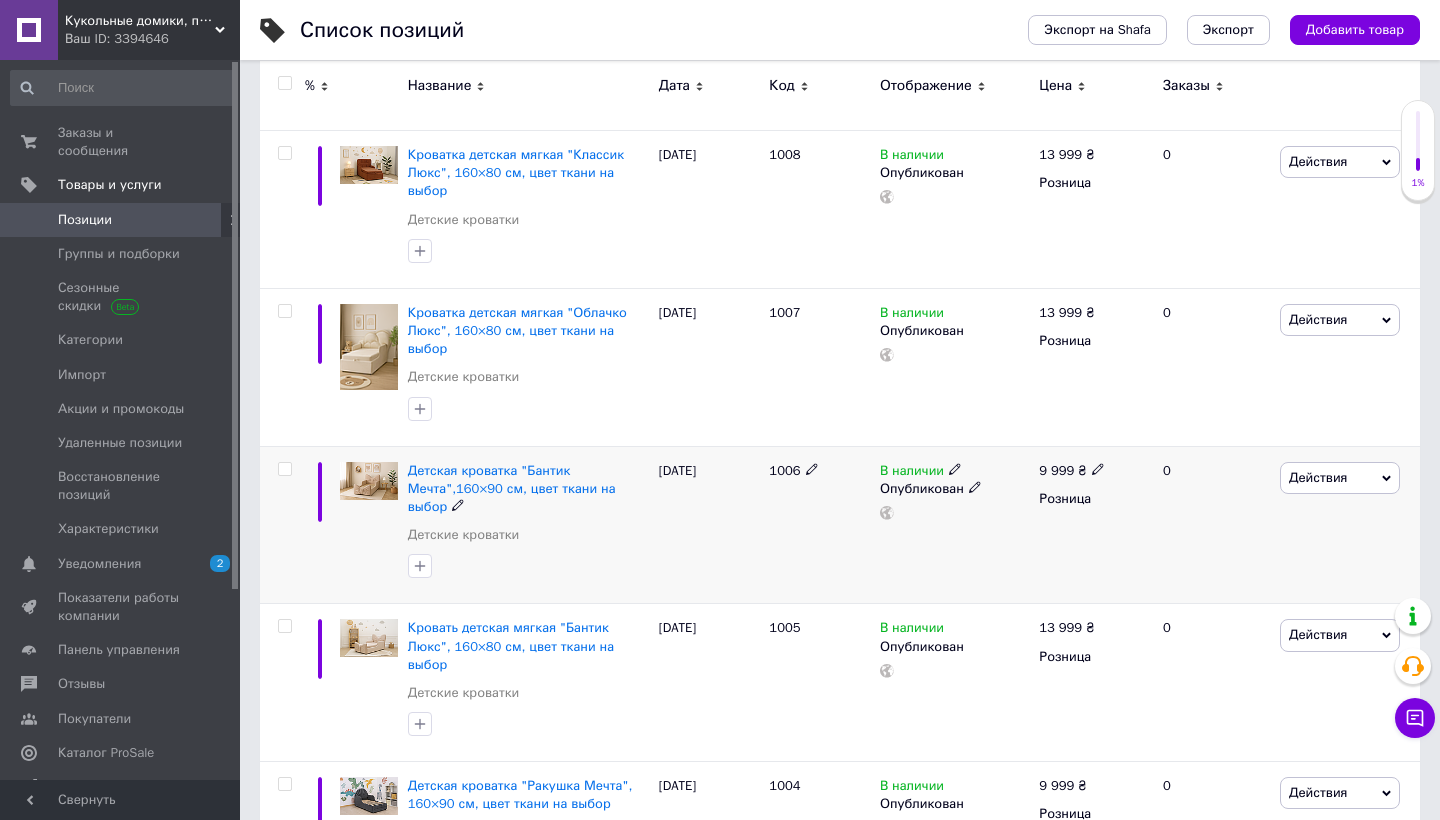 scroll, scrollTop: 274, scrollLeft: 0, axis: vertical 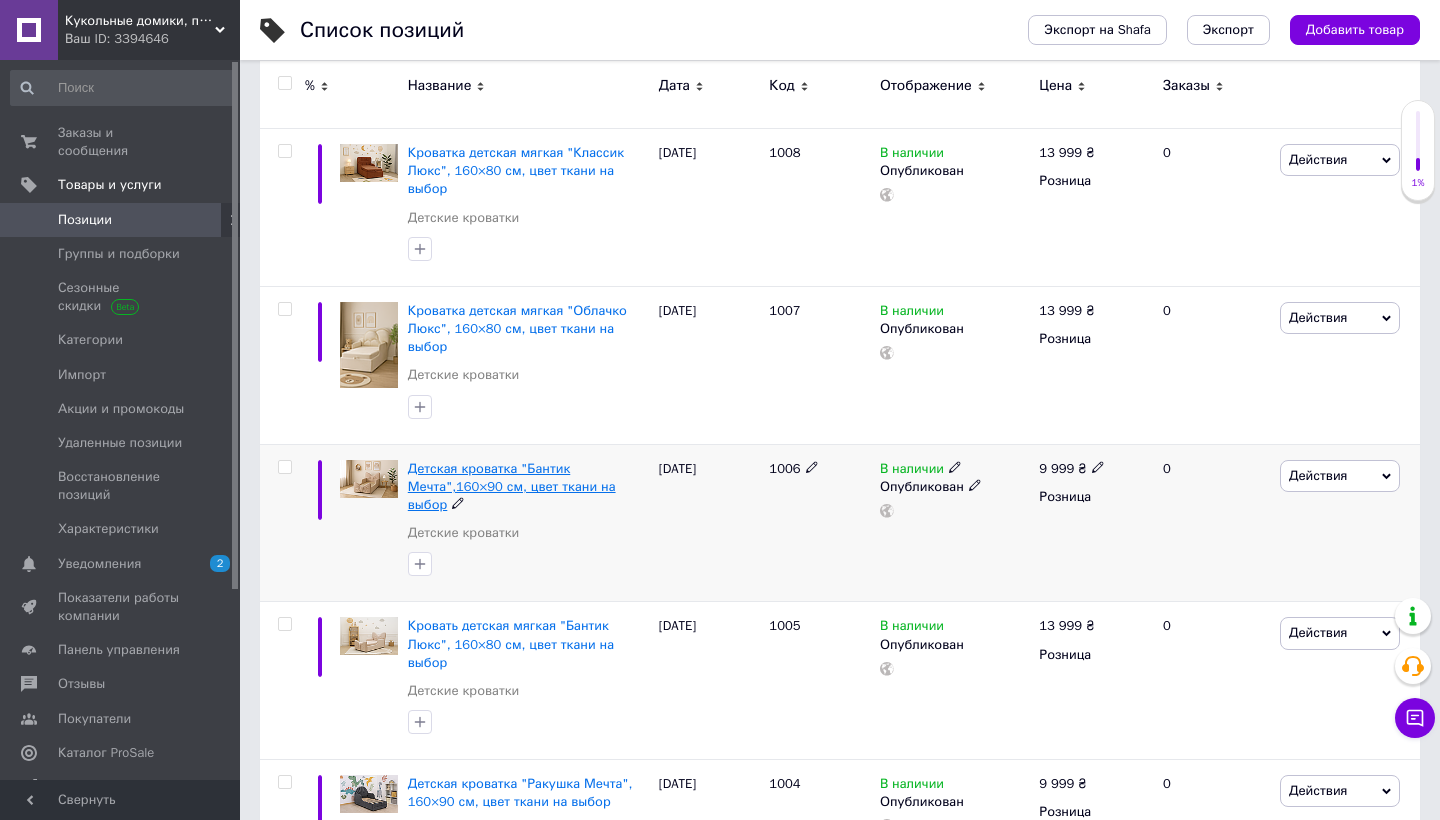 click on "Детская кроватка "Бантик Мечта",160×90 см, цвет ткани на выбор" at bounding box center (512, 486) 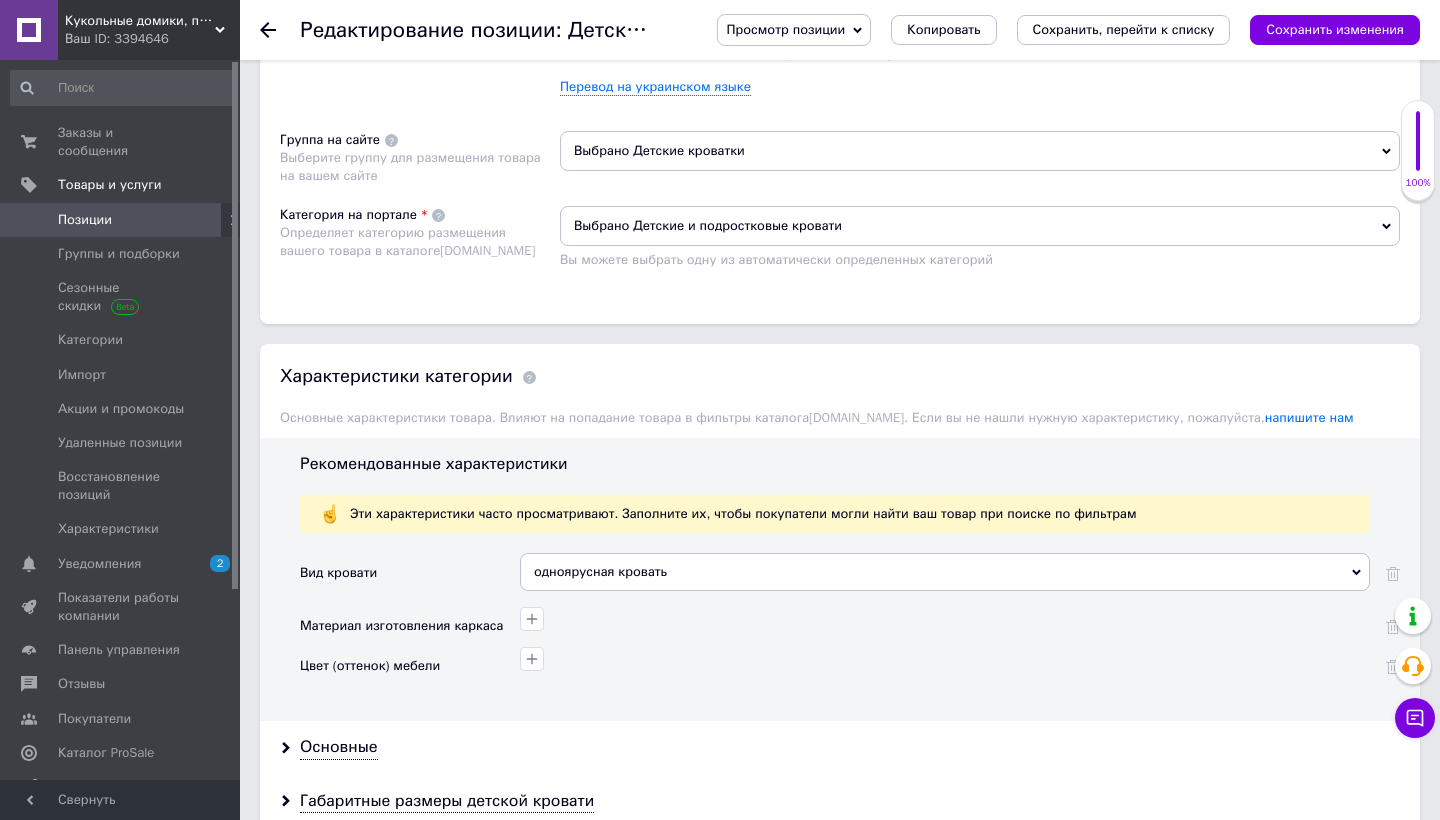 scroll, scrollTop: 1346, scrollLeft: 0, axis: vertical 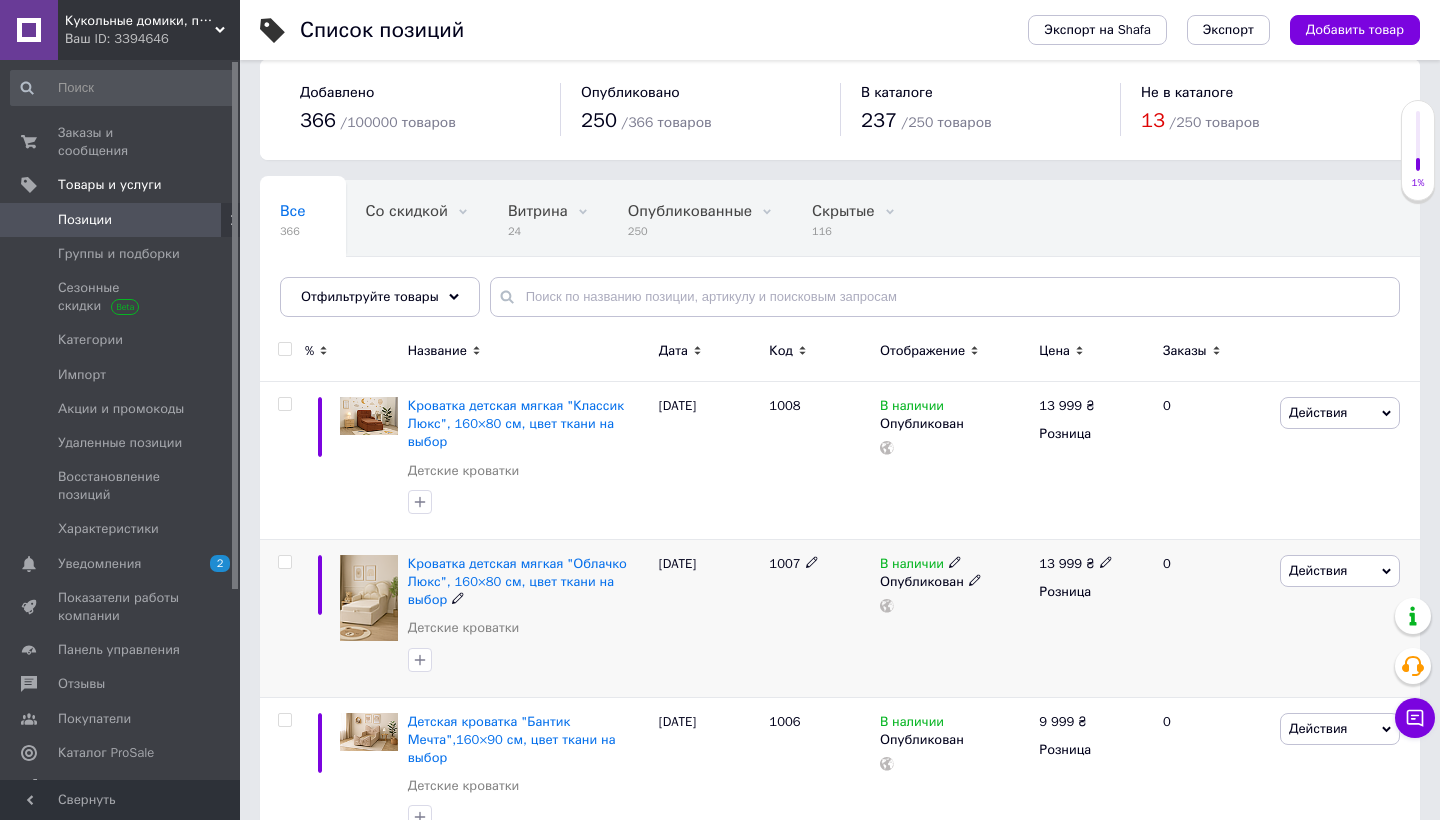 click on "Кроватка детская мягкая "Облачко Люкс", 160×80 см, цвет ткани на выбор Детские кроватки" at bounding box center [528, 601] 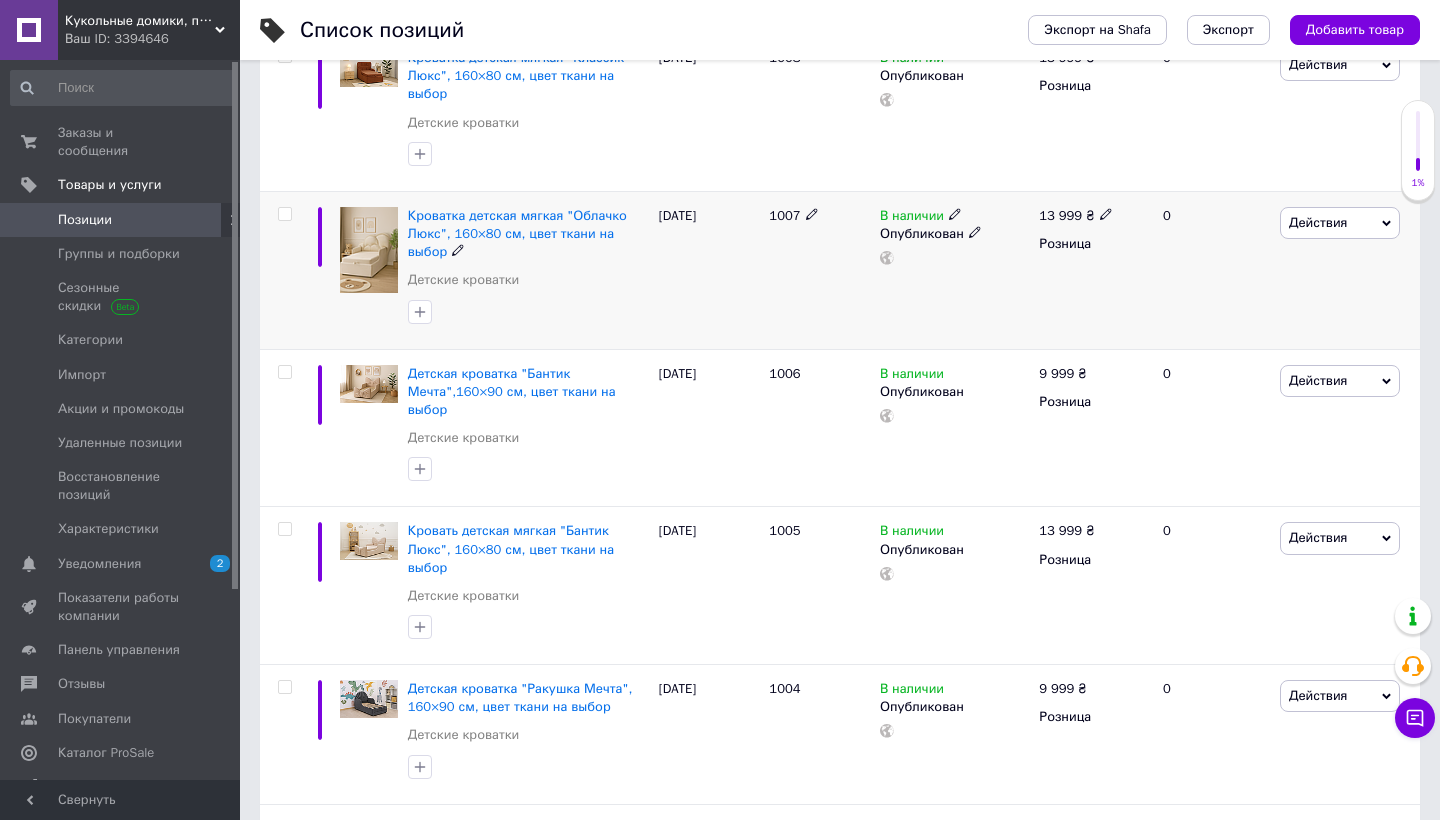 scroll, scrollTop: 376, scrollLeft: 0, axis: vertical 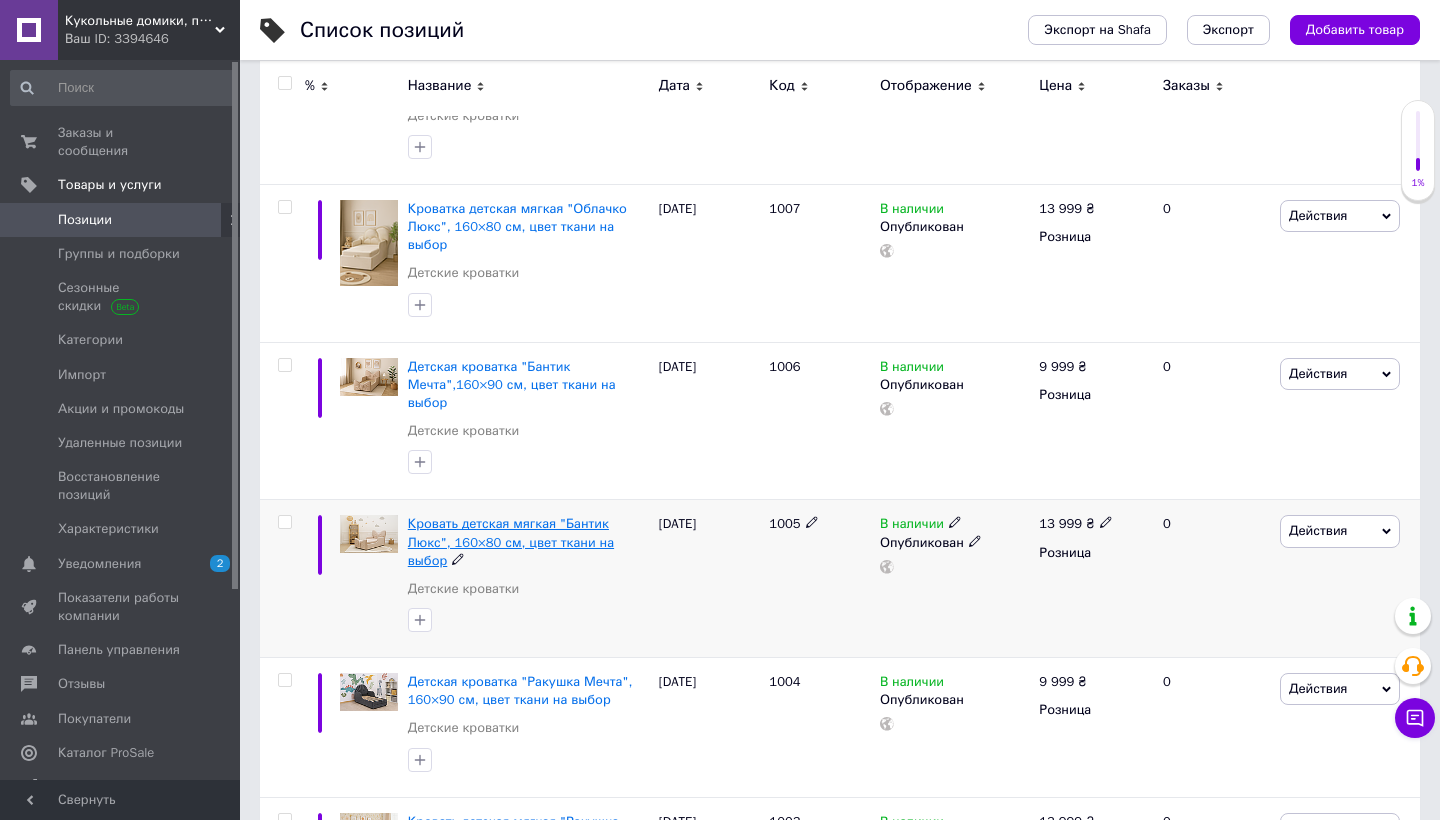 click on "Кровать детская мягкая "Бантик Люкс", 160×80 см, цвет ткани на выбор" at bounding box center [511, 541] 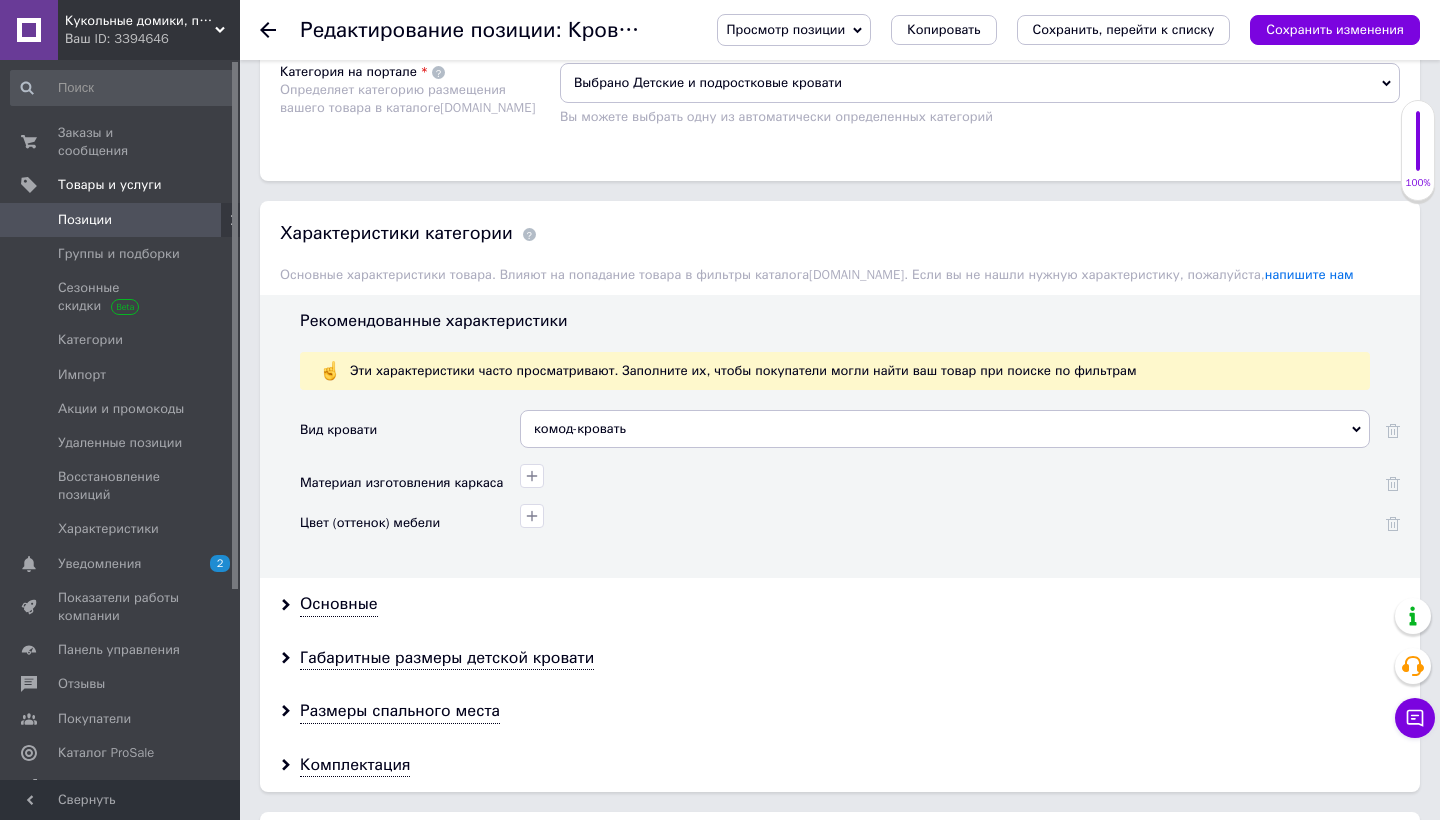 scroll, scrollTop: 1537, scrollLeft: 0, axis: vertical 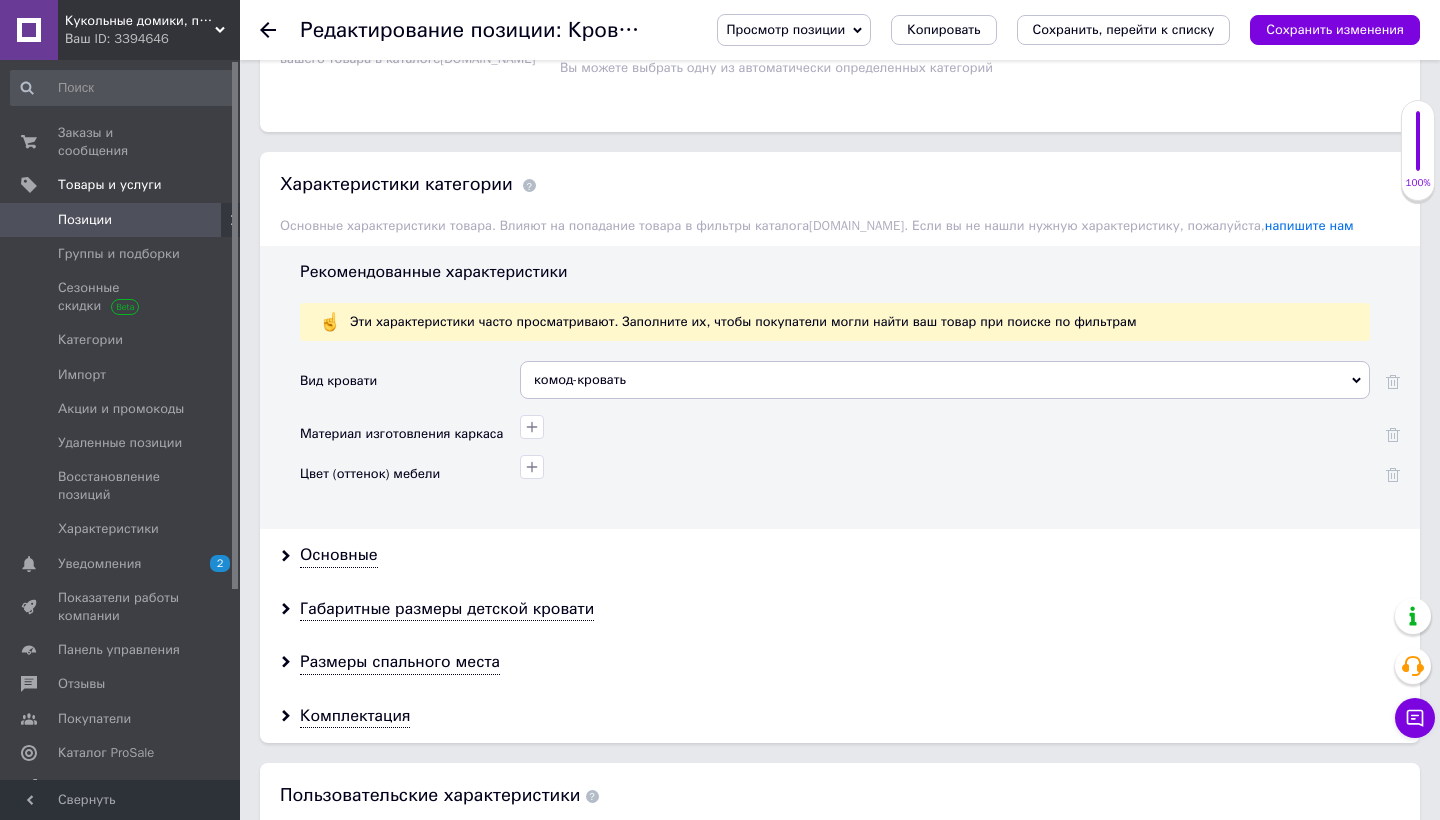 click on "комод-кровать" at bounding box center (945, 380) 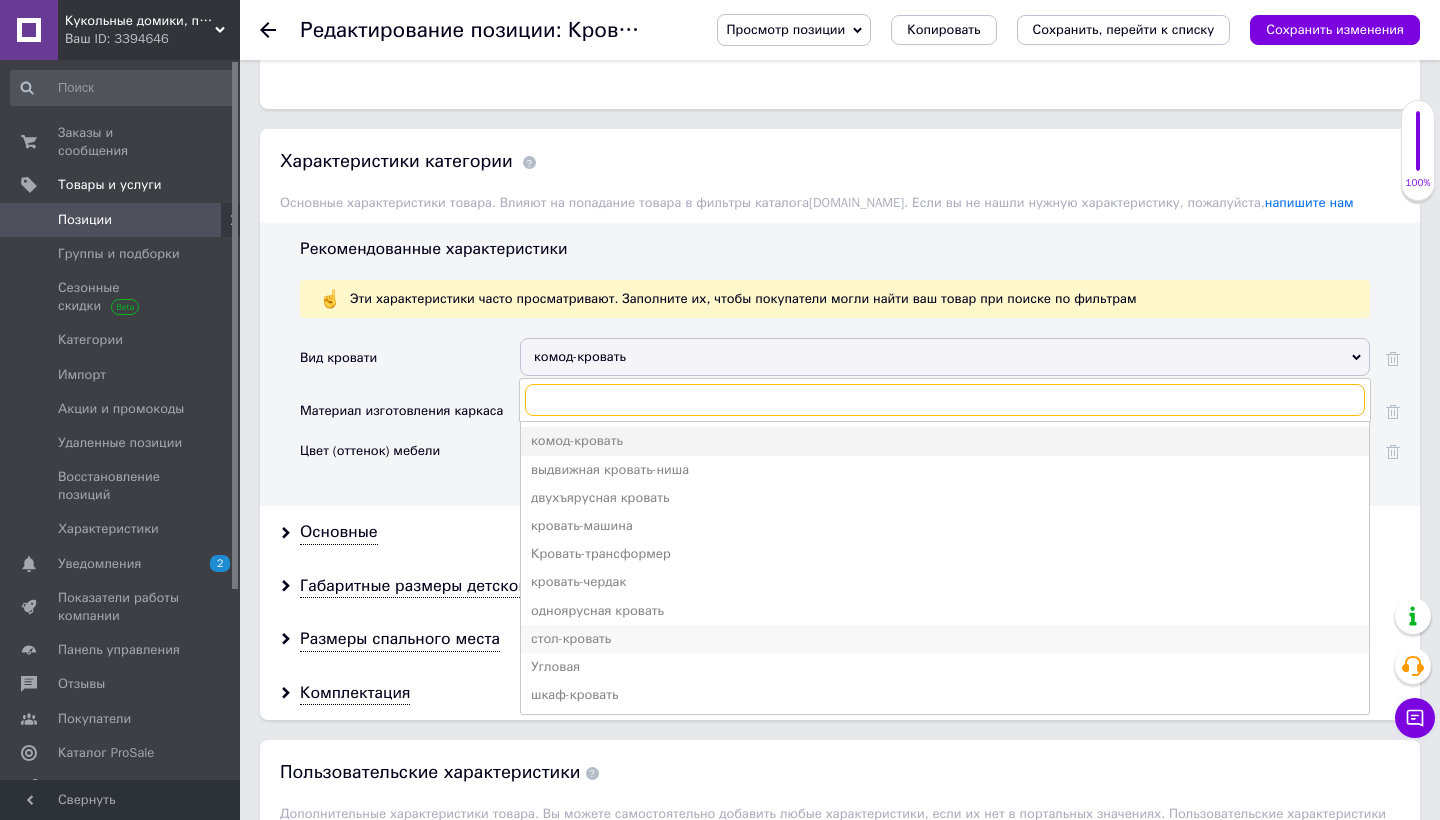 scroll, scrollTop: 1564, scrollLeft: 0, axis: vertical 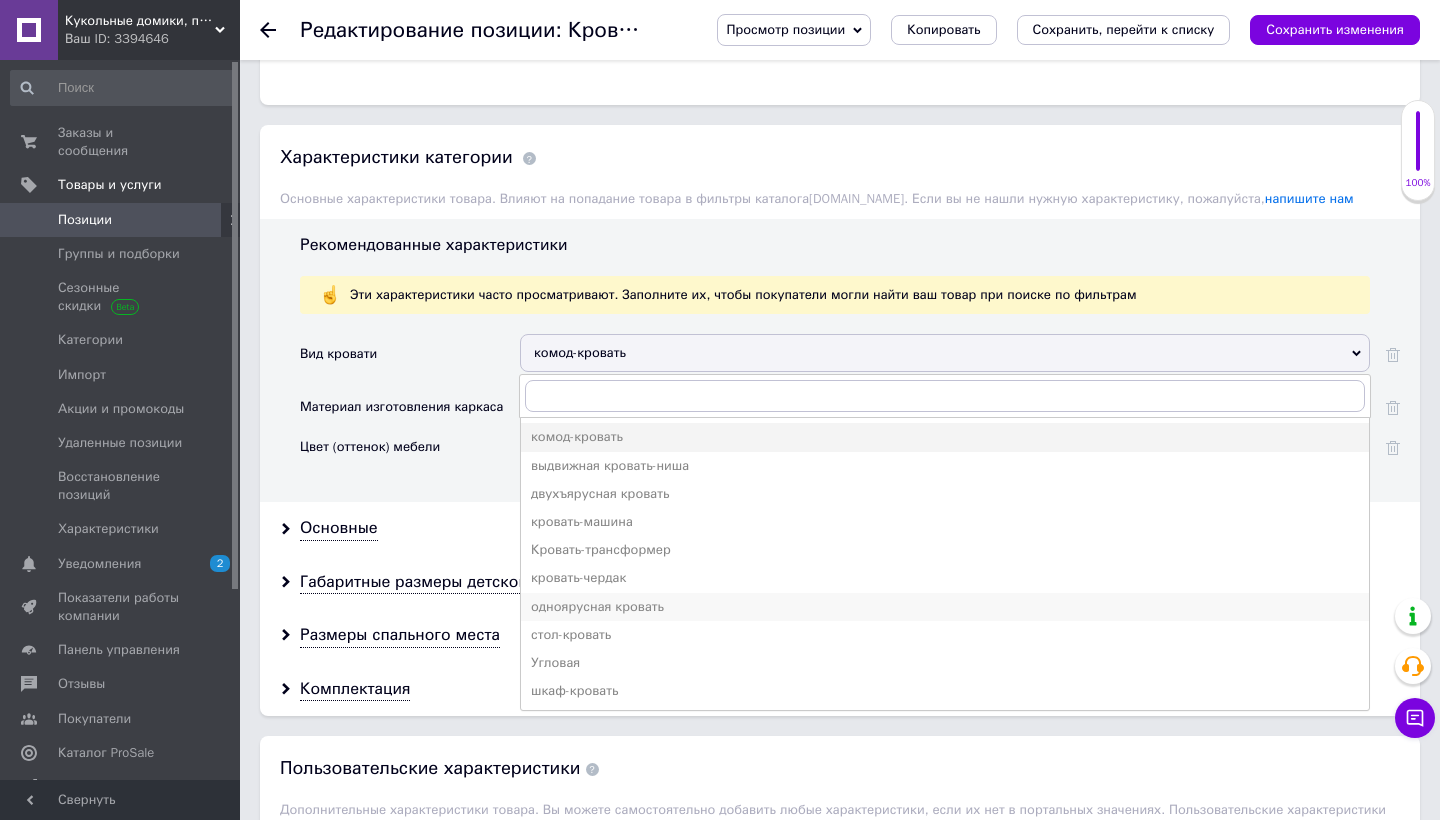 click on "одноярусная кровать" at bounding box center (945, 607) 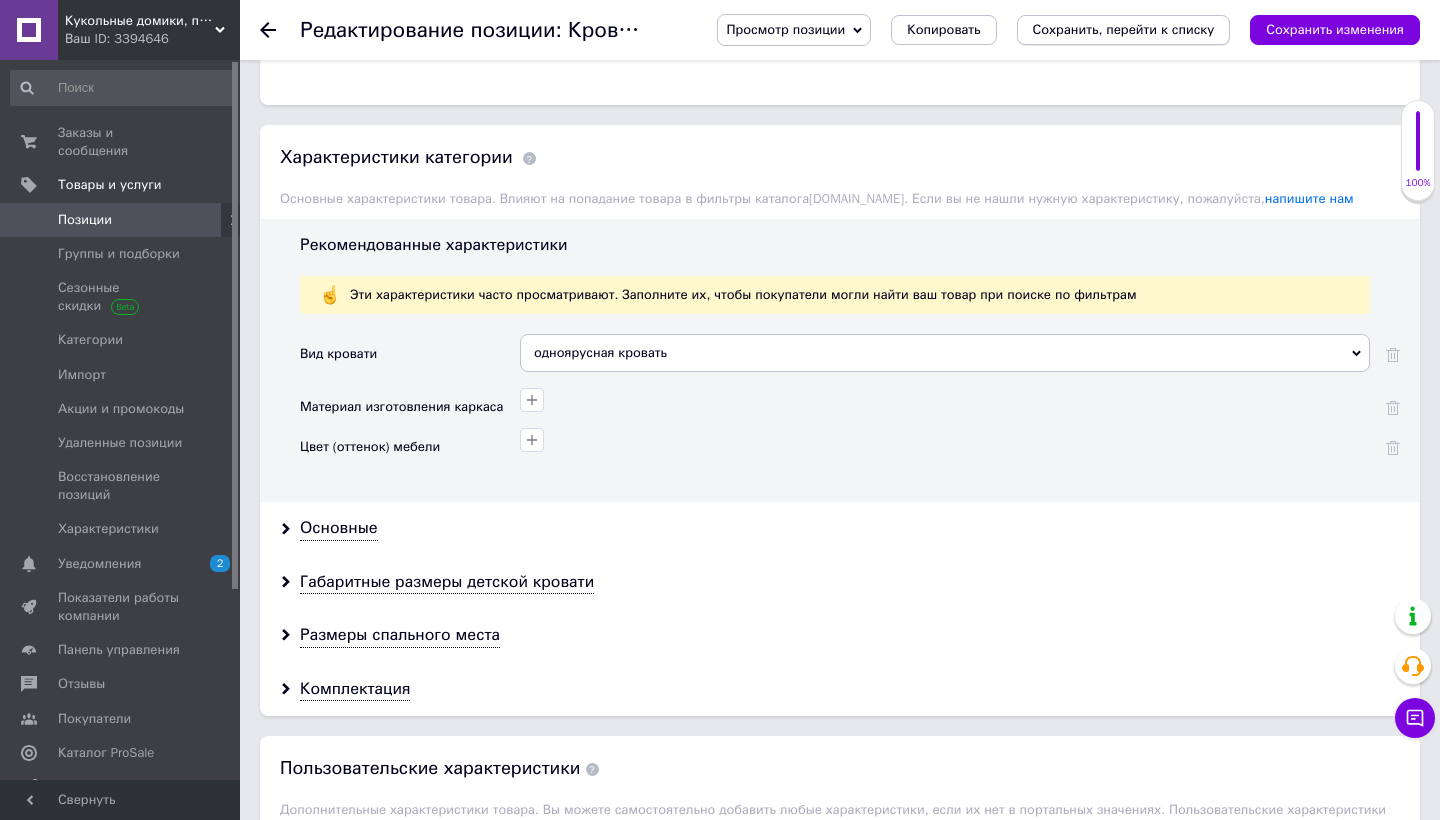 click on "Сохранить, перейти к списку" at bounding box center [1124, 29] 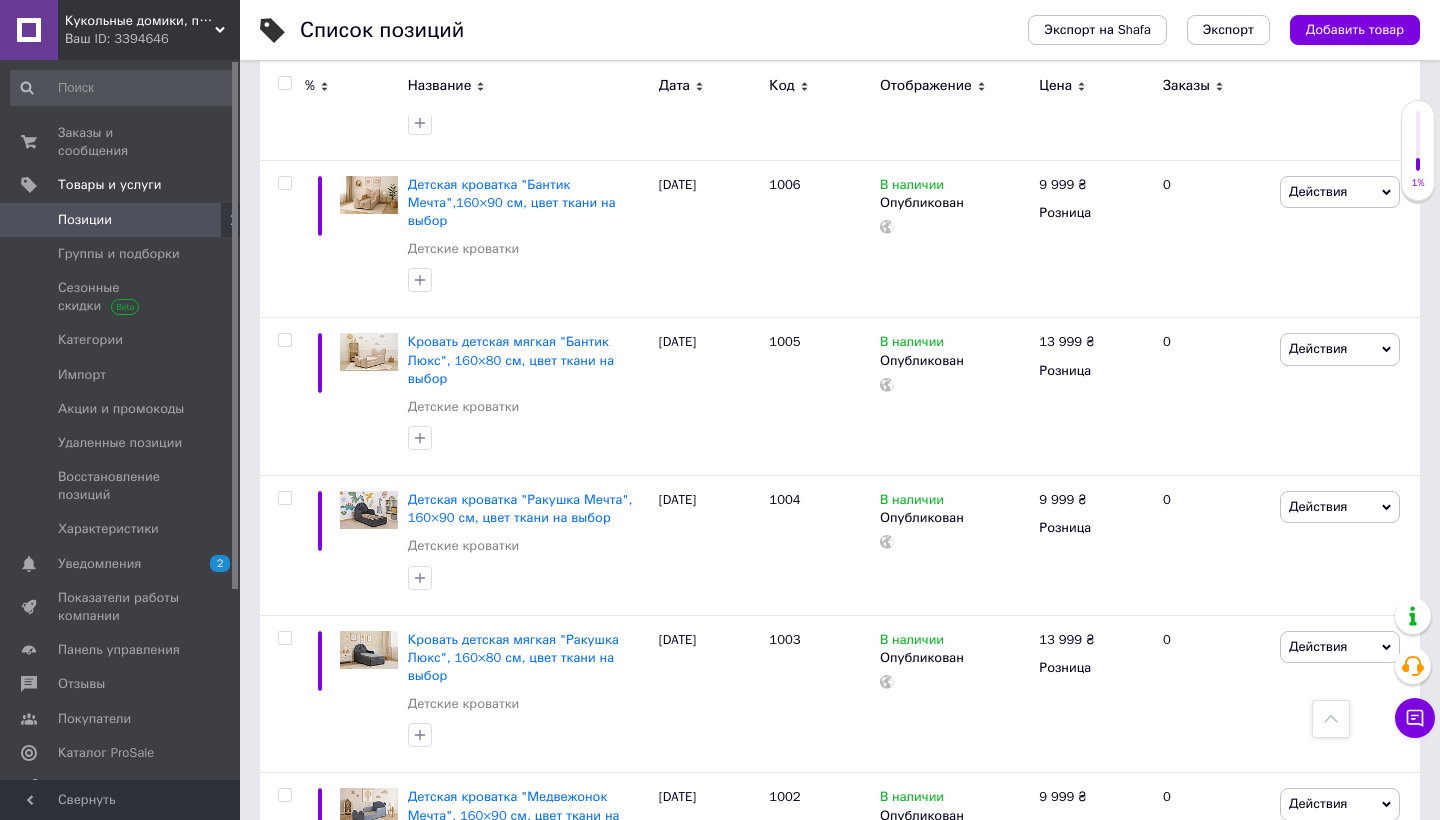 scroll, scrollTop: 561, scrollLeft: 0, axis: vertical 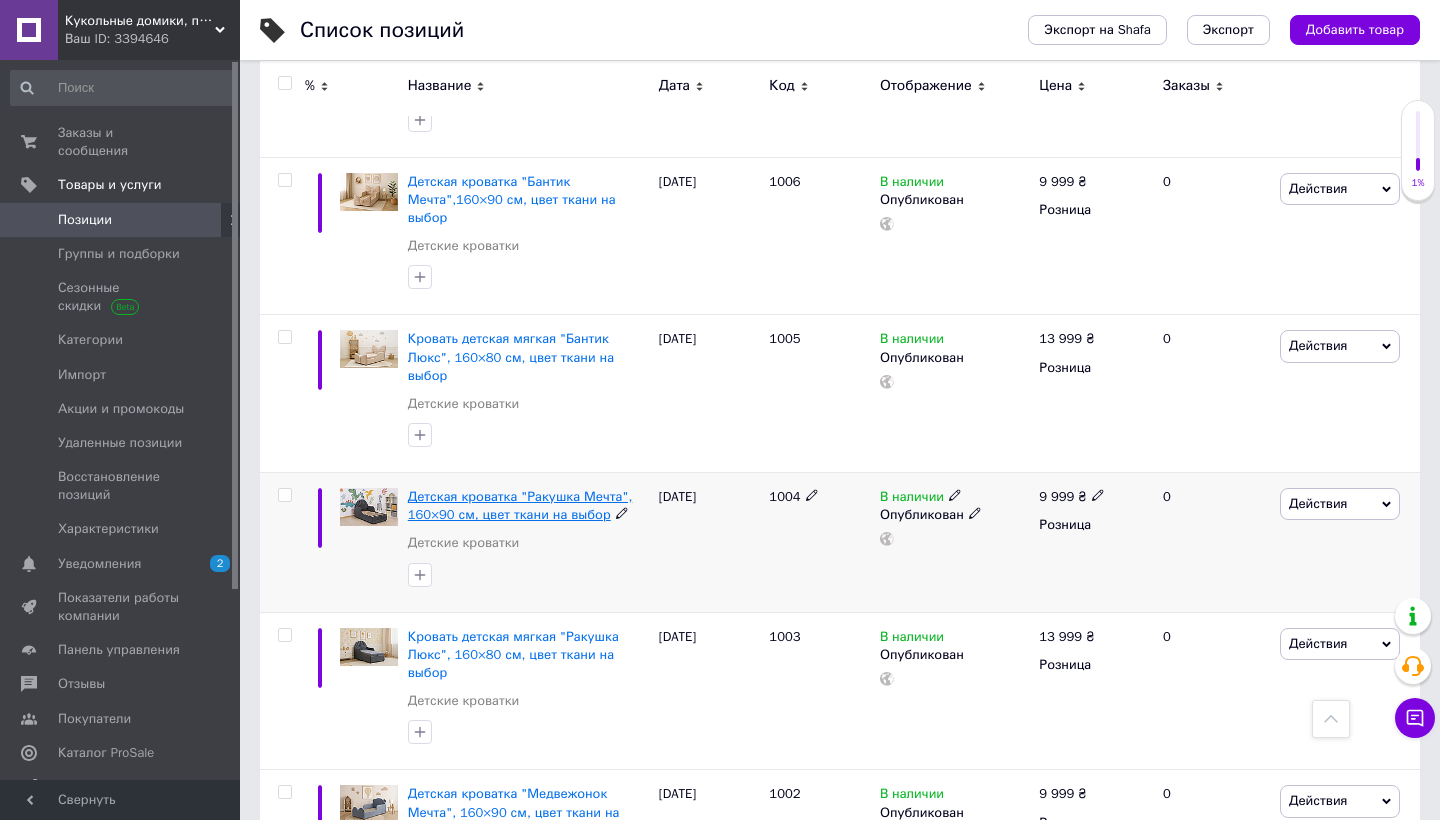 click on "Детская кроватка "Ракушка Мечта", 160×90 см, цвет ткани на выбор" at bounding box center (520, 505) 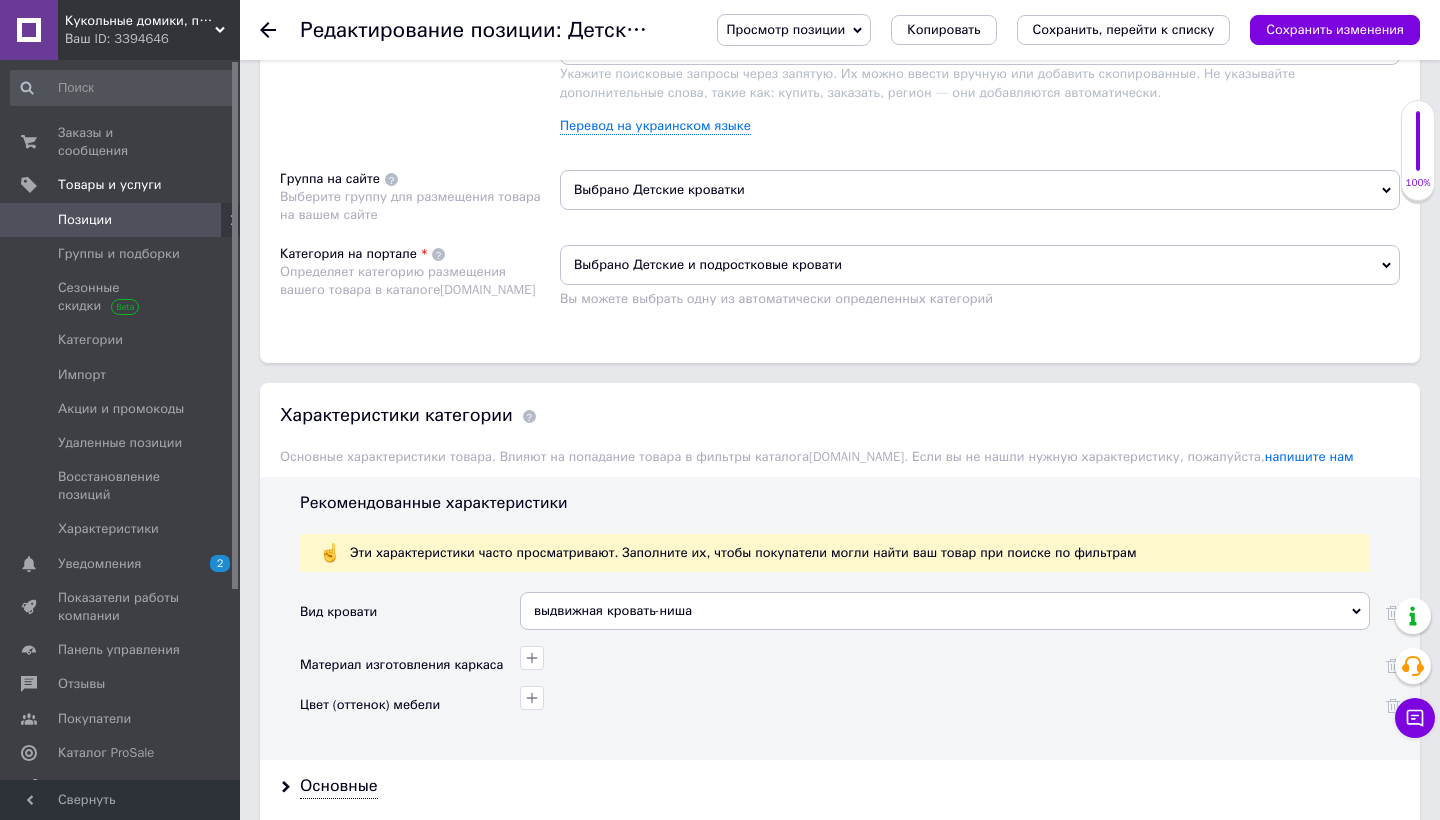 scroll, scrollTop: 1348, scrollLeft: 0, axis: vertical 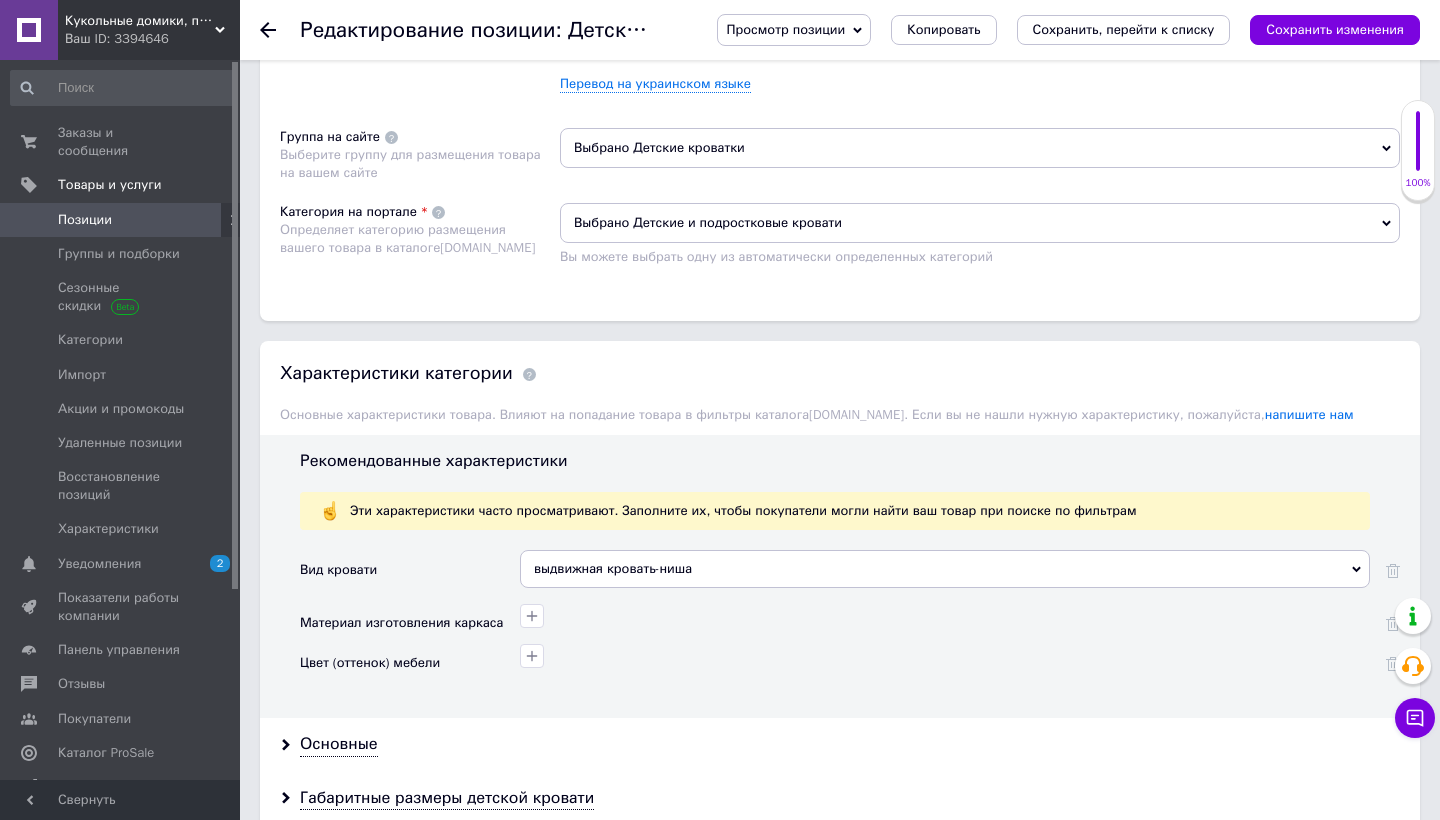 click on "выдвижная кровать-ниша" at bounding box center (945, 569) 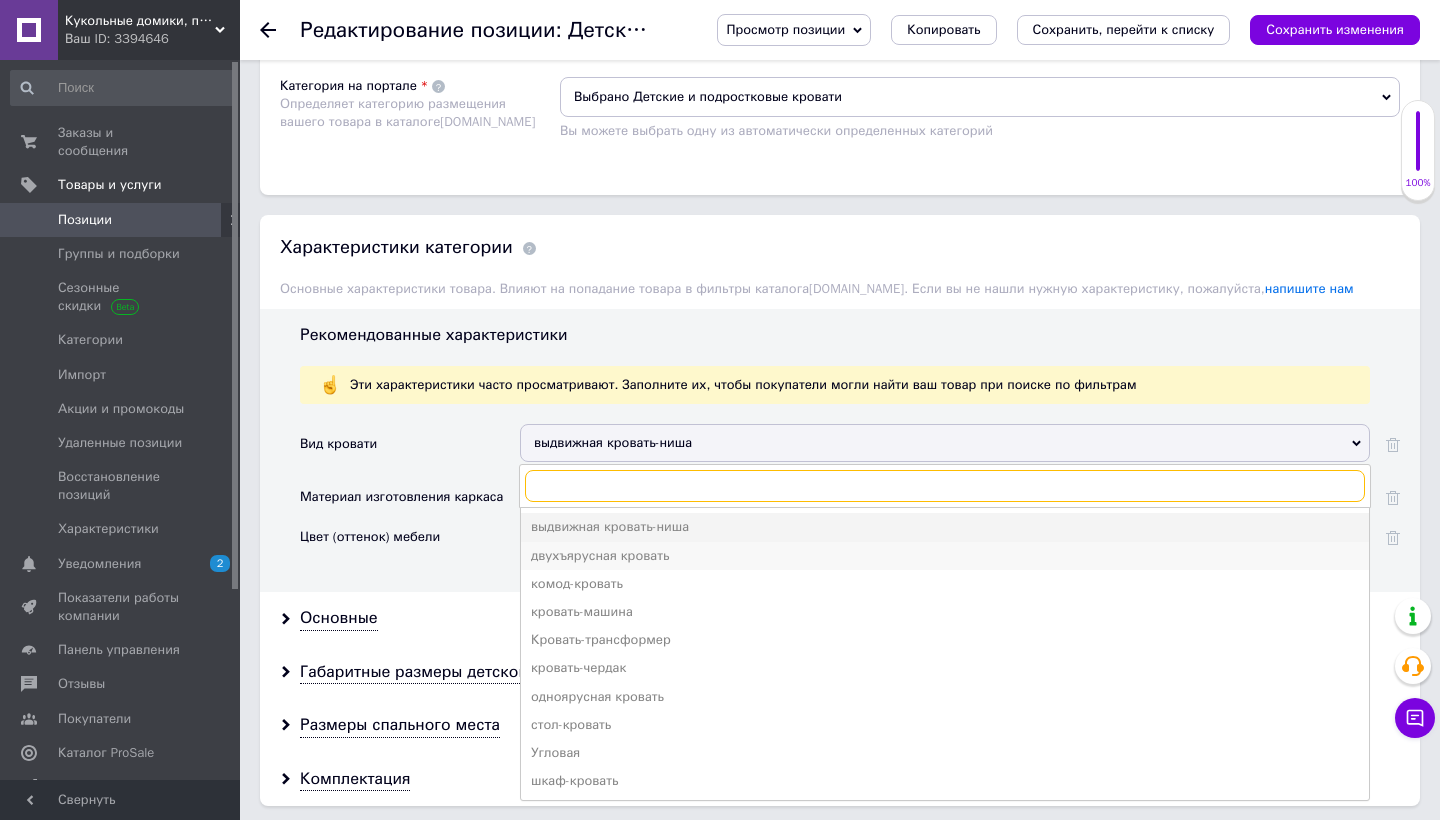 scroll, scrollTop: 1477, scrollLeft: 0, axis: vertical 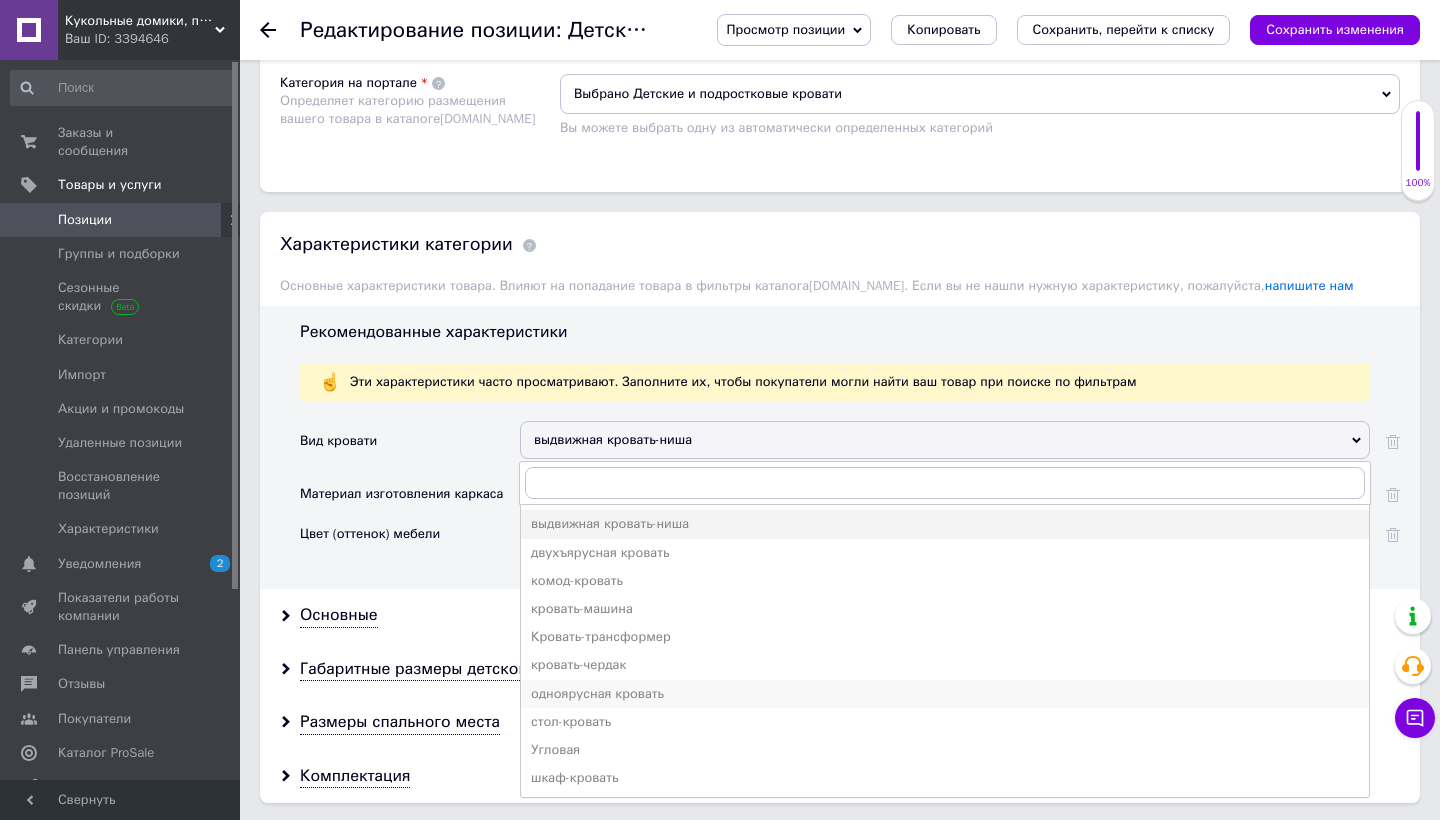 click on "одноярусная кровать" at bounding box center [945, 694] 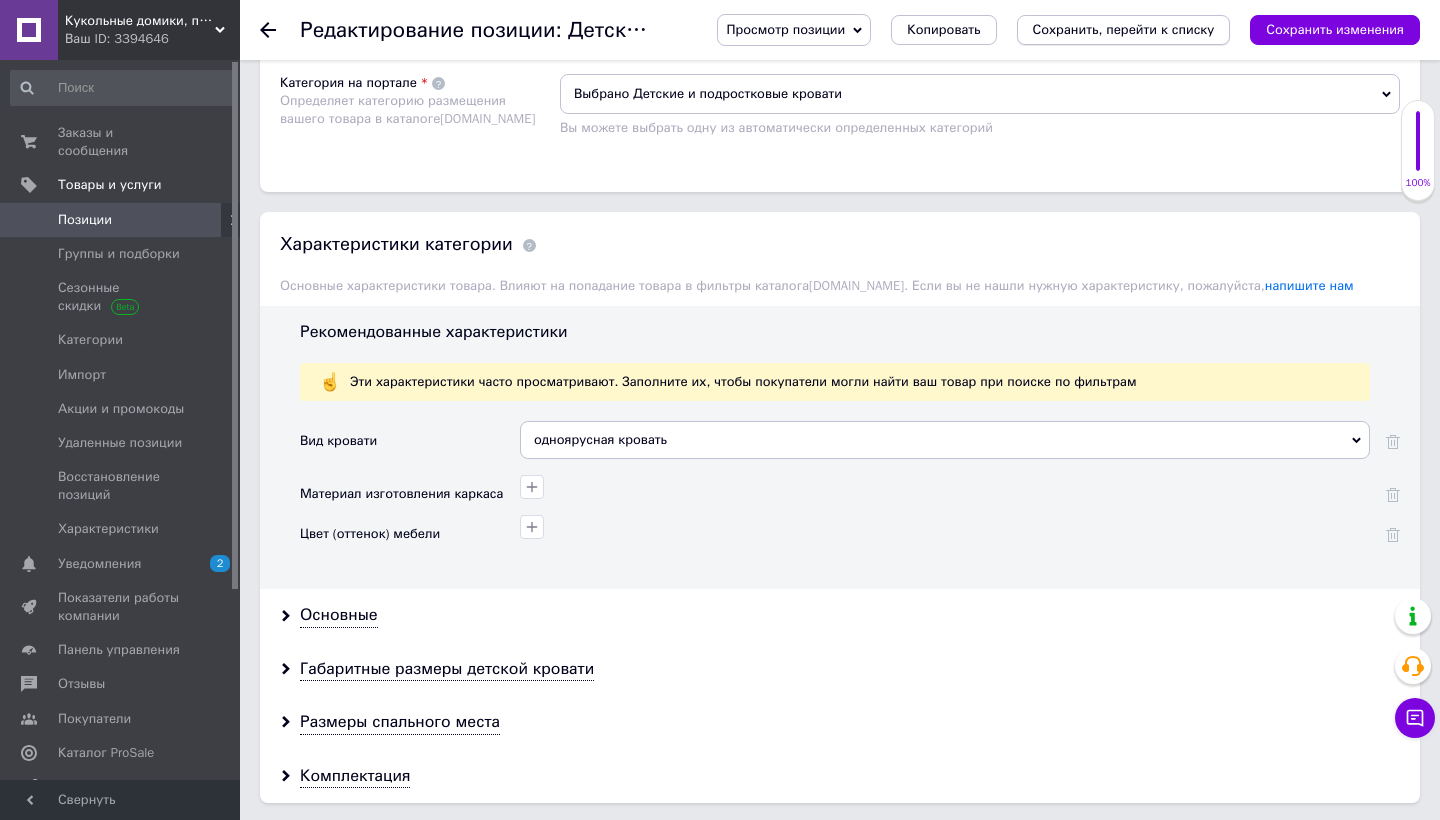 click on "Сохранить, перейти к списку" at bounding box center (1124, 30) 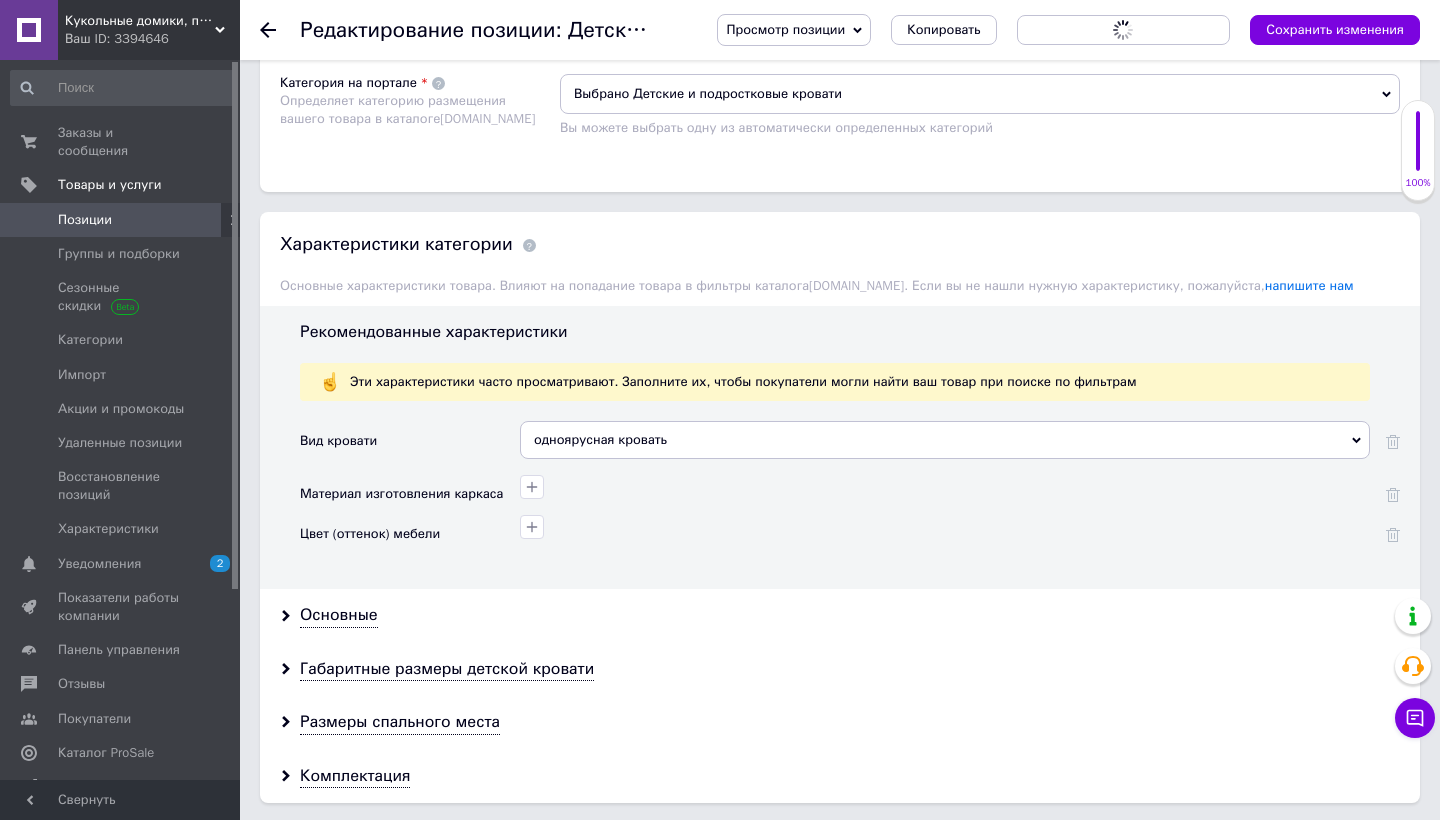 scroll, scrollTop: -2, scrollLeft: 0, axis: vertical 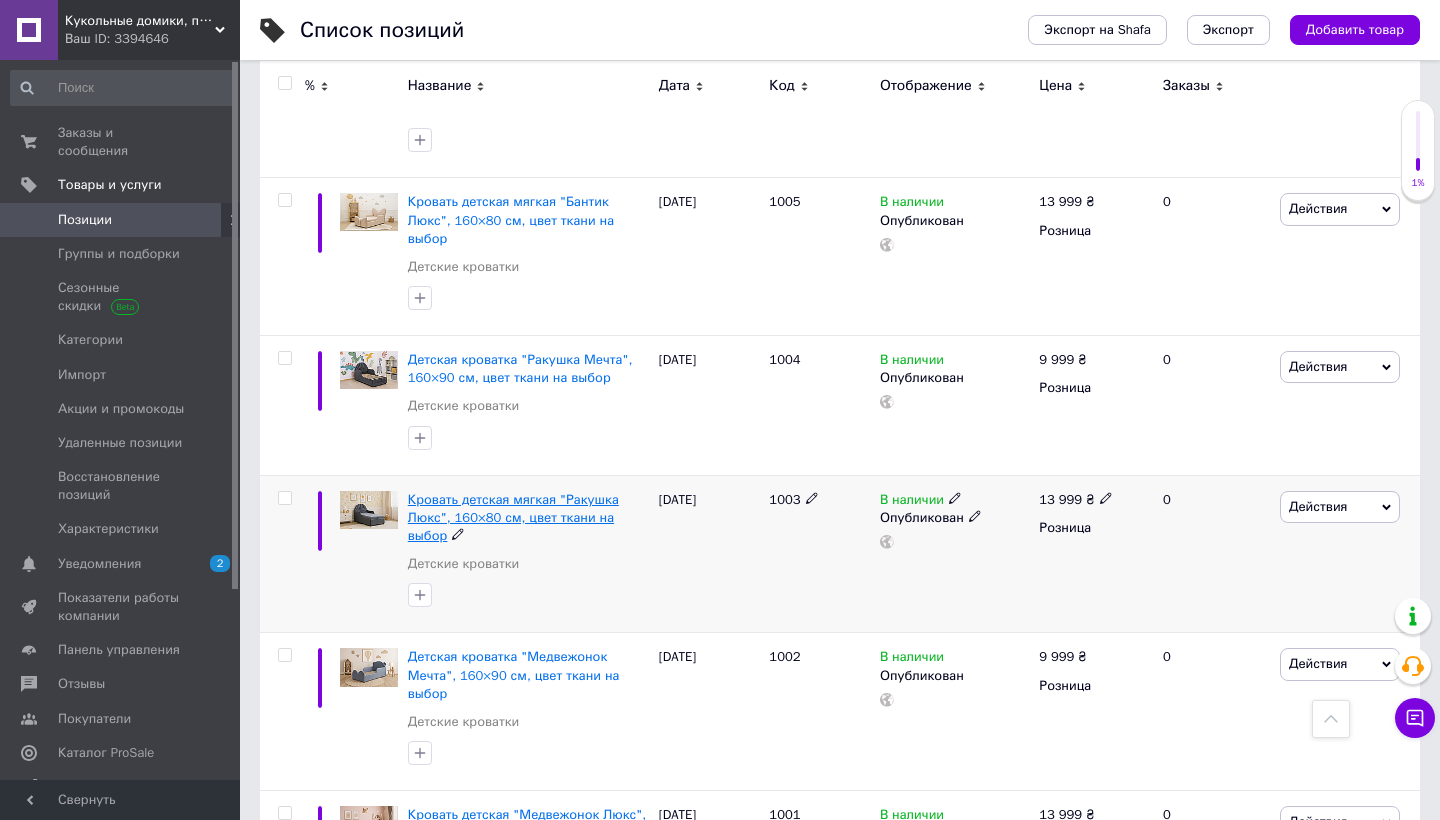 click on "Кровать детская мягкая "Ракушка Люкс", 160×80 см, цвет ткани на выбор" at bounding box center (513, 517) 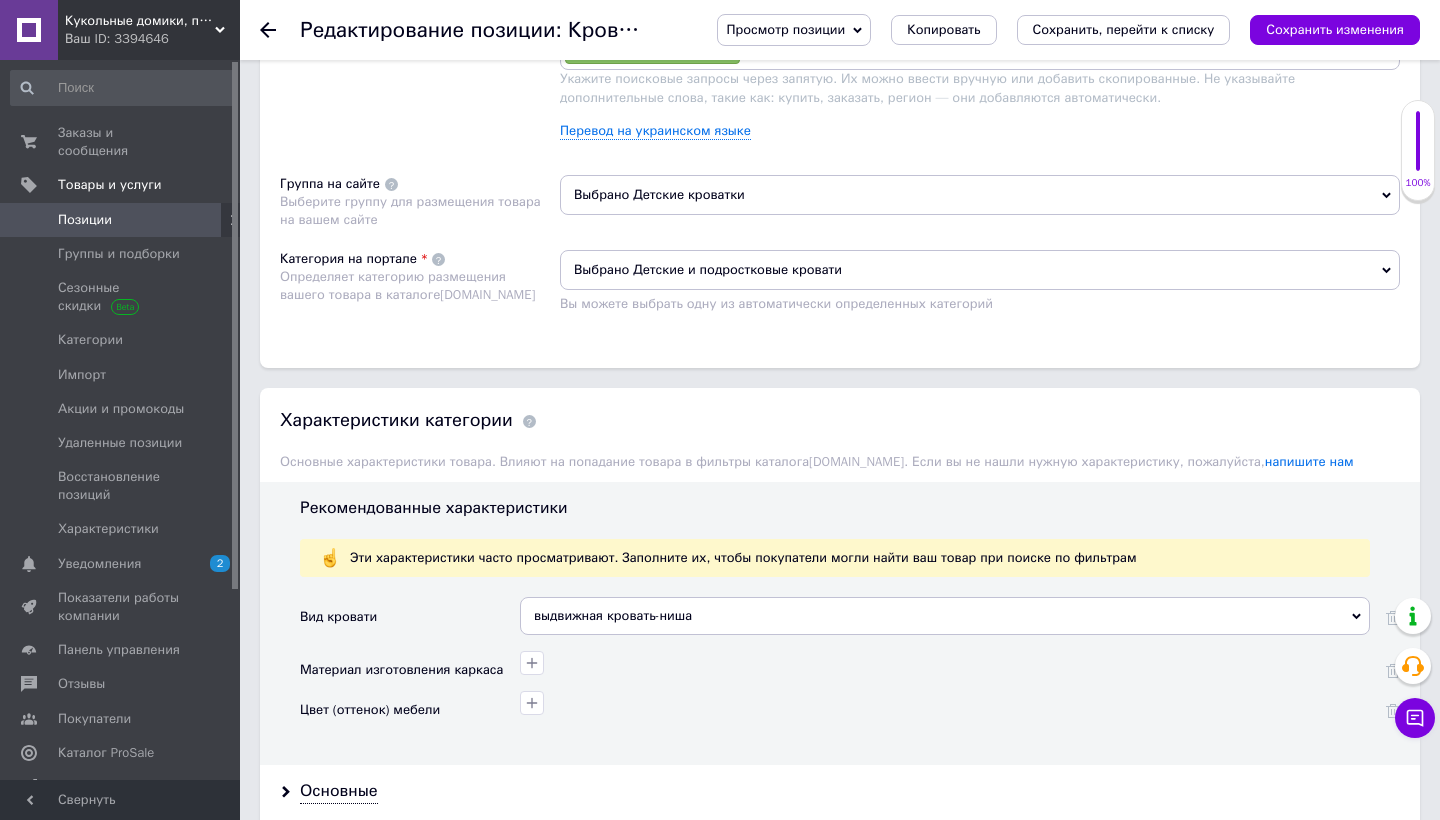 scroll, scrollTop: 1306, scrollLeft: 0, axis: vertical 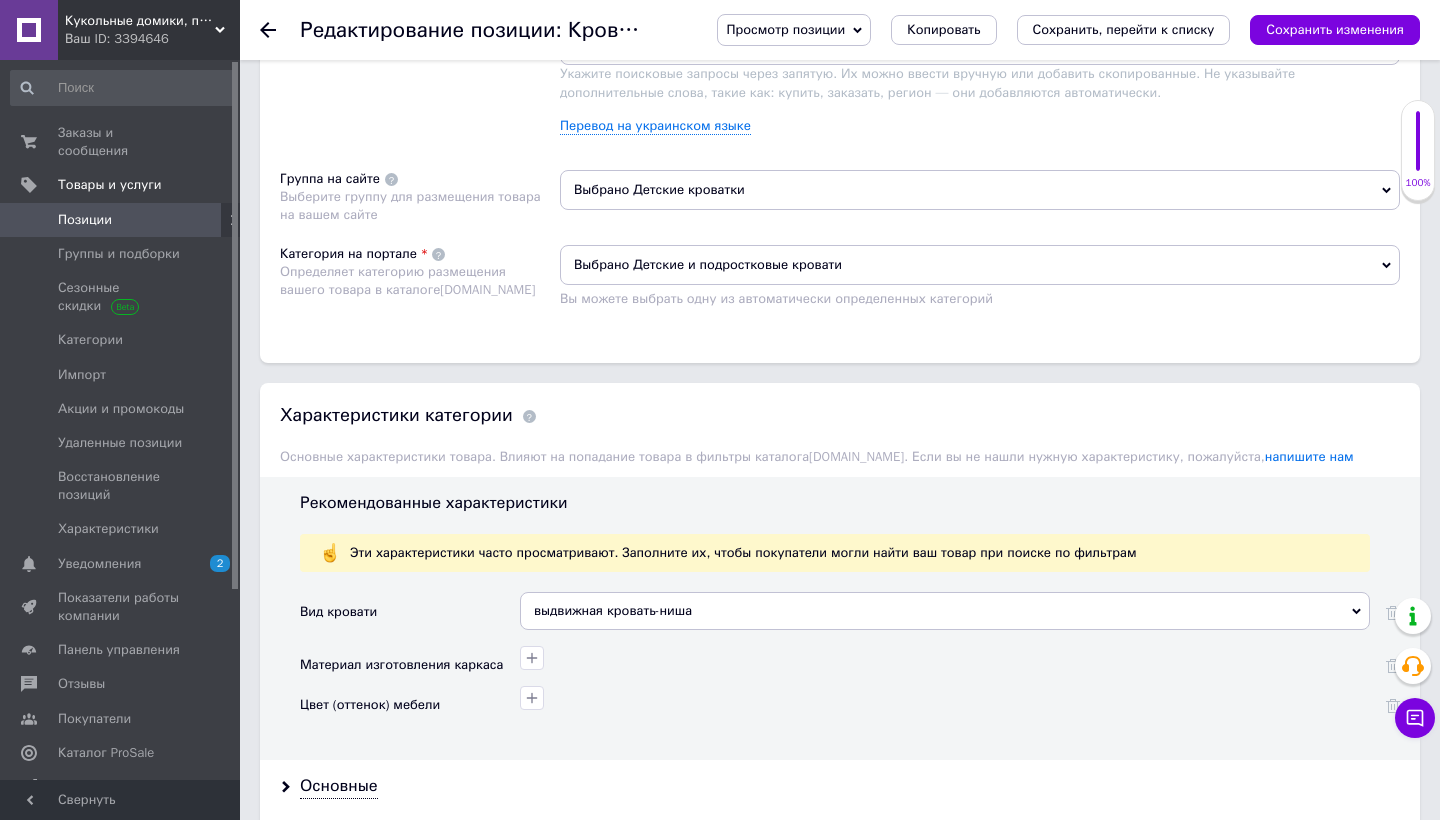 click on "выдвижная кровать-ниша" at bounding box center [945, 611] 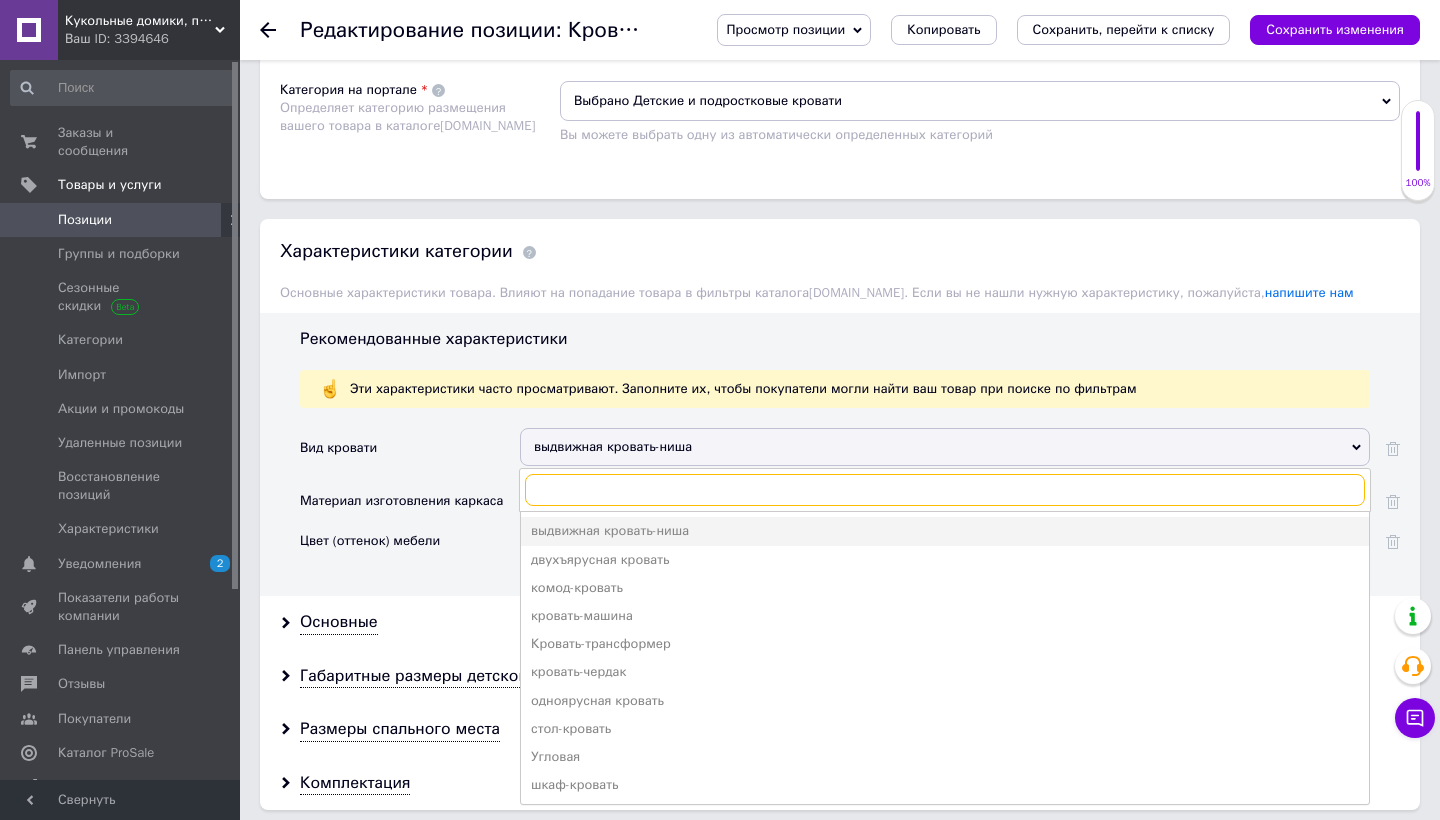 scroll, scrollTop: 1472, scrollLeft: 0, axis: vertical 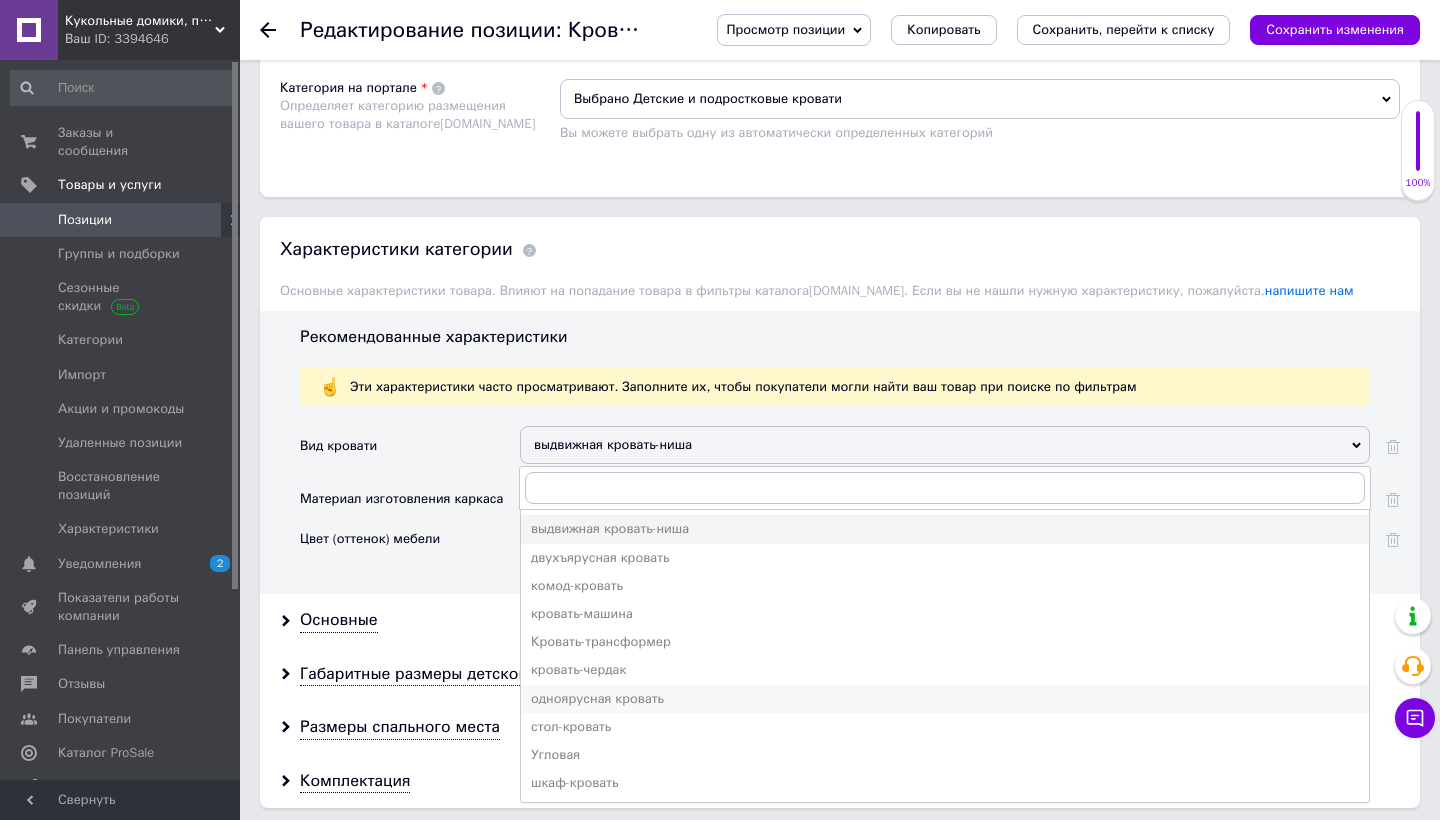 click on "одноярусная кровать" at bounding box center (945, 699) 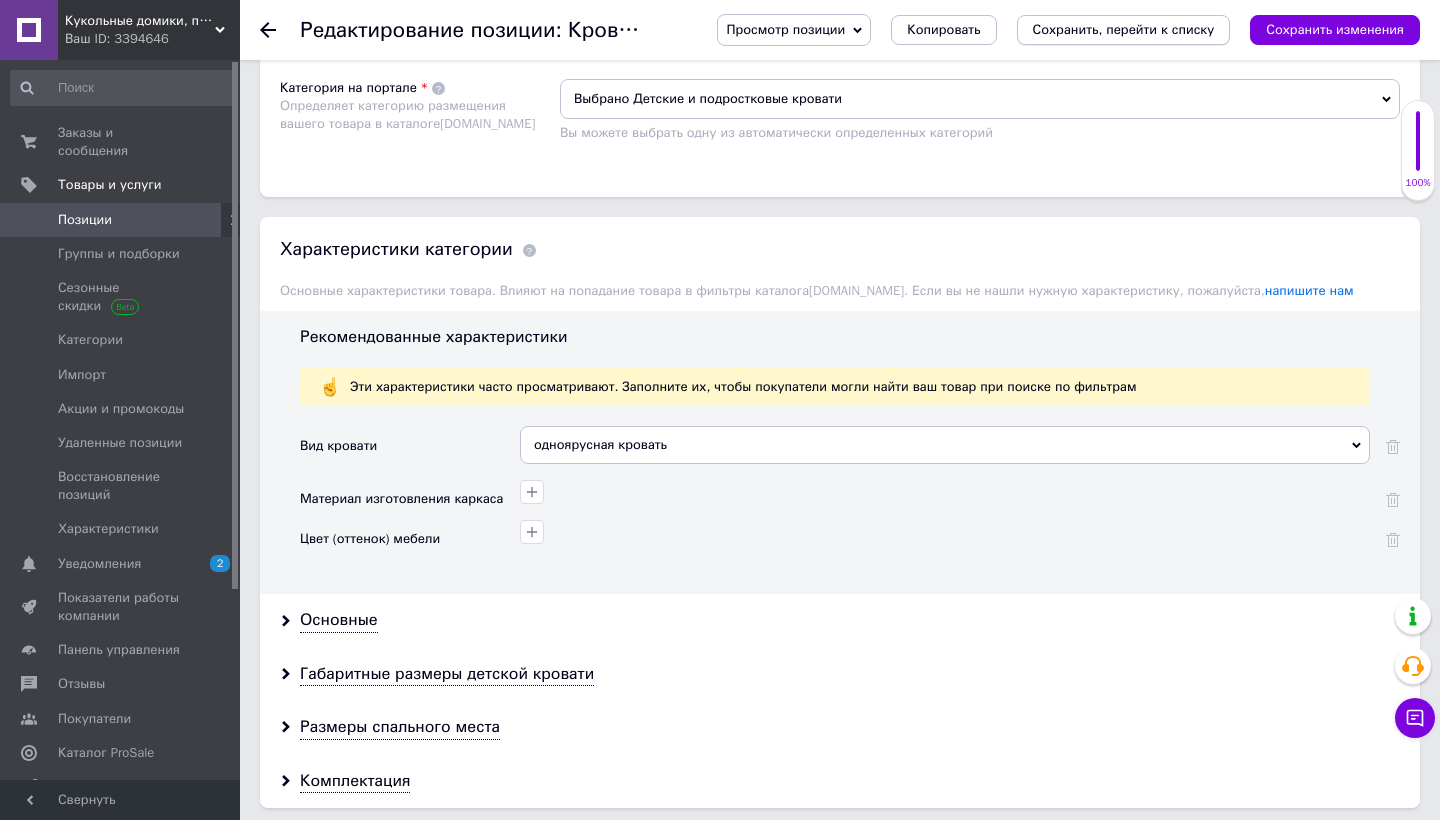 click on "Сохранить, перейти к списку" at bounding box center (1124, 29) 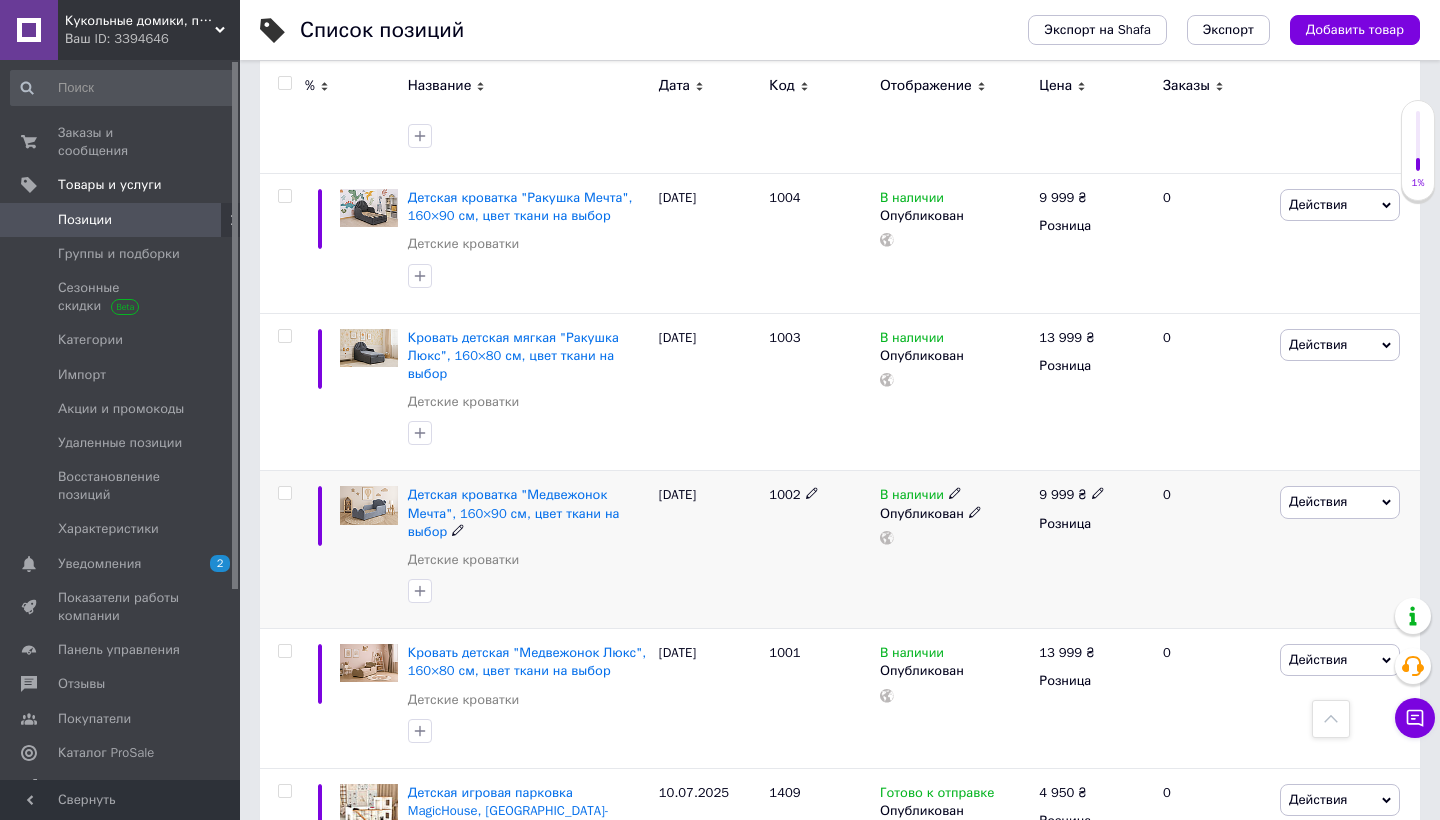scroll, scrollTop: 858, scrollLeft: 0, axis: vertical 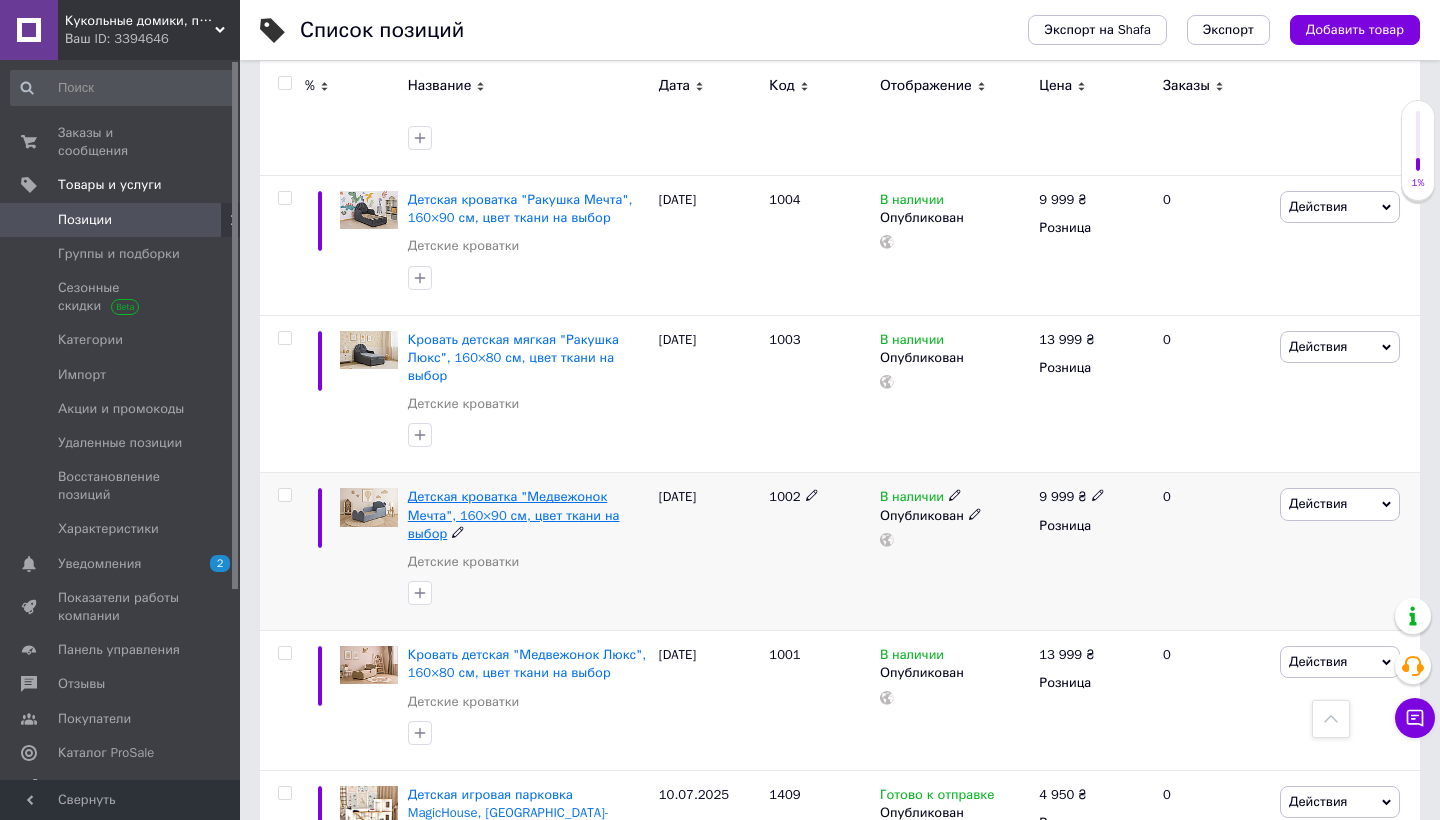 click on "Детская кроватка "Медвежонок Мечта", 160×90 см, цвет ткани на выбор" at bounding box center [514, 514] 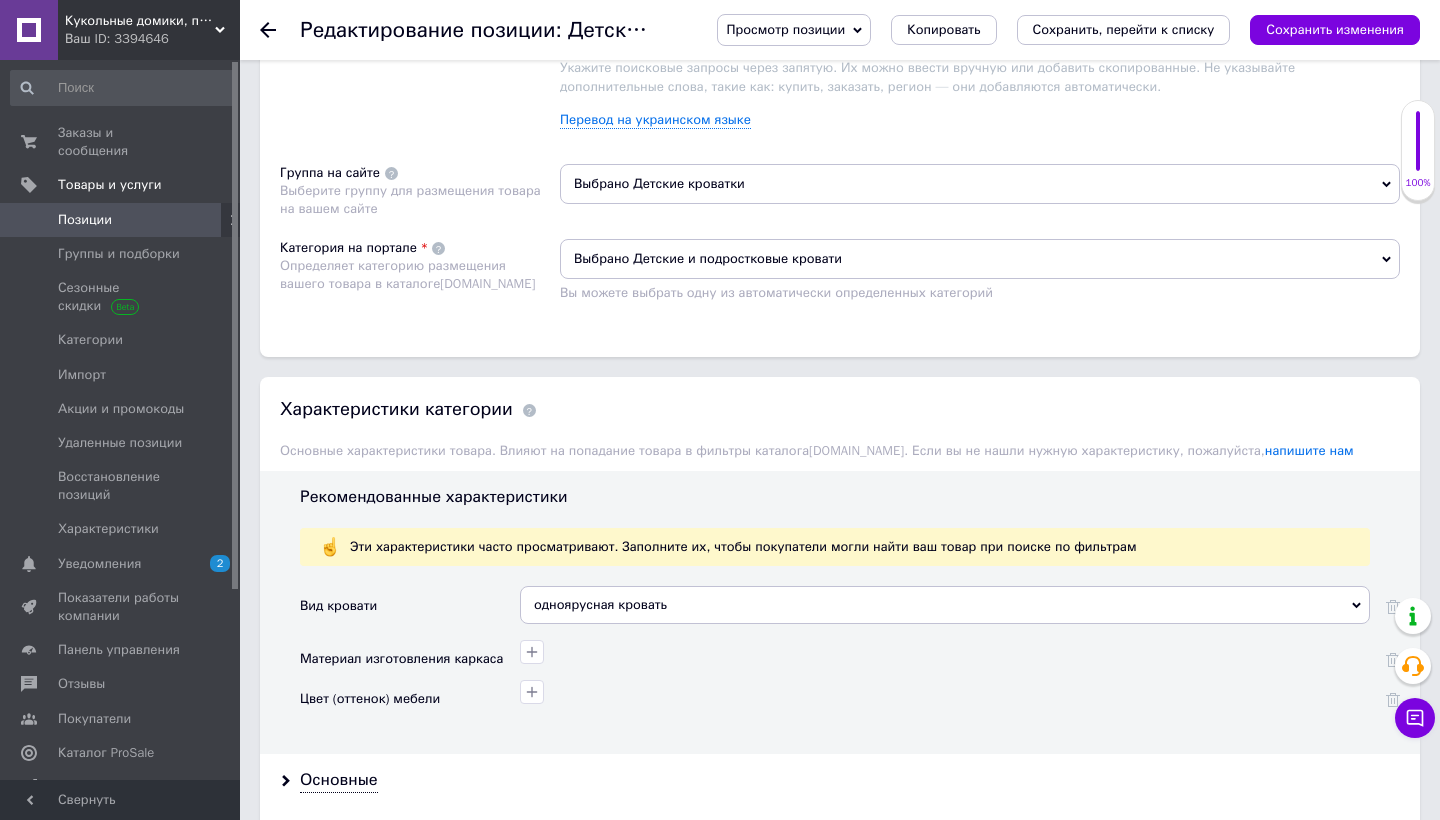scroll, scrollTop: 1316, scrollLeft: 0, axis: vertical 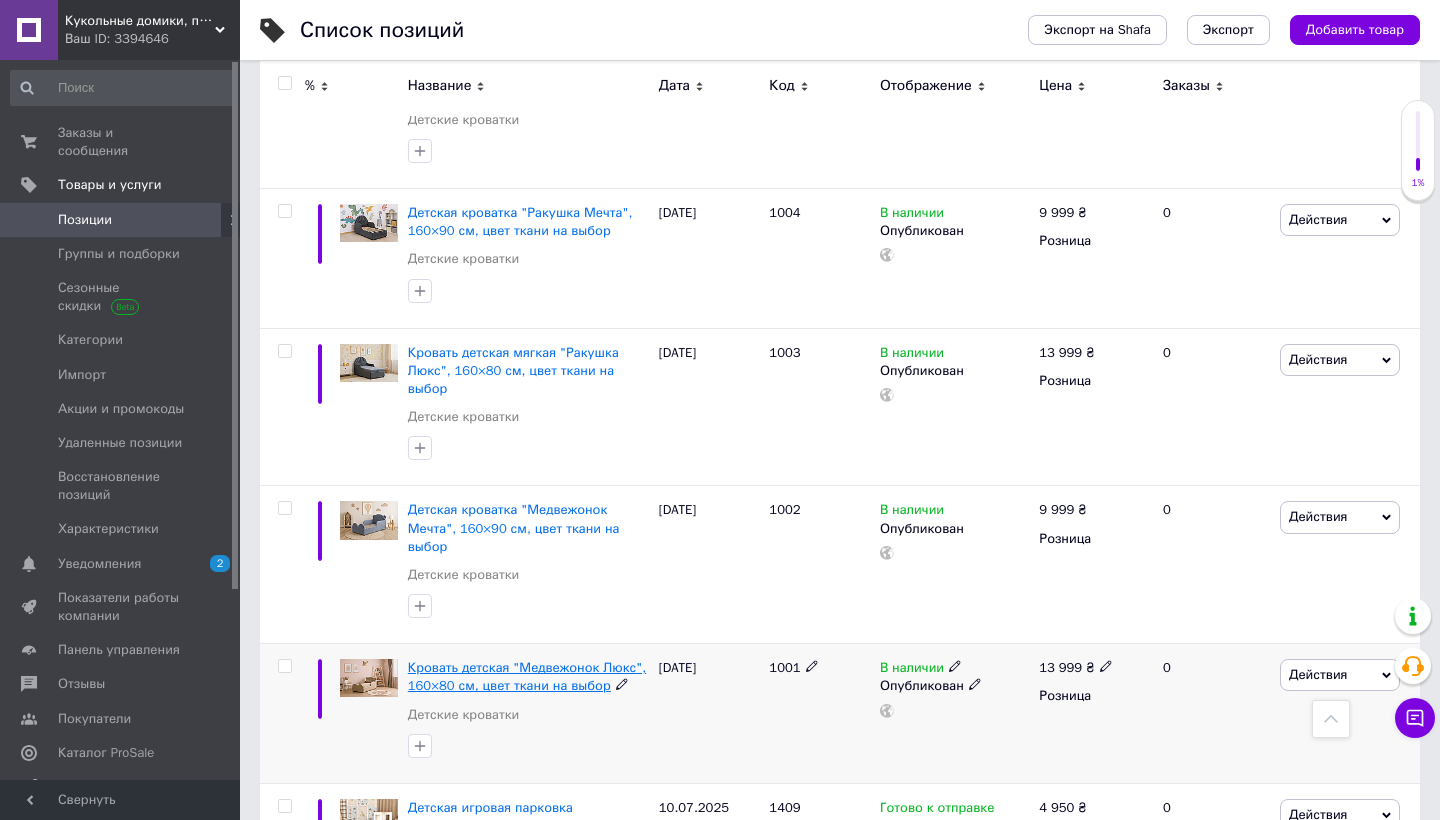 click on "Кровать детская "Медвежонок Люкс", 160×80 см, цвет ткани на выбор" at bounding box center [527, 676] 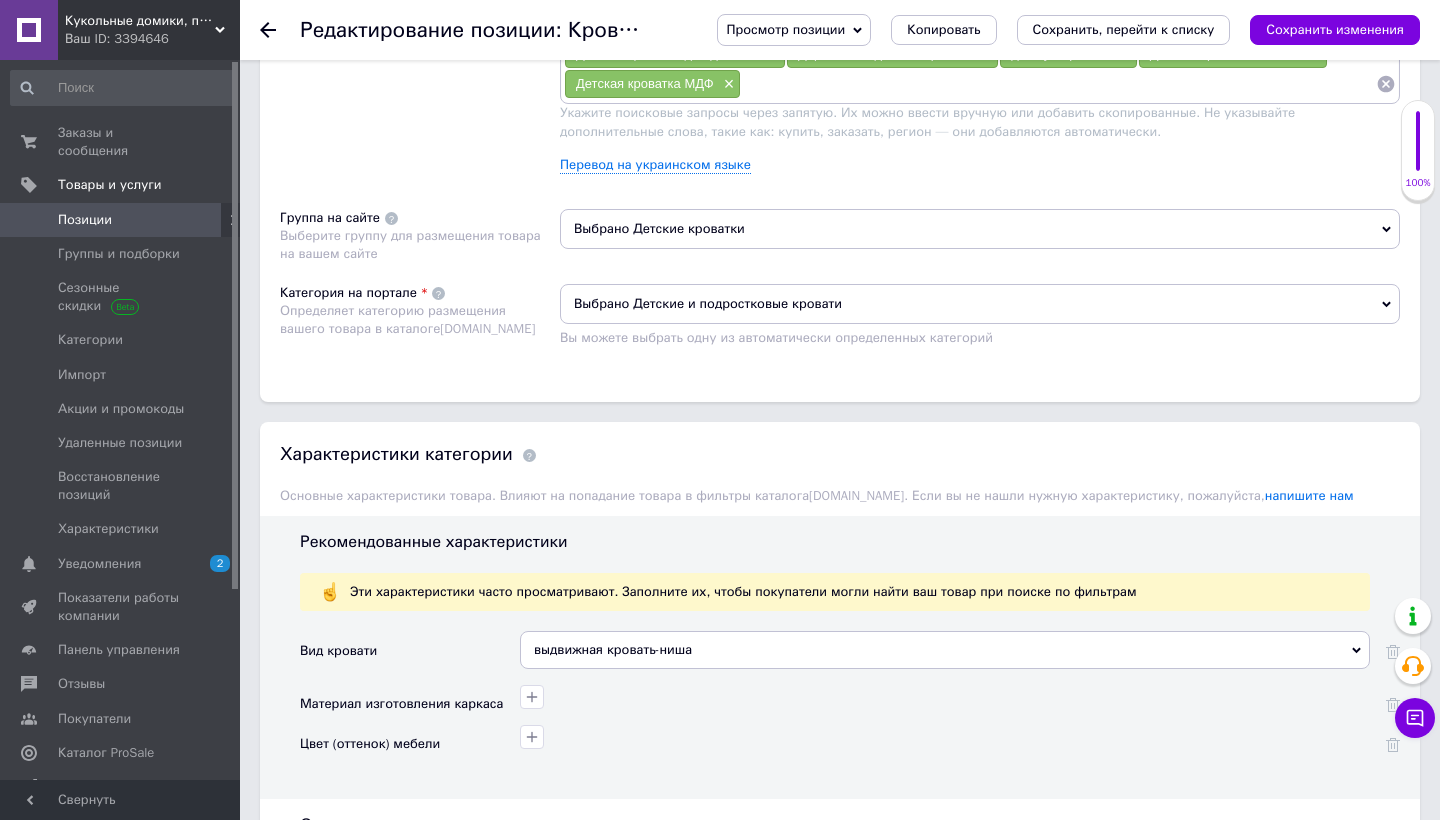 click on "выдвижная кровать-ниша" at bounding box center (945, 650) 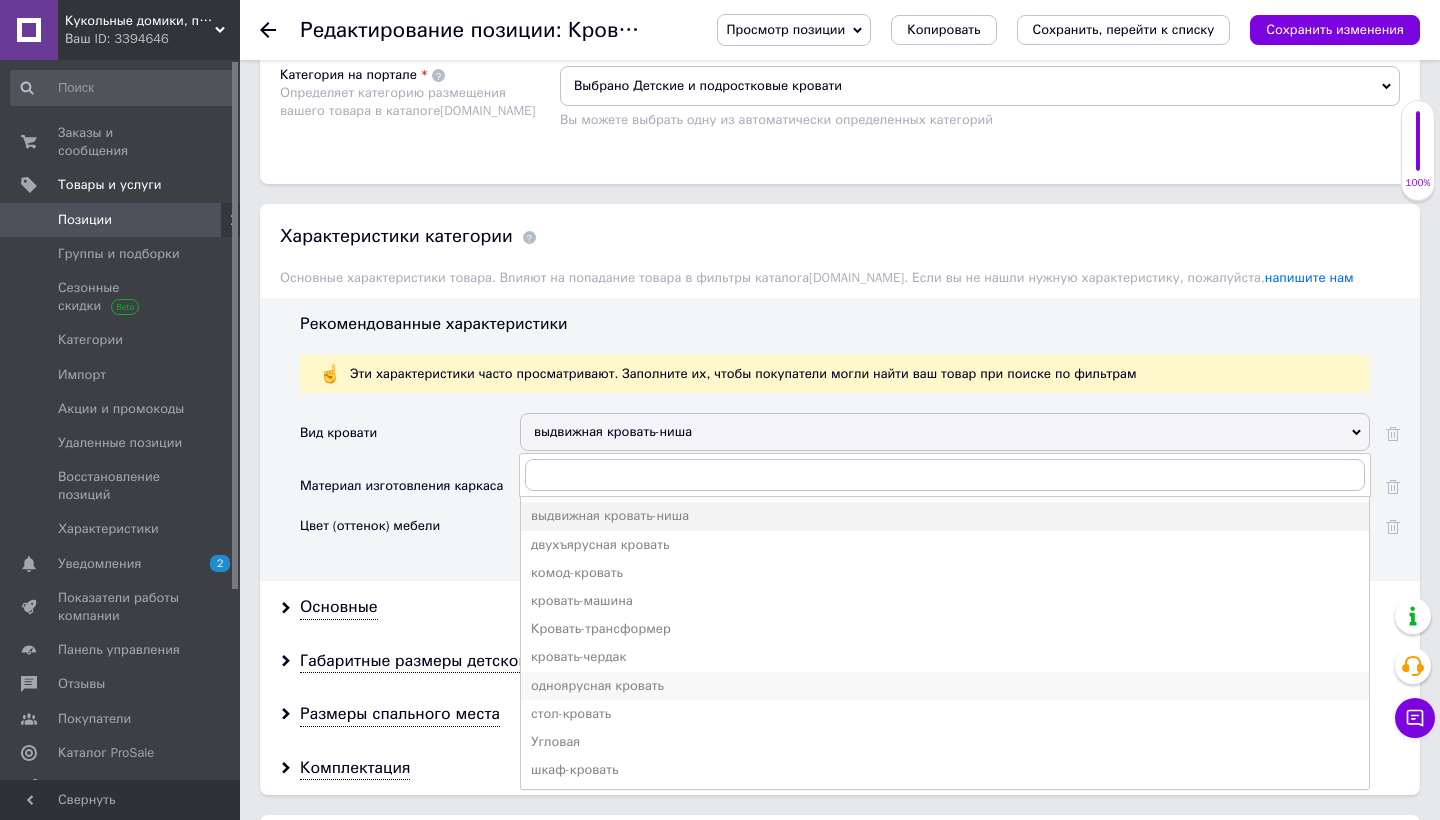 click on "одноярусная кровать" at bounding box center [945, 686] 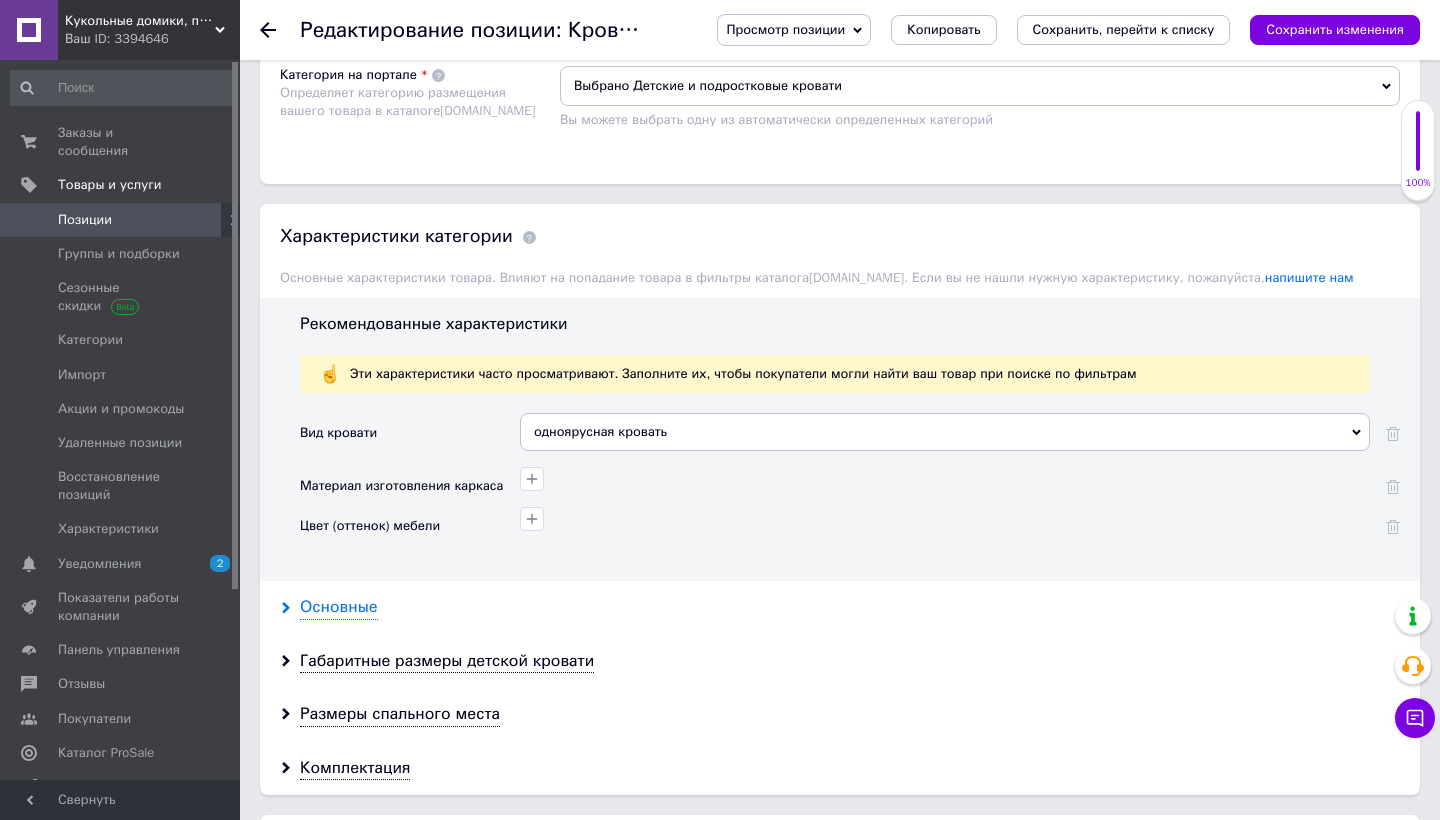 click on "Основные" at bounding box center [339, 607] 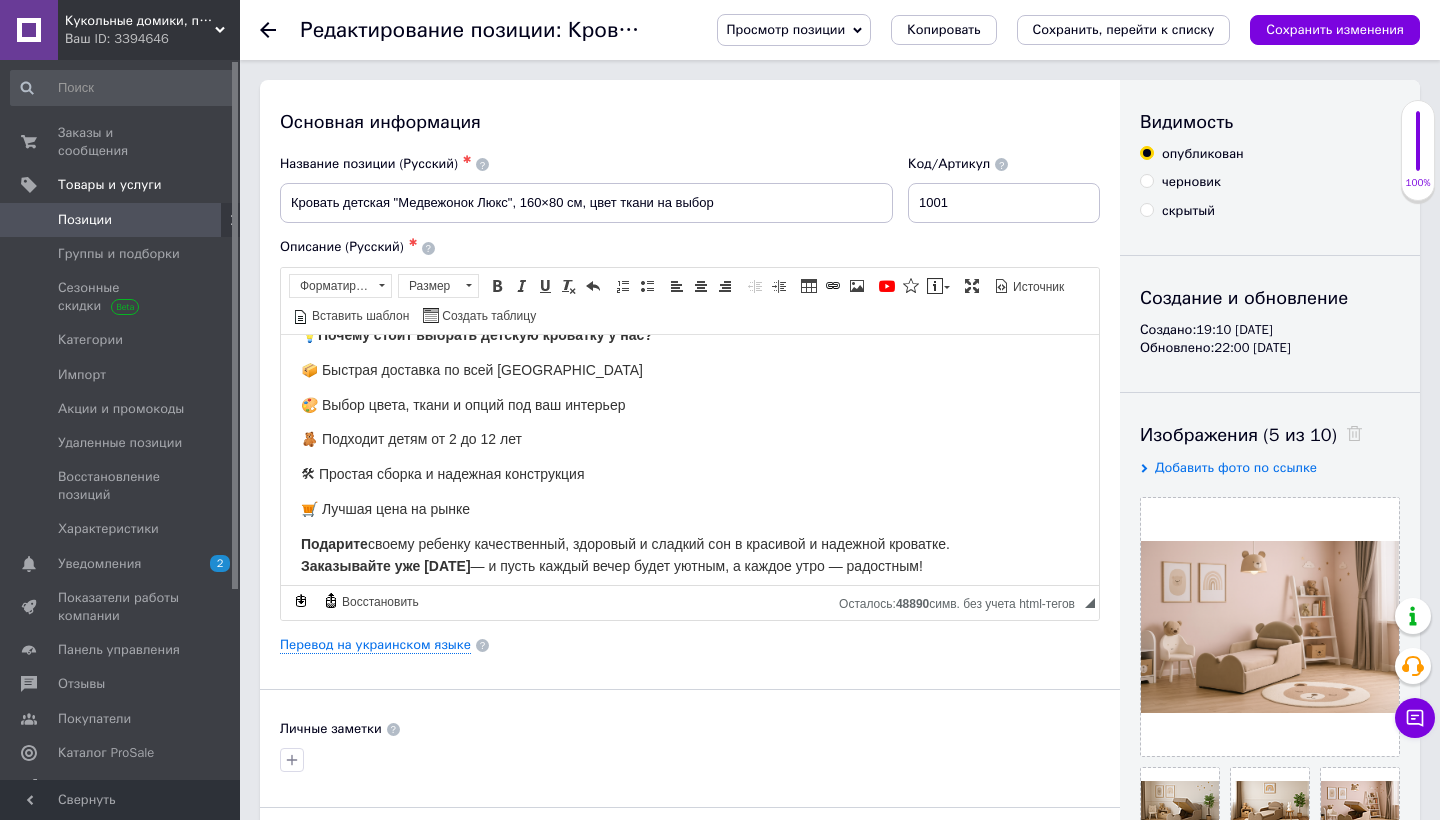 scroll, scrollTop: -1, scrollLeft: 0, axis: vertical 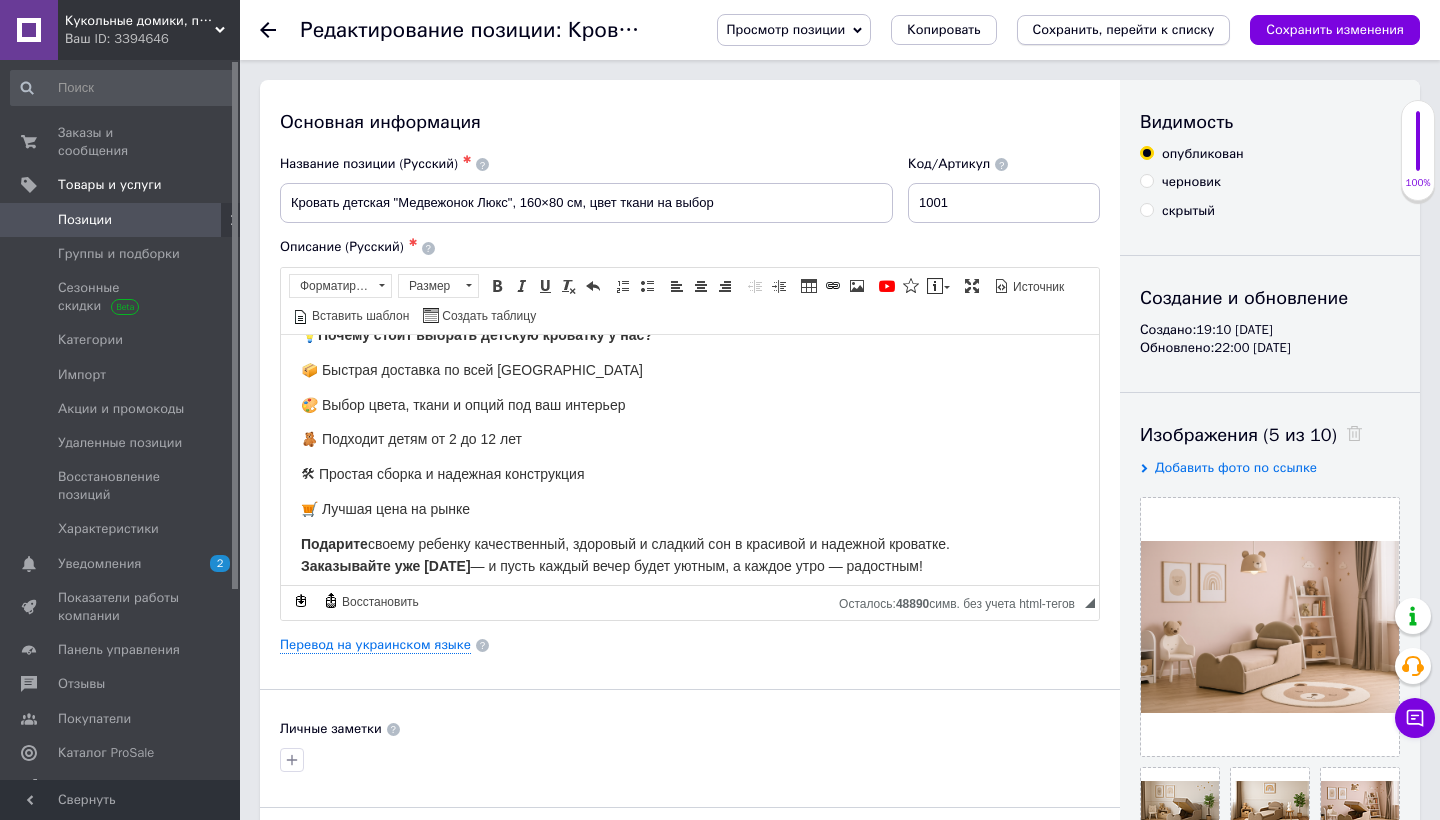 click on "Сохранить, перейти к списку" at bounding box center [1124, 29] 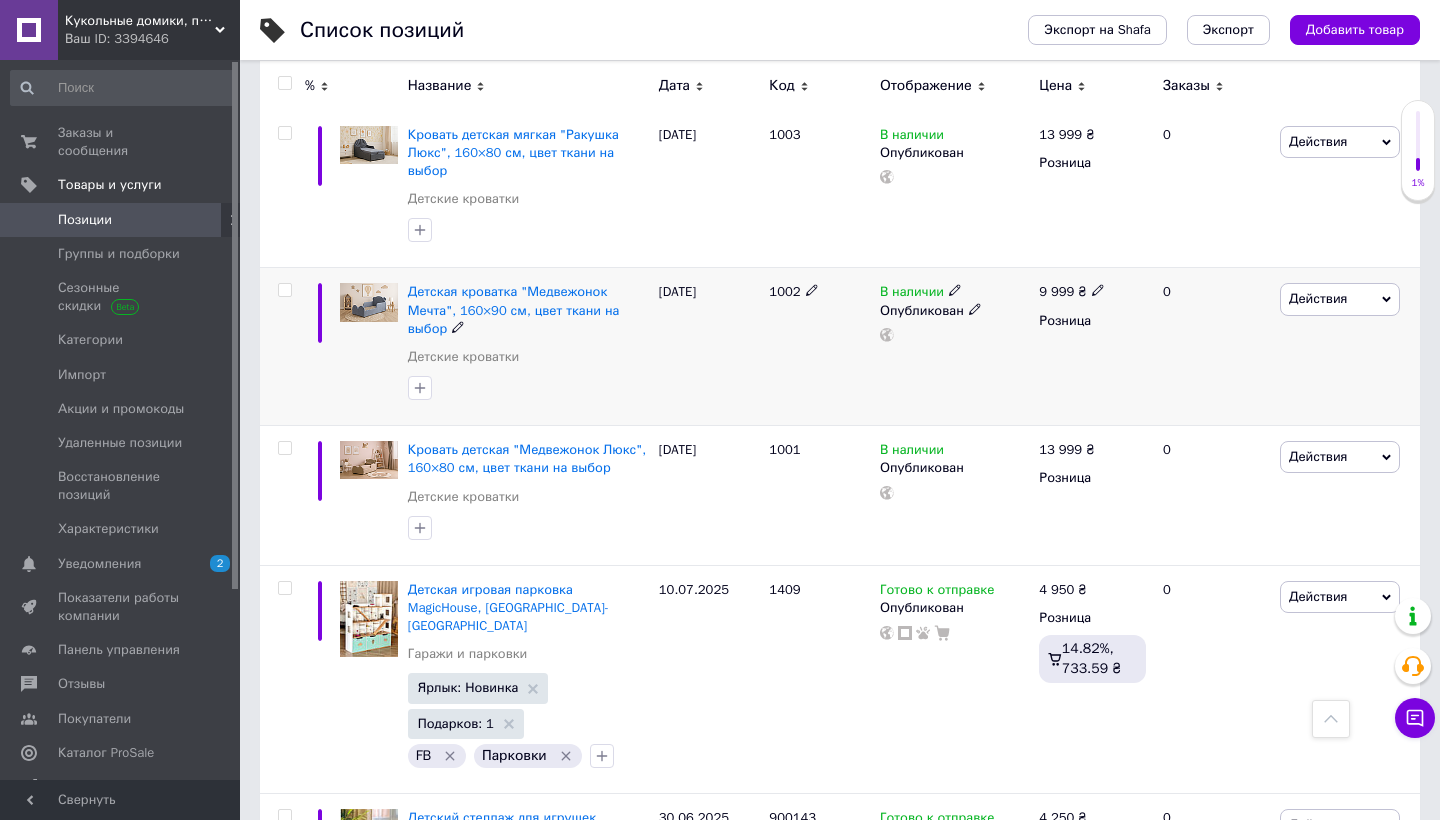 scroll, scrollTop: 1065, scrollLeft: 0, axis: vertical 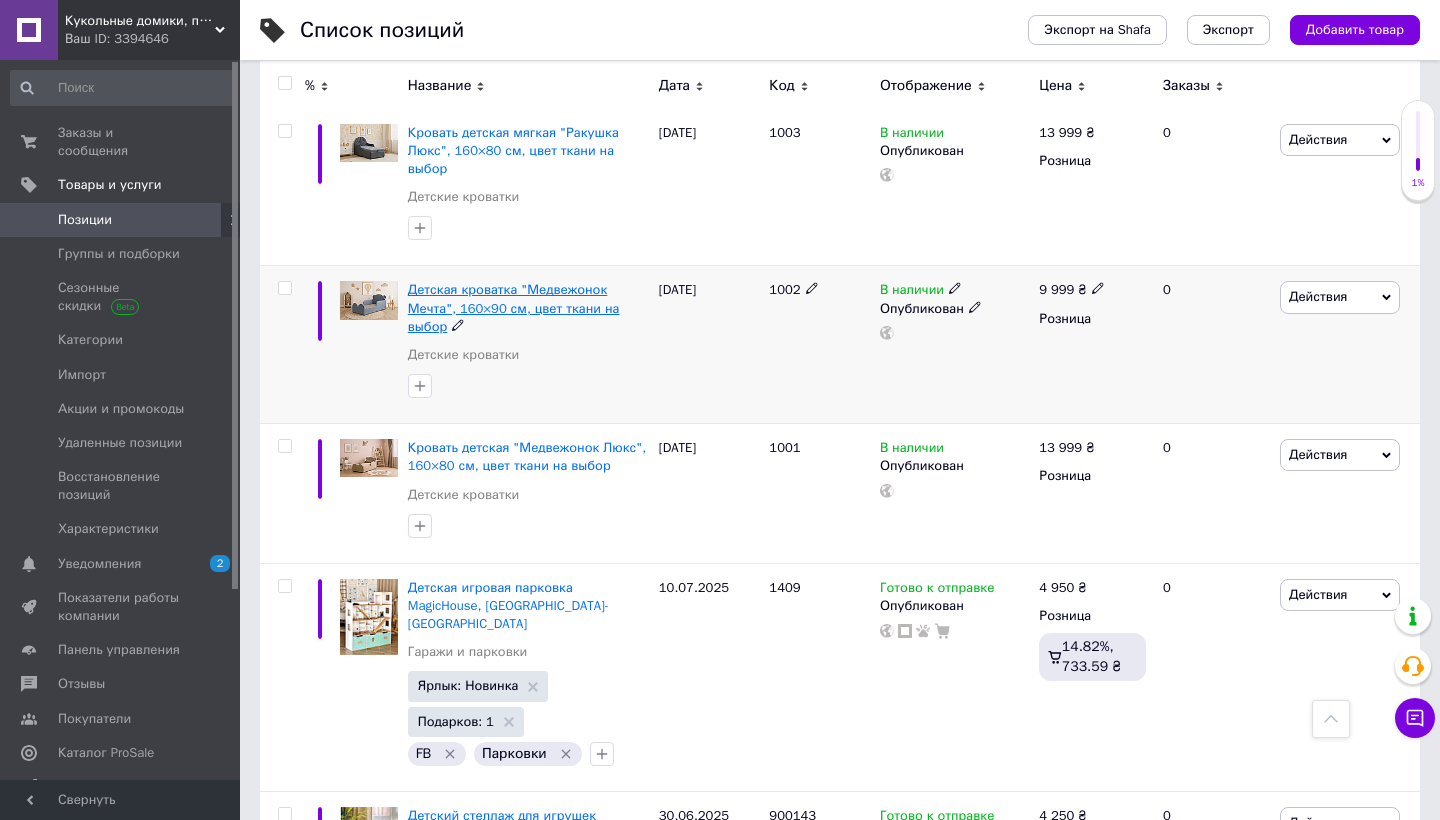 click on "Детская кроватка "Медвежонок Мечта", 160×90 см, цвет ткани на выбор" at bounding box center [514, 307] 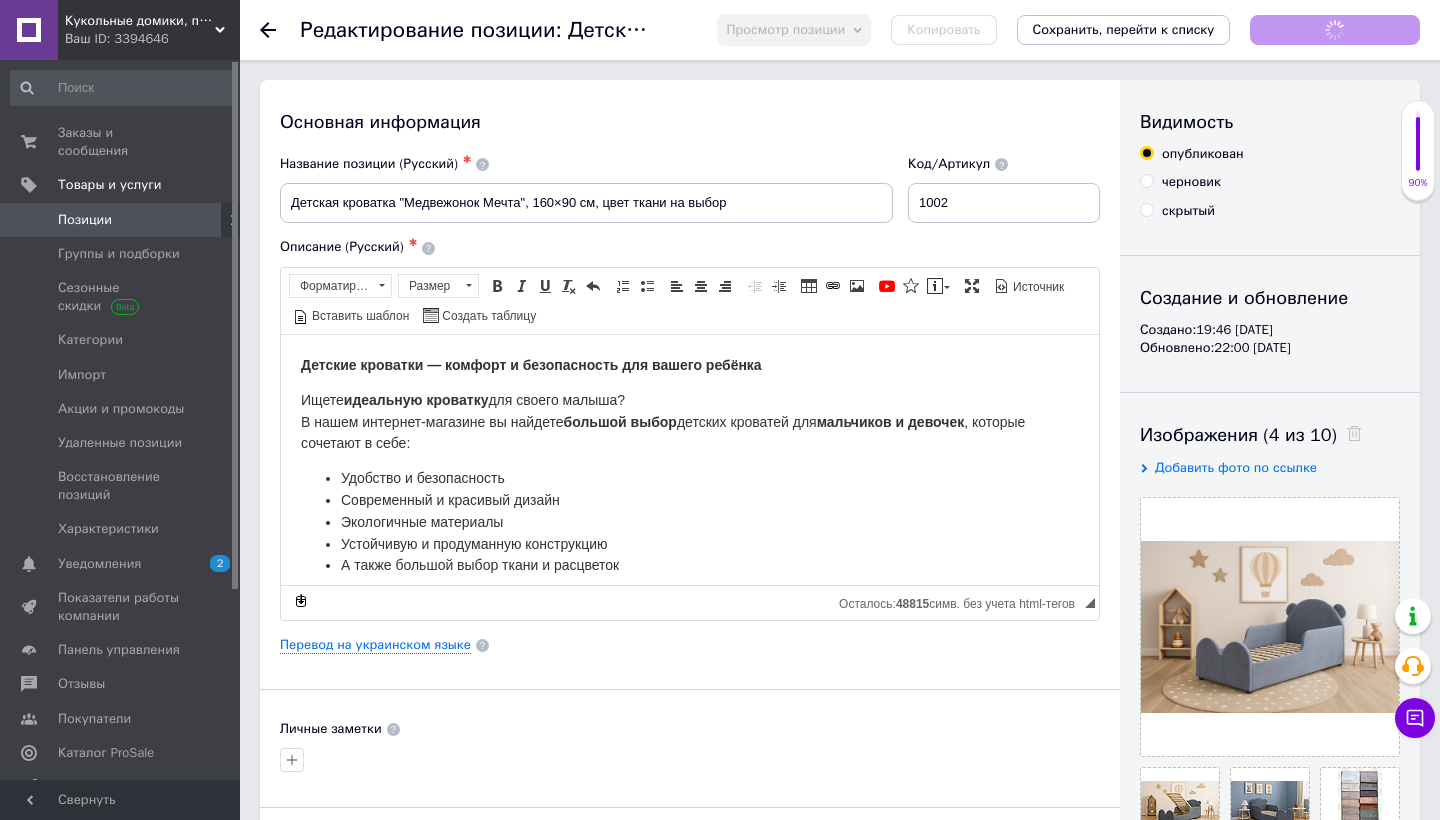 scroll, scrollTop: 0, scrollLeft: 0, axis: both 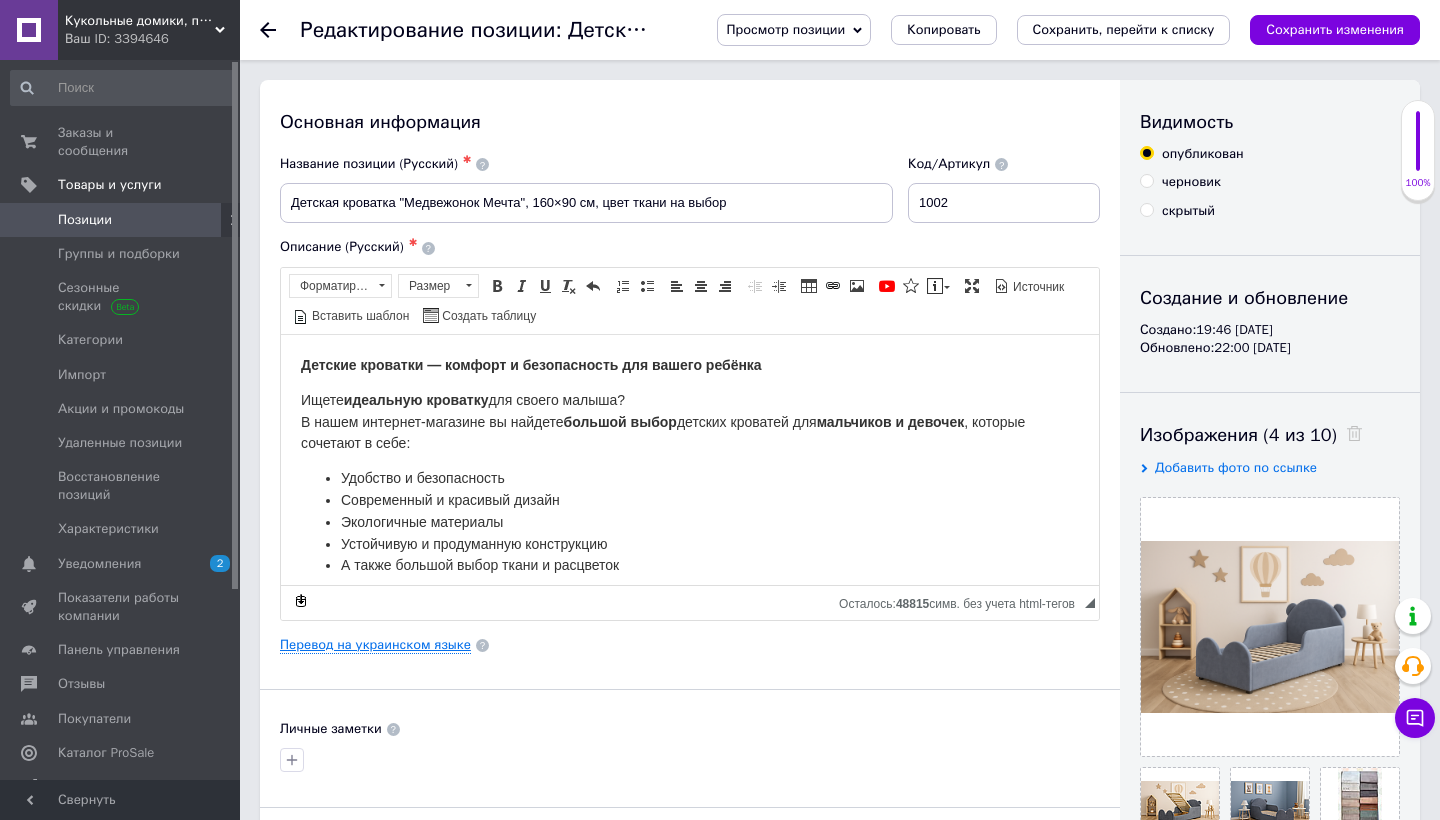 click on "Перевод на украинском языке" at bounding box center [375, 645] 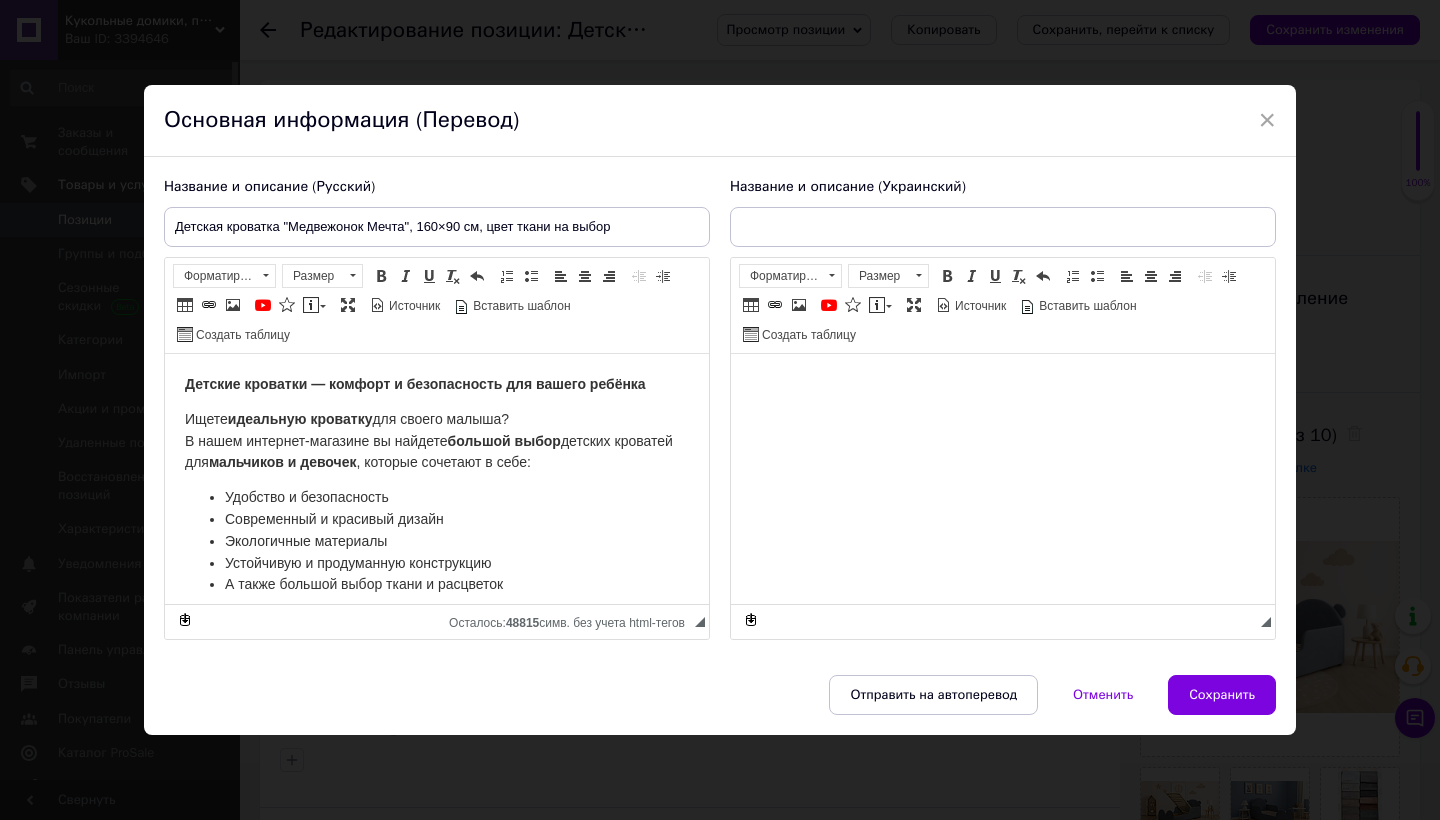 scroll, scrollTop: 0, scrollLeft: 0, axis: both 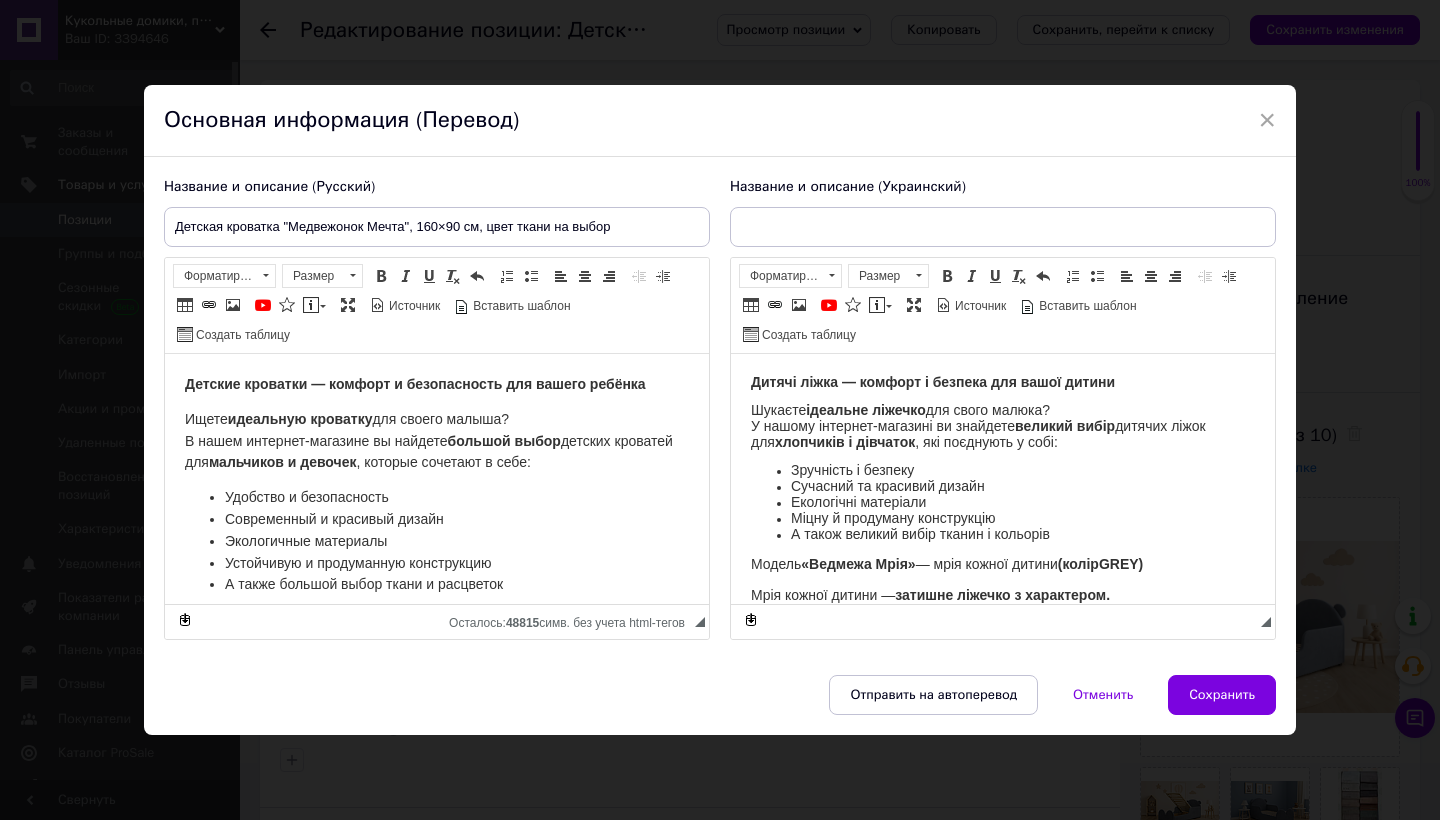 type on "Дитяче ліжко "Ведмежа Мрія", 160×90 см, колір тканини на вибір" 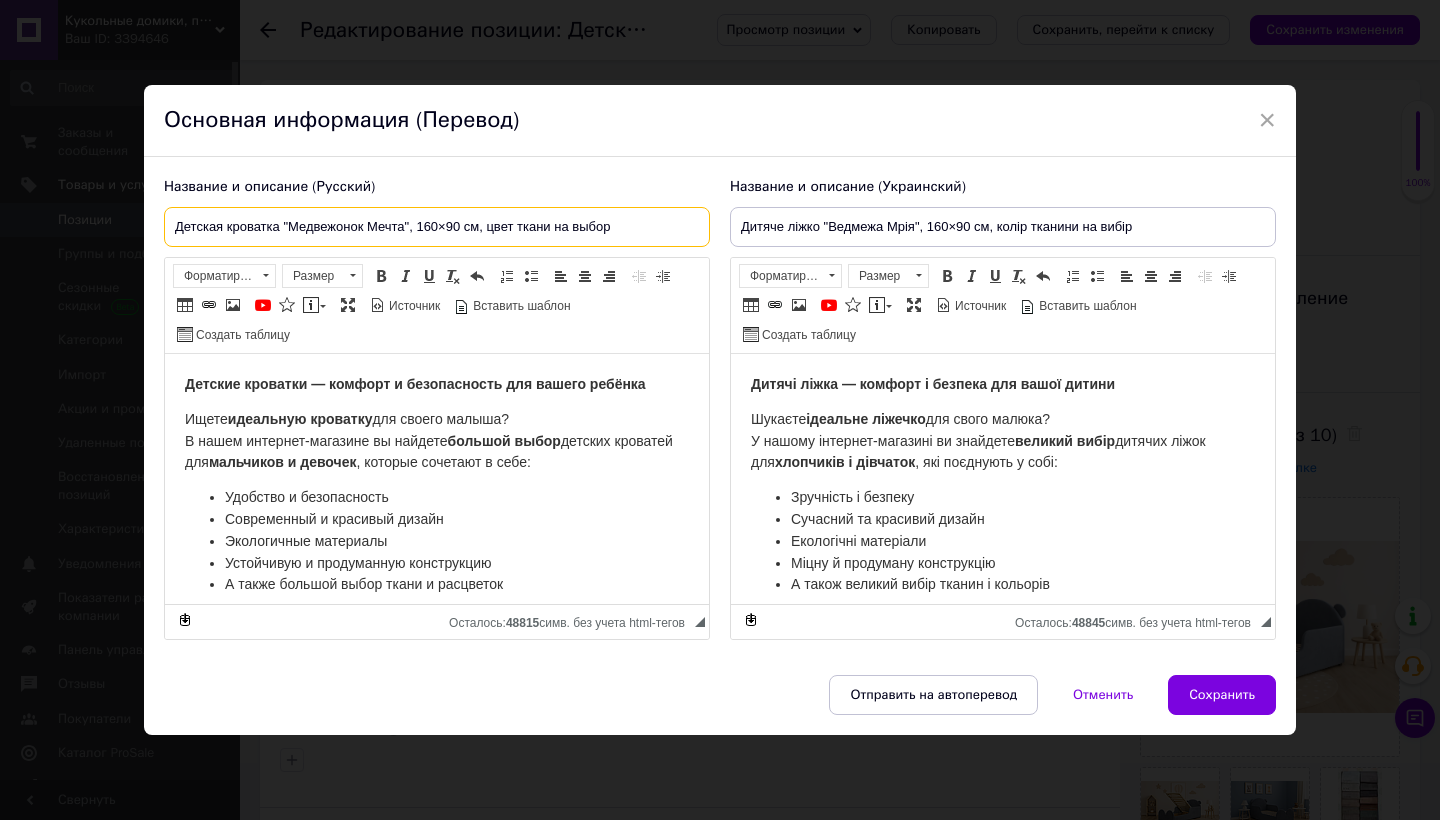 click on "Детская кроватка "Медвежонок Мечта", 160×90 см, цвет ткани на выбор" at bounding box center [437, 227] 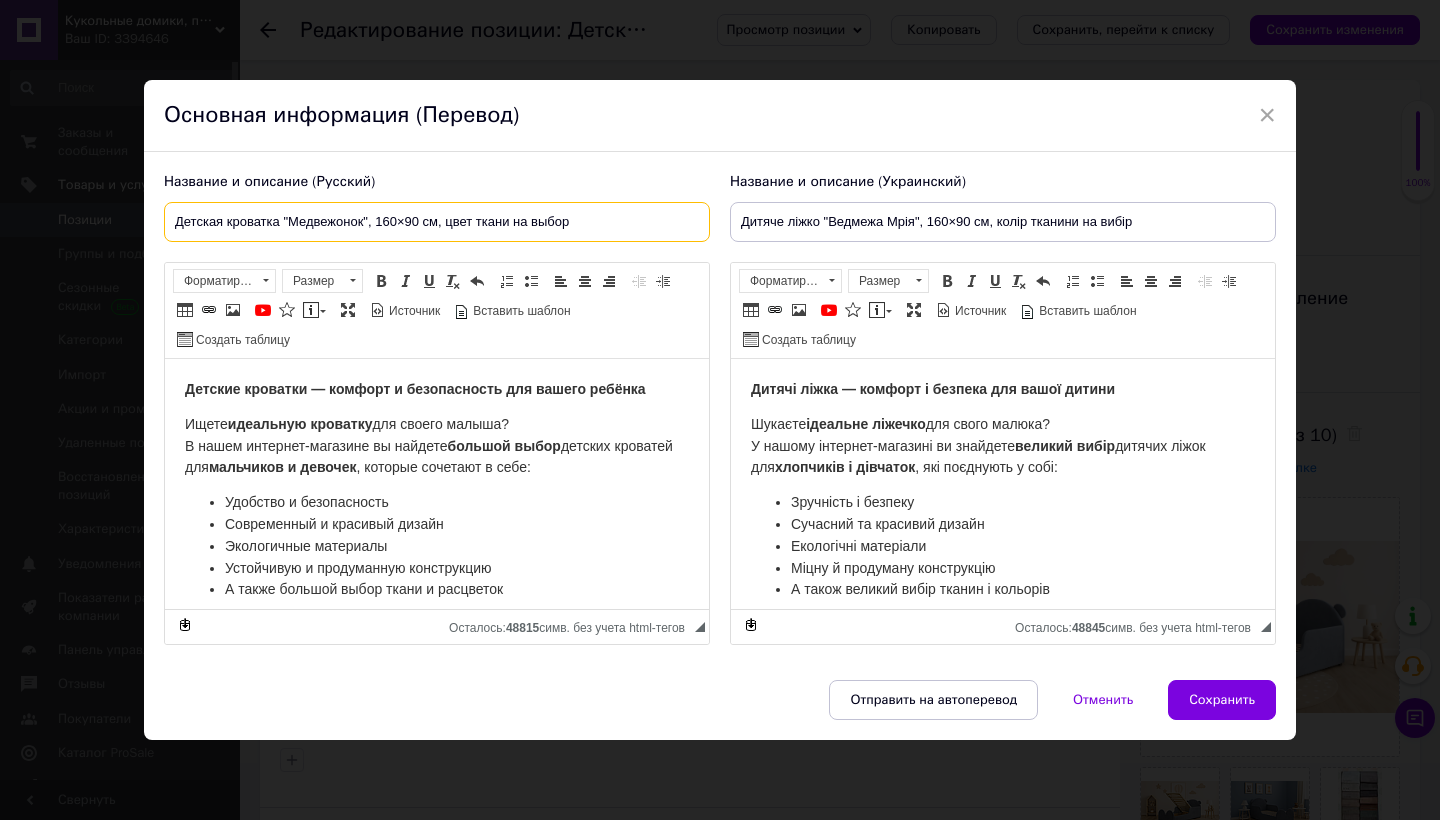 type on "Детская кроватка "Медвежонок", 160×90 см, цвет ткани на выбор" 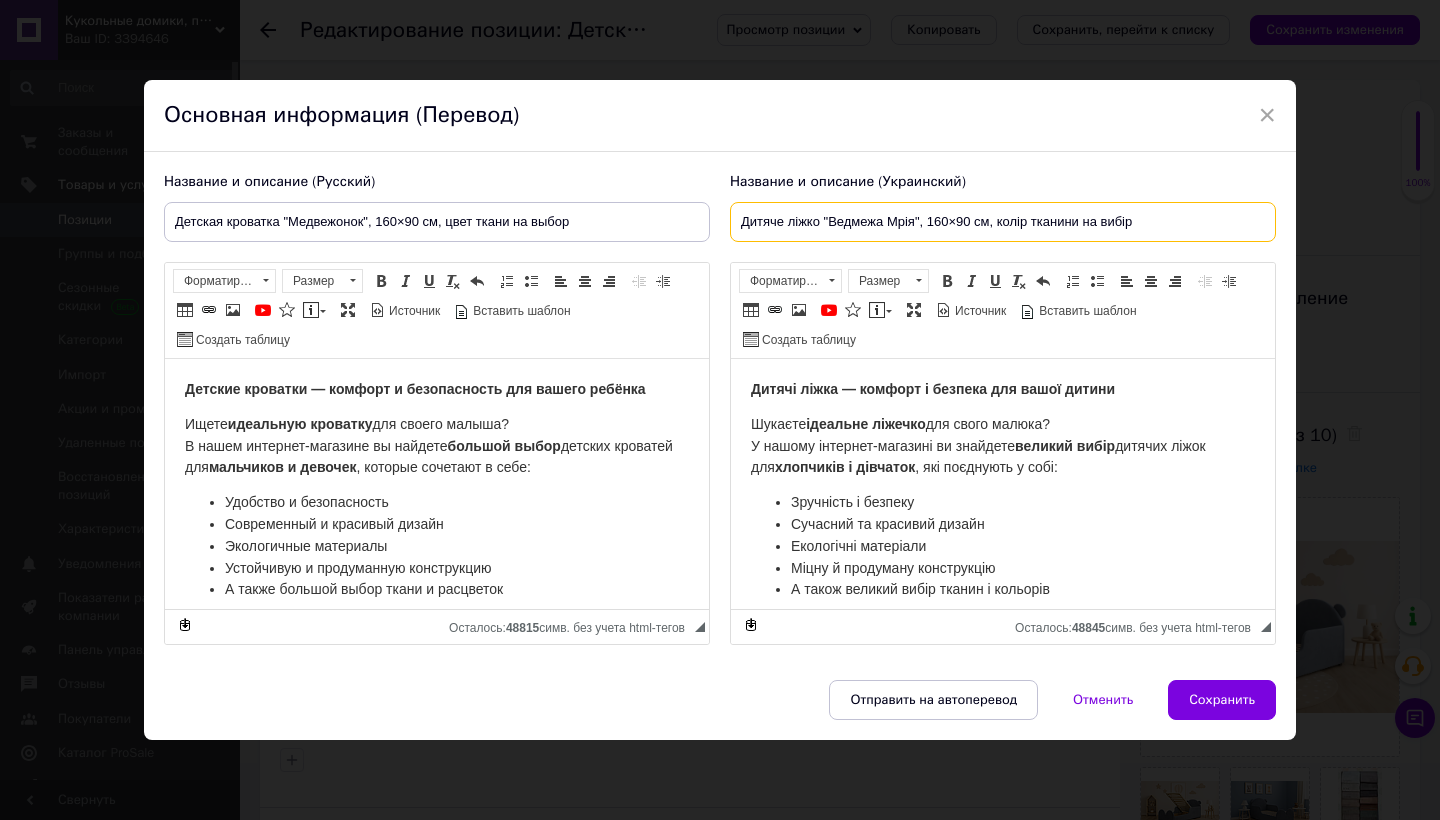 click on "Дитяче ліжко "Ведмежа Мрія", 160×90 см, колір тканини на вибір" at bounding box center (1003, 222) 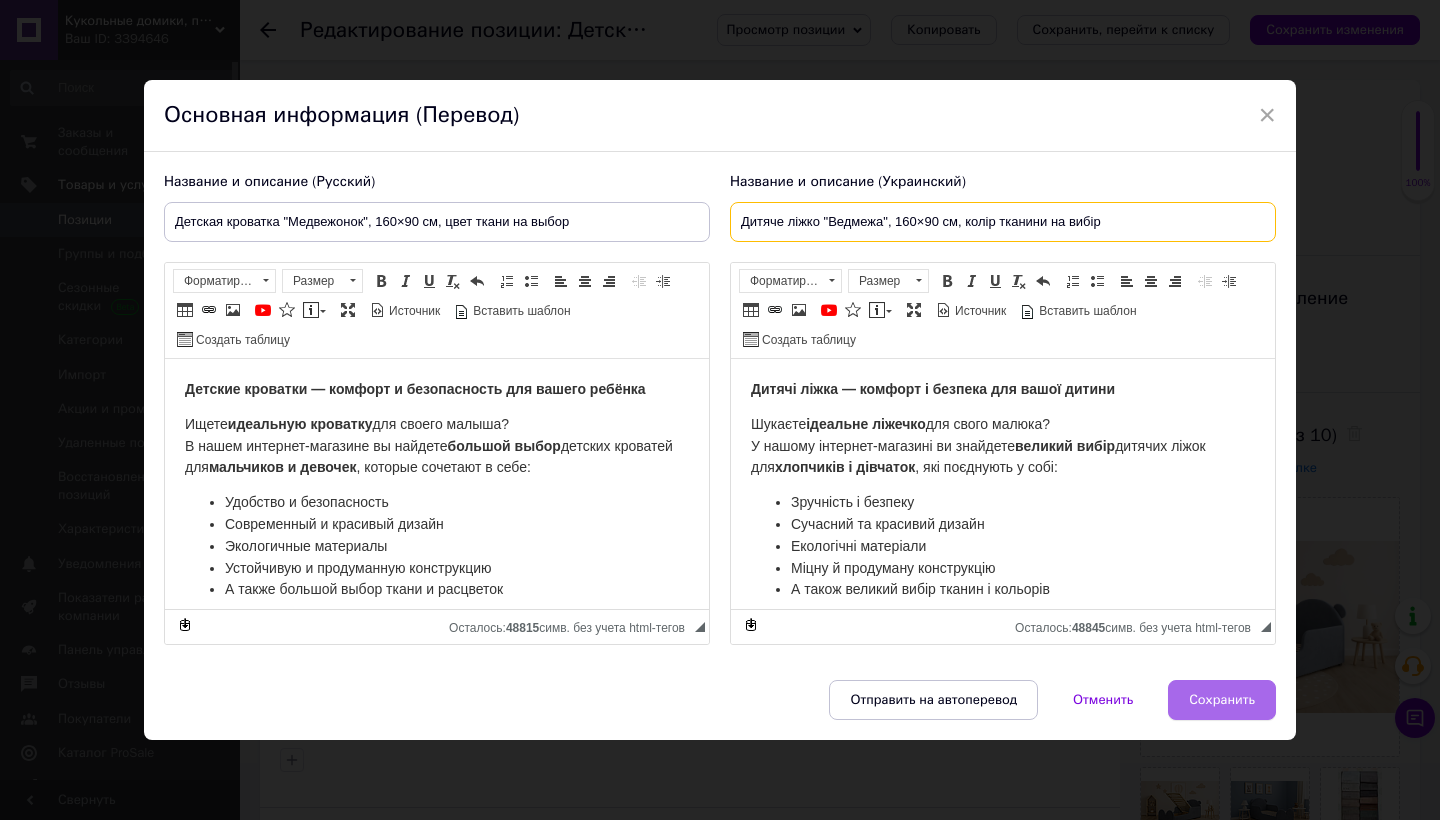 type on "Дитяче ліжко "Ведмежа", 160×90 см, колір тканини на вибір" 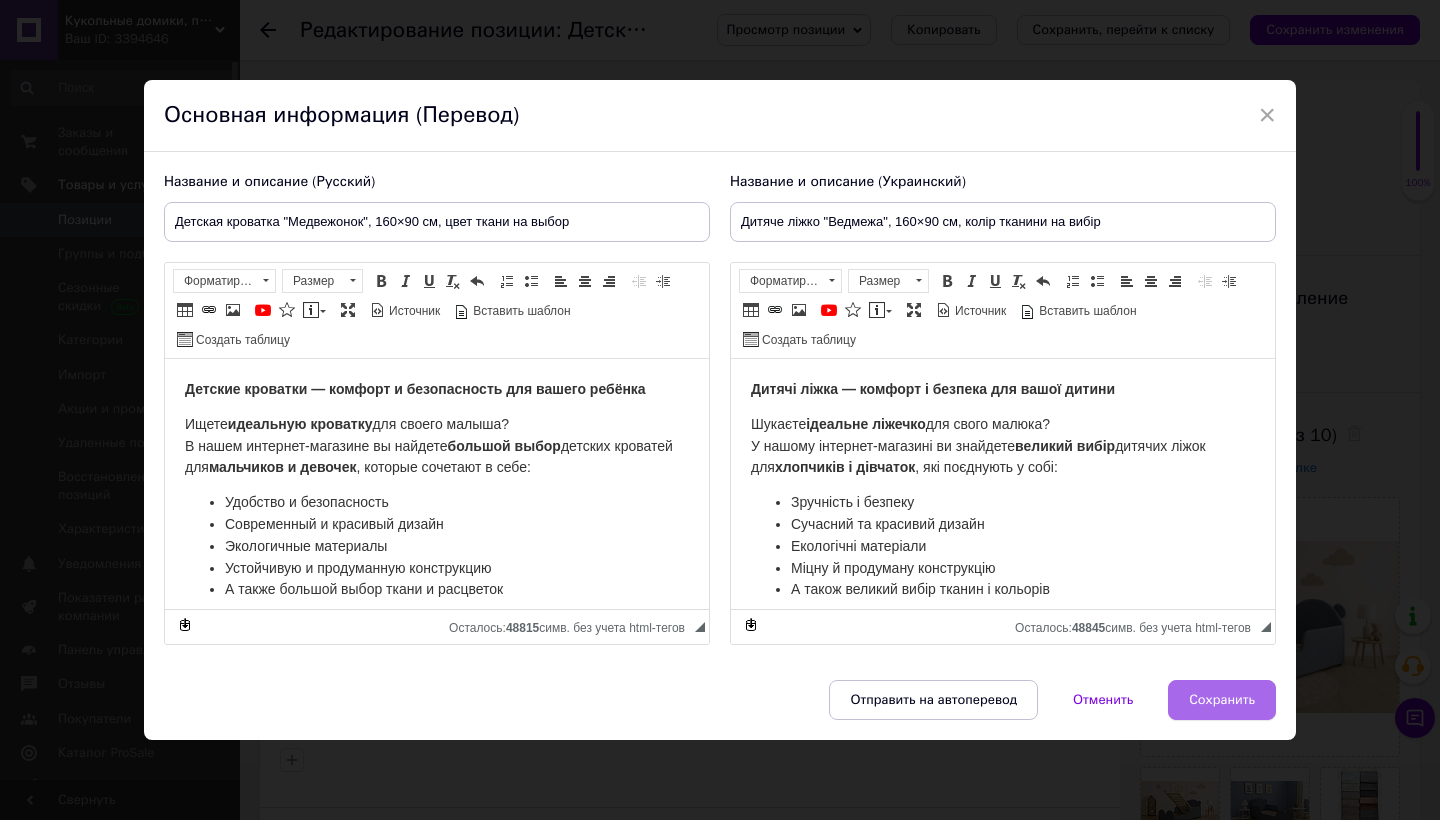 click on "Сохранить" at bounding box center [1222, 700] 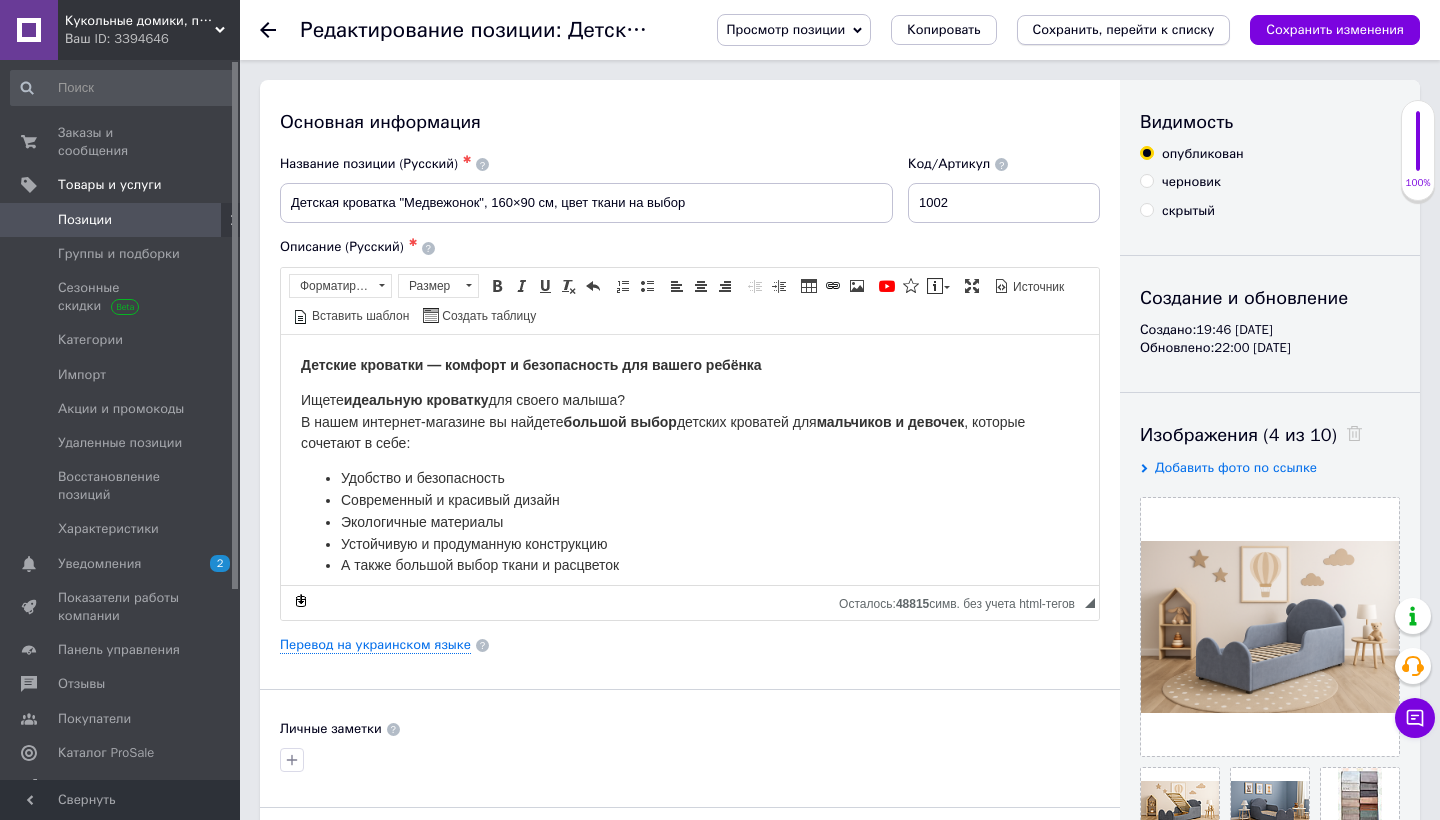click on "Сохранить, перейти к списку" at bounding box center [1124, 29] 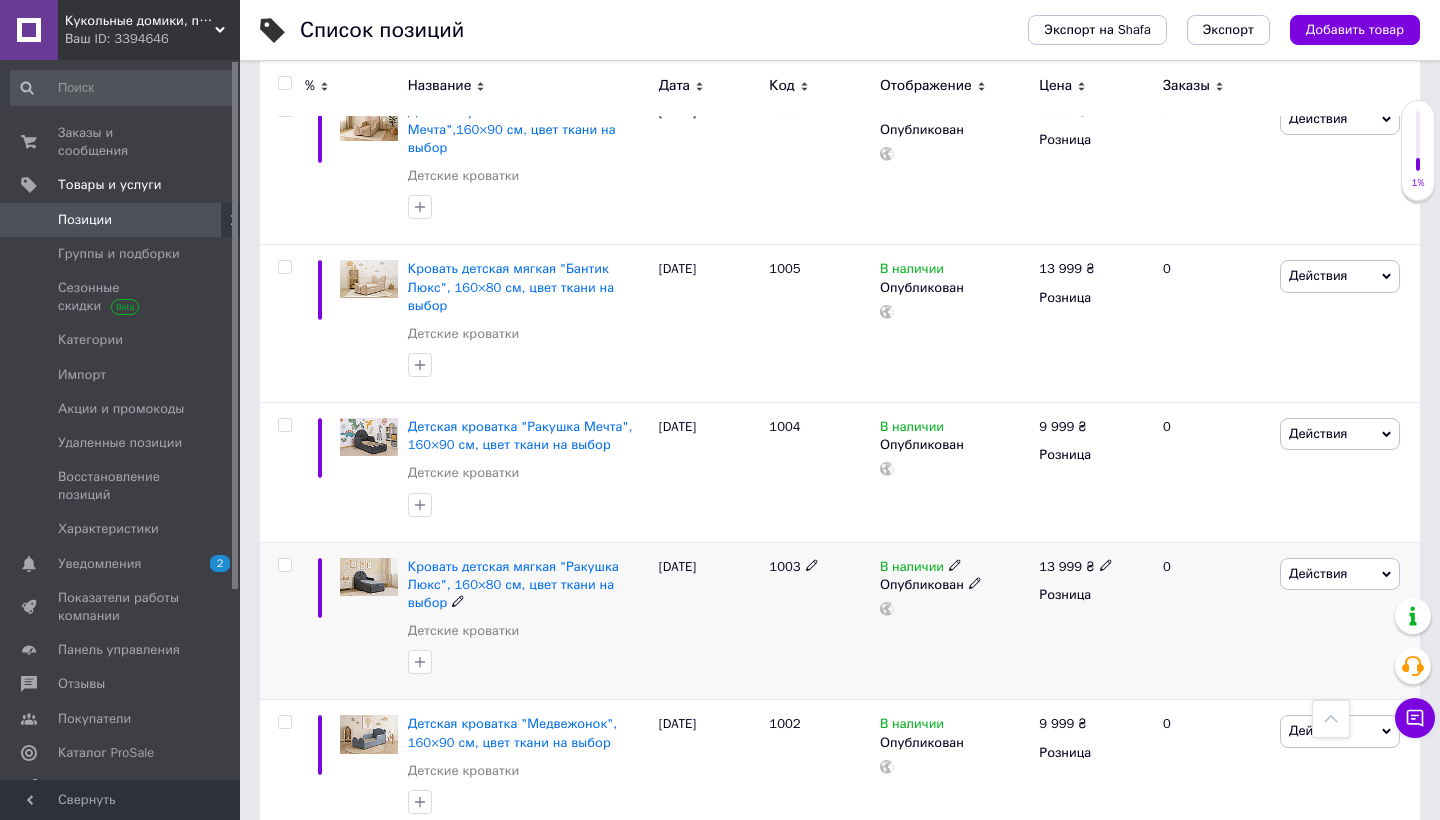 scroll, scrollTop: 624, scrollLeft: 0, axis: vertical 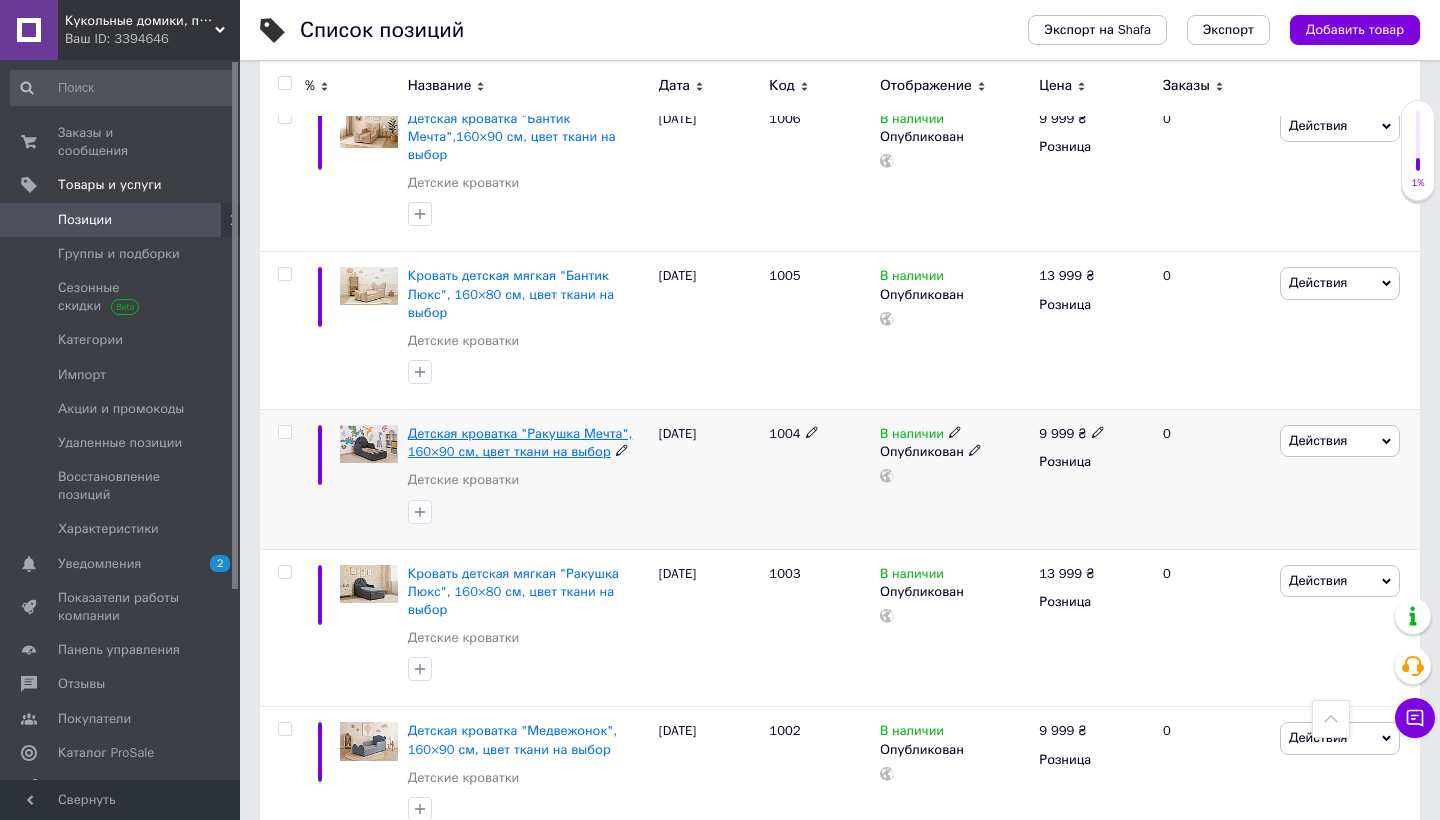 click on "Детская кроватка "Ракушка Мечта", 160×90 см, цвет ткани на выбор" at bounding box center (520, 442) 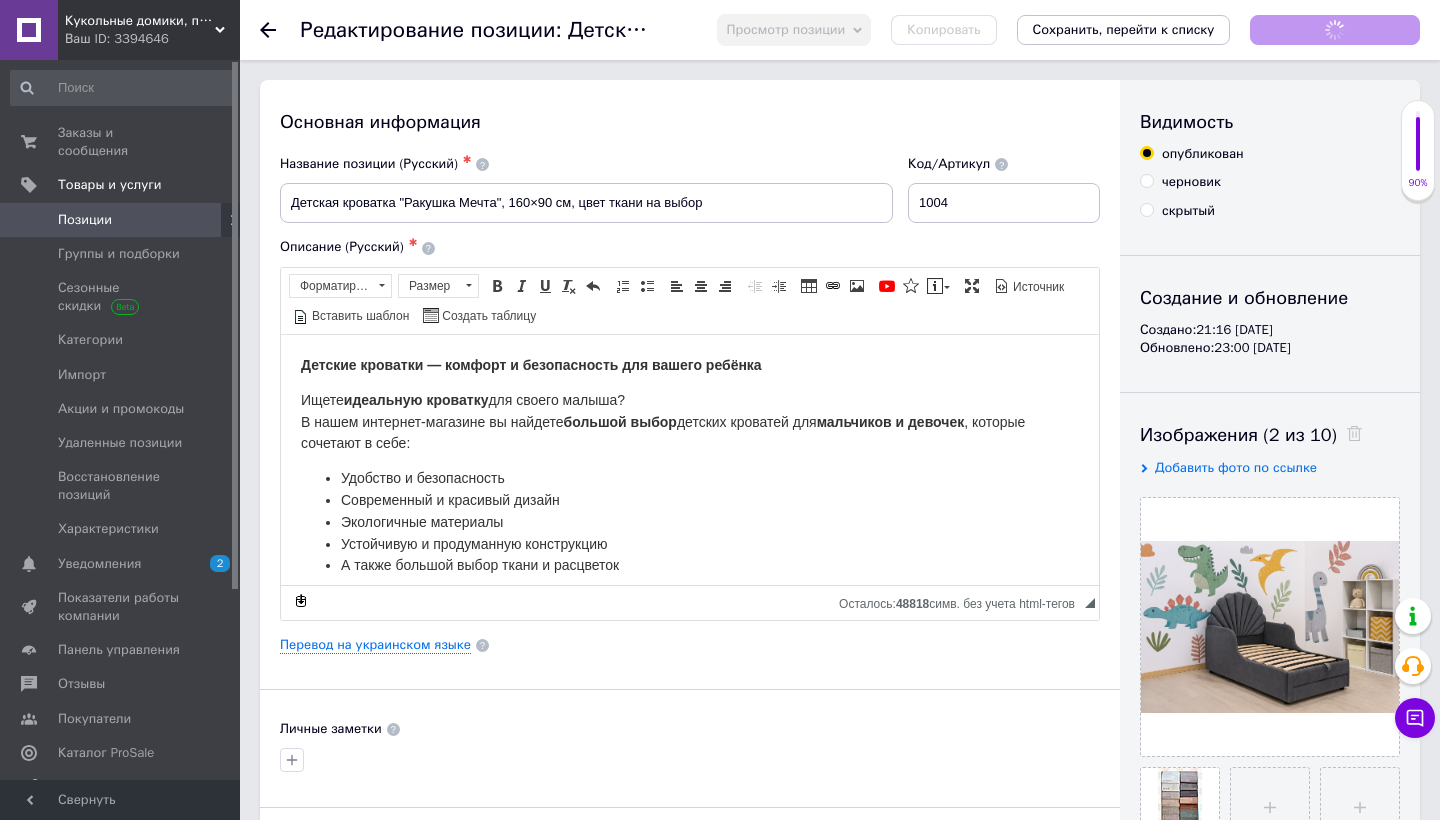 scroll, scrollTop: 0, scrollLeft: 0, axis: both 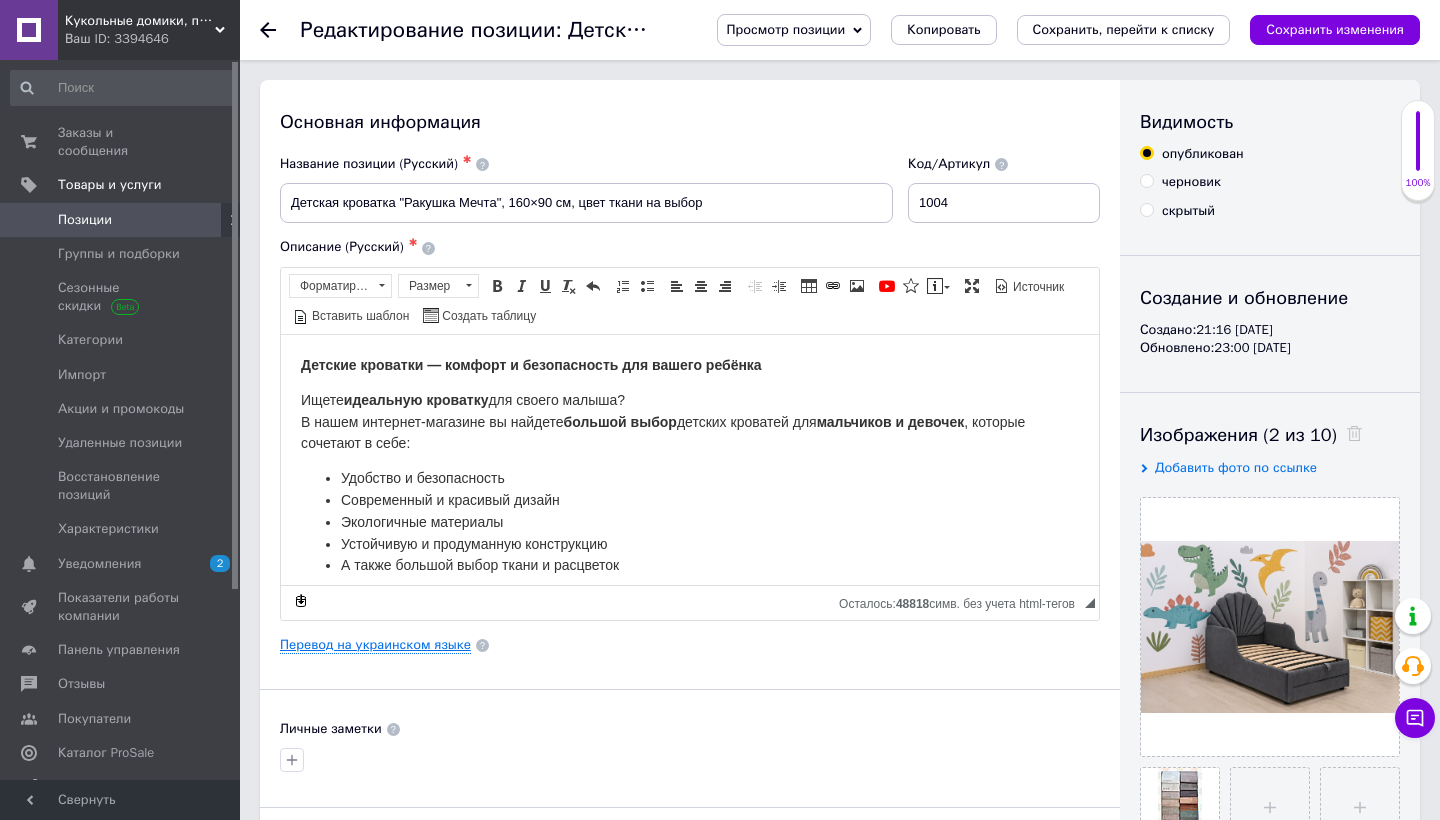 click on "Перевод на украинском языке" at bounding box center (375, 645) 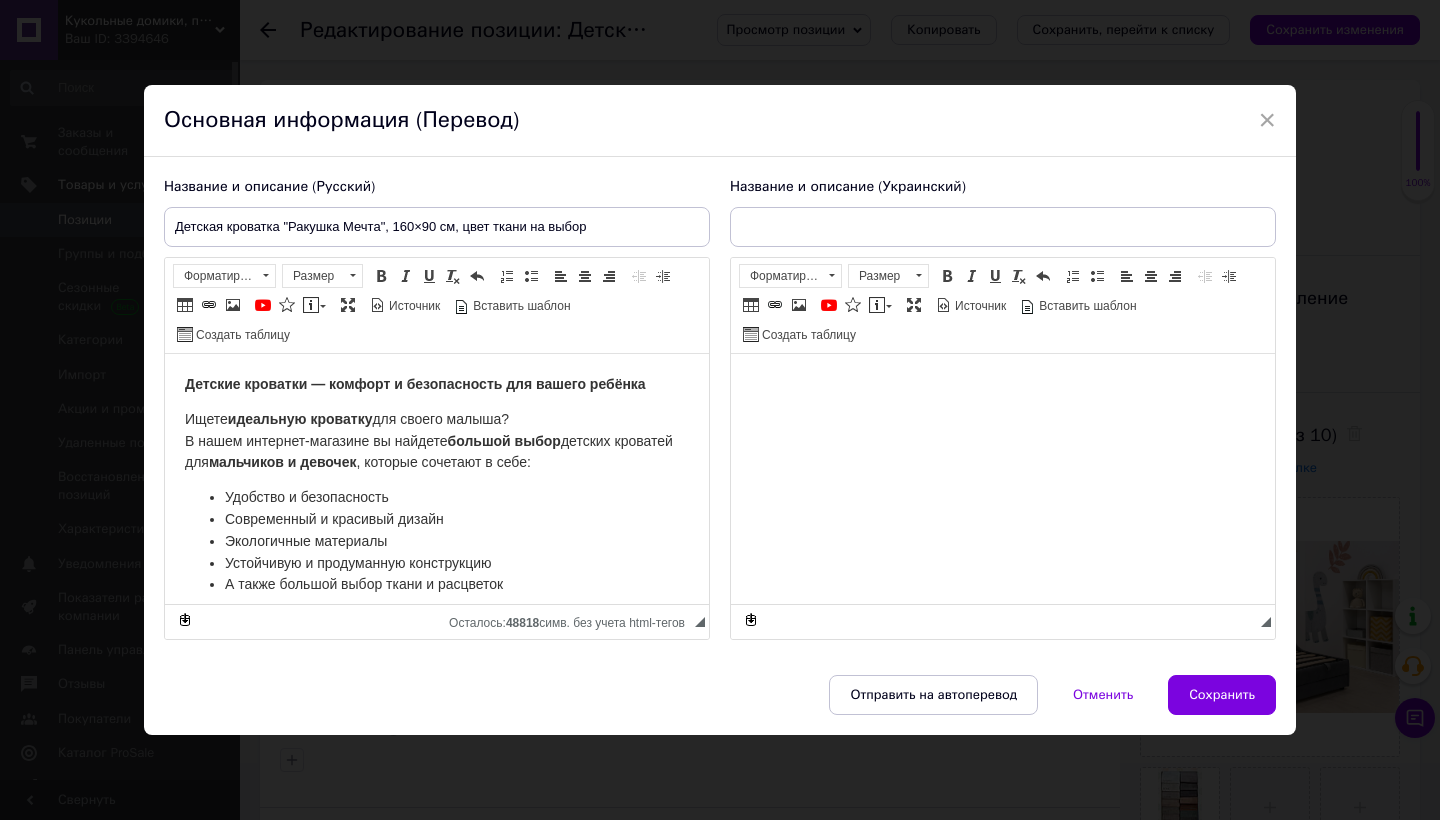 scroll, scrollTop: 0, scrollLeft: 0, axis: both 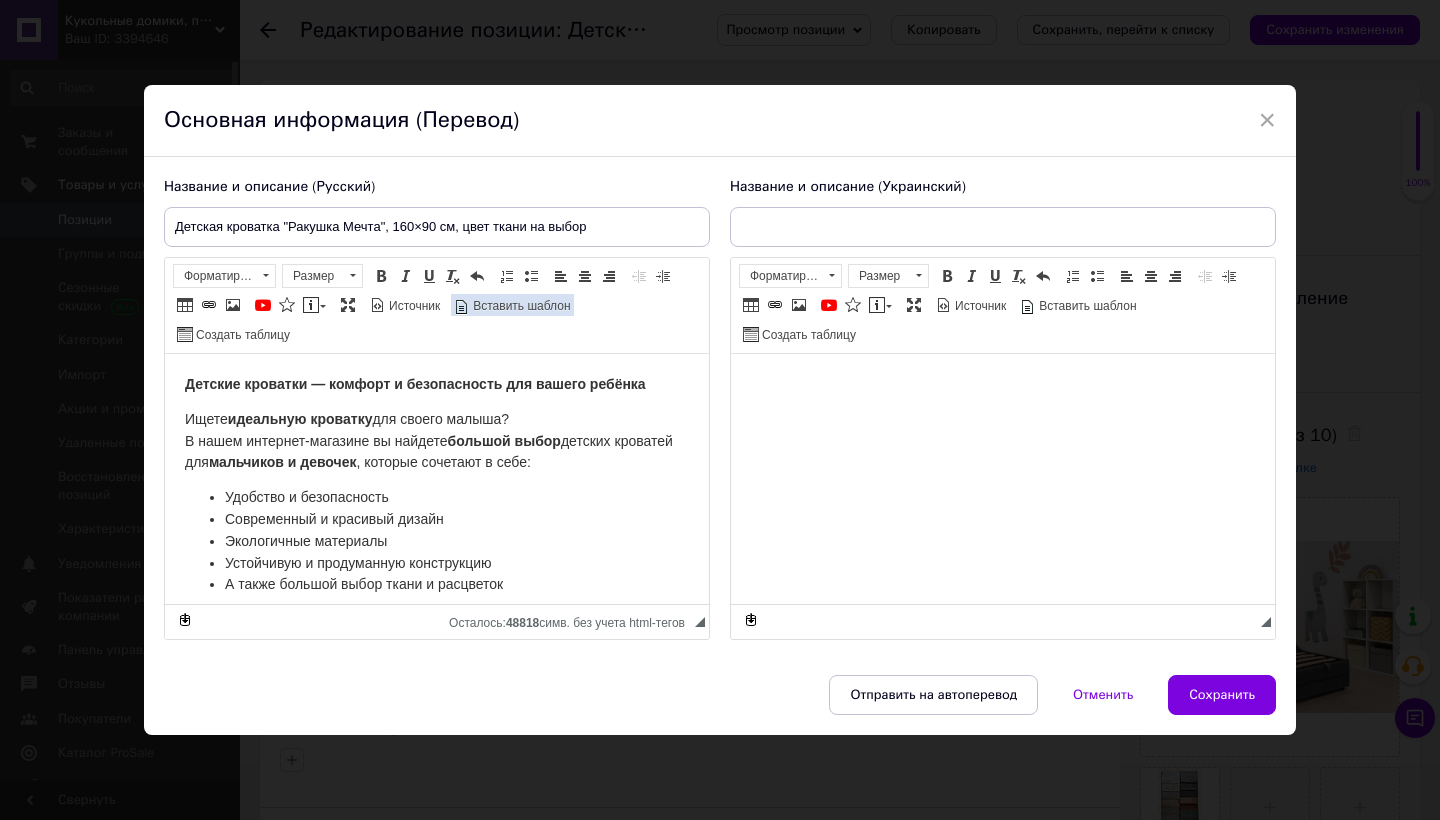 type on "Дитяче ліжко "Мушля Мрія", 160×90 см, колір тканини на вибір" 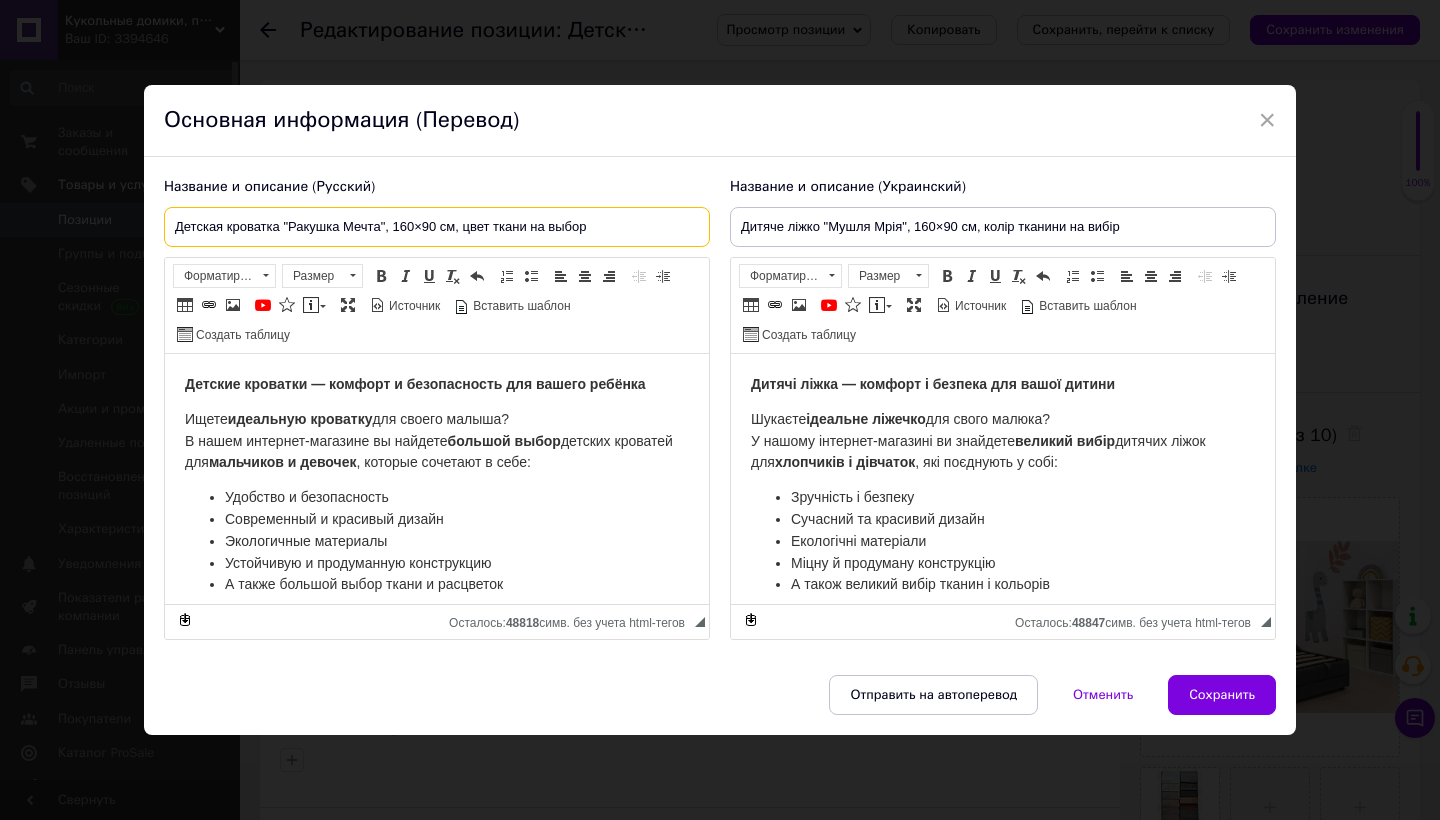 click on "Детская кроватка "Ракушка Мечта", 160×90 см, цвет ткани на выбор" at bounding box center (437, 227) 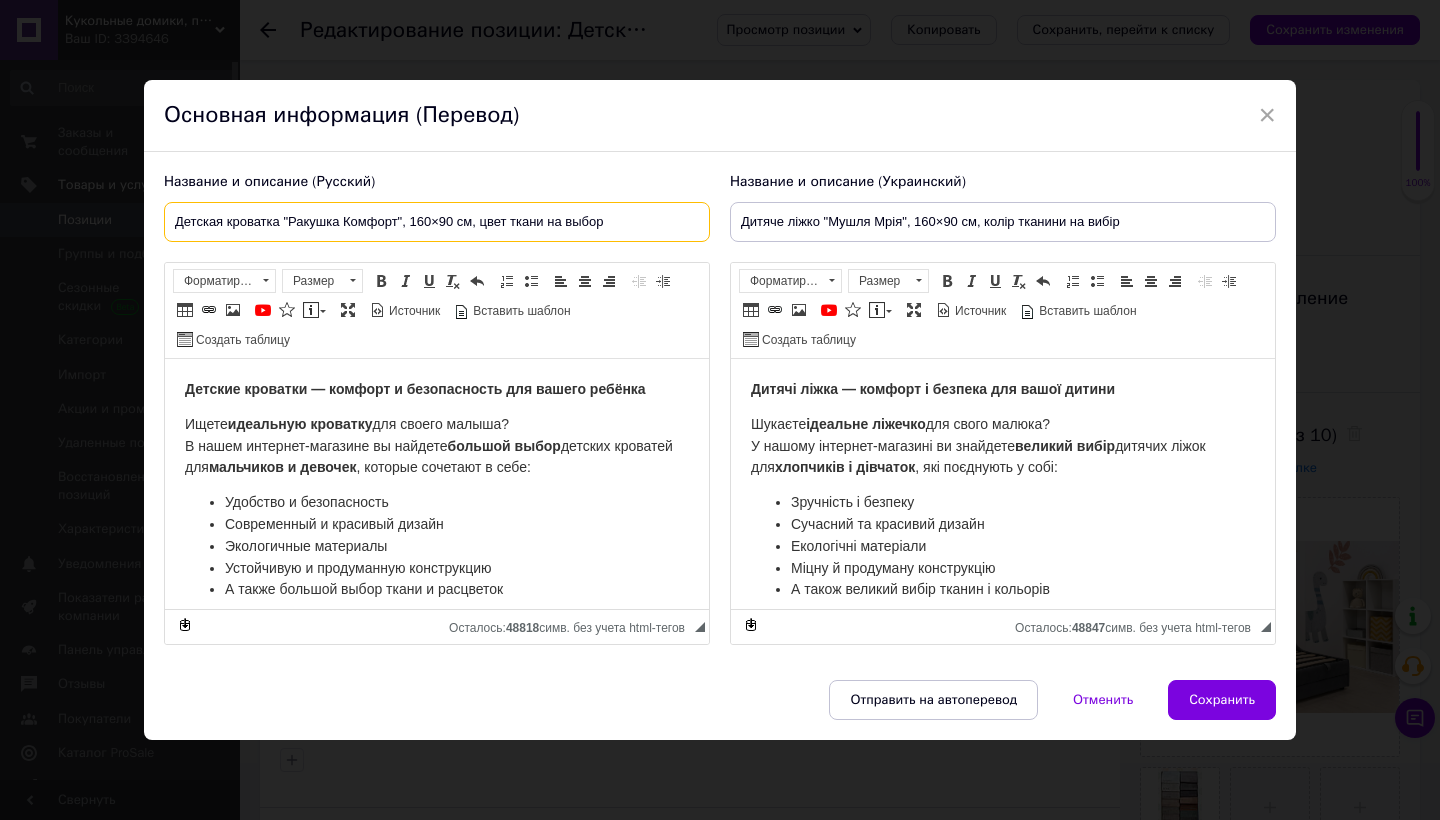 type on "Детская кроватка "Ракушка Комфорт", 160×90 см, цвет ткани на выбор" 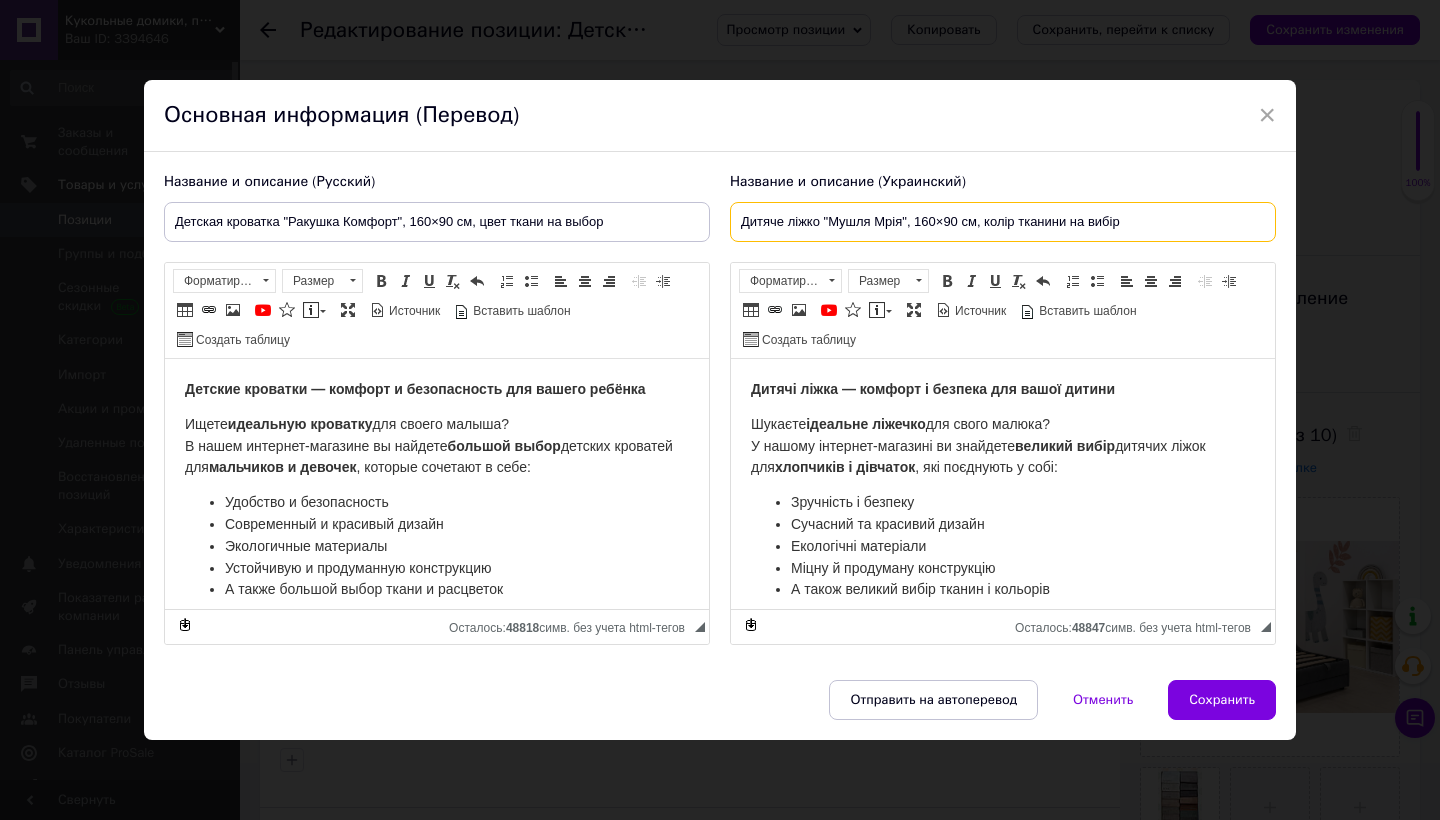 drag, startPoint x: 872, startPoint y: 218, endPoint x: 900, endPoint y: 221, distance: 28.160255 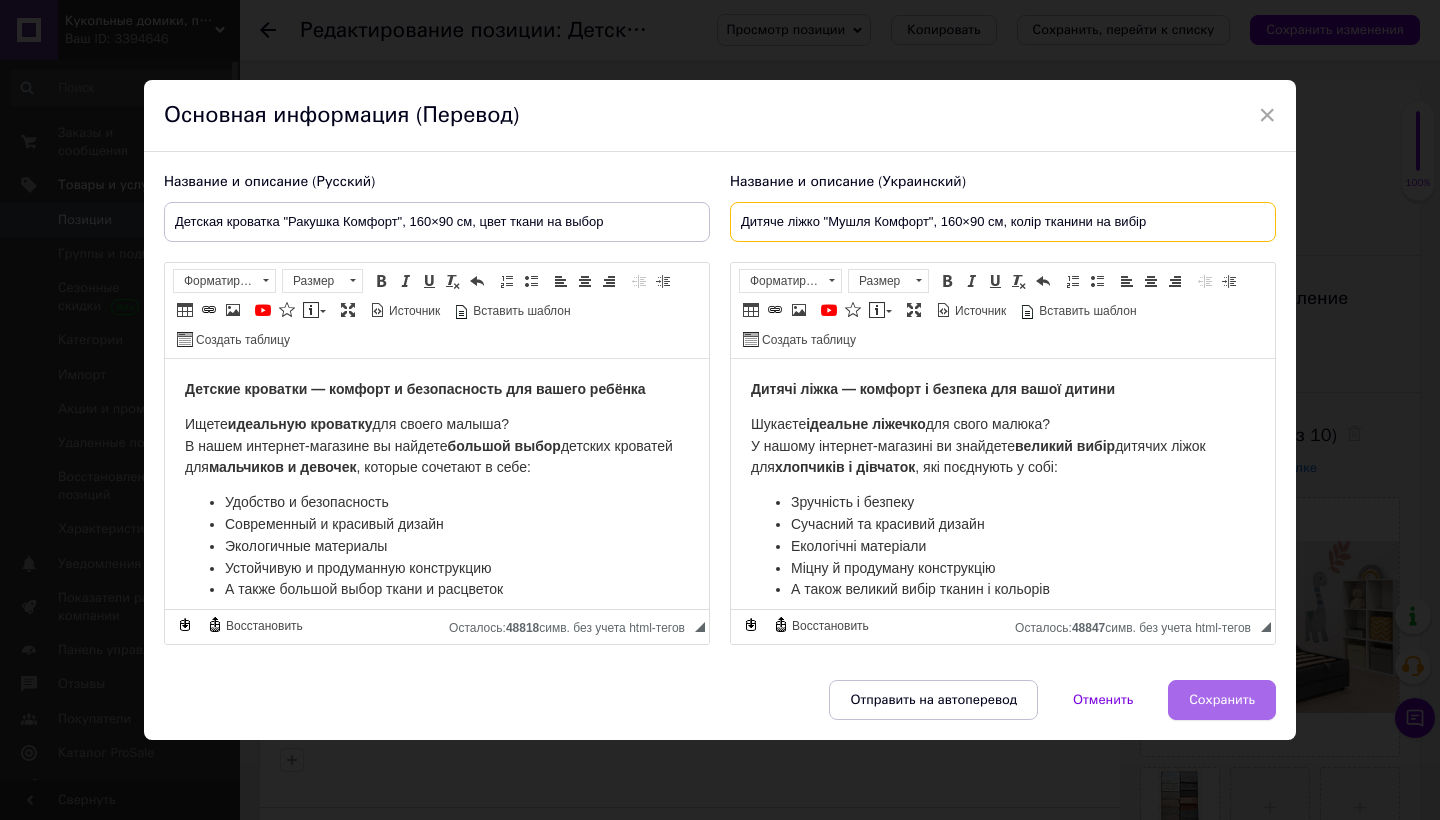 type on "Дитяче ліжко "Мушля Комфорт", 160×90 см, колір тканини на вибір" 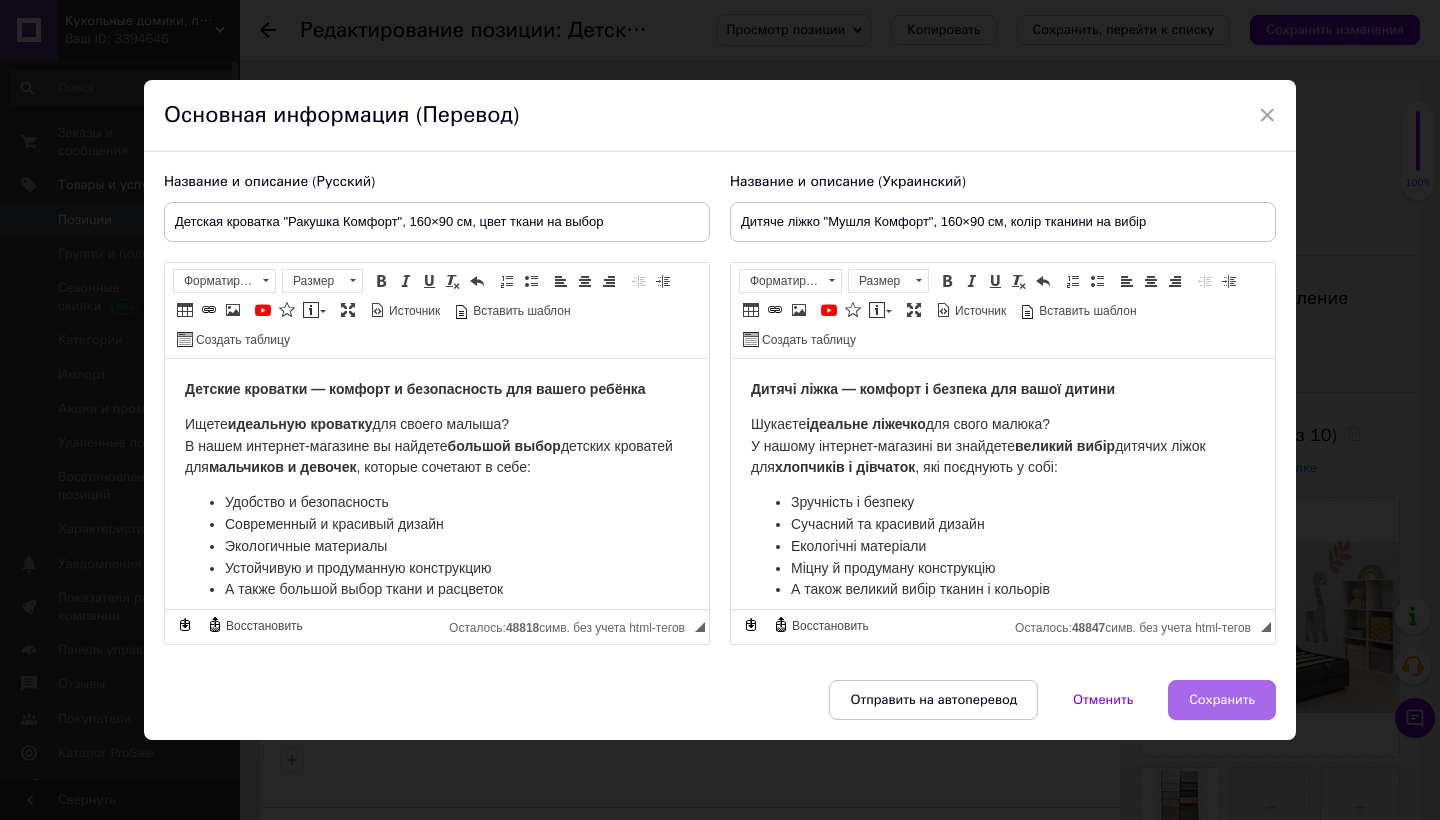 click on "Сохранить" at bounding box center [1222, 700] 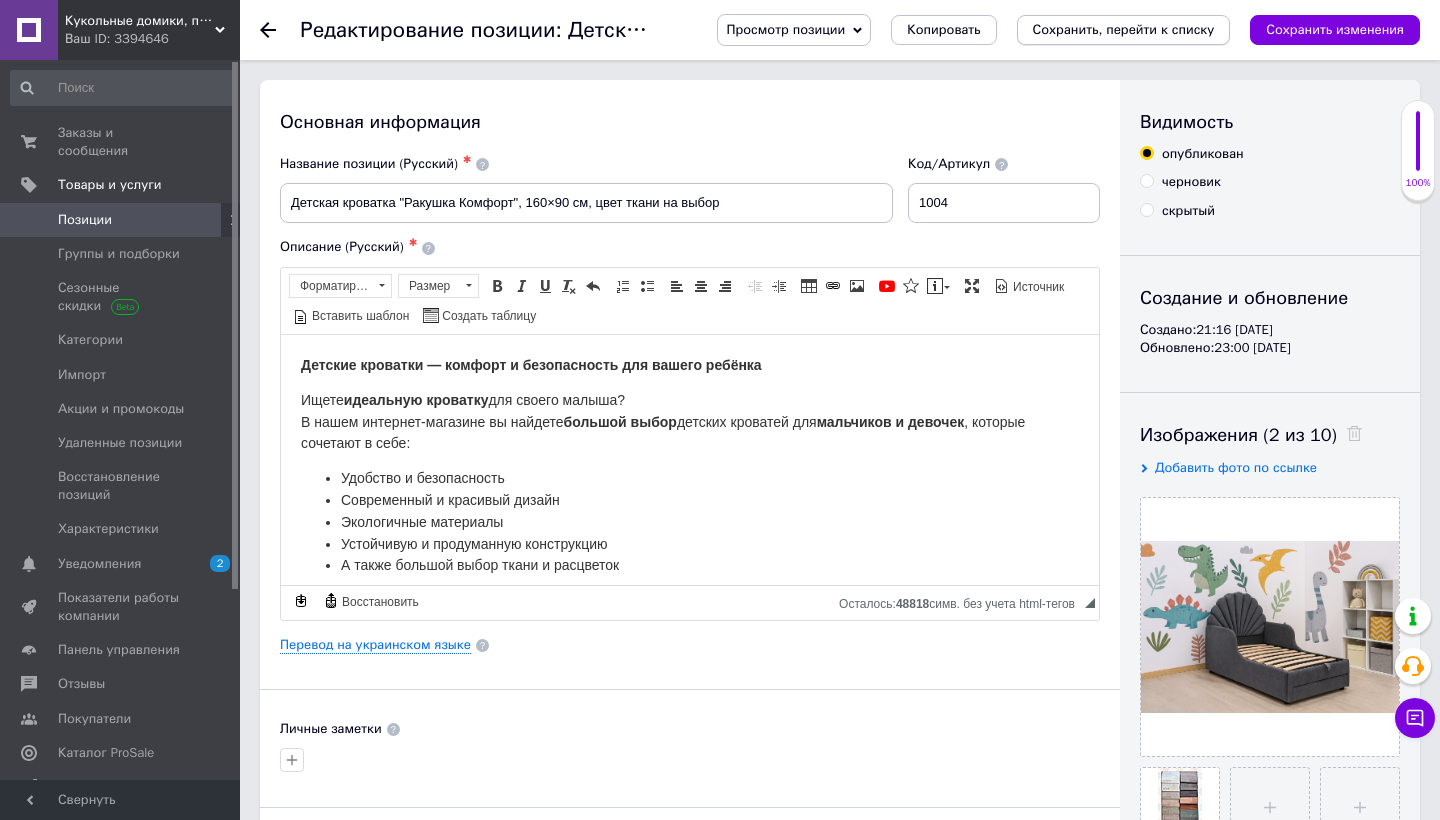 click on "Сохранить, перейти к списку" at bounding box center (1124, 29) 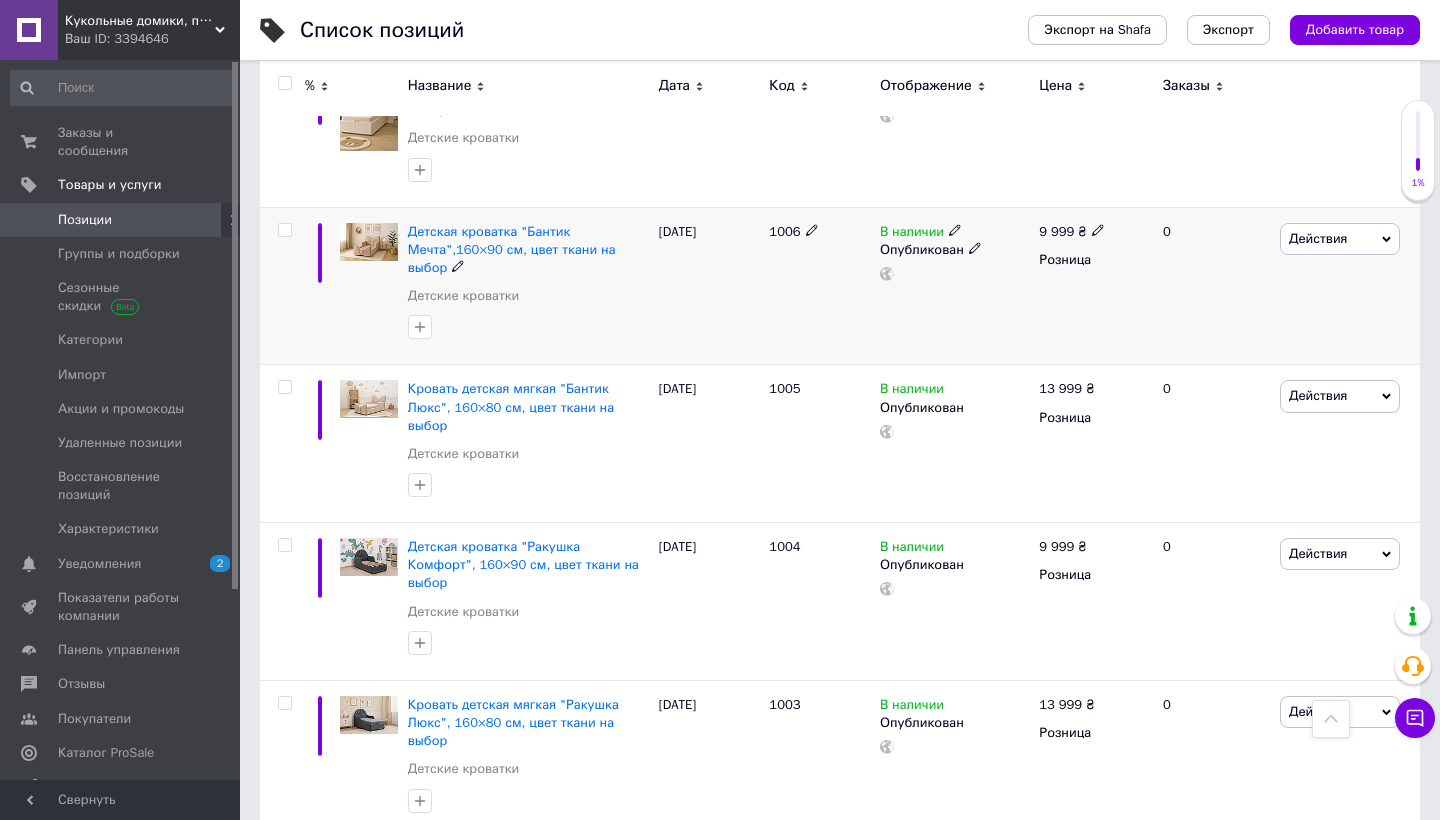 scroll, scrollTop: 510, scrollLeft: 0, axis: vertical 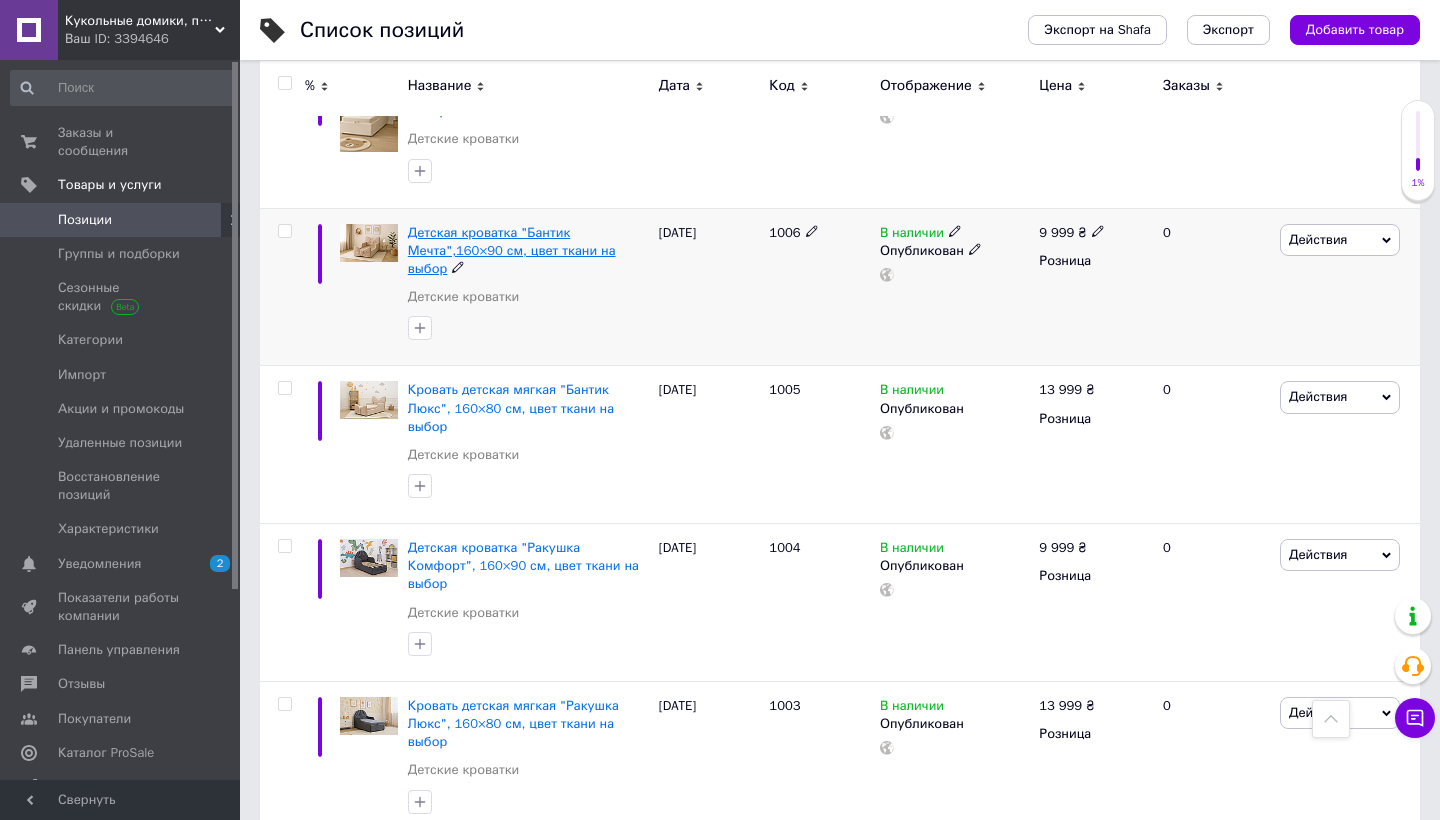 click on "Детская кроватка "Бантик Мечта",160×90 см, цвет ткани на выбор" at bounding box center (512, 250) 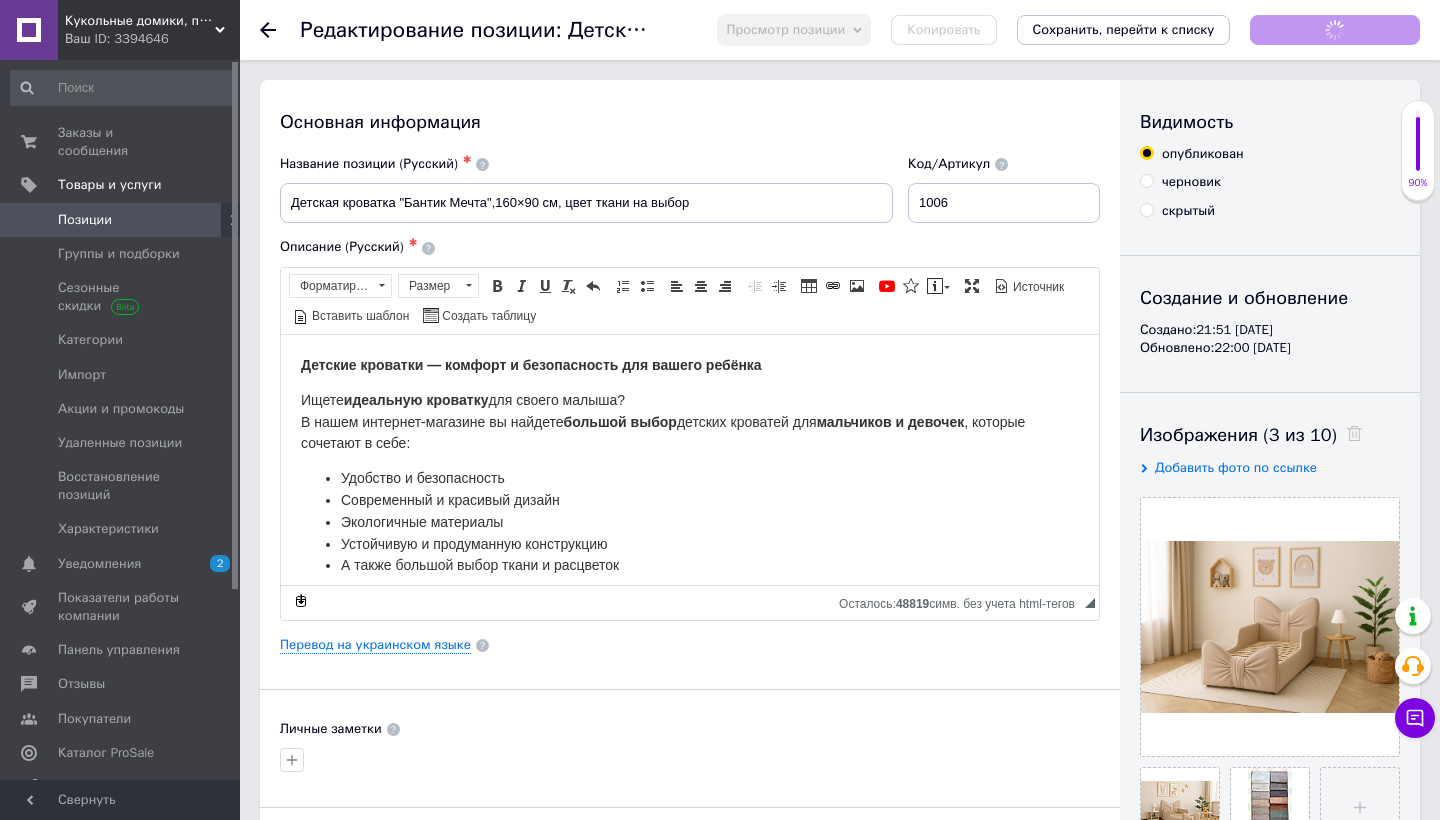 scroll, scrollTop: 0, scrollLeft: 0, axis: both 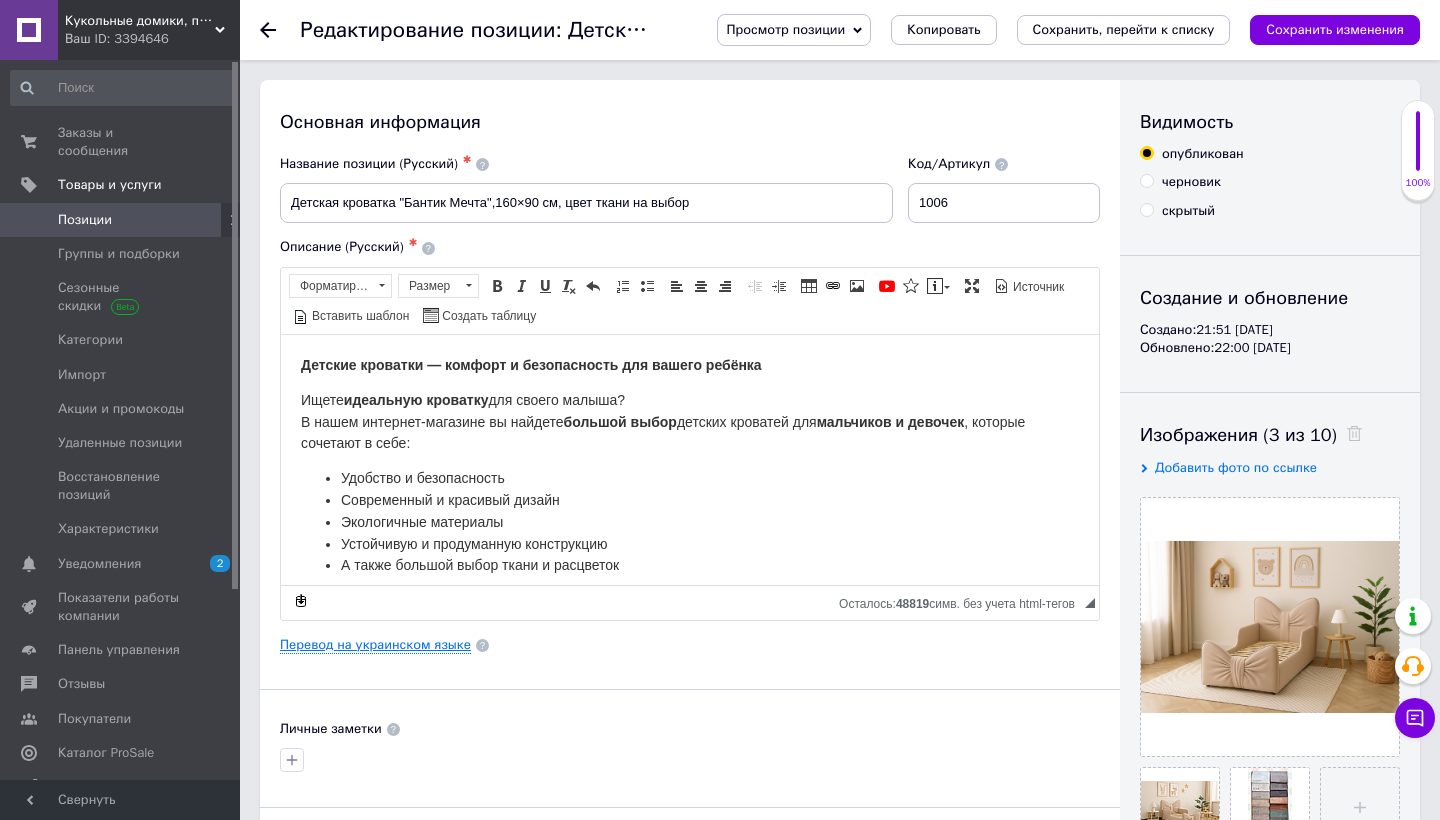 click on "Перевод на украинском языке" at bounding box center (375, 645) 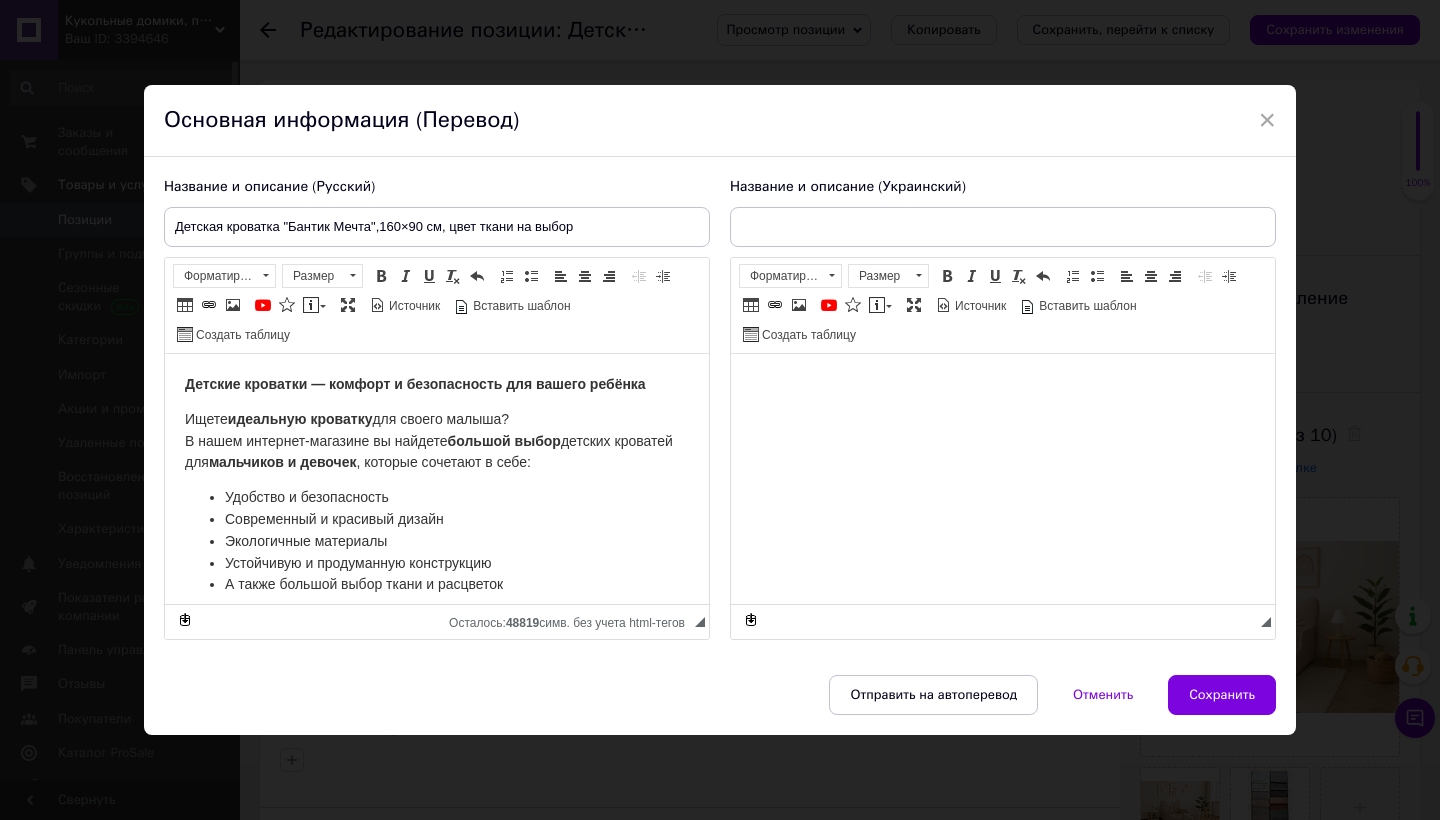 scroll, scrollTop: 0, scrollLeft: 0, axis: both 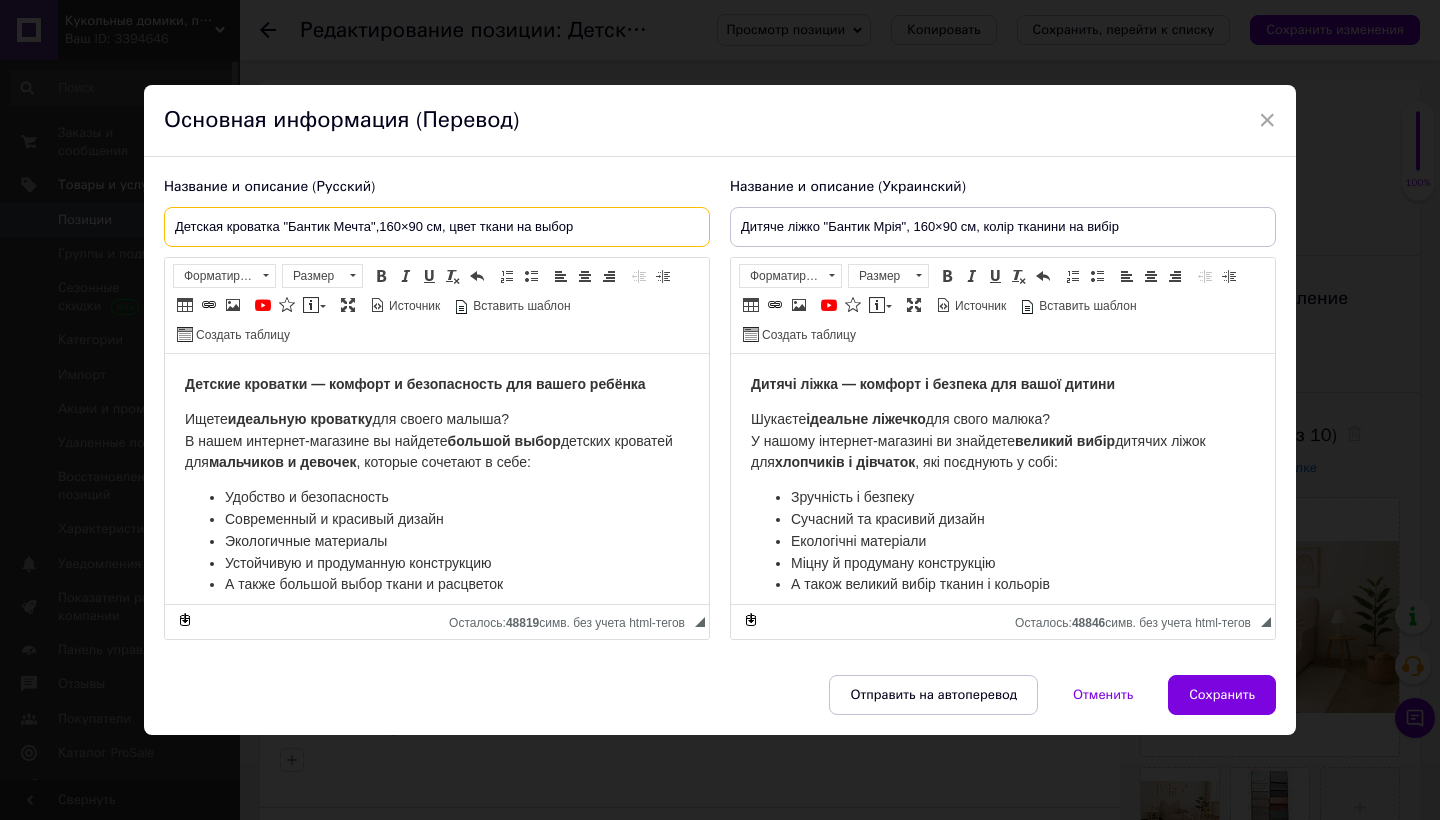 drag, startPoint x: 368, startPoint y: 224, endPoint x: 337, endPoint y: 218, distance: 31.575306 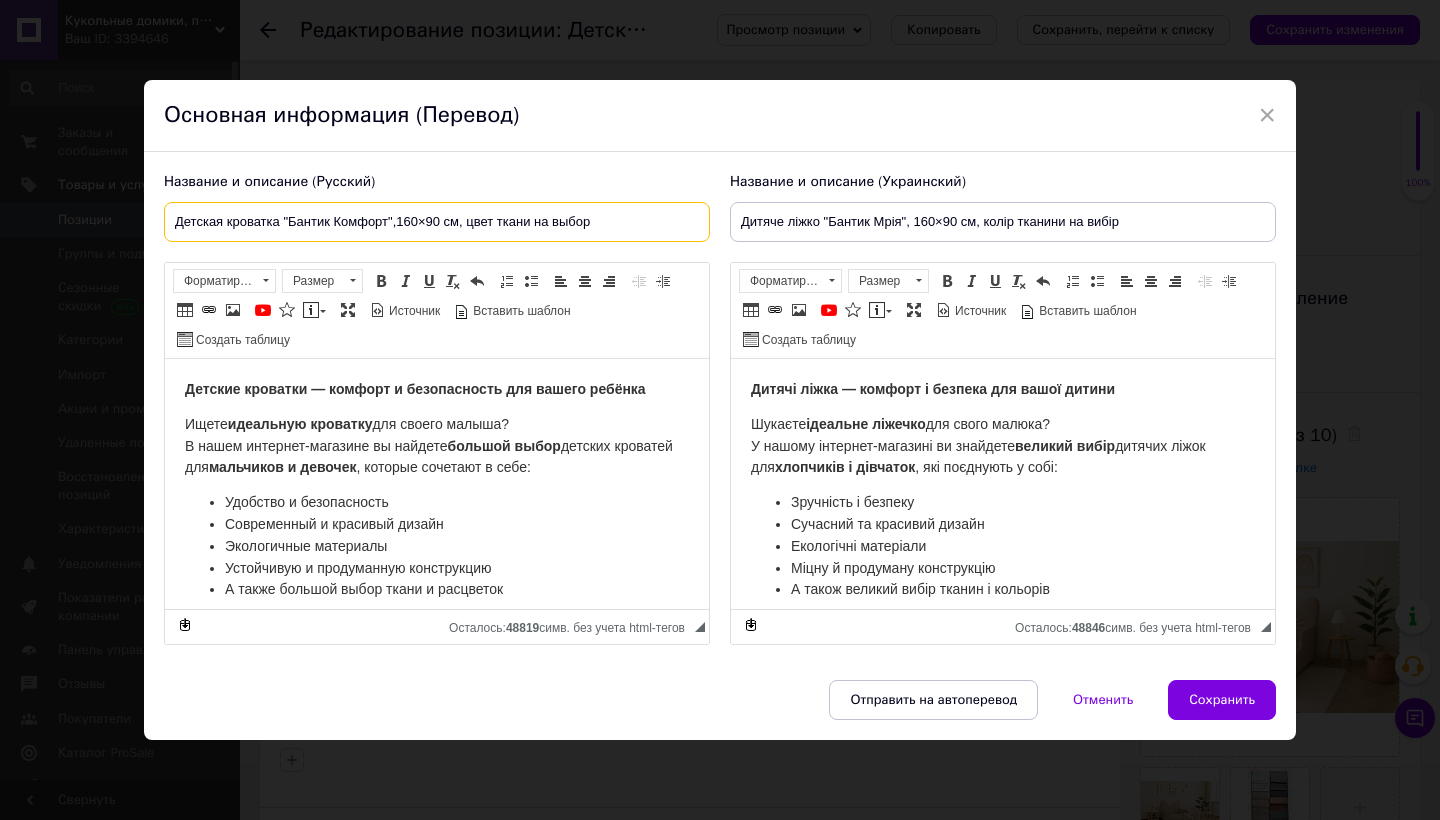 type on "Детская кроватка "Бантик Комфорт",160×90 см, цвет ткани на выбор" 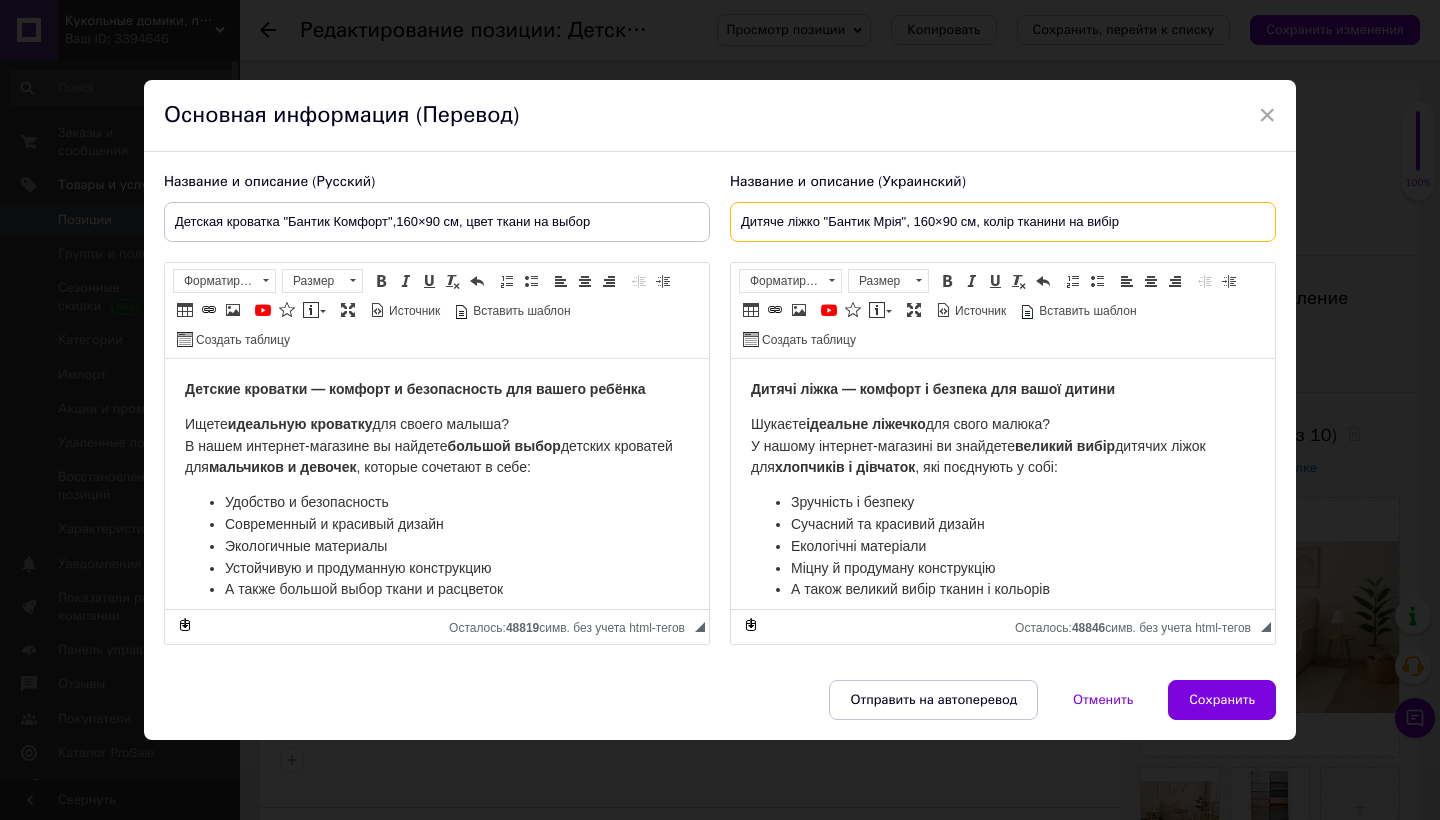 click on "Дитяче ліжко "Бантик Мрія", 160×90 см, колір тканини на вибір" at bounding box center [1003, 222] 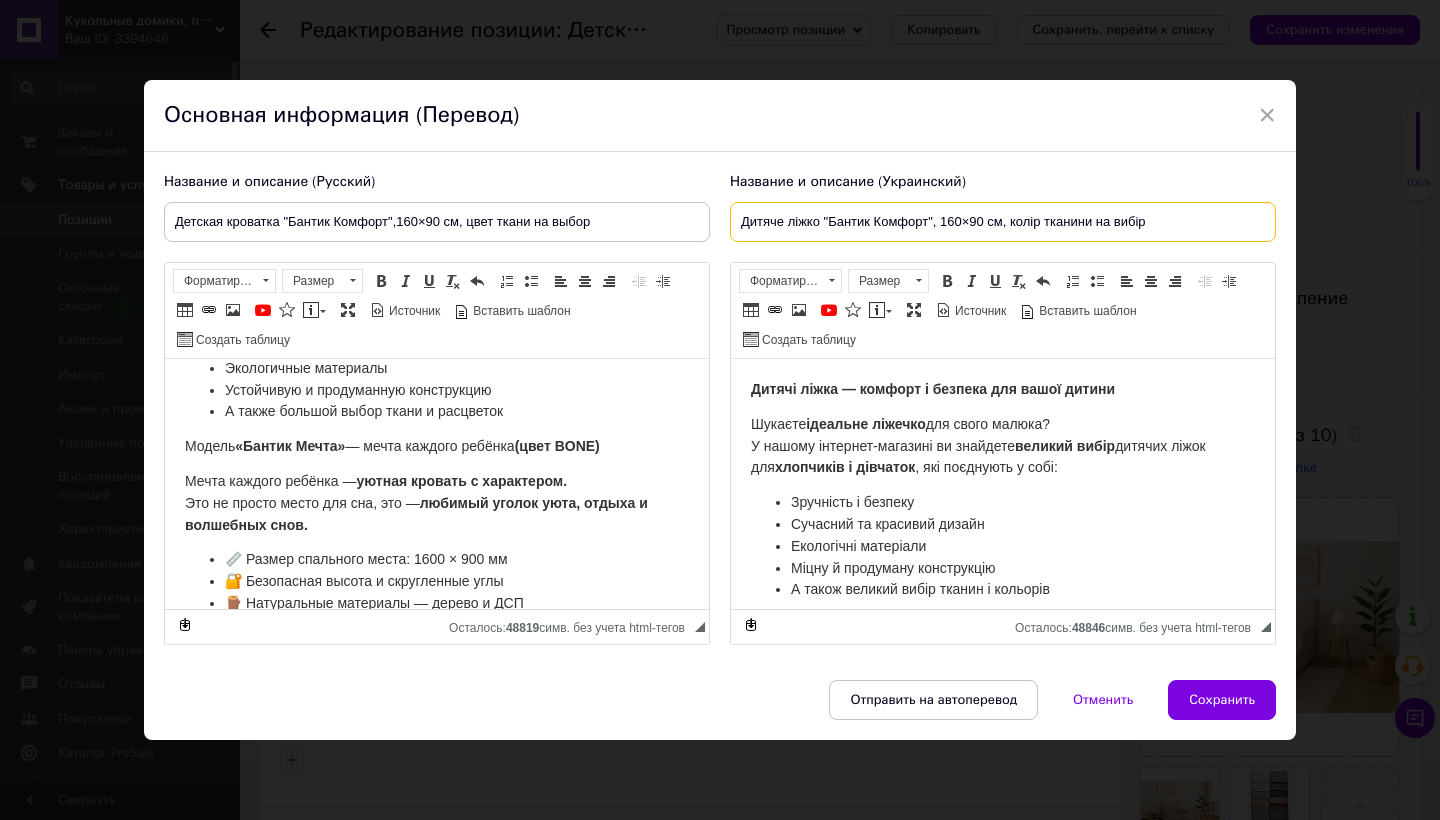scroll, scrollTop: 181, scrollLeft: 0, axis: vertical 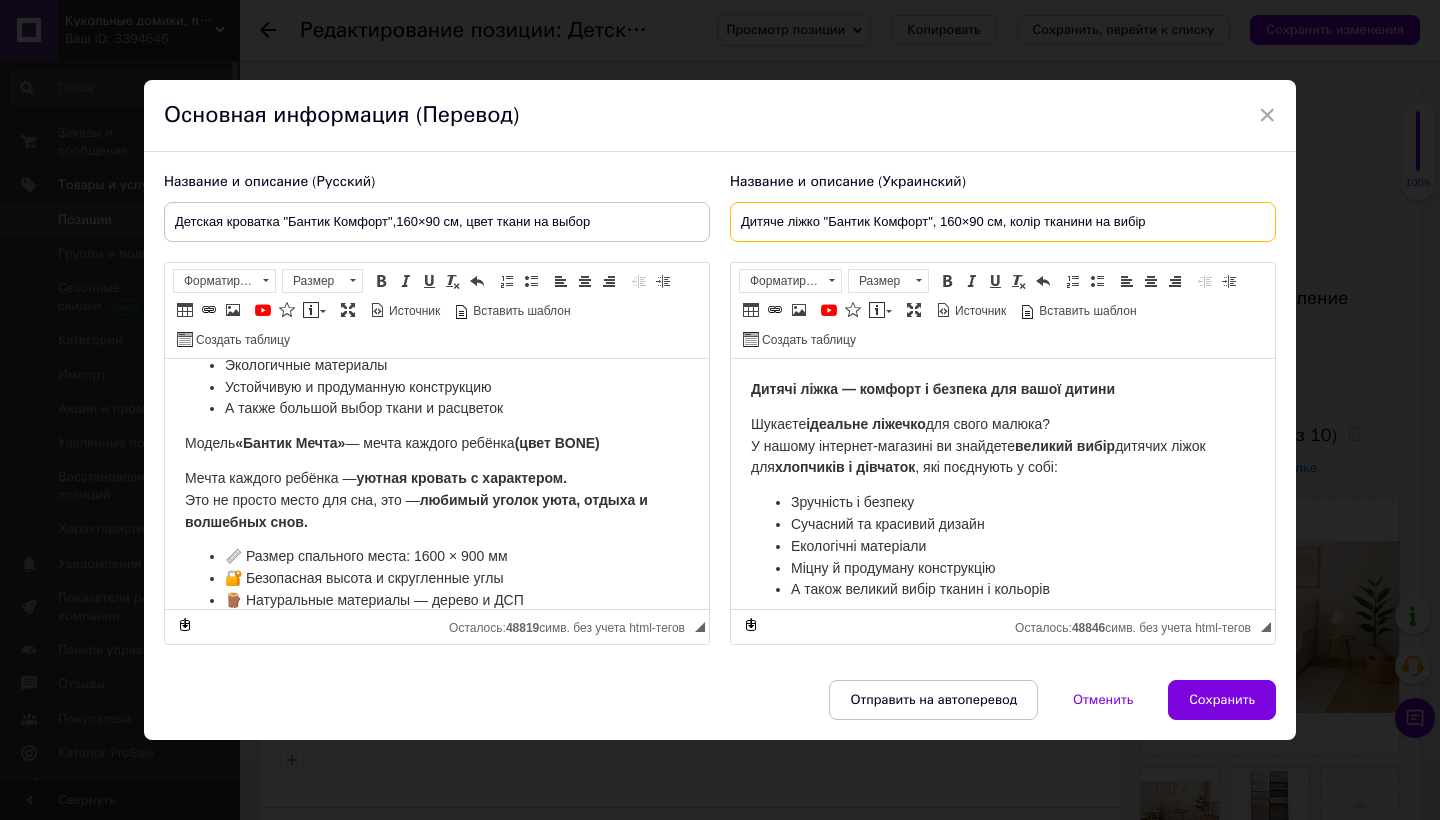 type on "Дитяче ліжко "Бантик Комфорт", 160×90 см, колір тканини на вибір" 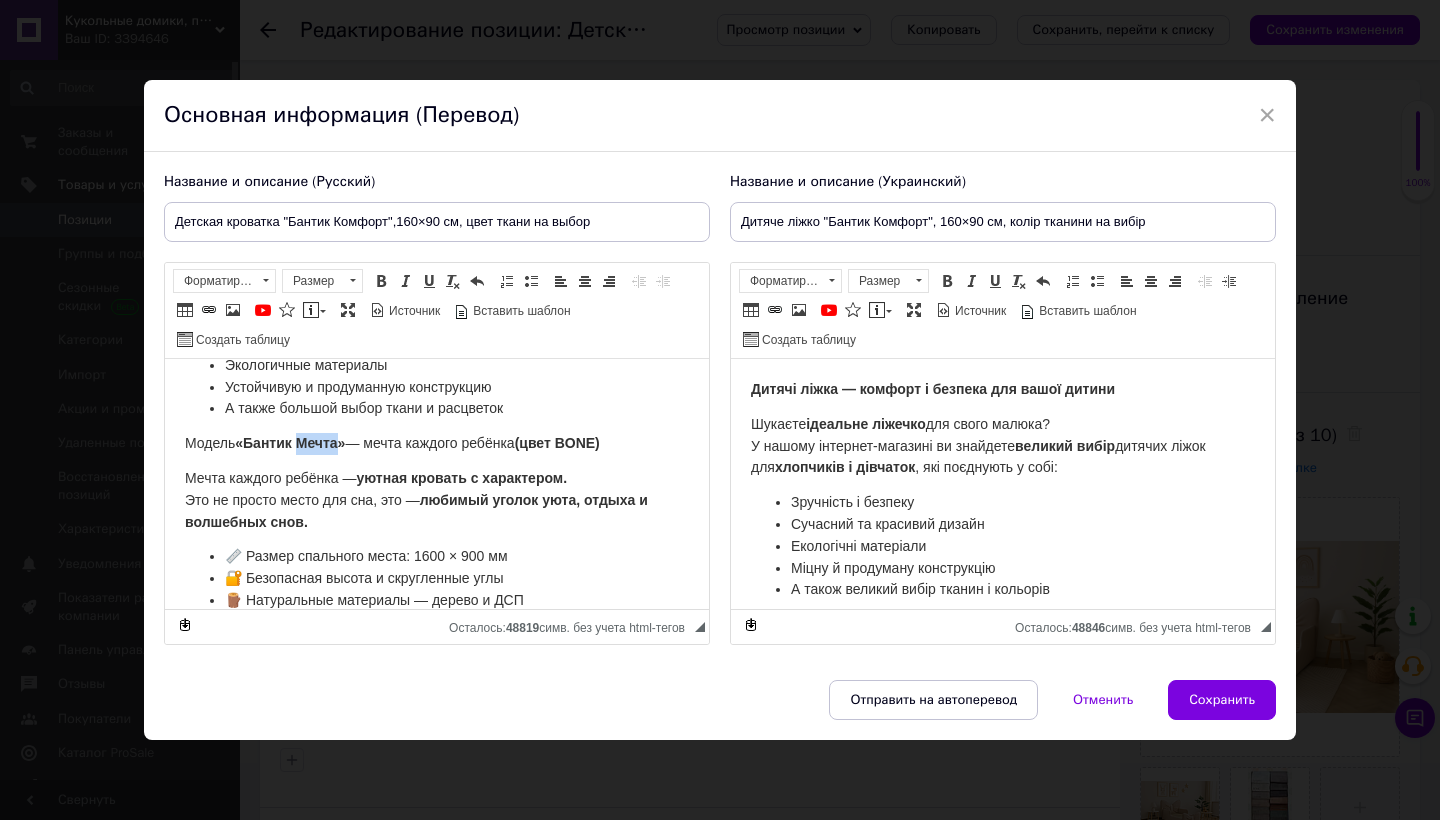 drag, startPoint x: 305, startPoint y: 435, endPoint x: 345, endPoint y: 442, distance: 40.60788 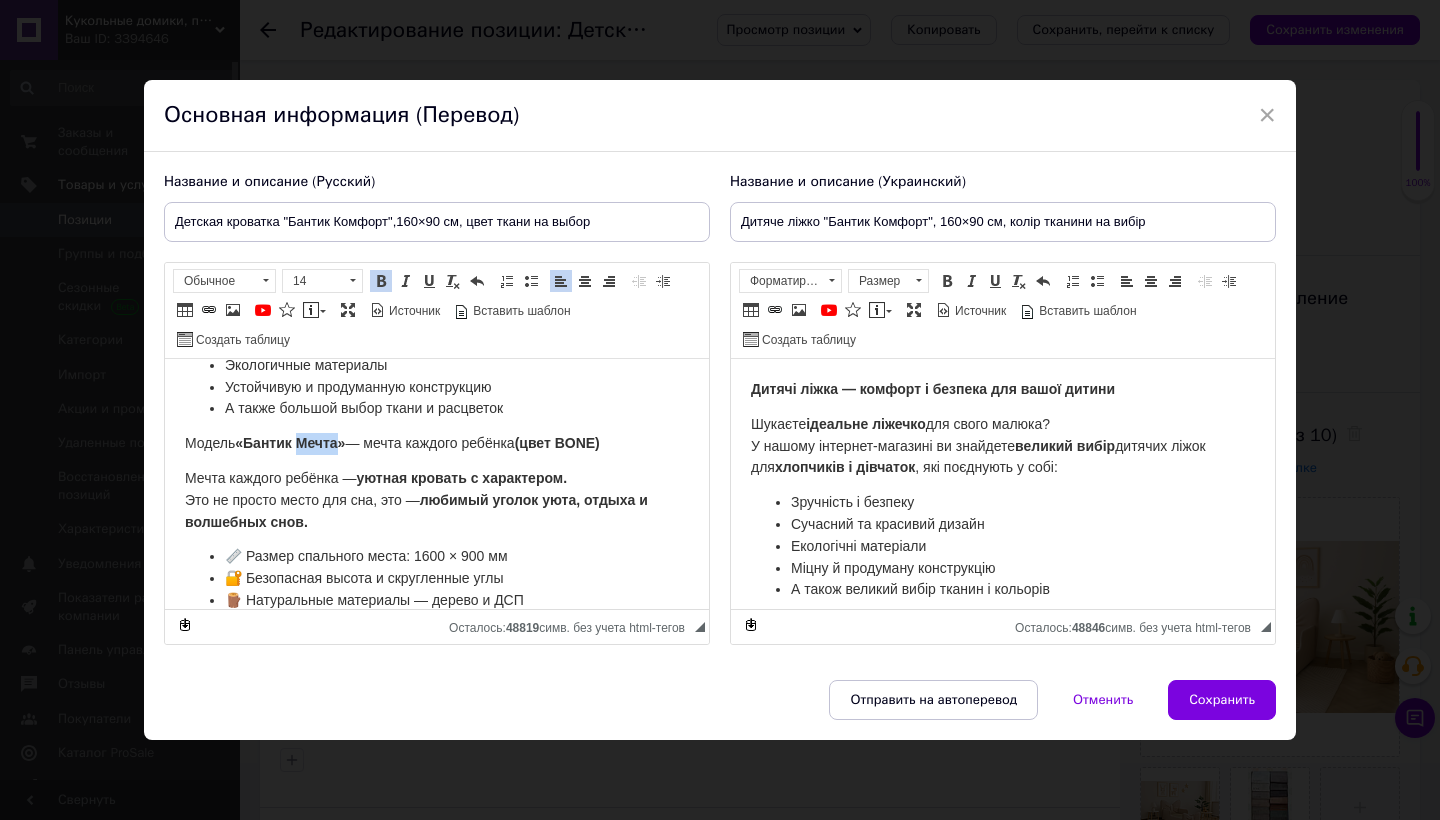 type 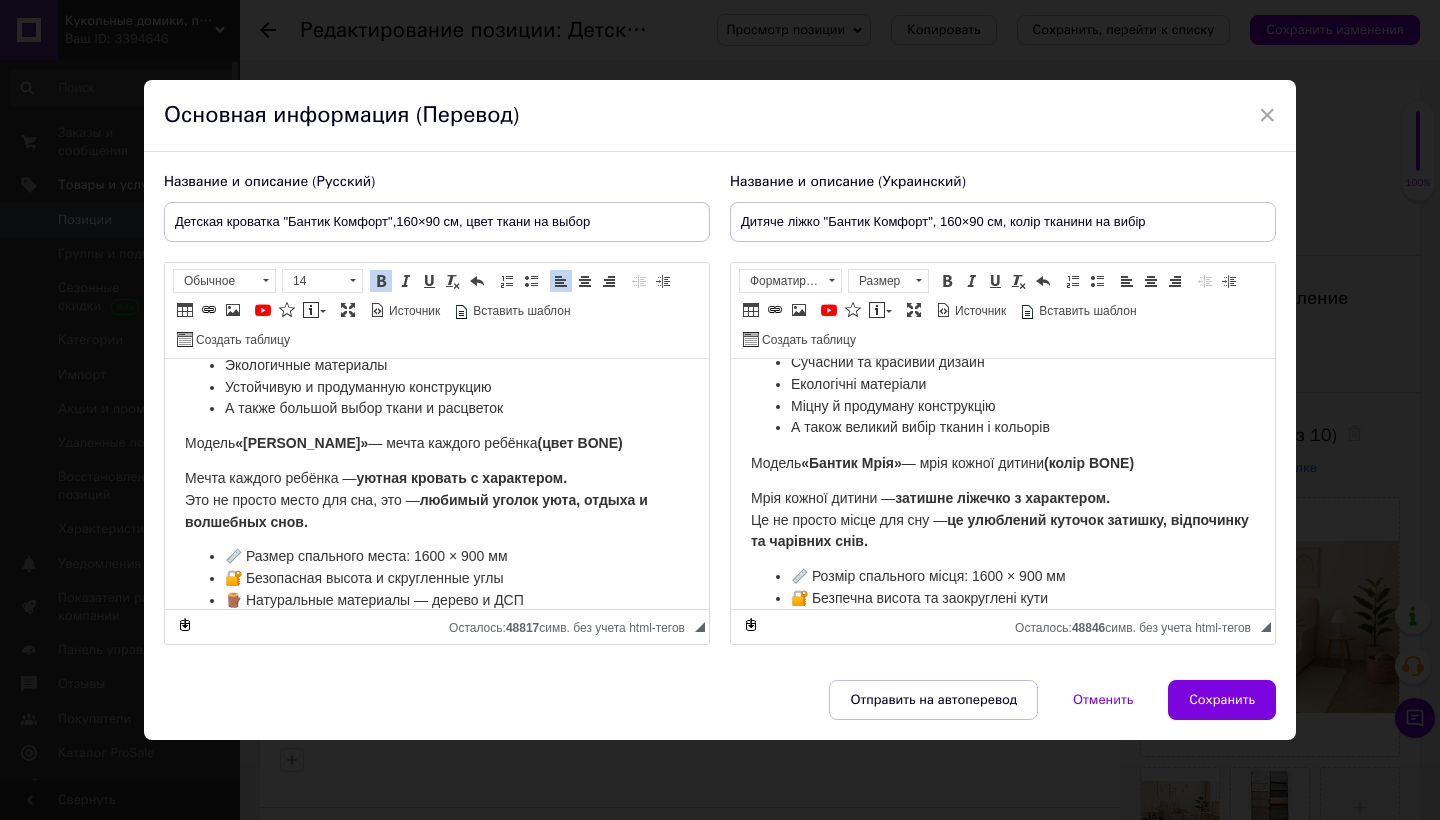 scroll, scrollTop: 163, scrollLeft: 0, axis: vertical 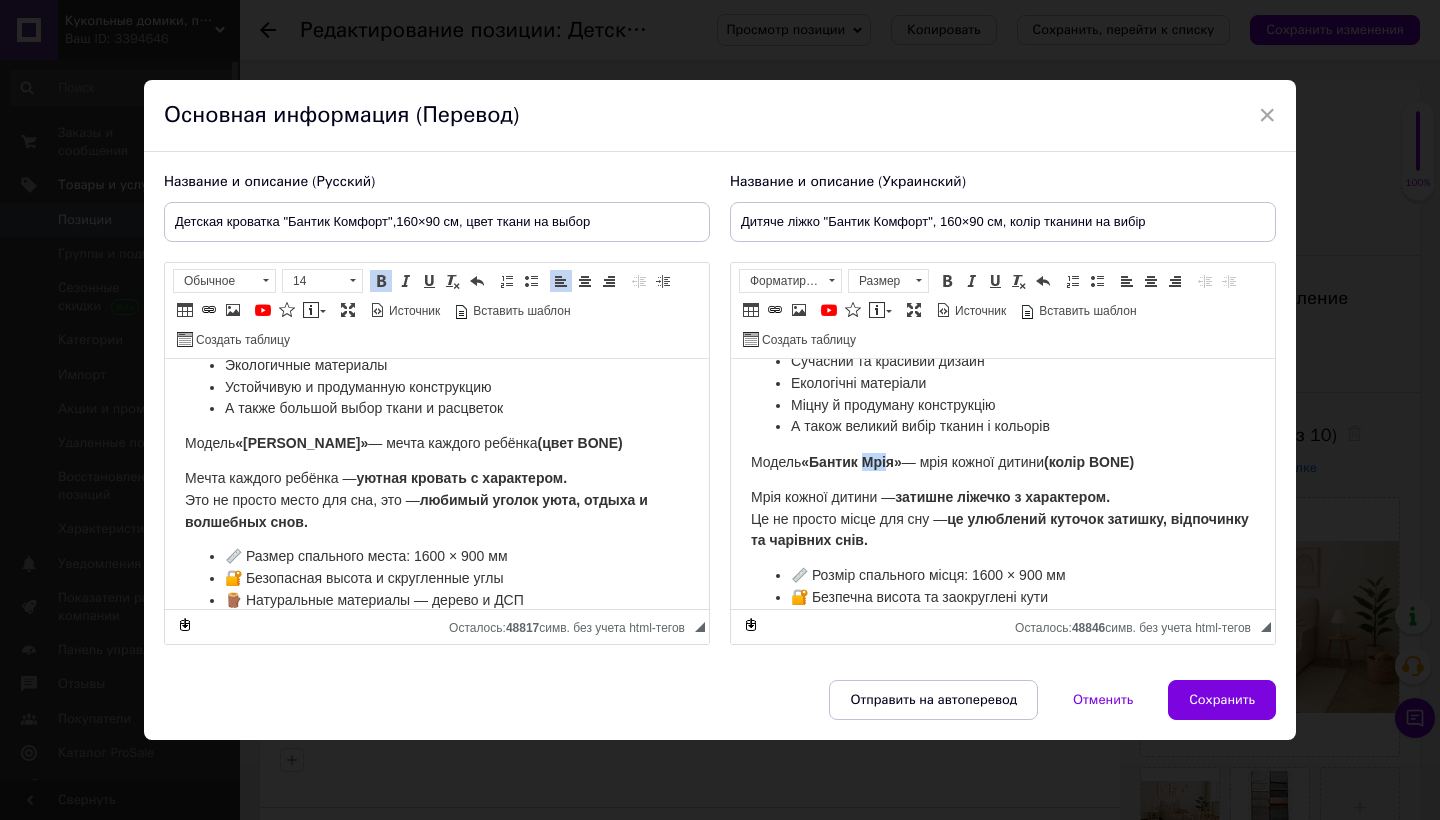 drag, startPoint x: 870, startPoint y: 456, endPoint x: 896, endPoint y: 455, distance: 26.019224 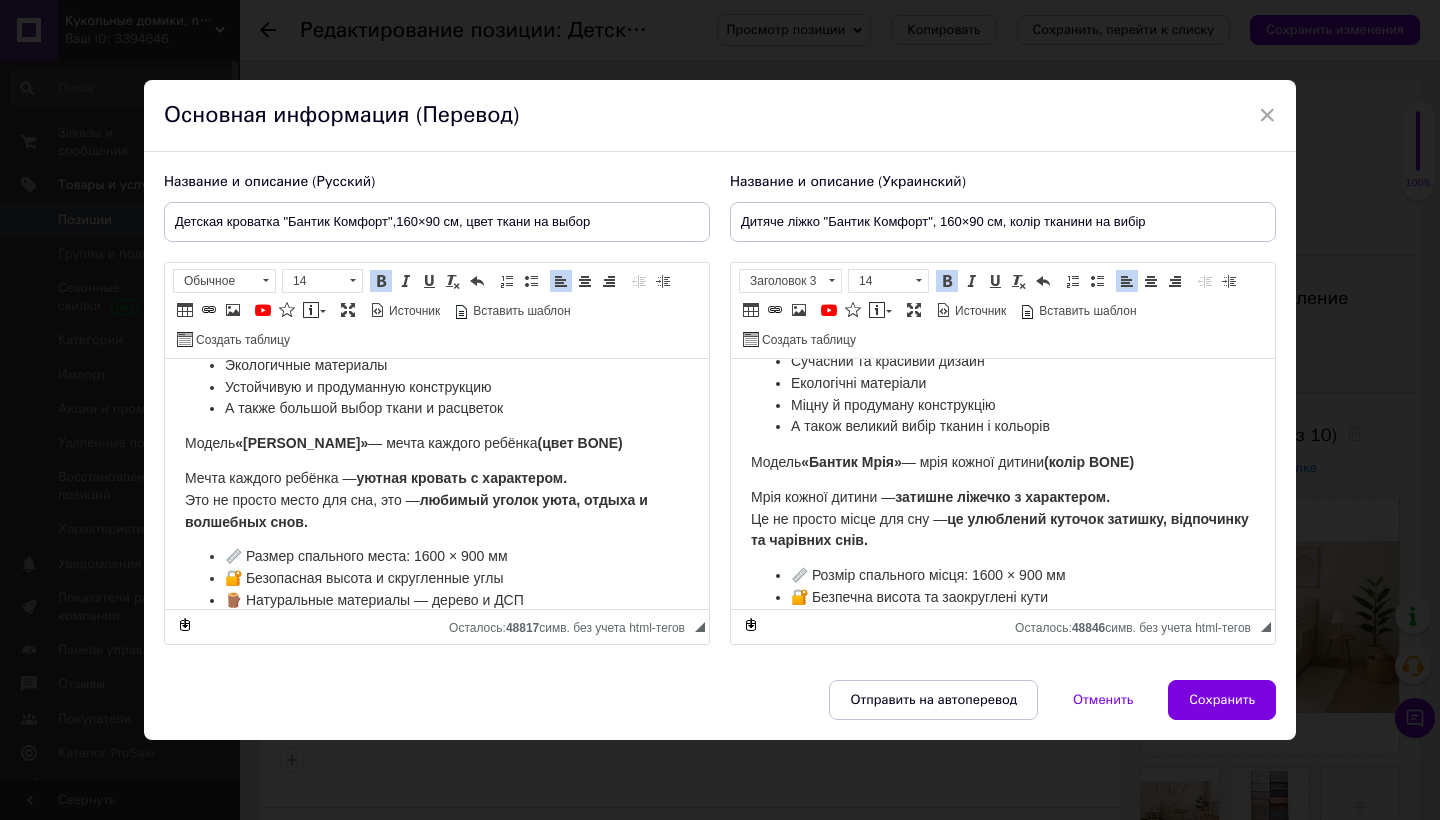 click on "«Бантик Мрія»" at bounding box center (851, 461) 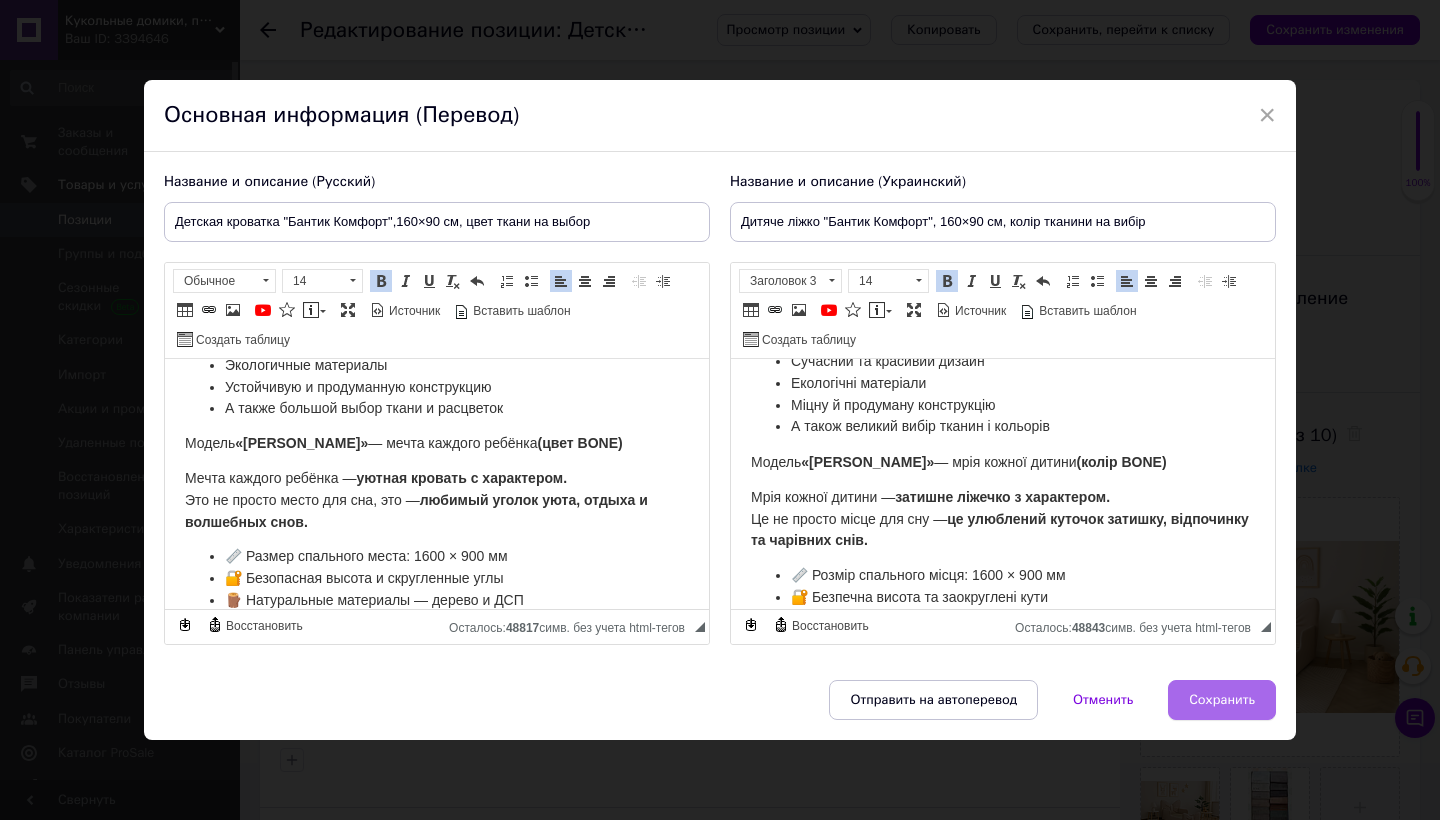 click on "Сохранить" at bounding box center [1222, 700] 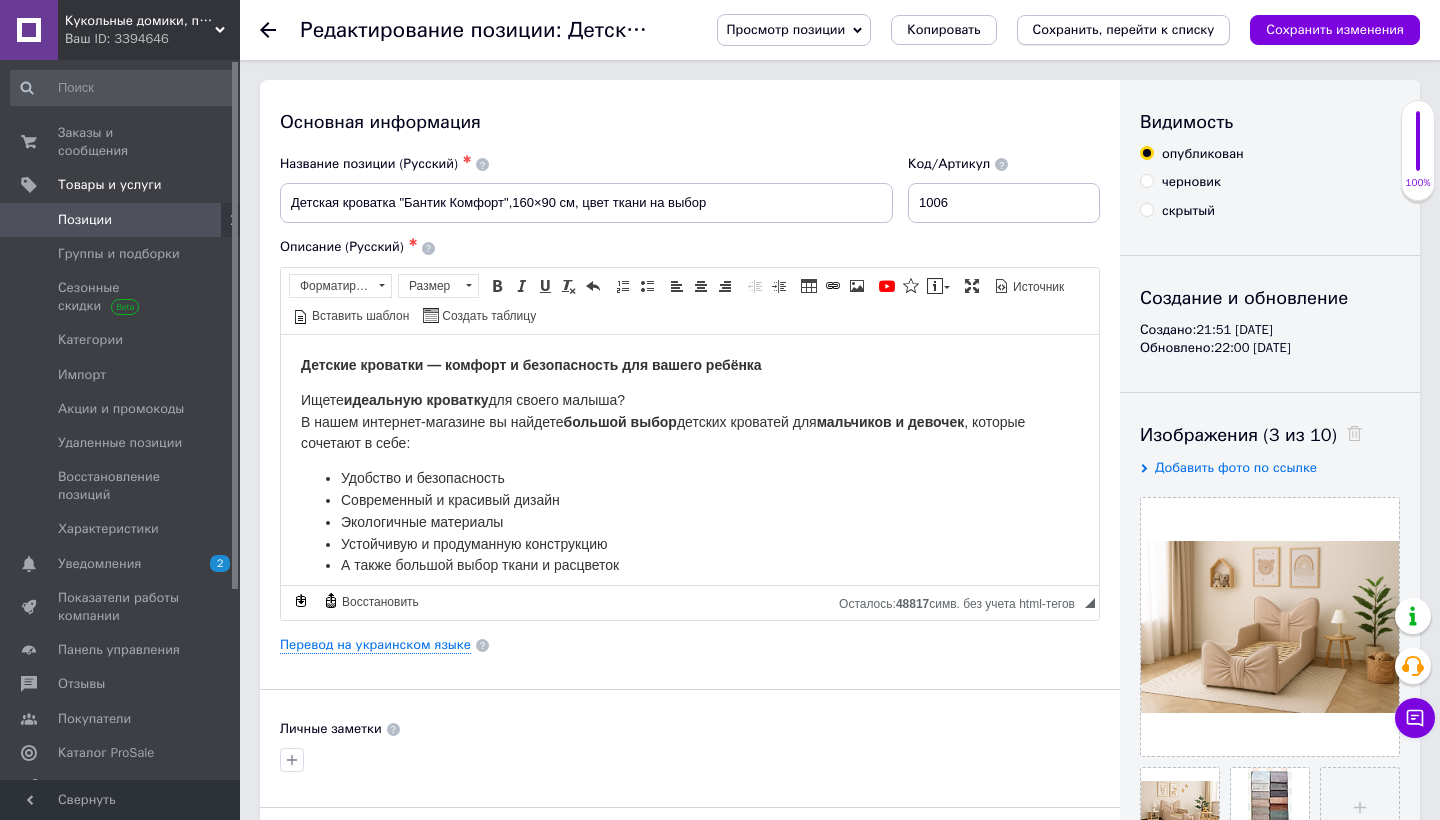 click on "Сохранить, перейти к списку" at bounding box center [1124, 30] 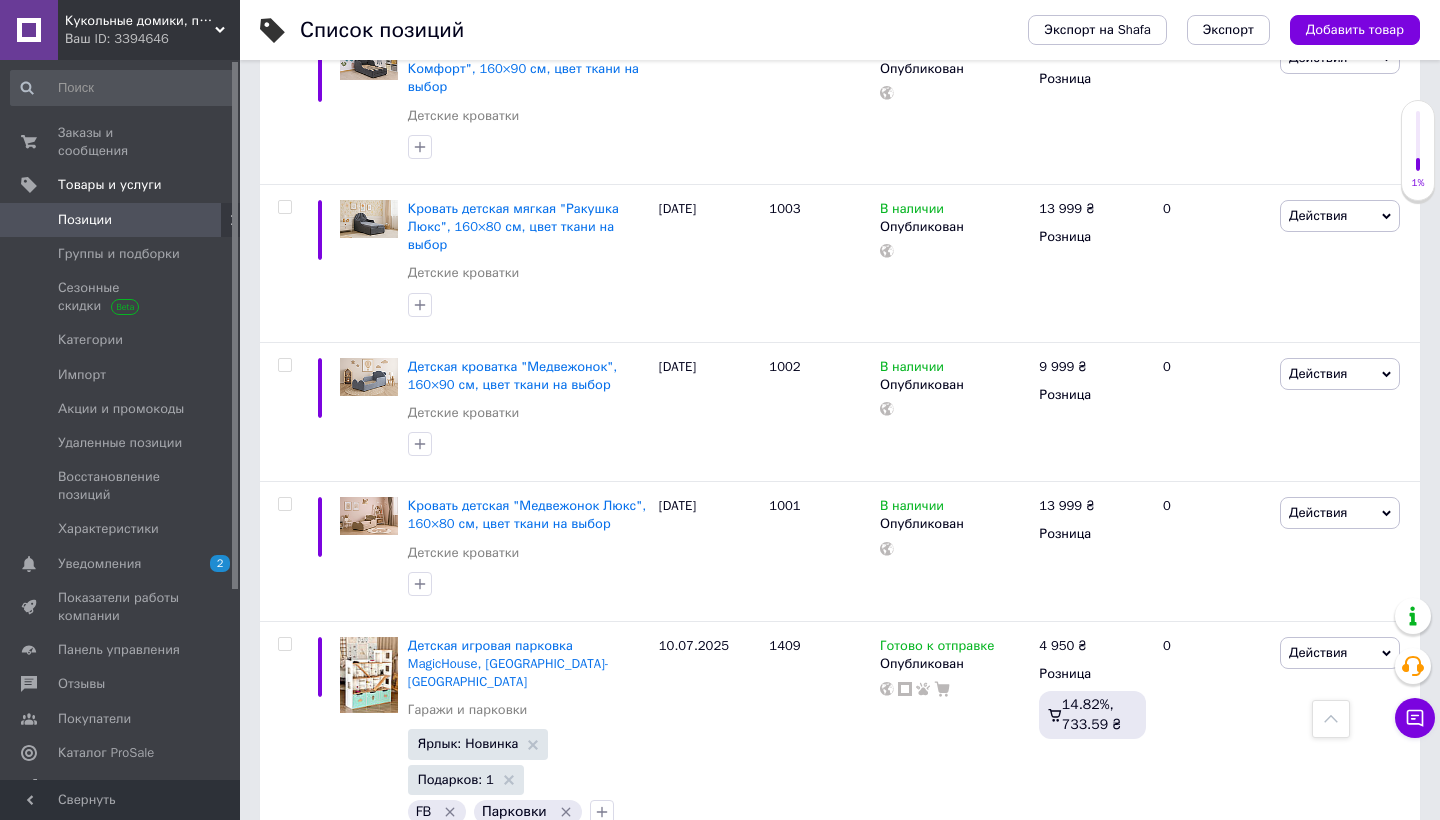 scroll, scrollTop: 1011, scrollLeft: 0, axis: vertical 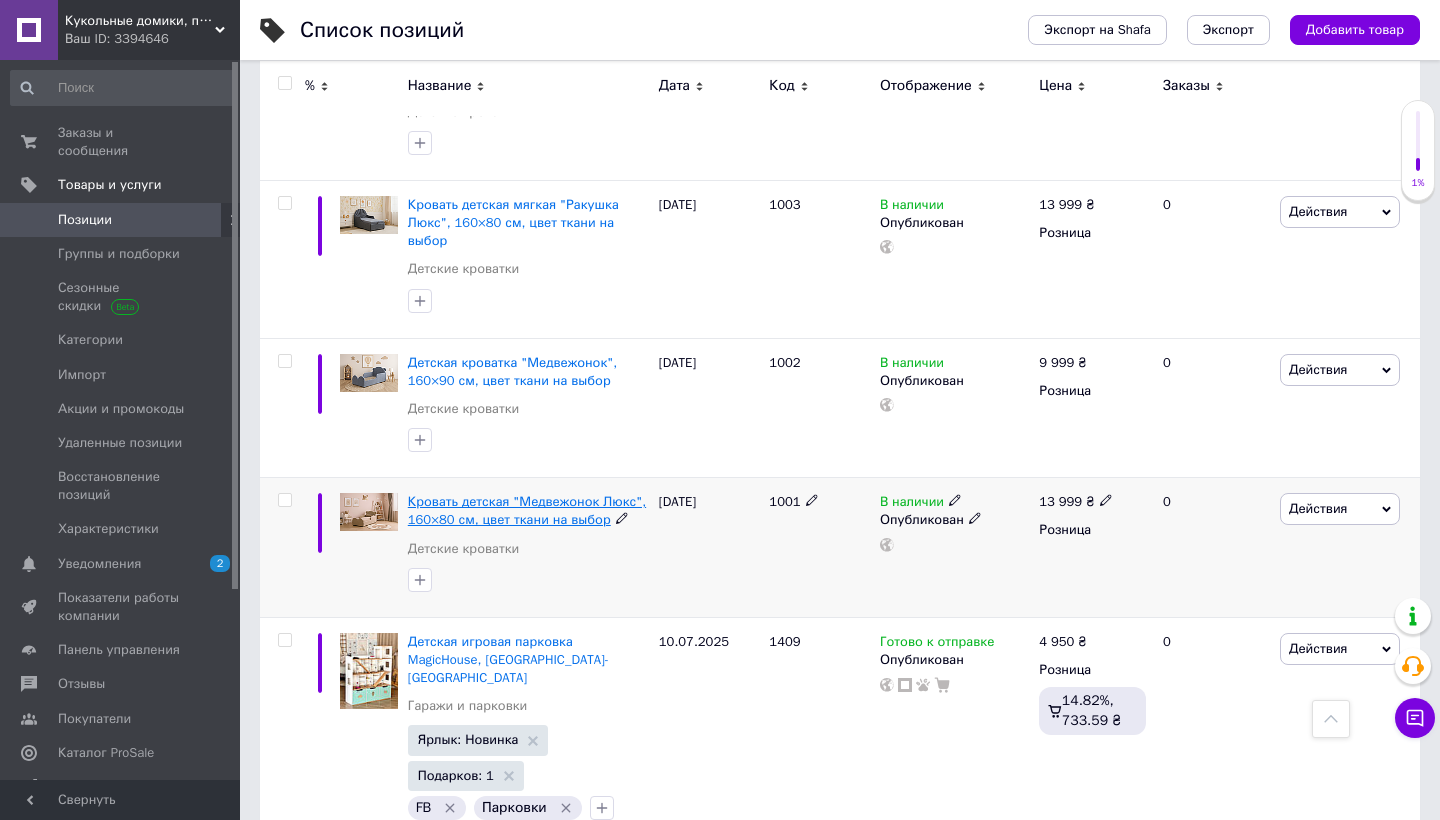 click on "Кровать детская "Медвежонок Люкс", 160×80 см, цвет ткани на выбор" at bounding box center (527, 510) 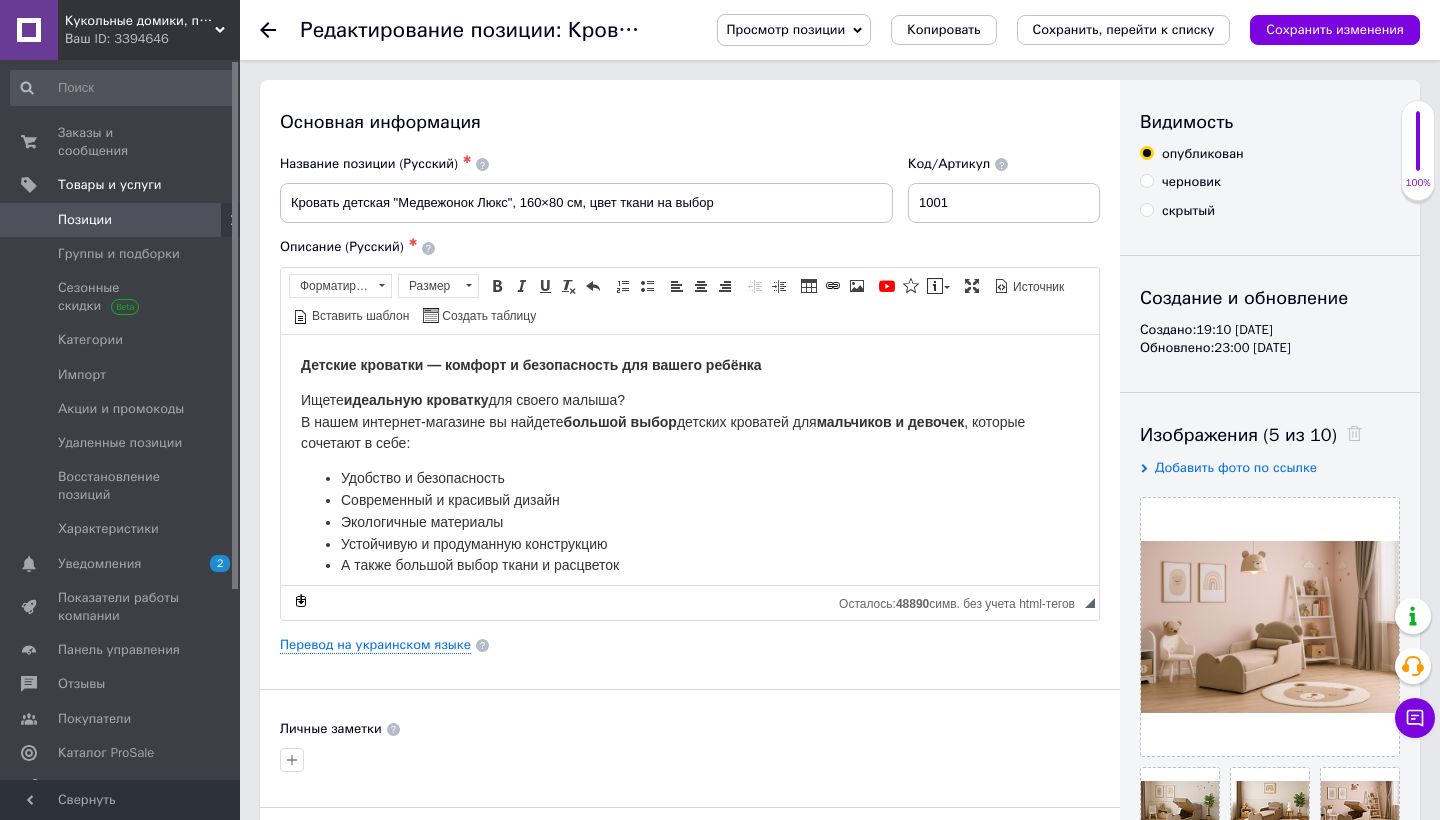scroll, scrollTop: 0, scrollLeft: 0, axis: both 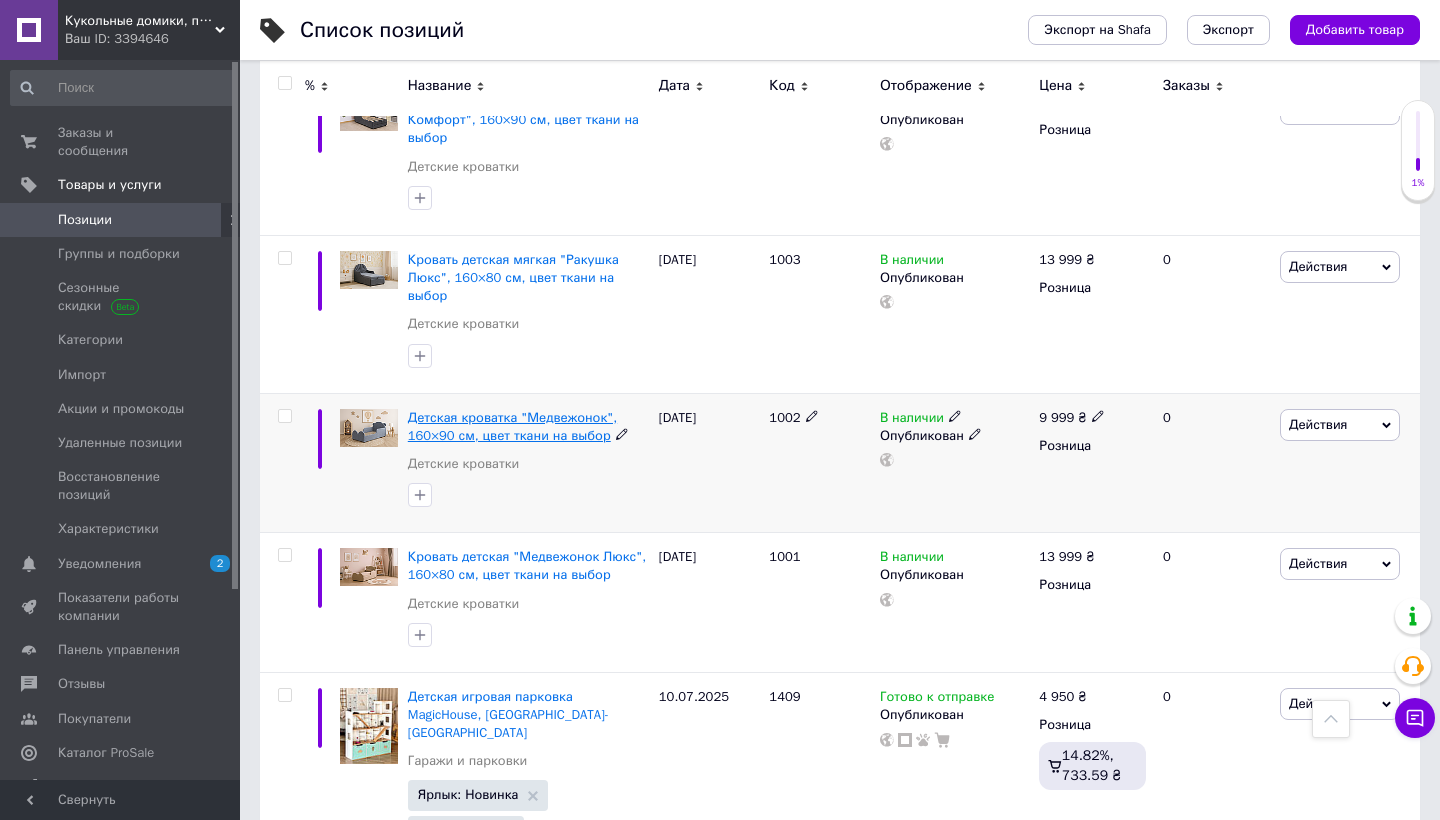 click on "Детская кроватка "Медвежонок", 160×90 см, цвет ткани на выбор" at bounding box center [512, 426] 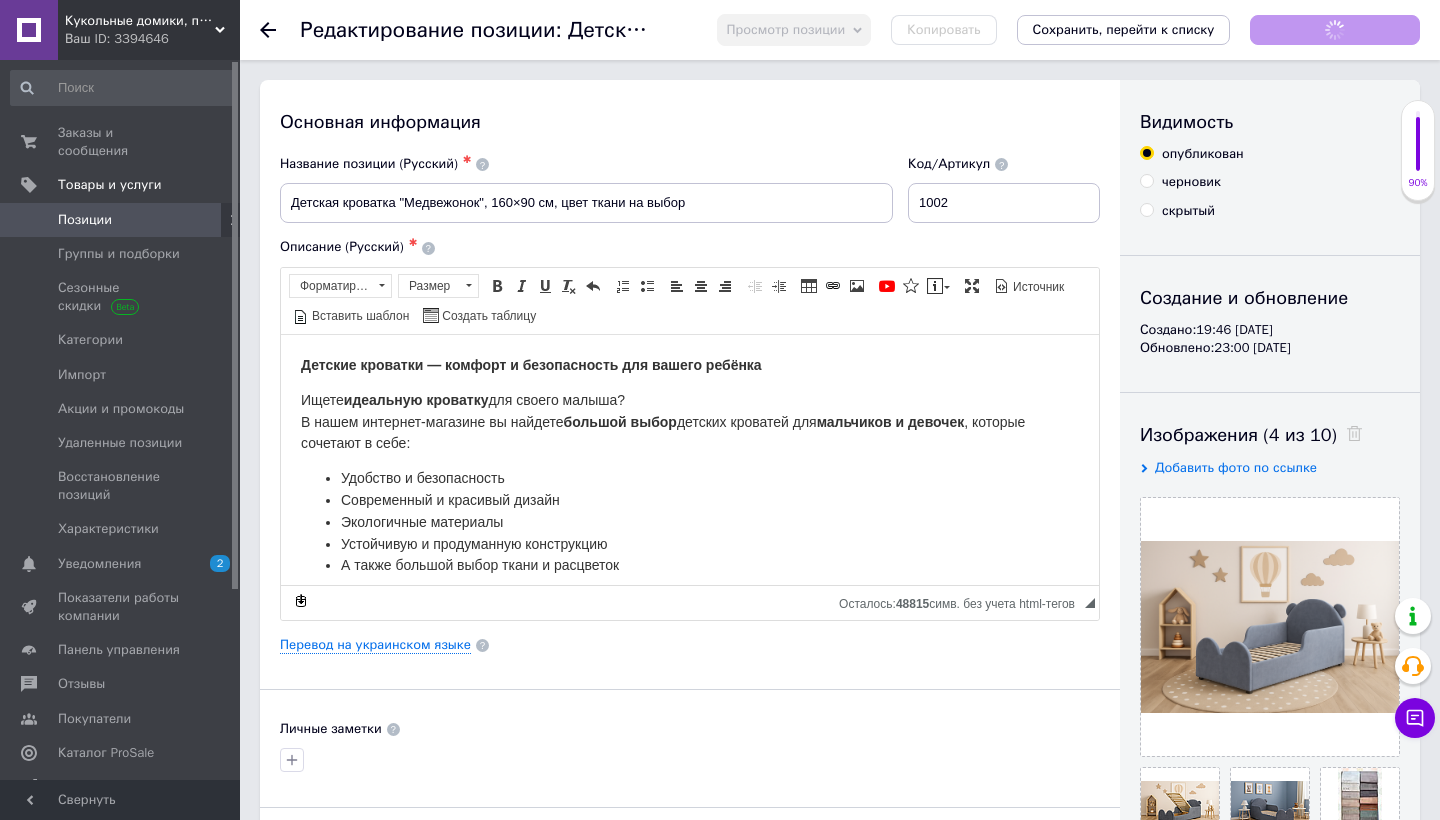 scroll, scrollTop: 0, scrollLeft: 0, axis: both 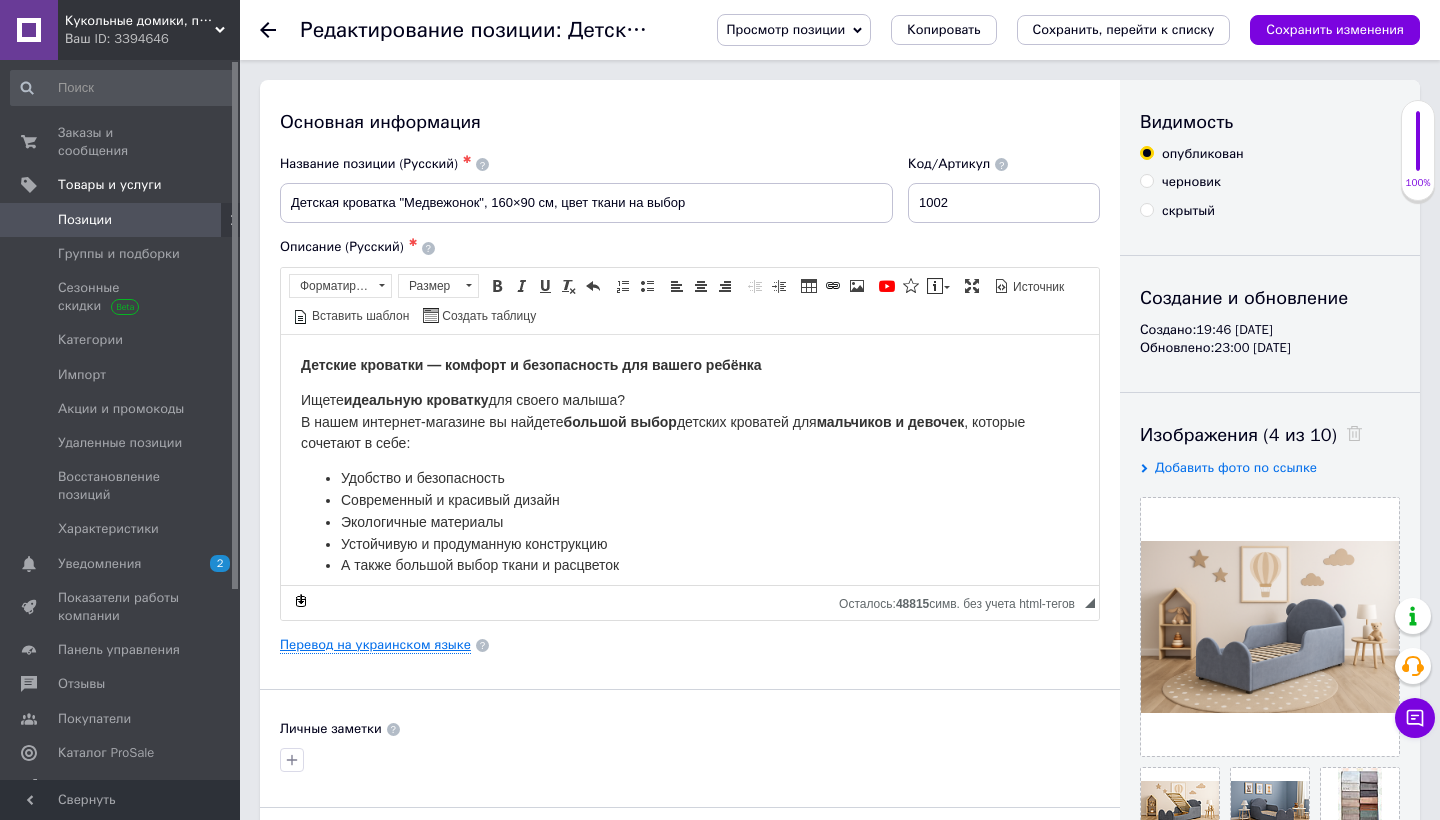 click on "Перевод на украинском языке" at bounding box center (375, 645) 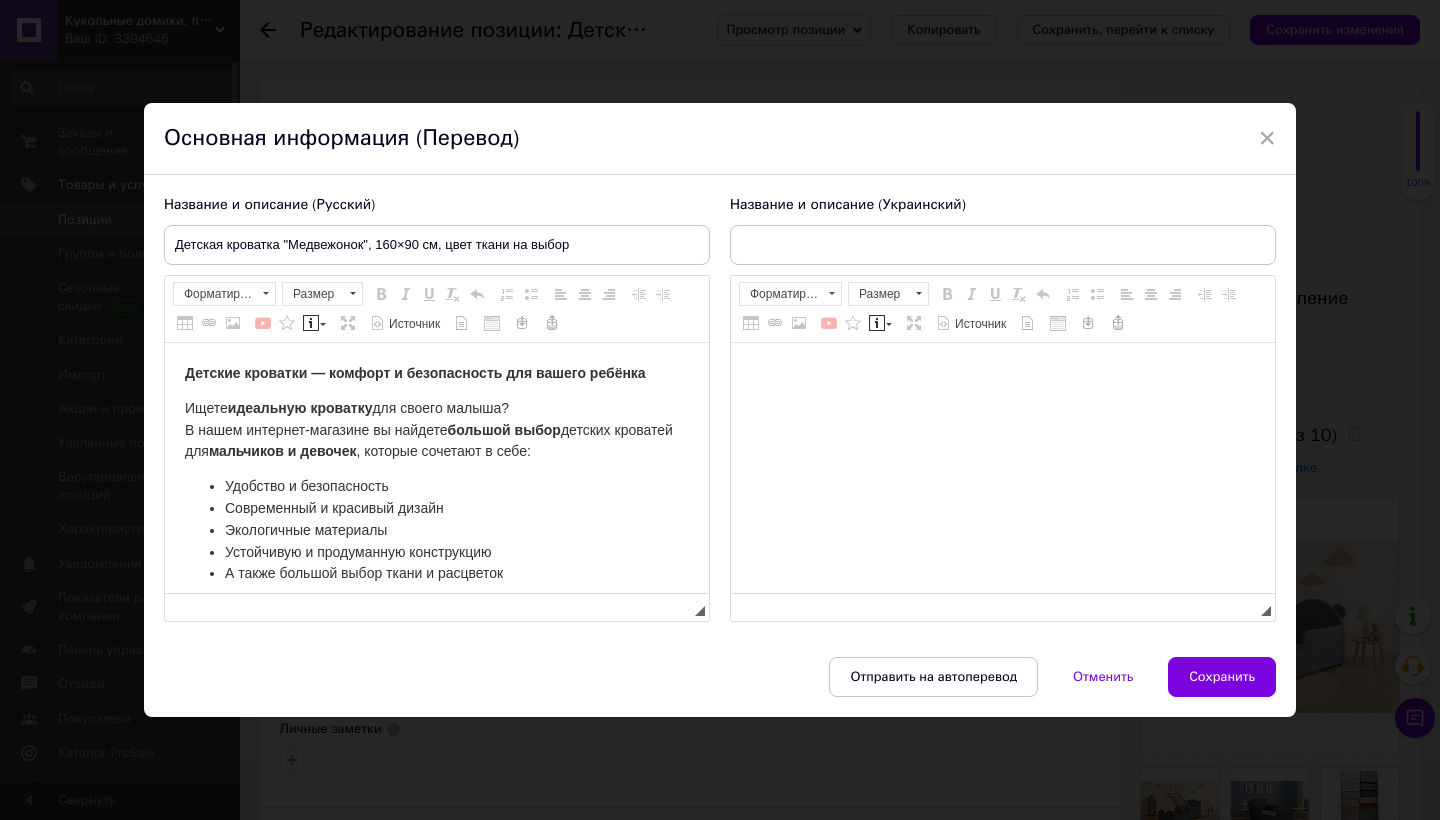 scroll, scrollTop: 0, scrollLeft: 0, axis: both 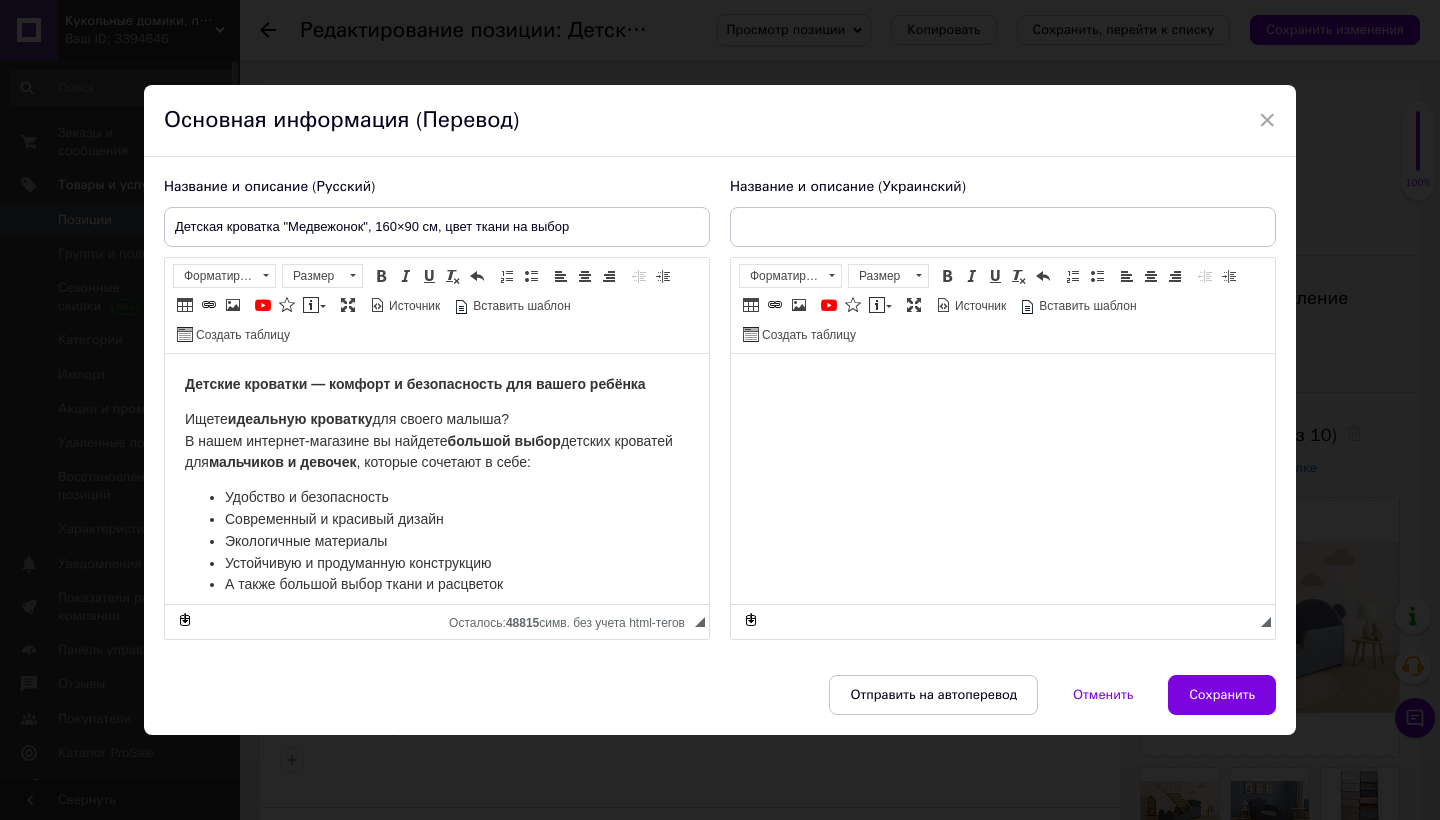type on "Дитяче ліжко "Ведмежа", 160×90 см, колір тканини на вибір" 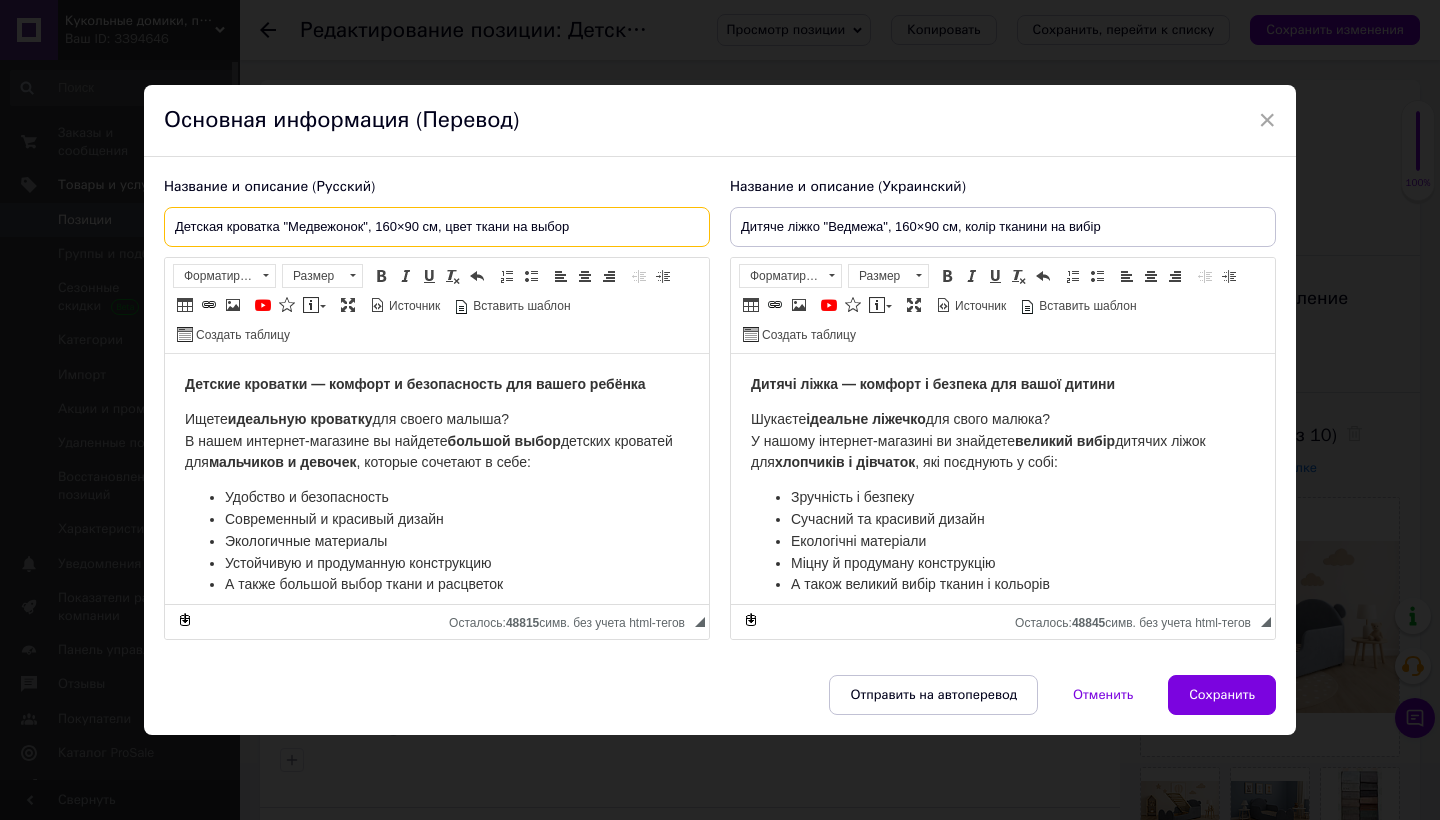 click on "Детская кроватка "Медвежонок", 160×90 см, цвет ткани на выбор" at bounding box center (437, 227) 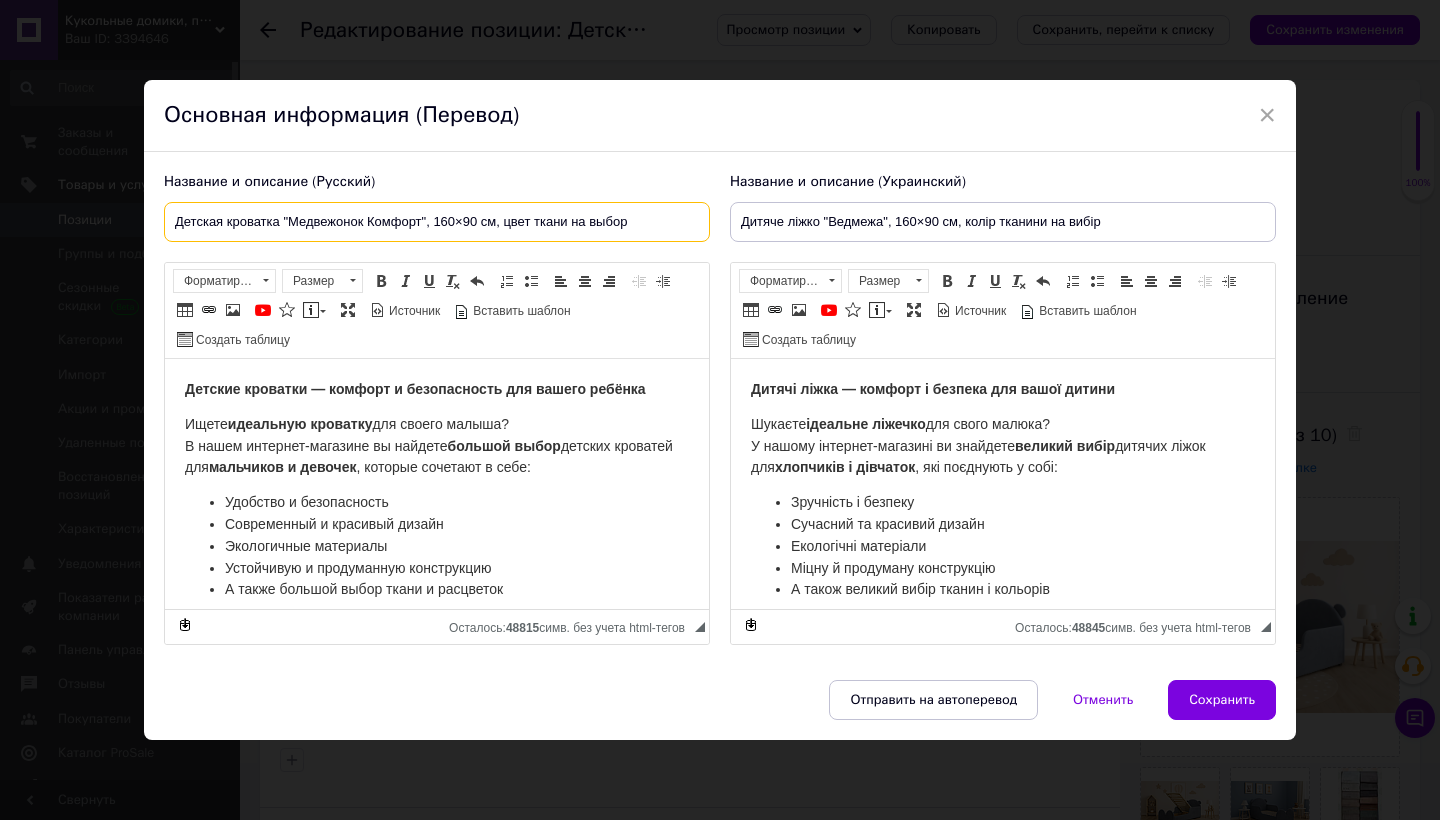 scroll, scrollTop: 16, scrollLeft: 0, axis: vertical 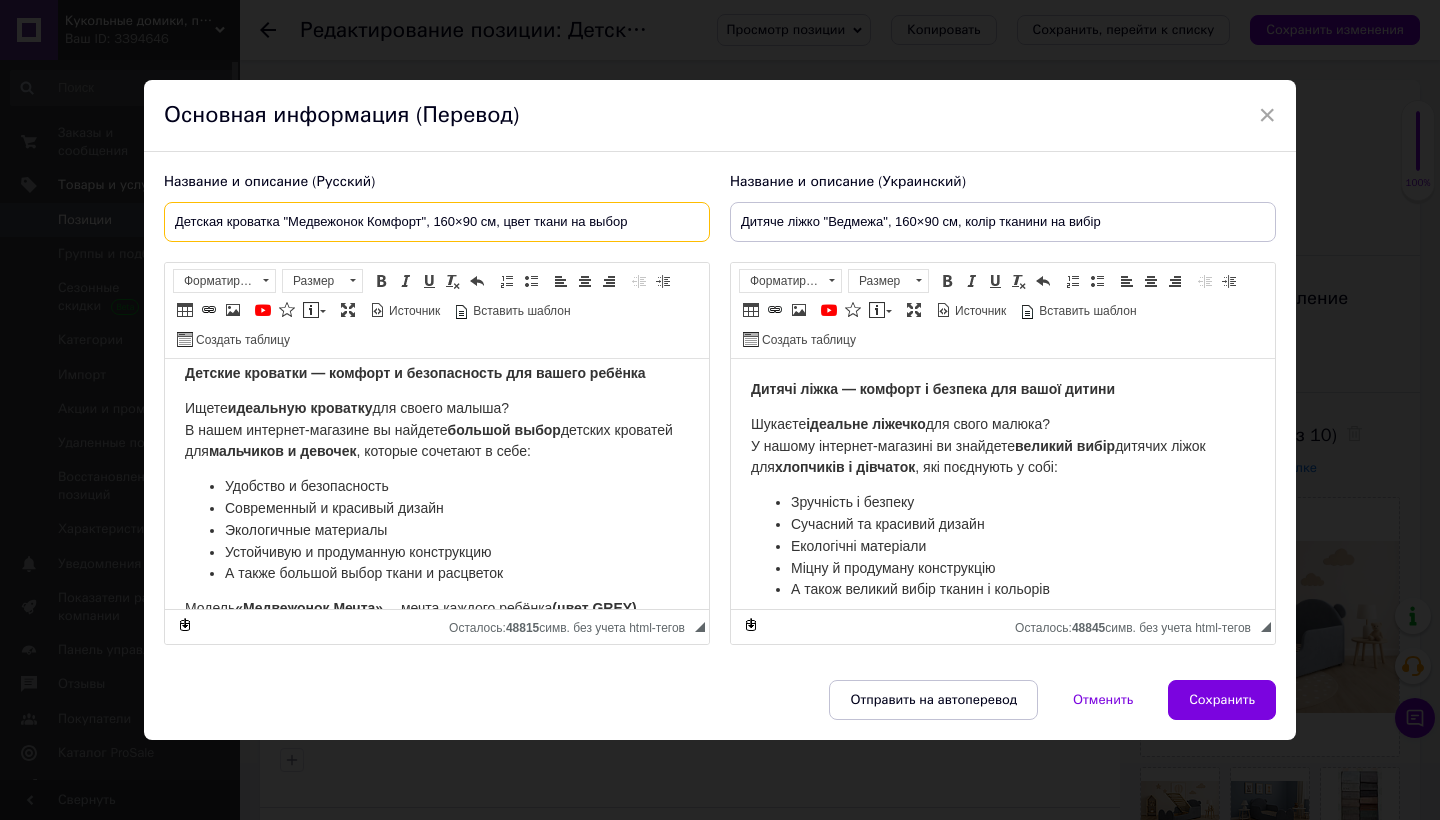 drag, startPoint x: 367, startPoint y: 219, endPoint x: 419, endPoint y: 221, distance: 52.03845 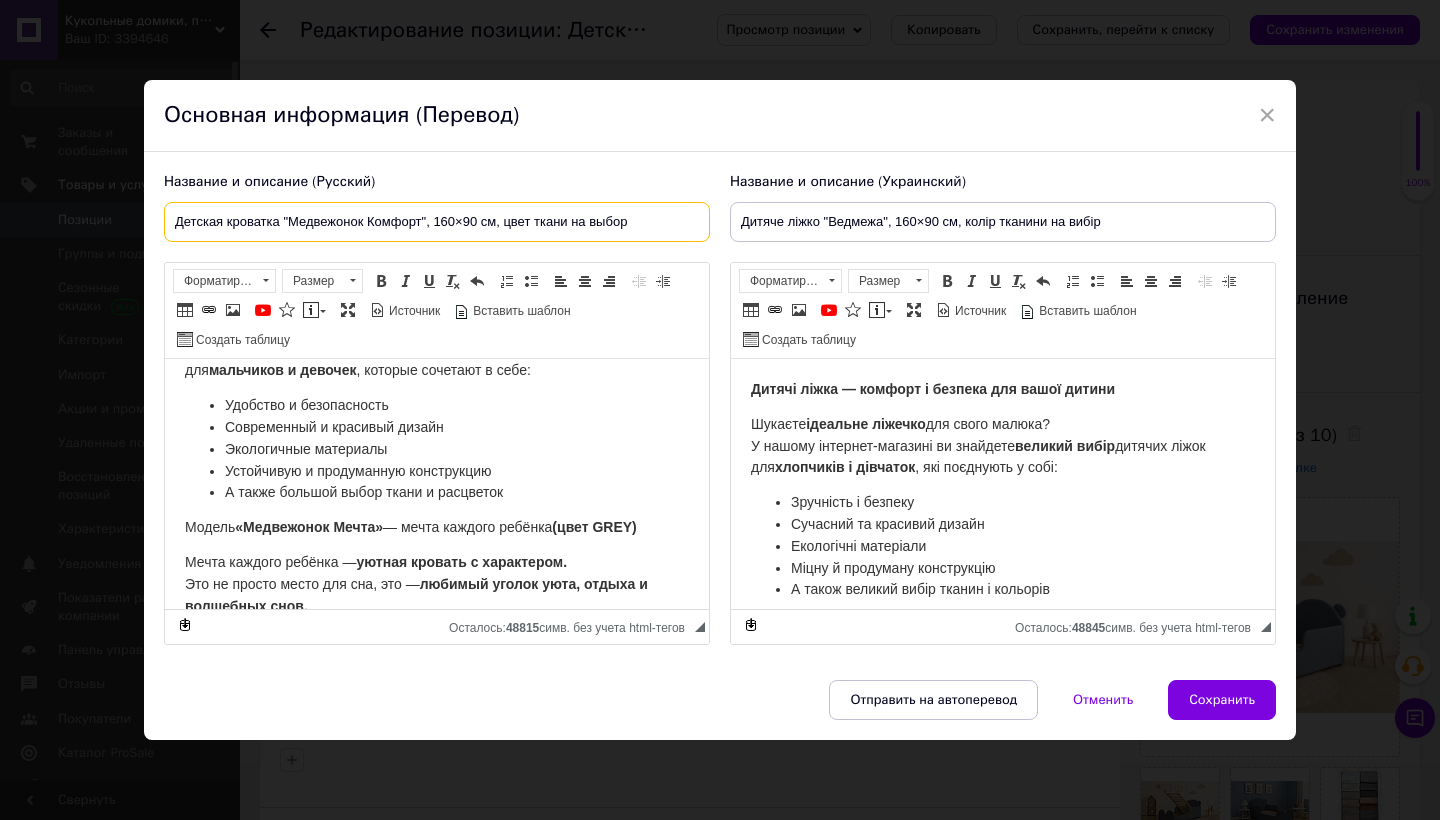 scroll, scrollTop: 98, scrollLeft: 0, axis: vertical 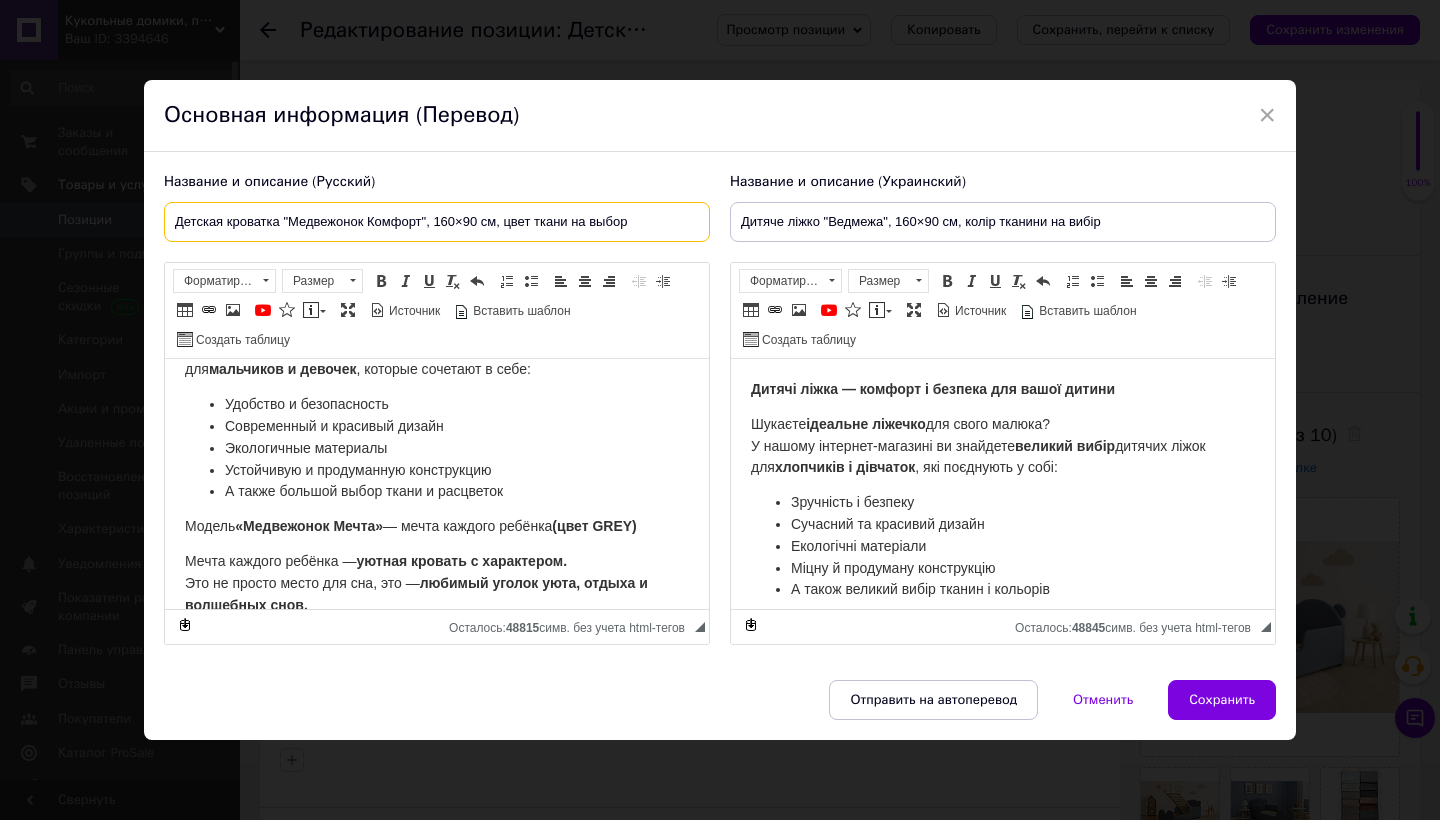 type on "Детская кроватка "Медвежонок Комфорт", 160×90 см, цвет ткани на выбор" 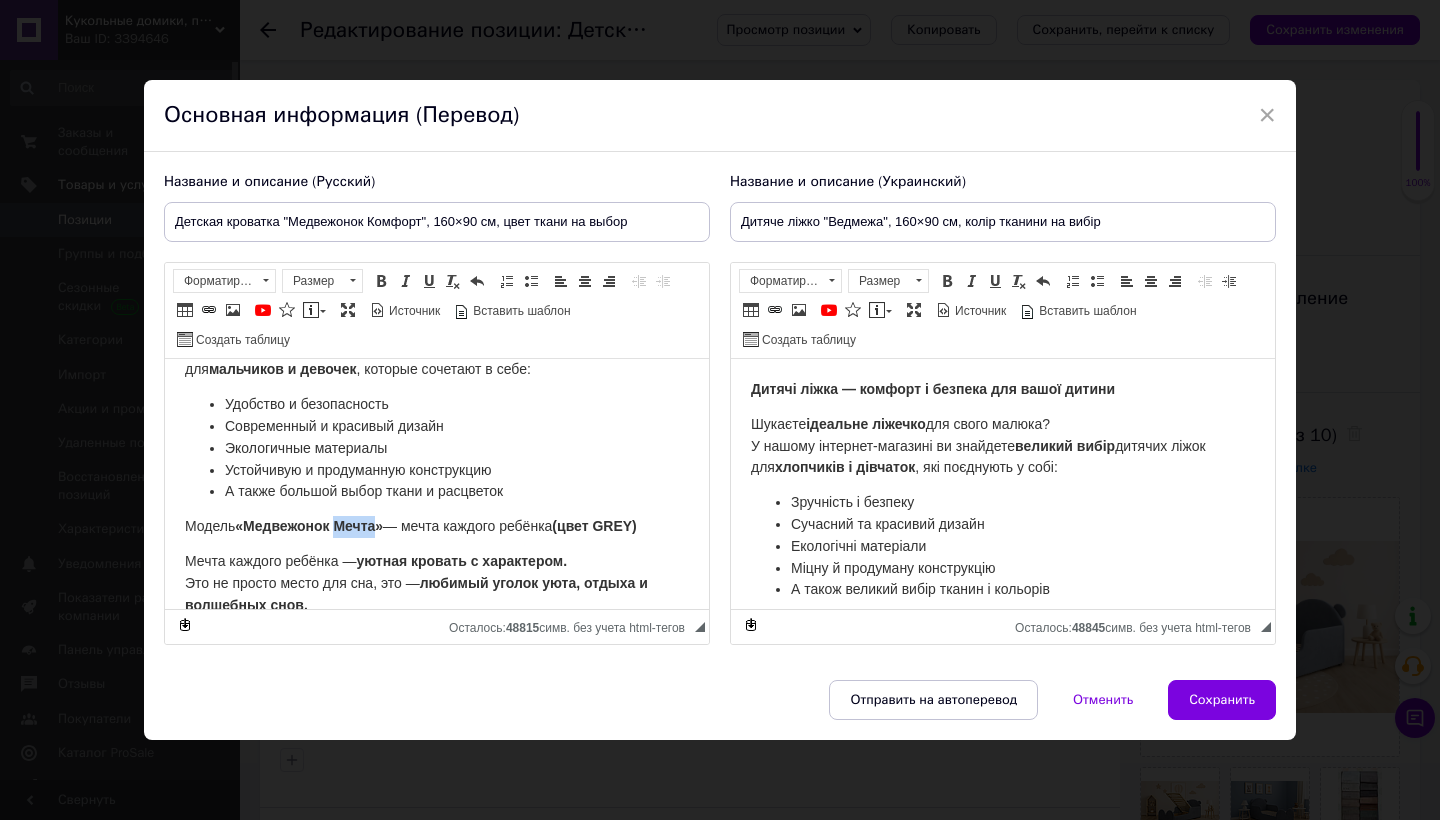 drag, startPoint x: 342, startPoint y: 519, endPoint x: 382, endPoint y: 522, distance: 40.112343 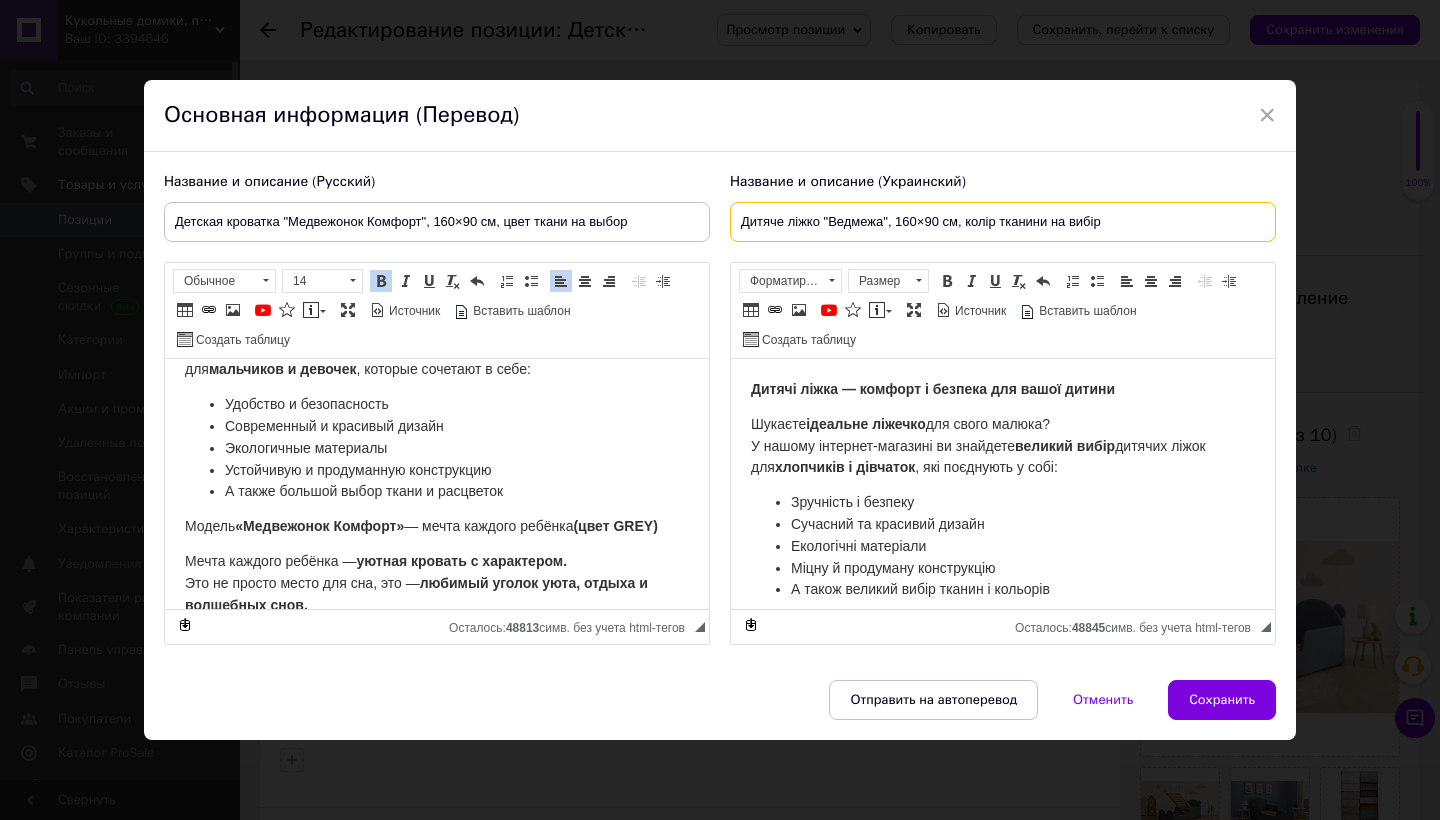 drag, startPoint x: 825, startPoint y: 219, endPoint x: 846, endPoint y: 218, distance: 21.023796 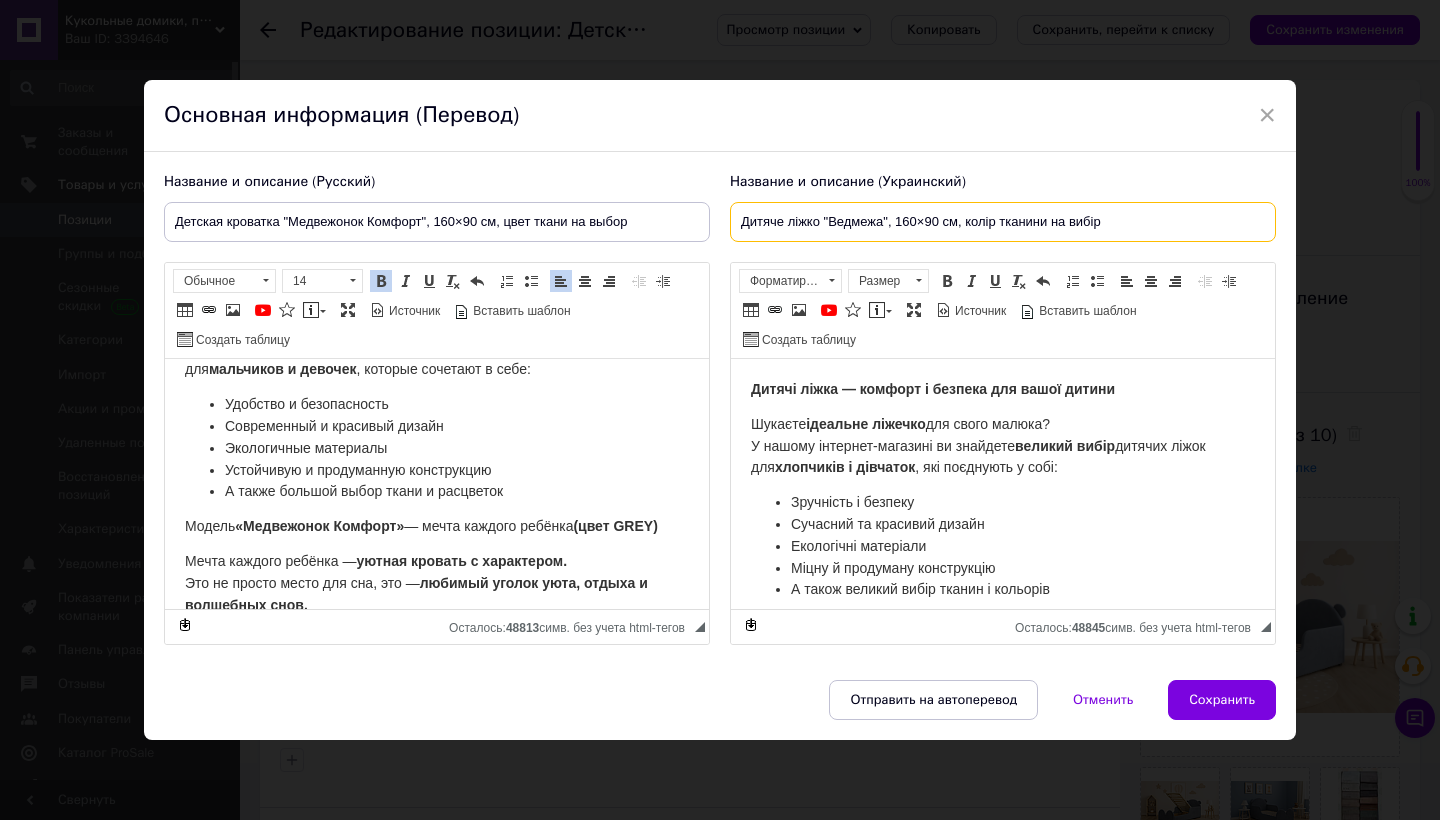 click on "Дитяче ліжко "Ведмежа", 160×90 см, колір тканини на вибір" at bounding box center [1003, 222] 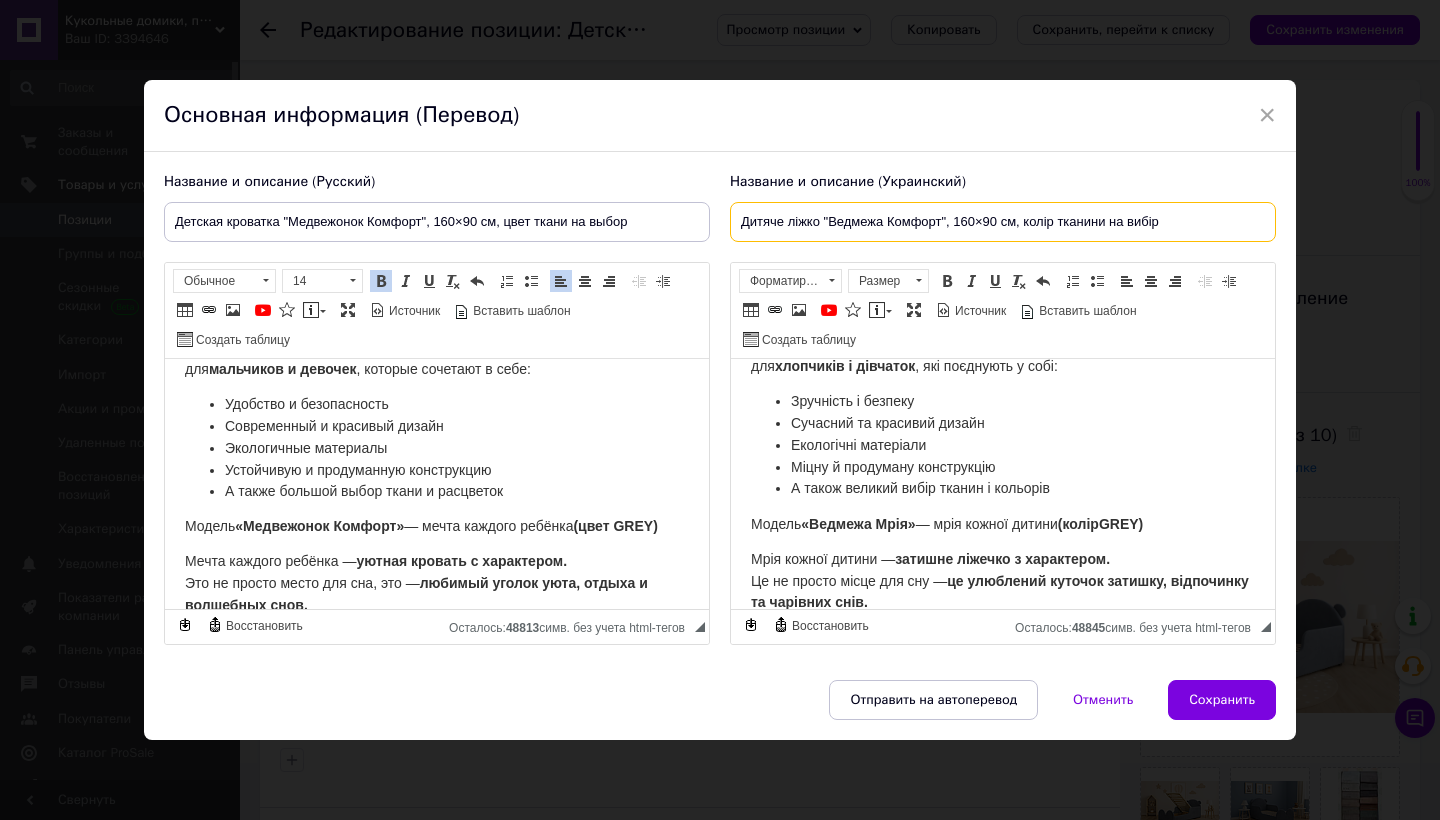 scroll, scrollTop: 125, scrollLeft: 0, axis: vertical 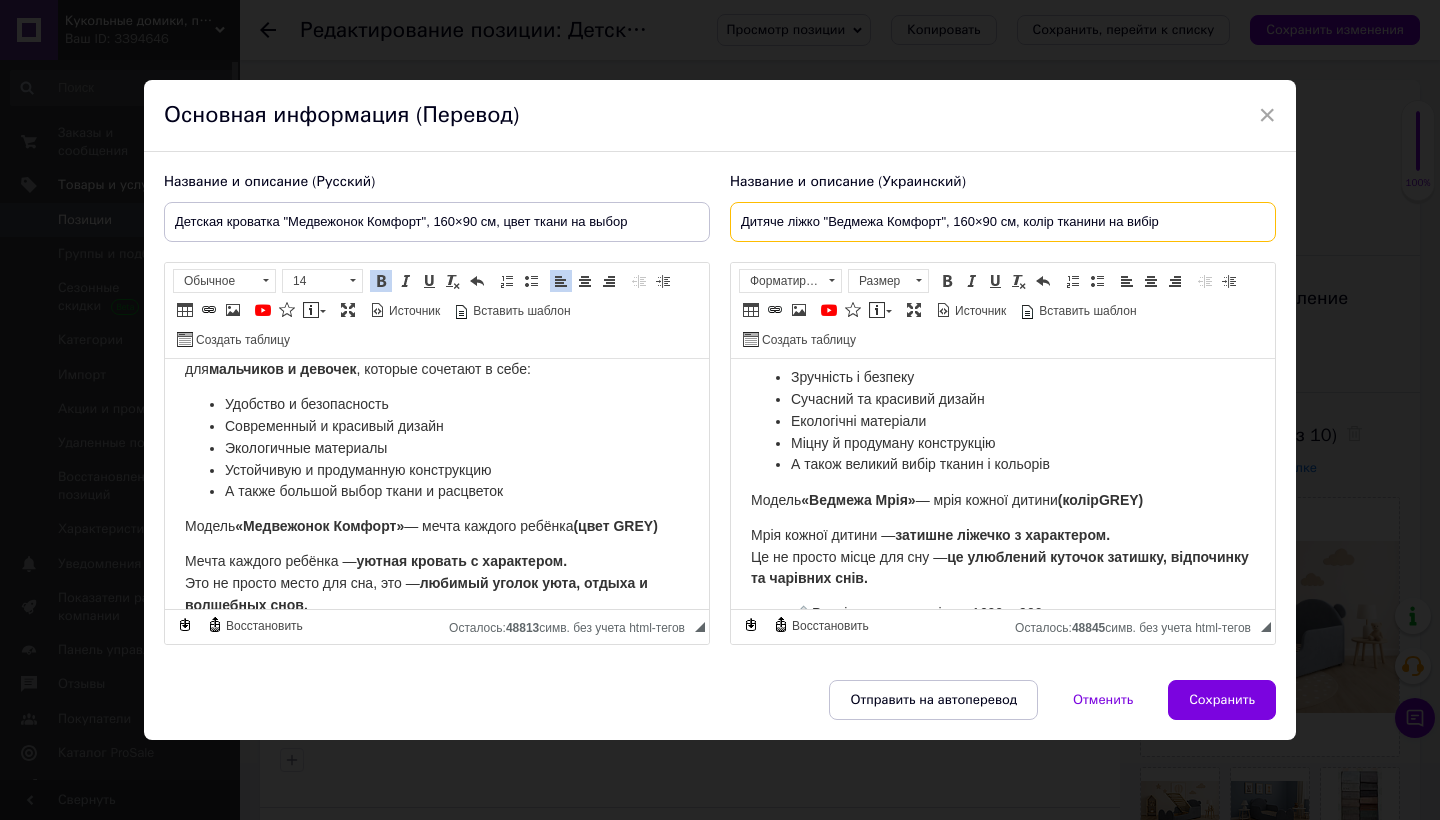 type on "Дитяче ліжко "Ведмежа Комфорт", 160×90 см, колір тканини на вибір" 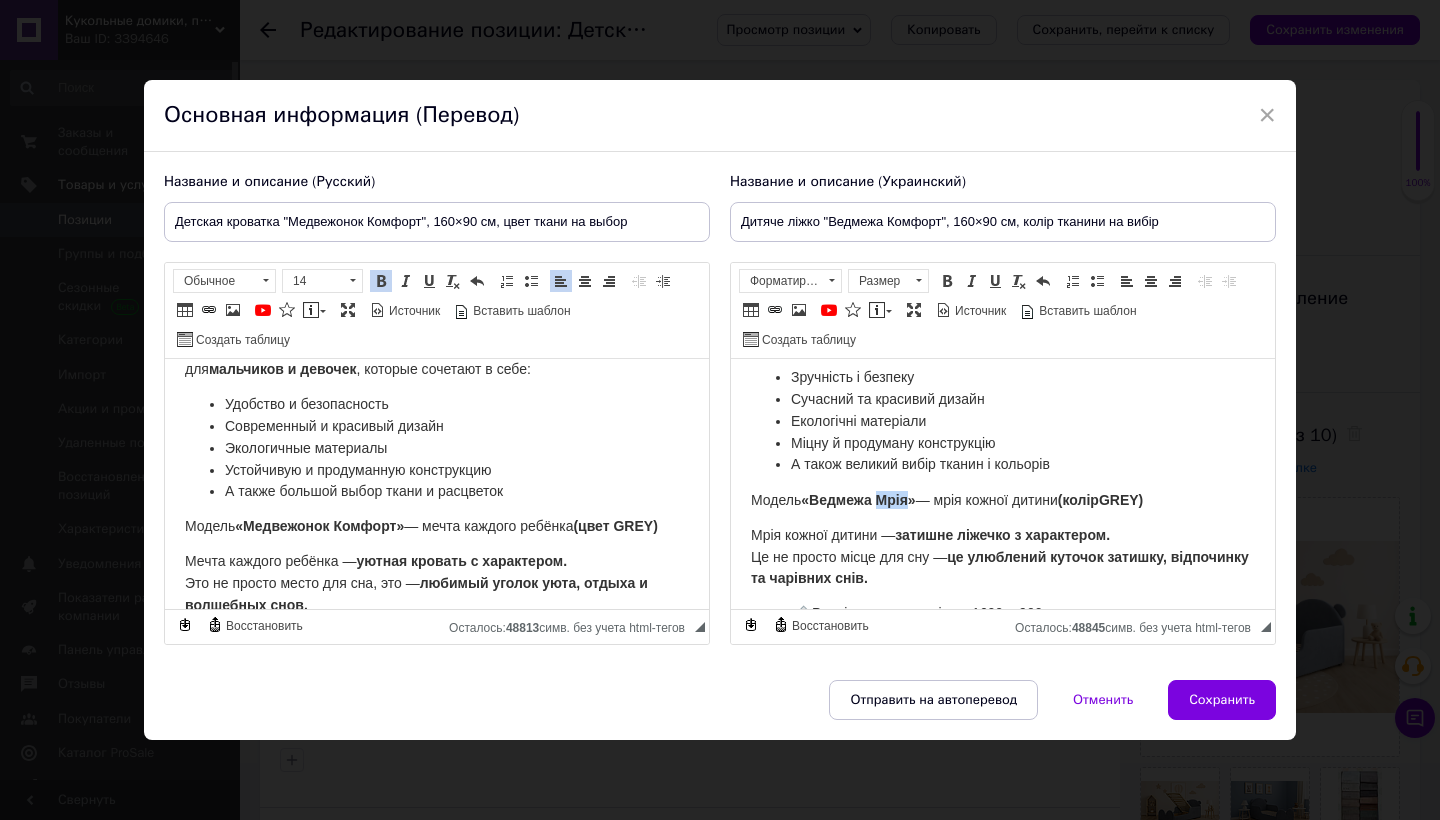 drag, startPoint x: 883, startPoint y: 491, endPoint x: 911, endPoint y: 496, distance: 28.442924 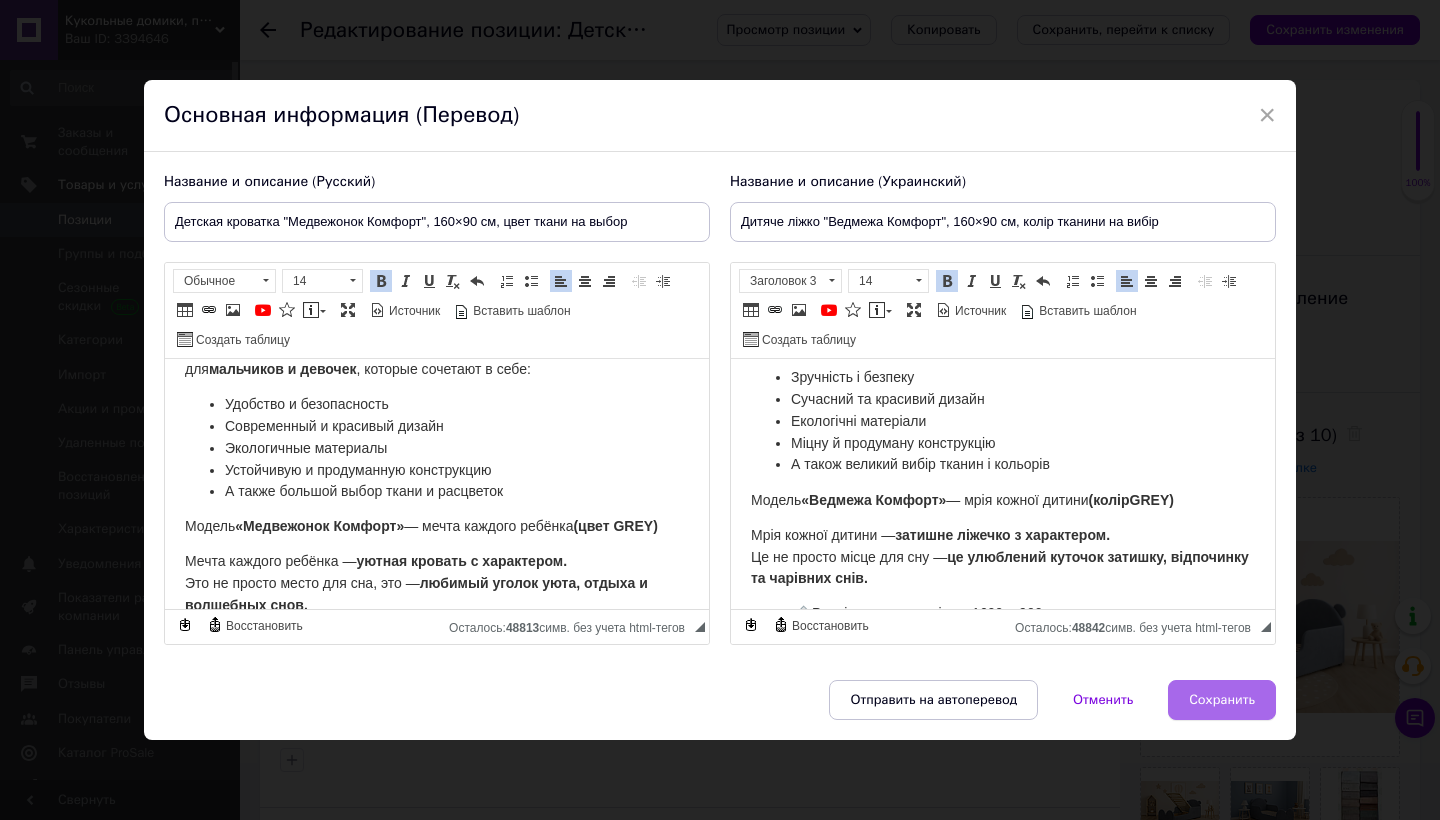 click on "Сохранить" at bounding box center (1222, 700) 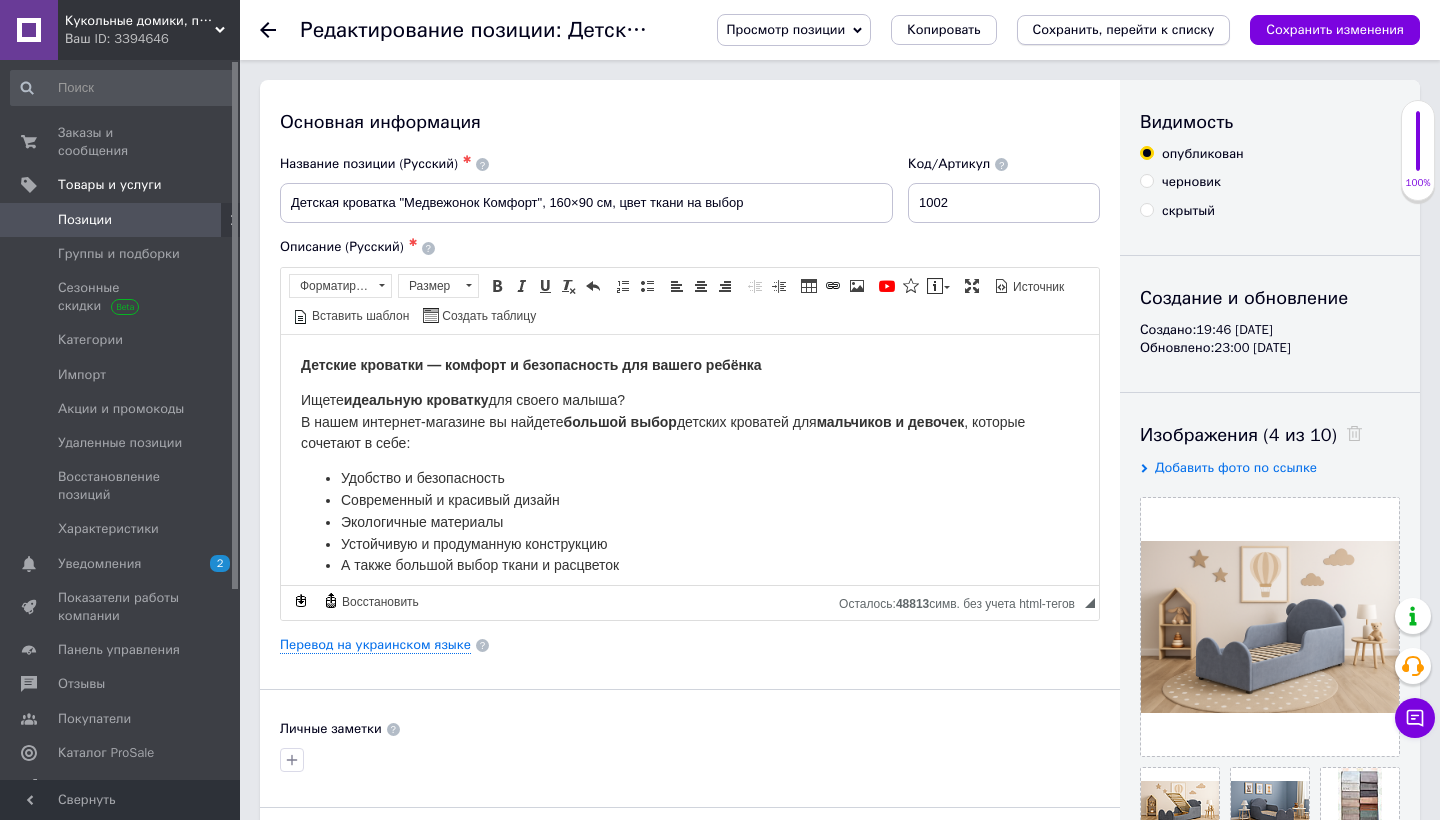 click on "Сохранить, перейти к списку" at bounding box center (1124, 29) 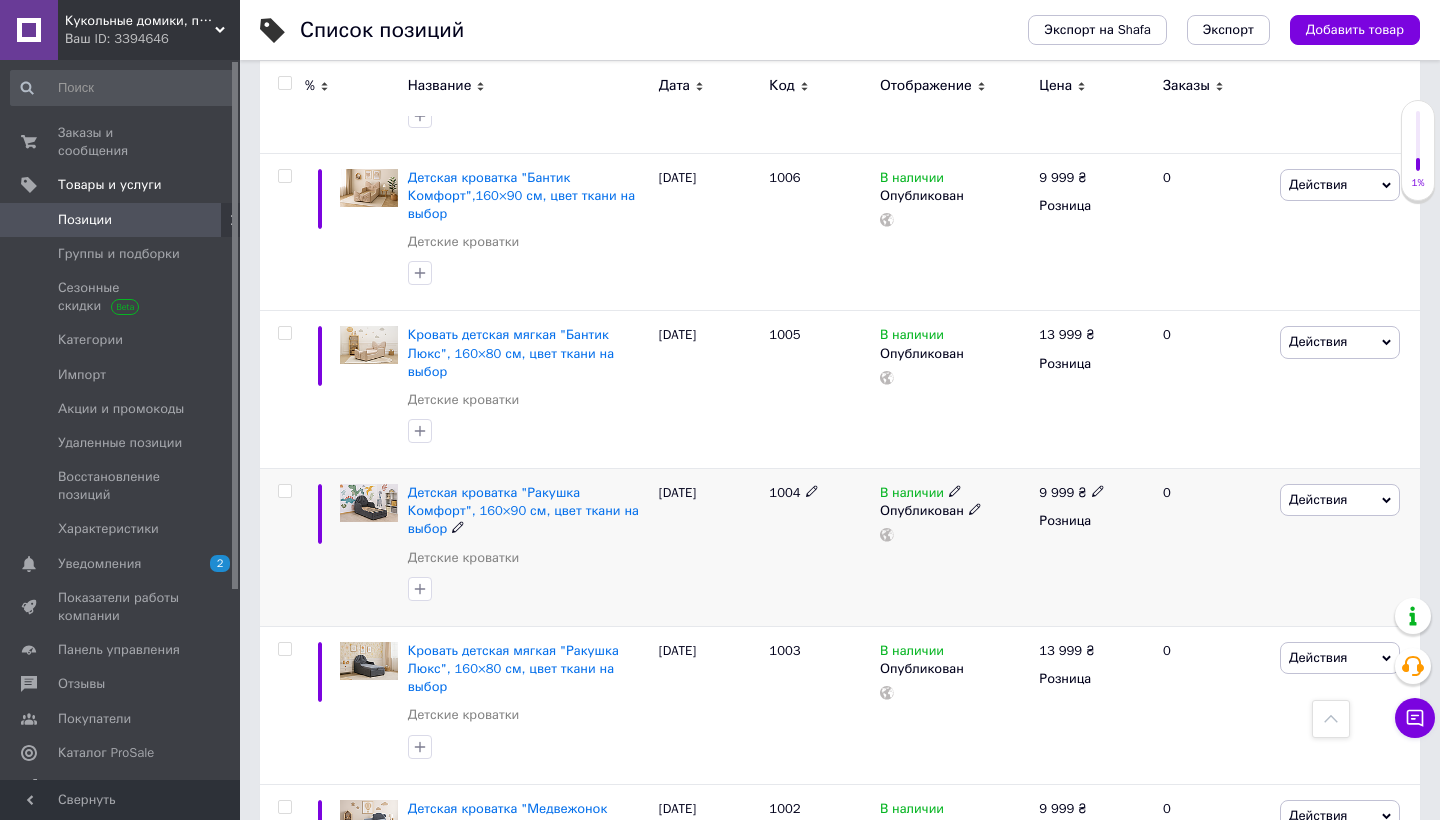 scroll, scrollTop: 555, scrollLeft: 0, axis: vertical 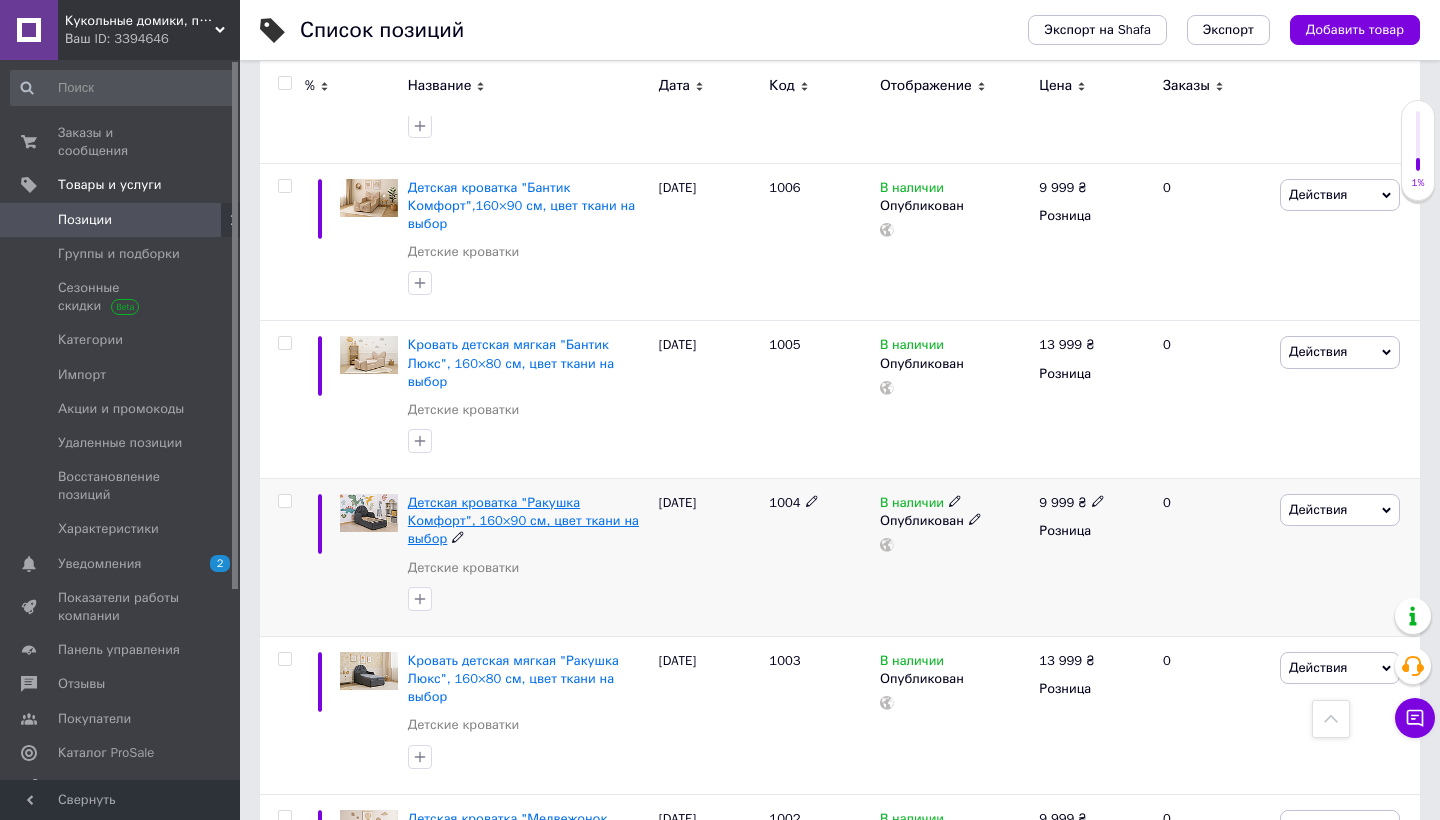 click on "Детская кроватка "Ракушка Комфорт", 160×90 см, цвет ткани на выбор" at bounding box center [523, 520] 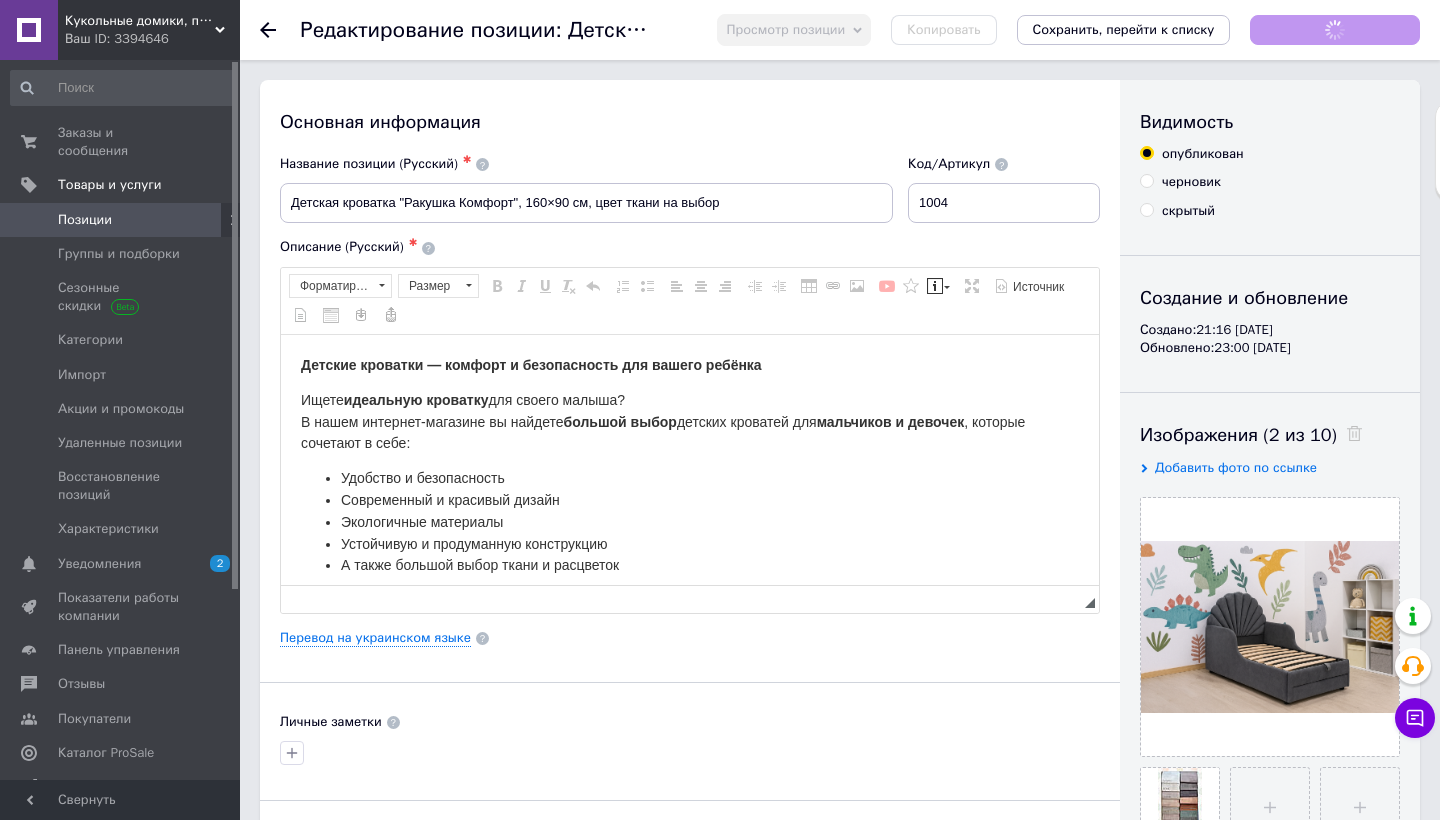 scroll, scrollTop: 0, scrollLeft: 0, axis: both 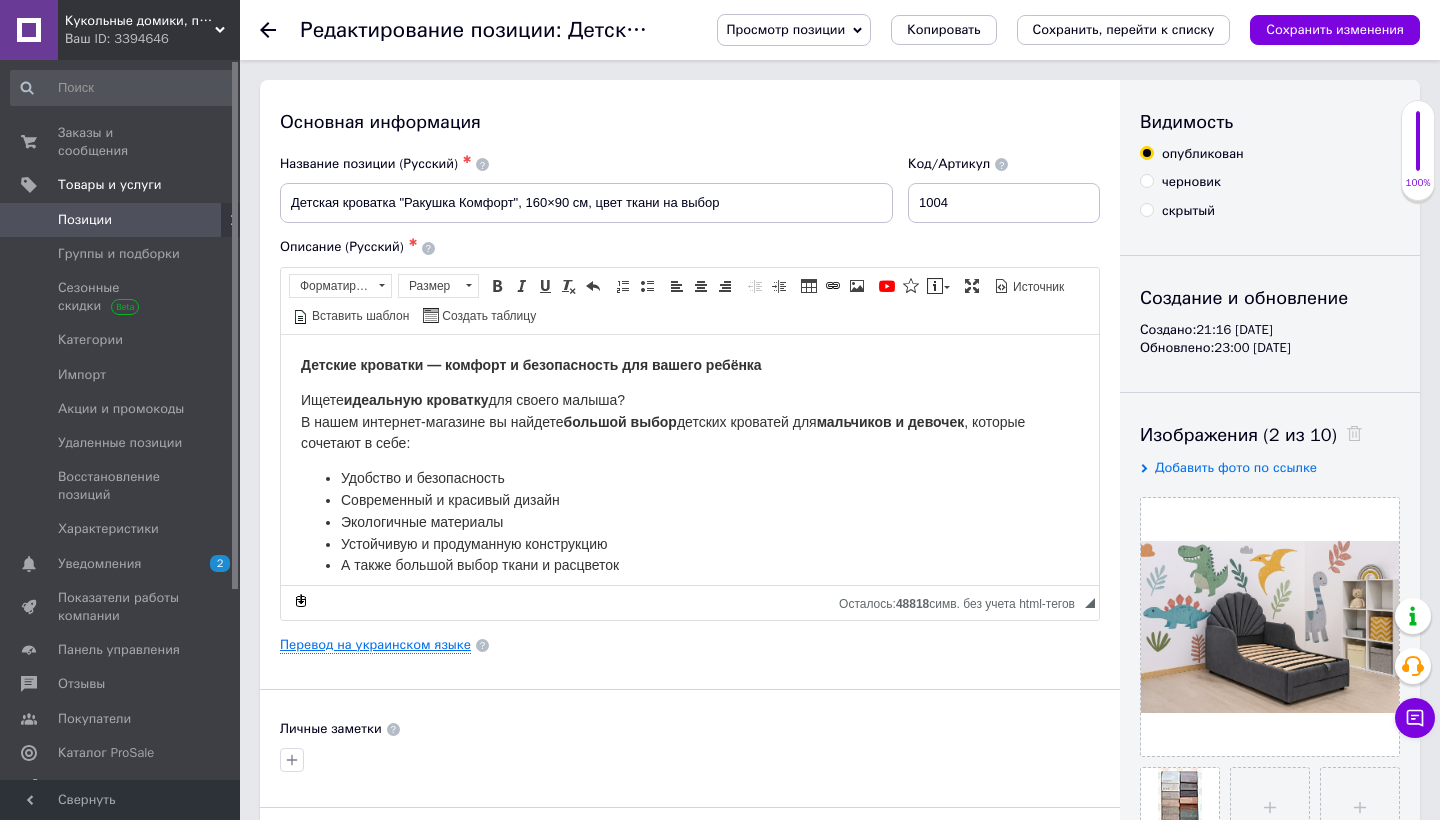 click on "Перевод на украинском языке" at bounding box center [375, 645] 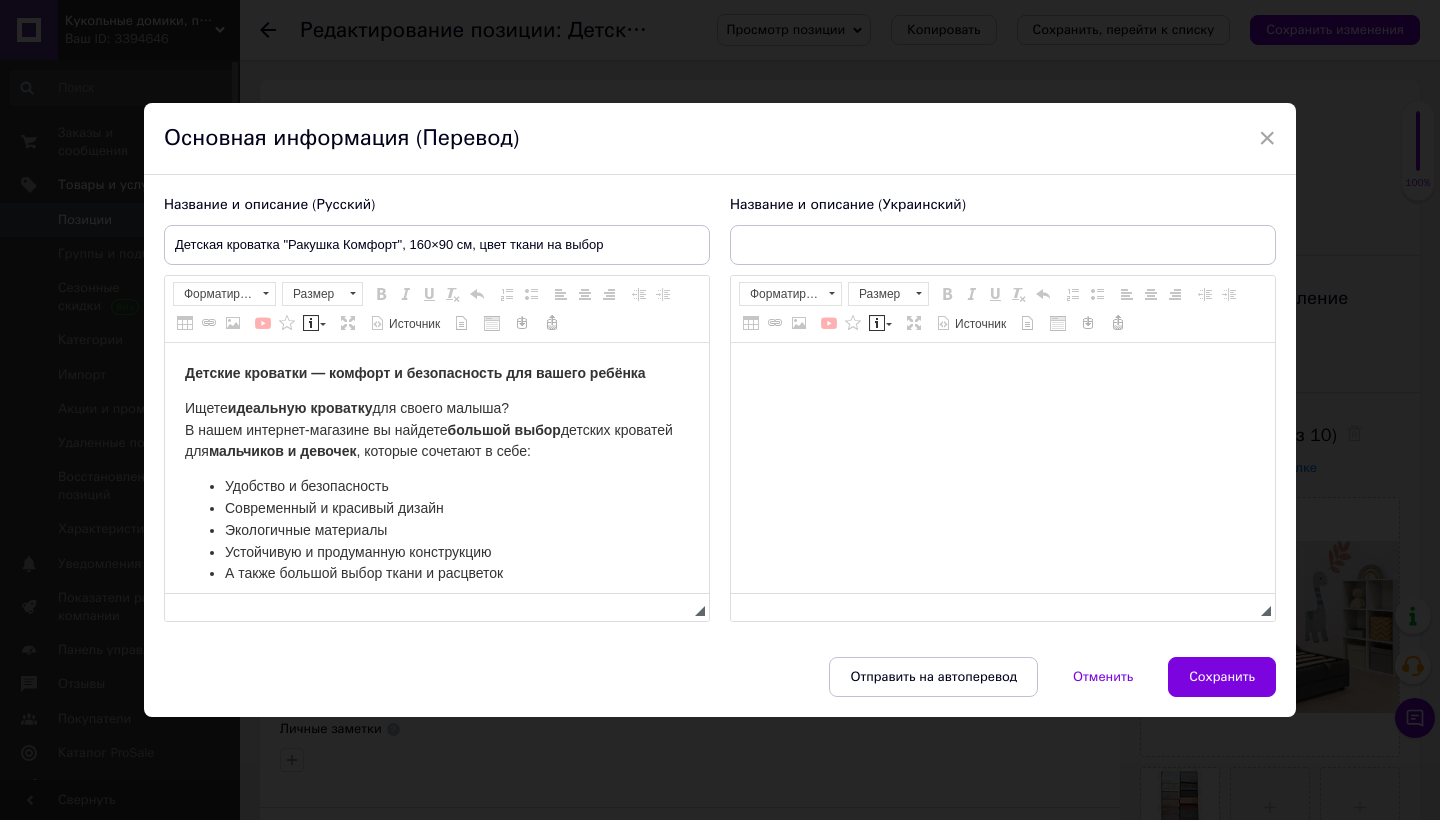 scroll, scrollTop: 0, scrollLeft: 0, axis: both 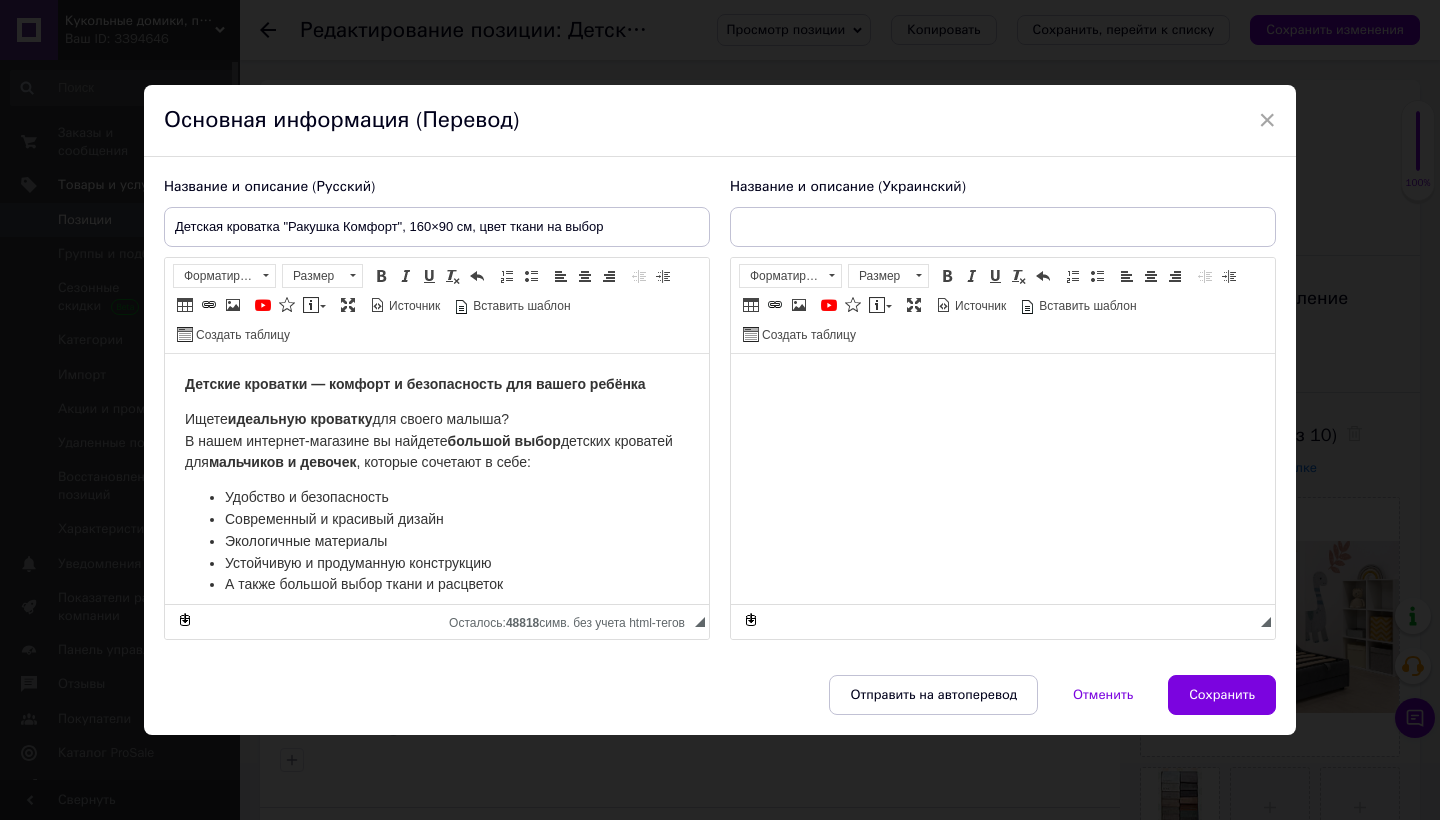 type on "Дитяче ліжко "Мушля Комфорт", 160×90 см, колір тканини на вибір" 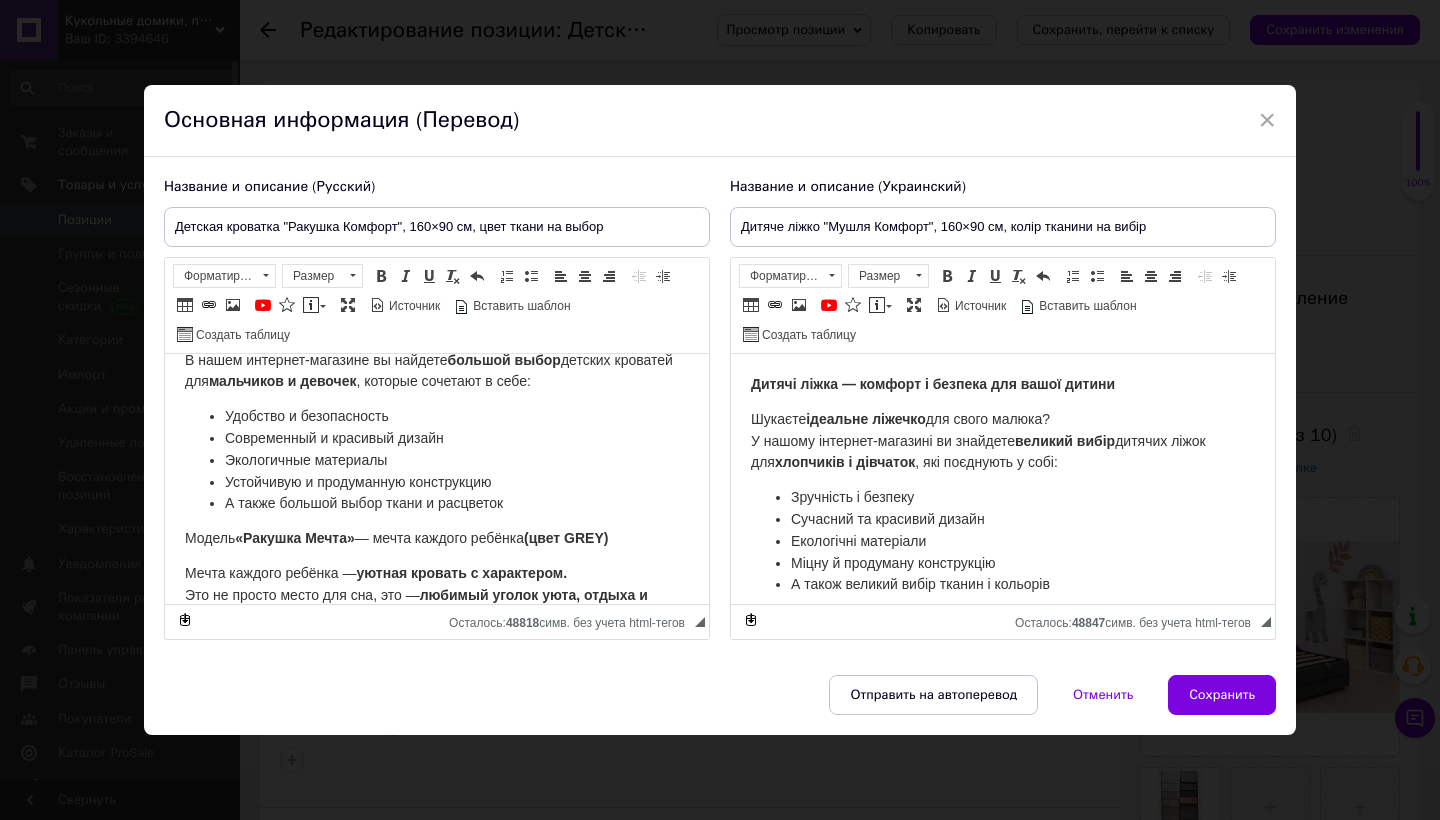 scroll, scrollTop: 83, scrollLeft: 0, axis: vertical 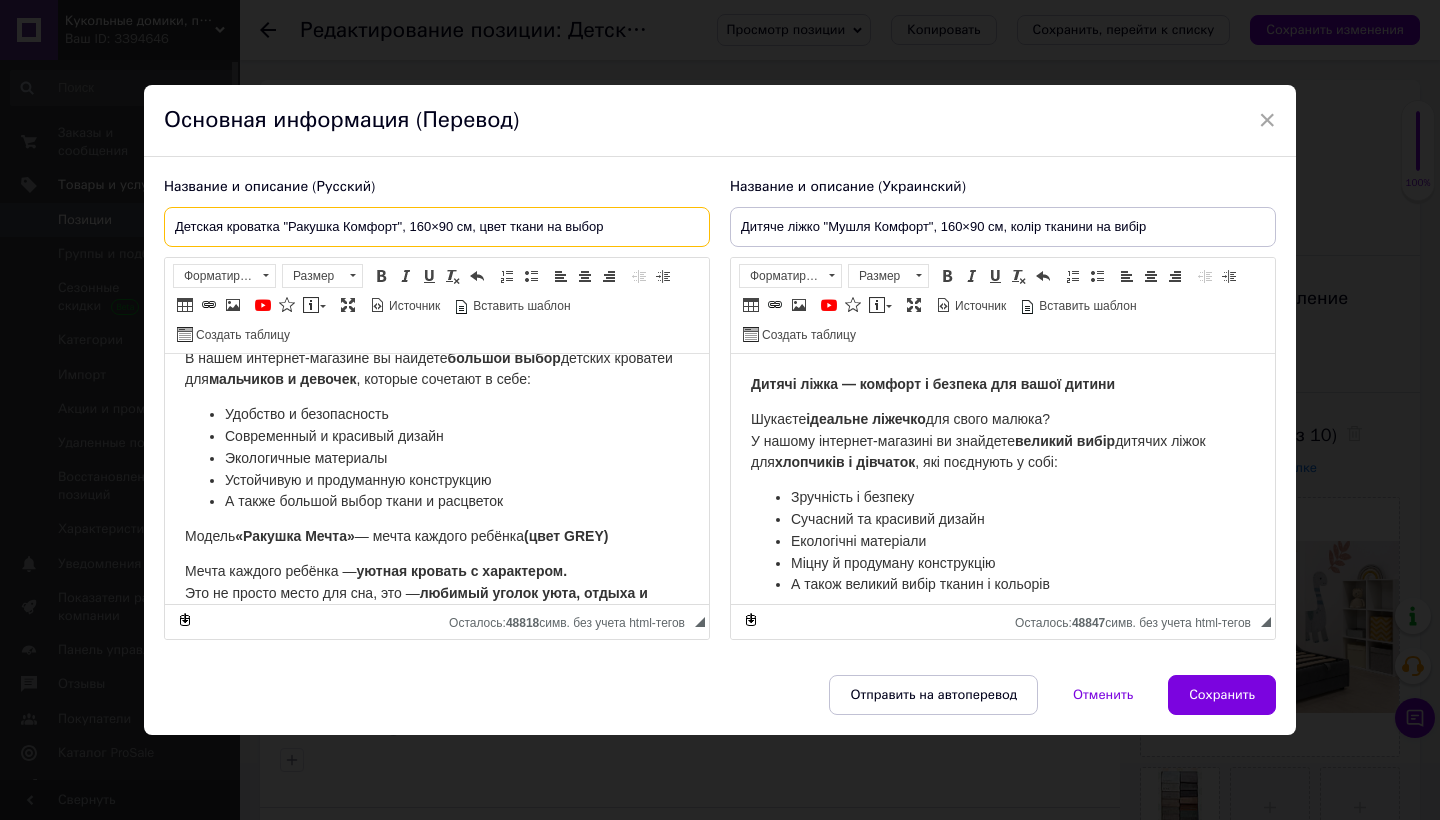 drag, startPoint x: 345, startPoint y: 221, endPoint x: 395, endPoint y: 225, distance: 50.159744 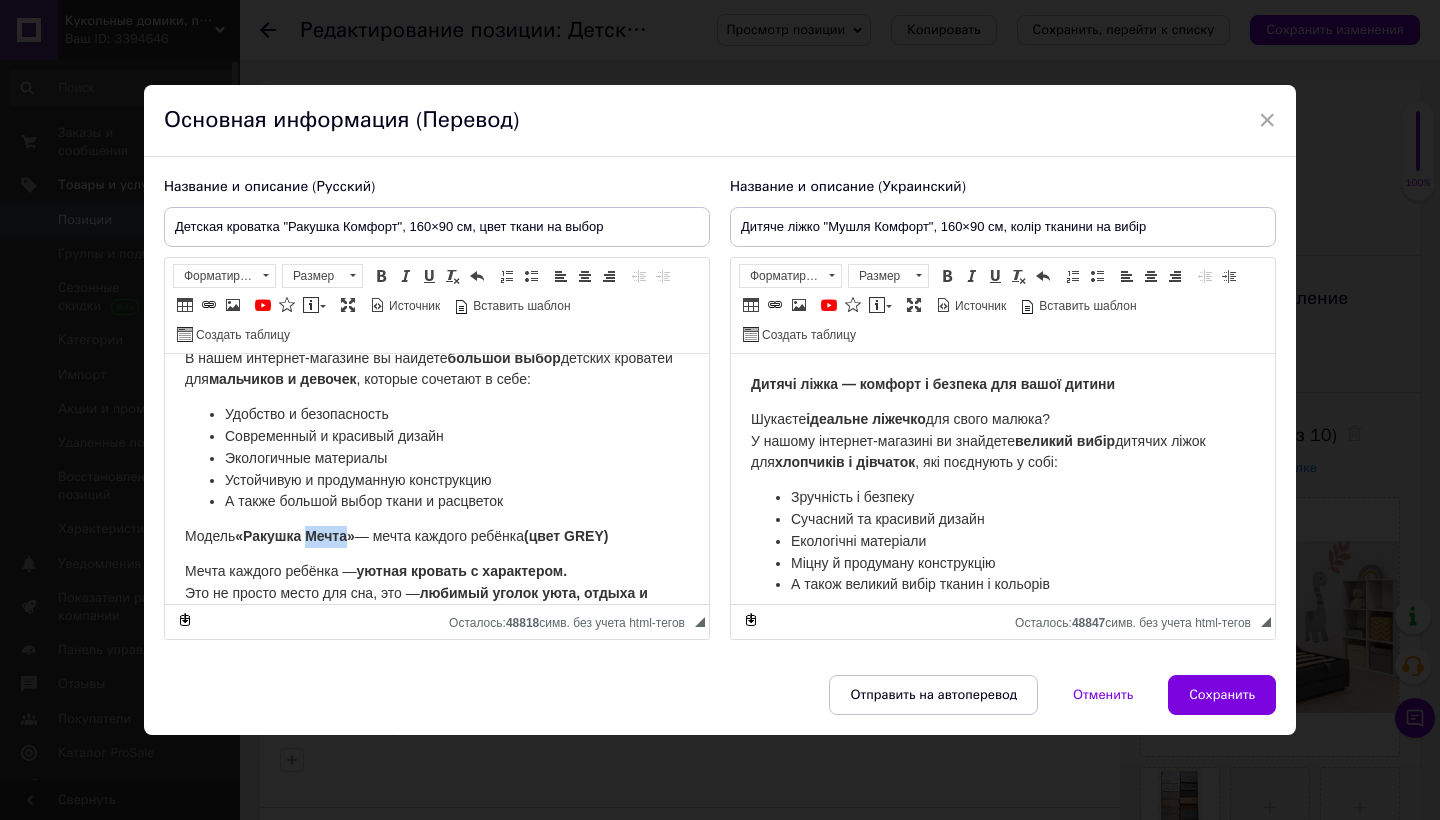 drag, startPoint x: 315, startPoint y: 530, endPoint x: 353, endPoint y: 533, distance: 38.118237 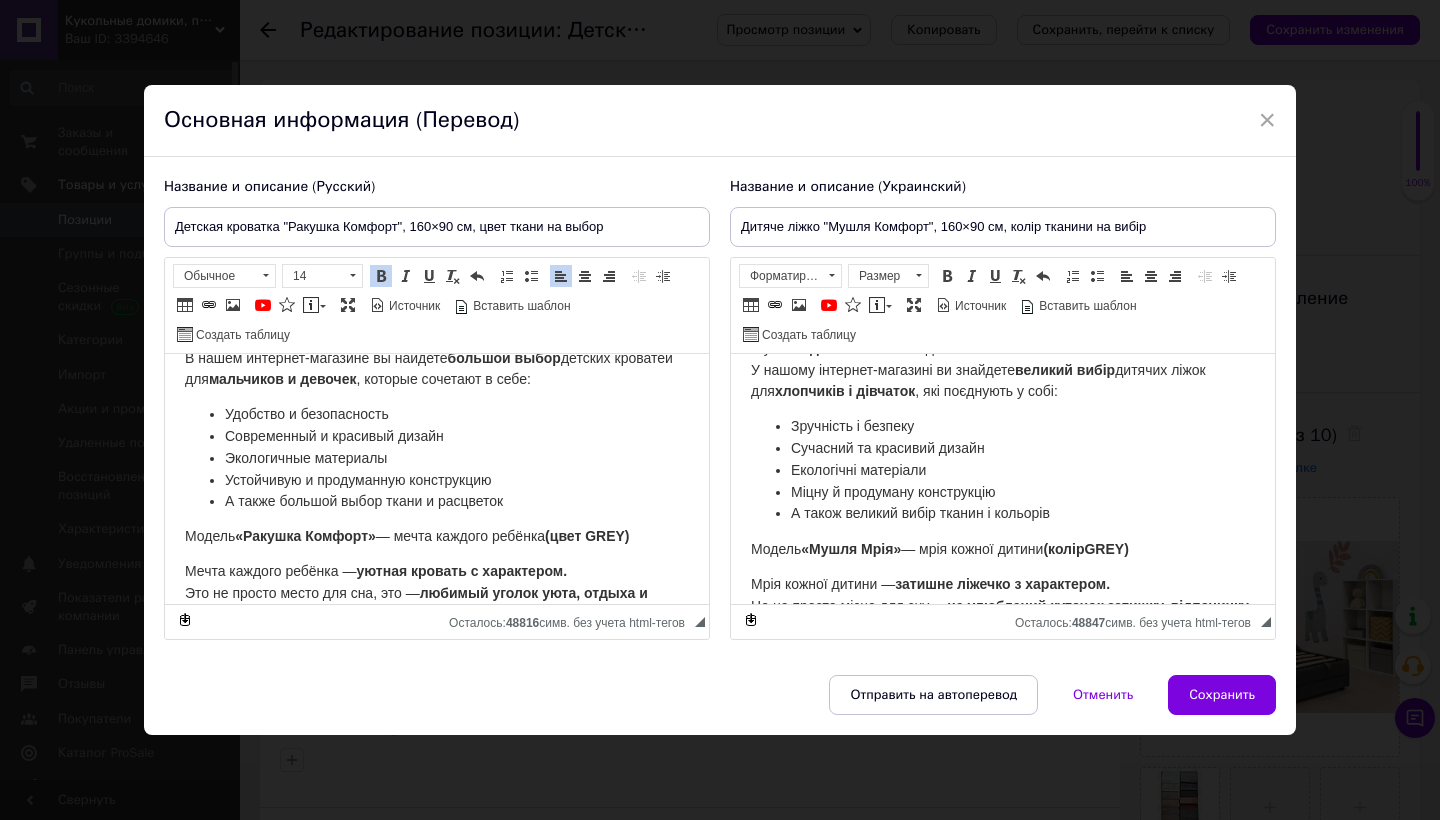scroll, scrollTop: 95, scrollLeft: 0, axis: vertical 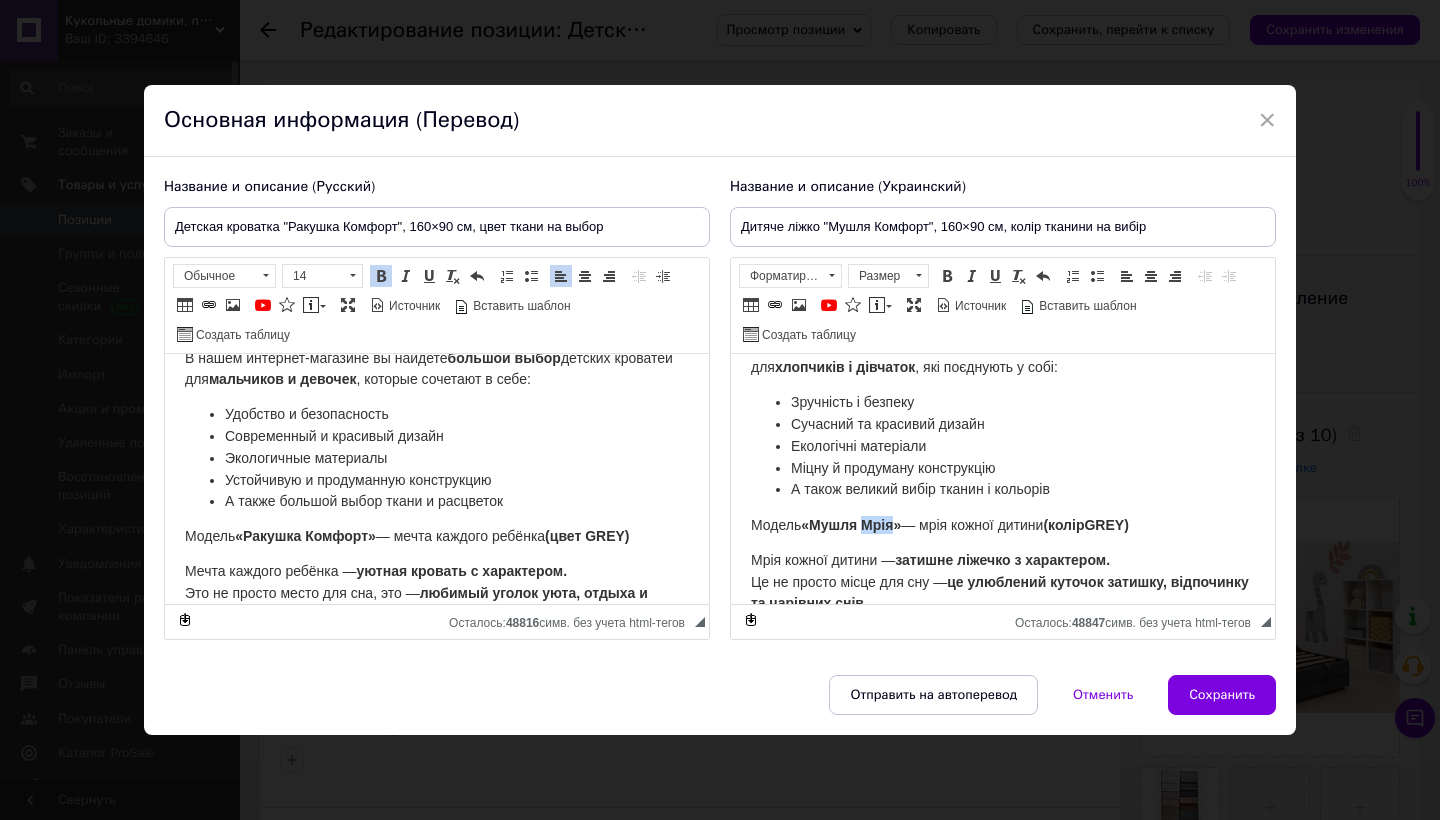 drag, startPoint x: 865, startPoint y: 518, endPoint x: 897, endPoint y: 522, distance: 32.24903 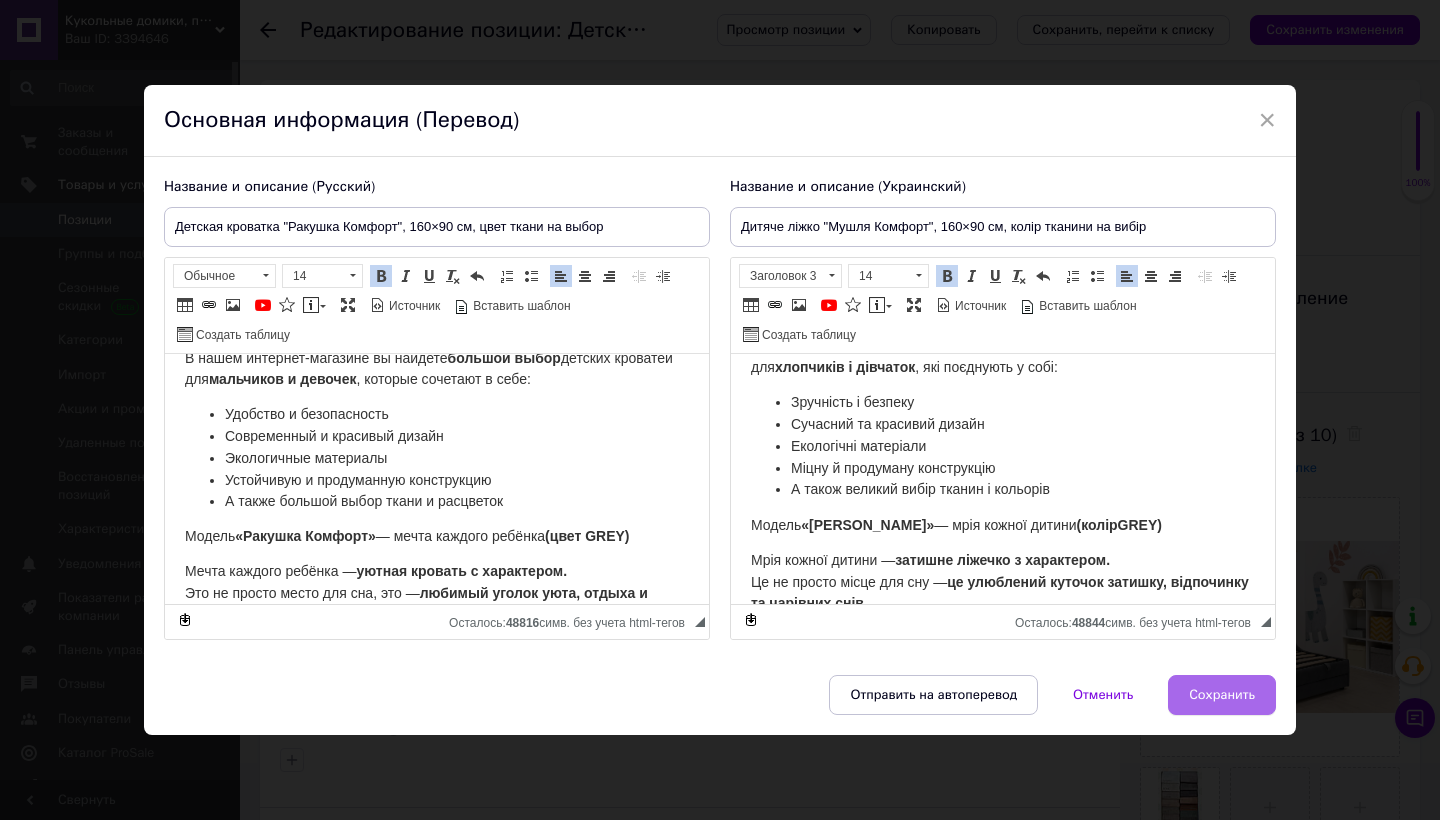 click on "Сохранить" at bounding box center [1222, 695] 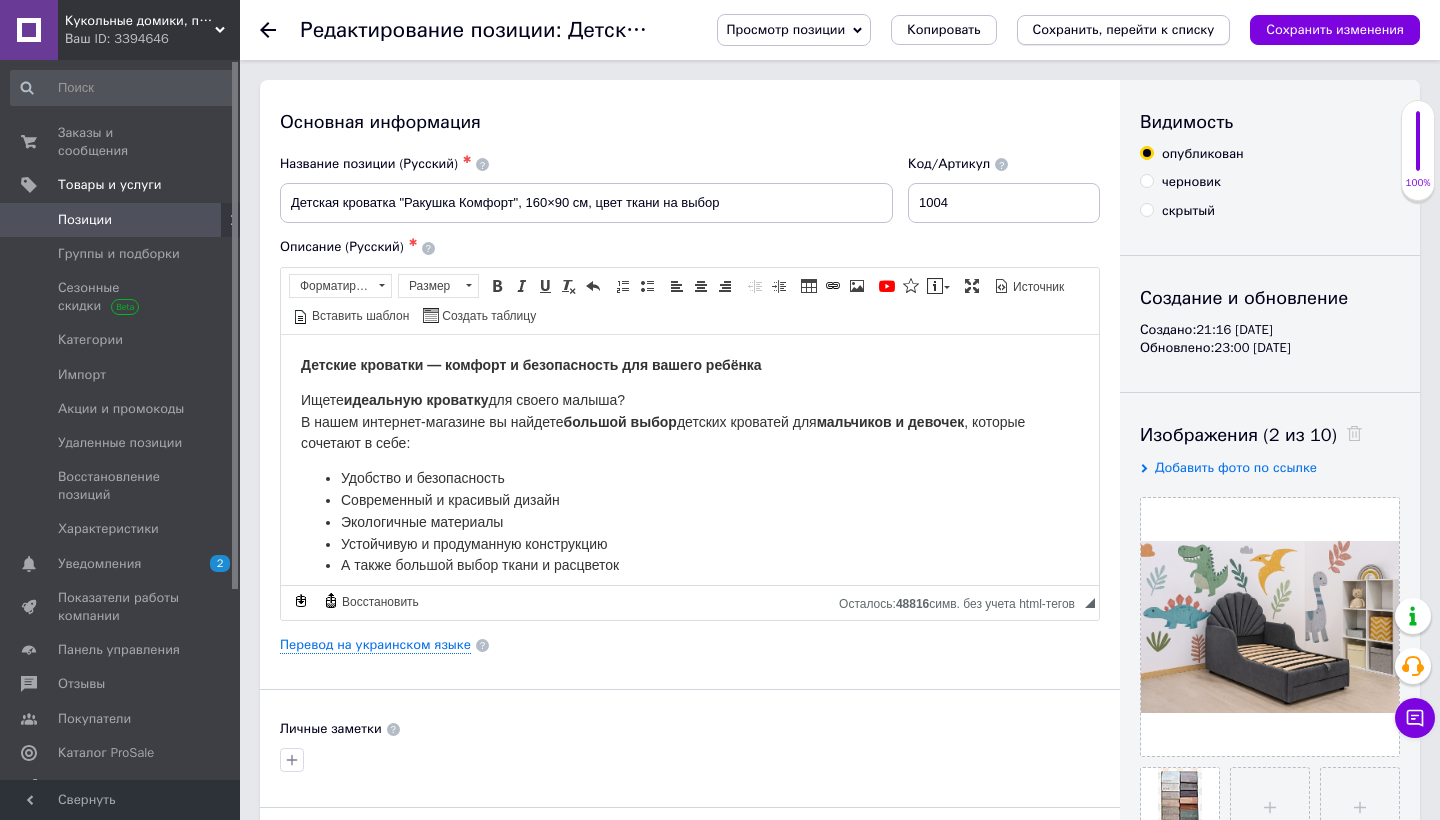 click on "Сохранить, перейти к списку" at bounding box center (1124, 29) 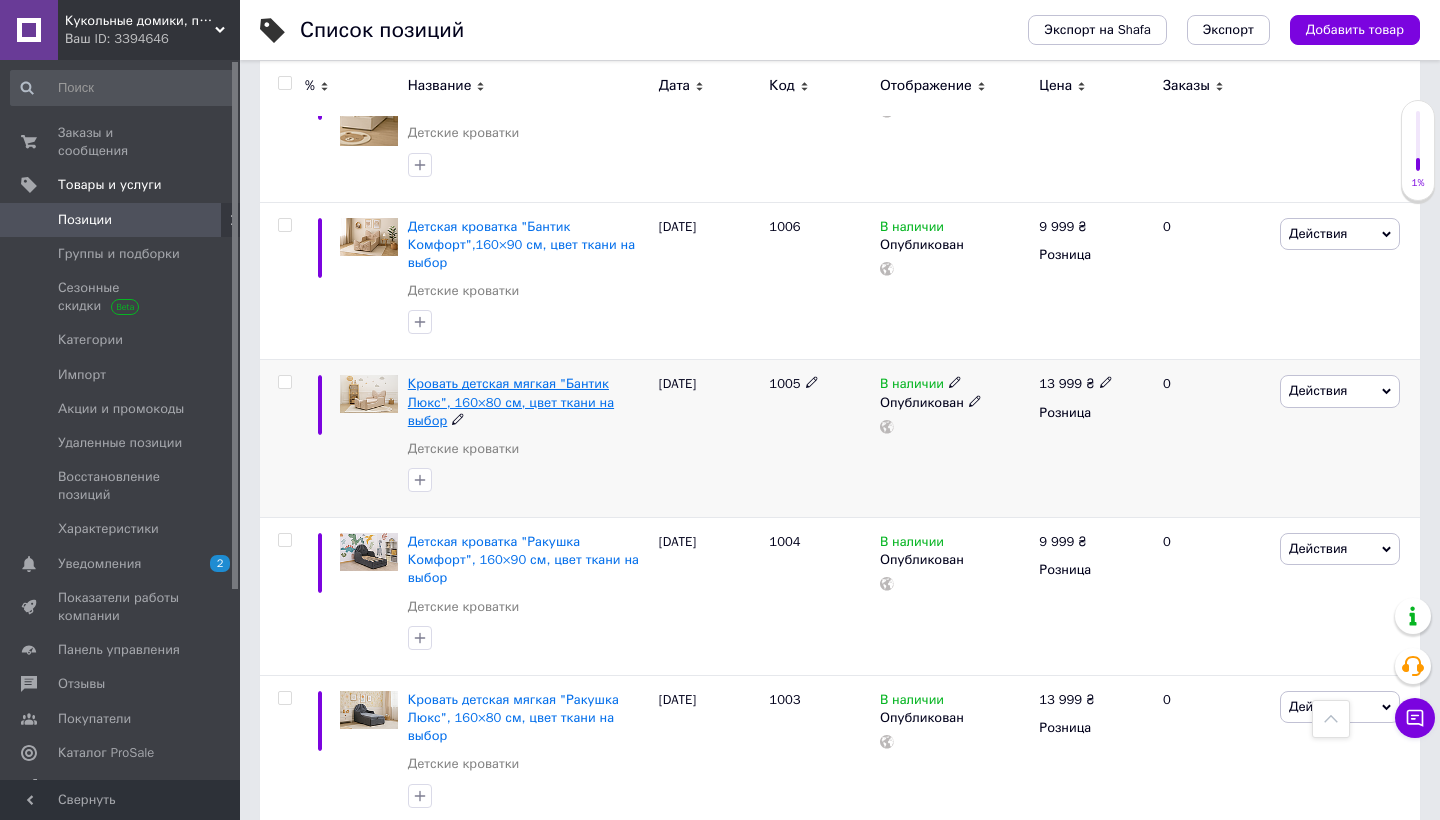 scroll, scrollTop: 512, scrollLeft: 0, axis: vertical 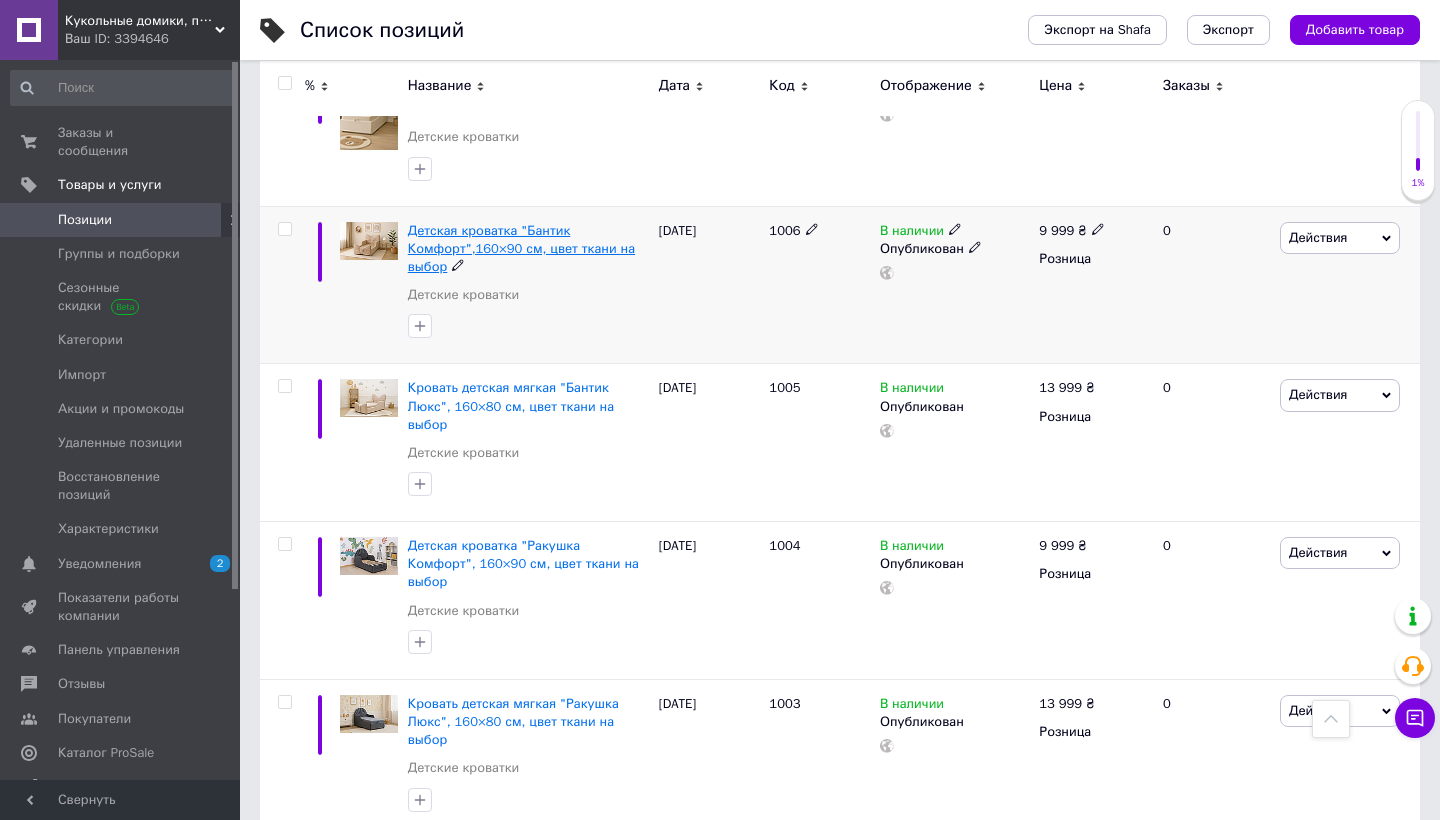 click on "Детская кроватка "Бантик Комфорт",160×90 см, цвет ткани на выбор" at bounding box center [521, 248] 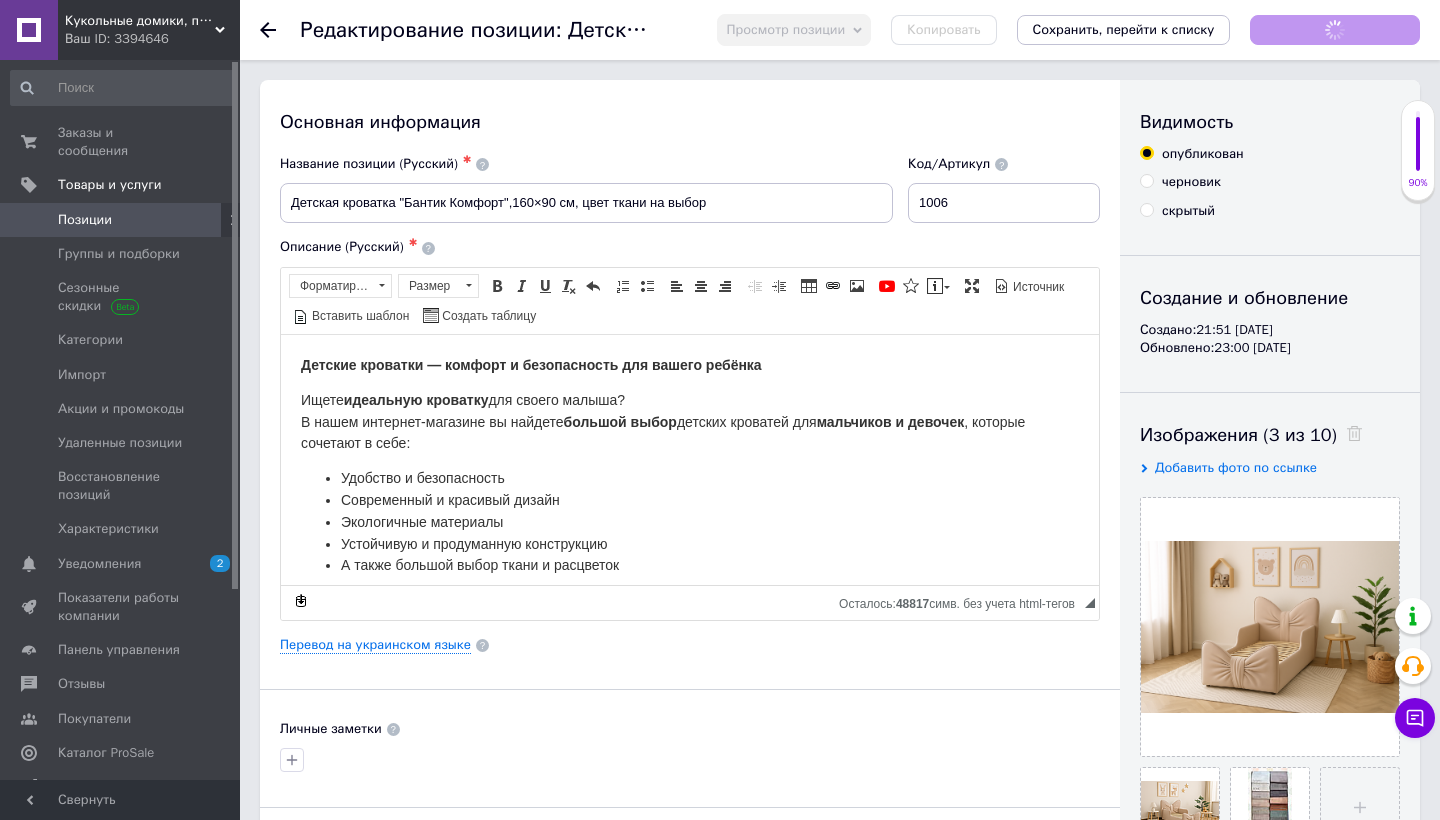 scroll, scrollTop: 0, scrollLeft: 0, axis: both 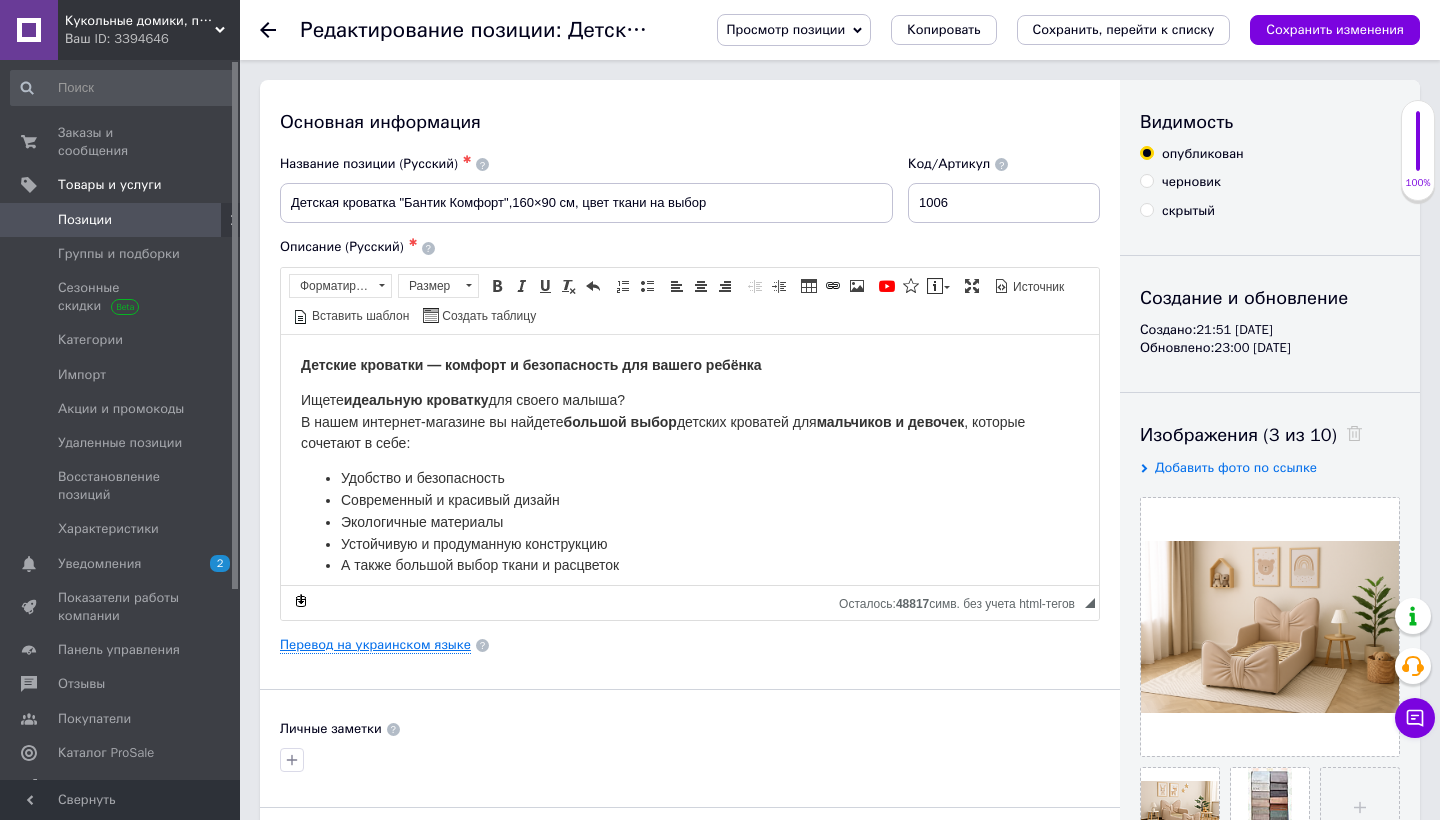 click on "Перевод на украинском языке" at bounding box center (375, 645) 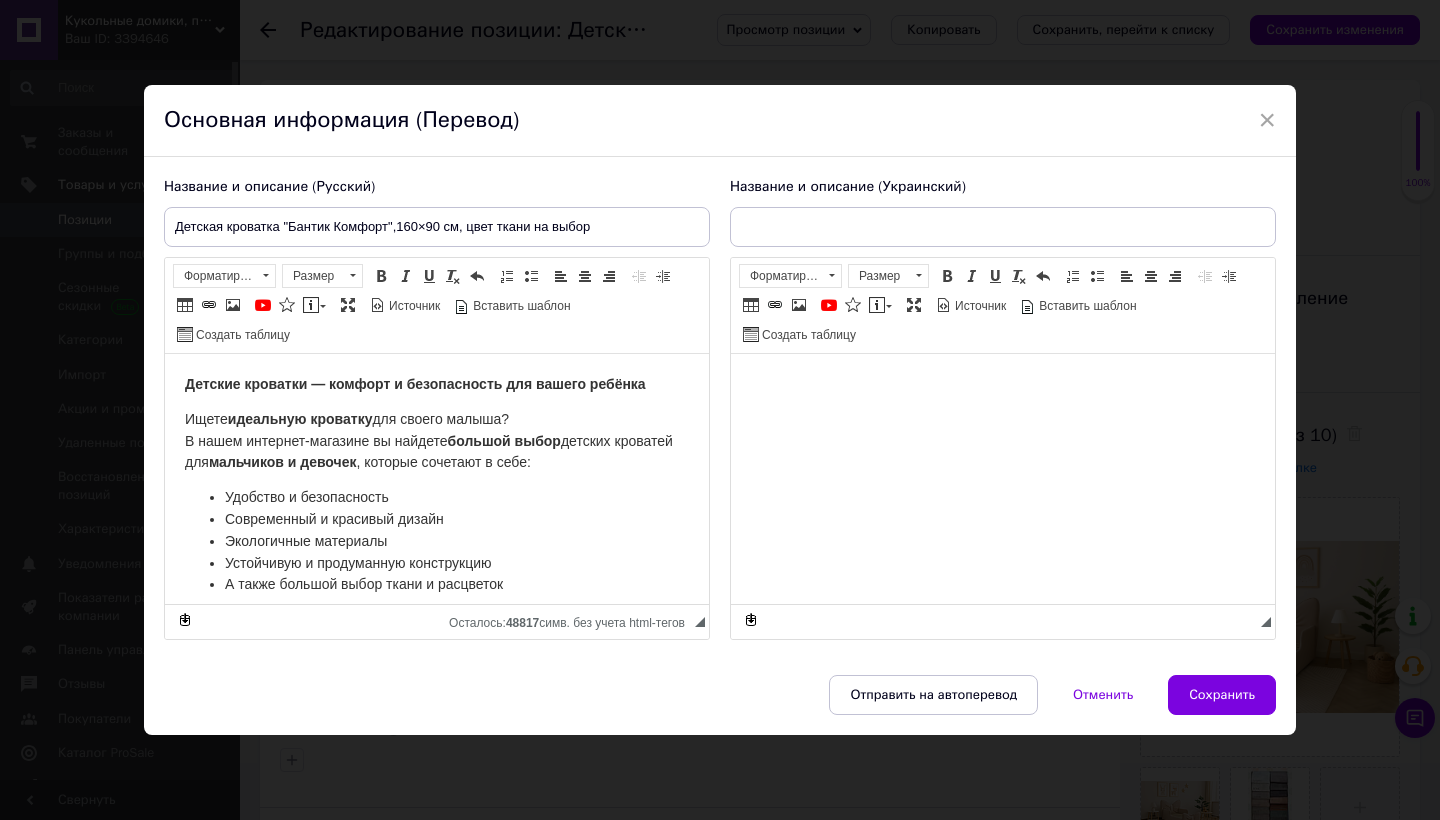scroll, scrollTop: 0, scrollLeft: 0, axis: both 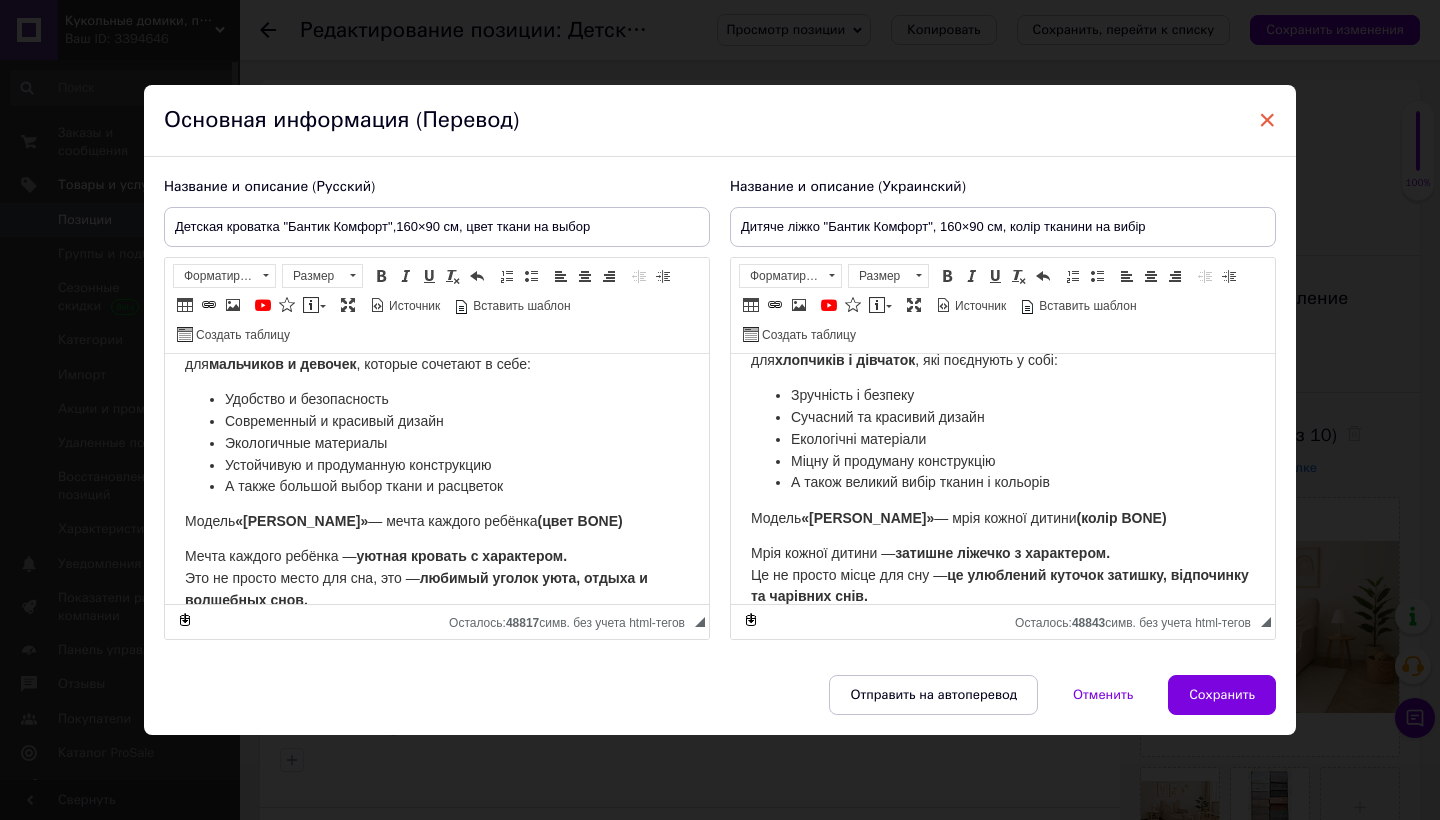 click on "×" at bounding box center [1267, 120] 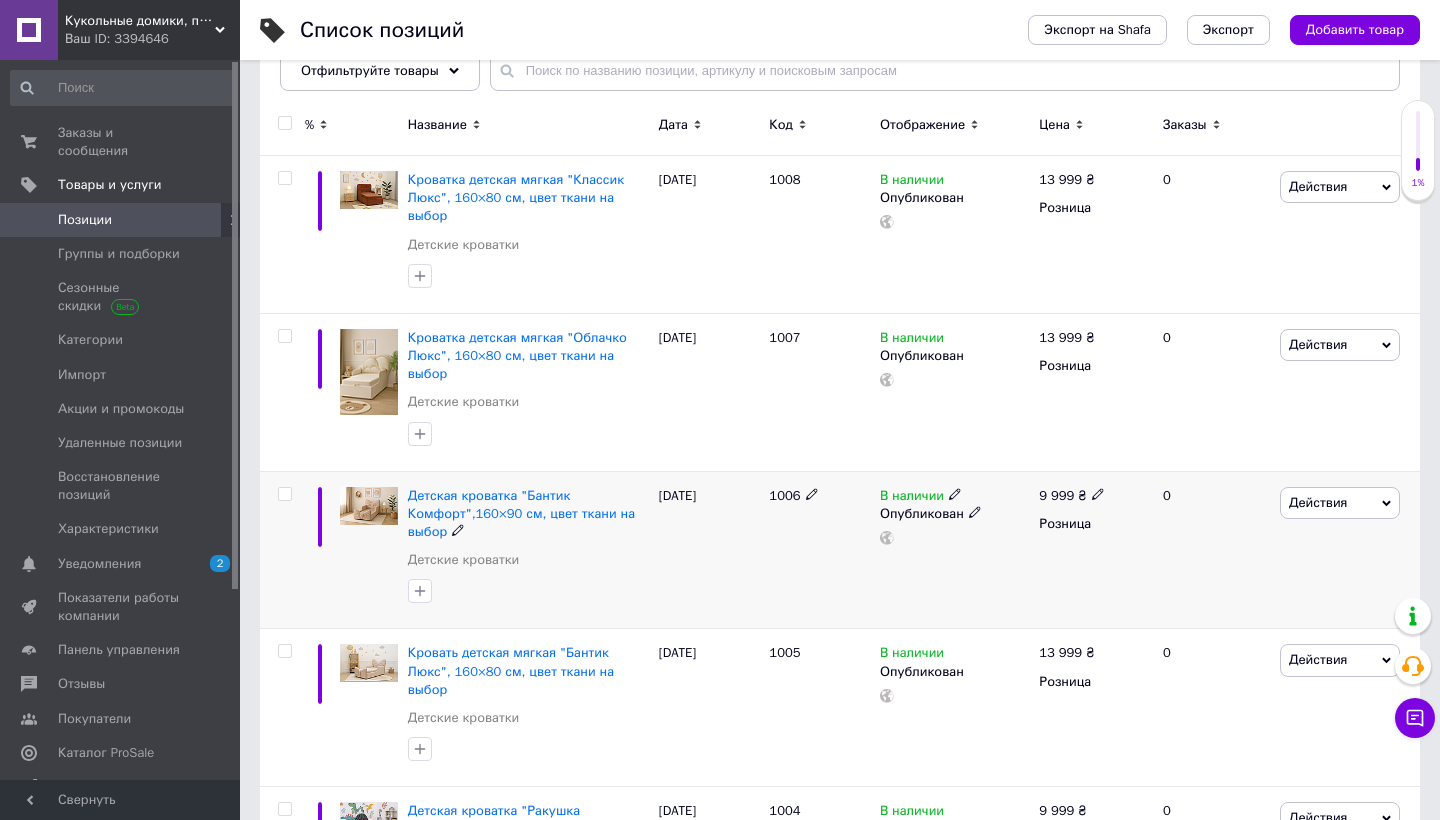 scroll, scrollTop: 246, scrollLeft: 0, axis: vertical 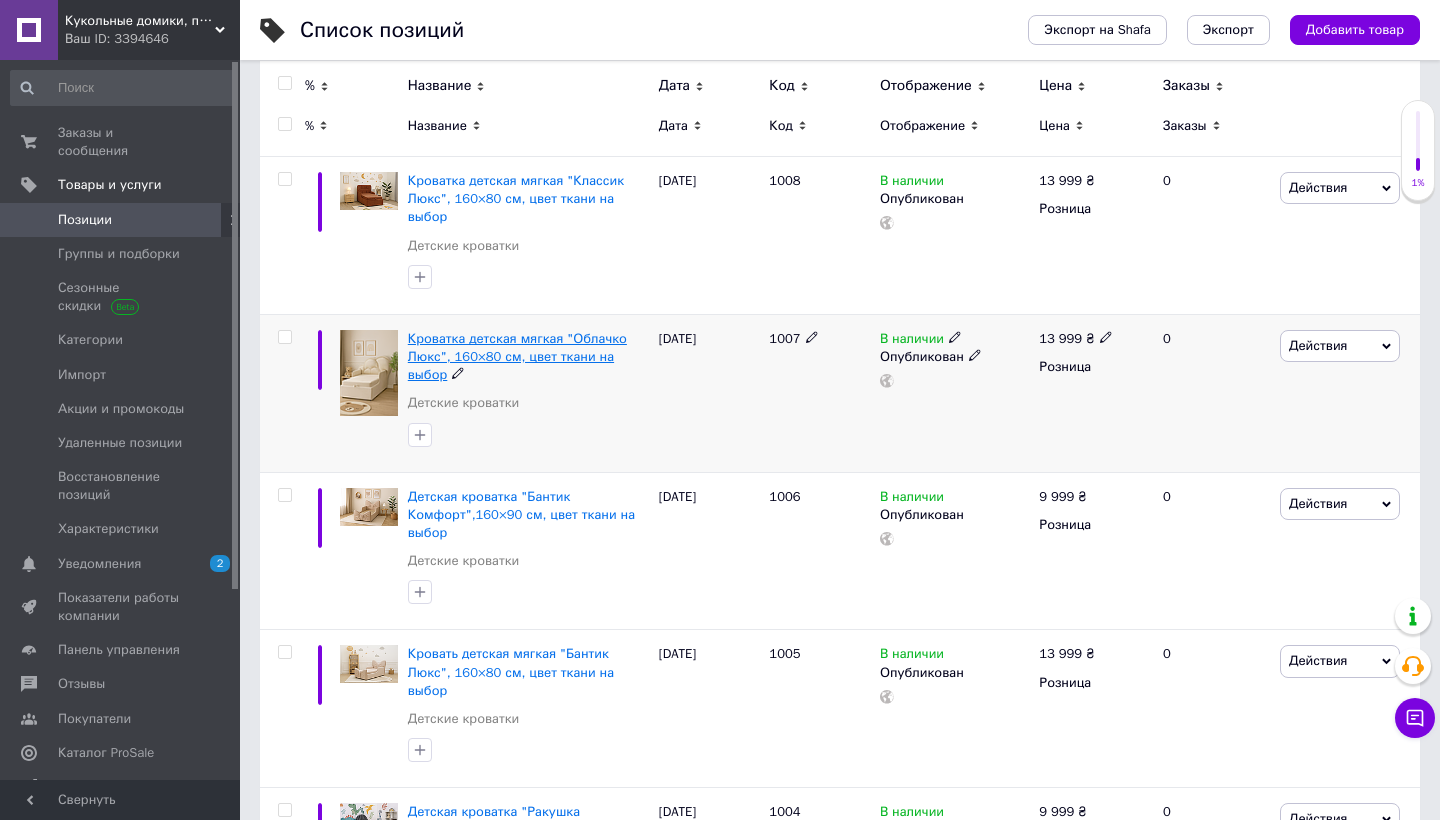 click on "Кроватка детская мягкая "Облачко Люкс", 160×80 см, цвет ткани на выбор" at bounding box center (517, 356) 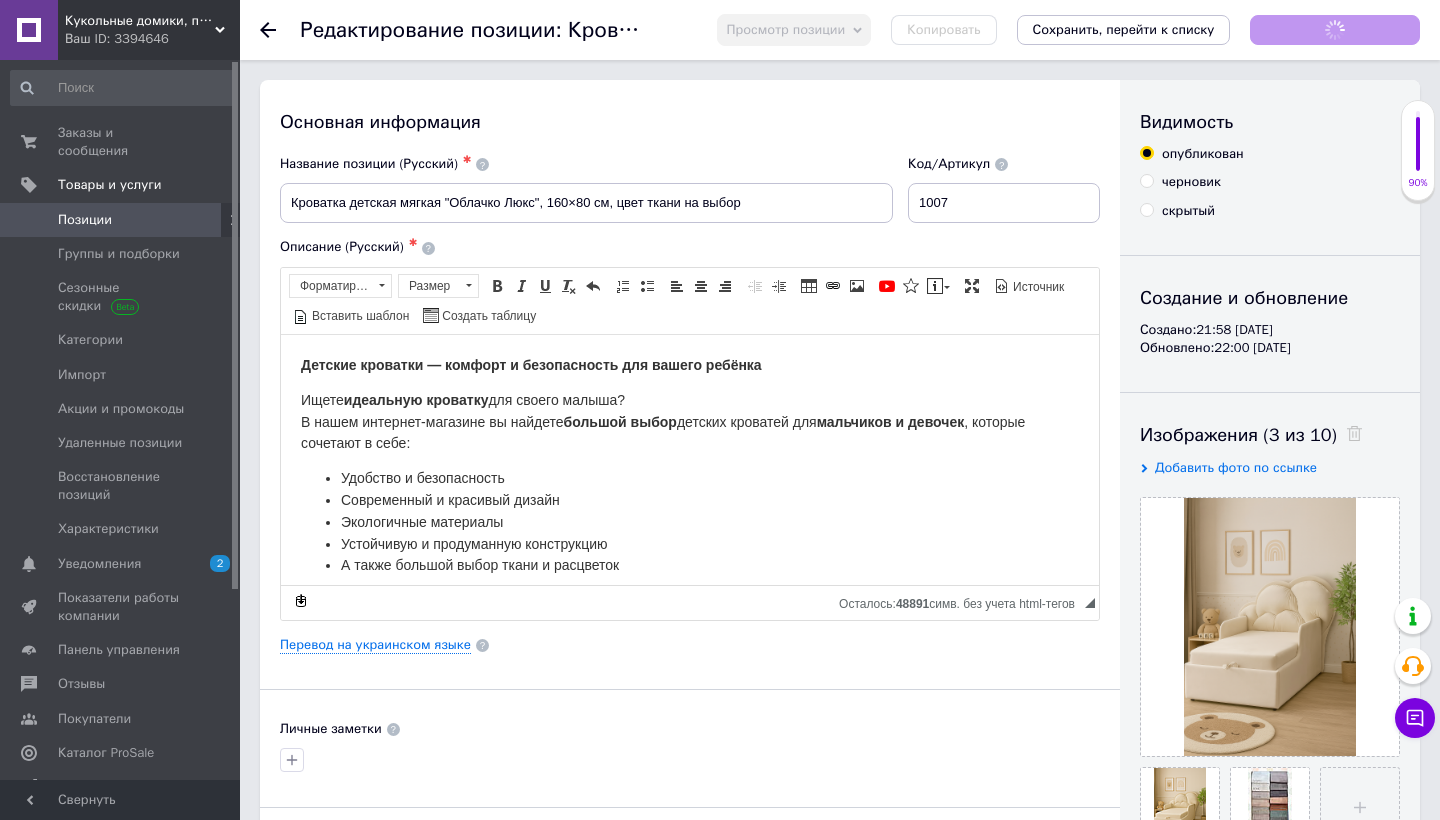 scroll, scrollTop: 0, scrollLeft: 0, axis: both 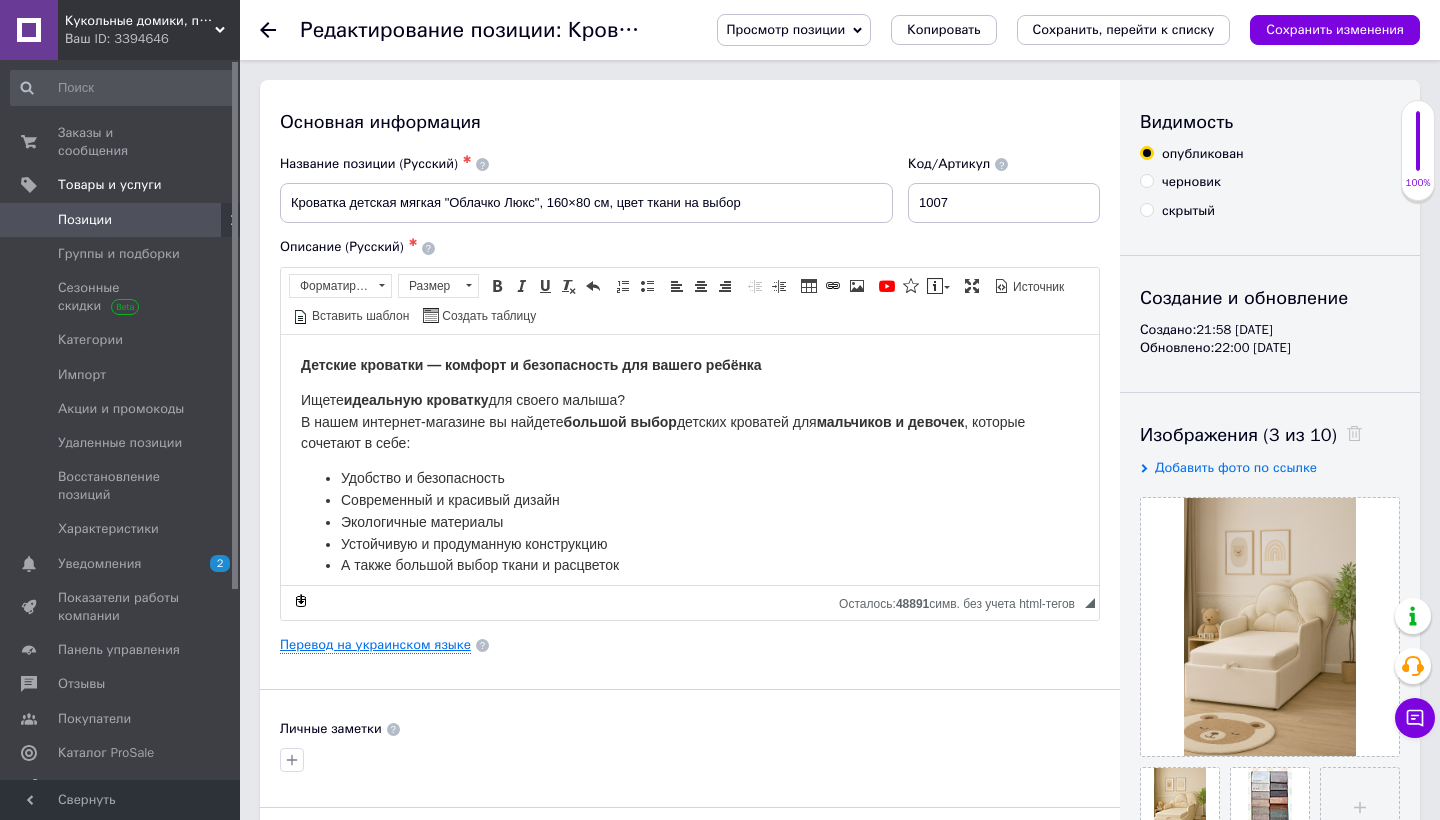 click on "Перевод на украинском языке" at bounding box center [375, 645] 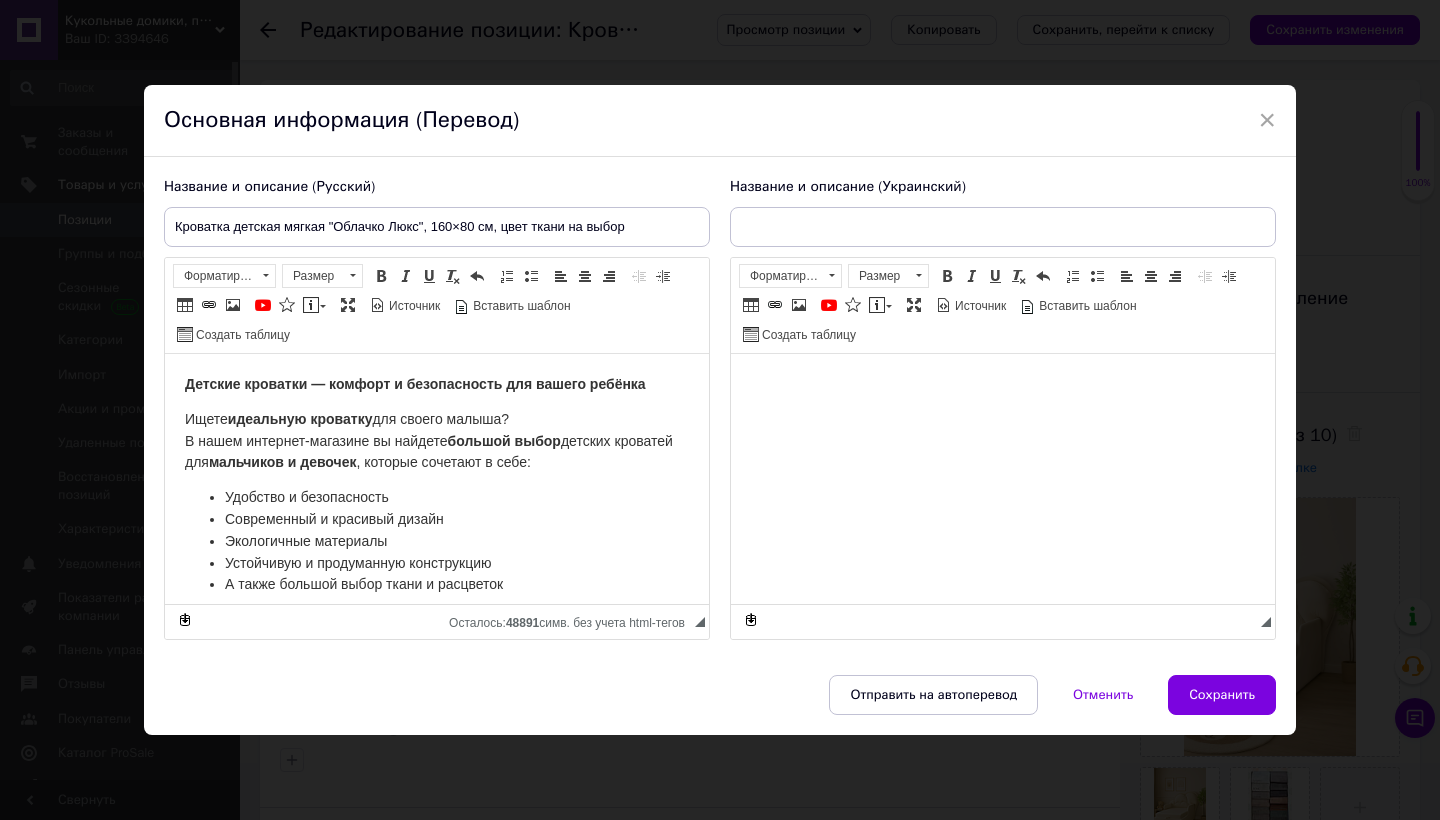 scroll, scrollTop: 0, scrollLeft: 0, axis: both 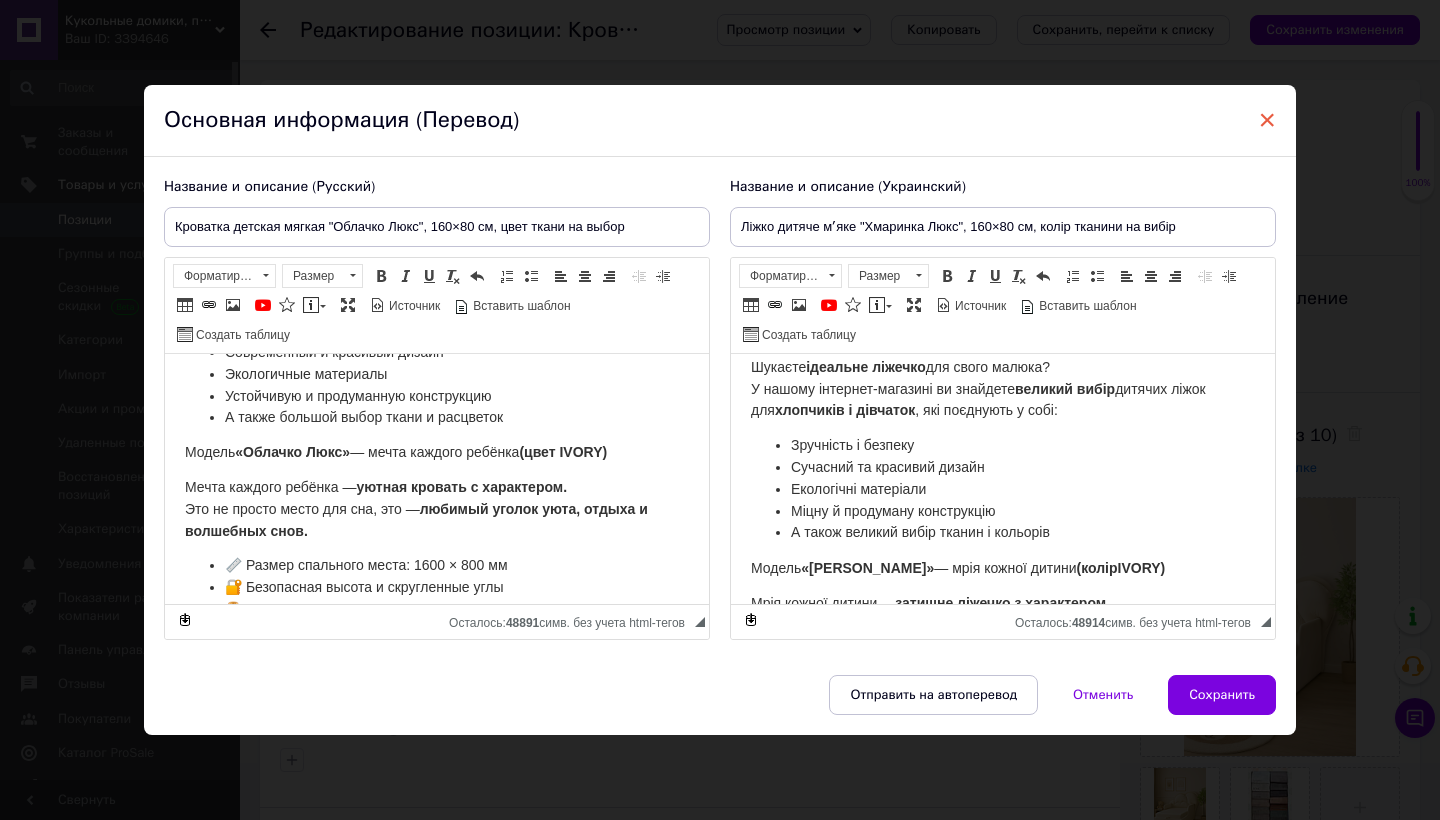 click on "×" at bounding box center [1267, 120] 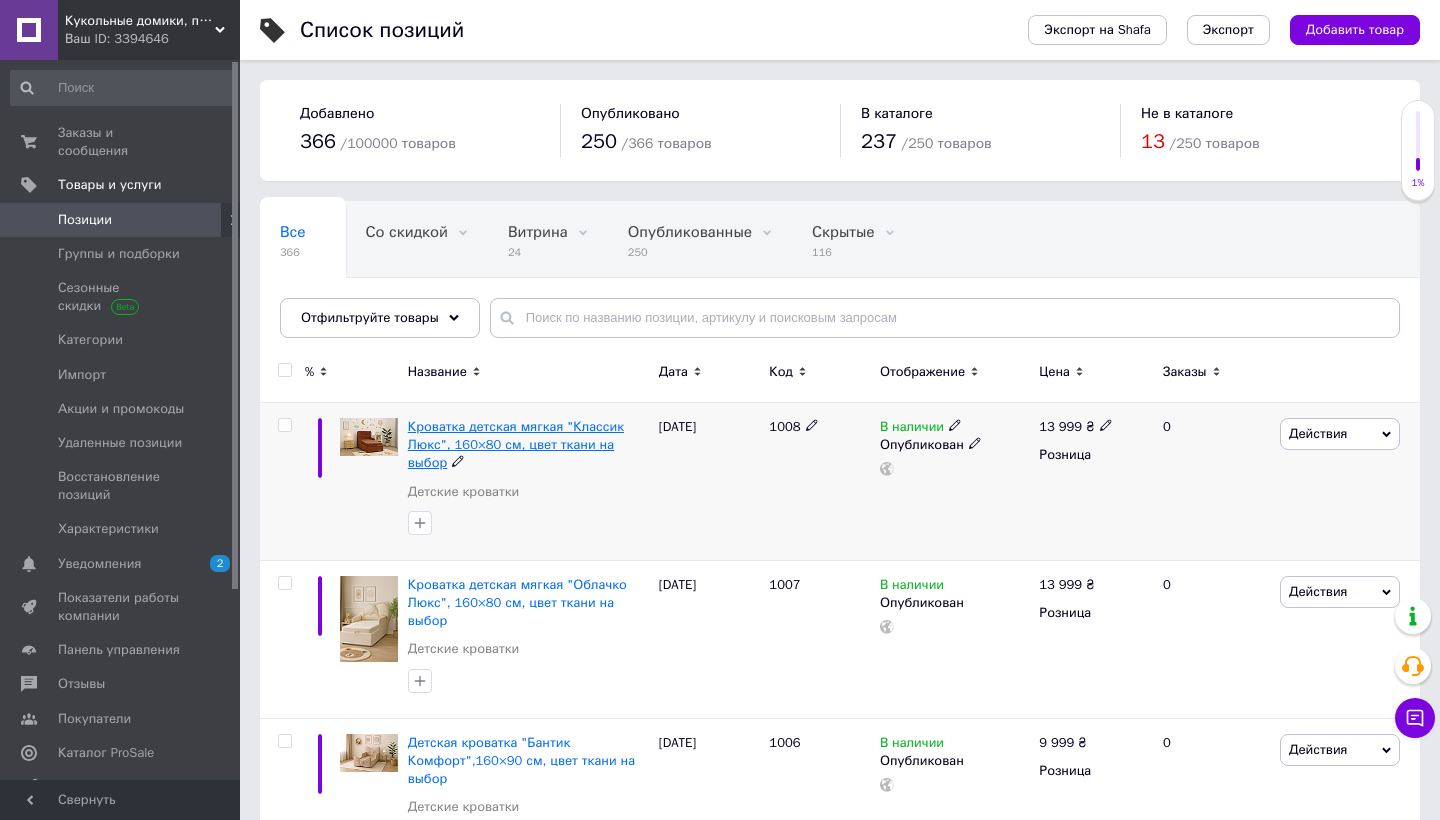 click on "Кроватка детская мягкая "Классик Люкс", 160×80 см, цвет ткани на выбор" at bounding box center [516, 444] 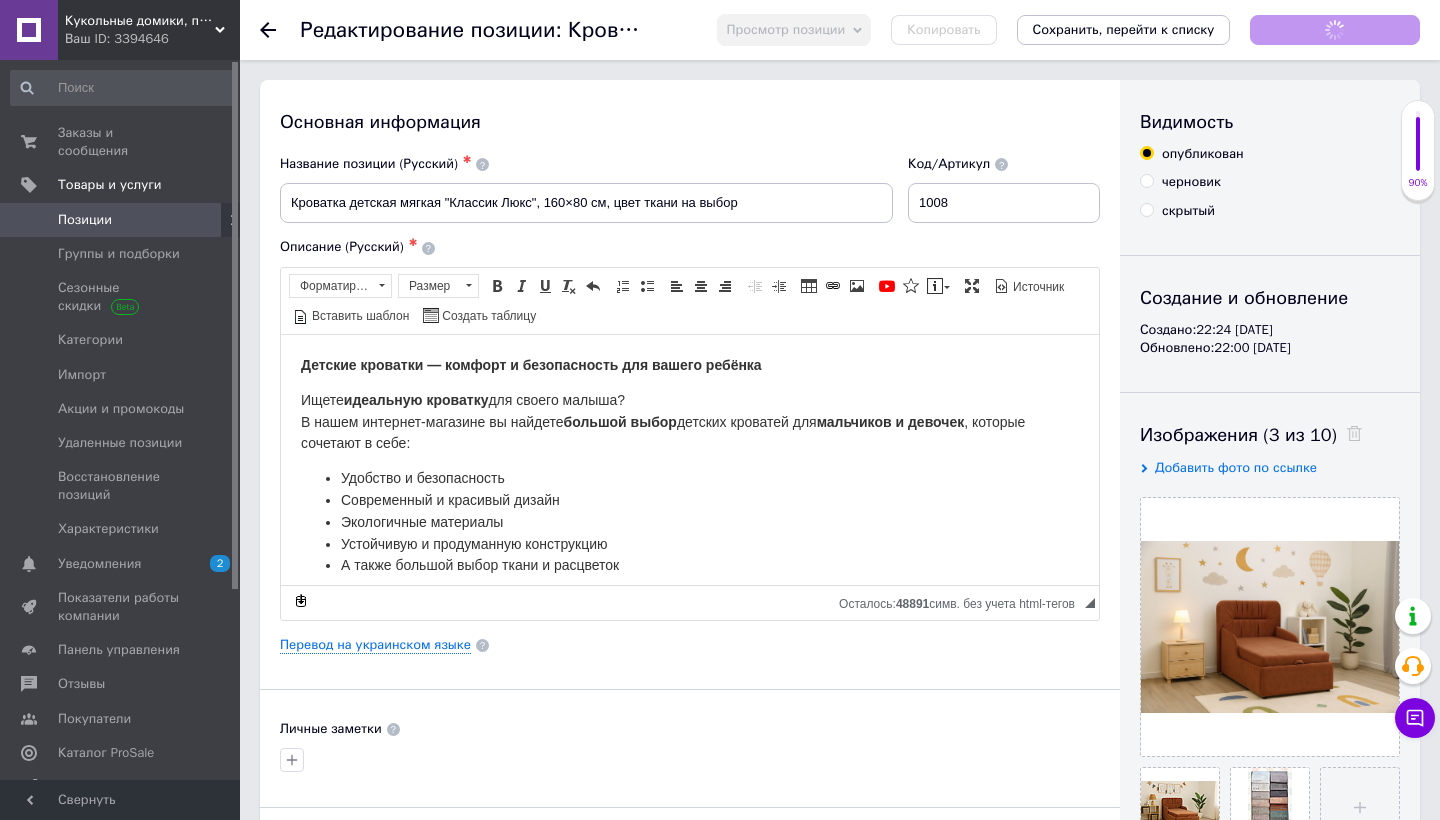 scroll, scrollTop: 0, scrollLeft: 0, axis: both 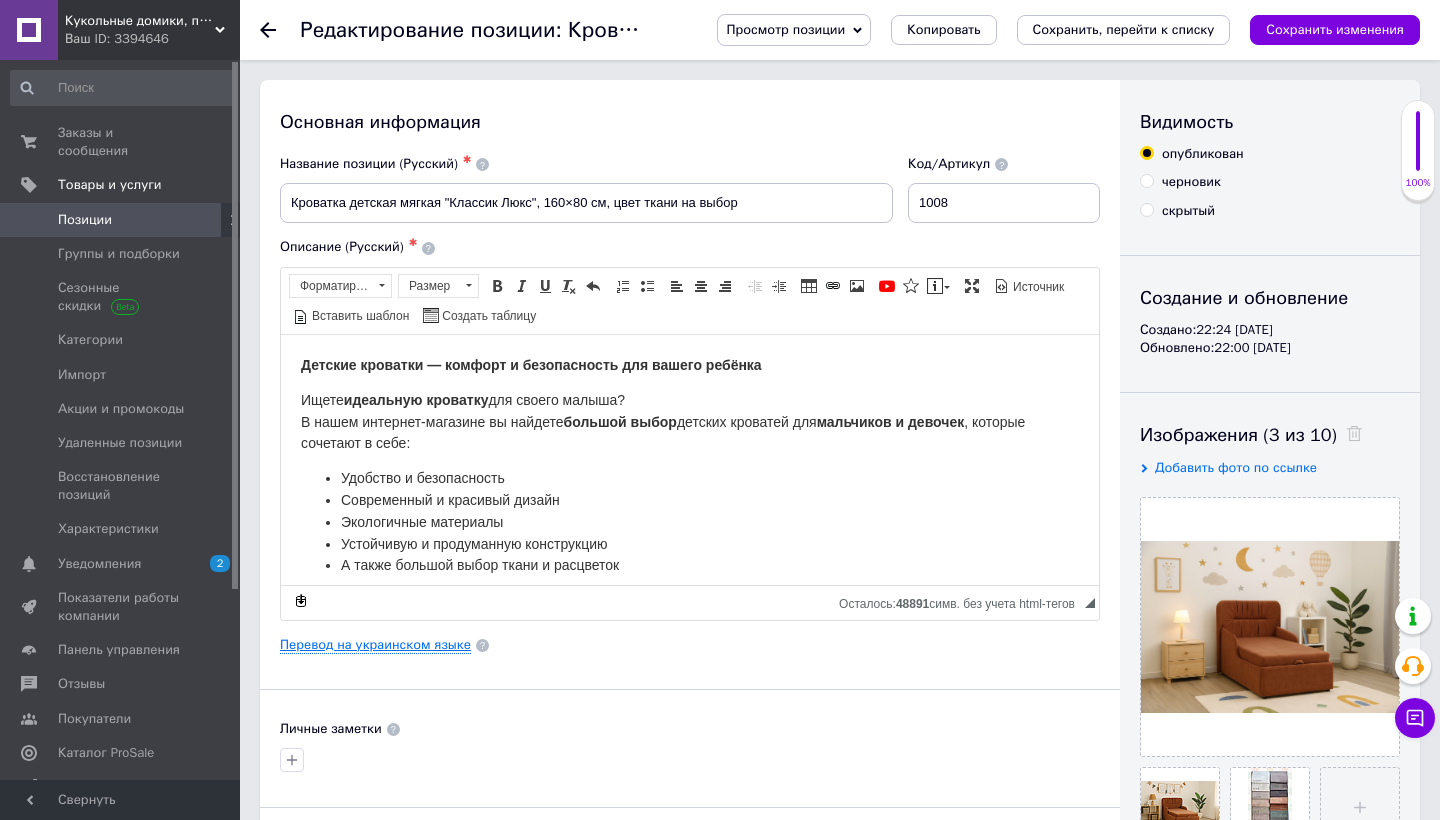 click on "Перевод на украинском языке" at bounding box center (375, 645) 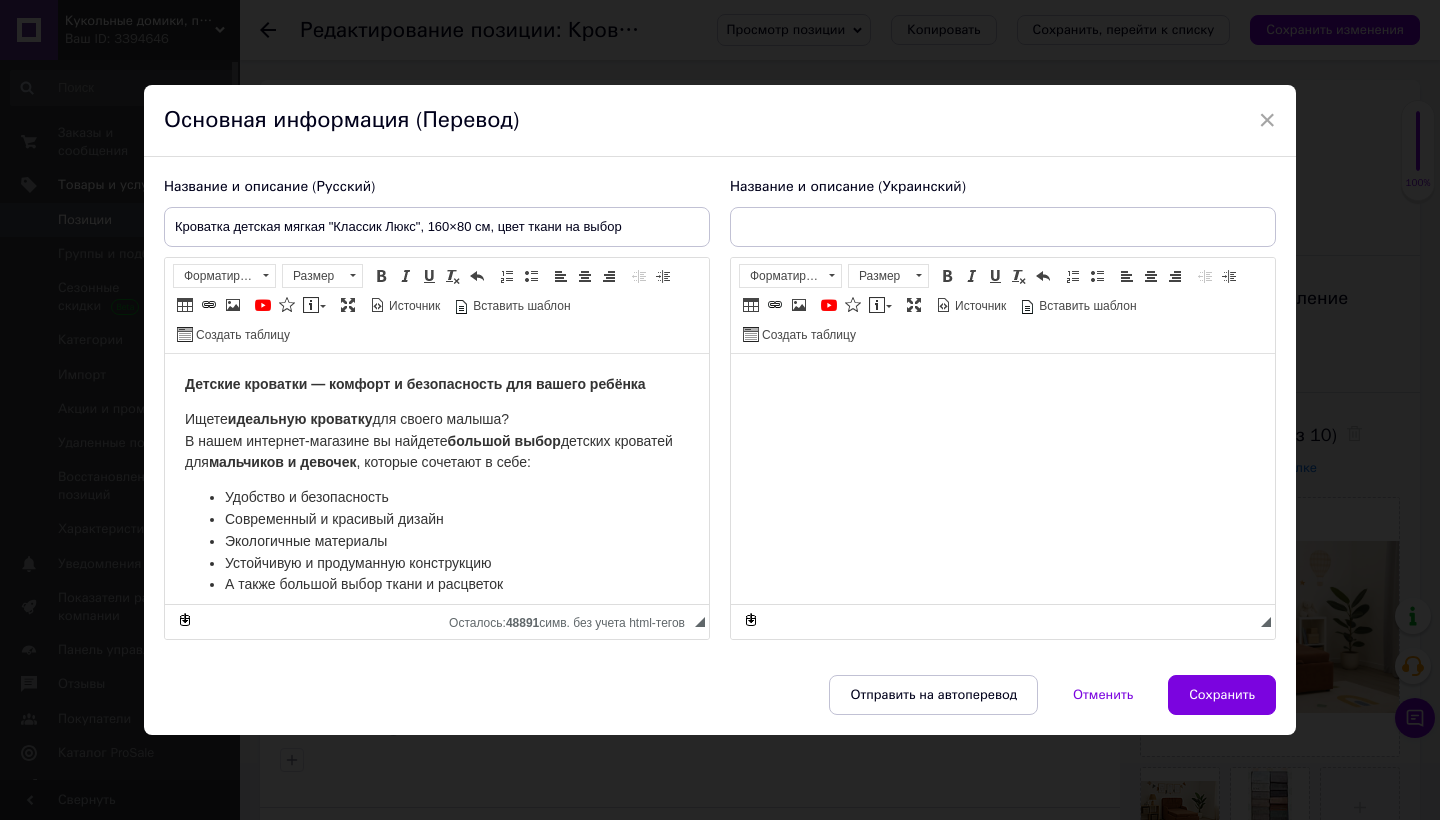 scroll, scrollTop: 0, scrollLeft: 0, axis: both 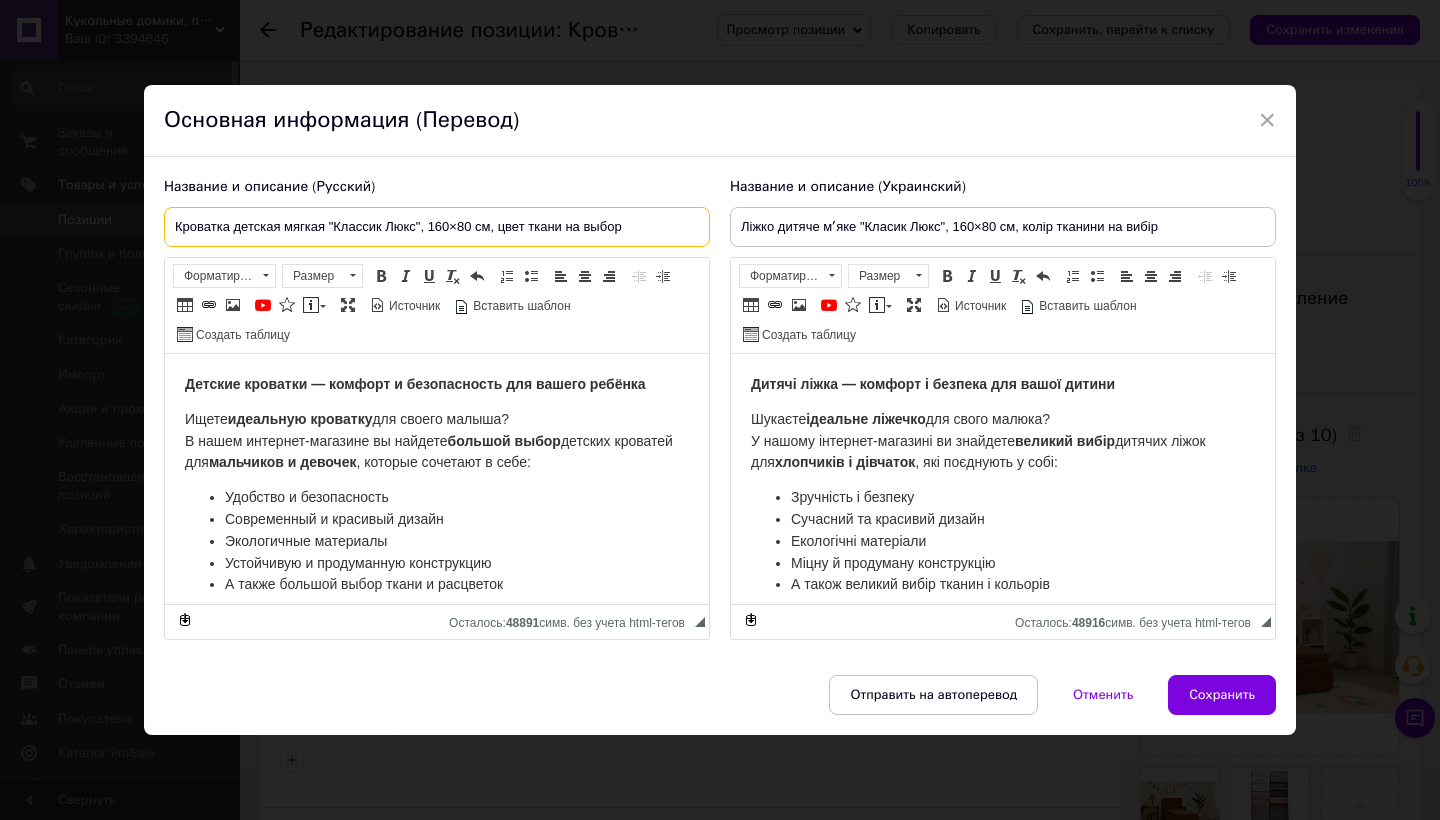 click on "Кроватка детская мягкая "Классик Люкс", 160×80 см, цвет ткани на выбор" at bounding box center [437, 227] 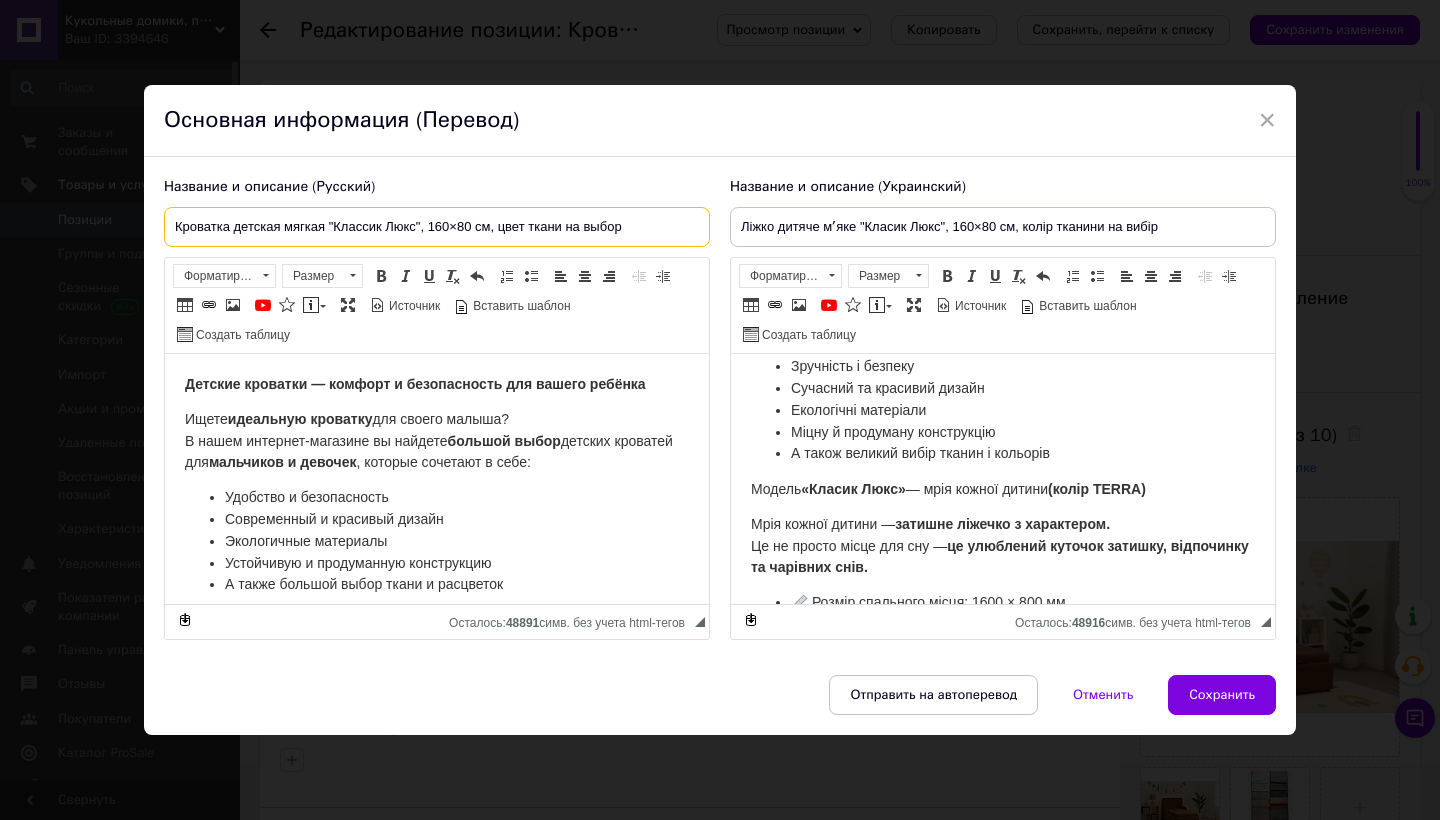 scroll, scrollTop: 139, scrollLeft: 0, axis: vertical 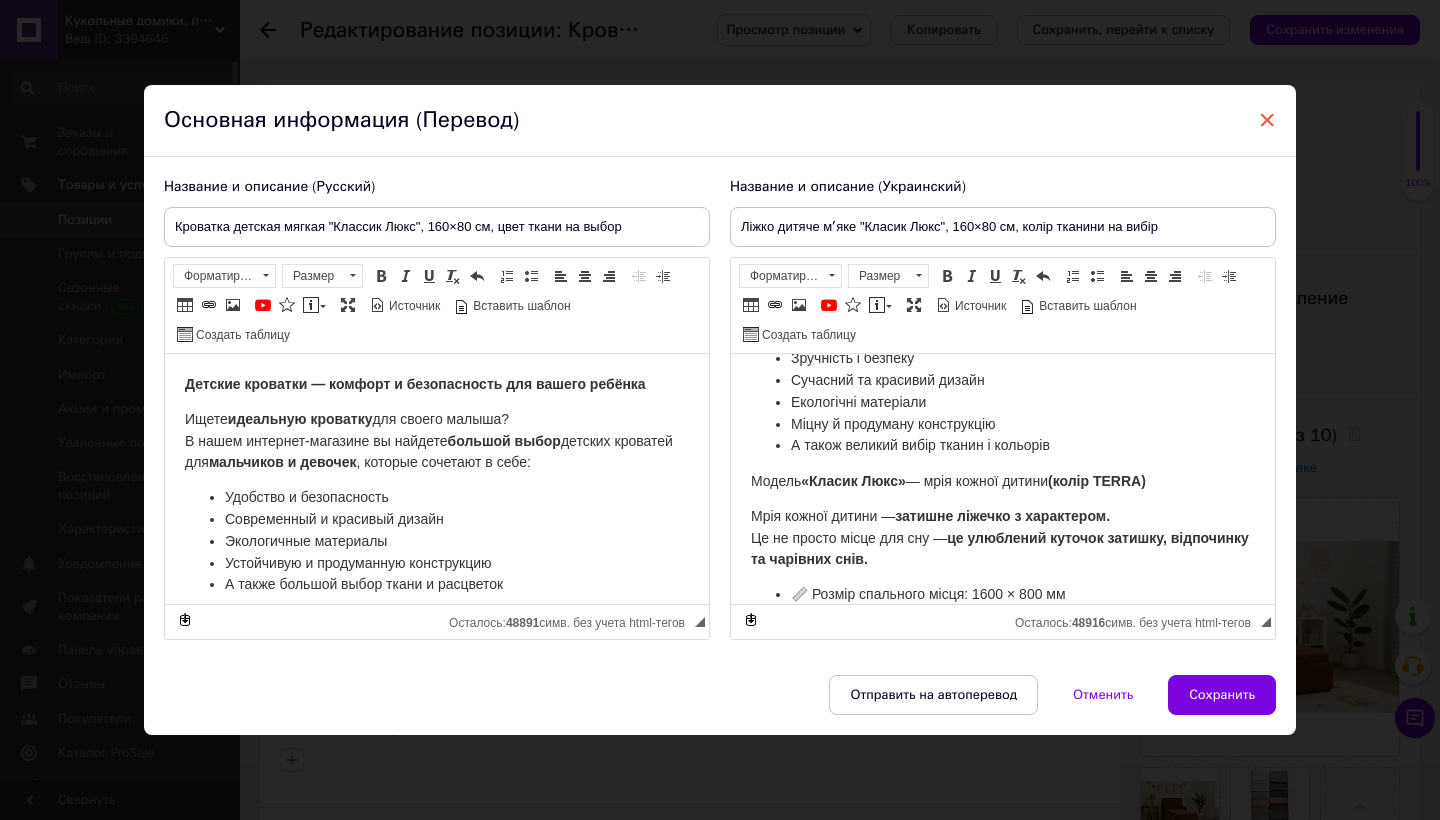 click on "×" at bounding box center (1267, 120) 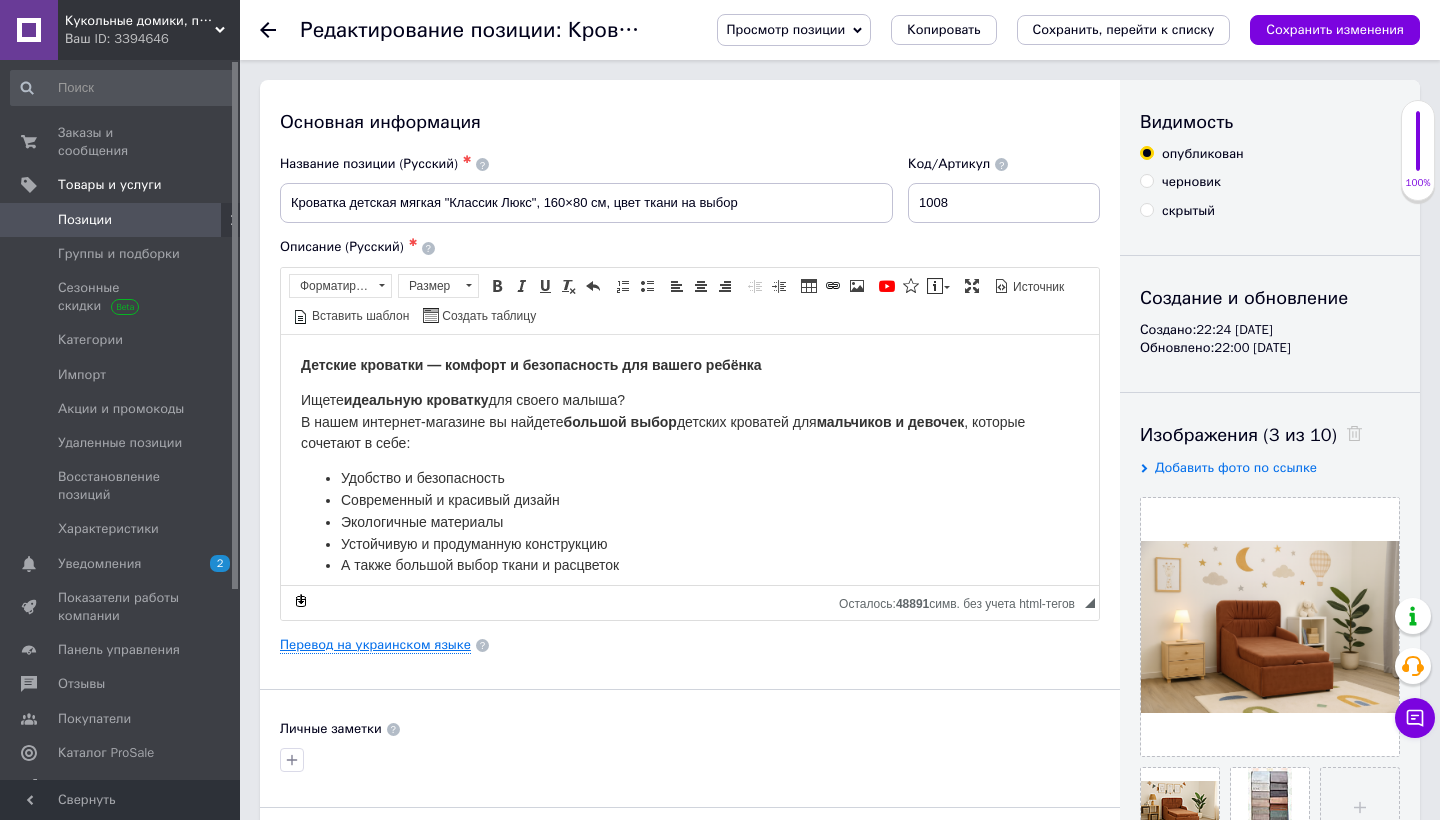 click on "Перевод на украинском языке" at bounding box center (375, 645) 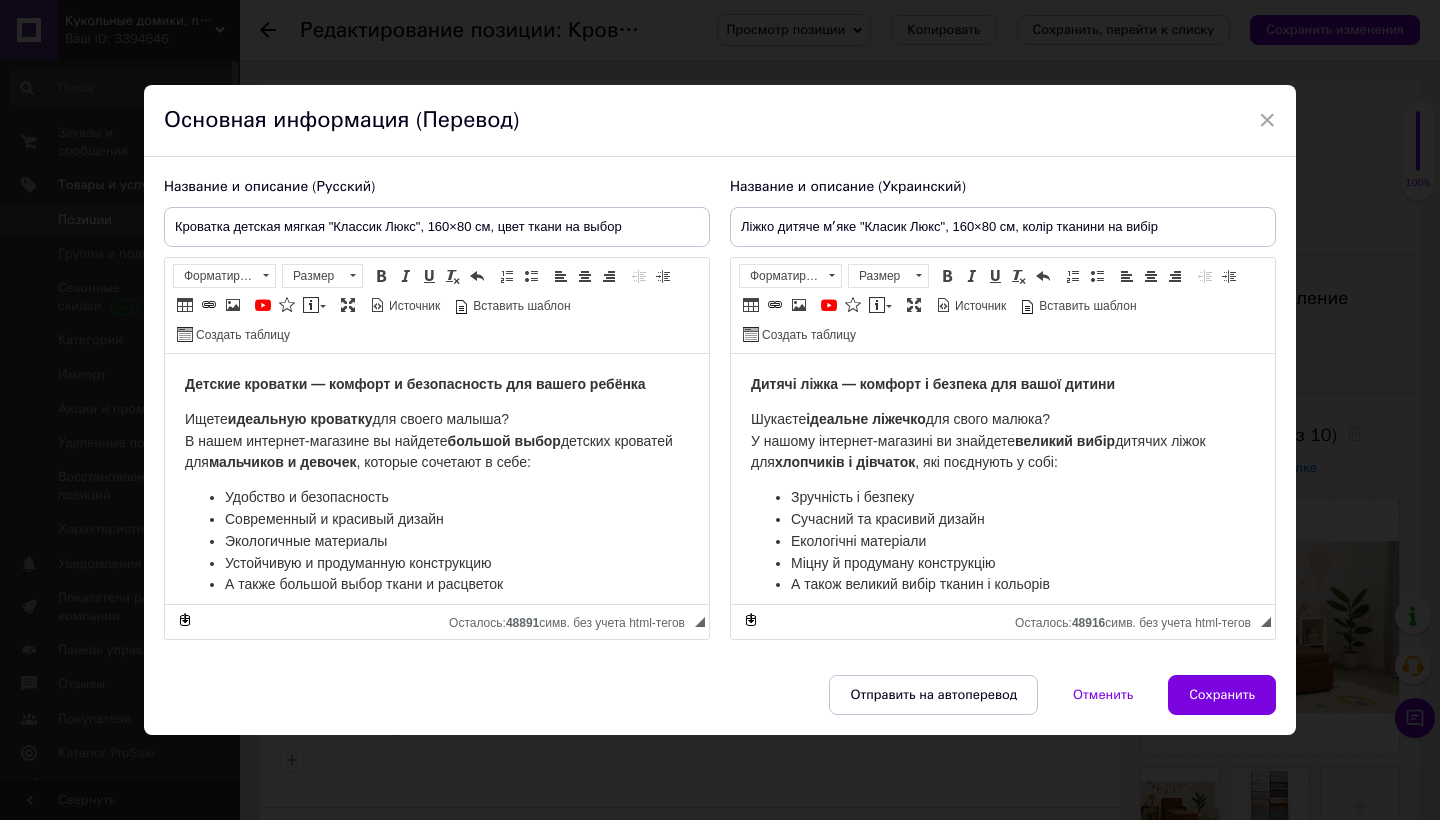 scroll, scrollTop: 0, scrollLeft: 0, axis: both 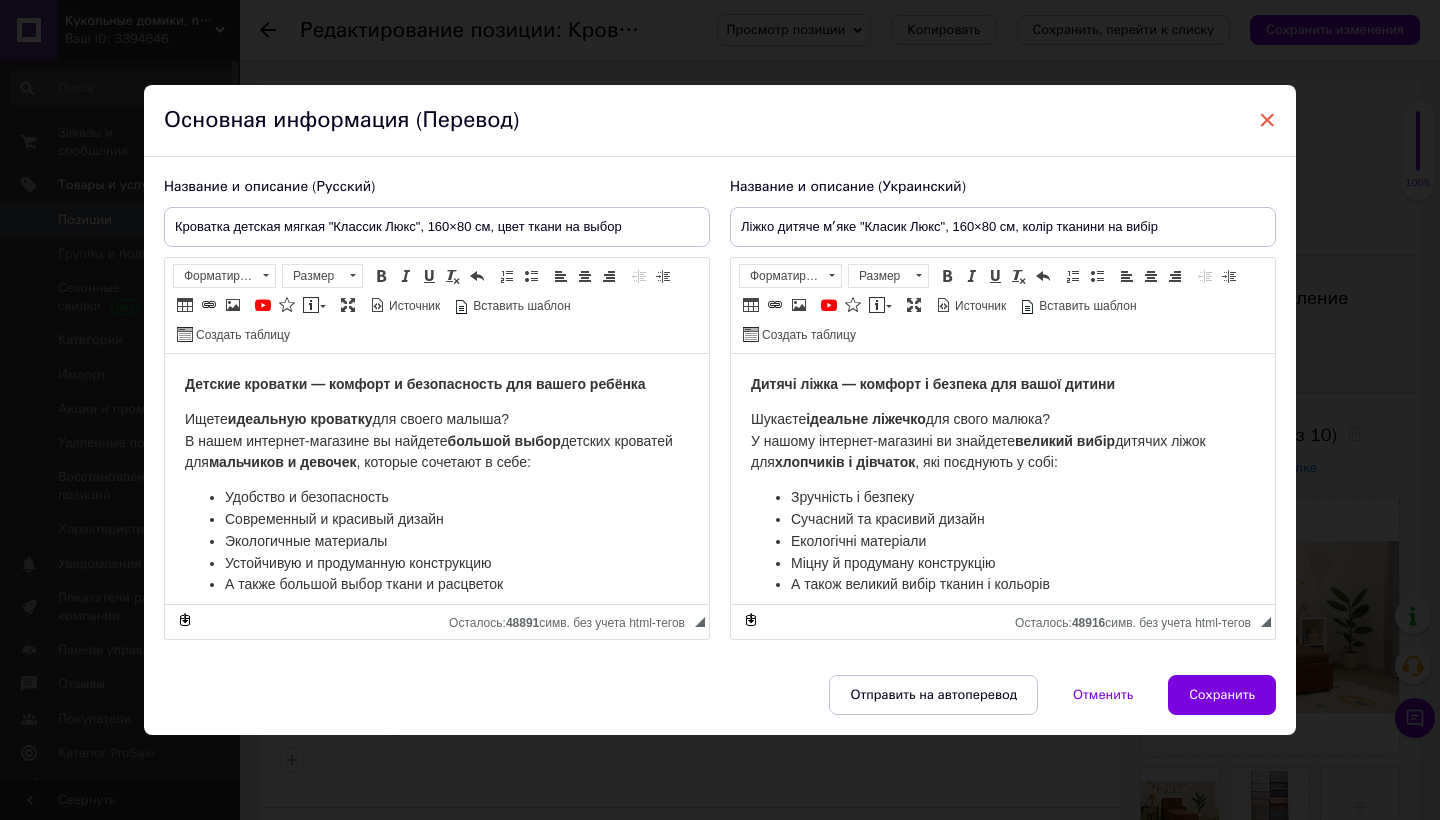 click on "×" at bounding box center (1267, 120) 